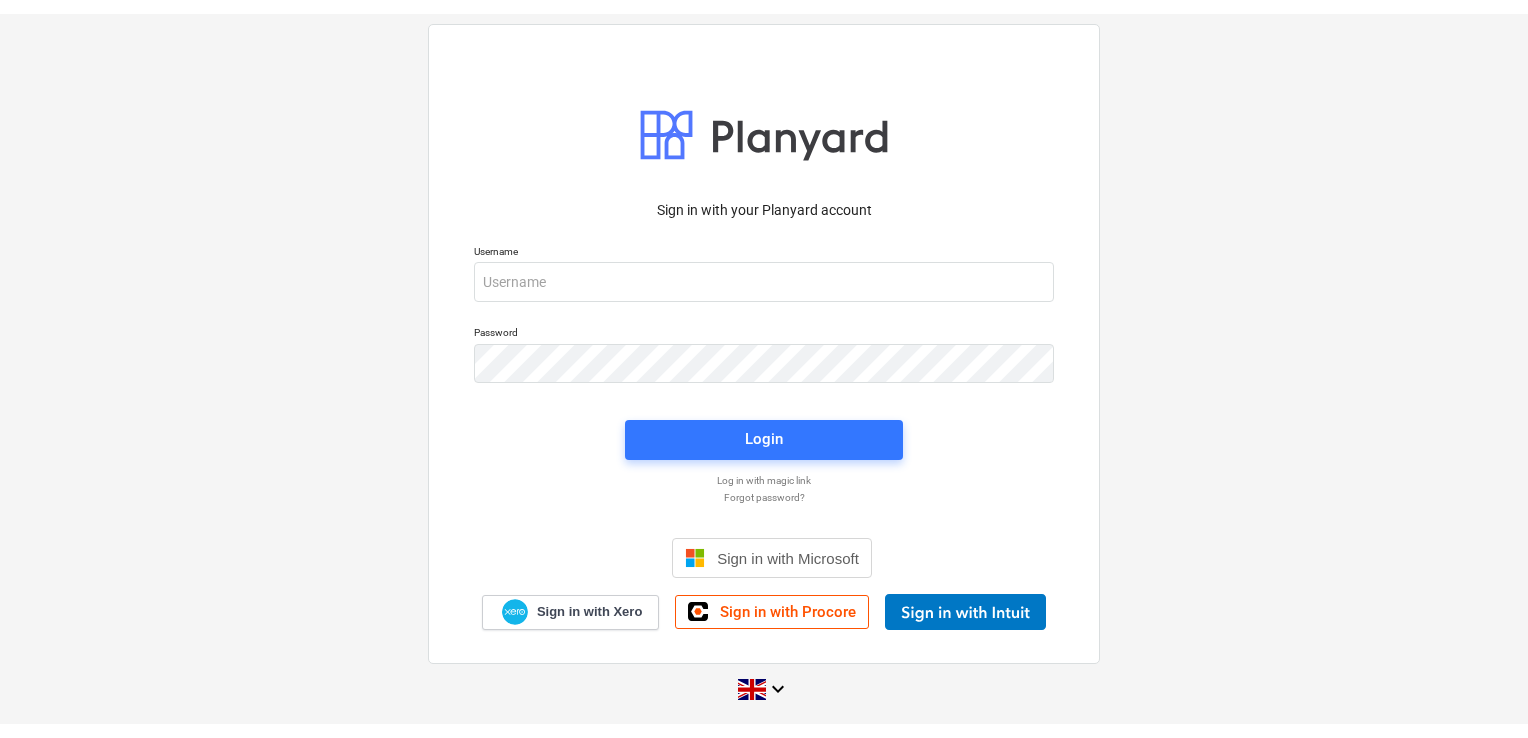 scroll, scrollTop: 0, scrollLeft: 0, axis: both 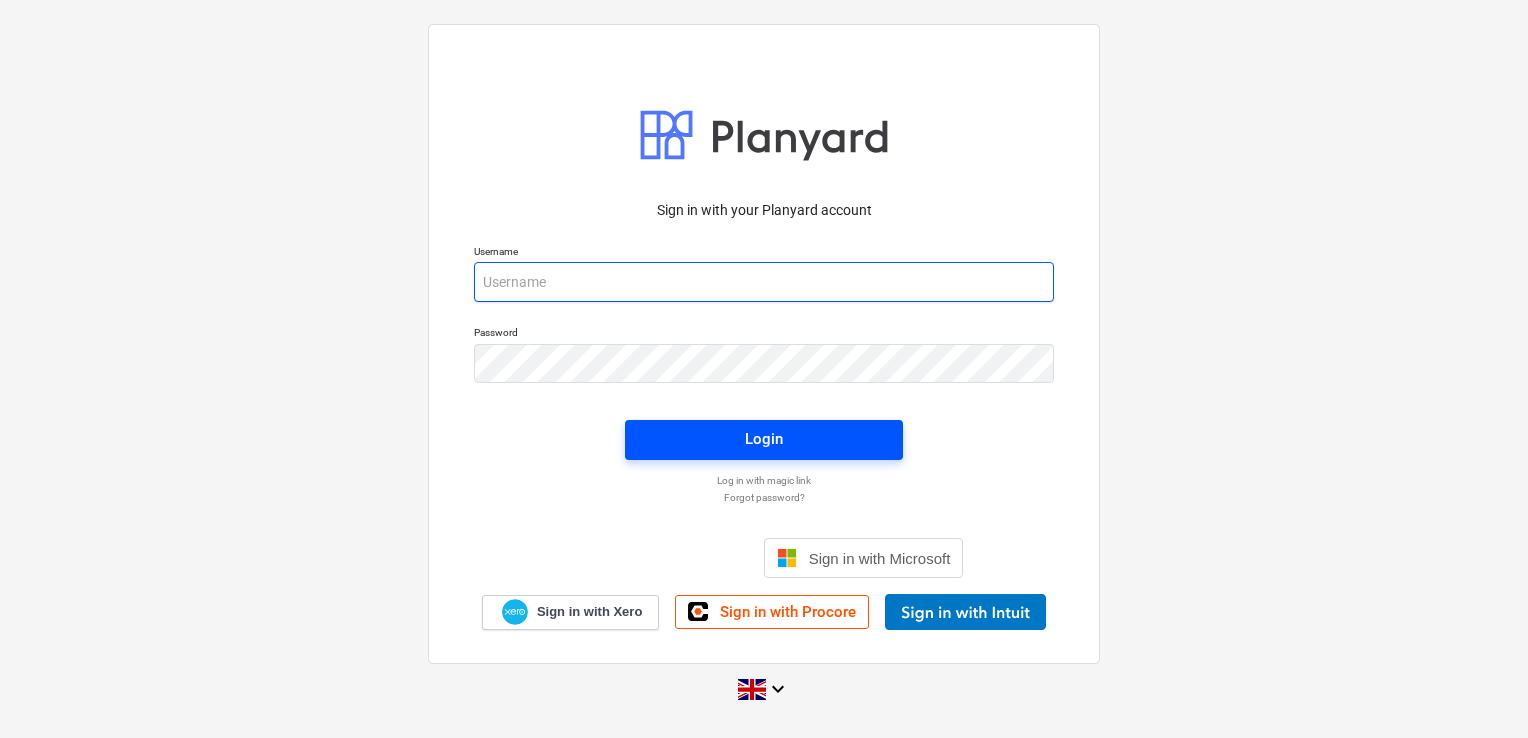 type on "[EMAIL_ADDRESS][DOMAIN_NAME]" 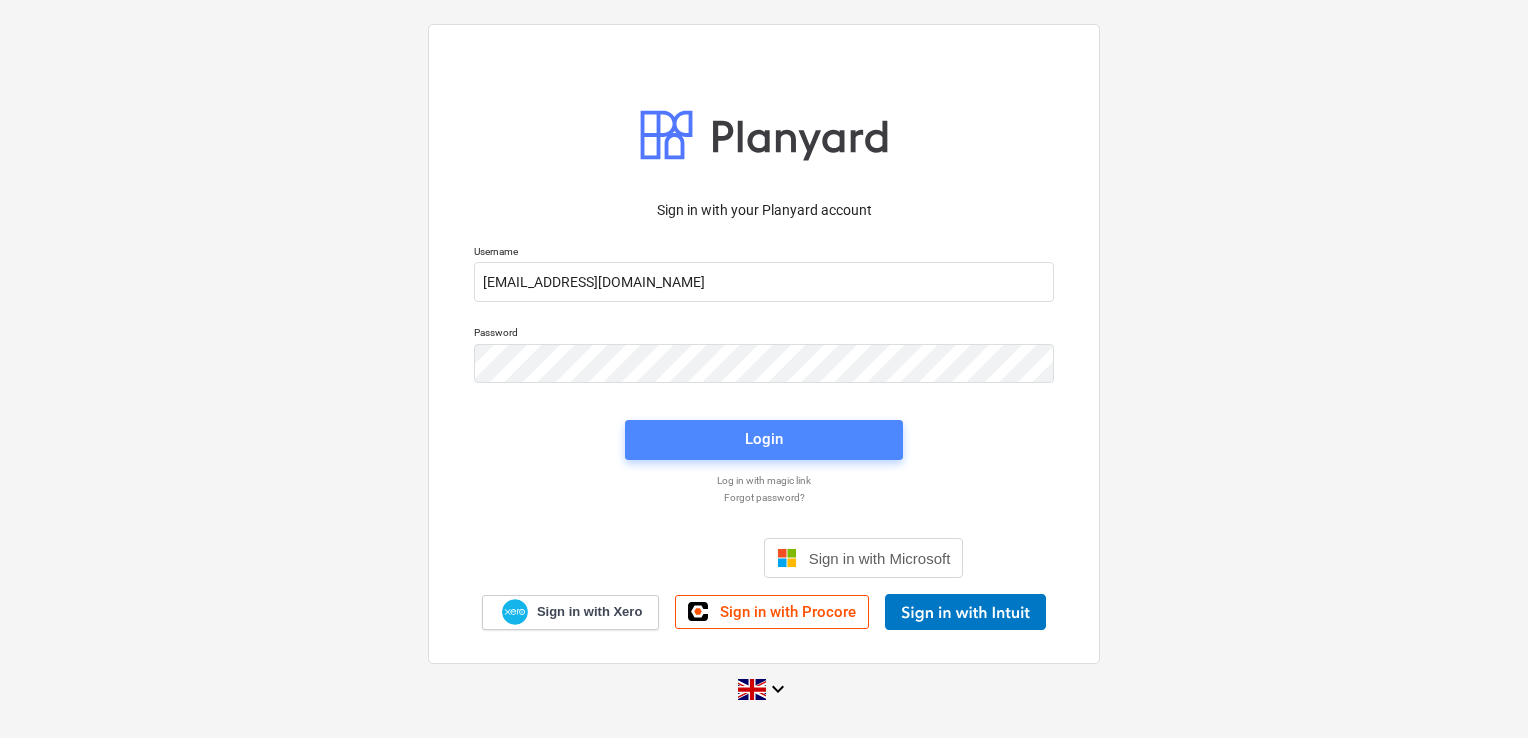 click on "Login" at bounding box center (764, 439) 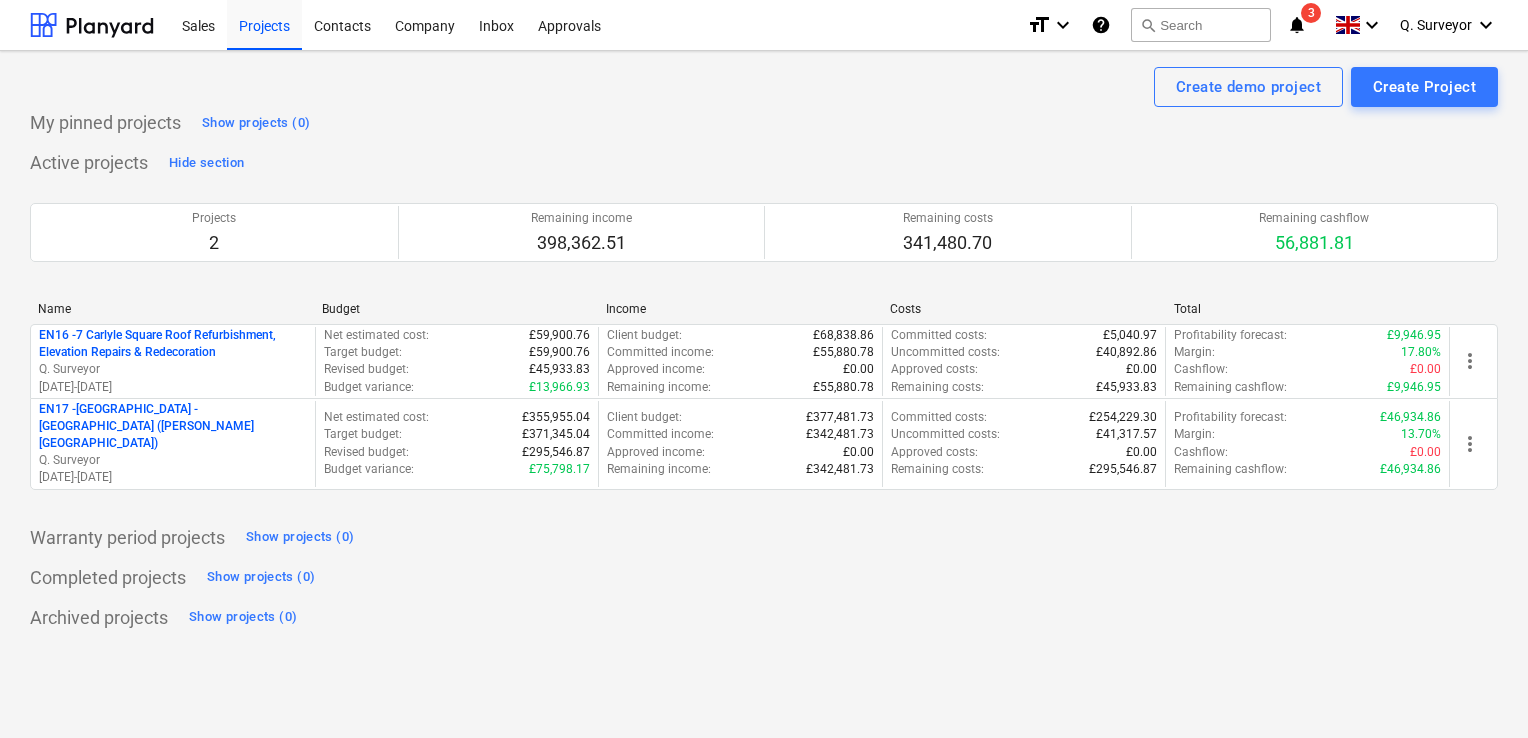 click on "Active projects Hide section Projects 2 Remaining income 398,362.51 Remaining costs 341,480.70 Remaining cashflow 56,881.81 Please wait Name Budget Income Costs Total  EN16 -  7 Carlyle Square Roof Refurbishment, Elevation Repairs & Redecoration Q. Surveyor [DATE]  -  [DATE] Net estimated cost : £59,900.76 Target budget : £59,900.76 Revised budget : £45,933.83 Budget variance : £13,966.93 Client budget : £68,838.86 Committed income : £55,880.78 Approved income : £0.00 Remaining income : £55,880.78 Committed costs : £5,040.97 Uncommitted costs : £40,892.86 Approved costs : £0.00 Remaining costs : £45,933.83 Profitability forecast : £9,946.95 Margin : 17.80% Cashflow : £0.00 Remaining cashflow : £9,946.95 more_vert  EN17 -  [GEOGRAPHIC_DATA] - [GEOGRAPHIC_DATA] ([PERSON_NAME][GEOGRAPHIC_DATA]) Q. Surveyor [DATE]  -  [DATE] Net estimated cost : £355,955.04 Target budget : £371,345.04 Revised budget : £295,546.87 Budget variance : £75,798.17 Client budget : £377,481.73" at bounding box center (764, 330) 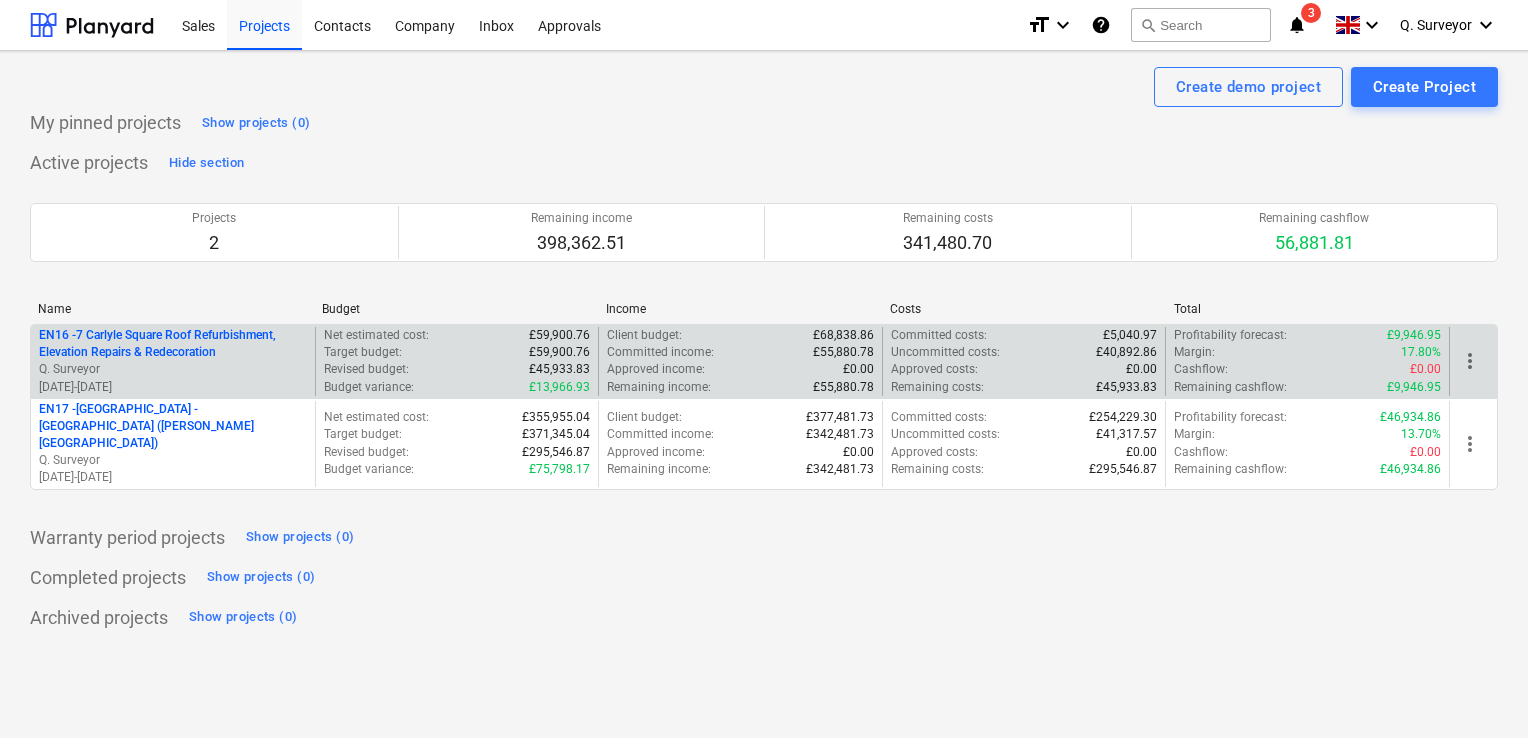 click on "EN16 -  7 Carlyle Square Roof Refurbishment, Elevation Repairs & Redecoration" at bounding box center [173, 344] 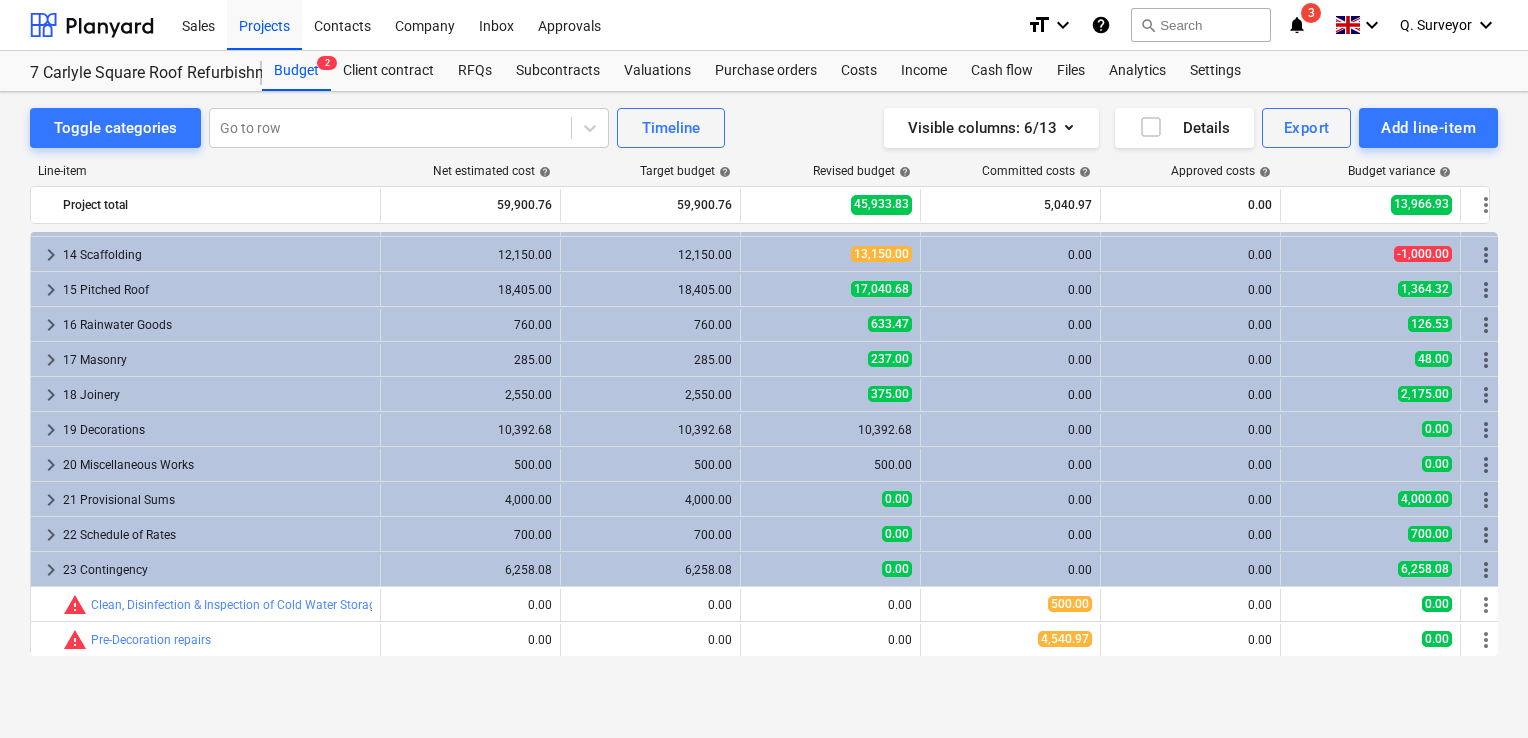 scroll, scrollTop: 0, scrollLeft: 0, axis: both 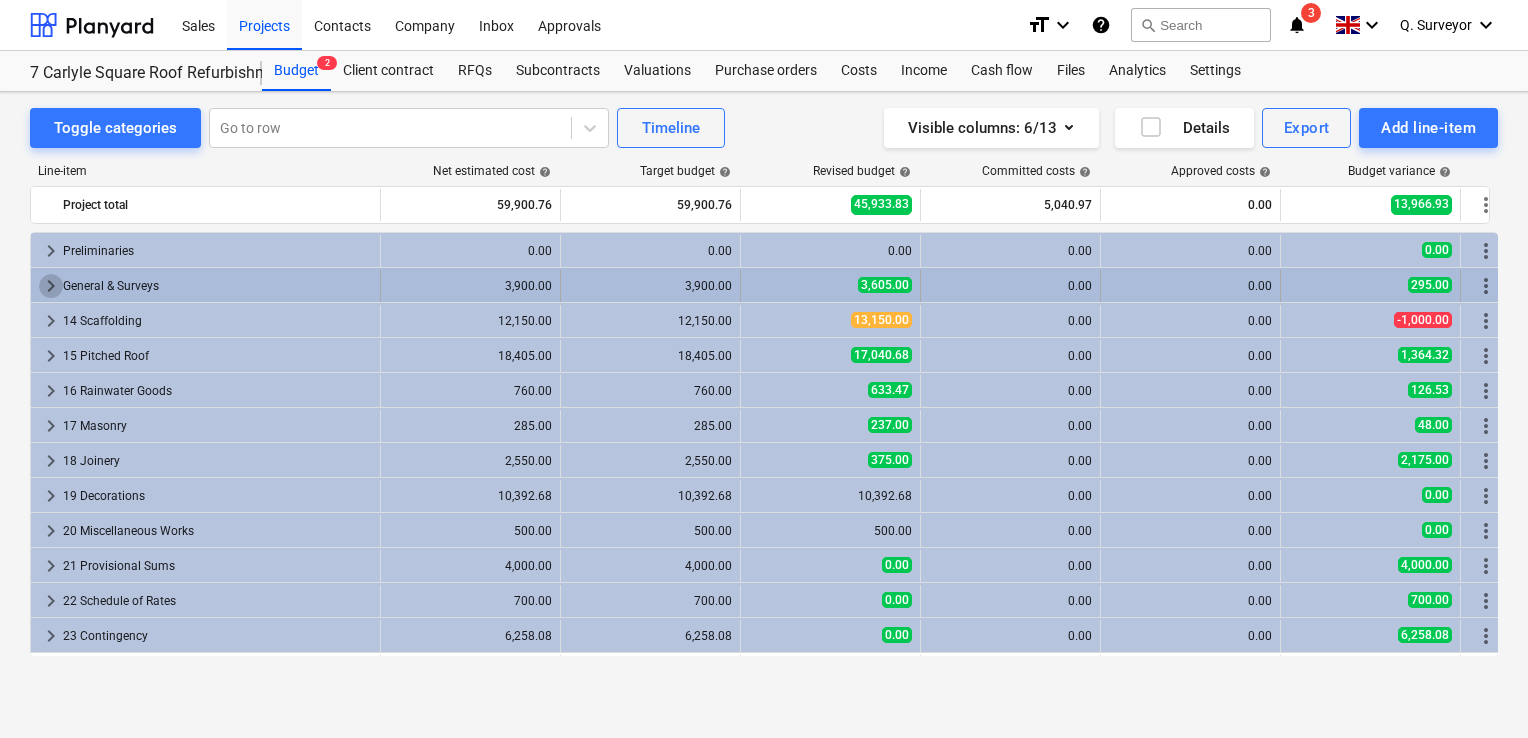 click on "keyboard_arrow_right" at bounding box center [51, 286] 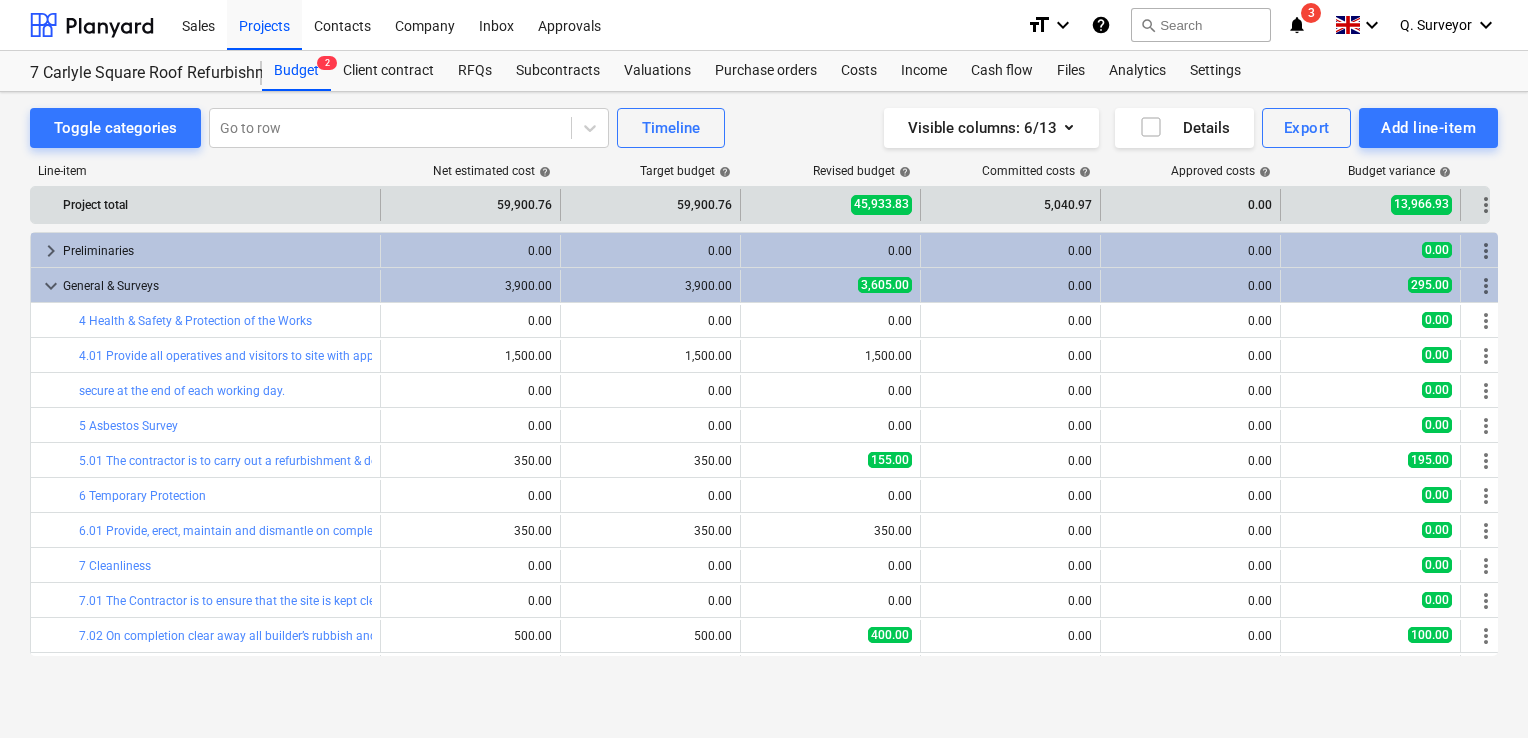 click on "59,900.76" at bounding box center (471, 205) 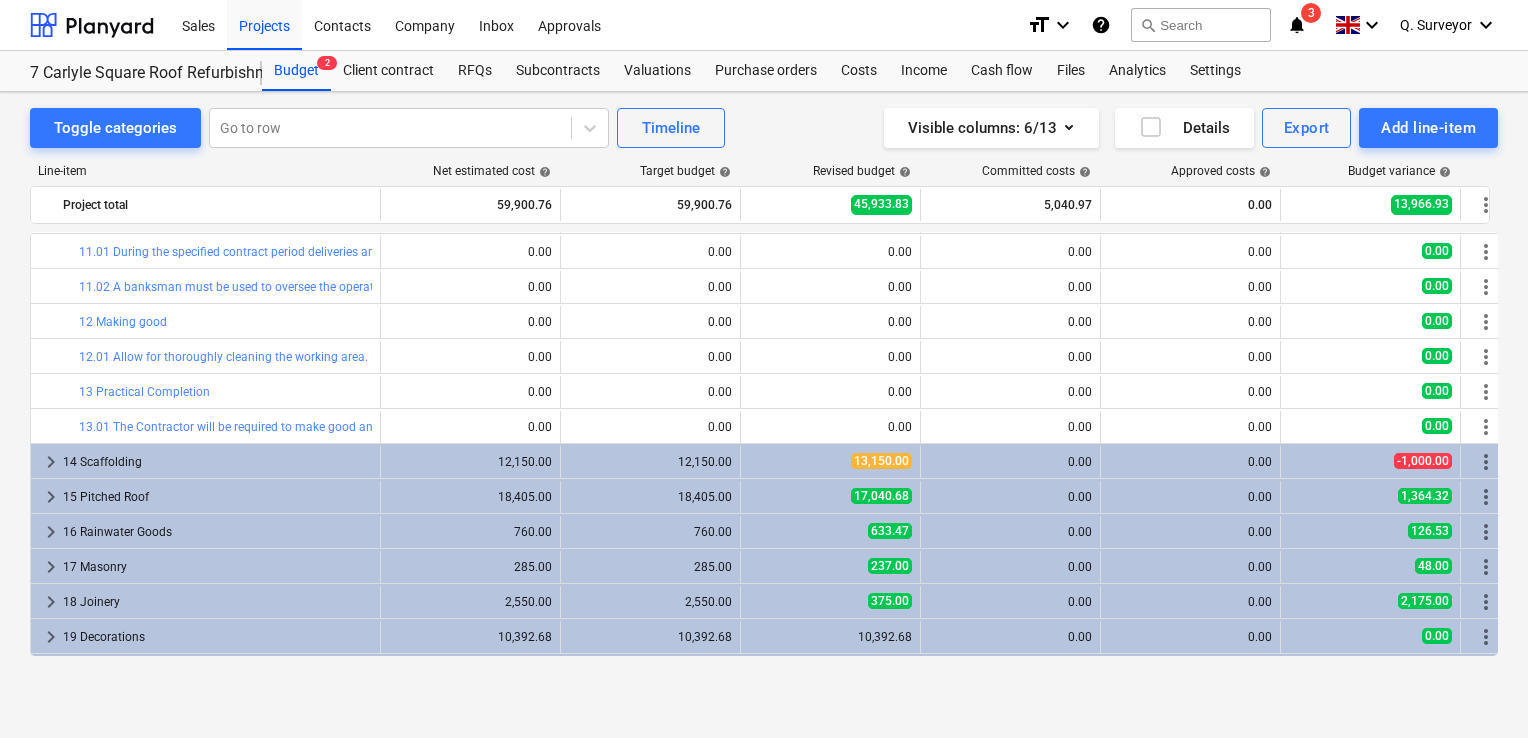 scroll, scrollTop: 700, scrollLeft: 0, axis: vertical 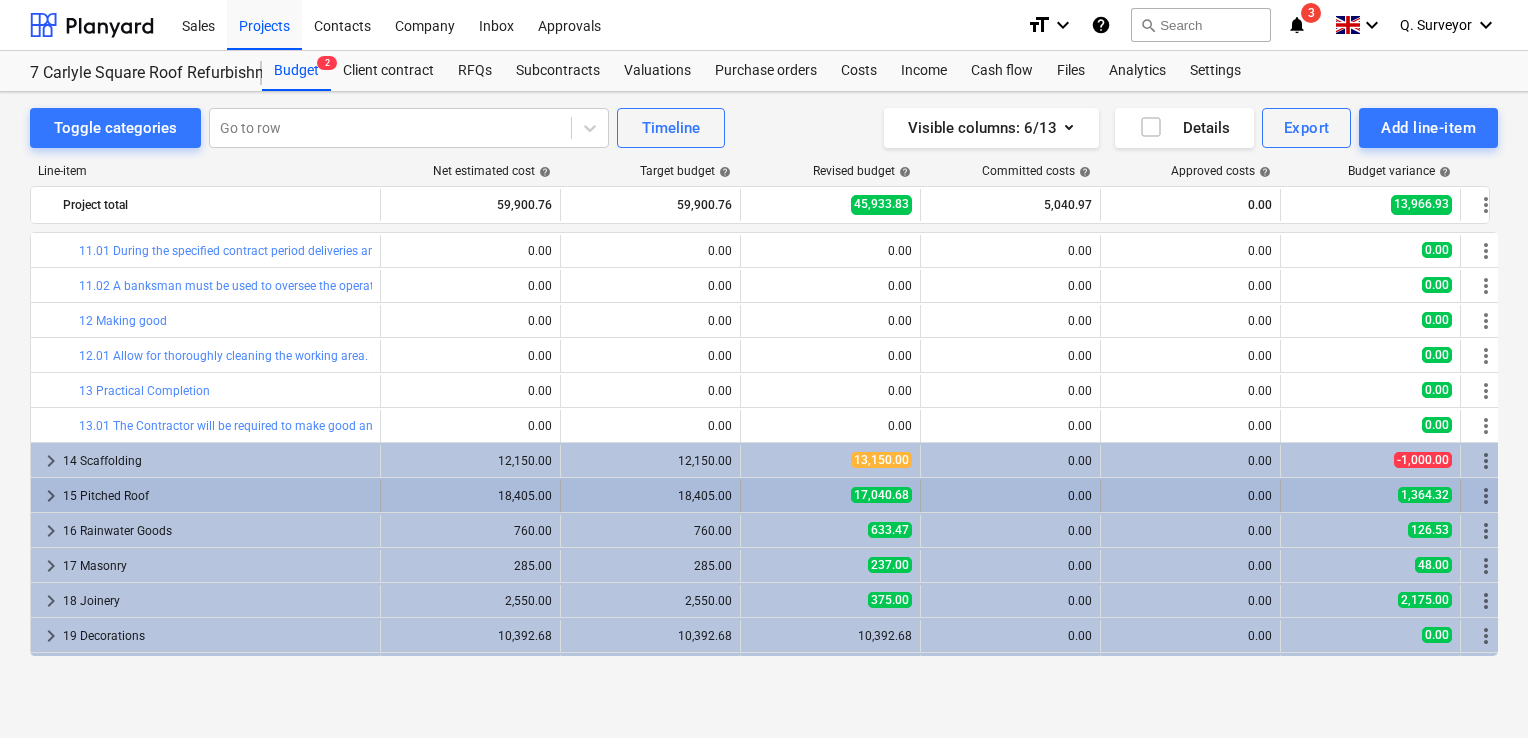 click on "15 Pitched Roof" at bounding box center [217, 496] 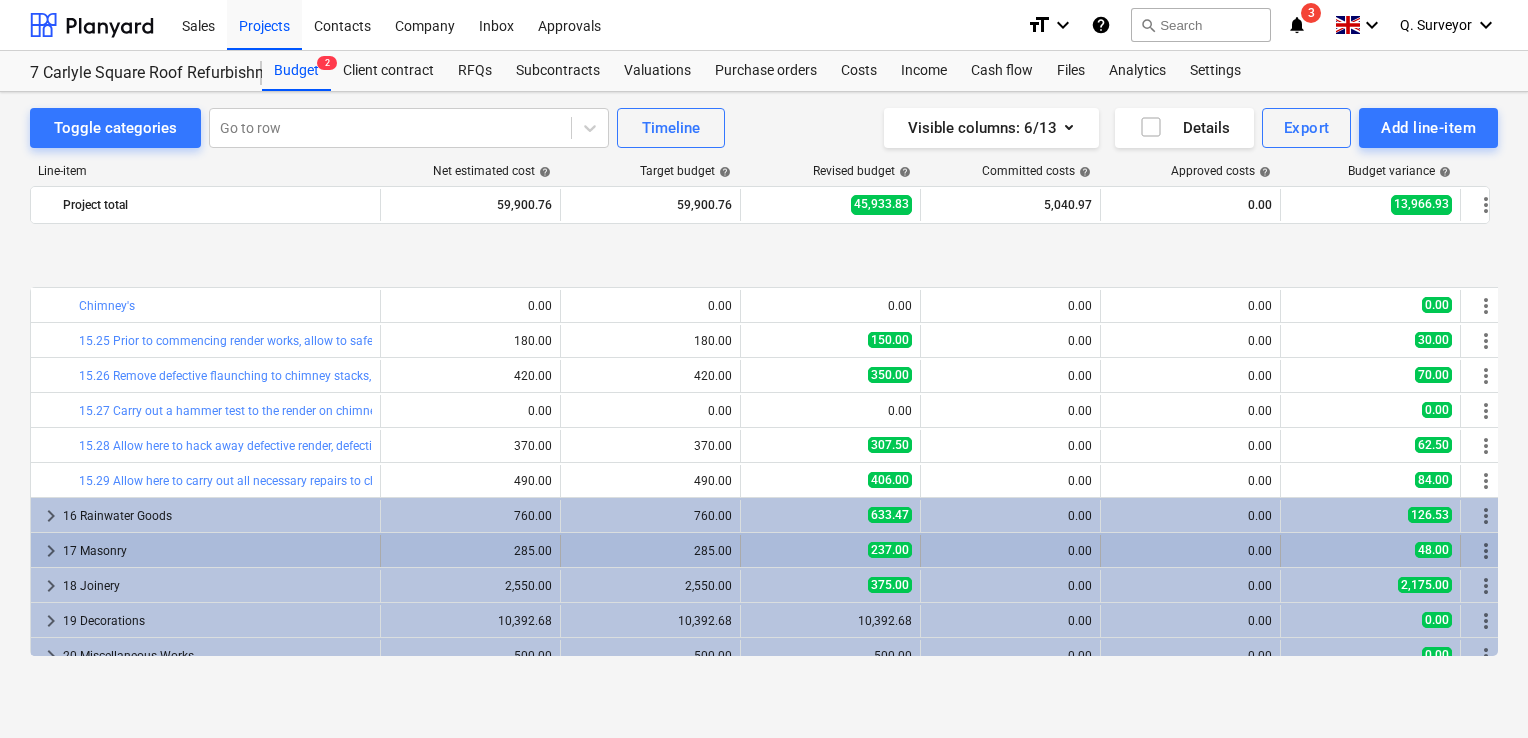 scroll, scrollTop: 1900, scrollLeft: 0, axis: vertical 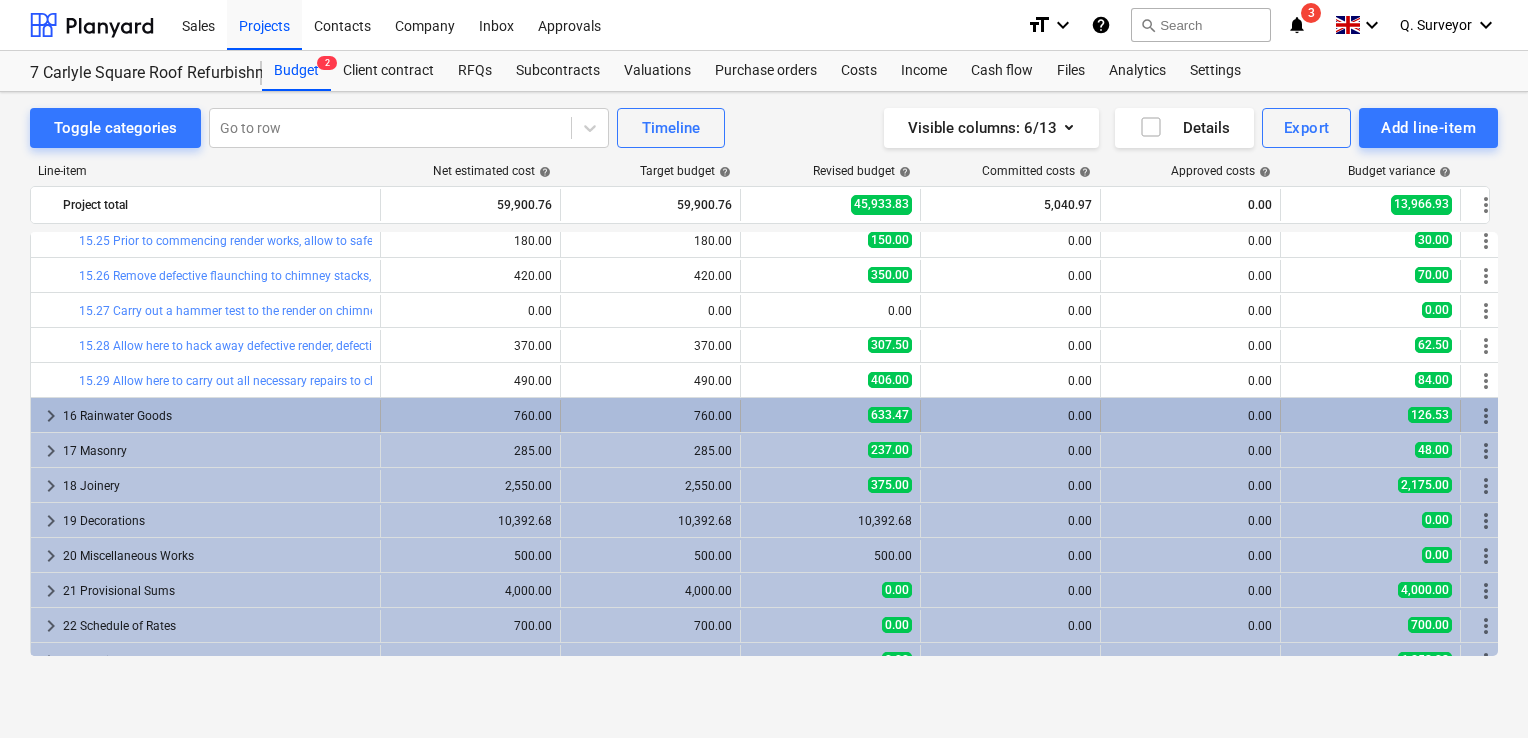 click on "16 Rainwater Goods" at bounding box center [217, 416] 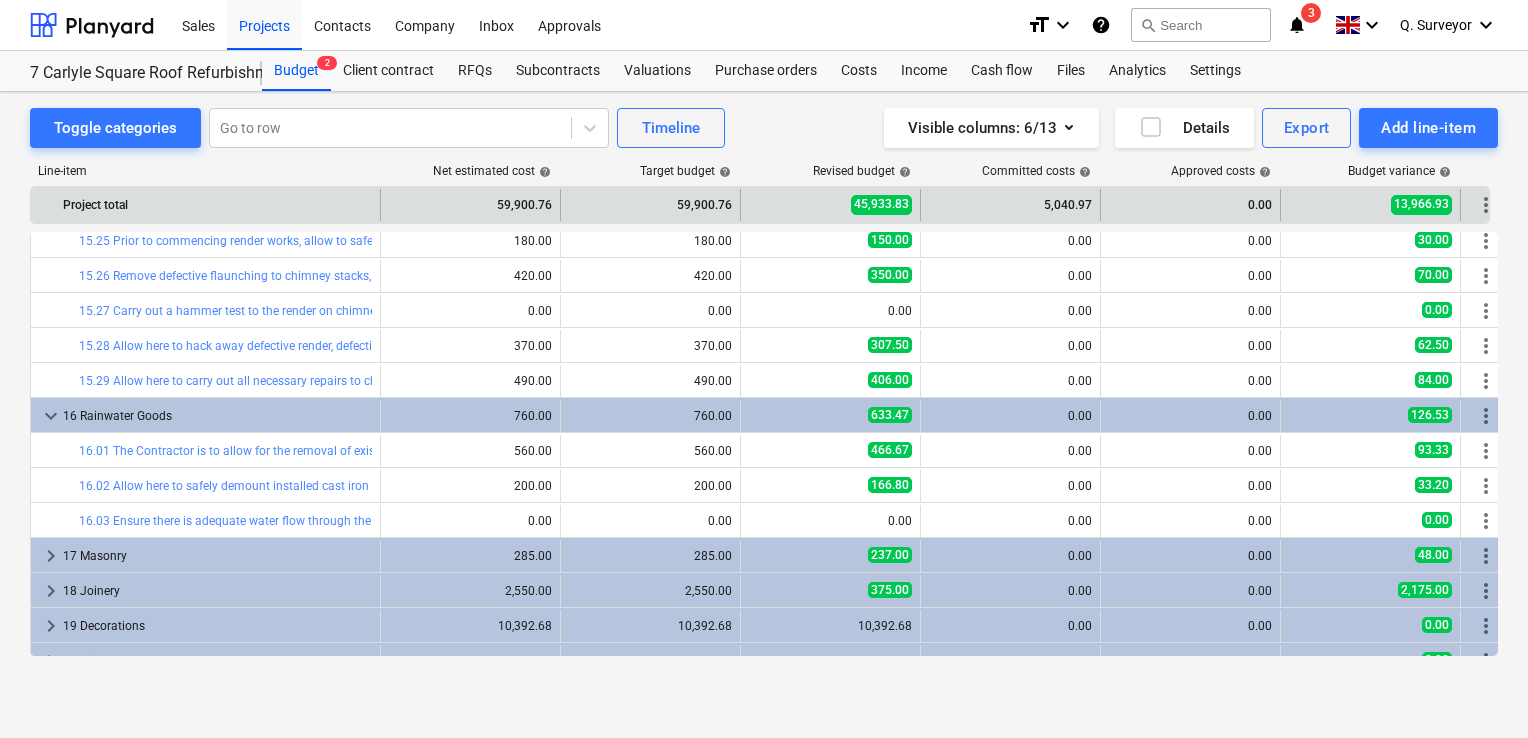 click on "Project total" at bounding box center (206, 205) 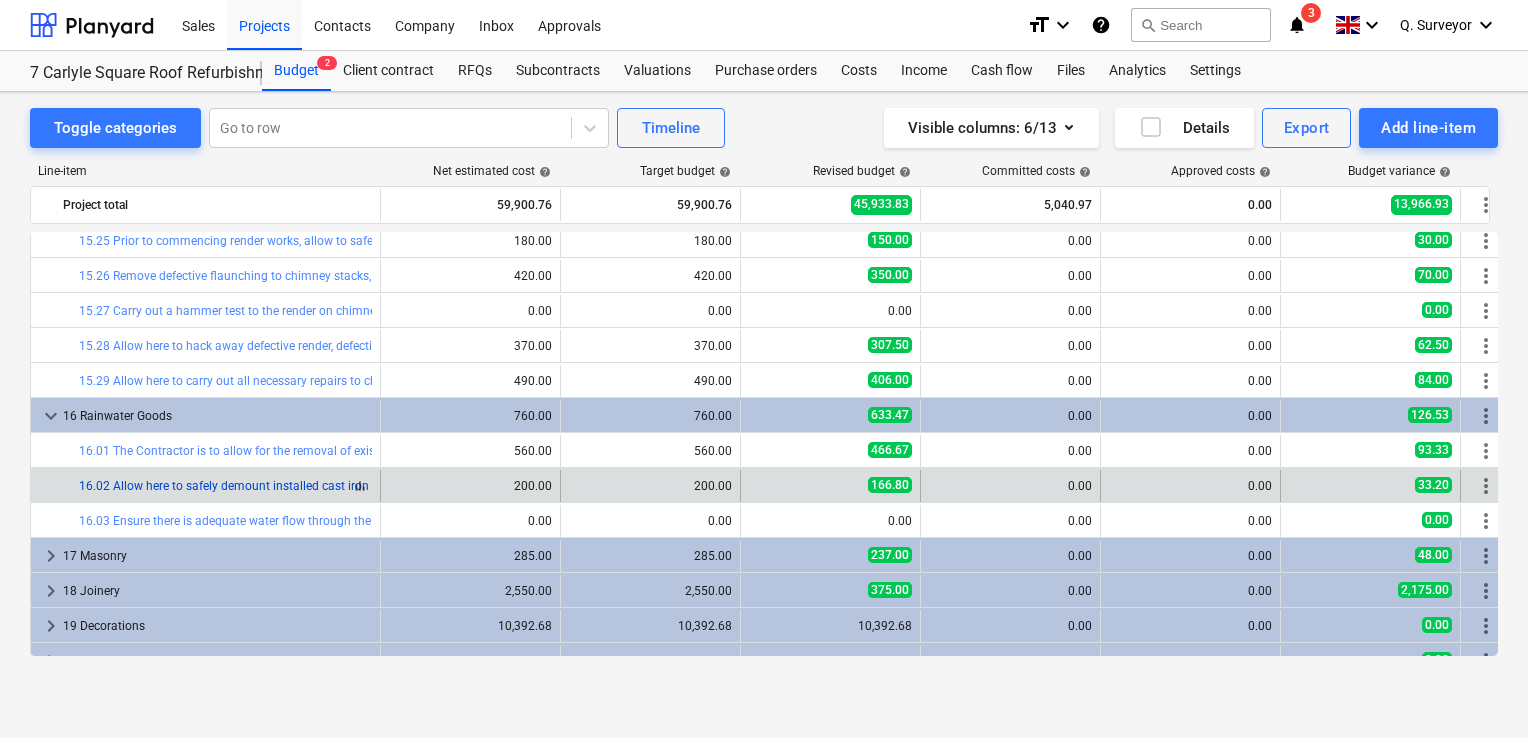 click on "16.02 Allow here to safely demount installed cast iron and uPVC guttering to the perimeter of the property and set aside for re-use in preparation for fascia decoration works. Allow paint to fully dry before refixing." at bounding box center (647, 486) 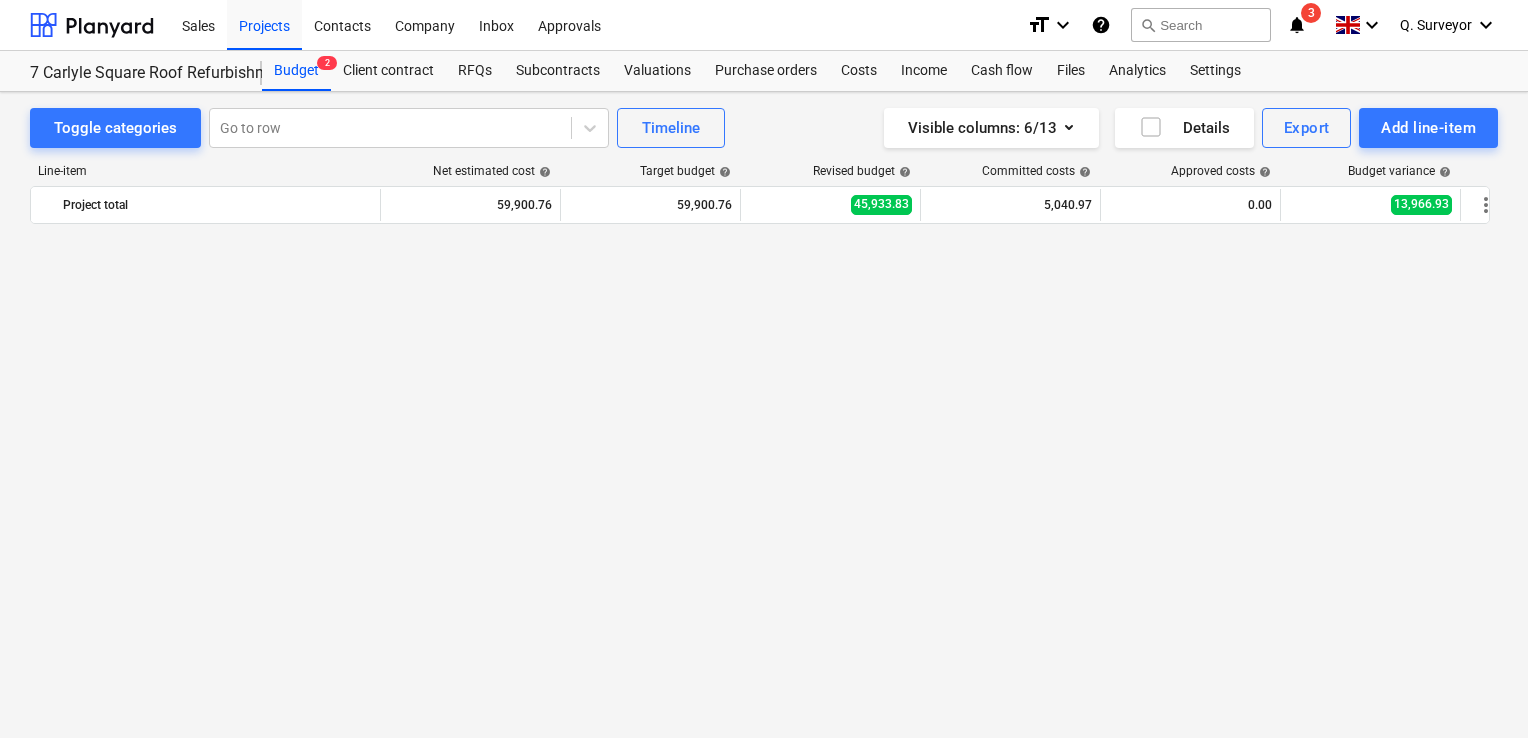 scroll, scrollTop: 1900, scrollLeft: 0, axis: vertical 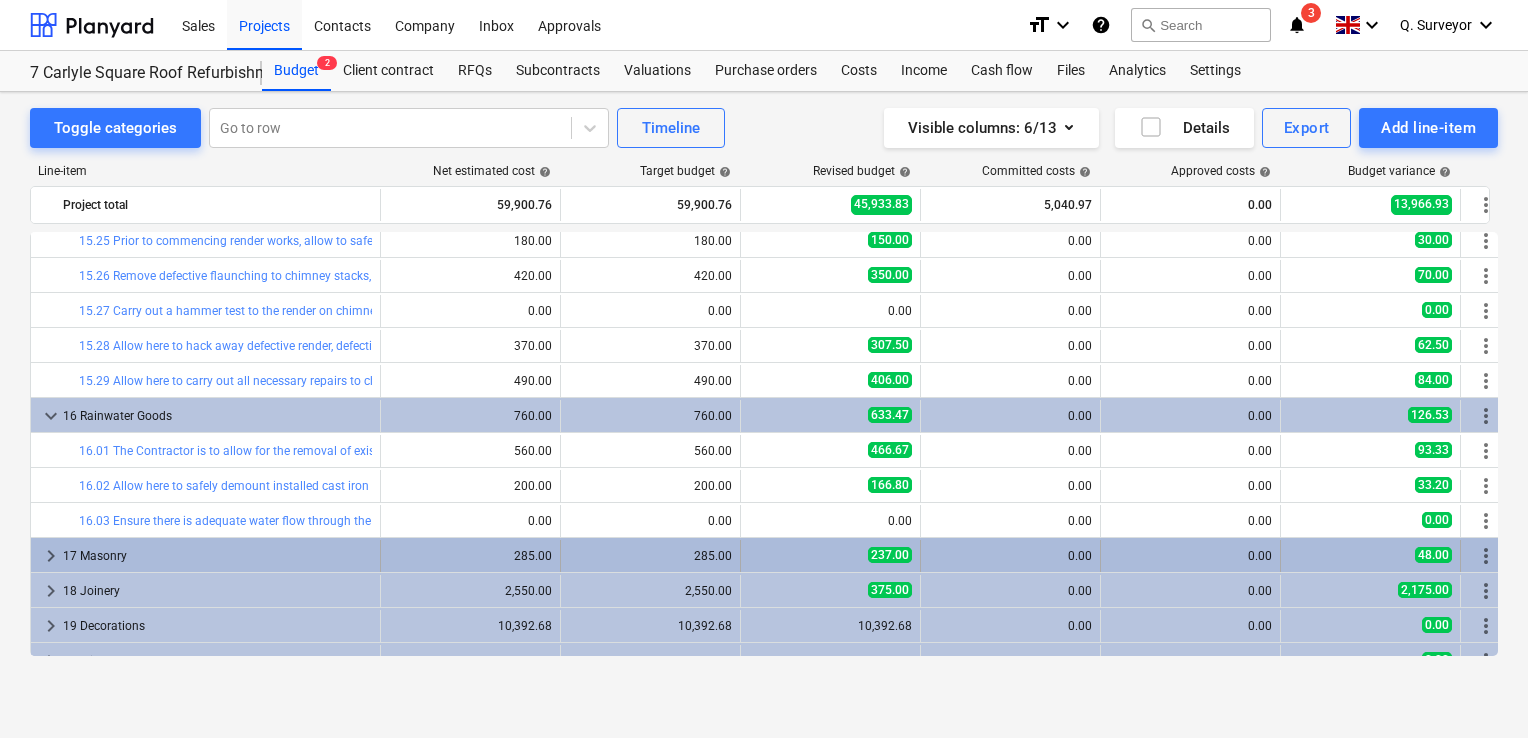 click on "keyboard_arrow_right" at bounding box center [51, 556] 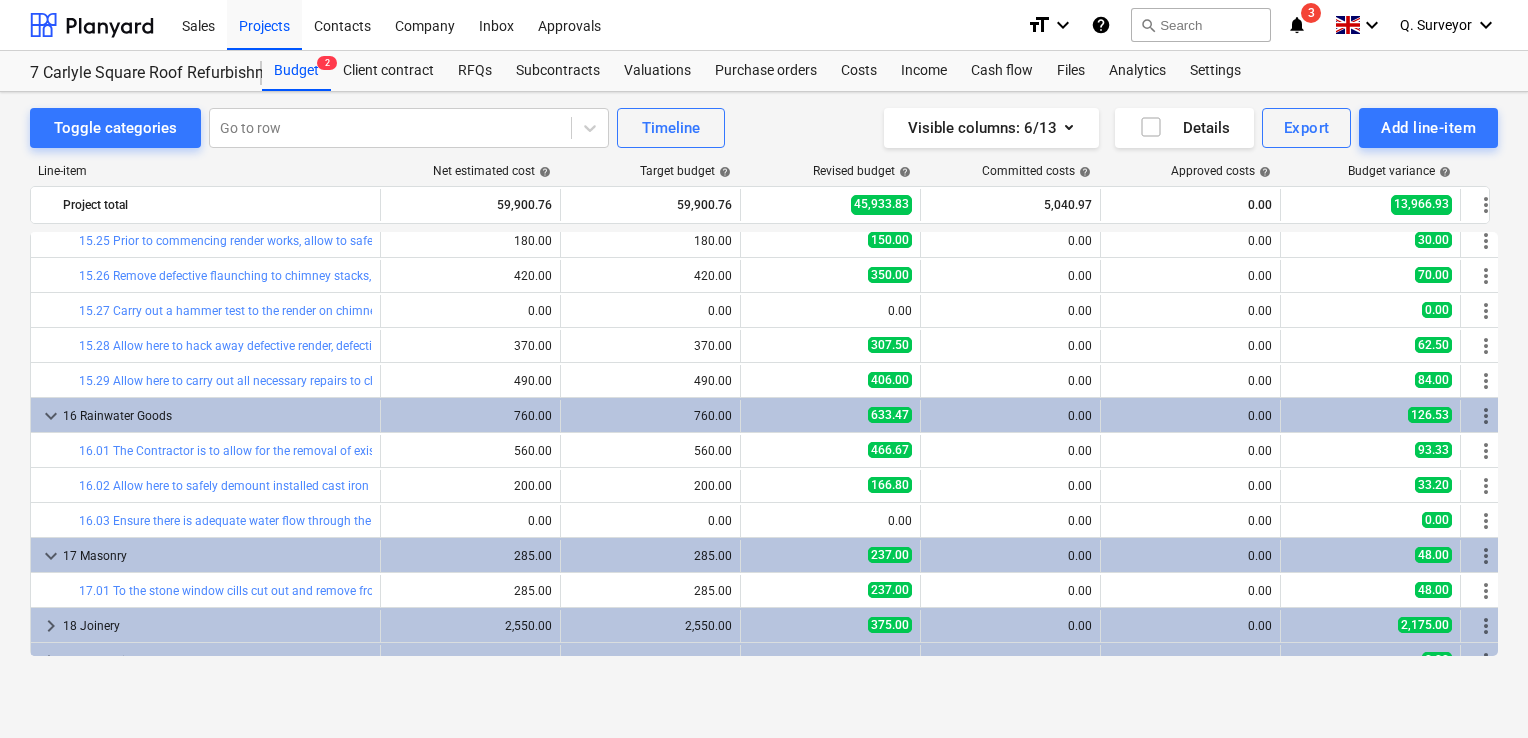 click on "keyboard_arrow_down" at bounding box center [51, 556] 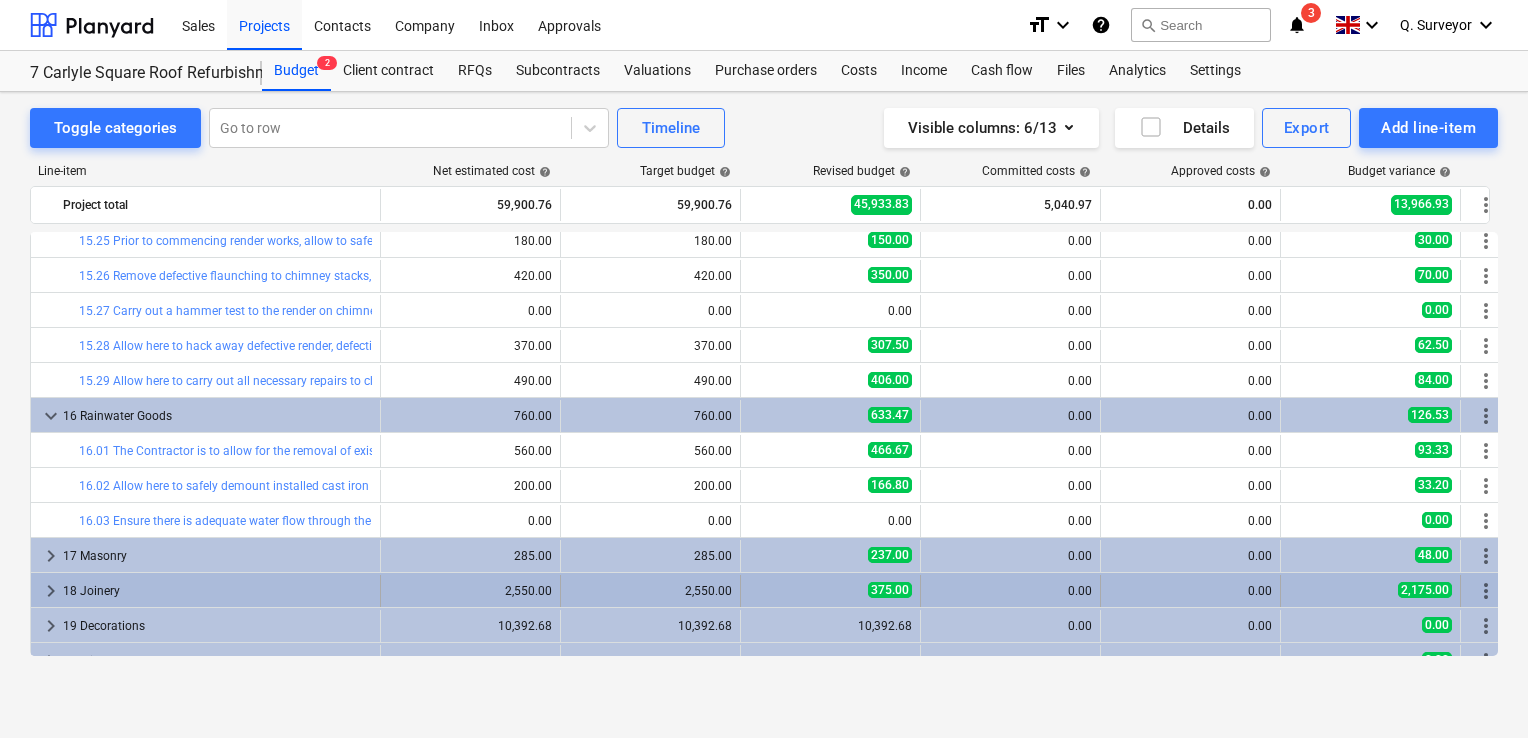 click on "keyboard_arrow_right" at bounding box center (51, 591) 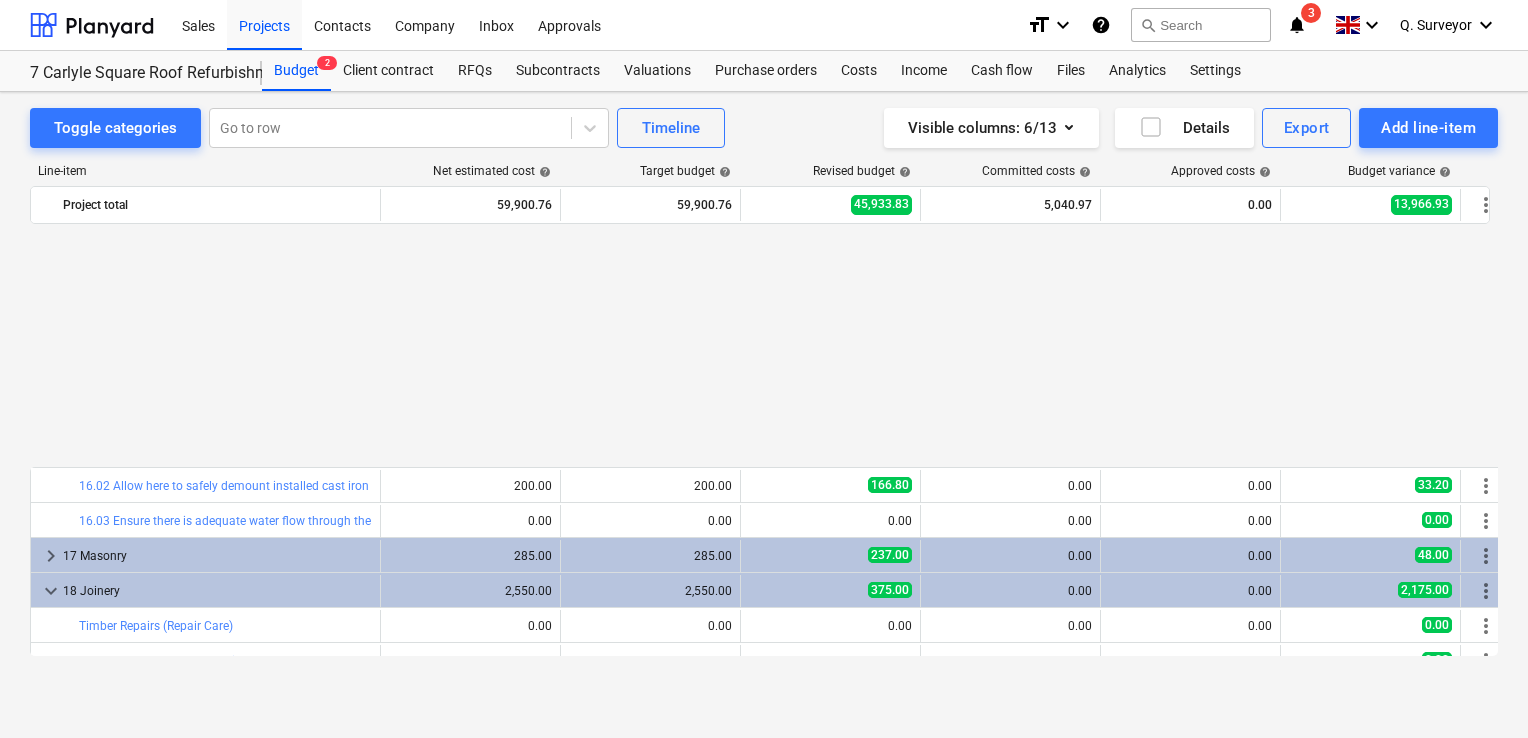 scroll, scrollTop: 2200, scrollLeft: 0, axis: vertical 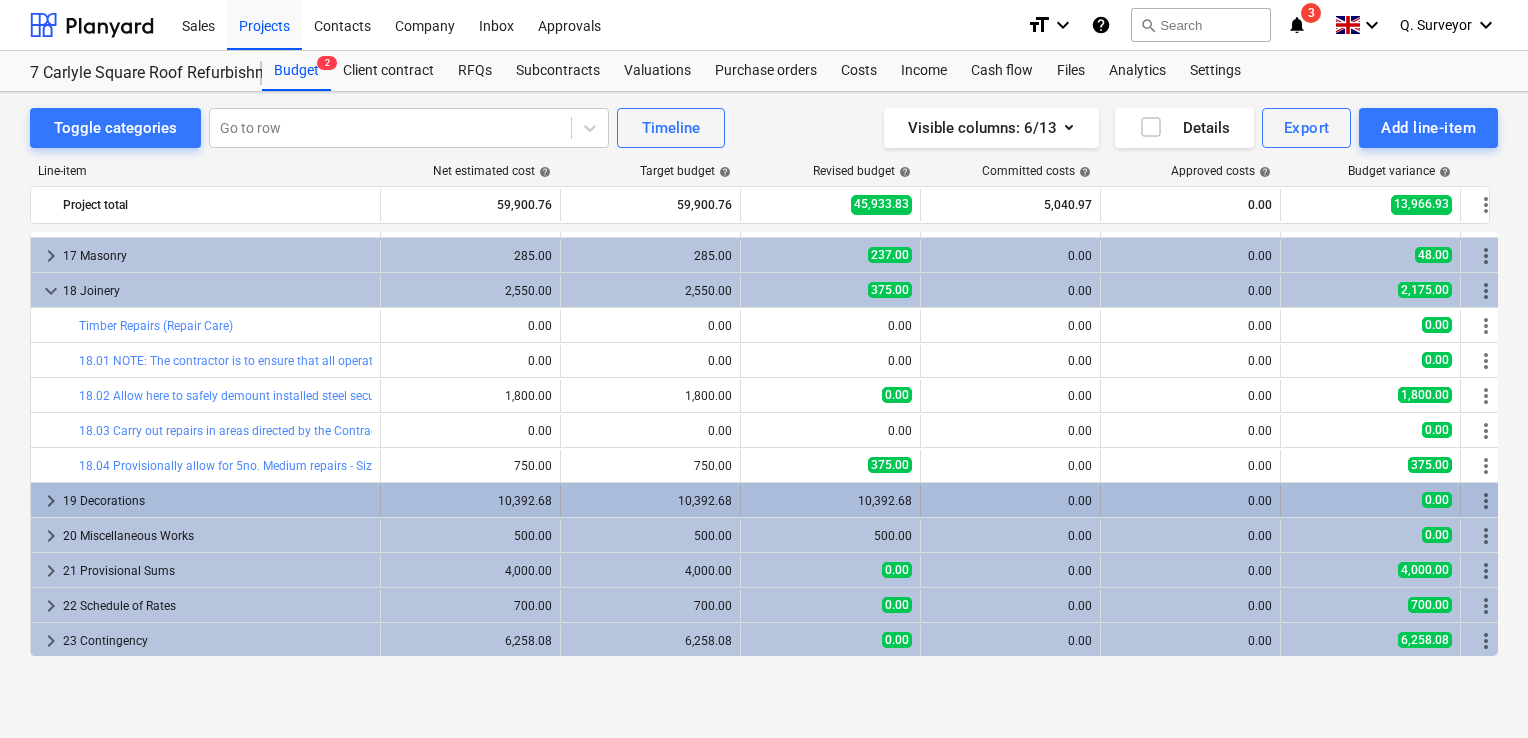 click on "keyboard_arrow_right" at bounding box center (51, 501) 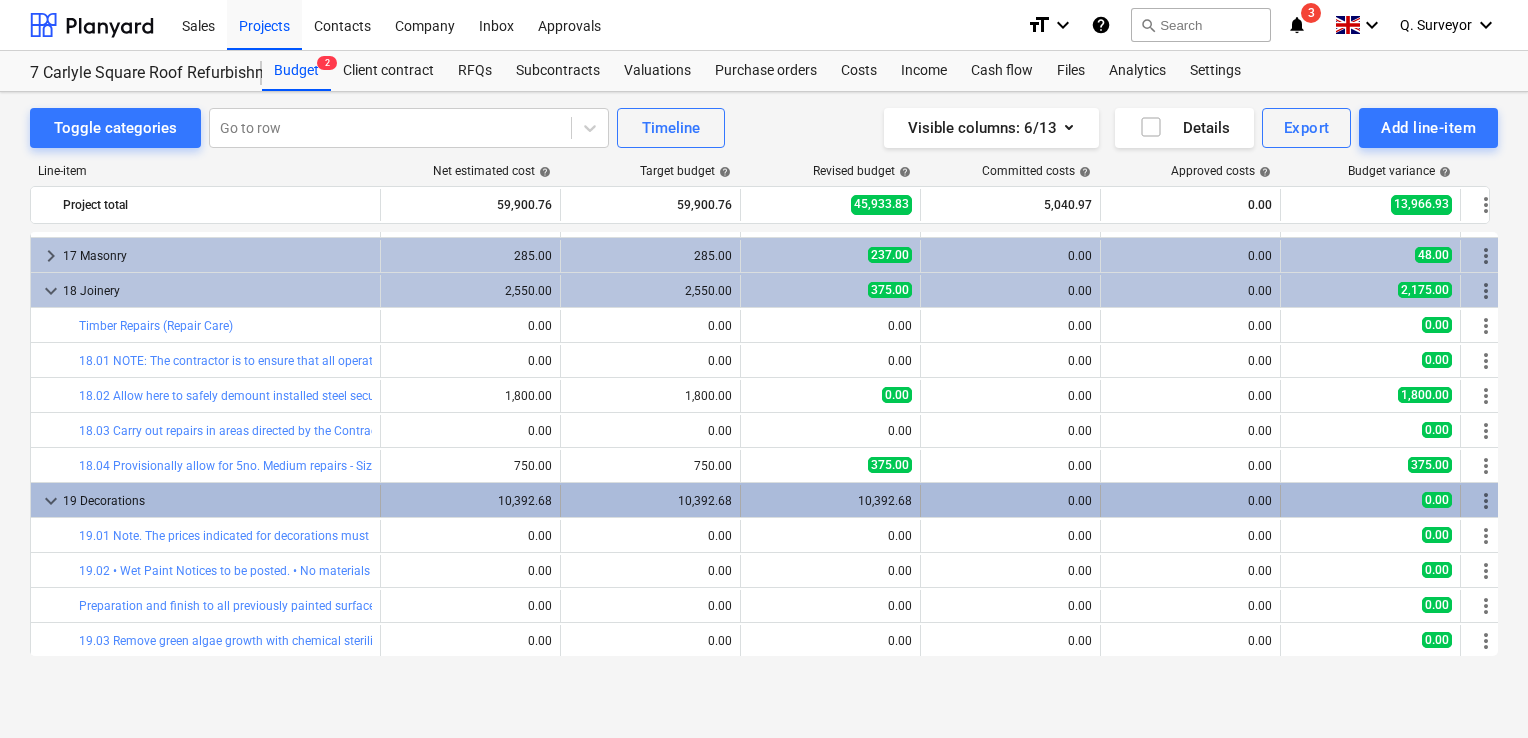 click on "keyboard_arrow_down" at bounding box center [51, 501] 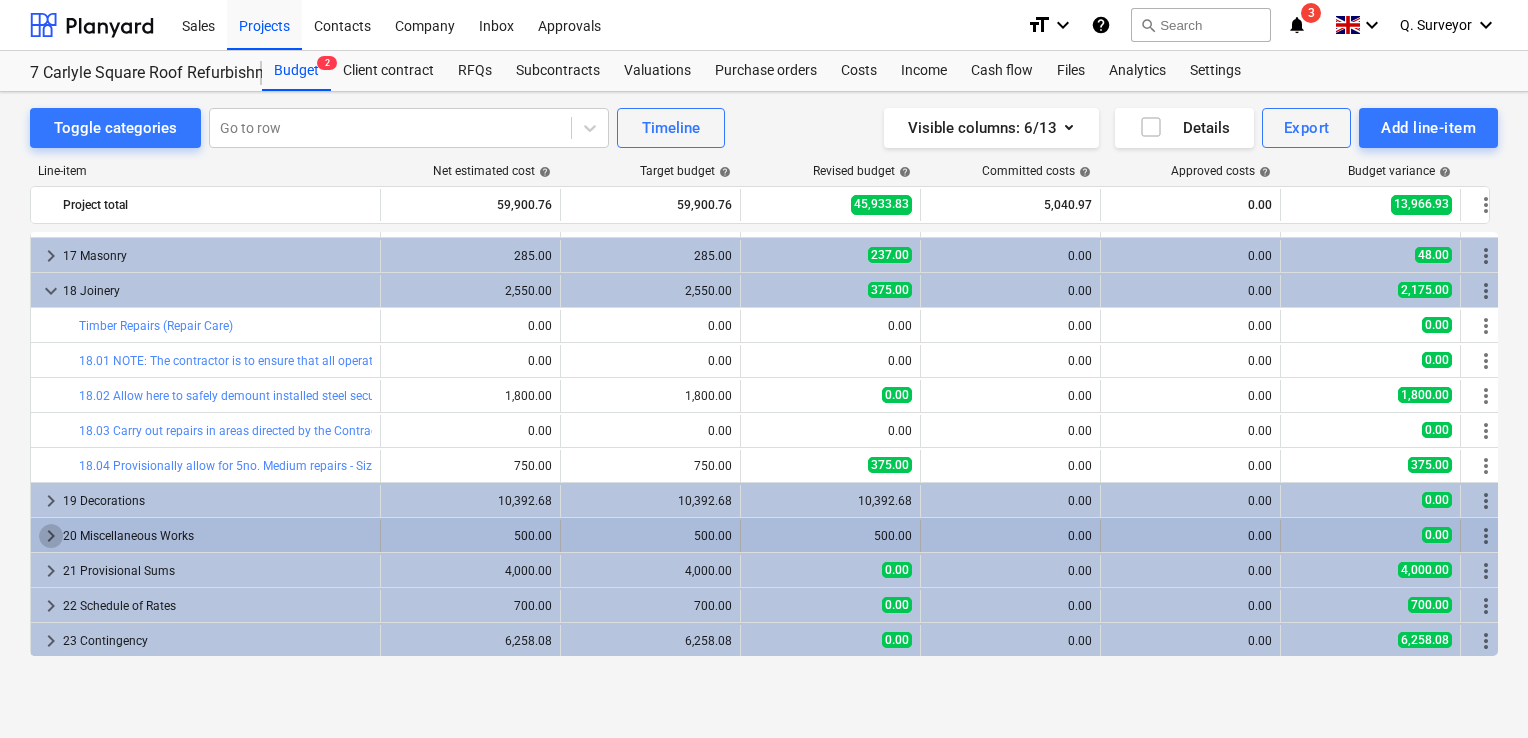 click on "keyboard_arrow_right" at bounding box center [51, 536] 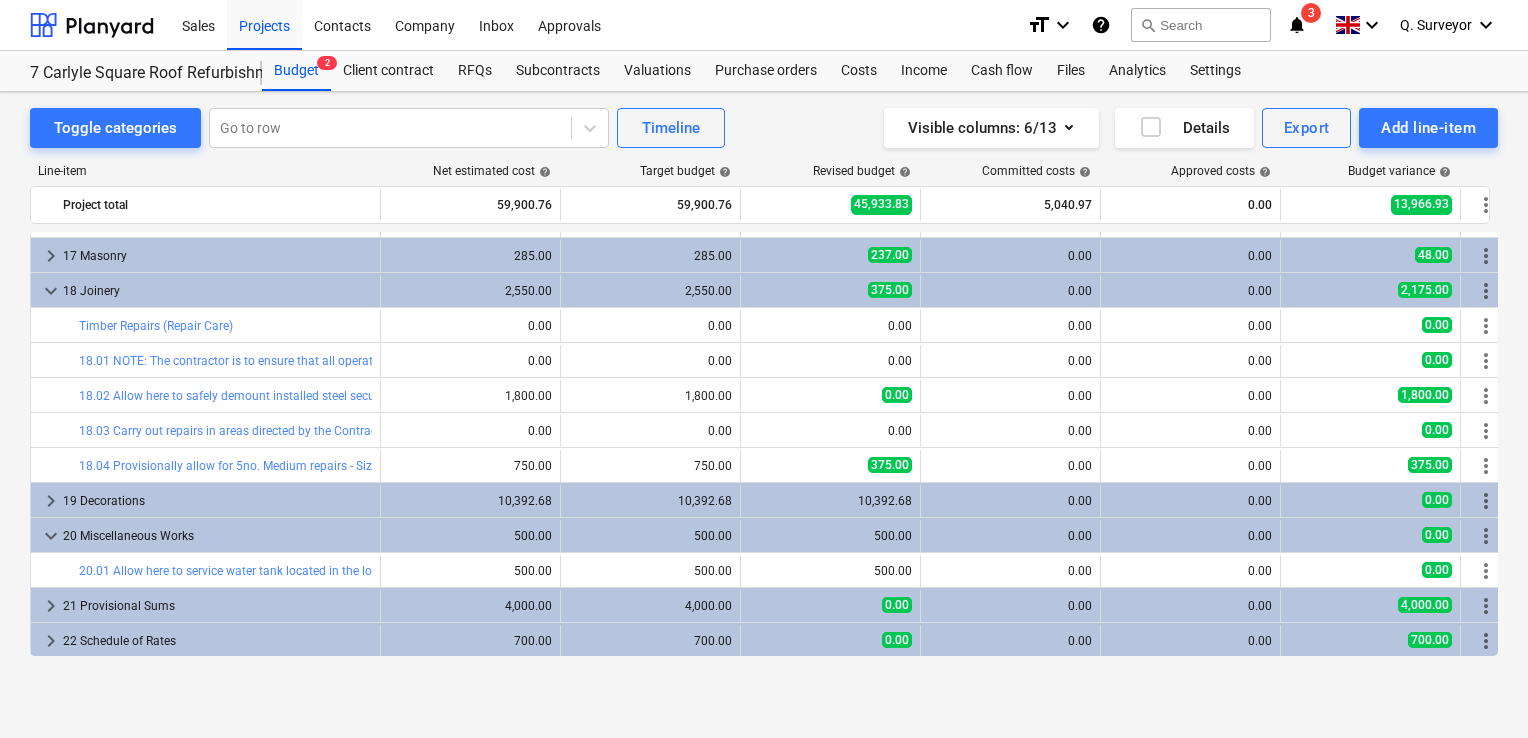 scroll, scrollTop: 2306, scrollLeft: 0, axis: vertical 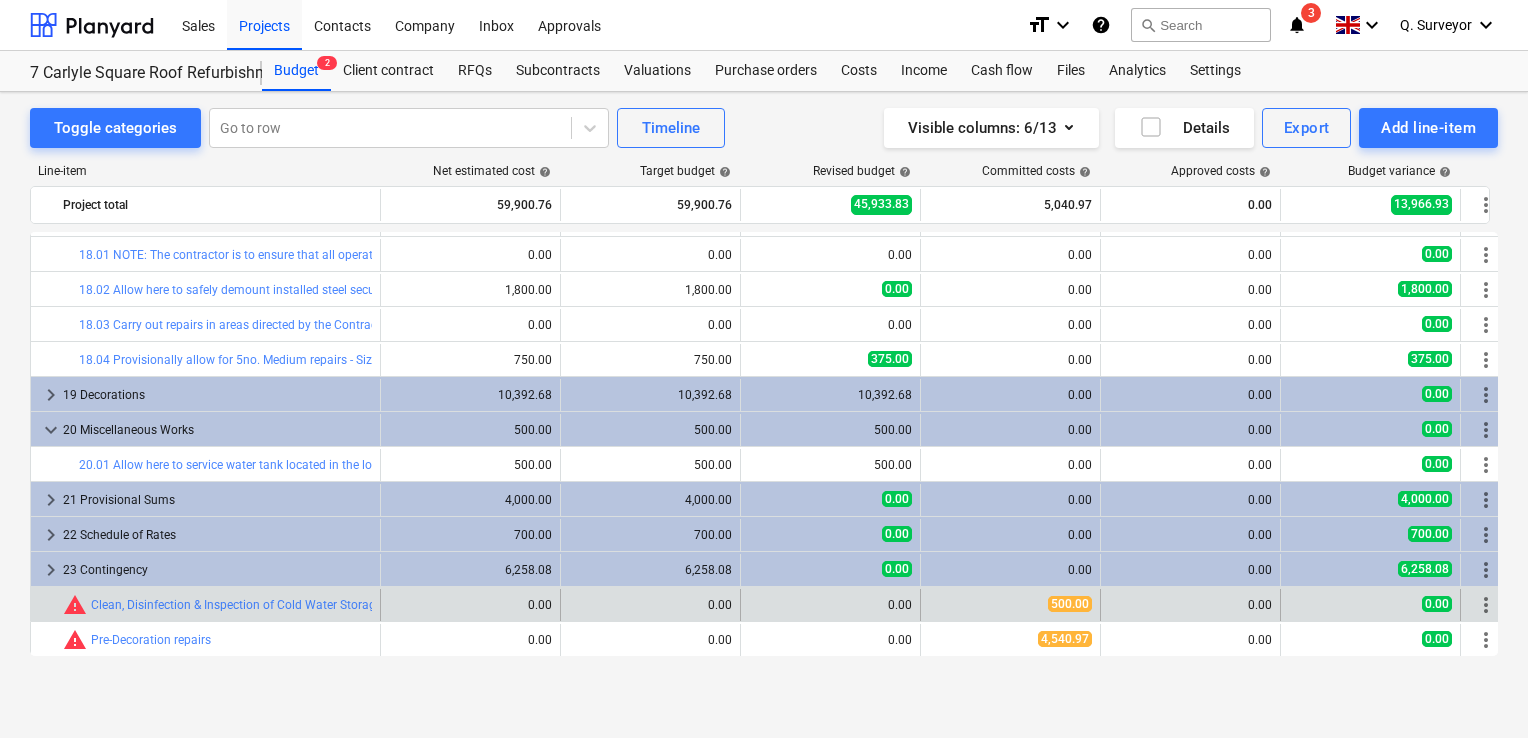 click on "more_vert" at bounding box center (1486, 605) 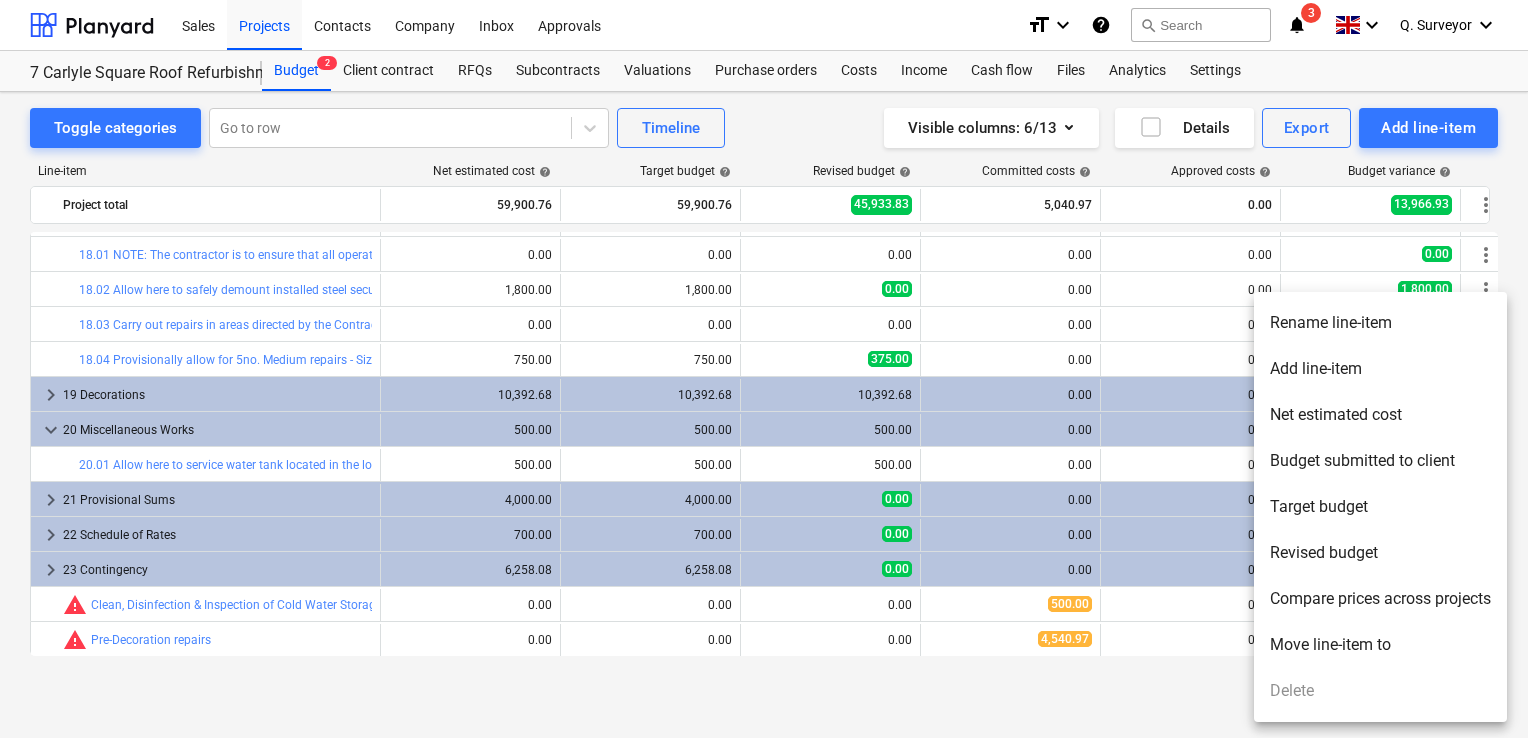 click at bounding box center (764, 369) 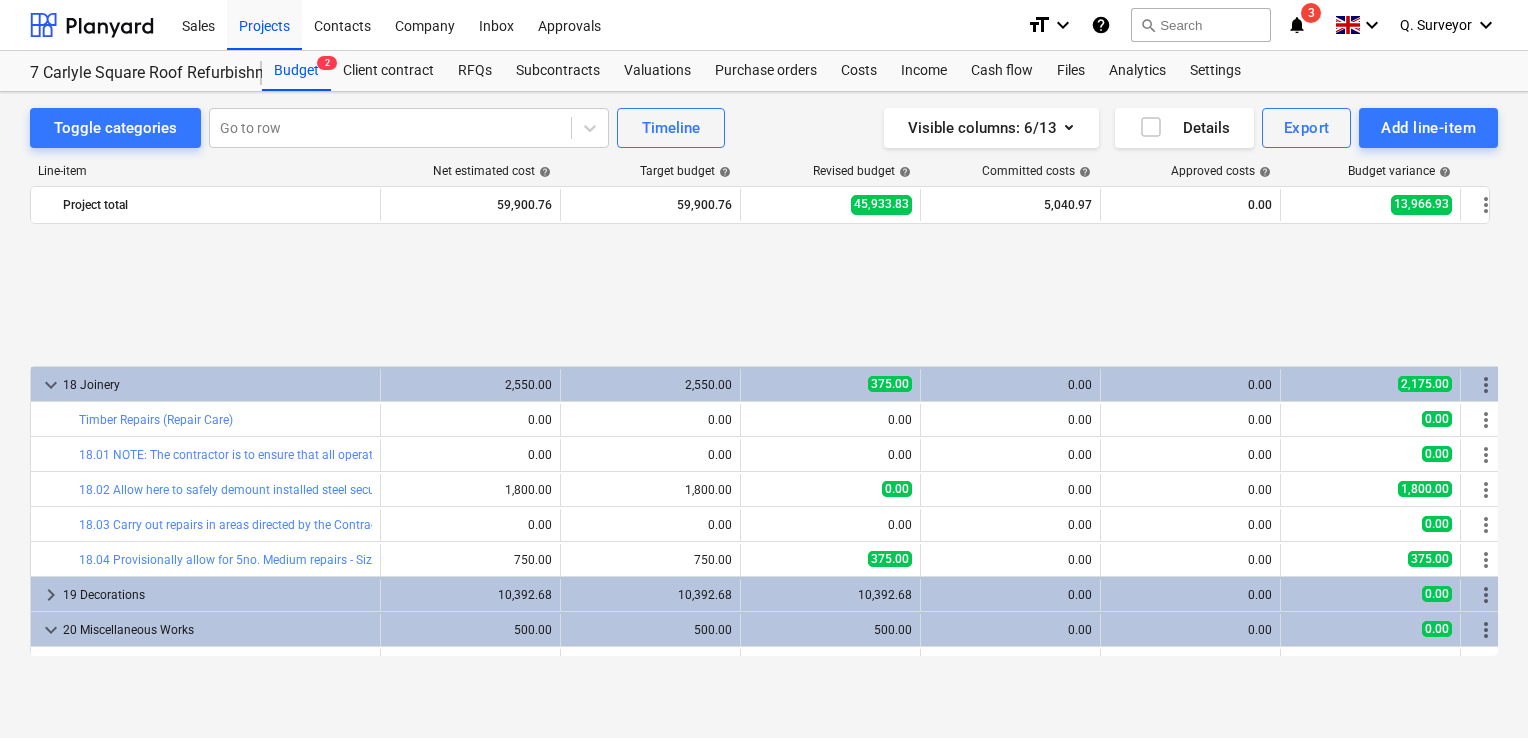 scroll, scrollTop: 2306, scrollLeft: 0, axis: vertical 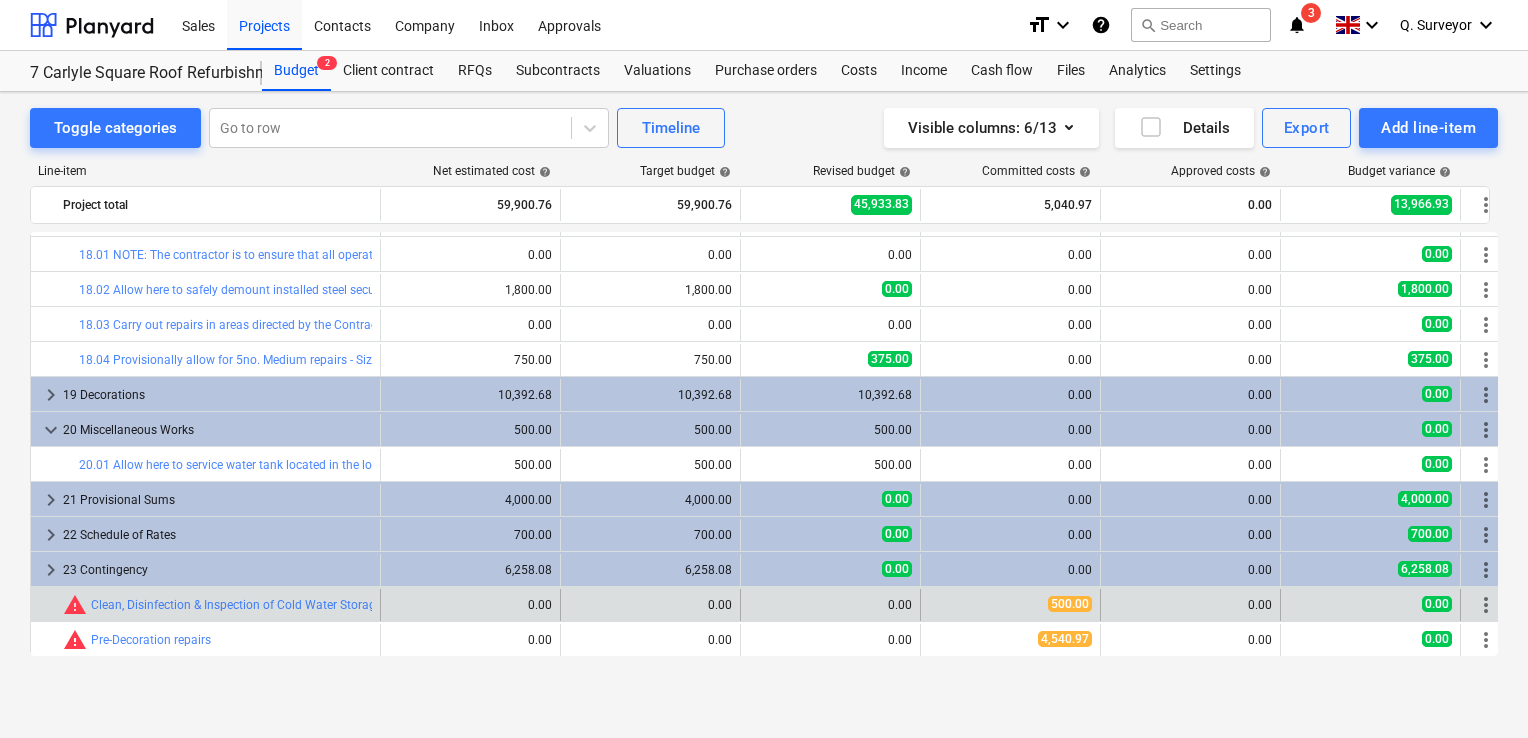 click on "more_vert" at bounding box center (1486, 605) 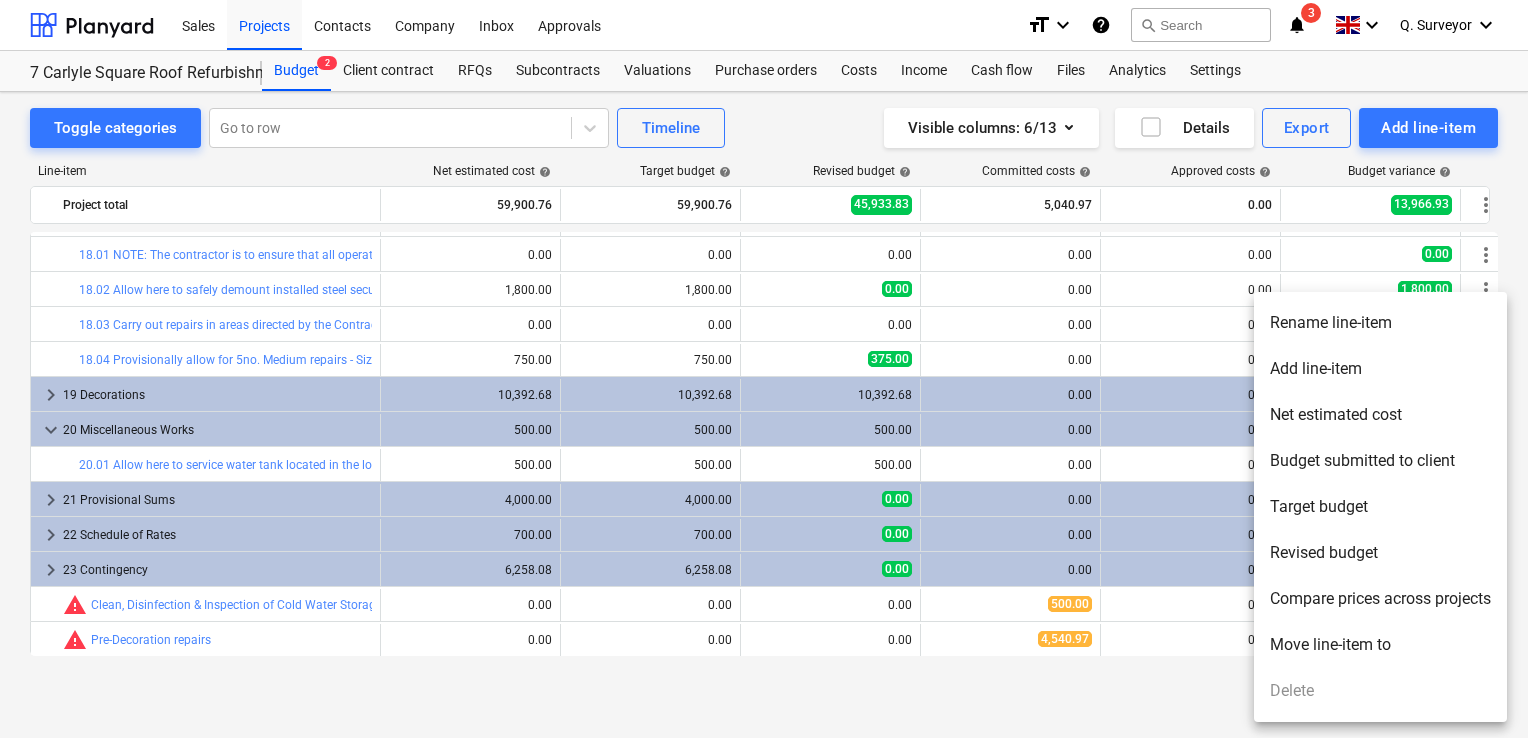 click on "Move line-item to" at bounding box center [1380, 645] 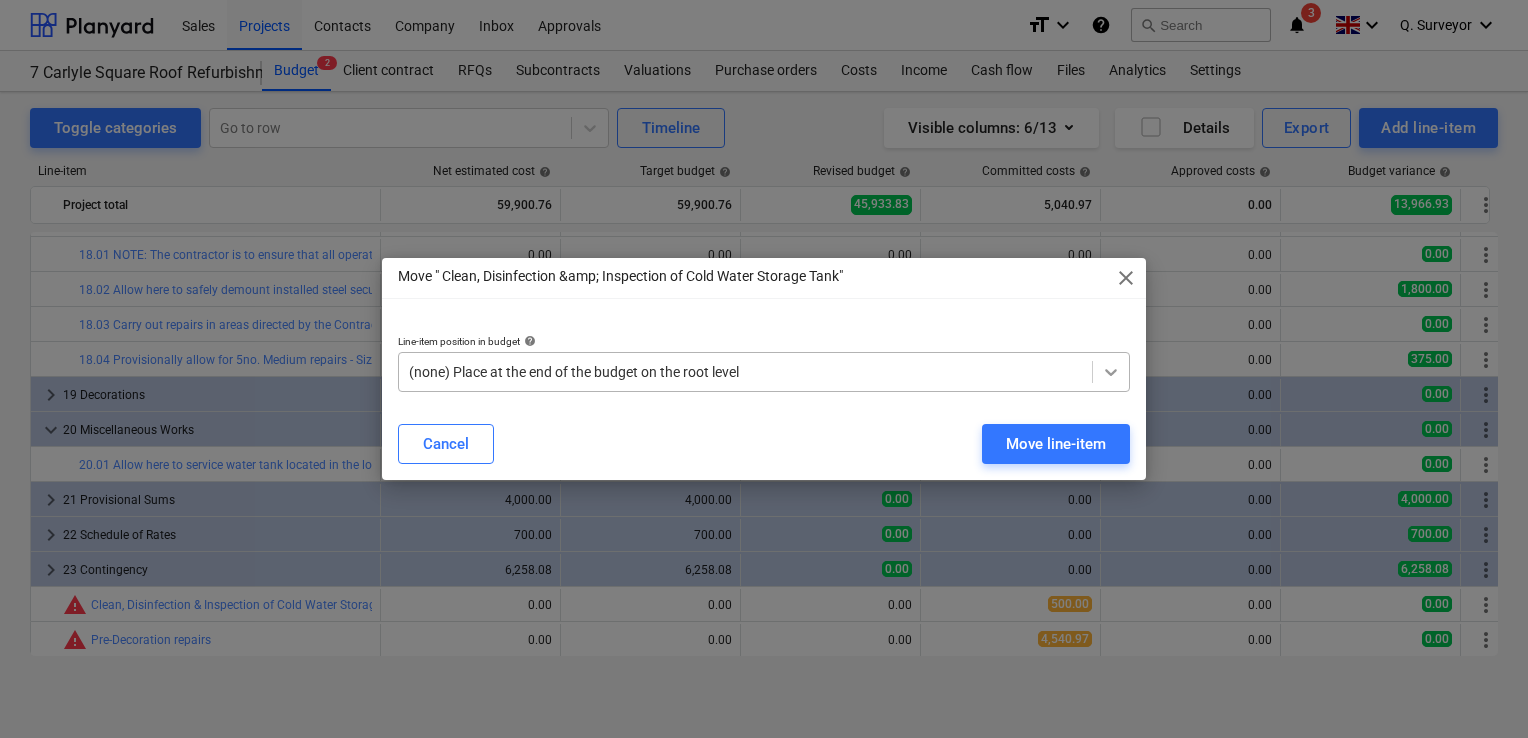 click at bounding box center (1111, 372) 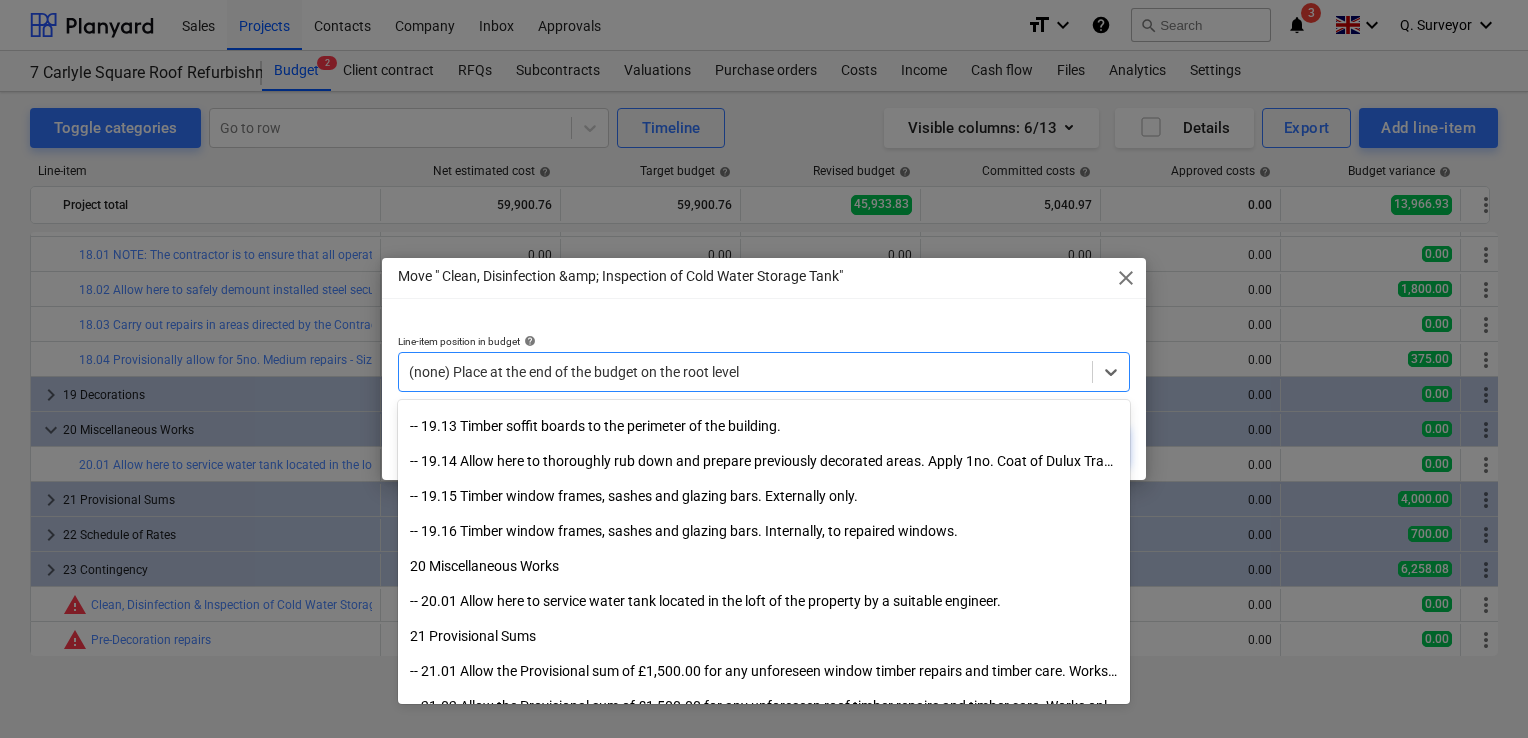 scroll, scrollTop: 4300, scrollLeft: 0, axis: vertical 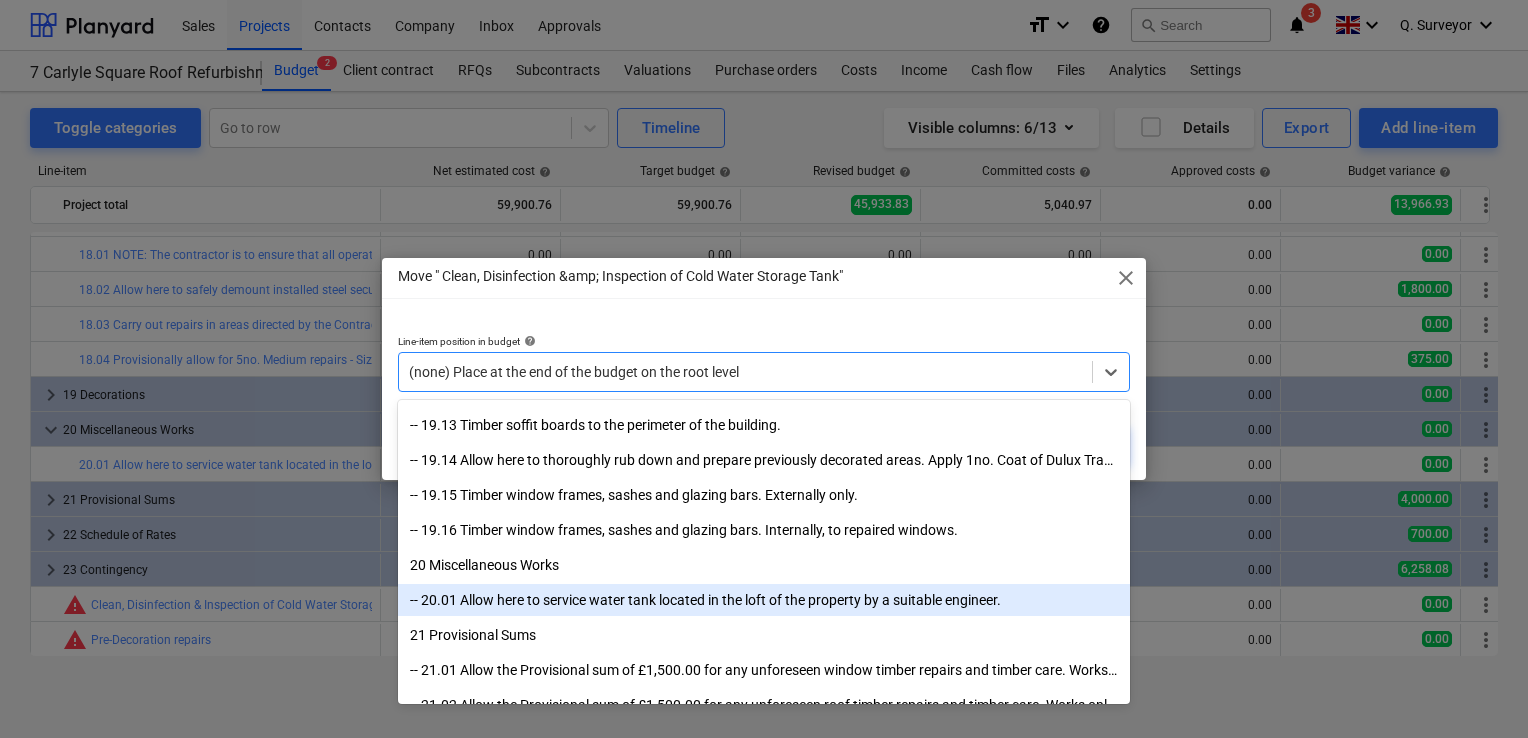click on "--  20.01 Allow here to service water tank located in the loft of the property by a suitable engineer." at bounding box center (764, 600) 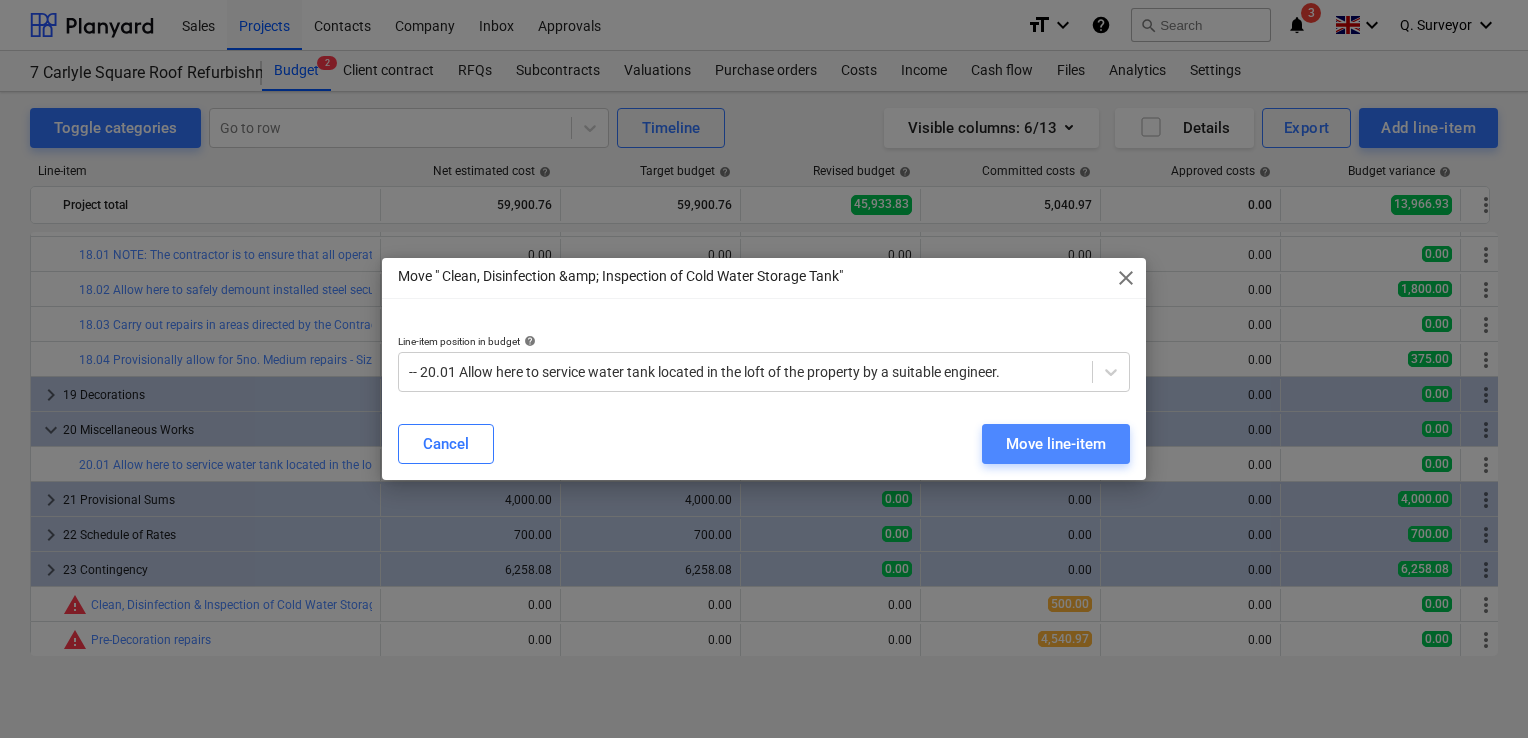 click on "Move line-item" at bounding box center (1056, 444) 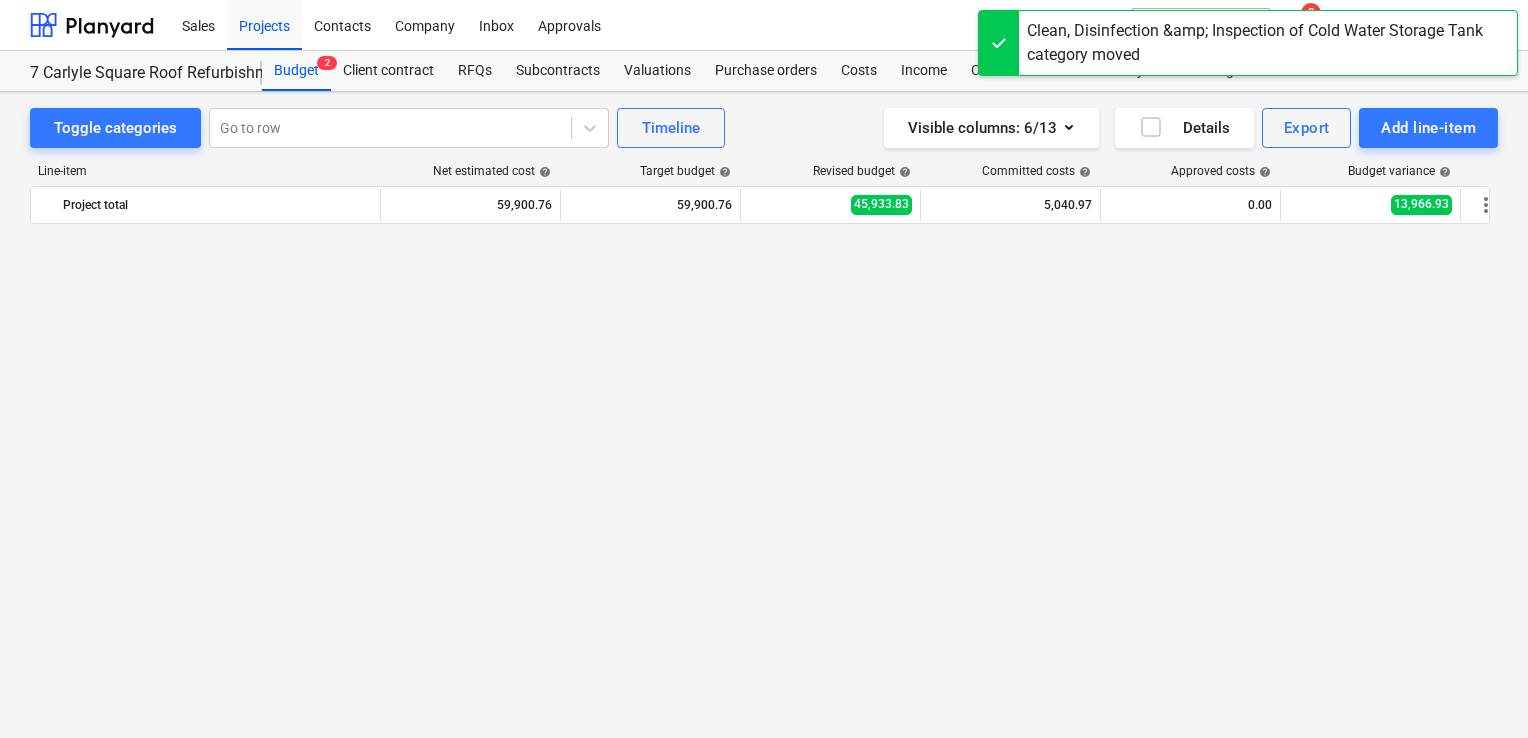 scroll, scrollTop: 2271, scrollLeft: 0, axis: vertical 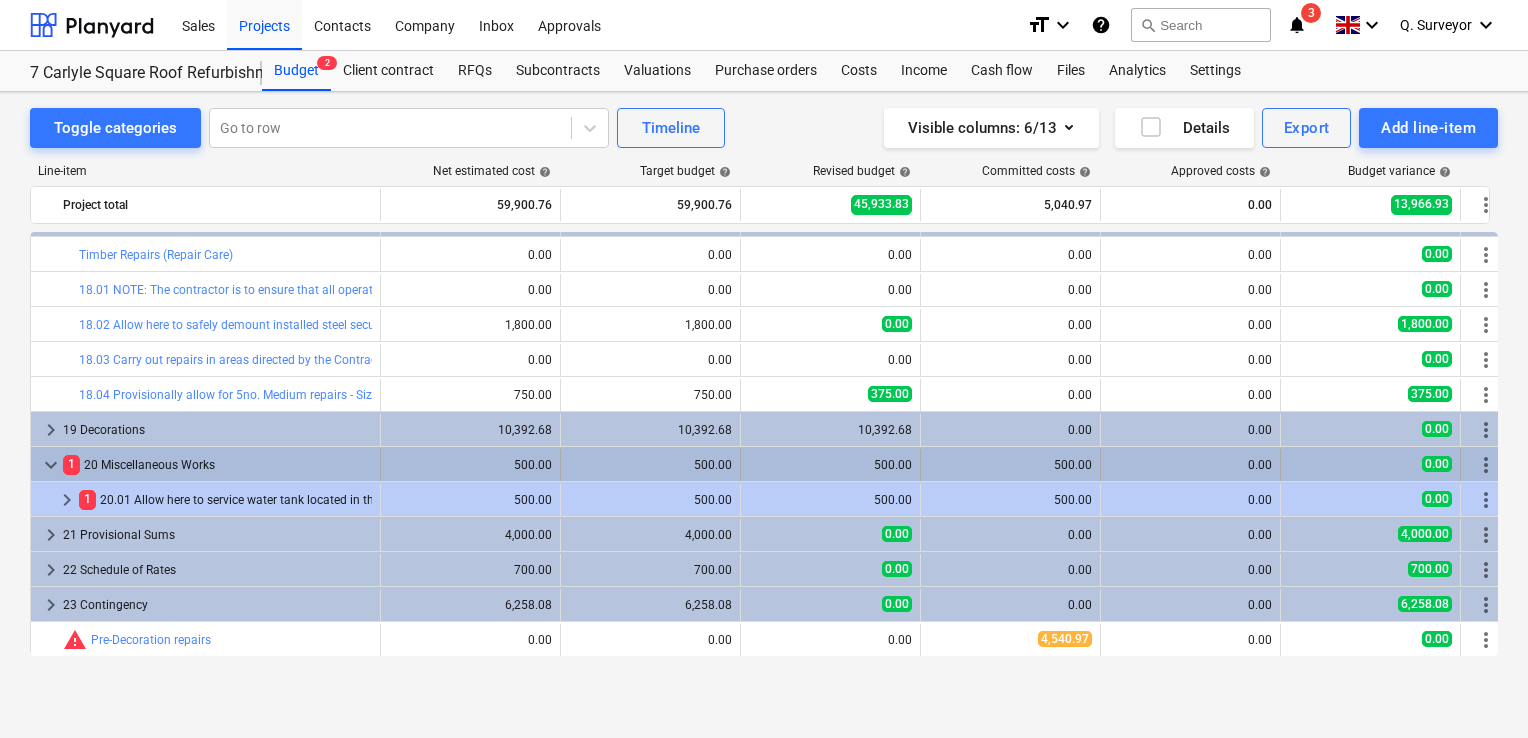 click on "keyboard_arrow_down" at bounding box center [51, 465] 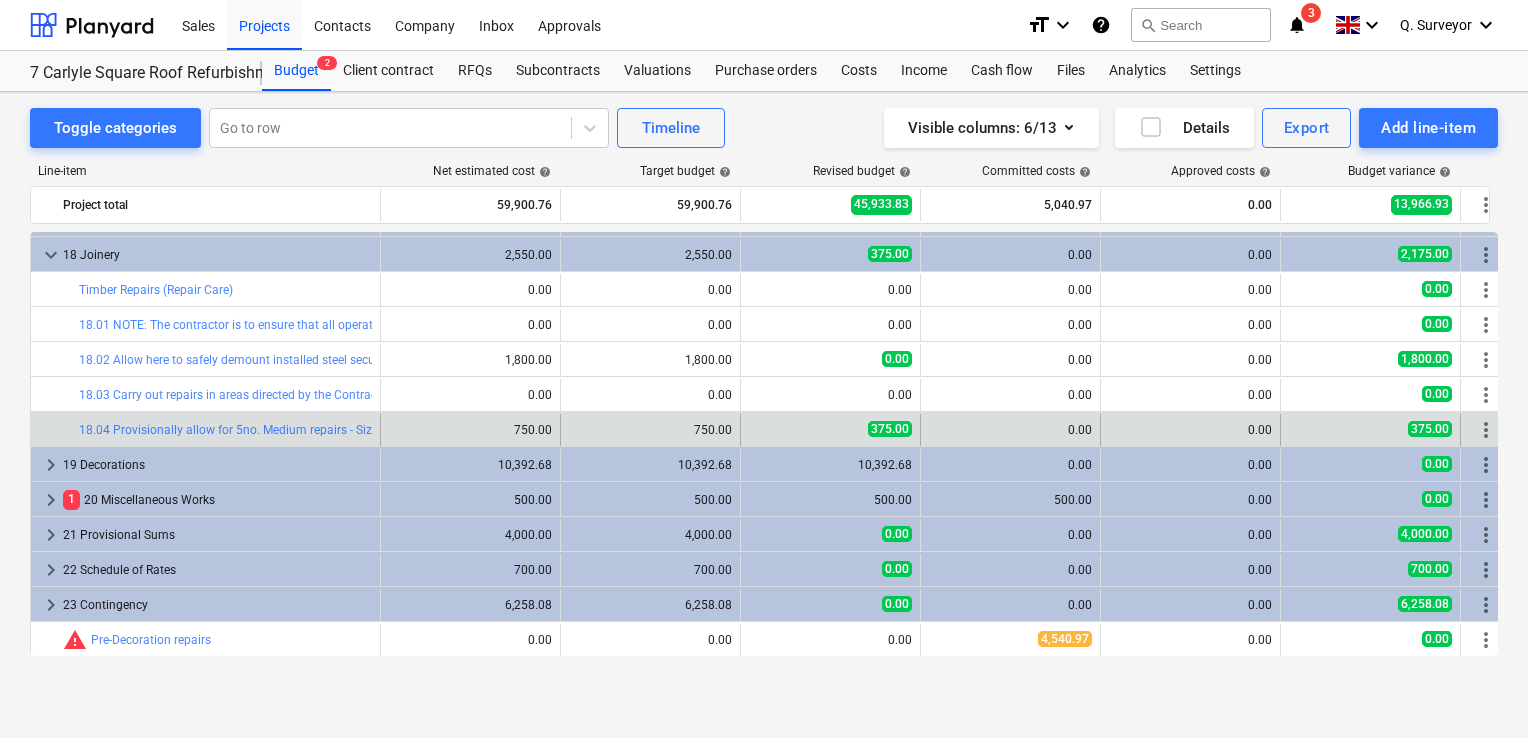 scroll, scrollTop: 2236, scrollLeft: 0, axis: vertical 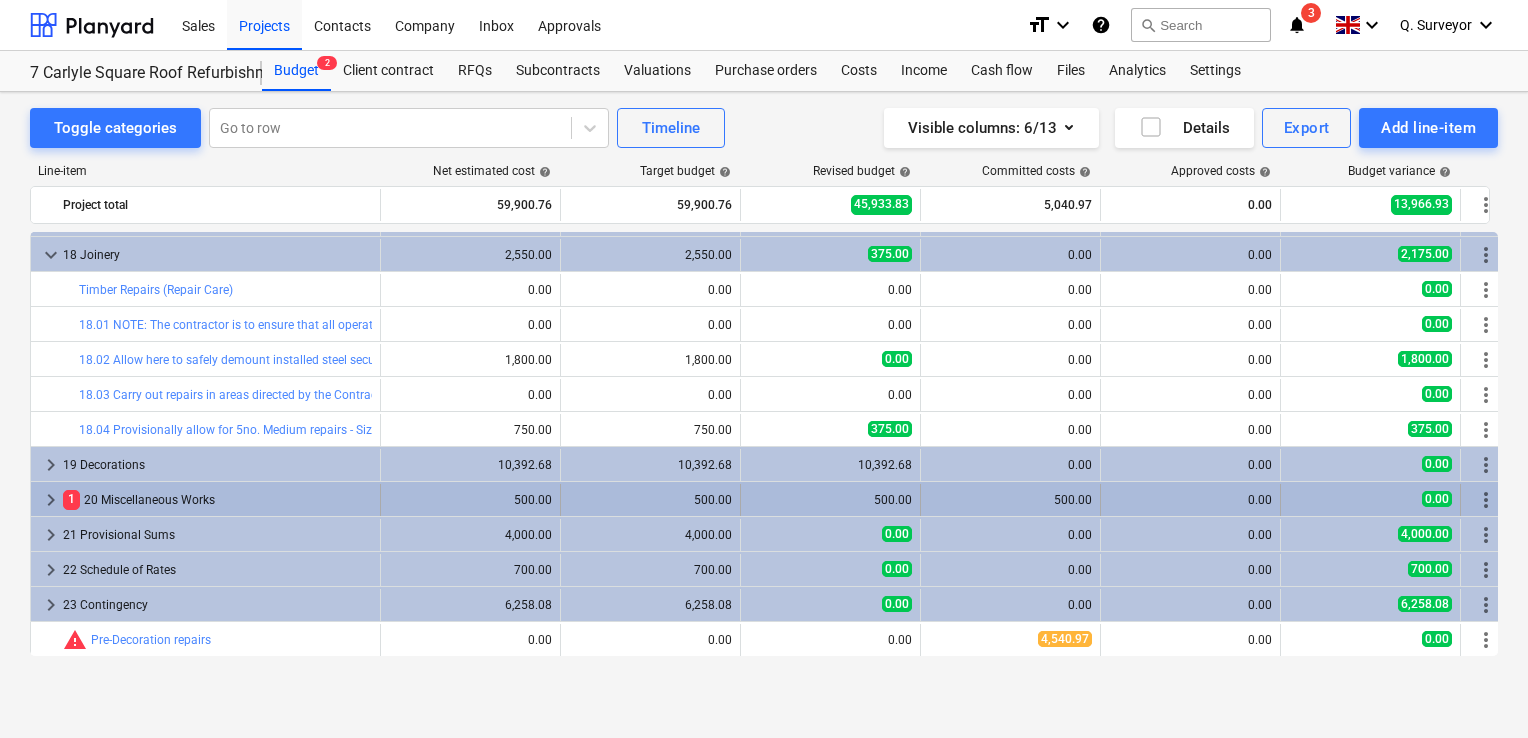 click on "keyboard_arrow_right" at bounding box center [51, 500] 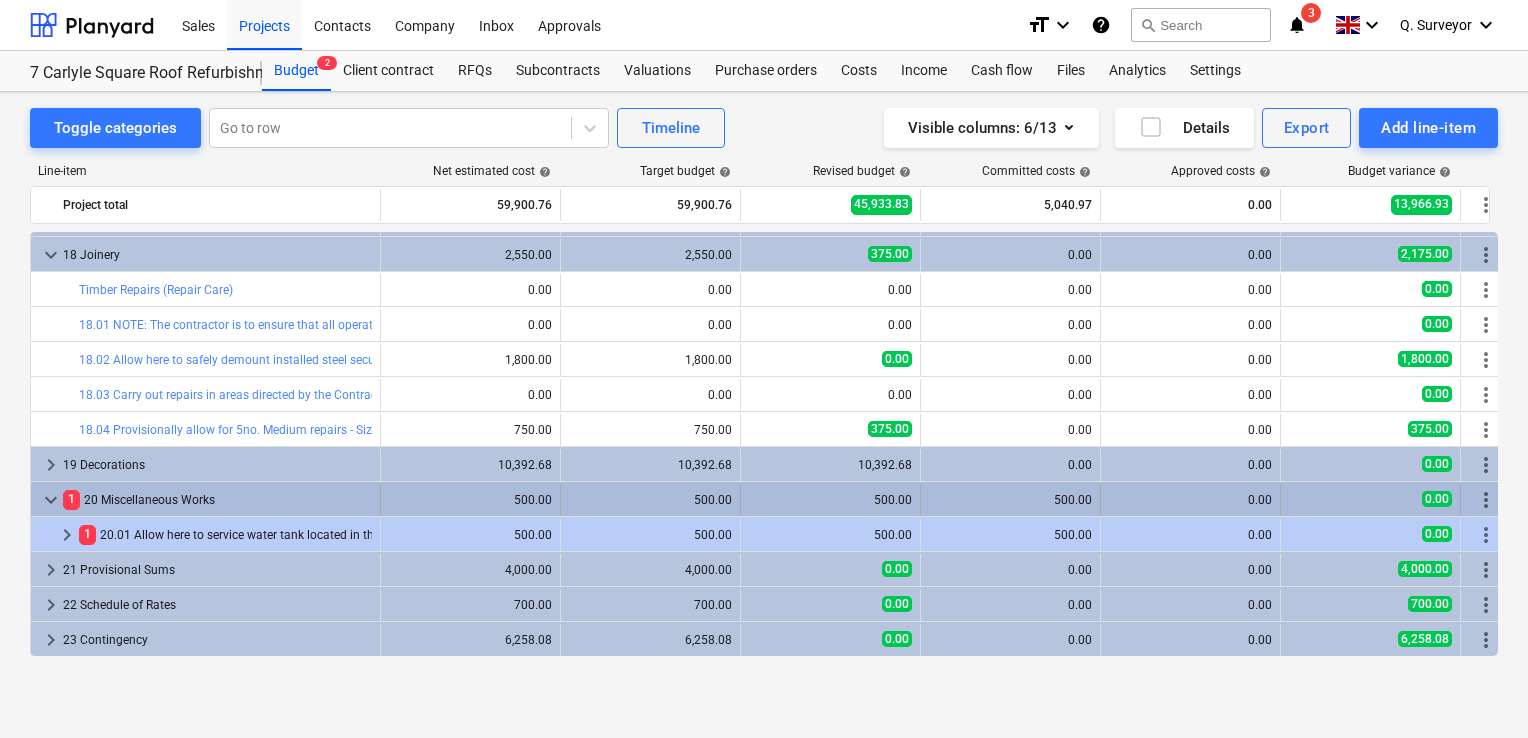 click on "1 20 Miscellaneous Works" at bounding box center (217, 500) 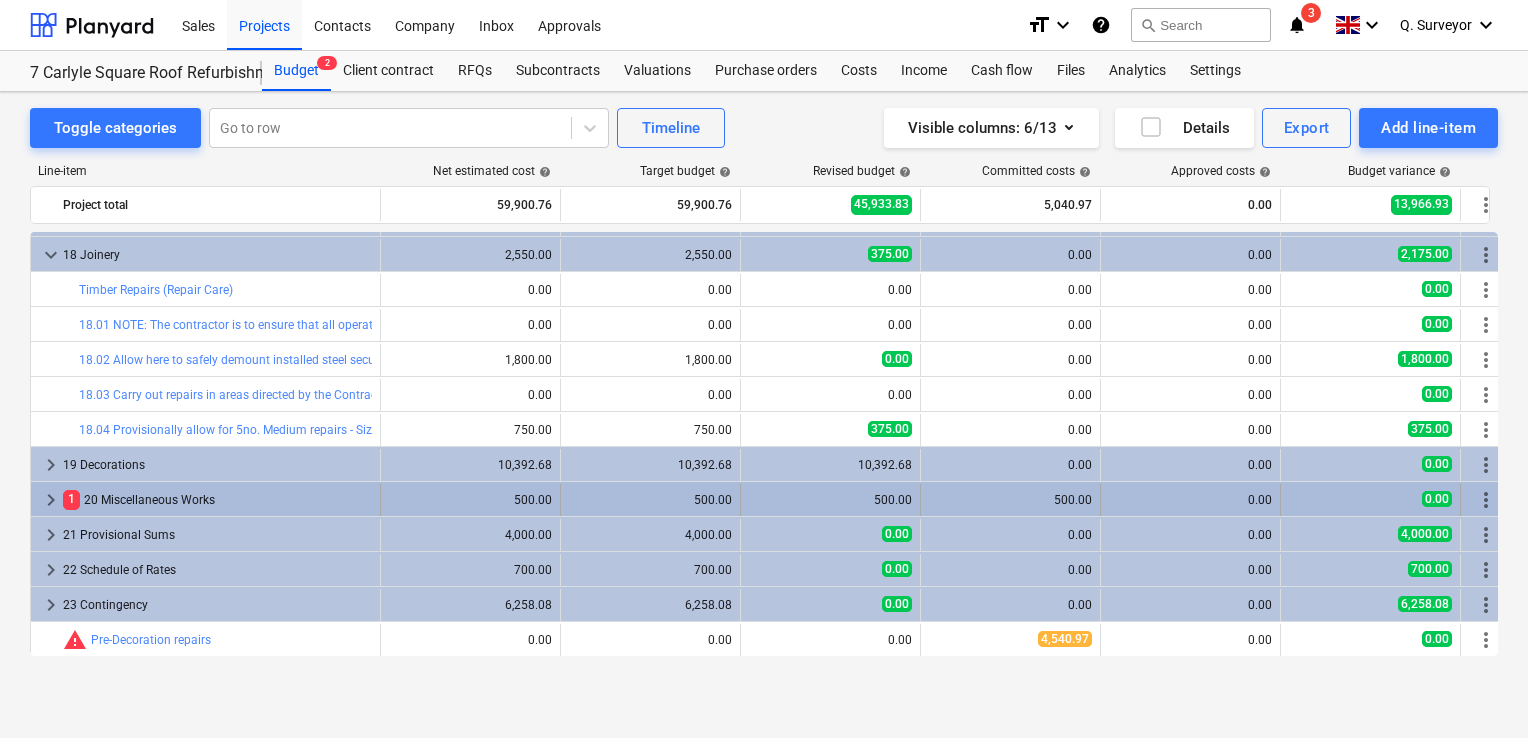 click on "1 20 Miscellaneous Works" at bounding box center (217, 500) 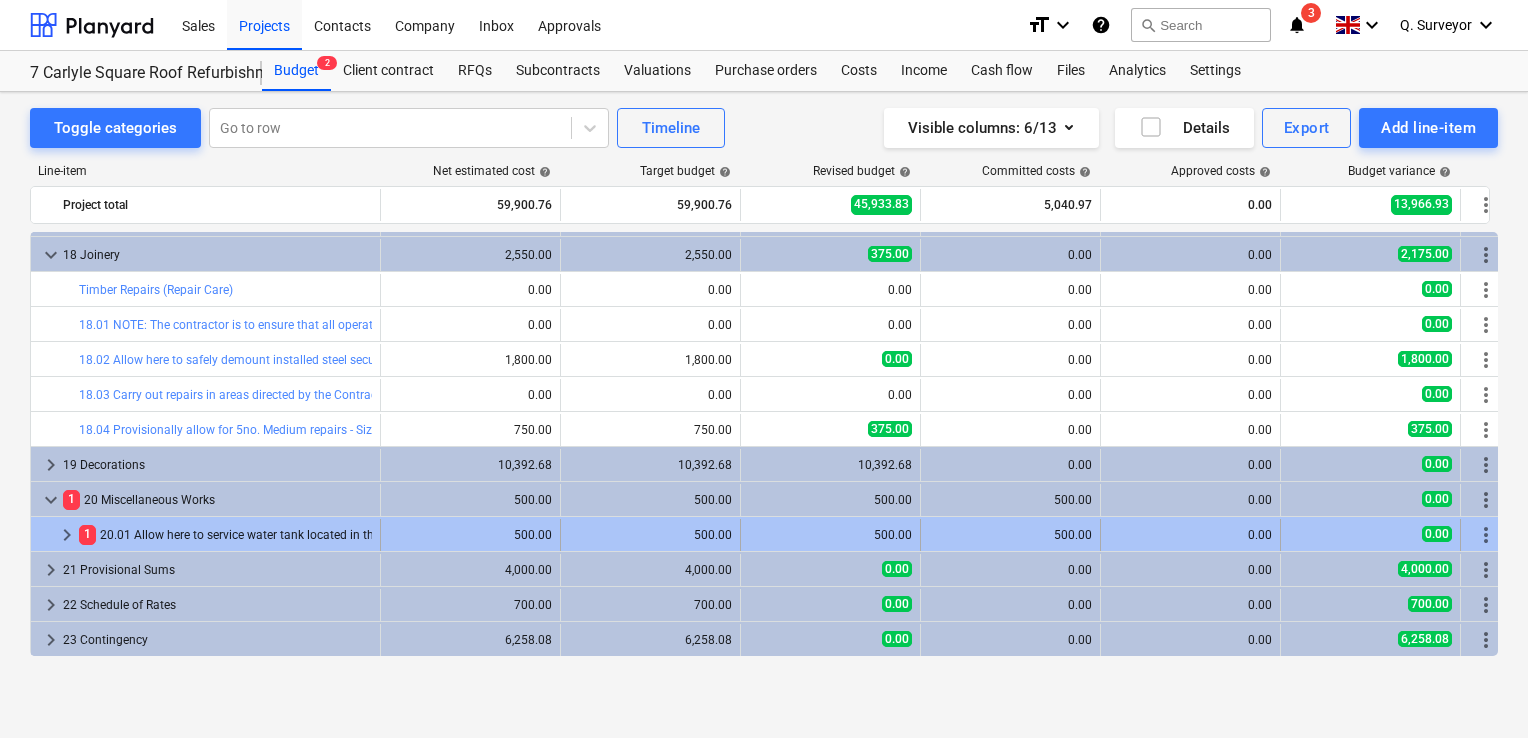click on "1 20.01 Allow here to service water tank located in the loft of the property by a suitable engineer." at bounding box center [225, 535] 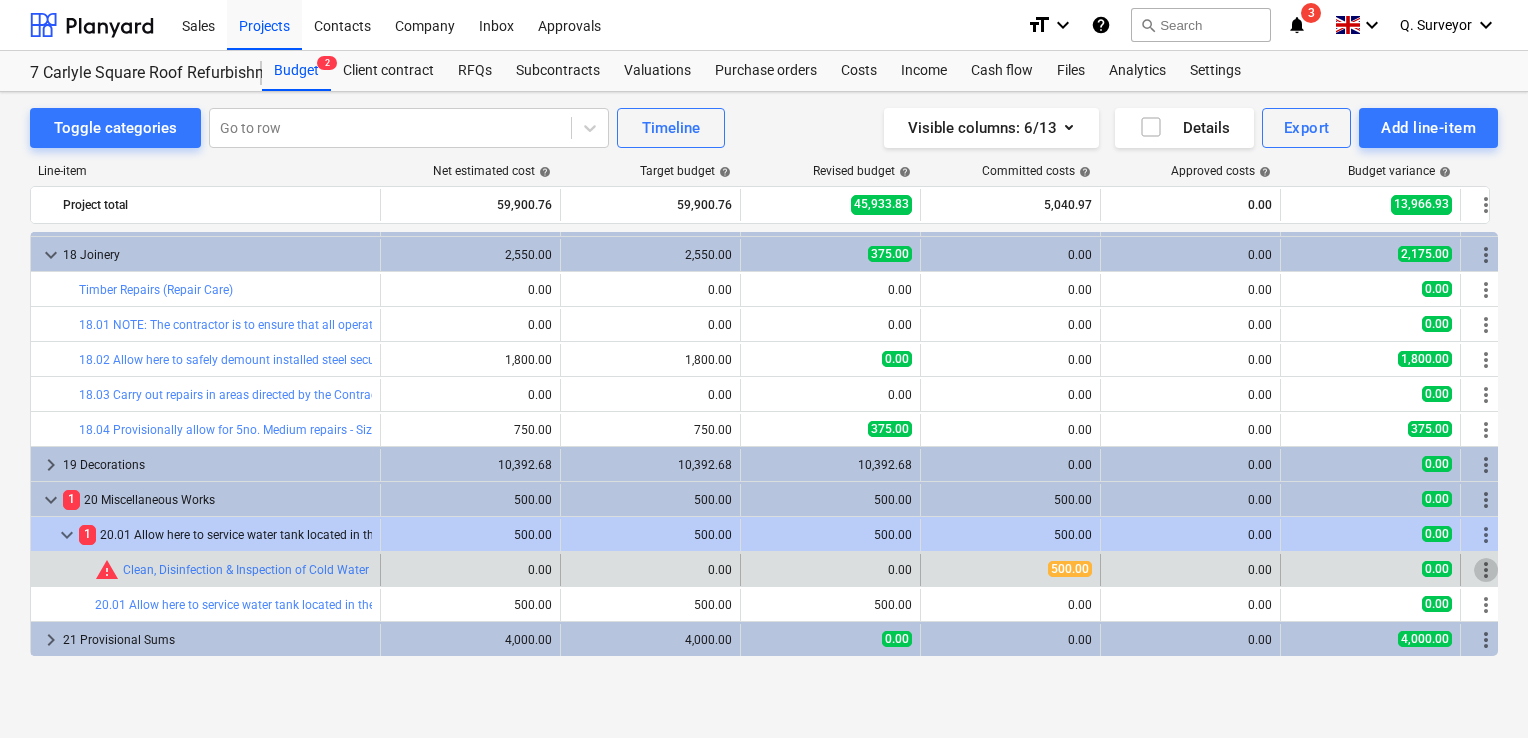 click on "more_vert" at bounding box center [1486, 570] 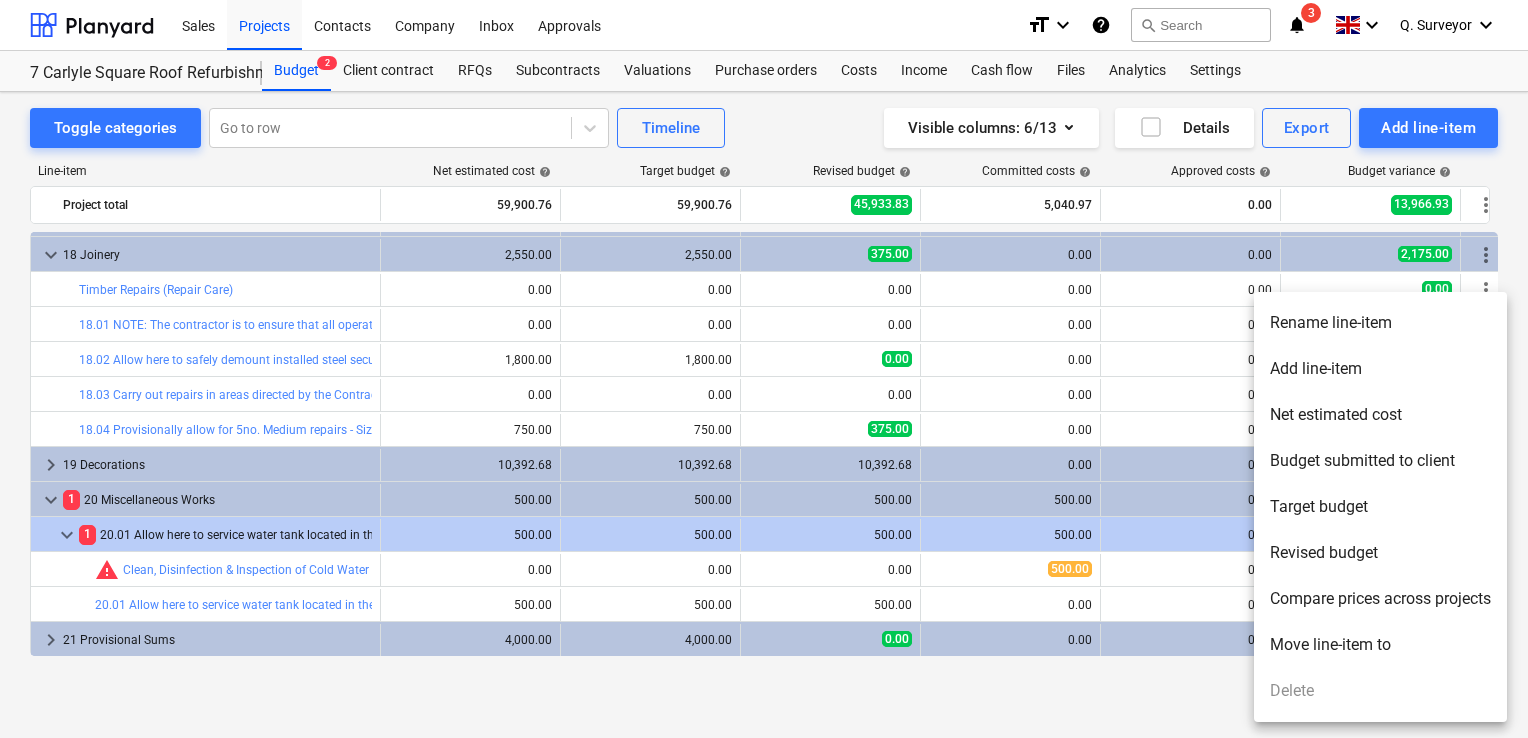 click on "Add line-item" at bounding box center [1380, 369] 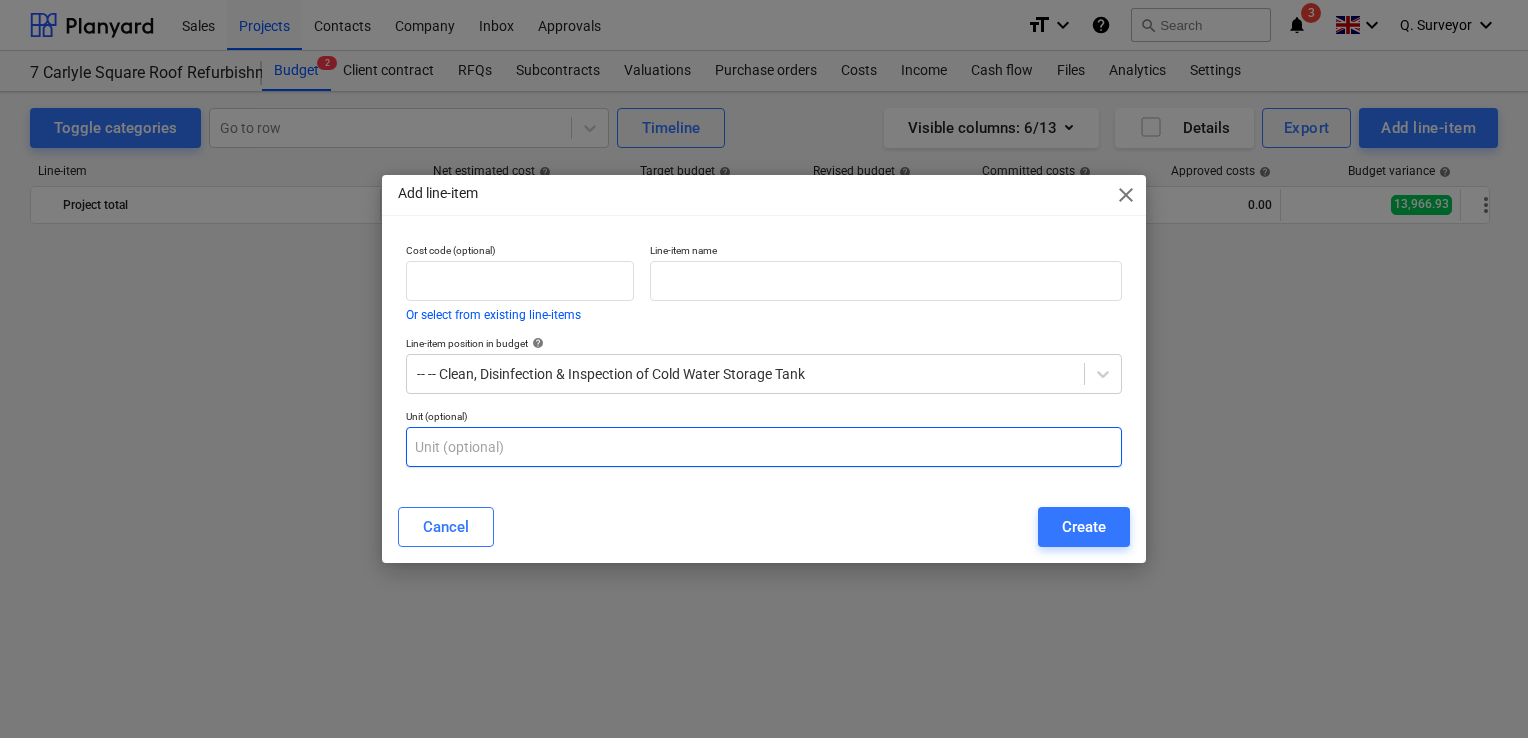 scroll, scrollTop: 2236, scrollLeft: 0, axis: vertical 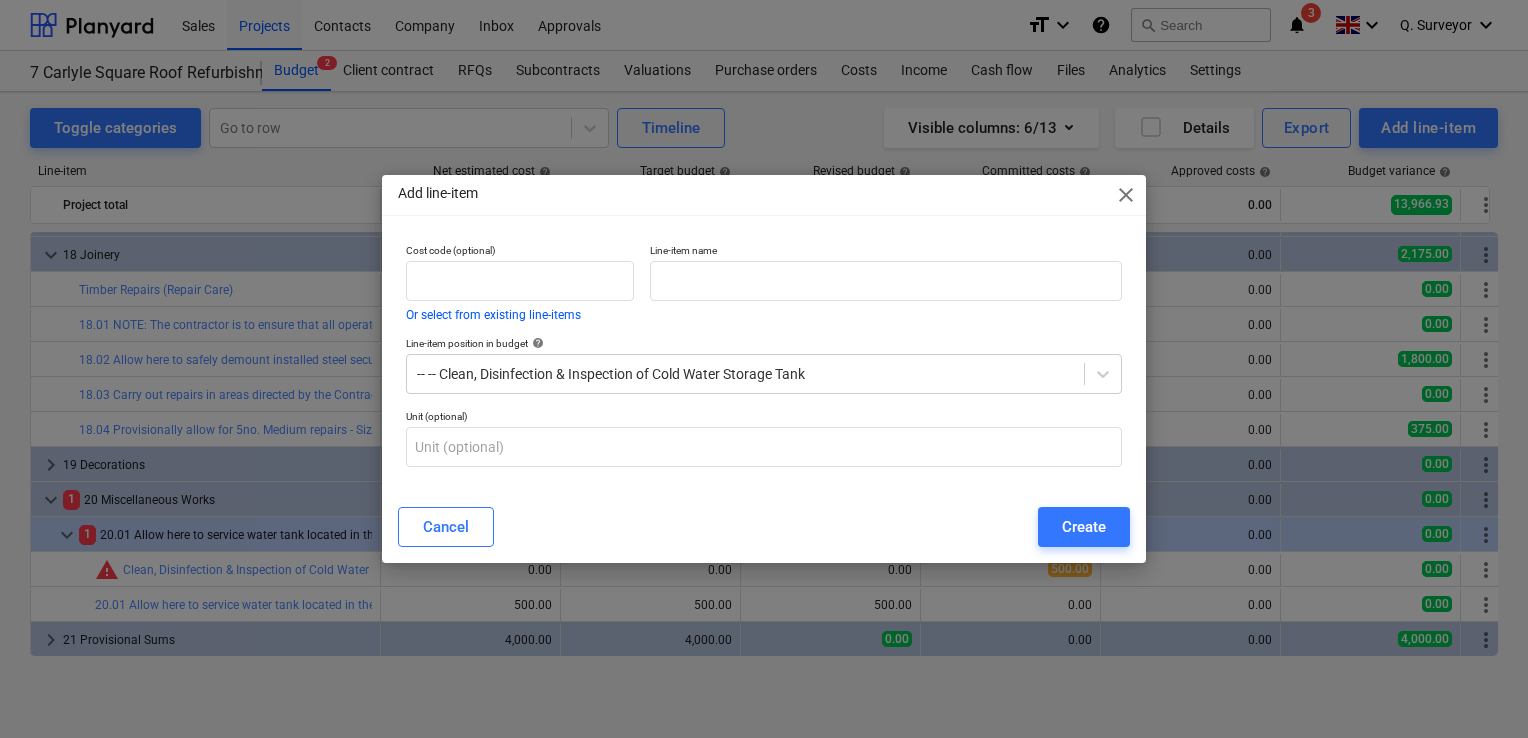 click on "Add line-item close" at bounding box center (764, 195) 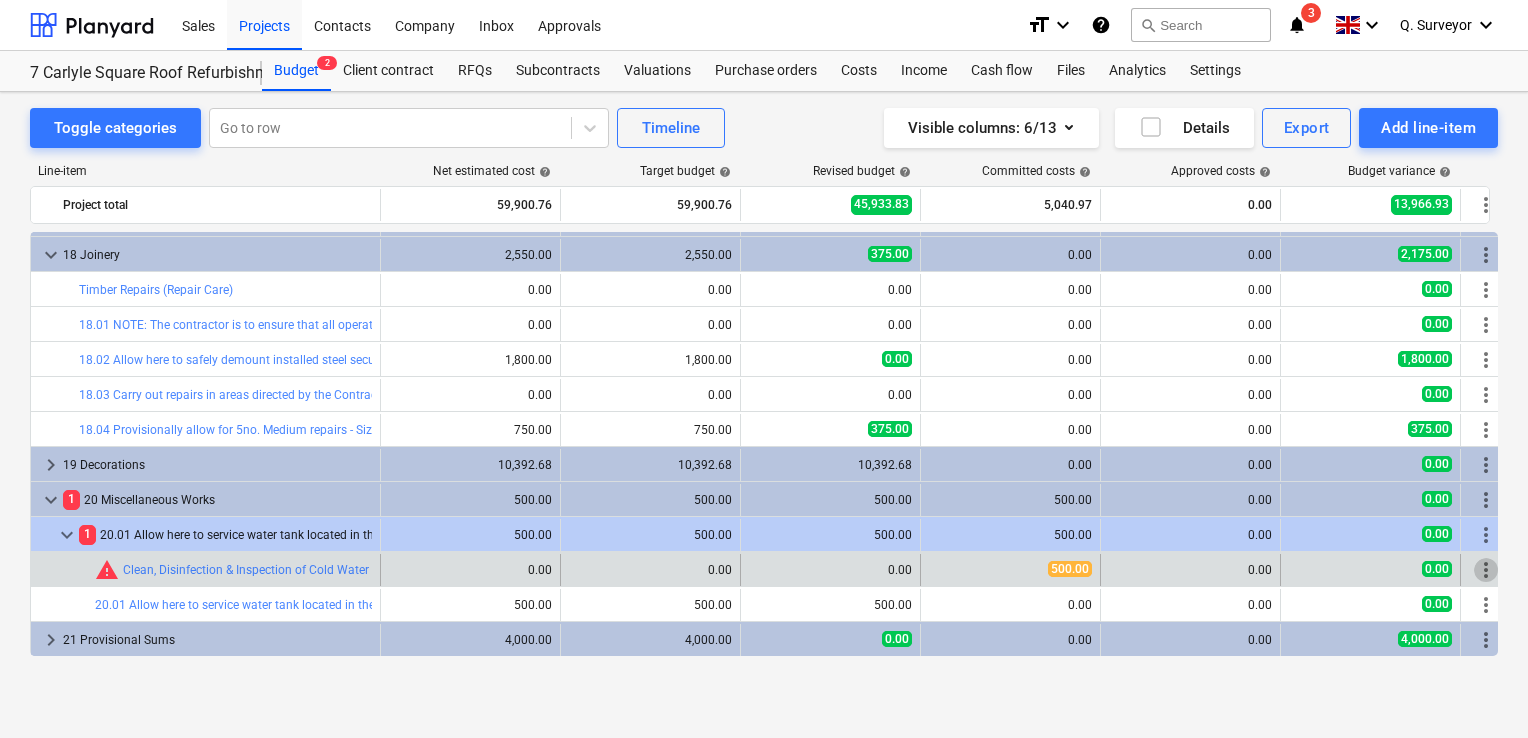 click on "more_vert" at bounding box center (1486, 570) 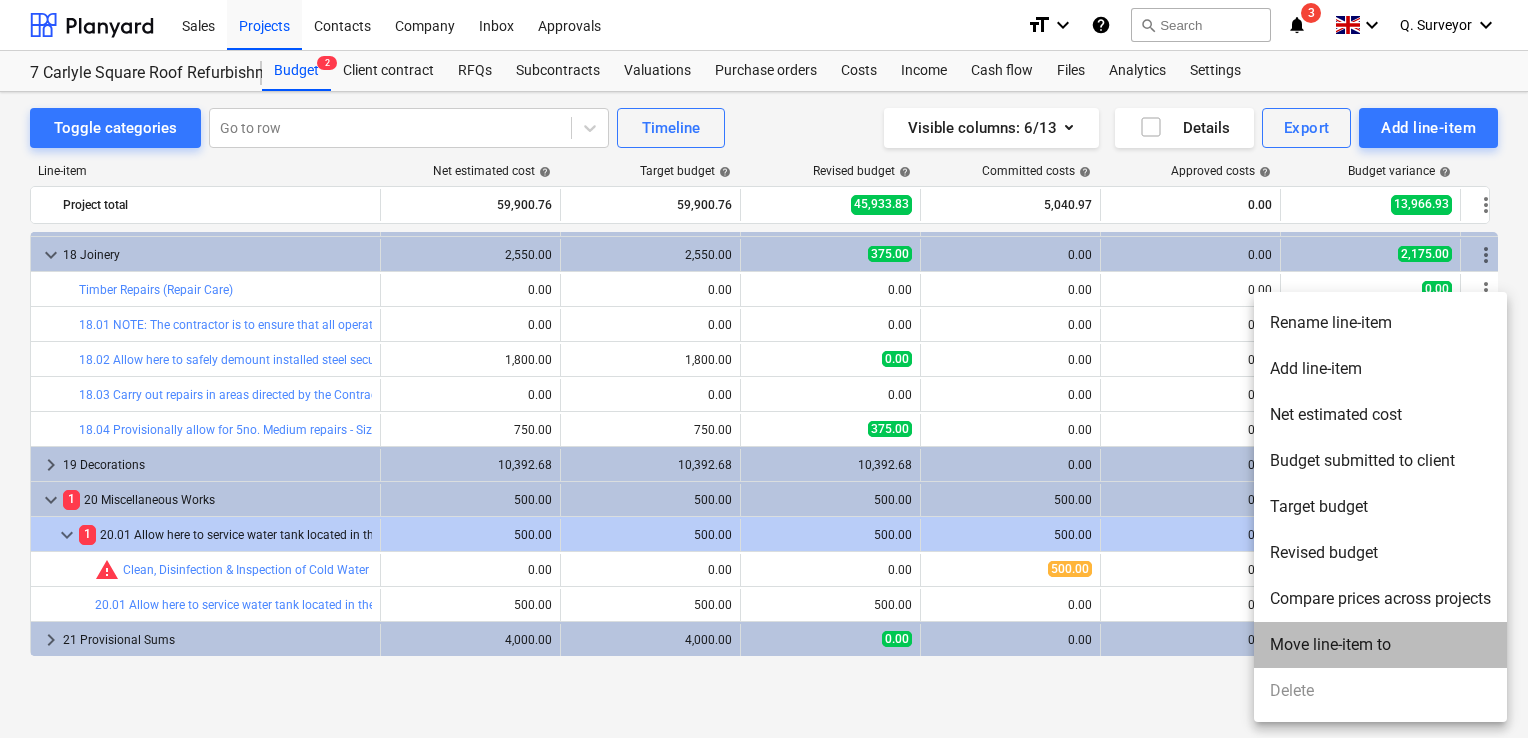 click on "Move line-item to" at bounding box center (1380, 645) 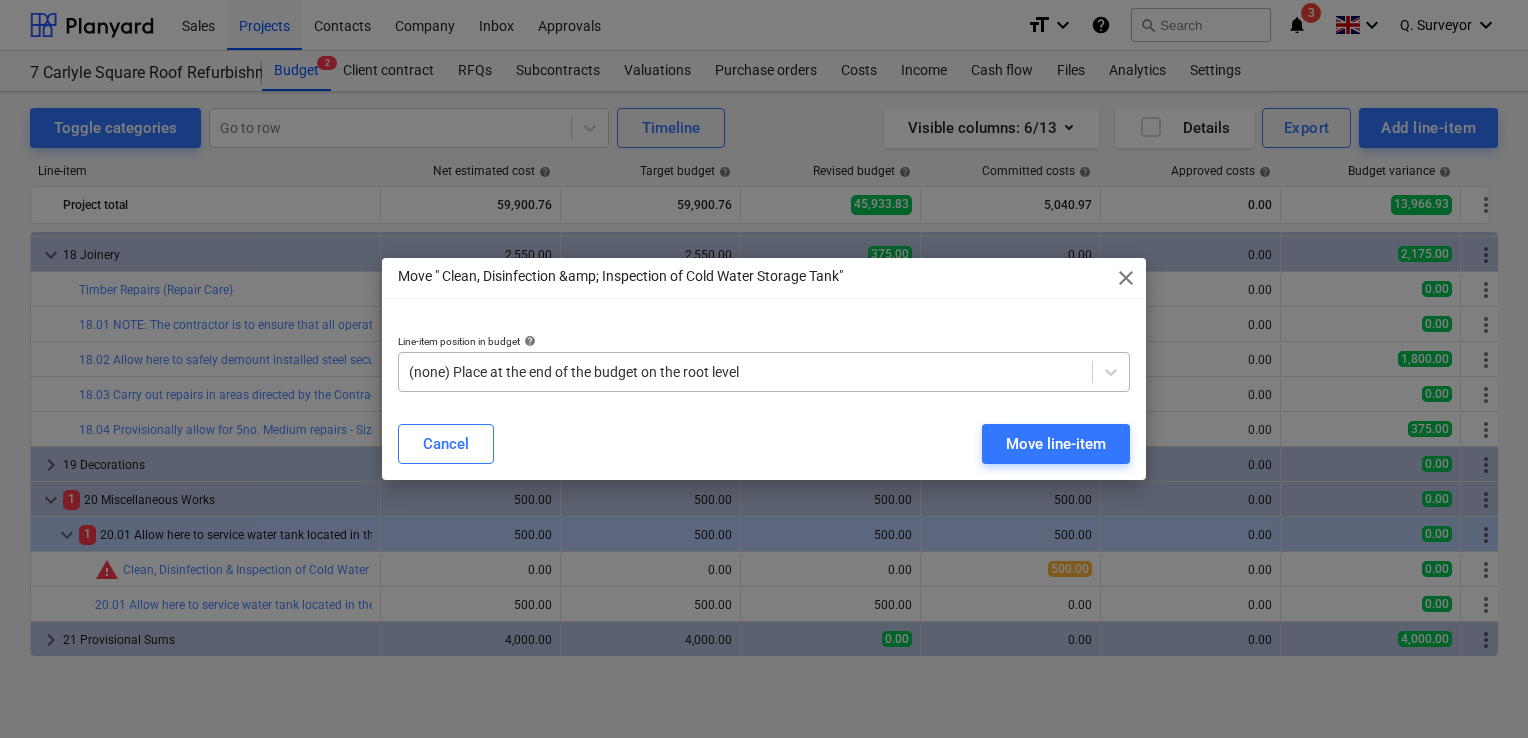 click at bounding box center [745, 372] 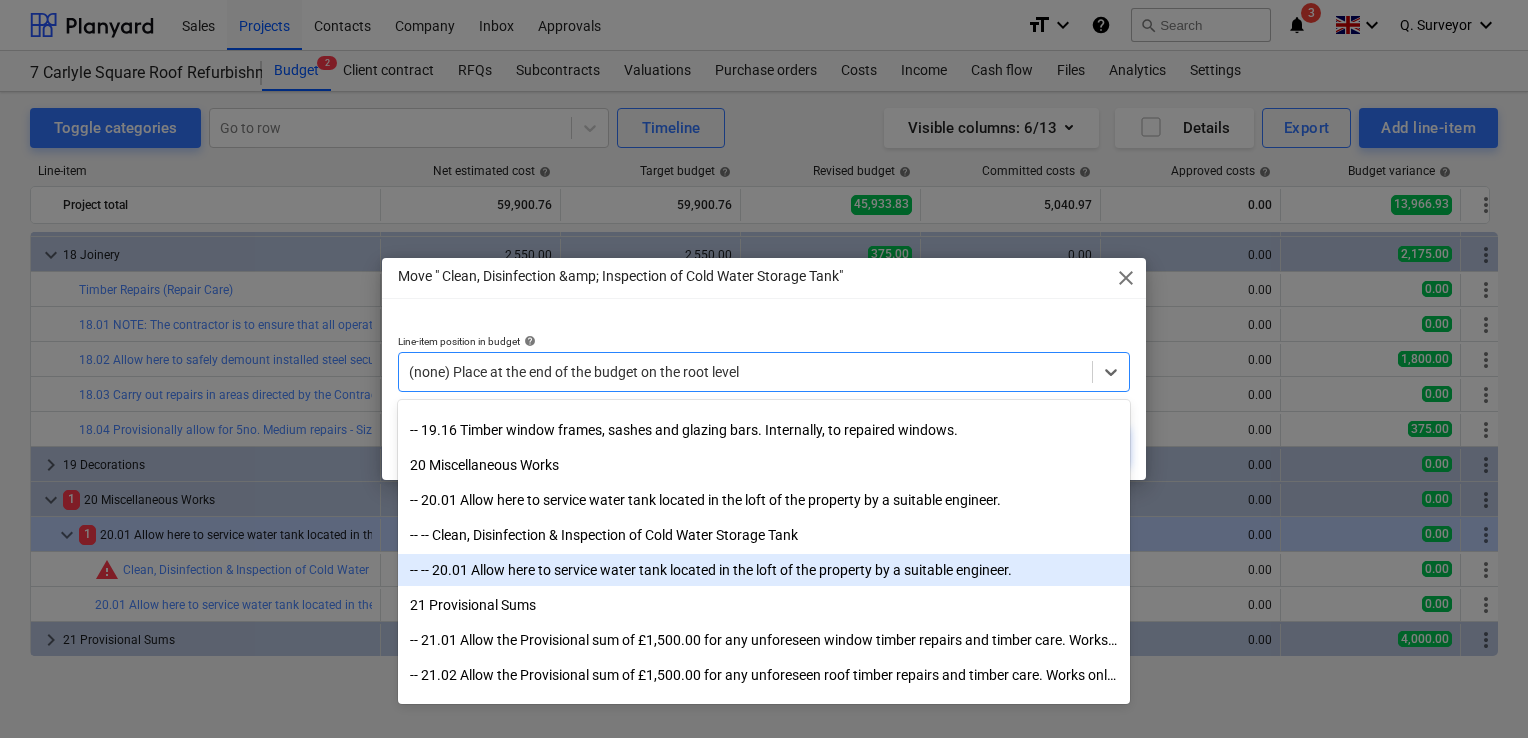 scroll, scrollTop: 4400, scrollLeft: 0, axis: vertical 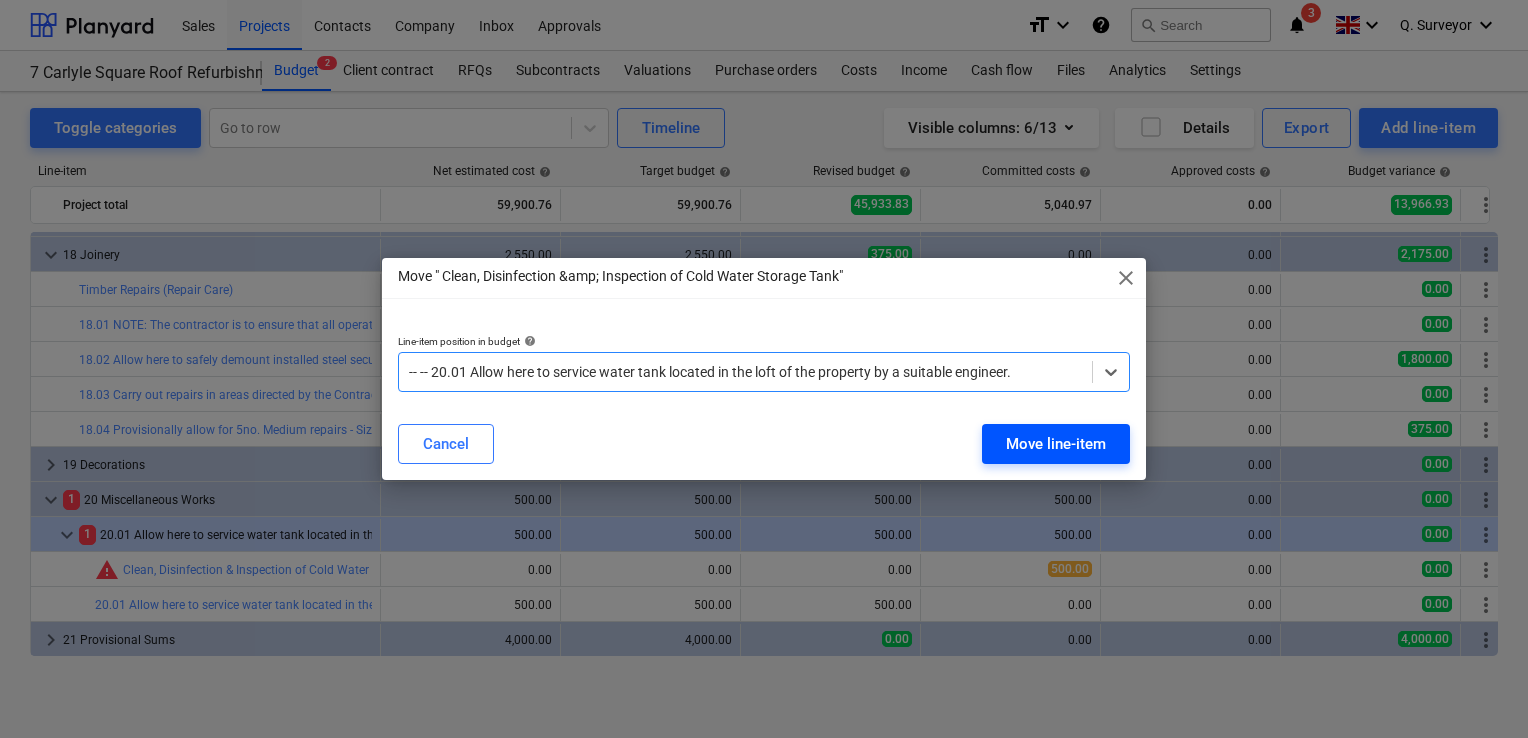 click on "Move line-item" at bounding box center (1056, 444) 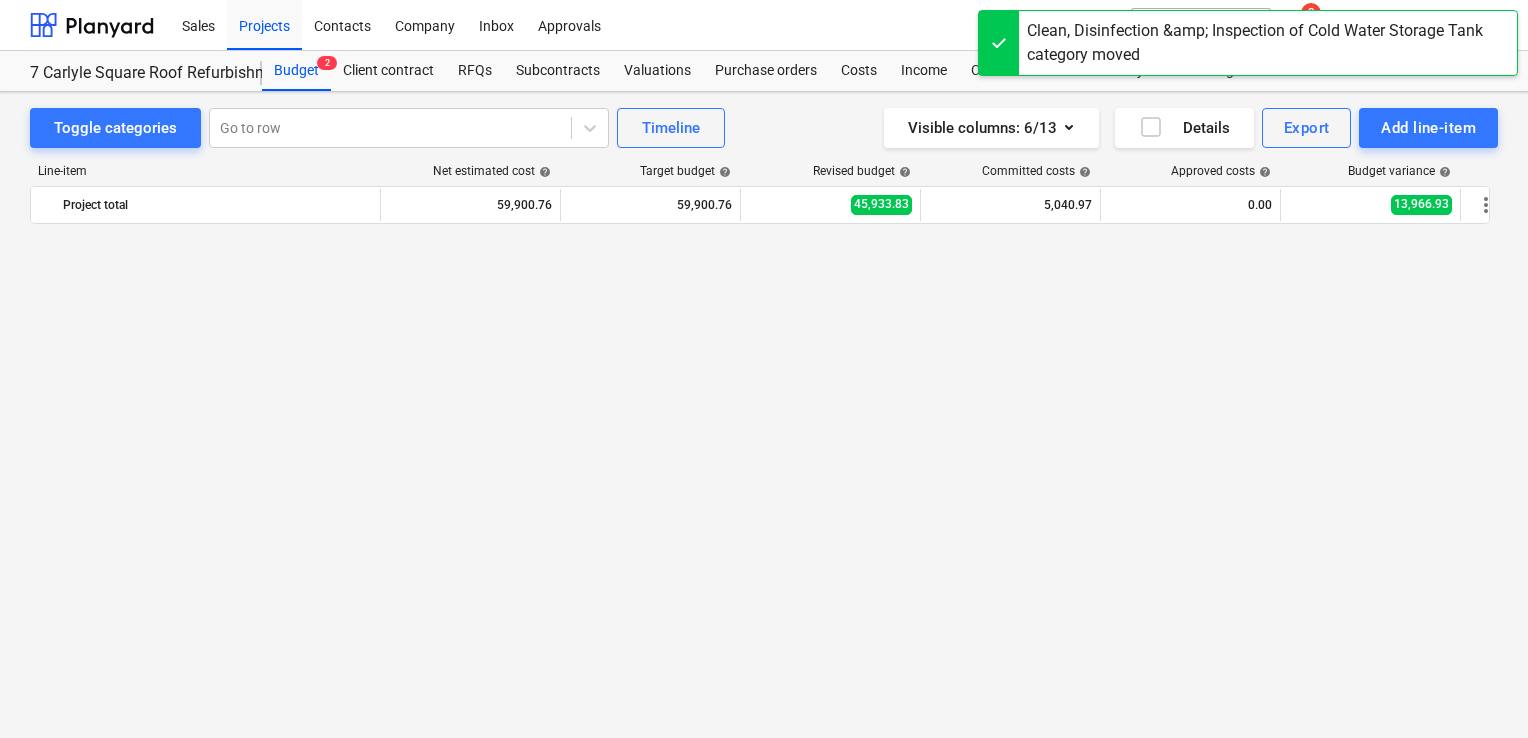 scroll, scrollTop: 2236, scrollLeft: 0, axis: vertical 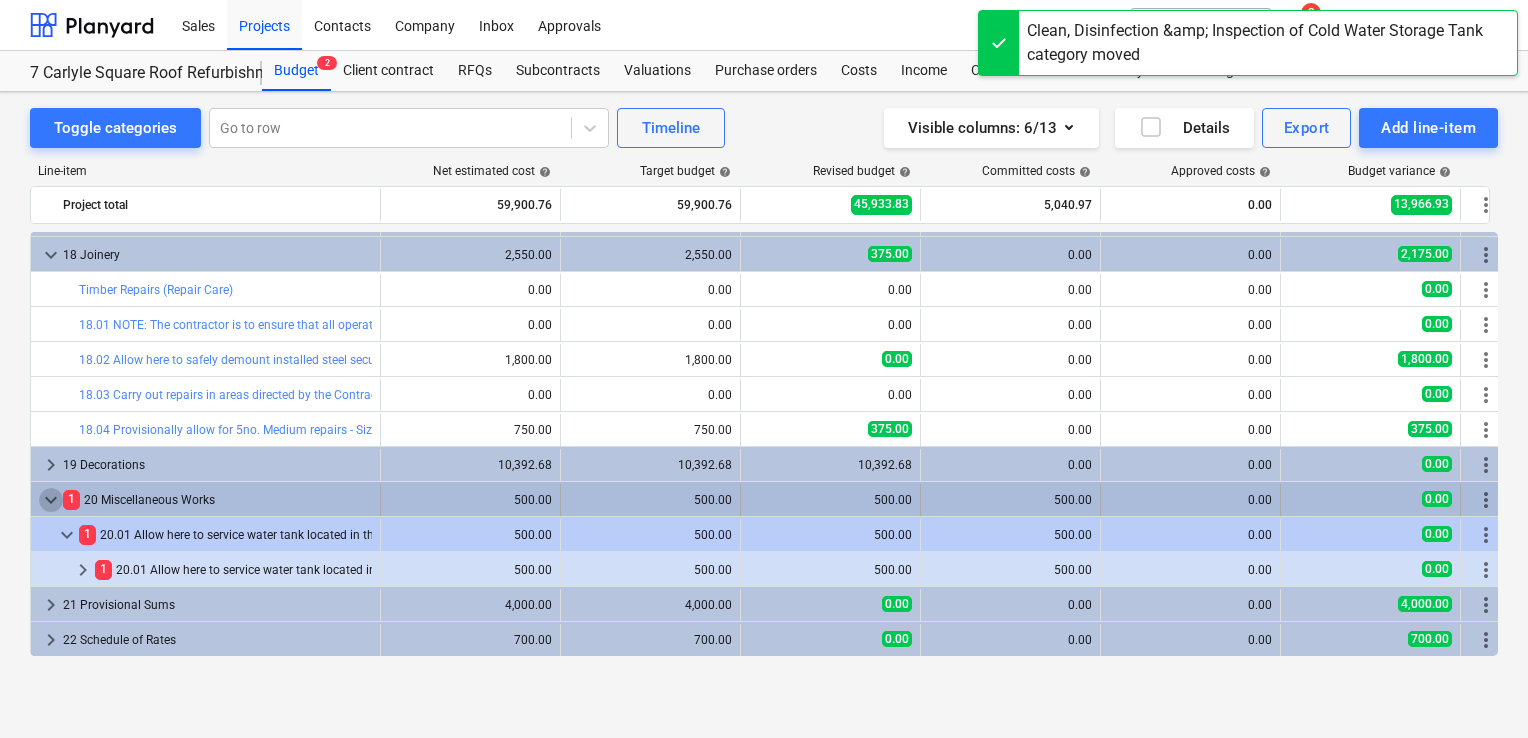 click on "keyboard_arrow_down" at bounding box center [51, 500] 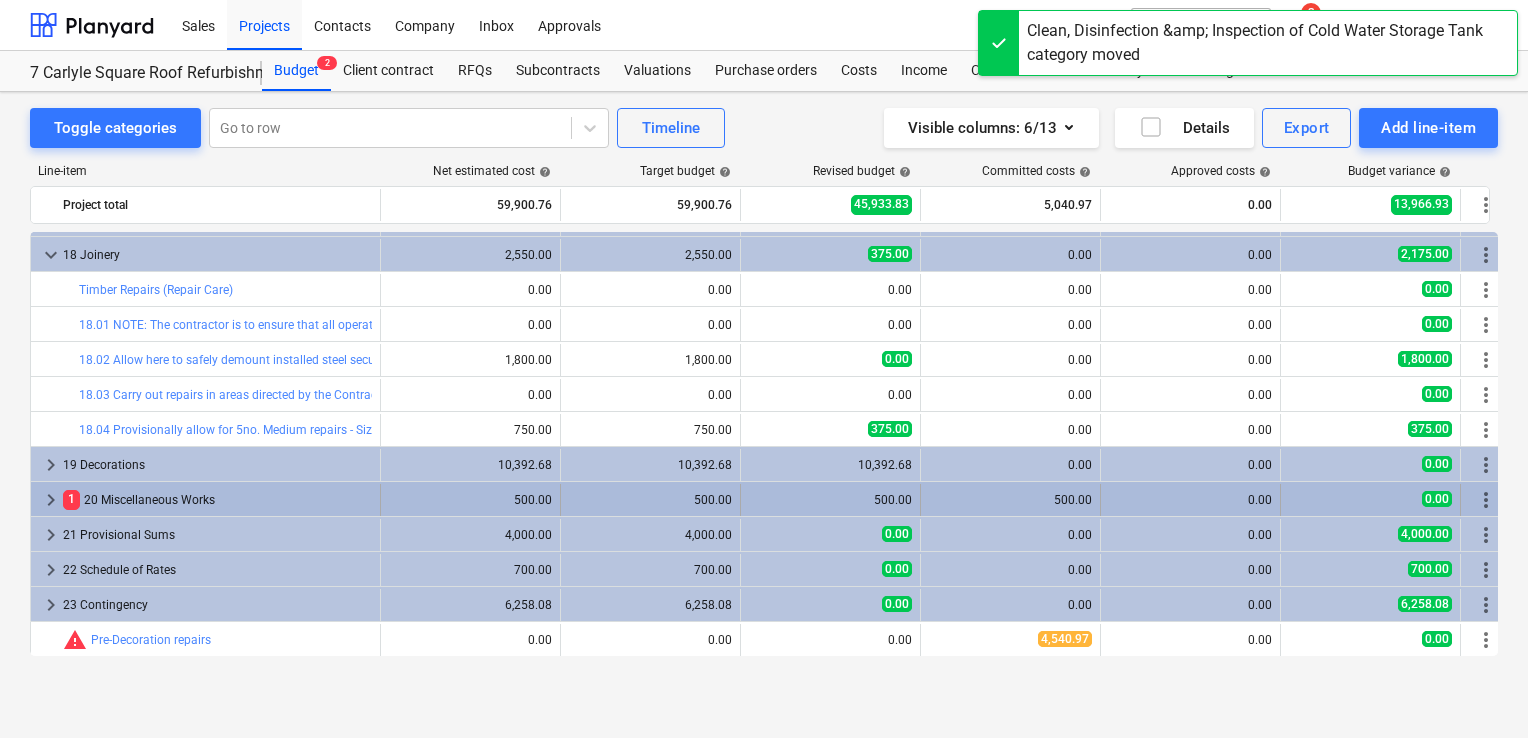click on "keyboard_arrow_right" at bounding box center (51, 500) 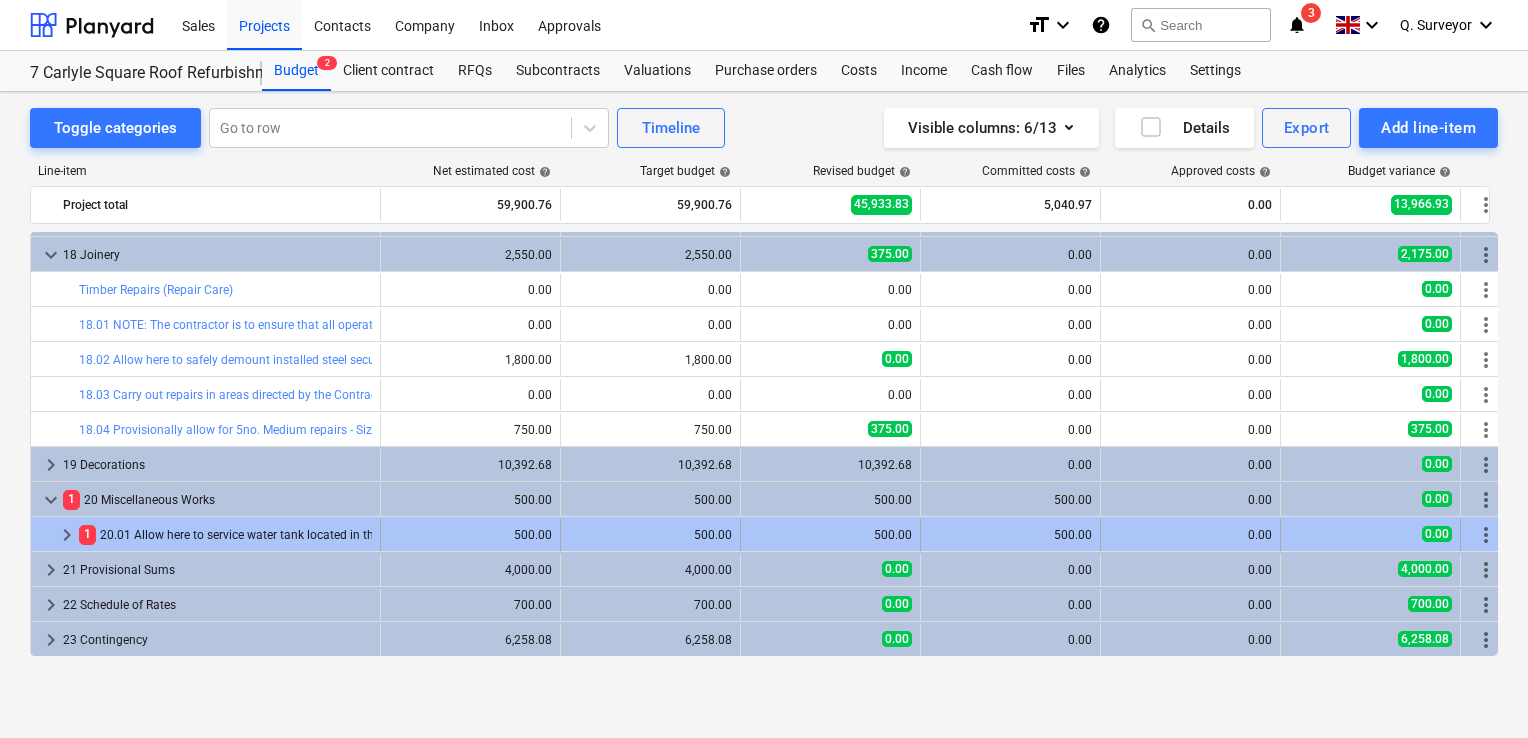 click on "keyboard_arrow_right" at bounding box center (67, 535) 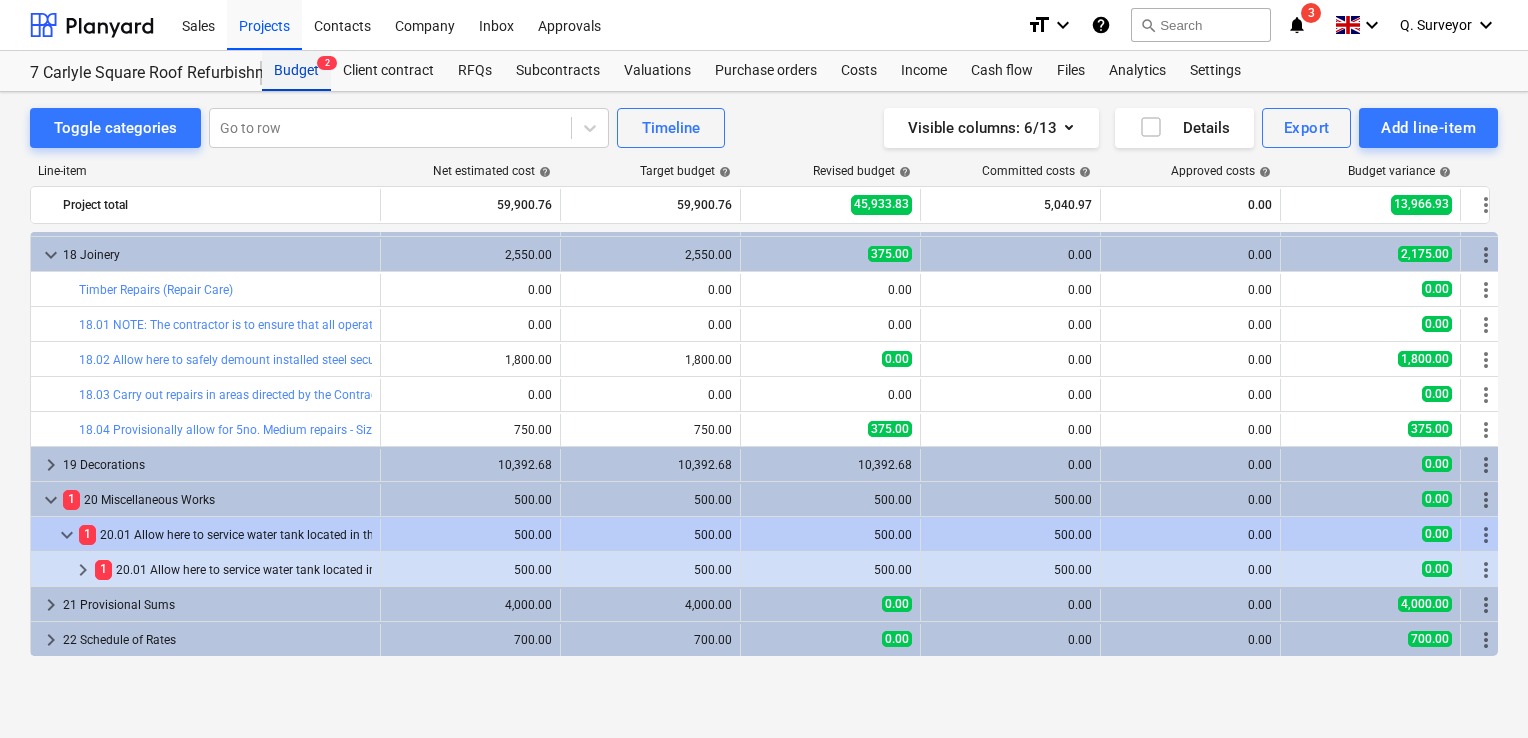click on "Budget 2" at bounding box center [296, 71] 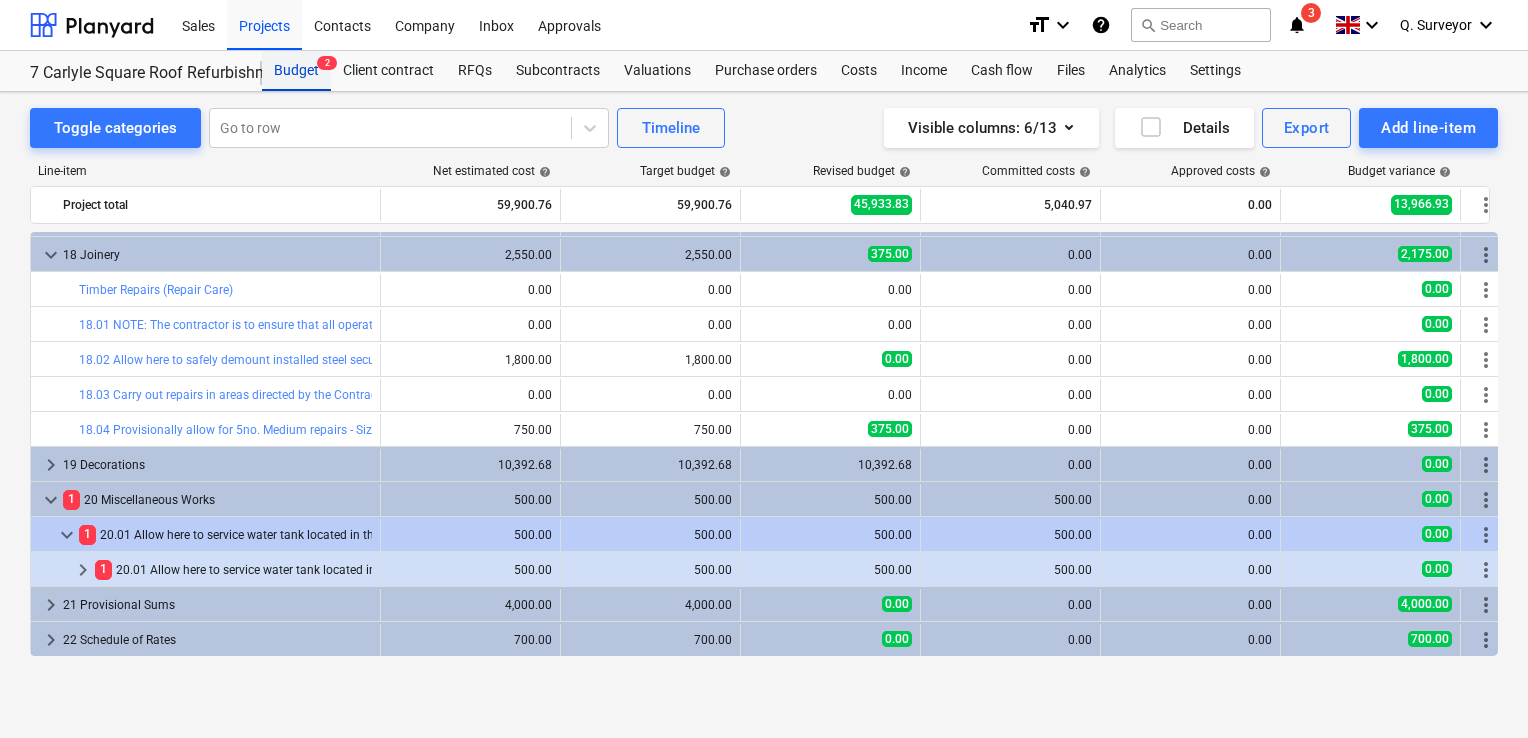 click on "2" at bounding box center (327, 63) 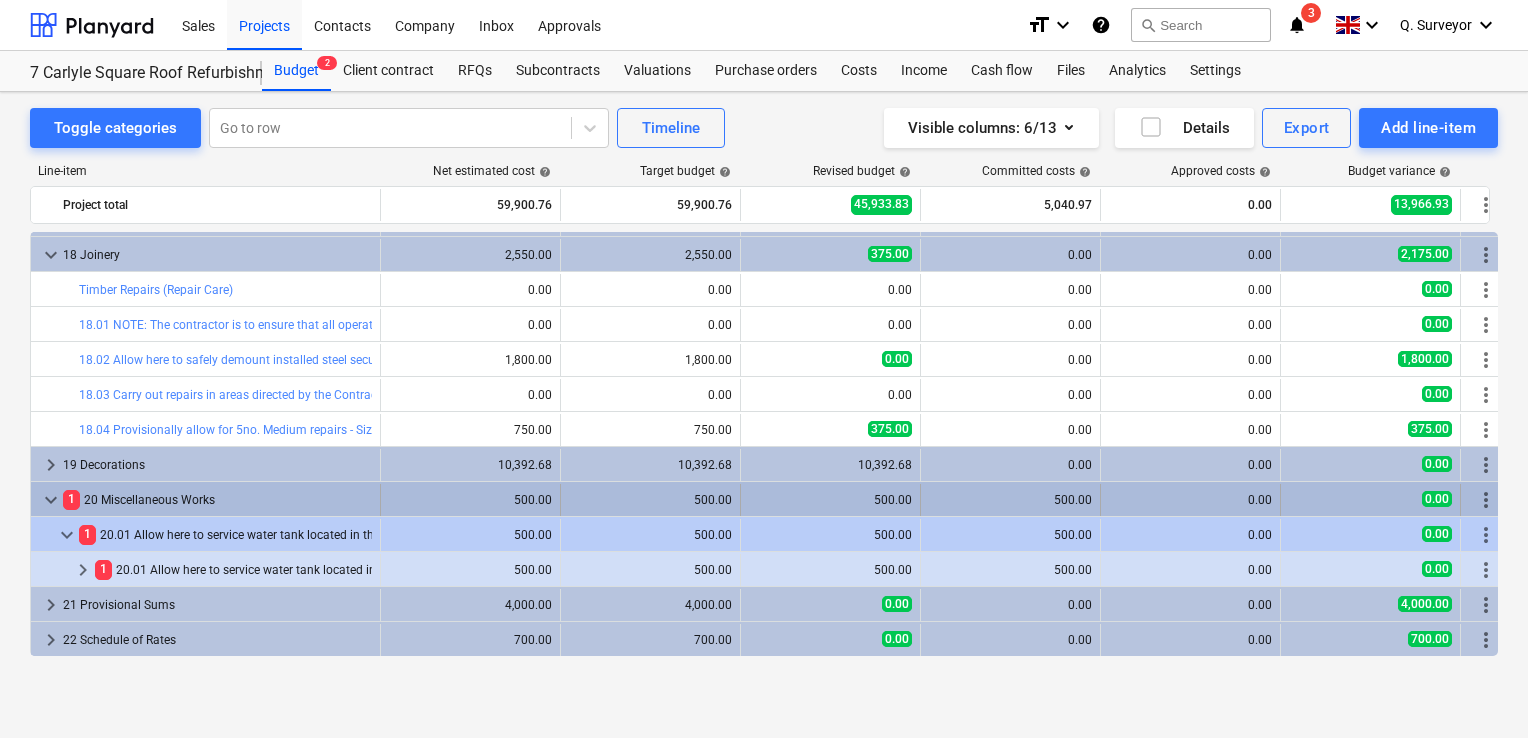click on "keyboard_arrow_down" at bounding box center (51, 500) 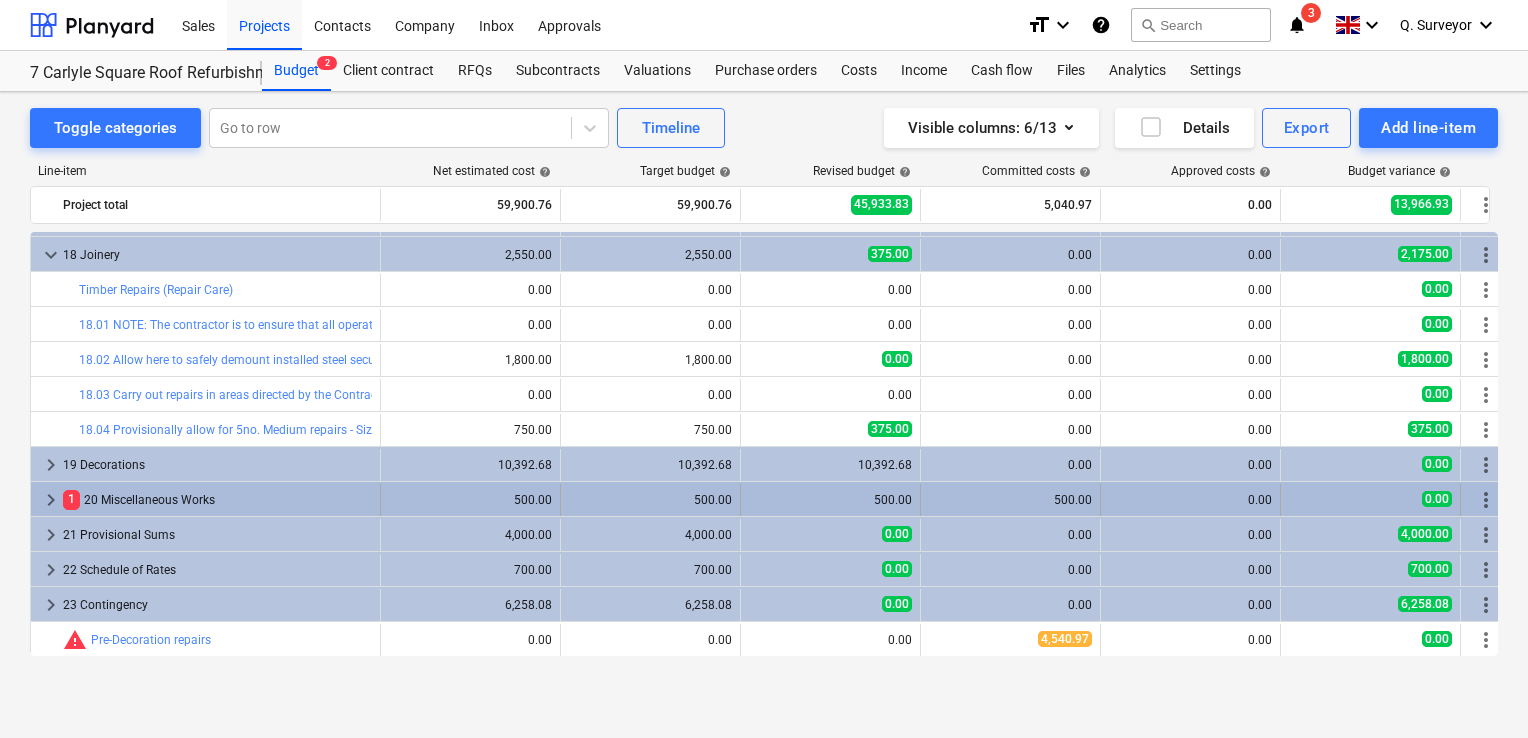 click on "keyboard_arrow_right" at bounding box center [51, 500] 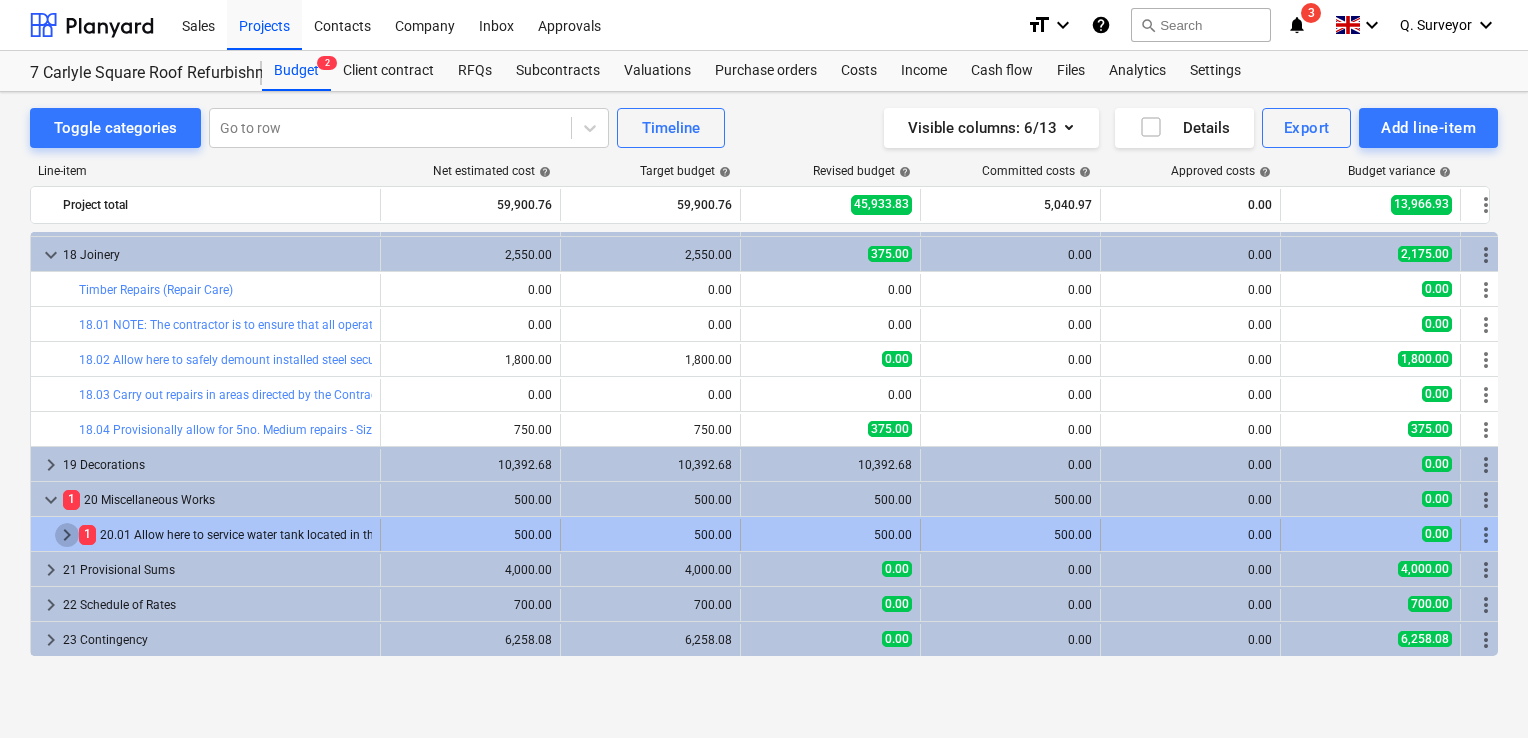 click on "keyboard_arrow_right" at bounding box center [67, 535] 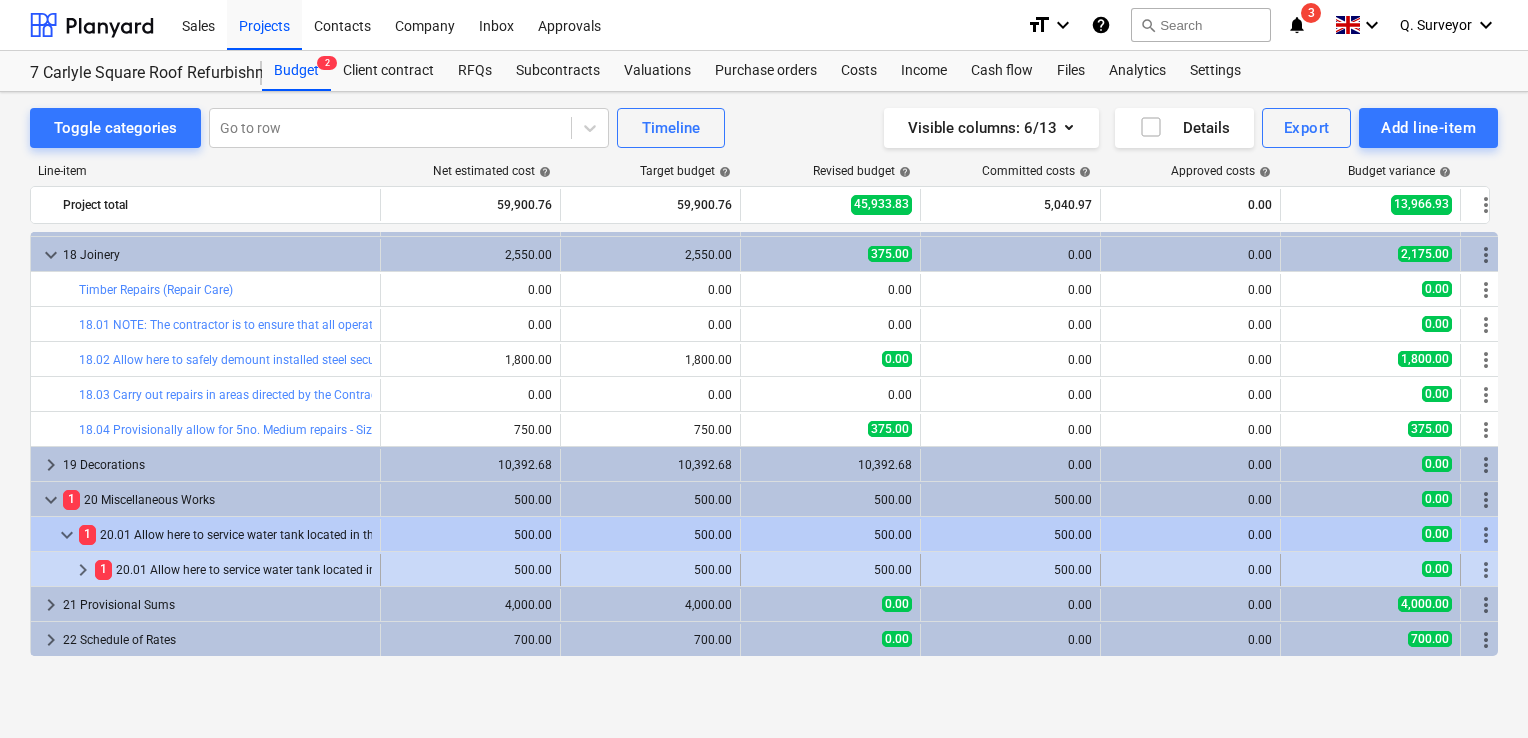 click on "keyboard_arrow_right" at bounding box center (83, 570) 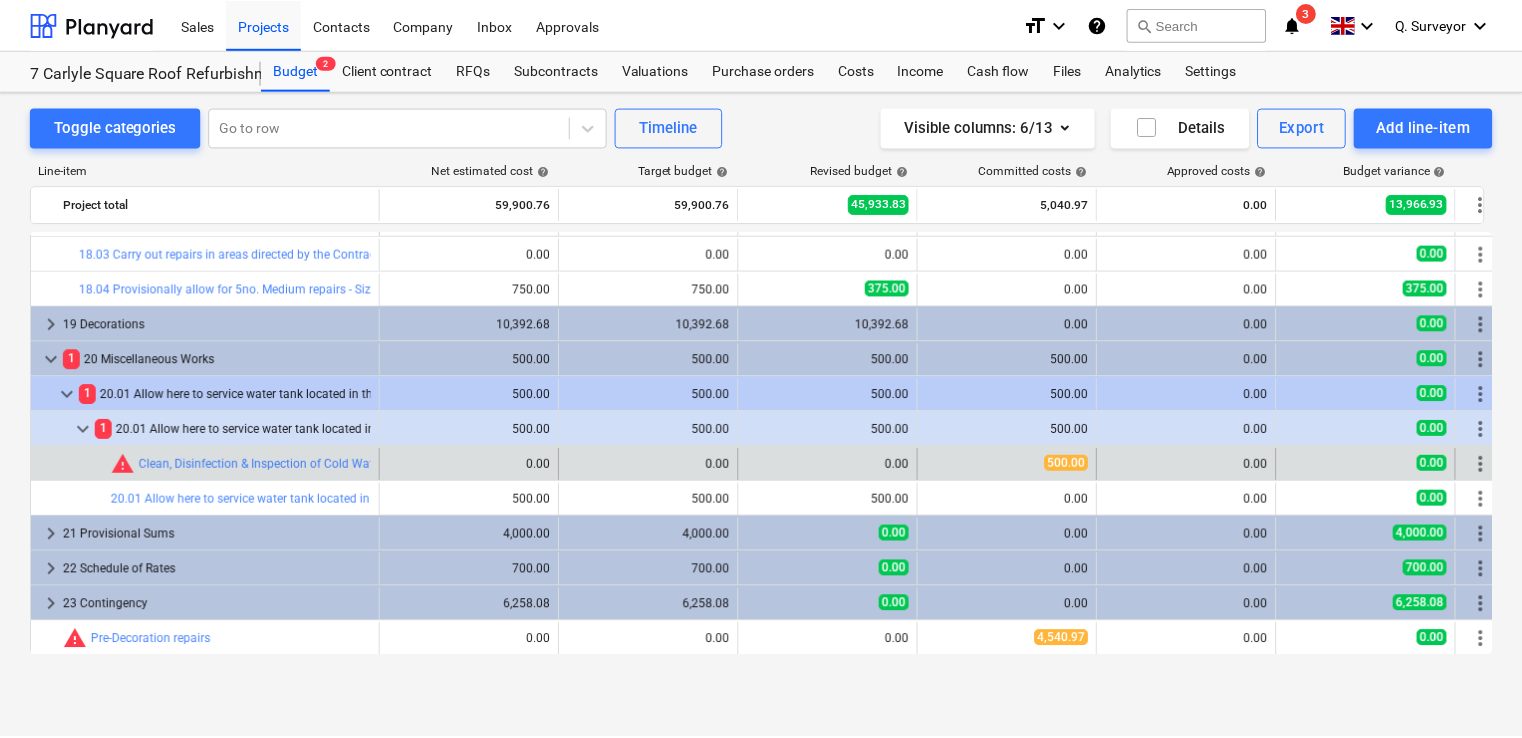 scroll, scrollTop: 2276, scrollLeft: 0, axis: vertical 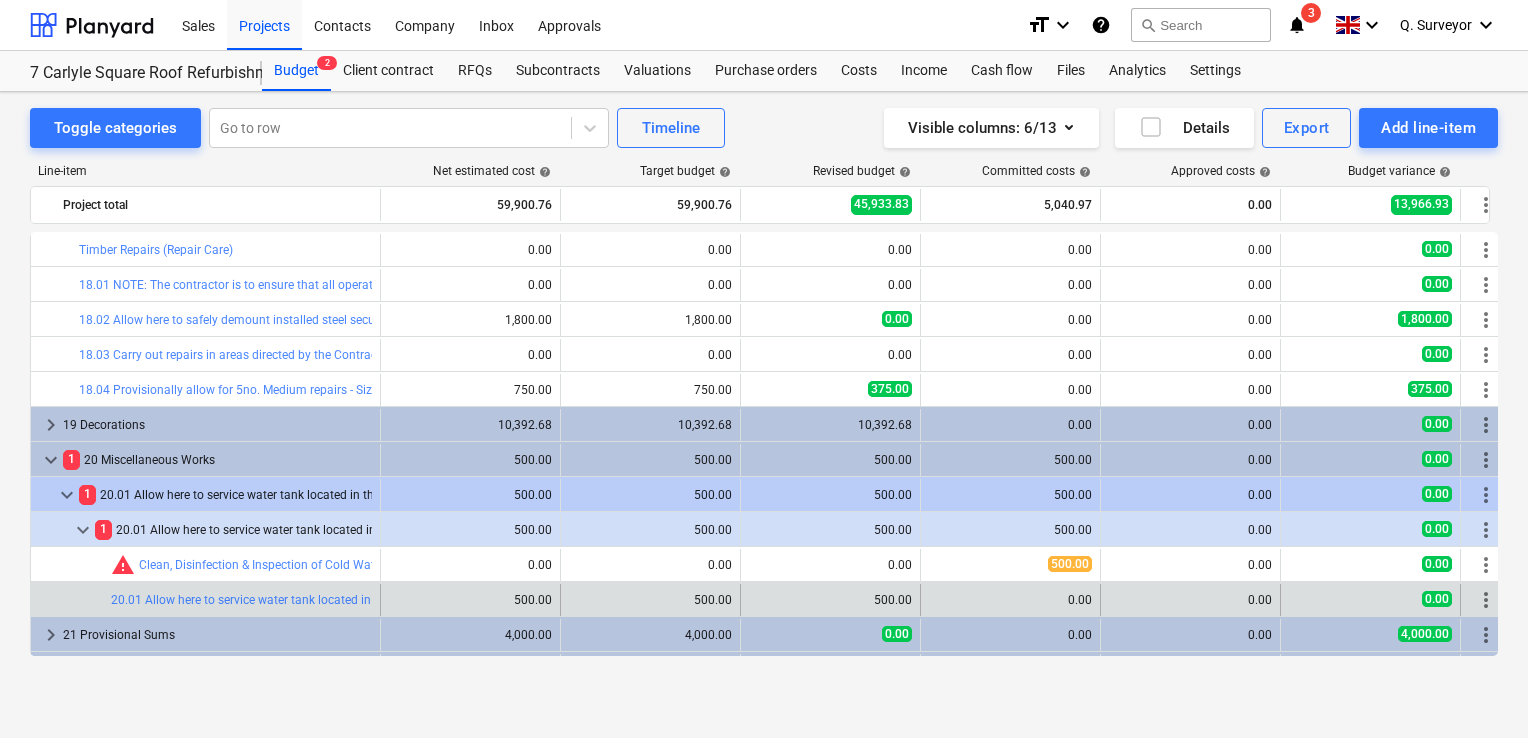 click on "more_vert" at bounding box center [1486, 600] 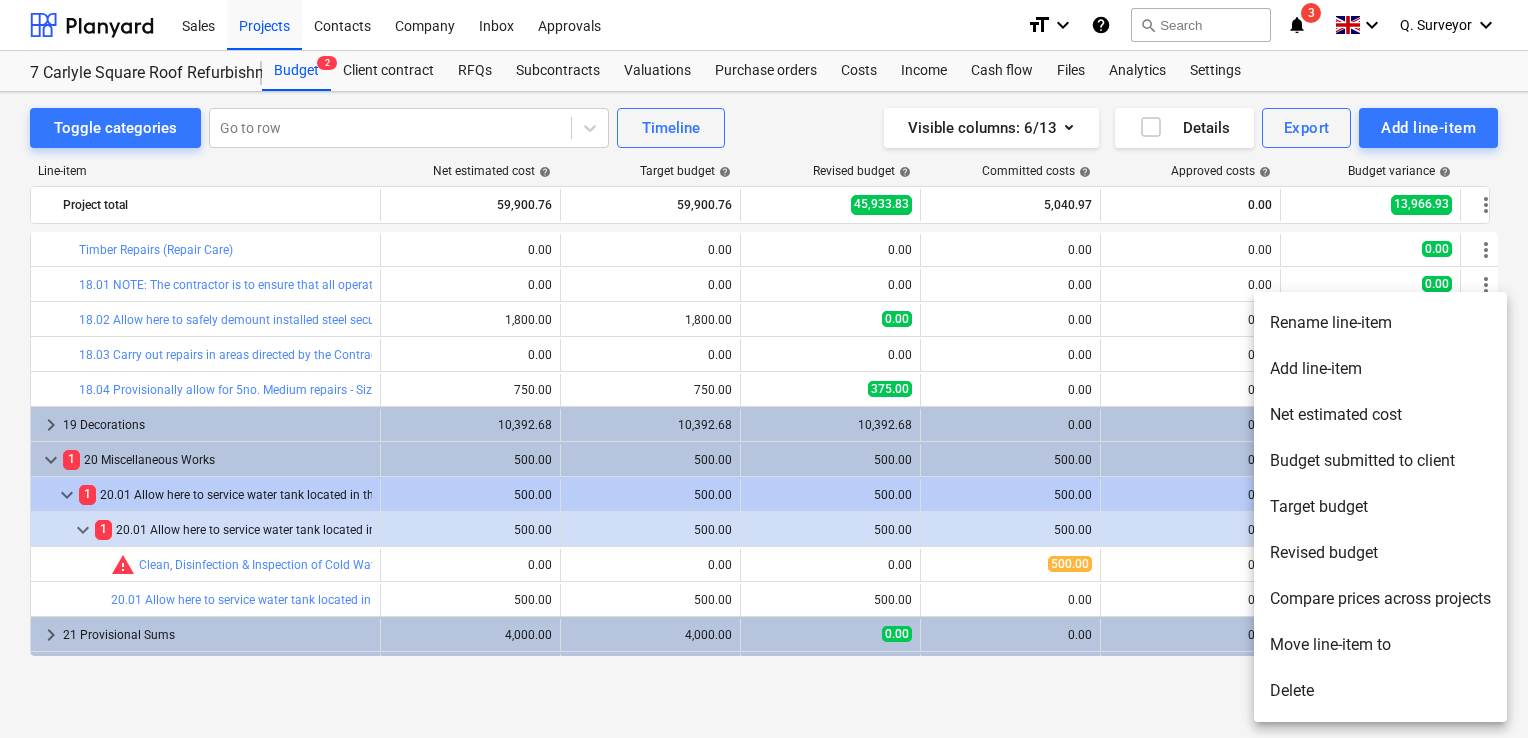 click on "Delete" at bounding box center (1380, 691) 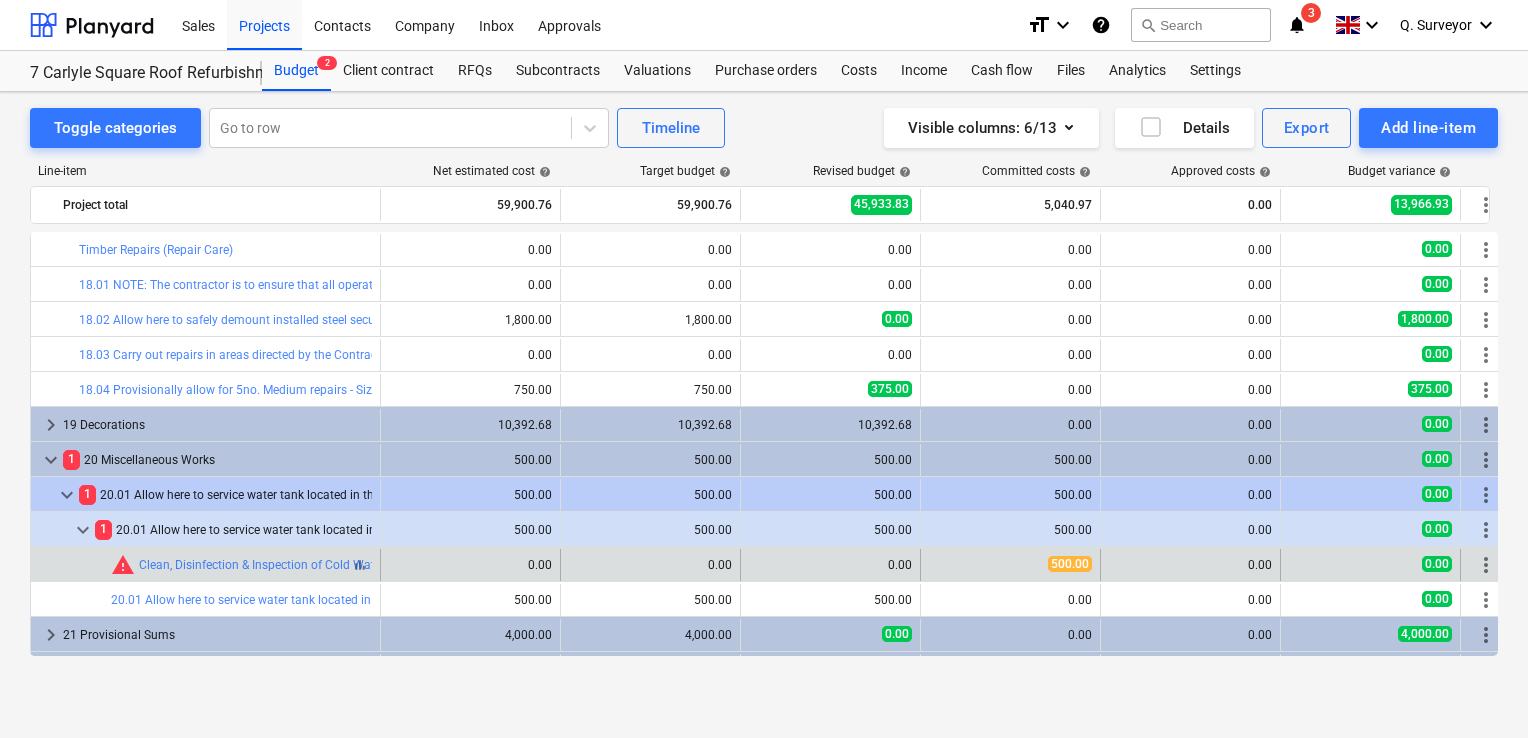 click on "warning" at bounding box center (123, 565) 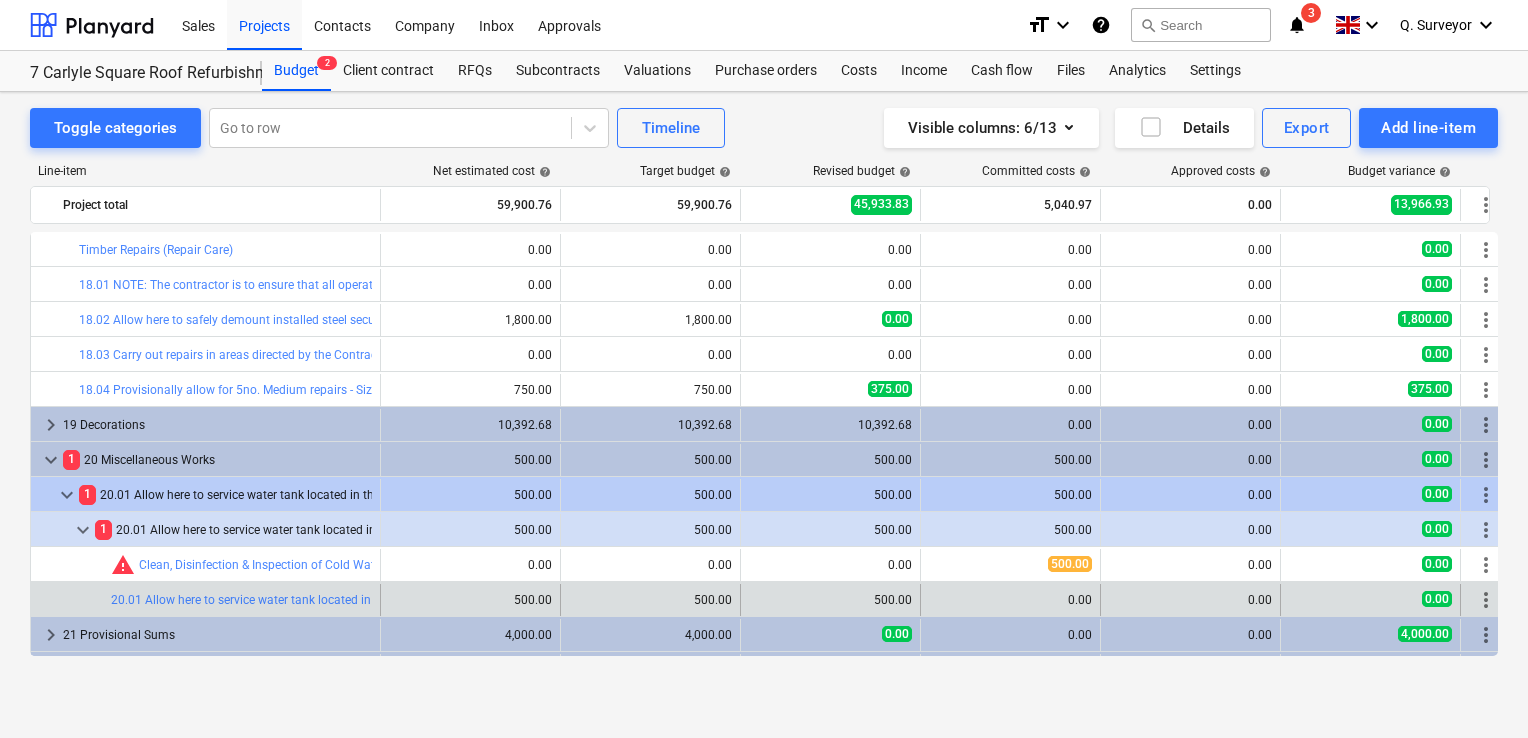 click on "more_vert" at bounding box center (1486, 600) 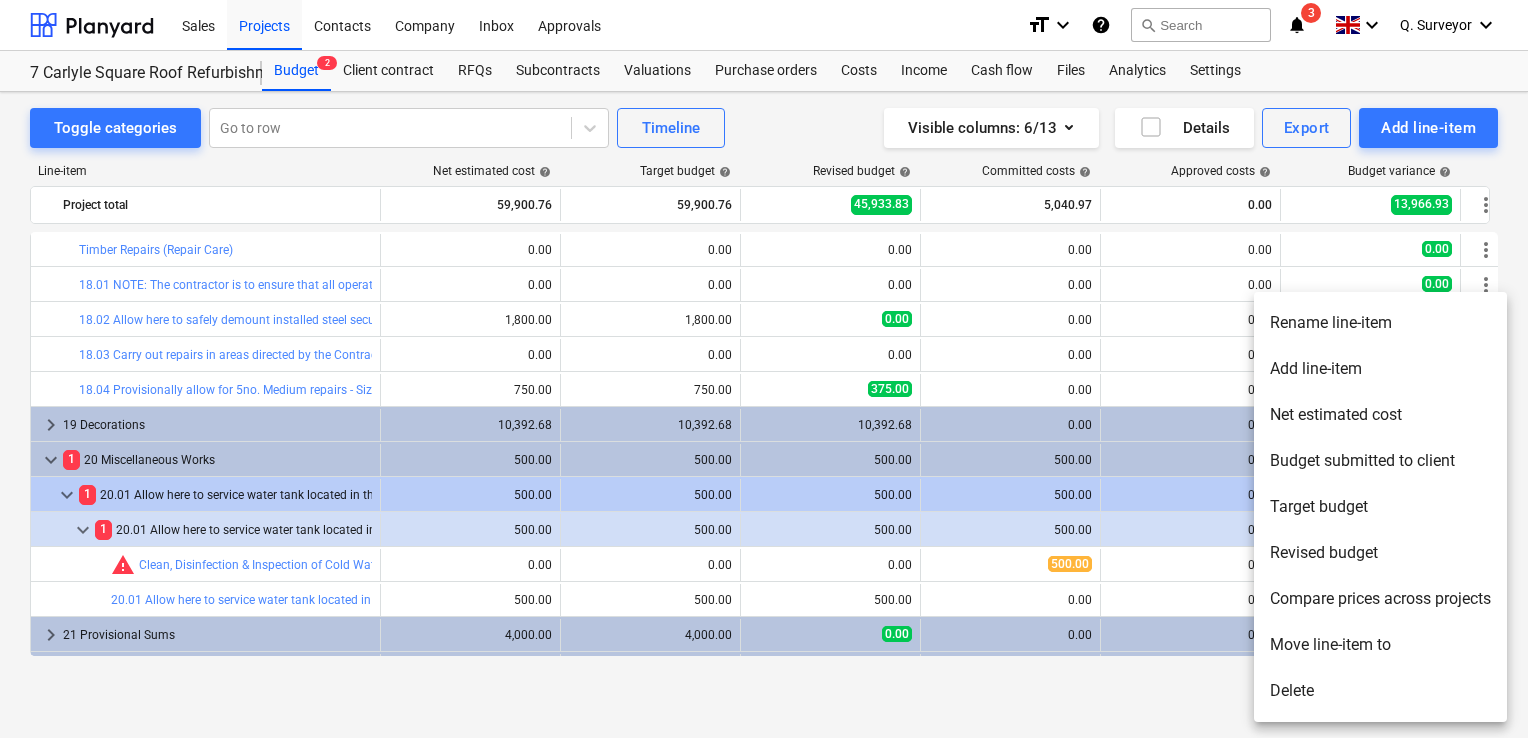 click at bounding box center [764, 369] 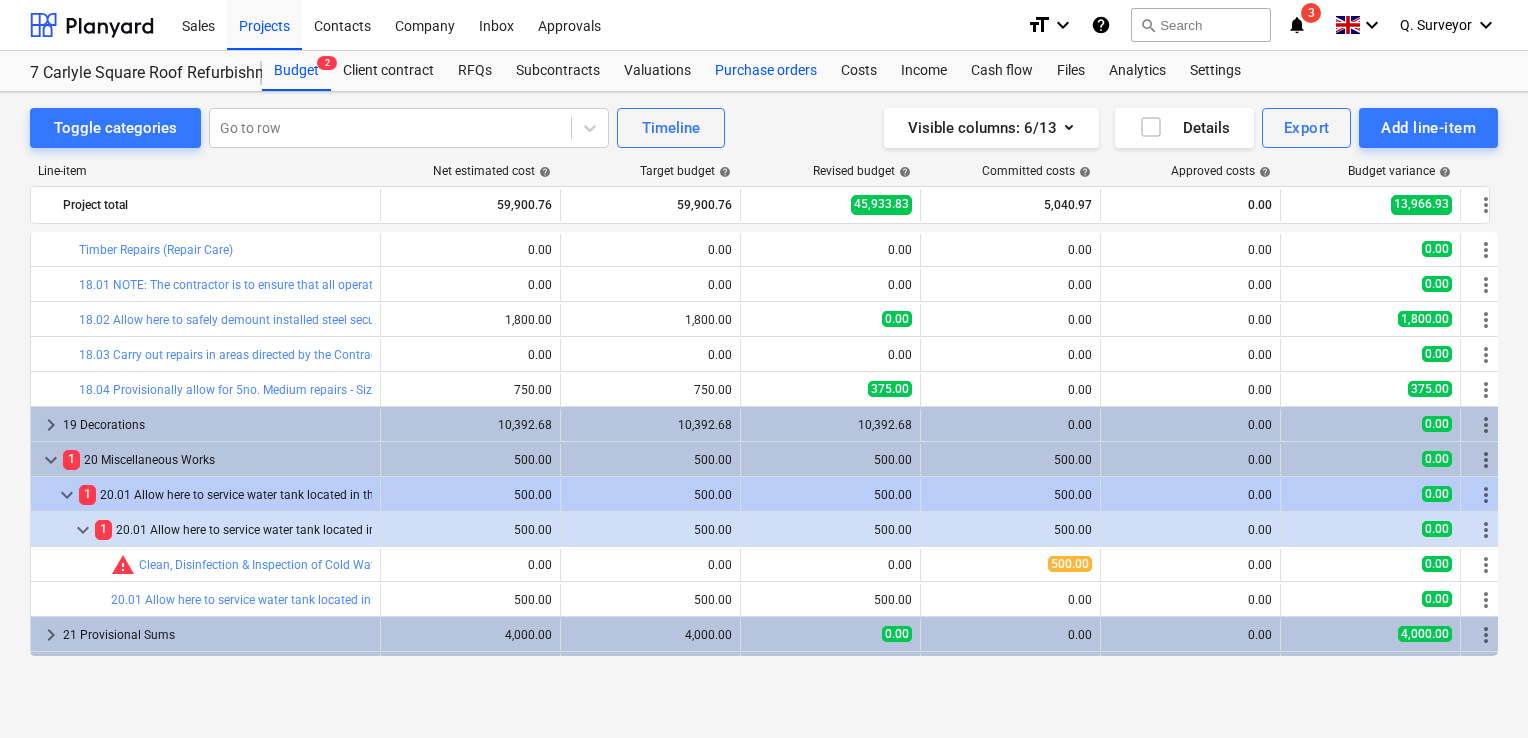 click on "Purchase orders" at bounding box center (766, 71) 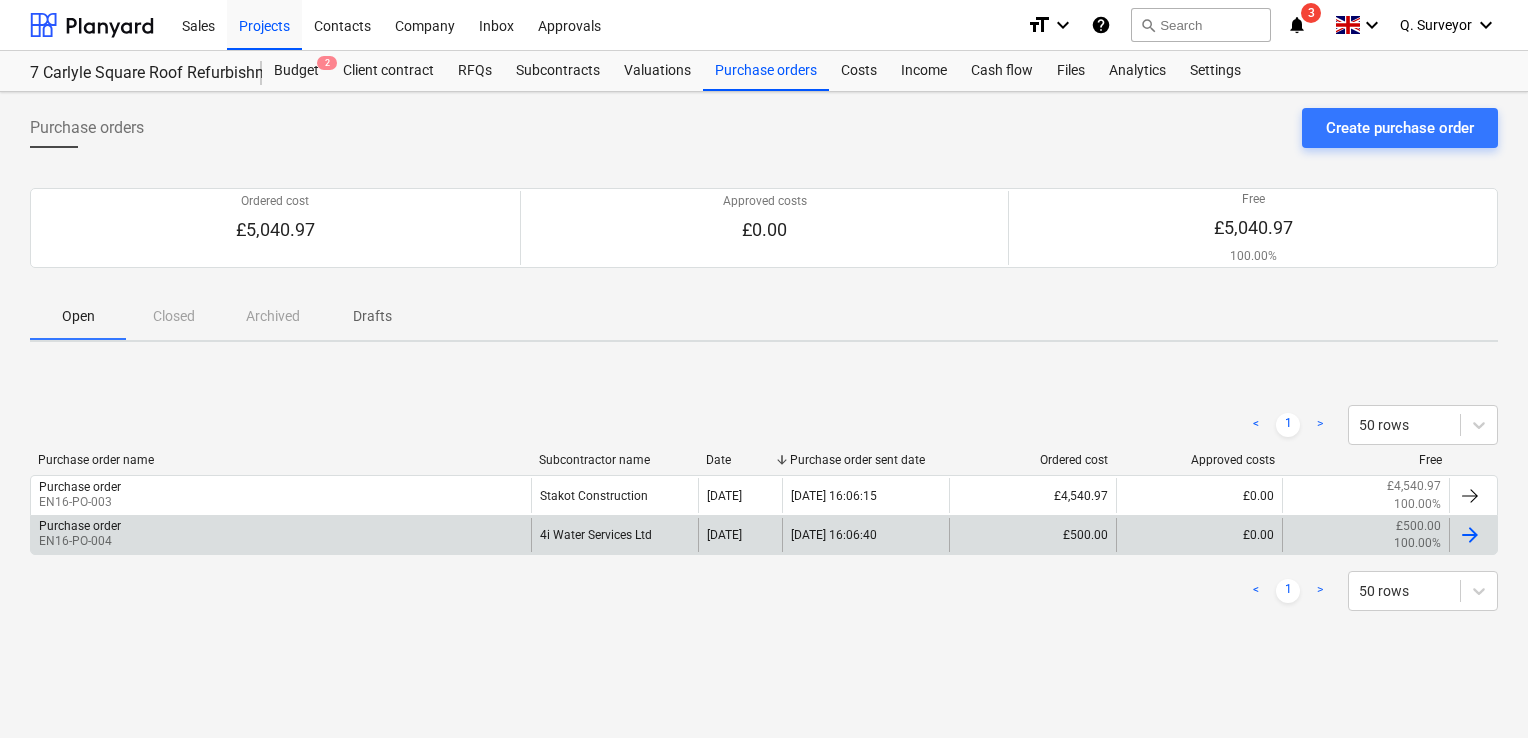click at bounding box center [1470, 535] 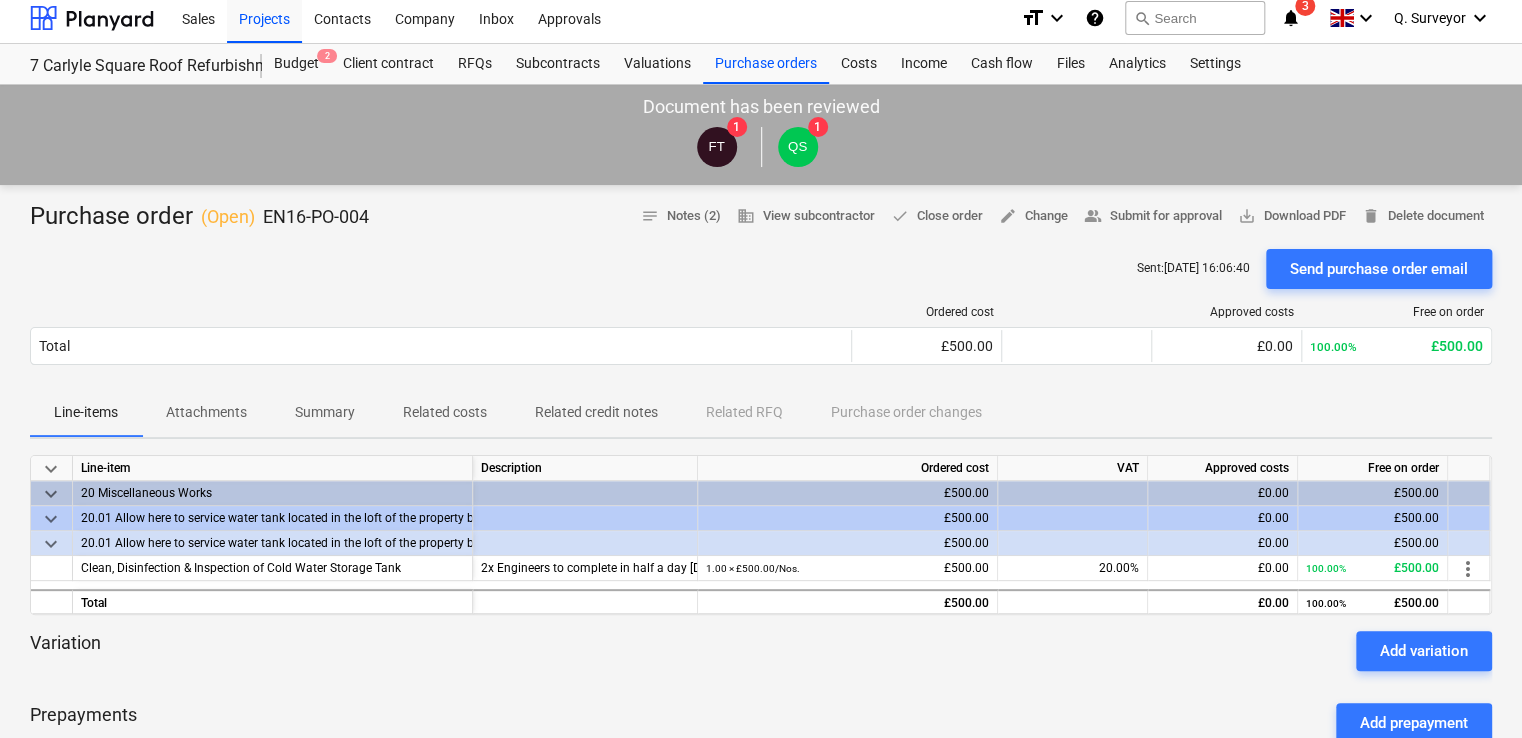 scroll, scrollTop: 0, scrollLeft: 0, axis: both 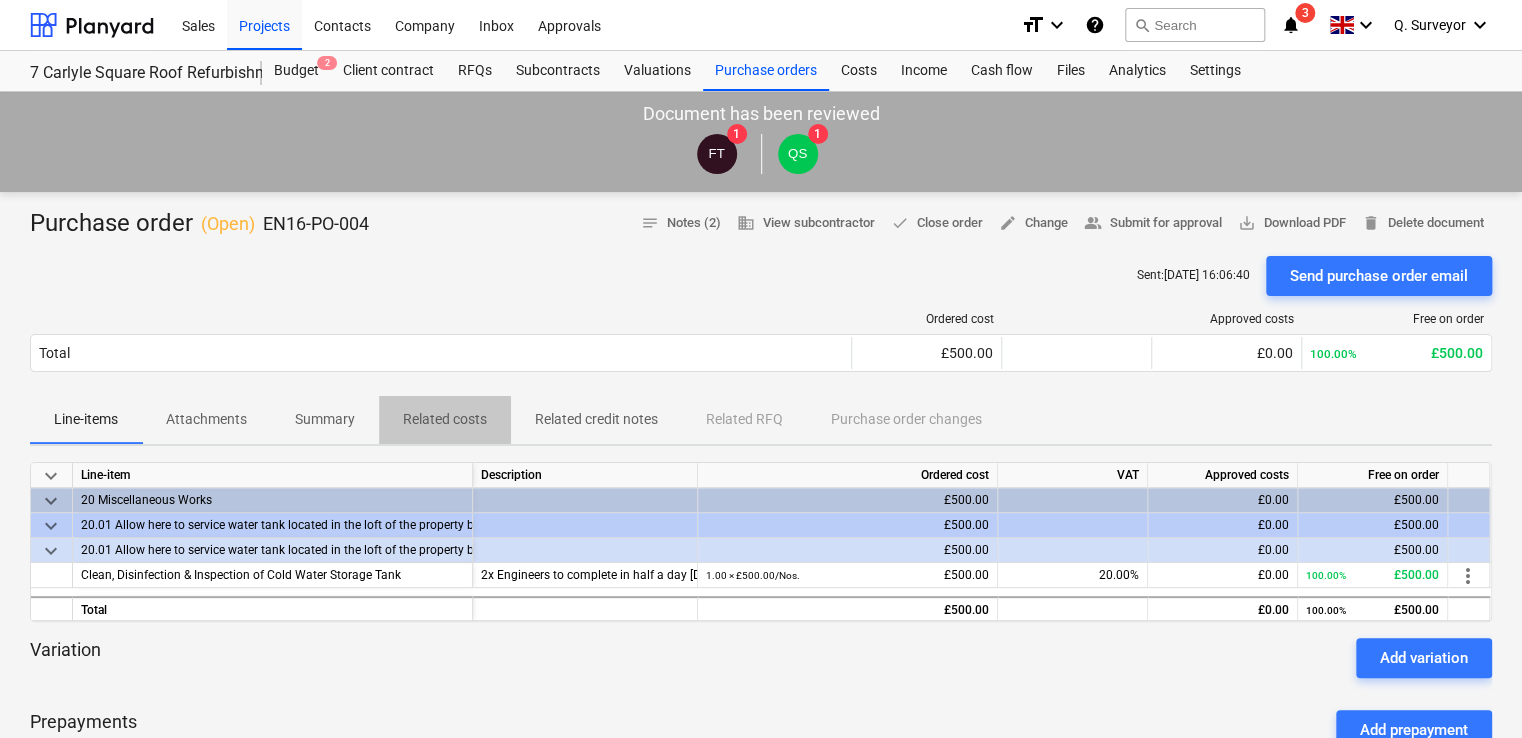 click on "Related costs" at bounding box center (445, 419) 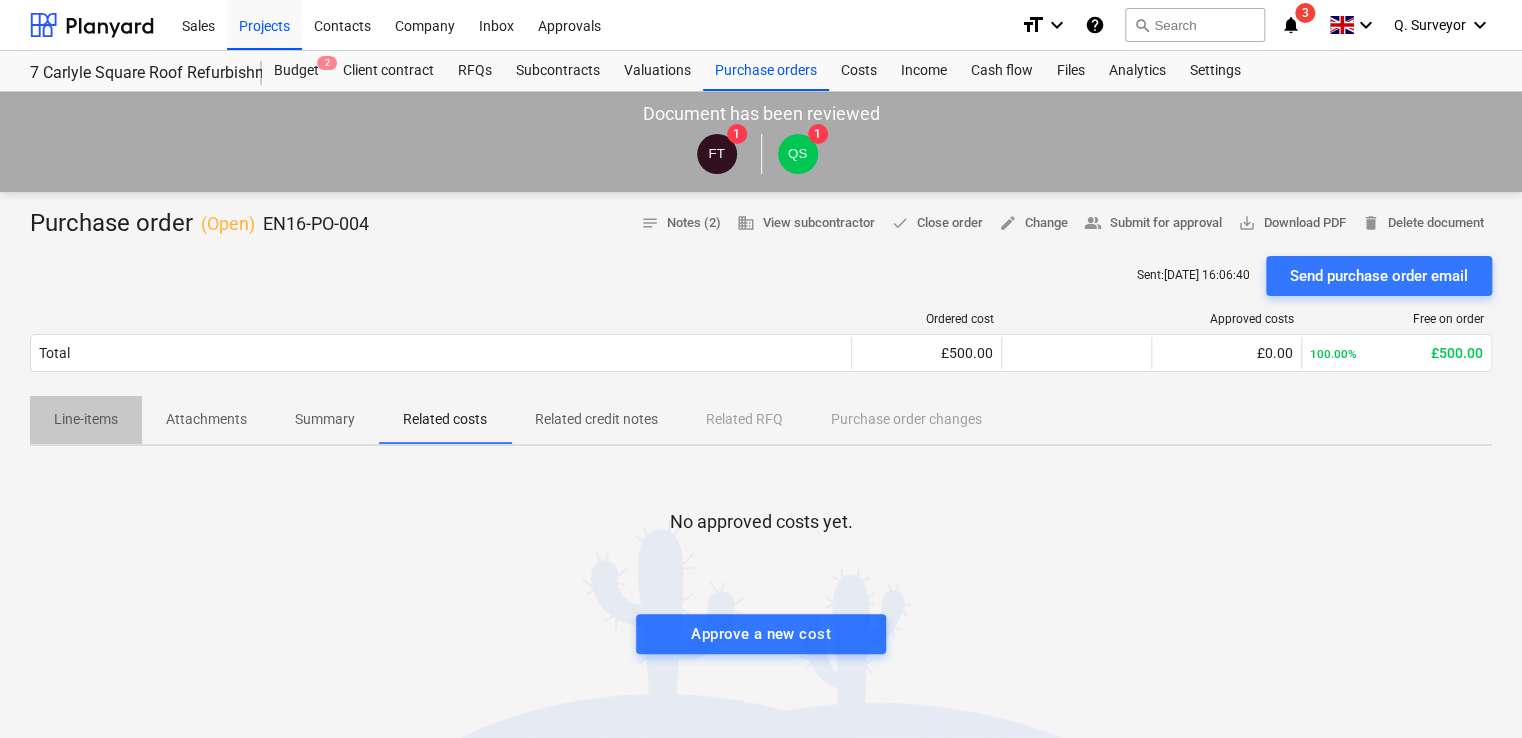 click on "Line-items" at bounding box center [86, 419] 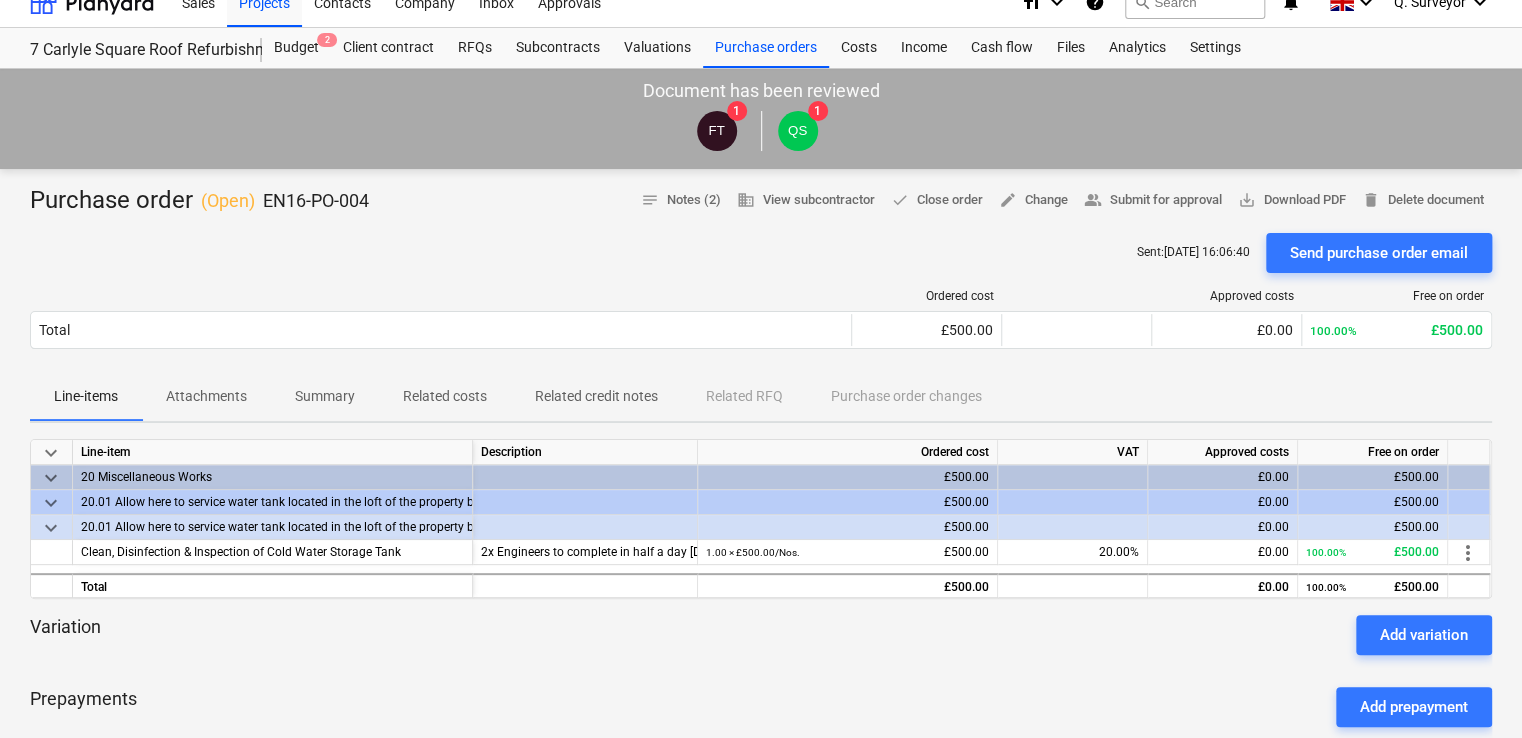 scroll, scrollTop: 0, scrollLeft: 0, axis: both 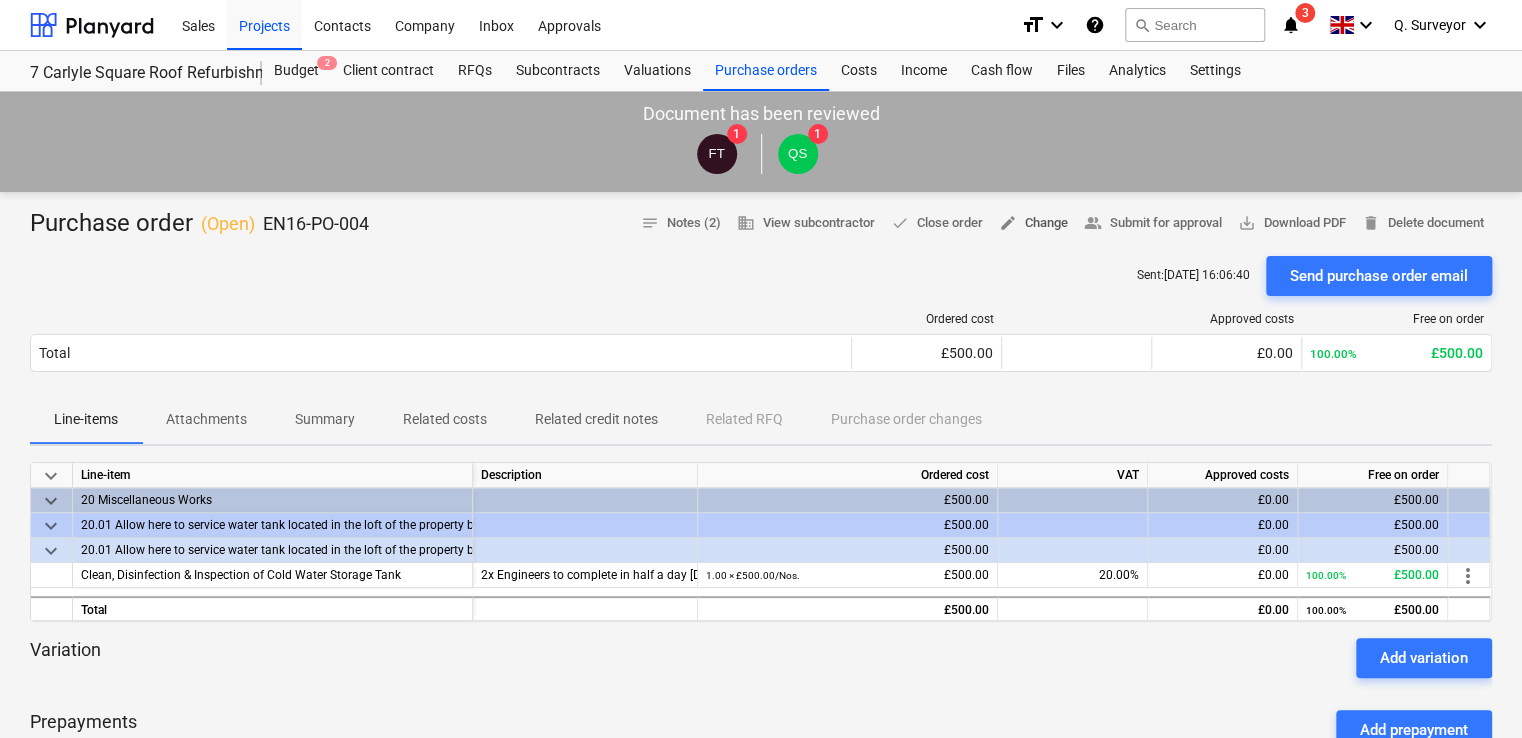 click on "edit Change" at bounding box center [1033, 223] 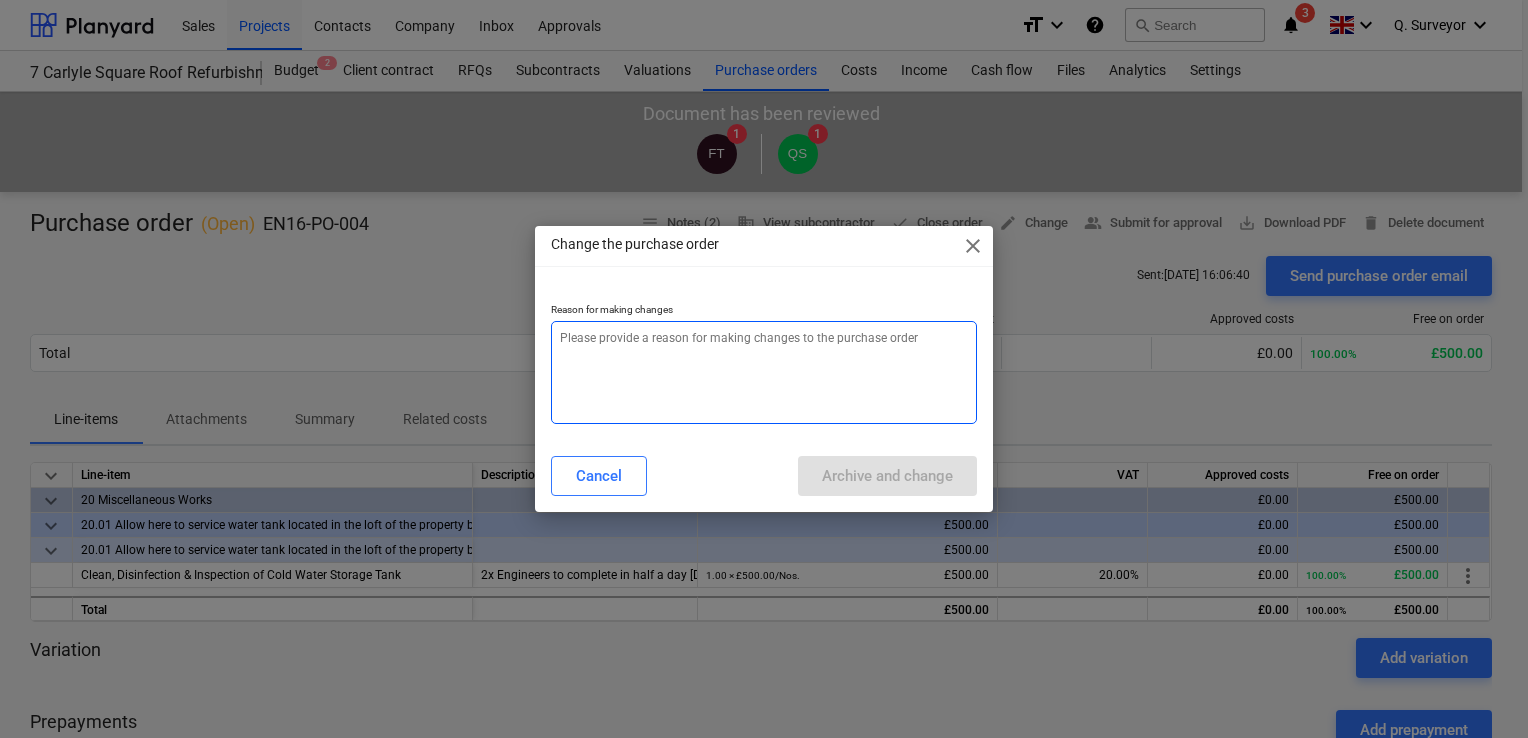 click at bounding box center (764, 372) 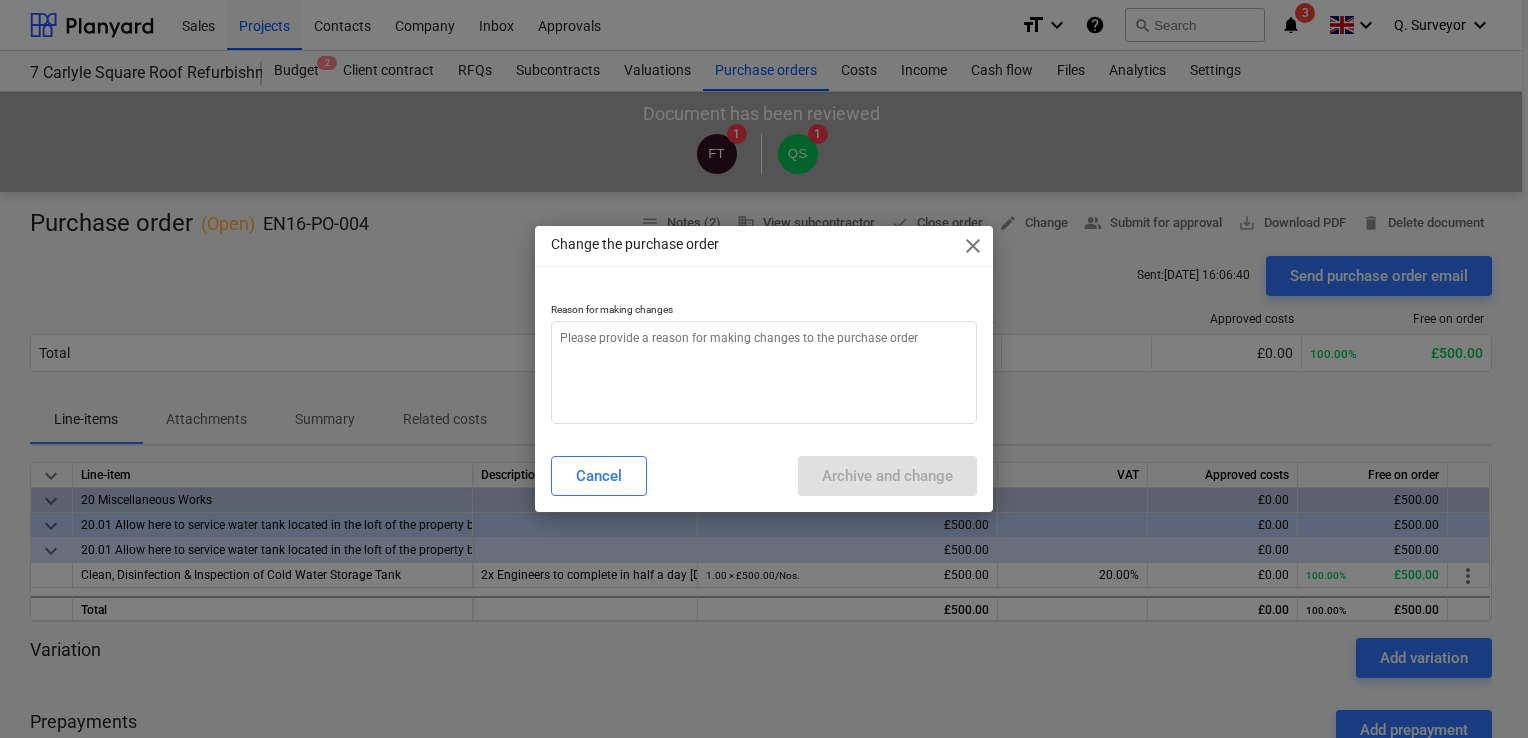 click on "close" at bounding box center [973, 246] 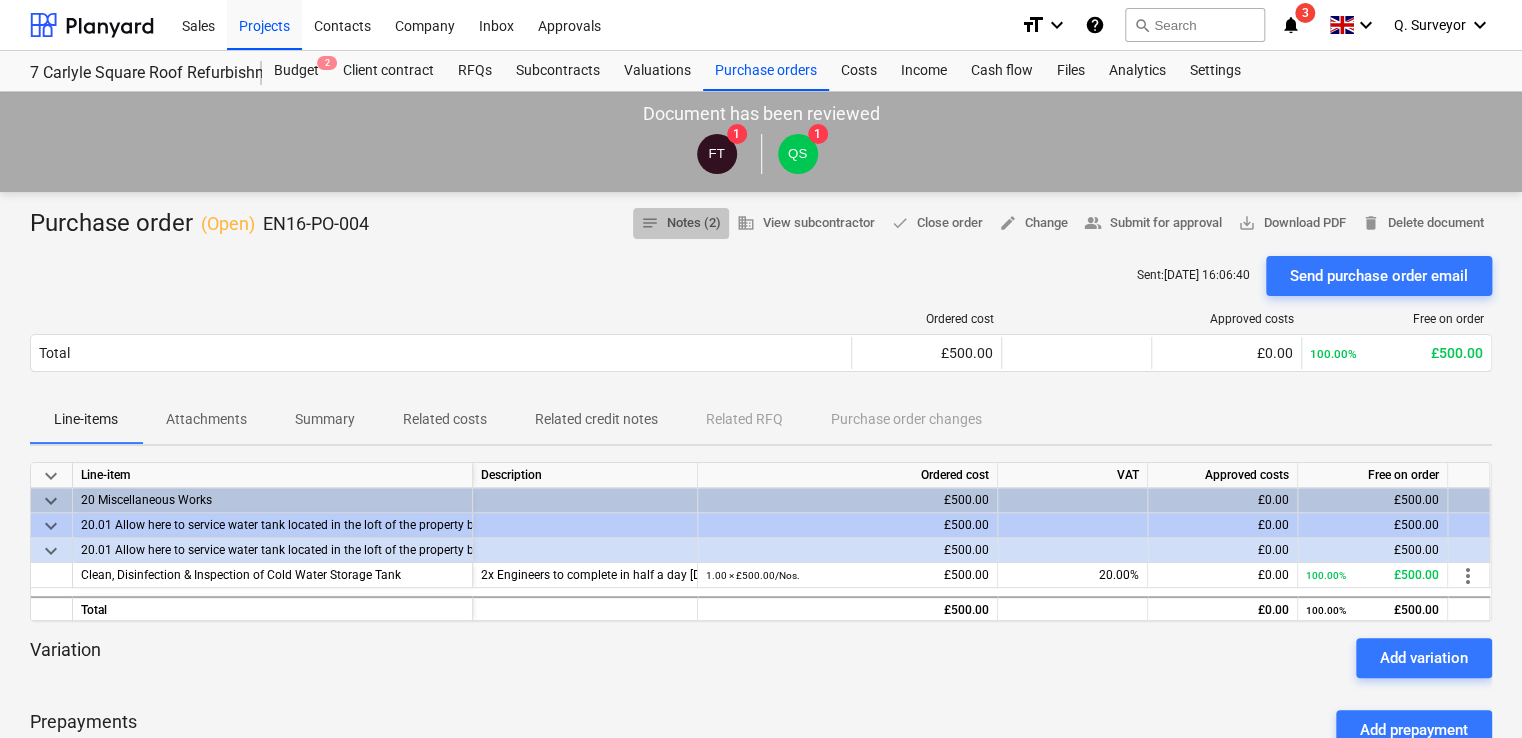 click on "notes Notes (2)" at bounding box center [681, 223] 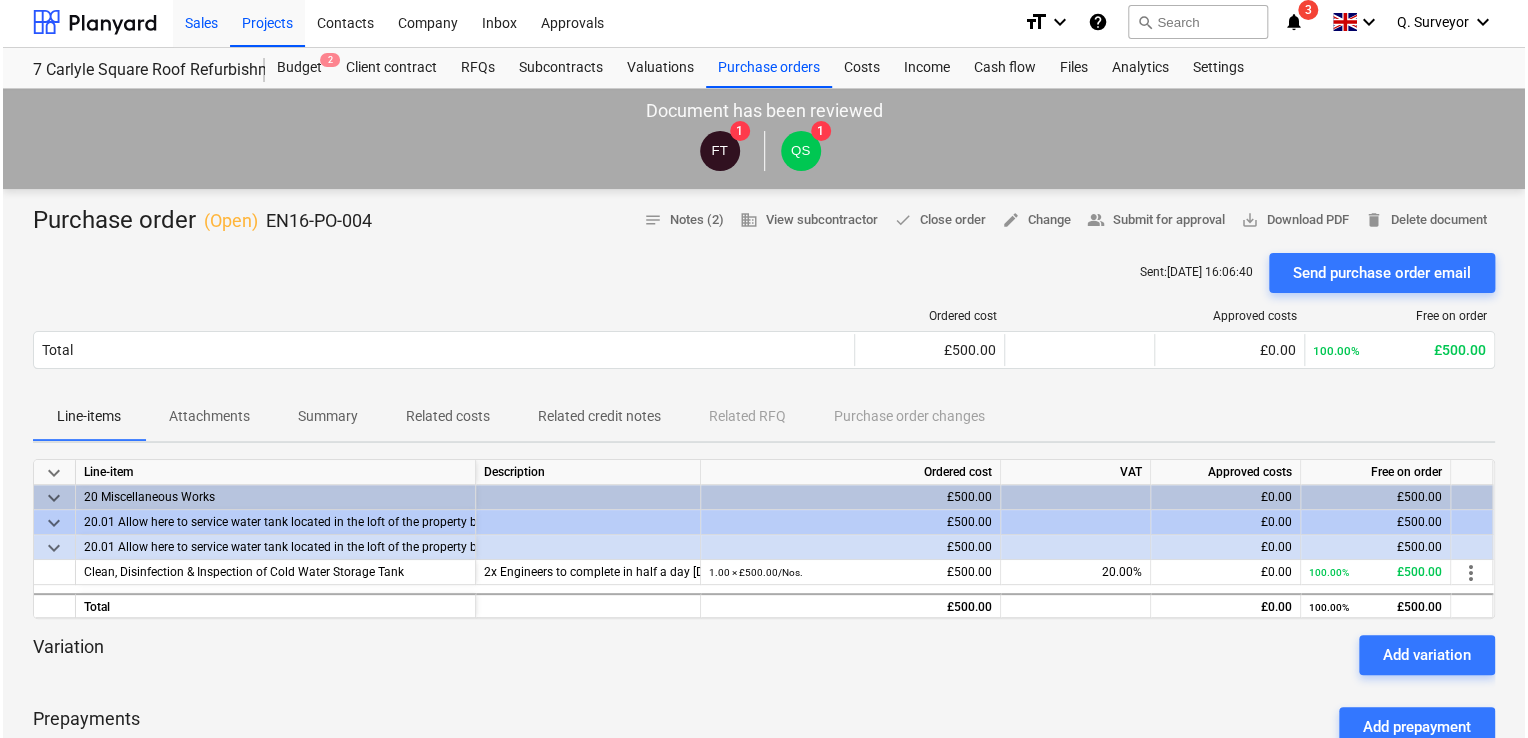 scroll, scrollTop: 0, scrollLeft: 0, axis: both 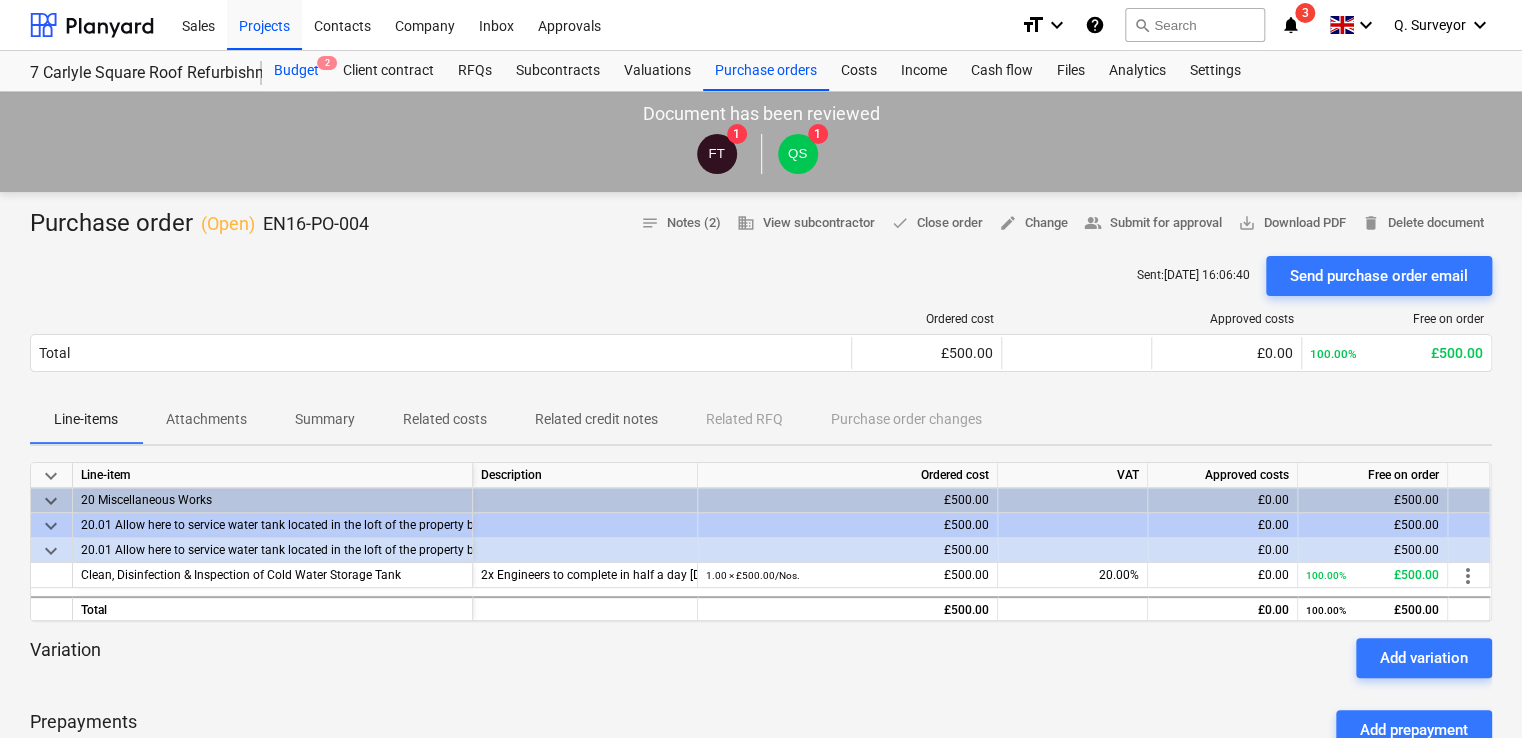 click on "Budget 2" at bounding box center (296, 71) 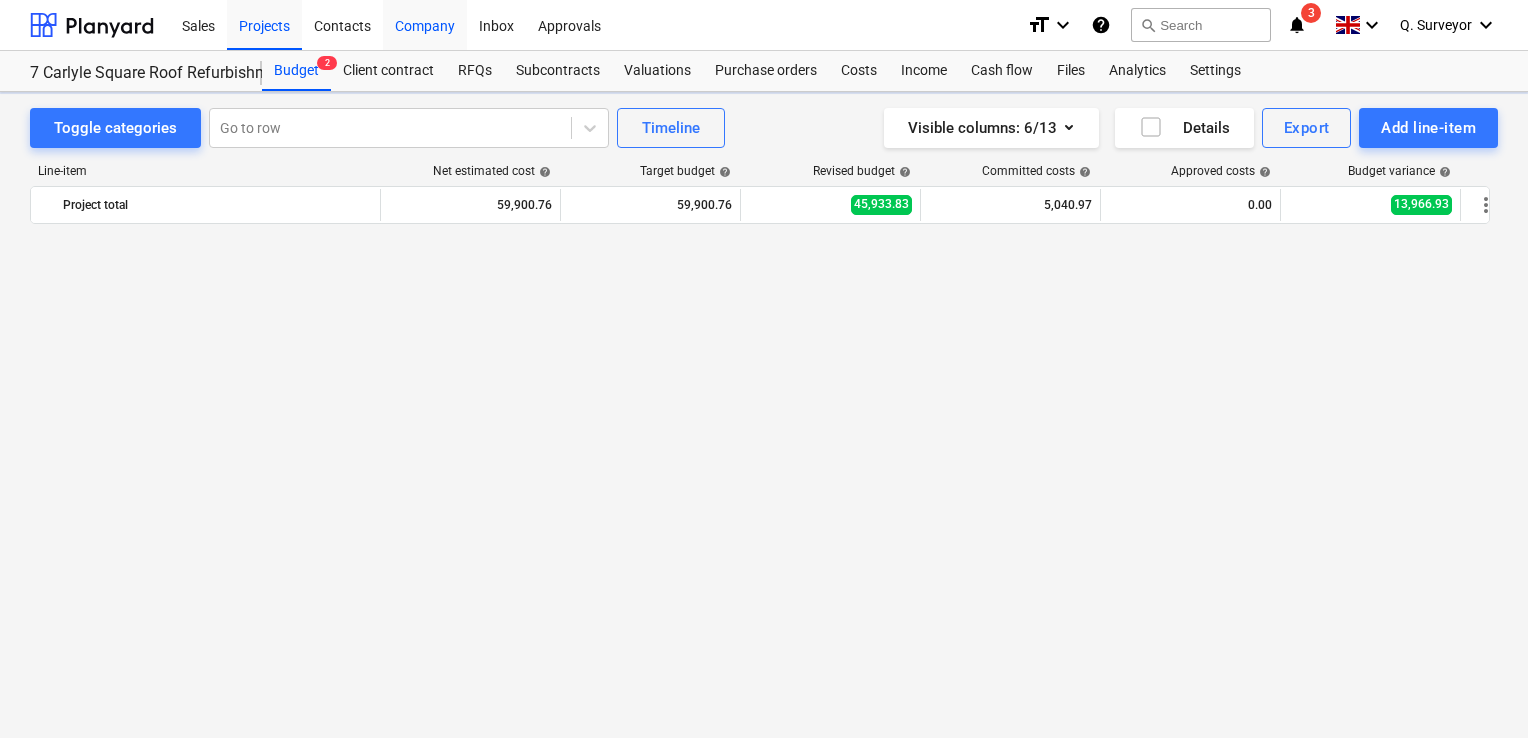 scroll, scrollTop: 2276, scrollLeft: 0, axis: vertical 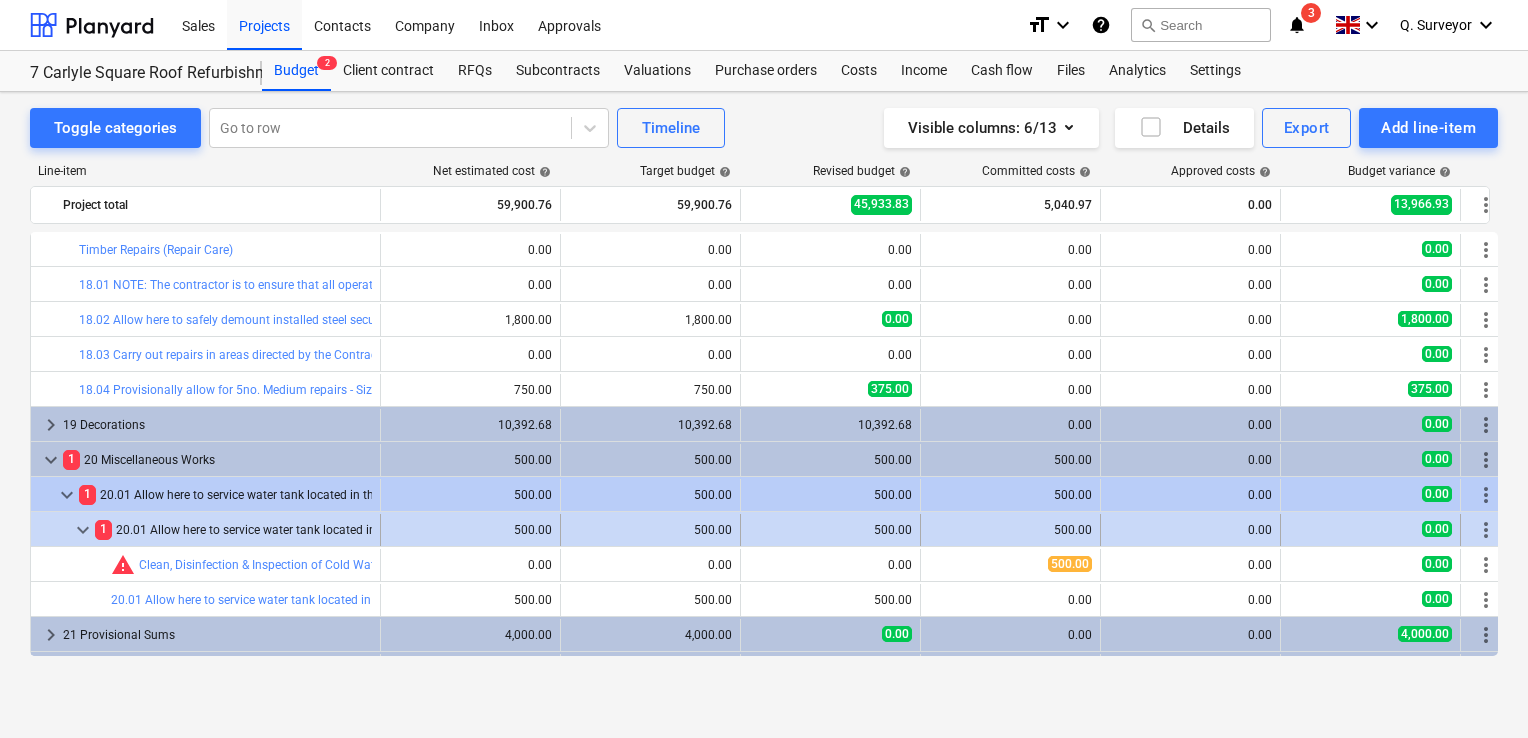 click on "500.00" at bounding box center (830, 530) 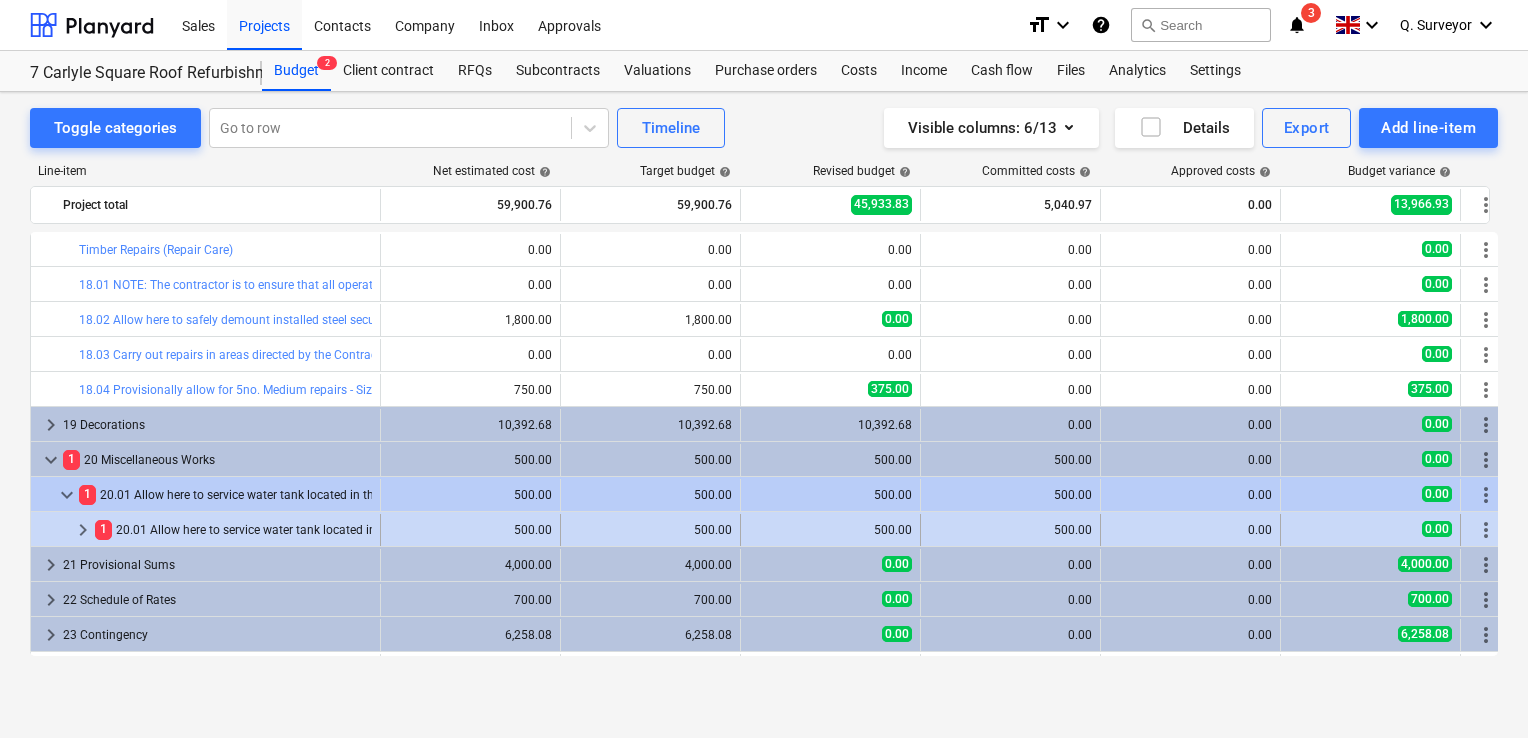 click on "keyboard_arrow_right" at bounding box center [83, 530] 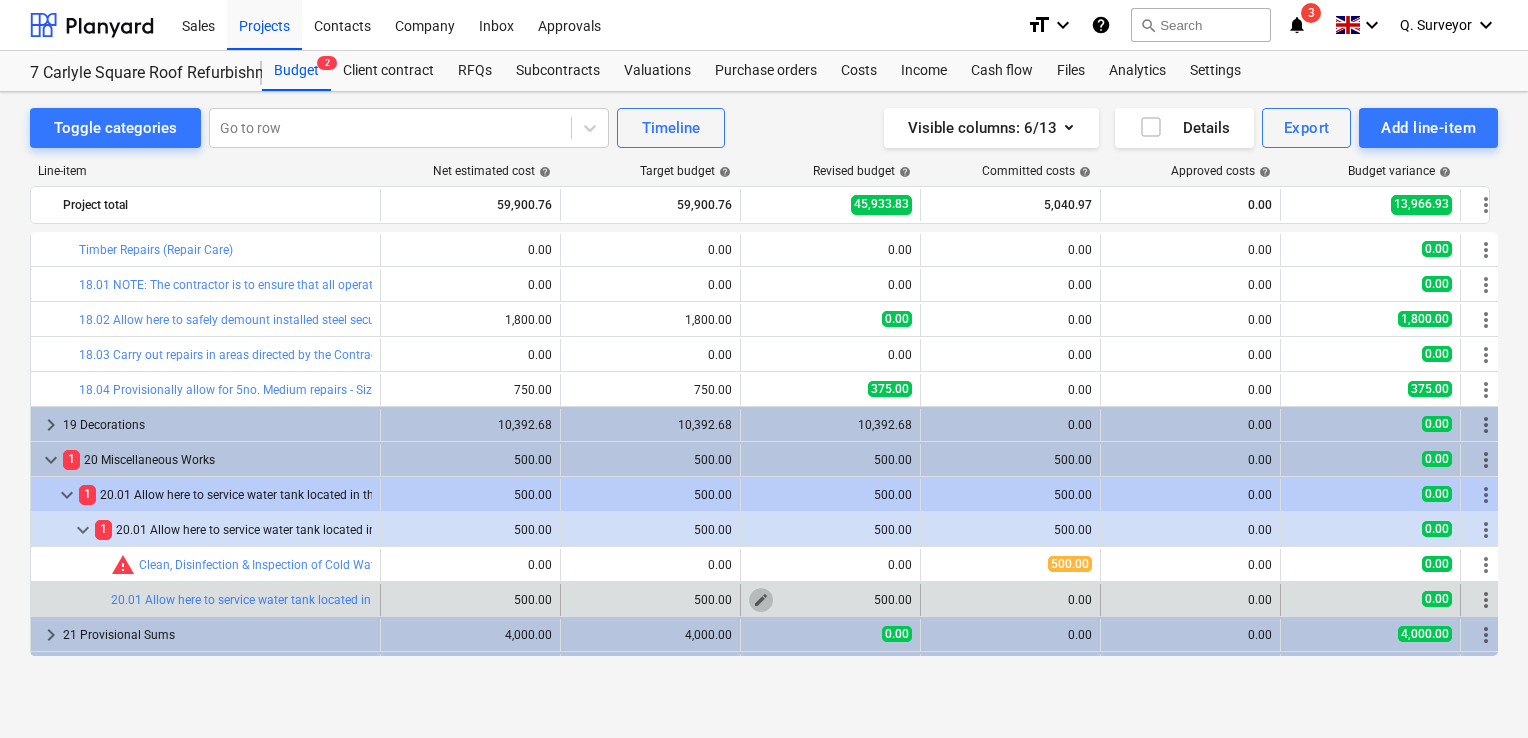 click on "edit" at bounding box center (761, 600) 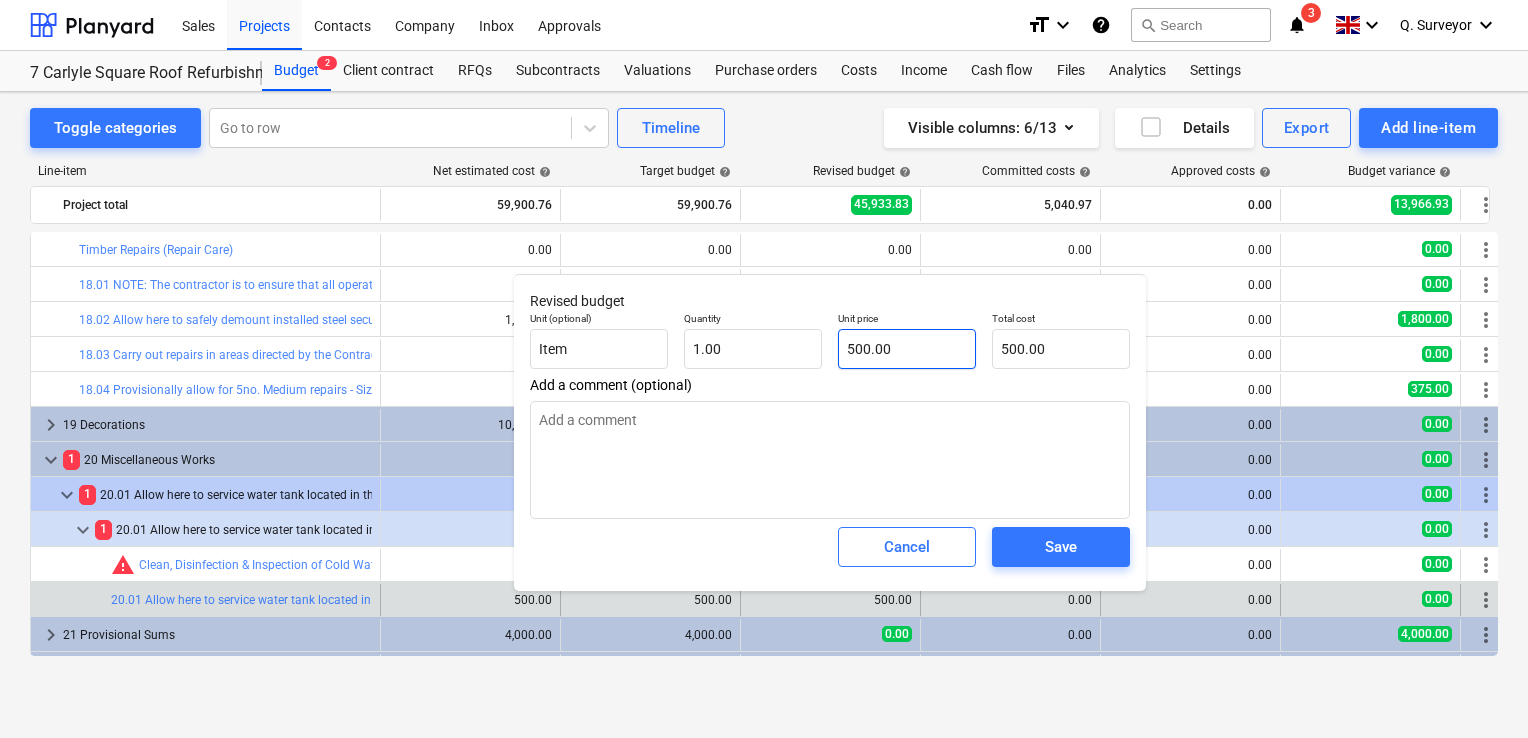 type on "500" 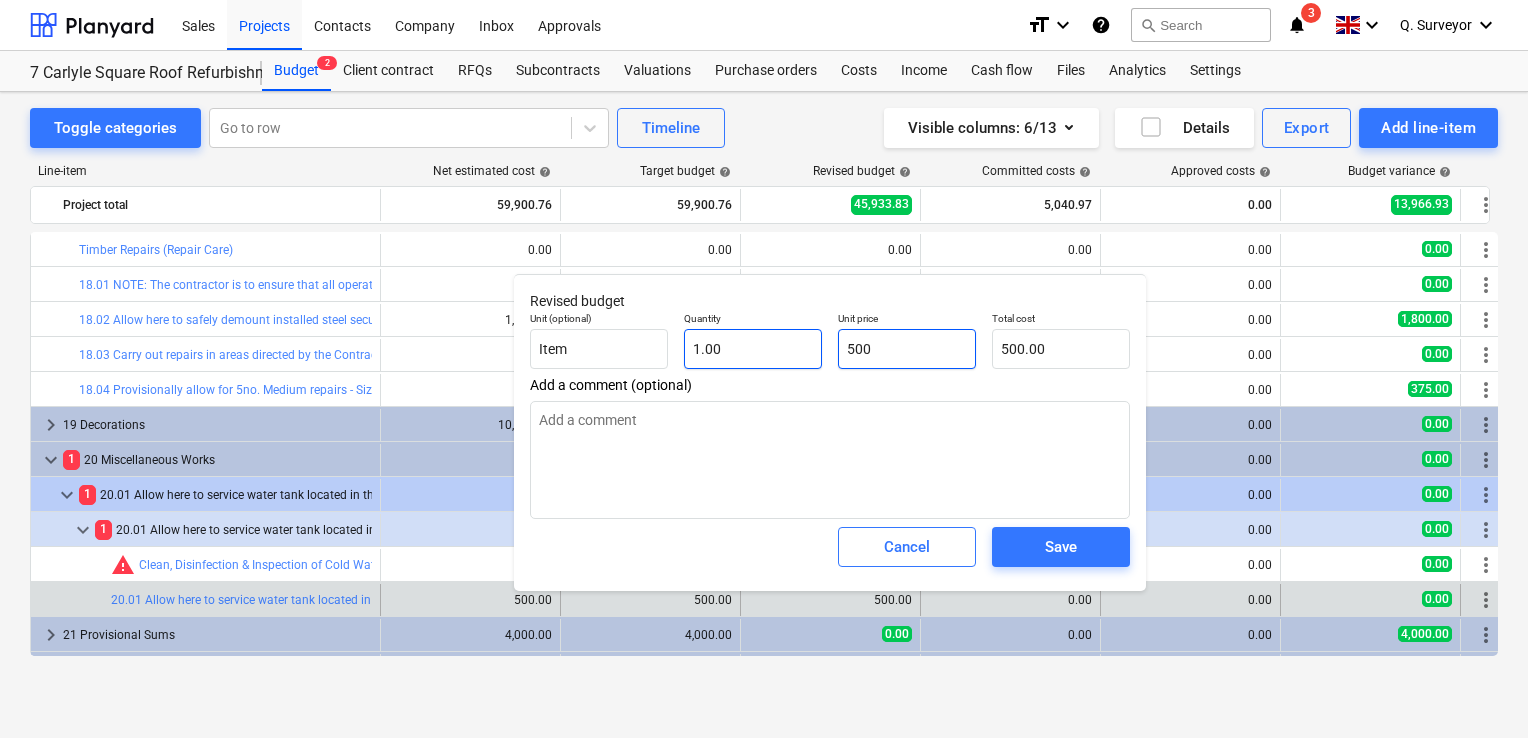 drag, startPoint x: 908, startPoint y: 337, endPoint x: 804, endPoint y: 338, distance: 104.00481 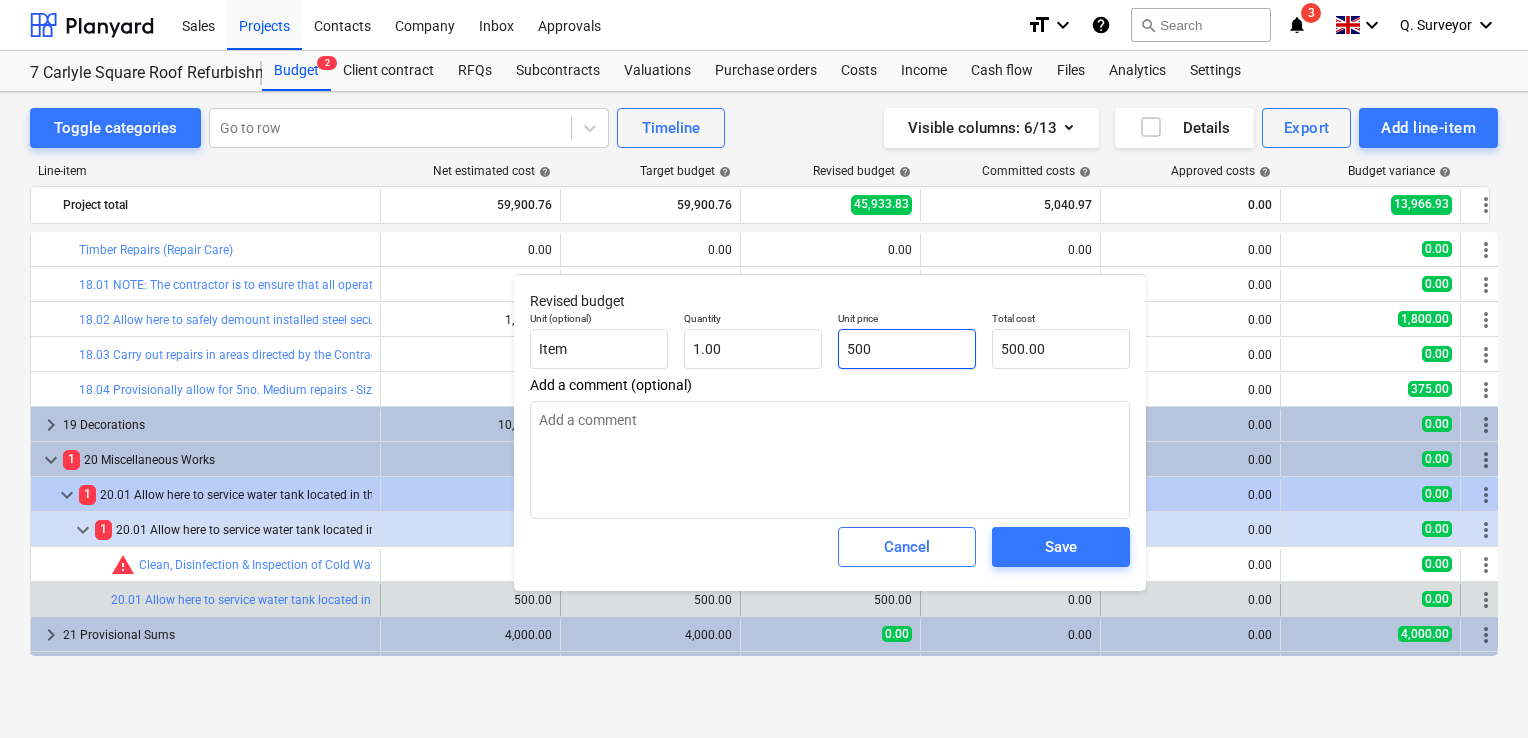 type on "x" 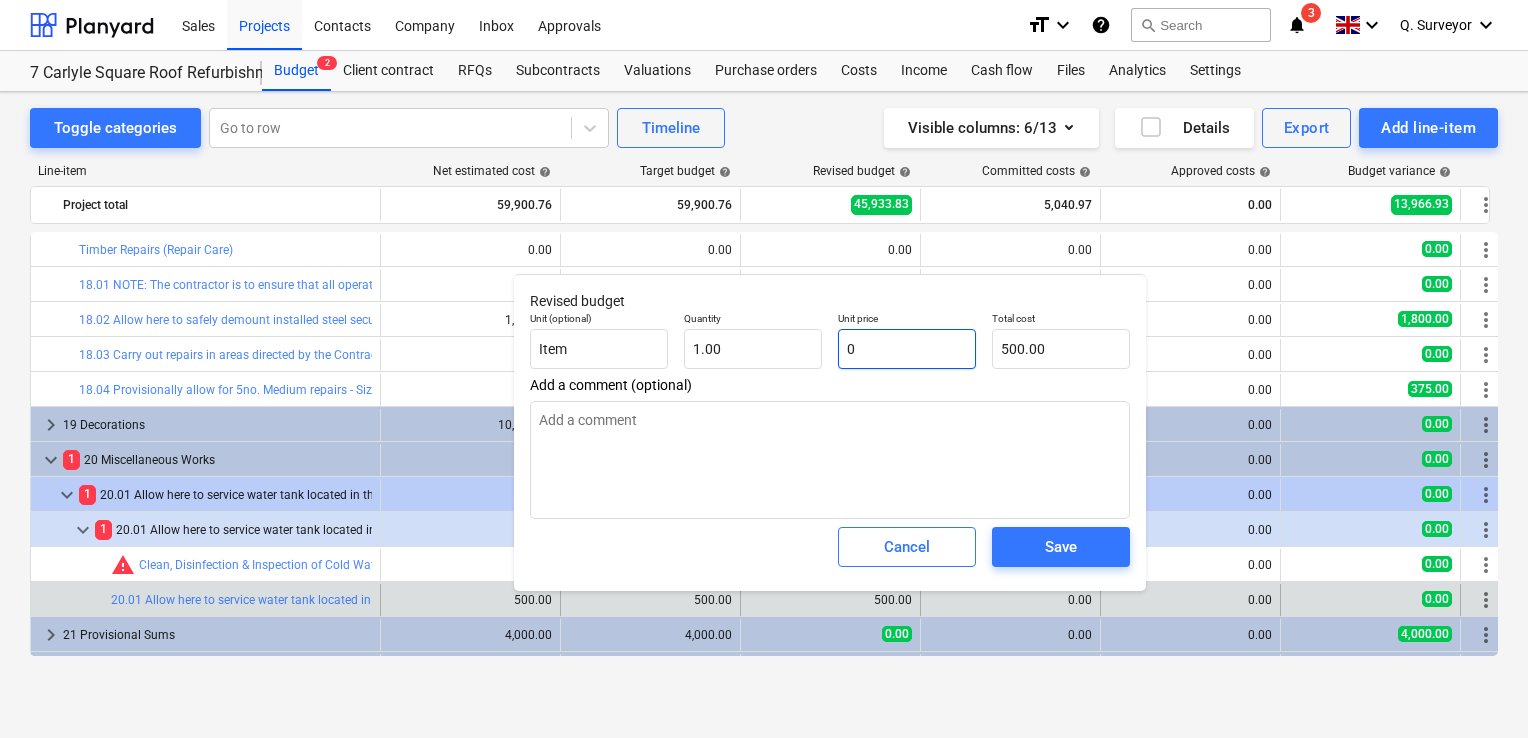 type on "0.00" 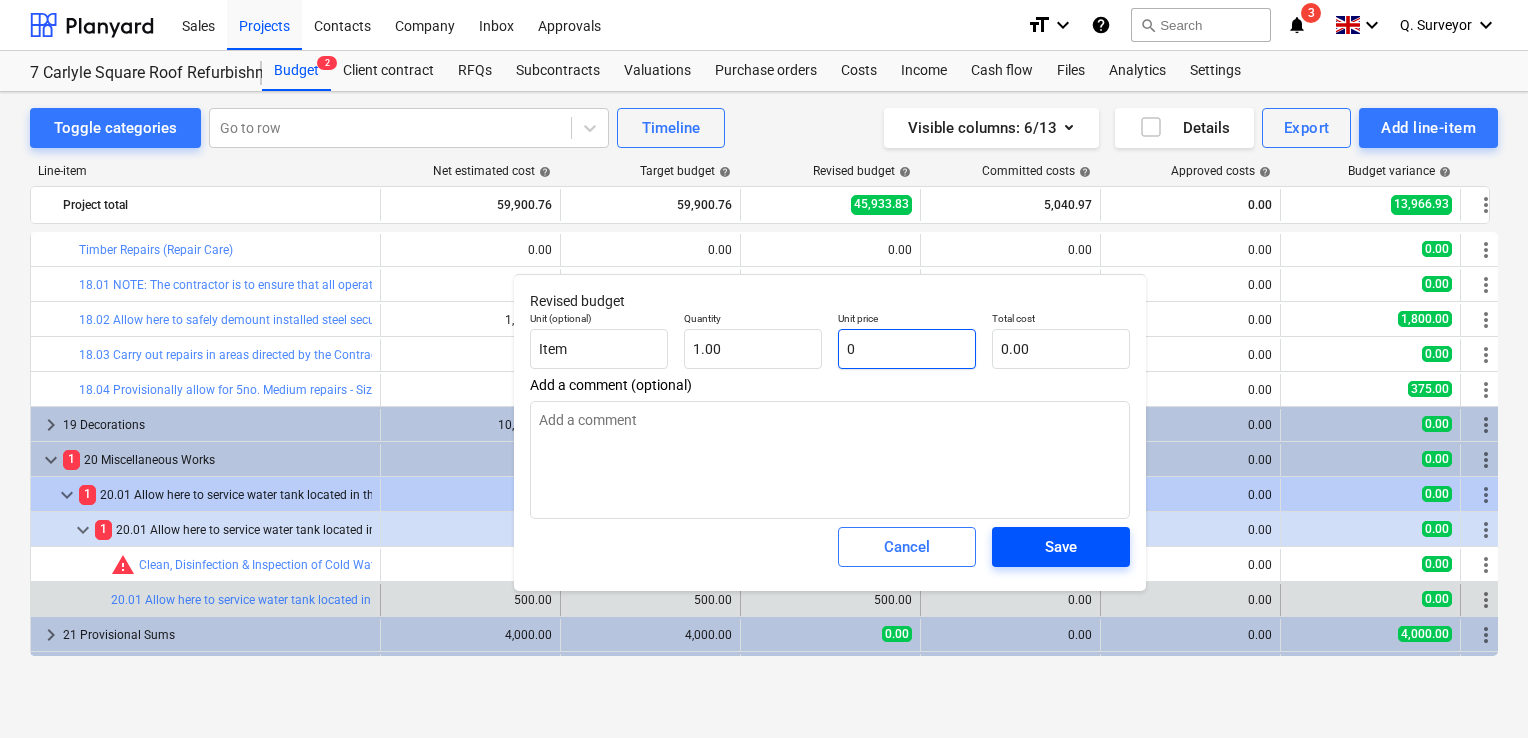type on "0" 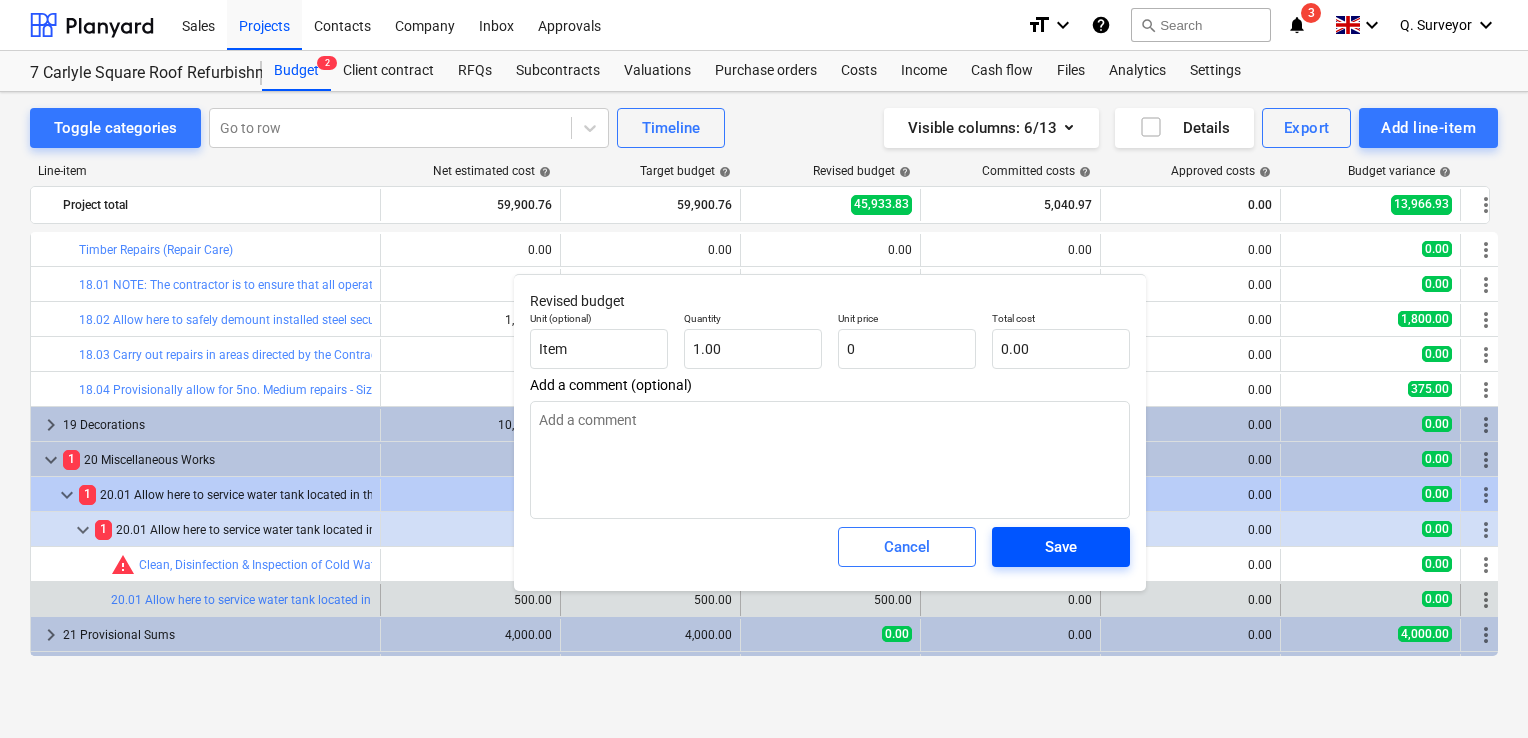 click on "Save" at bounding box center [1061, 547] 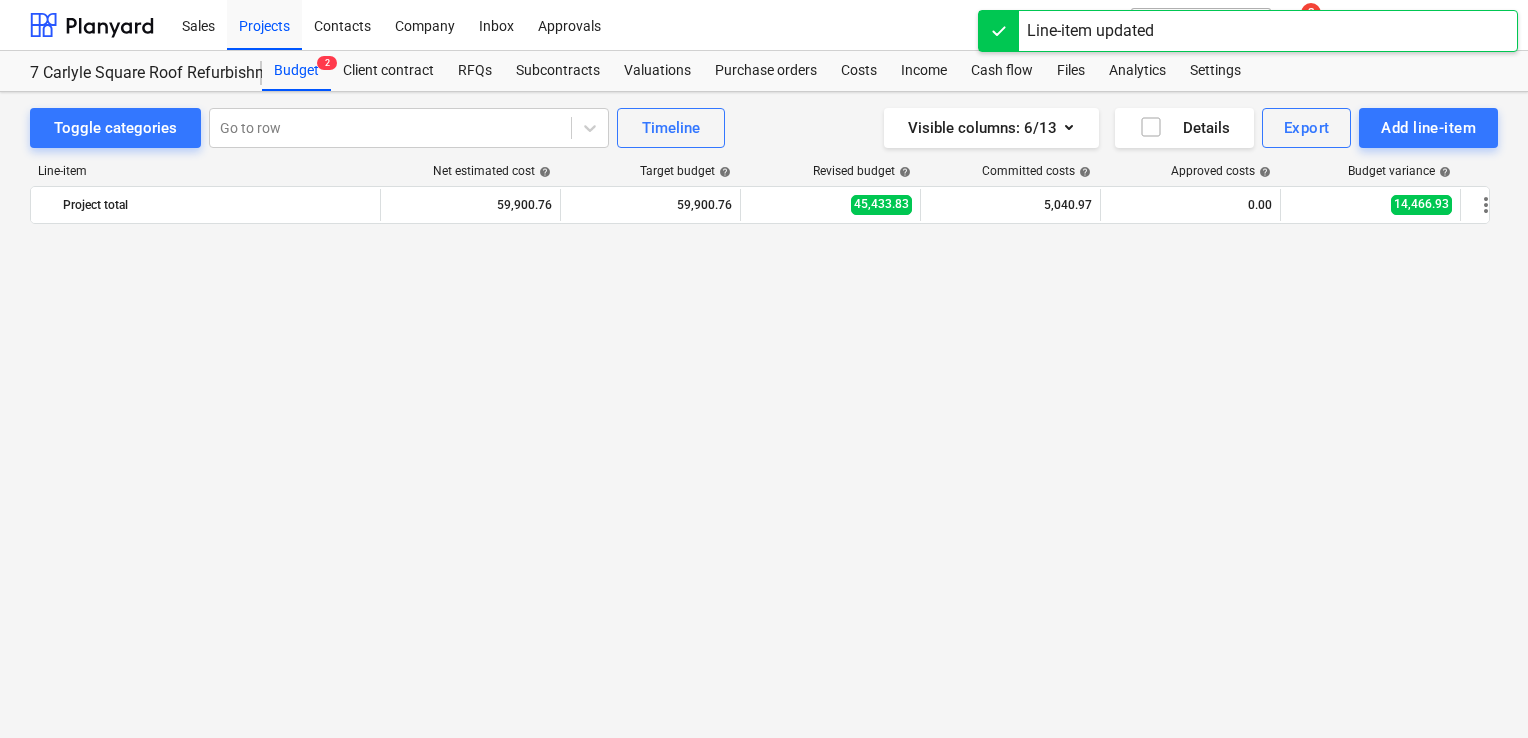 scroll, scrollTop: 2276, scrollLeft: 0, axis: vertical 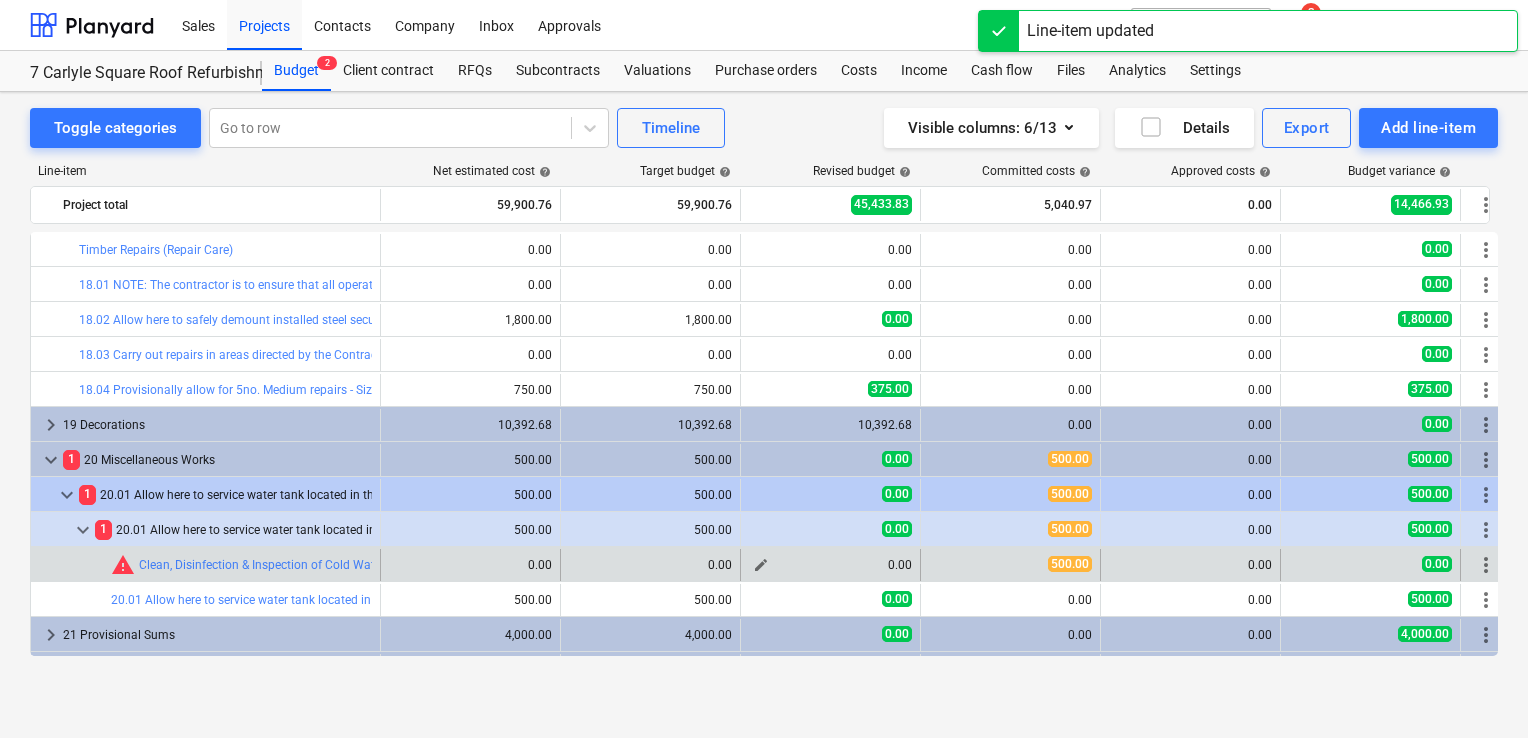 click on "edit" at bounding box center [761, 565] 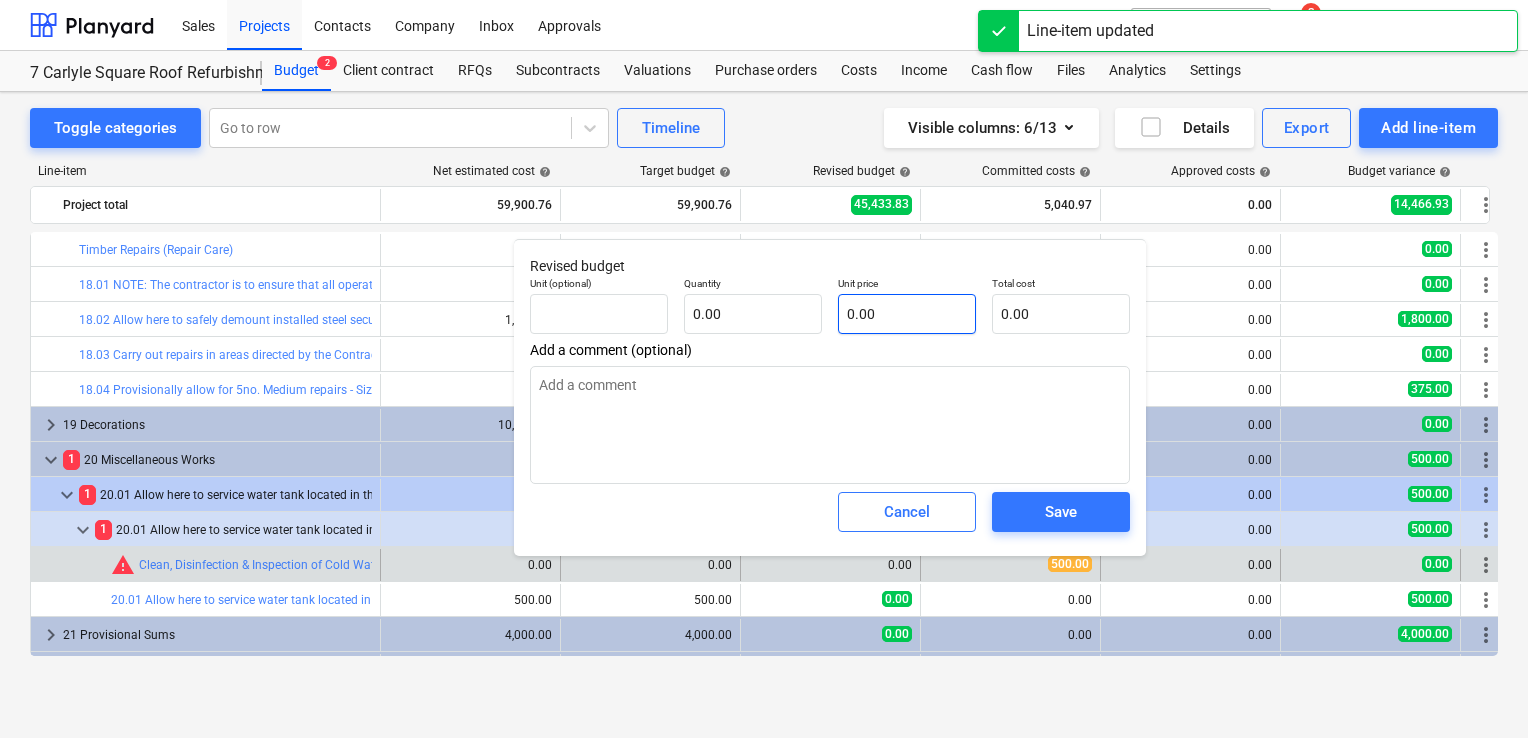 type 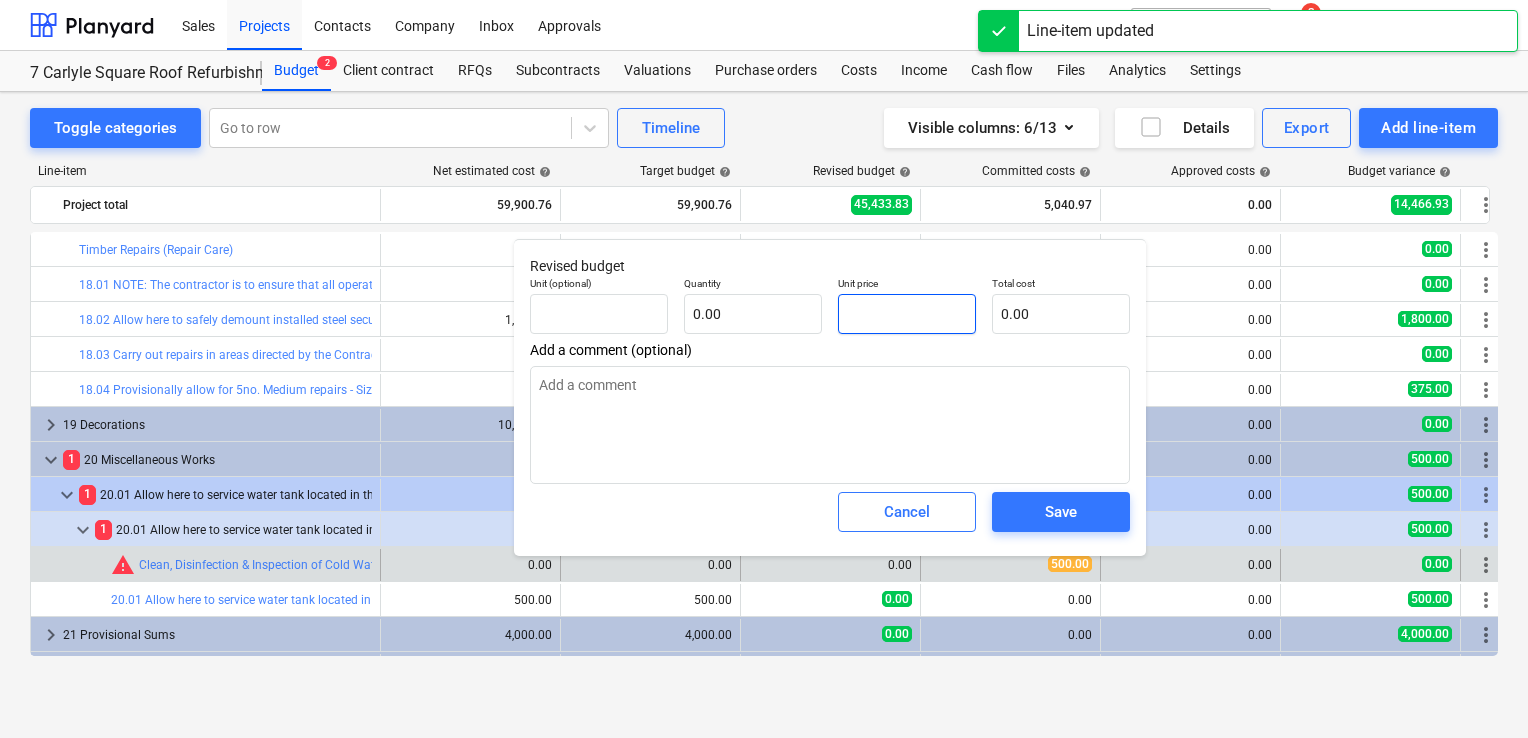 click at bounding box center (907, 314) 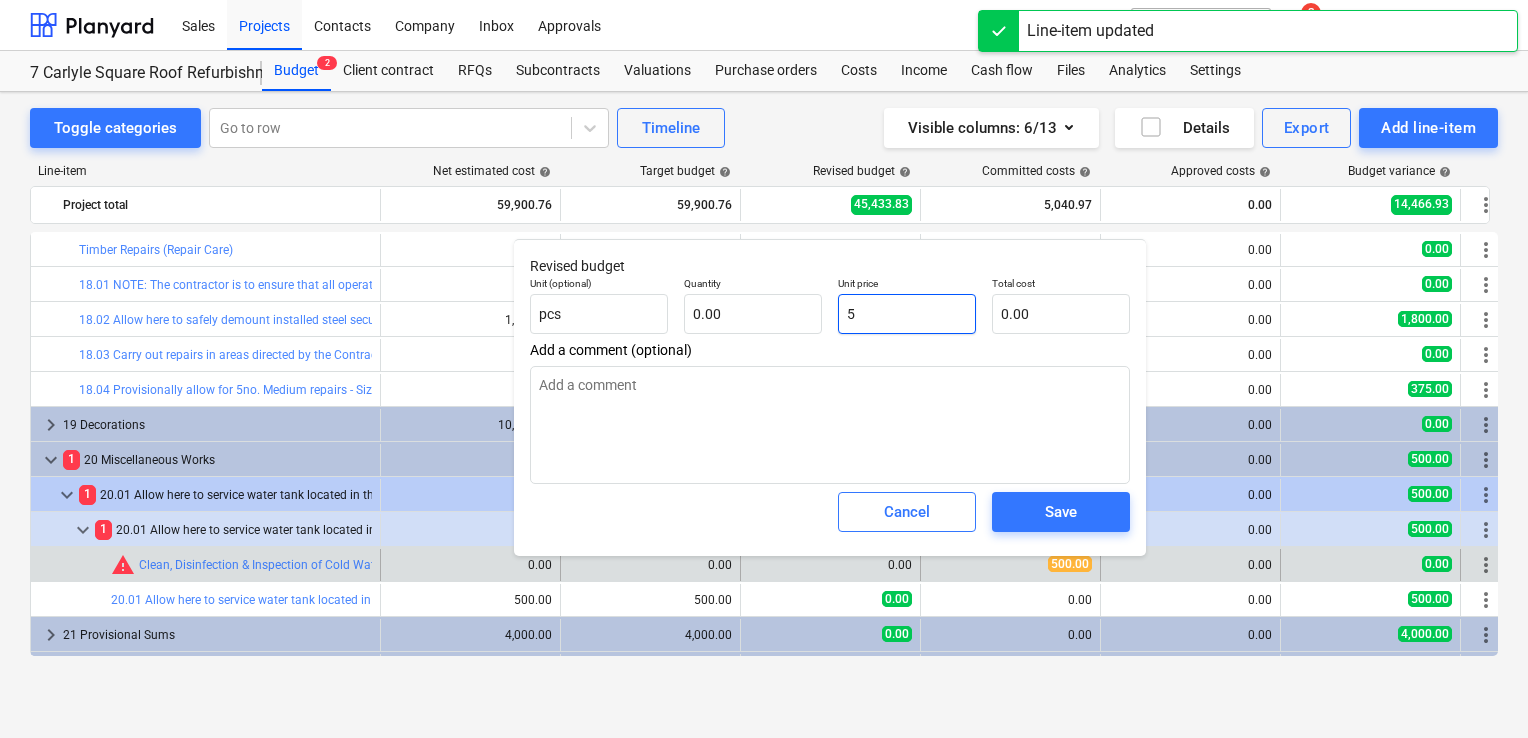 type on "1.00" 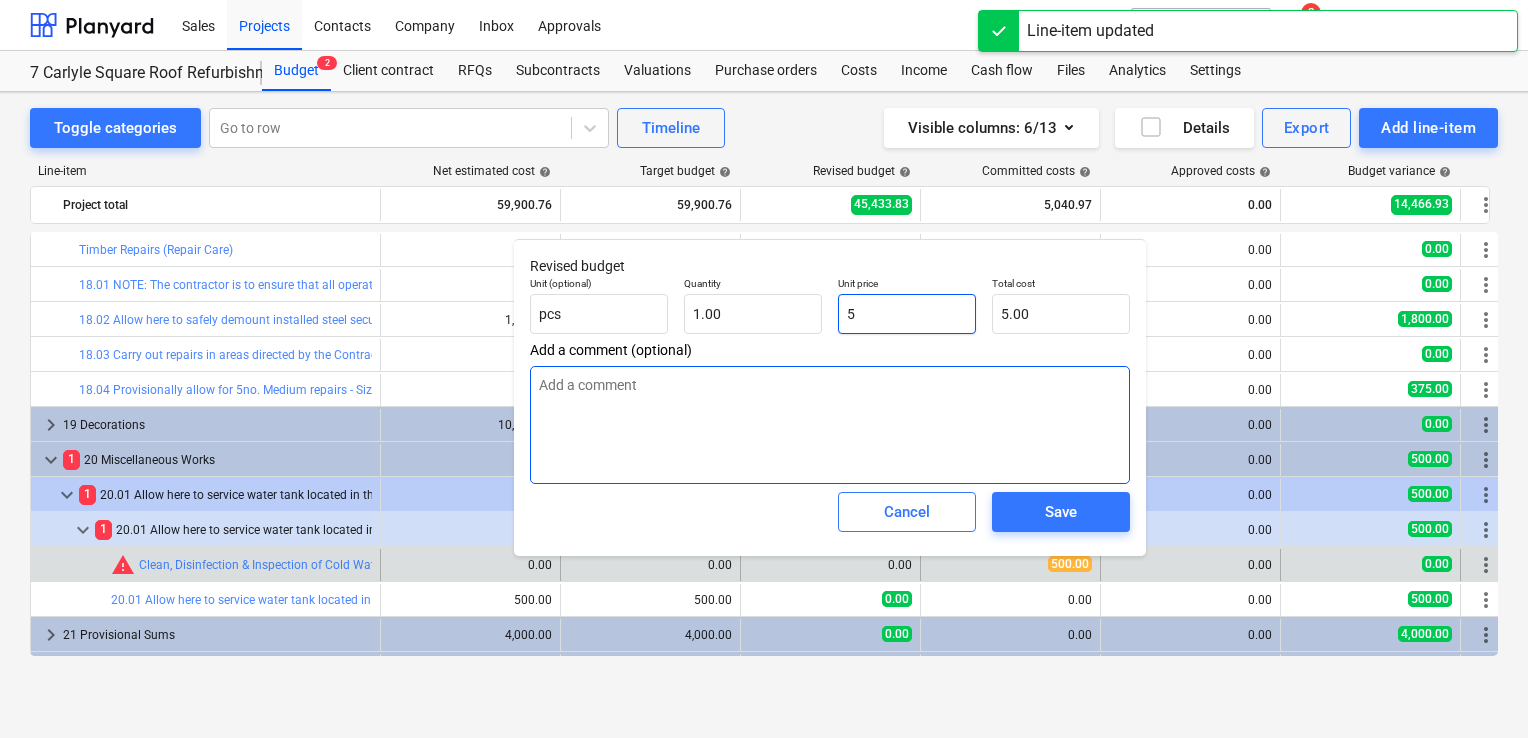 type on "x" 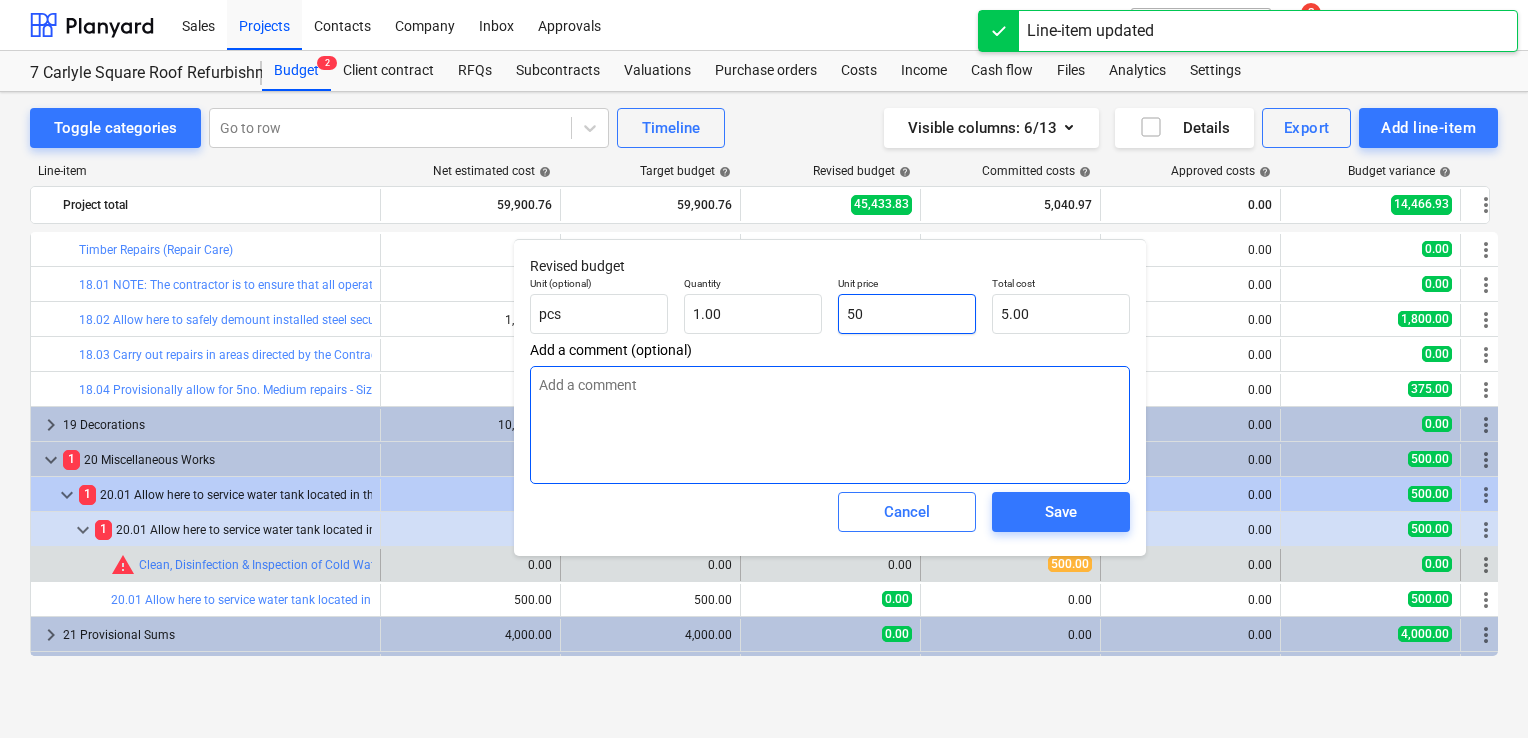 type on "50.00" 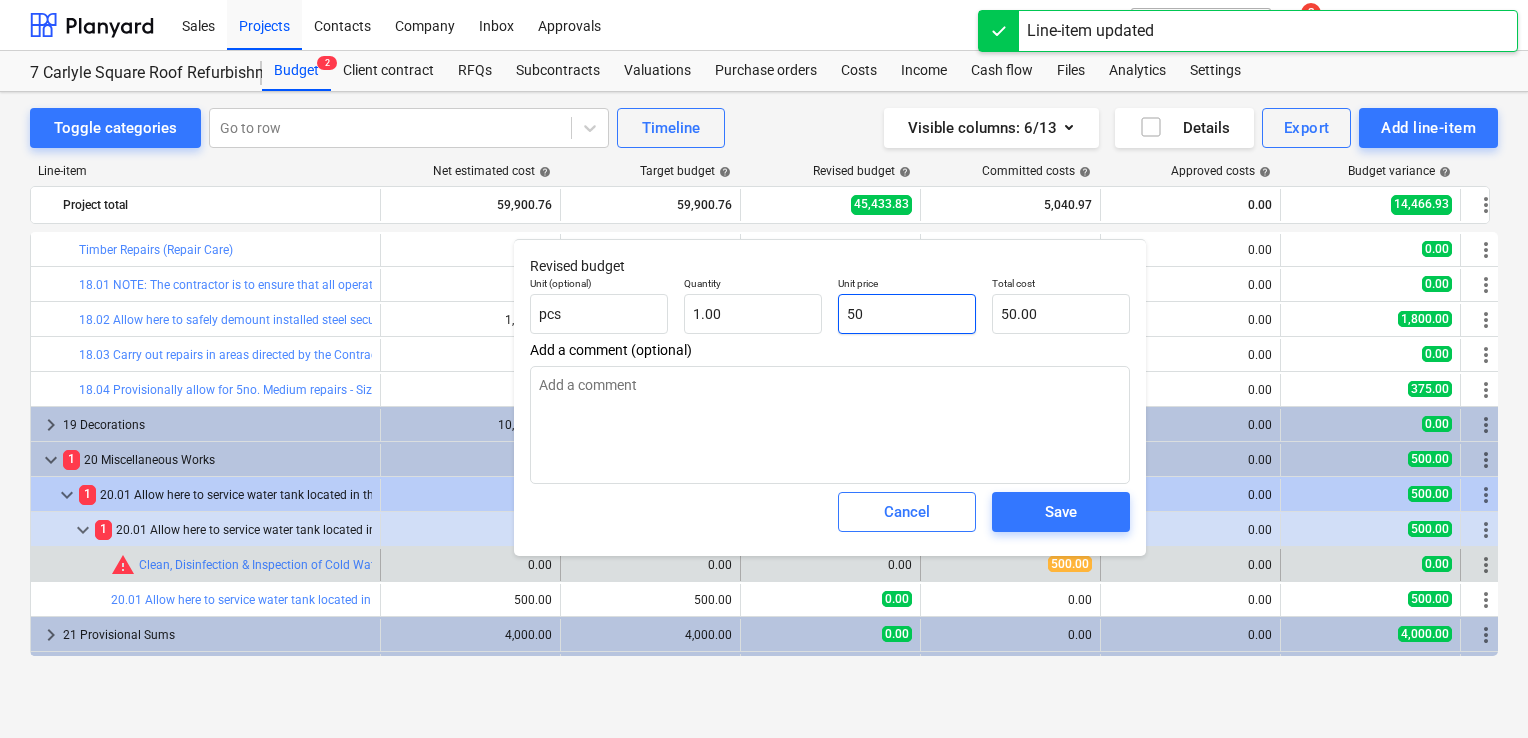 type on "x" 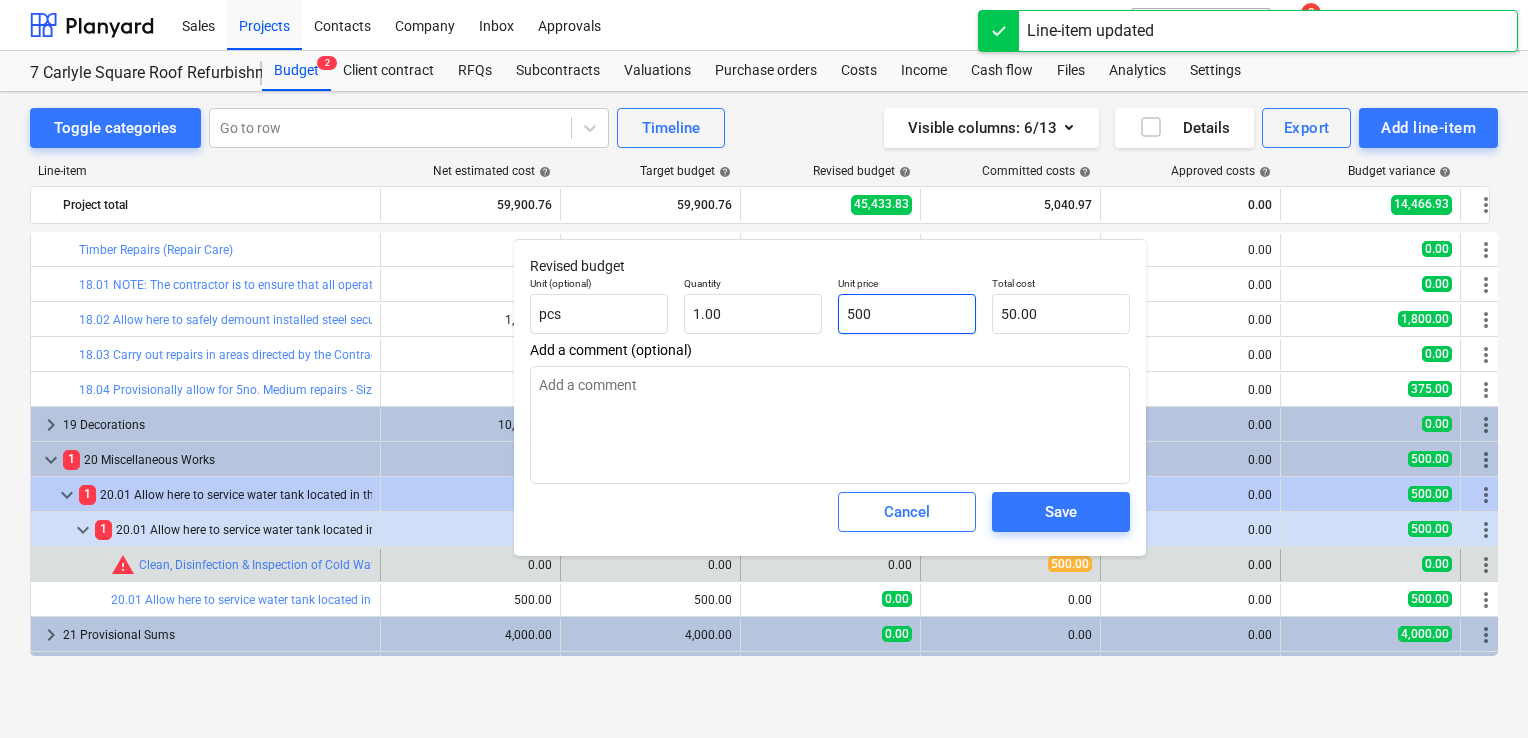 type on "500.00" 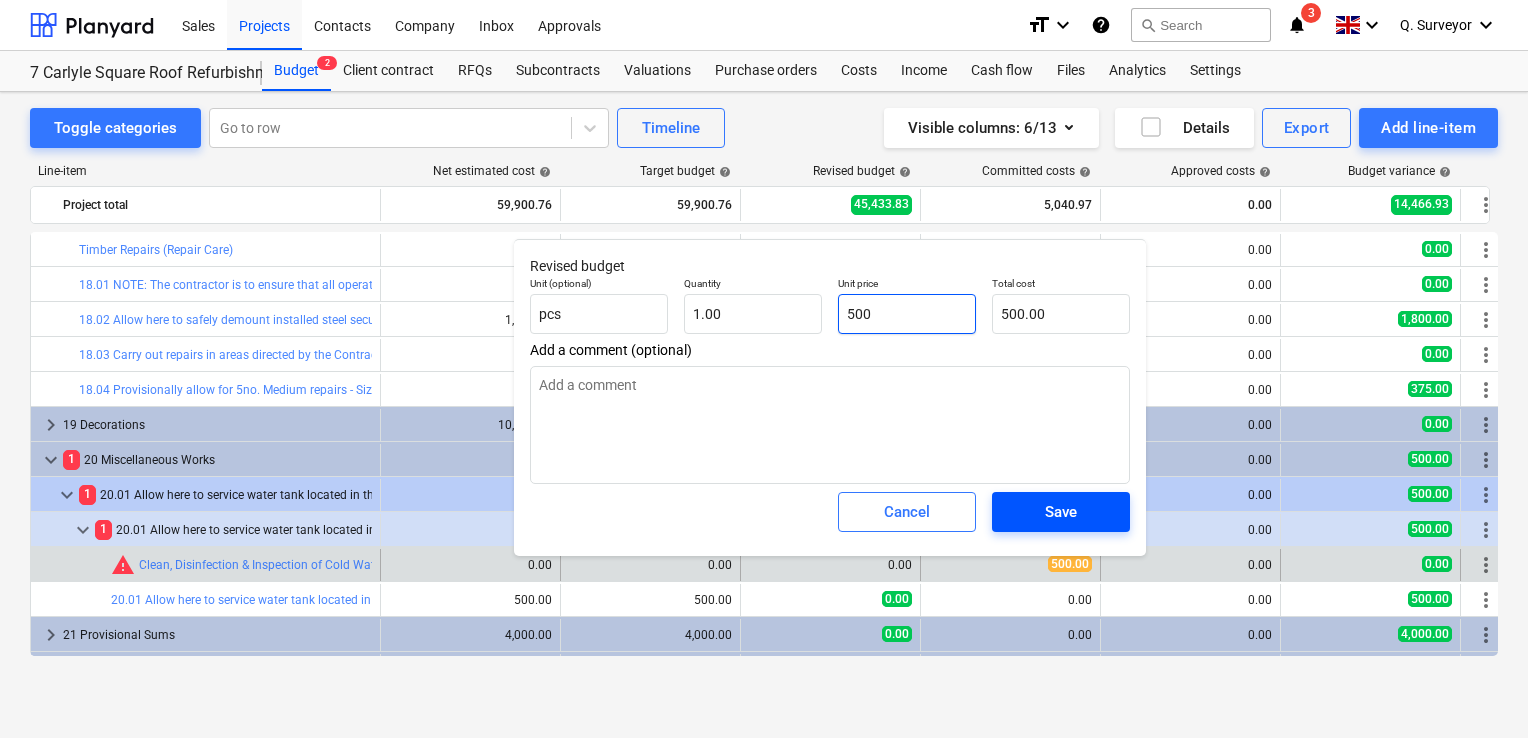type on "500" 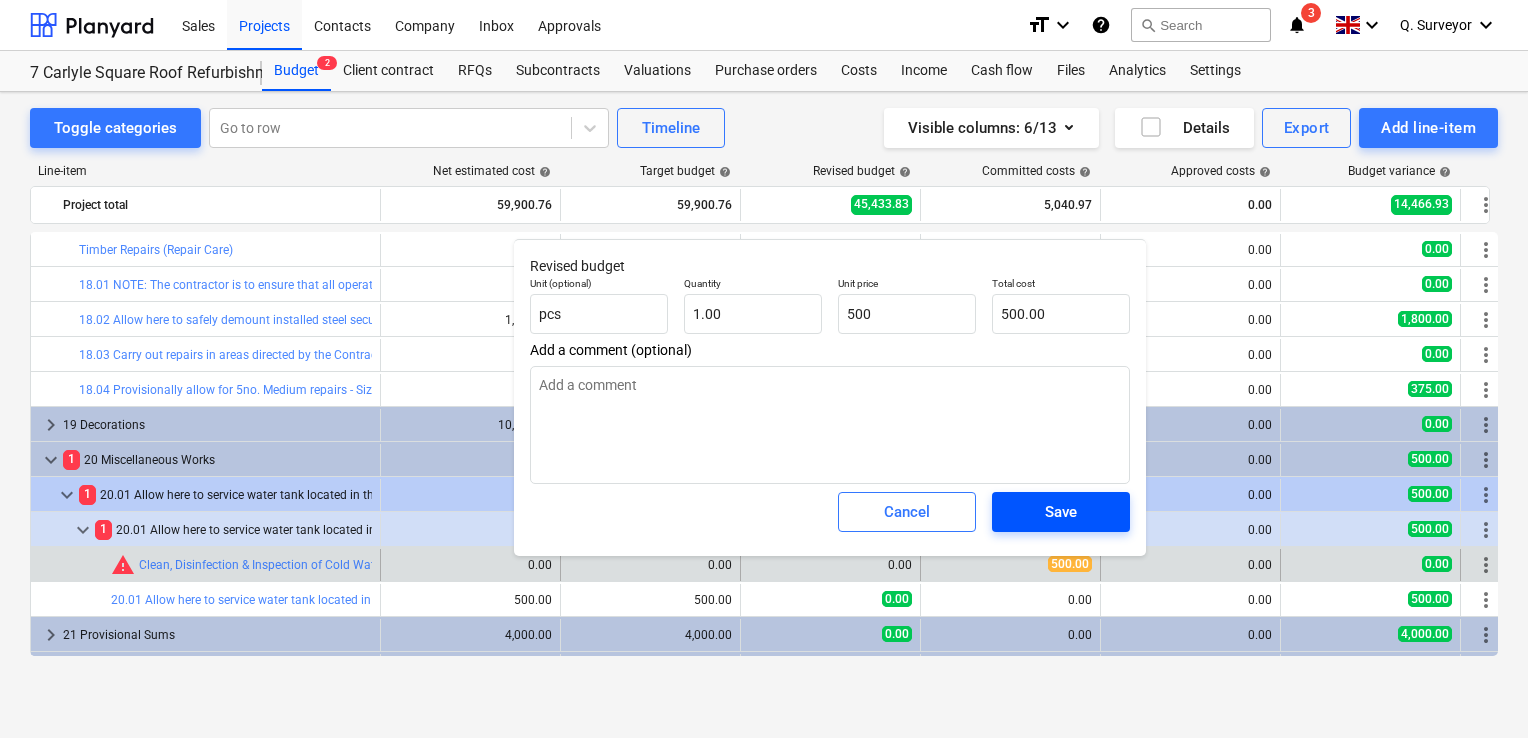 click on "Save" at bounding box center [1061, 512] 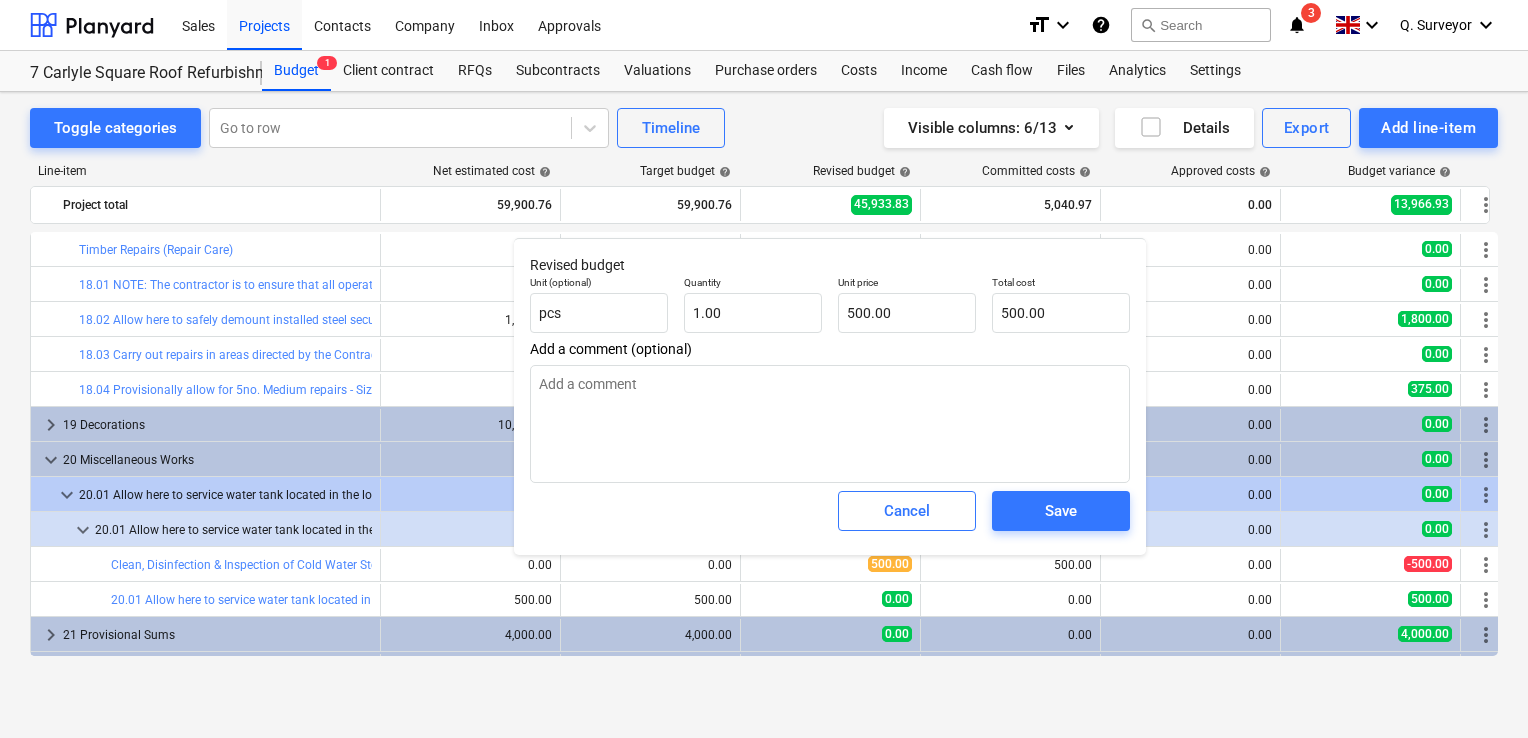 type on "x" 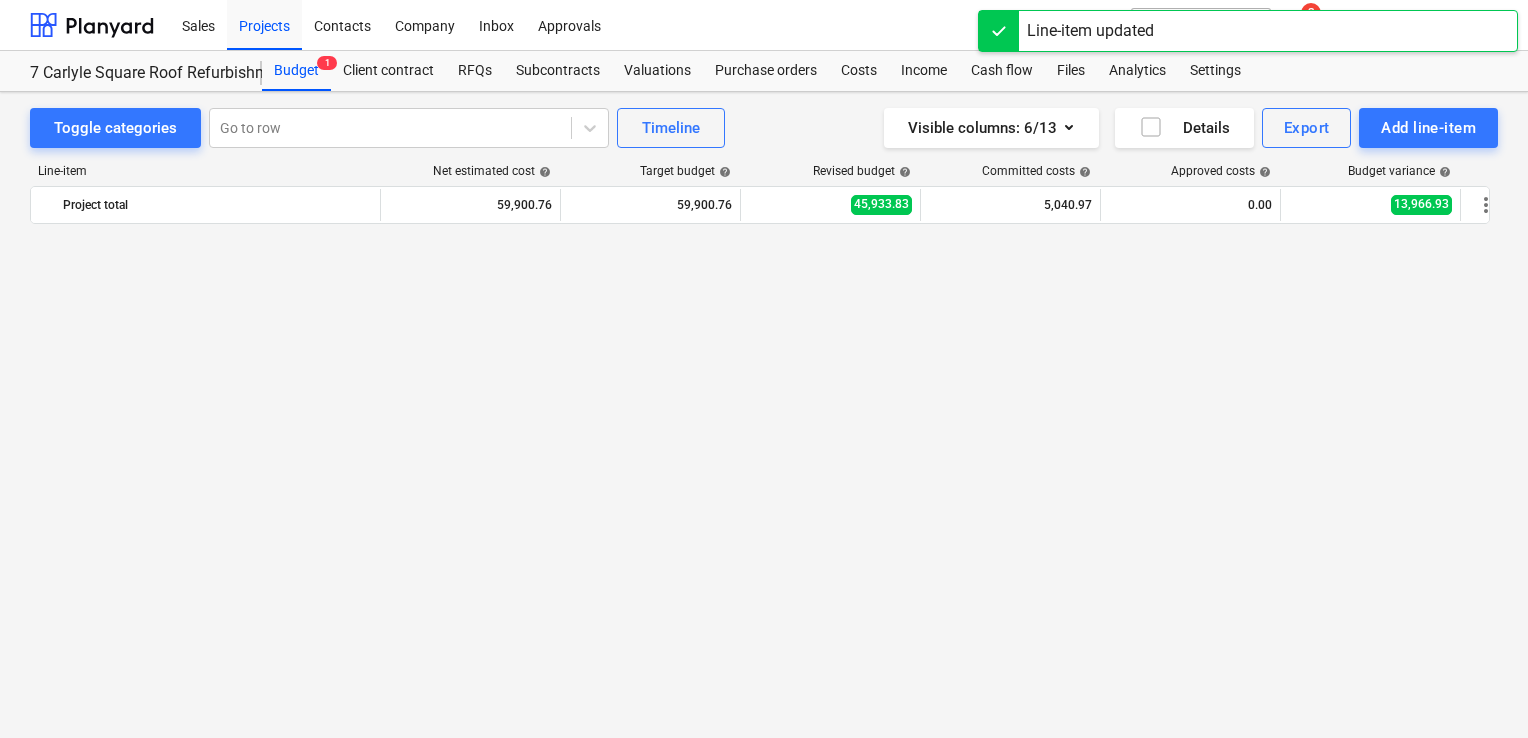 scroll, scrollTop: 2276, scrollLeft: 0, axis: vertical 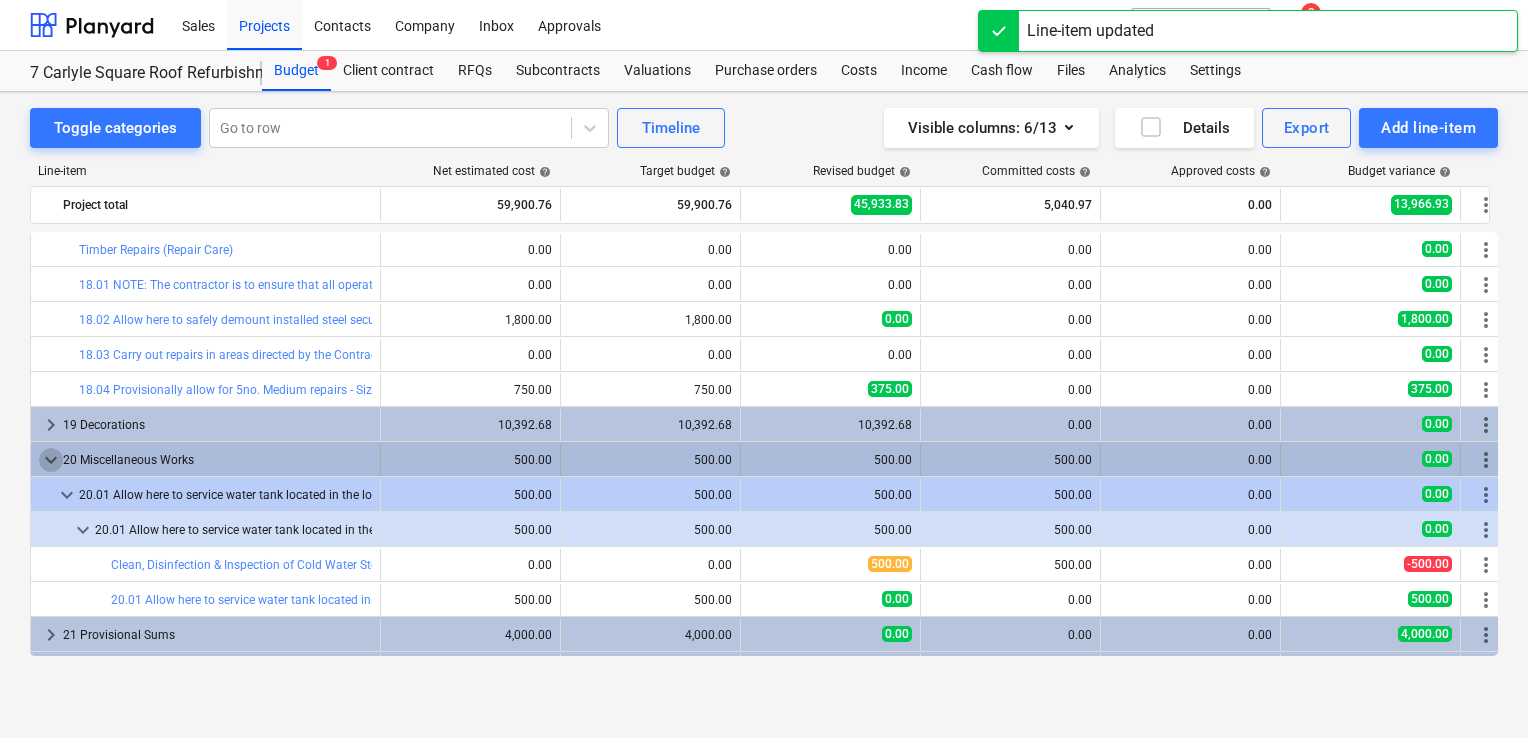 click on "keyboard_arrow_down" at bounding box center [51, 460] 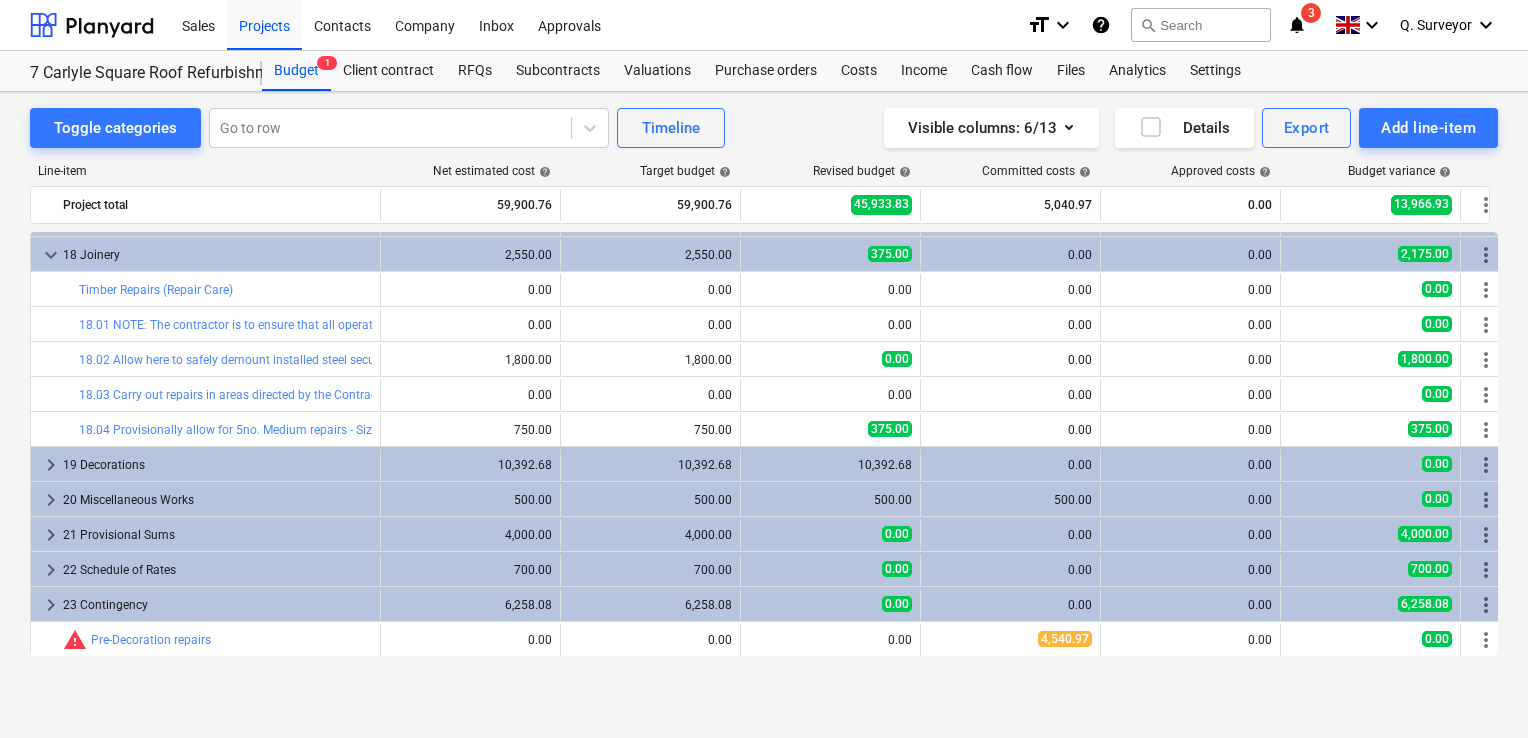 scroll, scrollTop: 2236, scrollLeft: 0, axis: vertical 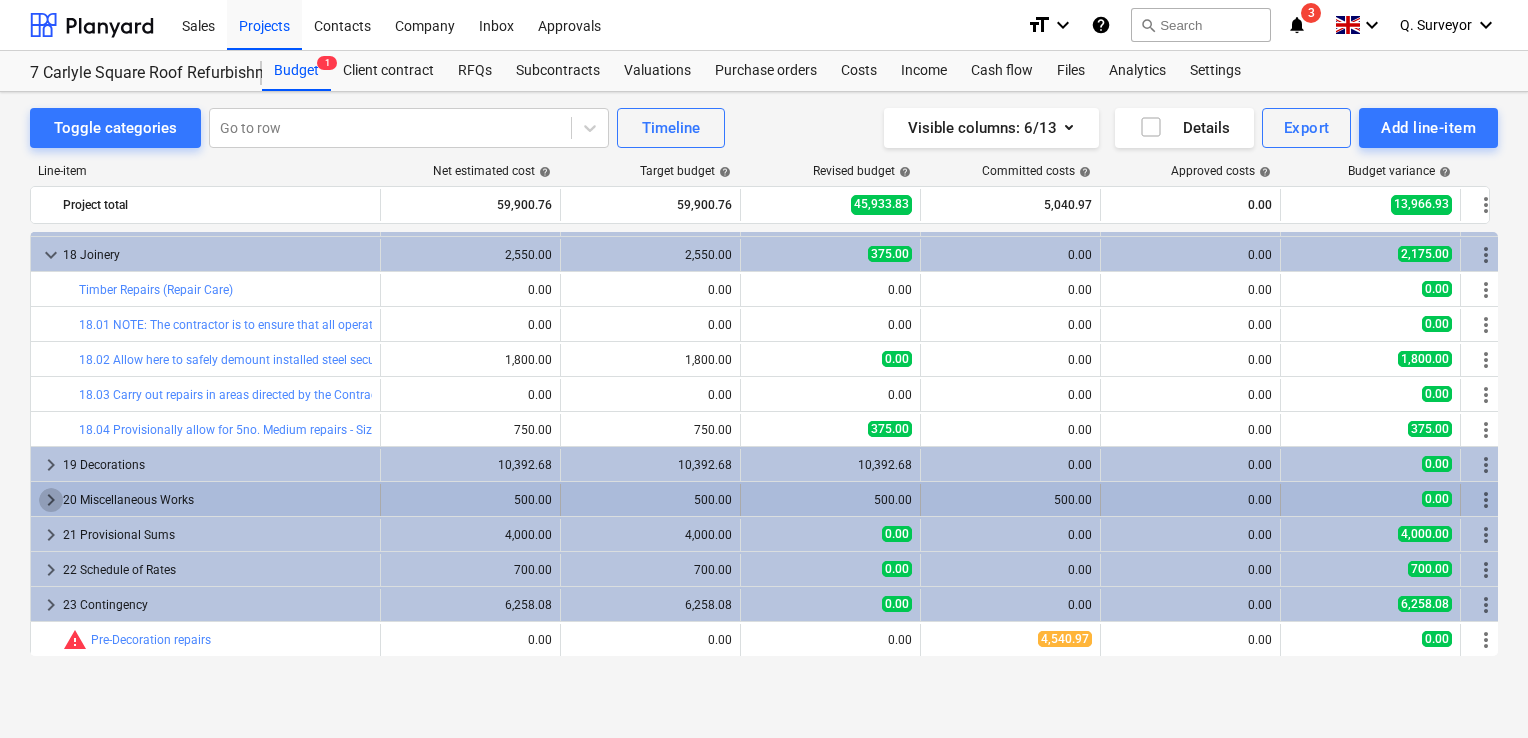 click on "keyboard_arrow_right" at bounding box center [51, 500] 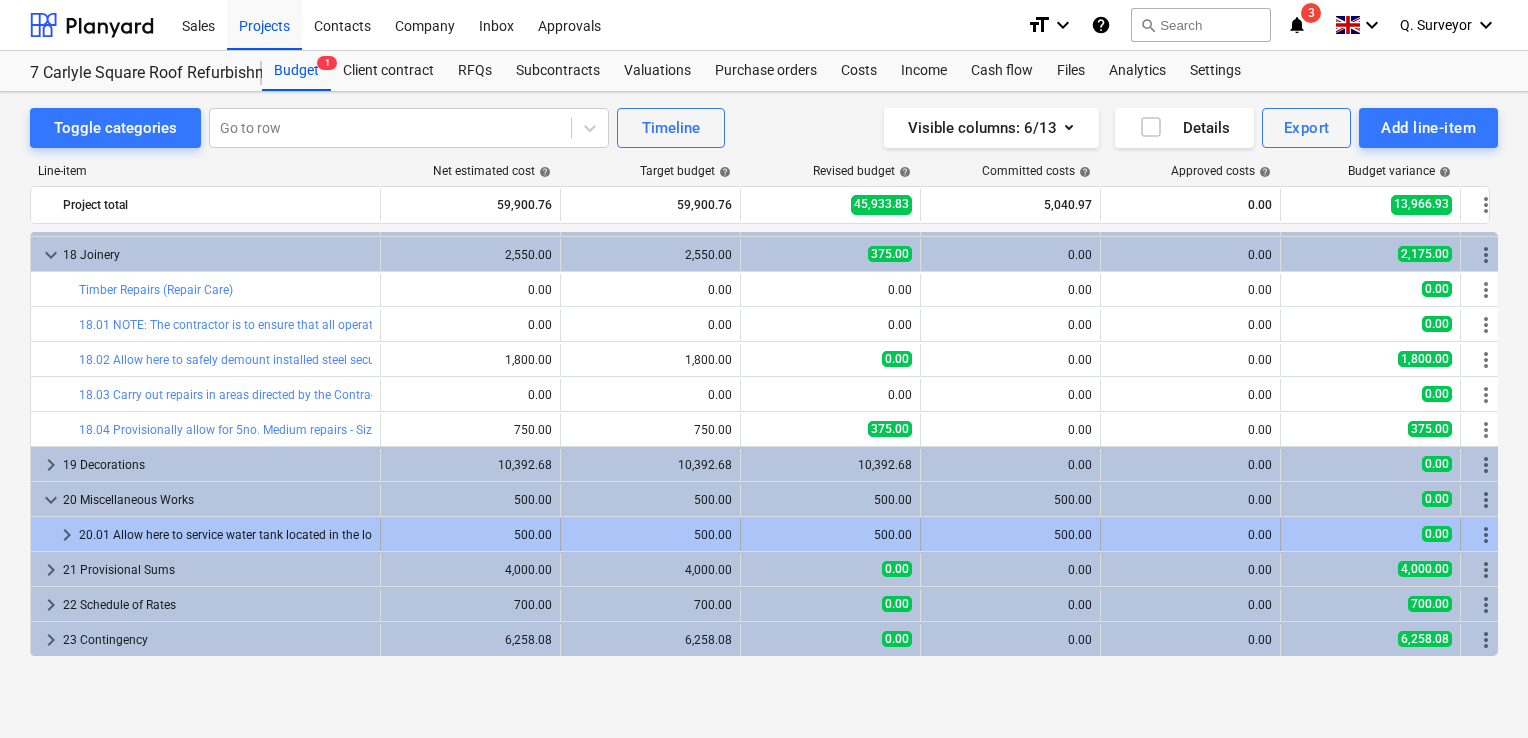 click on "keyboard_arrow_right" at bounding box center [67, 535] 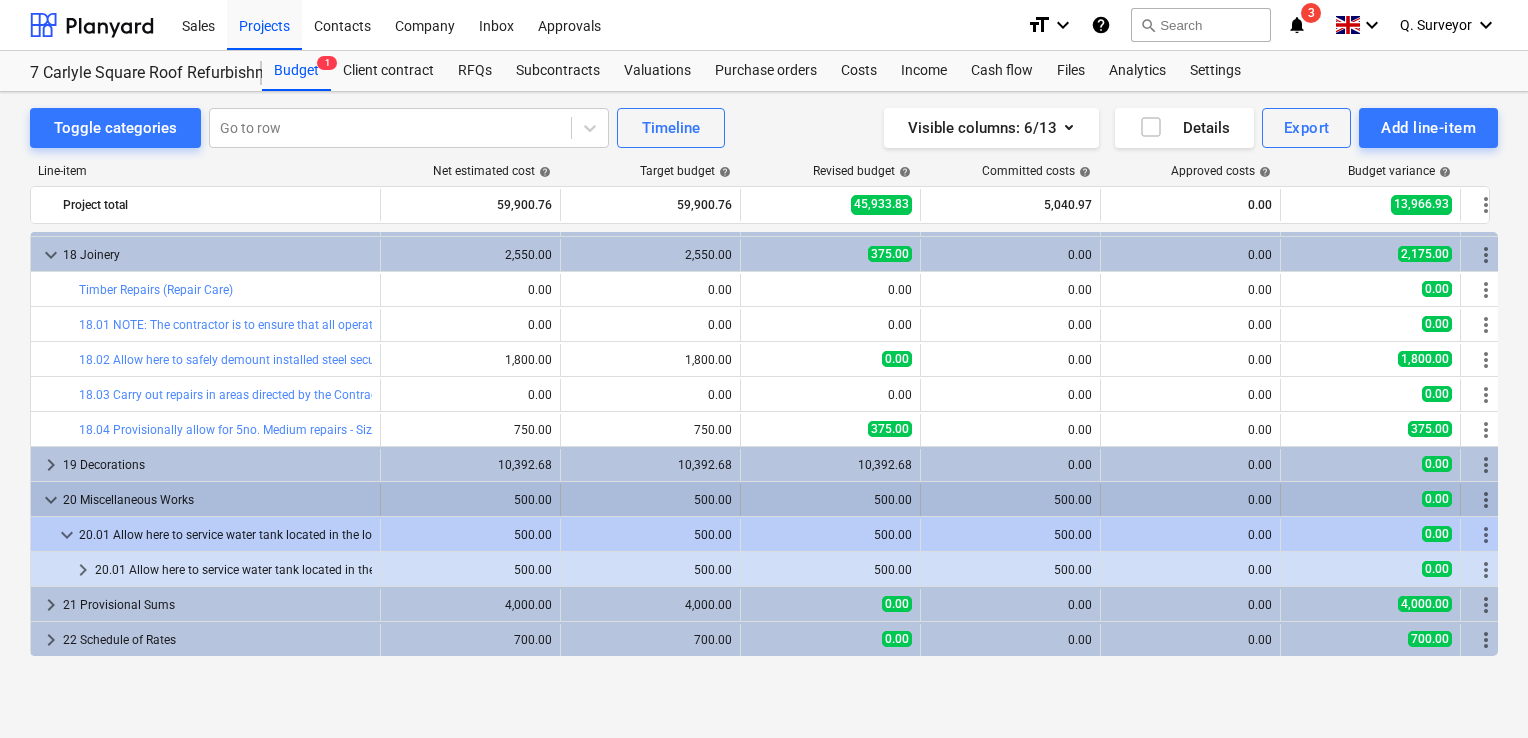 click on "keyboard_arrow_down" at bounding box center (51, 500) 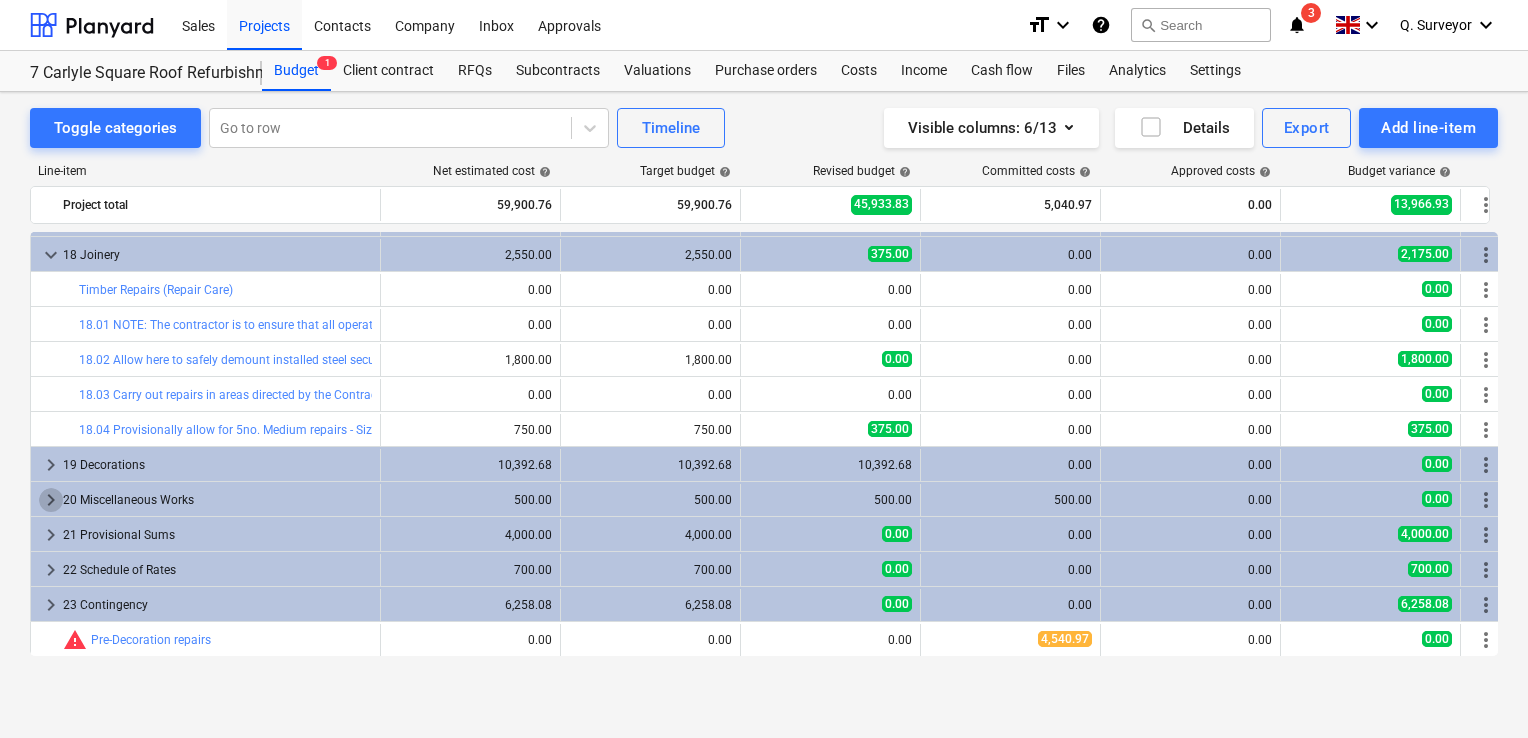 click on "keyboard_arrow_right" at bounding box center (51, 500) 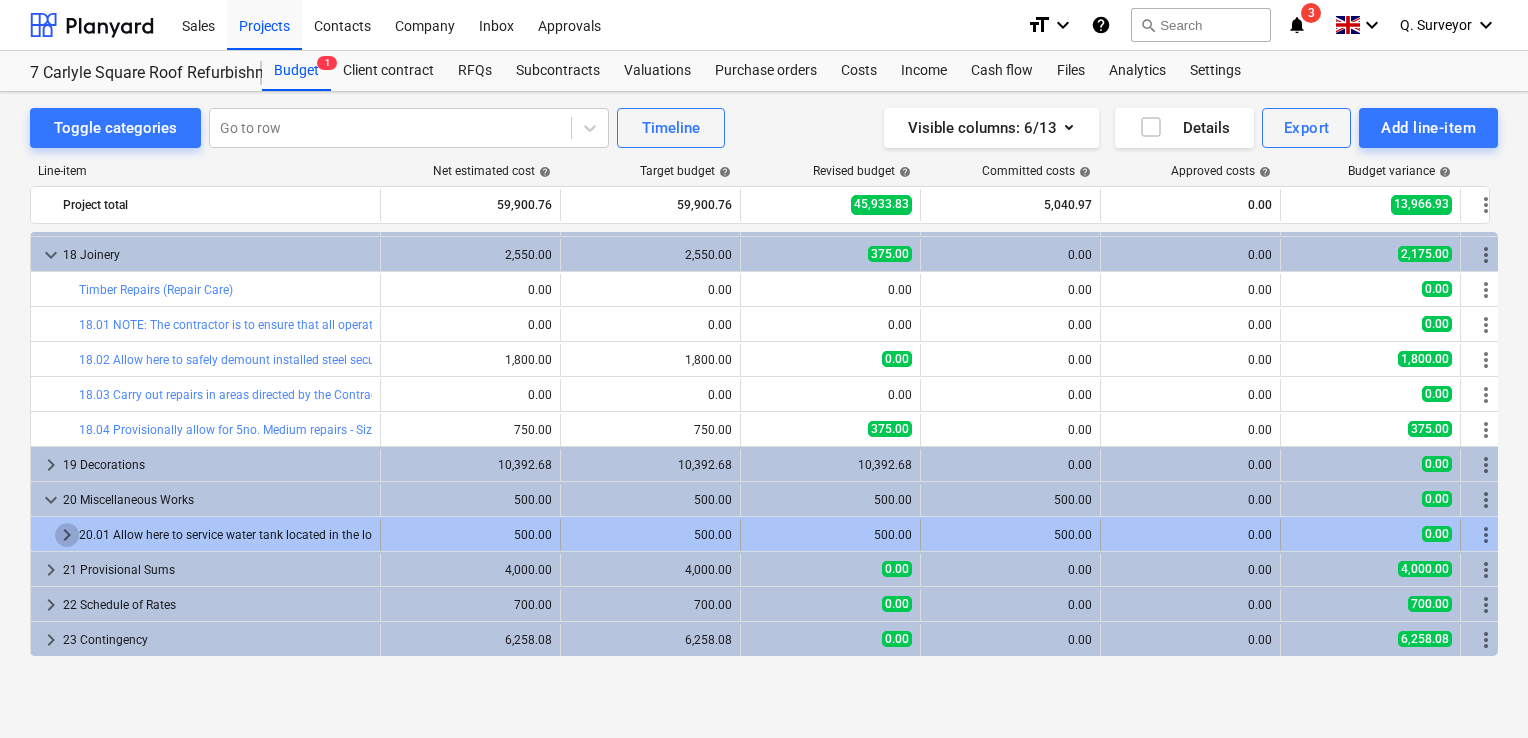 click on "keyboard_arrow_right" at bounding box center (67, 535) 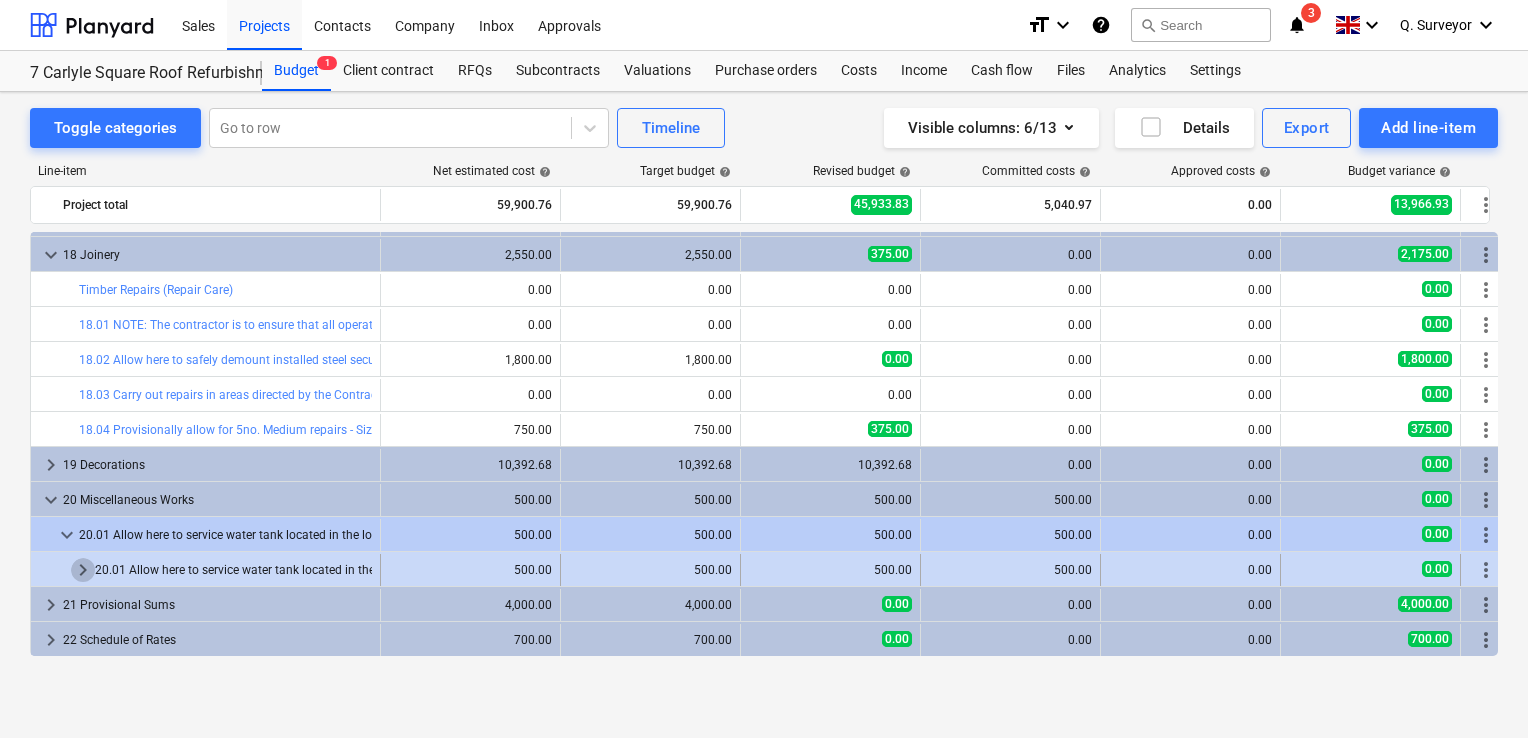 click on "keyboard_arrow_right" at bounding box center (83, 570) 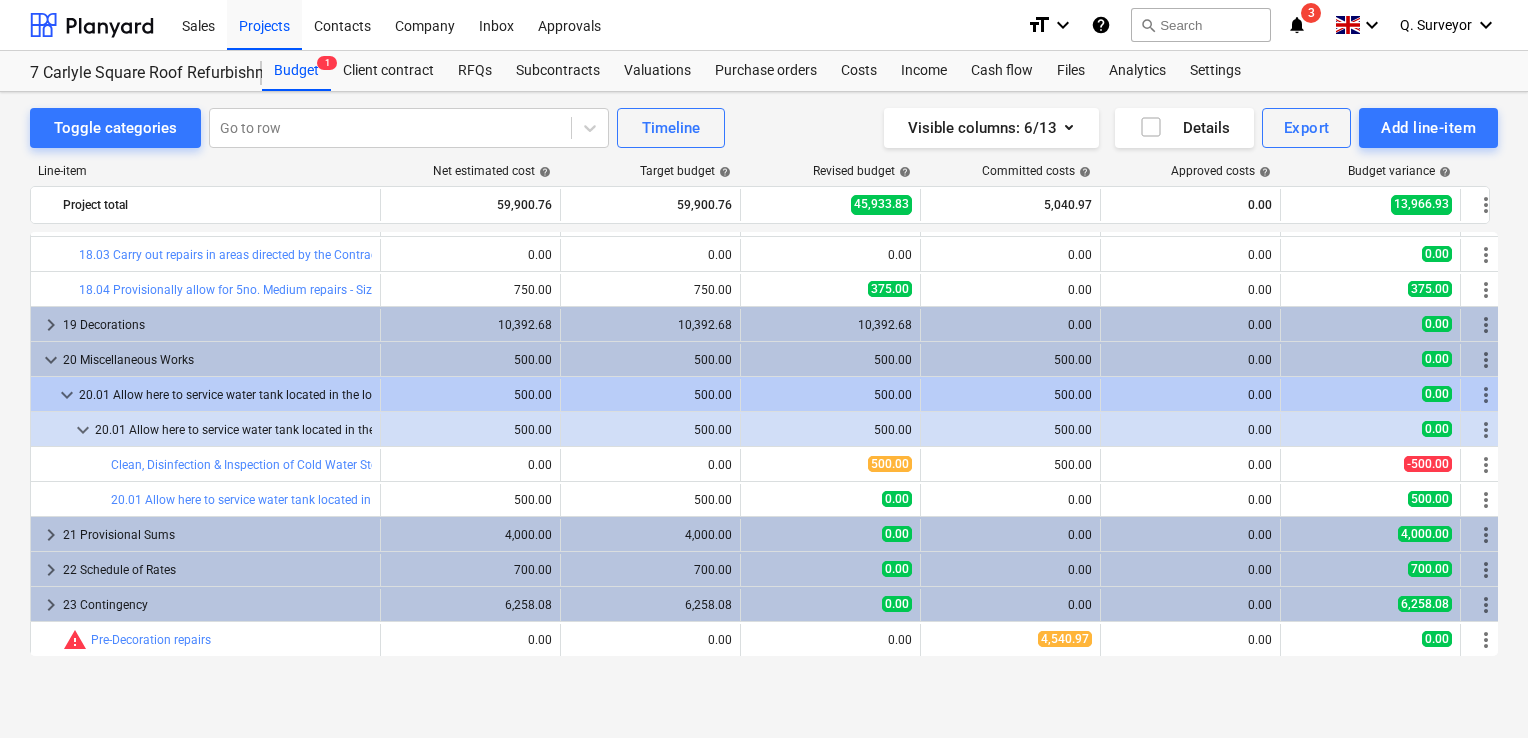 scroll, scrollTop: 2176, scrollLeft: 0, axis: vertical 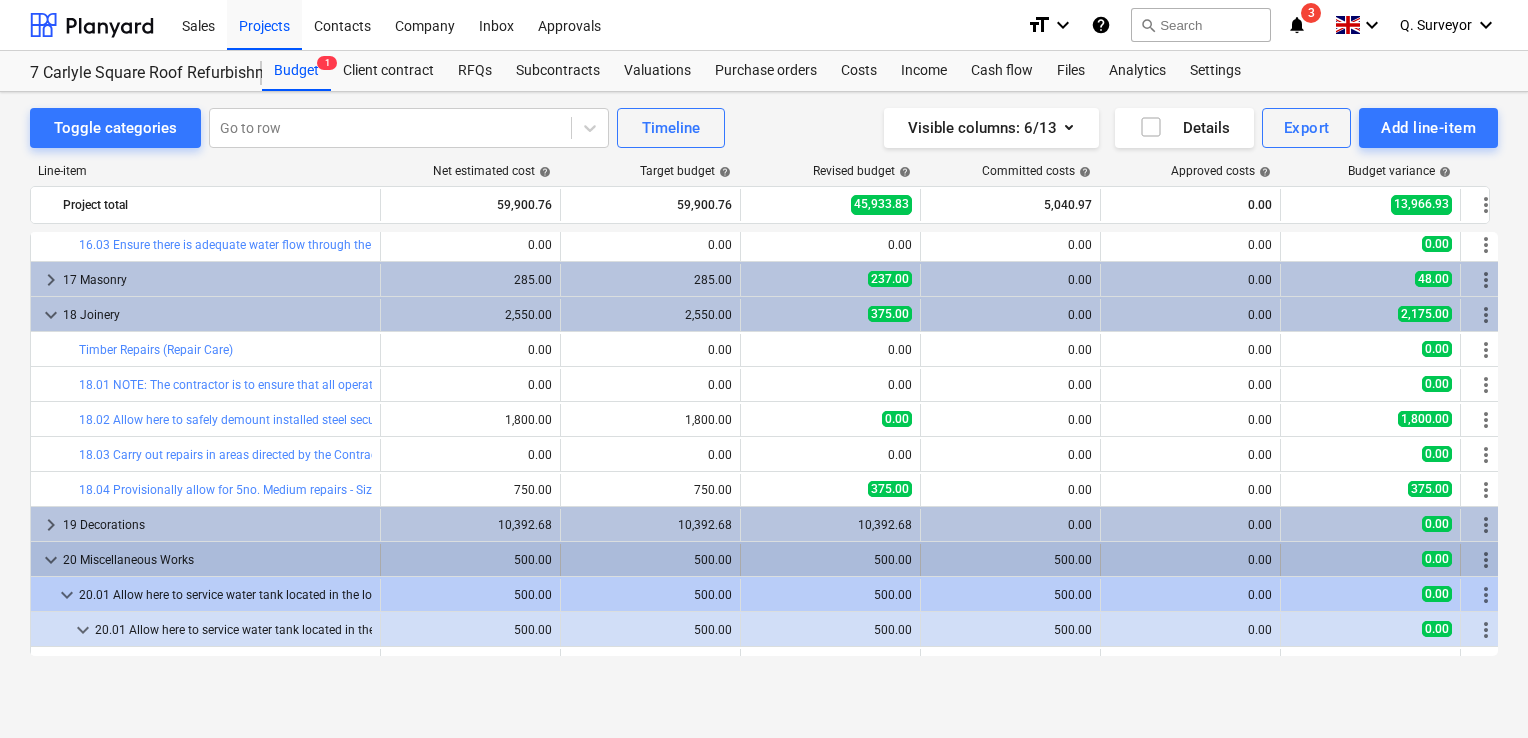 click on "keyboard_arrow_down" at bounding box center [51, 560] 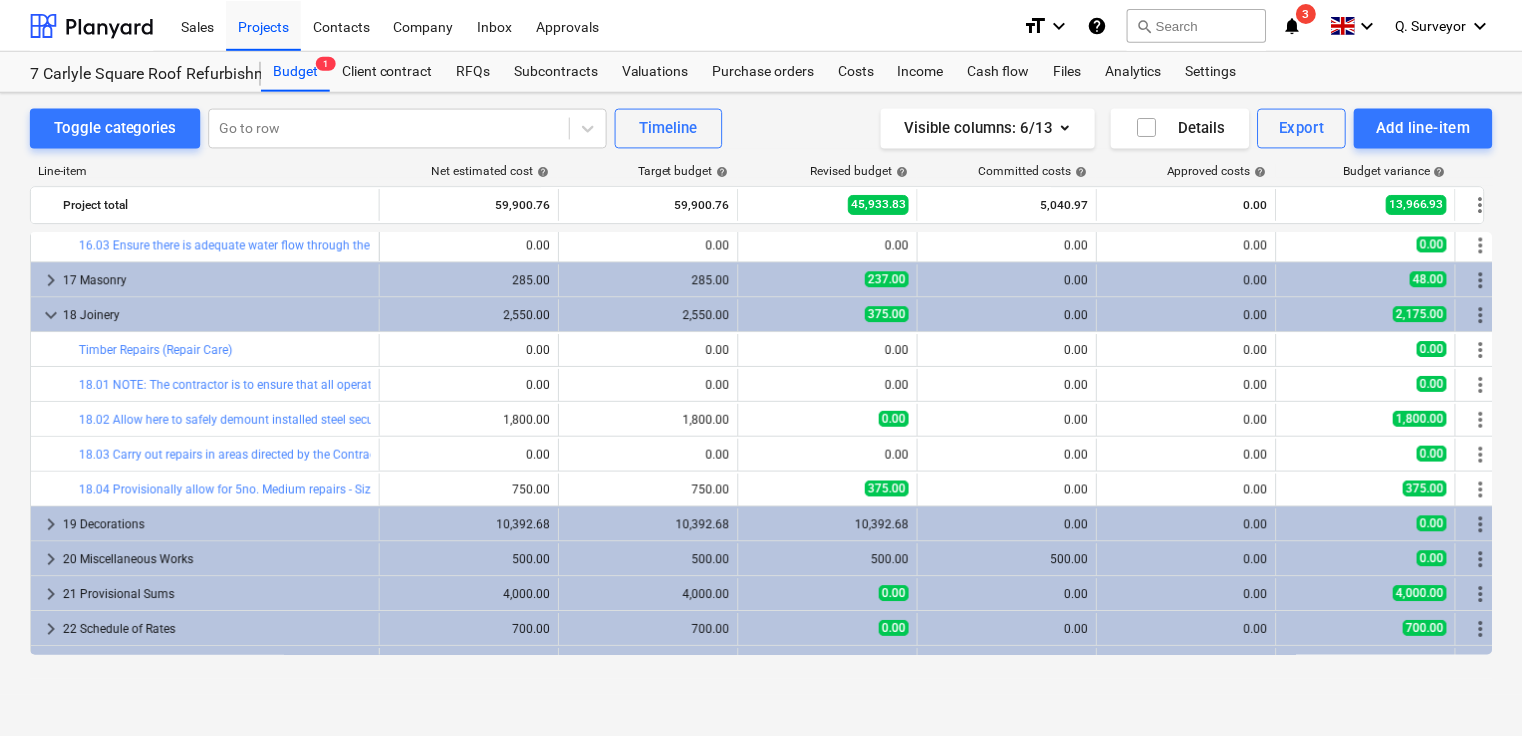 scroll, scrollTop: 2236, scrollLeft: 0, axis: vertical 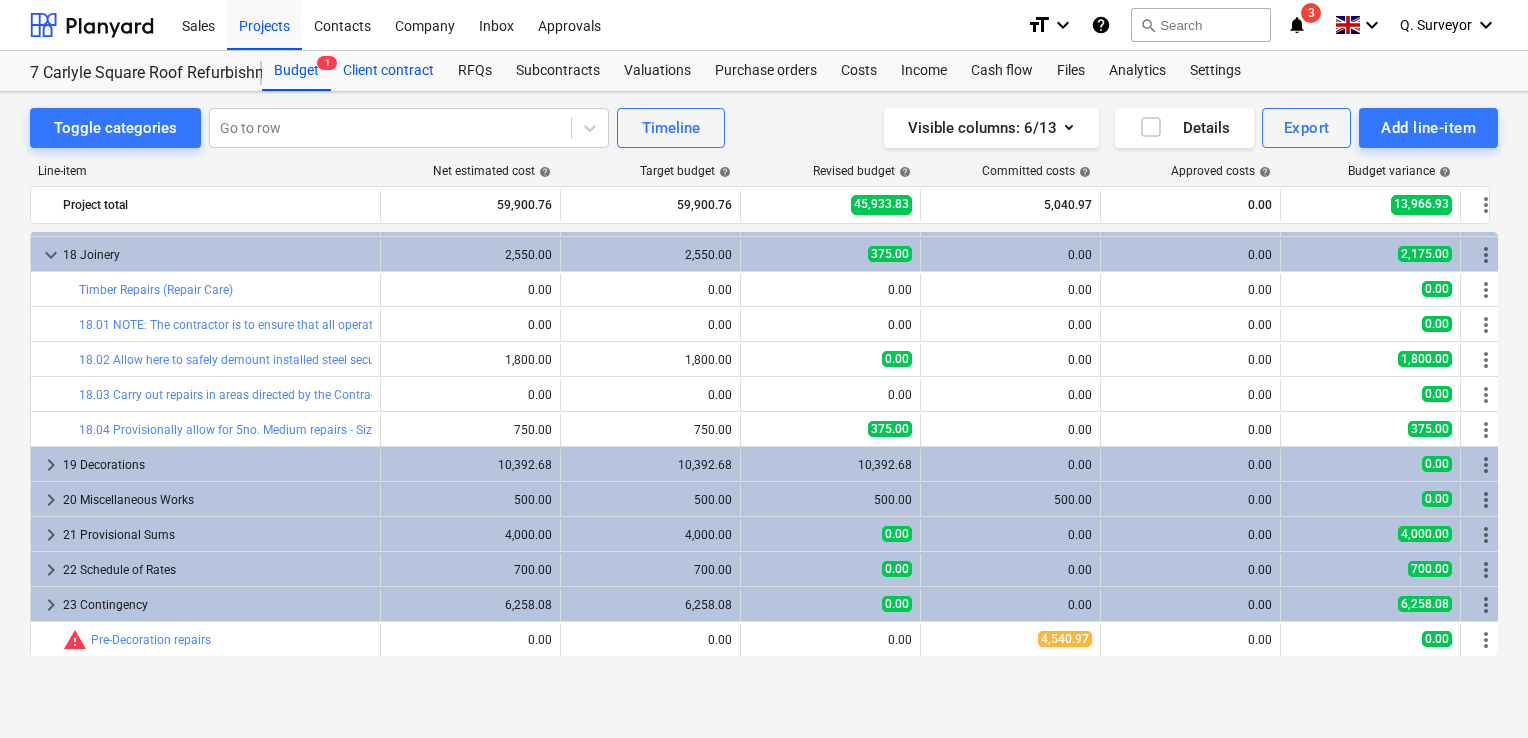 click on "Client contract" at bounding box center (388, 71) 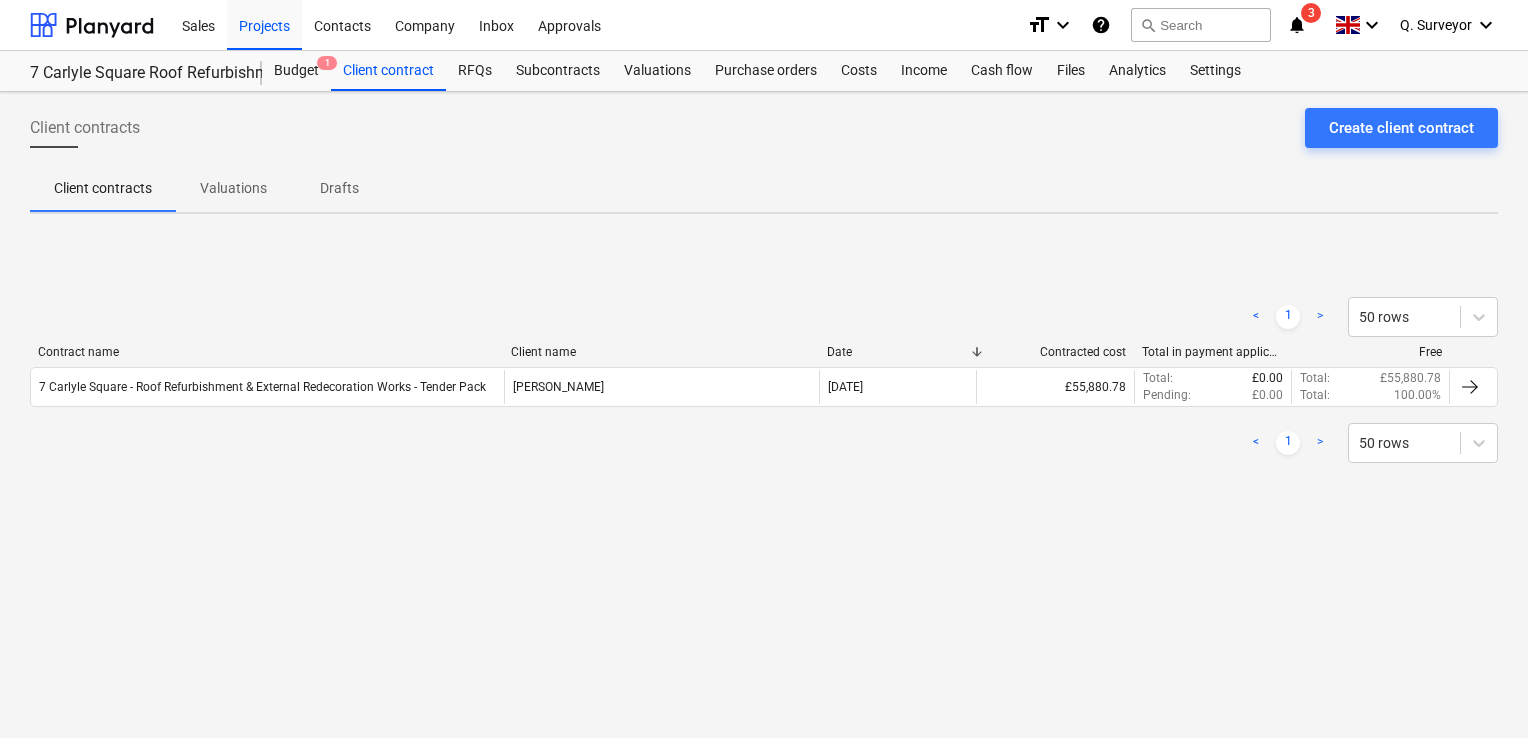 click on "Contract name Client name Date Contracted cost Total in payment applications Free" at bounding box center [764, 356] 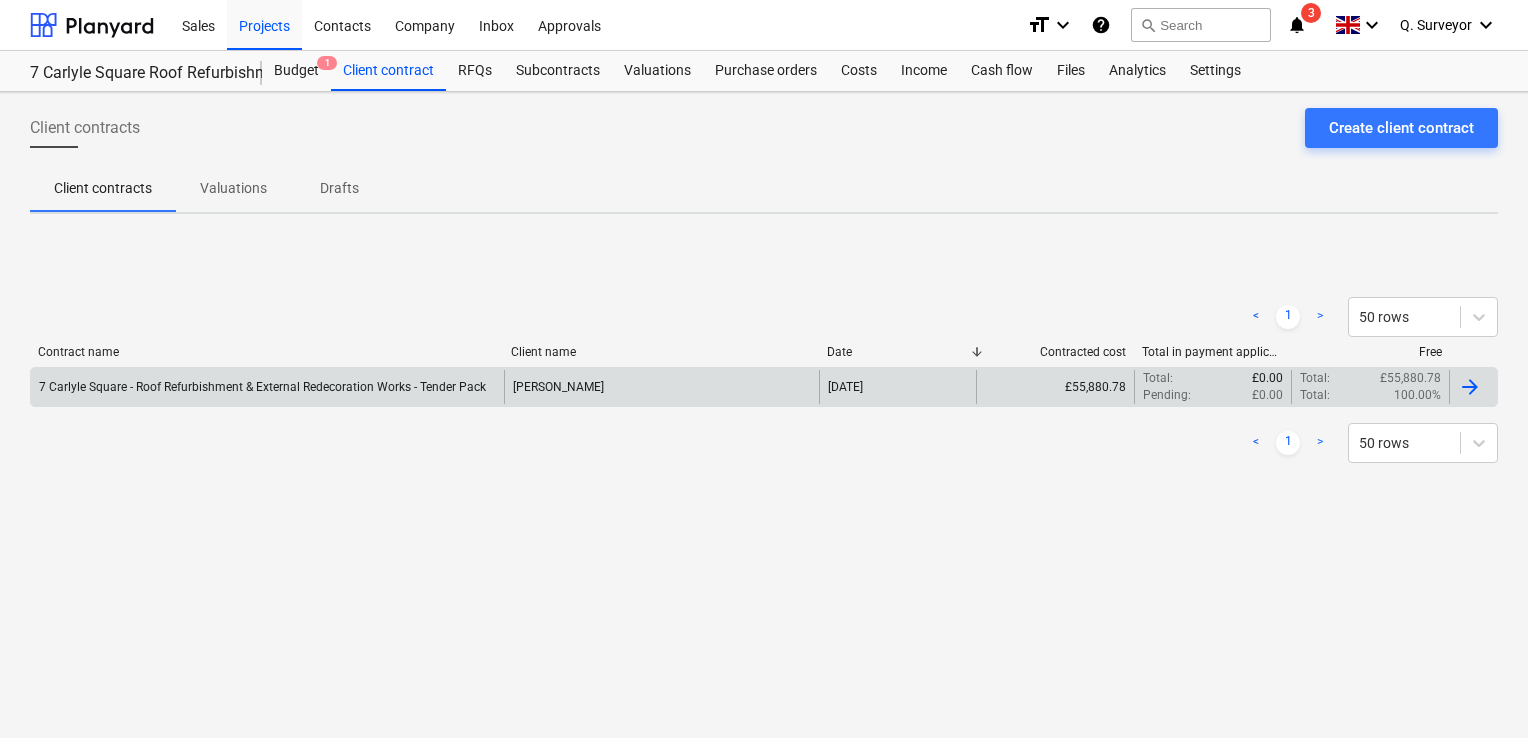 click on "7 Carlyle Square - Roof Refurbishment & External Redecoration Works - Tender Pack" at bounding box center (267, 387) 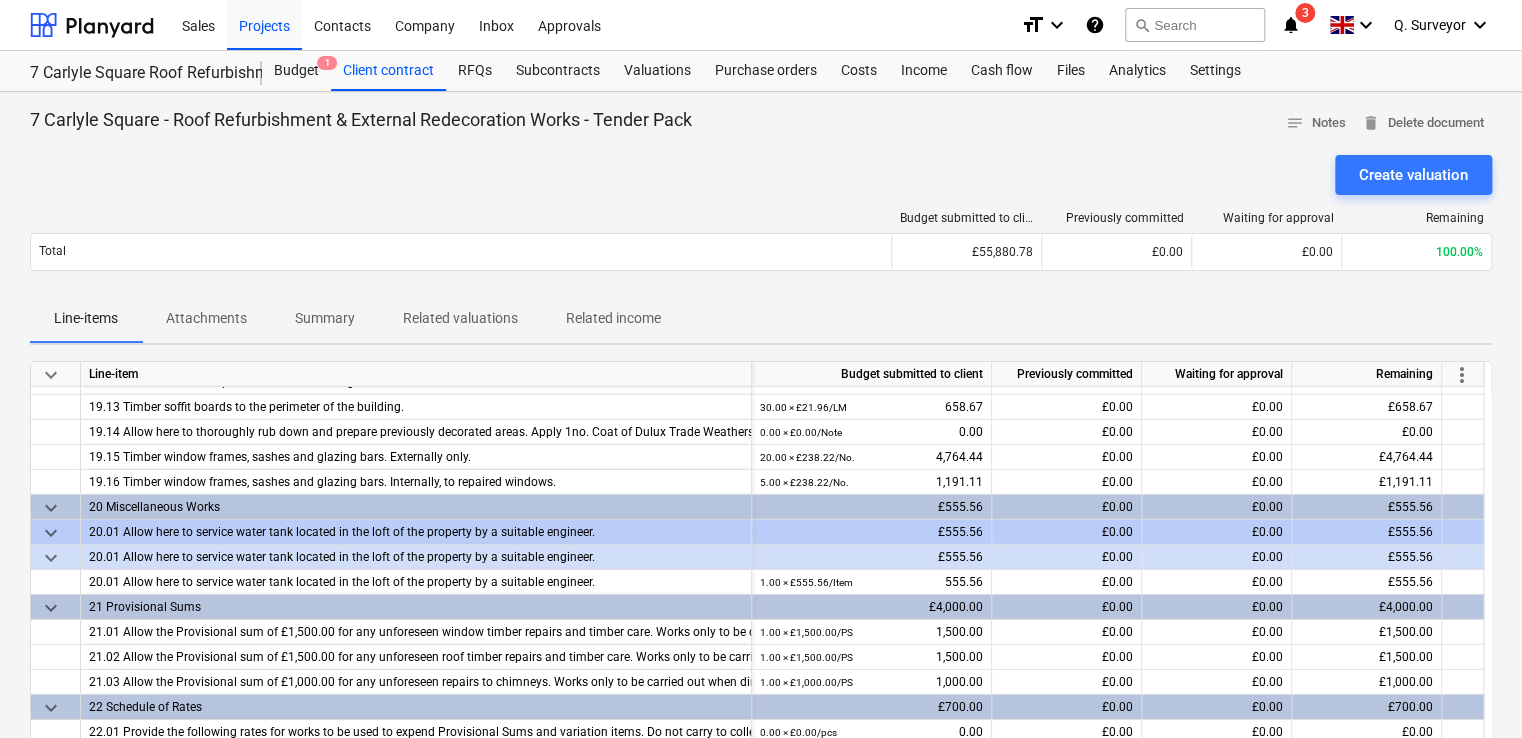 scroll, scrollTop: 3108, scrollLeft: 0, axis: vertical 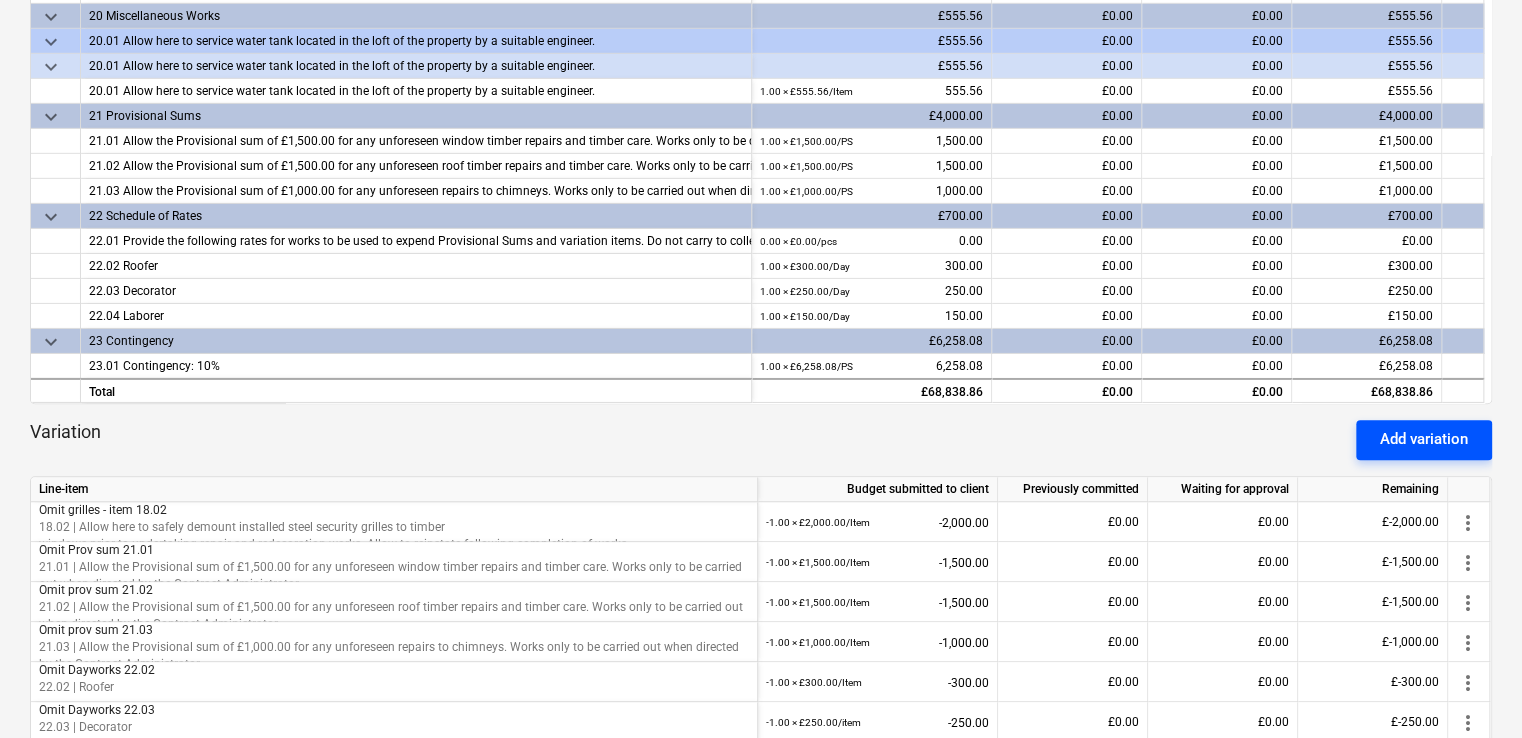 click on "Add variation" at bounding box center [1424, 439] 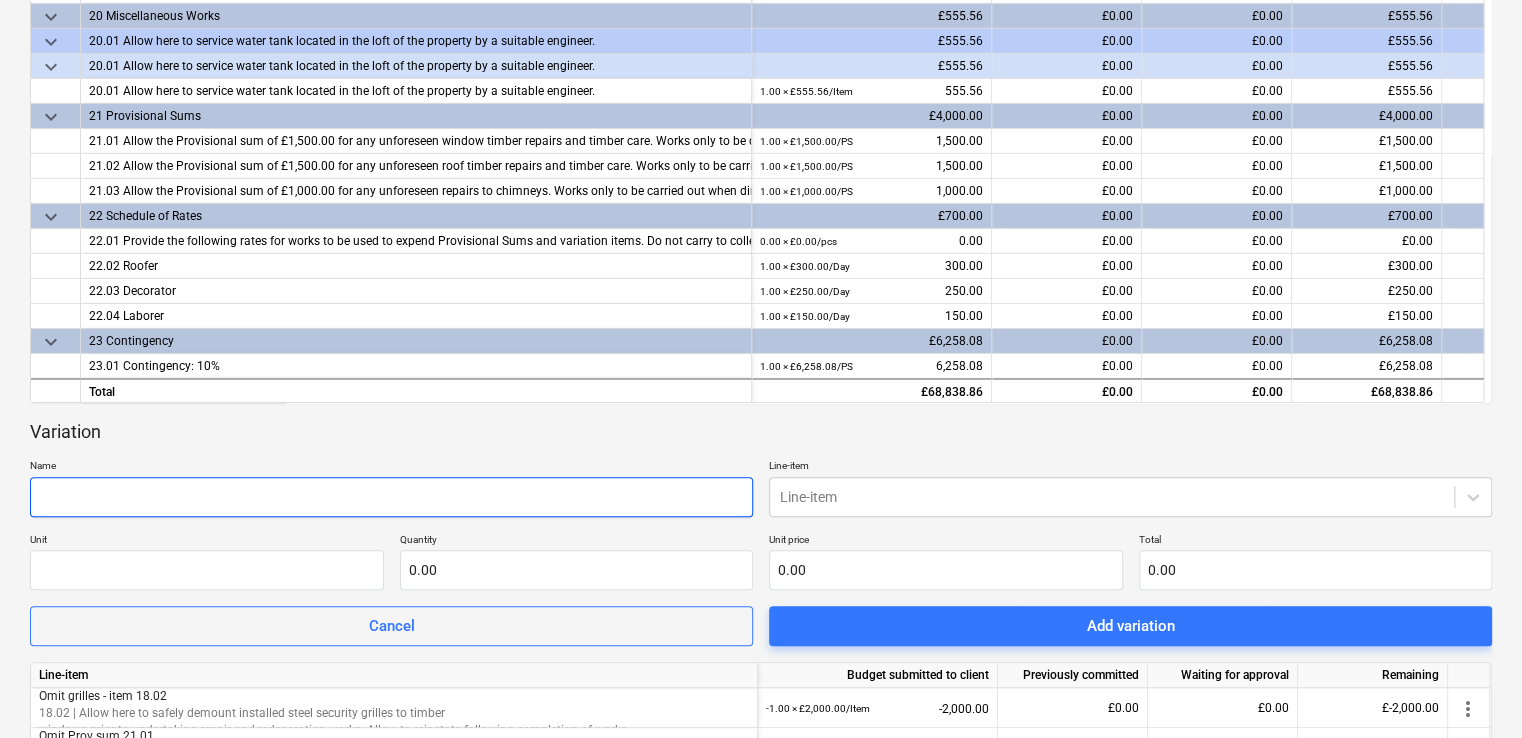 click at bounding box center (391, 497) 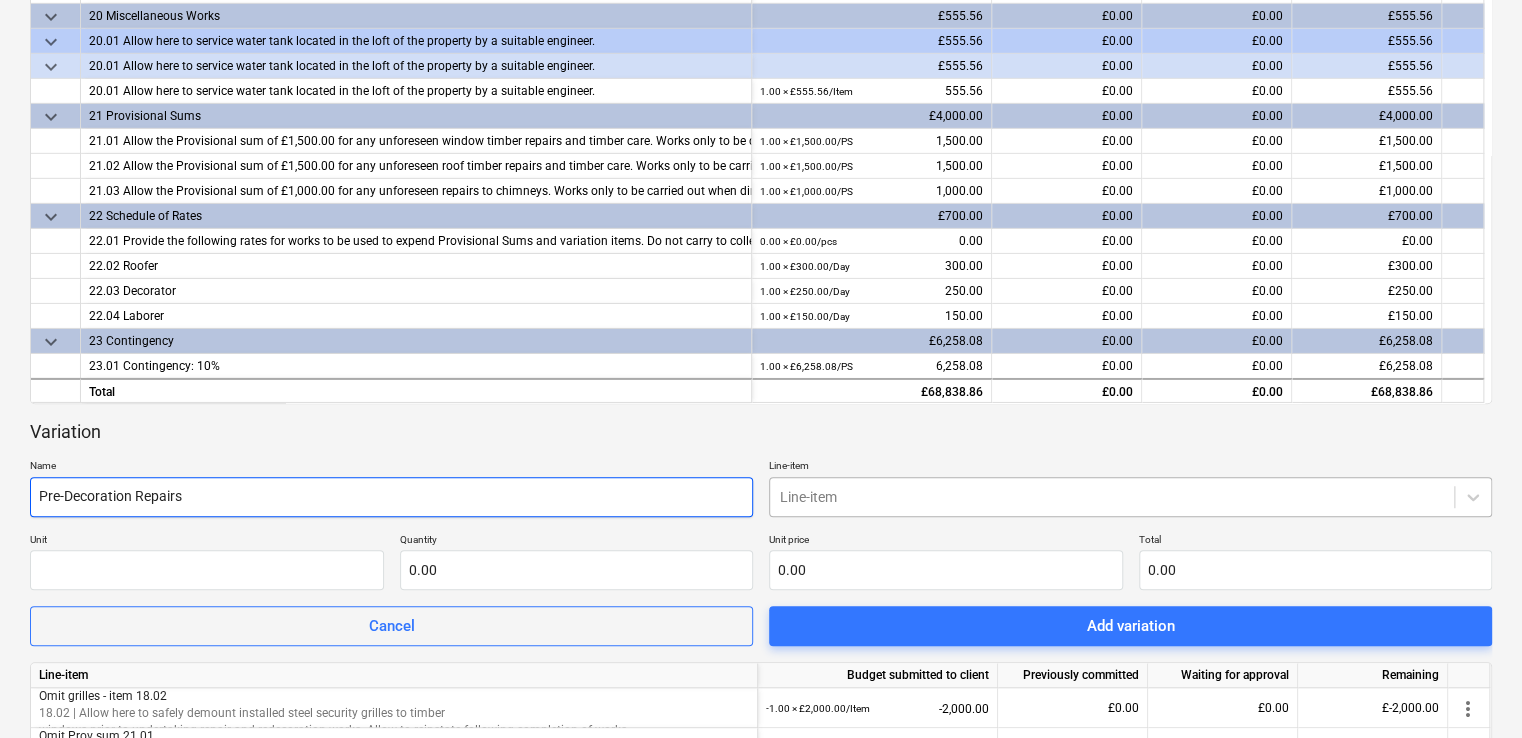 type on "Pre-Decoration Repairs" 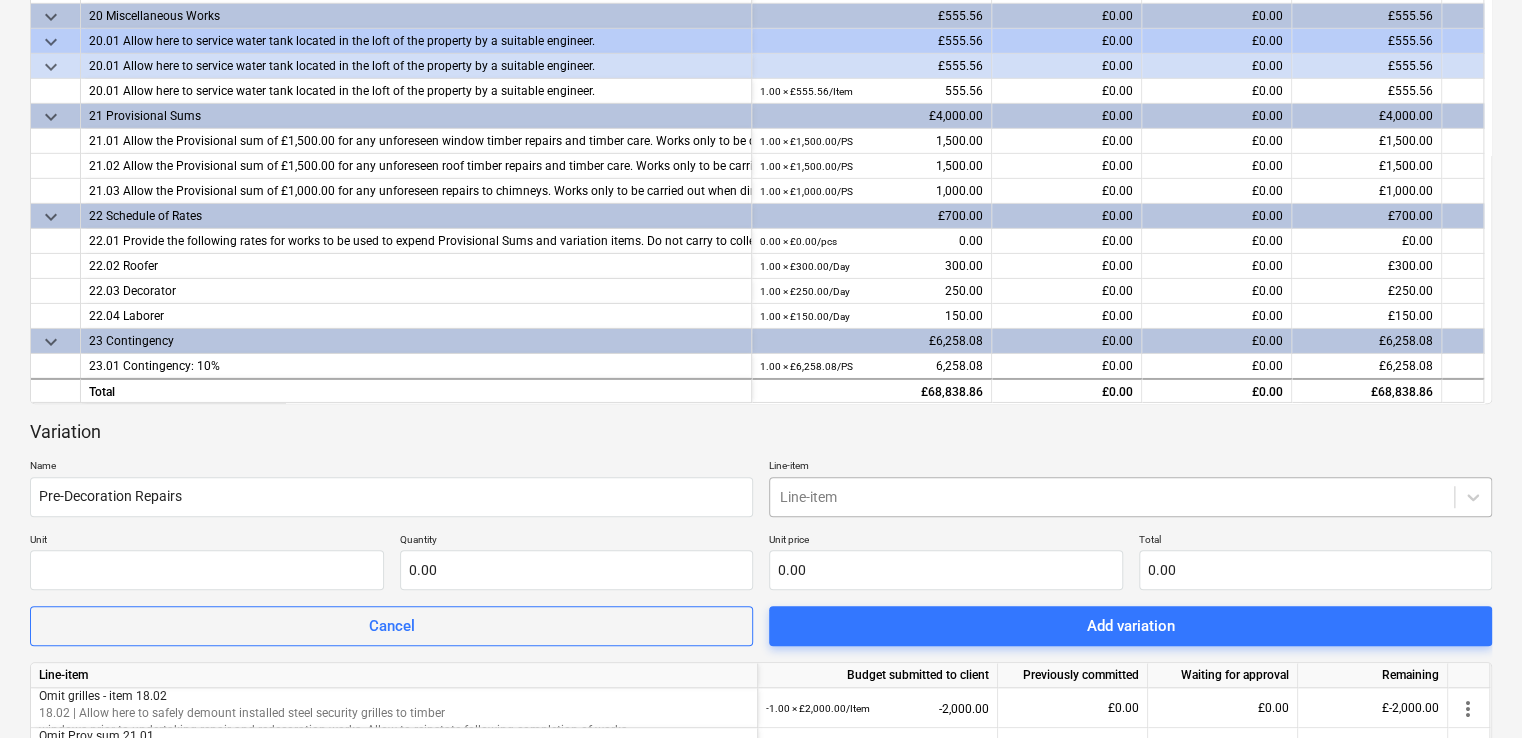 click on "Sales Projects Contacts Company Inbox Approvals format_size keyboard_arrow_down help search Search notifications 3 keyboard_arrow_down Q. Surveyor keyboard_arrow_down 7 Carlyle Square Roof Refurbishment, Elevation Repairs & Redecoration 7 Carlyle Square Roof Refurbishment, Elevation Repairs & Redecoration Budget 1 Client contract RFQs Subcontracts Valuations Purchase orders Costs Income Cash flow Files Analytics Settings 7 Carlyle Square - Roof Refurbishment & External Redecoration Works - Tender Pack notes Notes delete Delete document Create valuation Budget submitted to client Previously committed Waiting for approval Remaining Total £55,880.78 £0.00 £0.00 100.00% Please wait Line-items Attachments Summary Related valuations Related income keyboard_arrow_down Line-item Budget submitted to client Previously committed Waiting for approval Remaining more_vert 19.12 Timber fascia's to perimeter of the building. 30.00   ×   £20.61 / LM 618.33 £0.00 £0.00 £618.33 30.00   ×   £21.96 / LM 658.67" at bounding box center (761, -31) 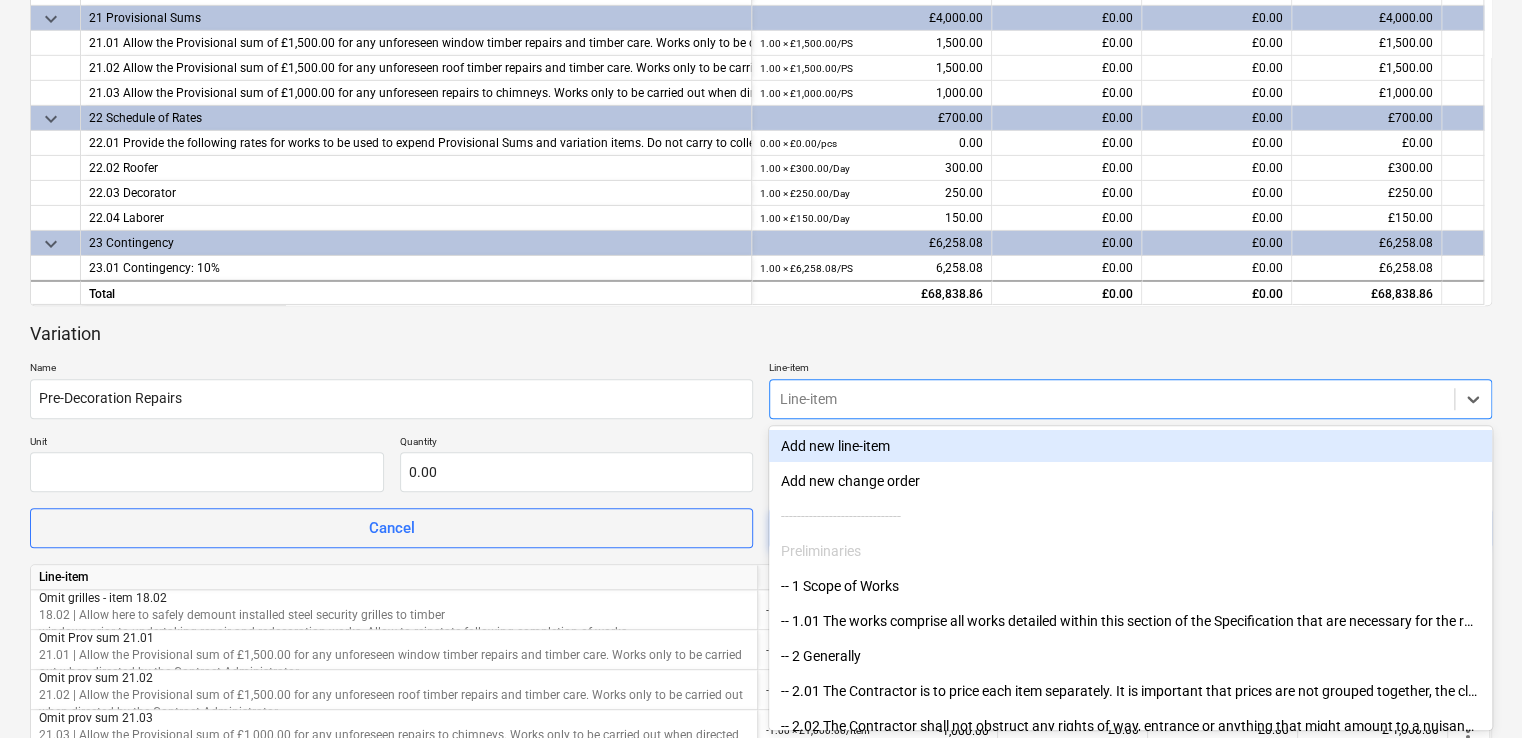 click on "Add new line-item" at bounding box center (1130, 446) 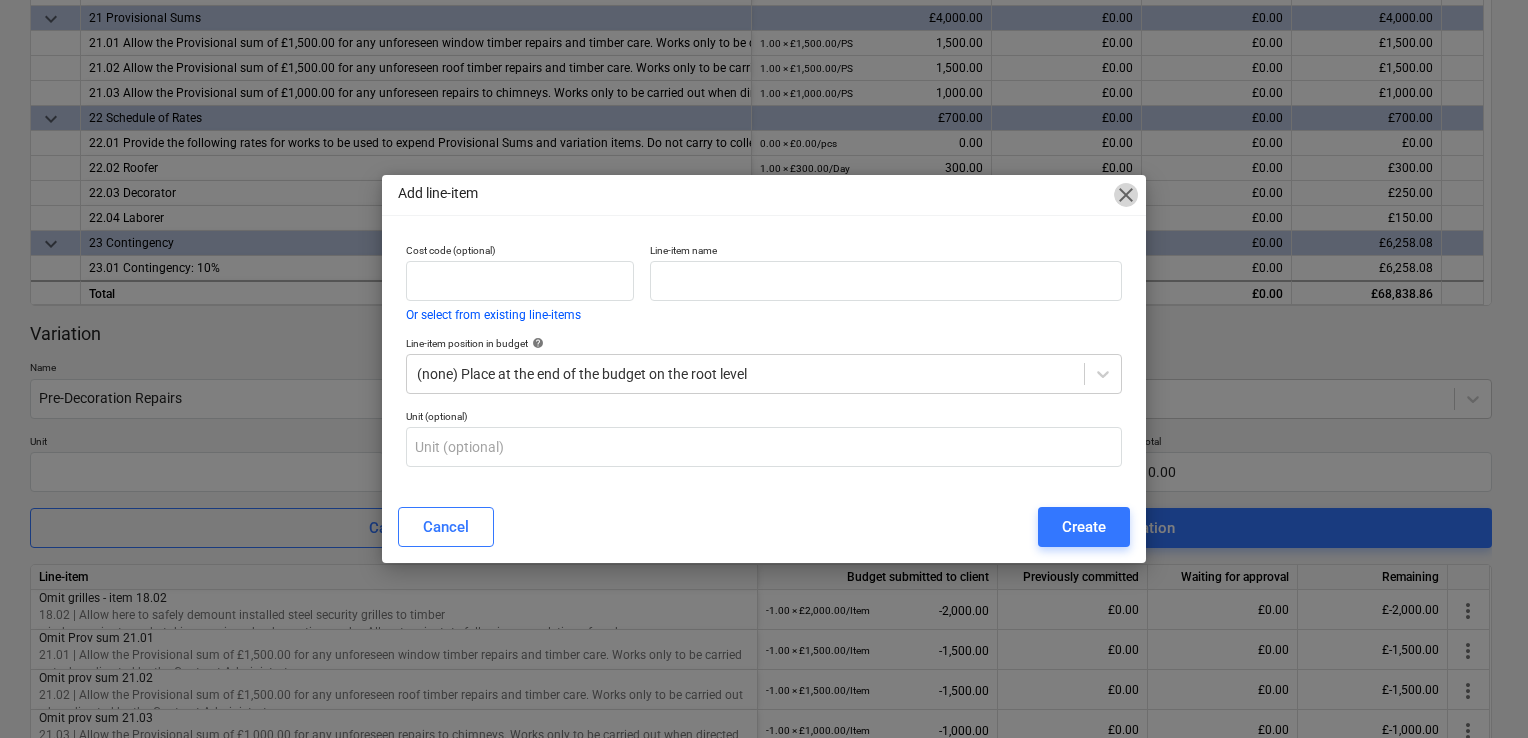 click on "close" at bounding box center (1126, 195) 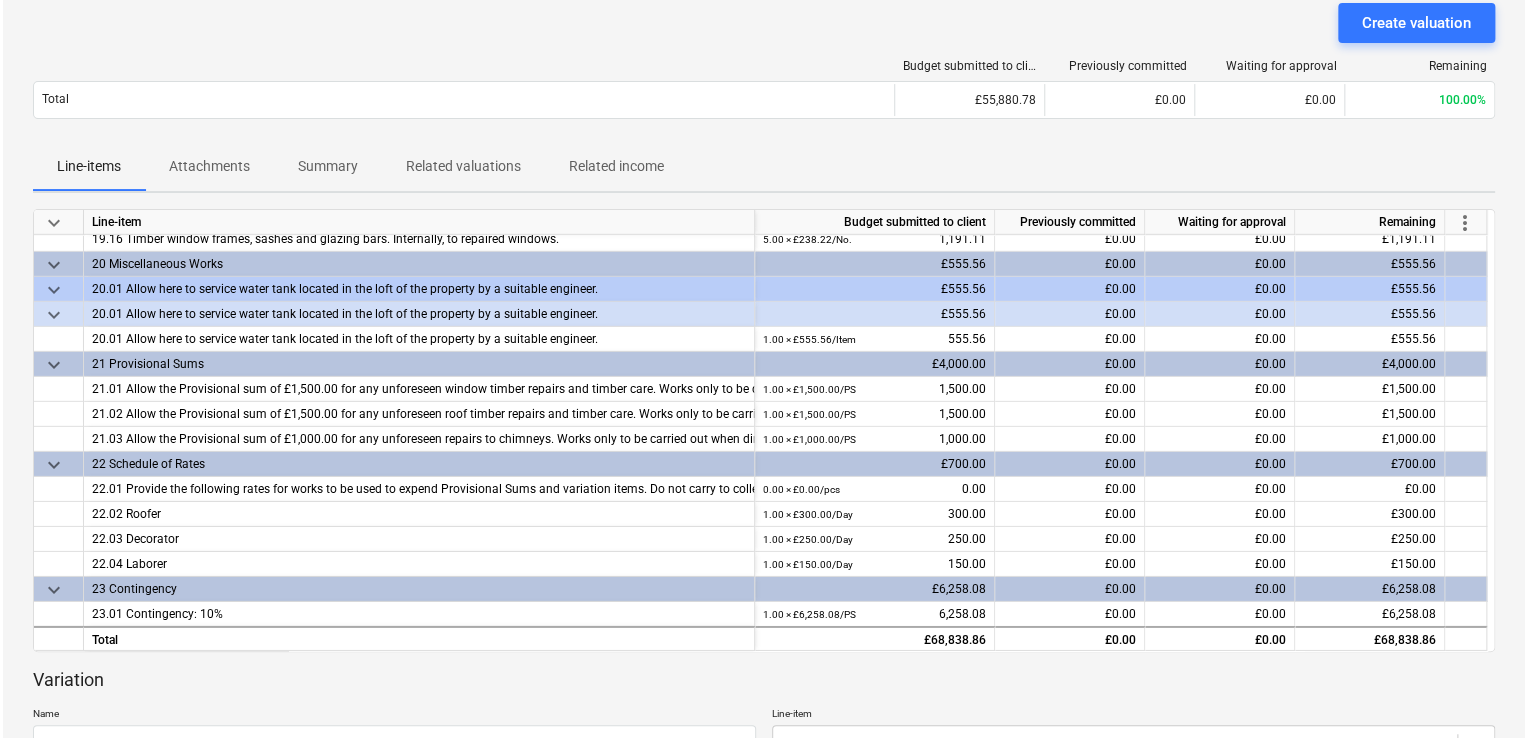 scroll, scrollTop: 0, scrollLeft: 0, axis: both 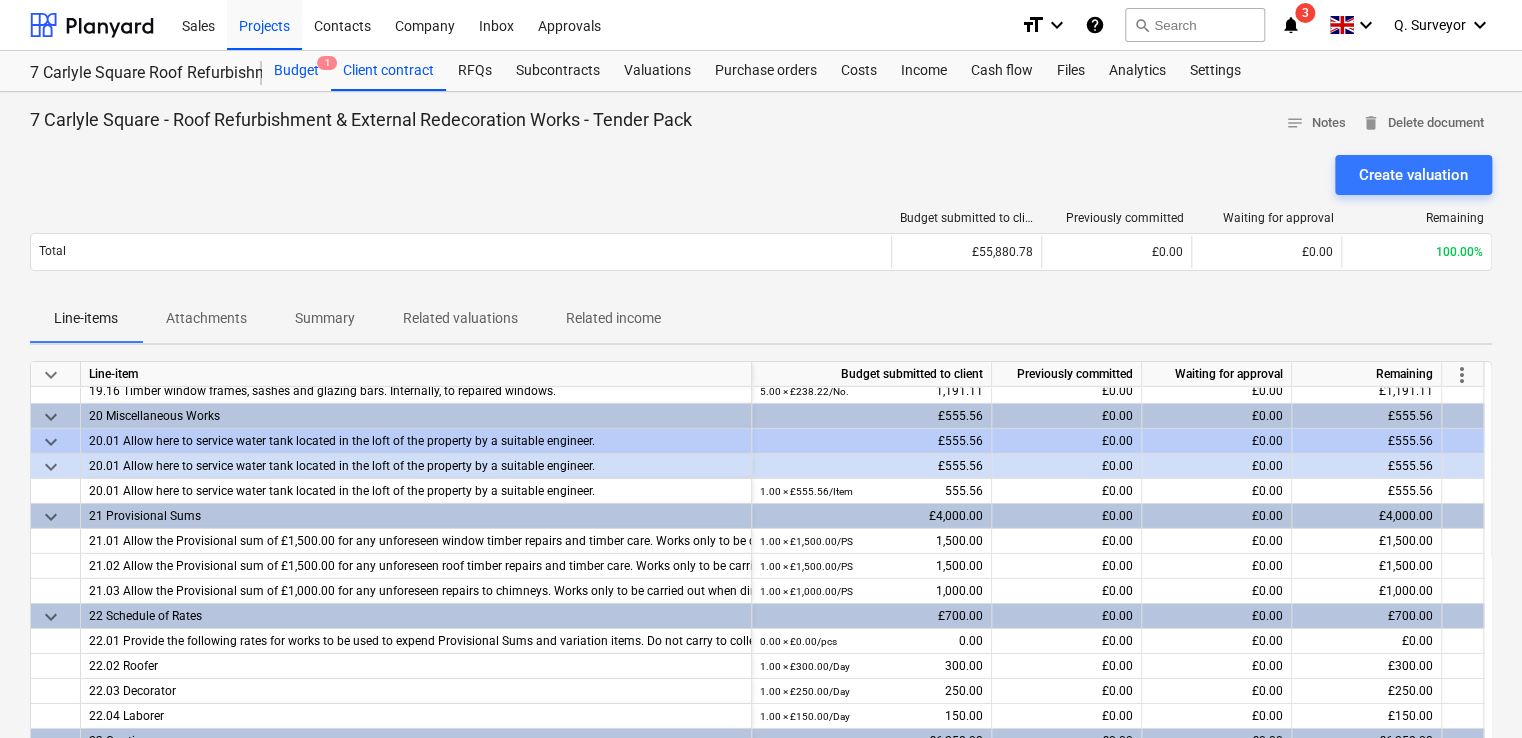 click on "Budget 1" at bounding box center (296, 71) 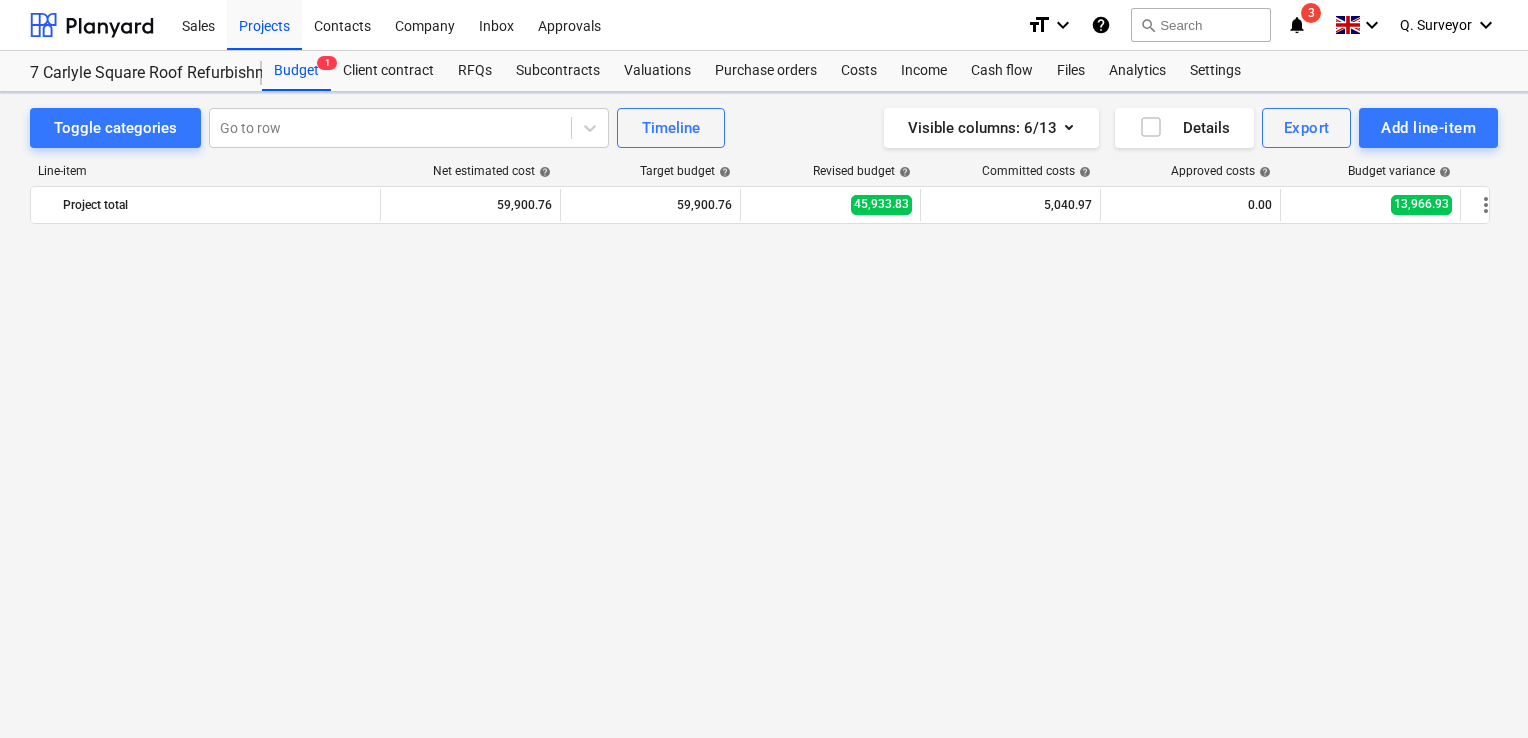 scroll, scrollTop: 2236, scrollLeft: 0, axis: vertical 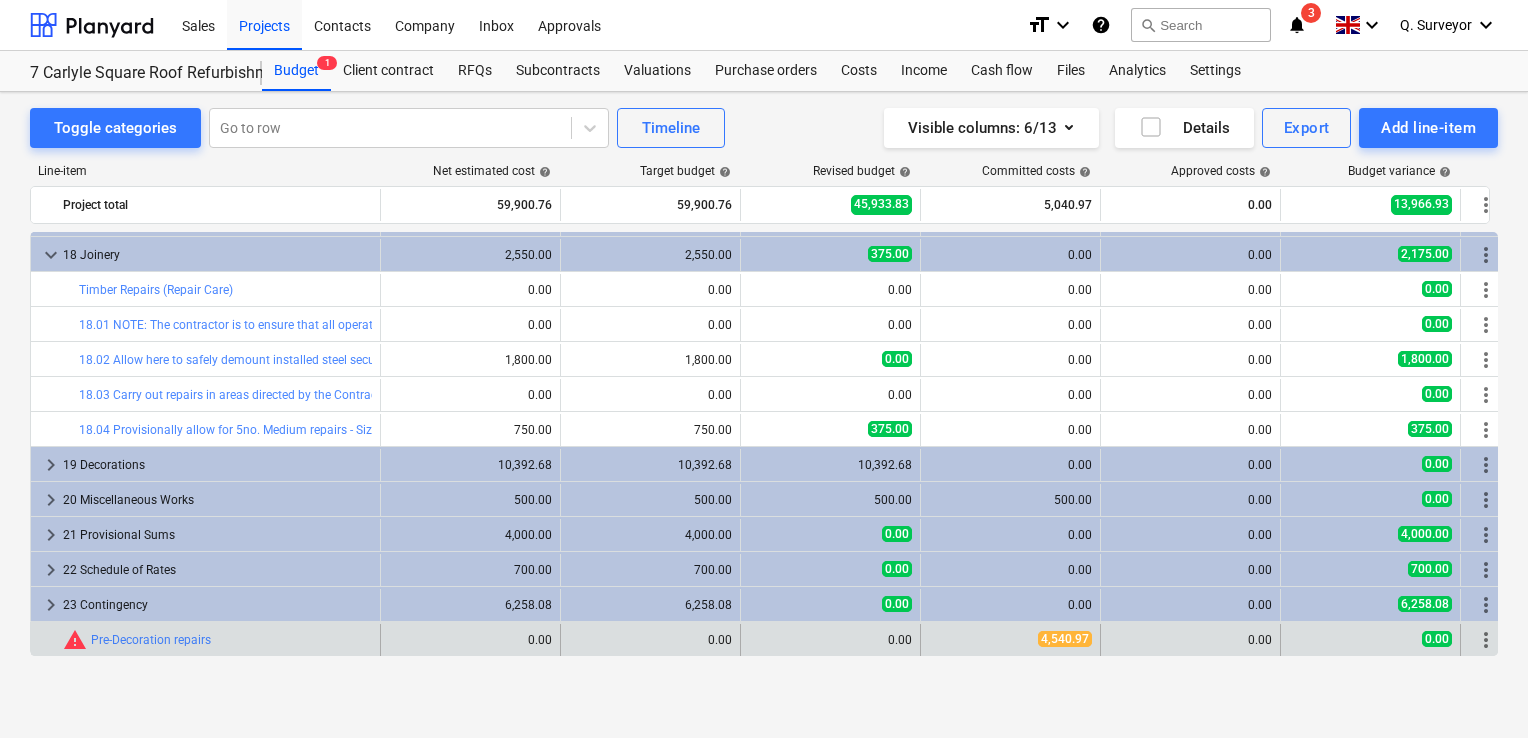 click on "more_vert" at bounding box center (1486, 640) 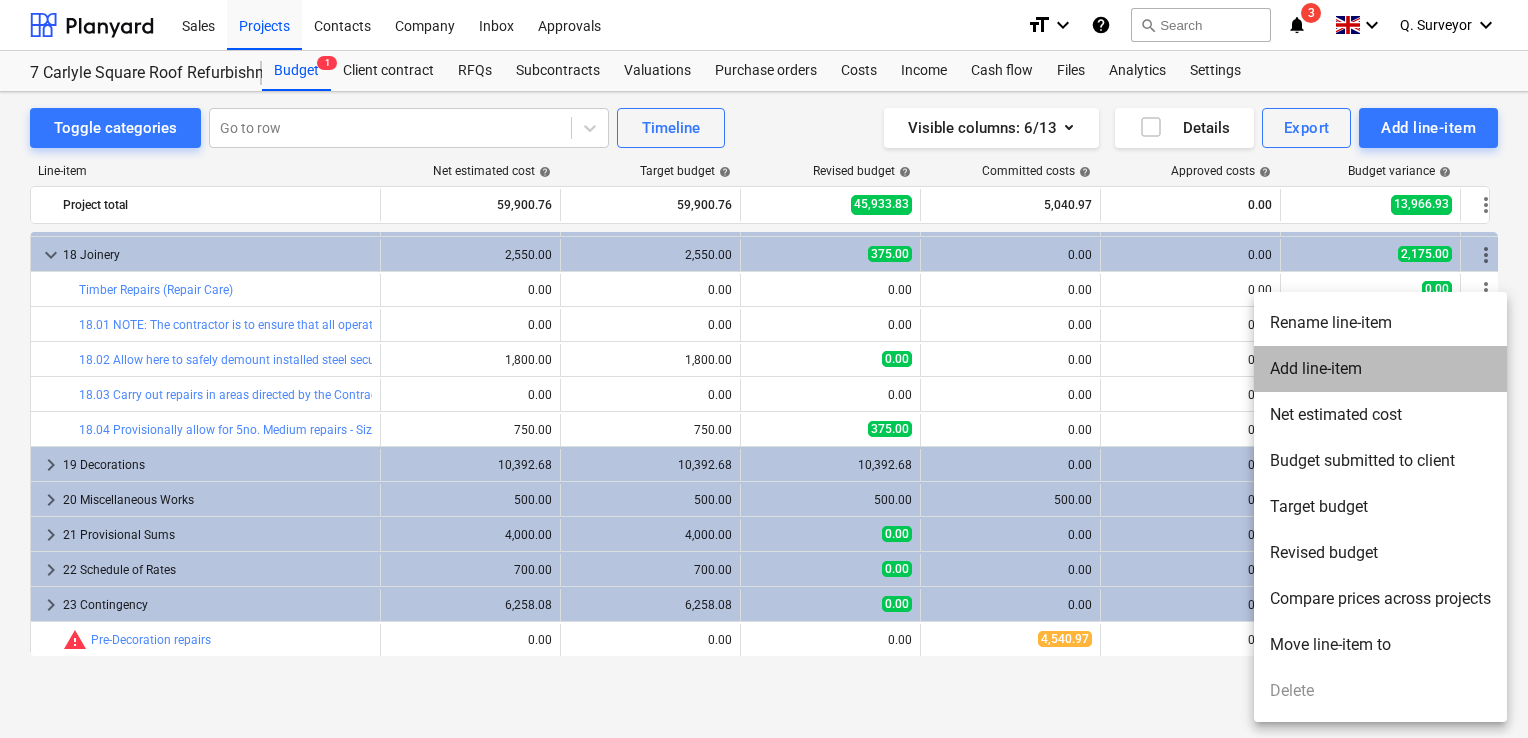 click on "Add line-item" at bounding box center [1380, 369] 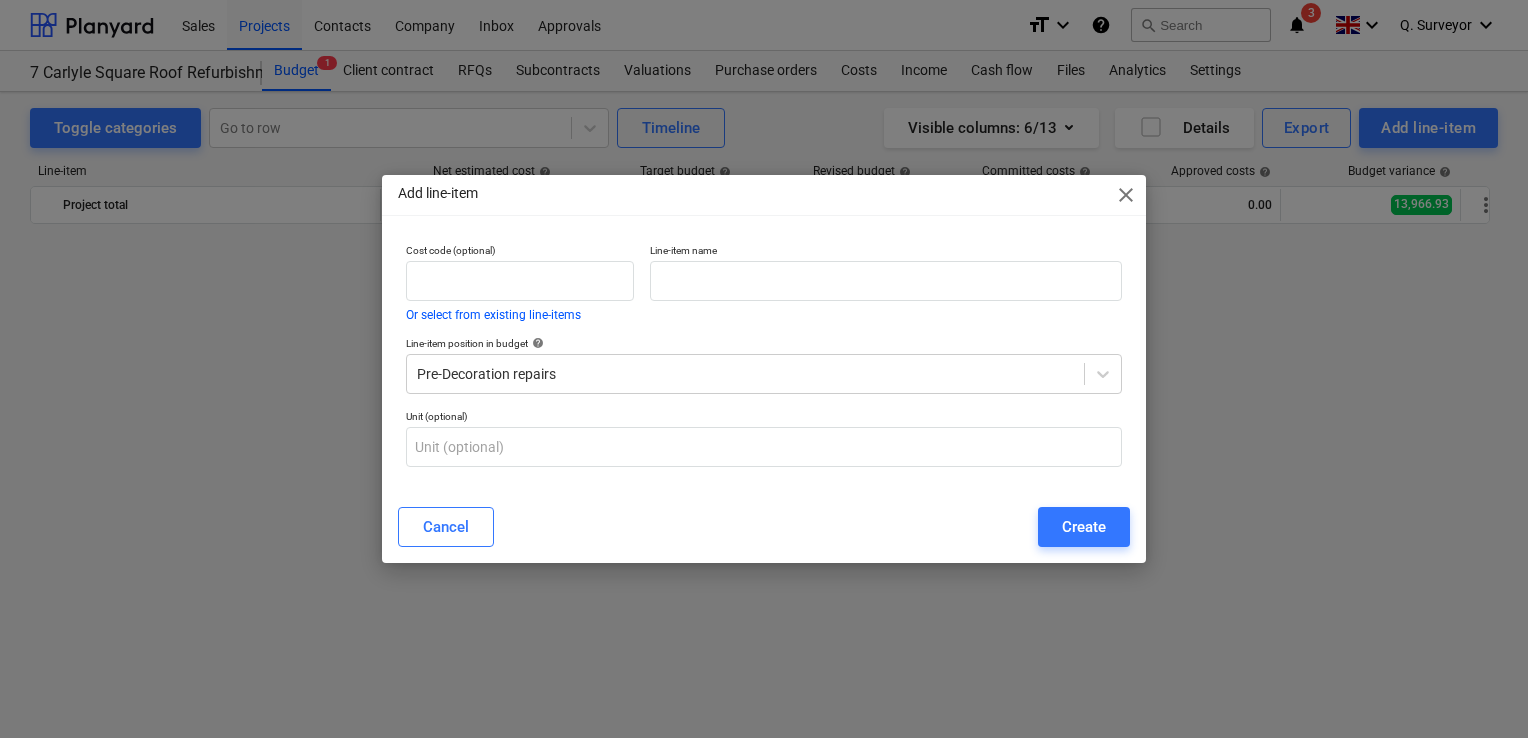 scroll, scrollTop: 2236, scrollLeft: 0, axis: vertical 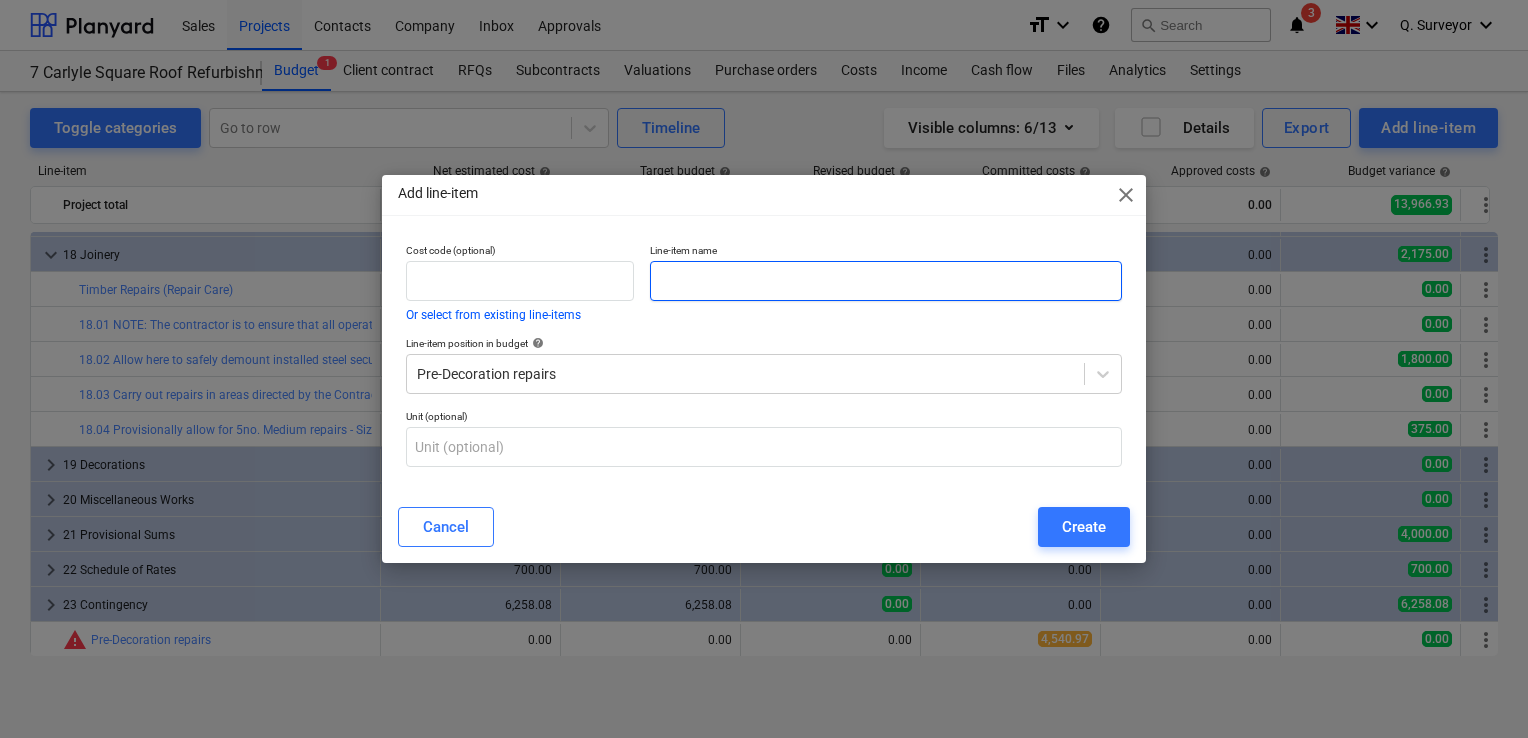 click at bounding box center (886, 281) 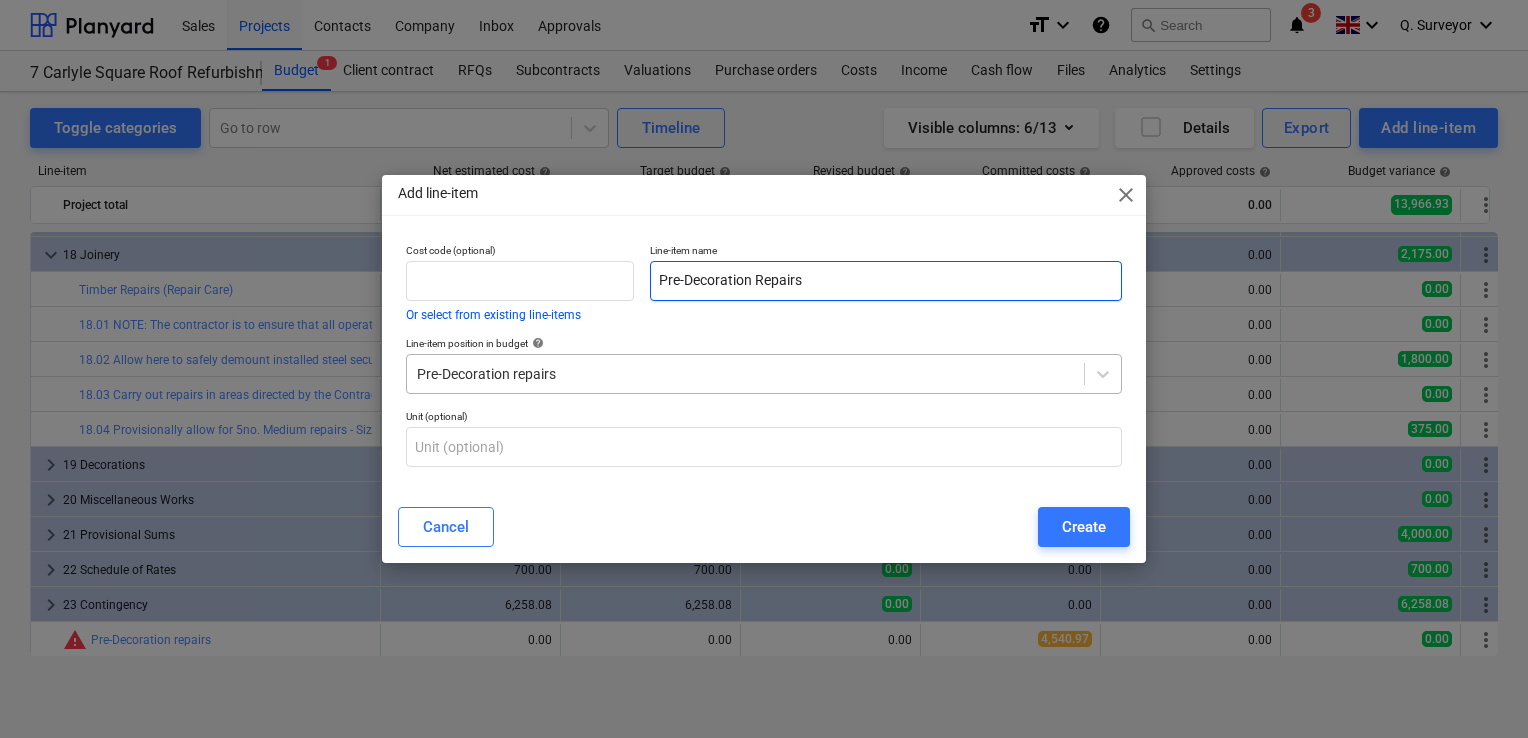 type on "Pre-Decoration Repairs" 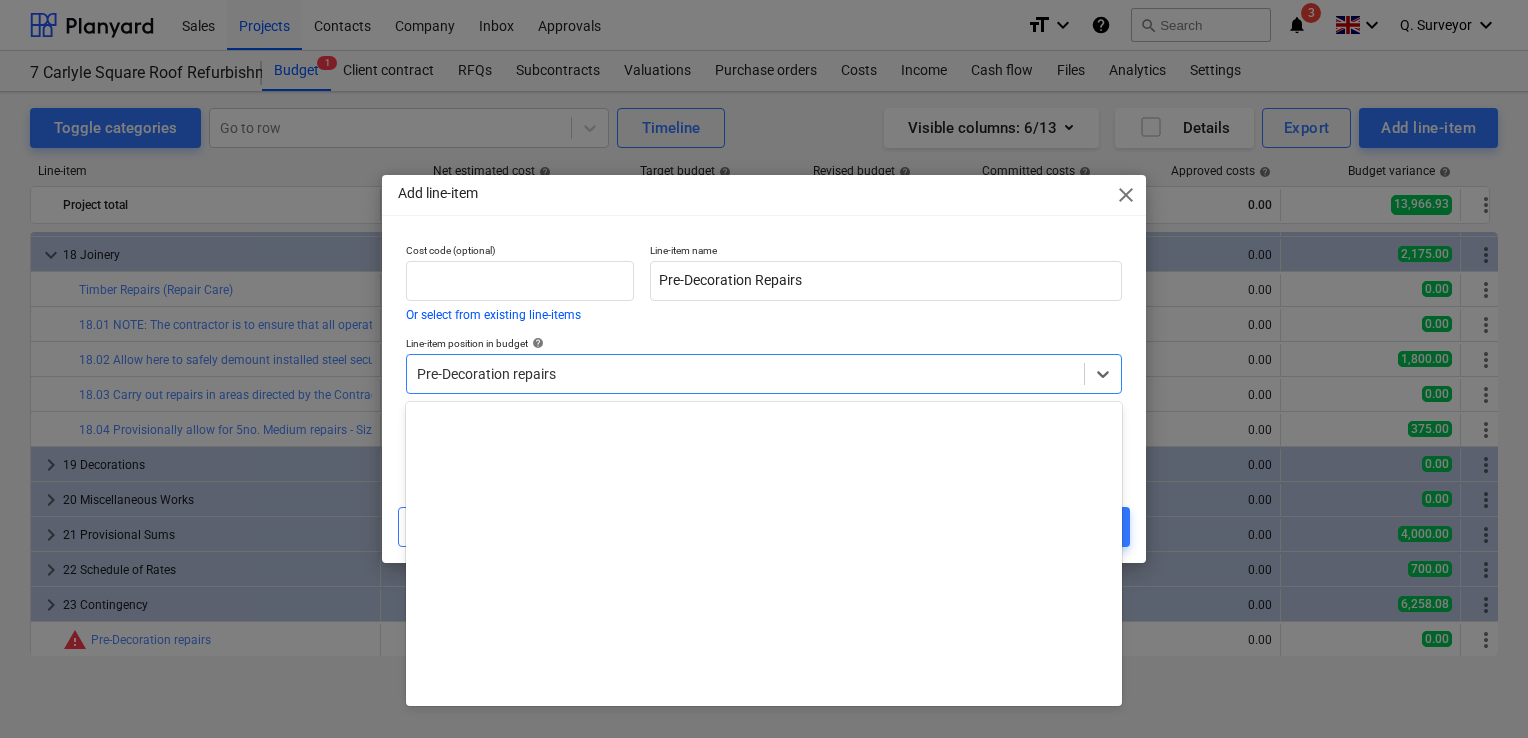 click on "Pre-Decoration repairs" at bounding box center (764, 374) 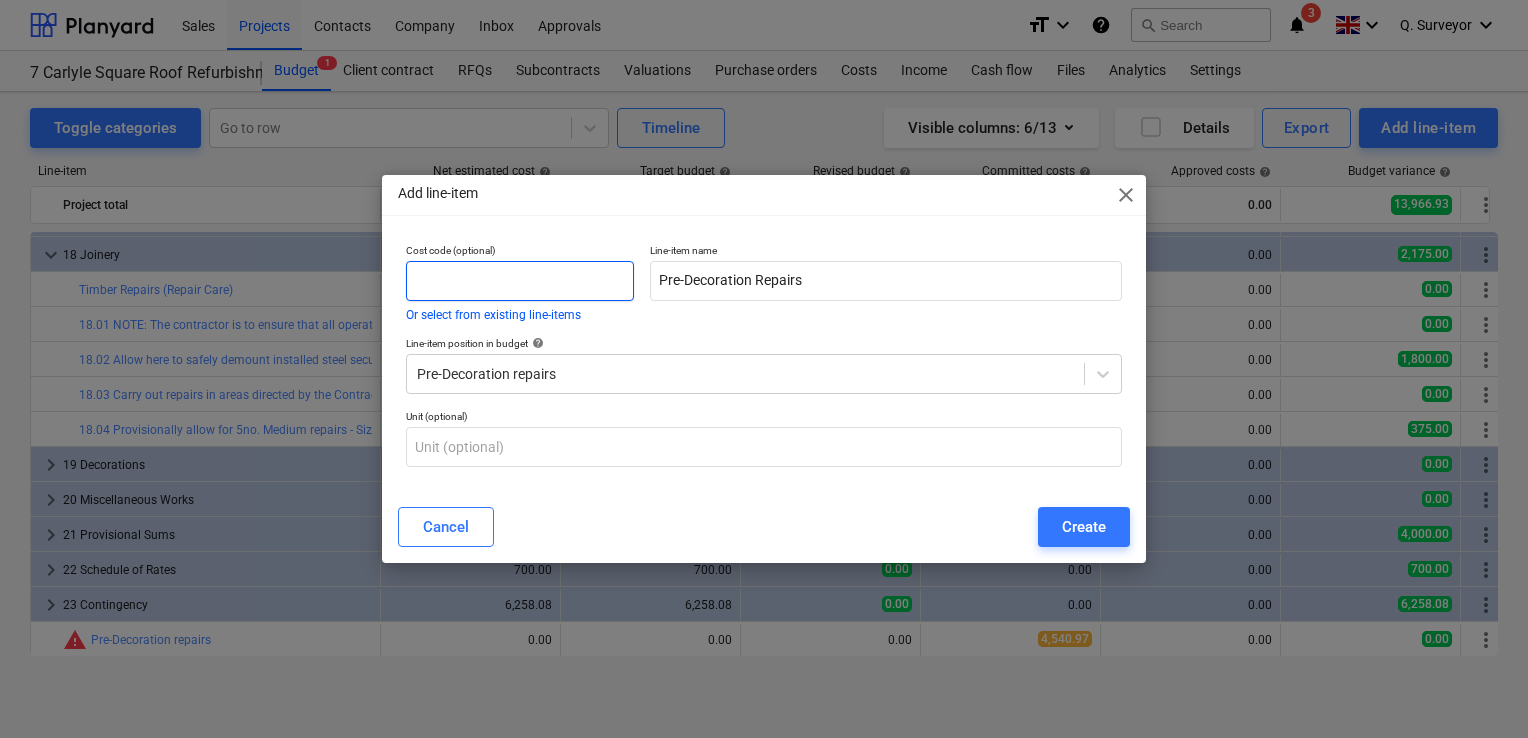 click at bounding box center (520, 281) 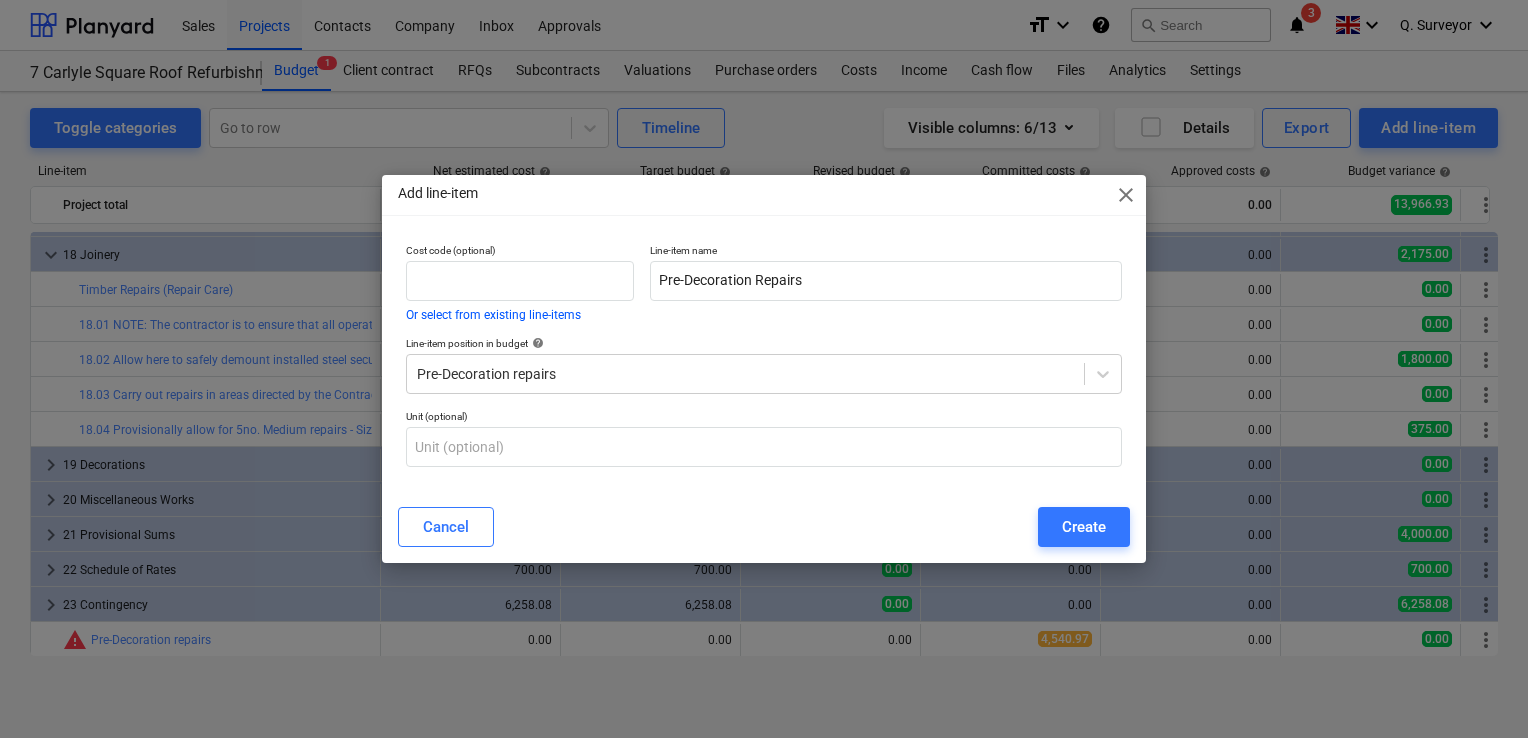 click on "close" at bounding box center (1126, 195) 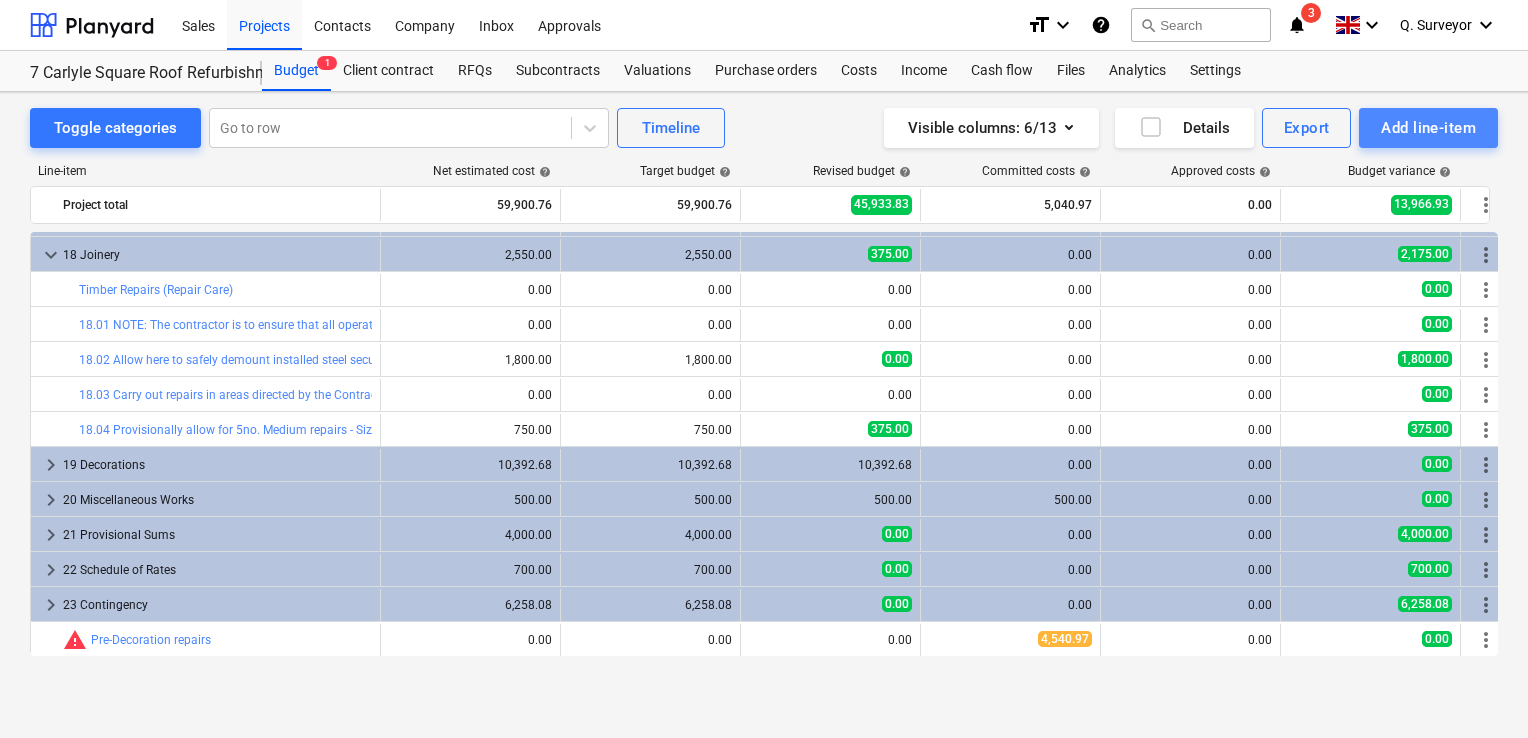 click on "Add line-item" at bounding box center (1428, 128) 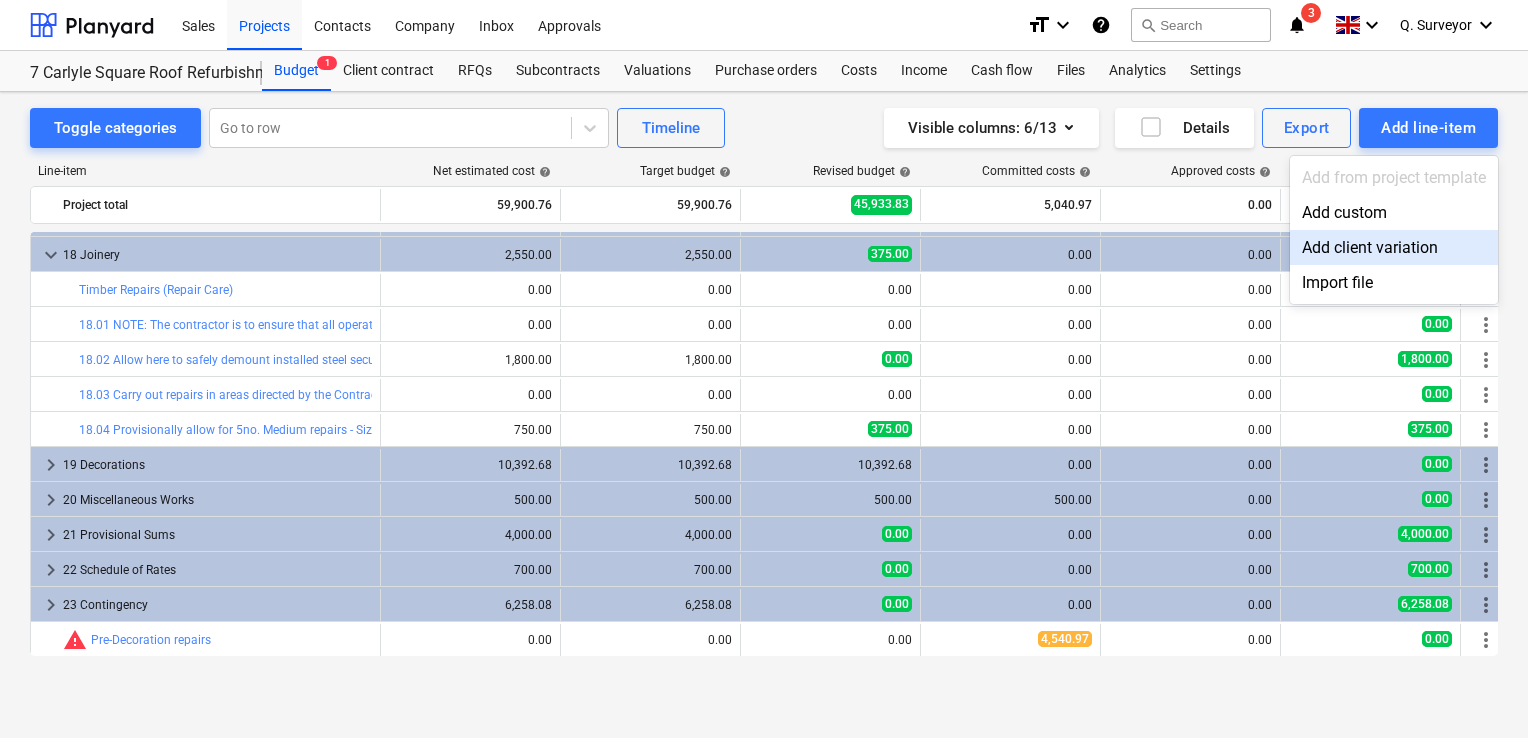 click on "Add client variation" at bounding box center (1394, 247) 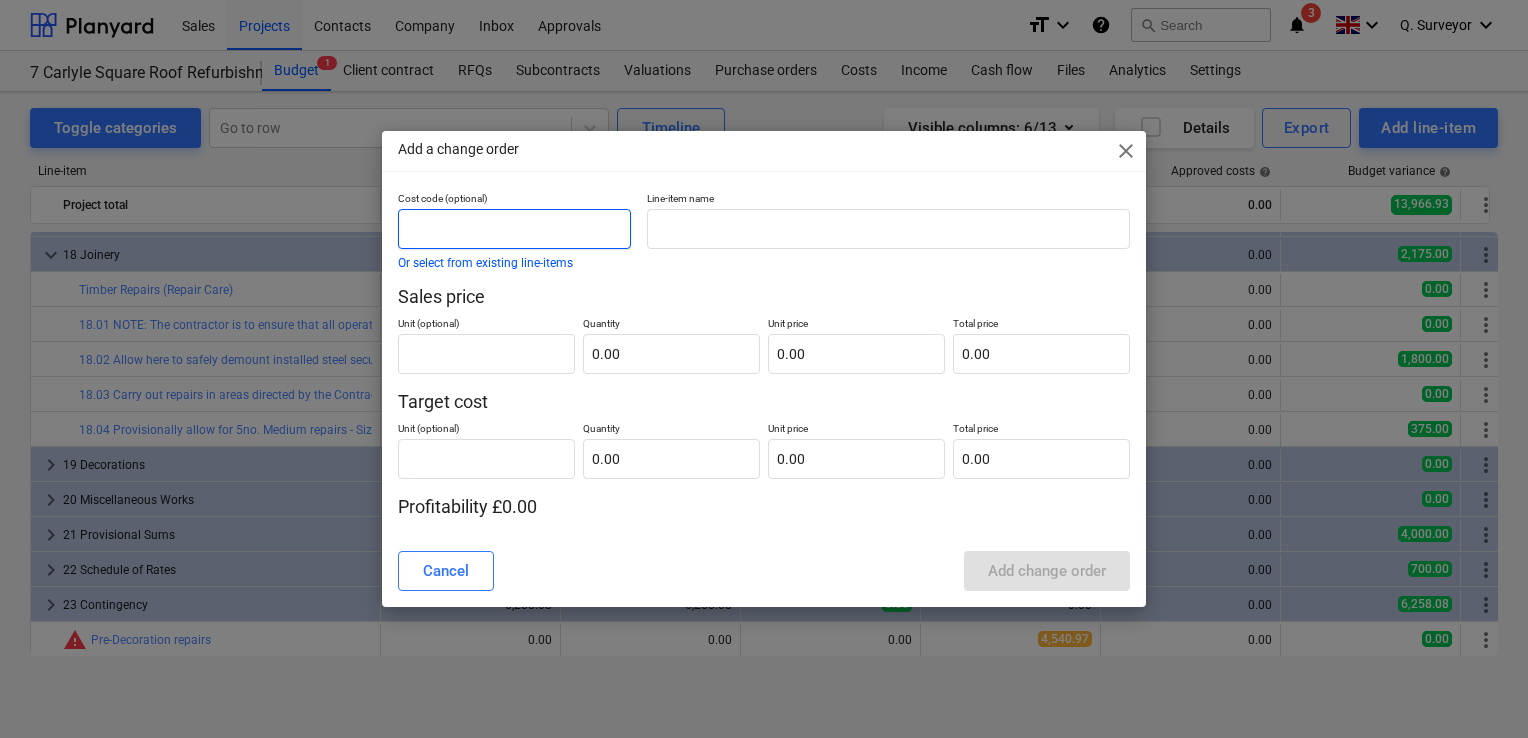 click at bounding box center [514, 229] 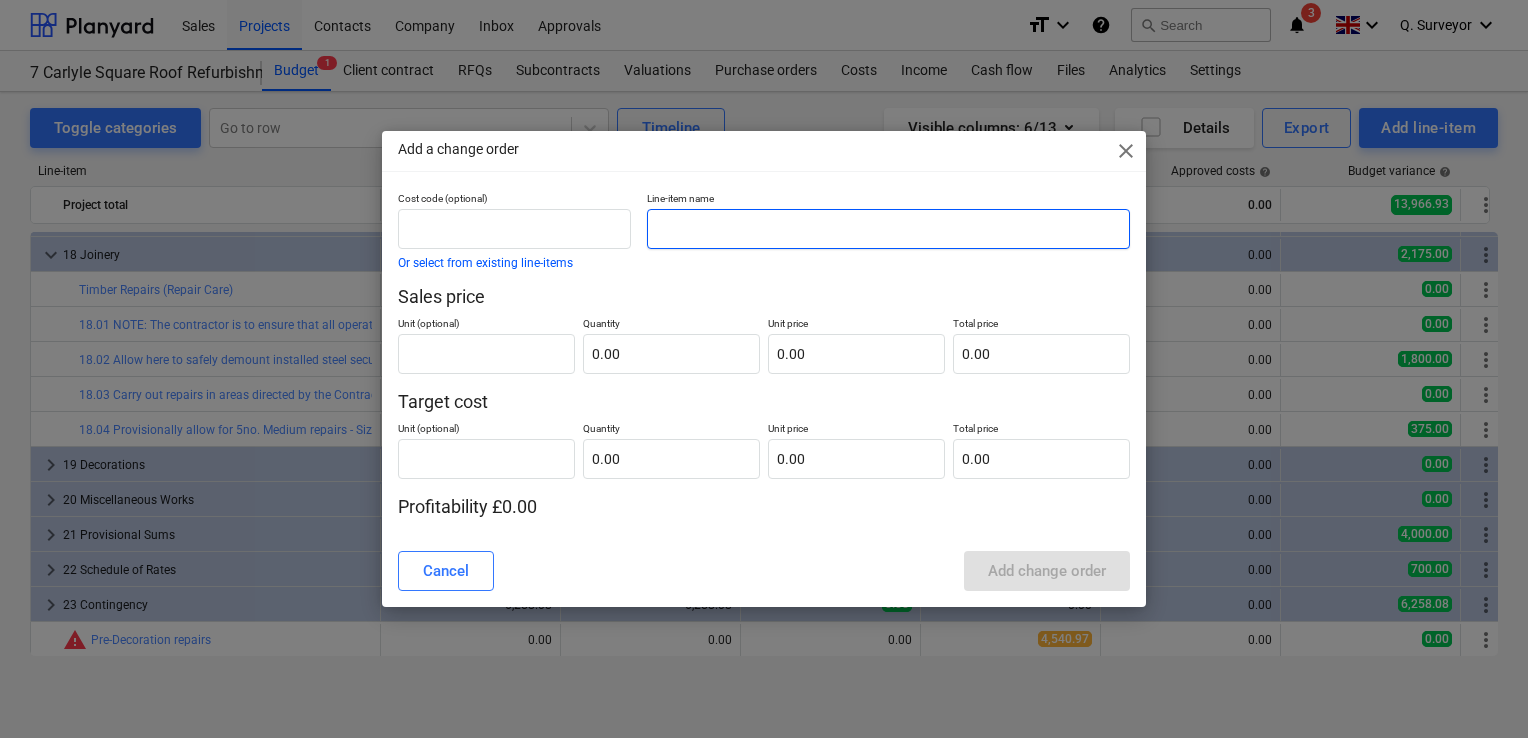 click at bounding box center (888, 229) 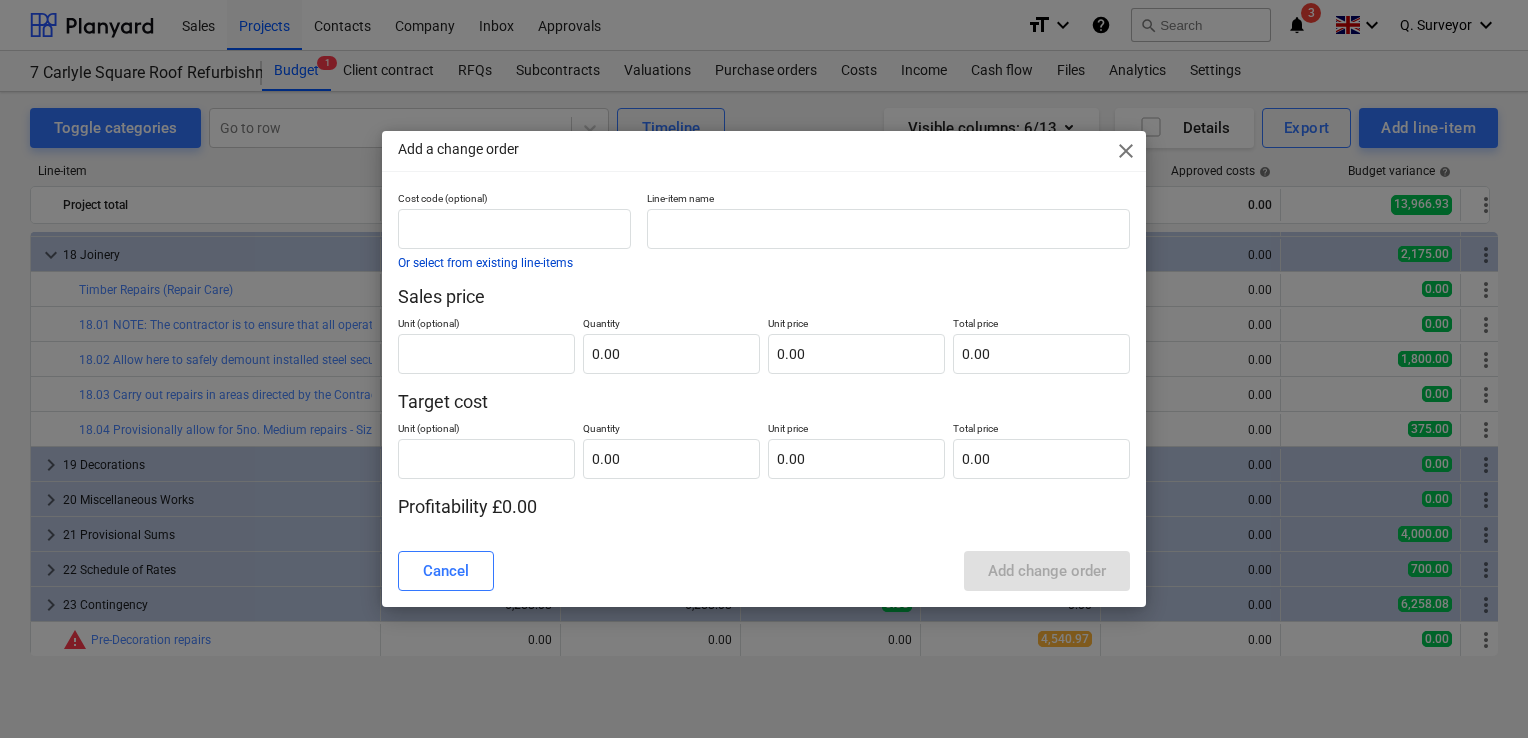 click on "Or select from existing line-items" at bounding box center (485, 263) 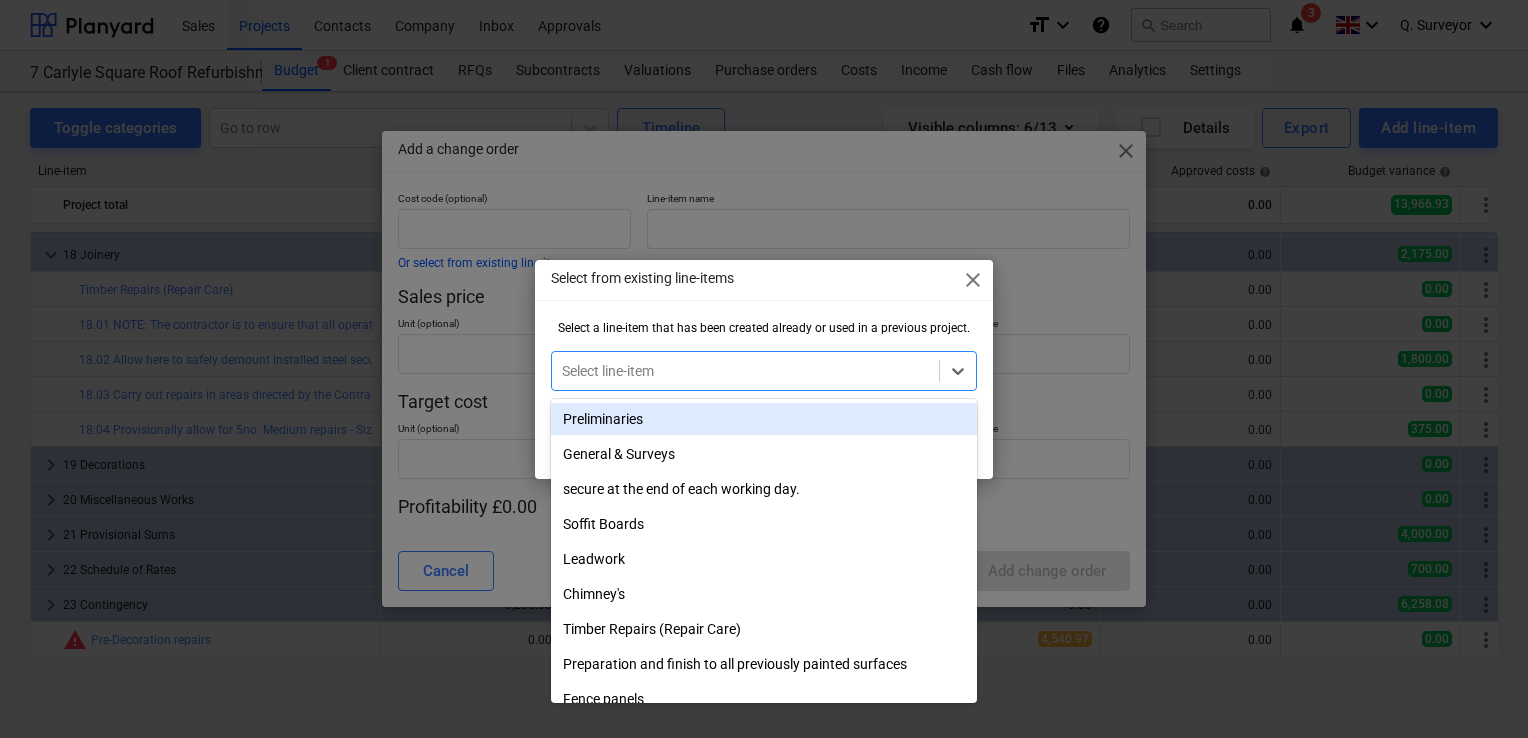 click at bounding box center [745, 371] 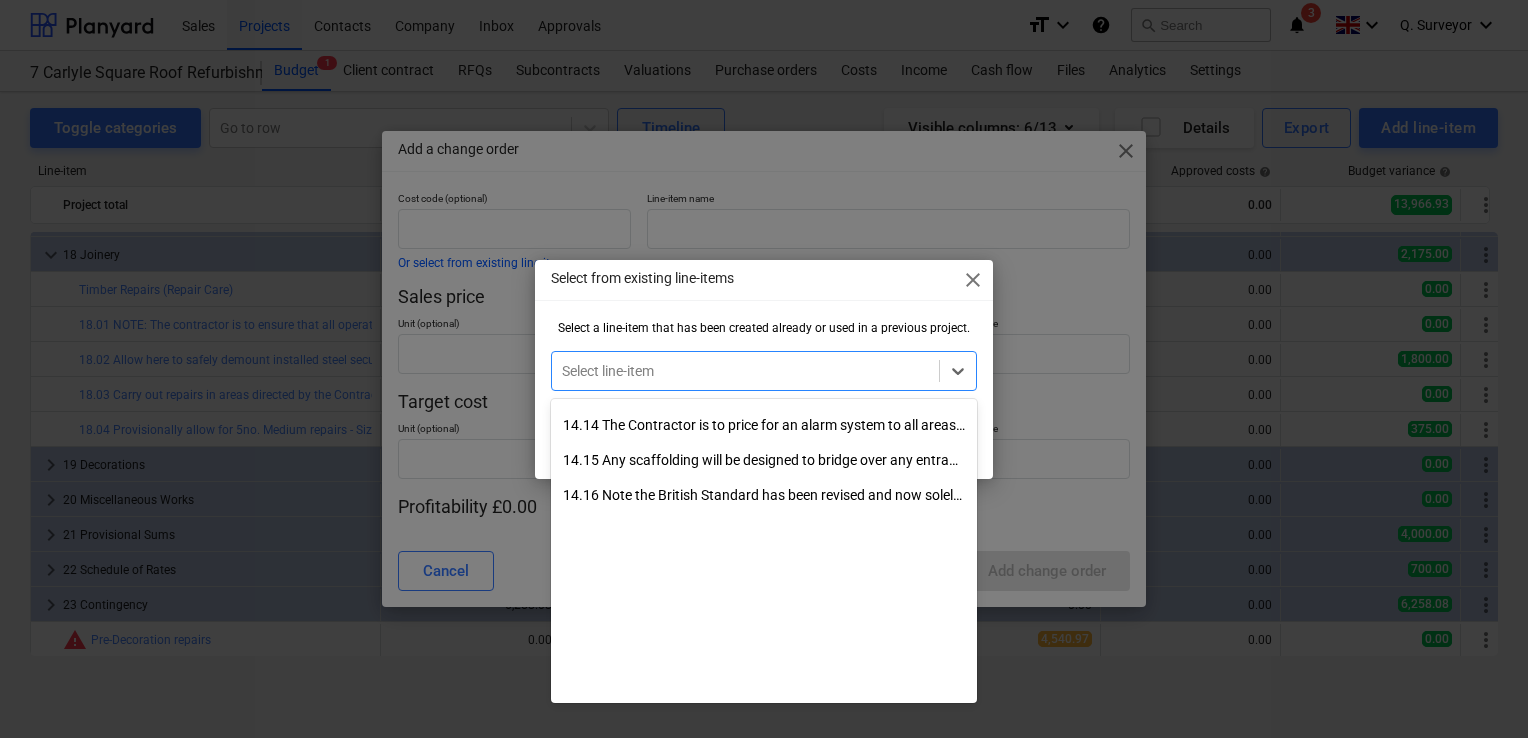 scroll, scrollTop: 1900, scrollLeft: 0, axis: vertical 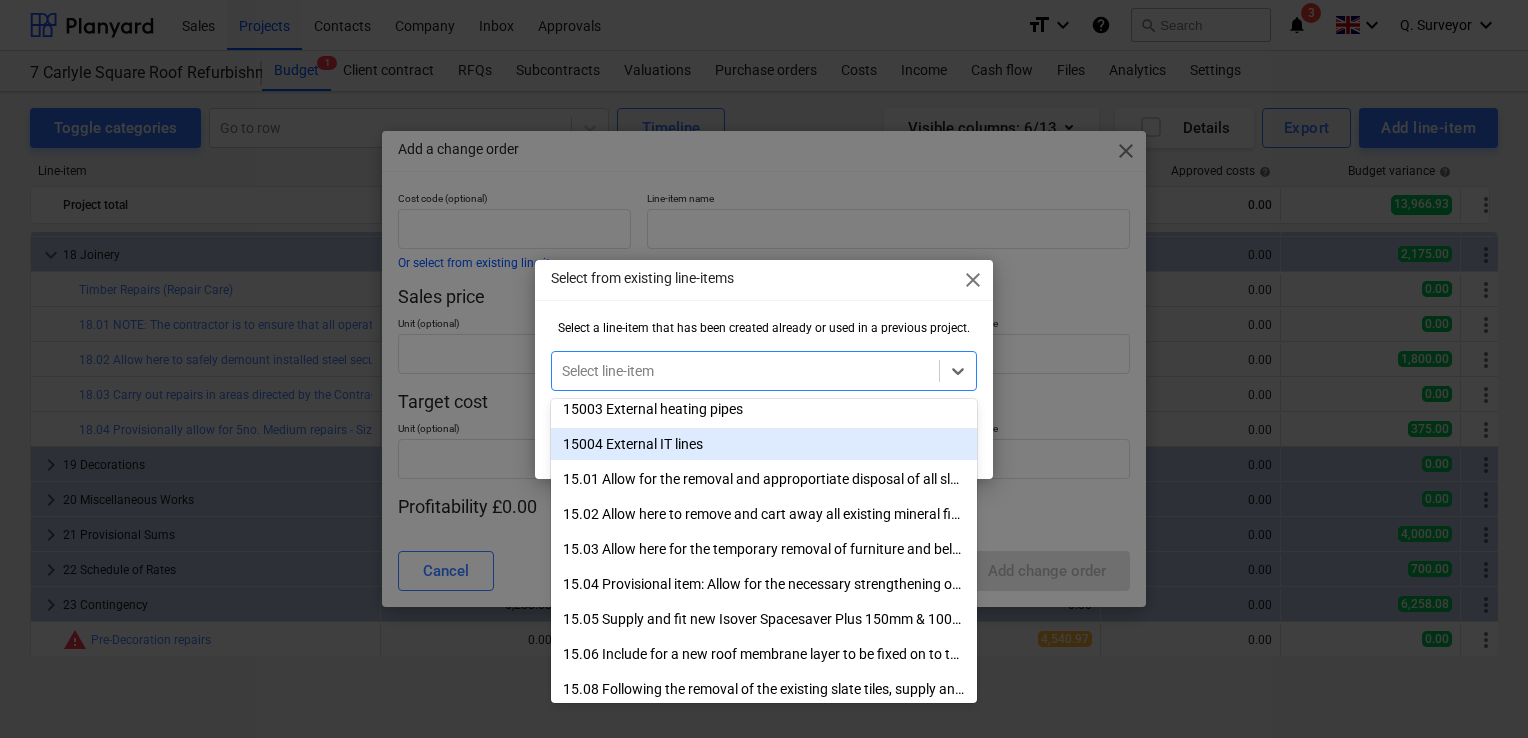 click on "15004 External IT lines" at bounding box center (764, 444) 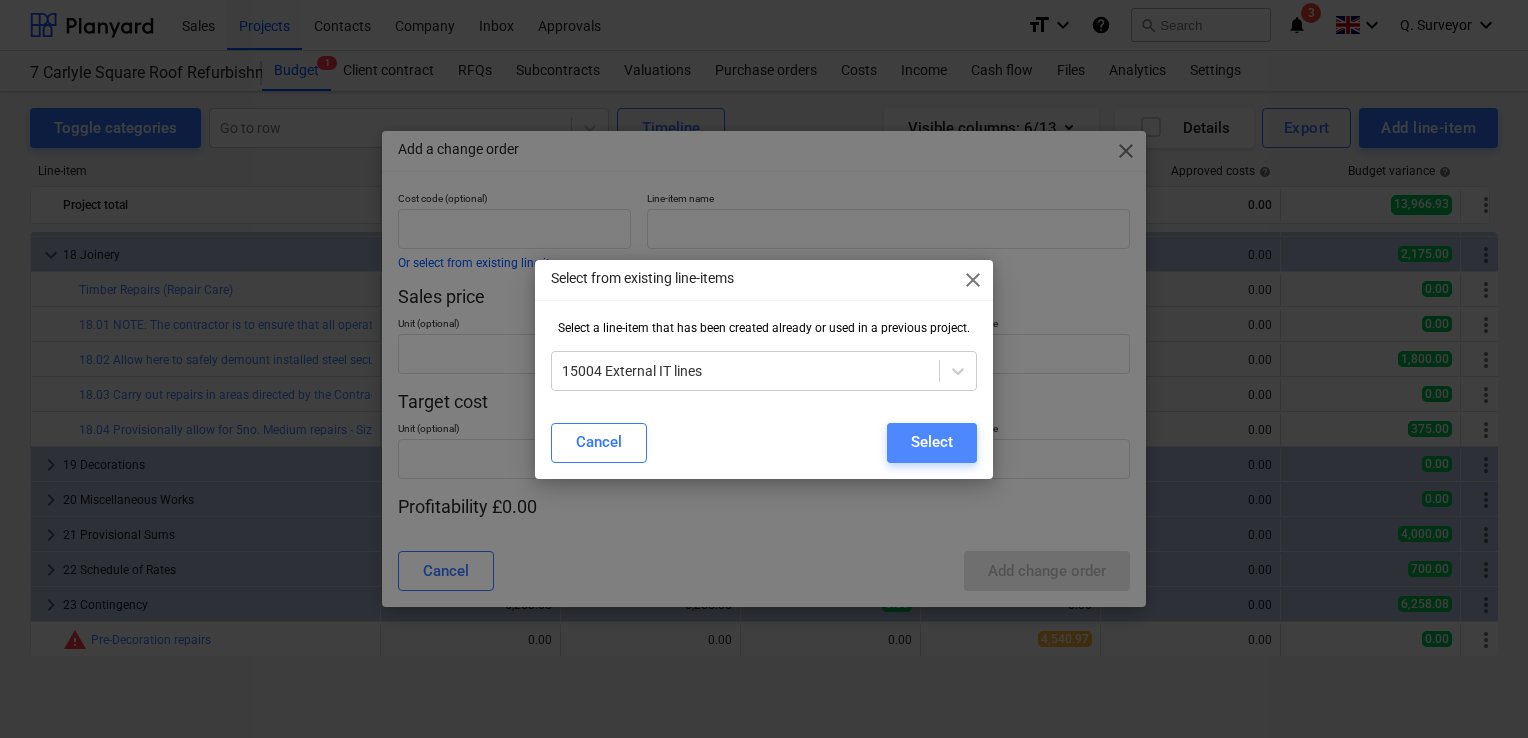 click on "Select" at bounding box center (932, 443) 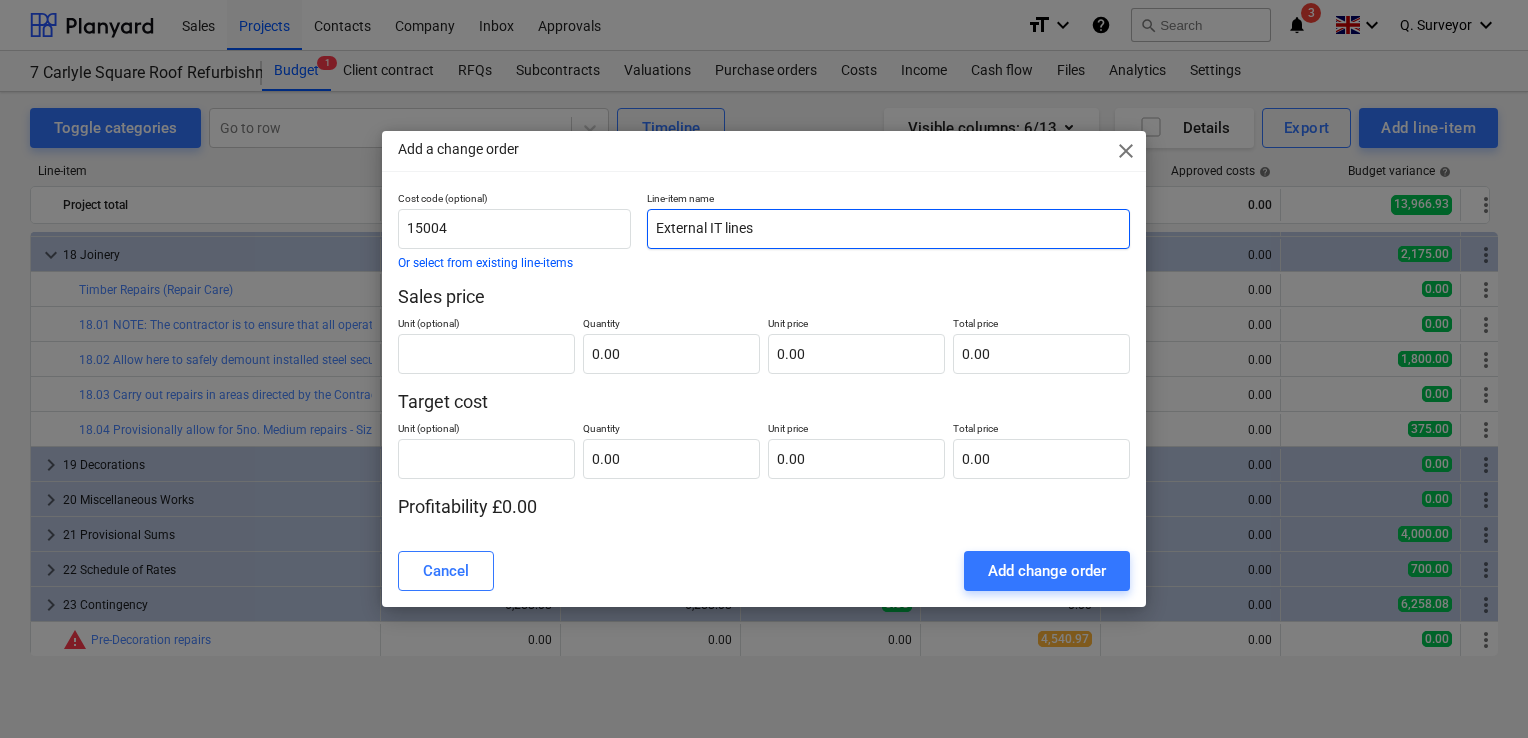 click on "External IT lines" at bounding box center [888, 229] 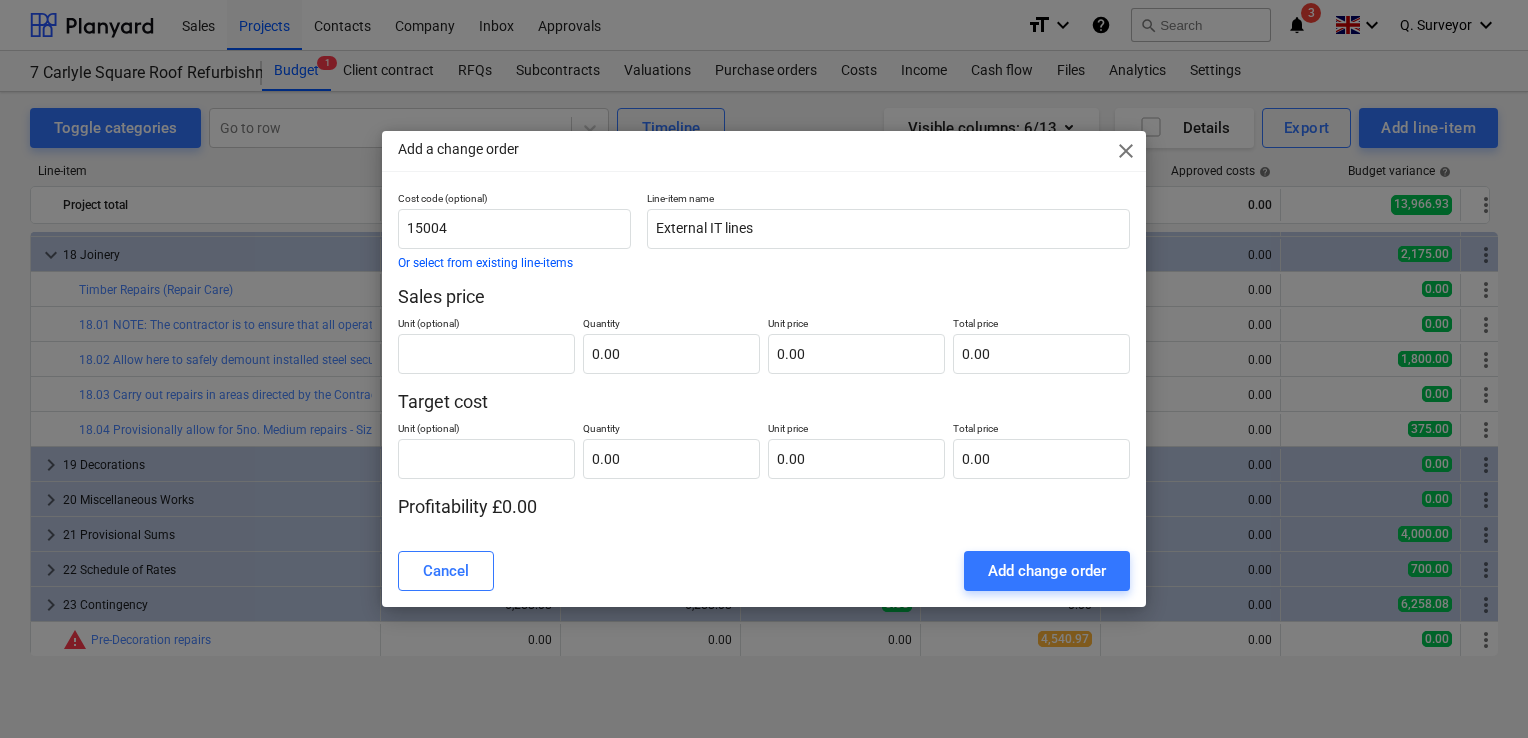 drag, startPoint x: 1136, startPoint y: 153, endPoint x: 1109, endPoint y: 177, distance: 36.124783 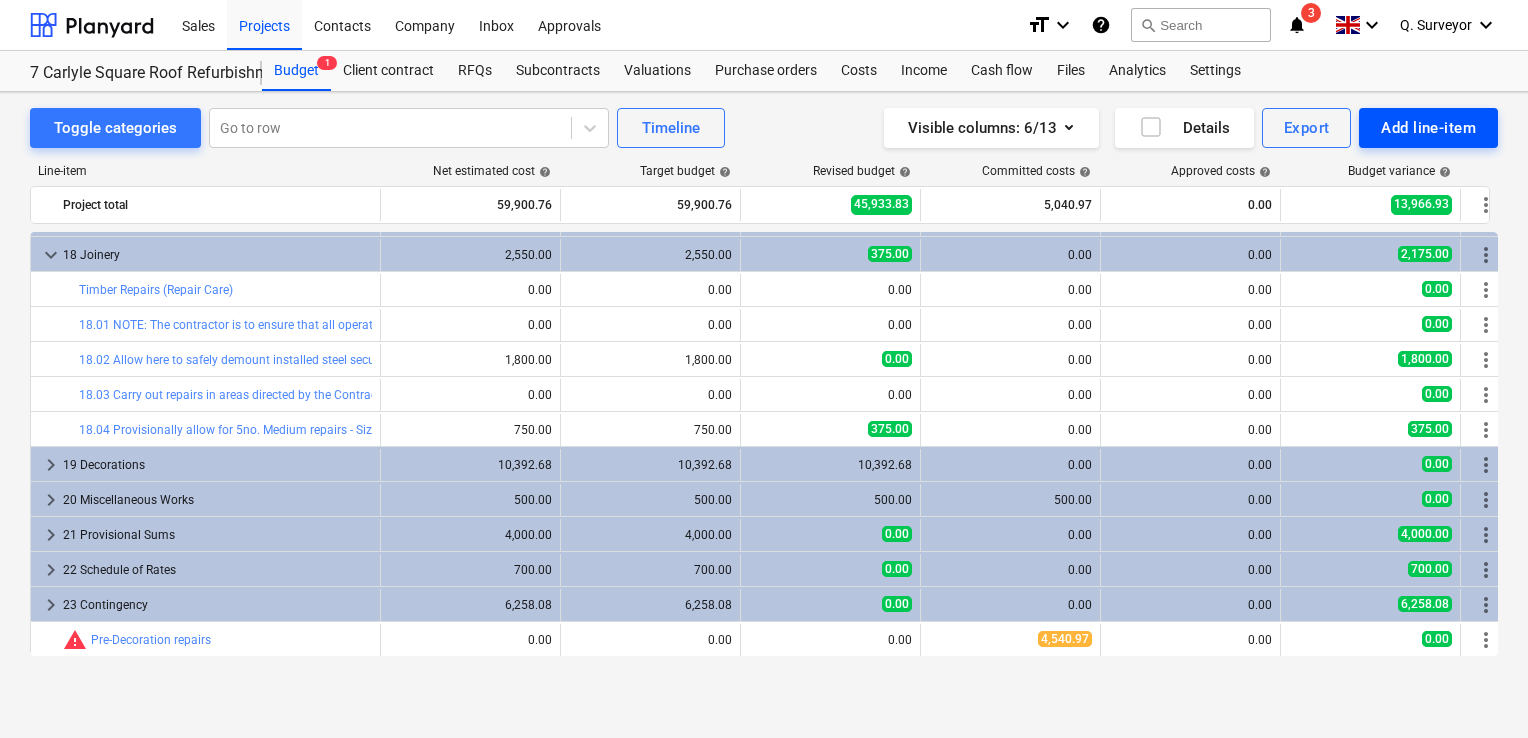click on "Add line-item" at bounding box center [1428, 128] 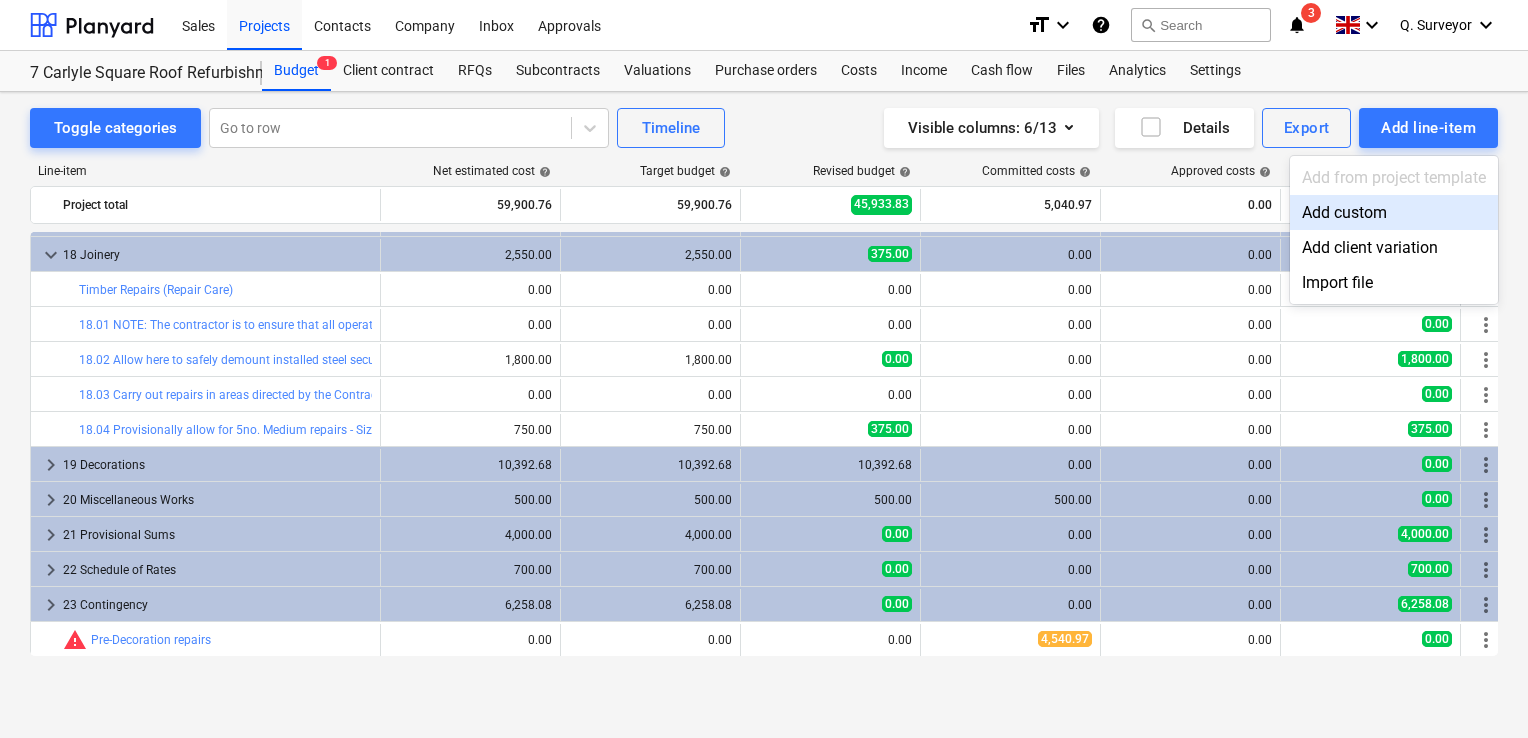 click on "Add custom" at bounding box center (1394, 212) 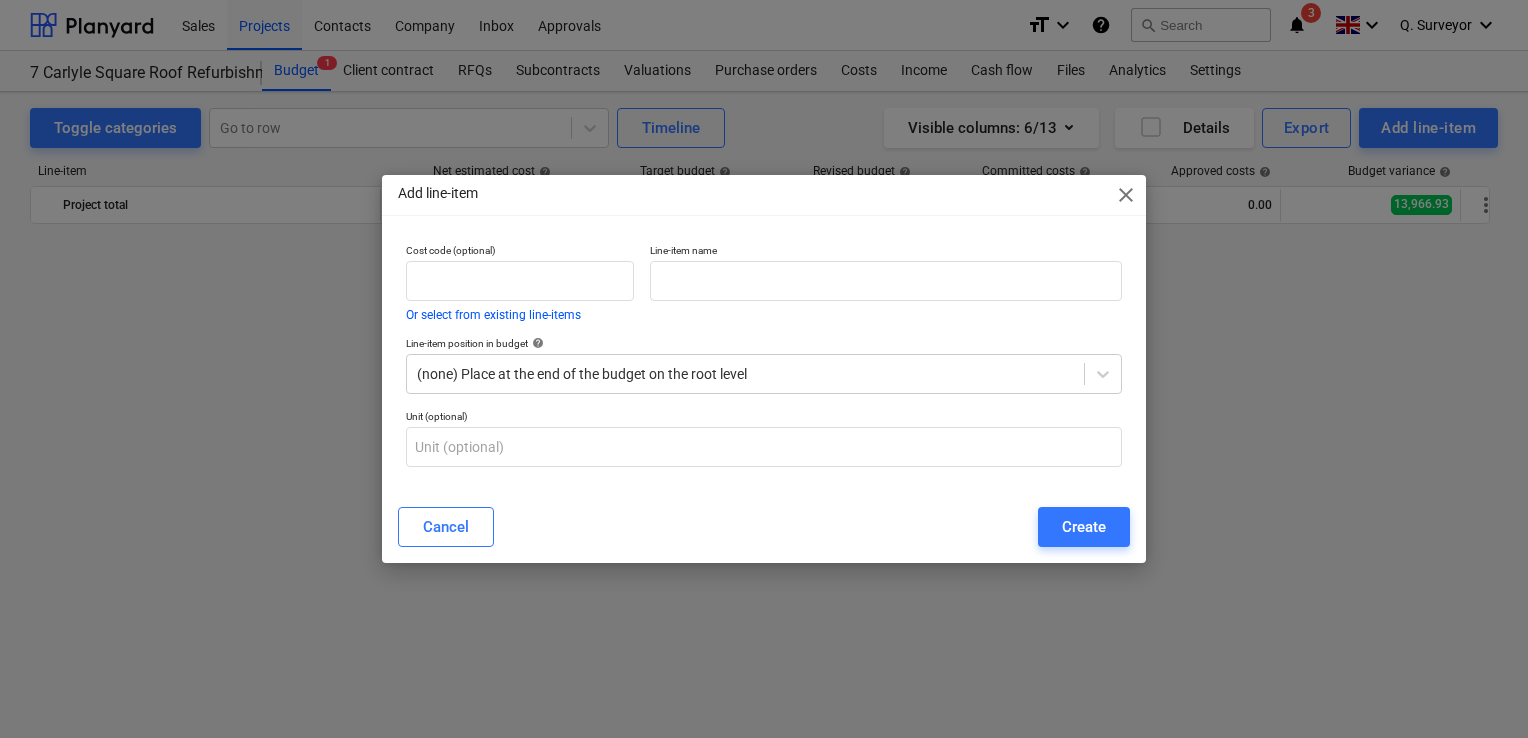 scroll, scrollTop: 2236, scrollLeft: 0, axis: vertical 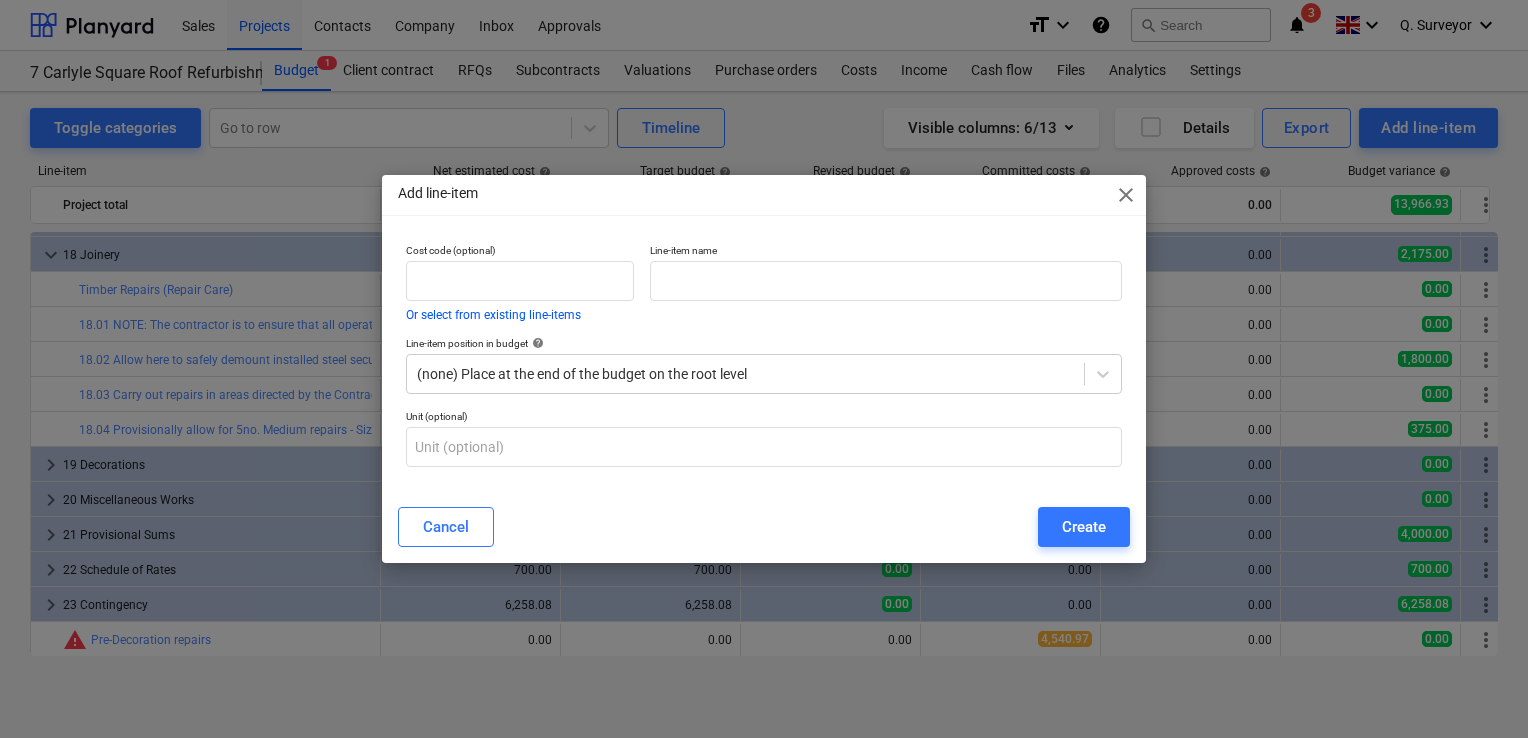 click on "Line-item name" at bounding box center [886, 252] 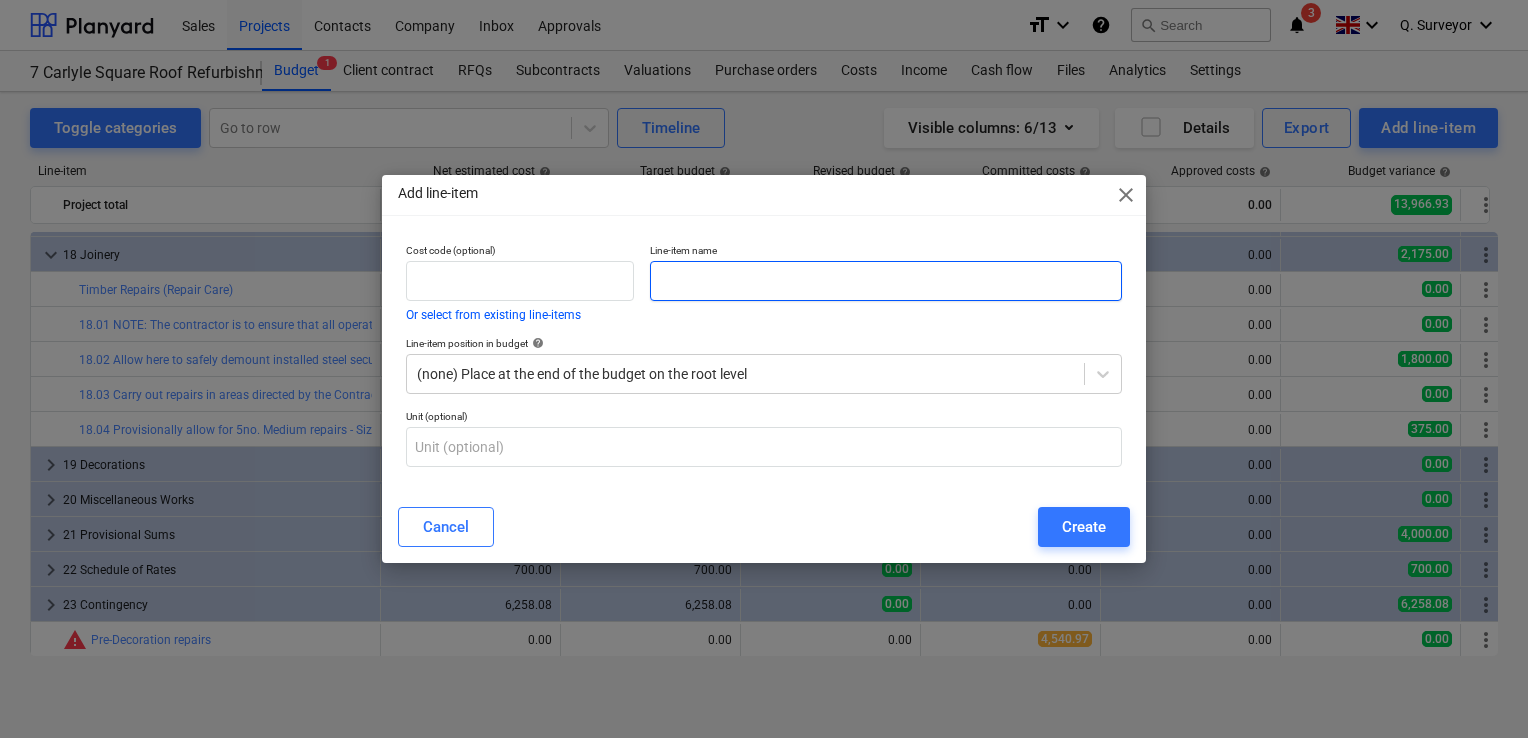 click at bounding box center [886, 281] 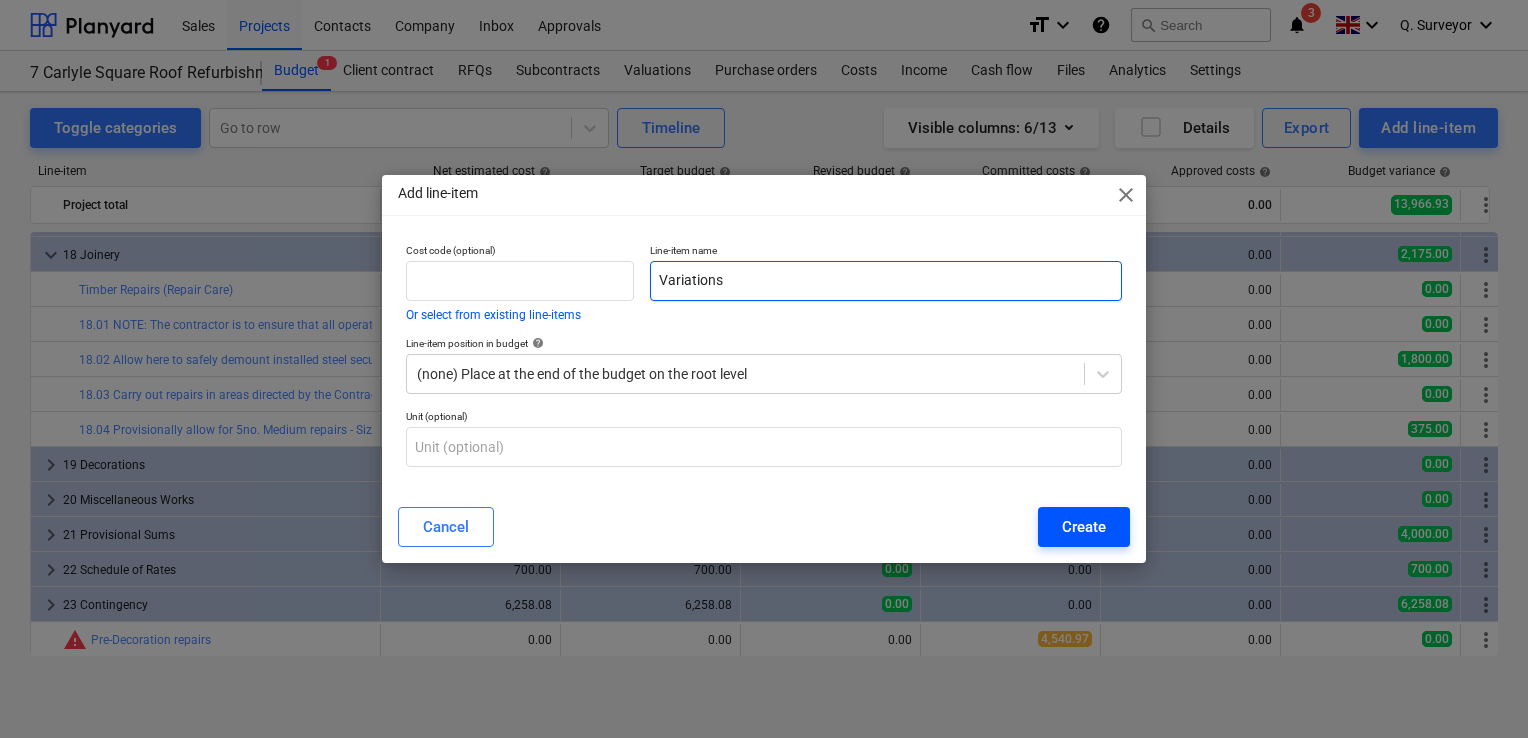 type on "Variations" 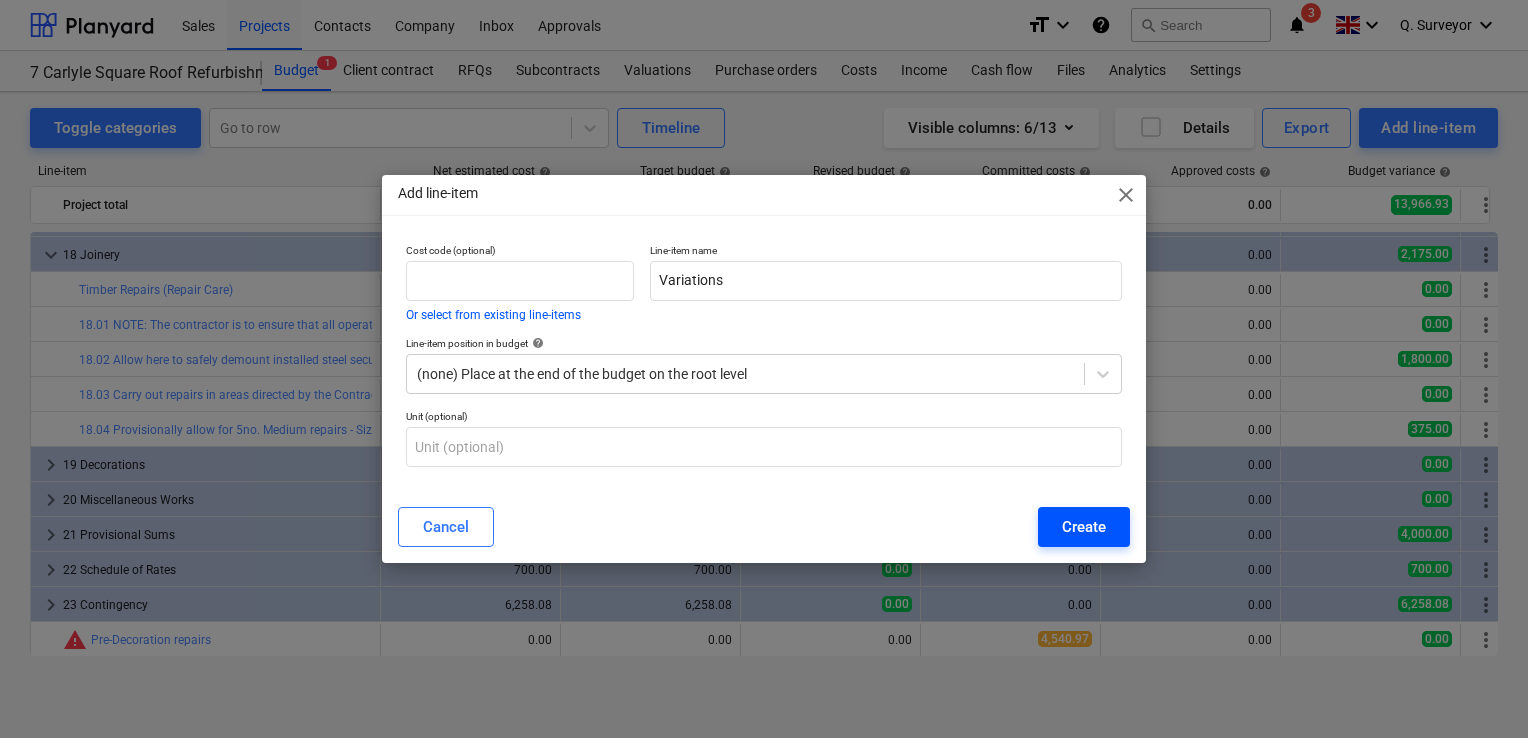click on "Create" at bounding box center [1084, 527] 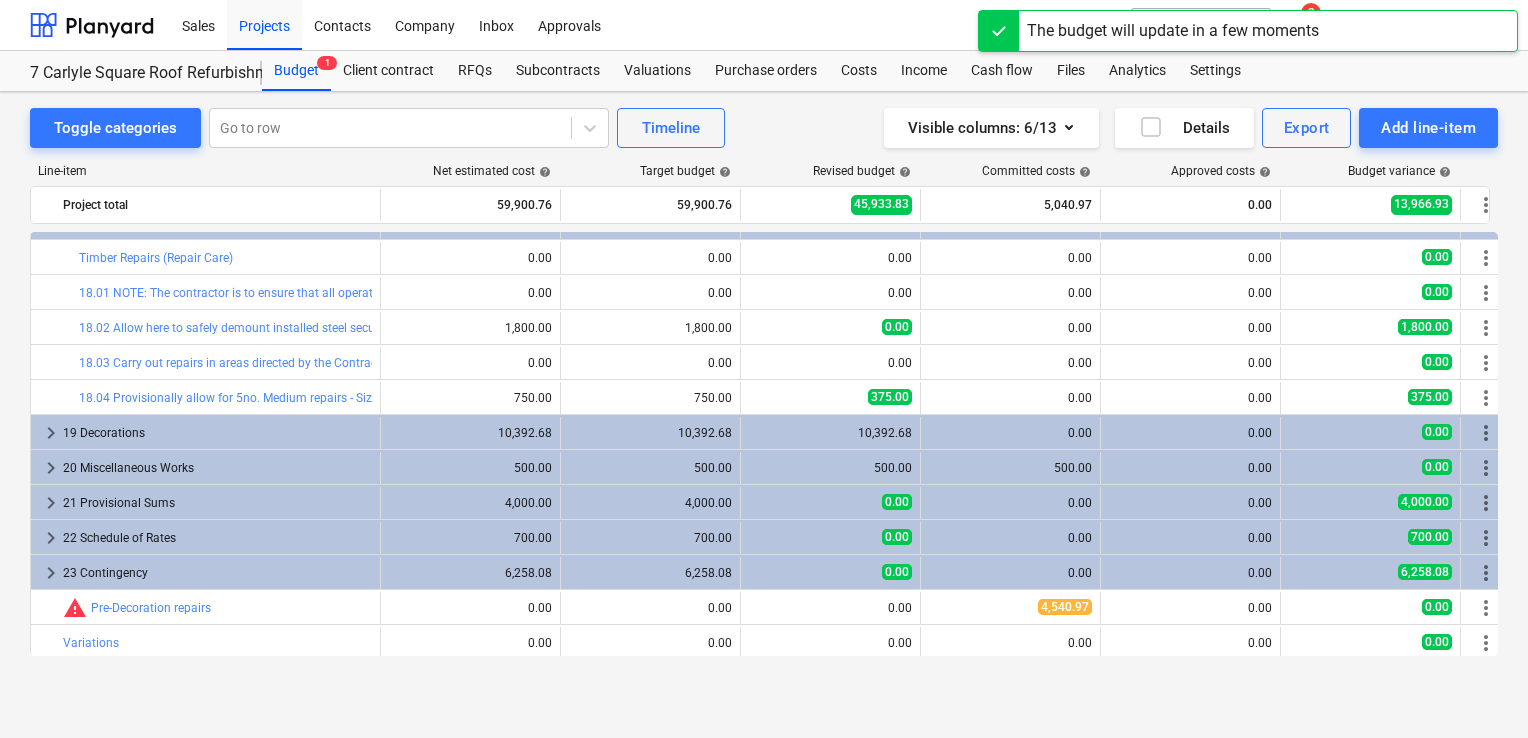 scroll, scrollTop: 2271, scrollLeft: 0, axis: vertical 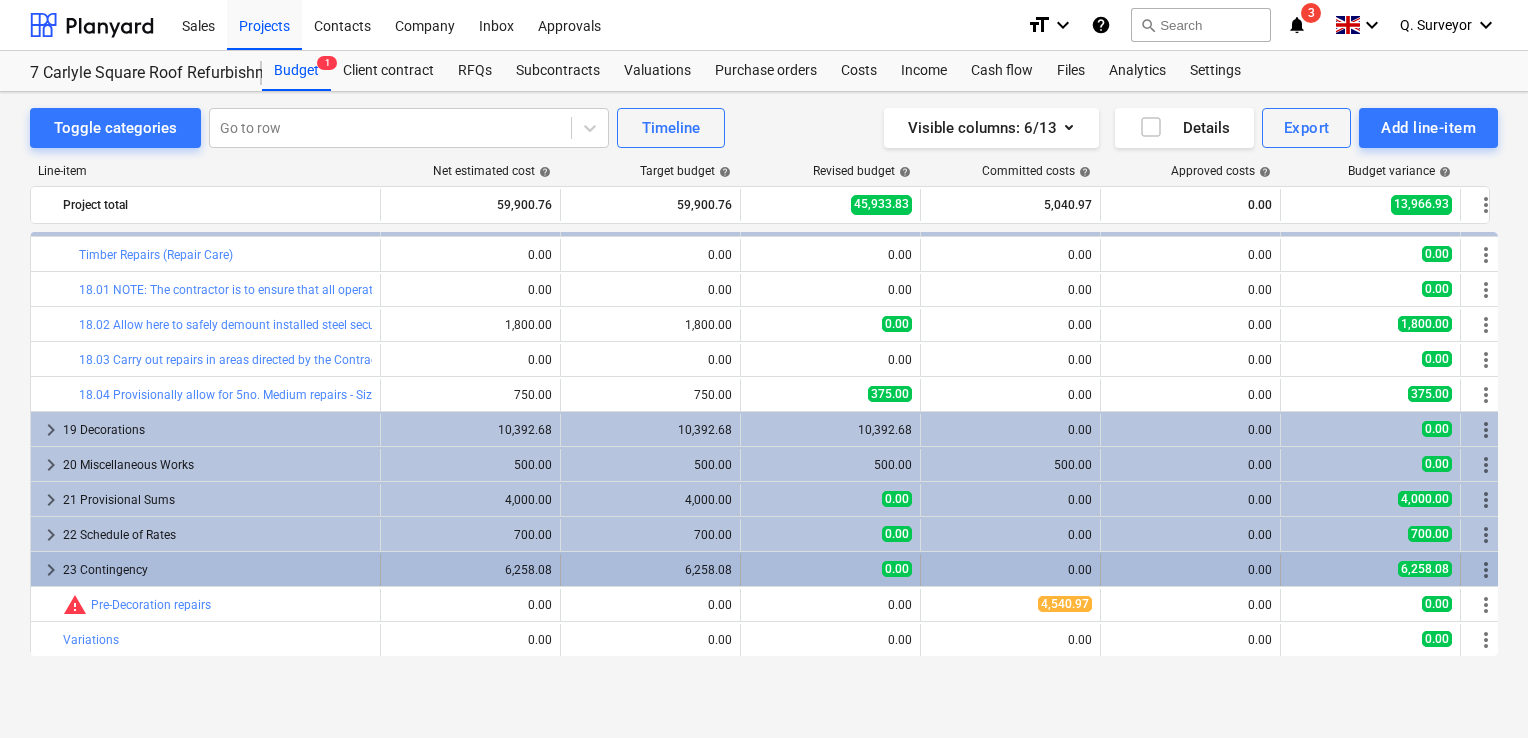 click on "keyboard_arrow_right" at bounding box center [51, 570] 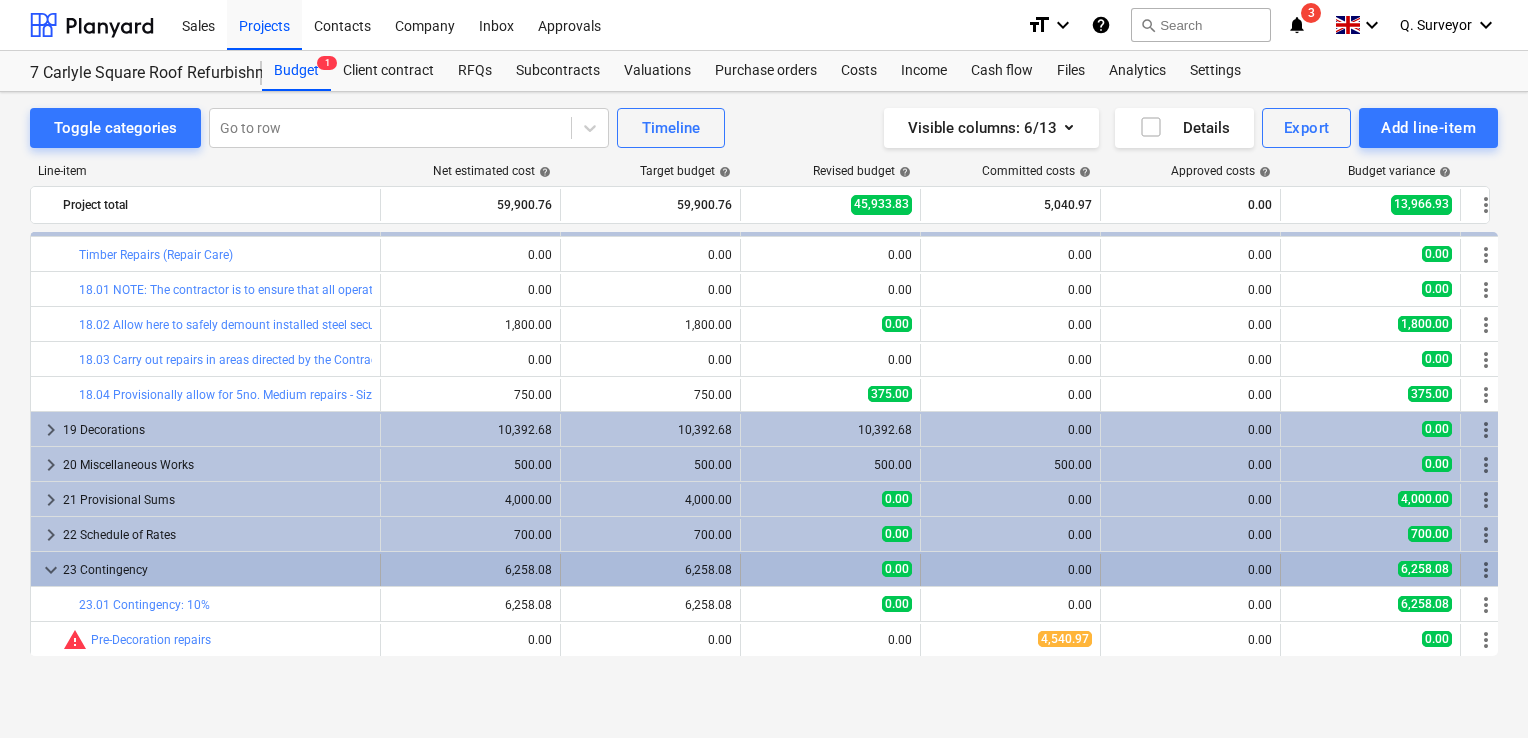 click on "keyboard_arrow_down" at bounding box center (51, 570) 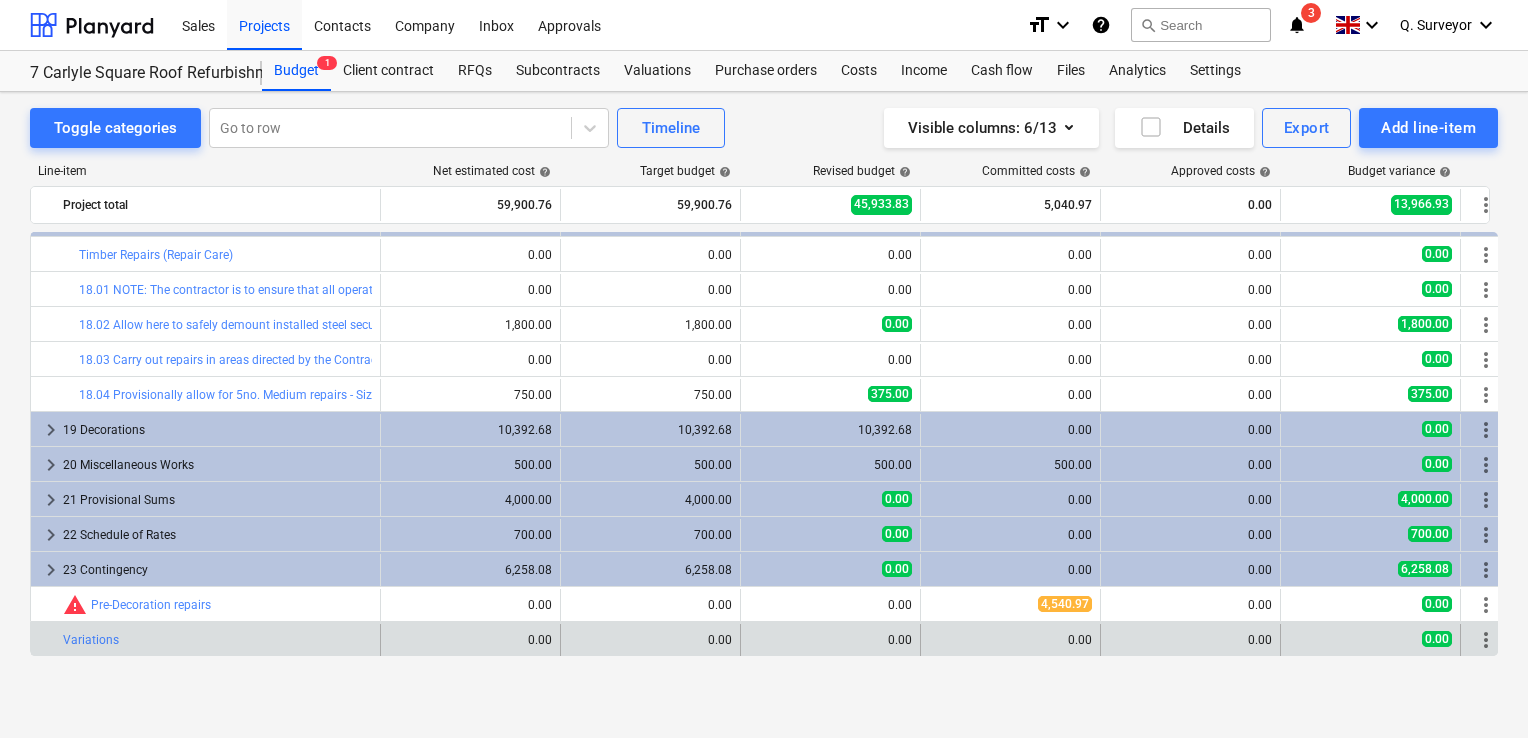 click on "more_vert" at bounding box center (1486, 640) 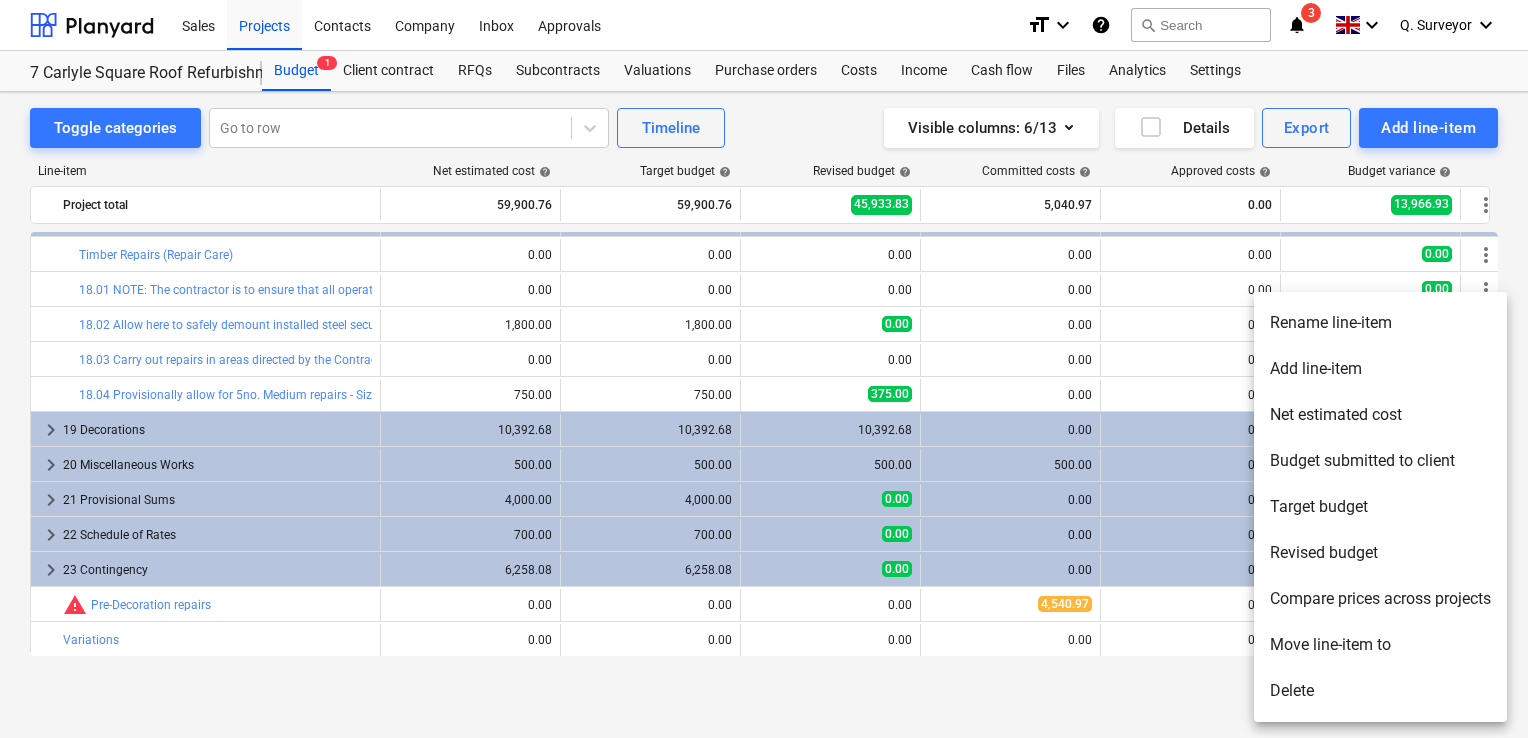 click on "Move line-item to" at bounding box center (1380, 645) 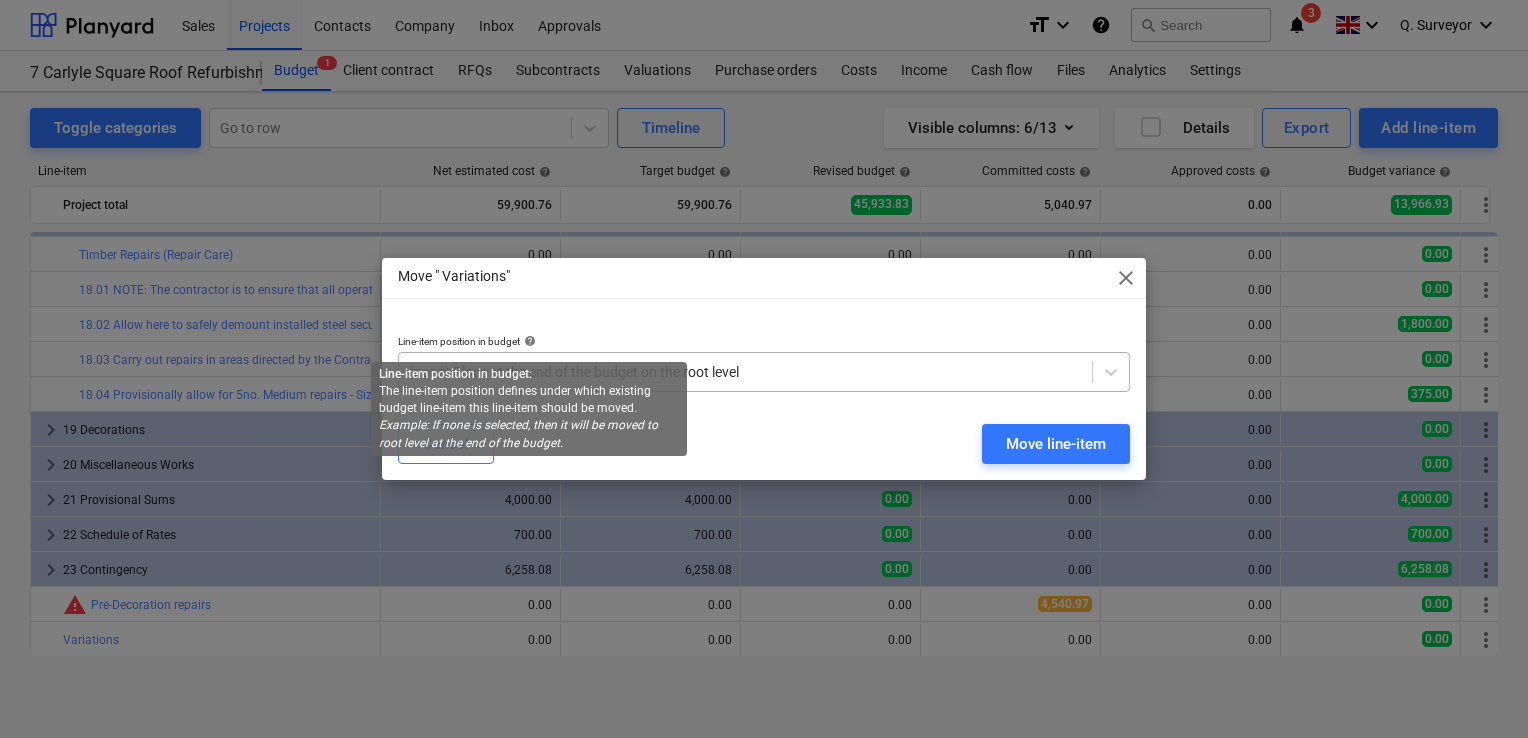 click at bounding box center (745, 372) 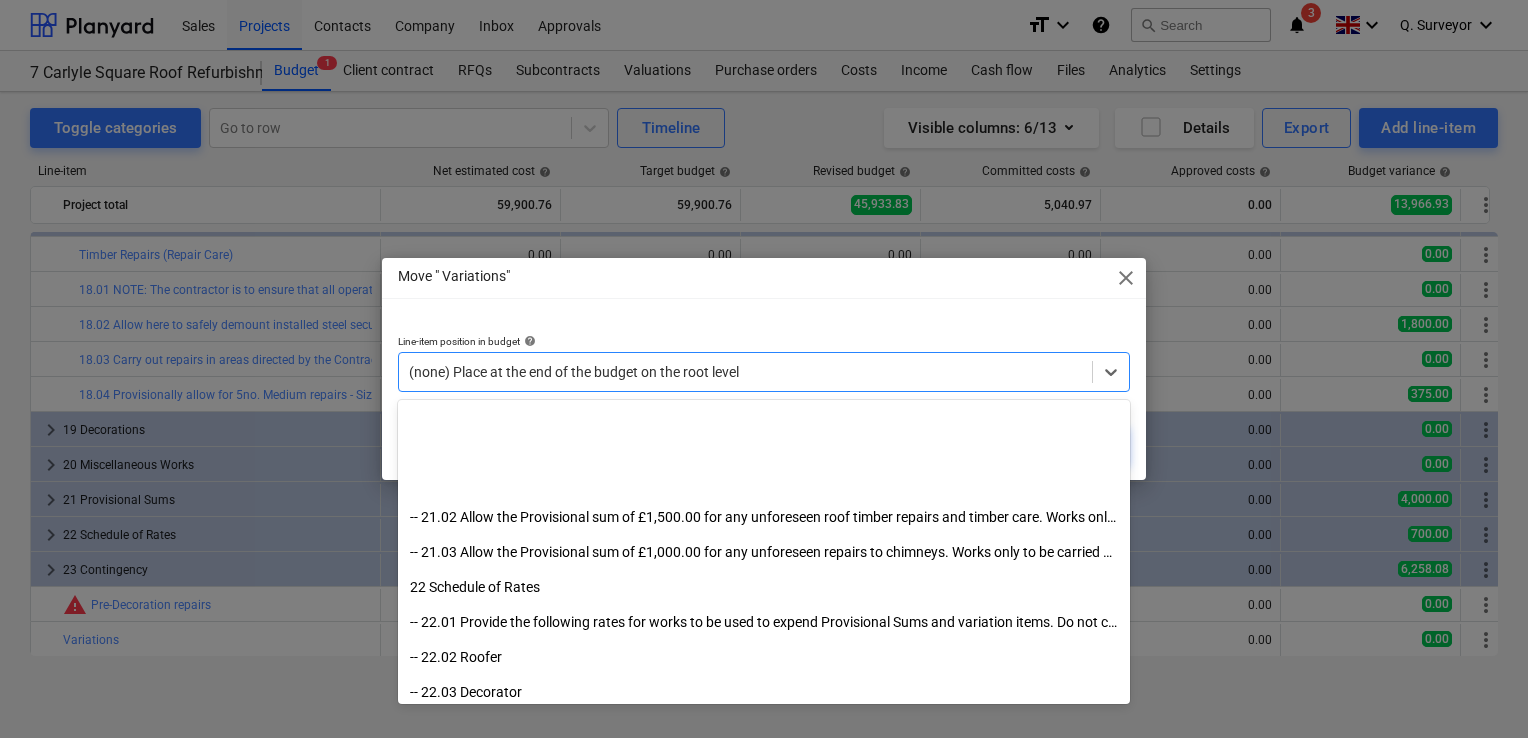 scroll, scrollTop: 4775, scrollLeft: 0, axis: vertical 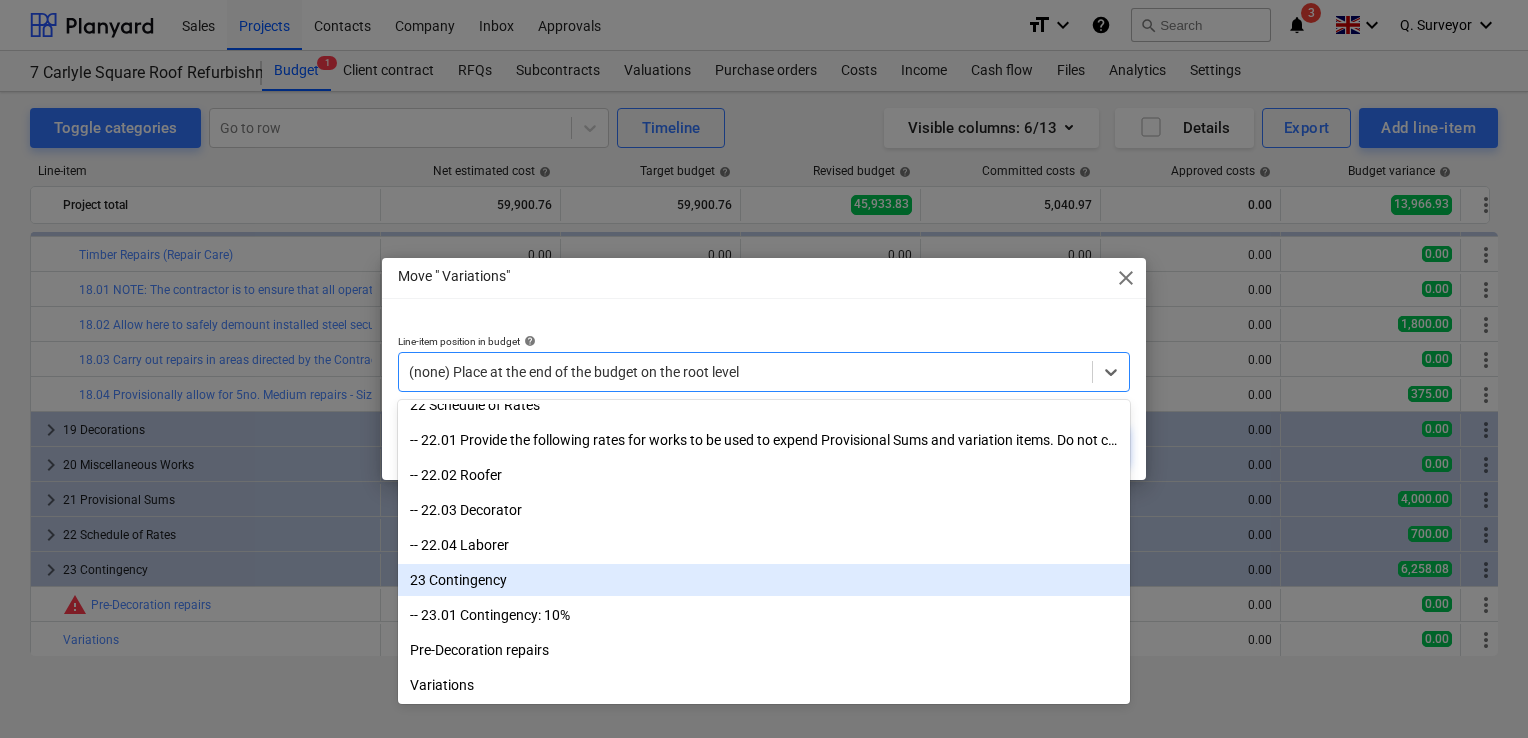 click on "23 Contingency" at bounding box center [764, 580] 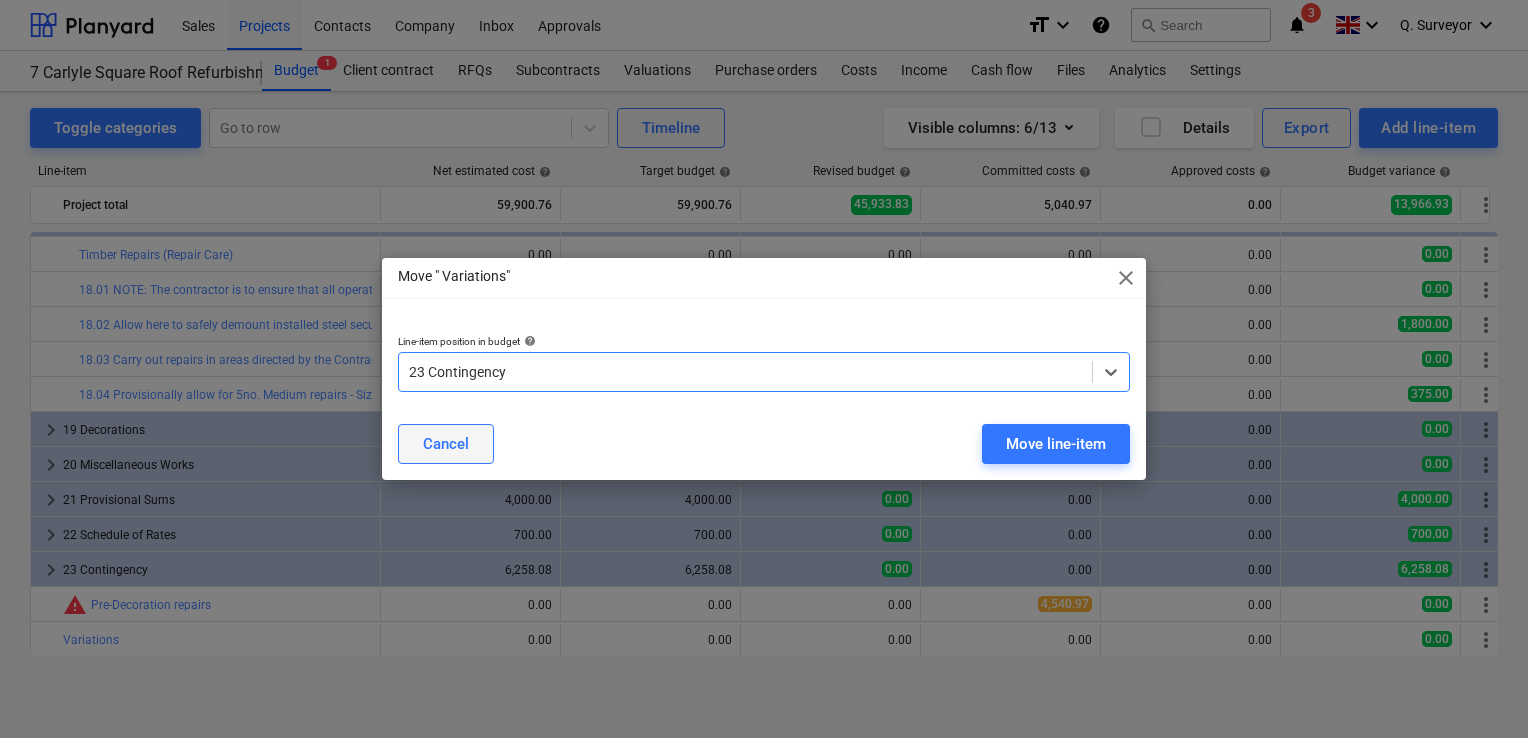 click on "Cancel" at bounding box center (446, 444) 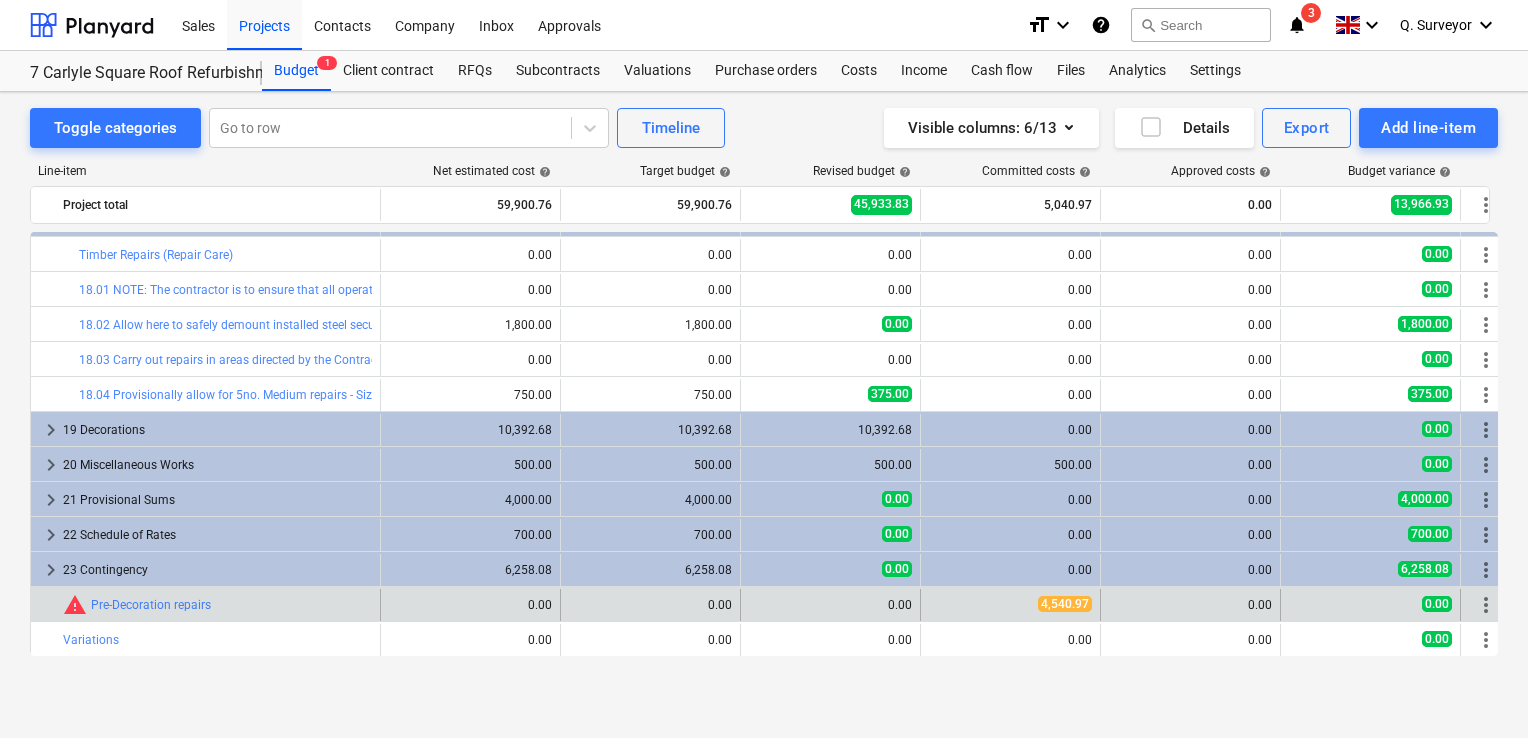 click on "more_vert" at bounding box center (1486, 605) 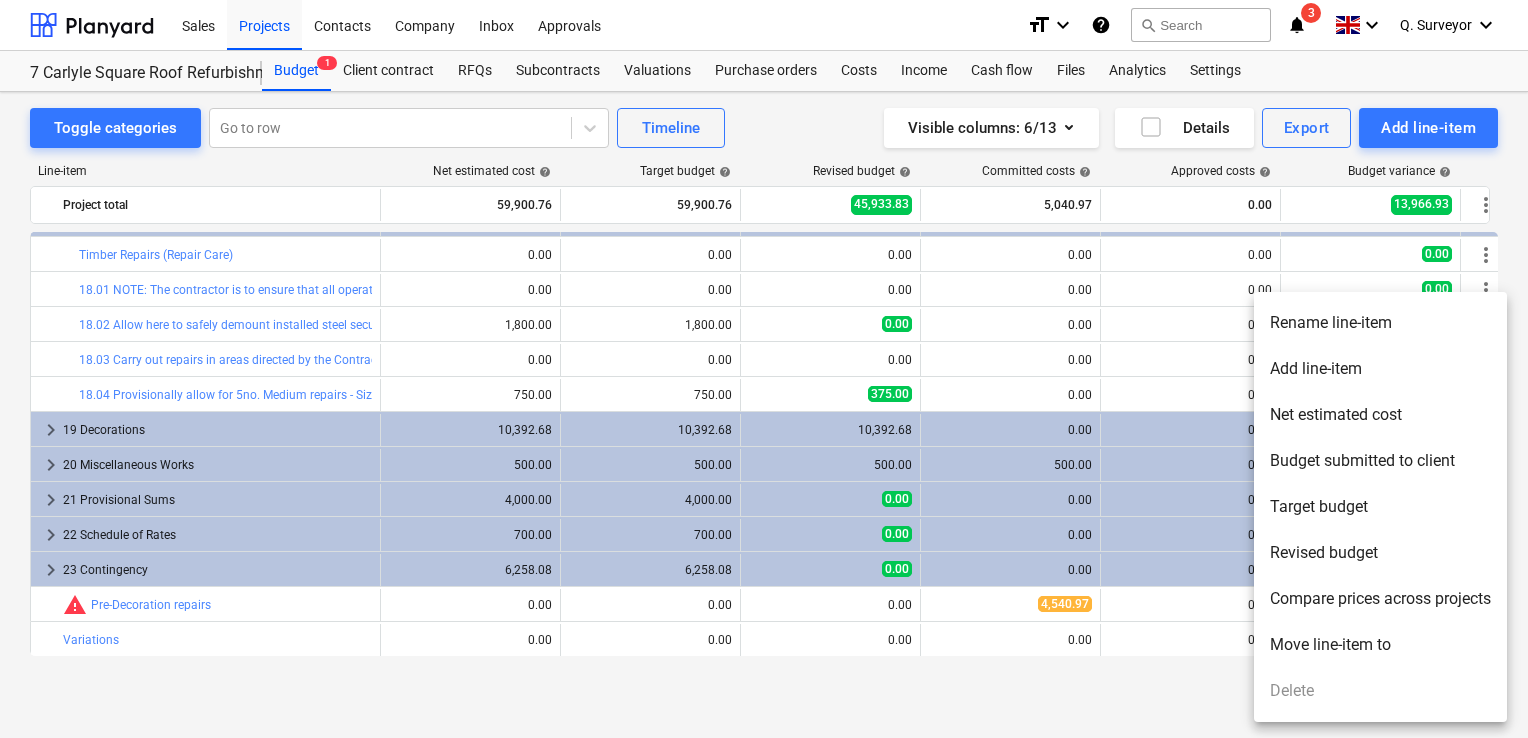 click at bounding box center [764, 369] 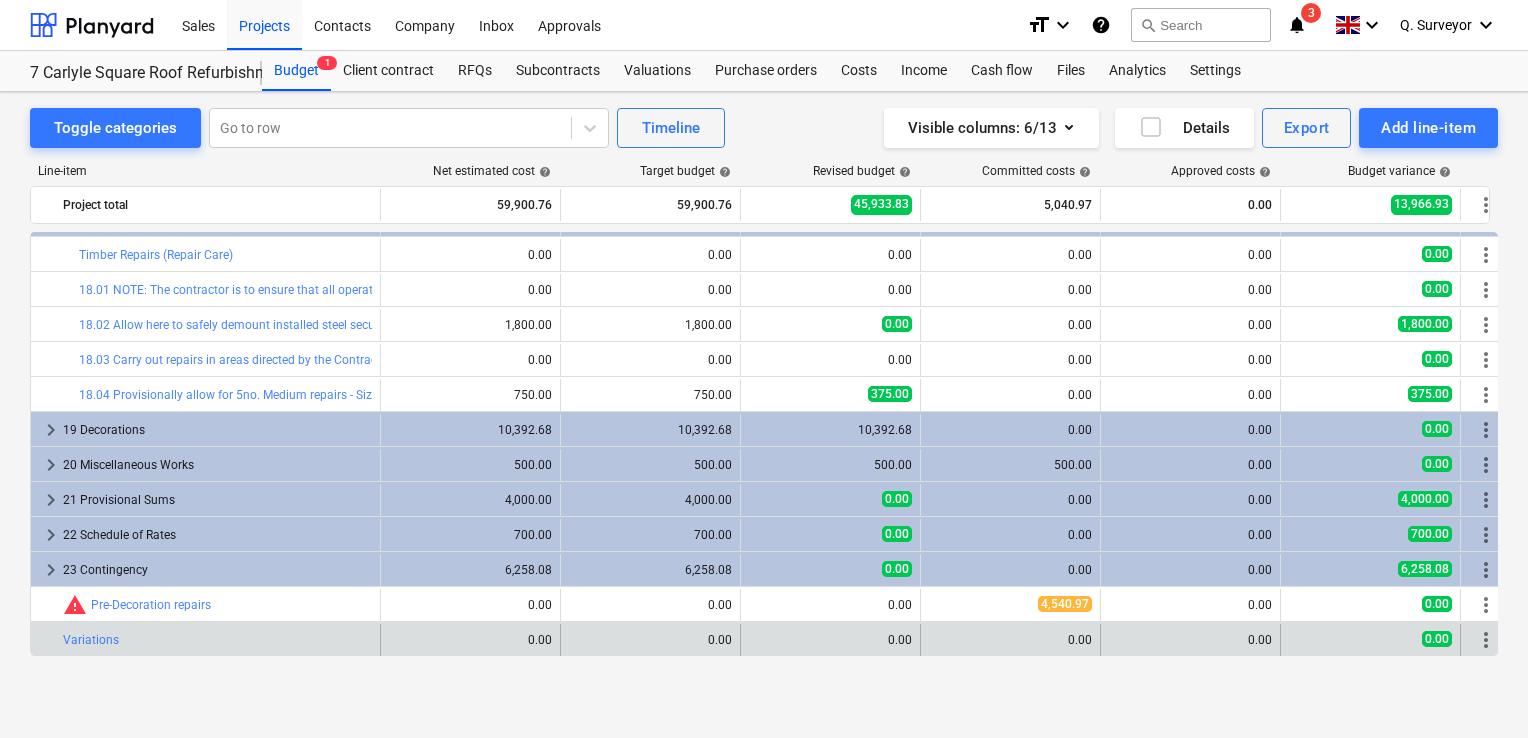 click on "more_vert" at bounding box center (1486, 640) 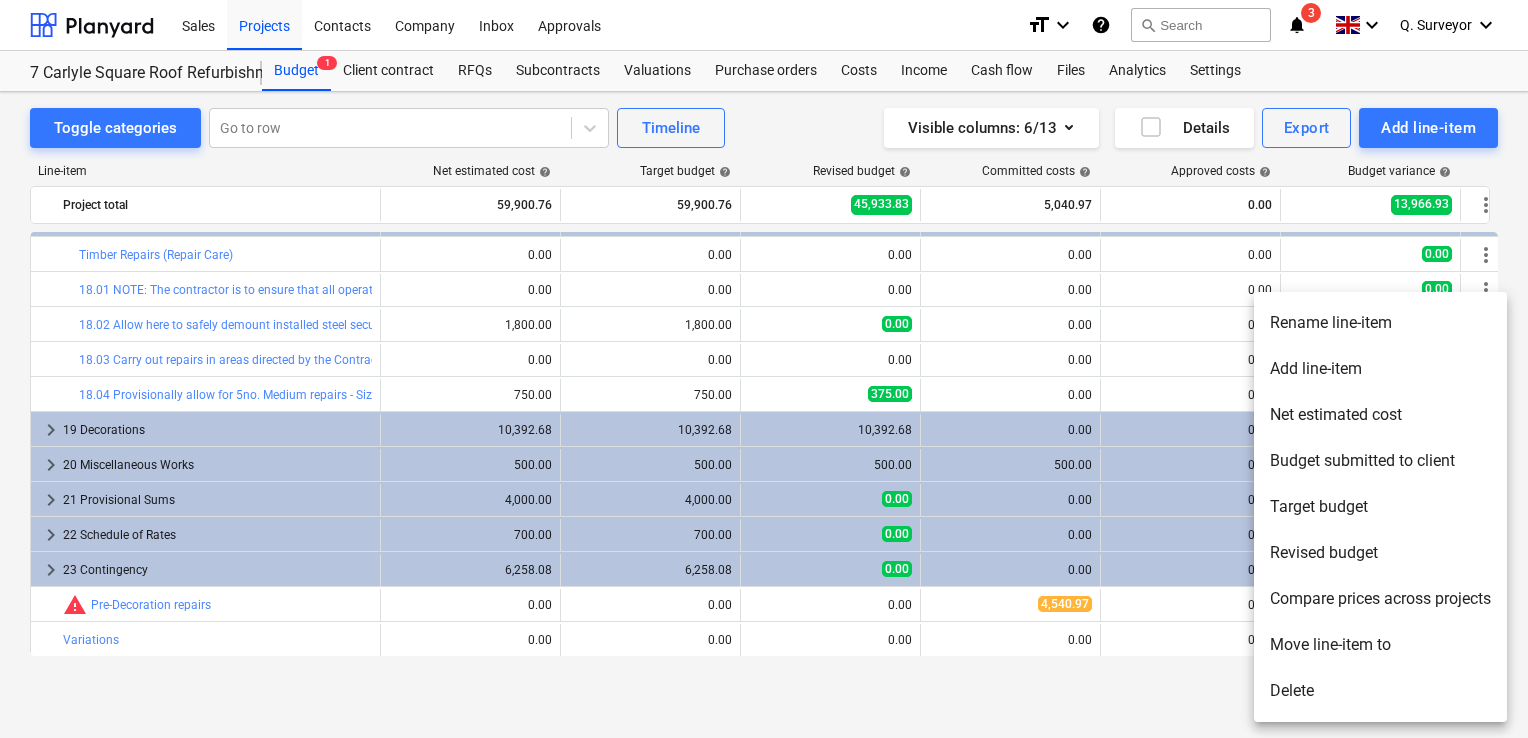 click on "Delete" at bounding box center [1380, 691] 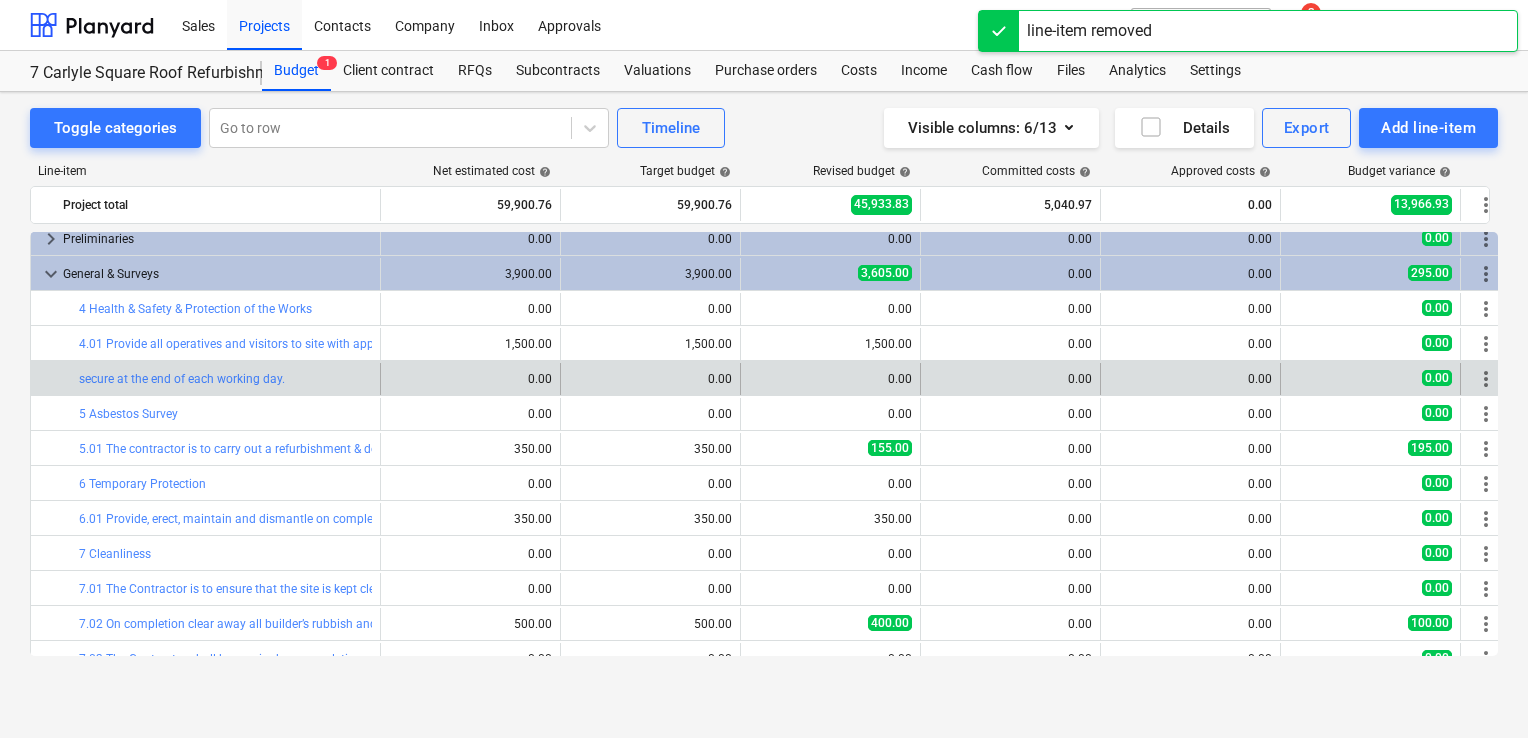 scroll, scrollTop: 0, scrollLeft: 0, axis: both 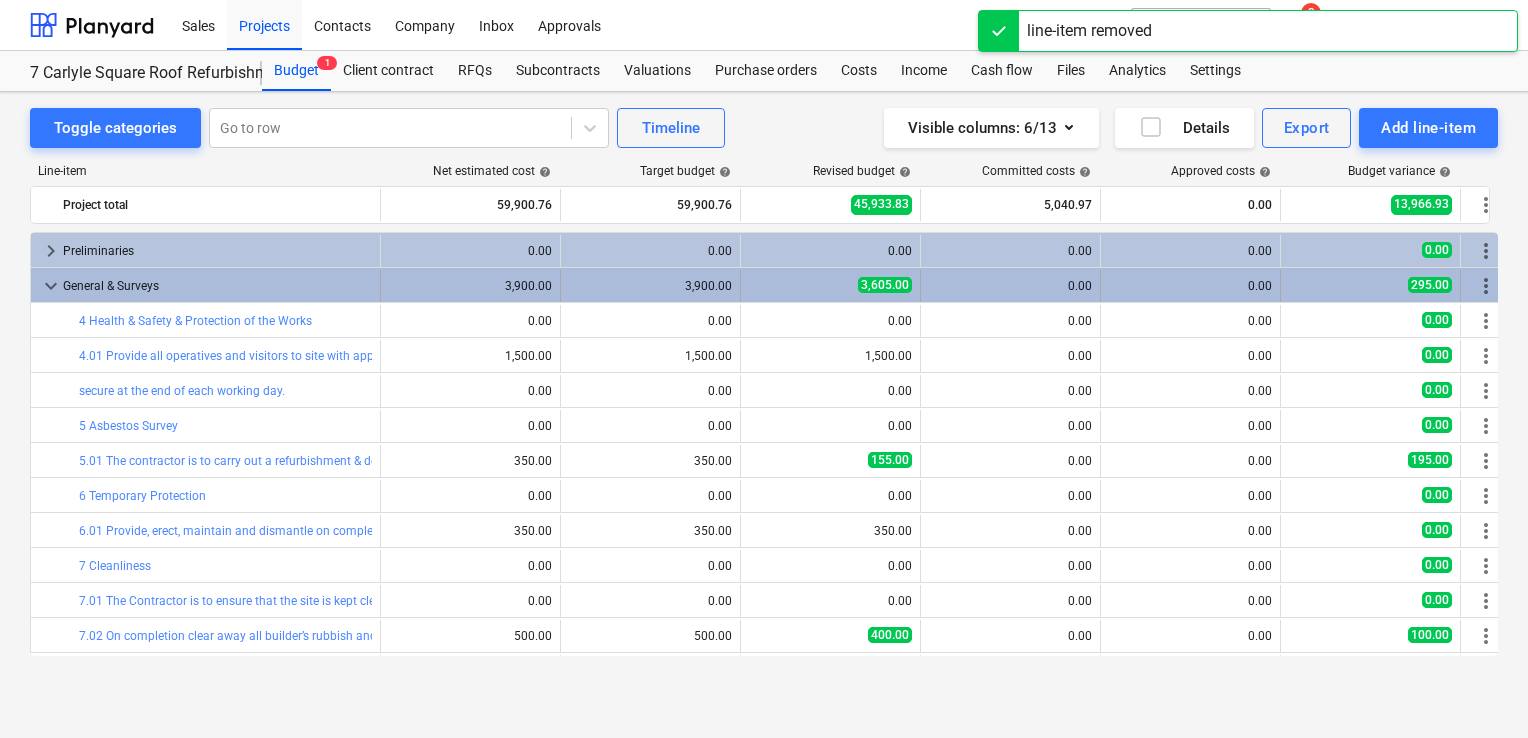 click on "keyboard_arrow_down" at bounding box center [51, 286] 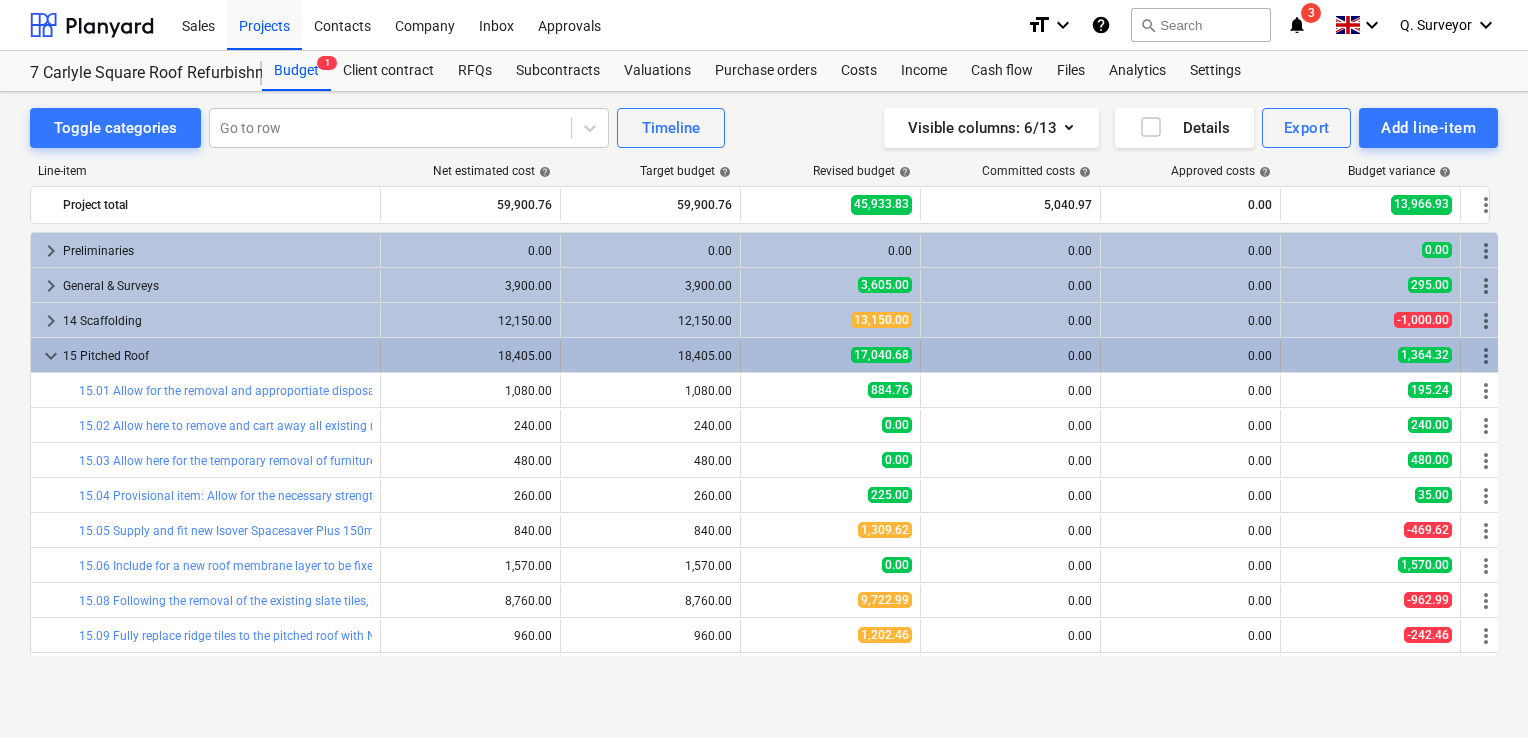 click on "keyboard_arrow_down" at bounding box center (51, 356) 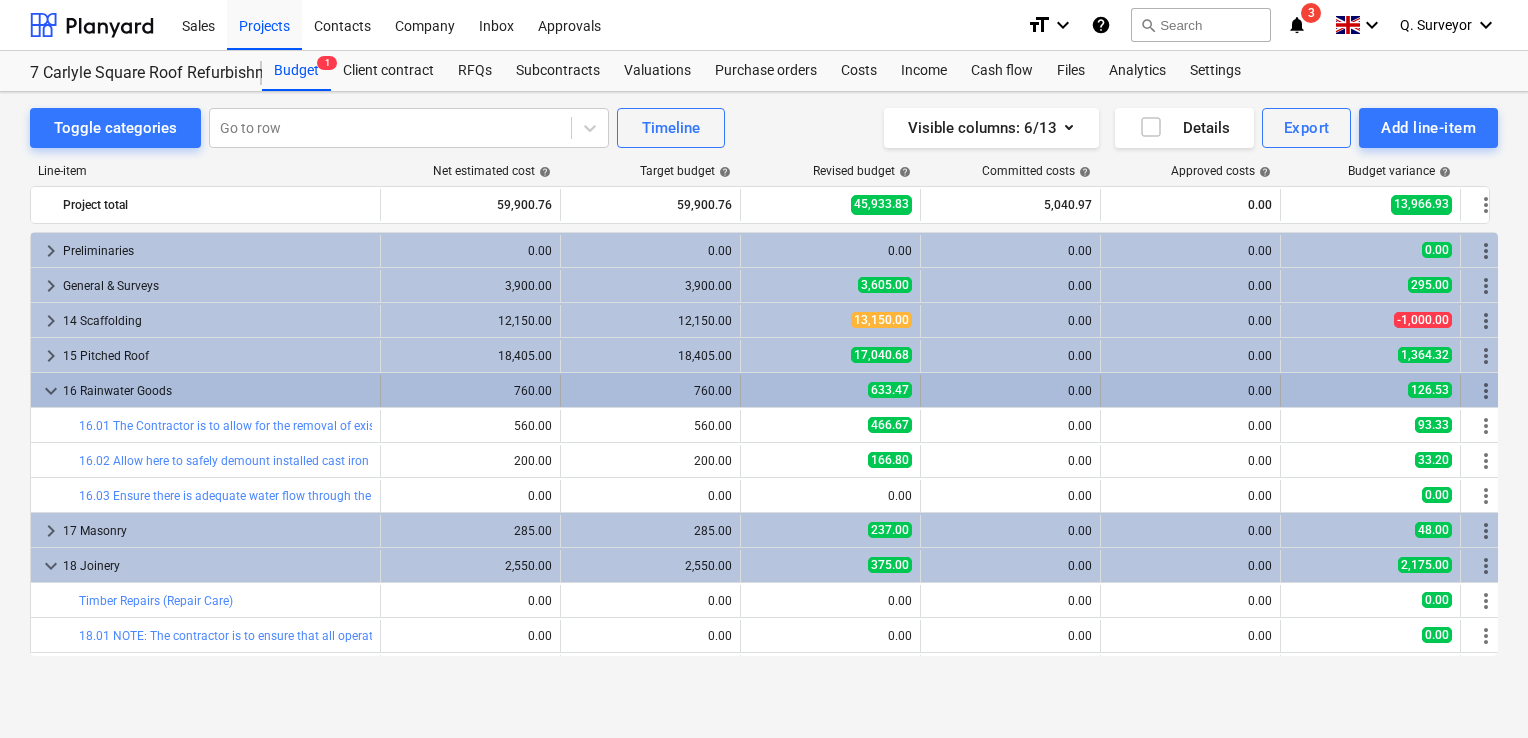 click on "keyboard_arrow_down" at bounding box center (51, 391) 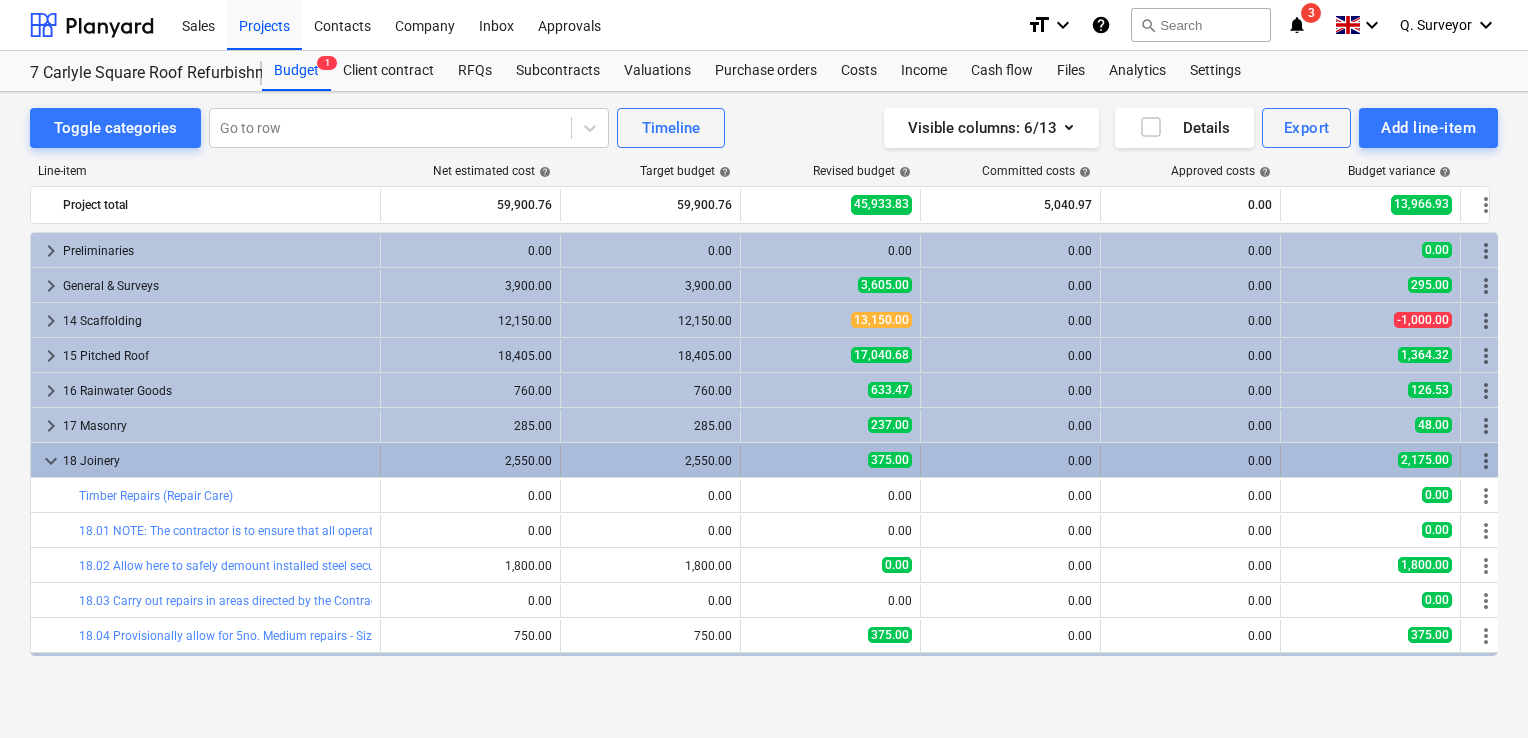 click on "keyboard_arrow_down" at bounding box center [51, 461] 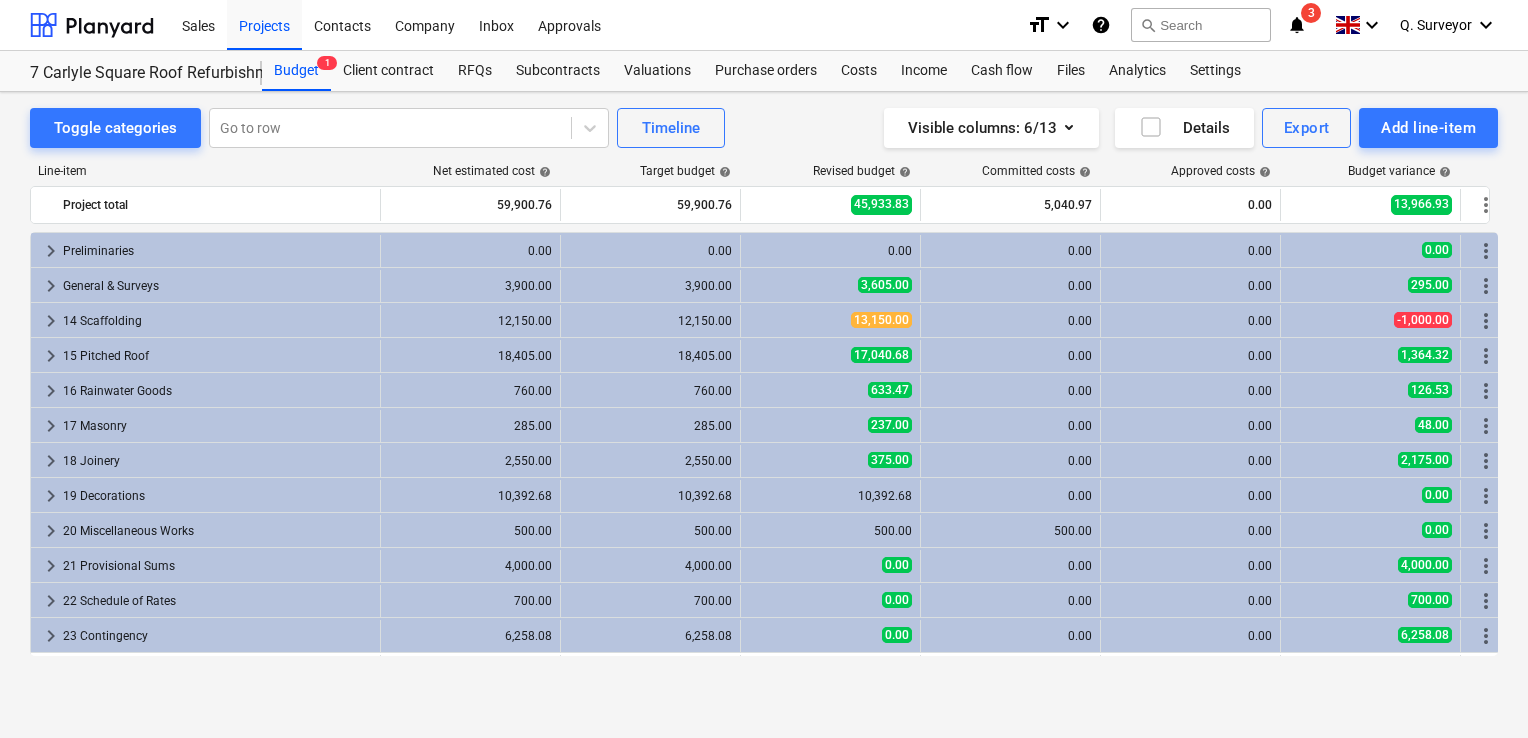 scroll, scrollTop: 31, scrollLeft: 0, axis: vertical 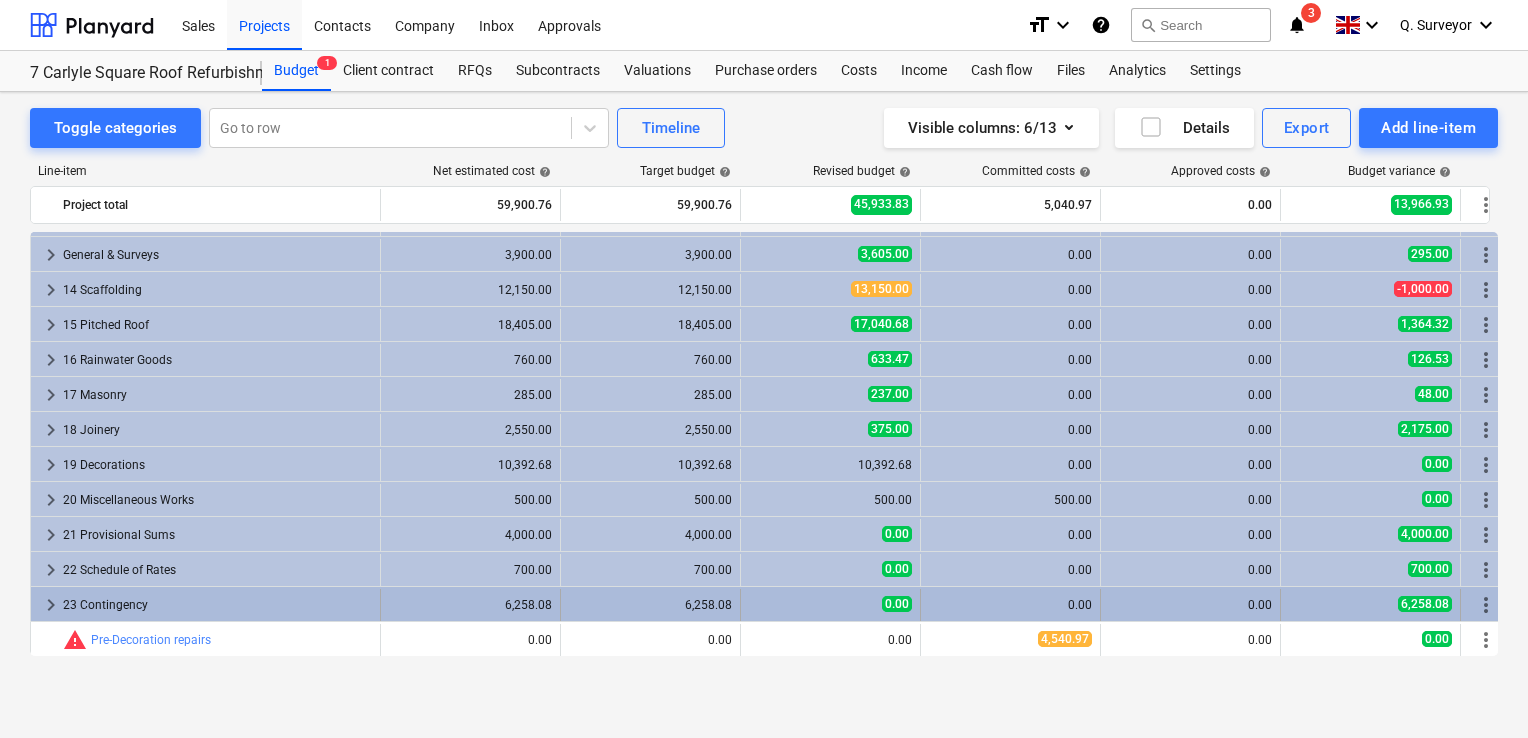 click on "keyboard_arrow_right" at bounding box center [51, 605] 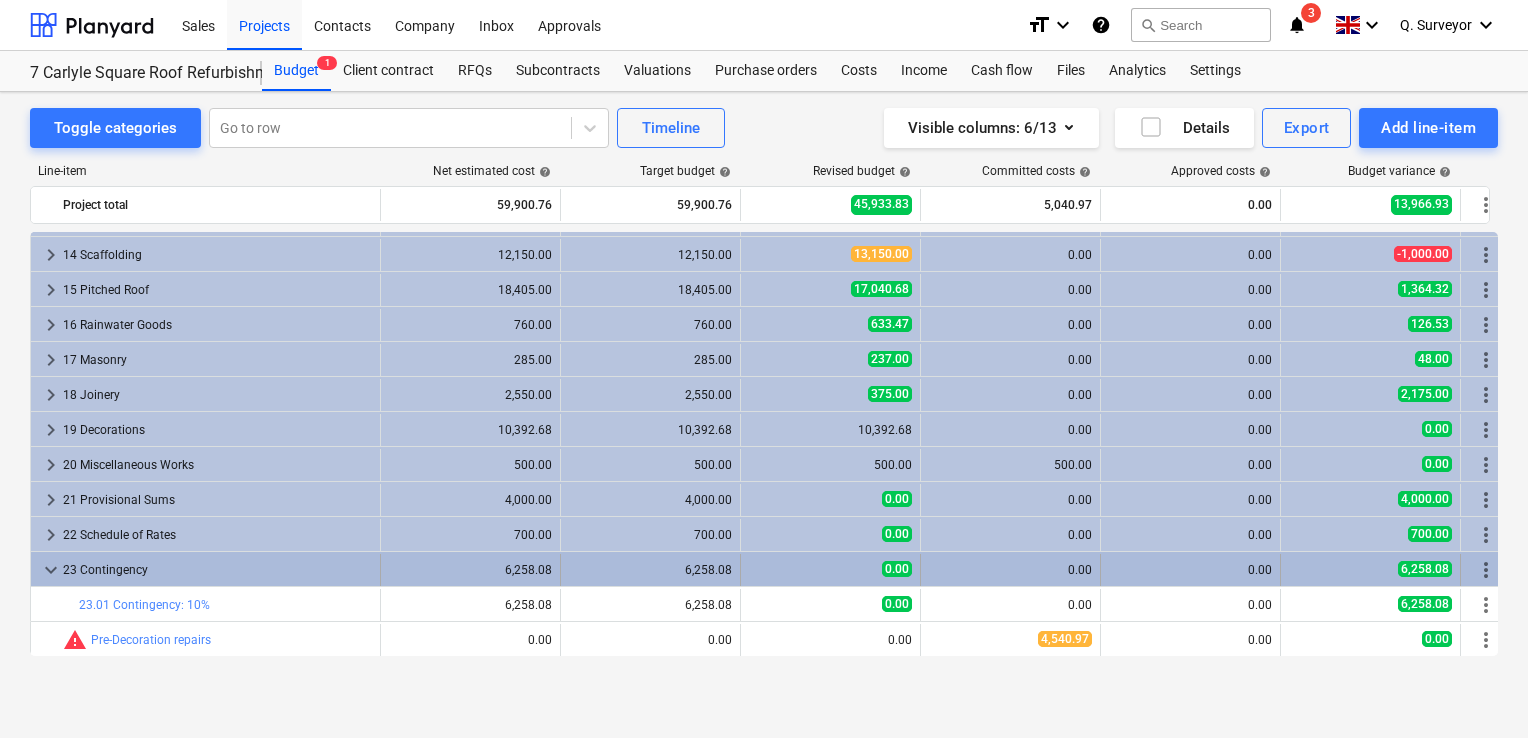 click on "keyboard_arrow_down" at bounding box center (51, 570) 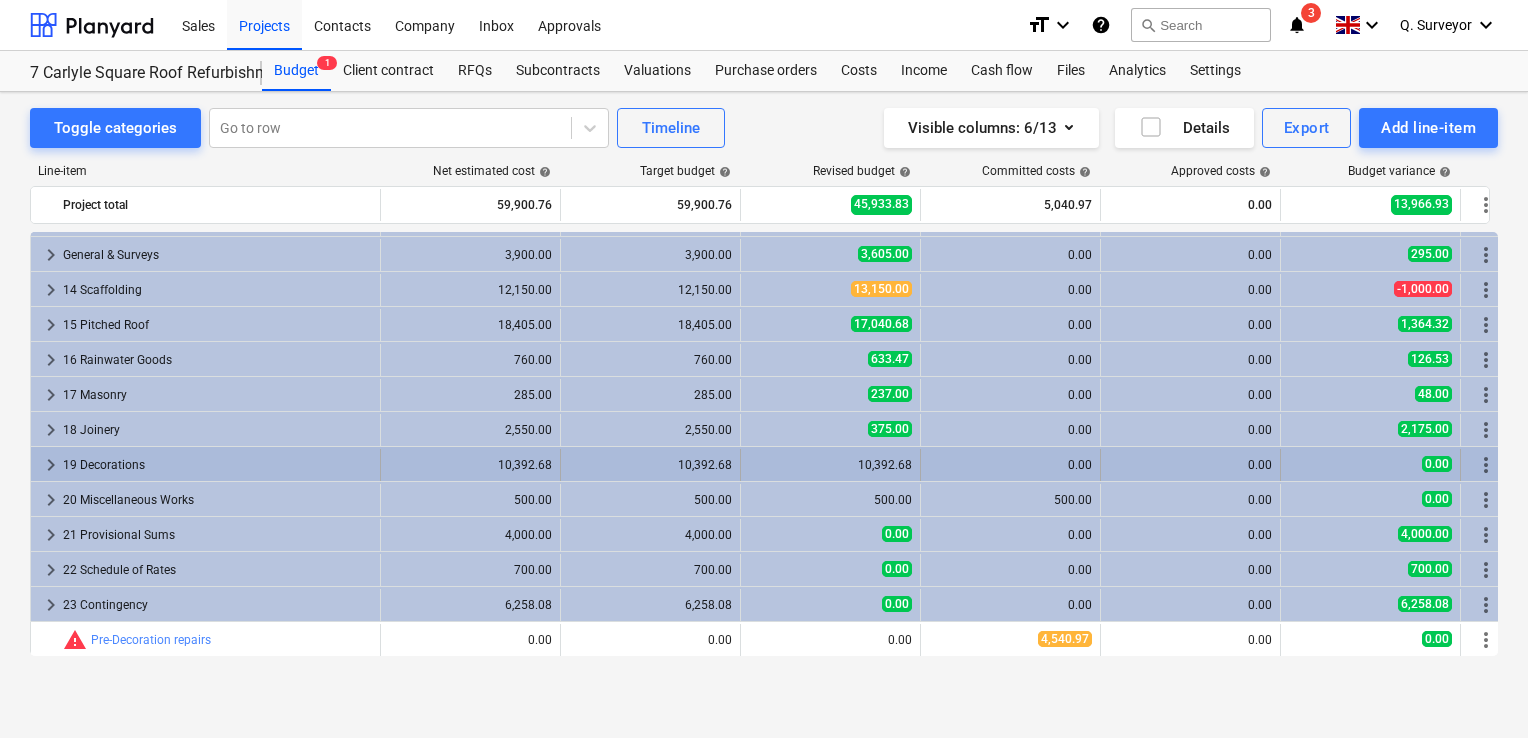 scroll, scrollTop: 31, scrollLeft: 0, axis: vertical 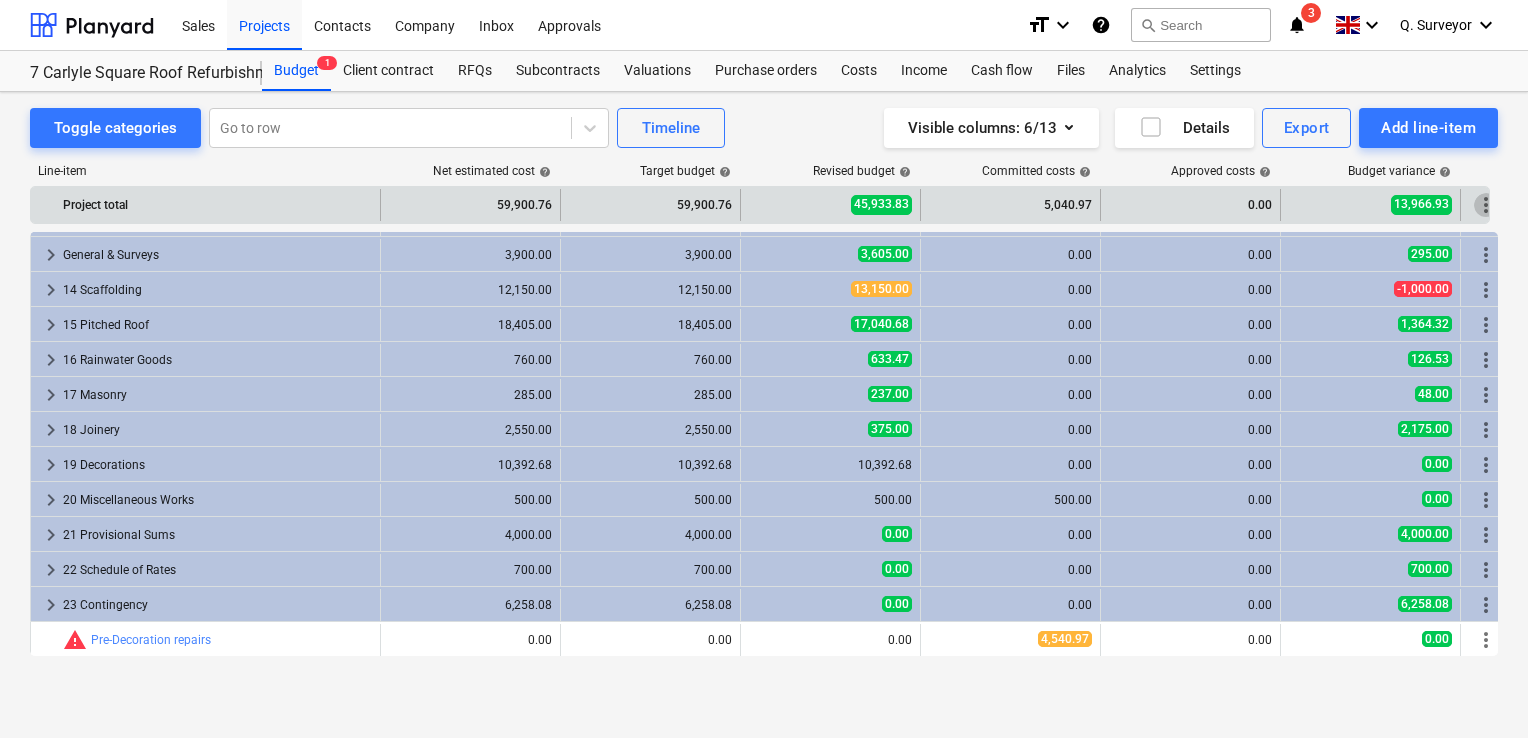 click on "more_vert" at bounding box center [1486, 205] 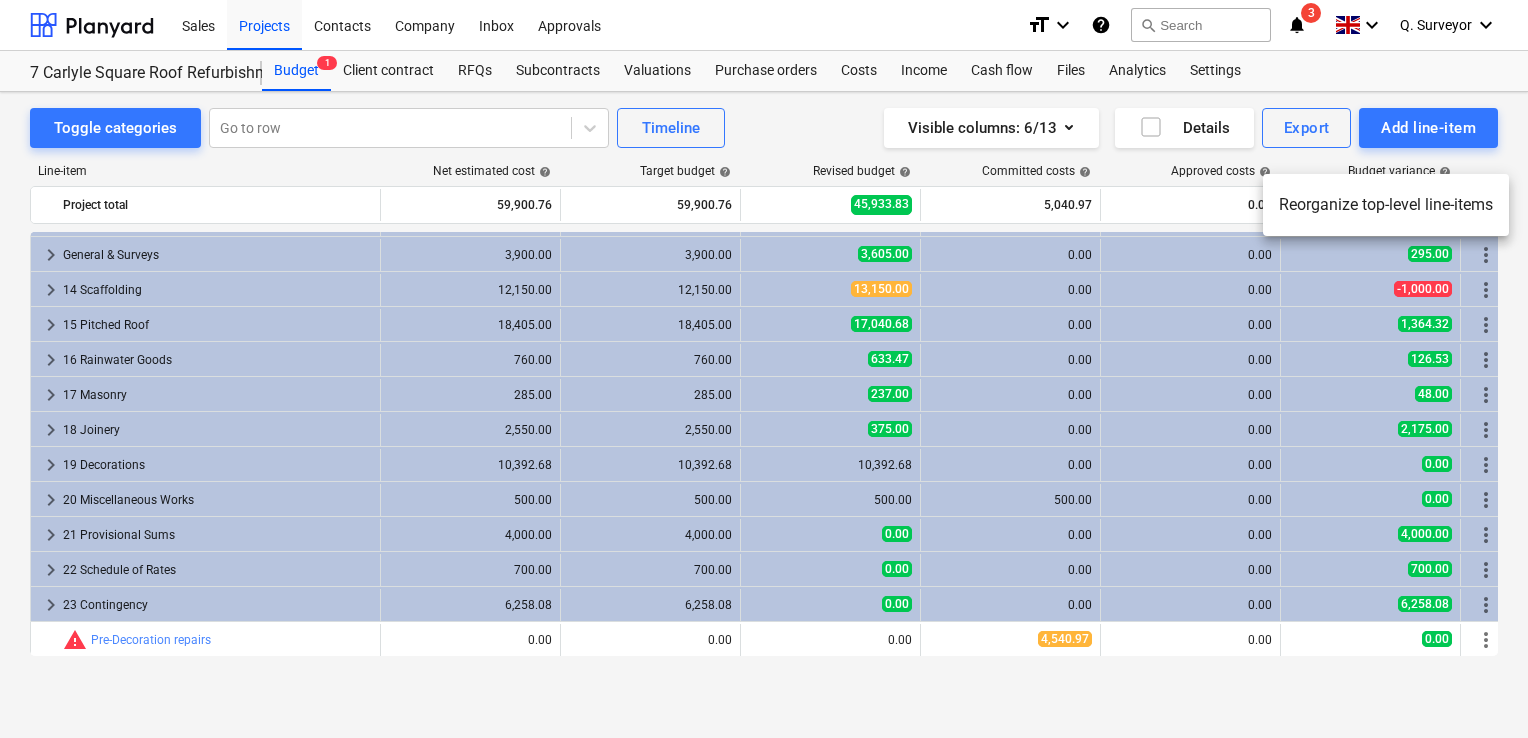 click on "Reorganize top-level line-items" at bounding box center [1386, 205] 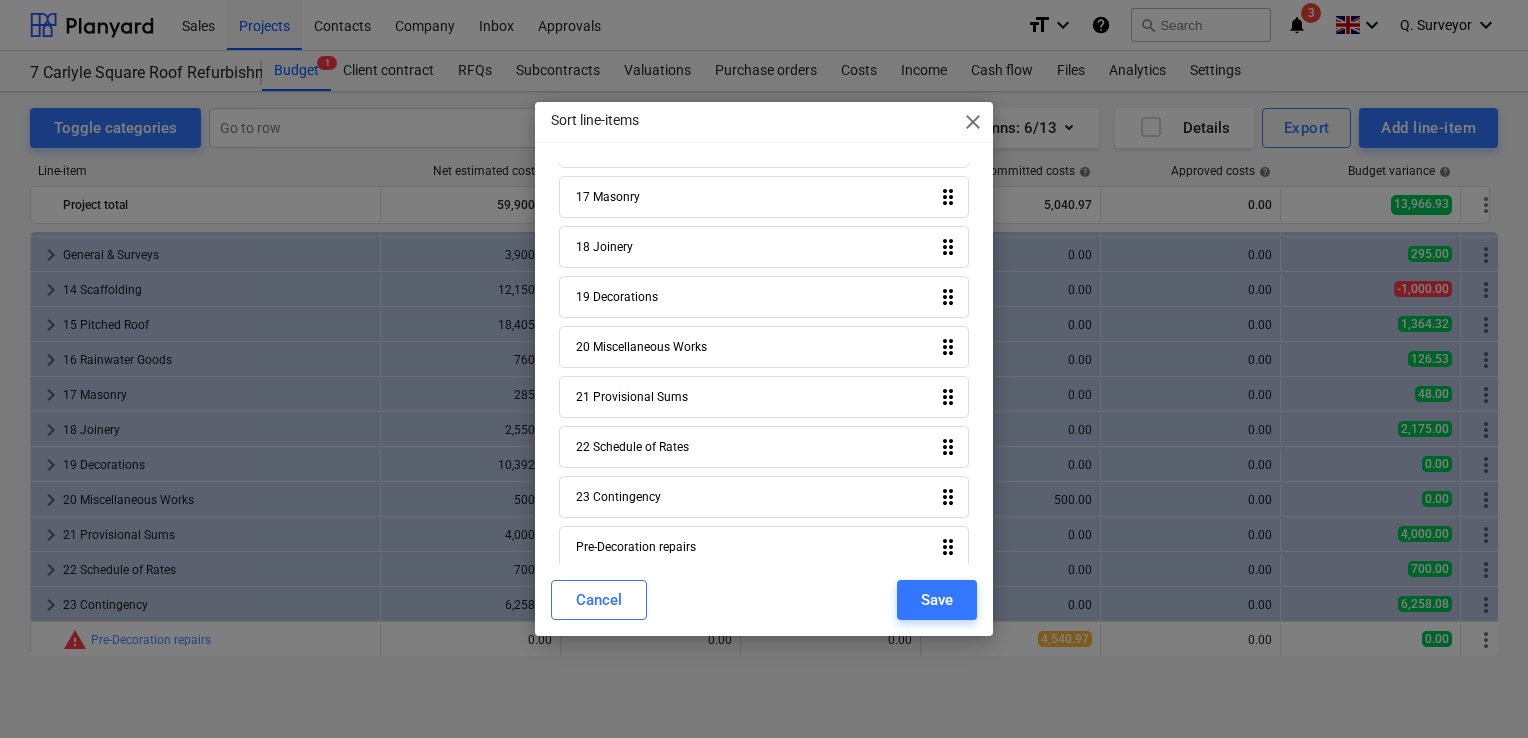 scroll, scrollTop: 275, scrollLeft: 0, axis: vertical 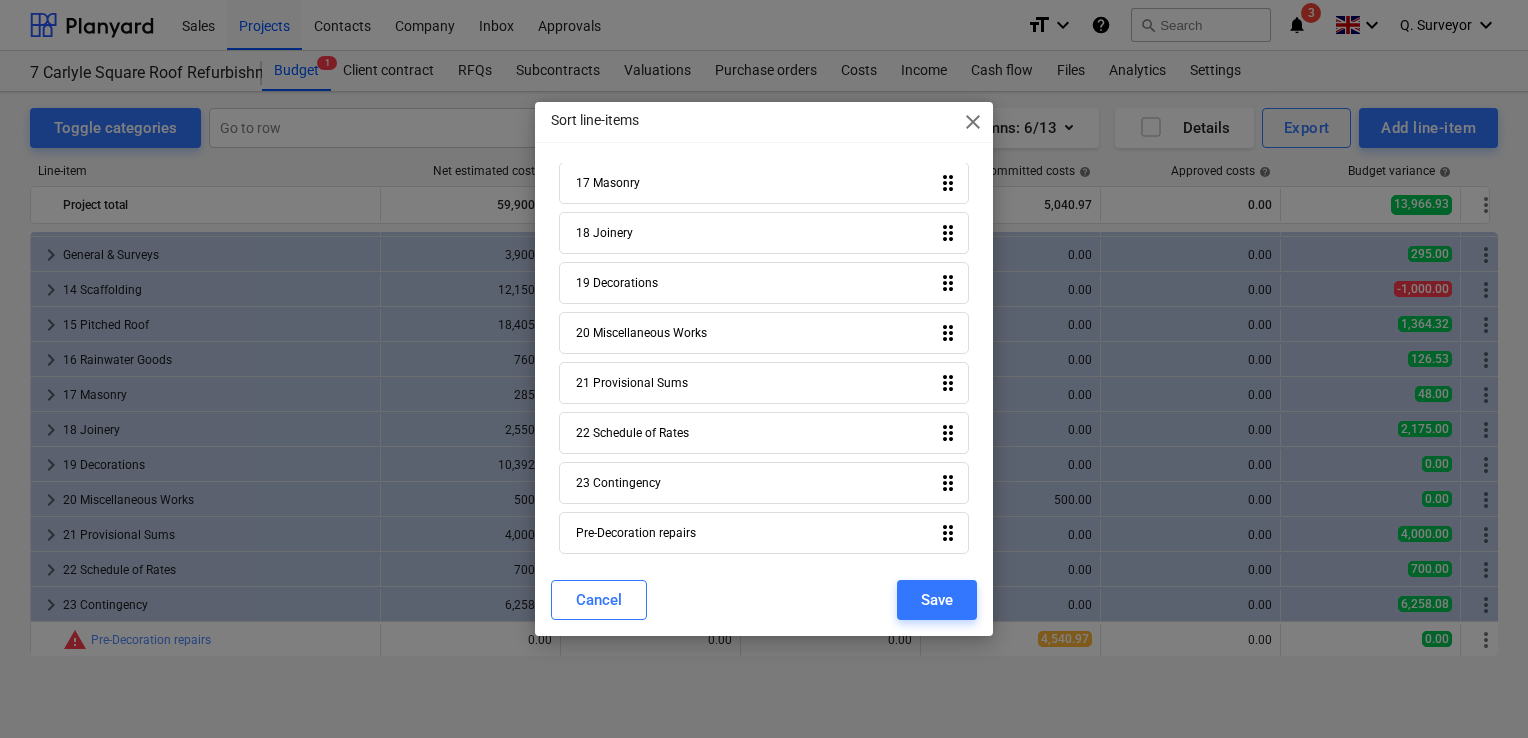click on "Pre-Decoration repairs drag_indicator" at bounding box center (764, 533) 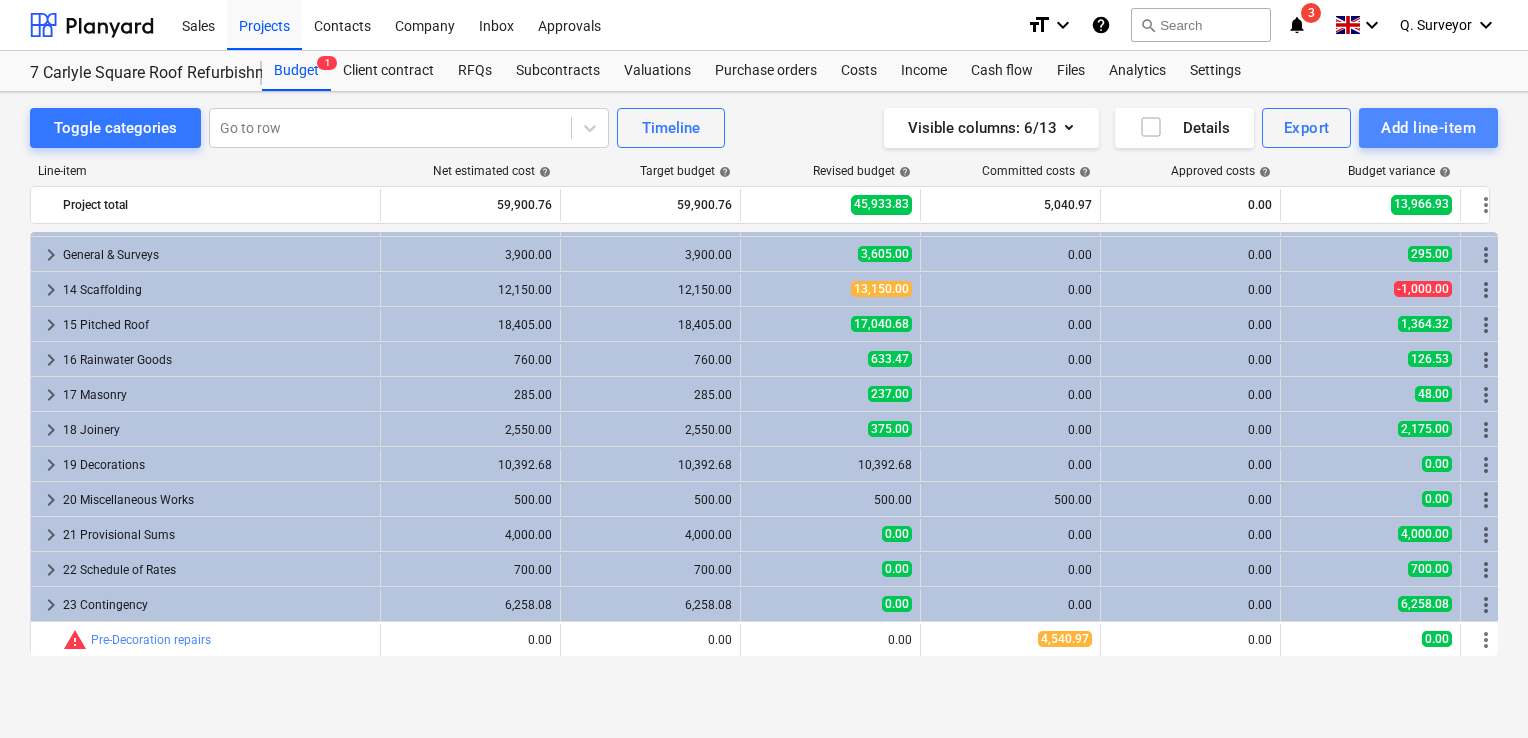 click on "Add line-item" at bounding box center [1428, 128] 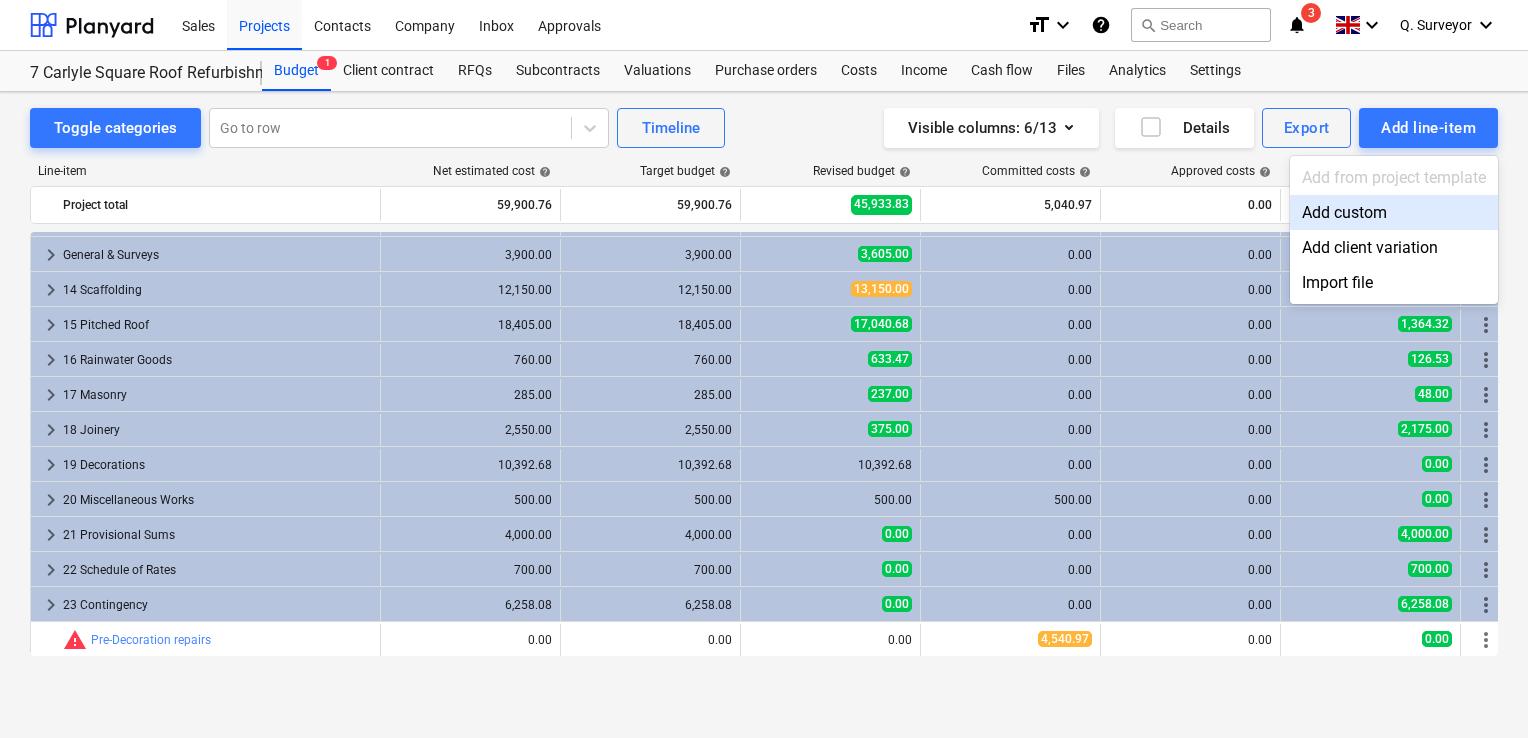 click on "Add custom" at bounding box center (1394, 212) 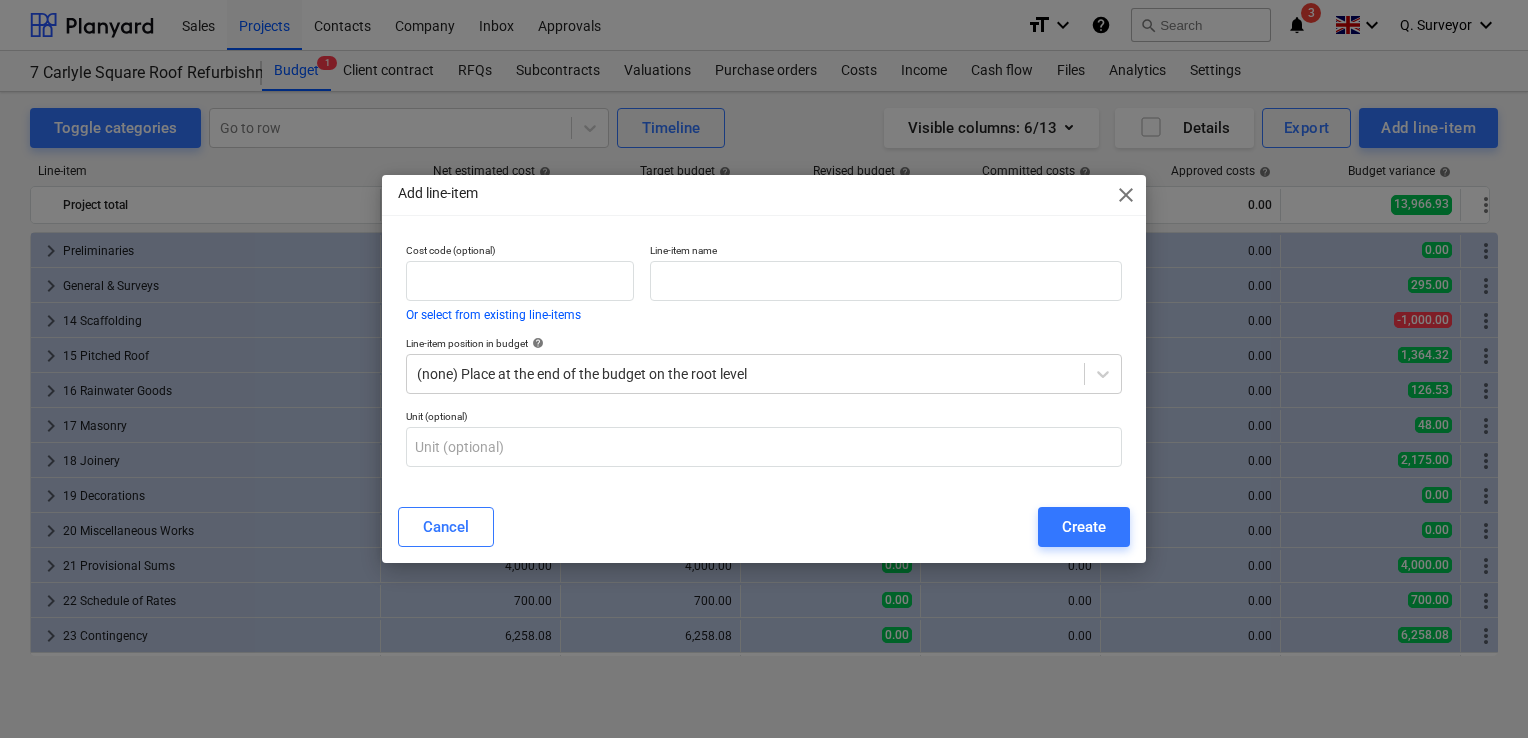 scroll, scrollTop: 31, scrollLeft: 0, axis: vertical 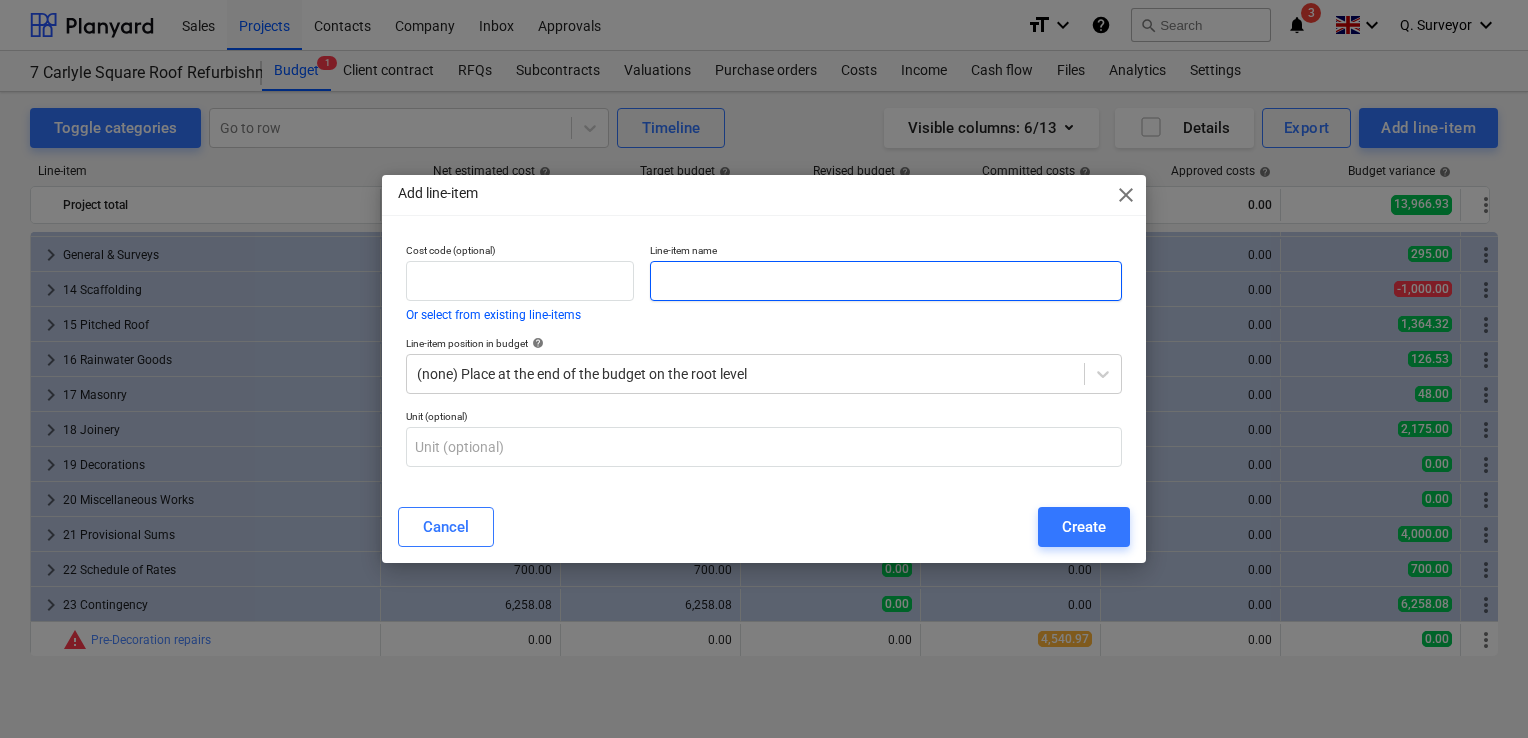 click at bounding box center [886, 281] 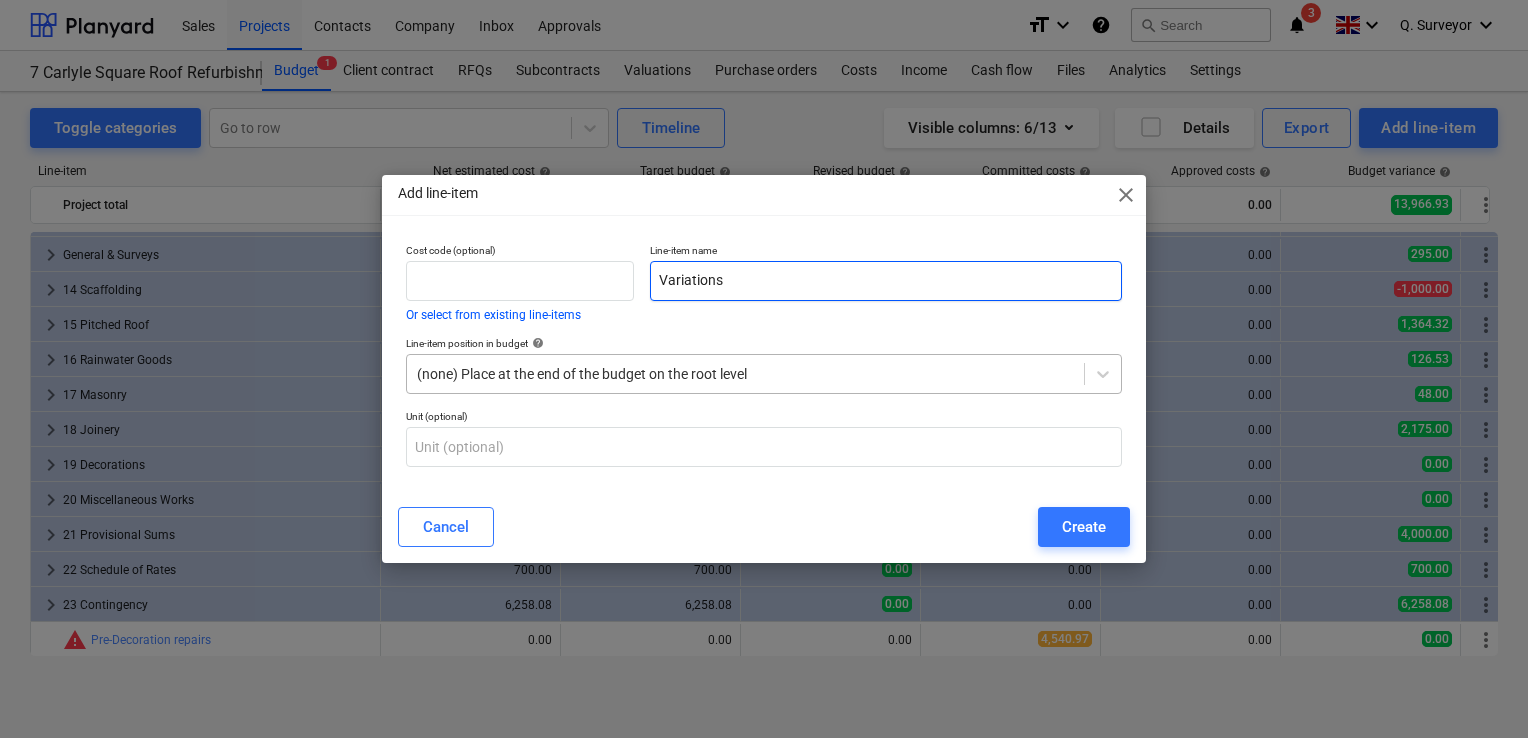 type on "Variations" 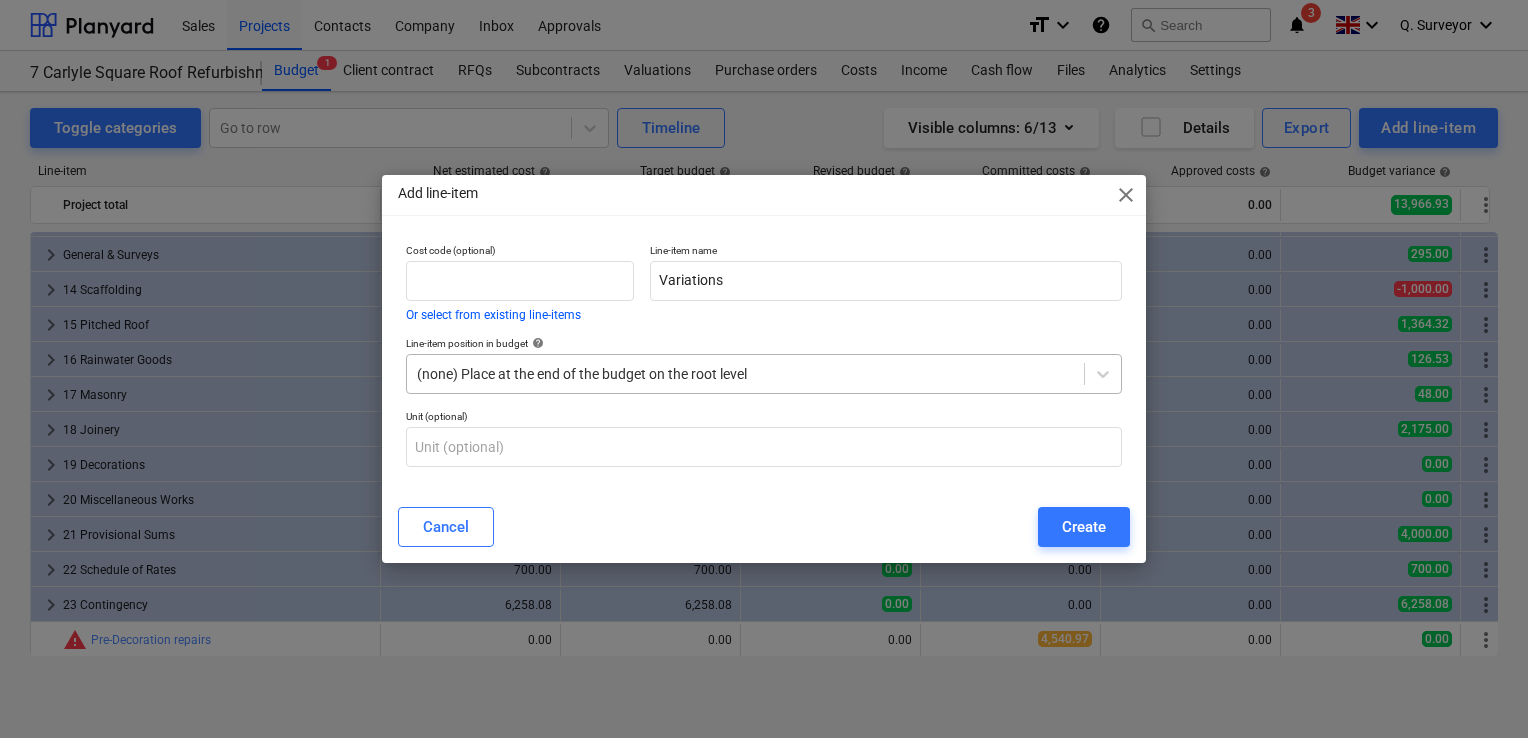 click at bounding box center (745, 374) 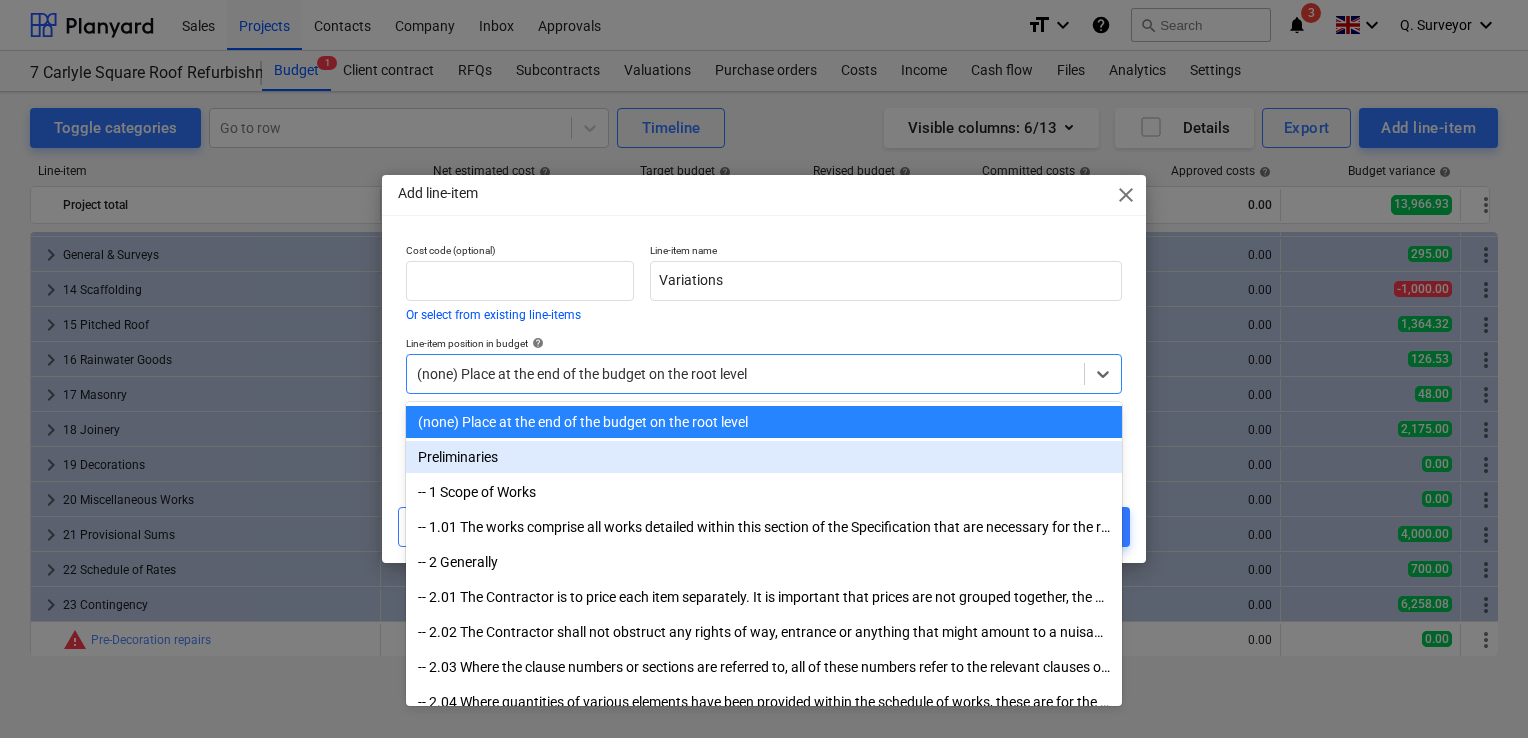 click on "Preliminaries" at bounding box center [764, 457] 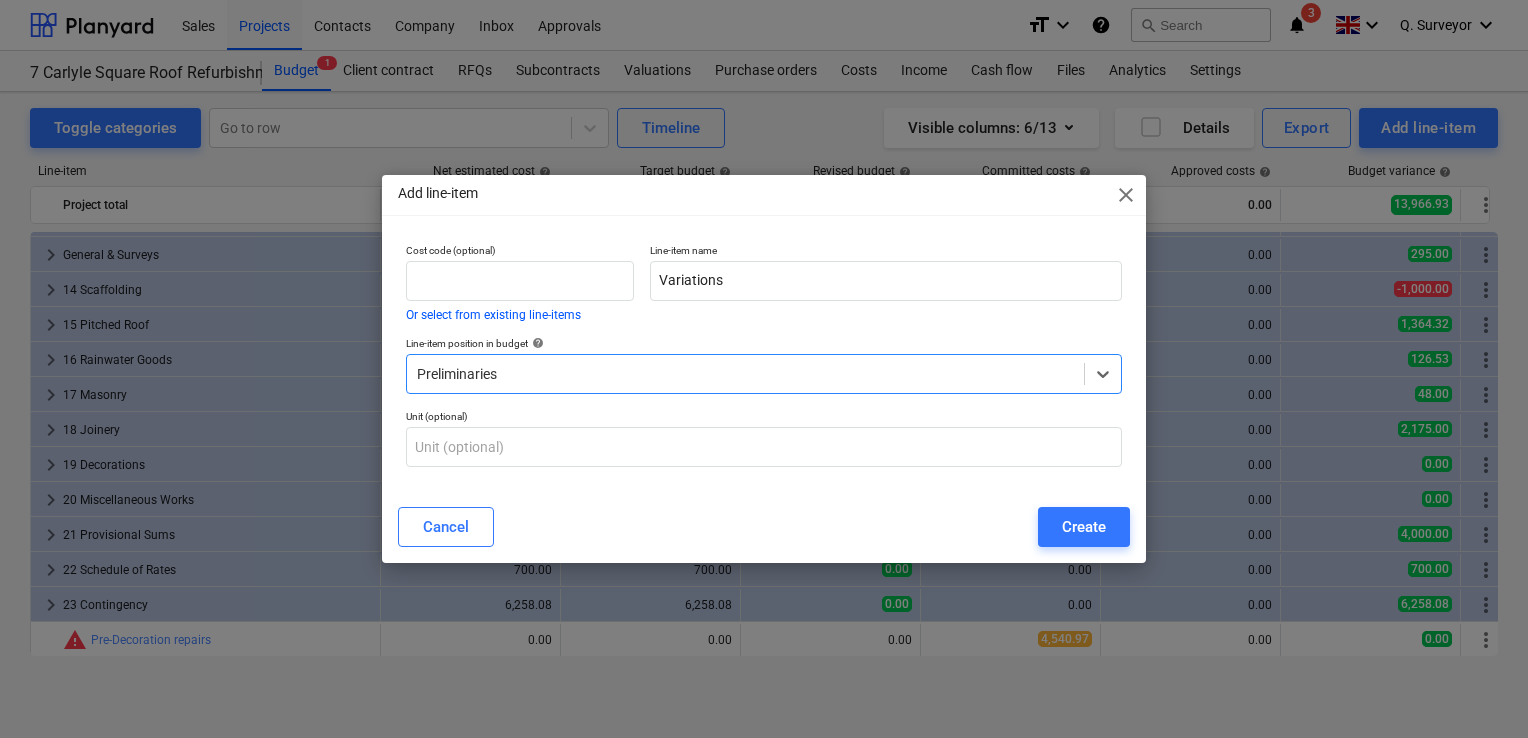 click at bounding box center [745, 374] 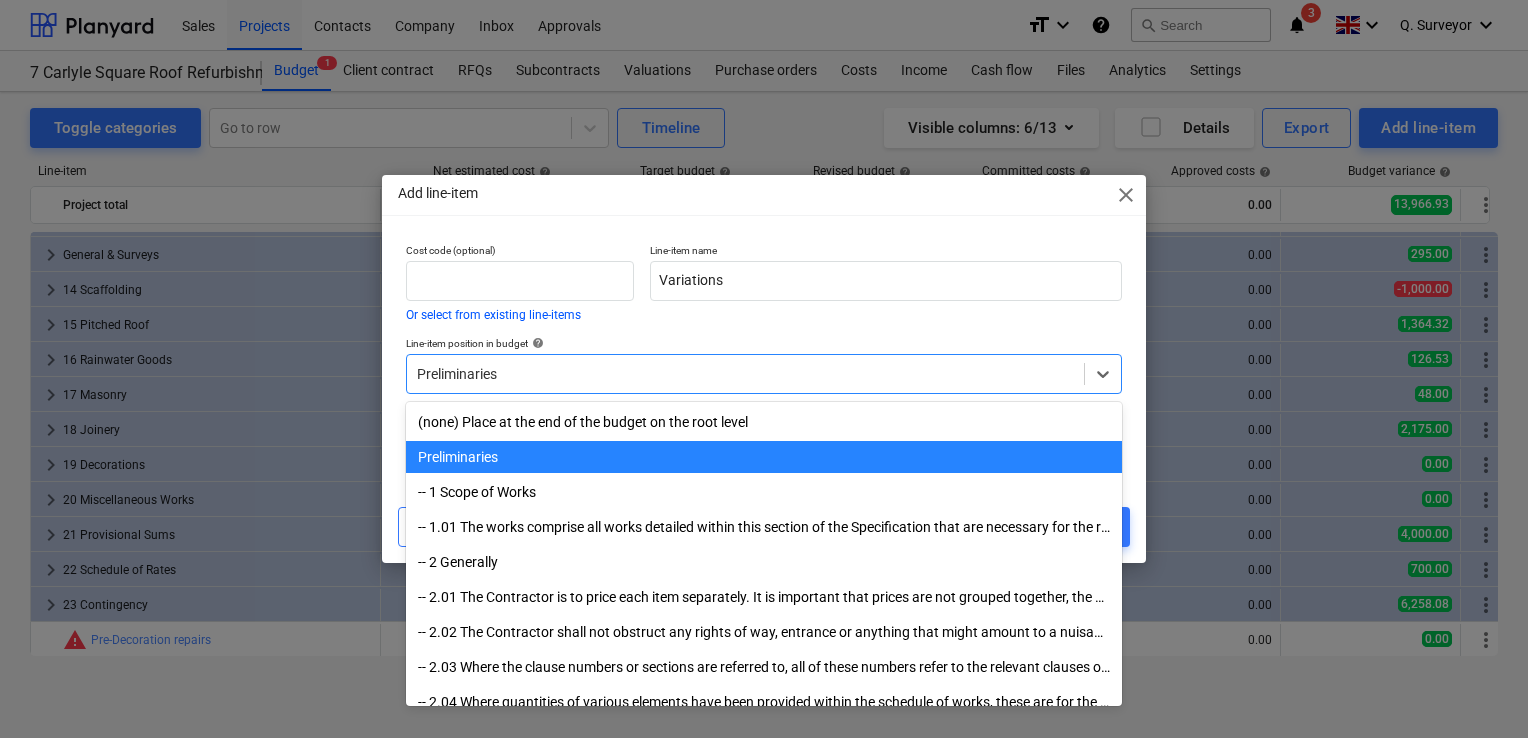 scroll, scrollTop: 35, scrollLeft: 0, axis: vertical 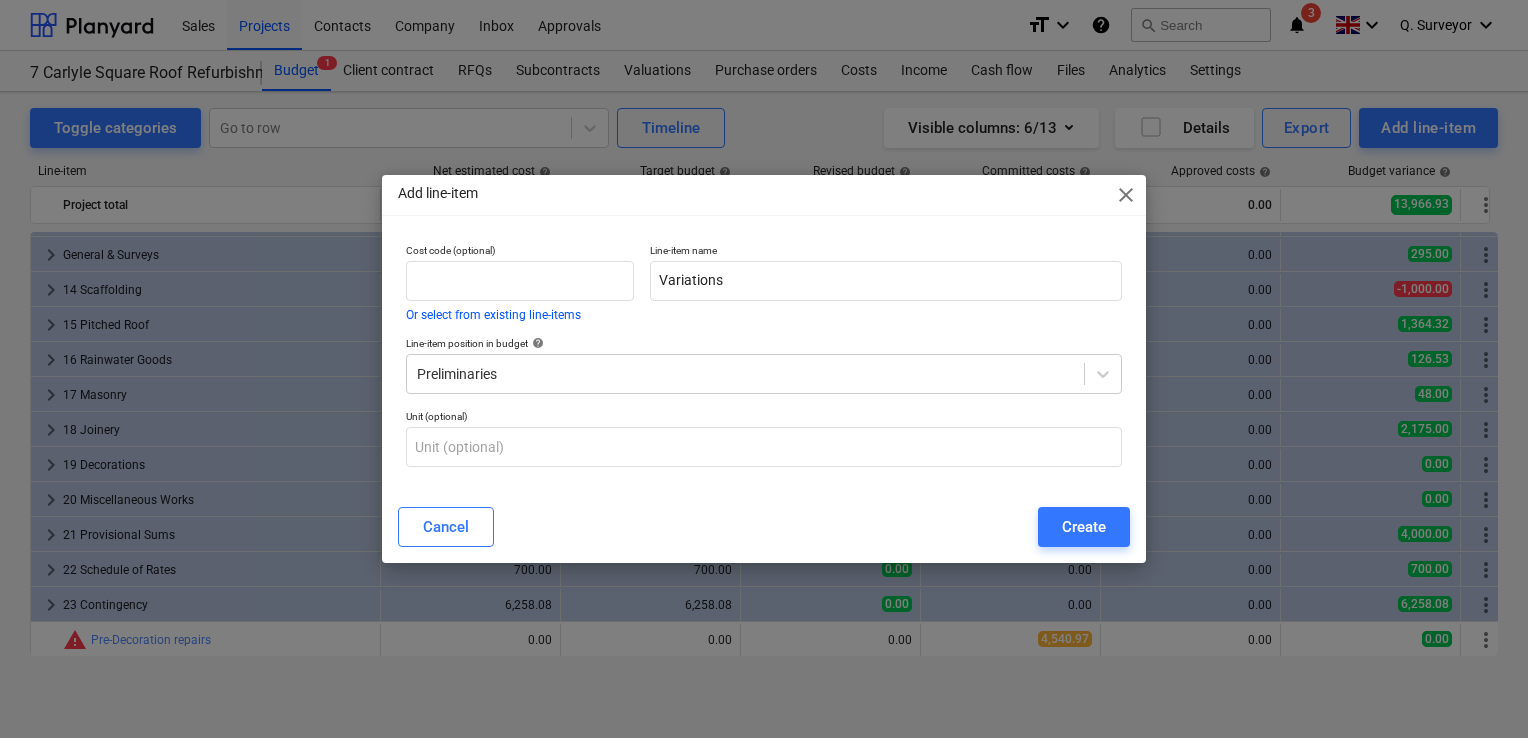 click on "Line-item position in budget help" at bounding box center [764, 343] 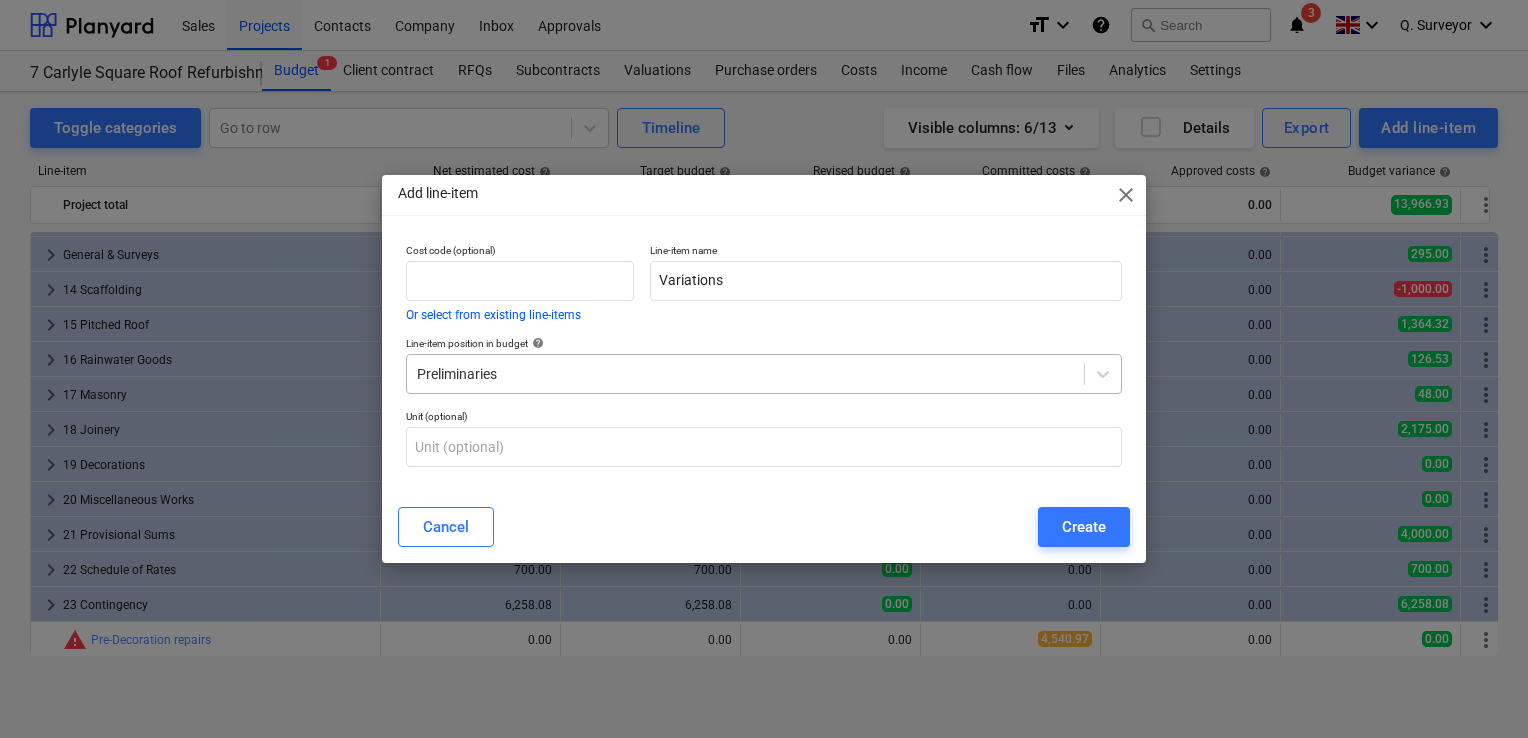 click at bounding box center (745, 374) 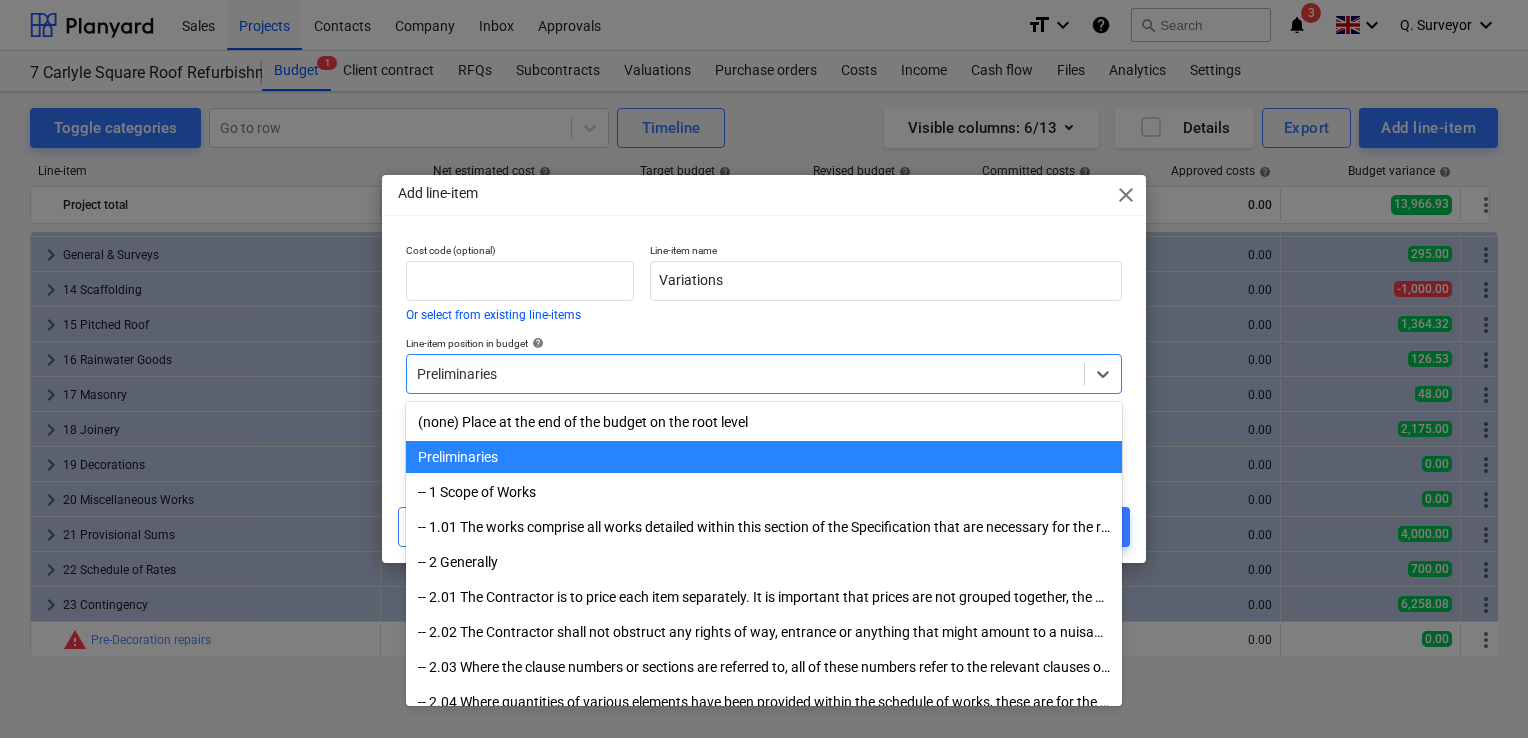 scroll, scrollTop: 35, scrollLeft: 0, axis: vertical 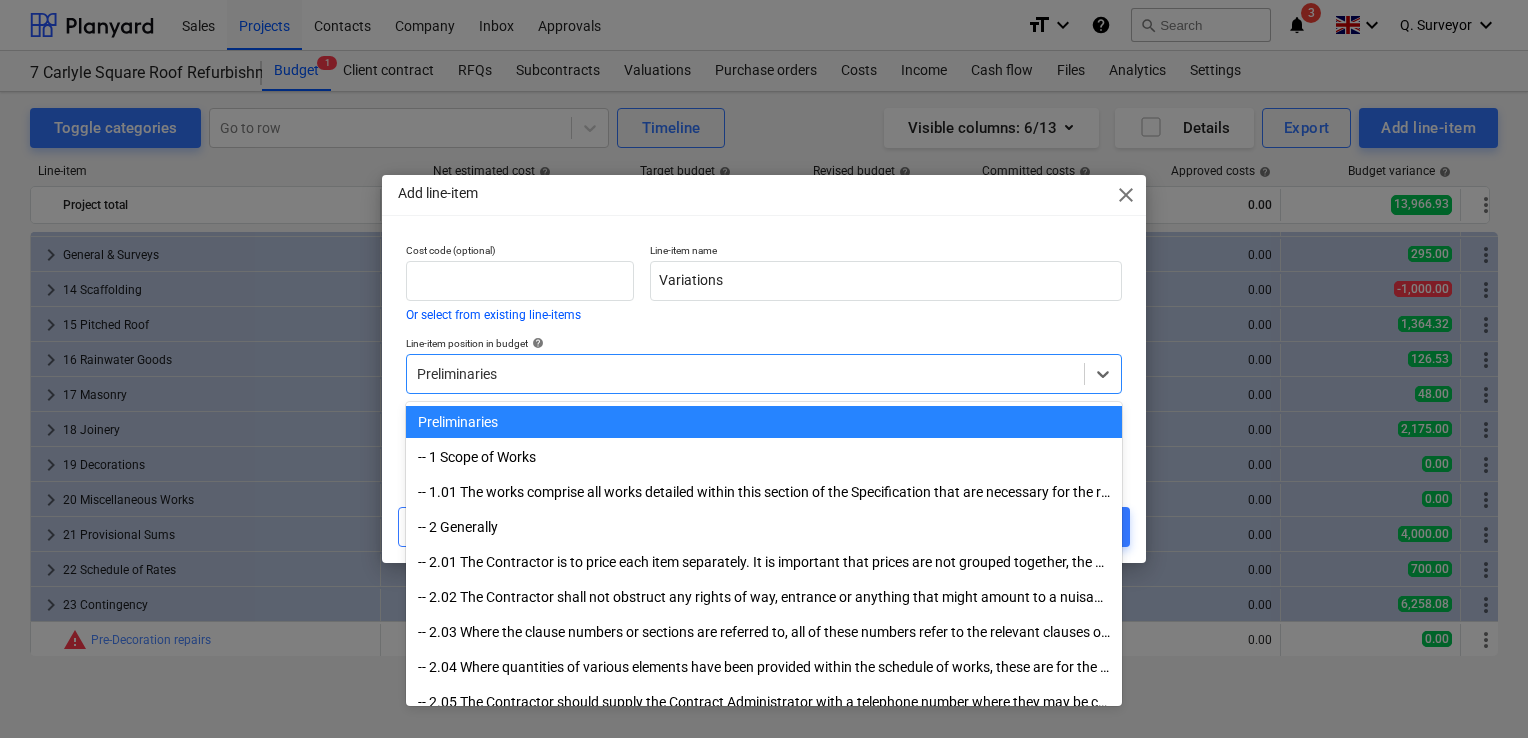 click on "Preliminaries" at bounding box center [745, 374] 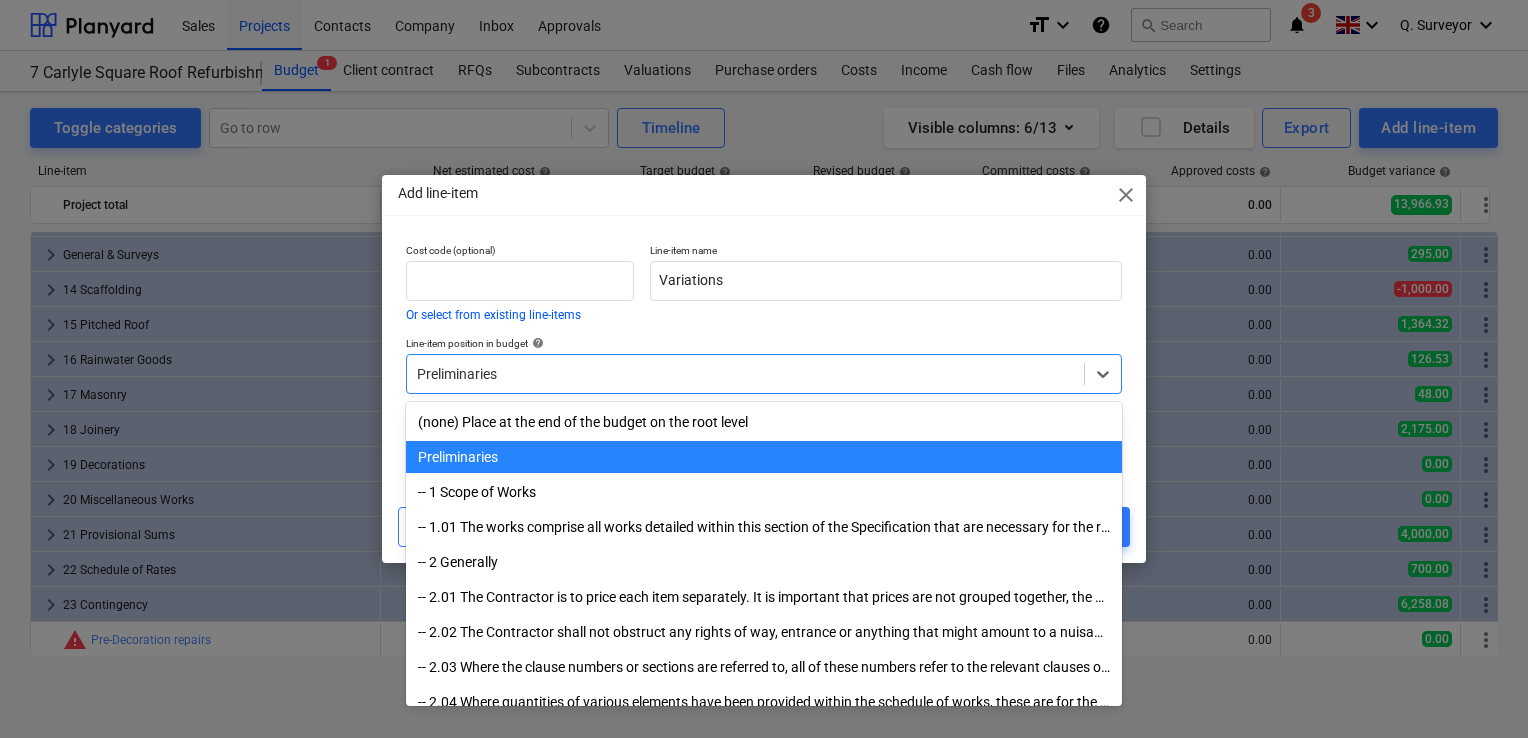 click at bounding box center (745, 374) 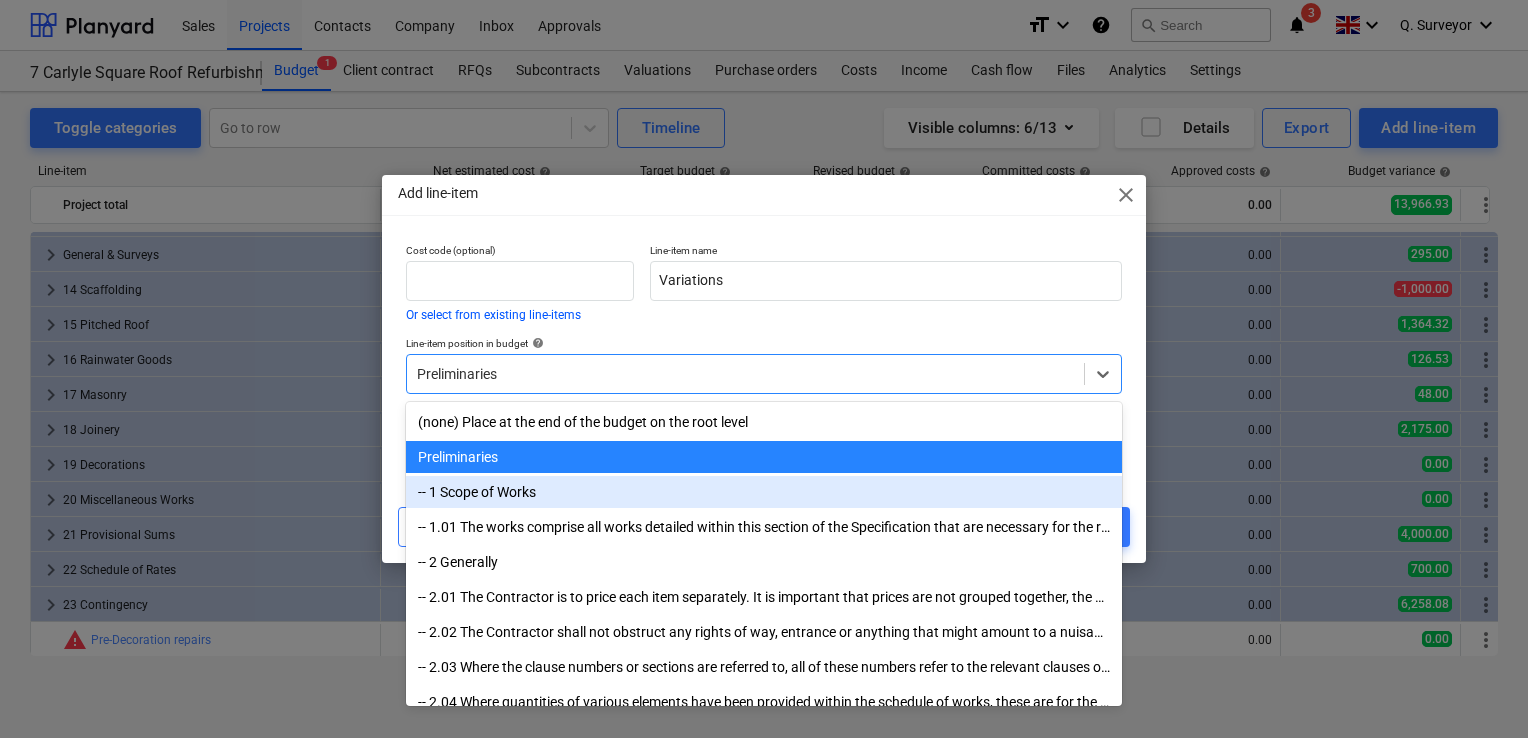 scroll, scrollTop: 0, scrollLeft: 0, axis: both 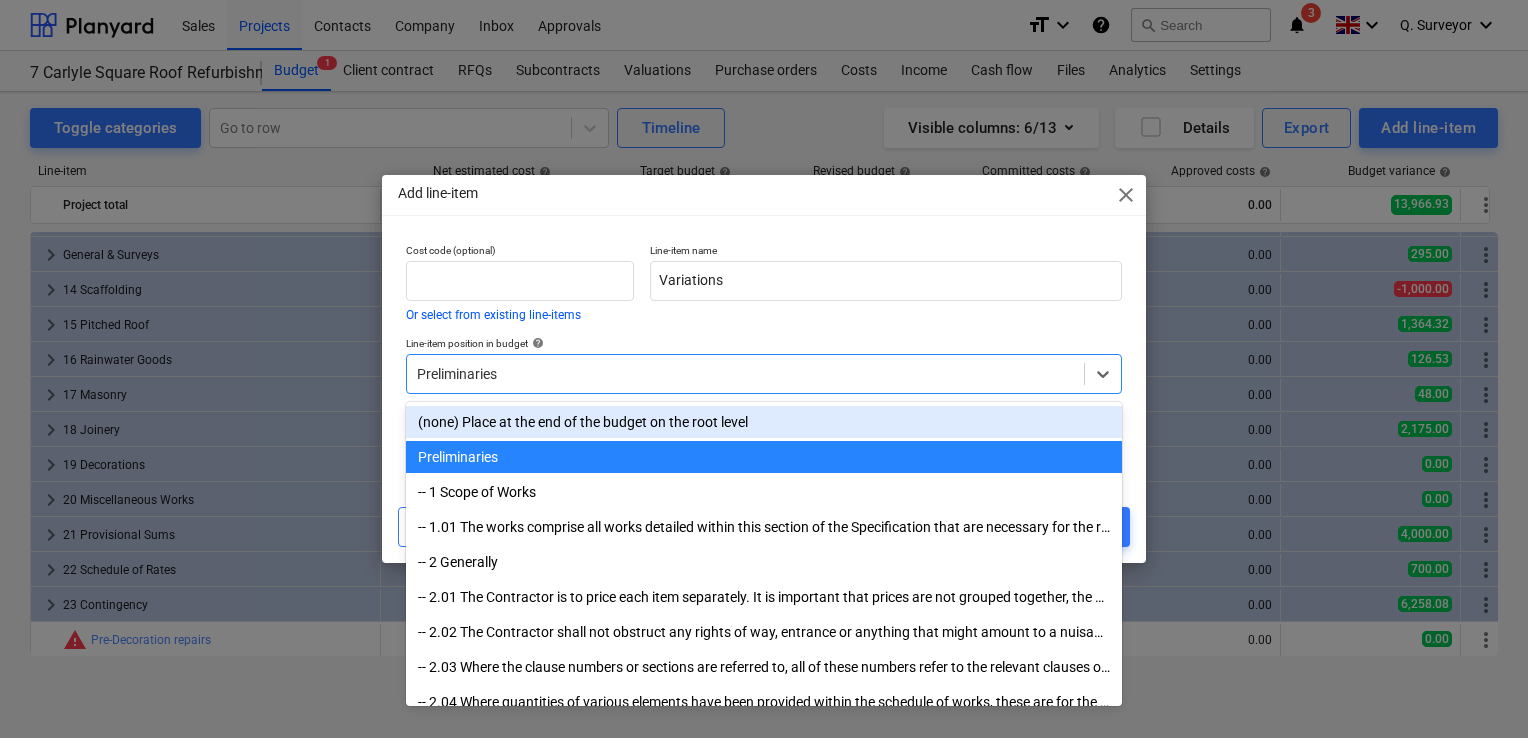 click on "(none) Place at the end of the budget on the root level" at bounding box center [764, 422] 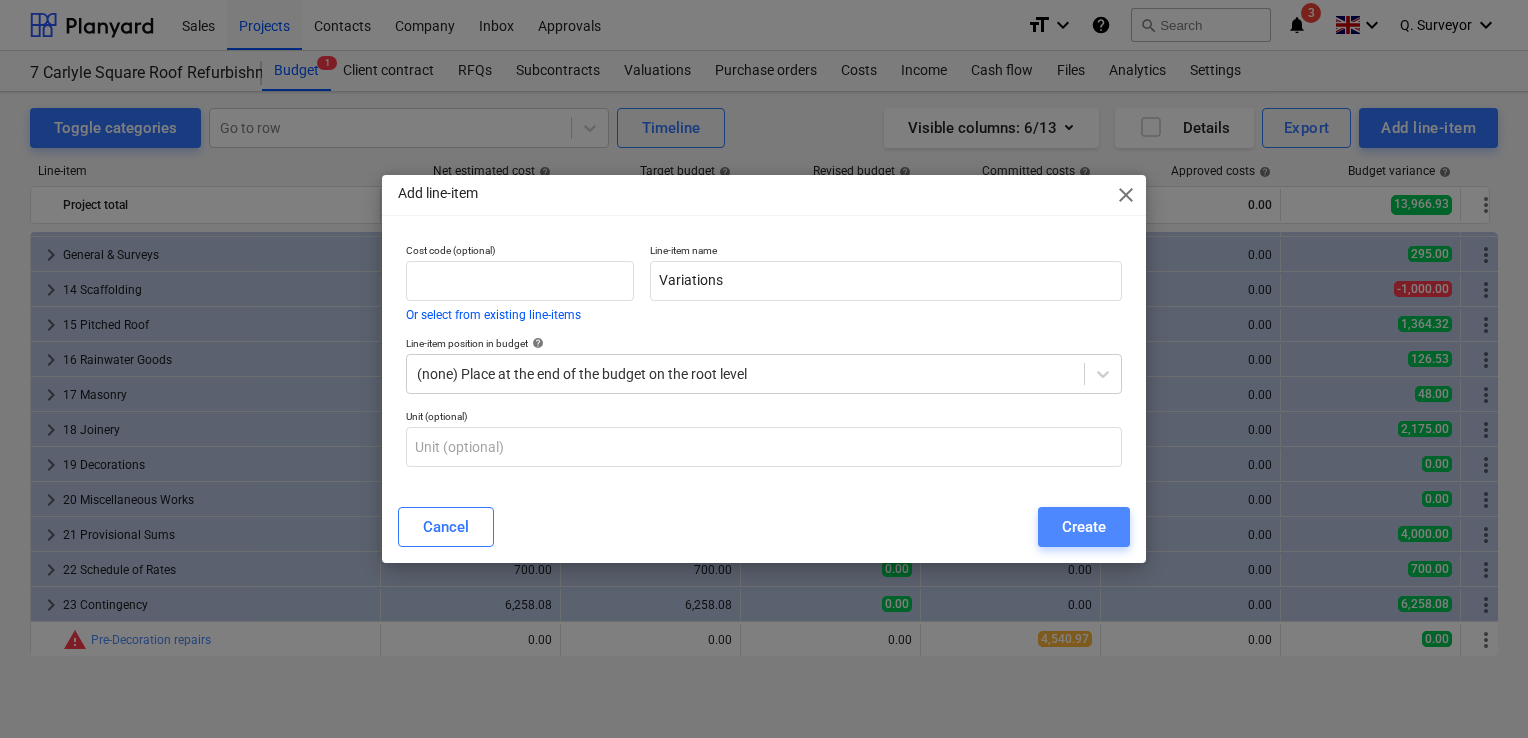click on "Create" at bounding box center (1084, 527) 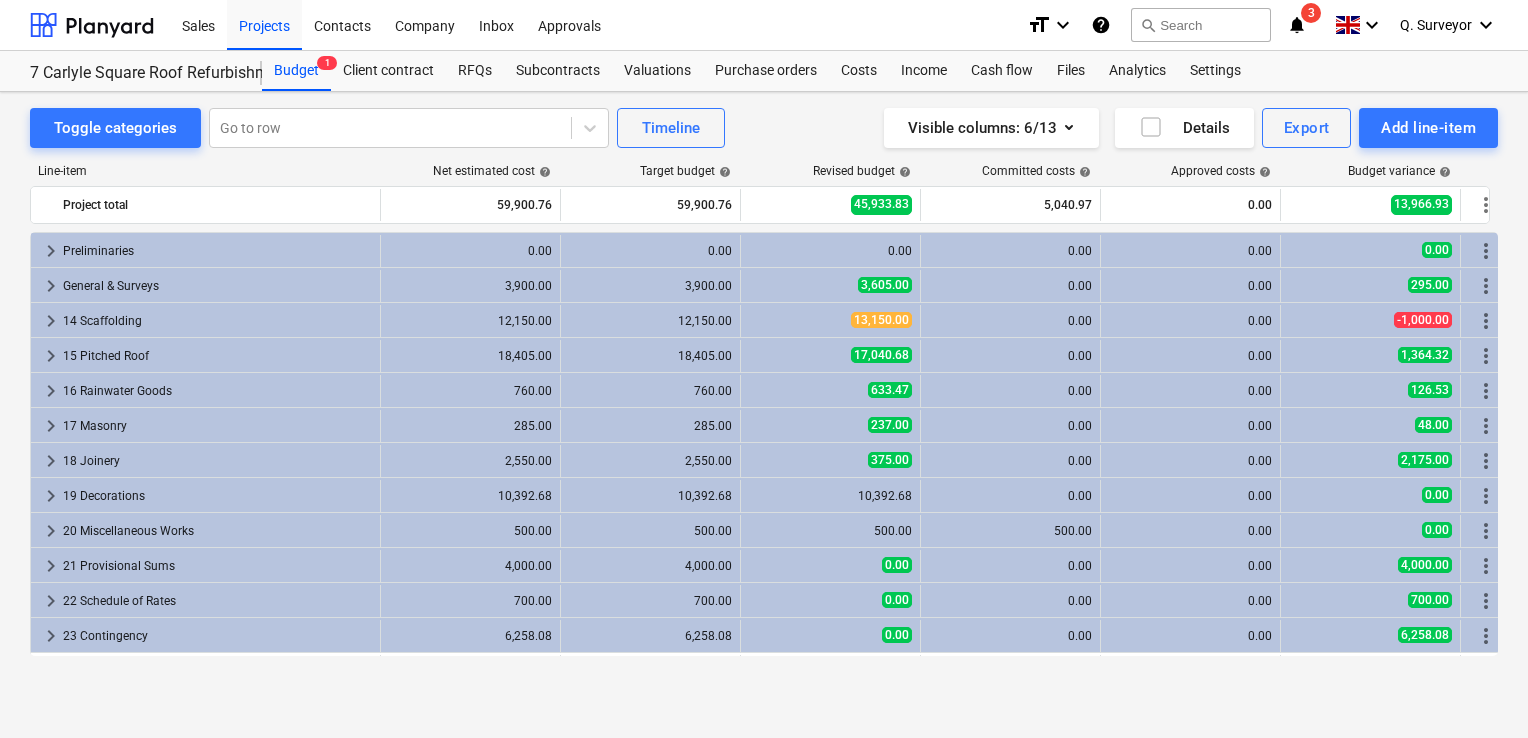 scroll, scrollTop: 66, scrollLeft: 0, axis: vertical 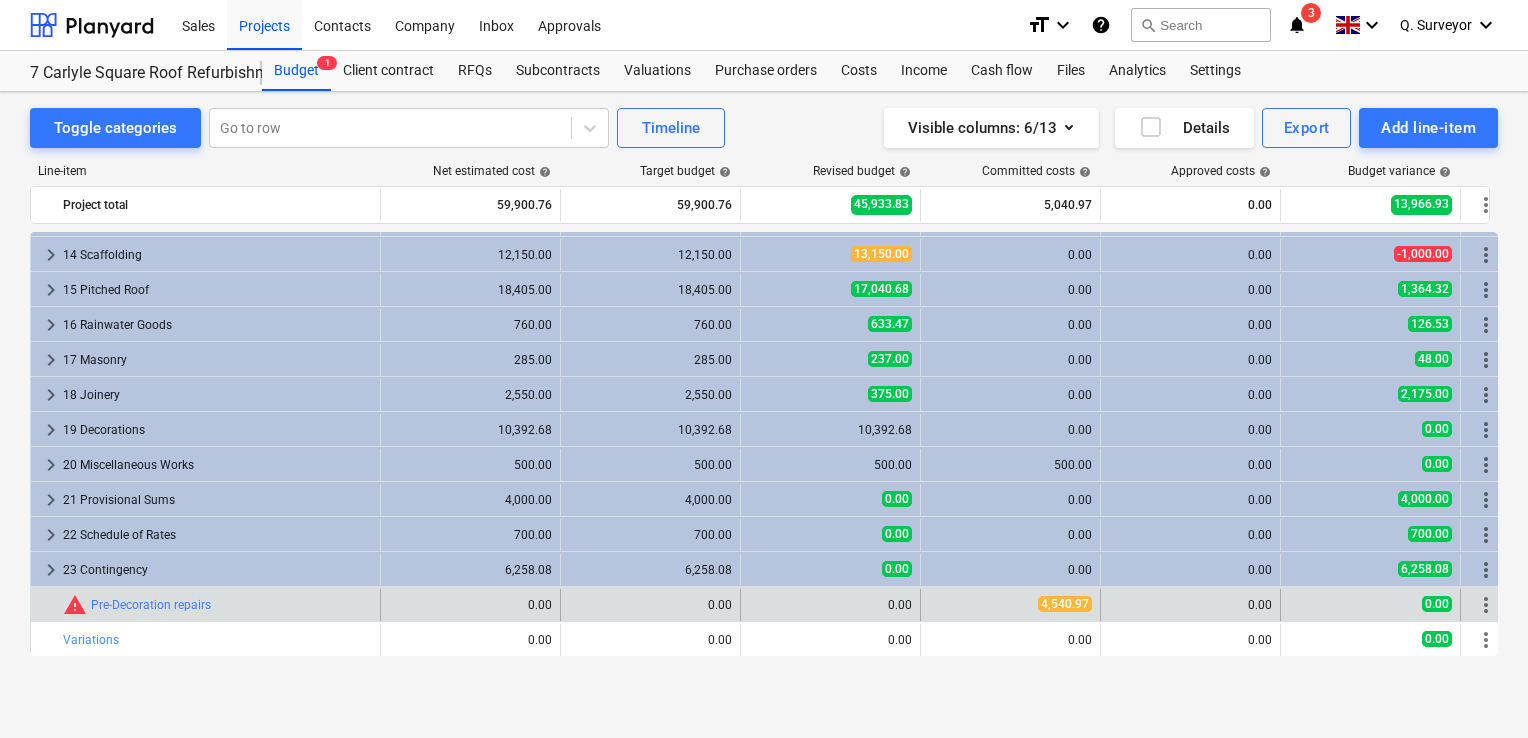 click on "more_vert" at bounding box center [1486, 605] 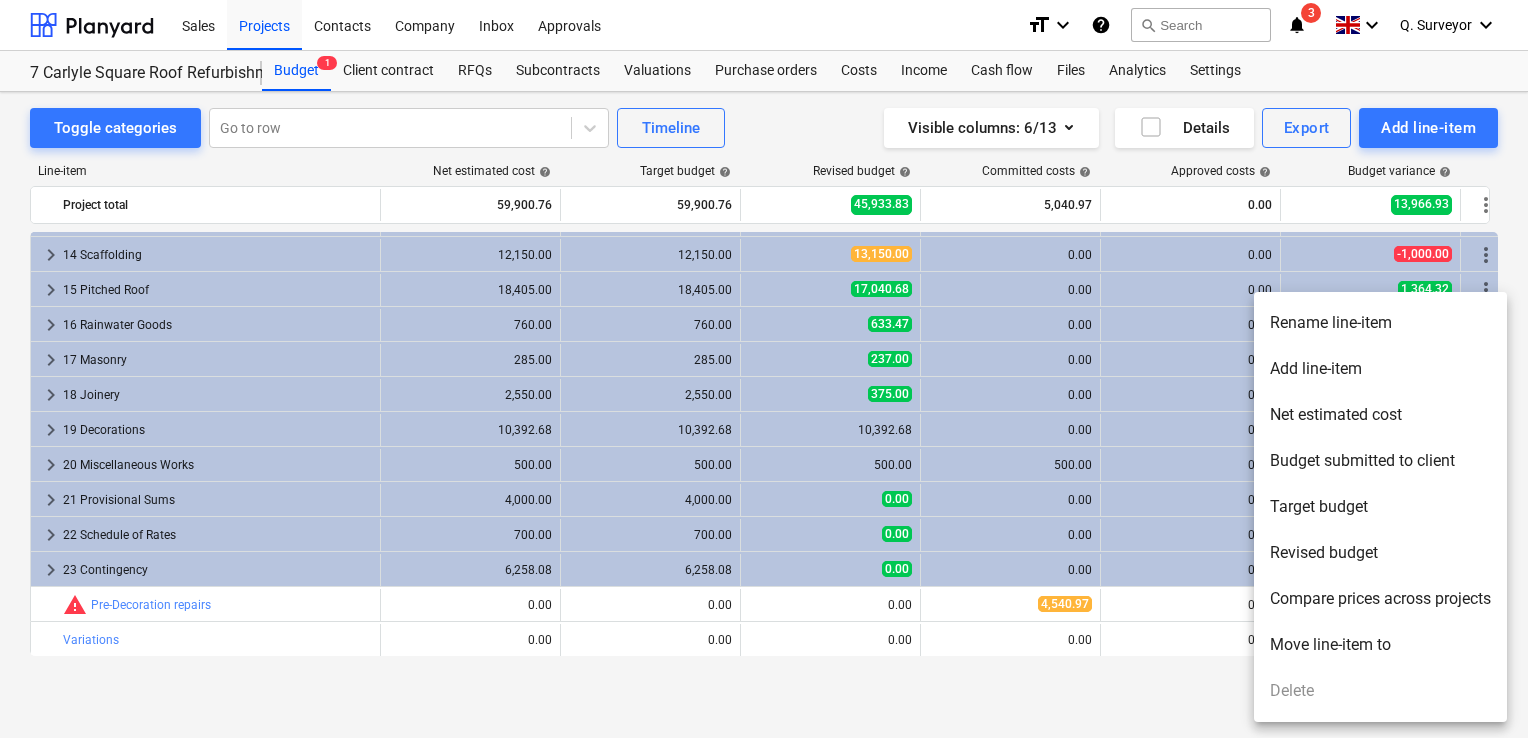 click on "Move line-item to" at bounding box center [1380, 645] 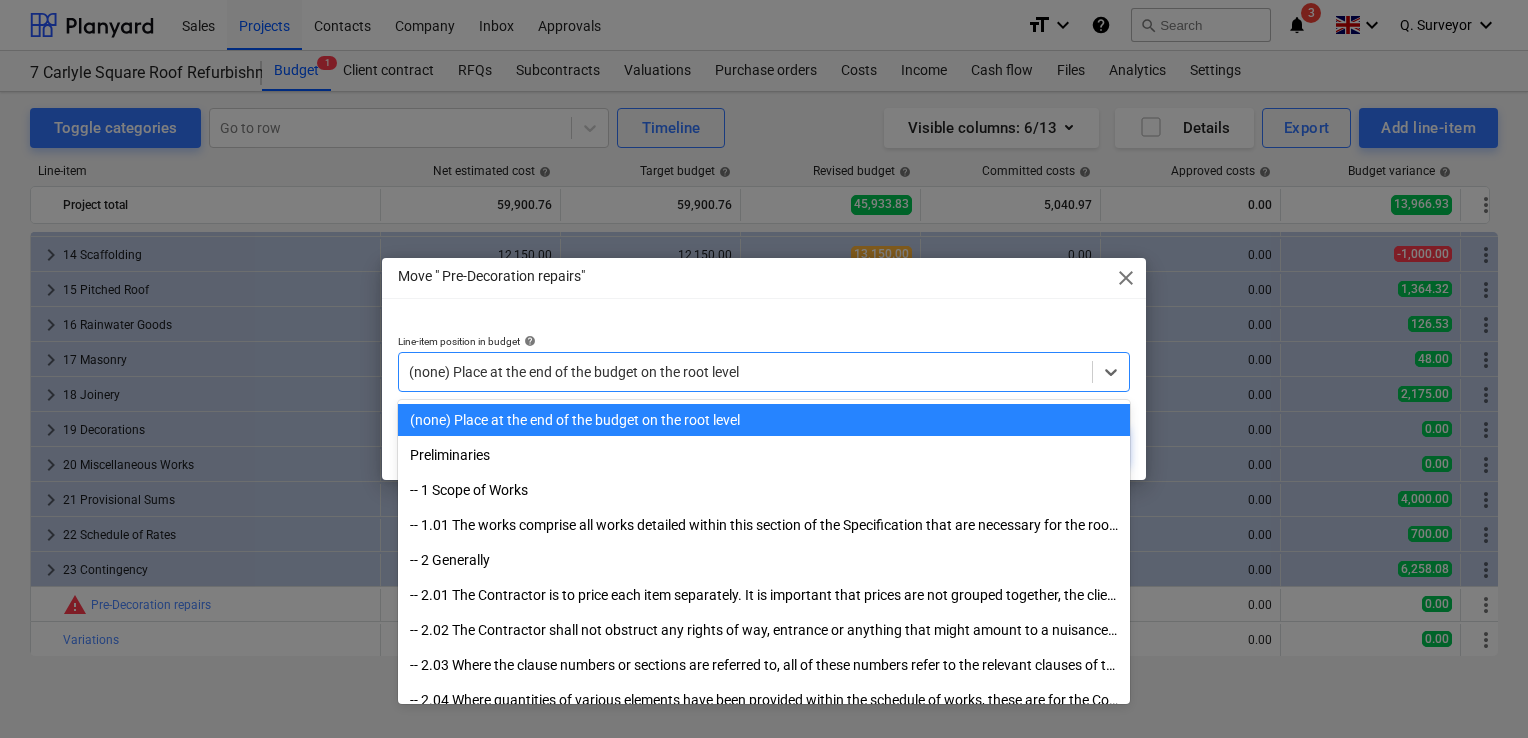 click on "(none) Place at the end of the budget on the root level" at bounding box center (745, 372) 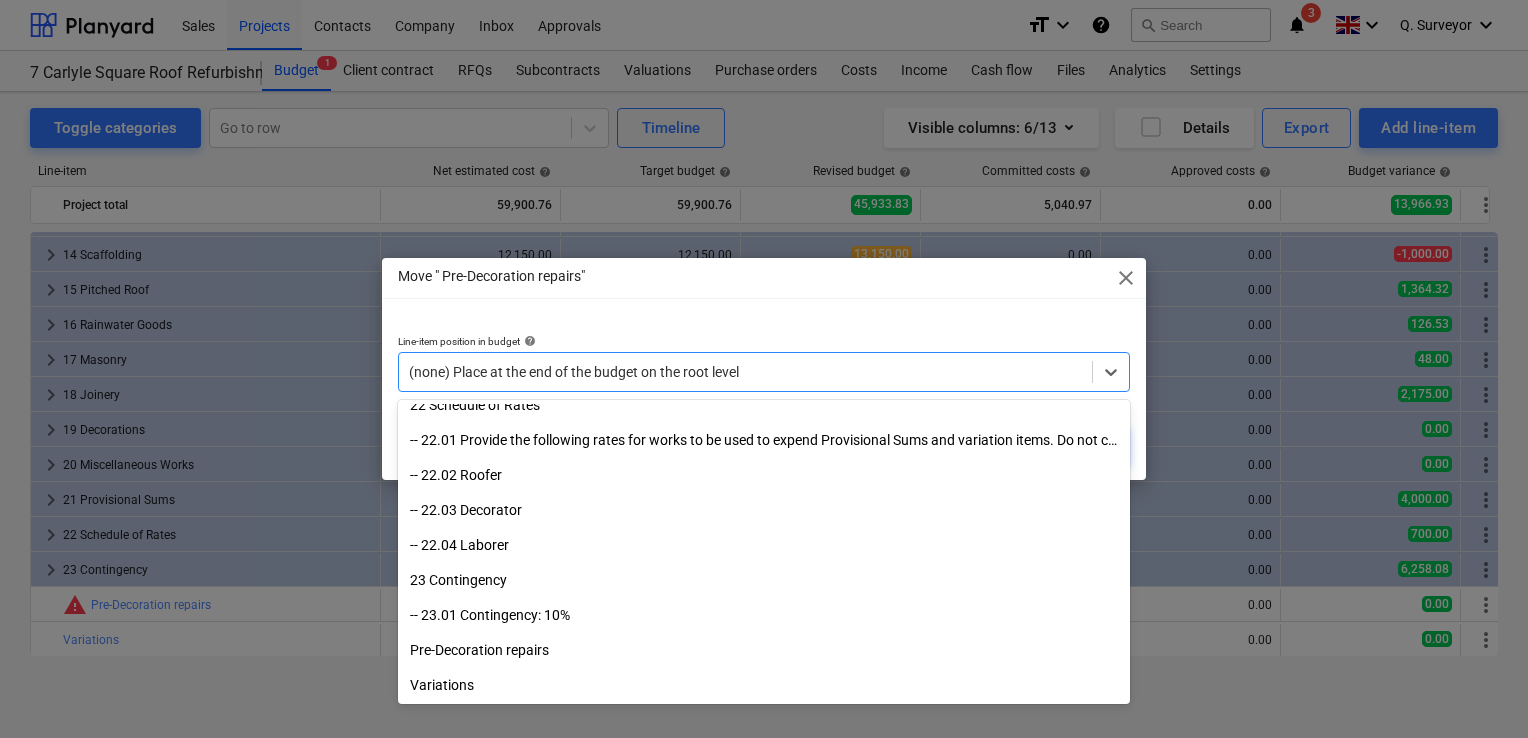 scroll, scrollTop: 4761, scrollLeft: 0, axis: vertical 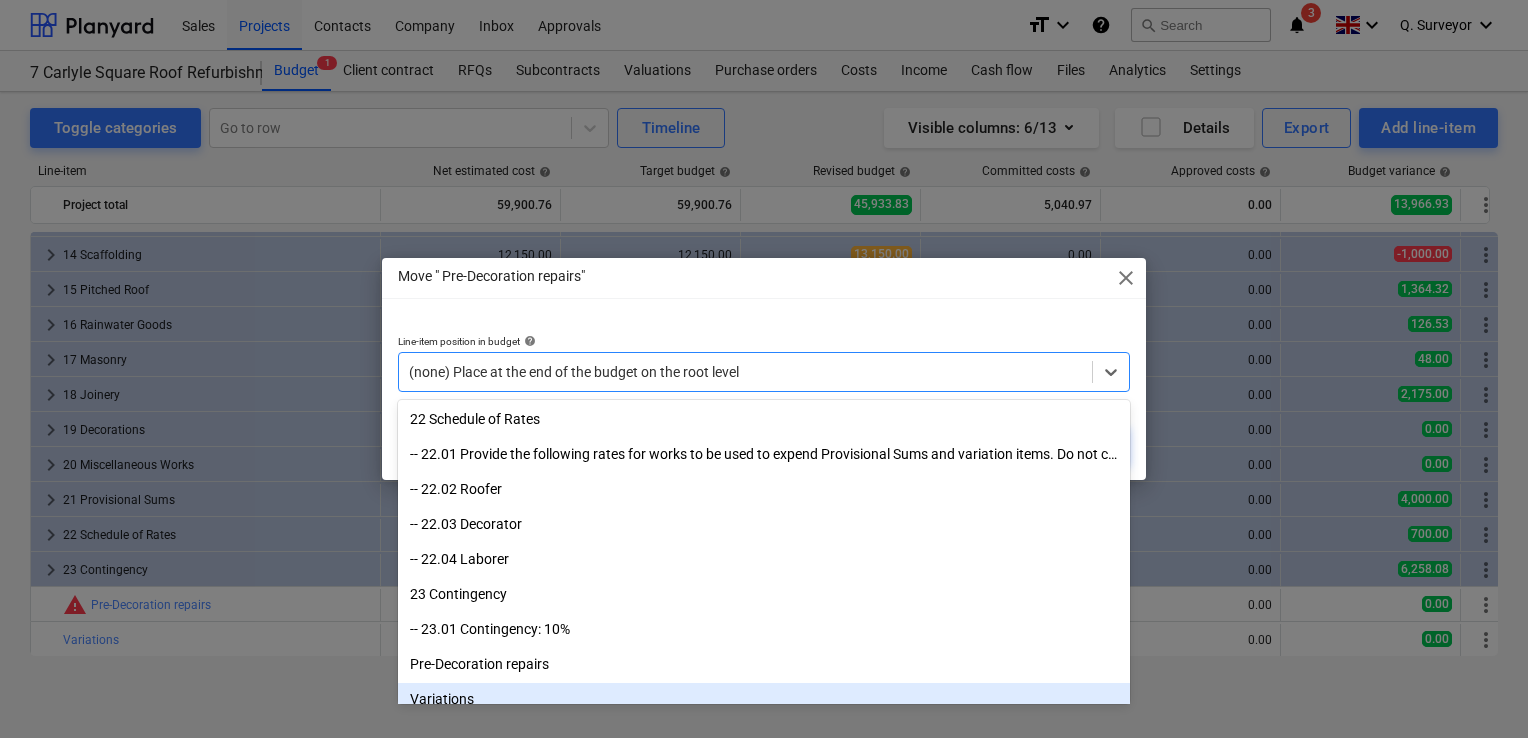 click on "Variations" at bounding box center (764, 699) 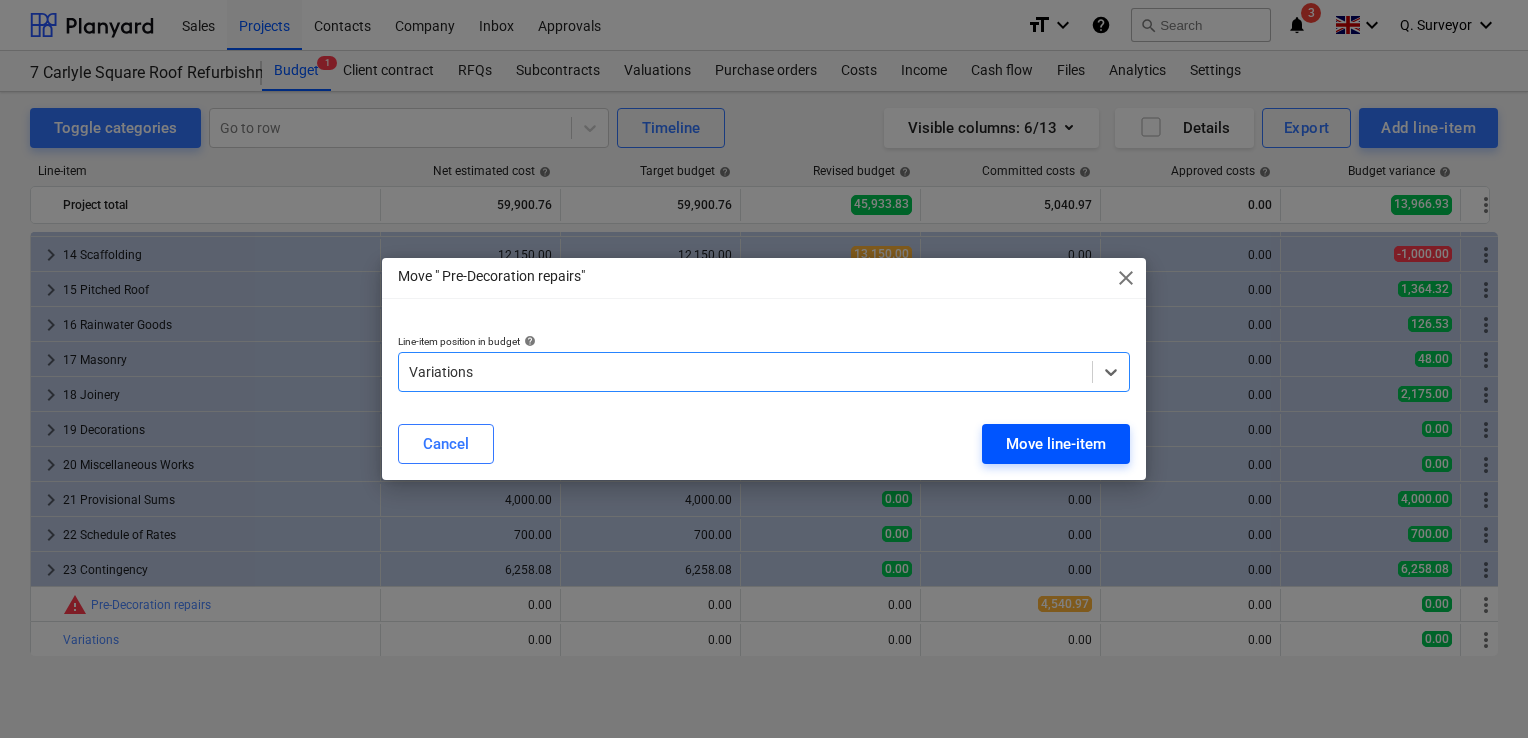 click on "Move line-item" at bounding box center (1056, 444) 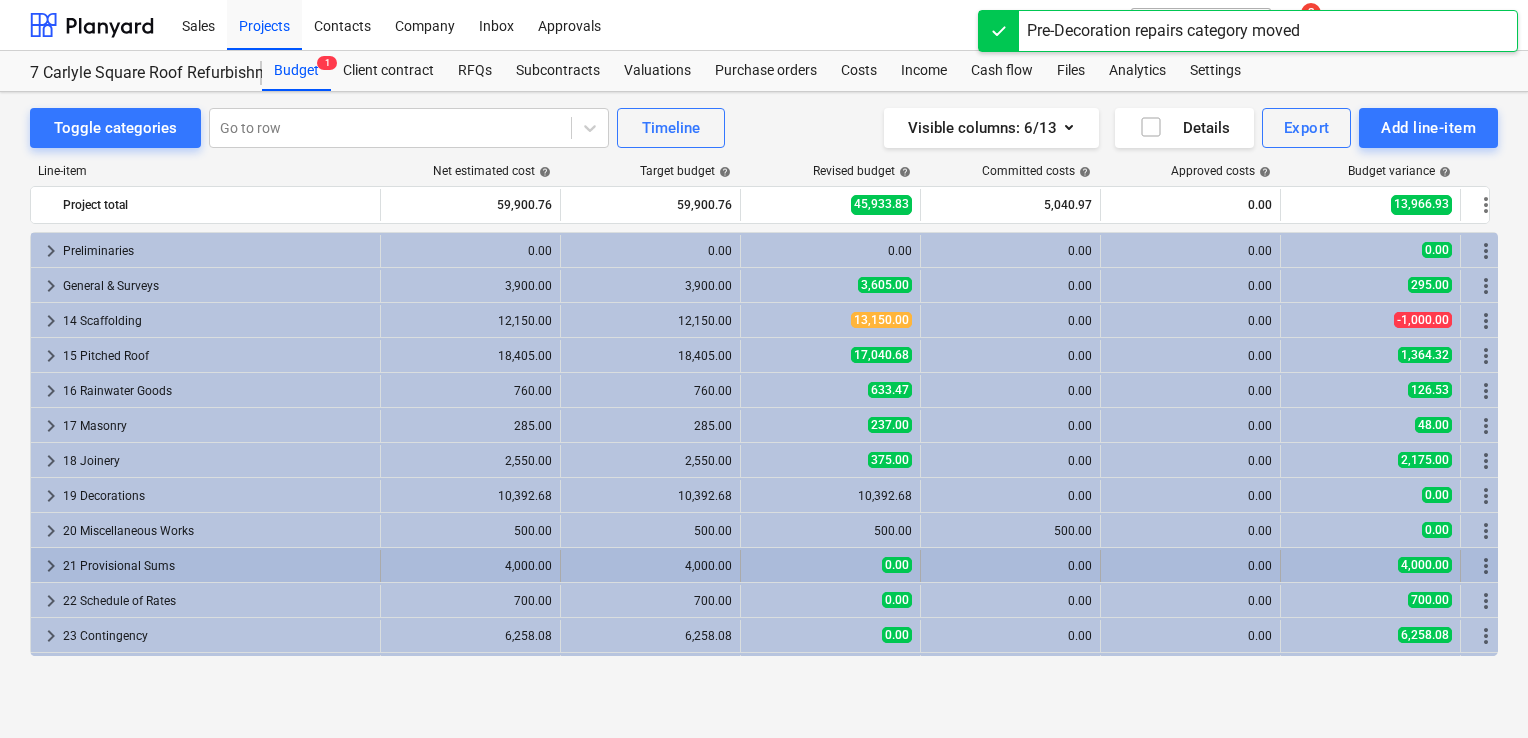 scroll, scrollTop: 31, scrollLeft: 0, axis: vertical 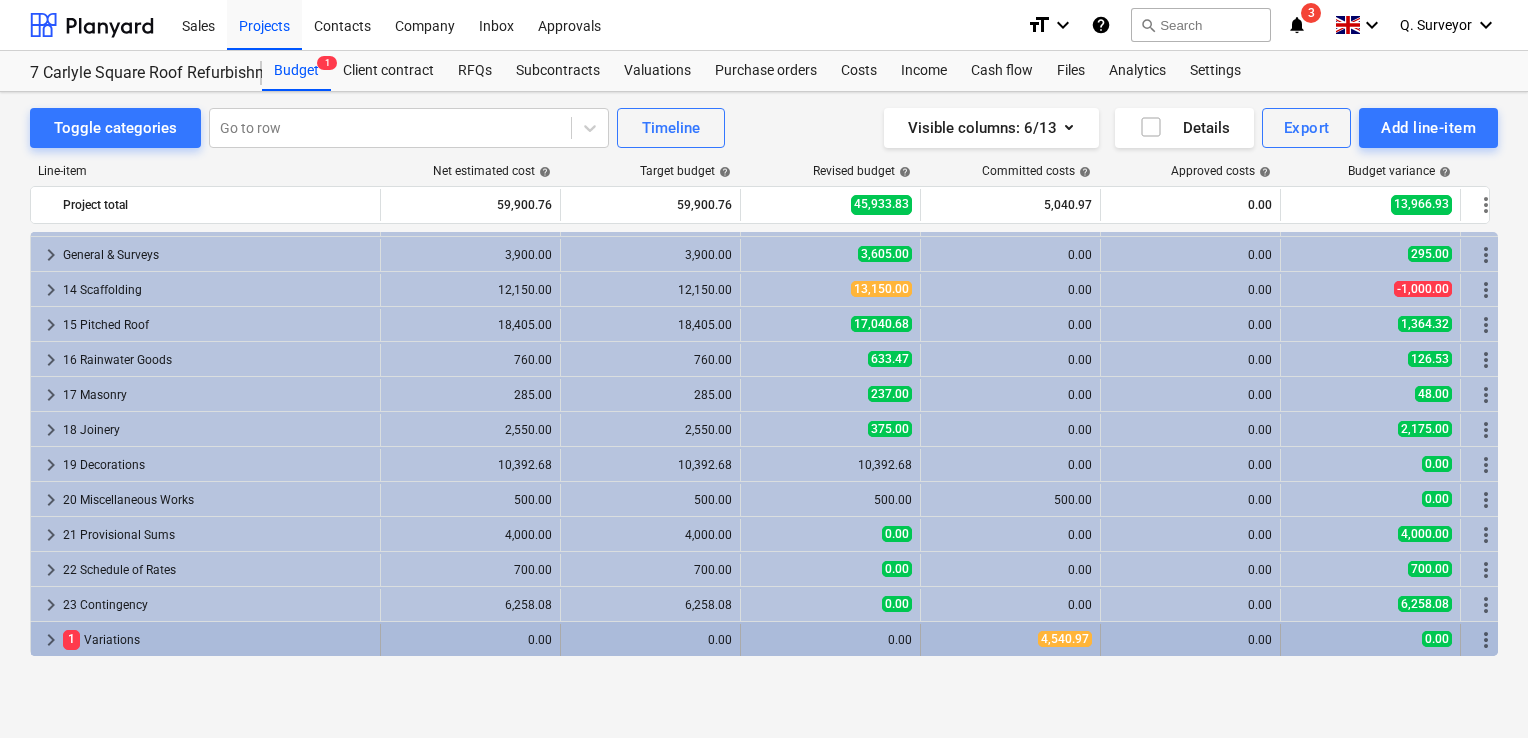 click on "keyboard_arrow_right" at bounding box center [51, 640] 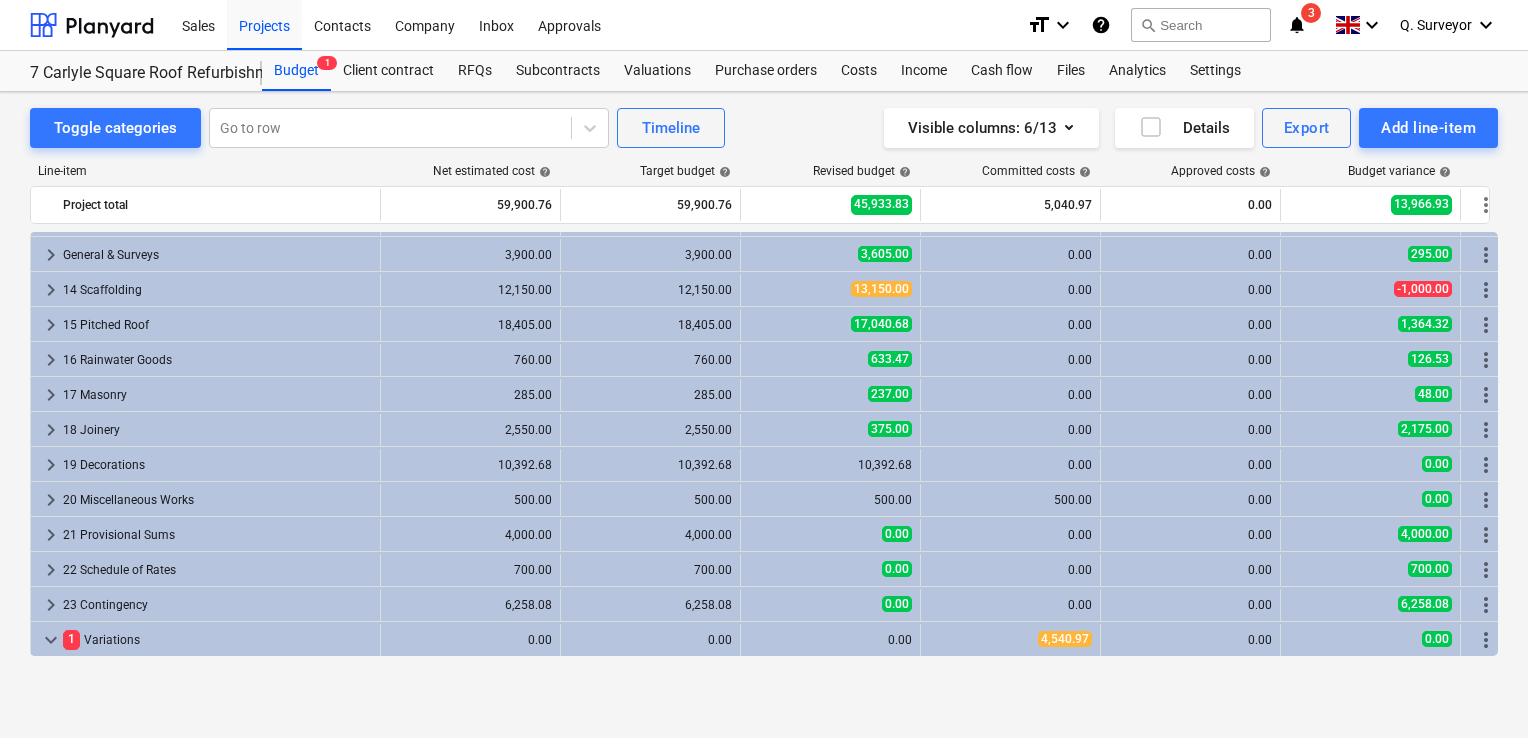 scroll, scrollTop: 66, scrollLeft: 0, axis: vertical 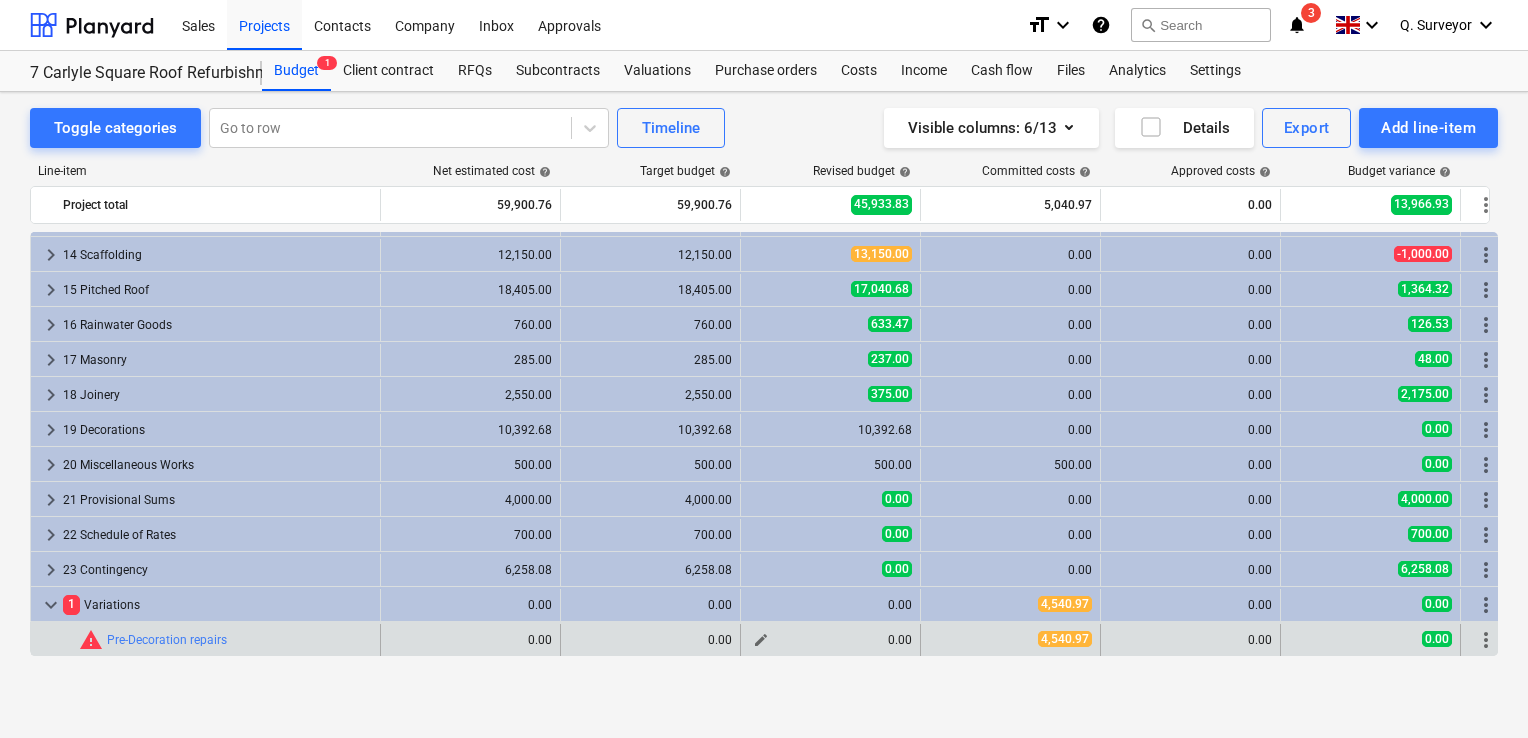 click on "edit" at bounding box center (761, 640) 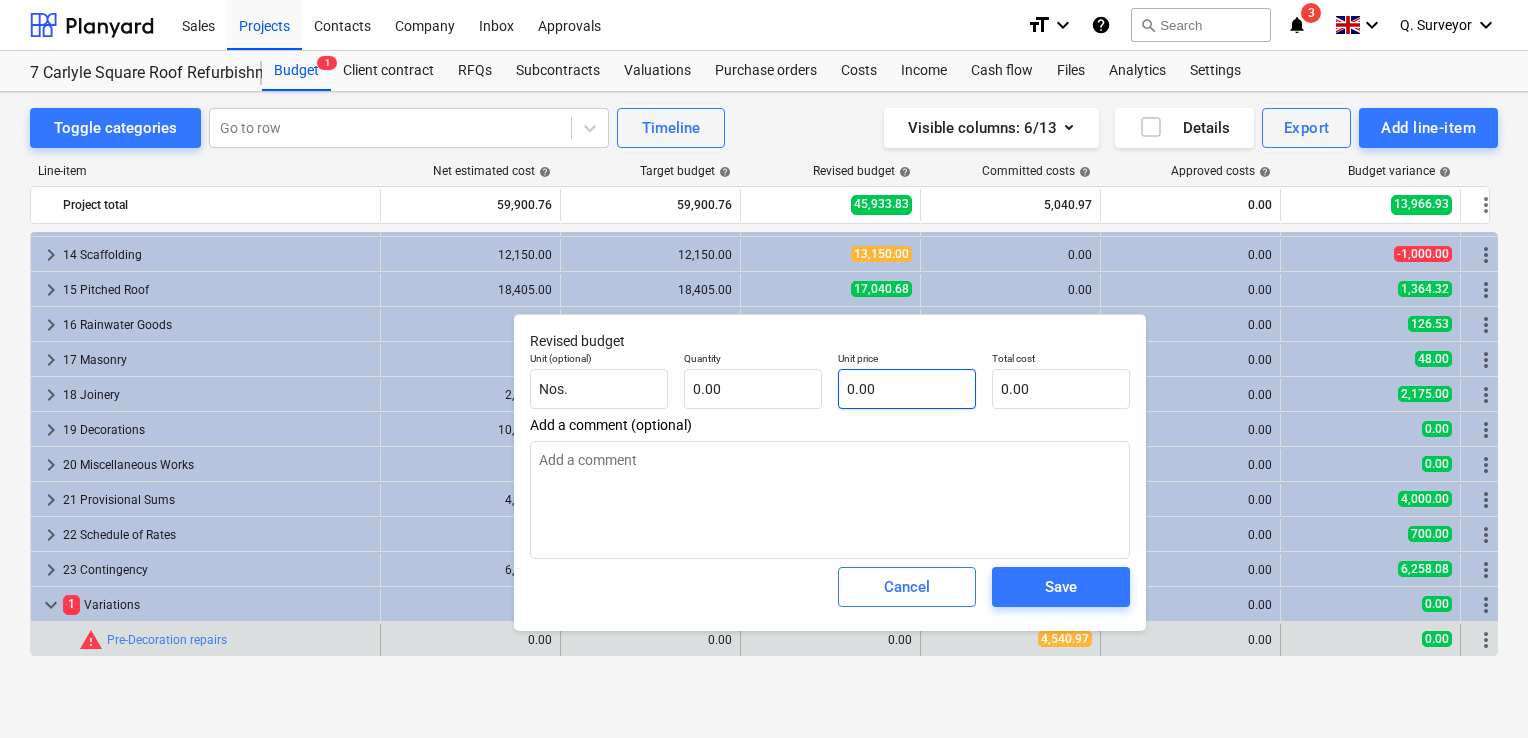 type 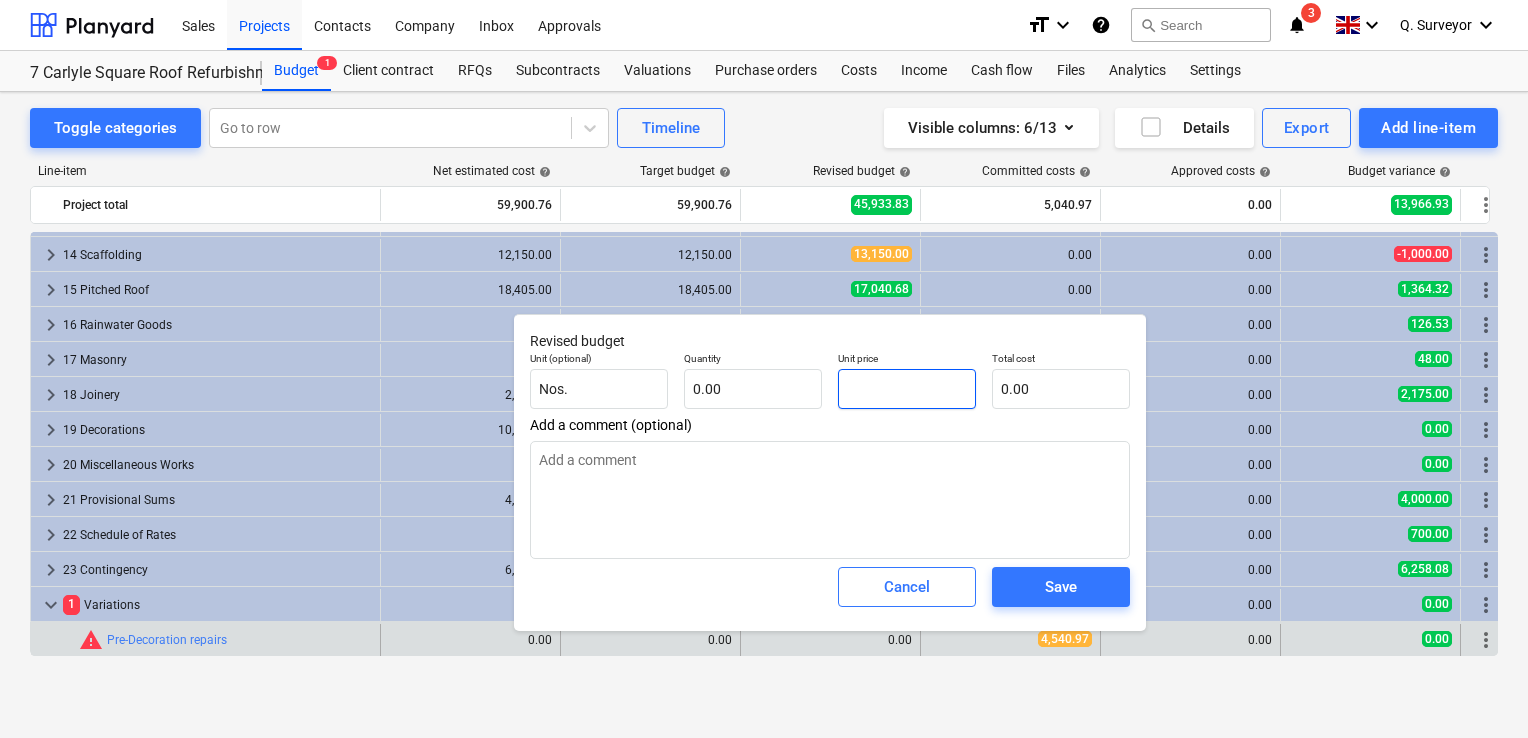 click at bounding box center (907, 389) 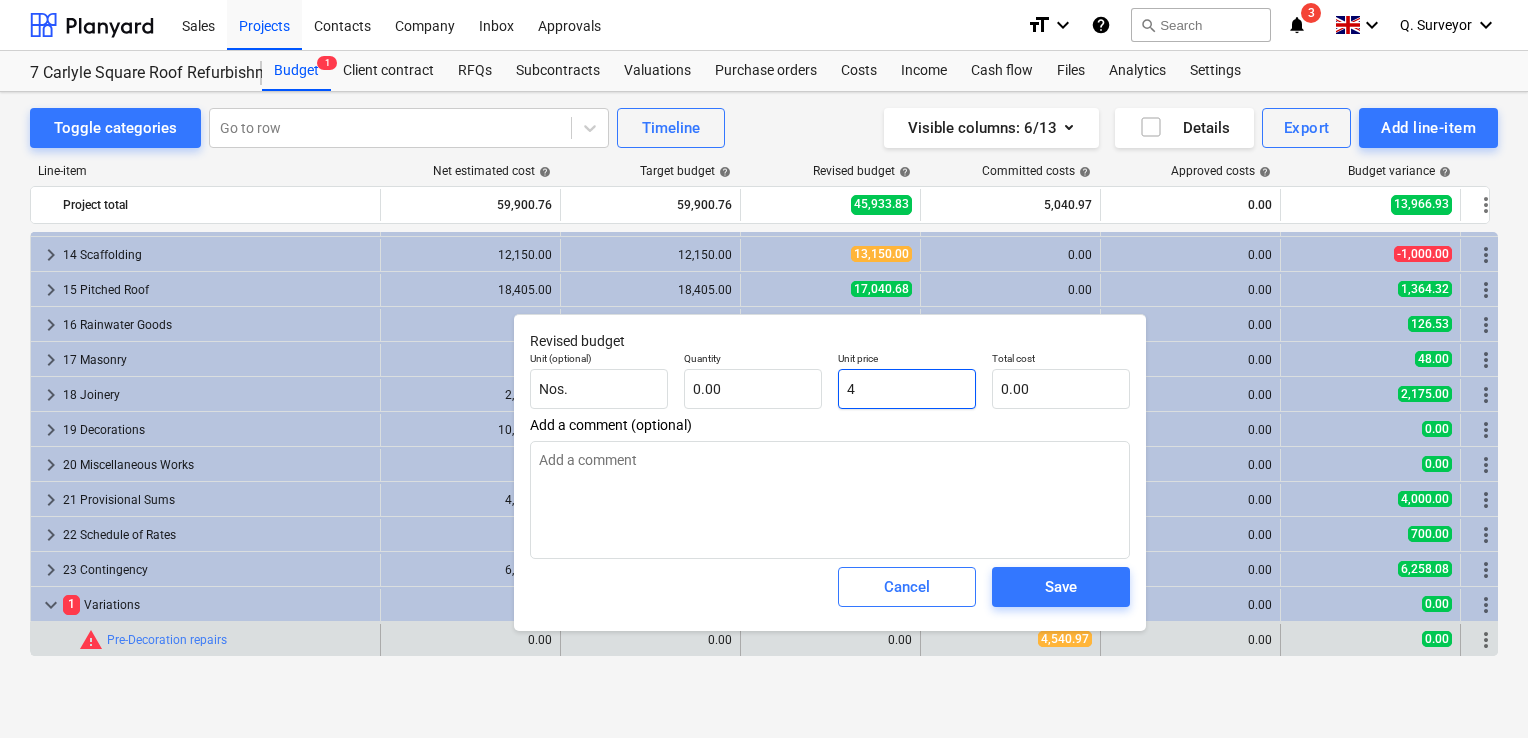 type on "x" 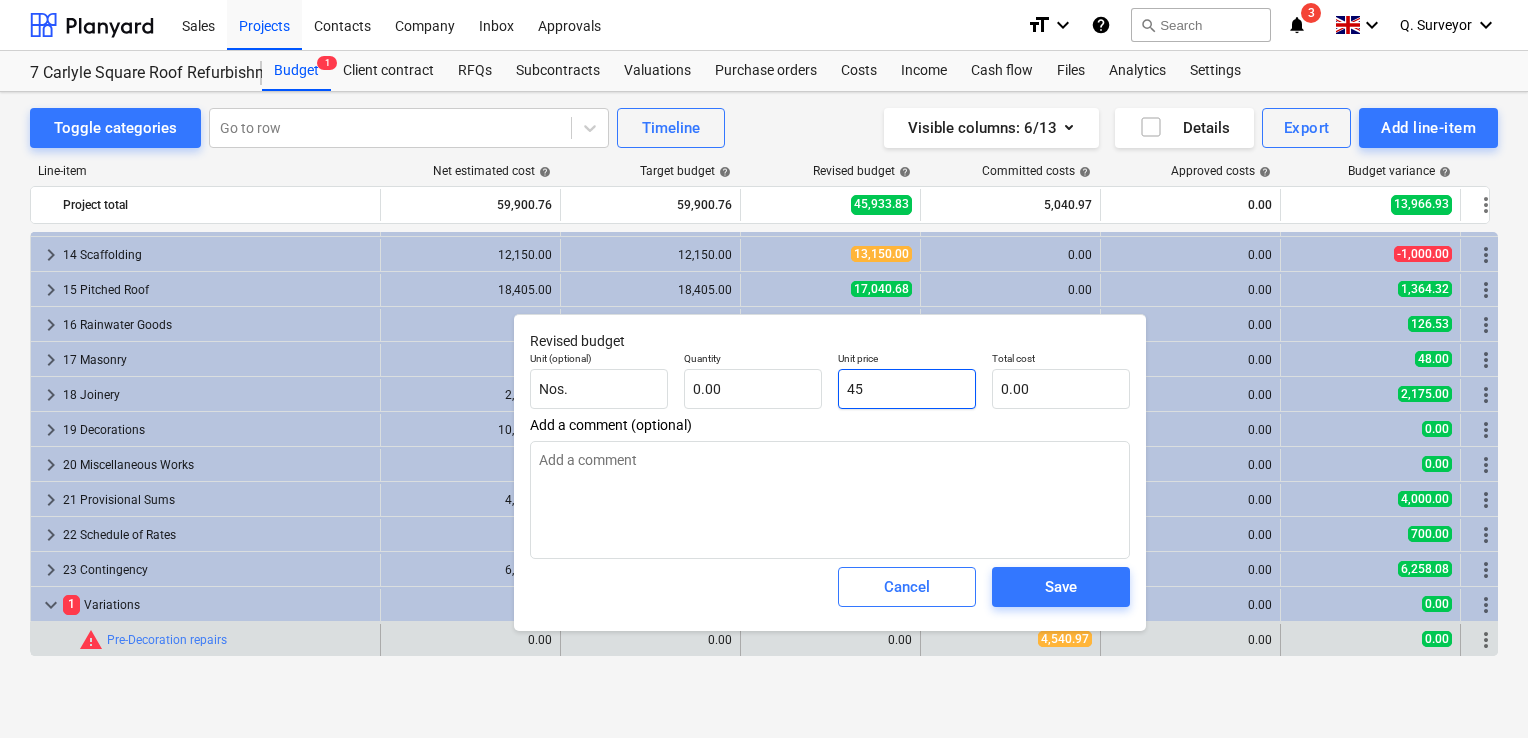 type on "x" 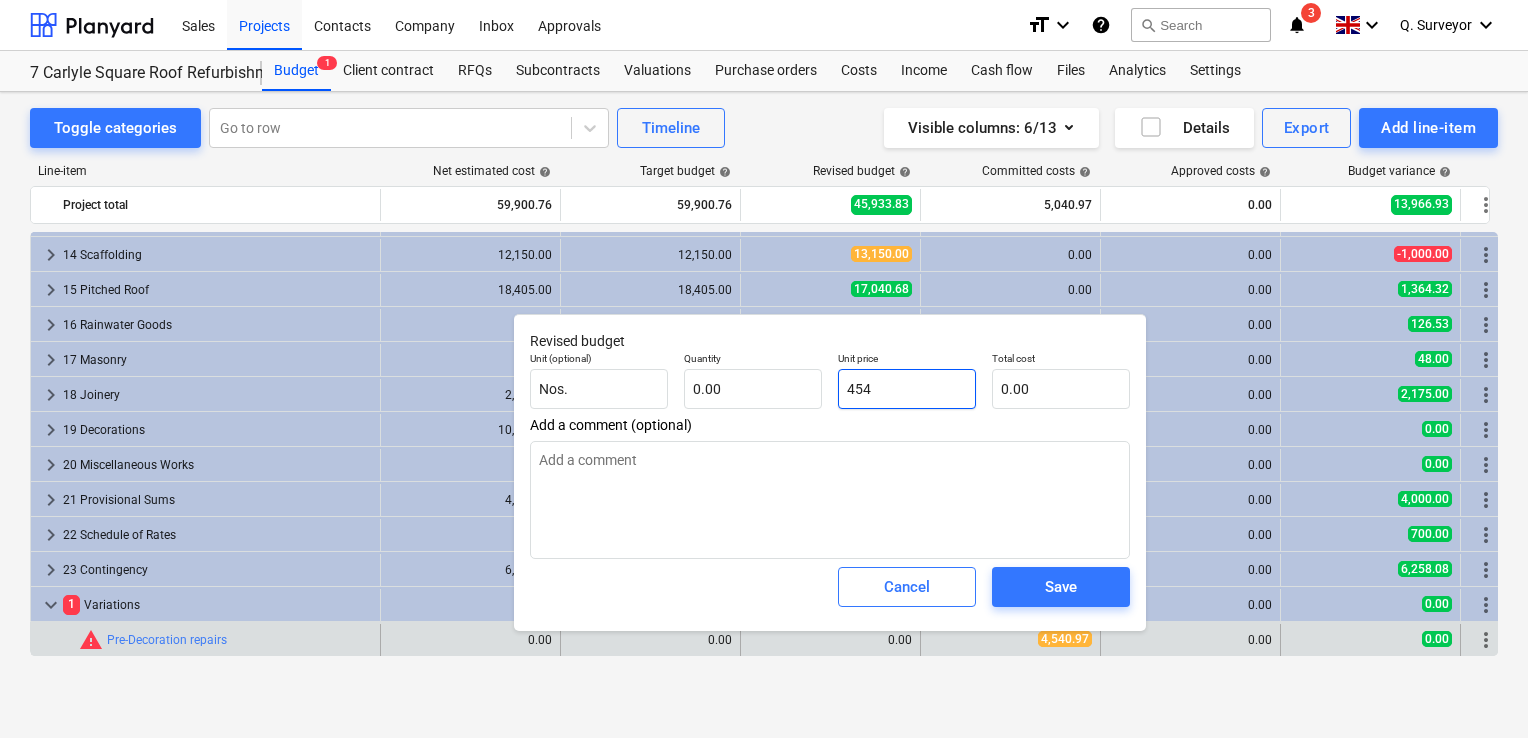 type on "x" 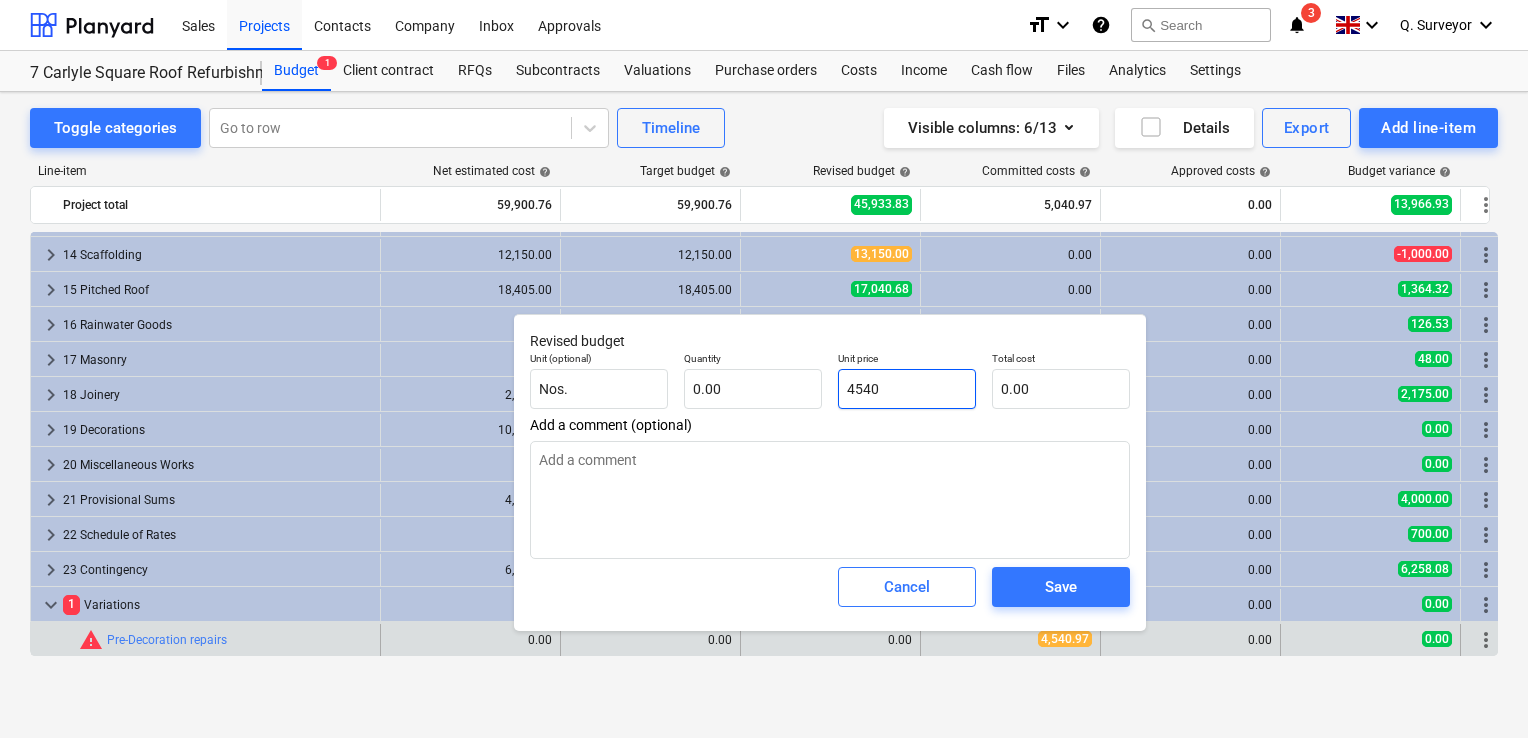 type on "x" 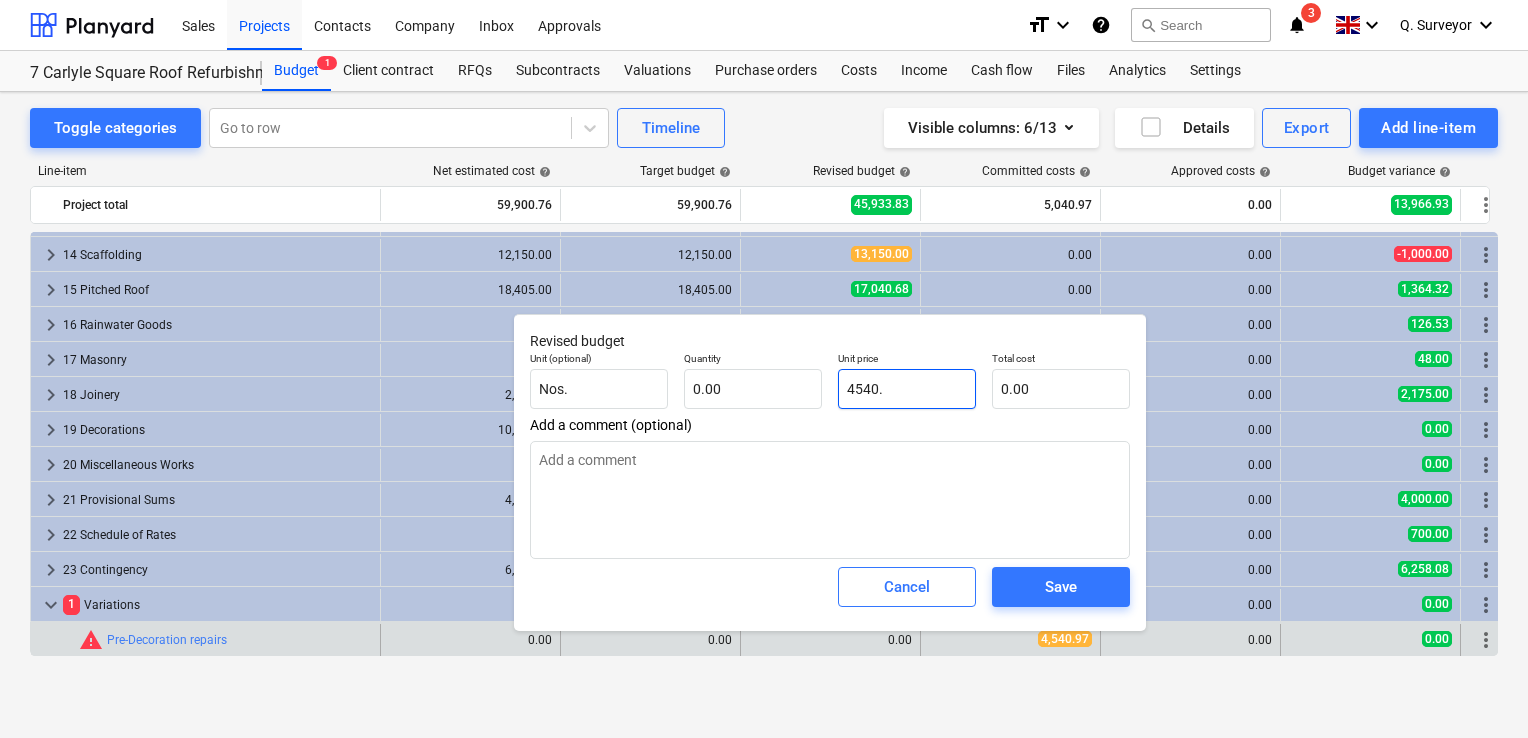 type on "x" 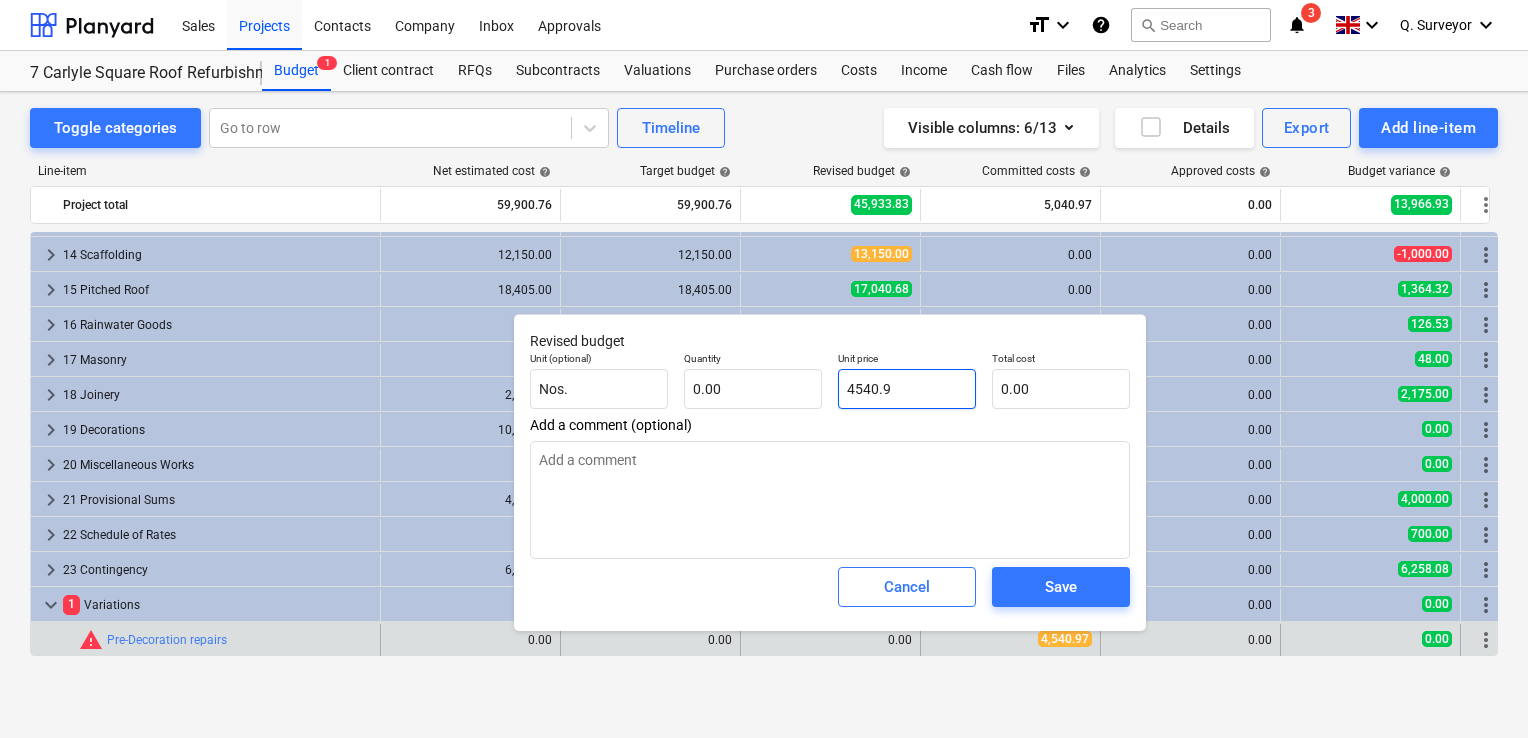 type on "x" 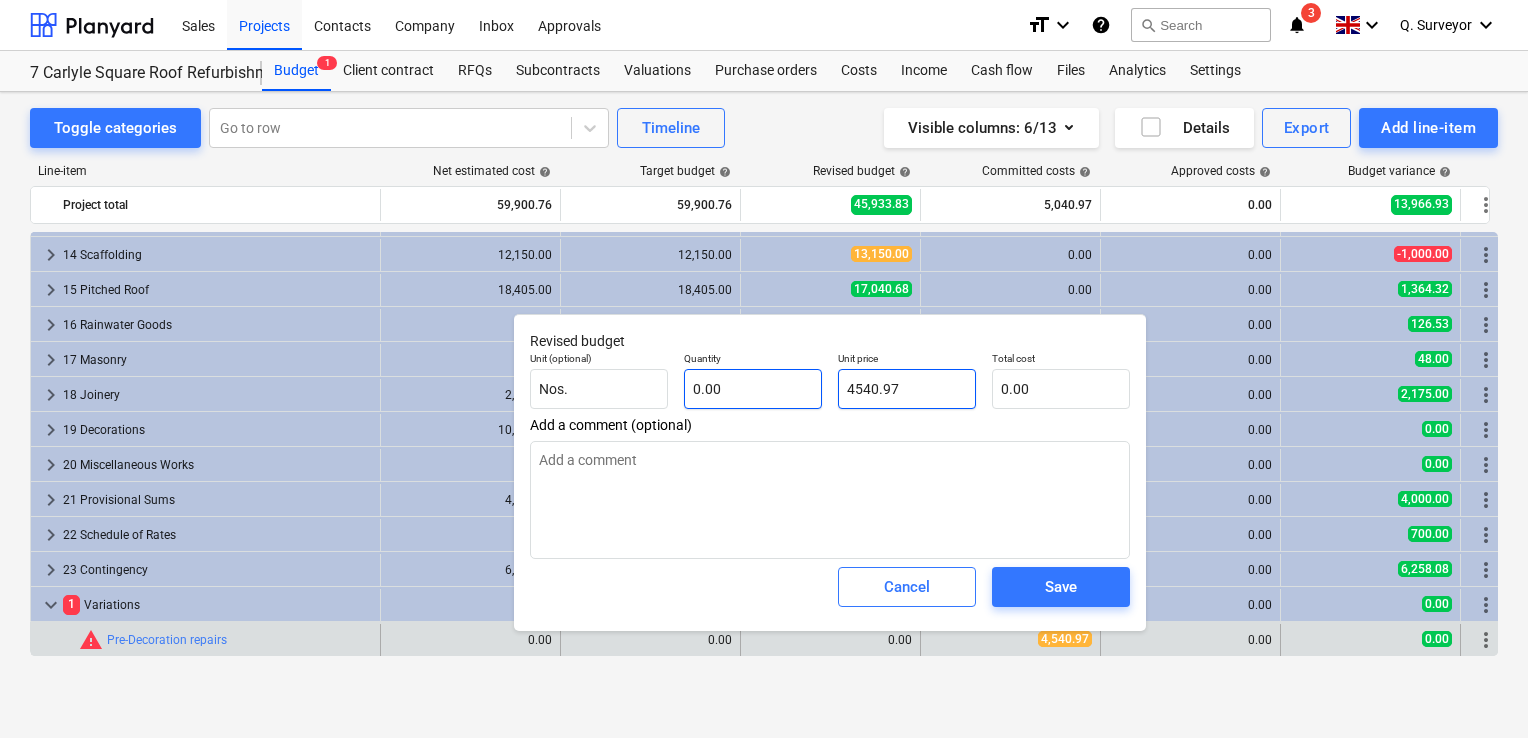 type on "4540.97" 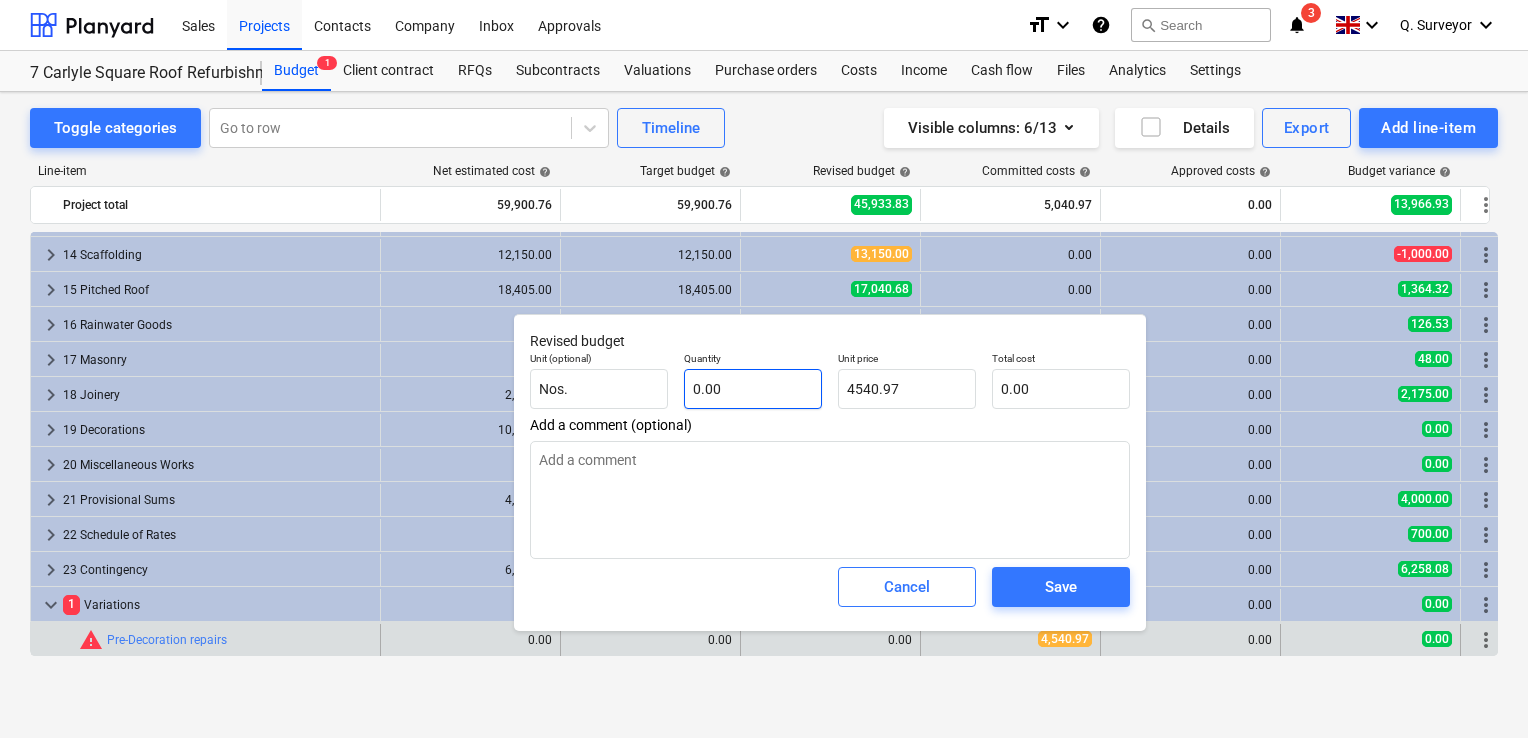 type on "x" 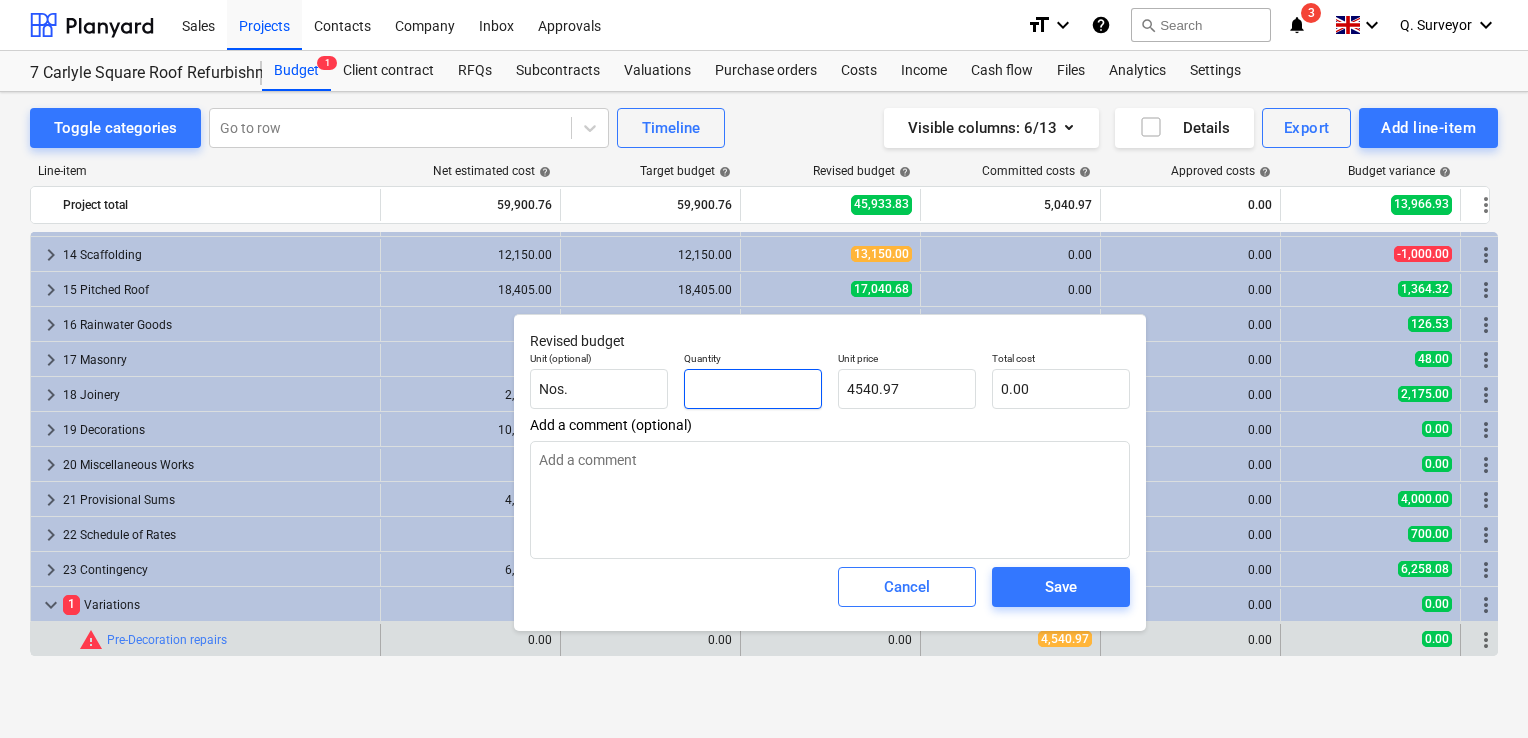 click at bounding box center [753, 389] 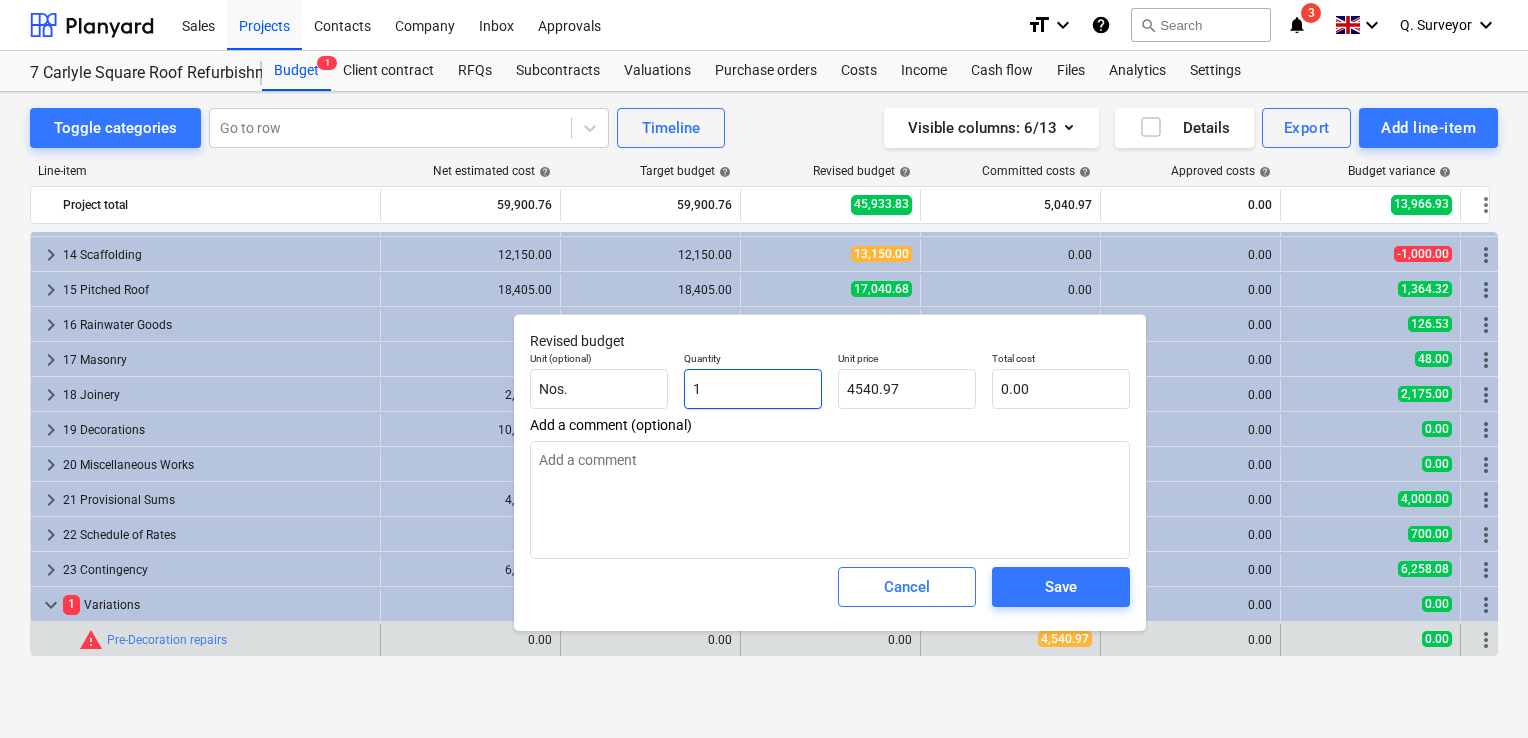 type on "4,540.97" 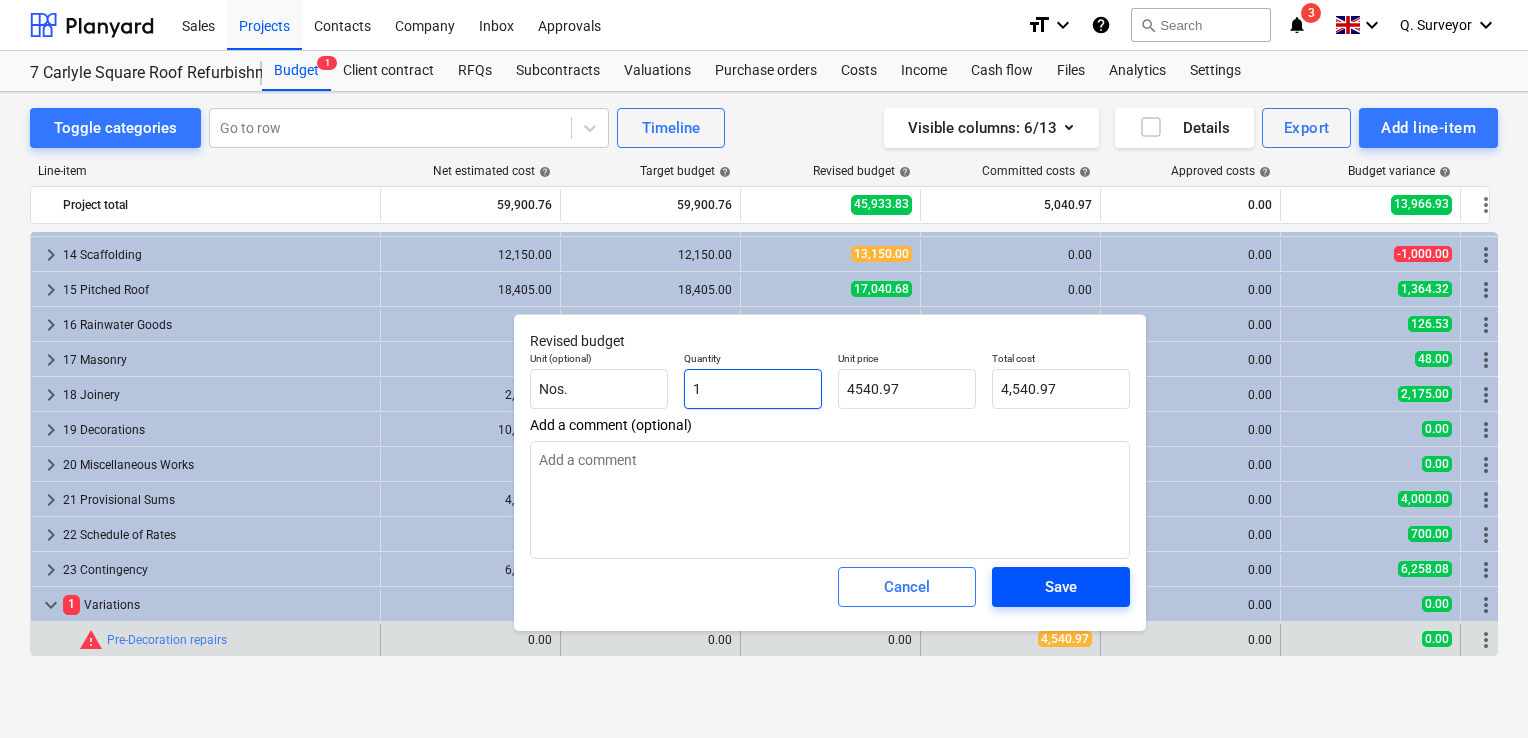 type on "1" 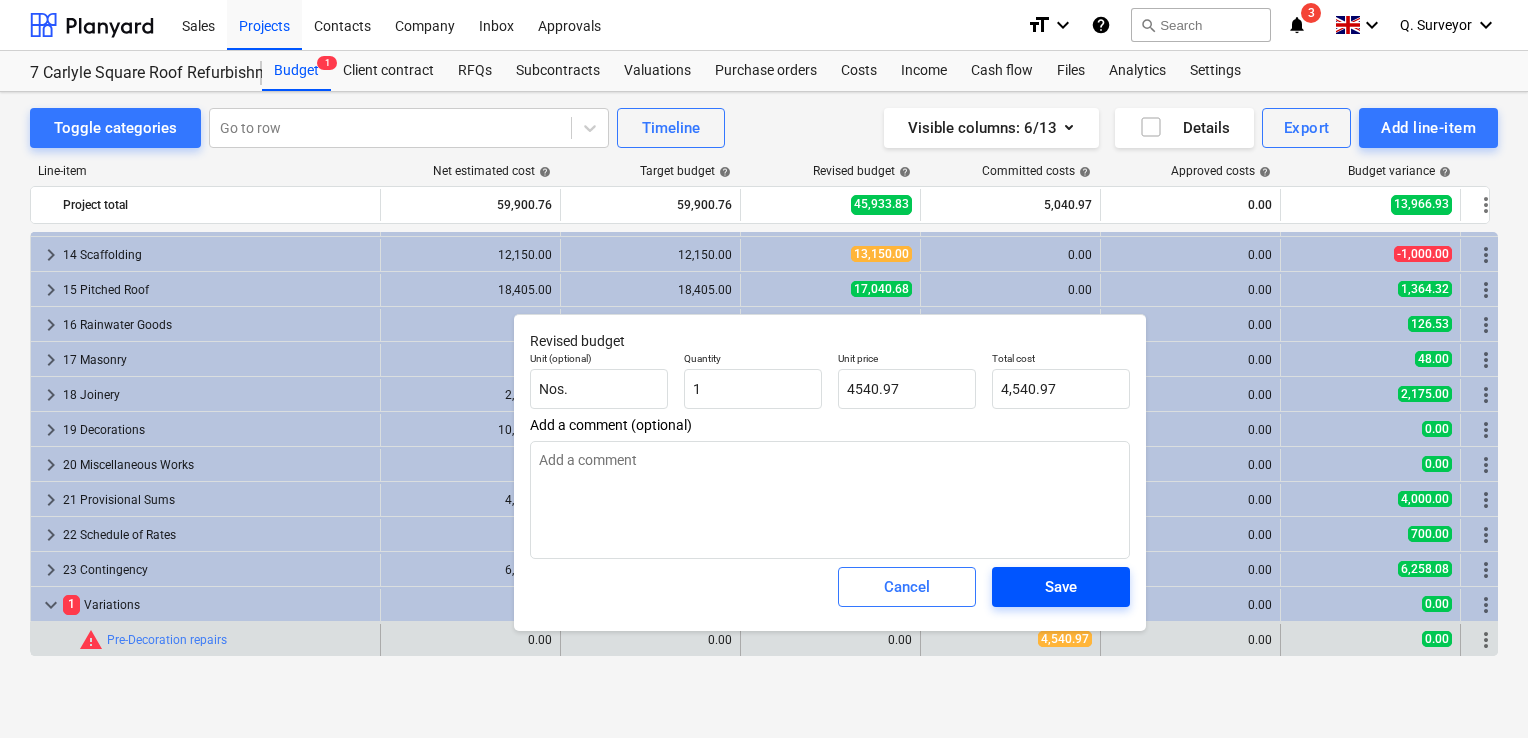 click on "Save" at bounding box center [1061, 587] 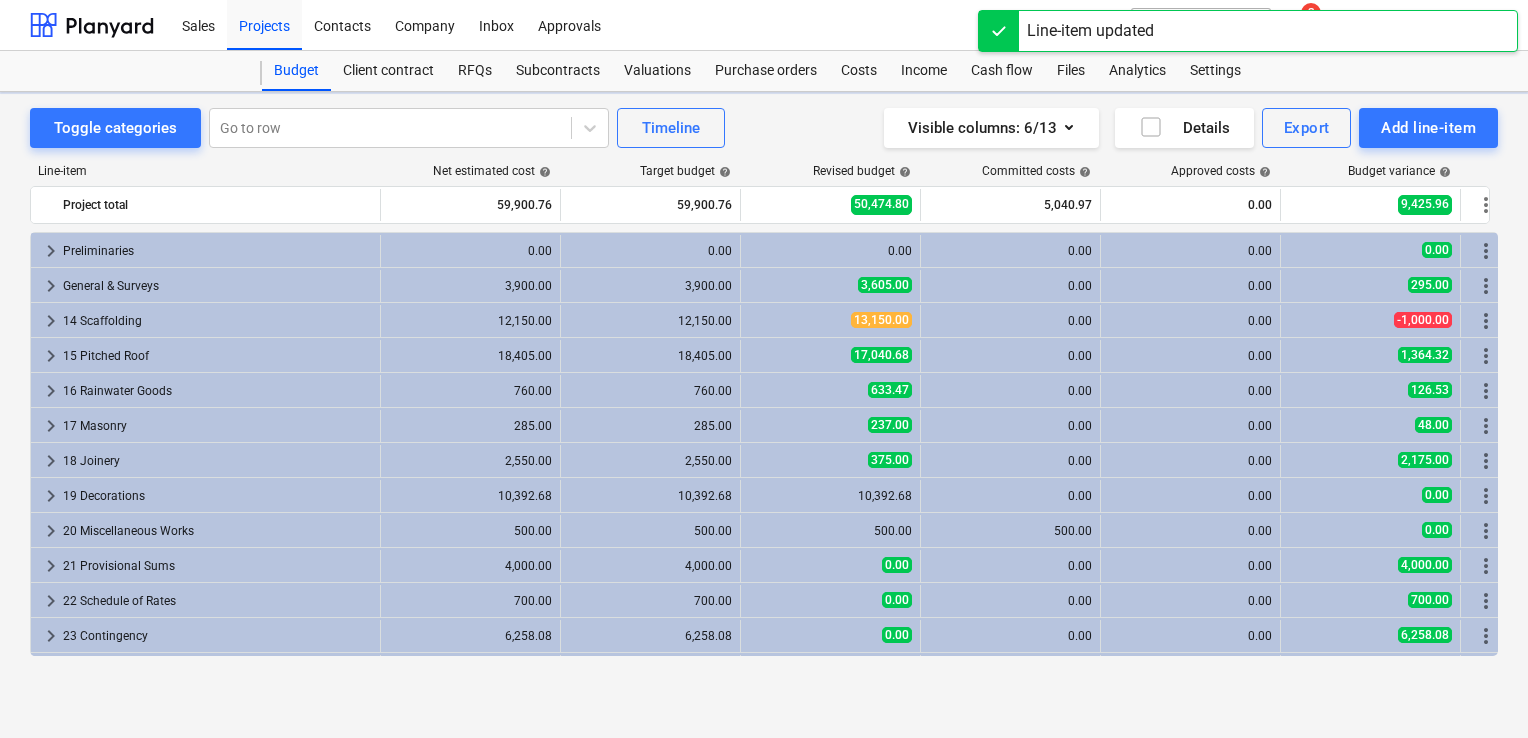 scroll, scrollTop: 66, scrollLeft: 0, axis: vertical 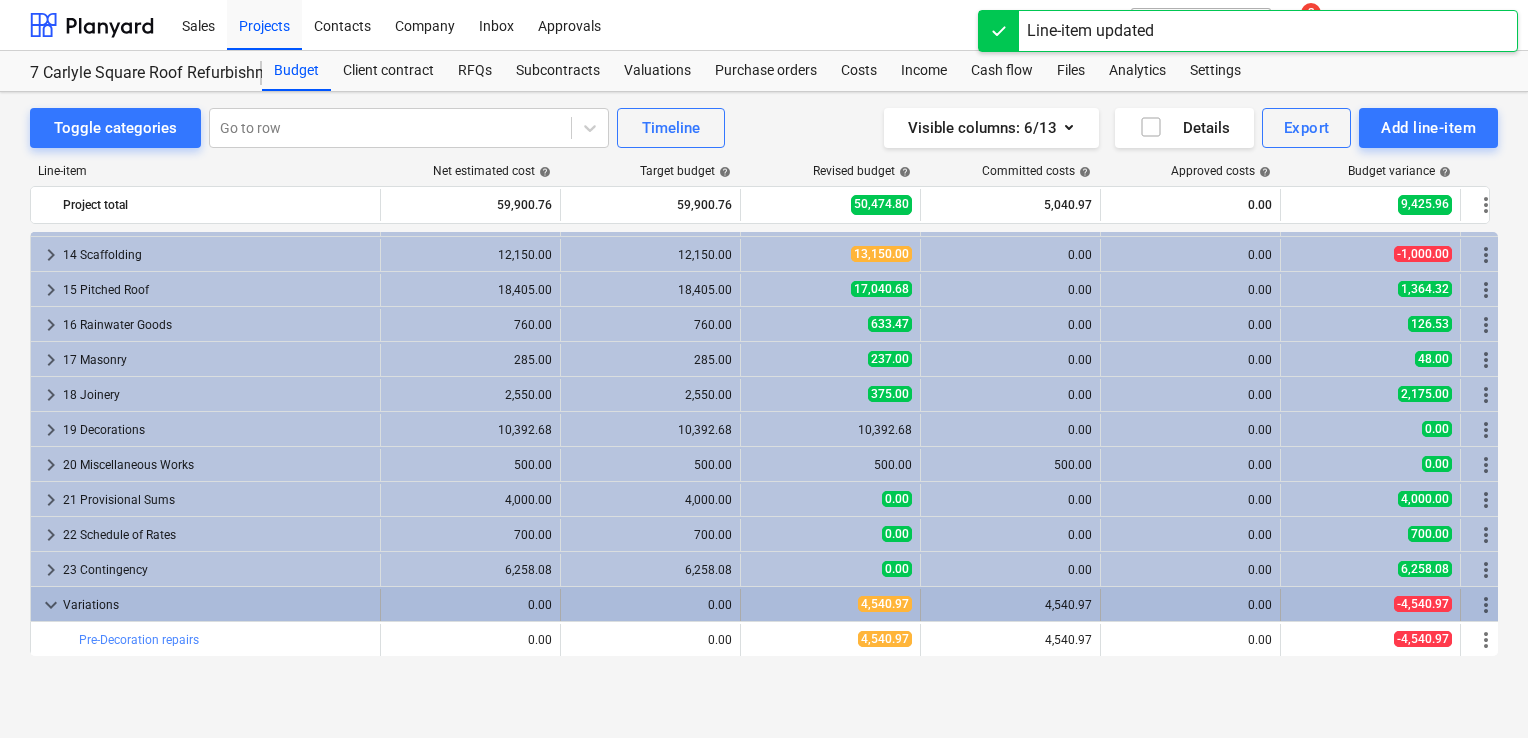 click on "keyboard_arrow_down" at bounding box center [51, 605] 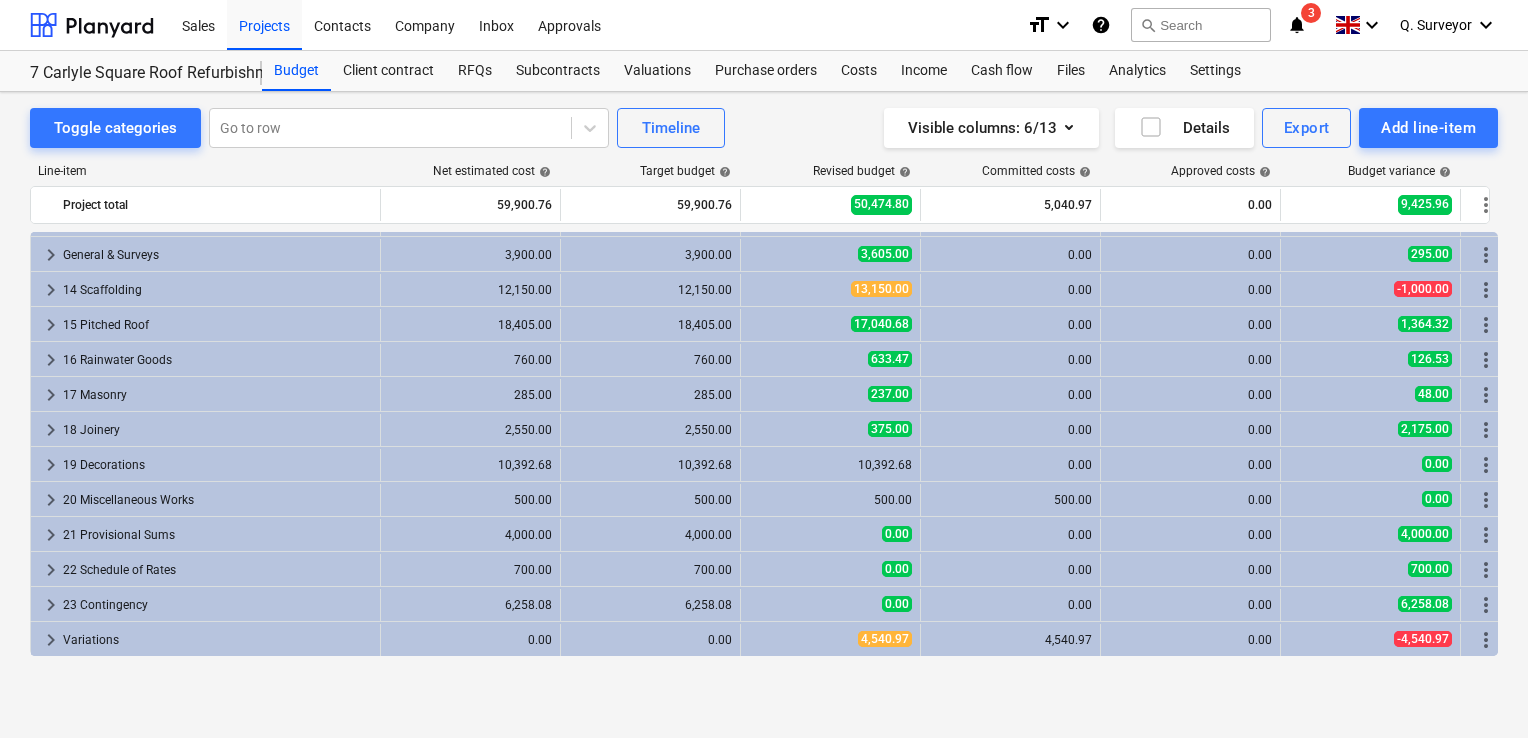 scroll, scrollTop: 0, scrollLeft: 0, axis: both 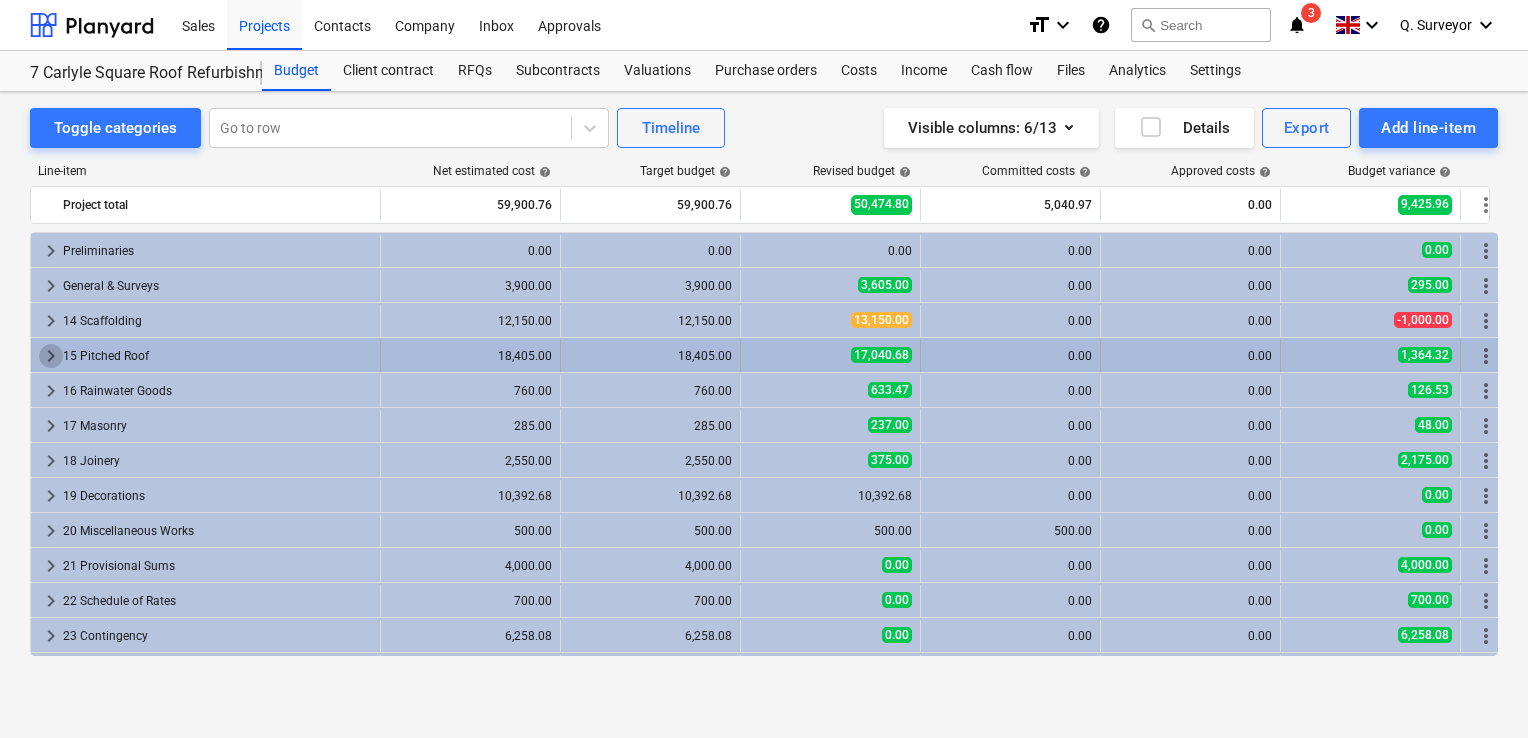 click on "keyboard_arrow_right" at bounding box center (51, 356) 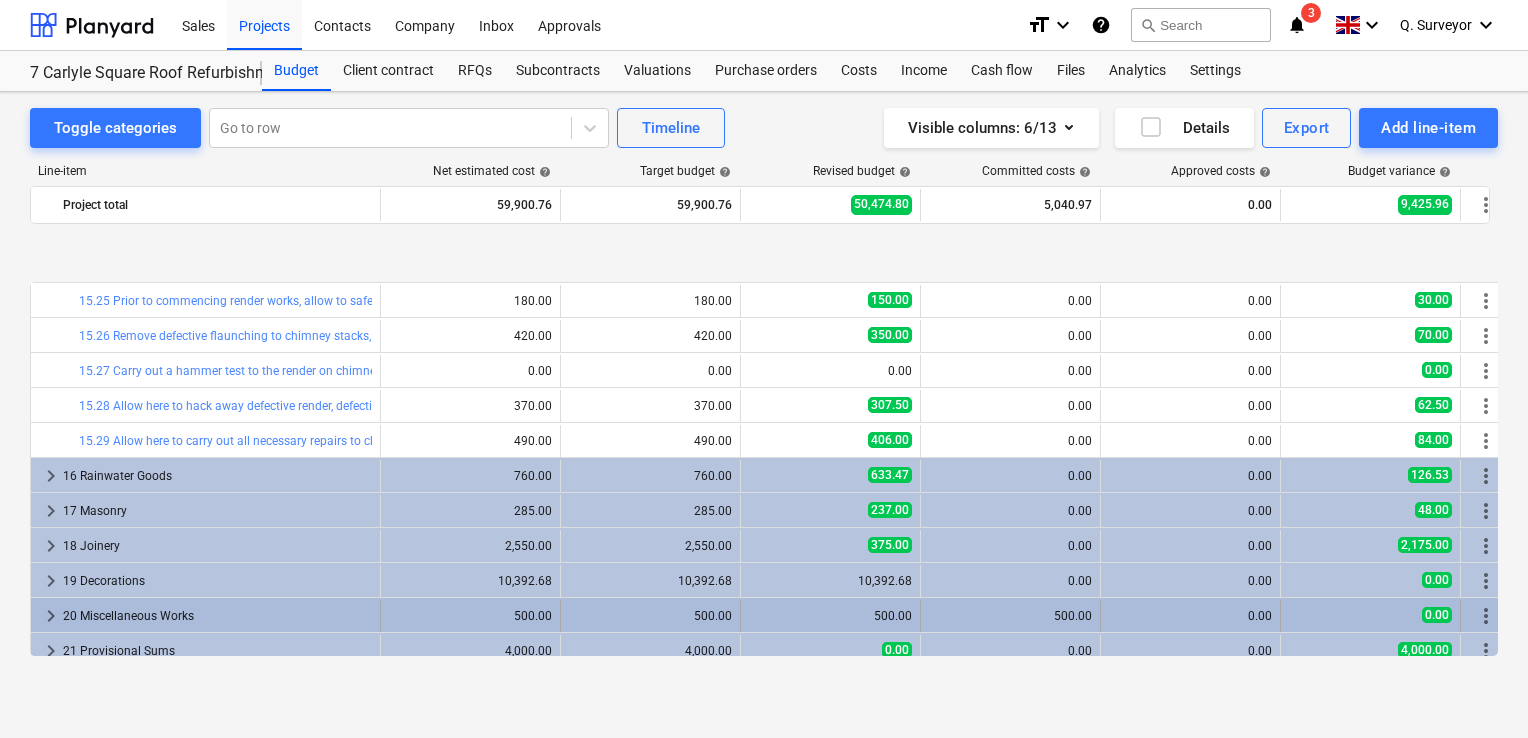 scroll, scrollTop: 1116, scrollLeft: 0, axis: vertical 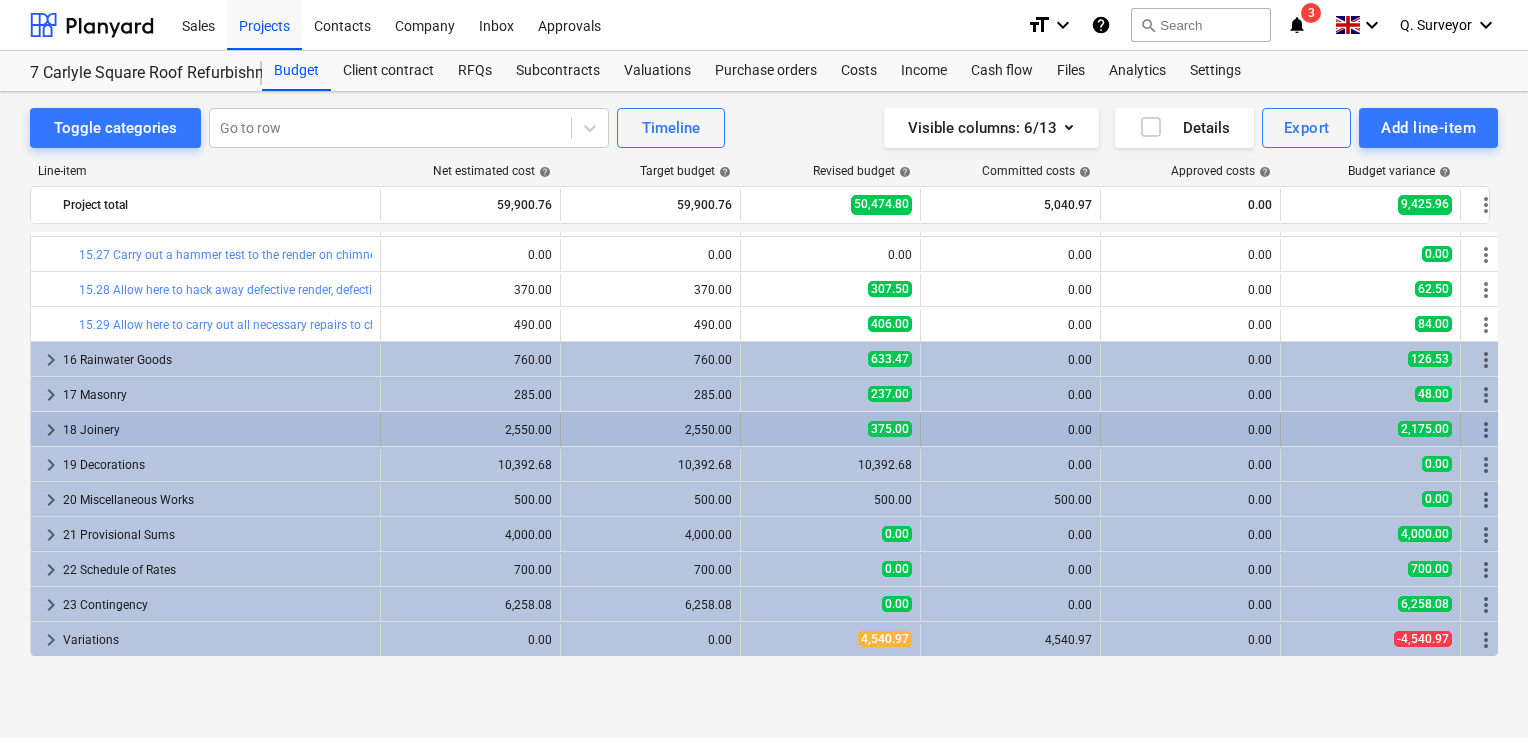 click on "keyboard_arrow_right" at bounding box center (51, 430) 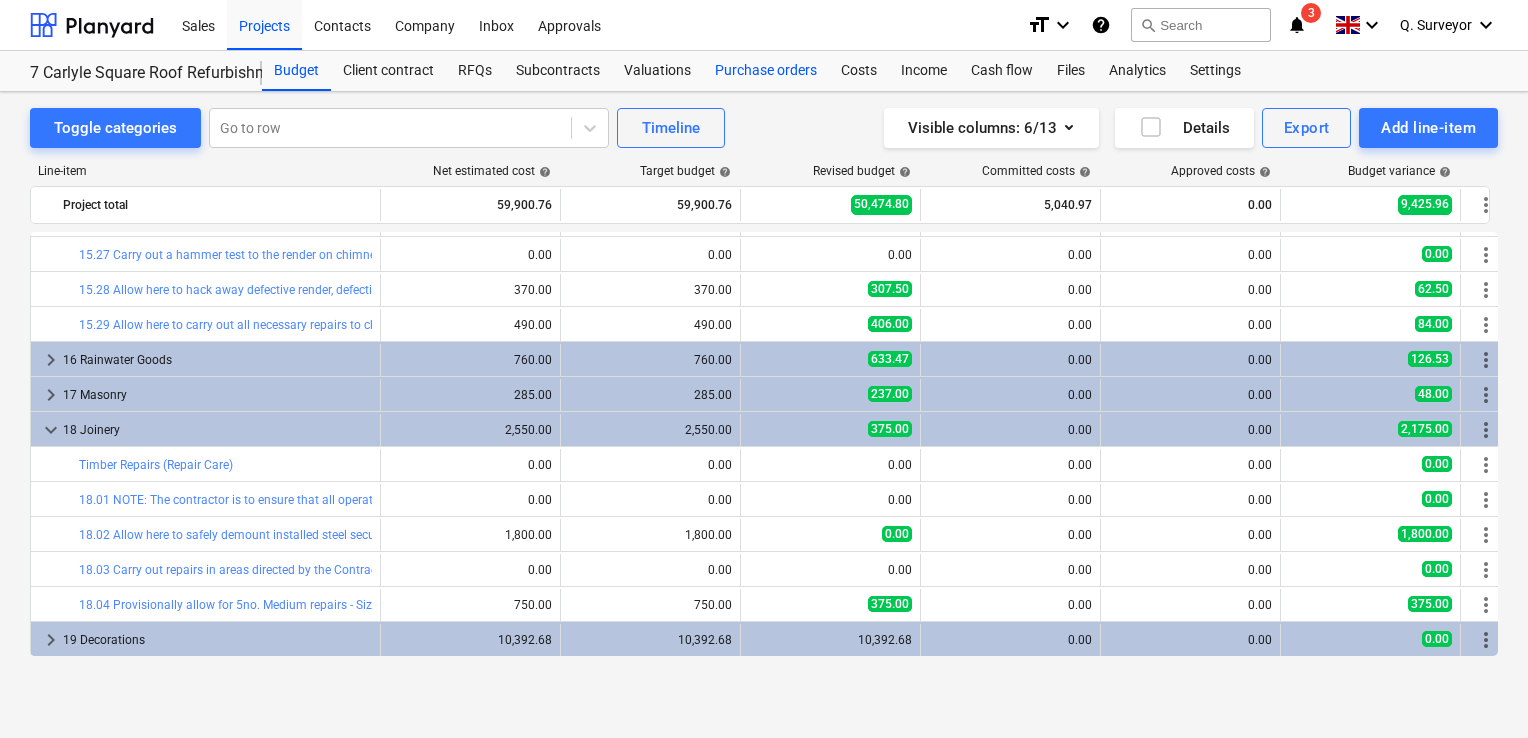click on "Purchase orders" at bounding box center [766, 71] 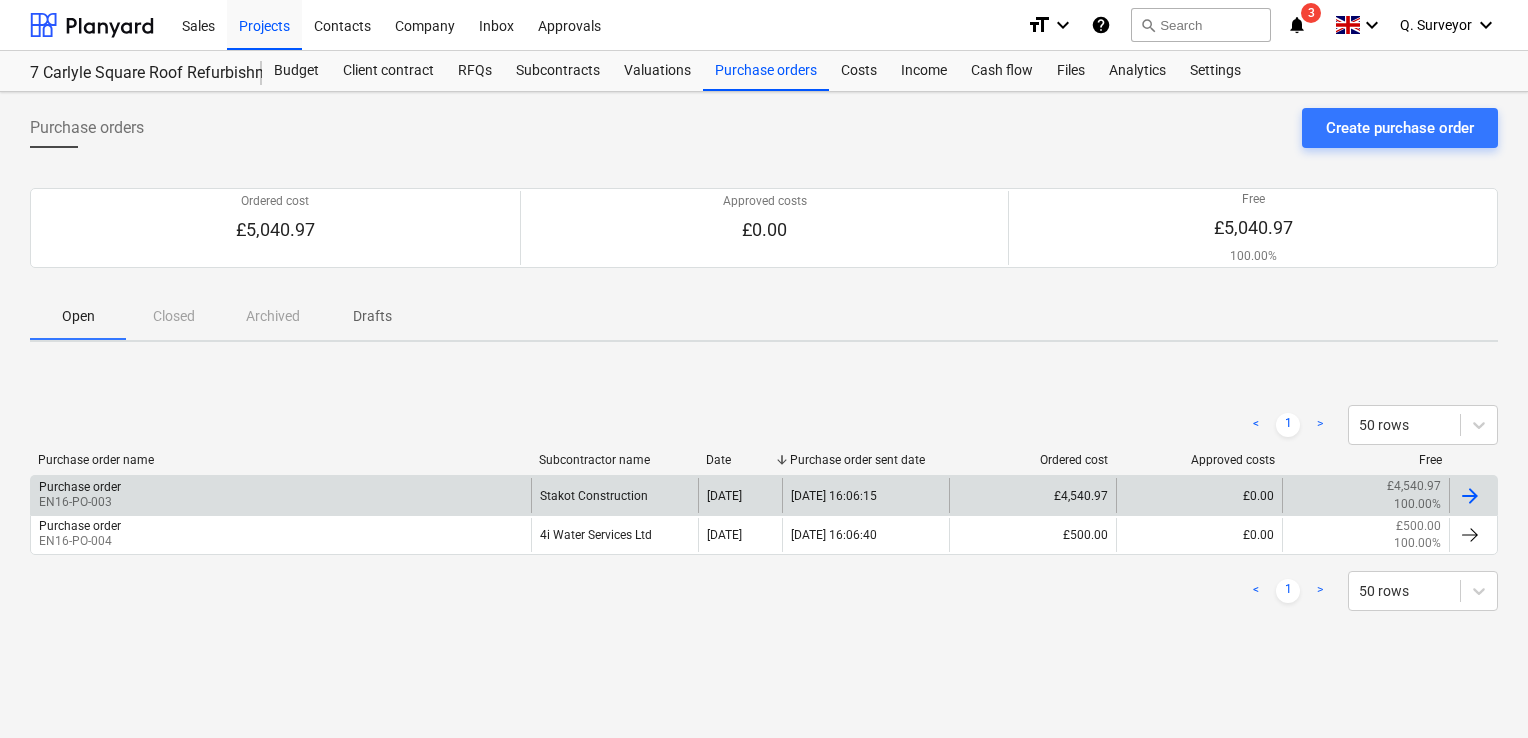 click on "Purchase order" at bounding box center [80, 487] 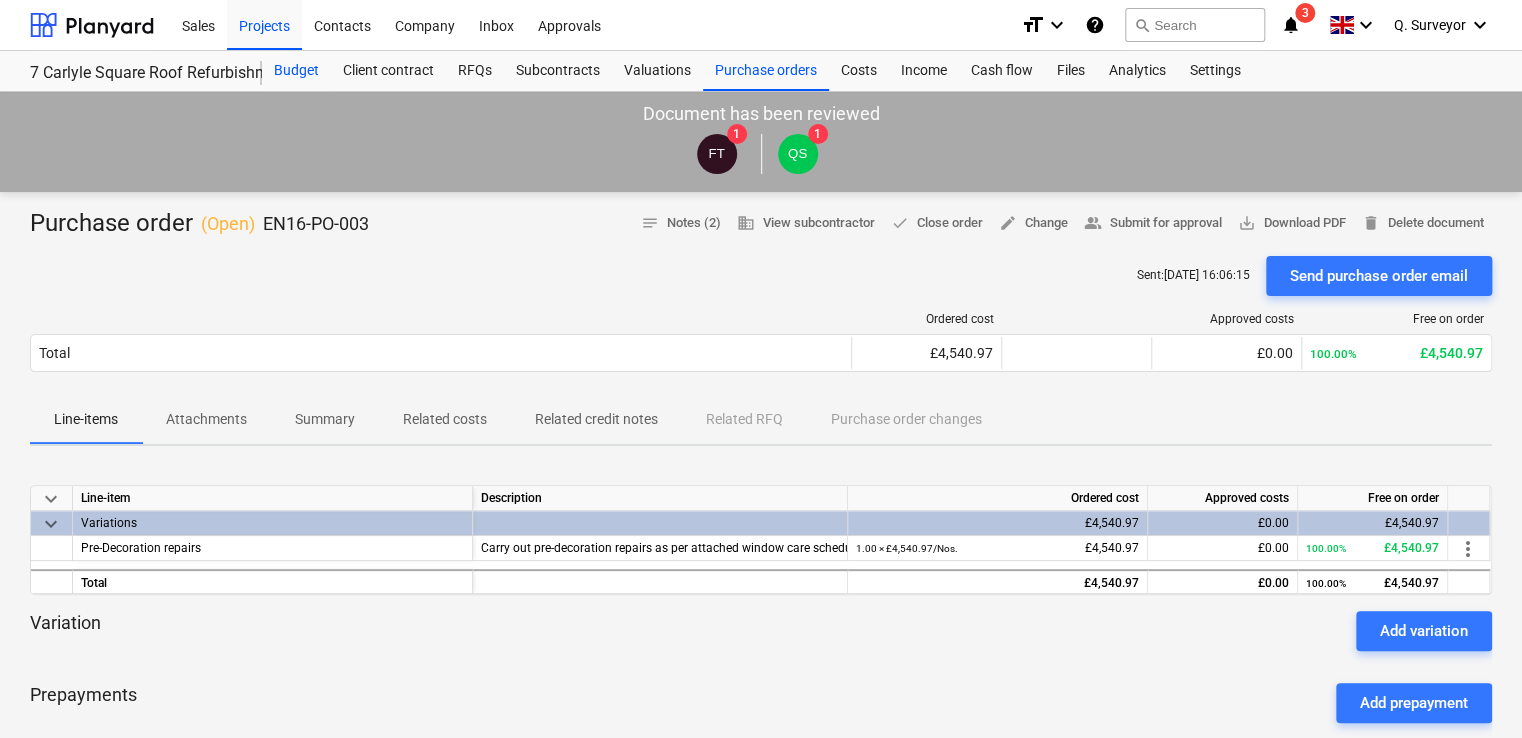 click on "Budget" at bounding box center (296, 71) 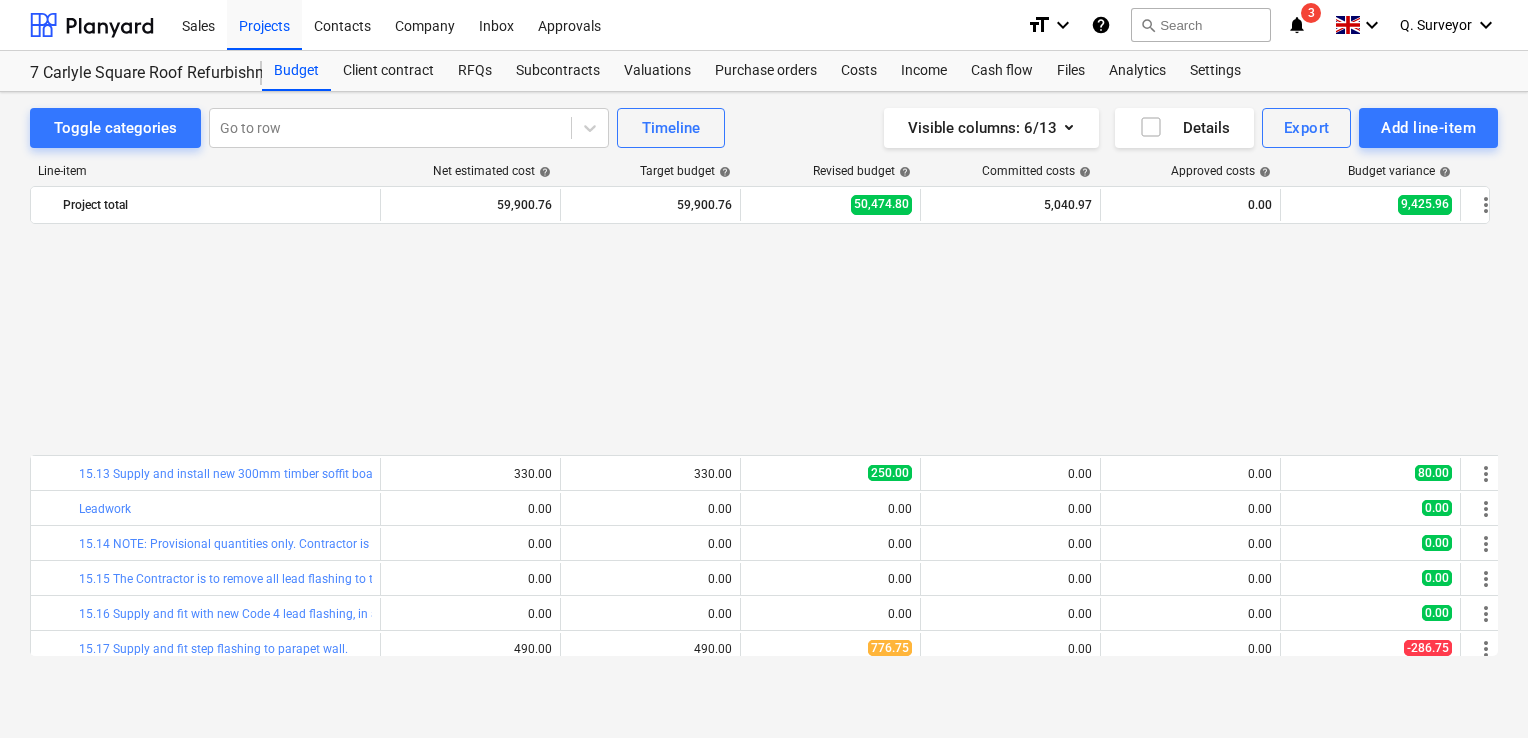 scroll, scrollTop: 1291, scrollLeft: 0, axis: vertical 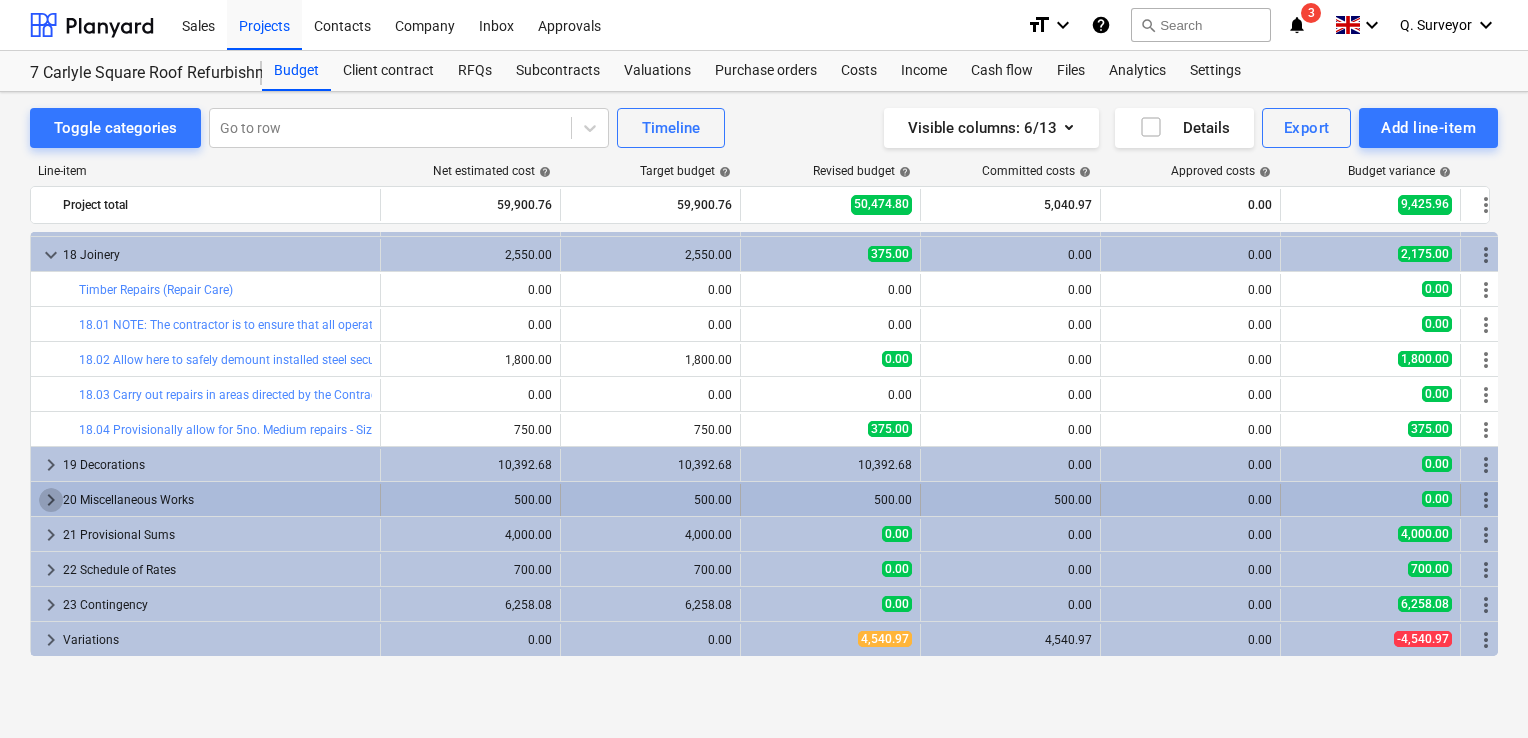 click on "keyboard_arrow_right" at bounding box center (51, 500) 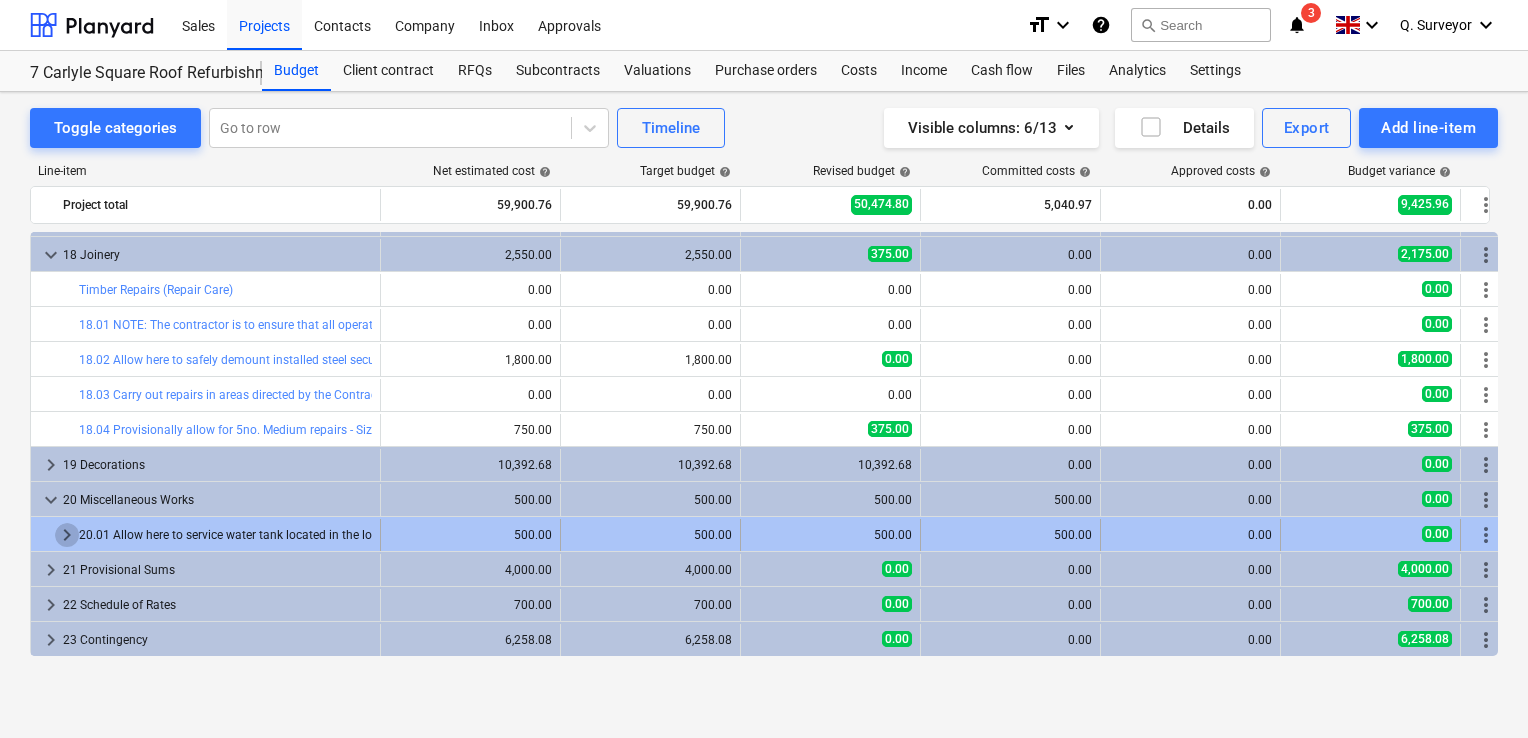 click on "keyboard_arrow_right" at bounding box center (67, 535) 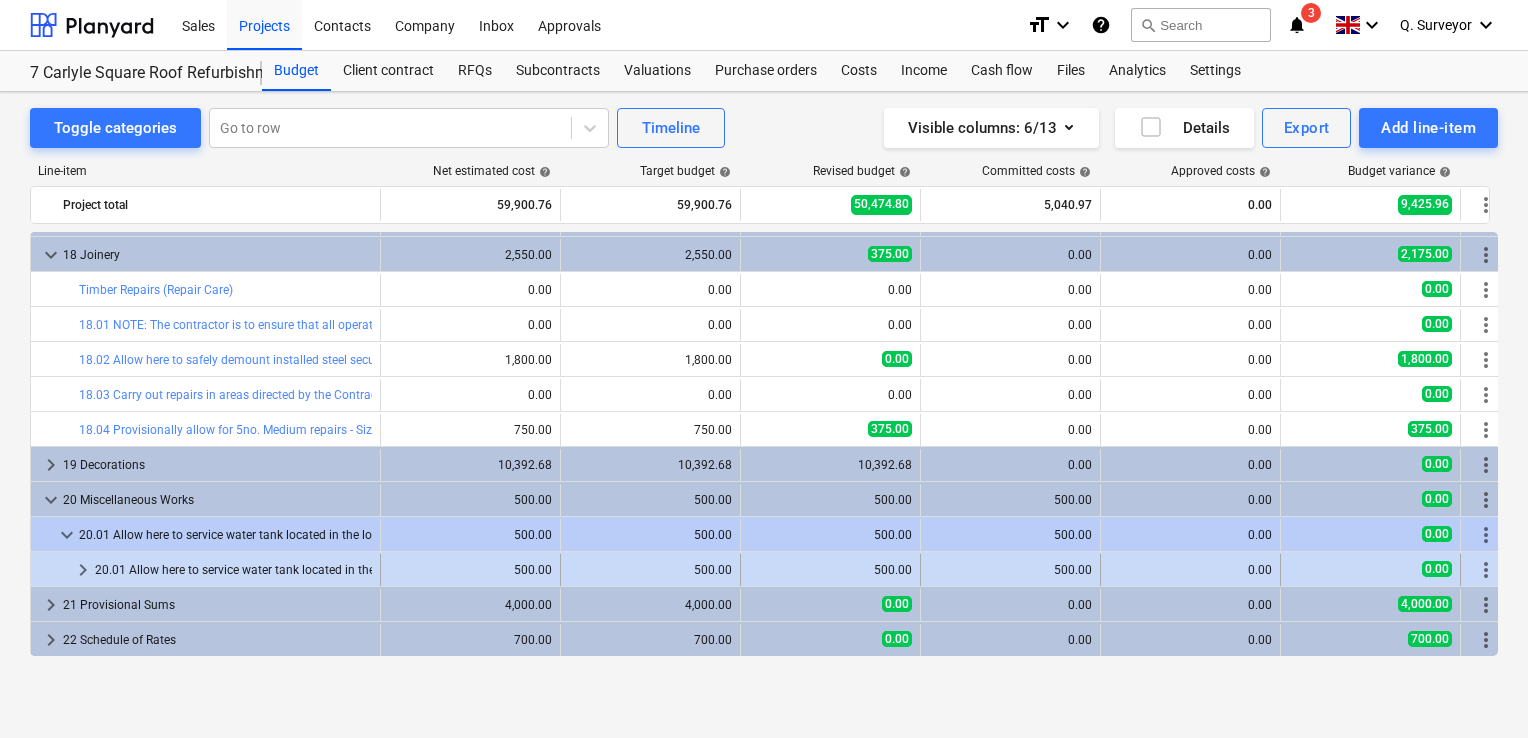 click on "keyboard_arrow_right" at bounding box center [83, 570] 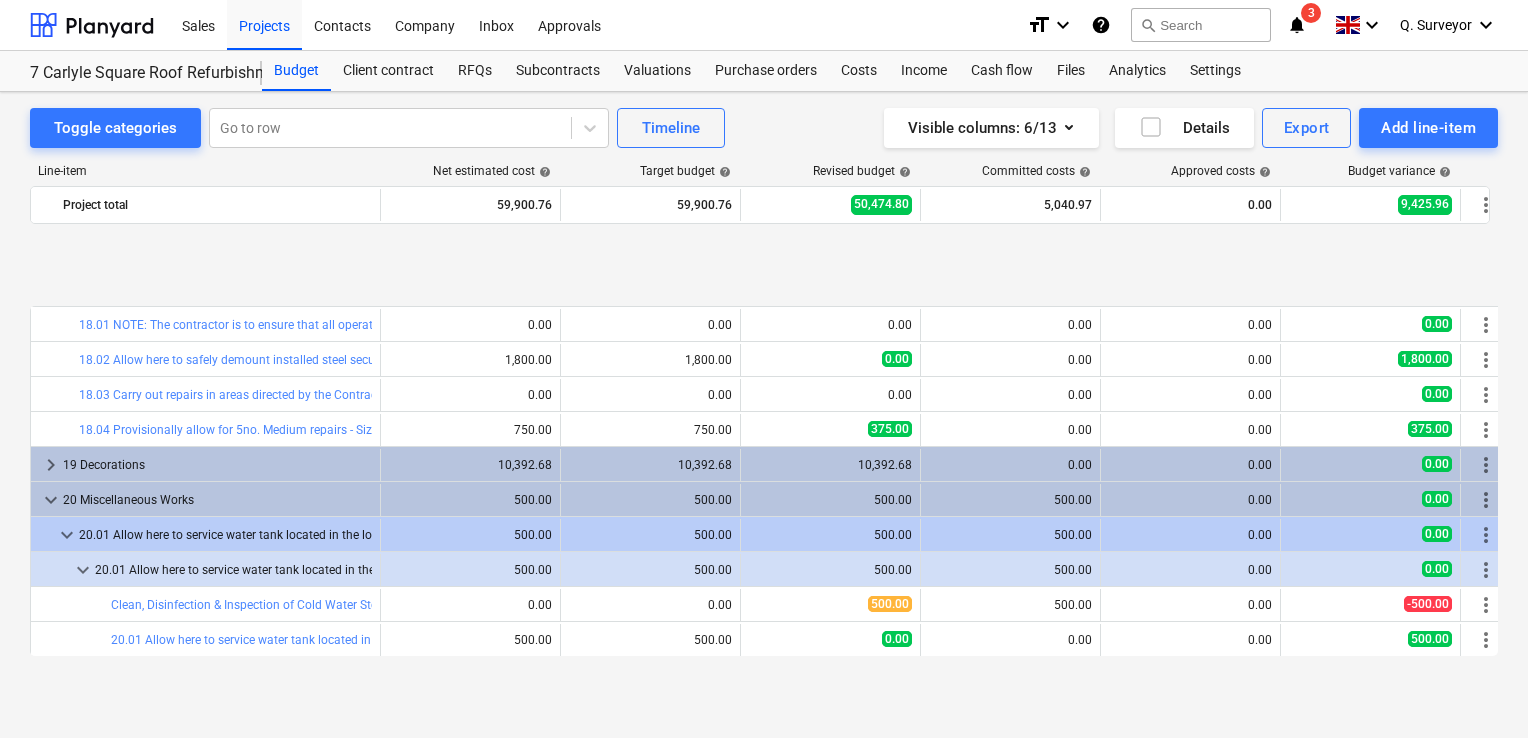 scroll, scrollTop: 1431, scrollLeft: 0, axis: vertical 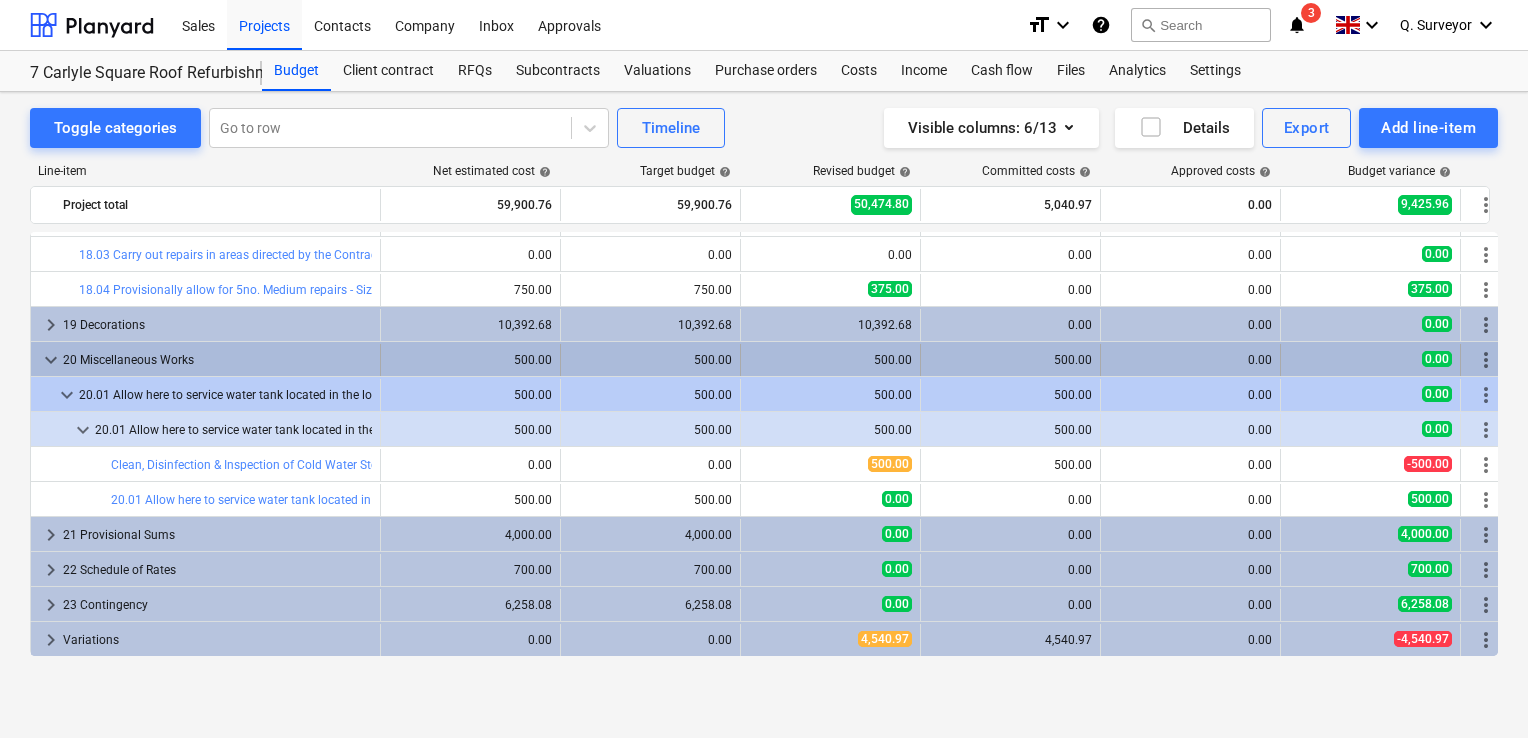 click on "keyboard_arrow_down" at bounding box center (51, 360) 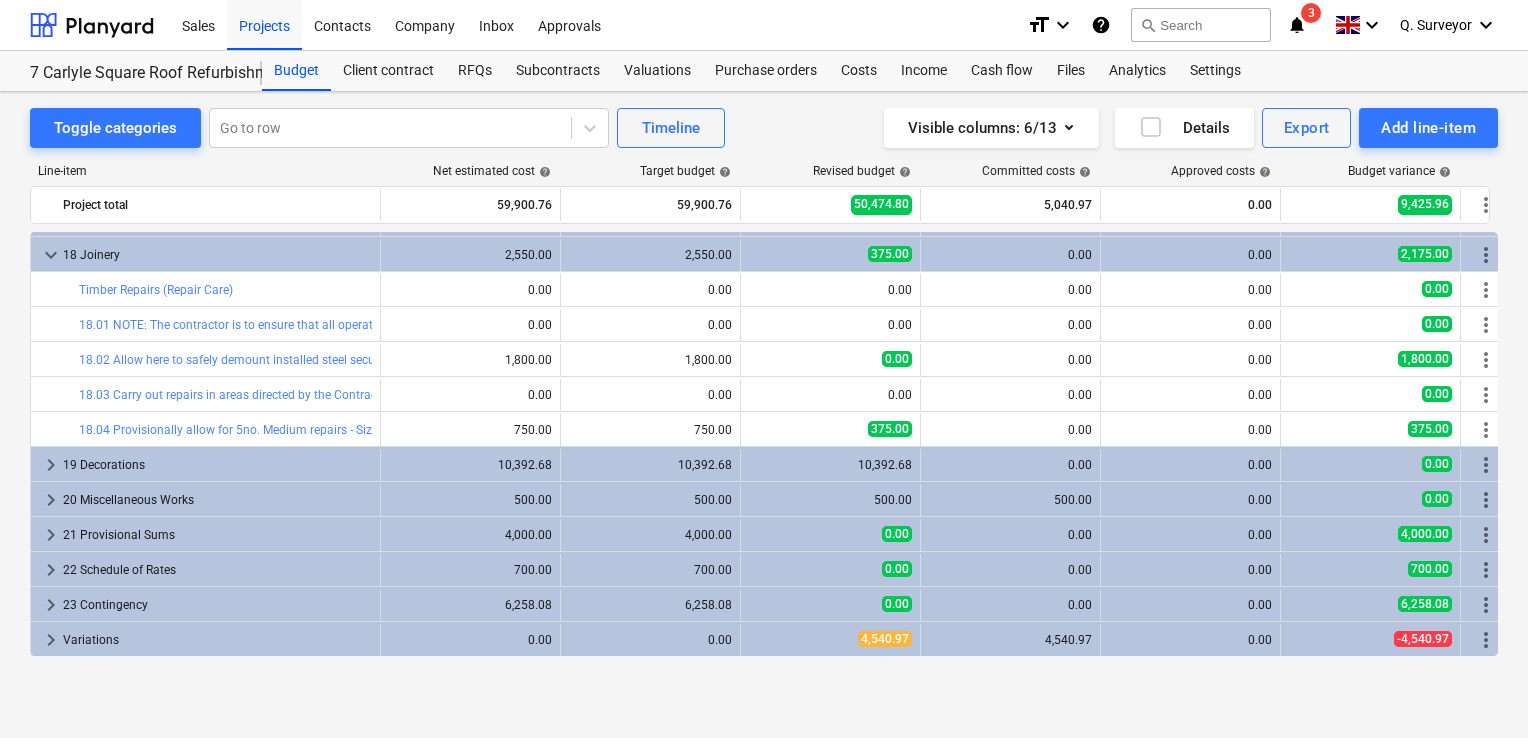 scroll, scrollTop: 1291, scrollLeft: 0, axis: vertical 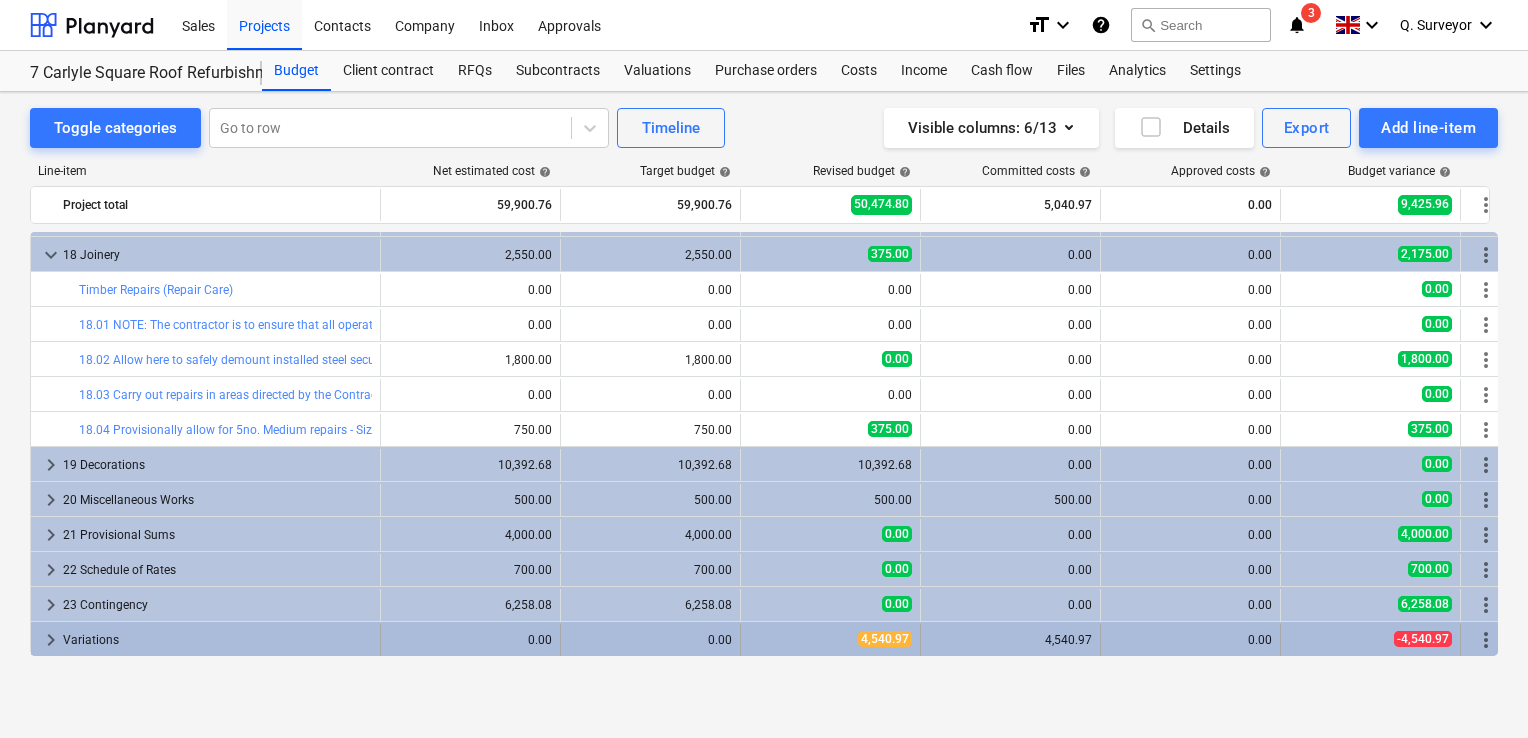 click on "keyboard_arrow_right" at bounding box center (51, 640) 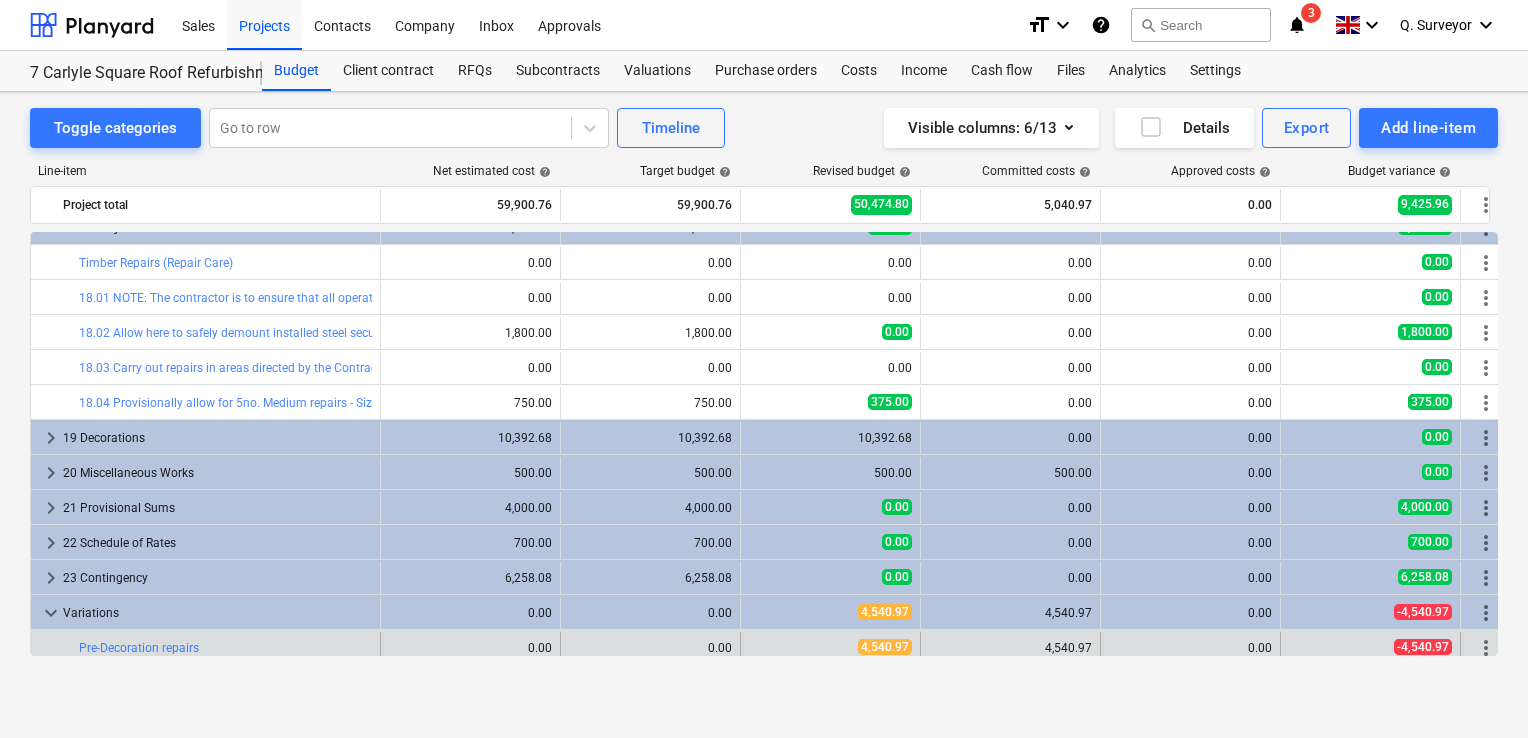 scroll, scrollTop: 1326, scrollLeft: 0, axis: vertical 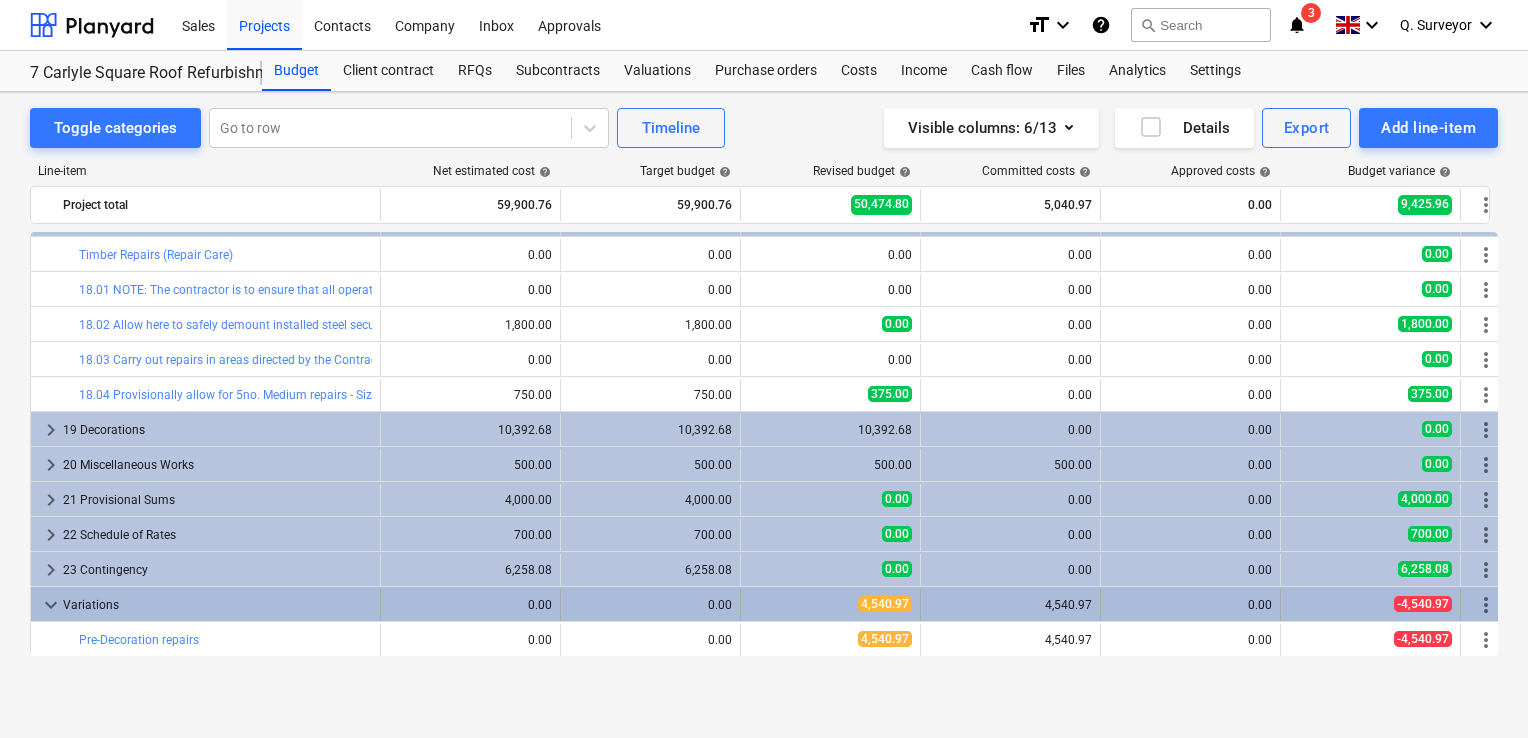 click on "keyboard_arrow_down" at bounding box center (51, 605) 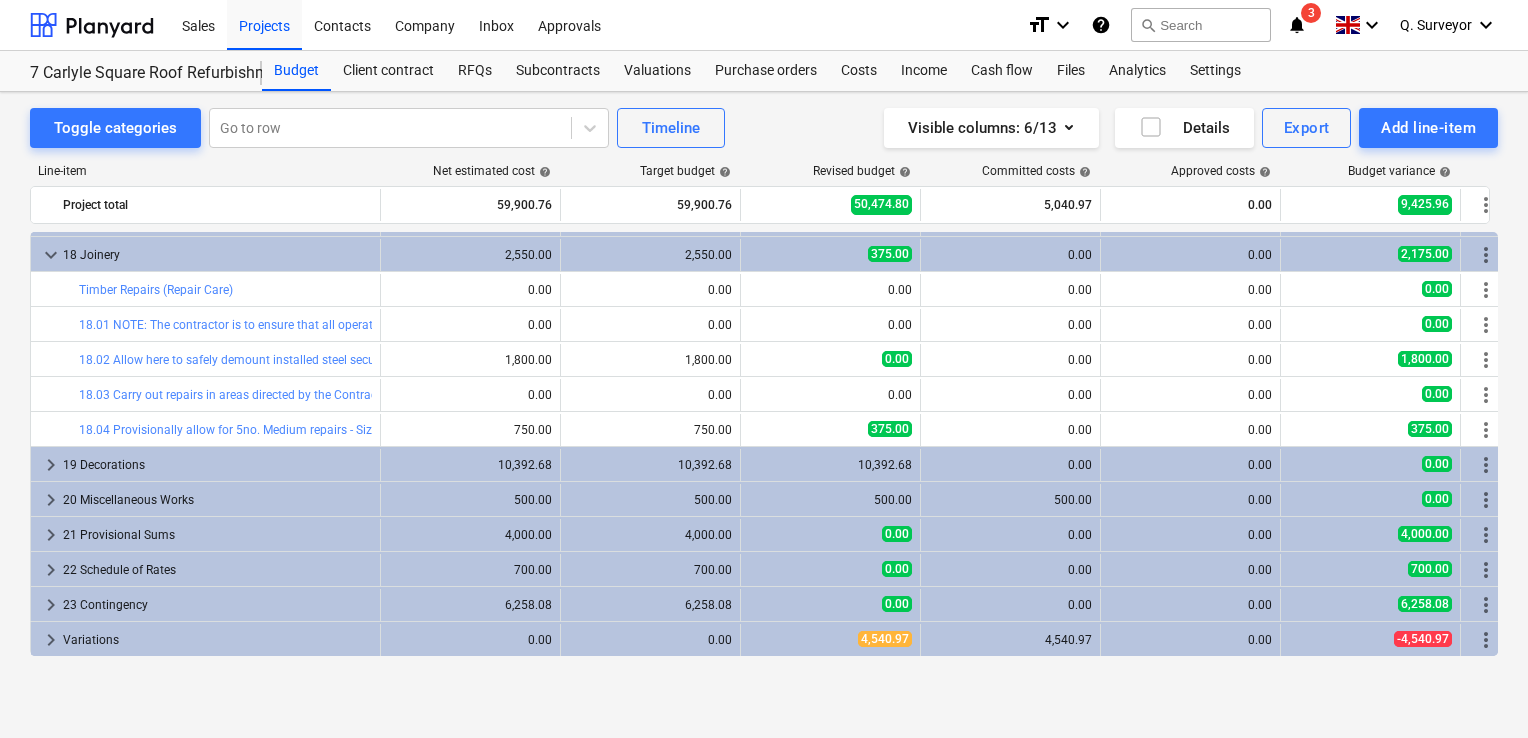 scroll, scrollTop: 1291, scrollLeft: 0, axis: vertical 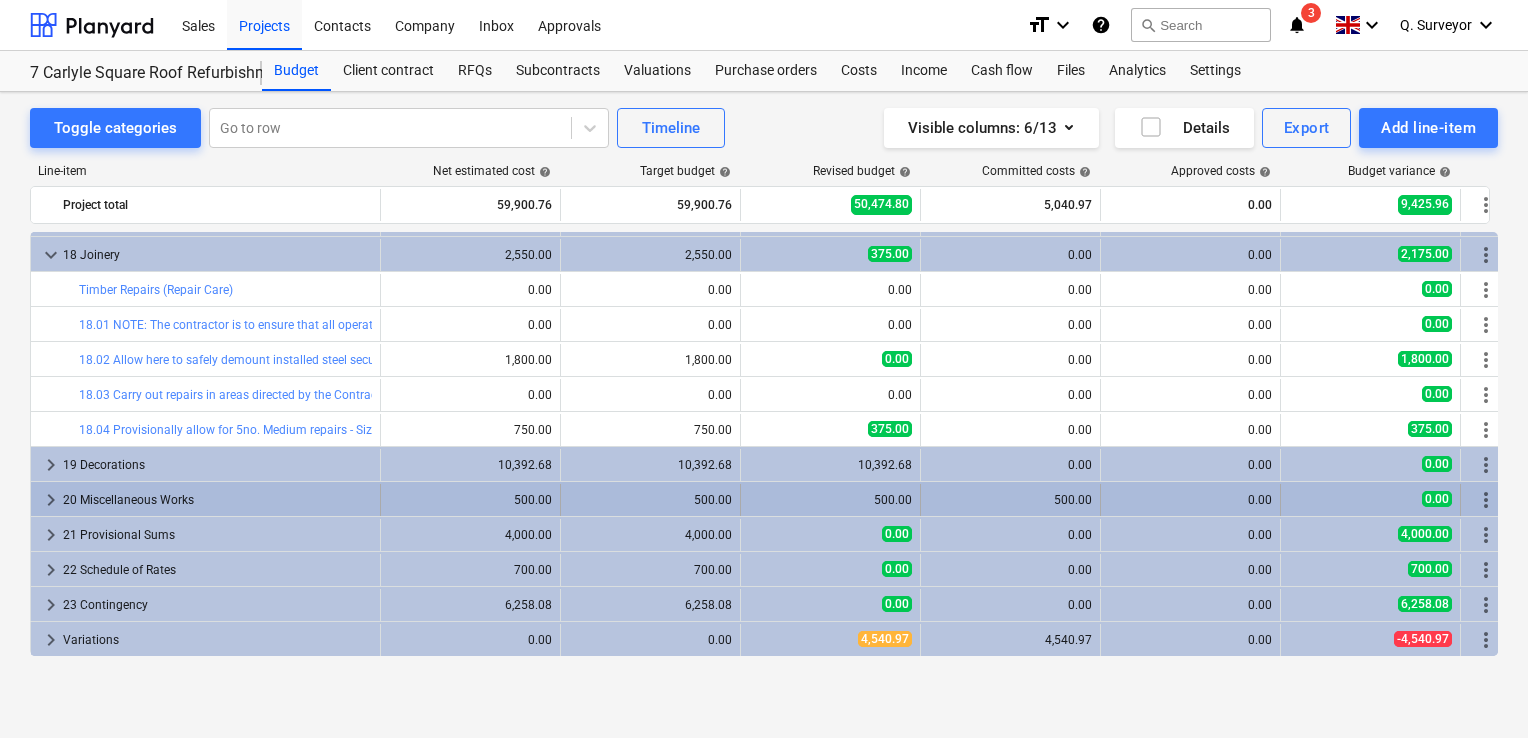 click on "keyboard_arrow_right" at bounding box center (51, 500) 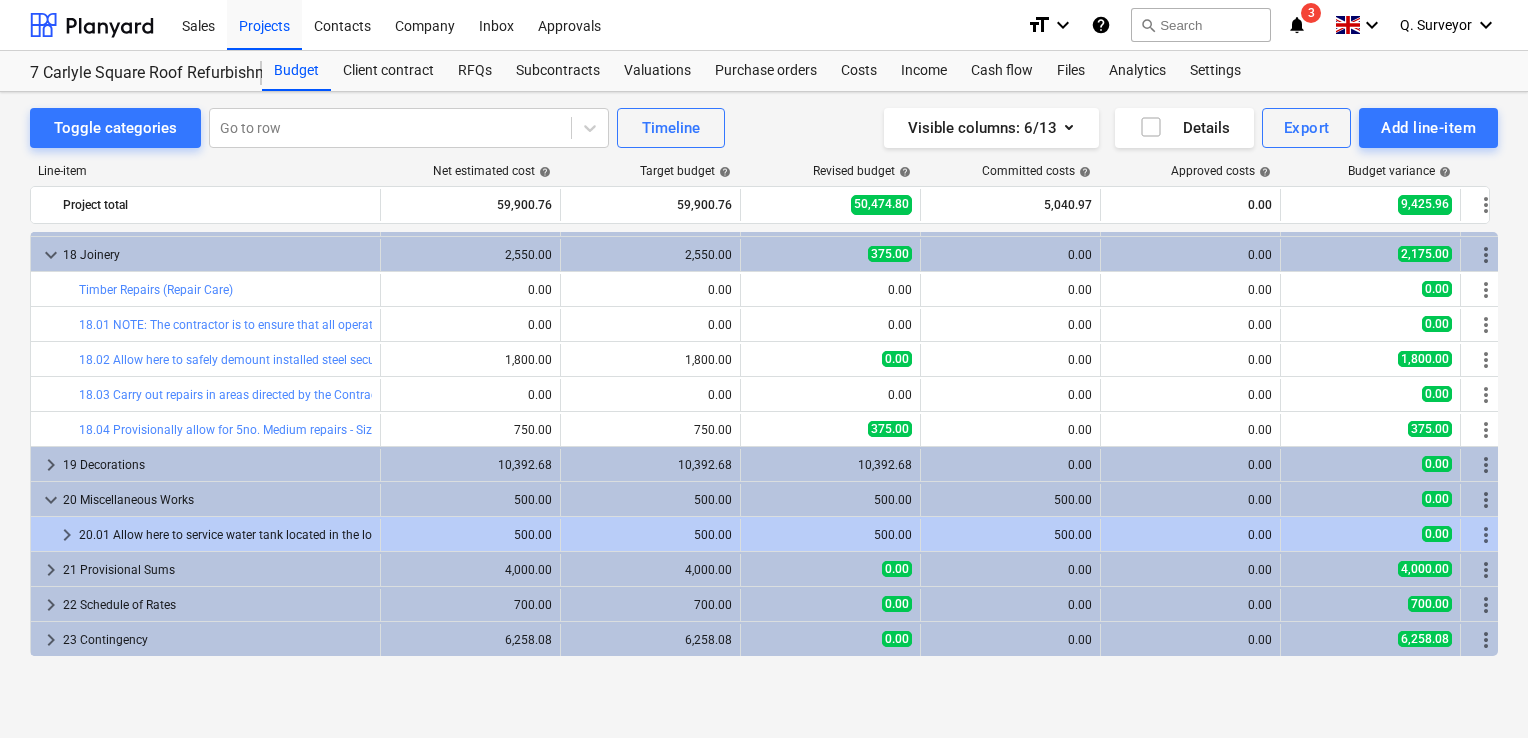click on "keyboard_arrow_down" at bounding box center [51, 500] 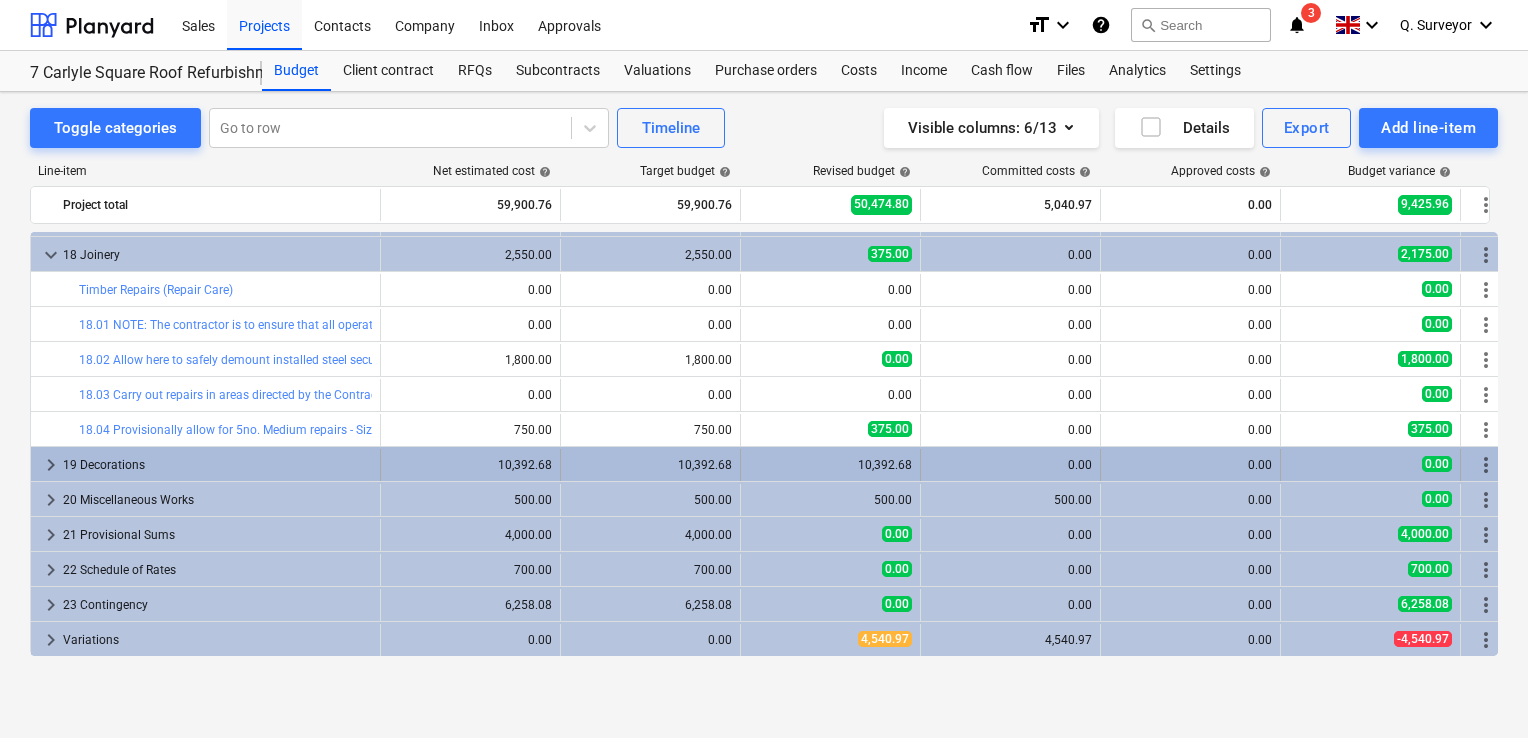 click on "keyboard_arrow_right" at bounding box center [51, 465] 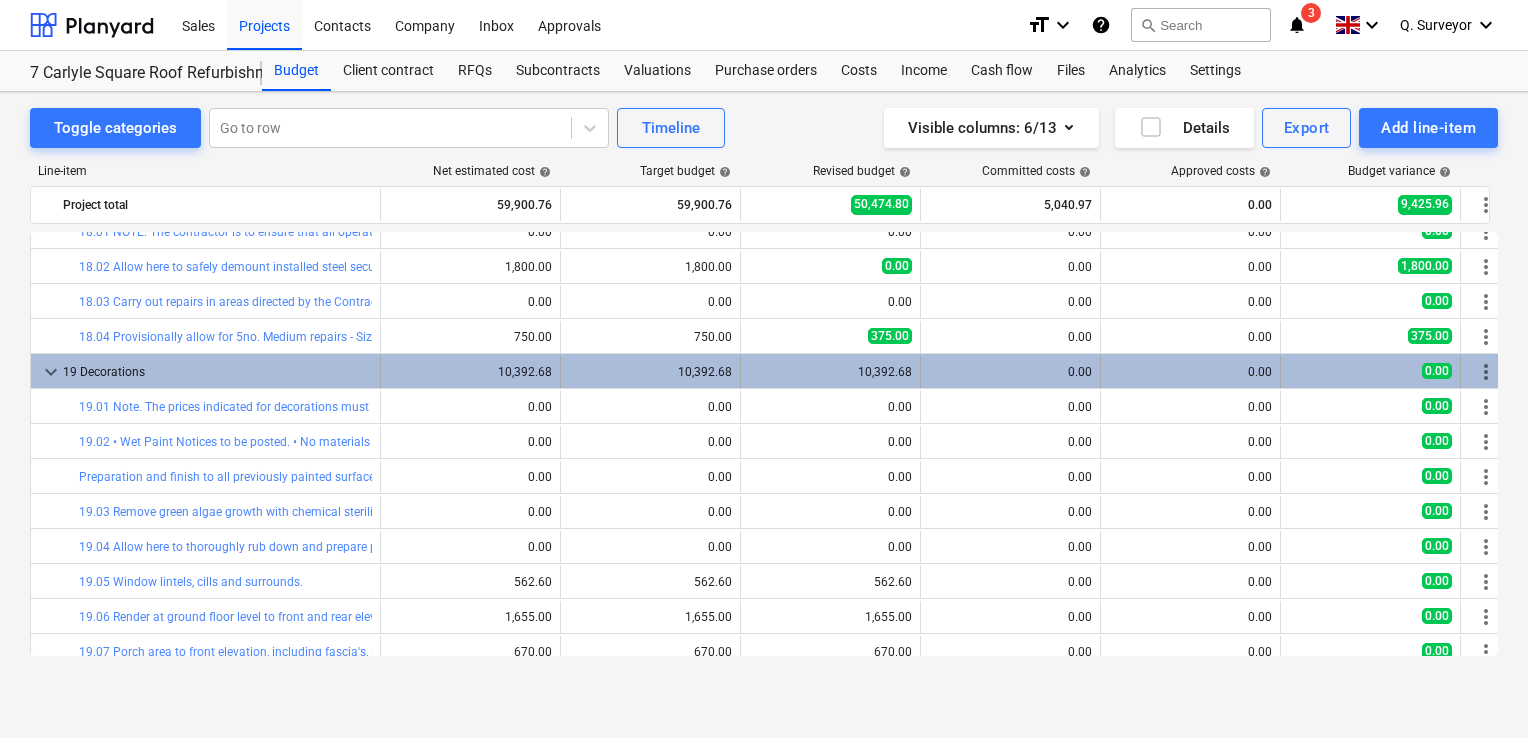 scroll, scrollTop: 1286, scrollLeft: 0, axis: vertical 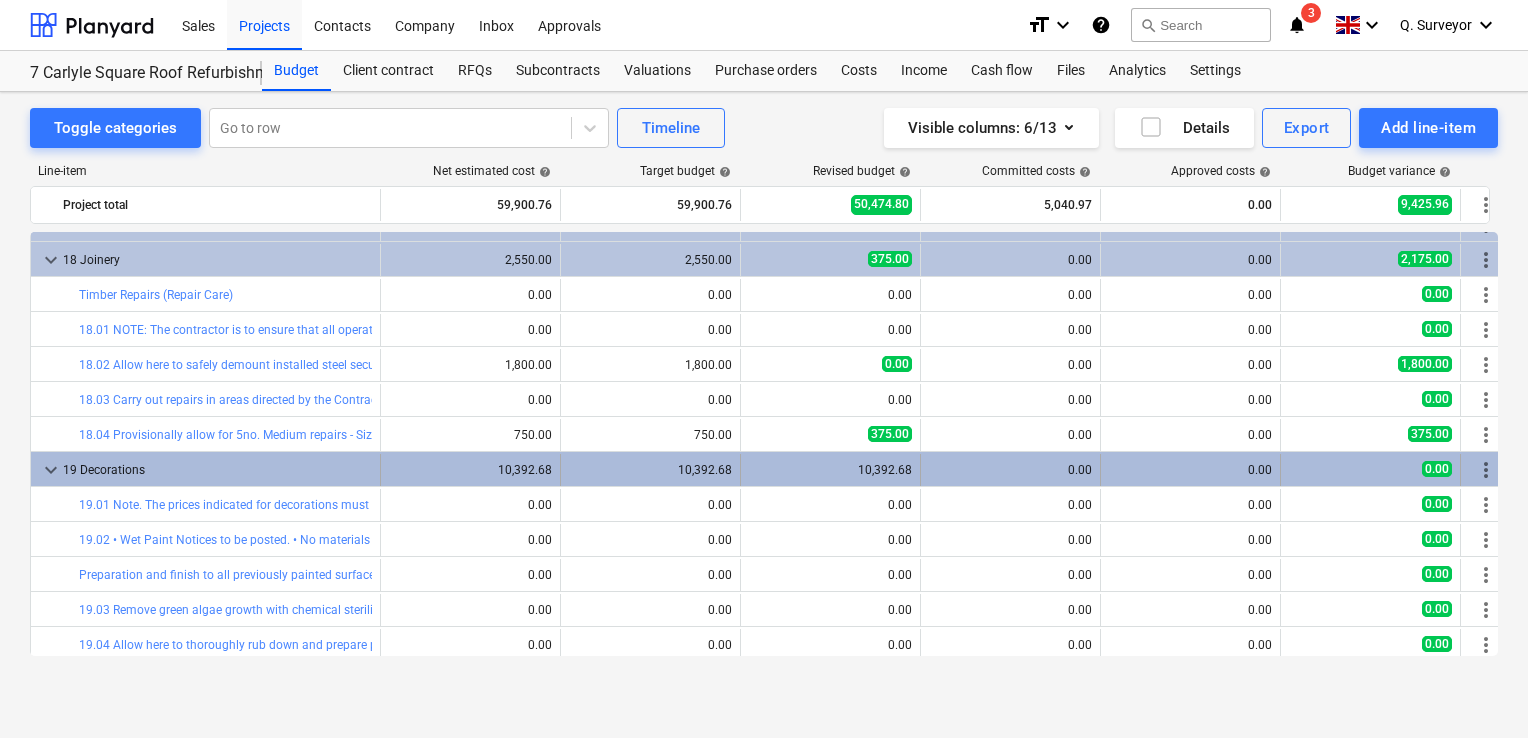 click on "keyboard_arrow_down" at bounding box center (51, 470) 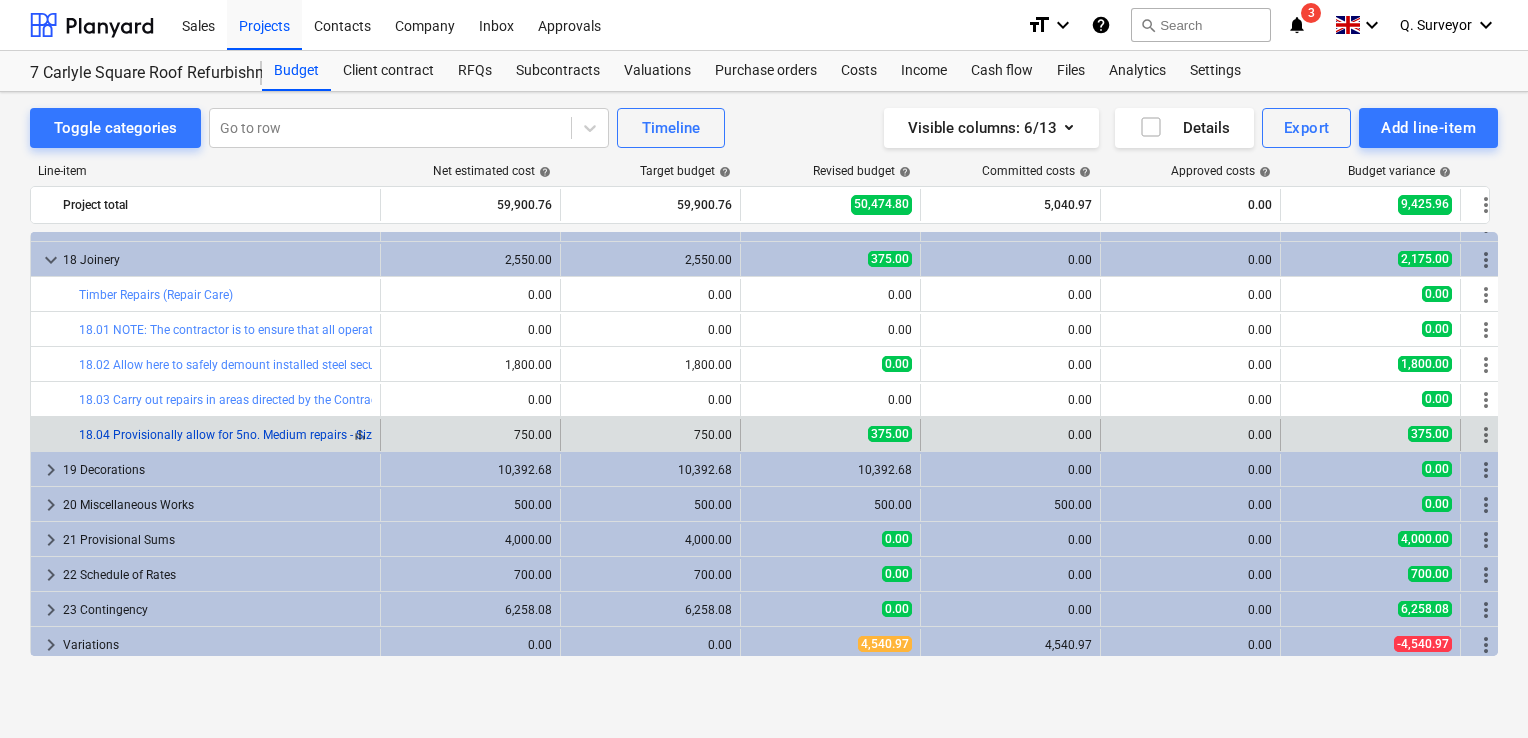 scroll, scrollTop: 1186, scrollLeft: 0, axis: vertical 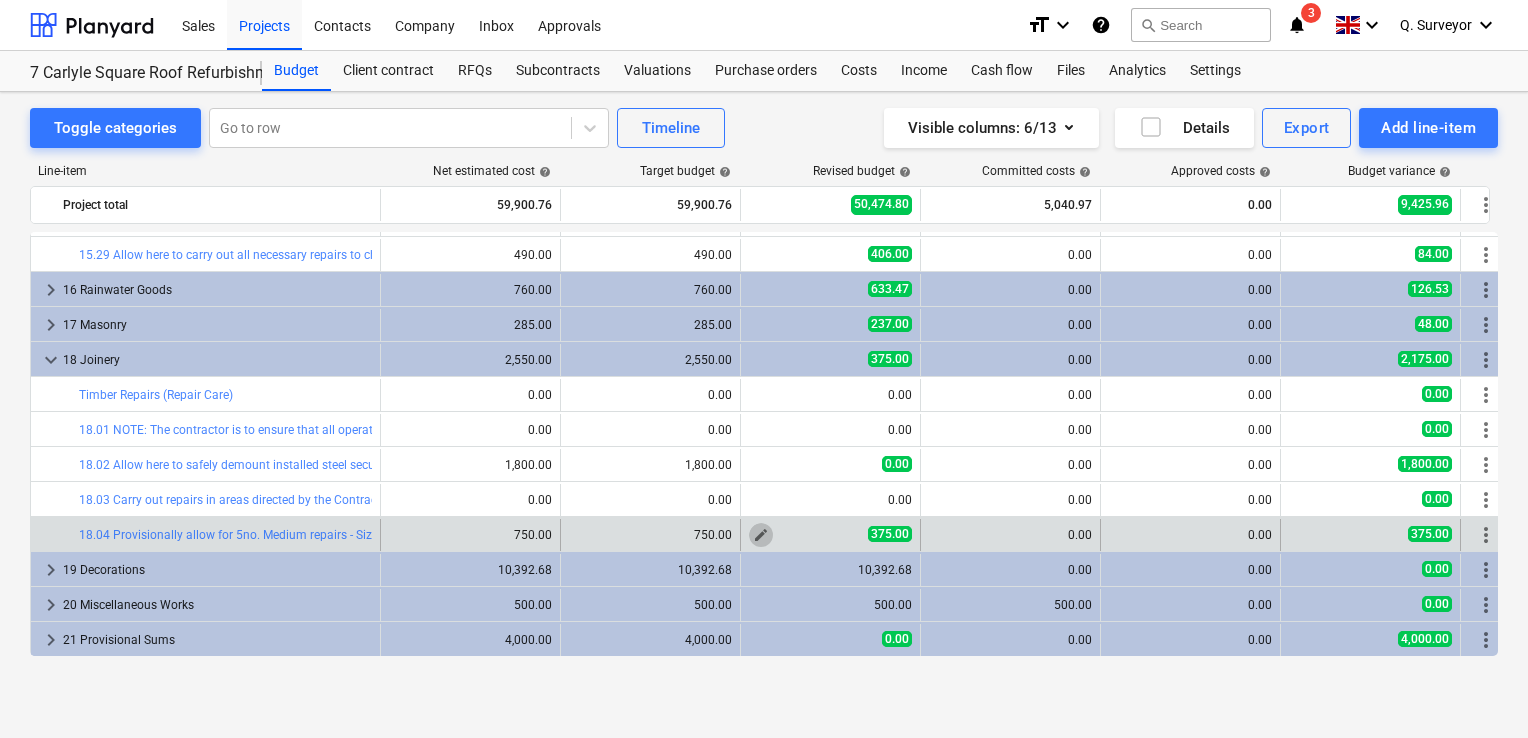 click on "edit" at bounding box center (761, 535) 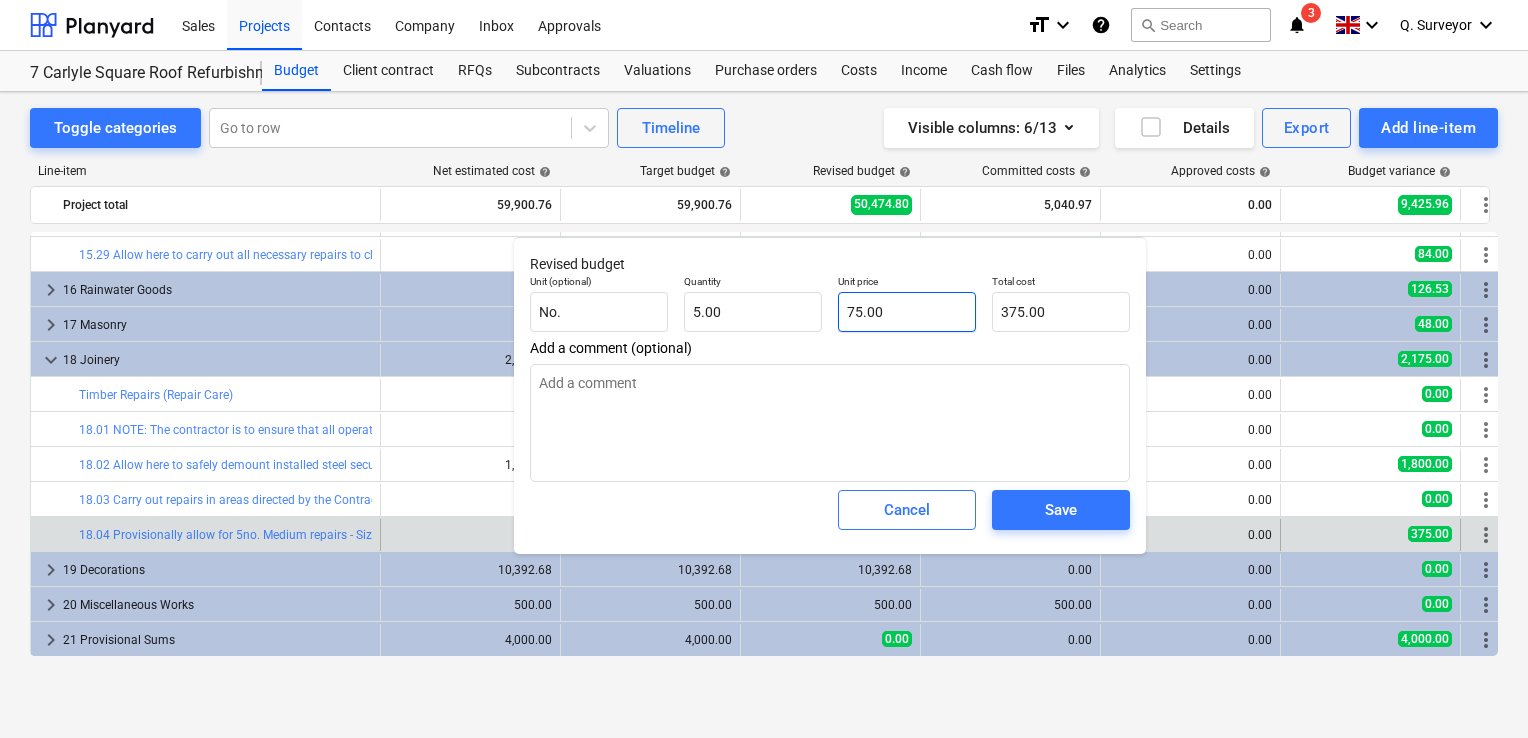 type on "75" 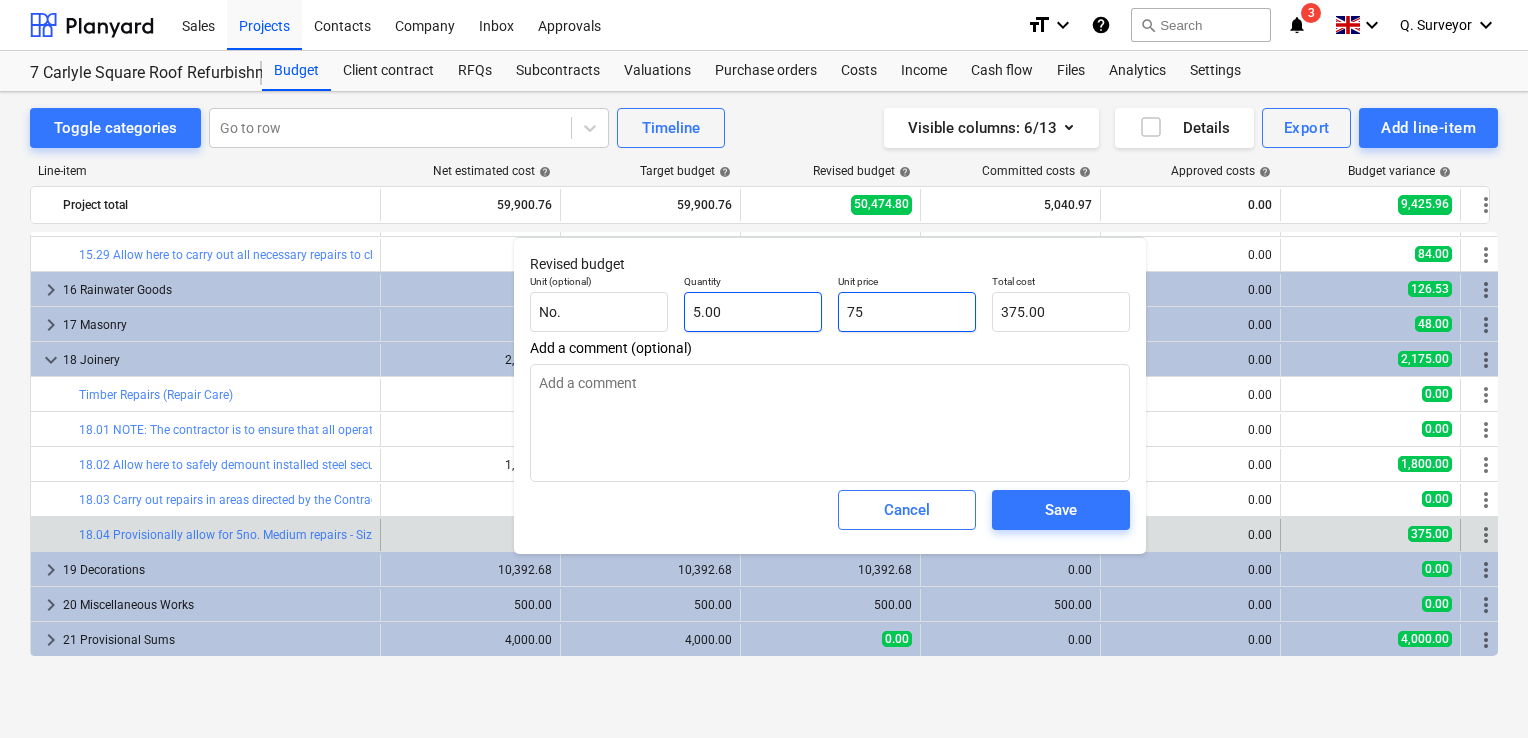 drag, startPoint x: 924, startPoint y: 307, endPoint x: 802, endPoint y: 315, distance: 122.26202 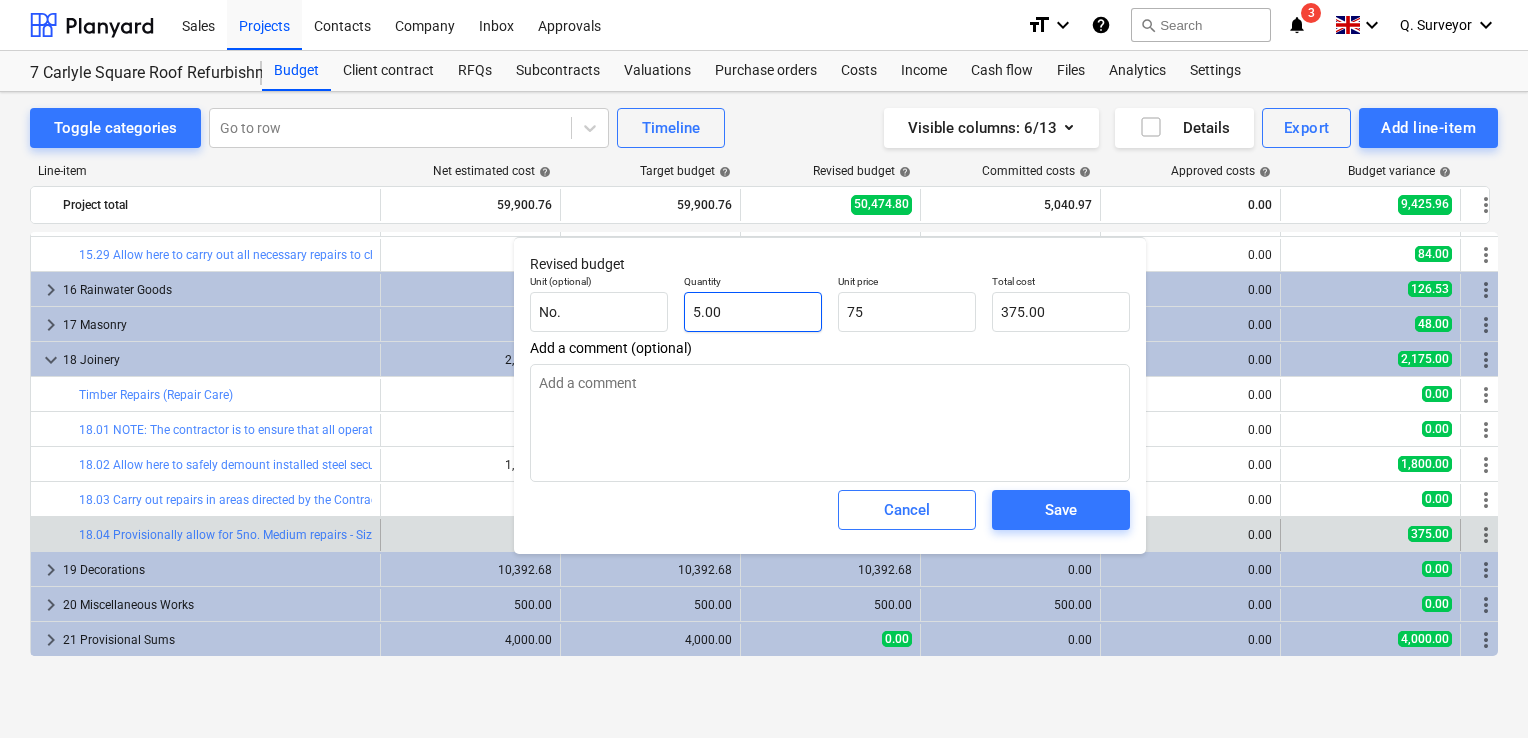 type on "x" 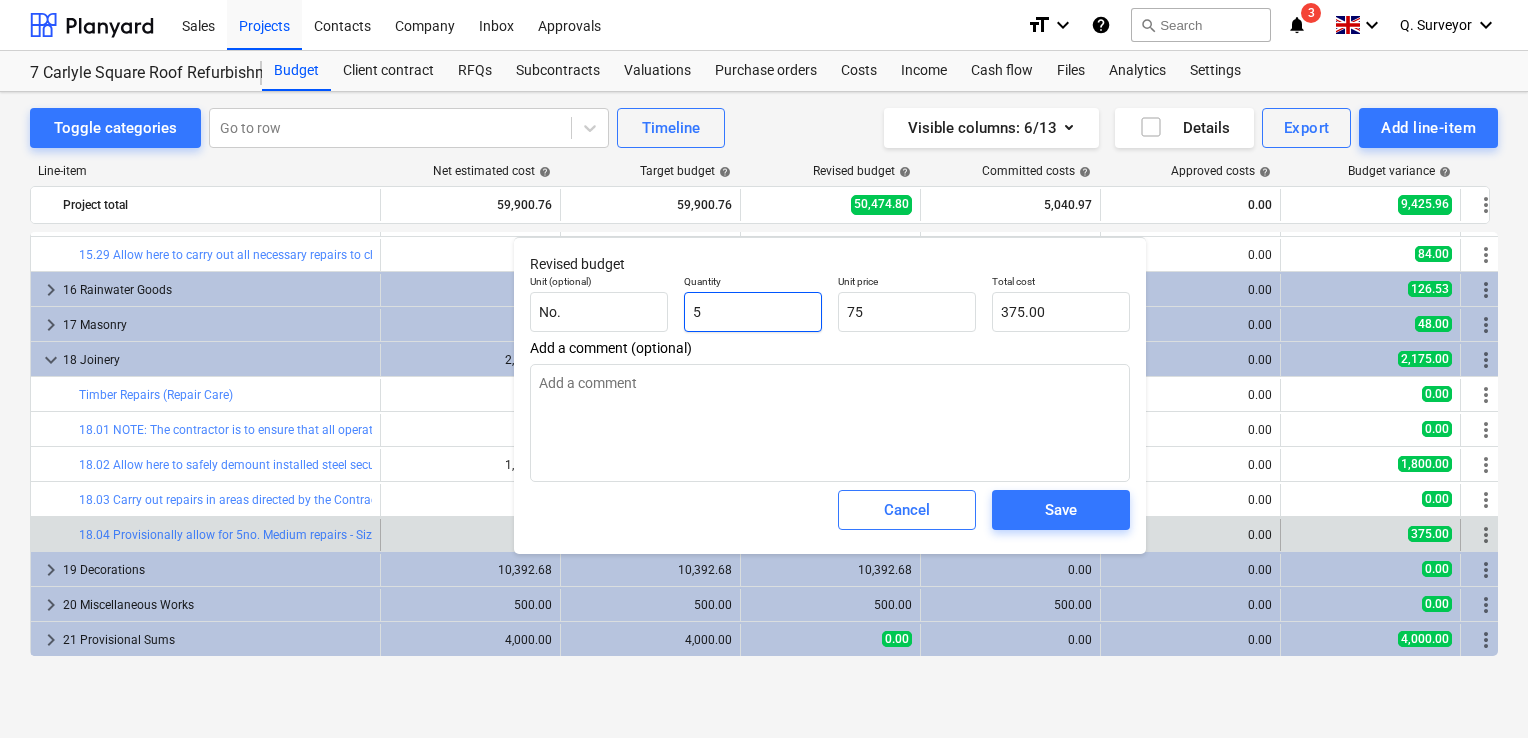 click on "5" at bounding box center (753, 312) 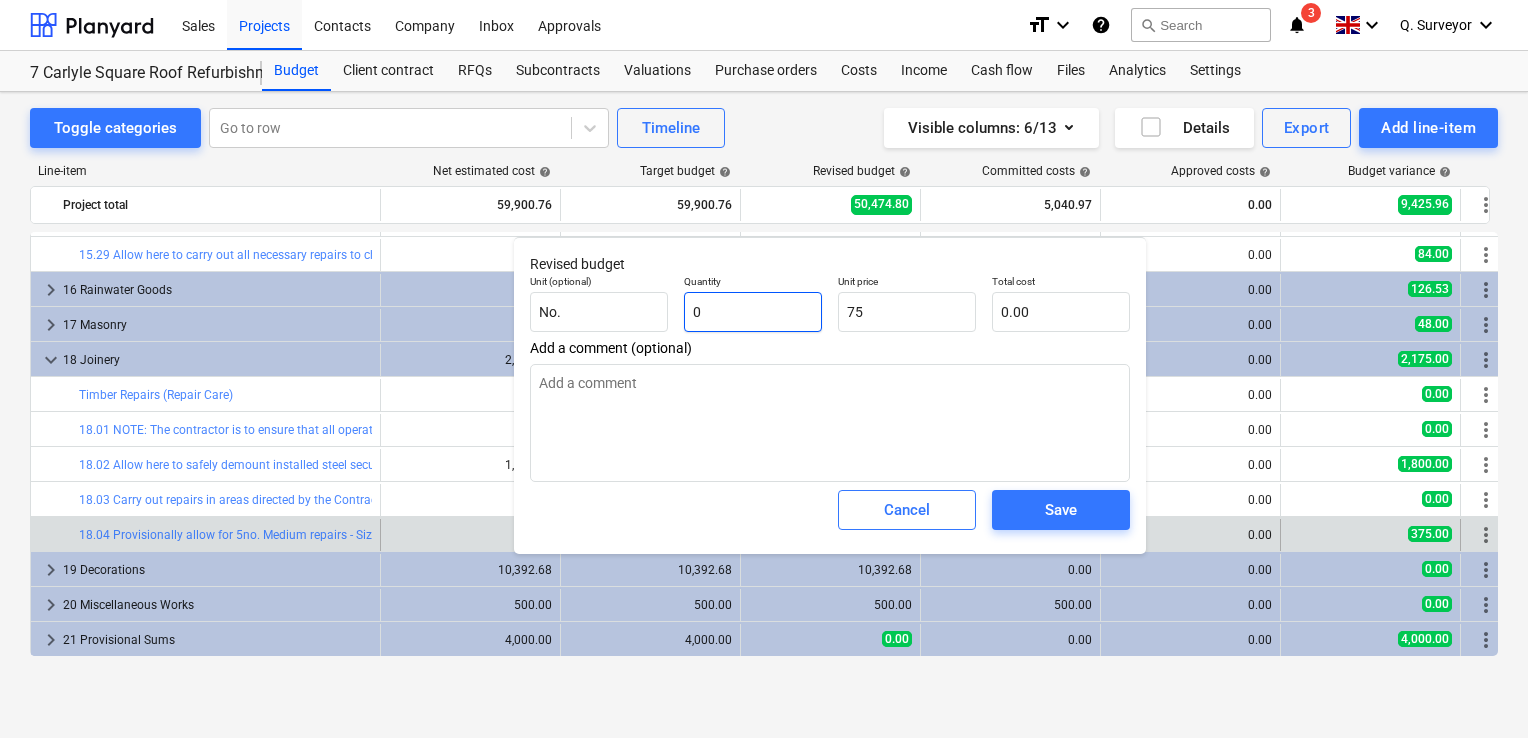 type on "0.00" 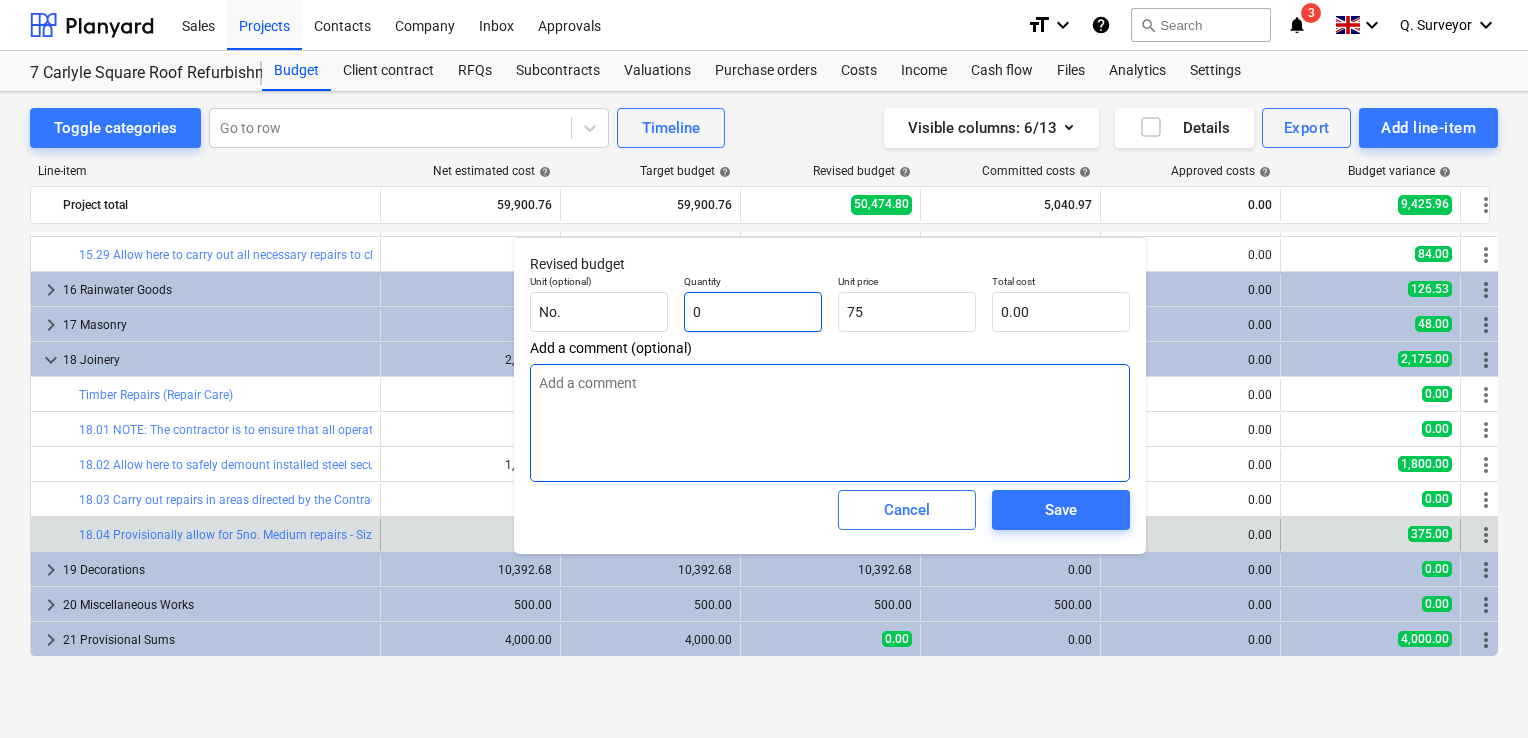 type on "0" 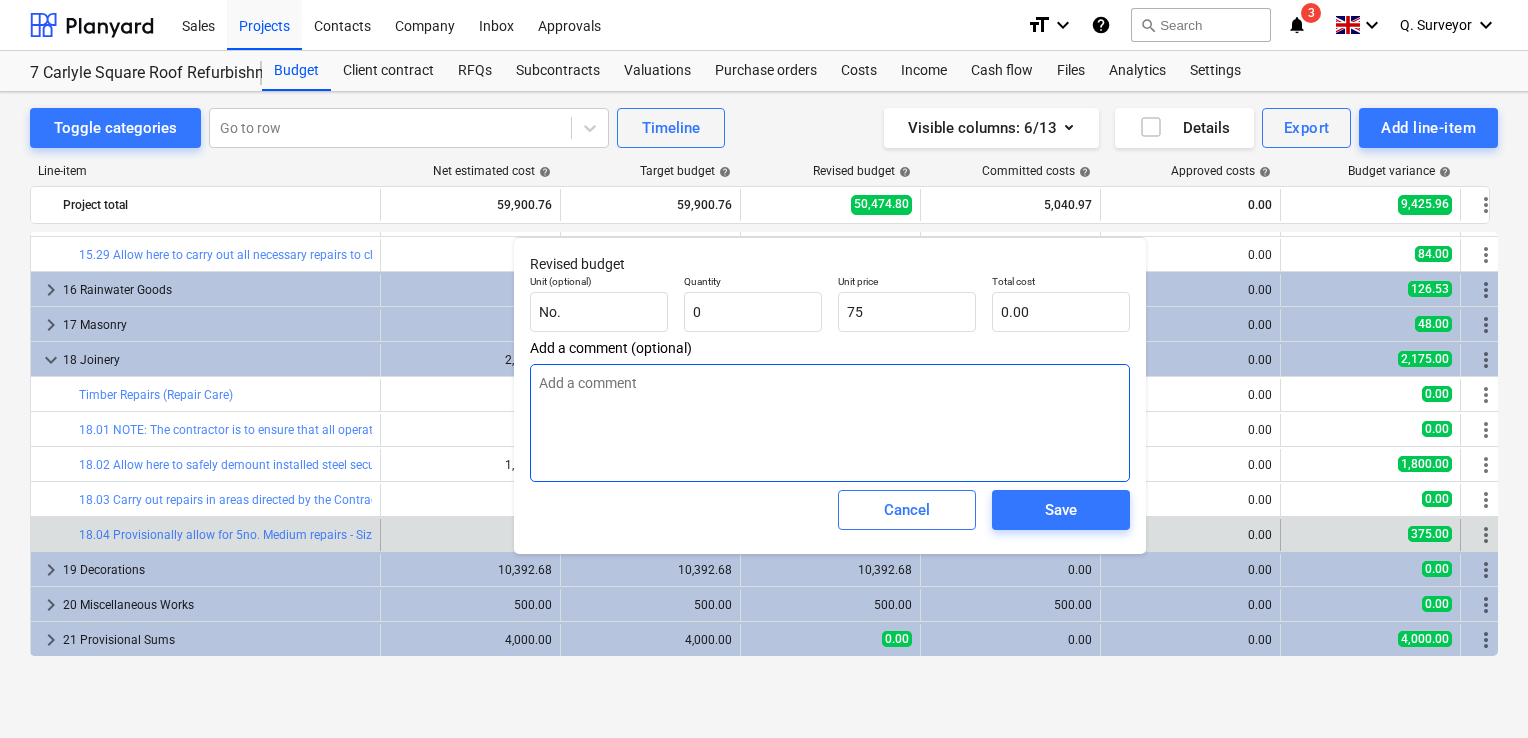 click at bounding box center [830, 423] 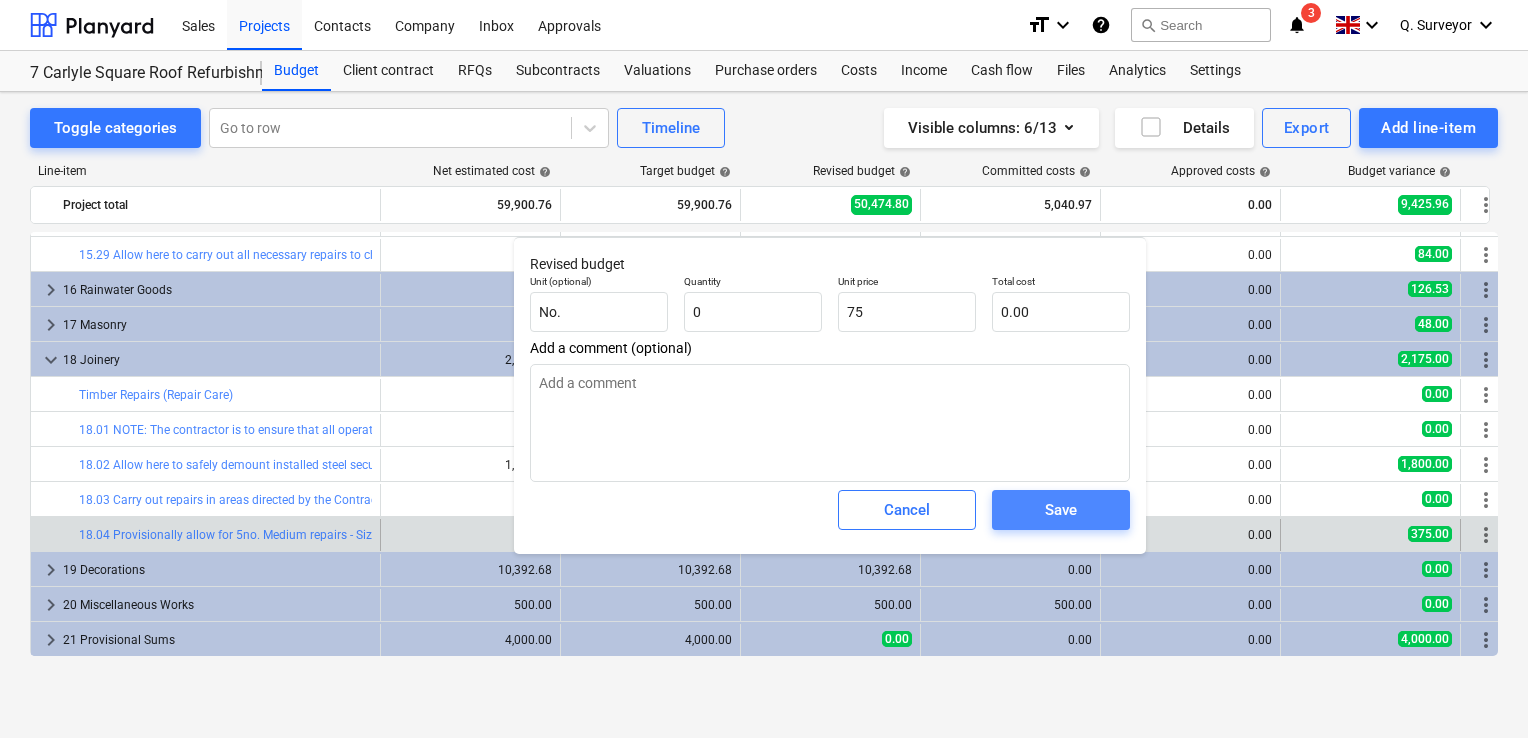 click on "Save" at bounding box center [1061, 510] 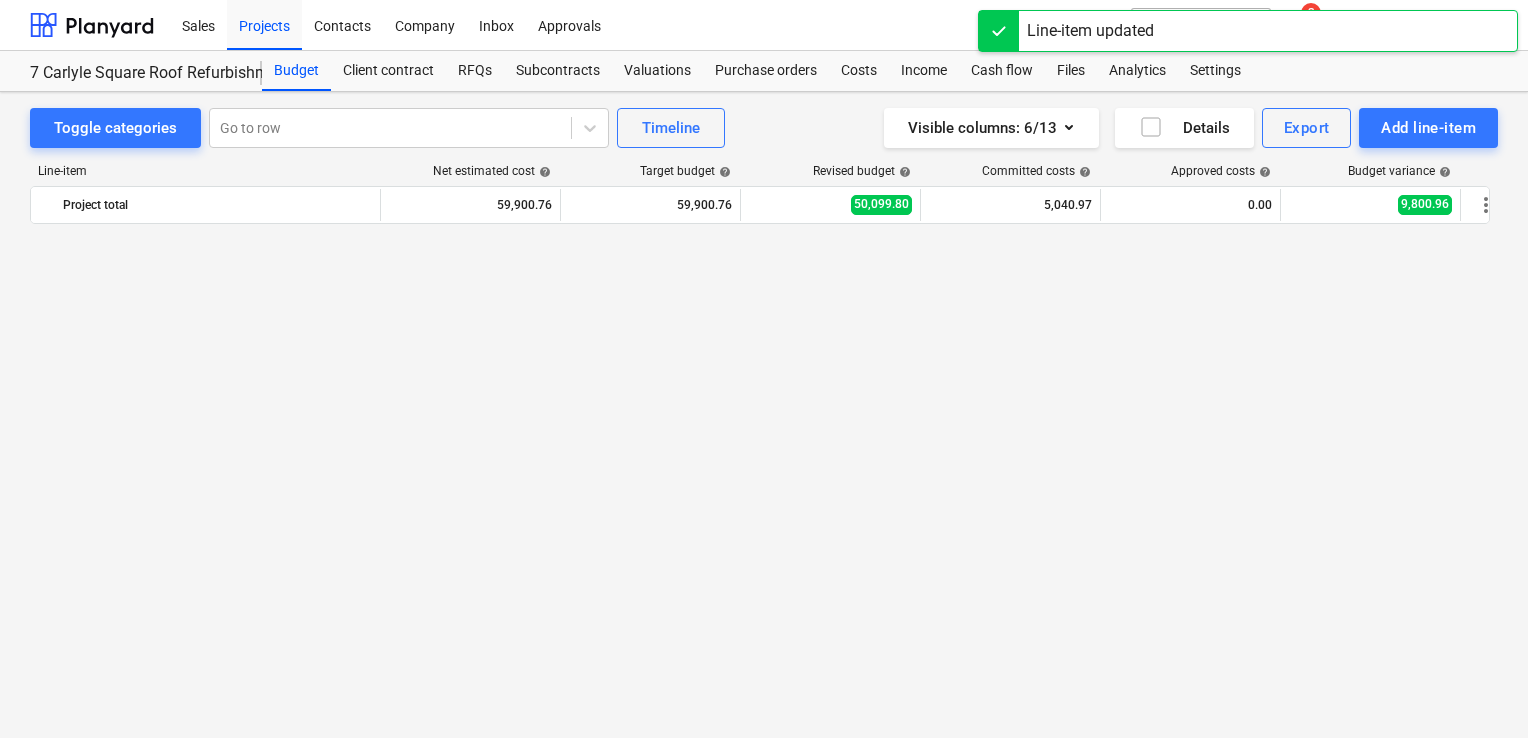 scroll, scrollTop: 1186, scrollLeft: 0, axis: vertical 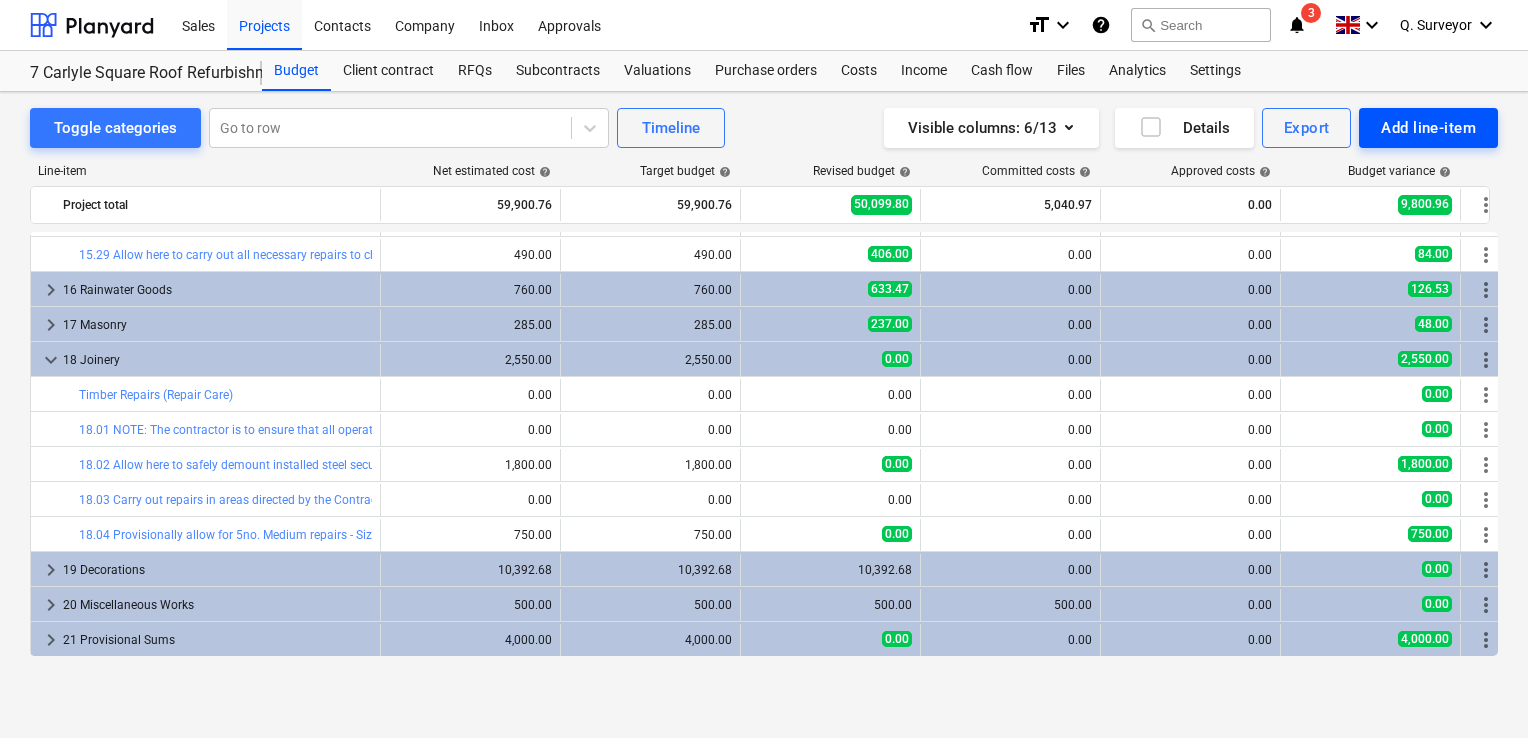 click on "Add line-item" at bounding box center (1428, 128) 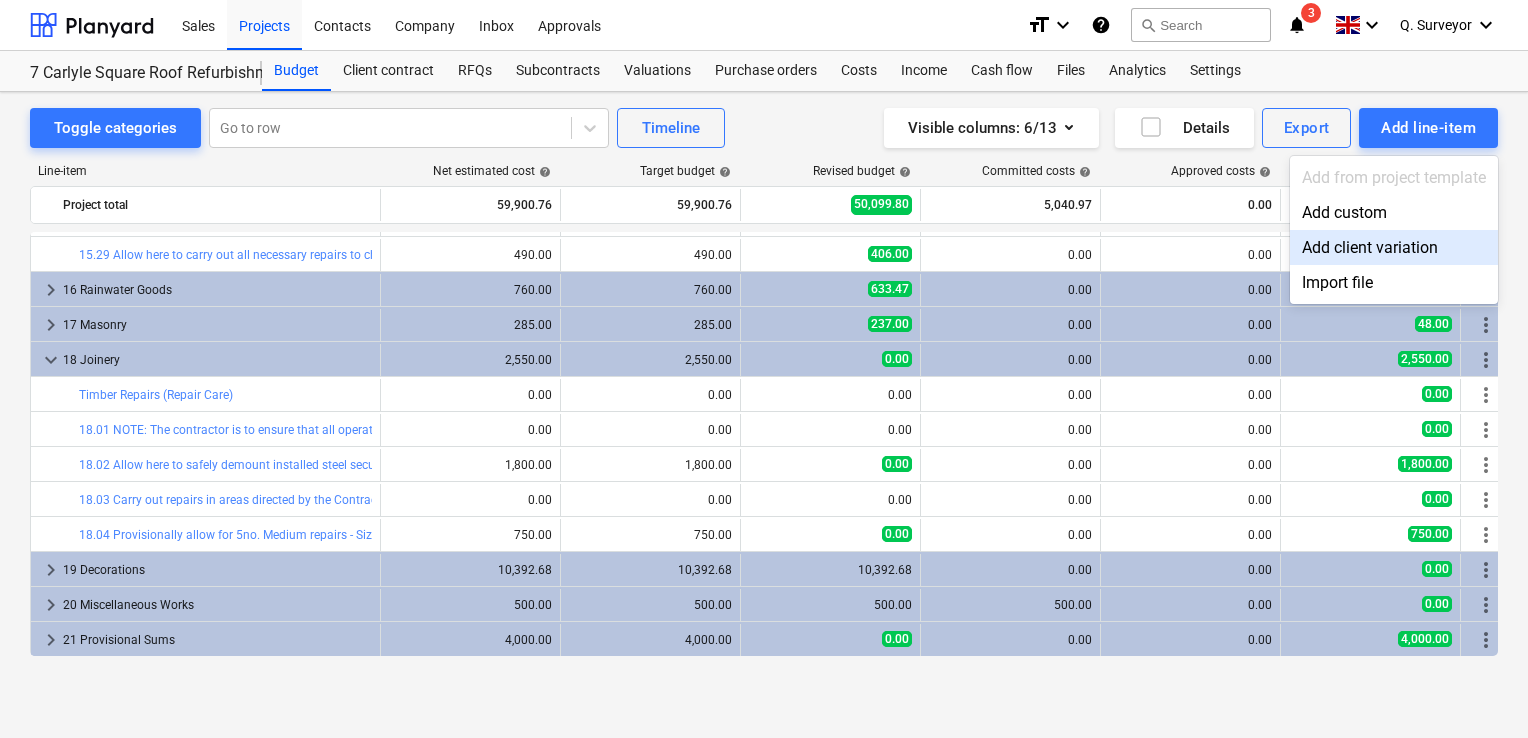 click on "Add client variation" at bounding box center [1394, 247] 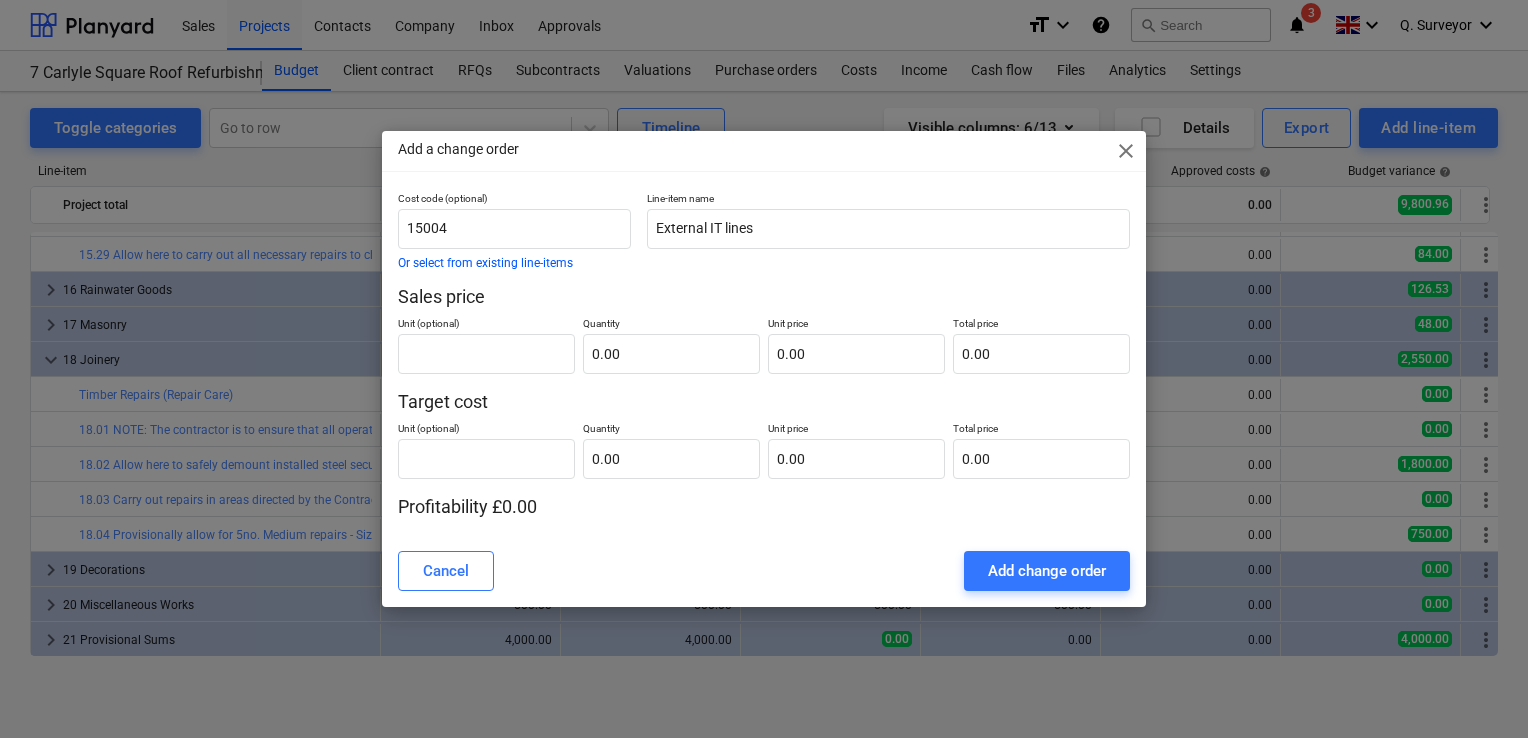 type on "0.00" 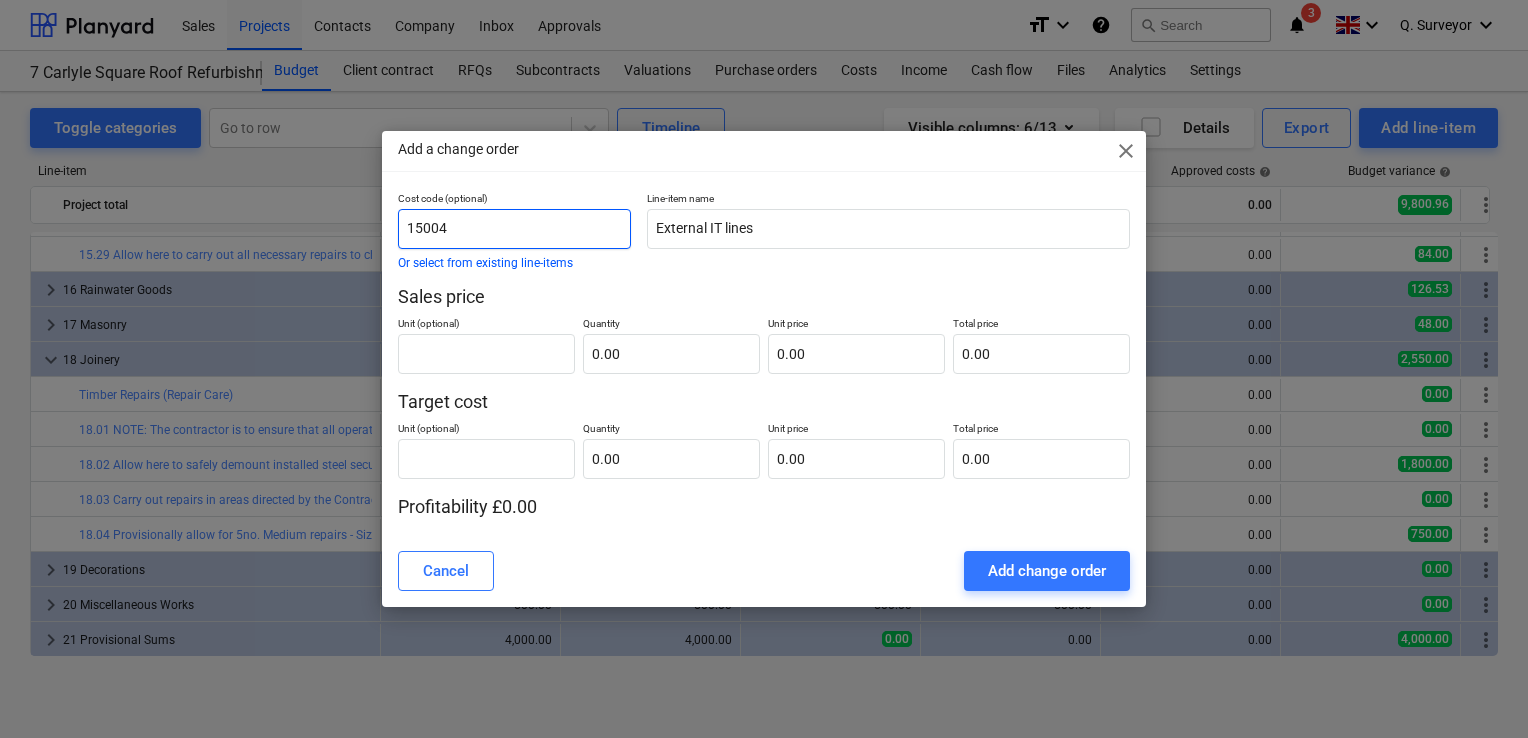 click on "15004" at bounding box center (514, 229) 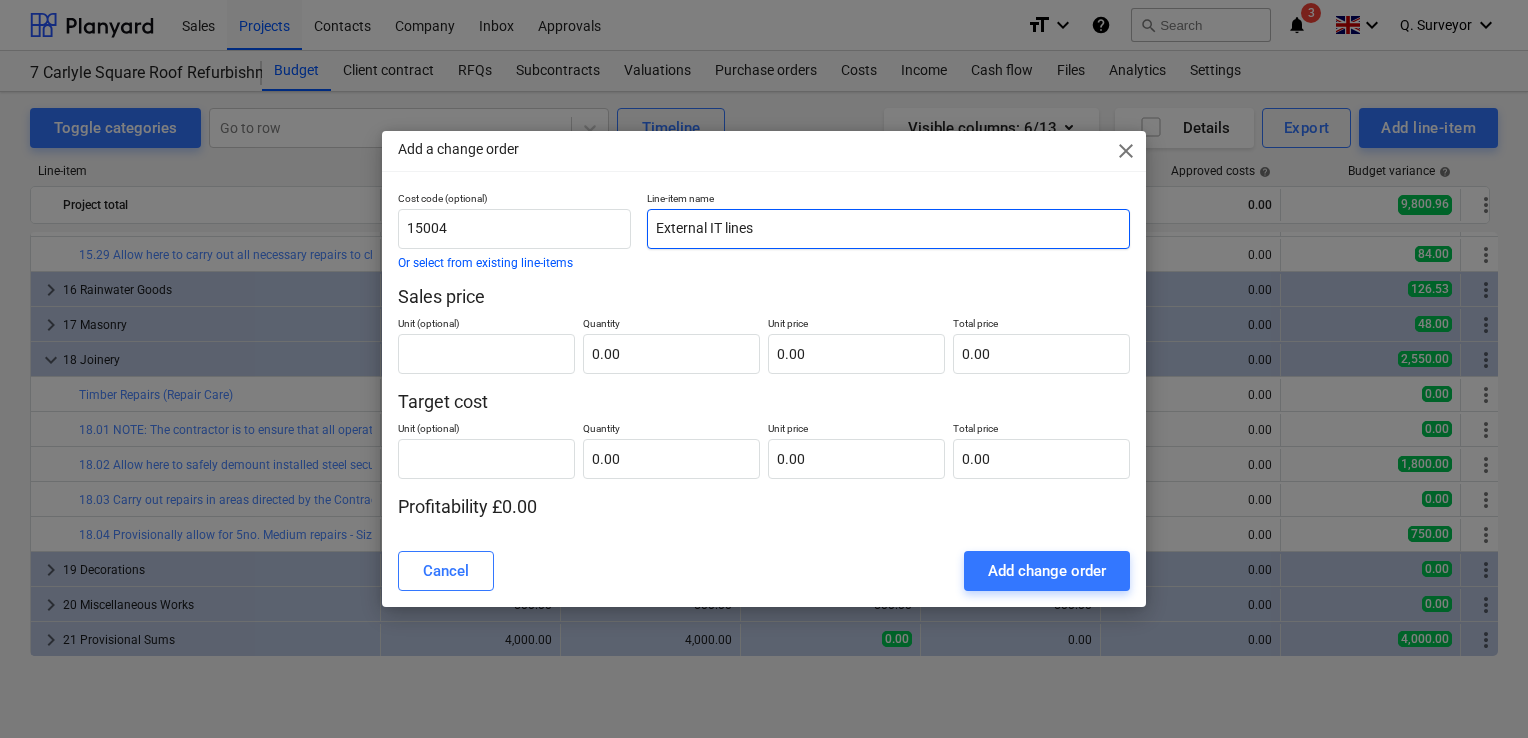 click on "External IT lines" at bounding box center [888, 229] 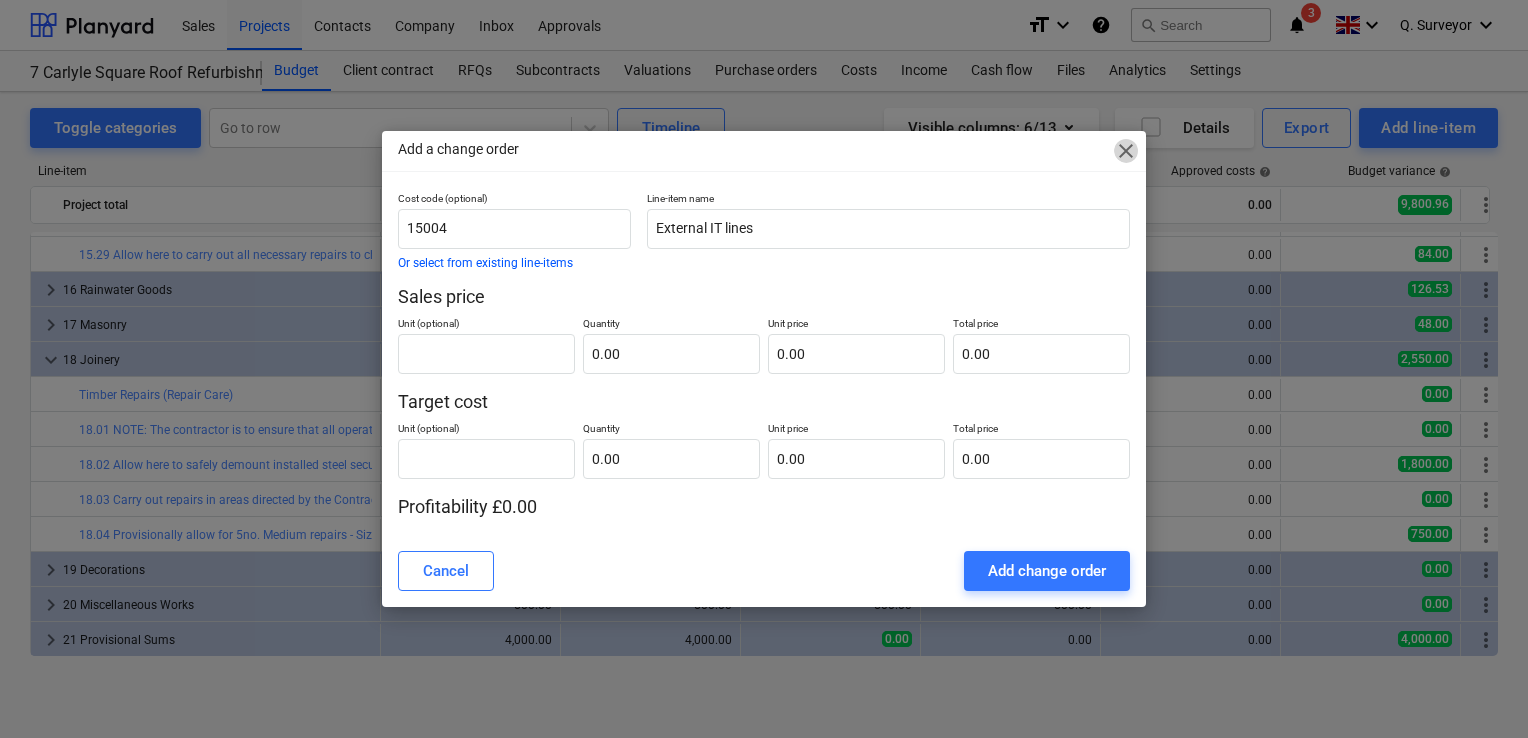 click on "close" at bounding box center [1126, 151] 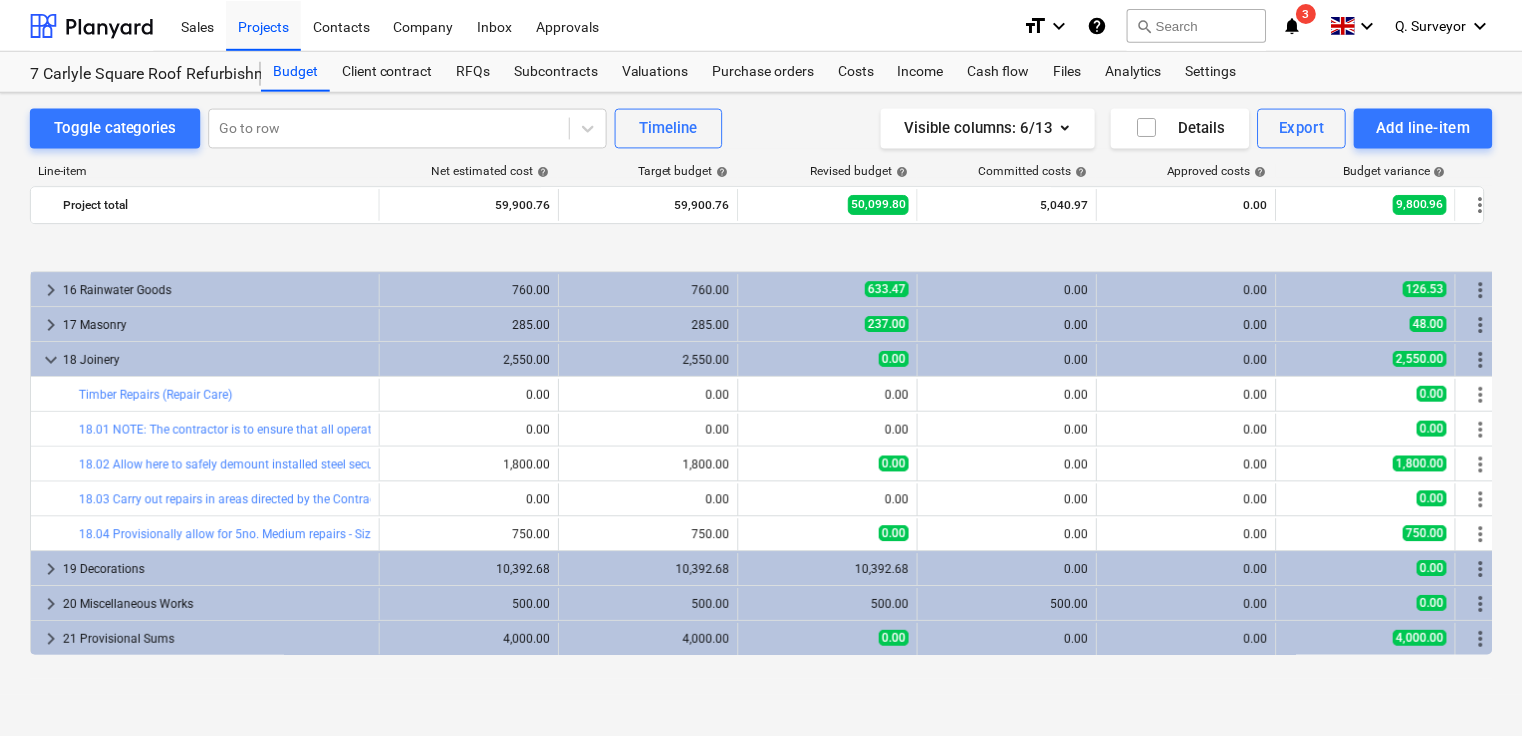scroll, scrollTop: 1291, scrollLeft: 0, axis: vertical 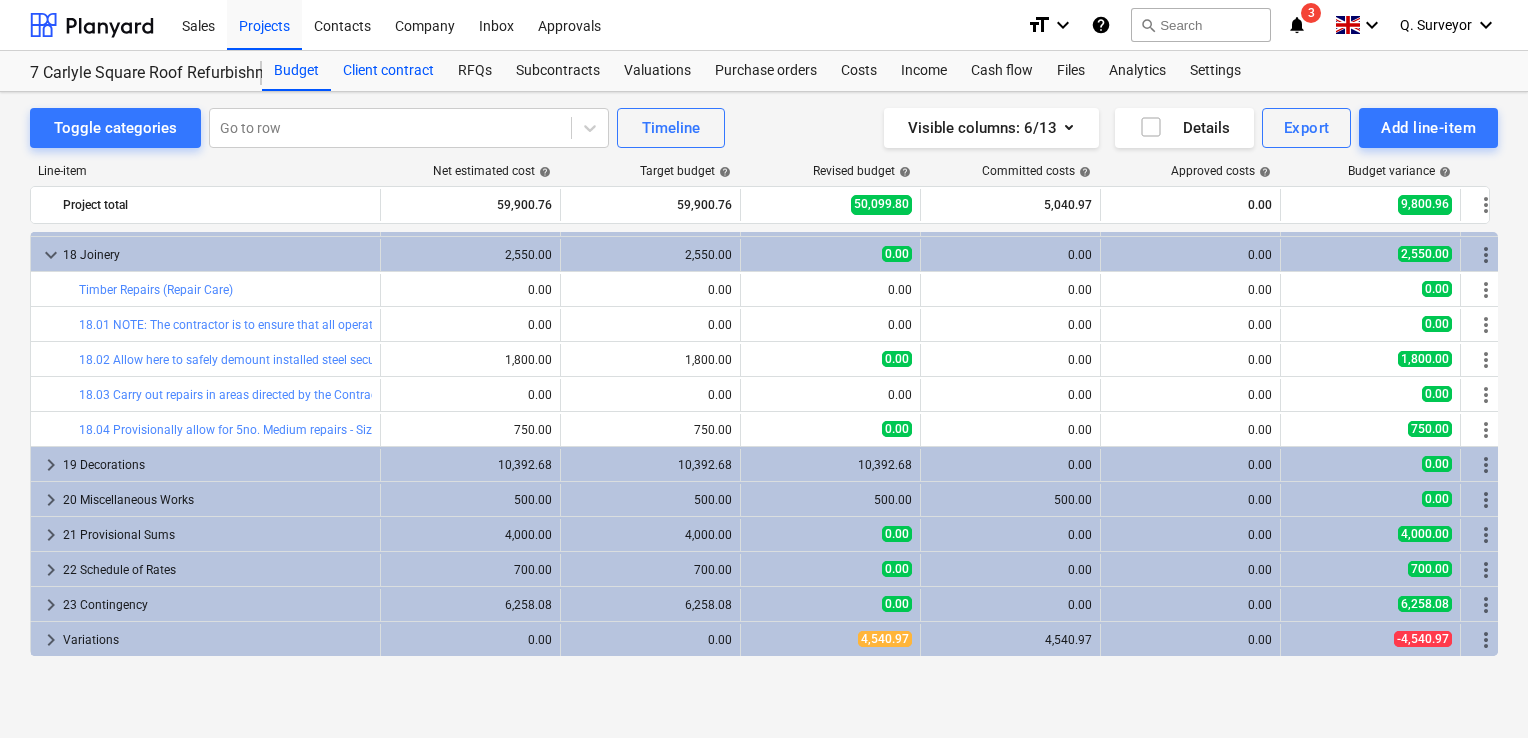 click on "Client contract" at bounding box center (388, 71) 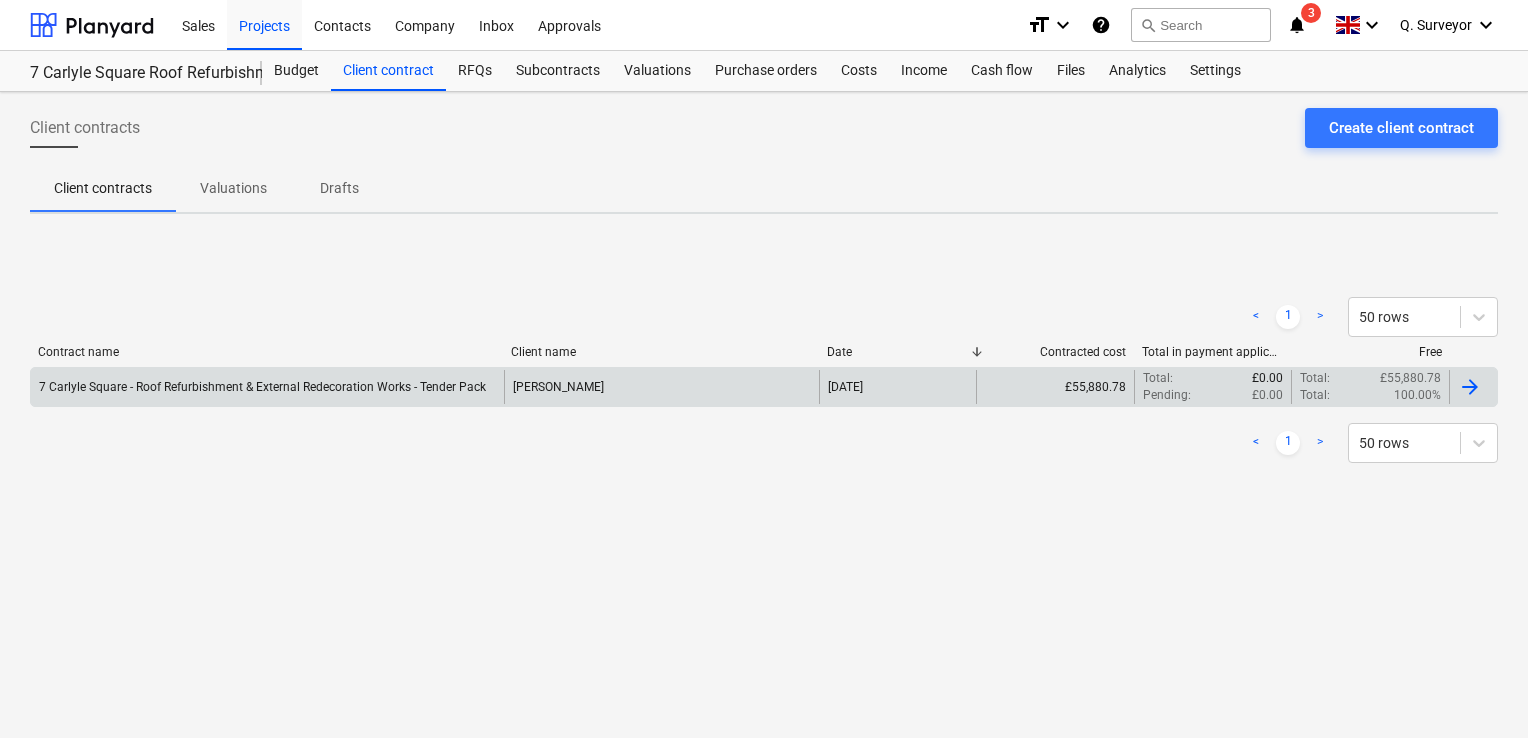 click on "7 Carlyle Square - Roof Refurbishment & External Redecoration Works - Tender Pack" at bounding box center [267, 387] 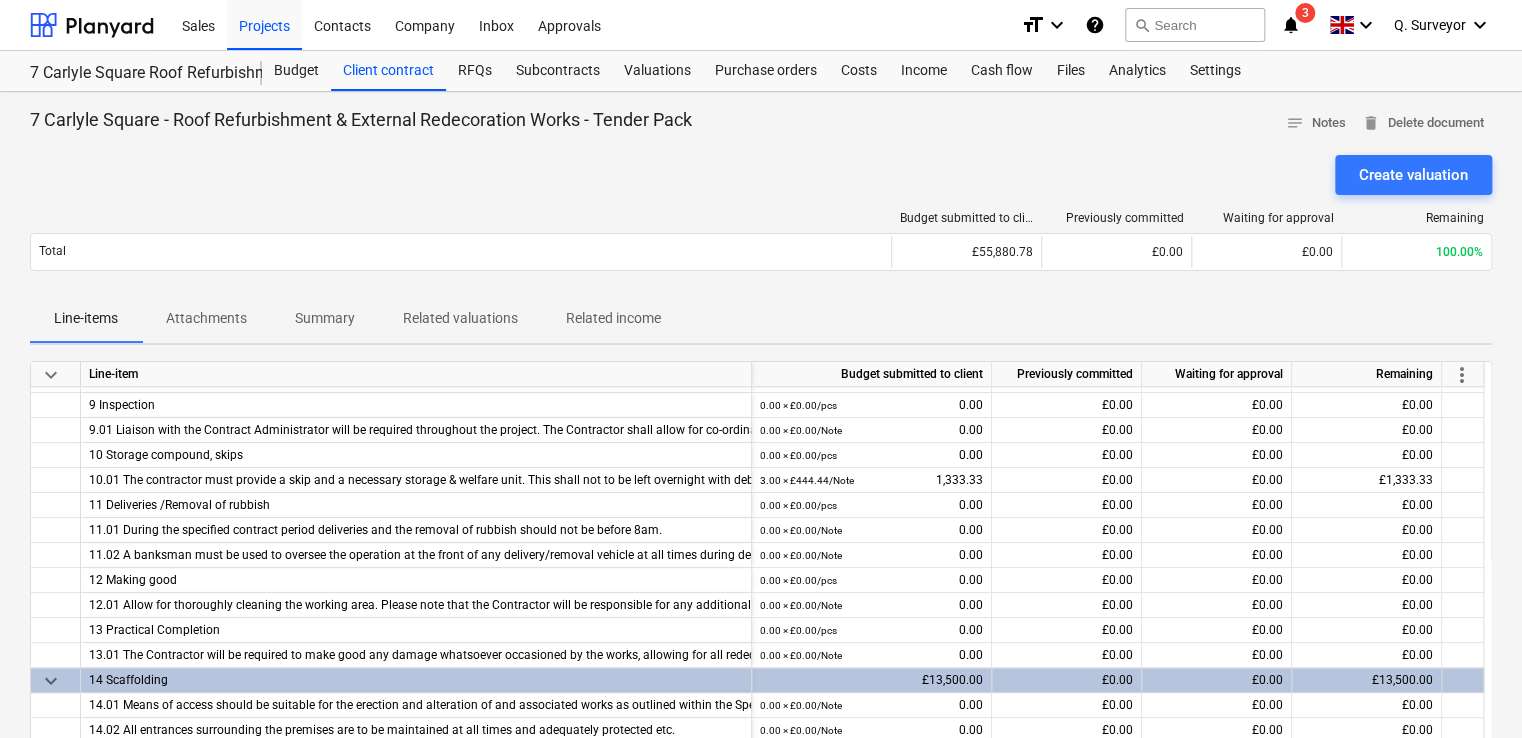 scroll, scrollTop: 900, scrollLeft: 0, axis: vertical 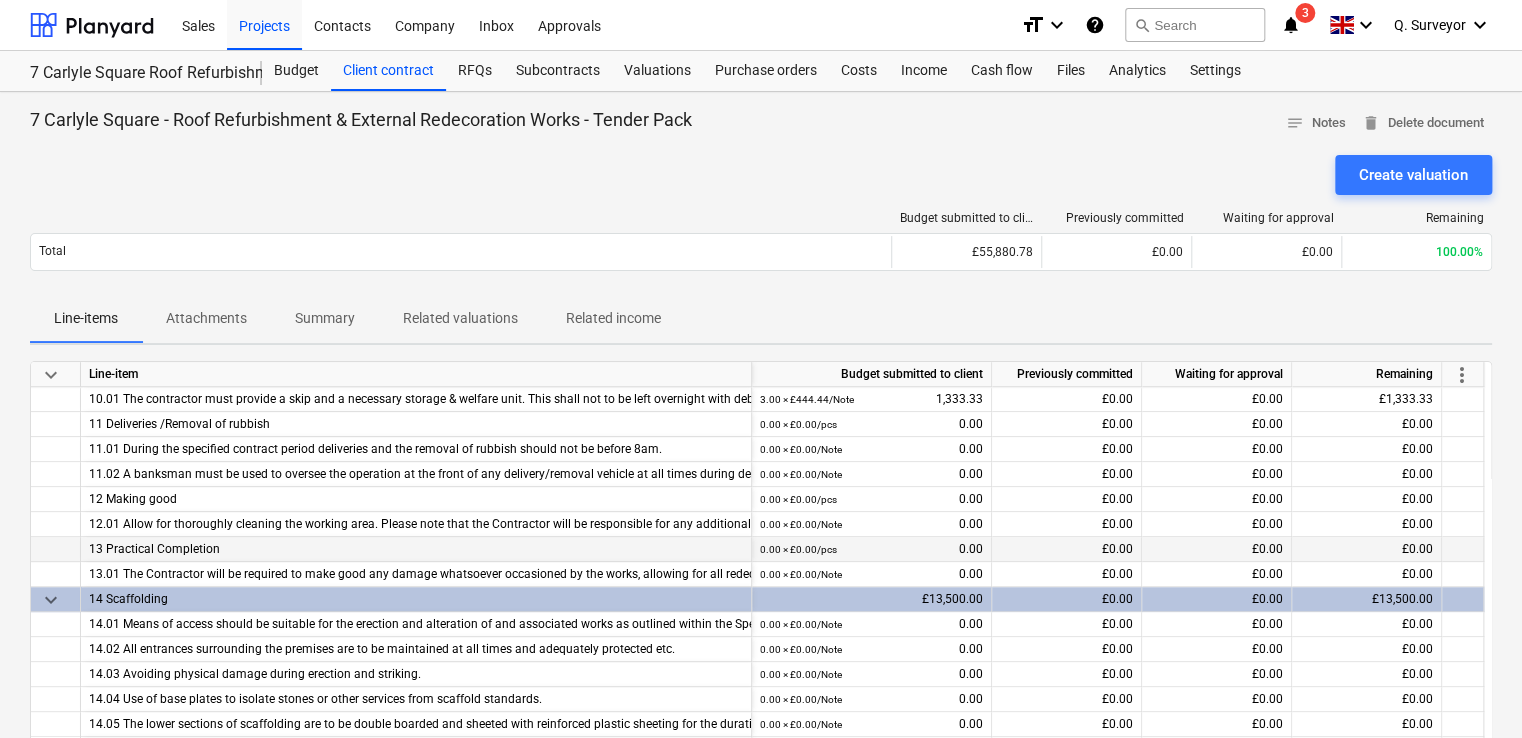 click on "£0.00" at bounding box center [1067, 549] 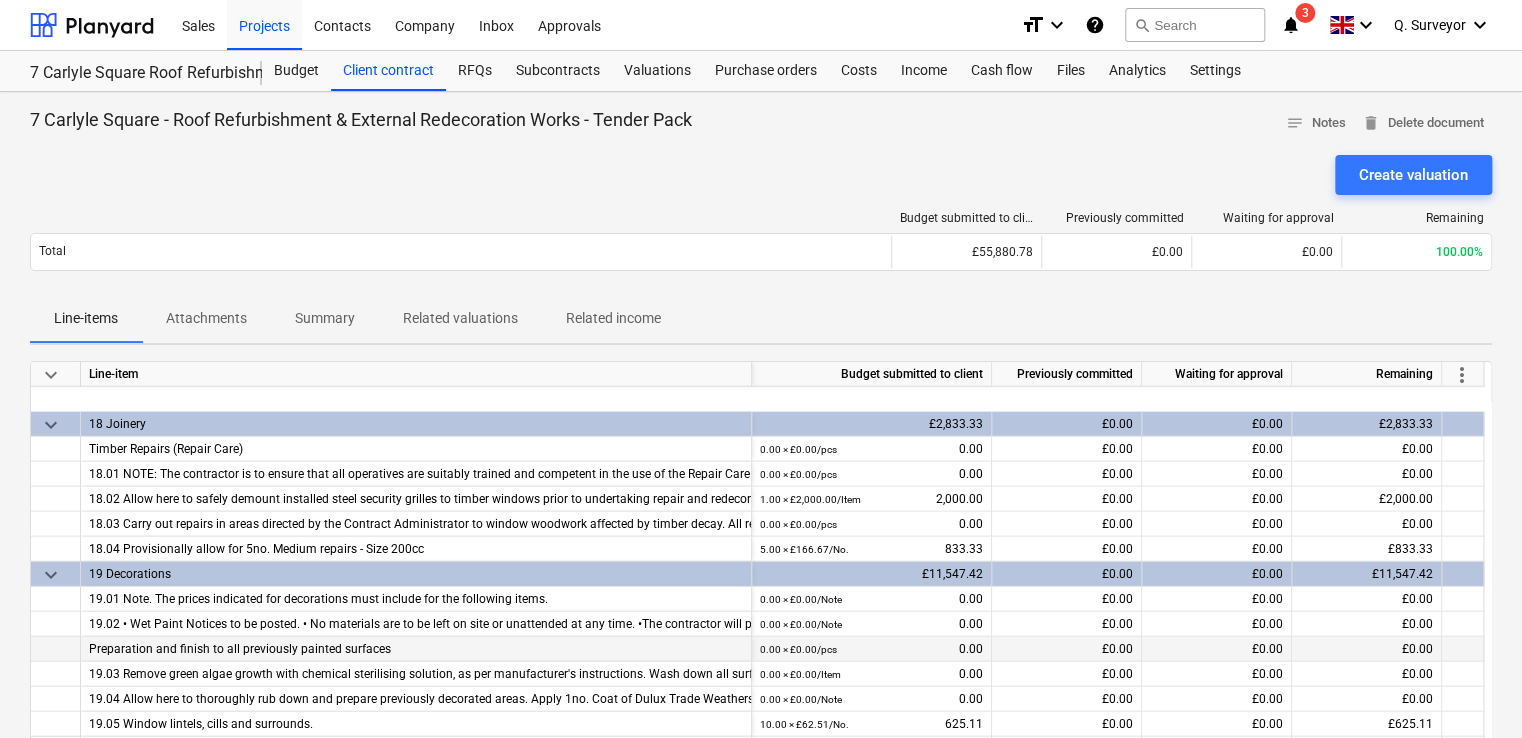 scroll, scrollTop: 2500, scrollLeft: 0, axis: vertical 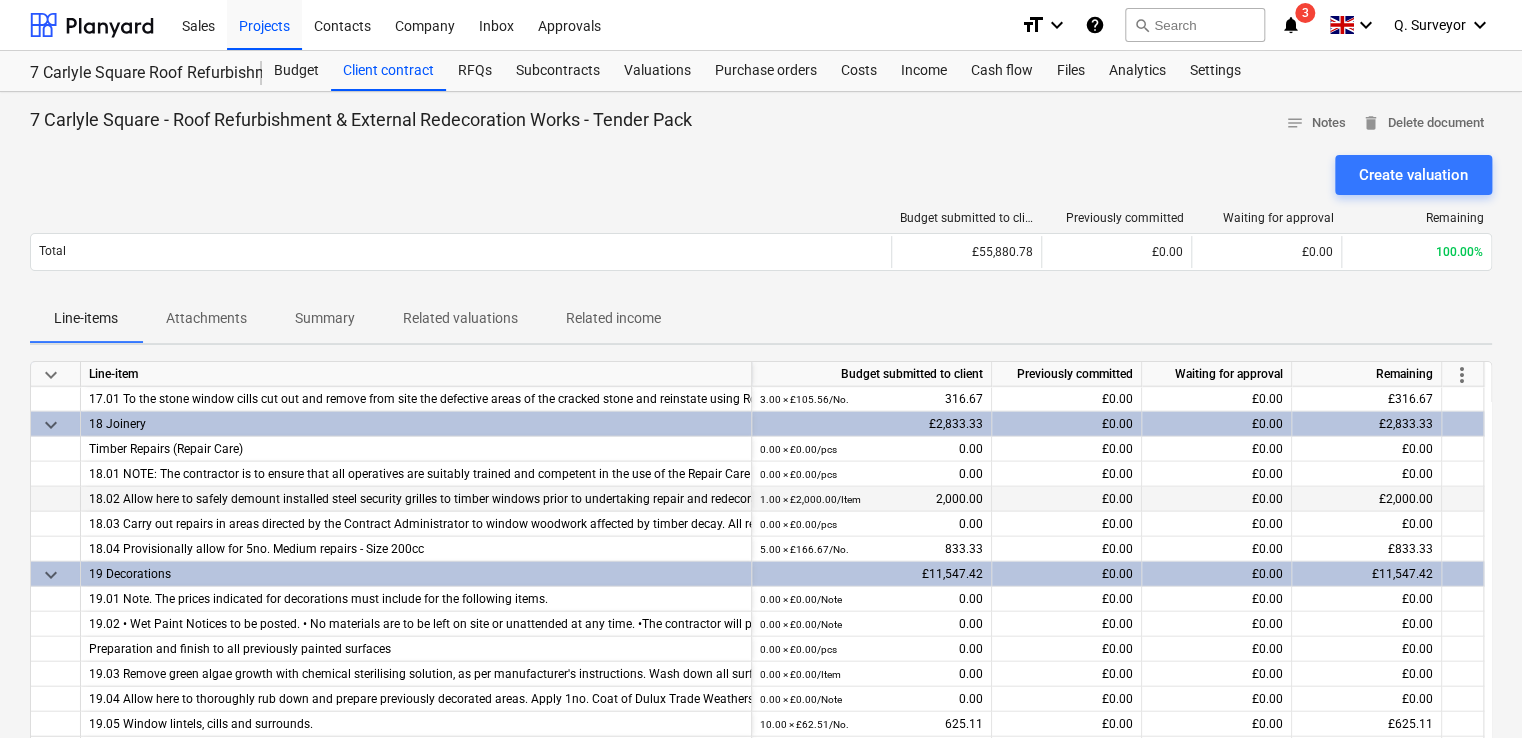 click on "1.00   ×   £2,000.00 / Item 2,000.00" at bounding box center [871, 499] 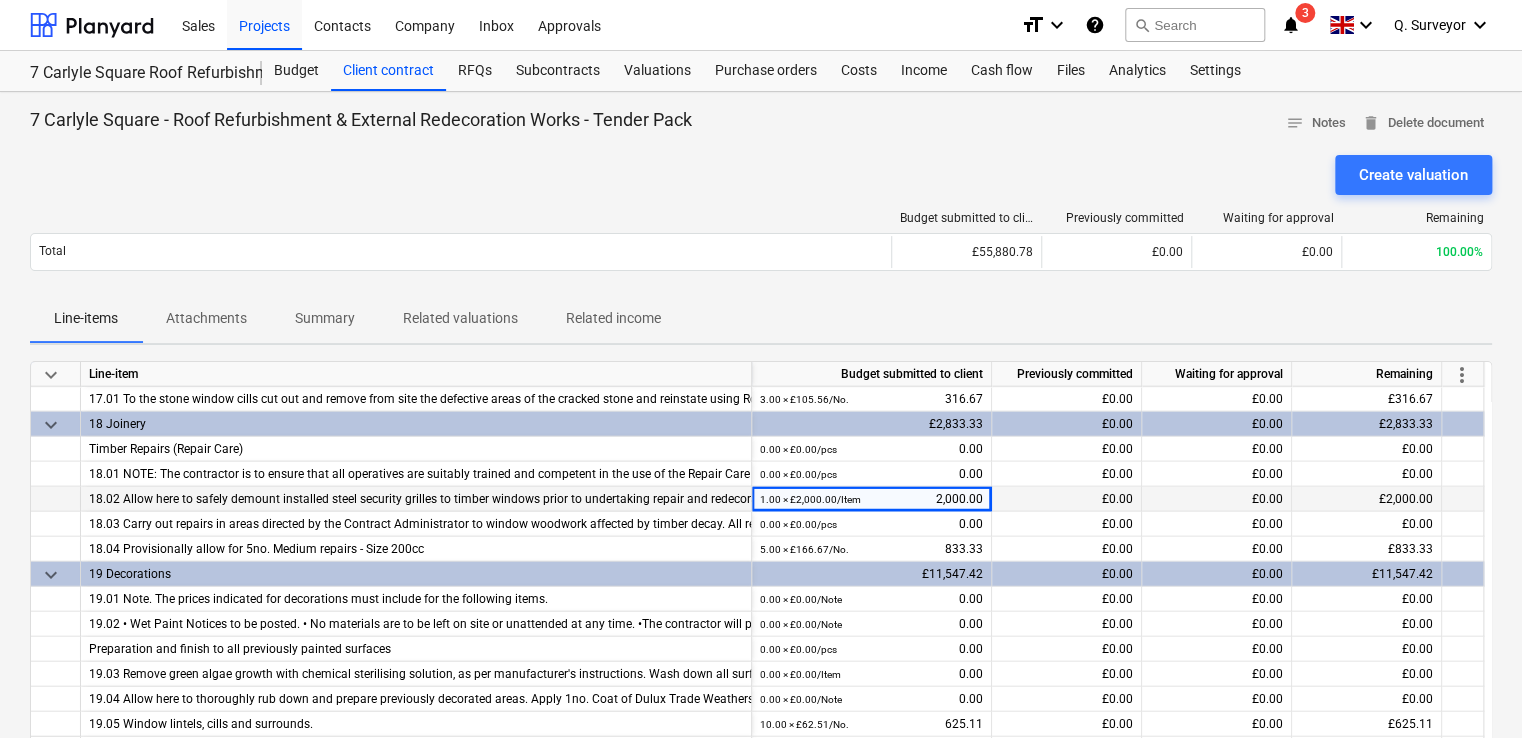 click on "£0.00" at bounding box center [1067, 499] 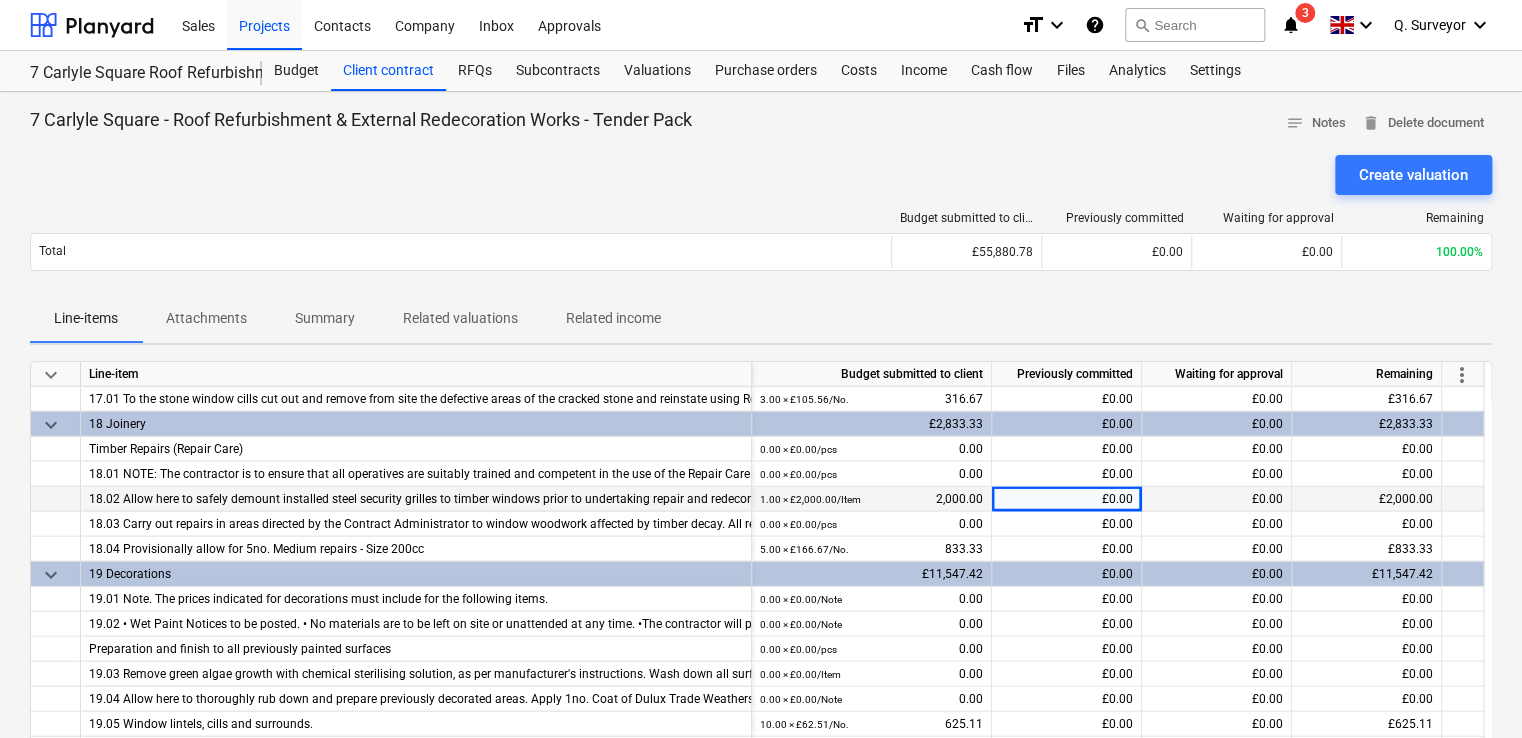 click on "£0.00" at bounding box center (1217, 499) 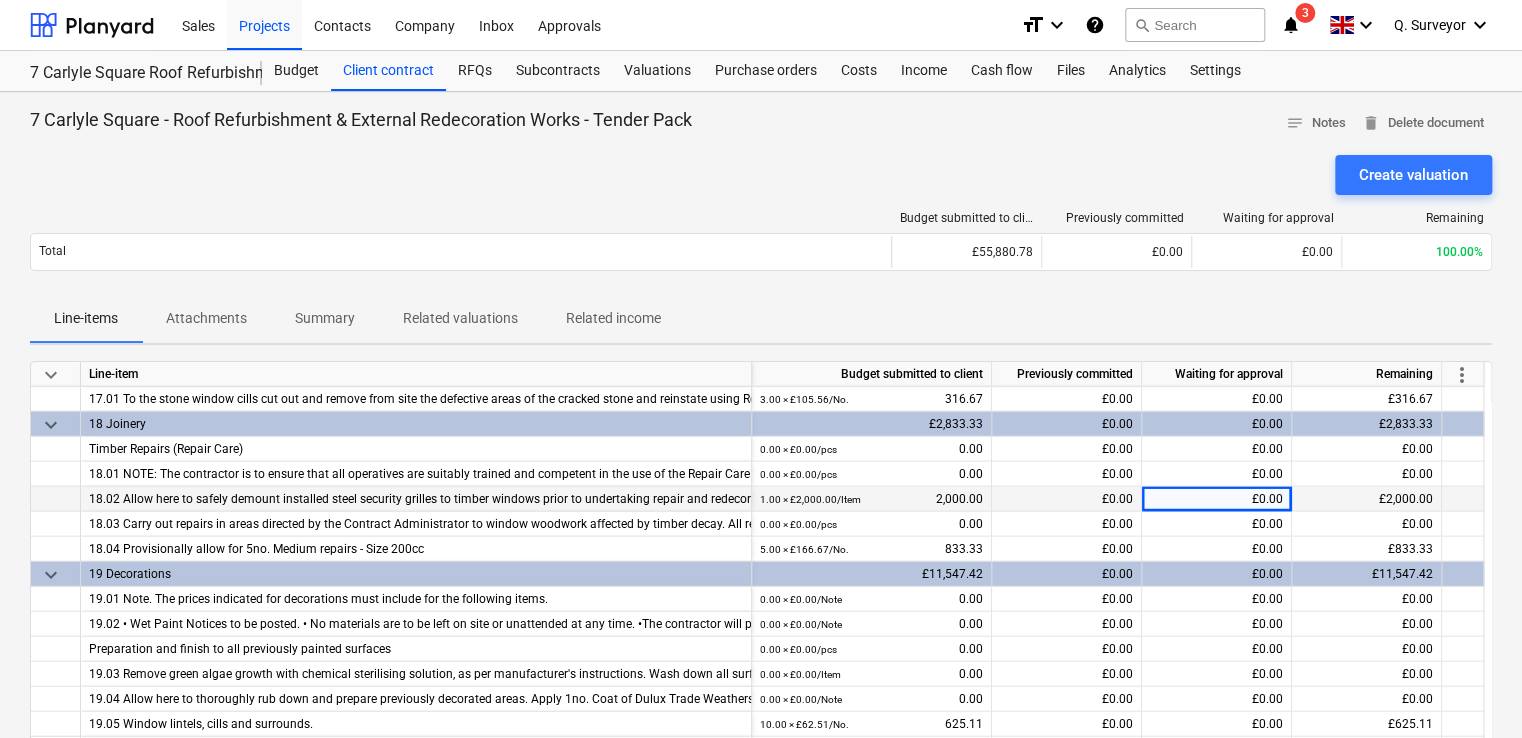 click on "1.00   ×   £2,000.00 / Item 2,000.00" at bounding box center (871, 499) 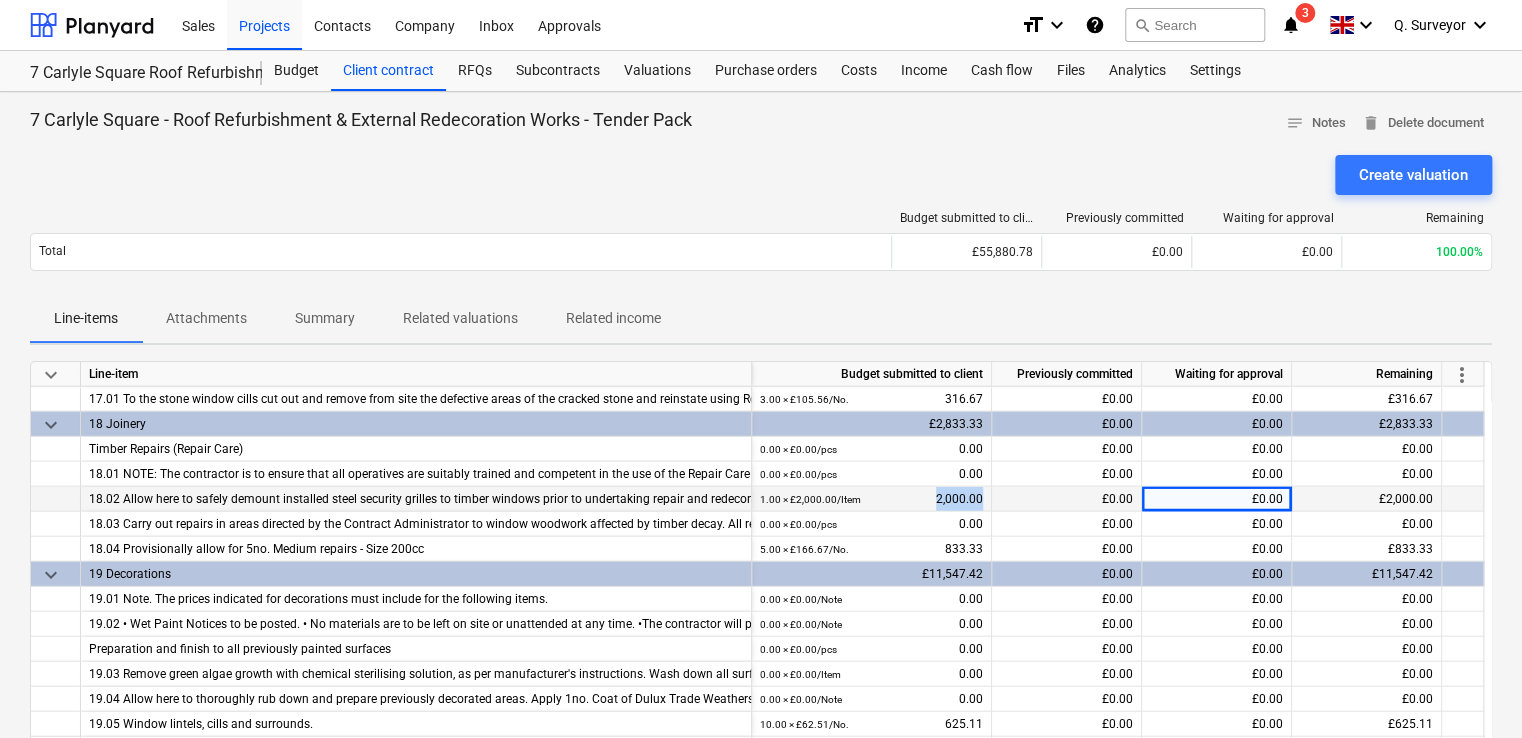 click on "1.00   ×   £2,000.00 / Item 2,000.00" at bounding box center [871, 499] 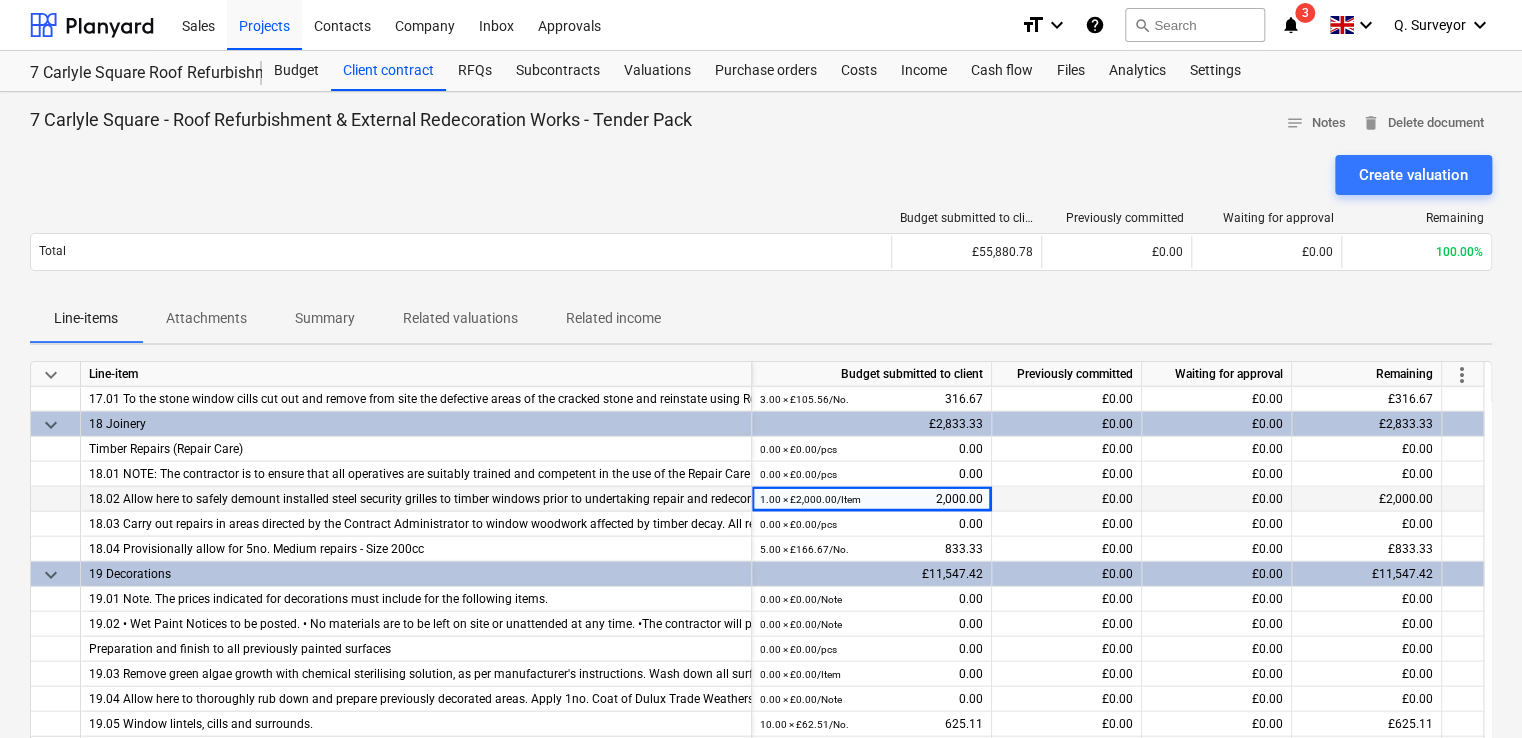 drag, startPoint x: 956, startPoint y: 501, endPoint x: 927, endPoint y: 499, distance: 29.068884 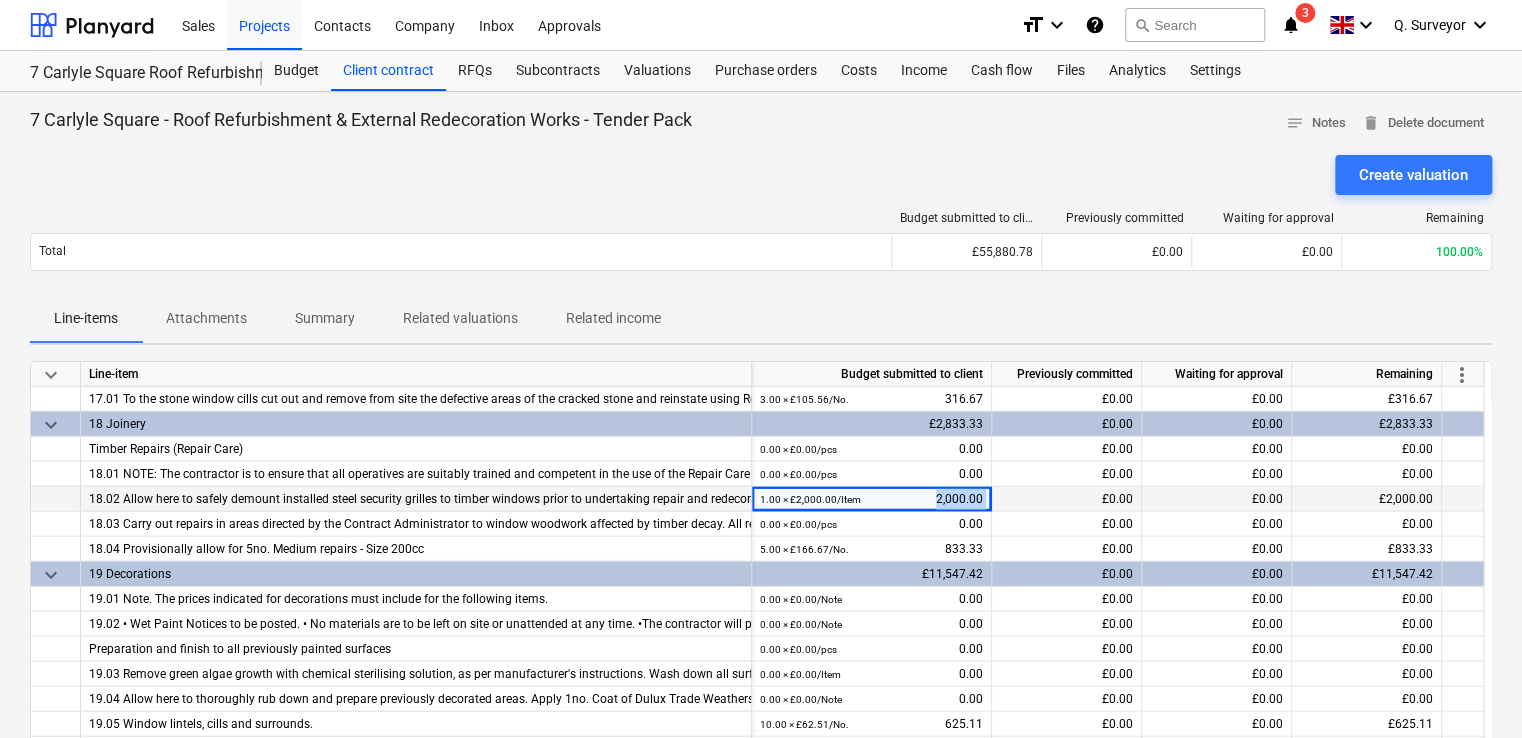 drag, startPoint x: 921, startPoint y: 503, endPoint x: 1035, endPoint y: 509, distance: 114.15778 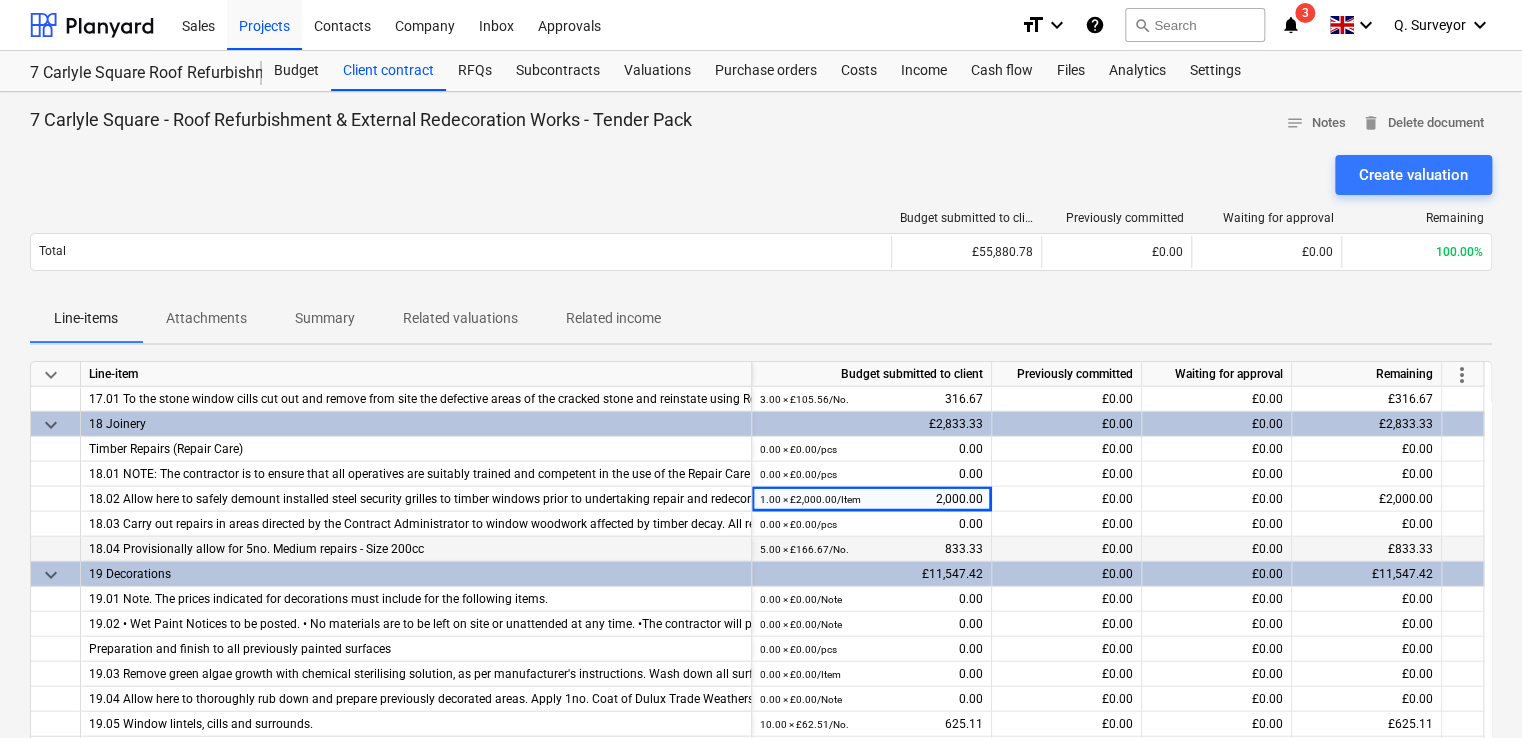 drag, startPoint x: 1035, startPoint y: 509, endPoint x: 1029, endPoint y: 548, distance: 39.45884 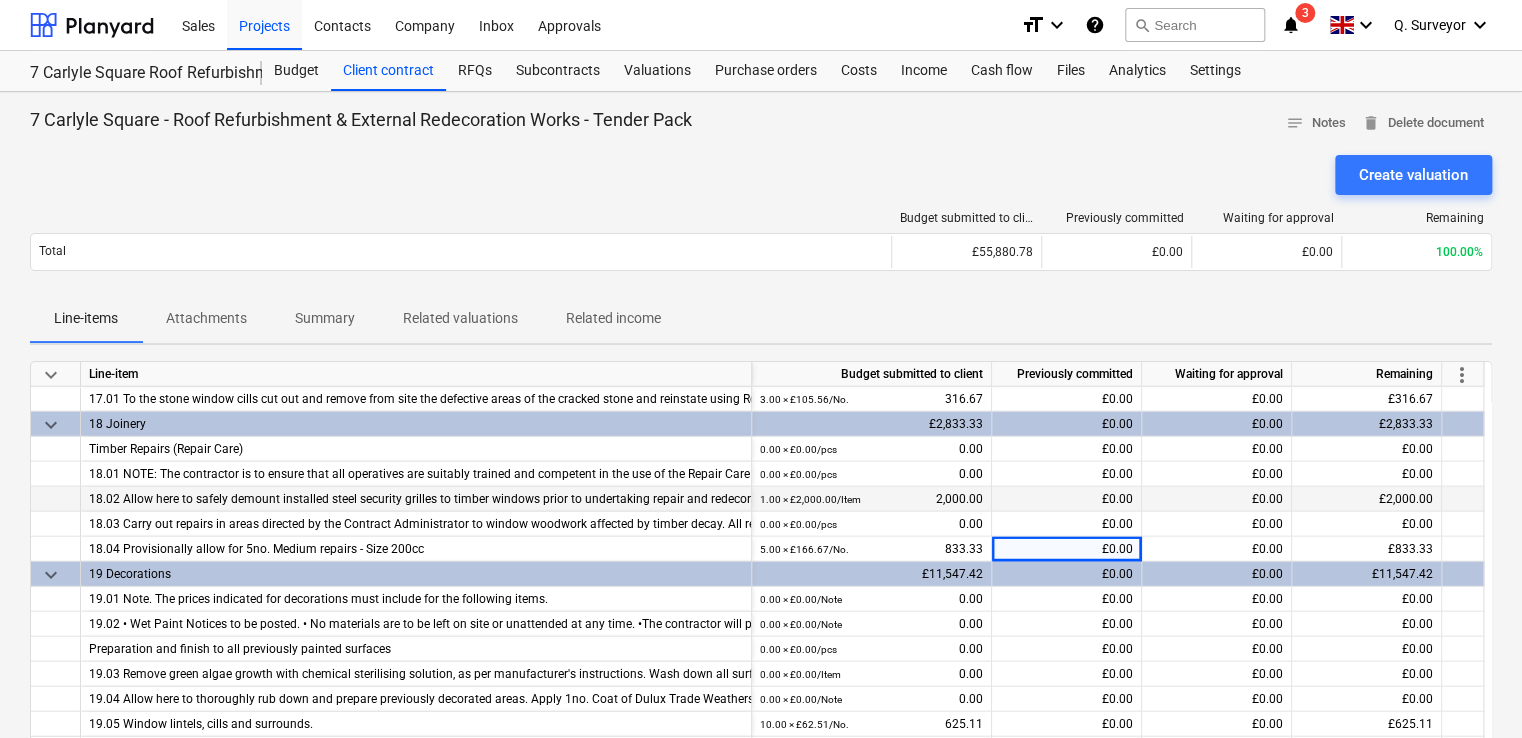 click on "£0.00" at bounding box center [1067, 499] 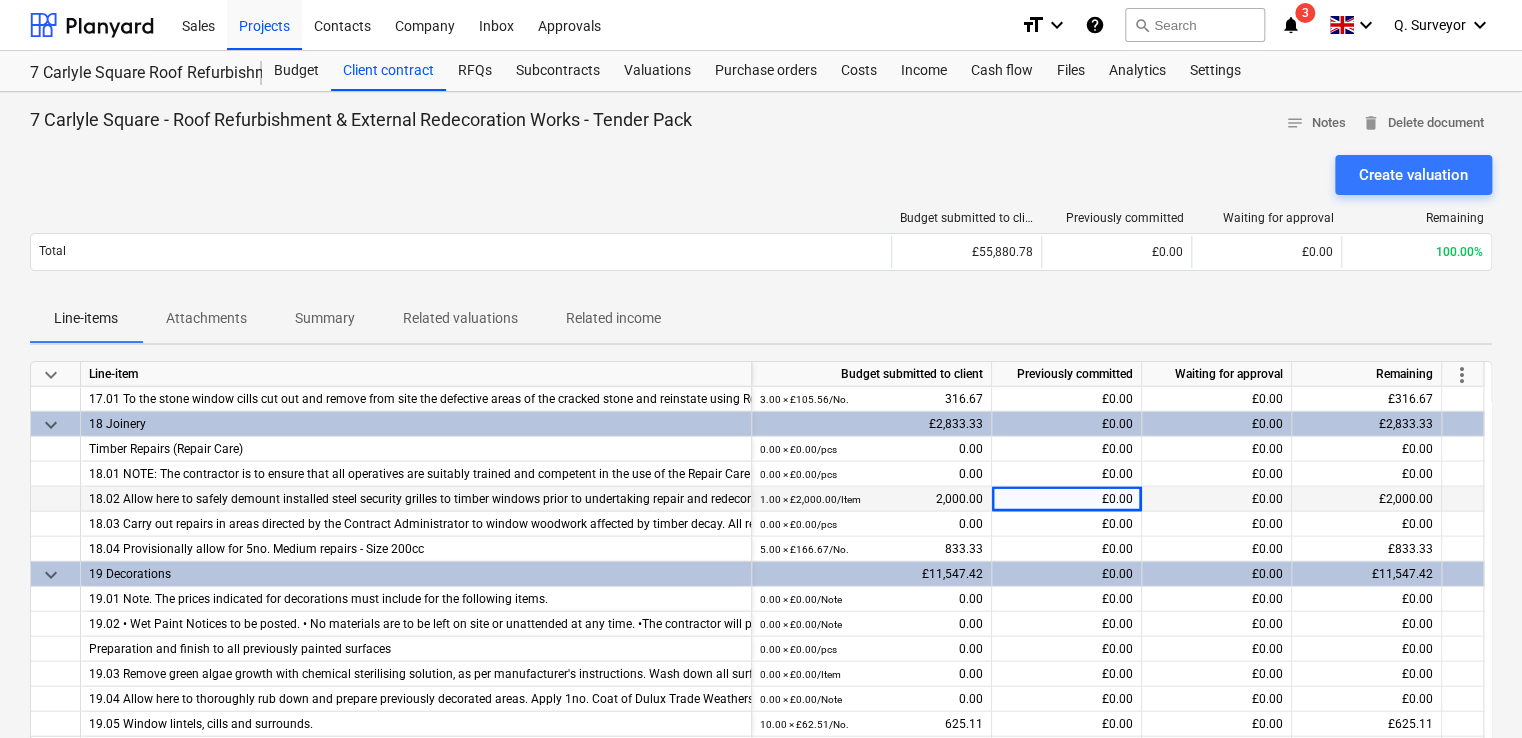 click at bounding box center [1463, 499] 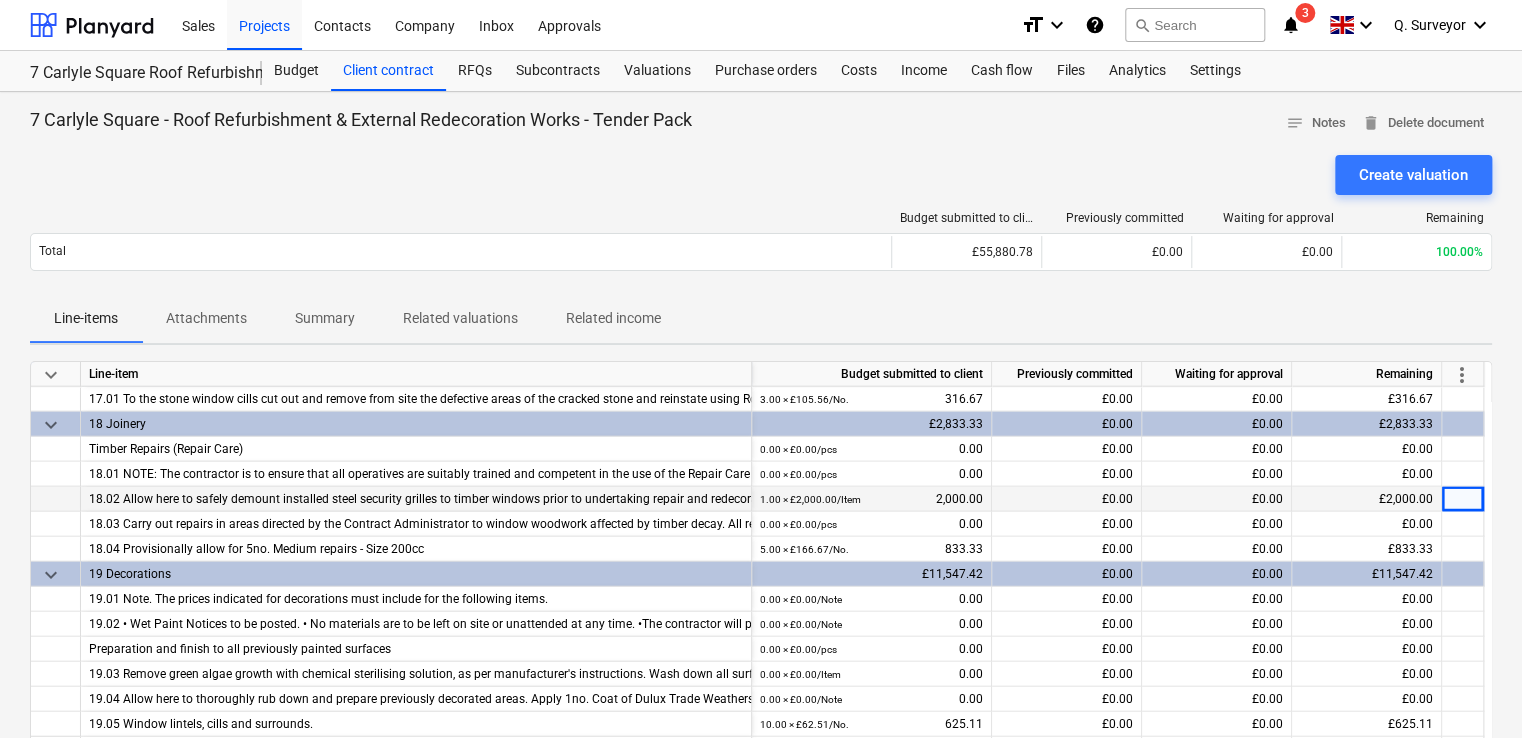 click on "1.00   ×   £2,000.00 / Item 2,000.00" at bounding box center (871, 499) 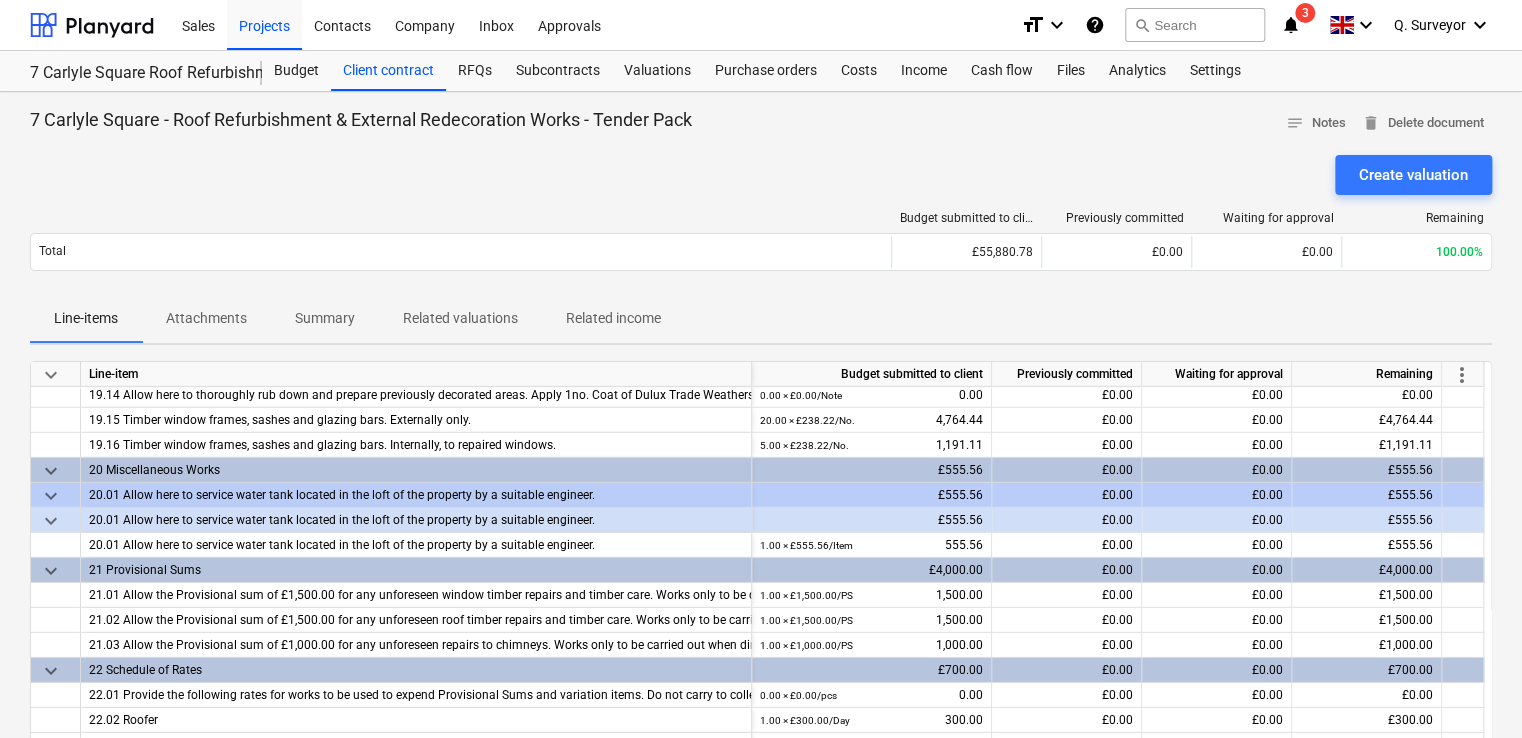 scroll, scrollTop: 3108, scrollLeft: 0, axis: vertical 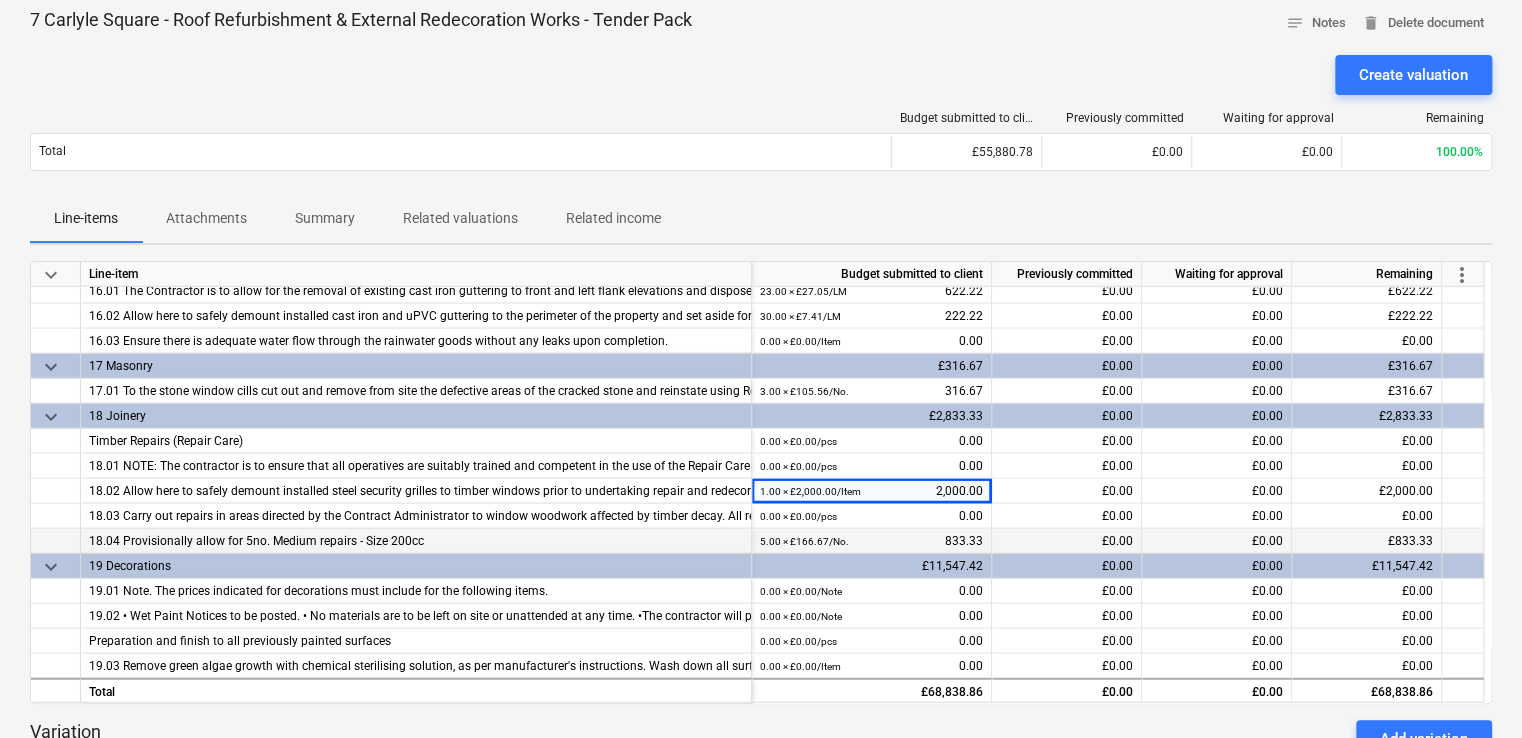 click on "18.04 Provisionally allow for 5no. Medium repairs - Size 200cc" at bounding box center [416, 541] 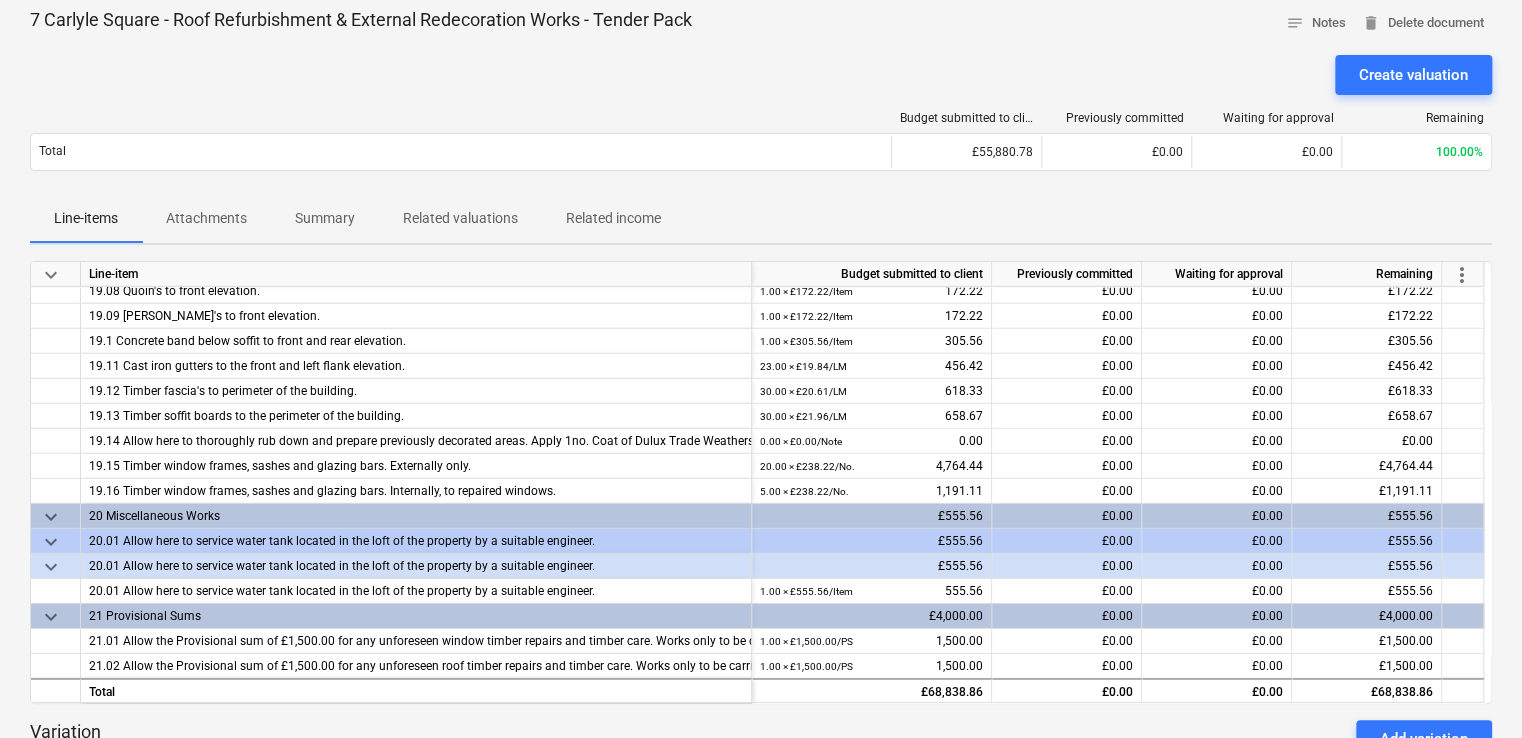 scroll, scrollTop: 3108, scrollLeft: 0, axis: vertical 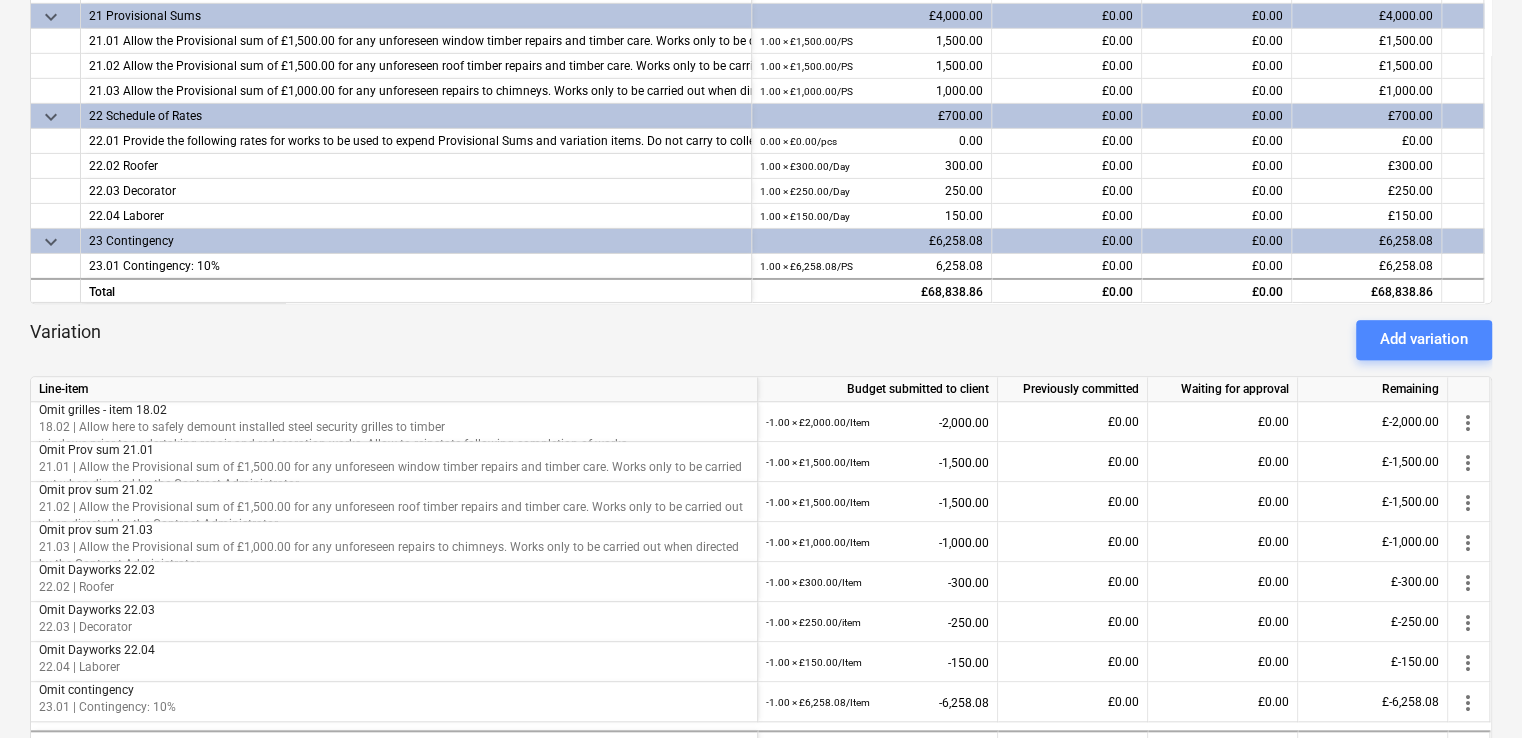 click on "Add variation" at bounding box center (1424, 339) 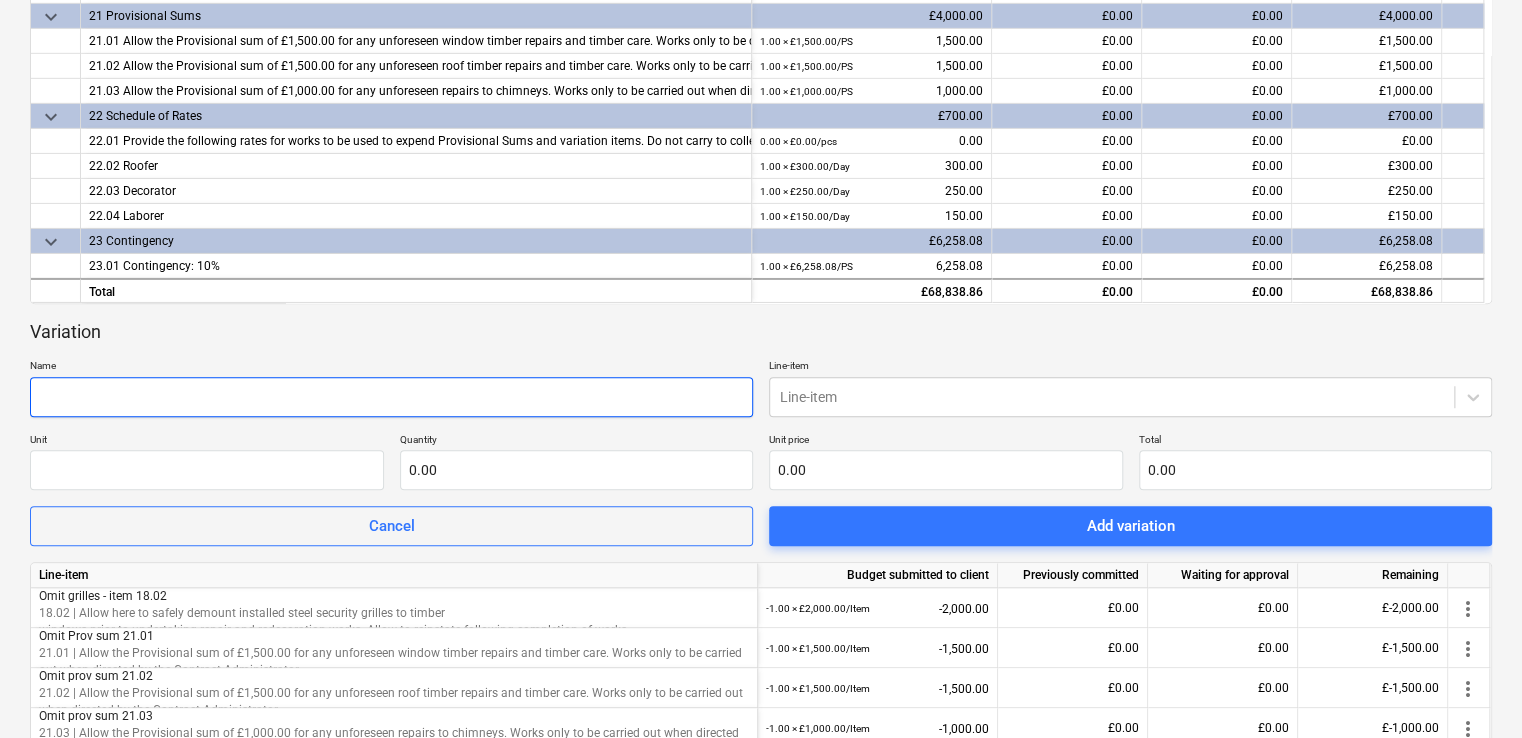 click at bounding box center (391, 397) 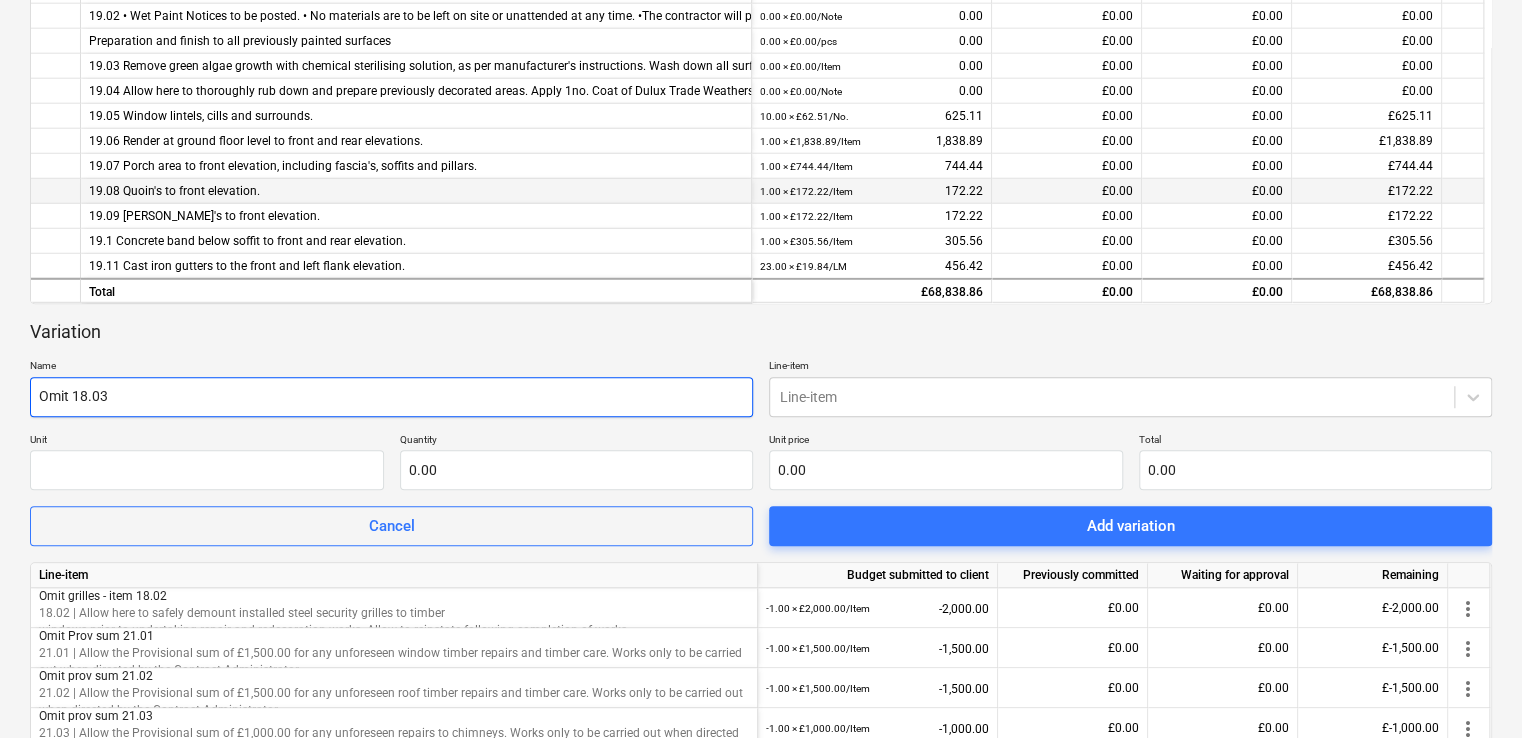 scroll, scrollTop: 2308, scrollLeft: 0, axis: vertical 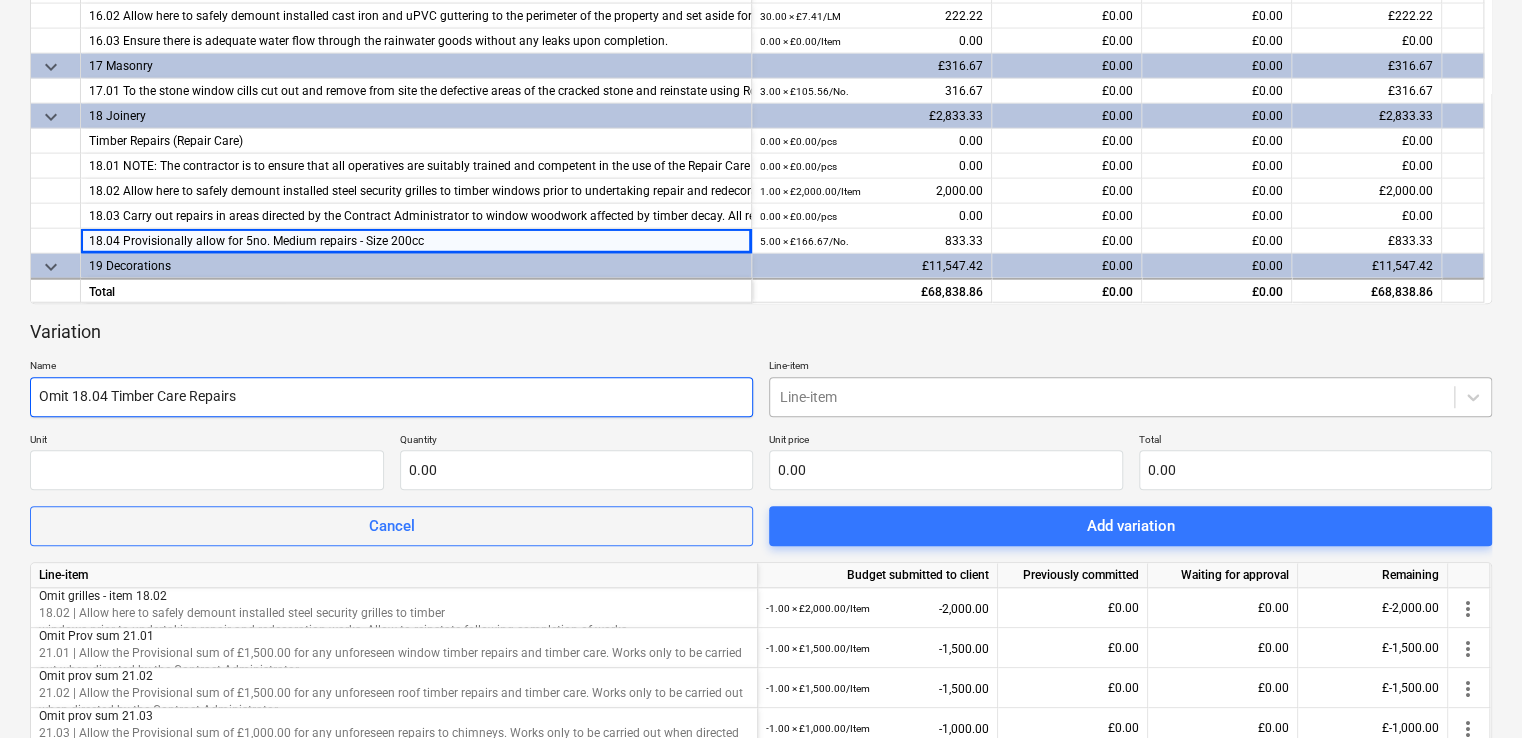 type on "Omit 18.04 Timber Care Repairs" 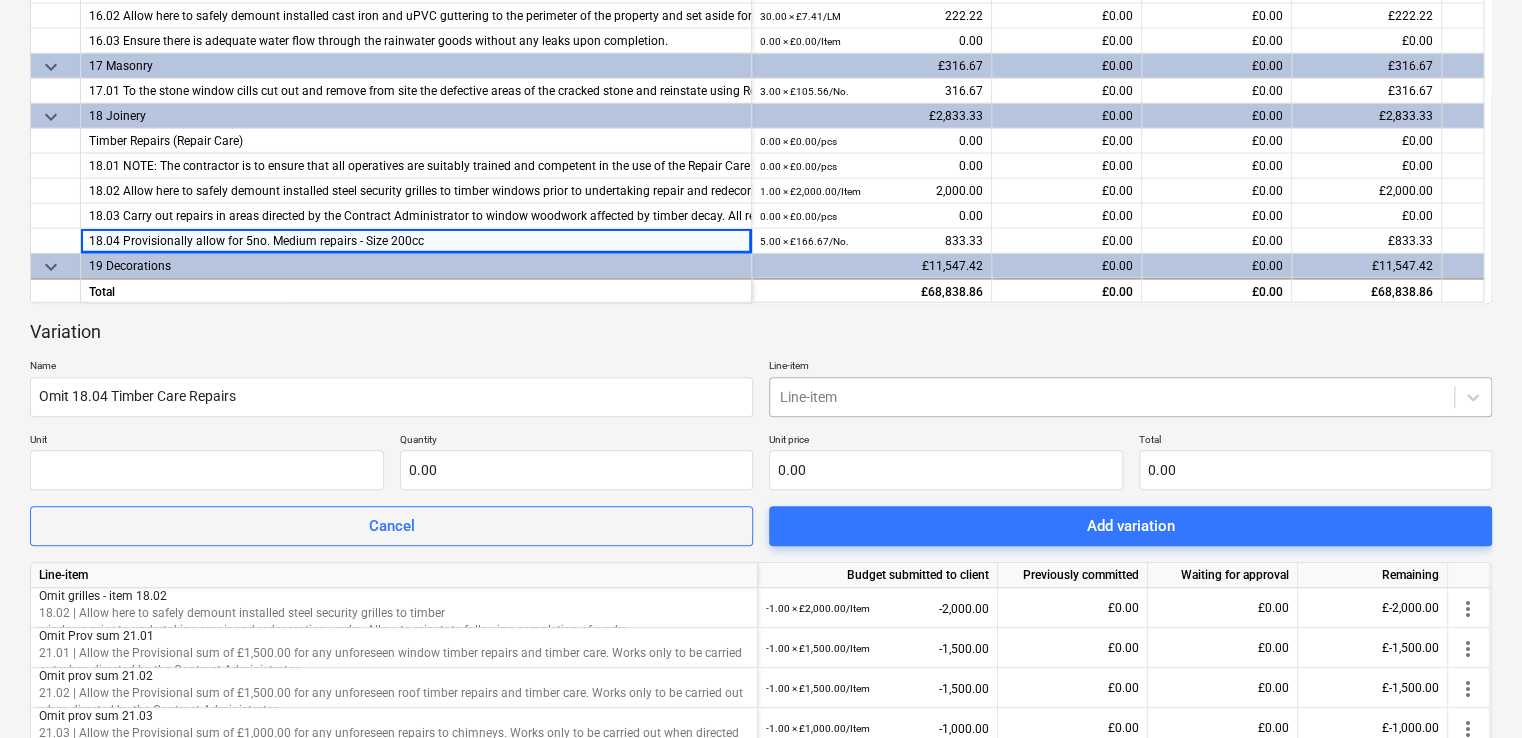 click at bounding box center [1112, 397] 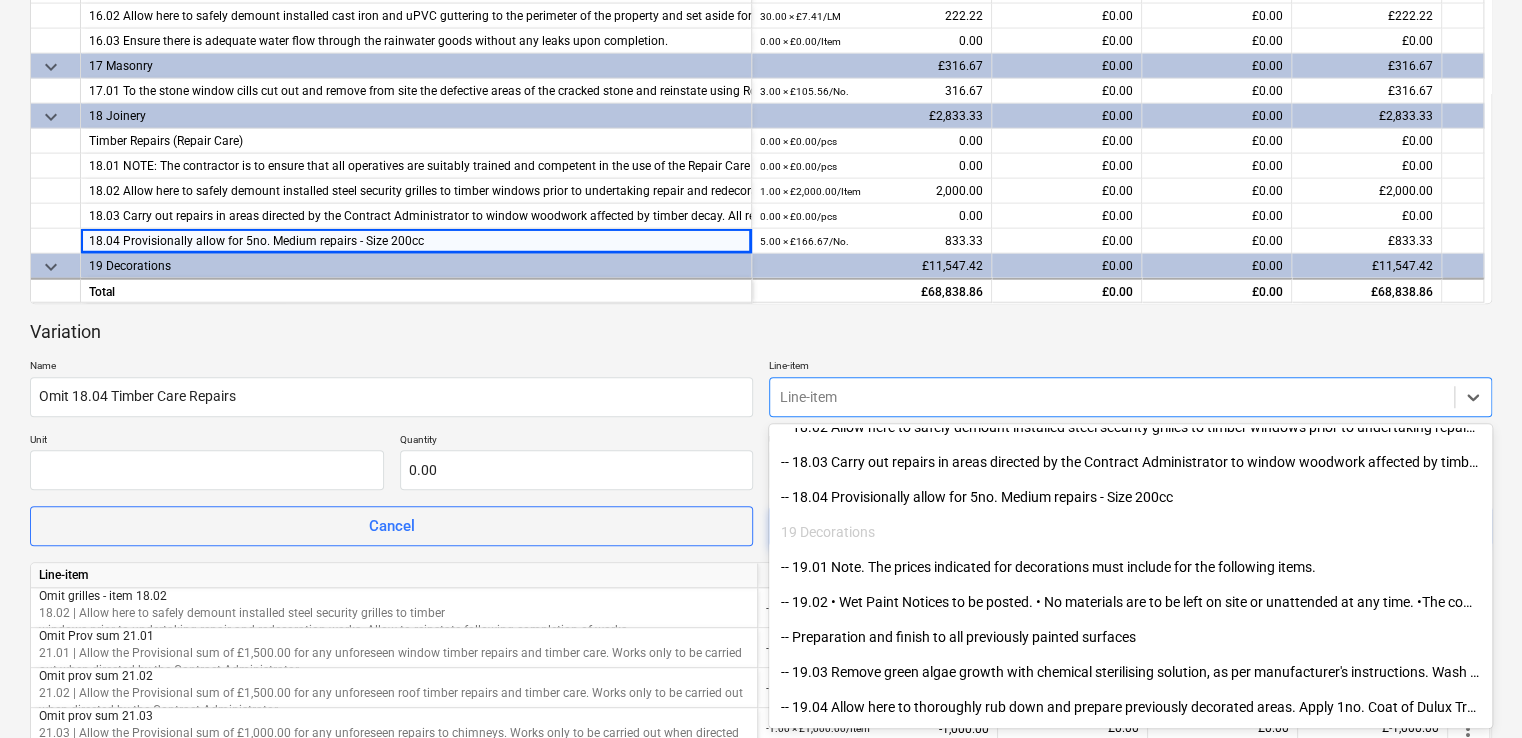 scroll, scrollTop: 3800, scrollLeft: 0, axis: vertical 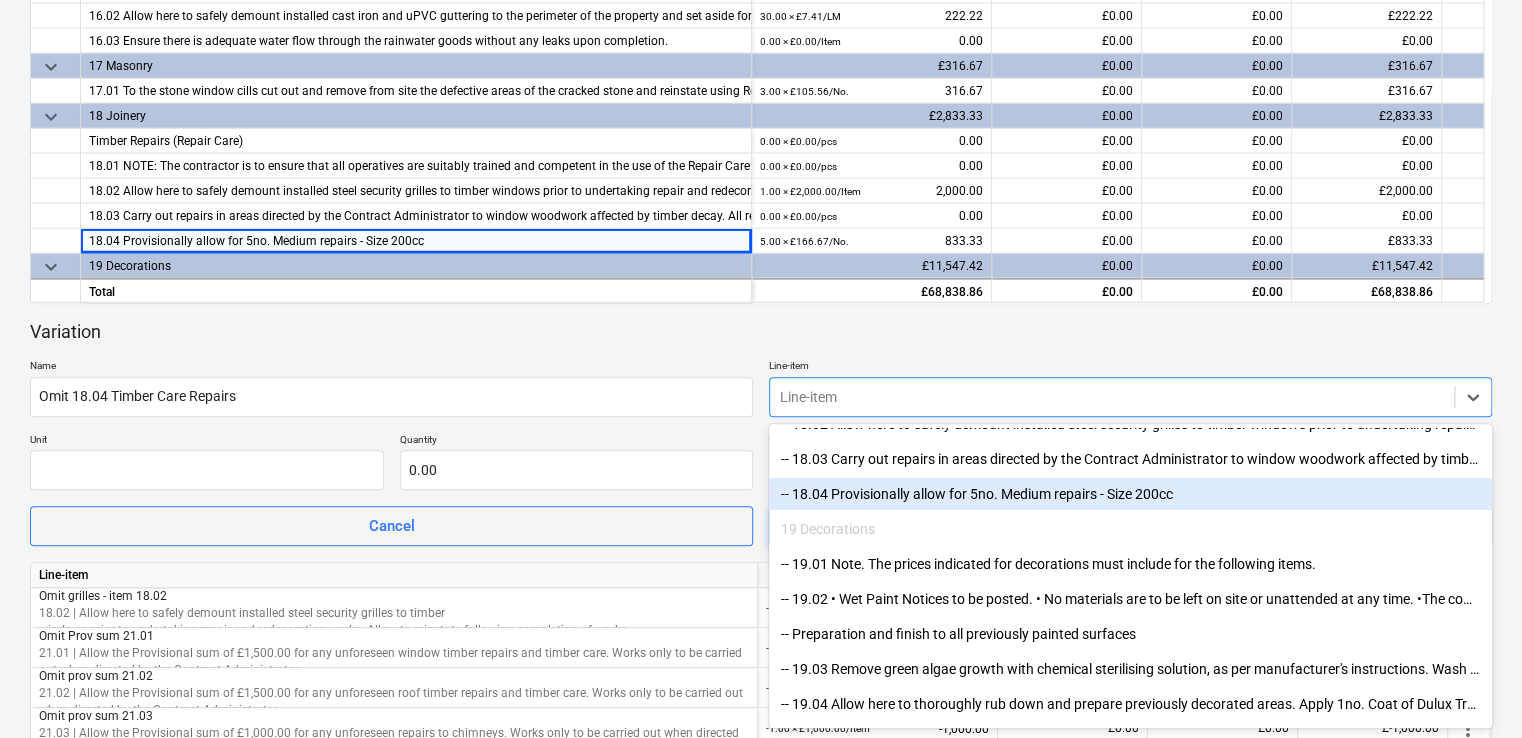 click on "--  18.04 Provisionally allow for 5no. Medium repairs - Size 200cc" at bounding box center [1130, 494] 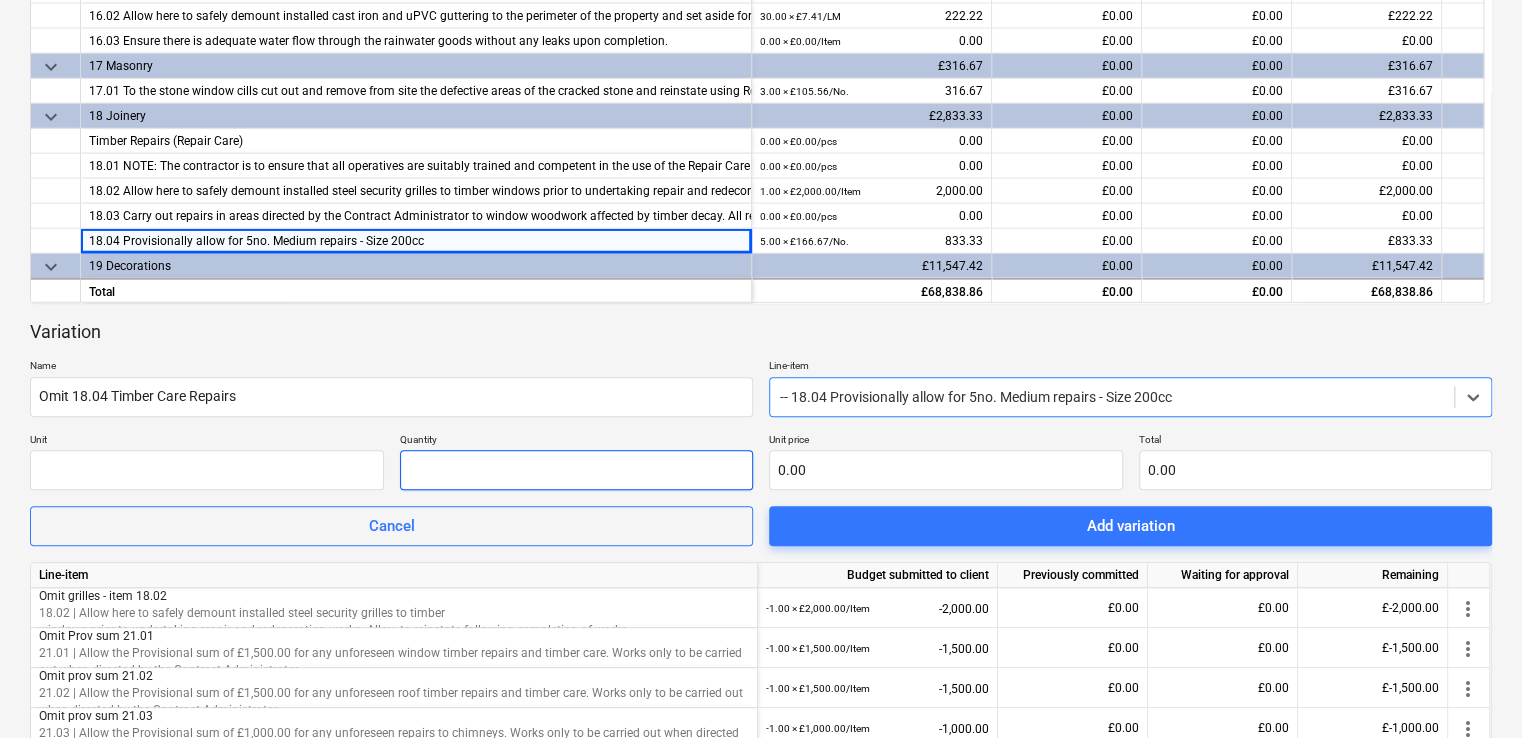 click at bounding box center (577, 470) 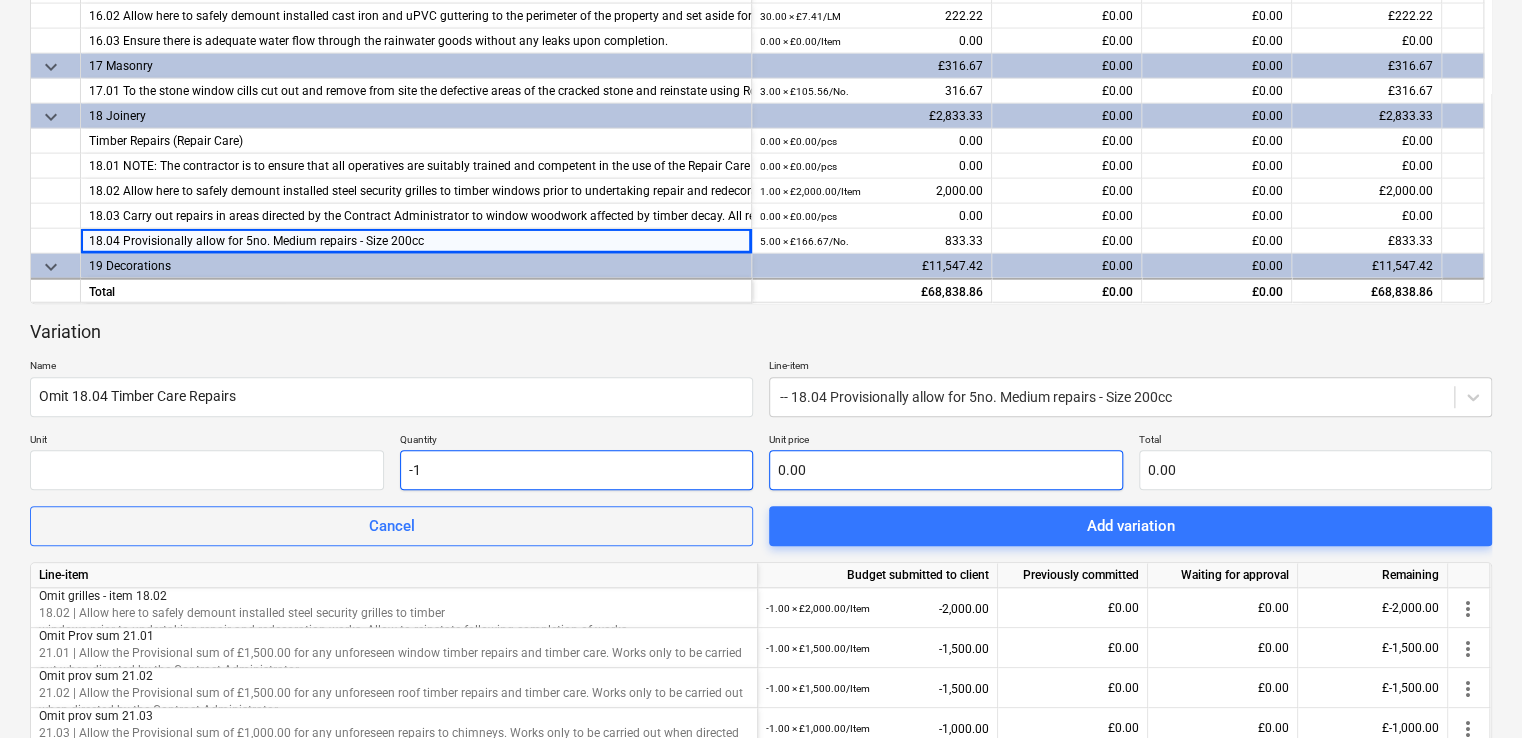 type on "-1" 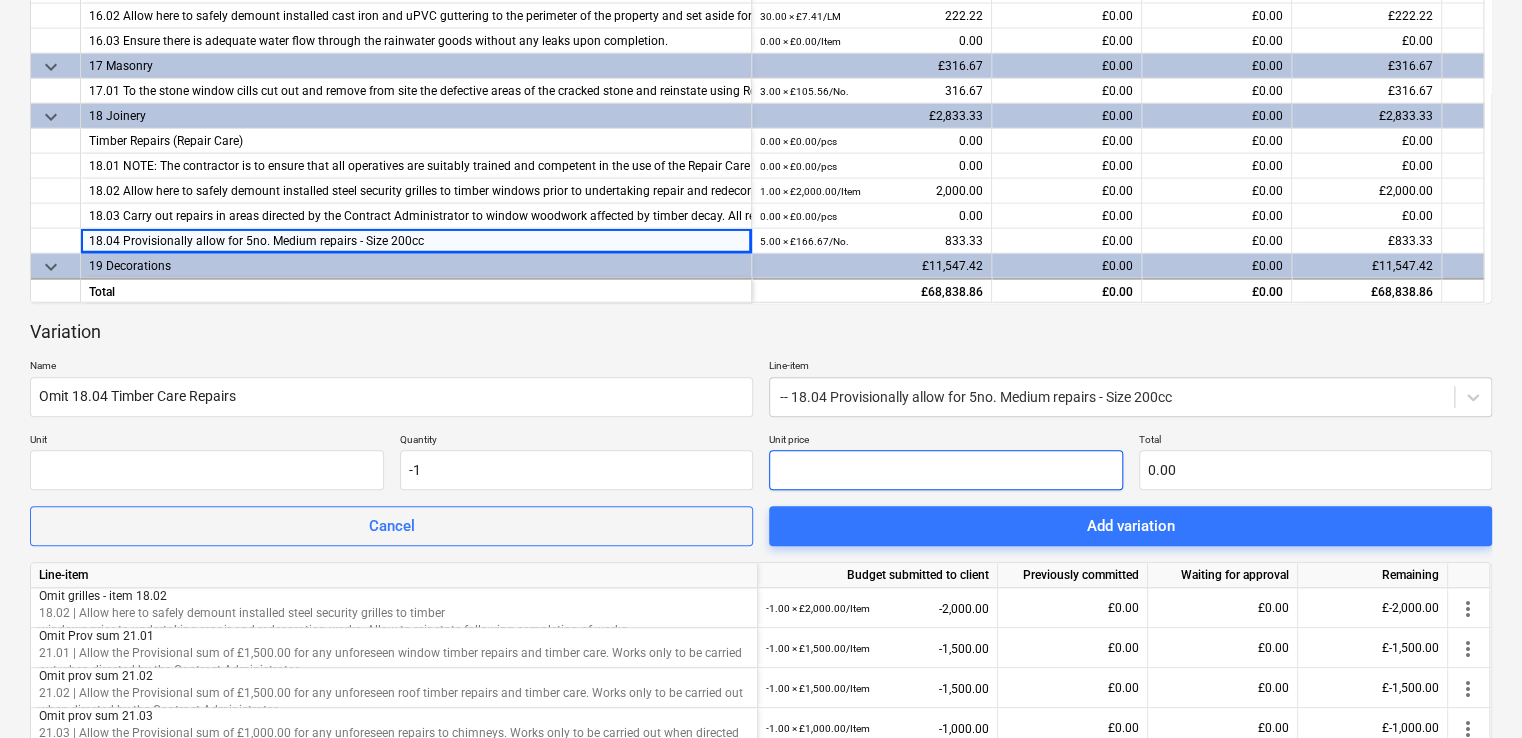 click at bounding box center (946, 470) 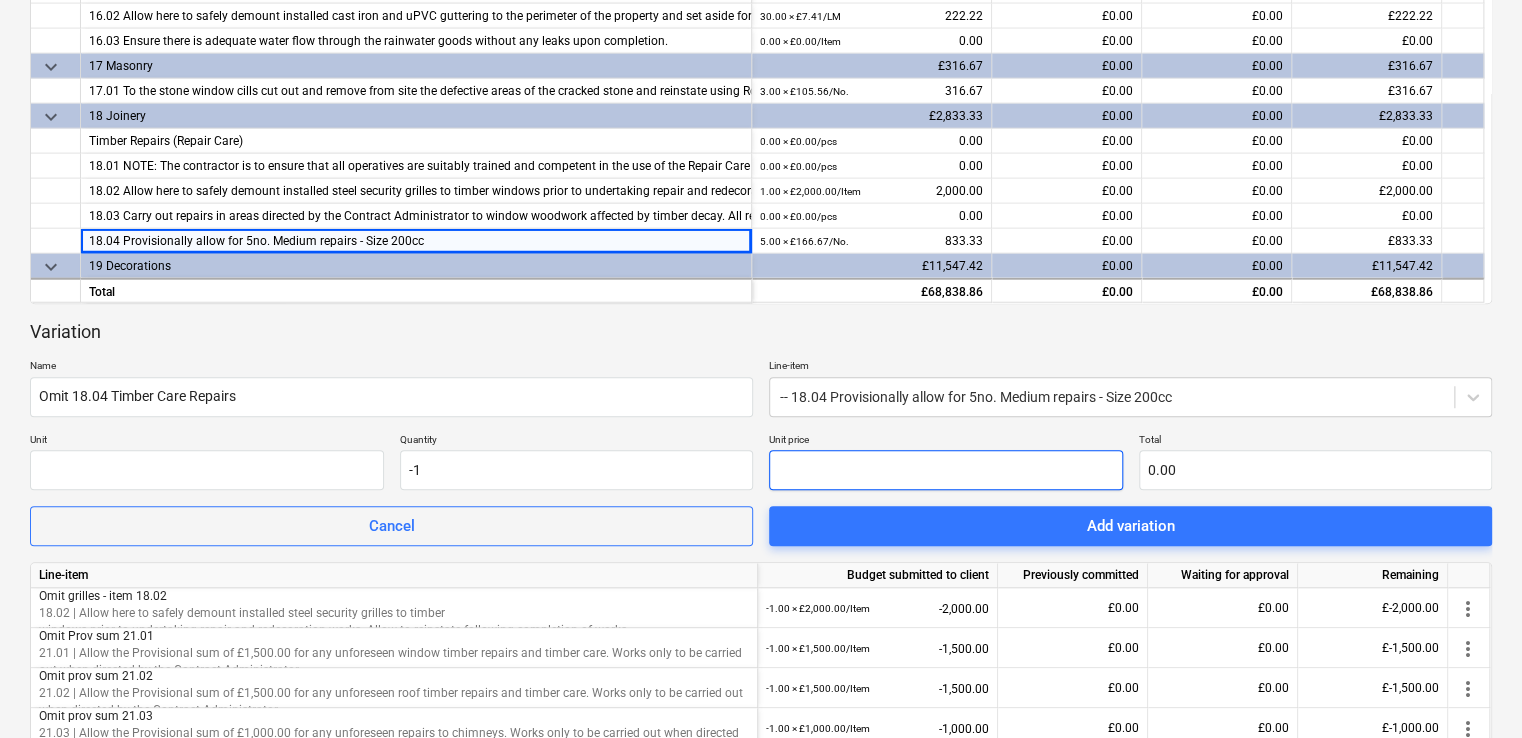 type on "8" 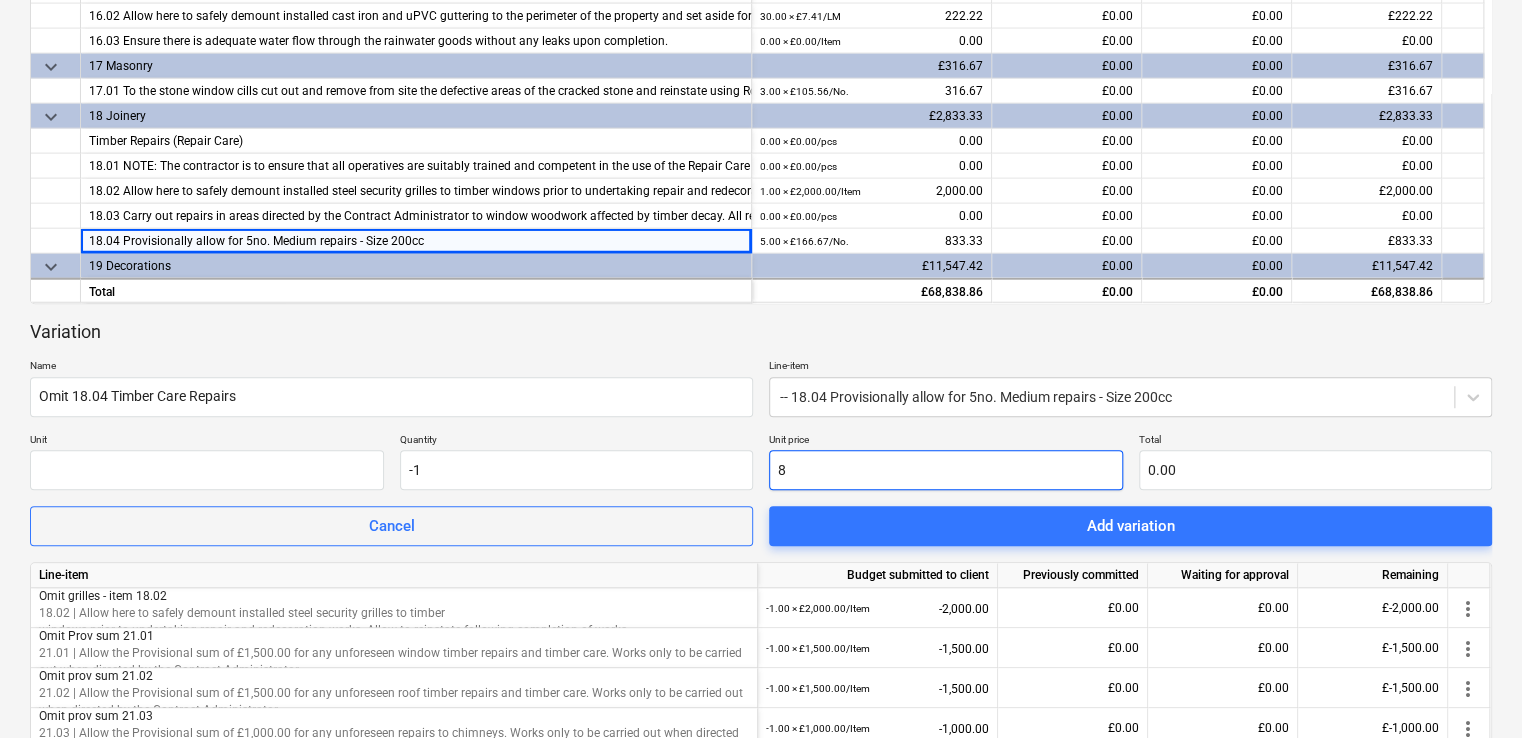 type on "-8.00" 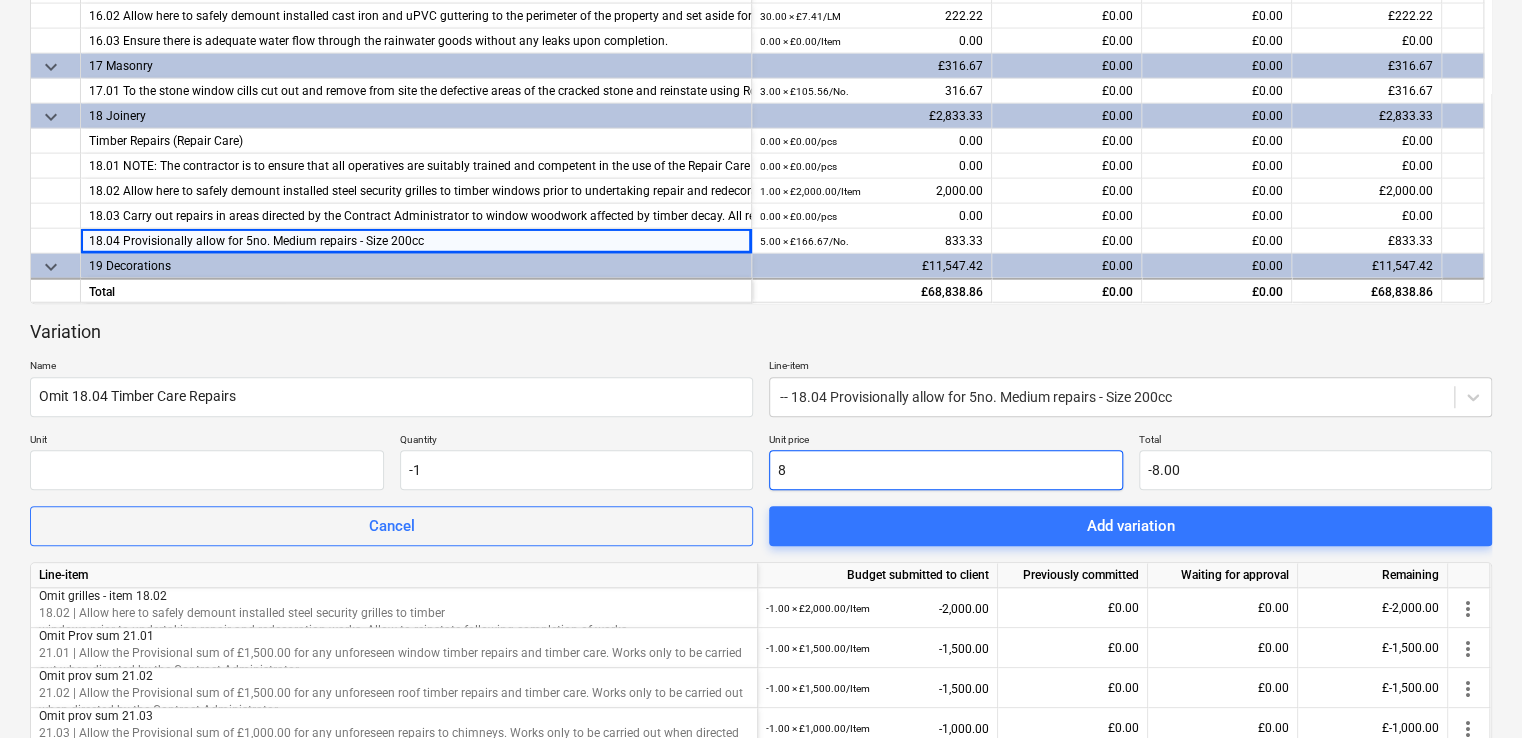 type on "83" 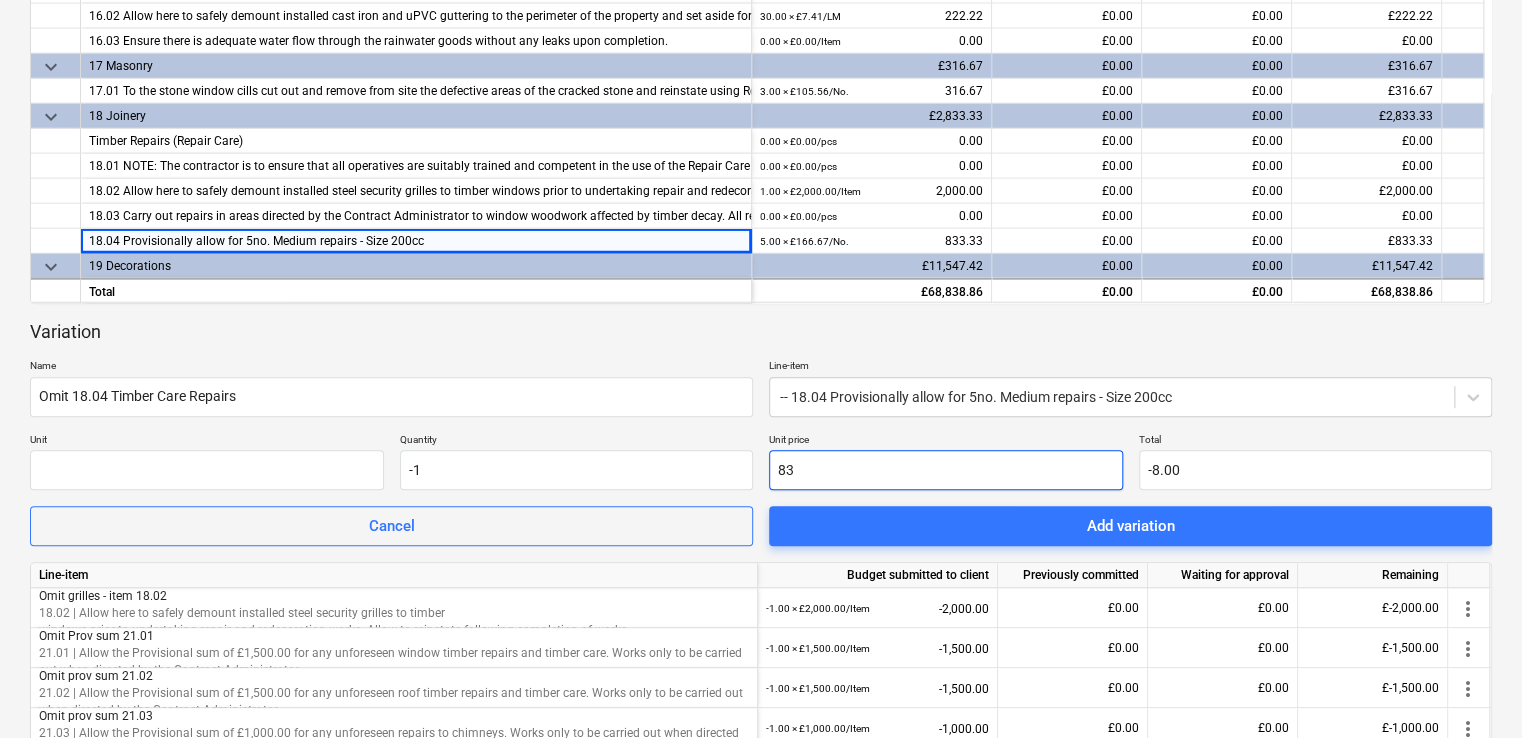 type on "-83.00" 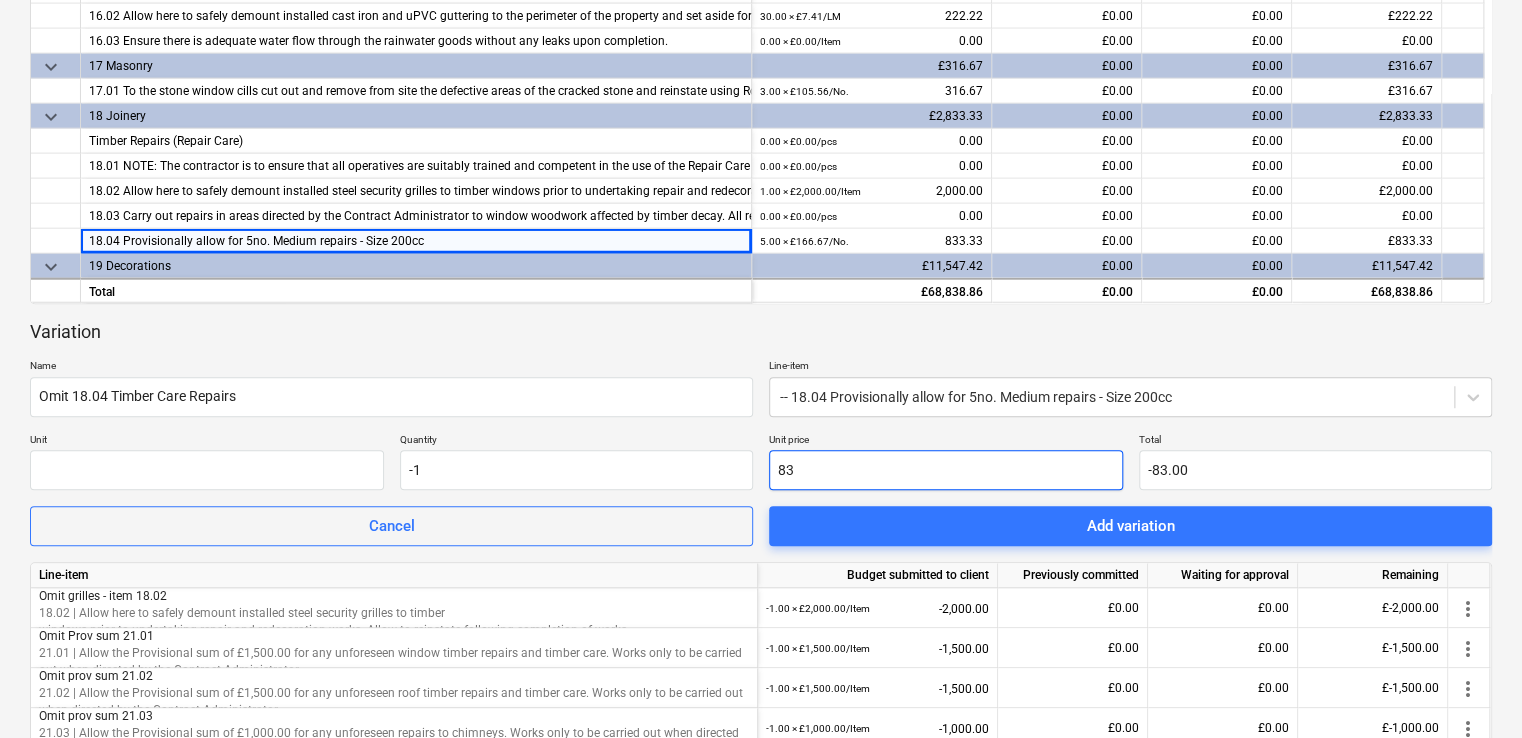 type on "833" 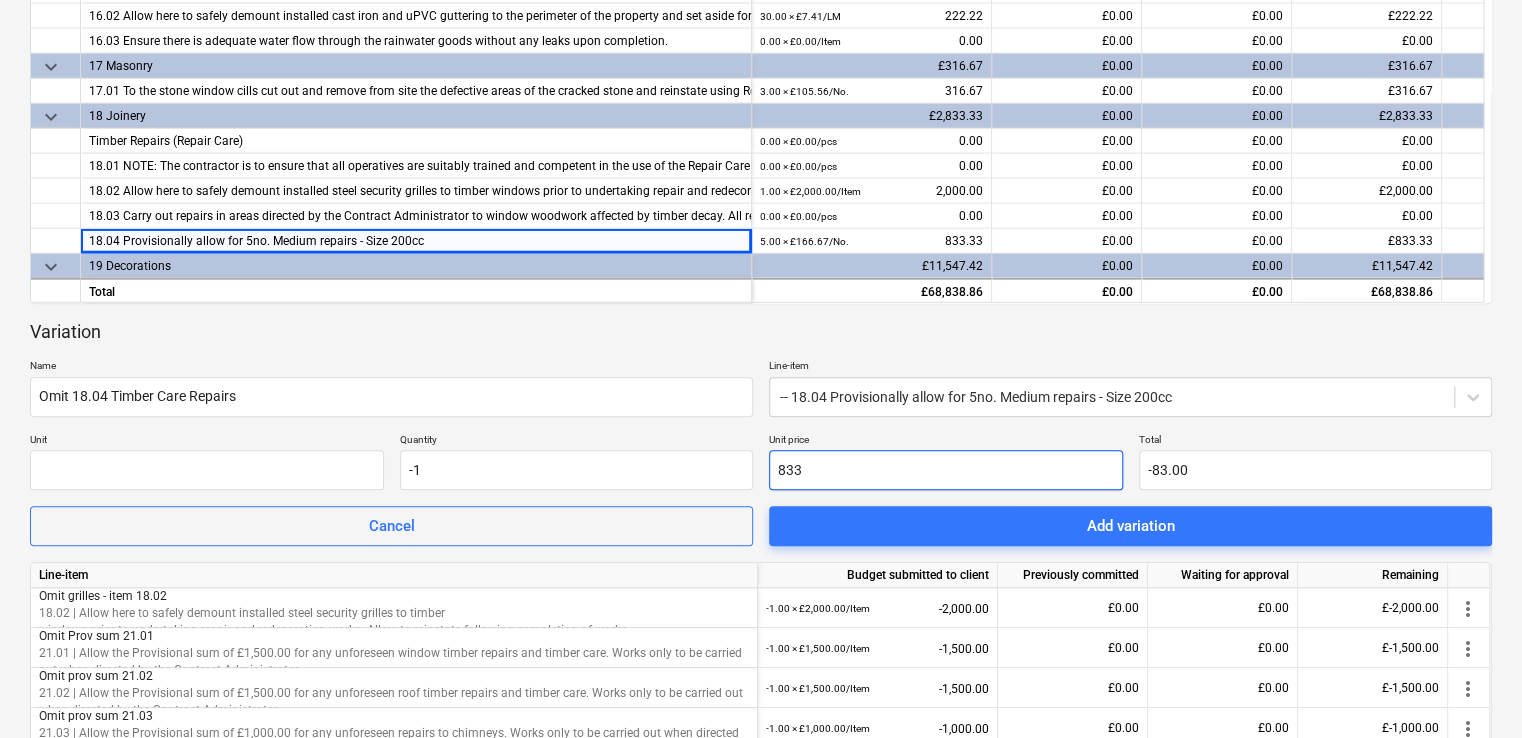 type on "-833.00" 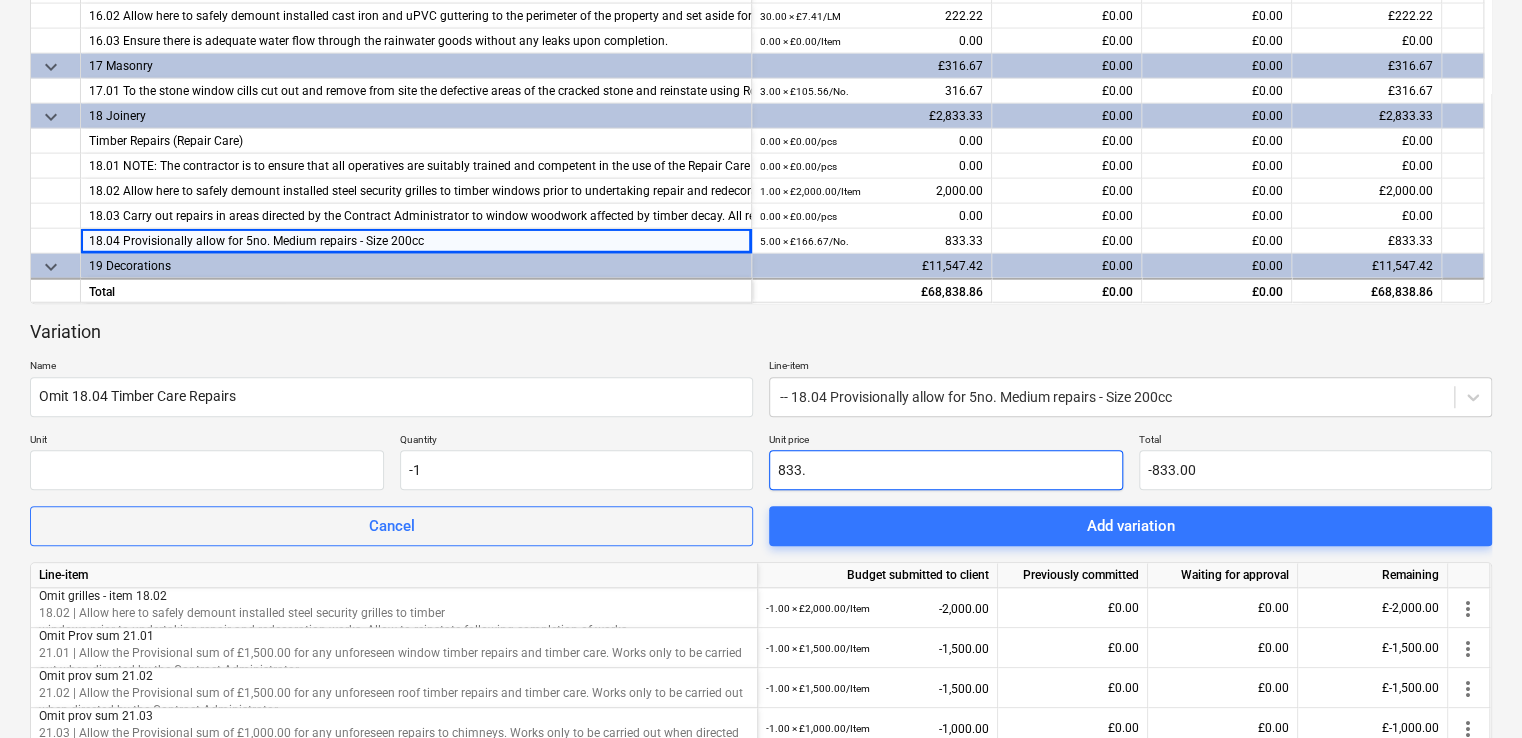 type on "833.3" 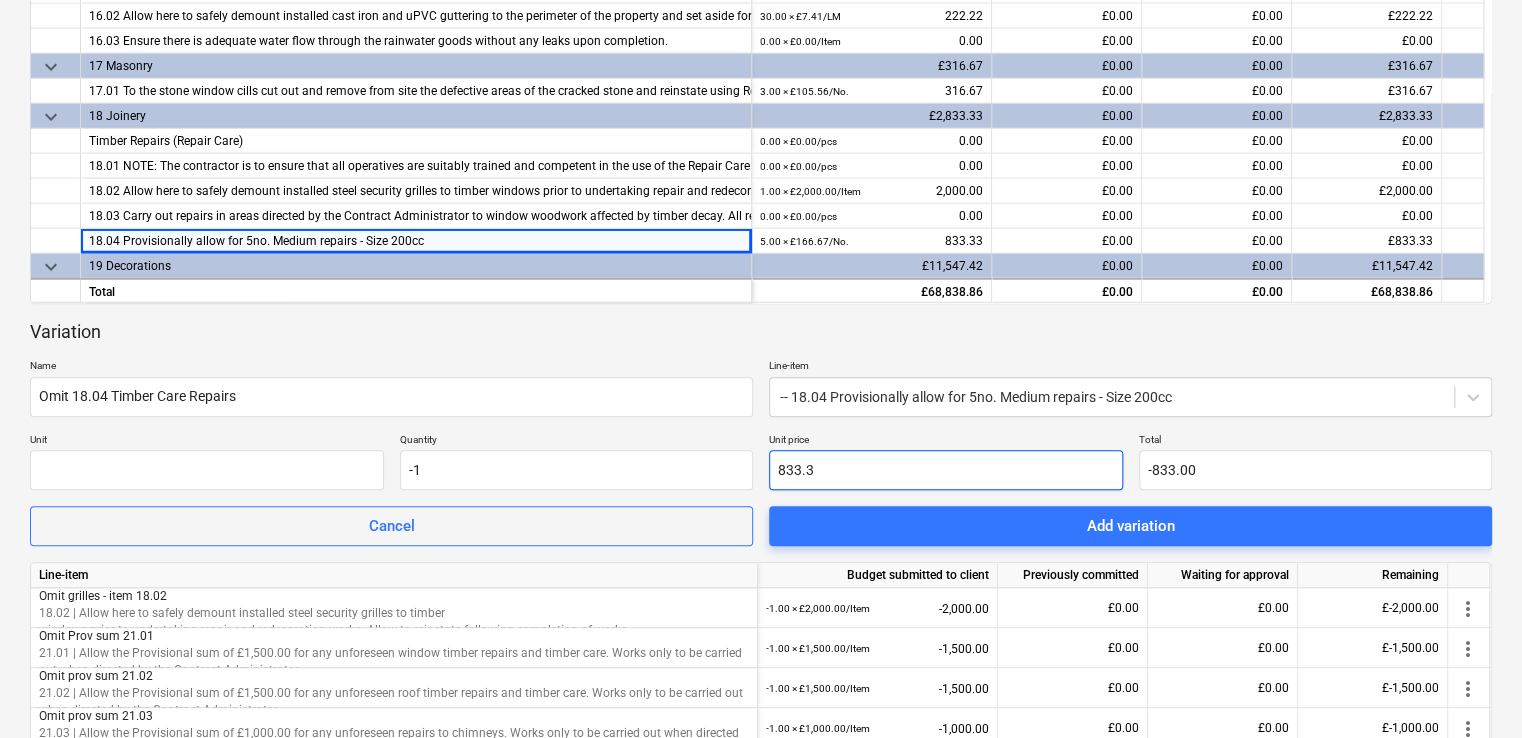 type on "-833.30" 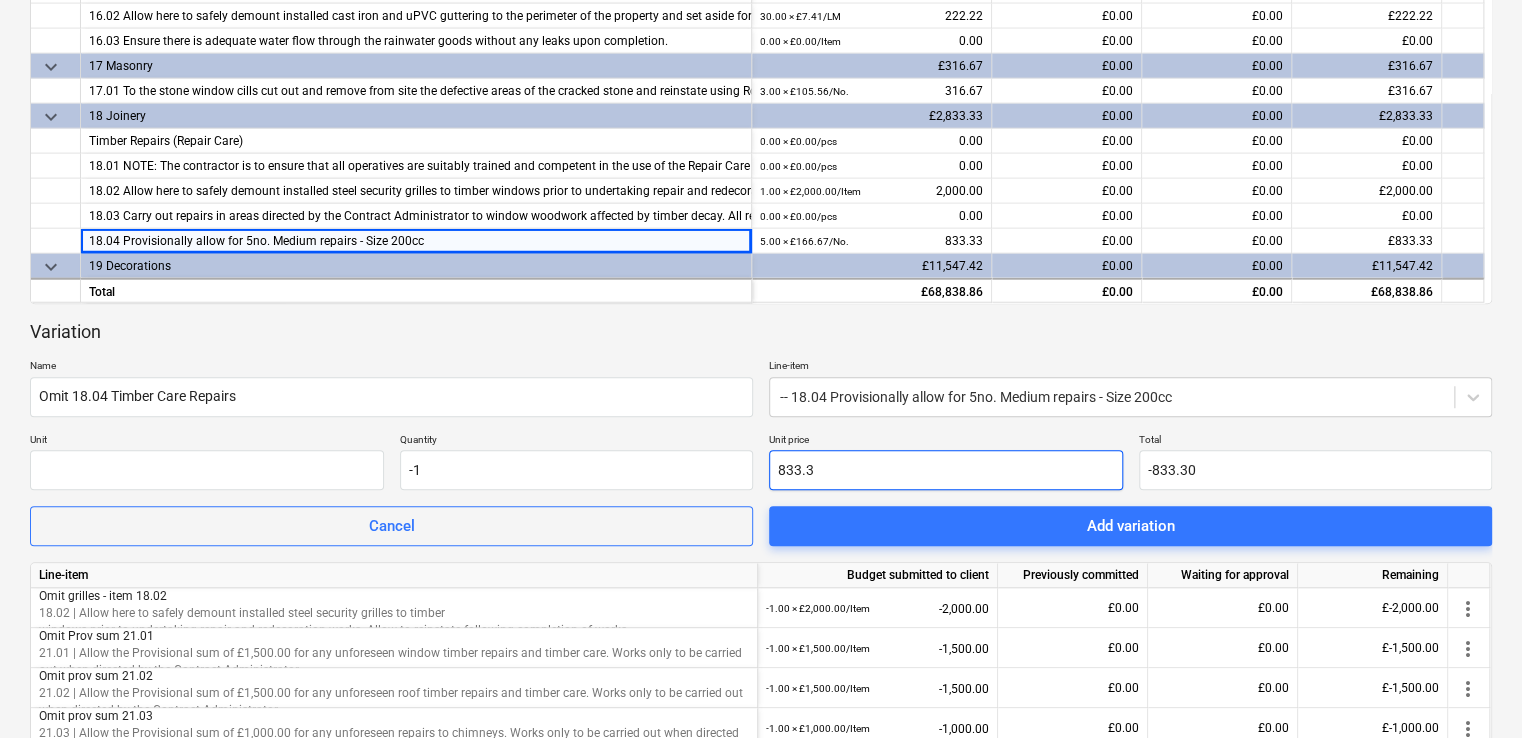 type on "833.33" 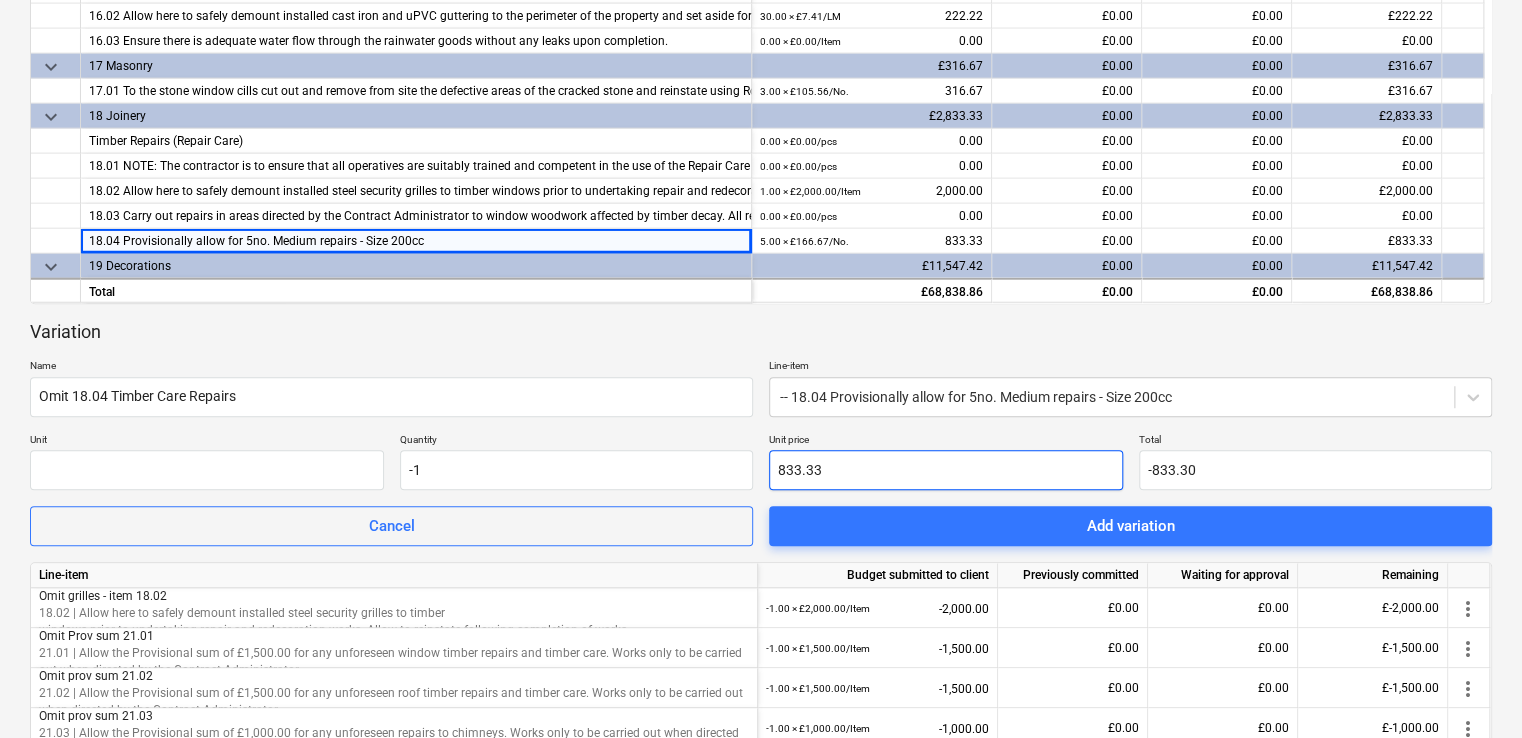 type on "-833.33" 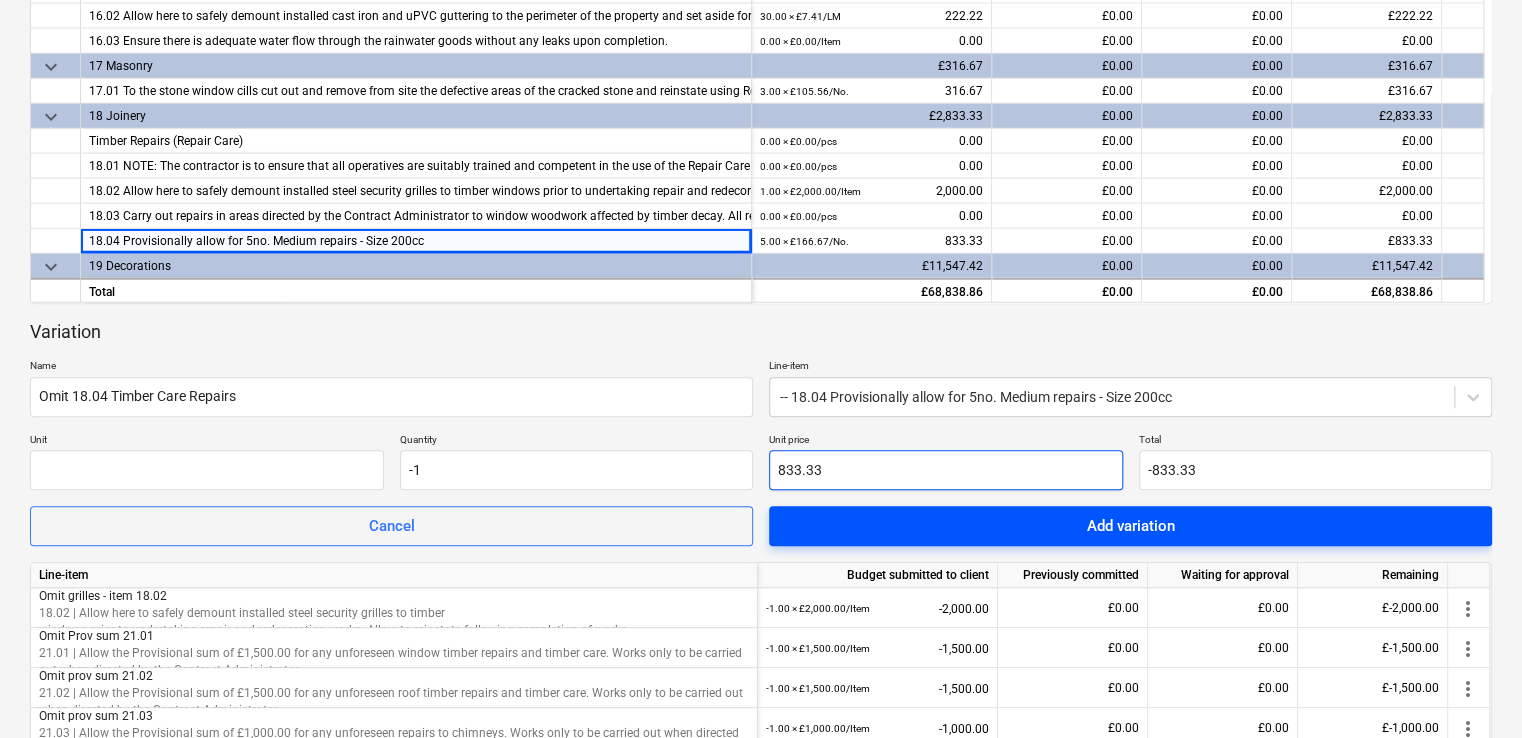 type on "833.33" 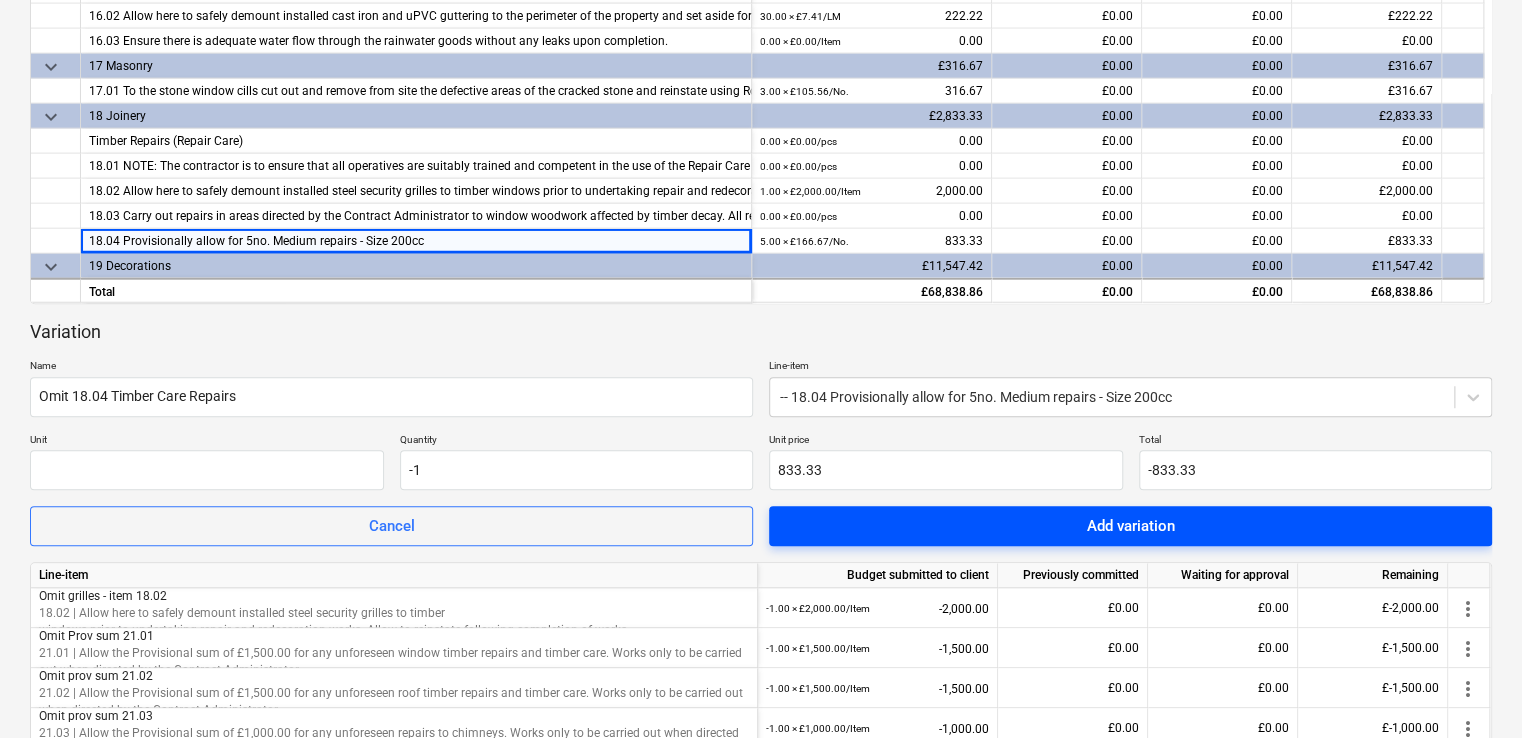 click on "Add variation" at bounding box center (1130, 526) 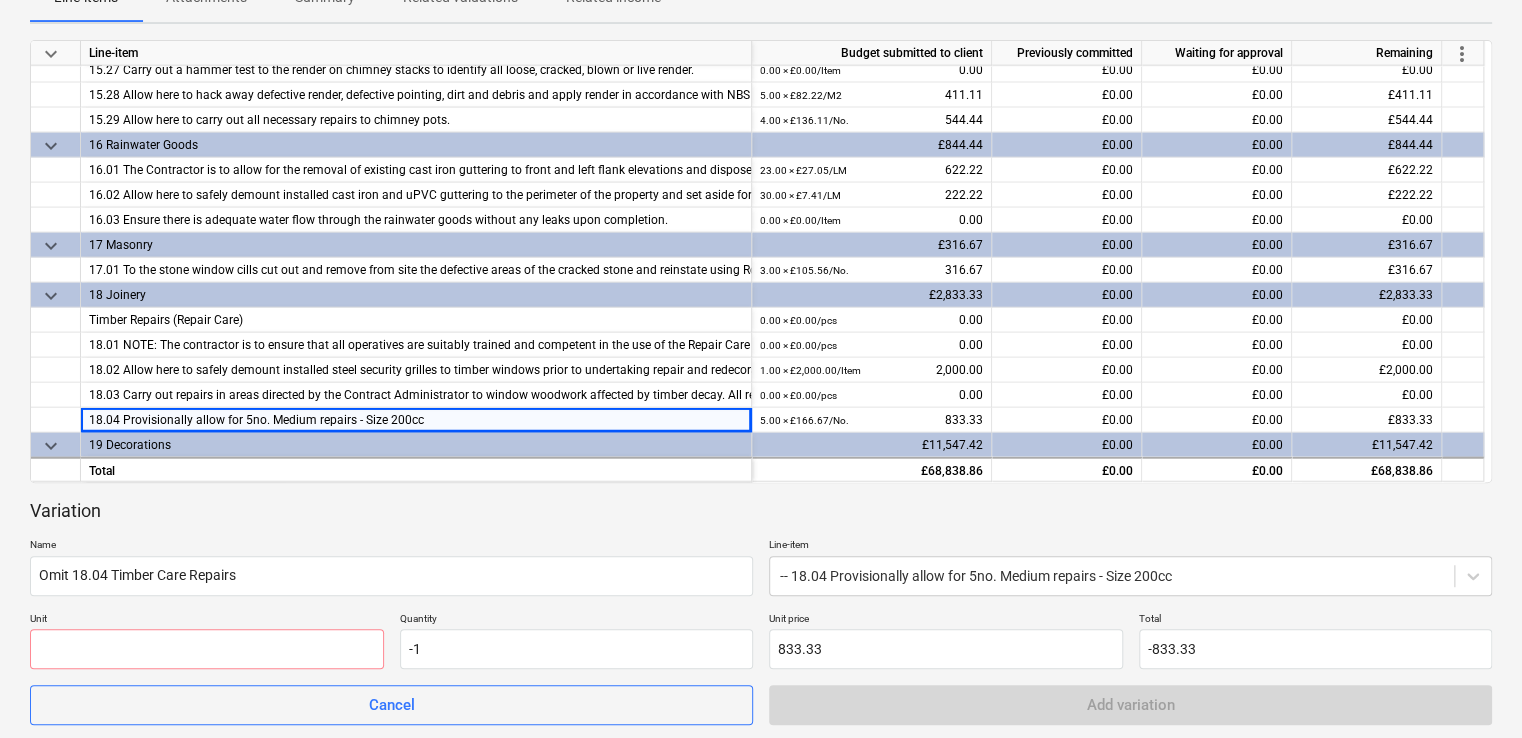 scroll, scrollTop: 0, scrollLeft: 0, axis: both 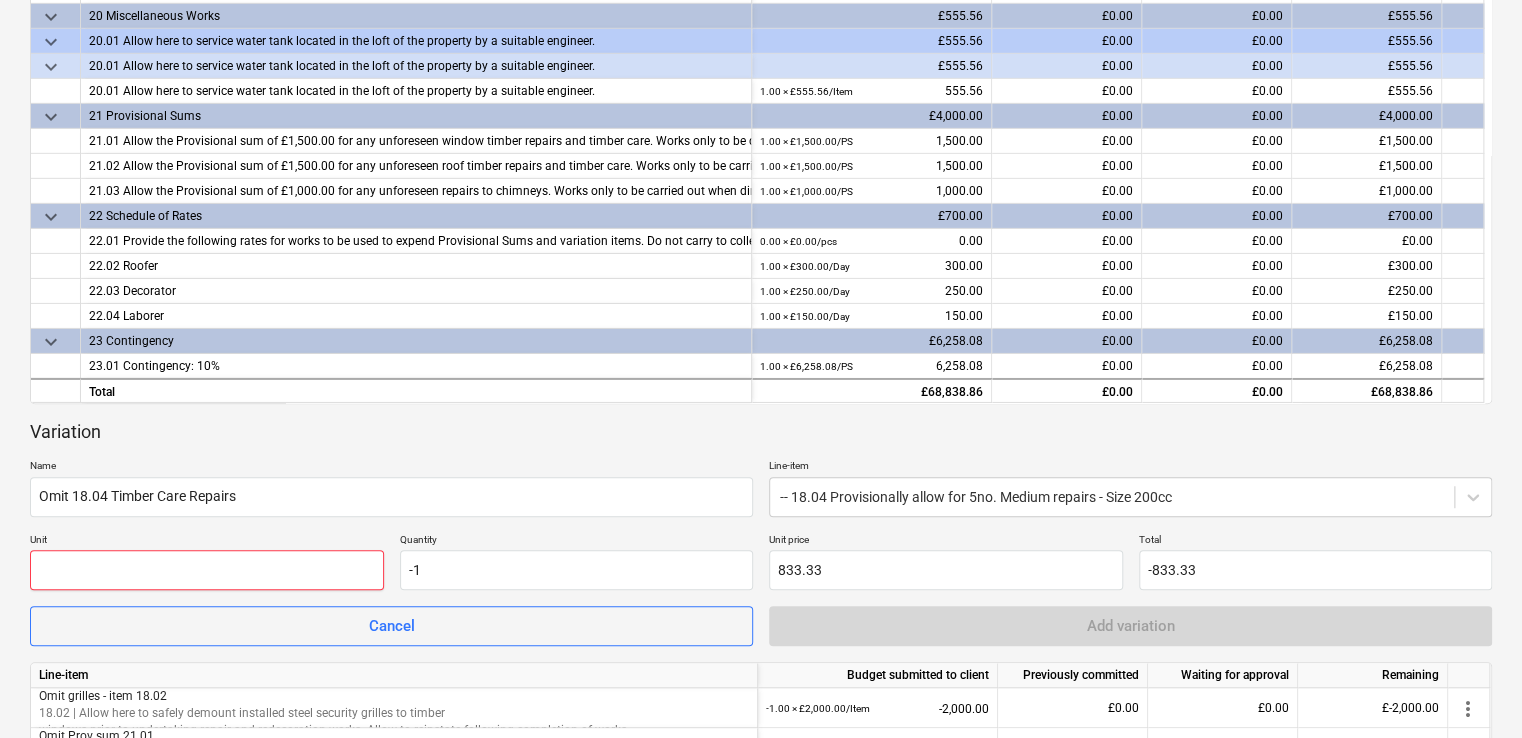click at bounding box center (207, 570) 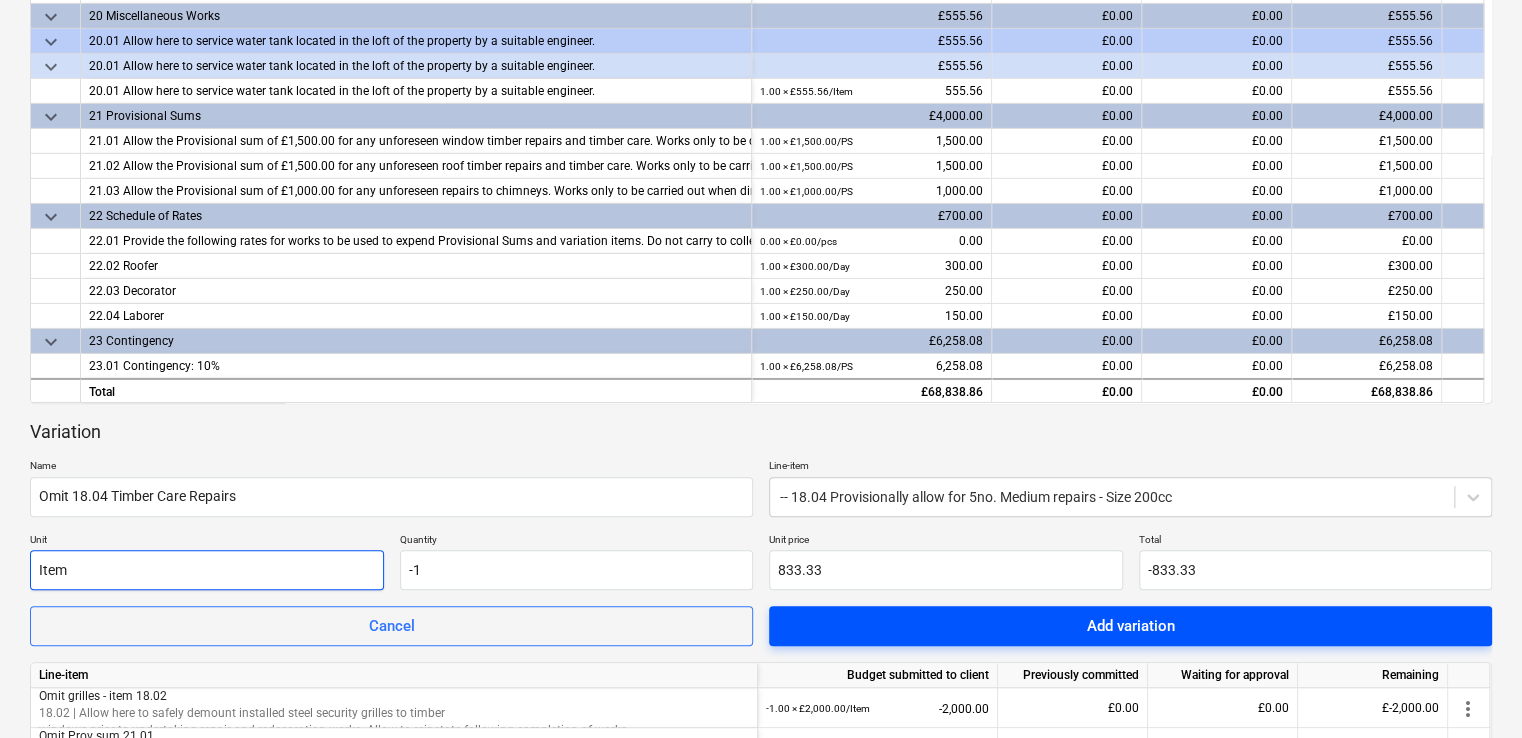 type on "Item" 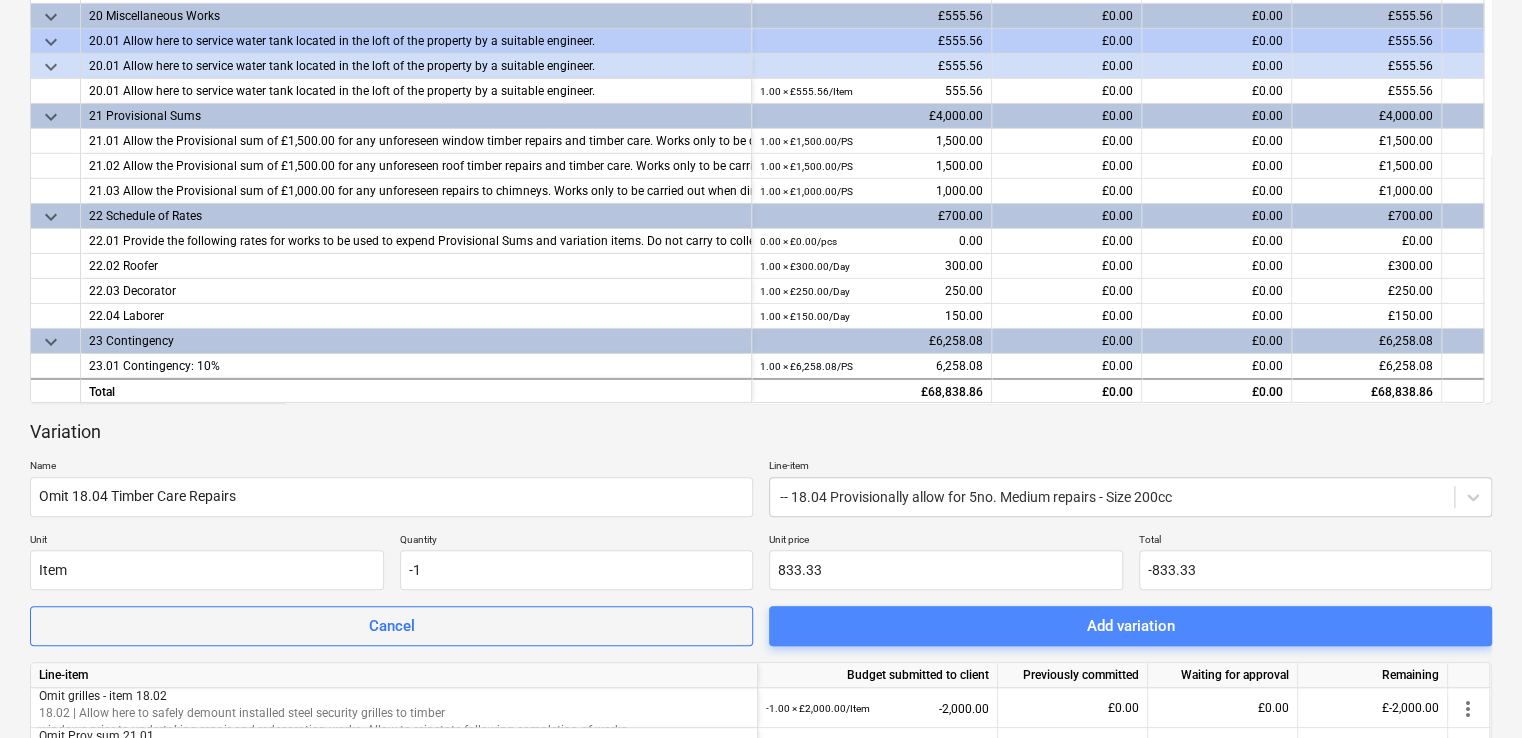 click on "Add variation" at bounding box center [1130, 626] 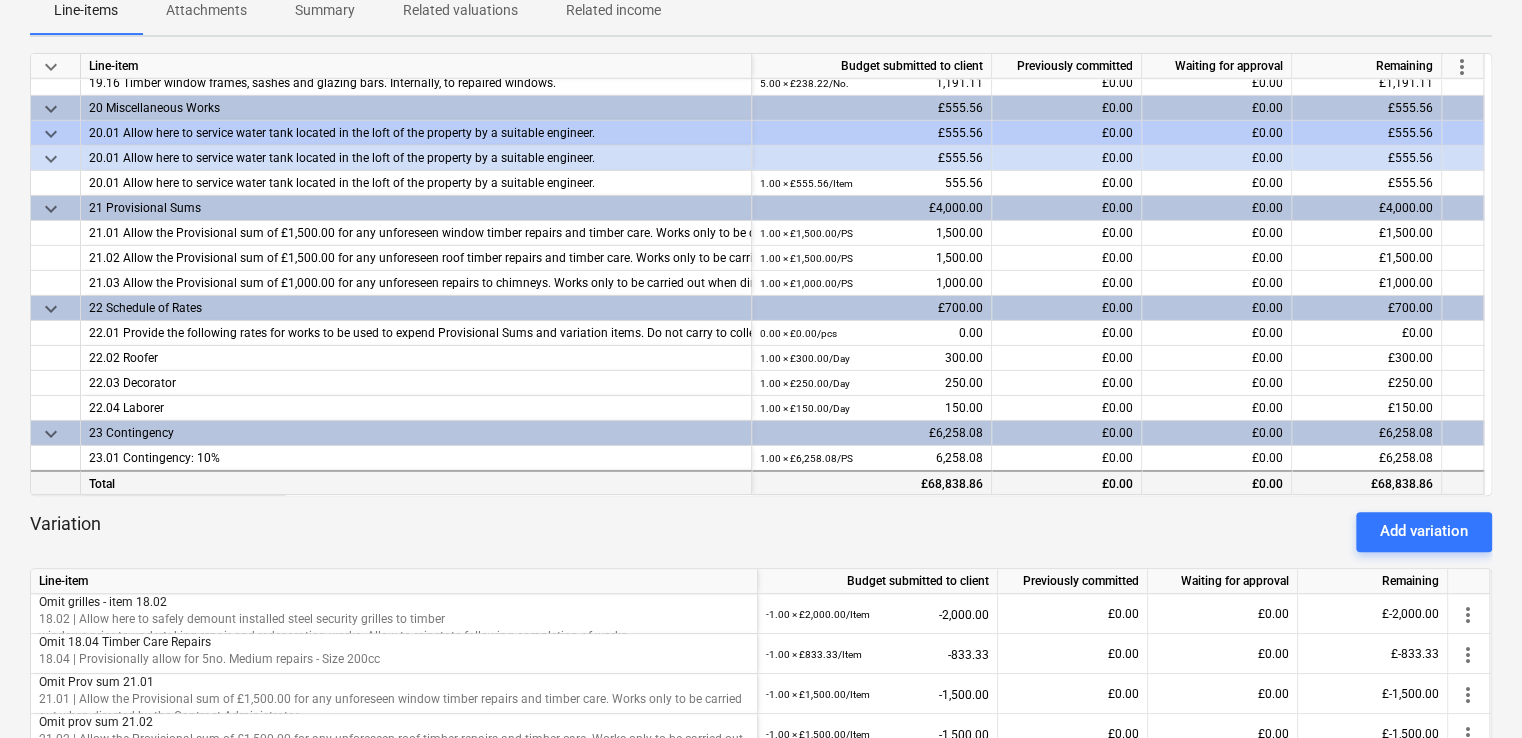 scroll, scrollTop: 212, scrollLeft: 0, axis: vertical 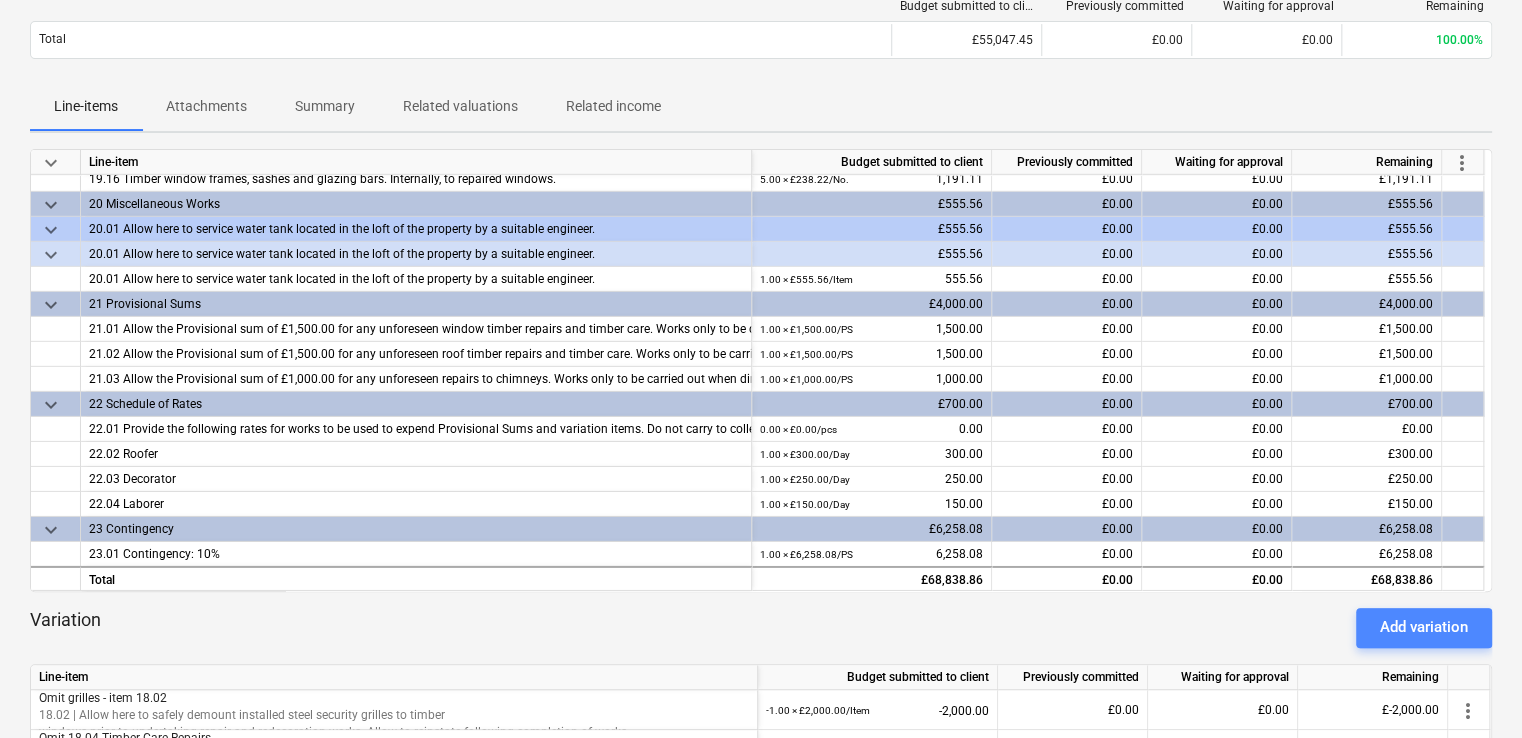 click on "Add variation" at bounding box center [1424, 627] 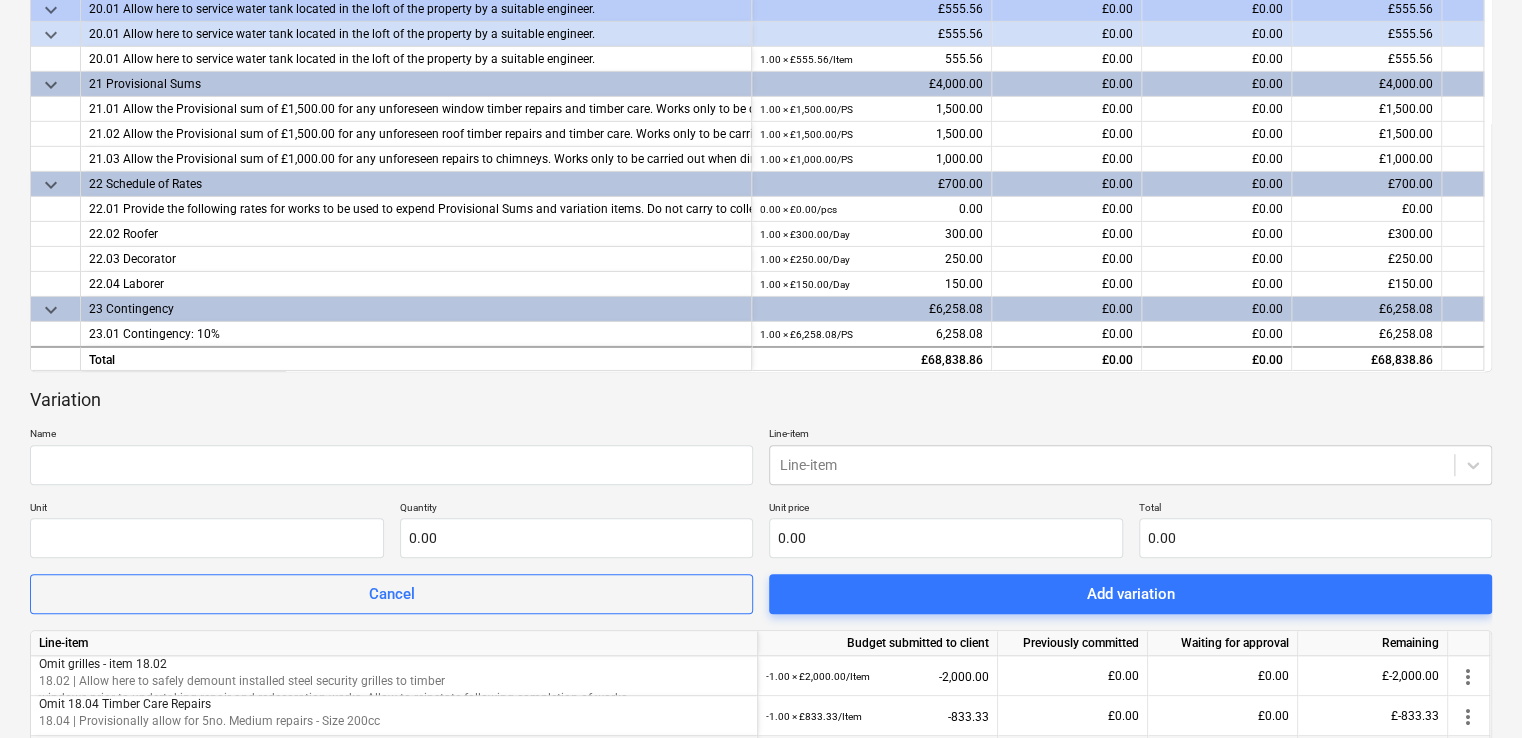 scroll, scrollTop: 612, scrollLeft: 0, axis: vertical 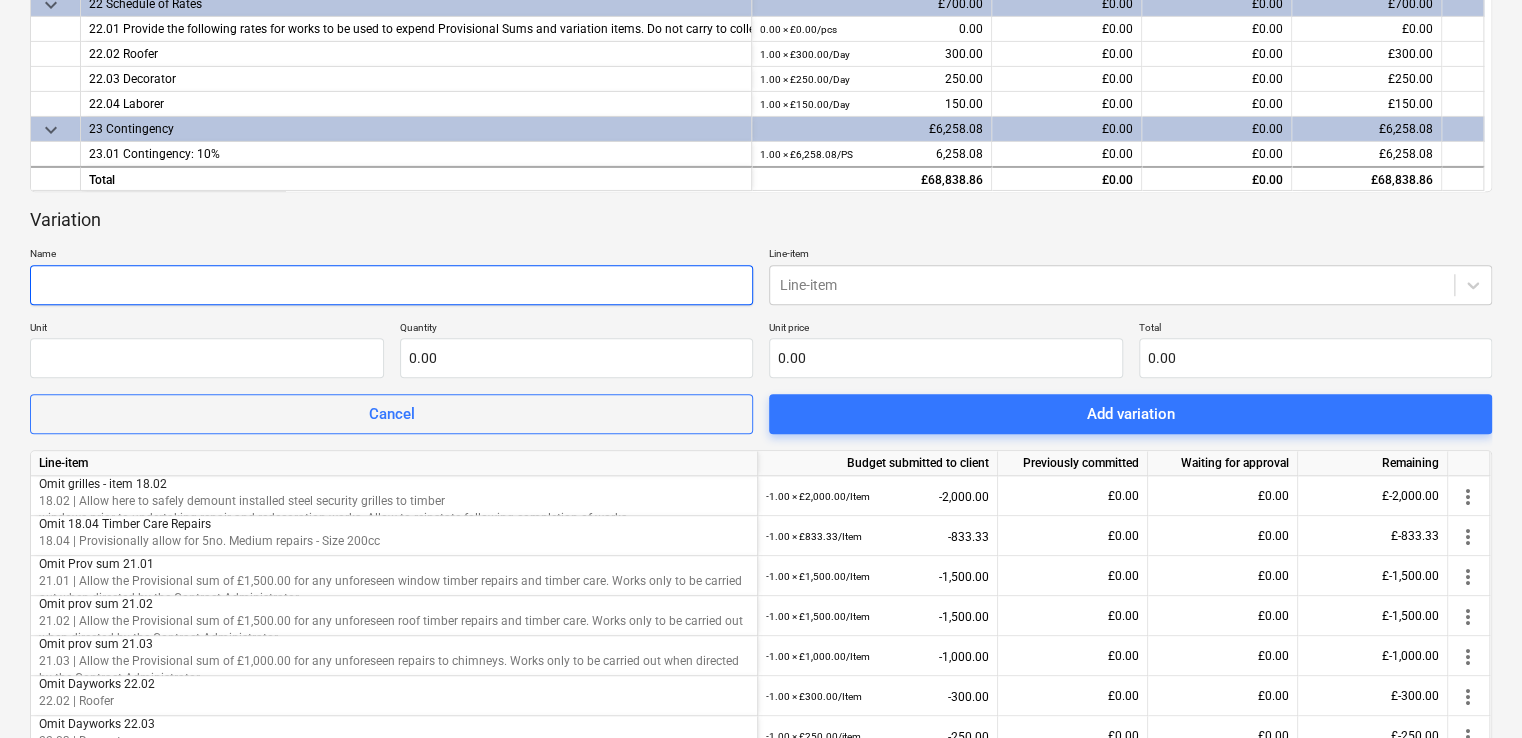 click at bounding box center [391, 285] 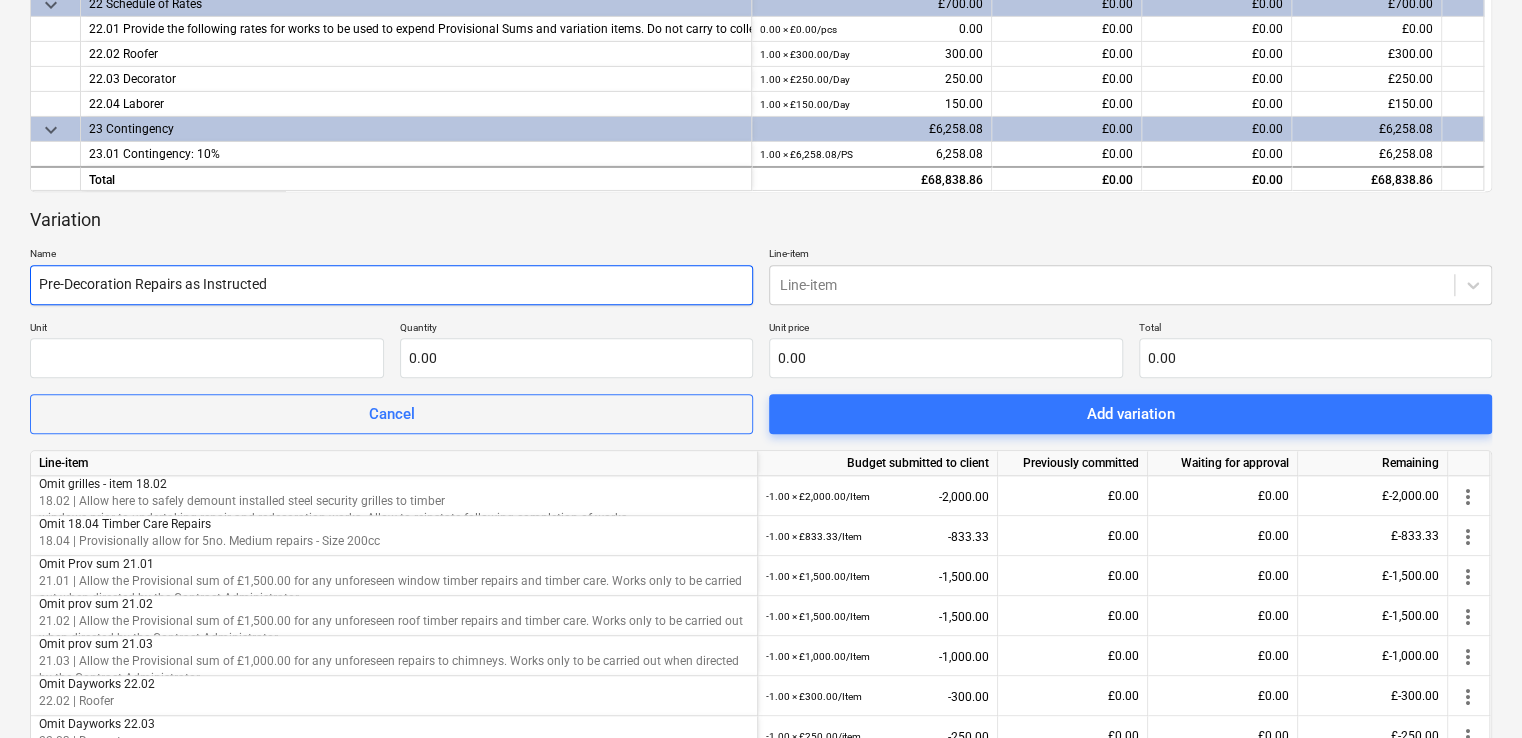 type on "Pre-Decoration Repairs as Instructed" 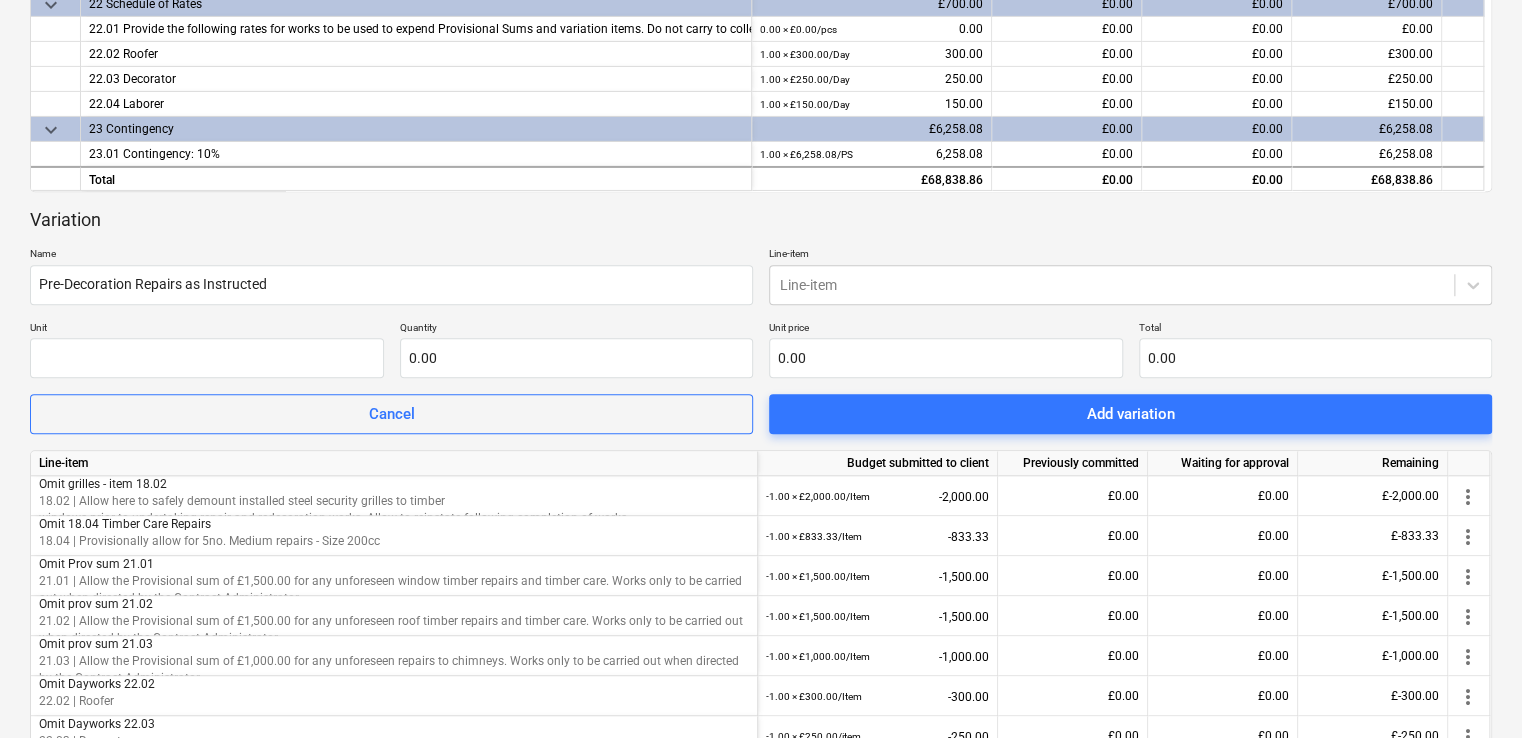 click on "Unit" at bounding box center [207, 329] 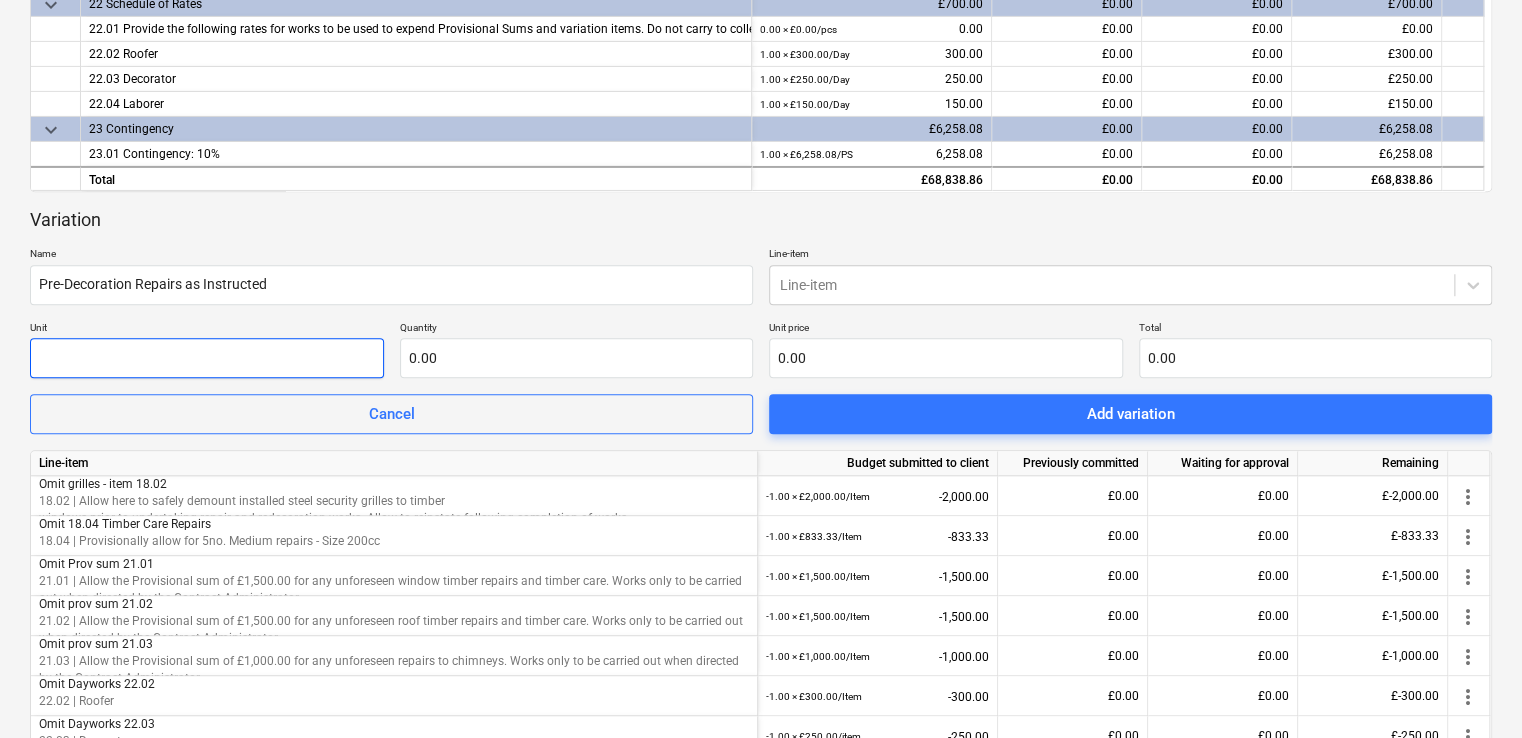 click at bounding box center (207, 358) 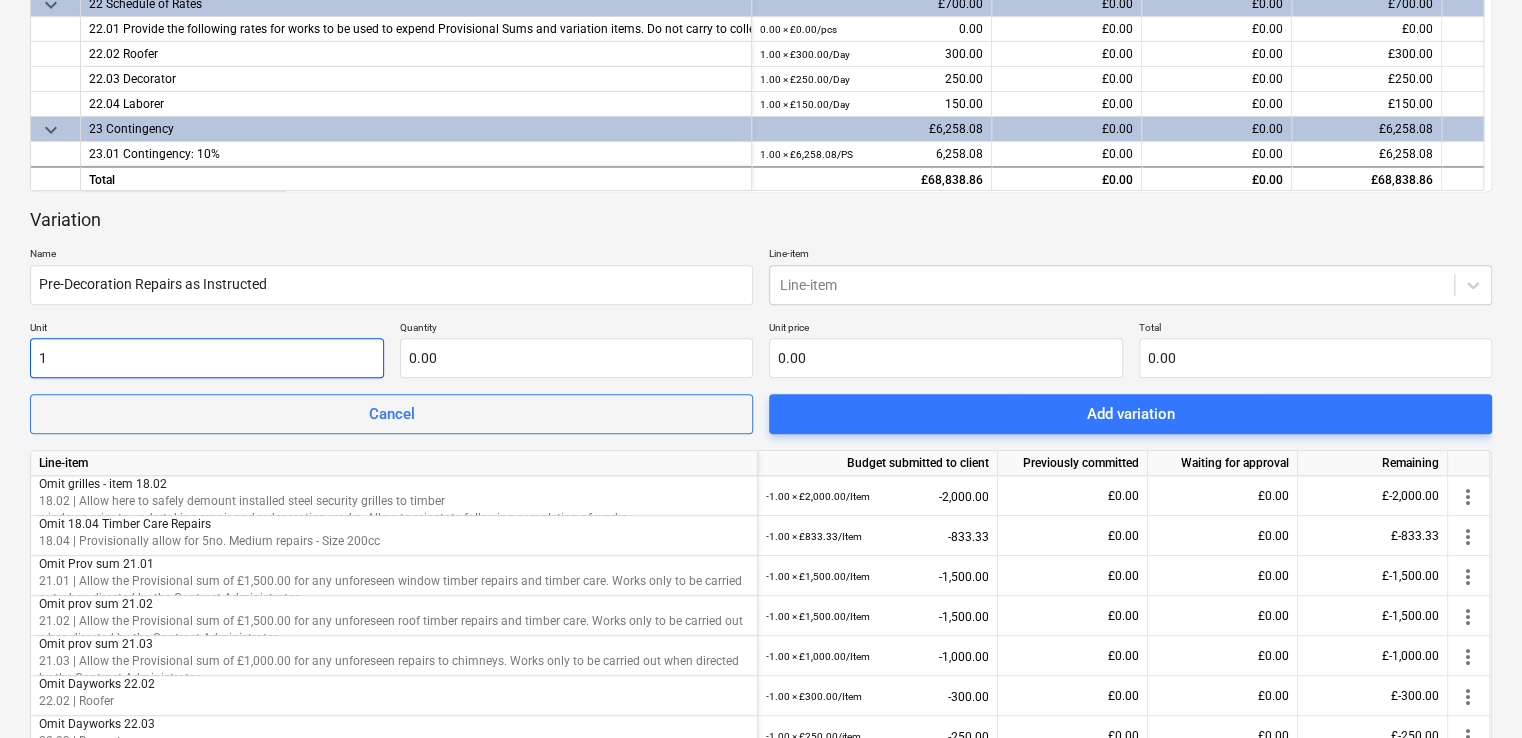 click on "1" at bounding box center [207, 358] 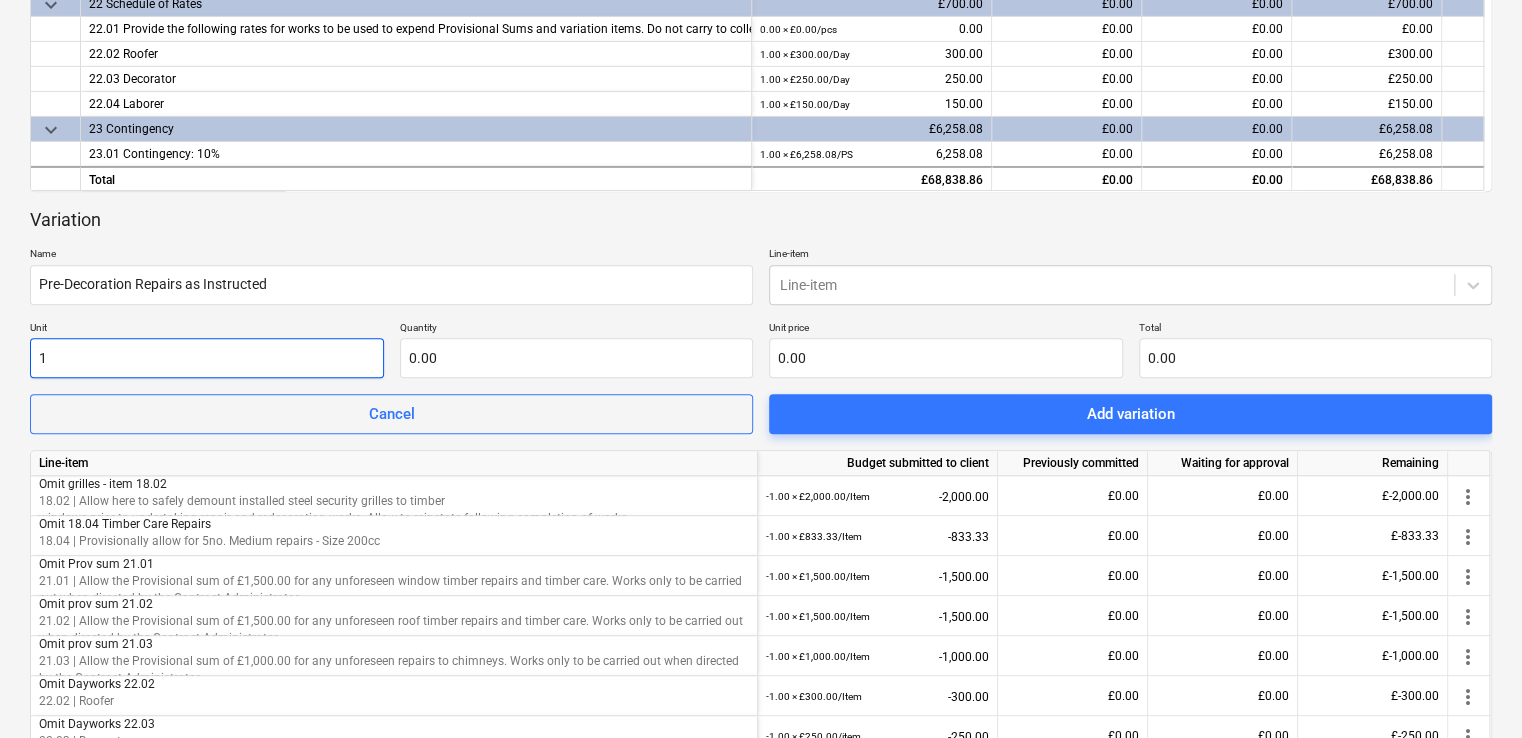 drag, startPoint x: 180, startPoint y: 371, endPoint x: -4, endPoint y: 351, distance: 185.08377 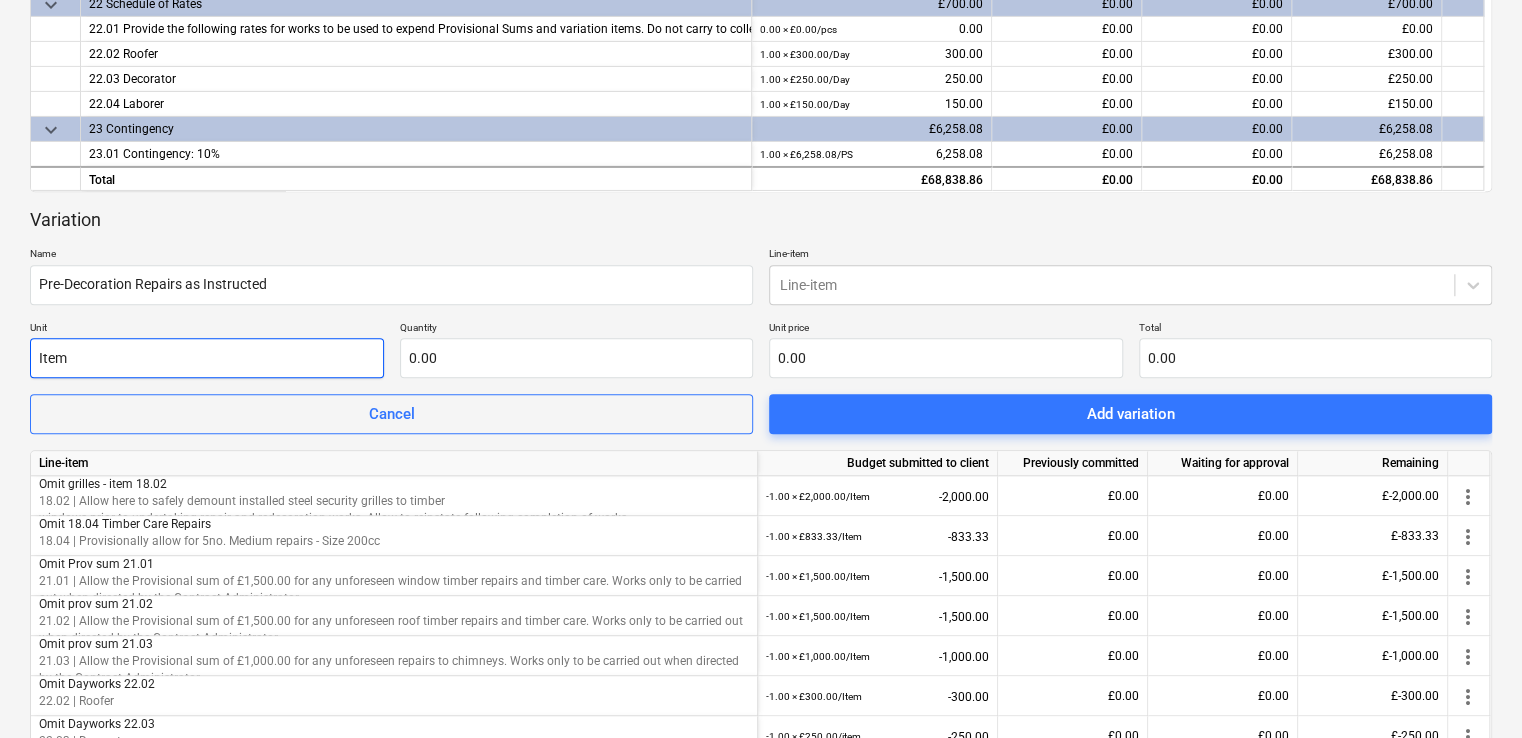 type on "Item" 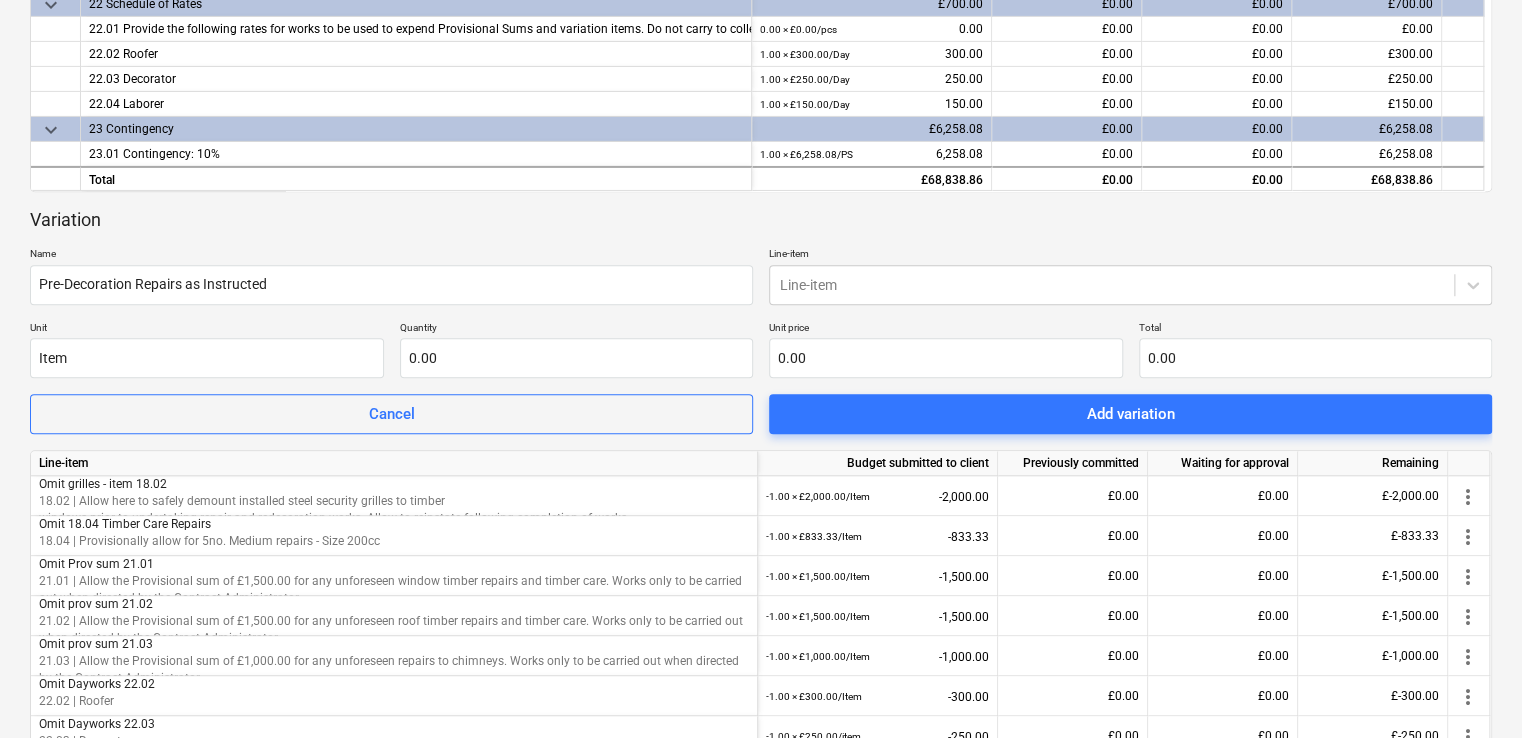 click on "Variation Name Pre-Decoration Repairs as Instructed Line-item Line-item Unit Item Quantity 0.00 Unit price 0.00 Total 0.00 Cancel Add variation" at bounding box center (761, 321) 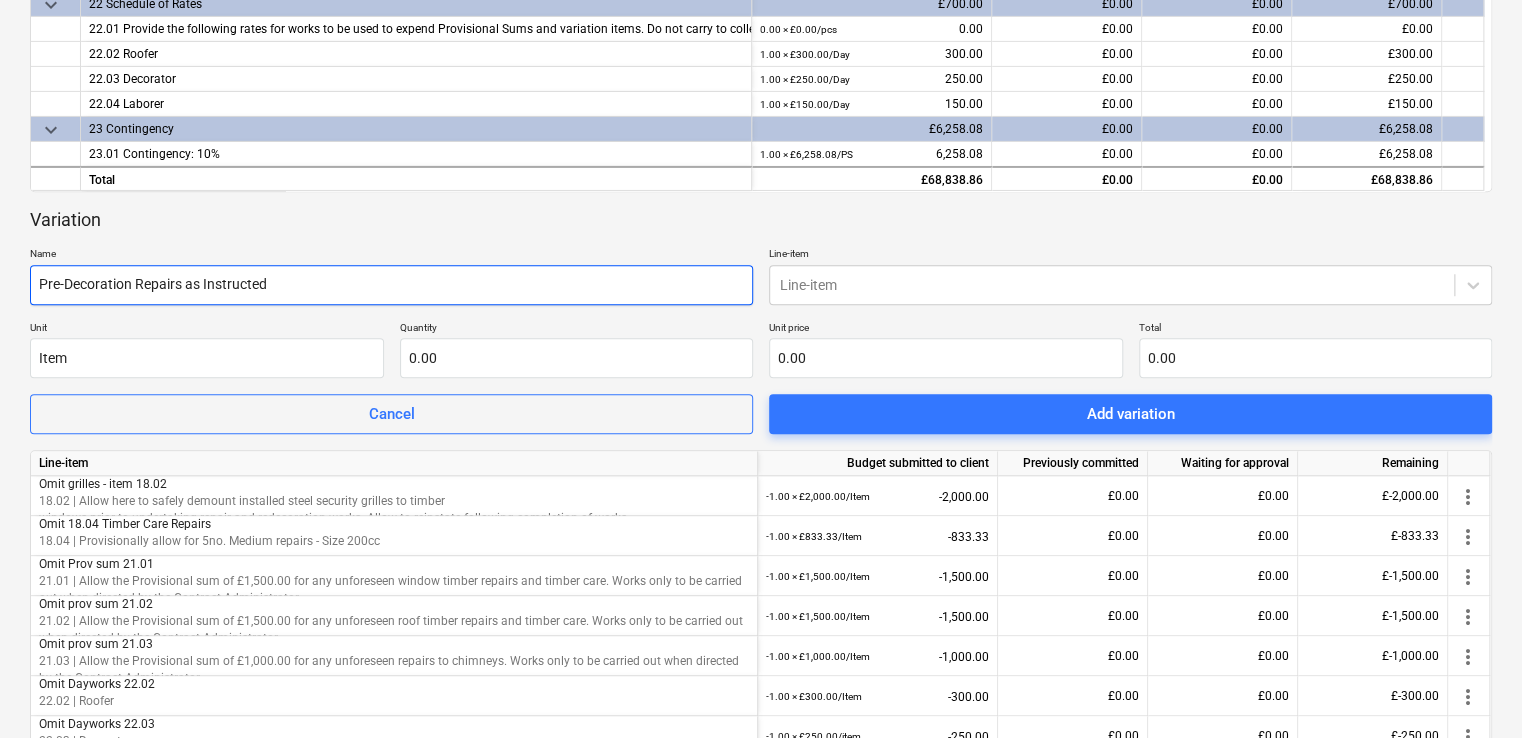 click on "Pre-Decoration Repairs as Instructed" at bounding box center [391, 285] 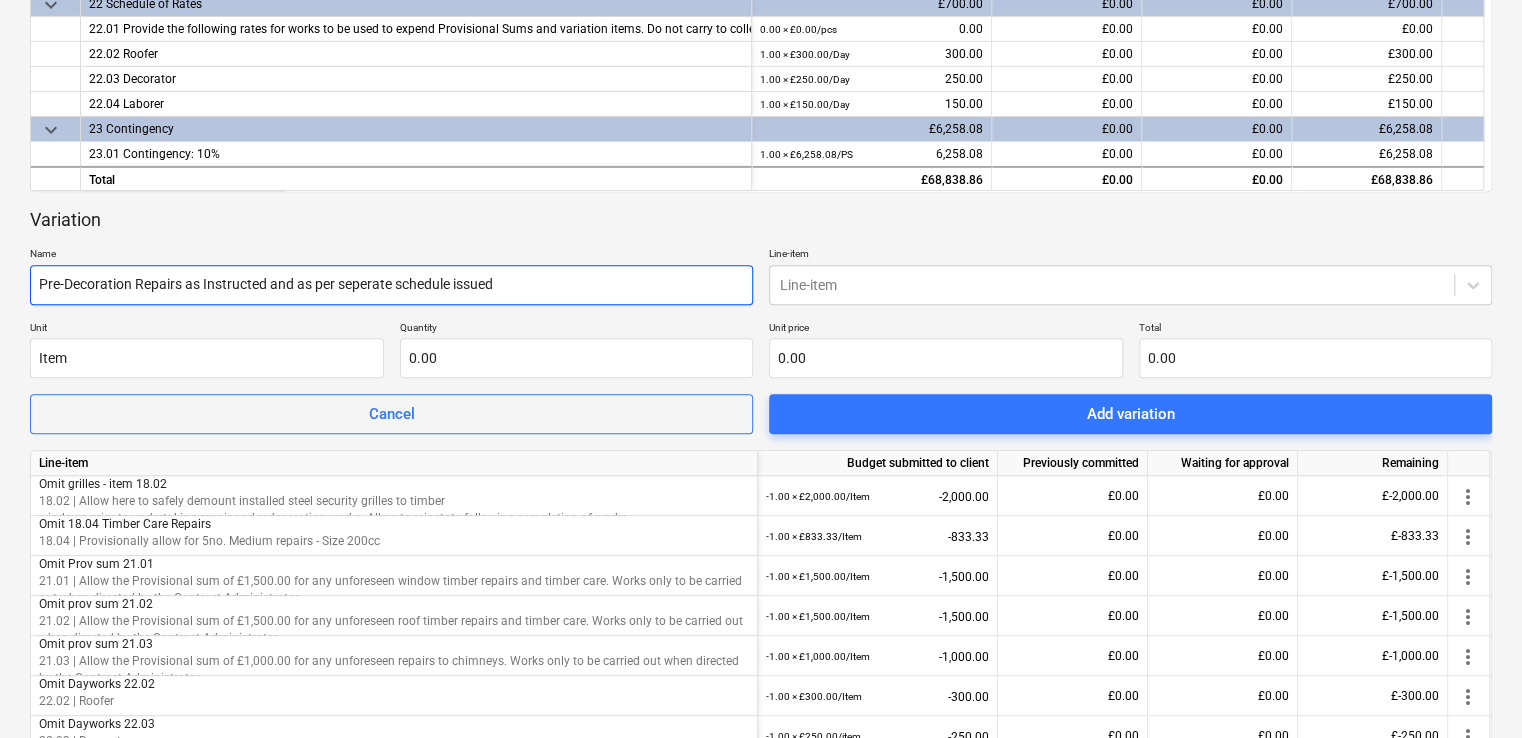 click on "Pre-Decoration Repairs as Instructed and as per seperate schedule issued" at bounding box center (391, 285) 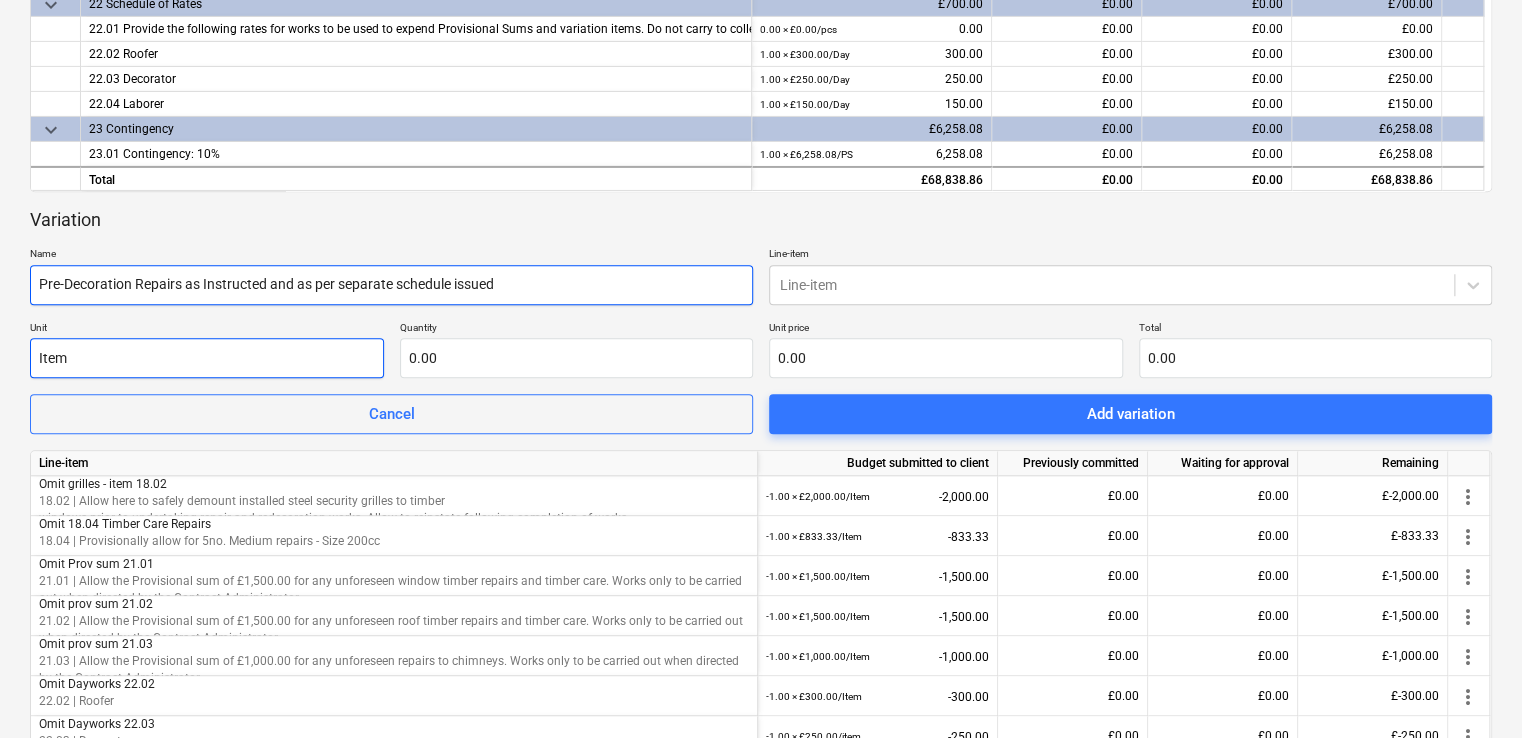 type on "Pre-Decoration Repairs as Instructed and as per separate schedule issued" 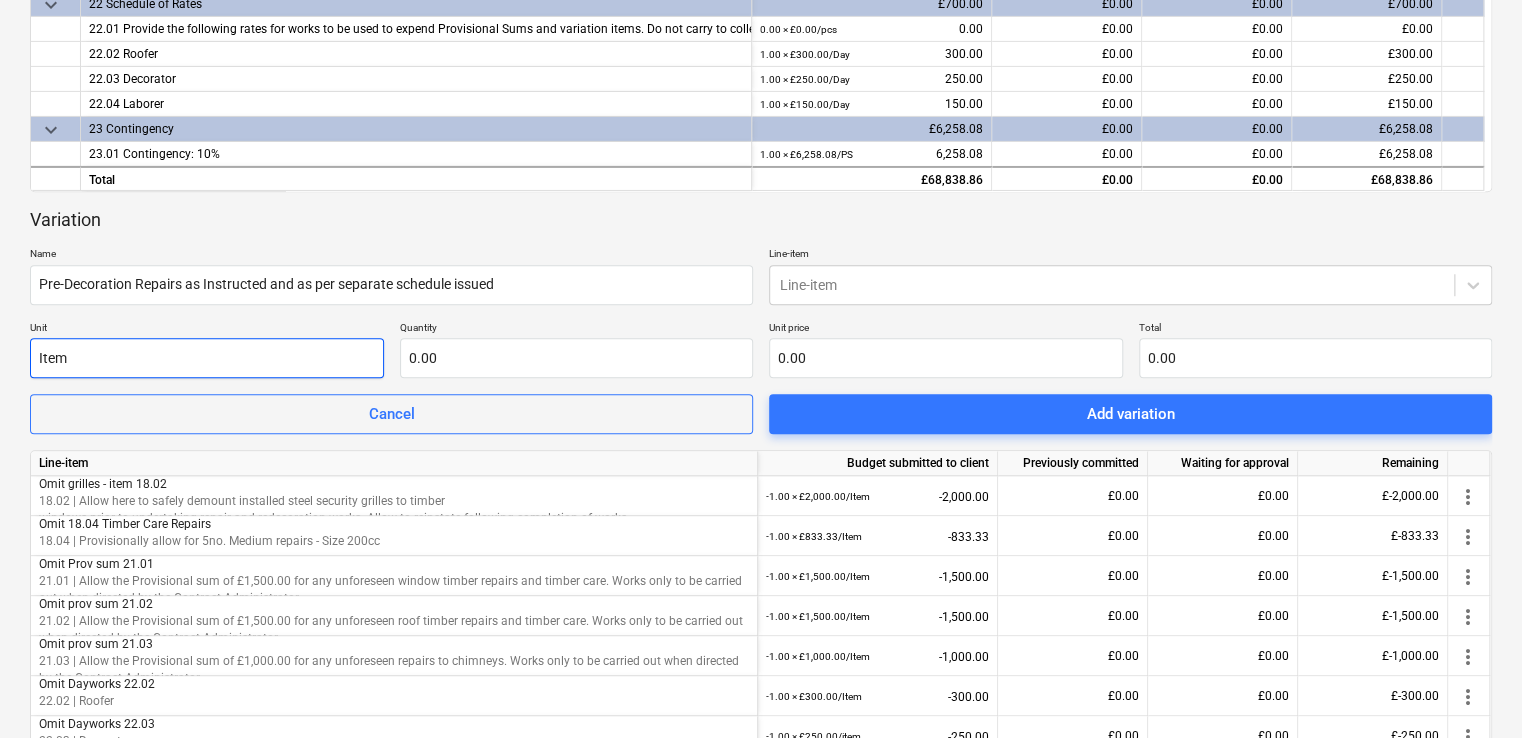 click on "Item" at bounding box center [207, 358] 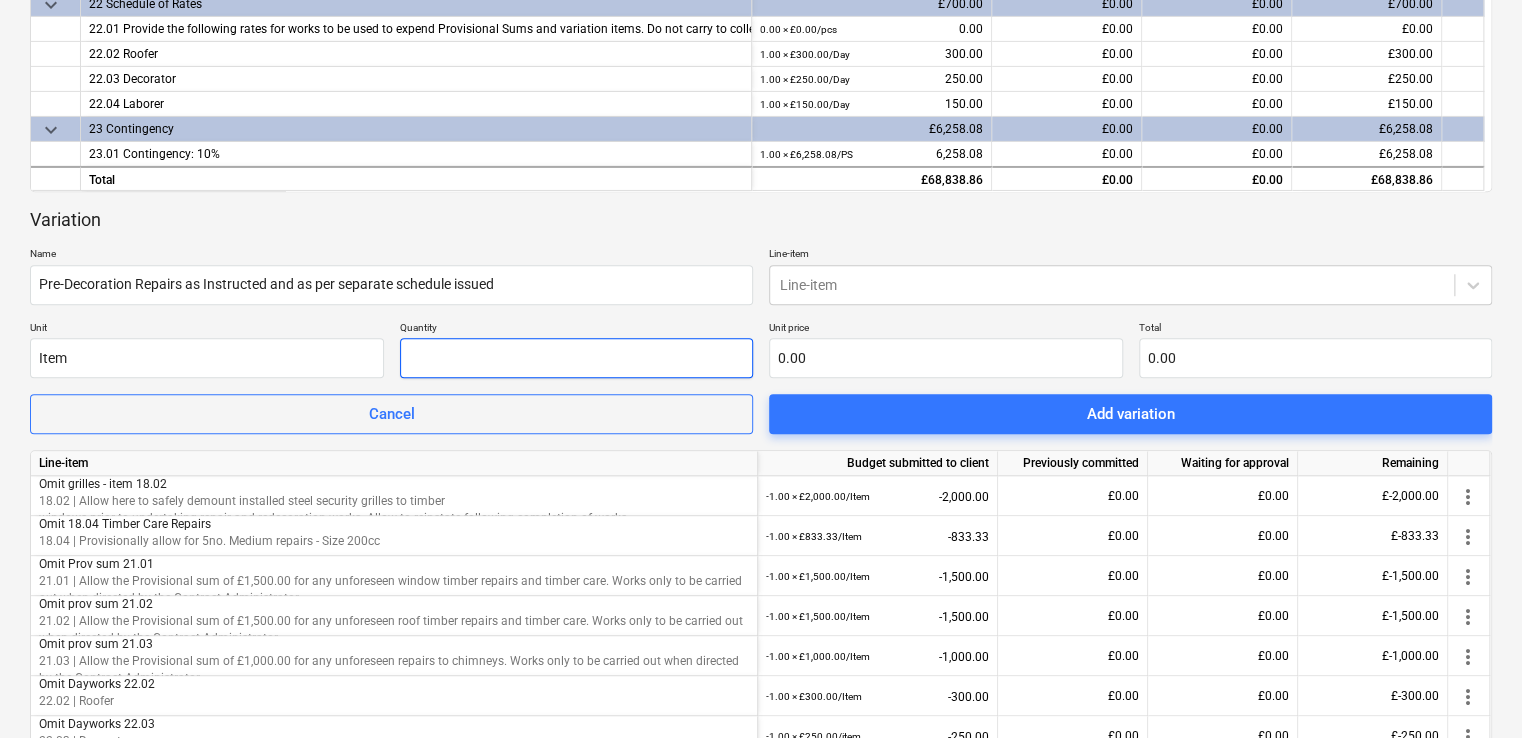 click at bounding box center [577, 358] 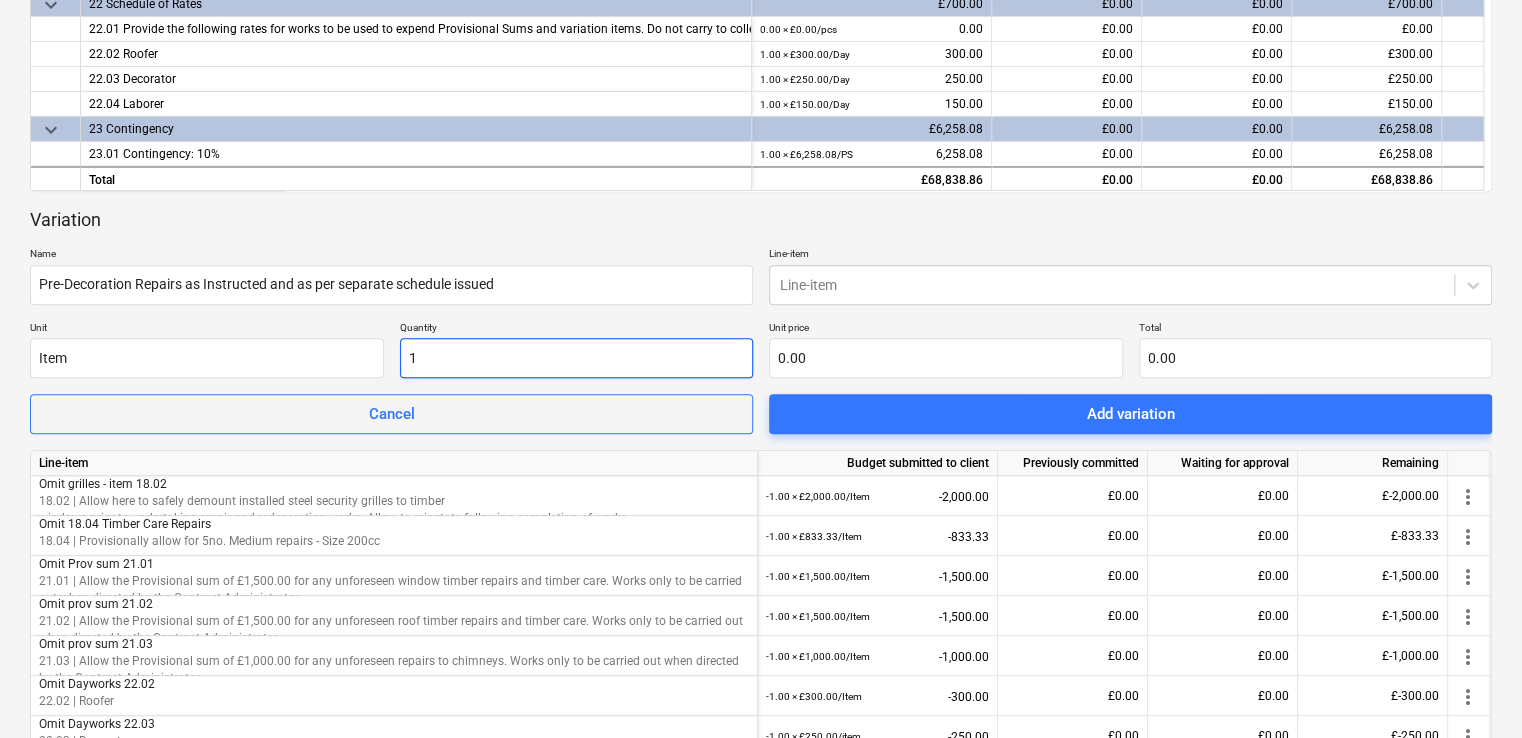 click on "1" at bounding box center (577, 358) 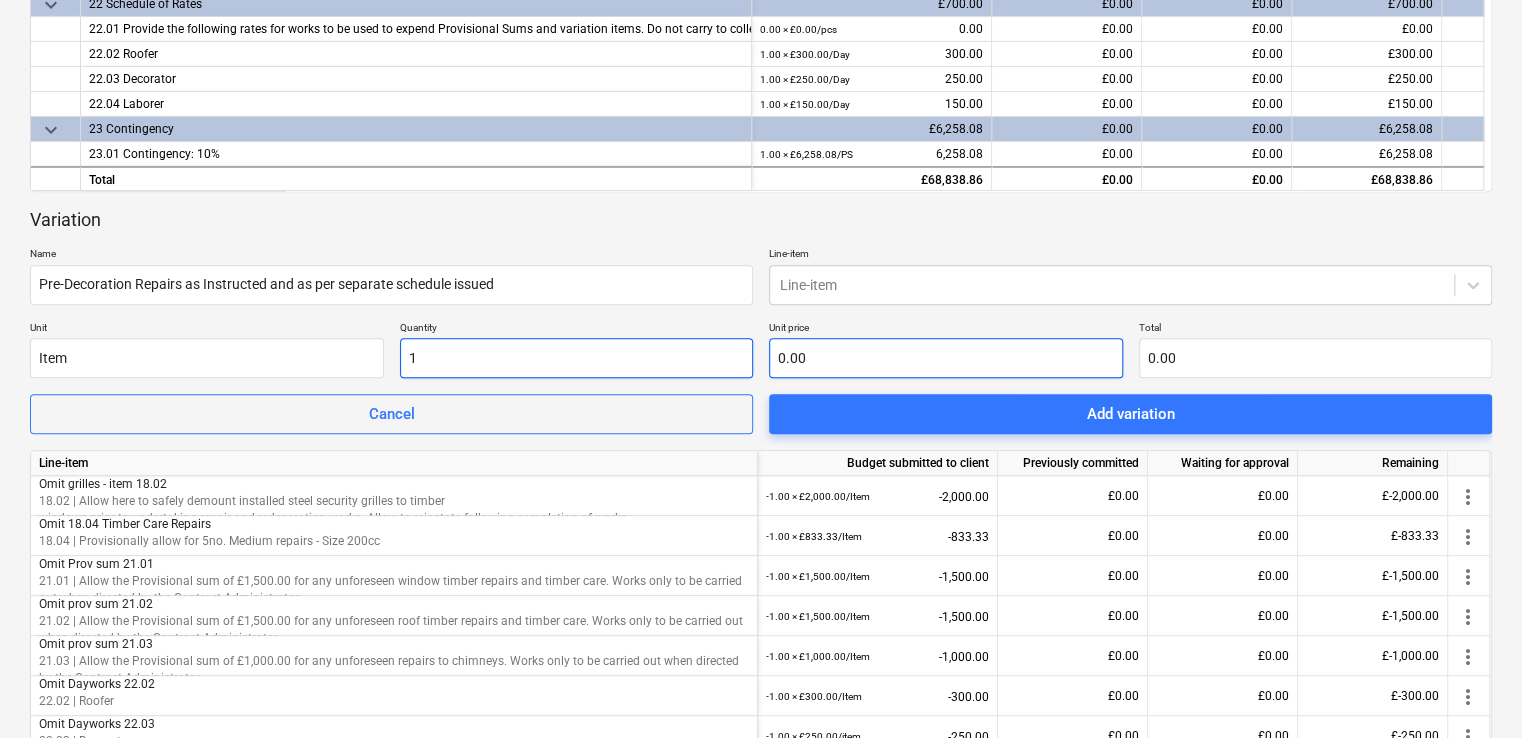 type on "1" 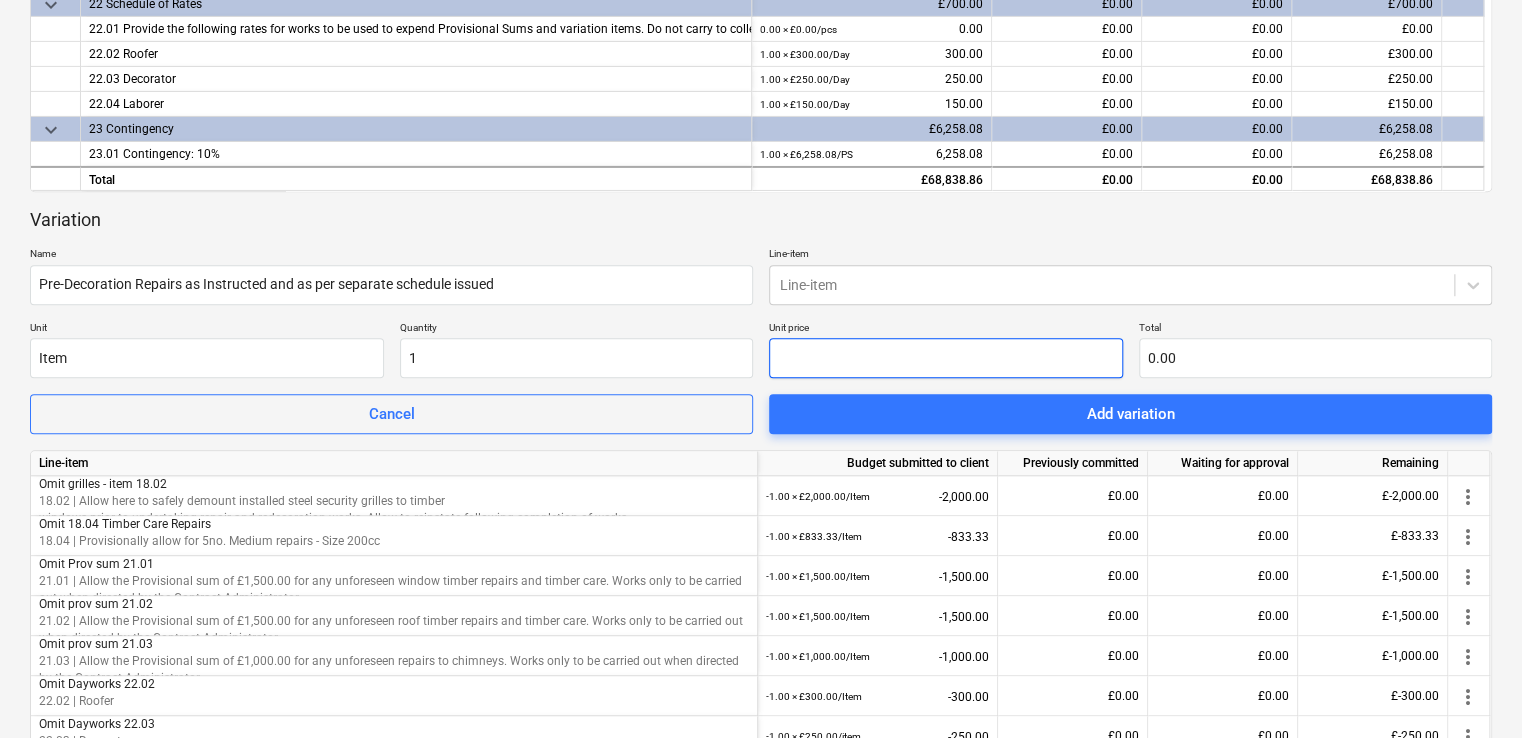 click at bounding box center [946, 358] 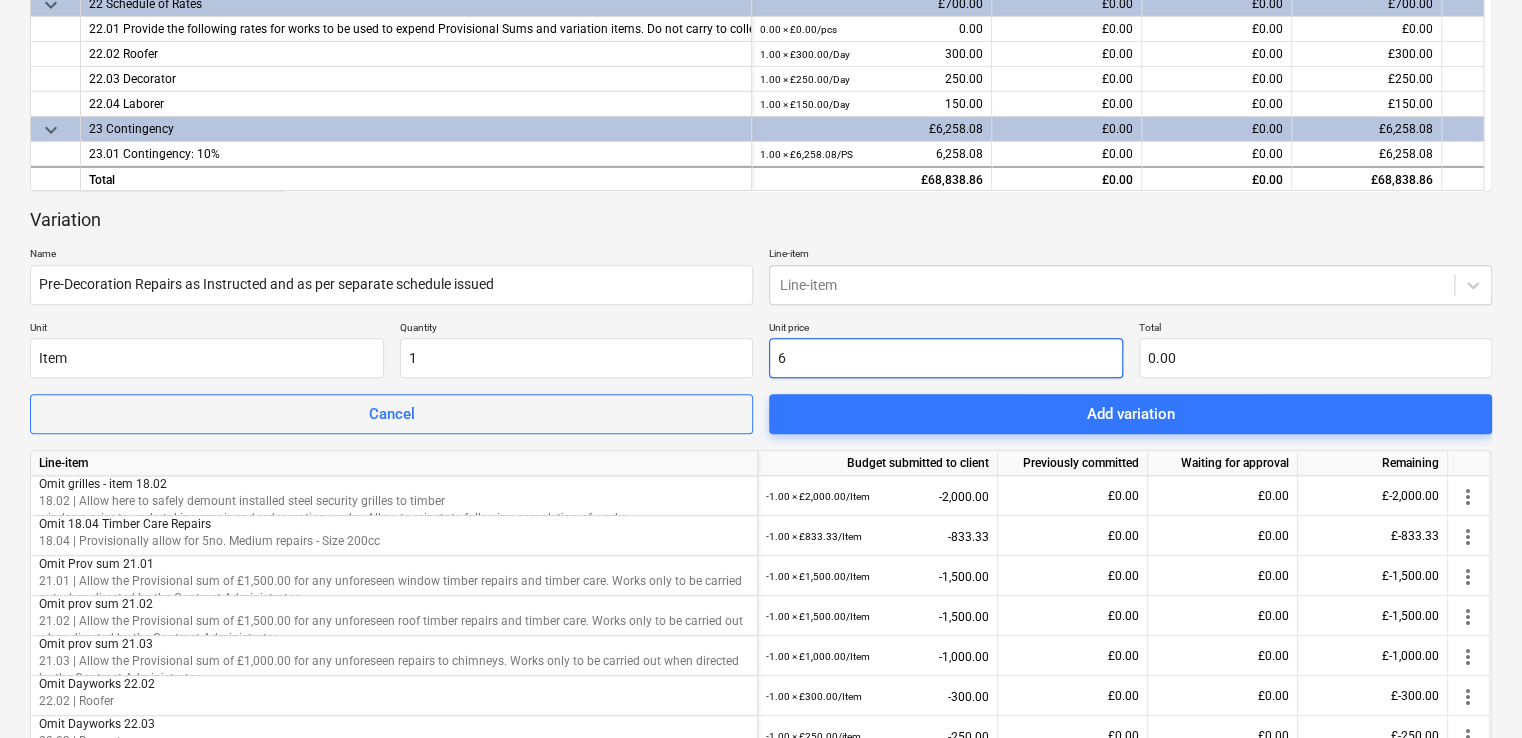 type on "6.00" 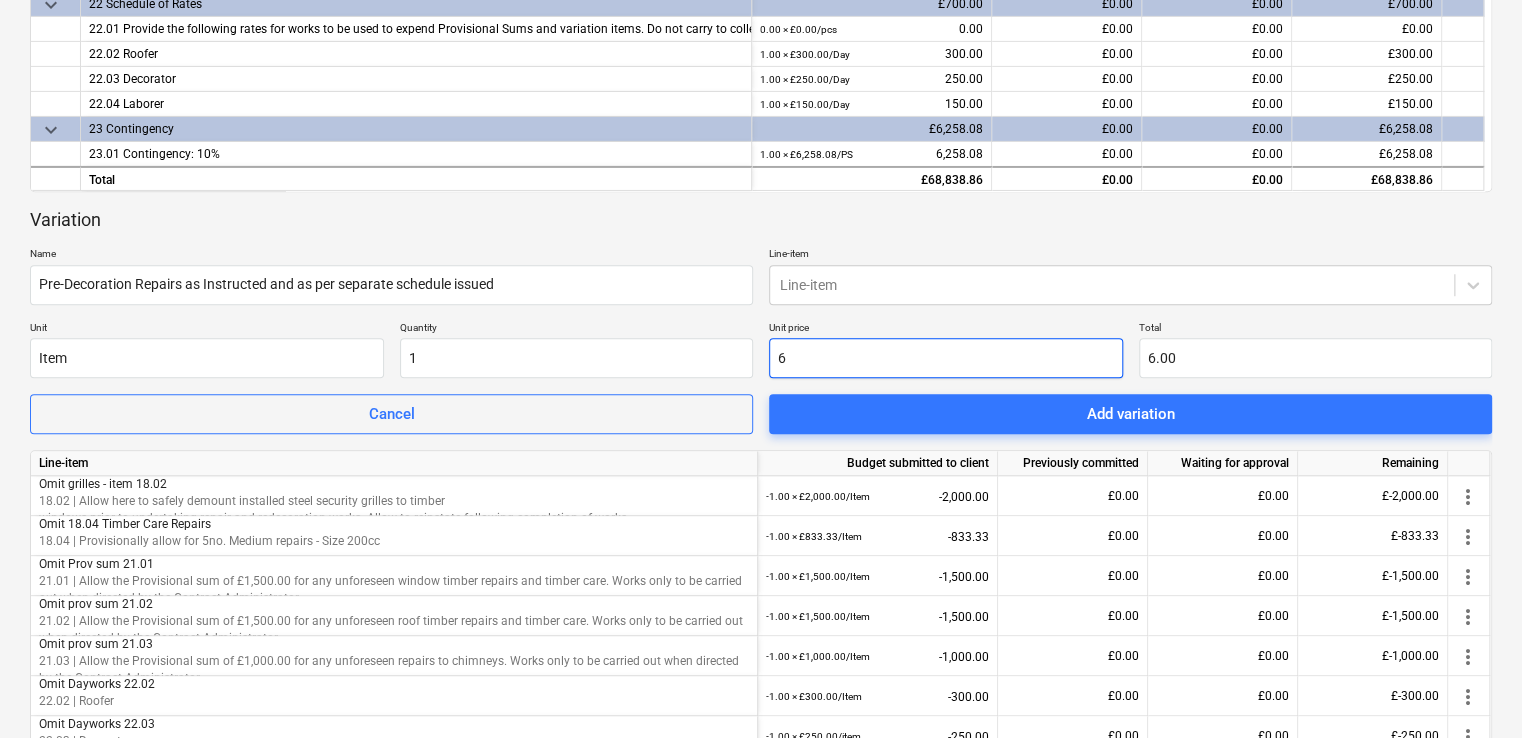 type on "65" 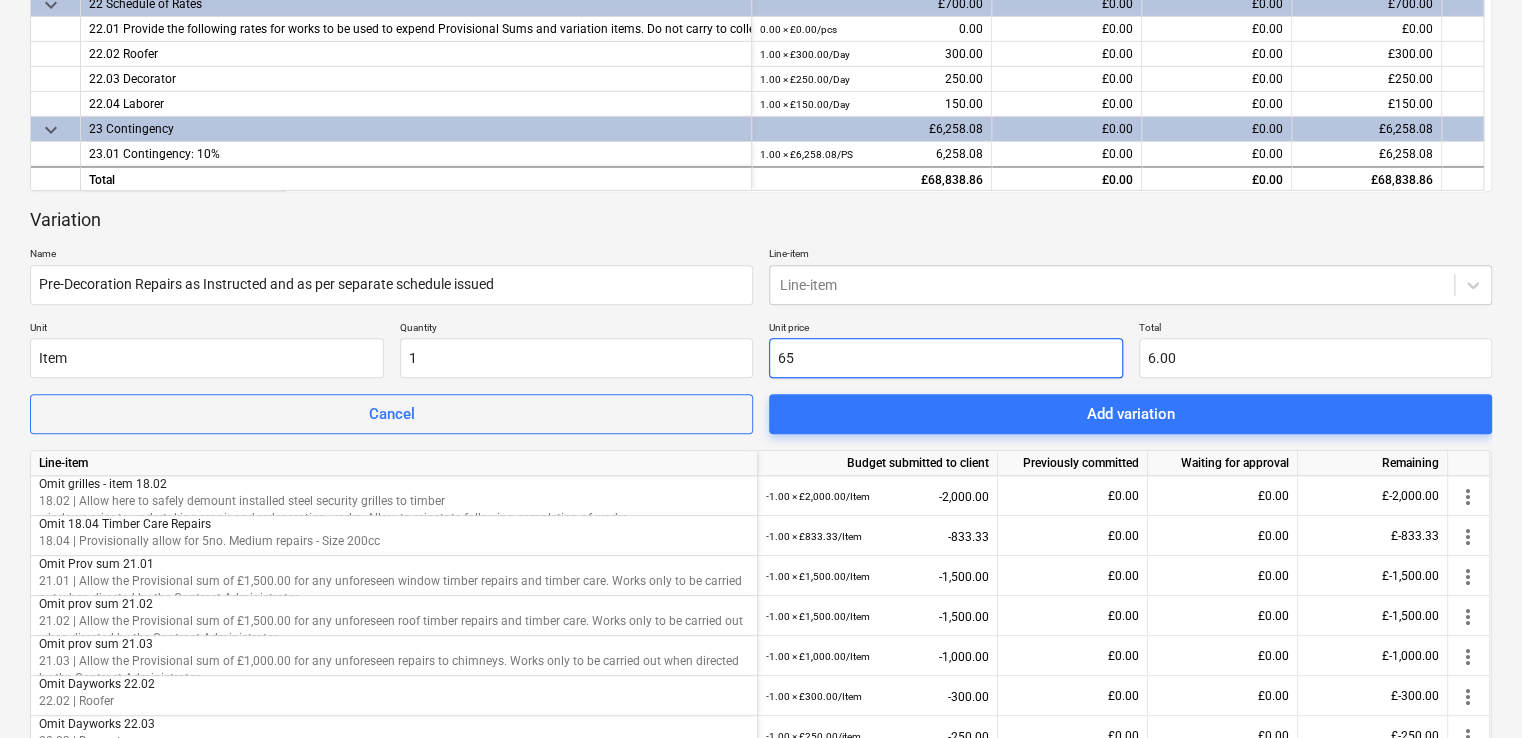 type on "65.00" 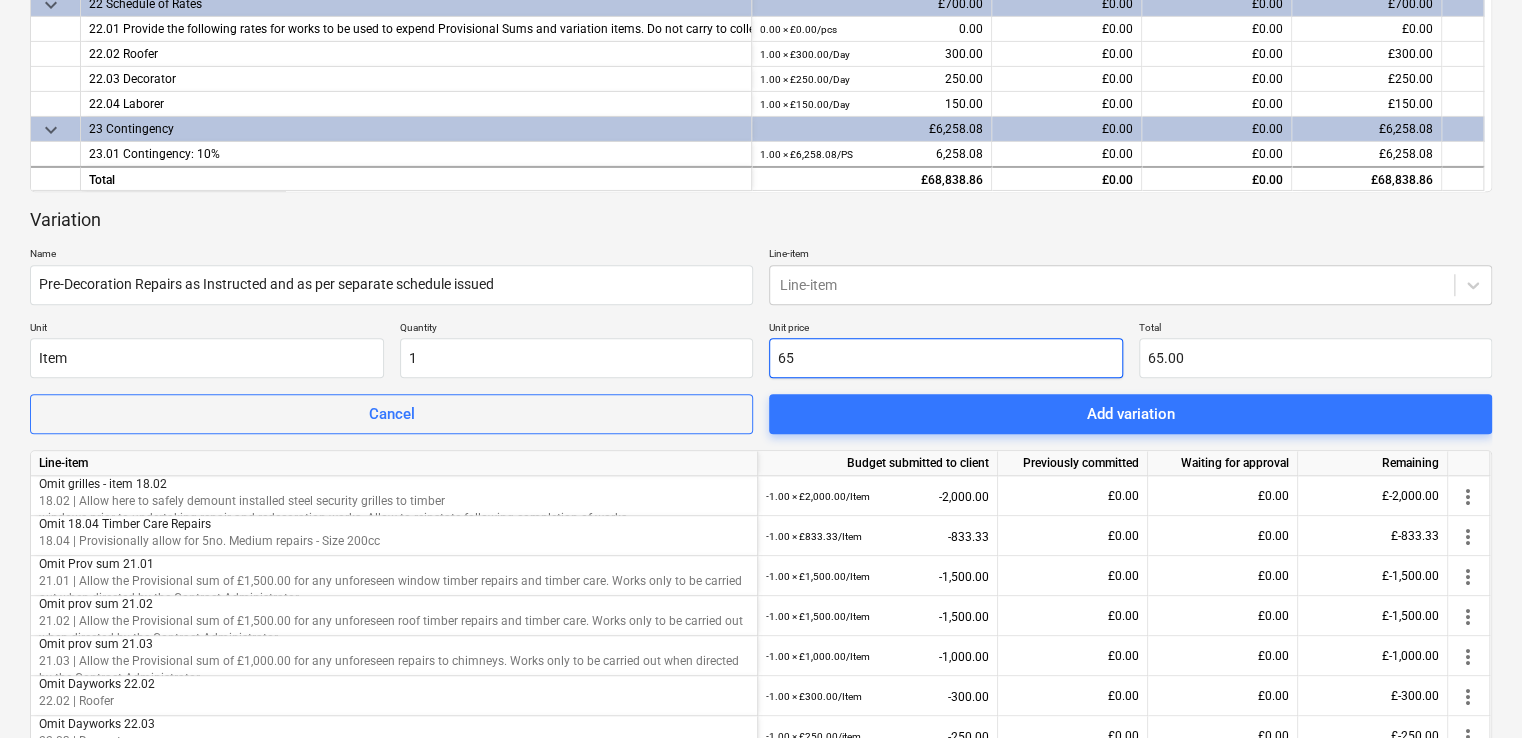 type on "653" 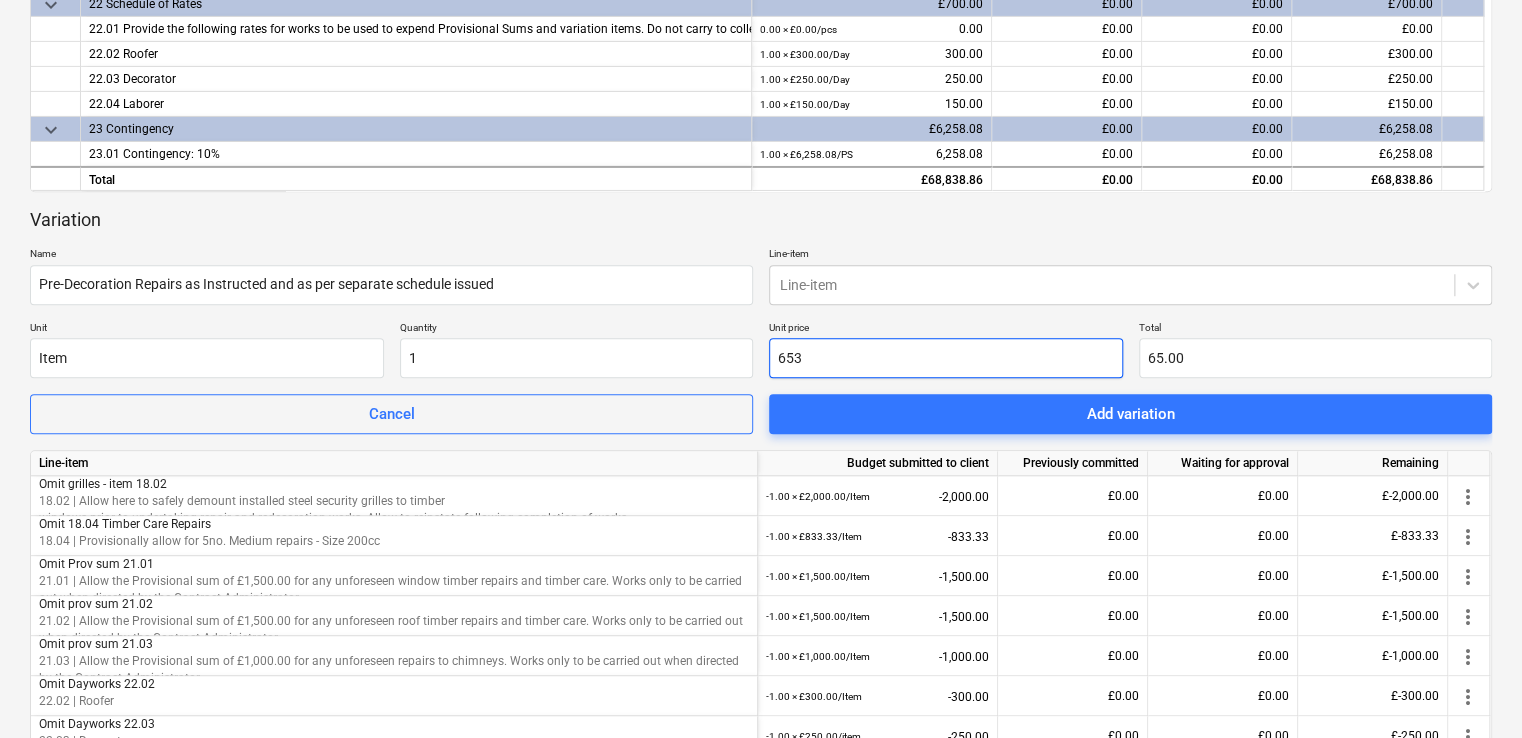 type on "653.00" 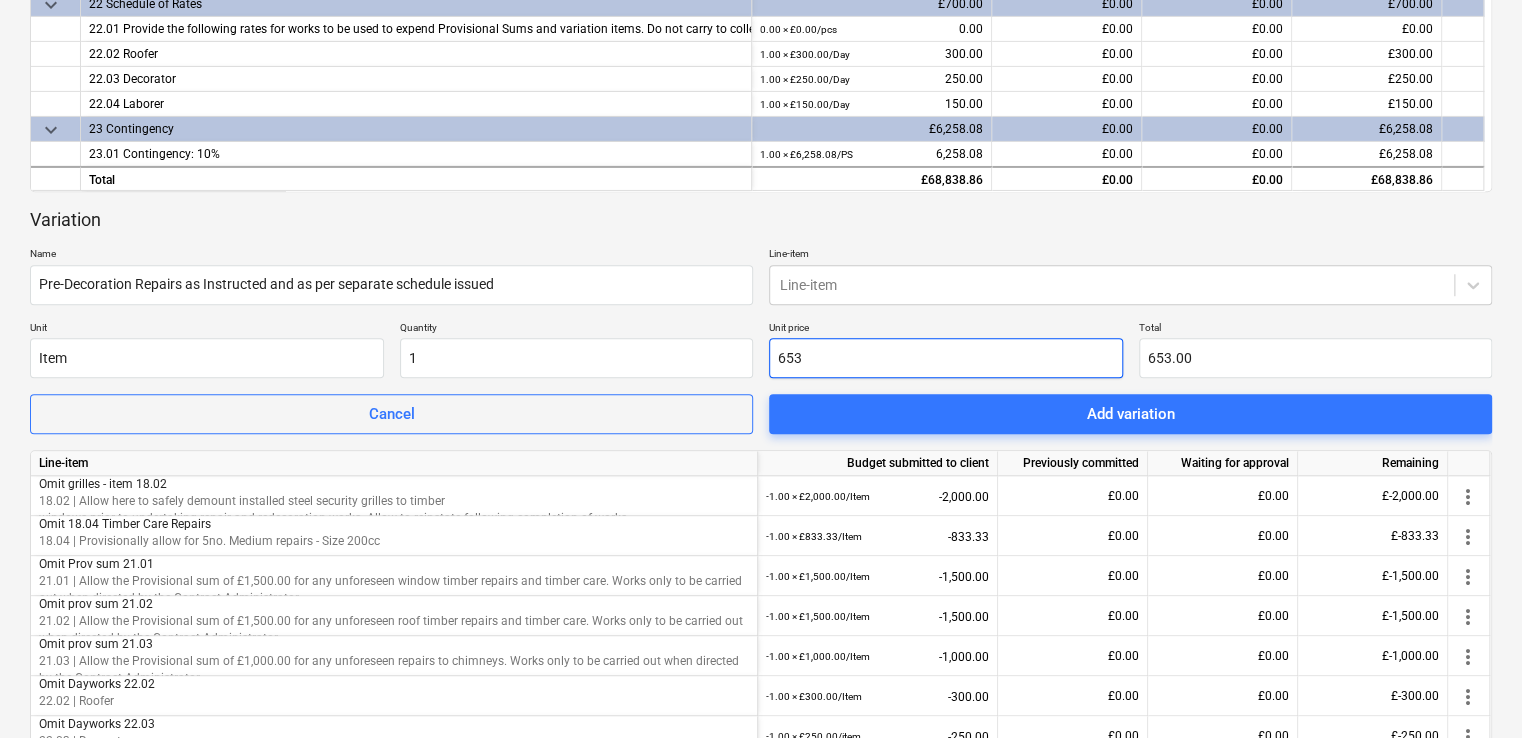 type on "6530" 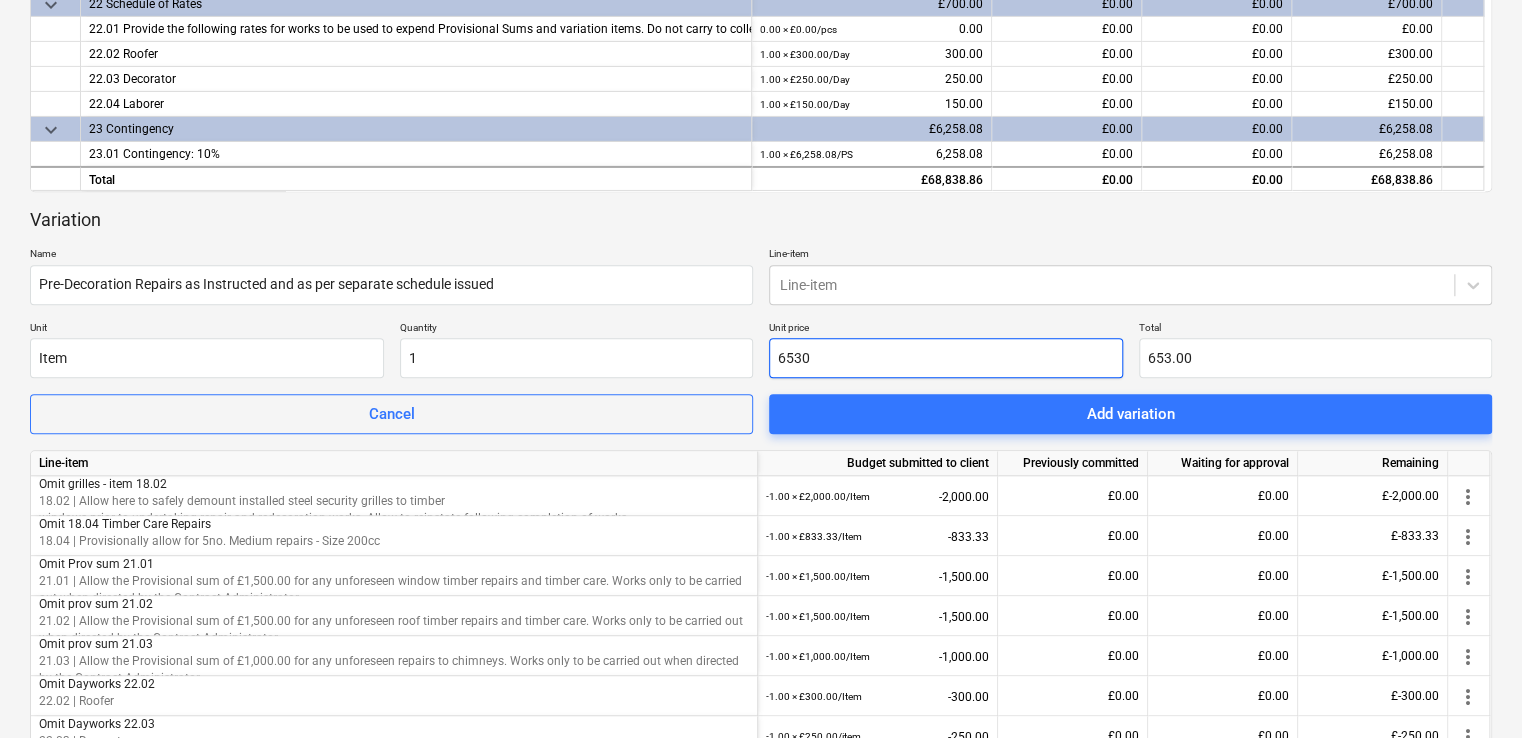 type on "6,530.00" 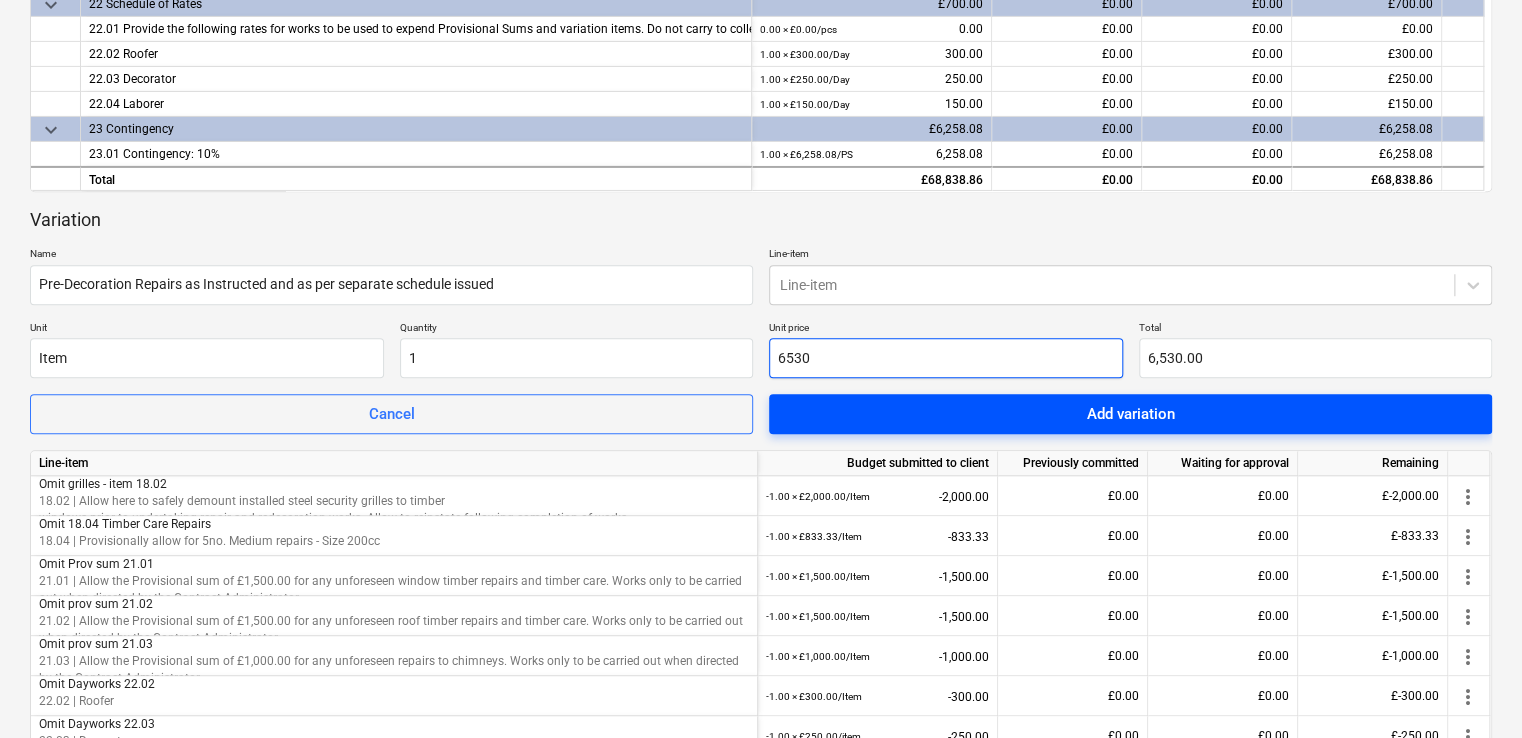 type on "6530" 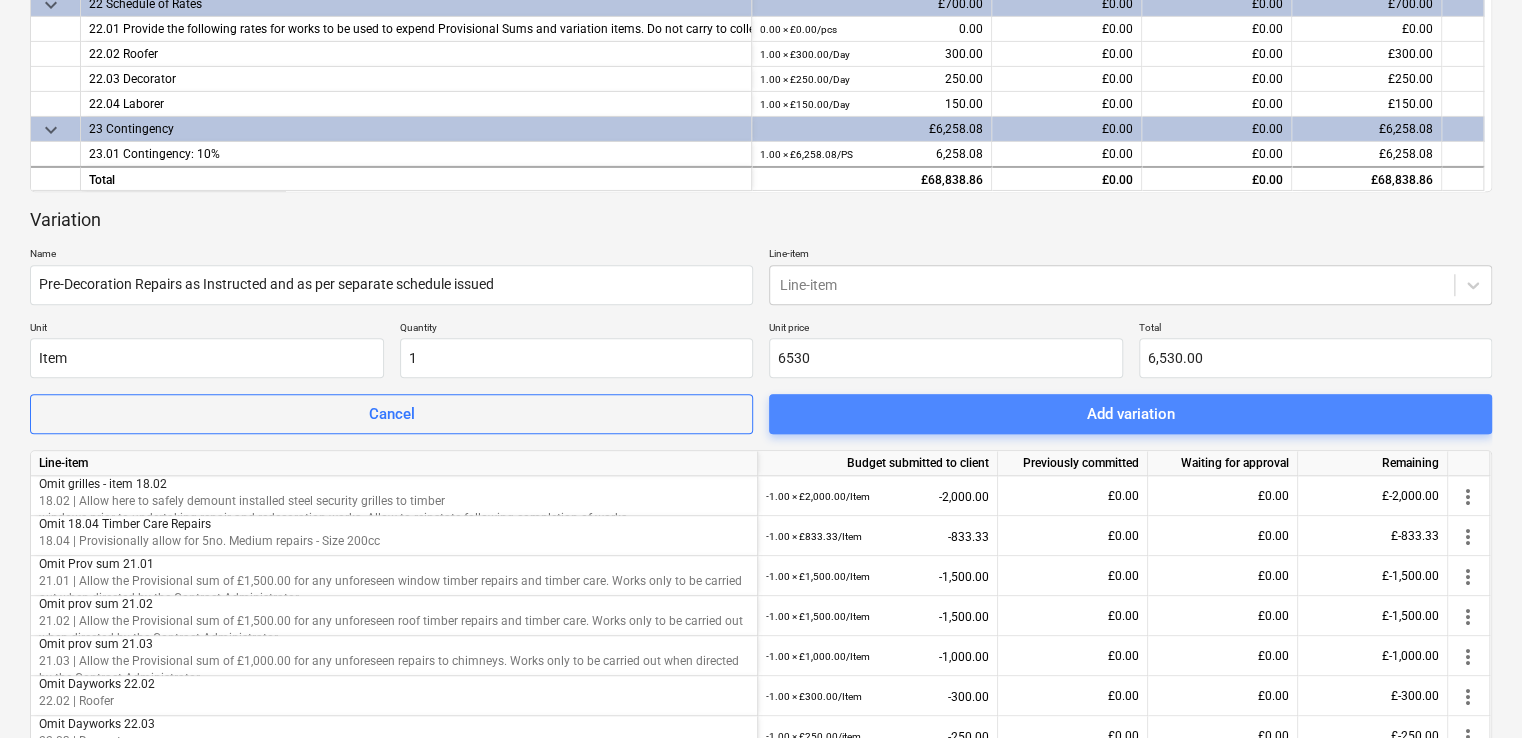 click on "Add variation" at bounding box center (1130, 414) 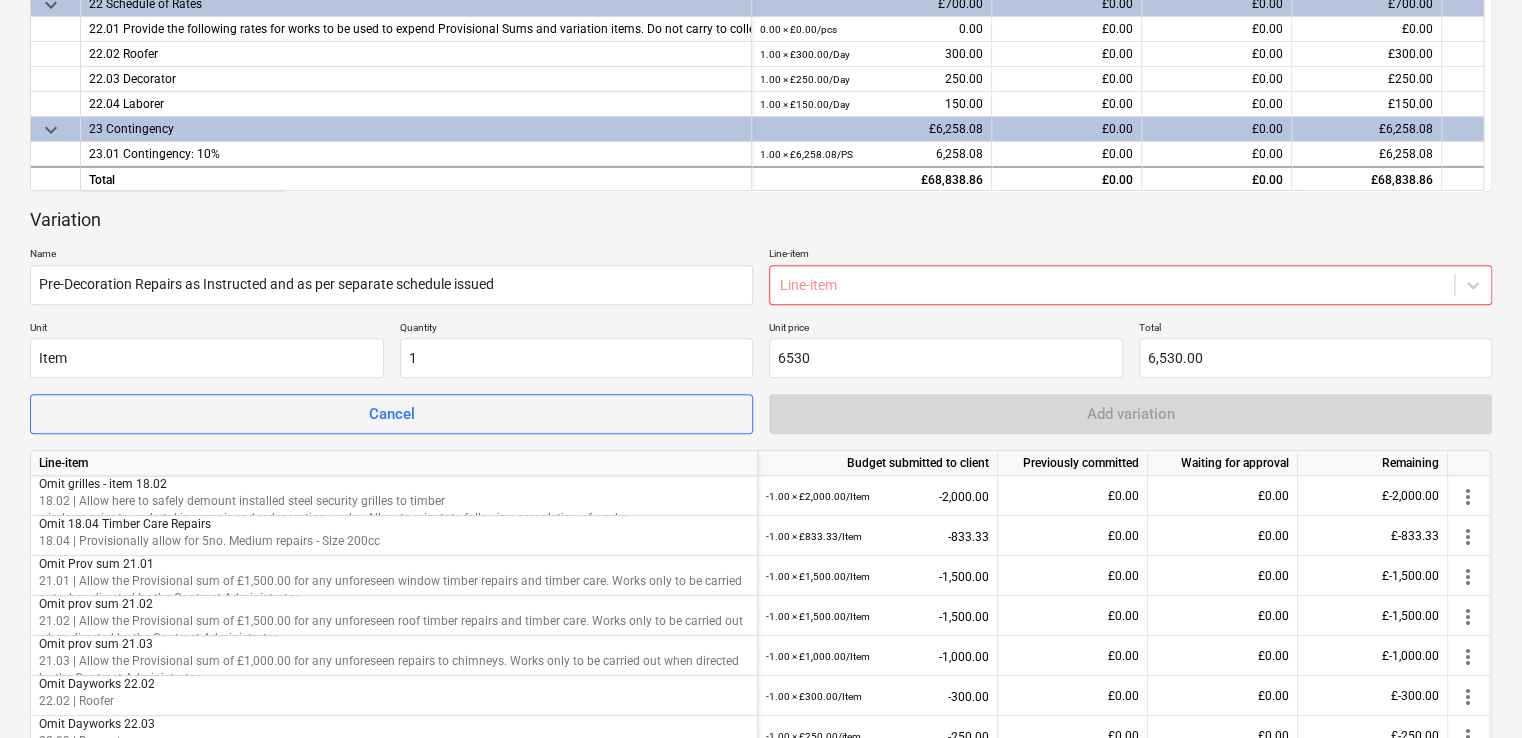 click at bounding box center (1112, 285) 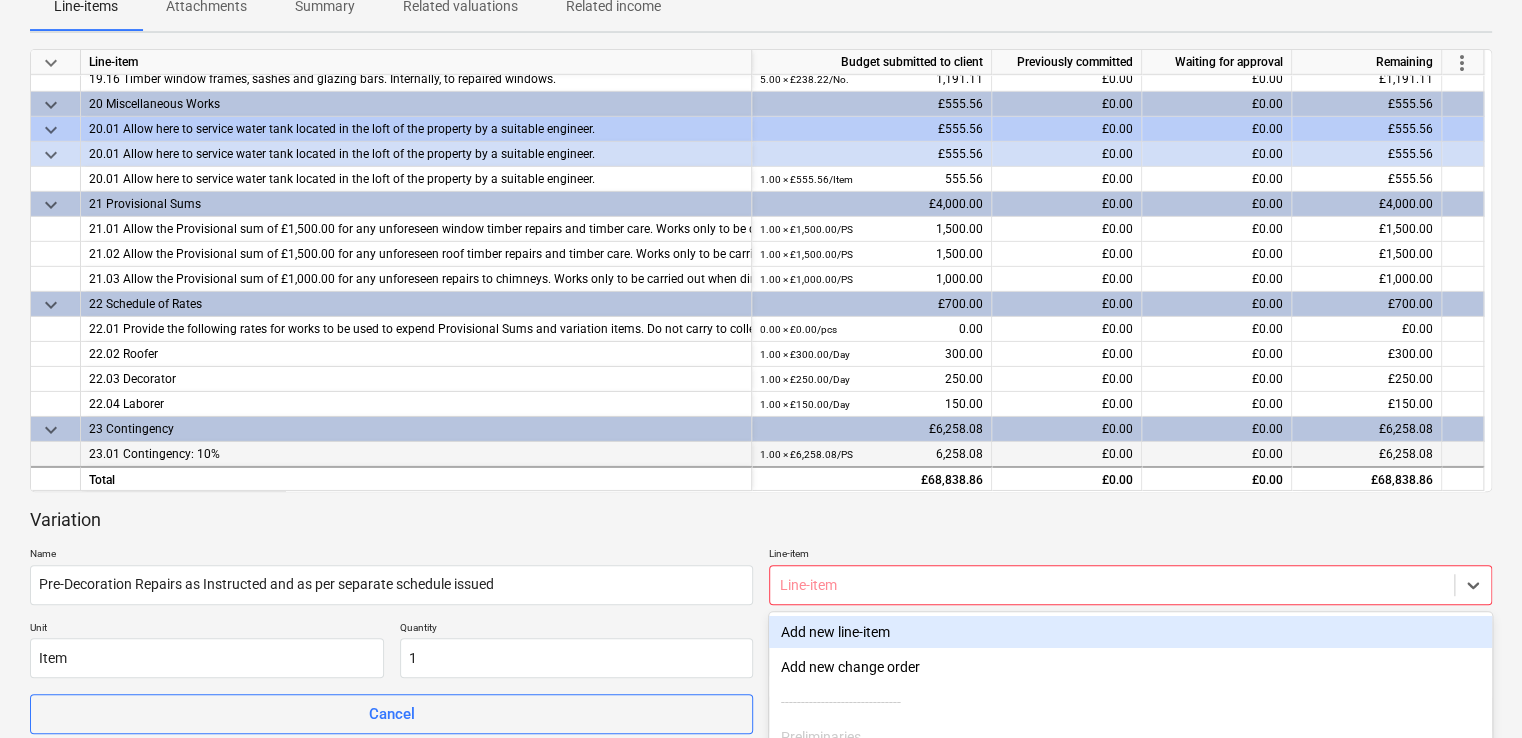scroll, scrollTop: 612, scrollLeft: 0, axis: vertical 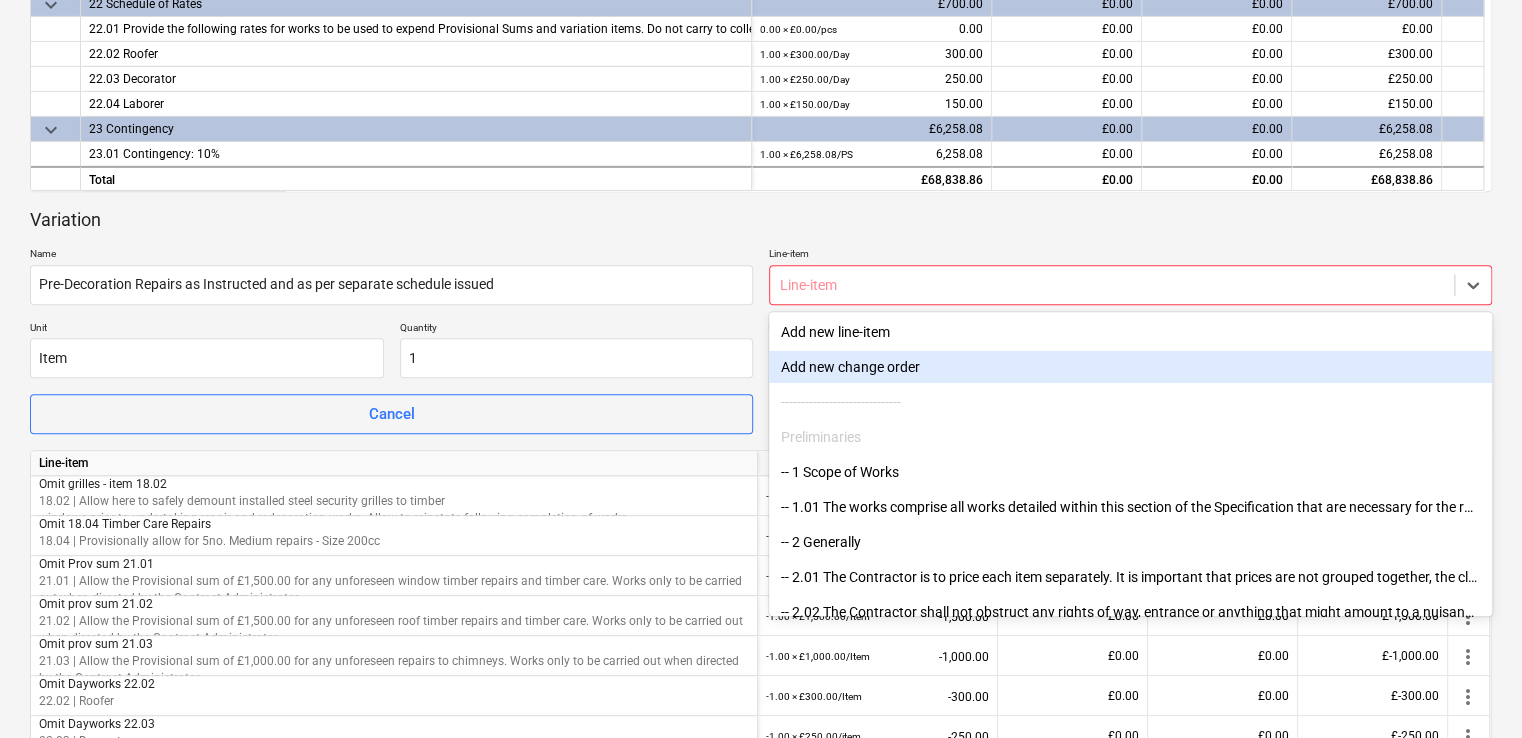 click on "Add new change order" at bounding box center (1130, 367) 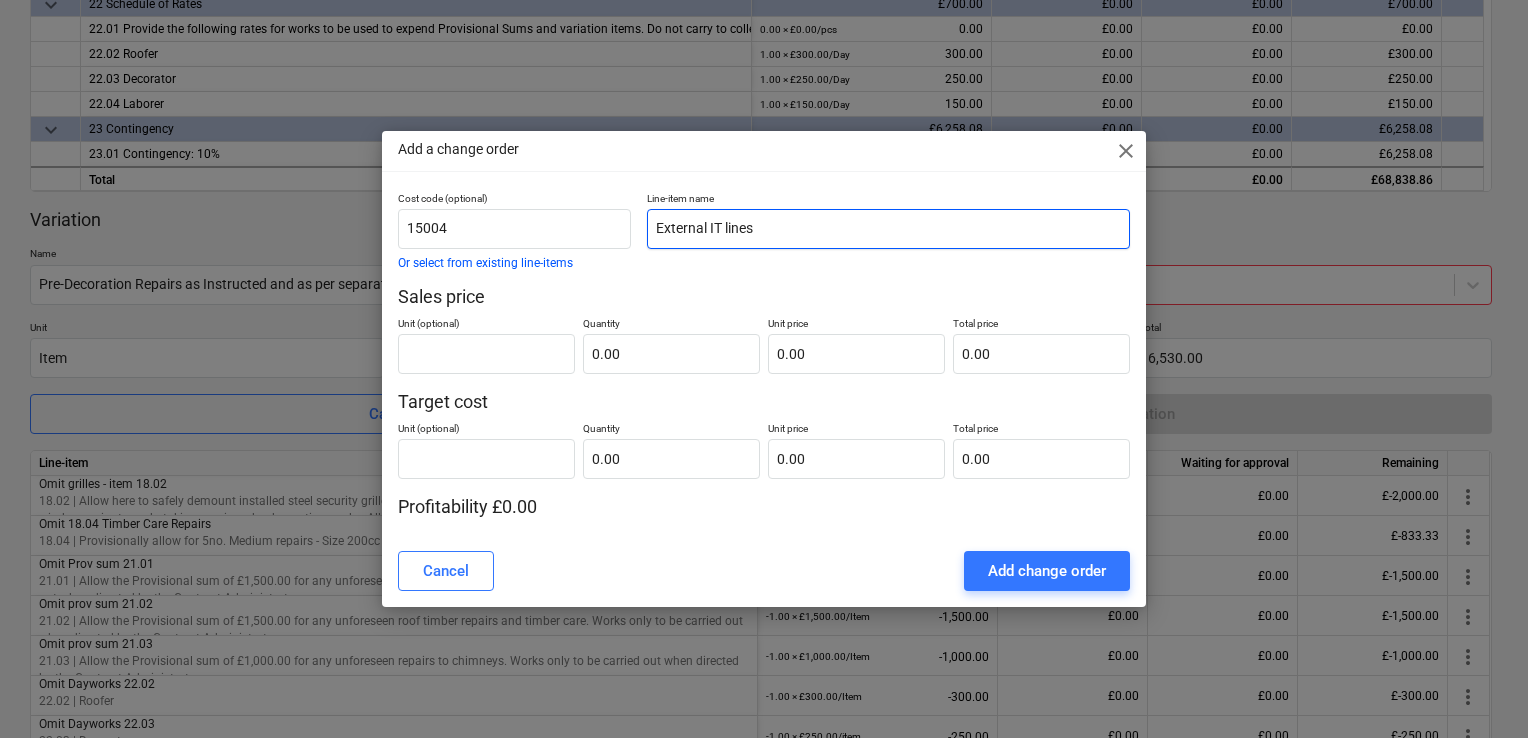 click on "External IT lines" at bounding box center [888, 229] 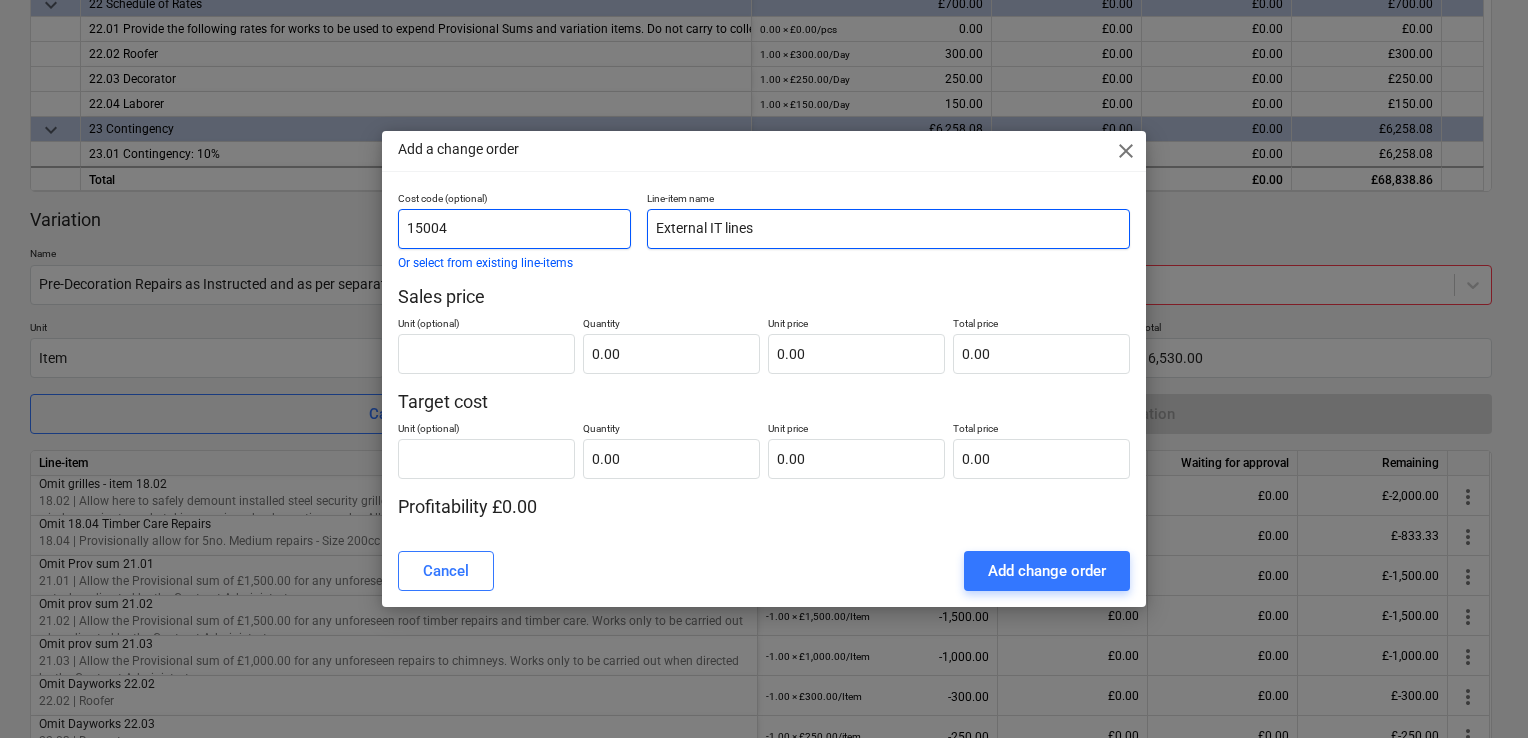 drag, startPoint x: 812, startPoint y: 228, endPoint x: 533, endPoint y: 210, distance: 279.58005 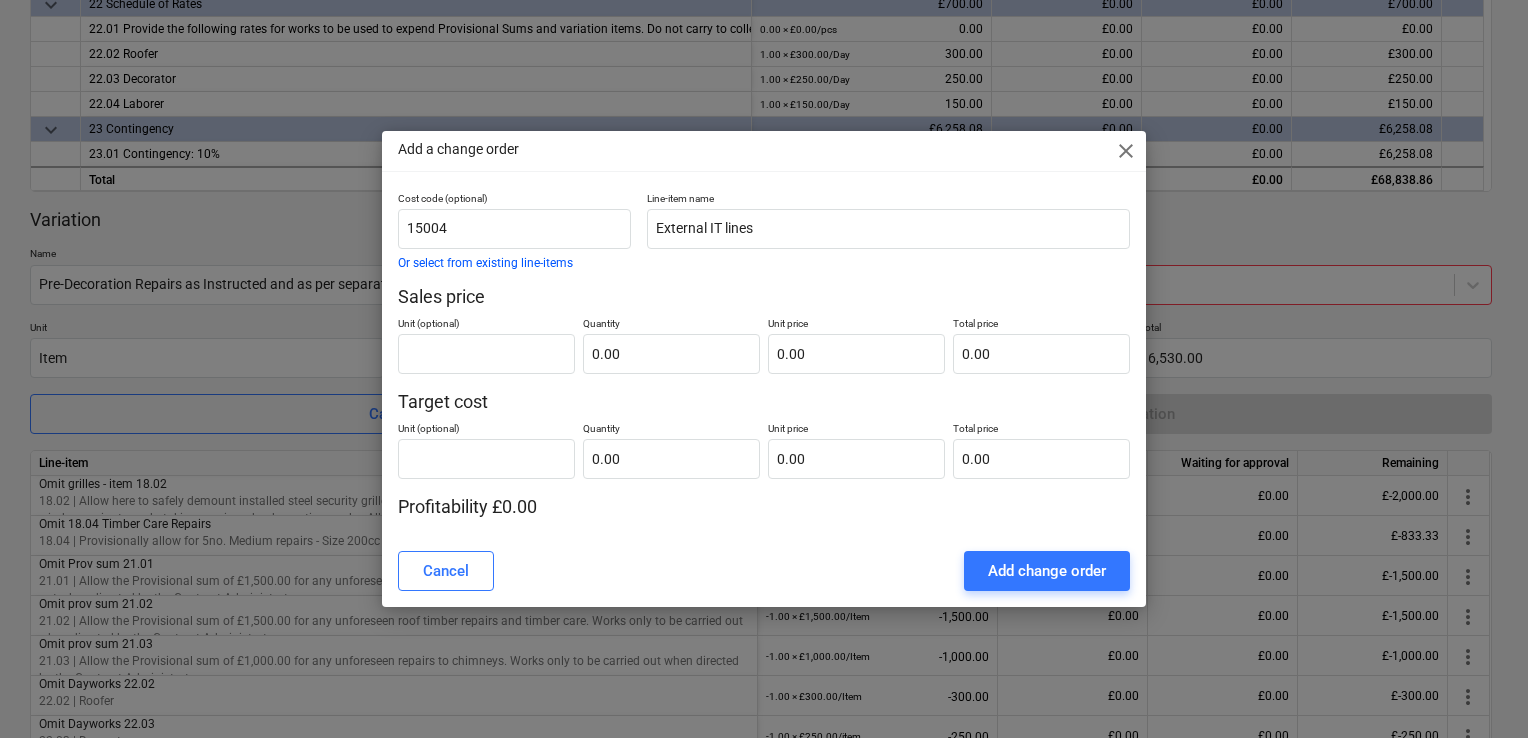 drag, startPoint x: 716, startPoint y: 154, endPoint x: 871, endPoint y: 130, distance: 156.84706 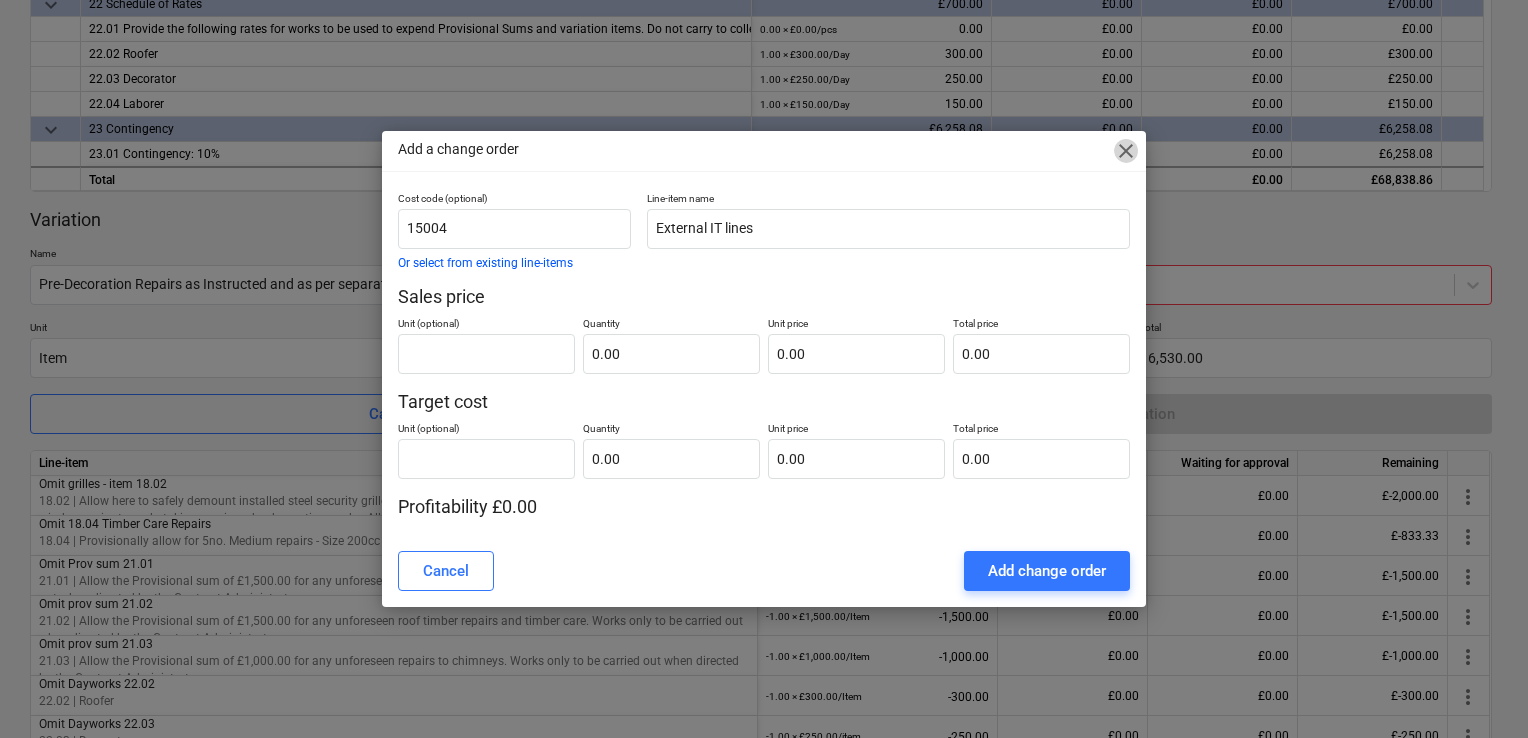 click on "close" at bounding box center [1126, 151] 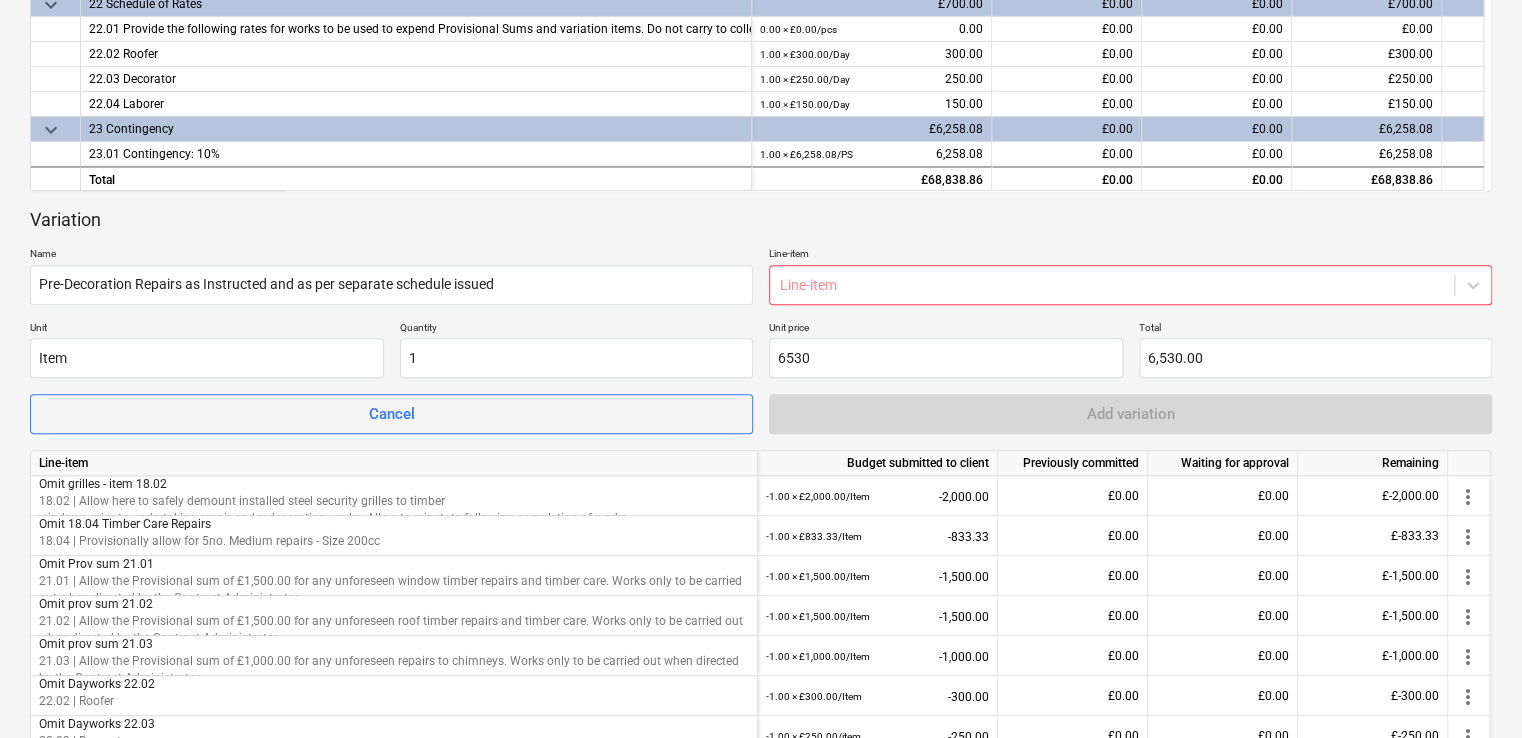 click on "Name" at bounding box center (391, 255) 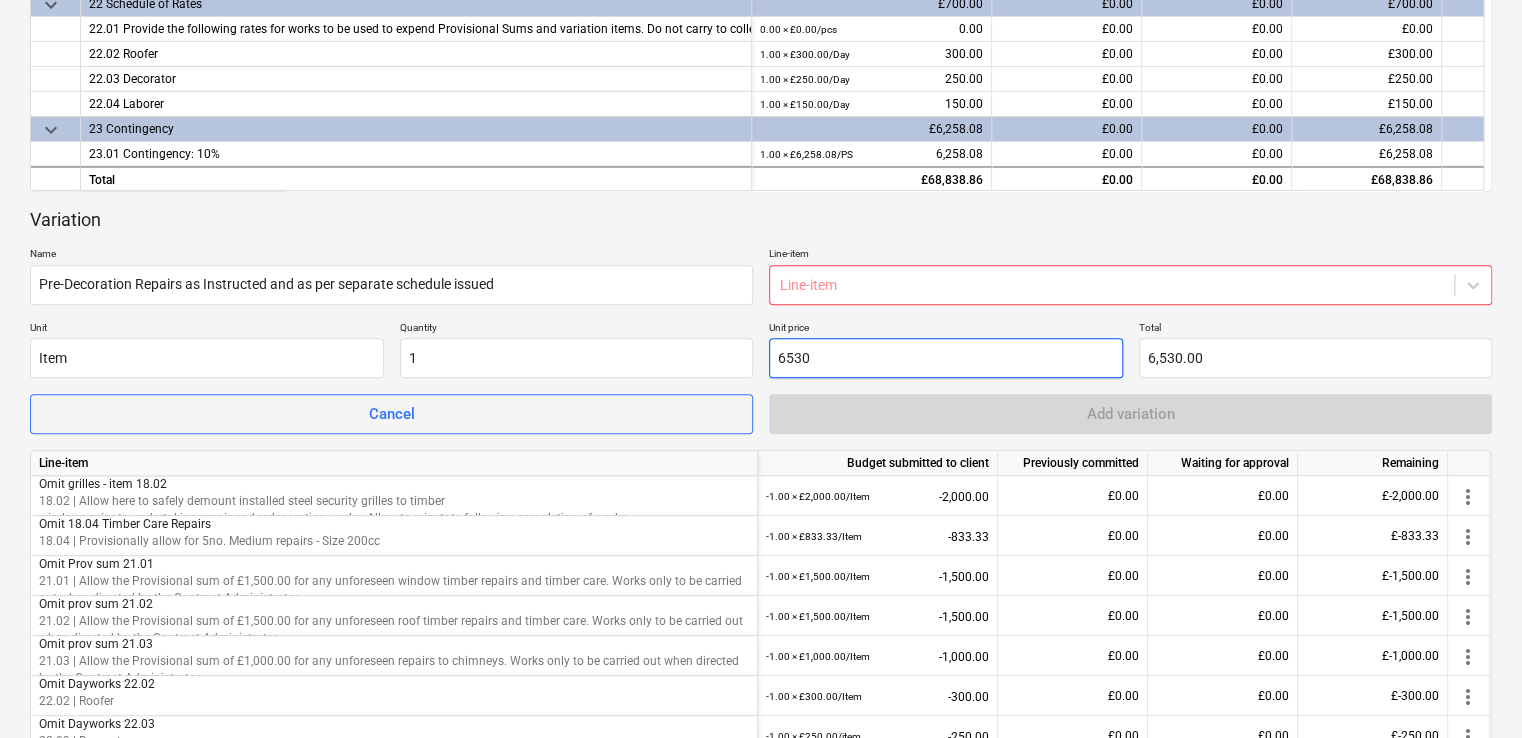 click on "6530" at bounding box center [946, 358] 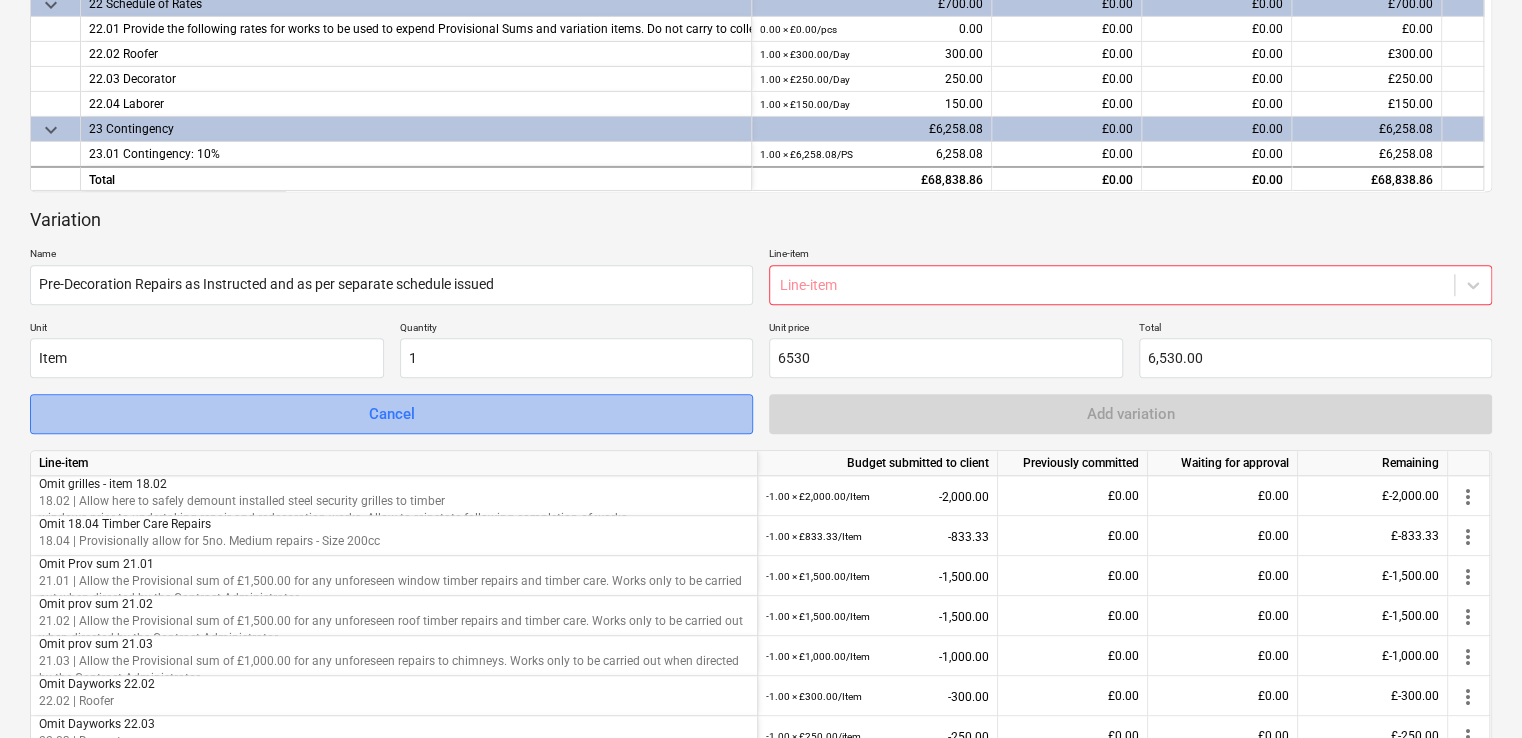 click on "Cancel" at bounding box center (391, 414) 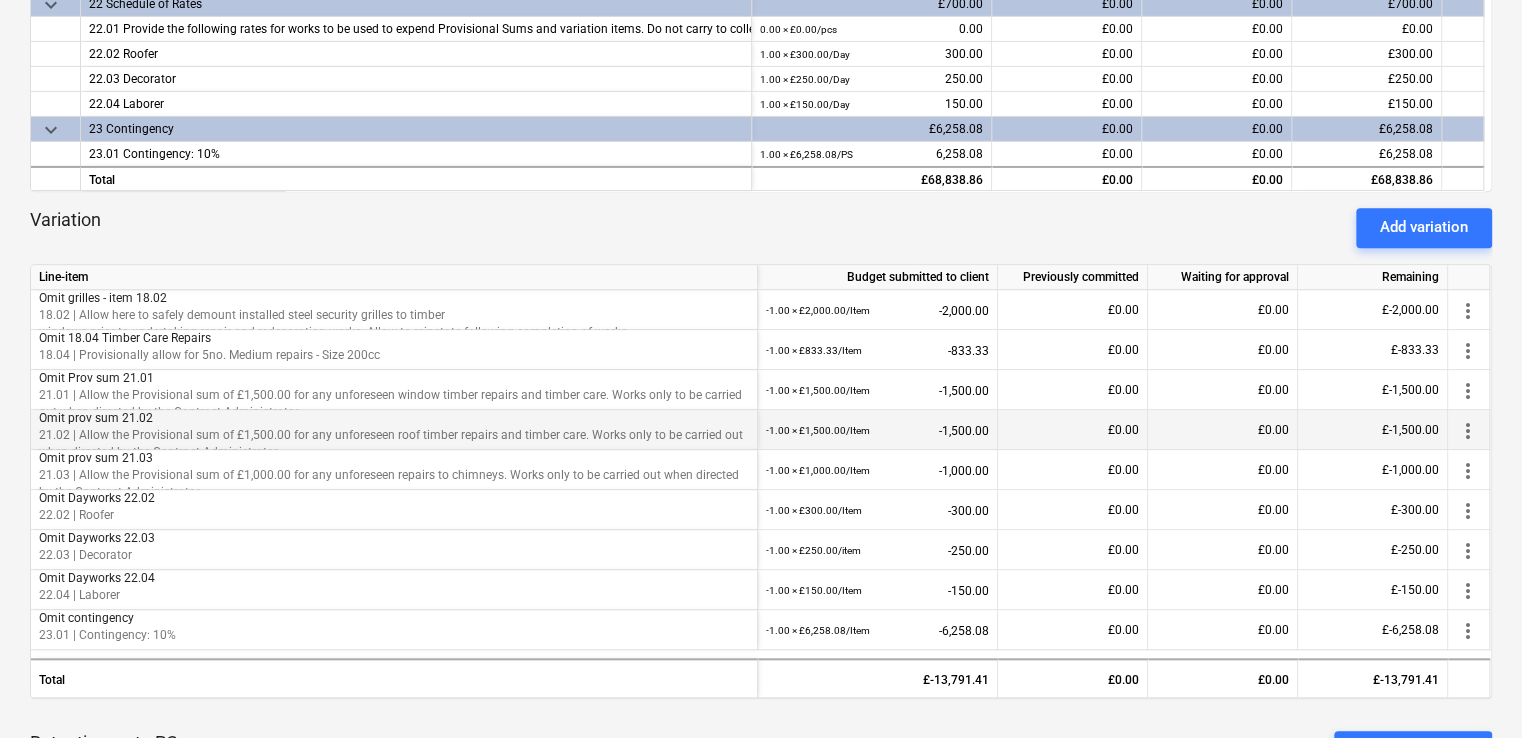 scroll, scrollTop: 312, scrollLeft: 0, axis: vertical 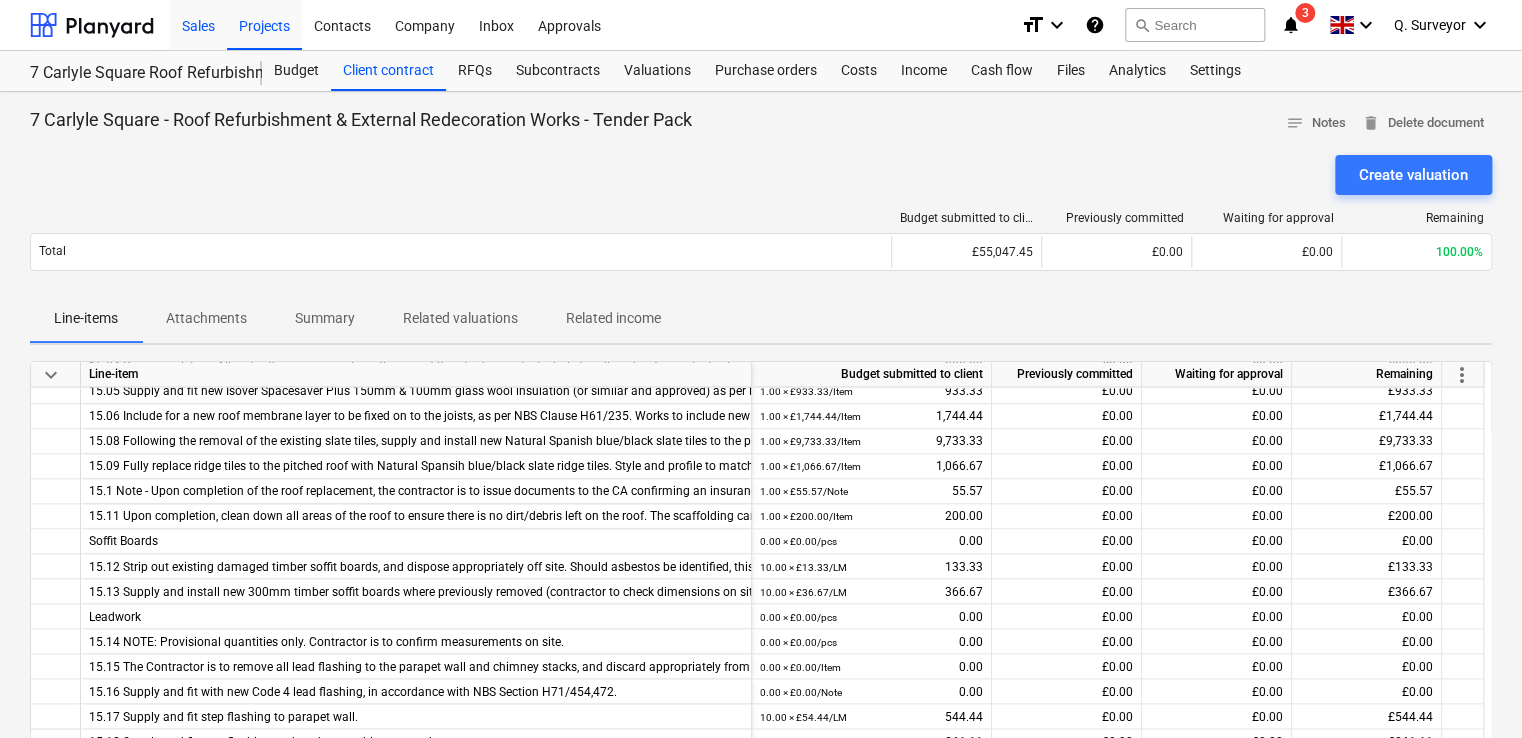 click on "Sales" at bounding box center [198, 24] 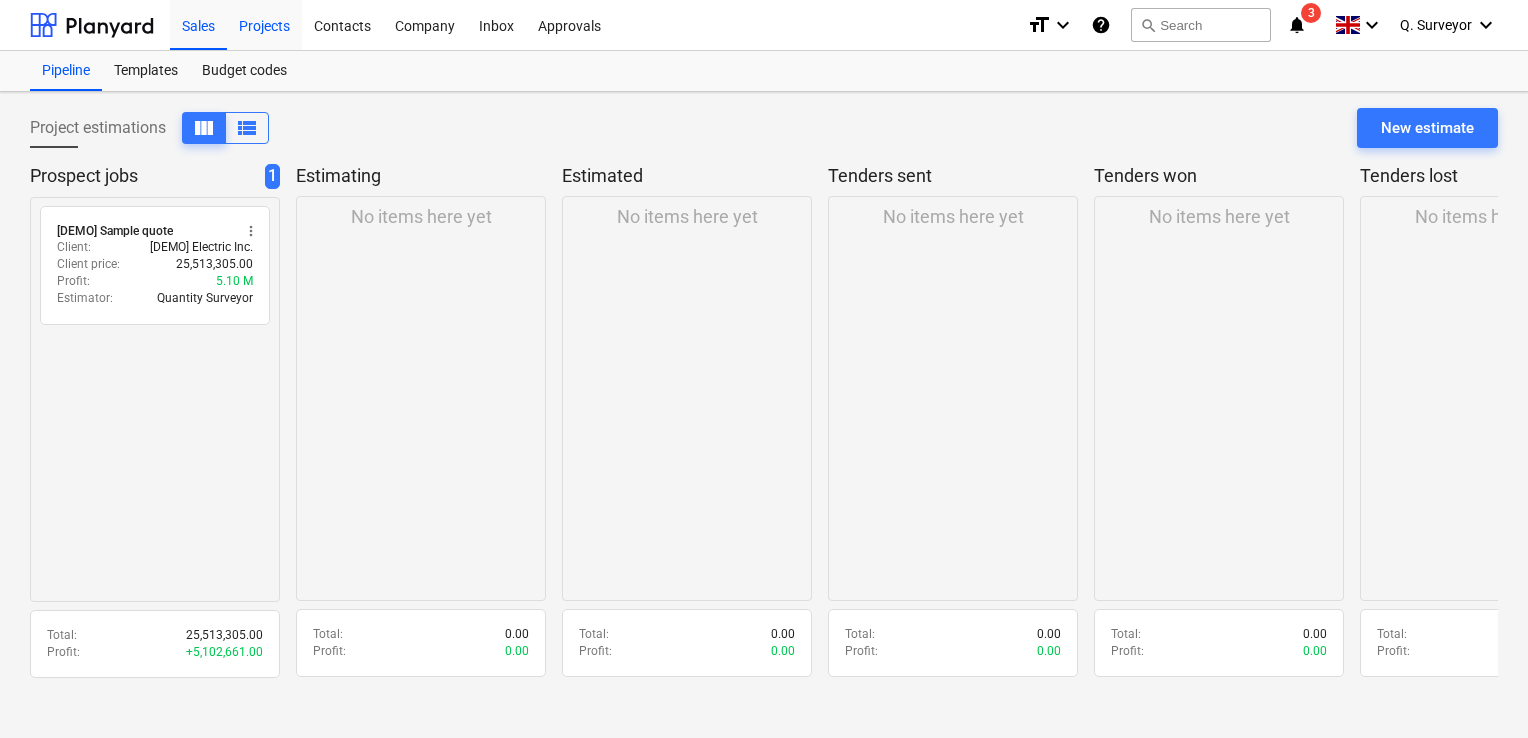 click on "Projects" at bounding box center [264, 24] 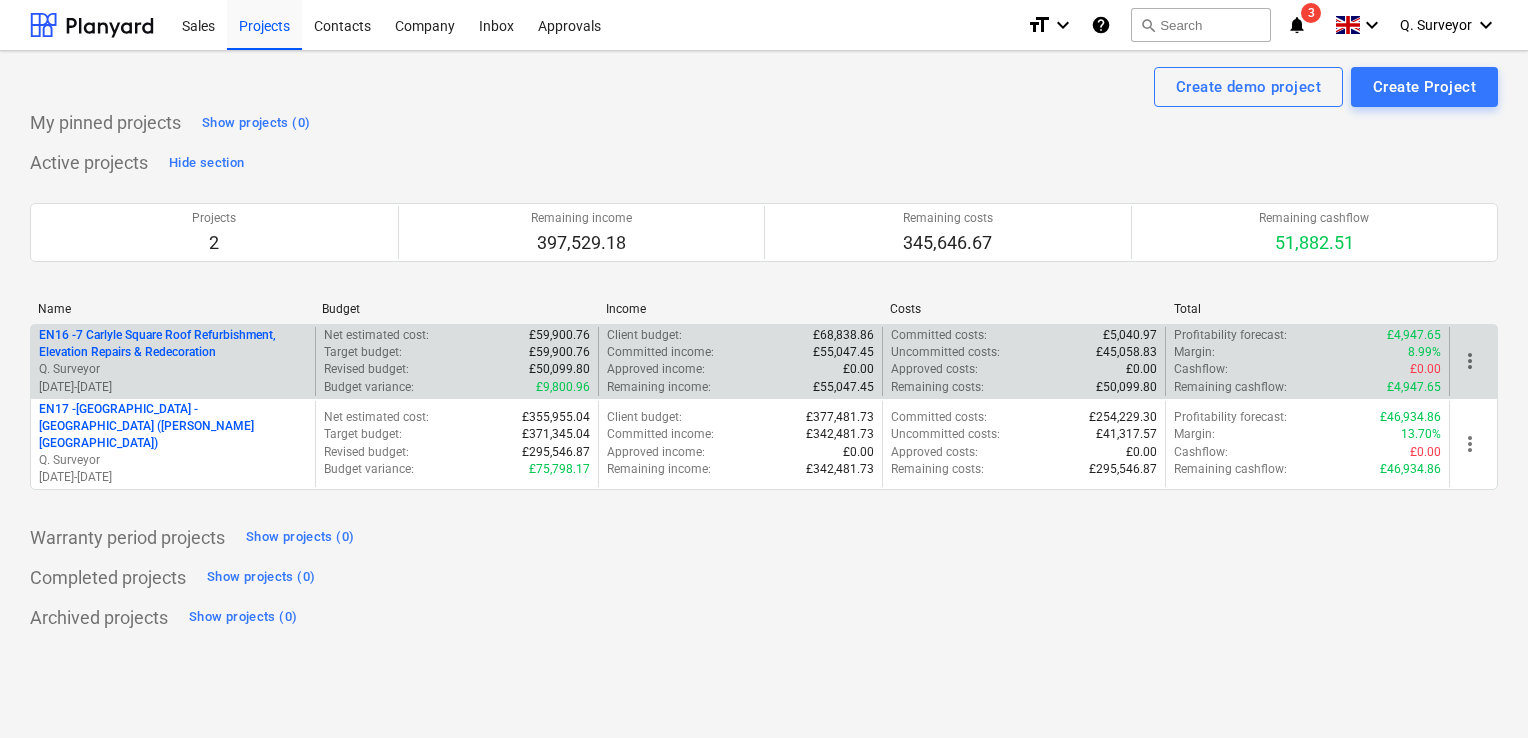 click on "EN16 -  7 Carlyle Square Roof Refurbishment, Elevation Repairs & Redecoration" at bounding box center [173, 344] 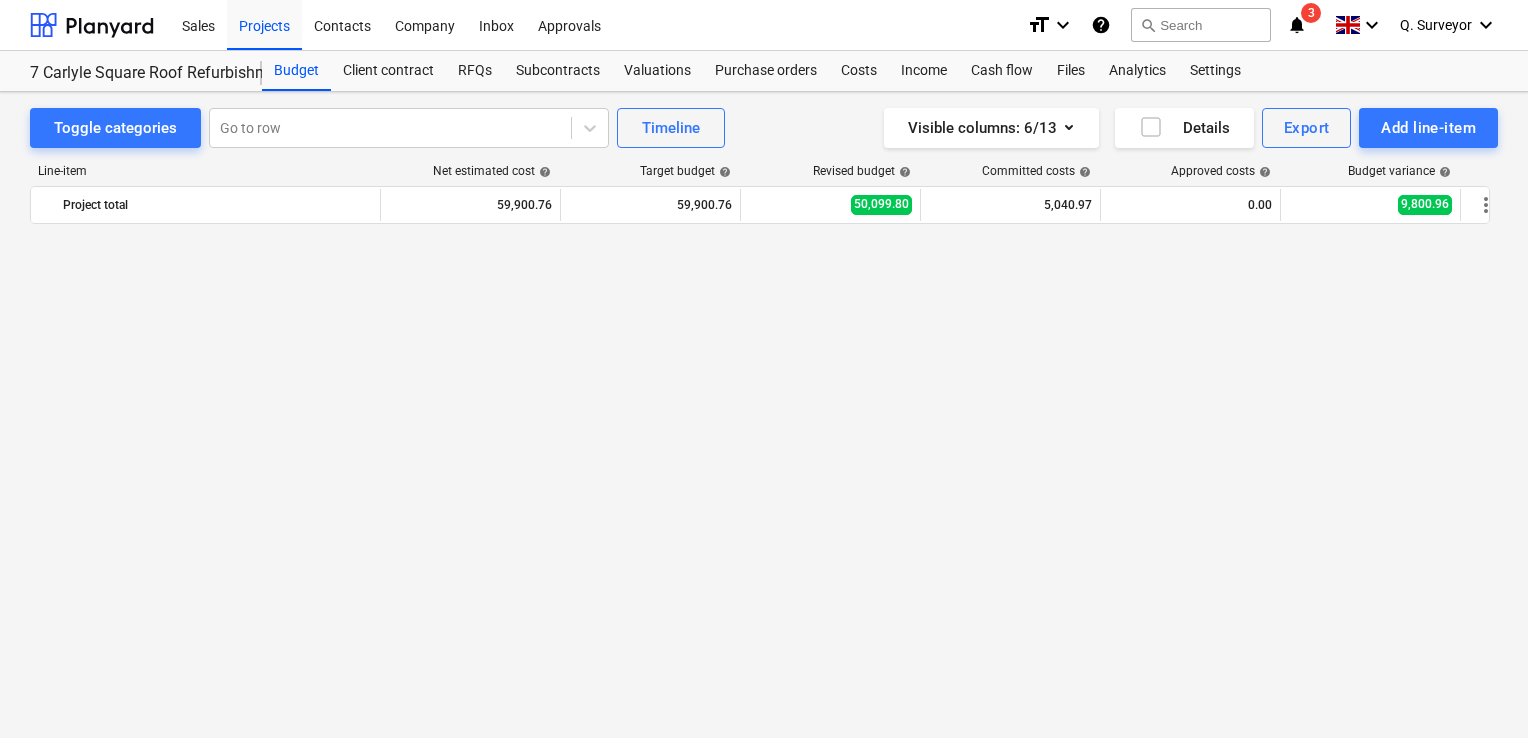scroll, scrollTop: 1291, scrollLeft: 0, axis: vertical 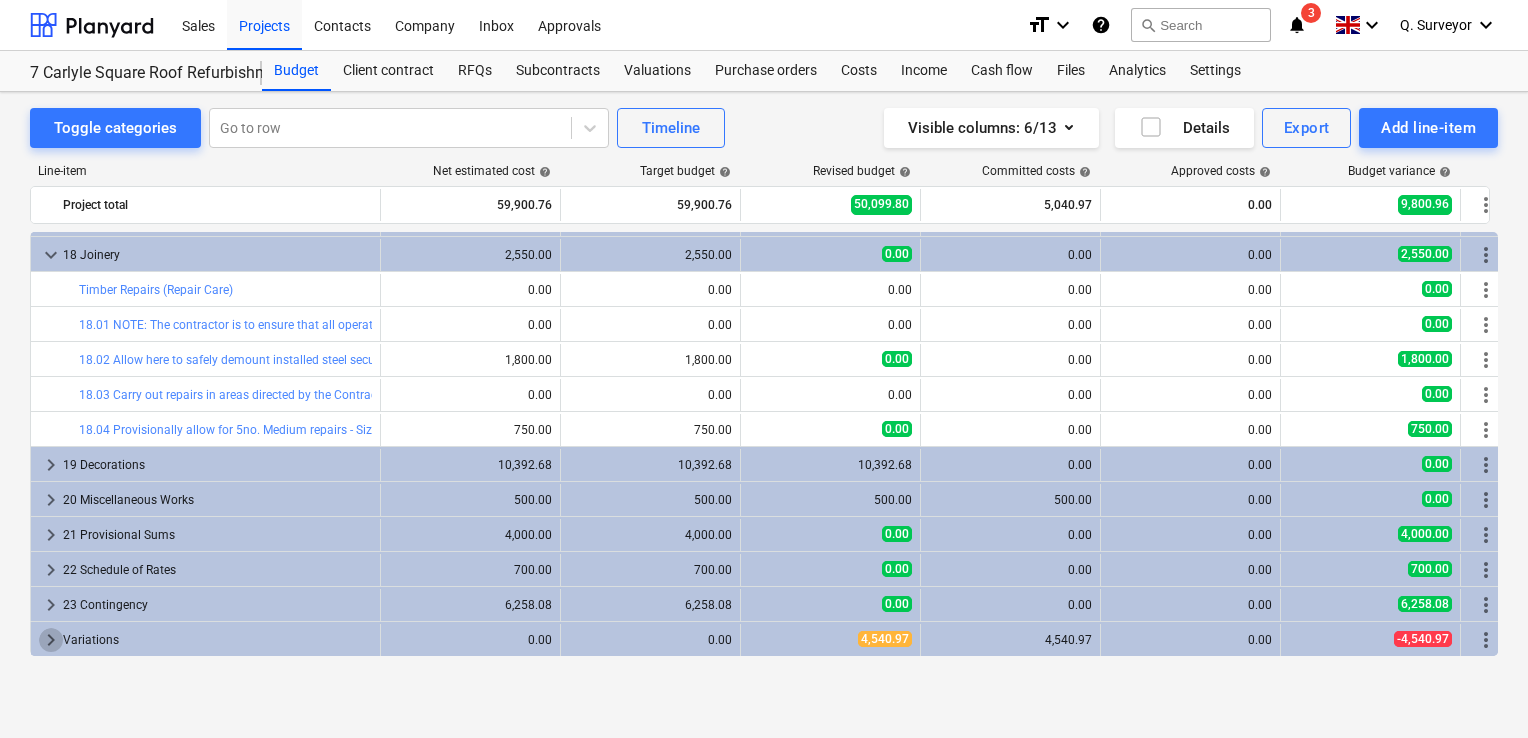 click on "keyboard_arrow_right" at bounding box center (51, 640) 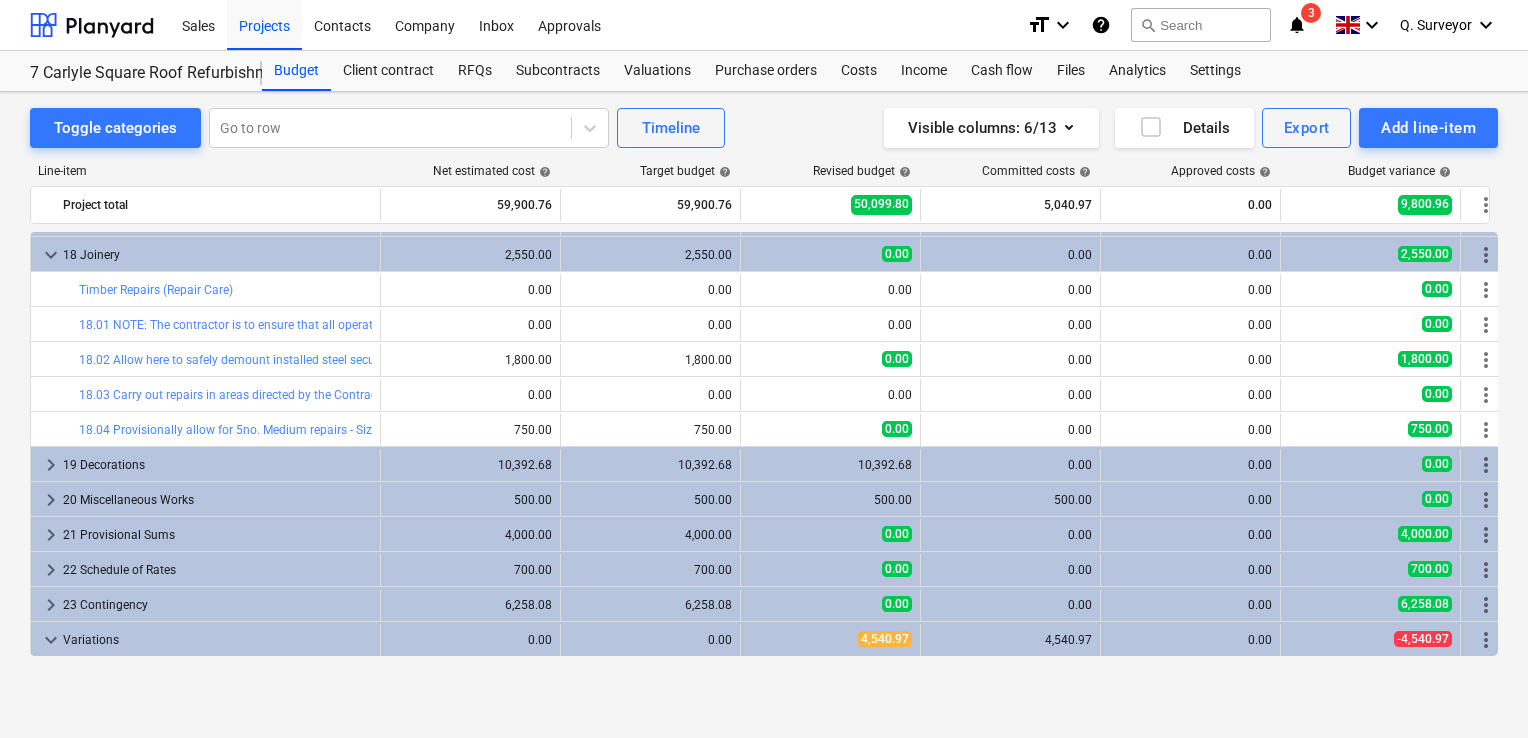scroll, scrollTop: 1326, scrollLeft: 0, axis: vertical 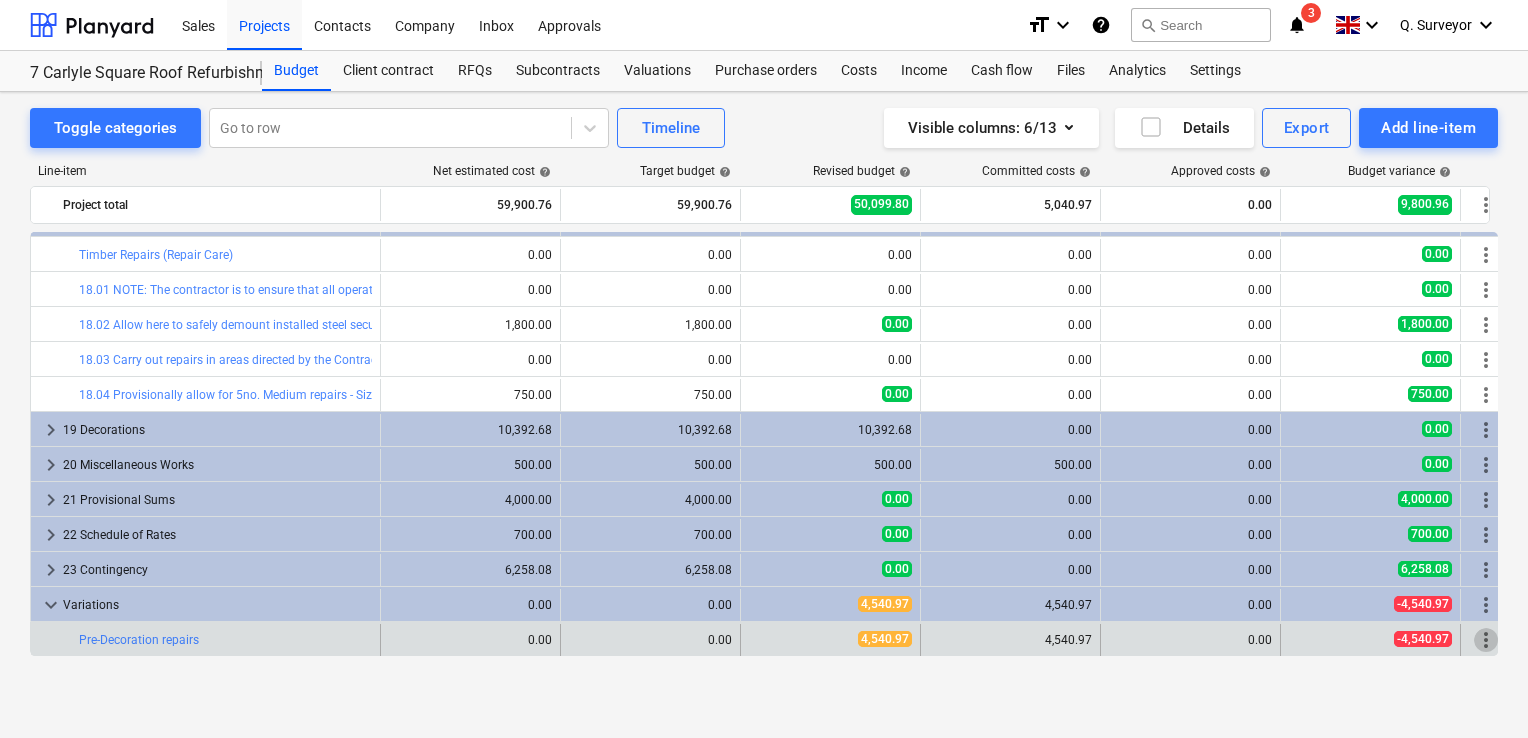 click on "more_vert" at bounding box center [1486, 640] 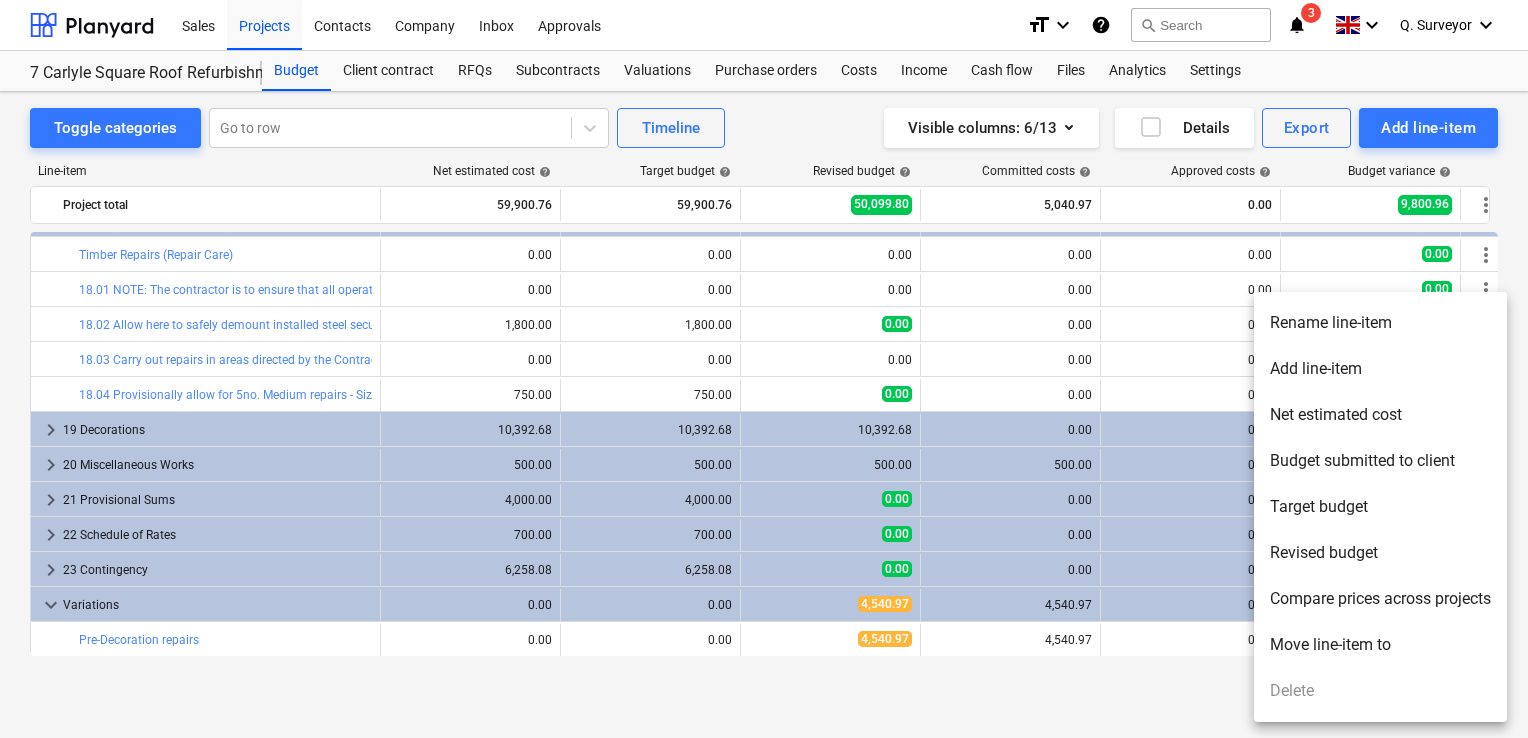 click at bounding box center (764, 369) 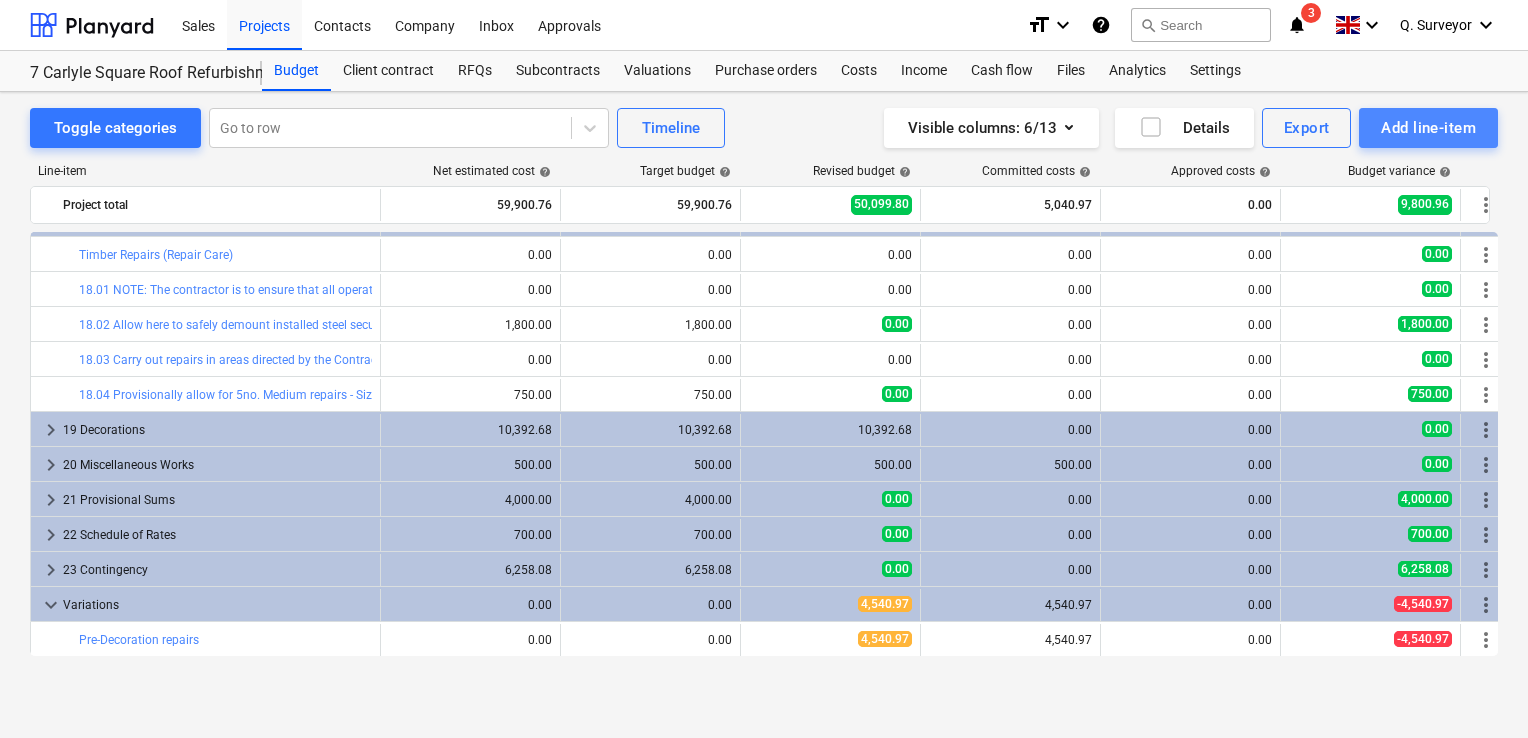 click on "Add line-item" at bounding box center (1428, 128) 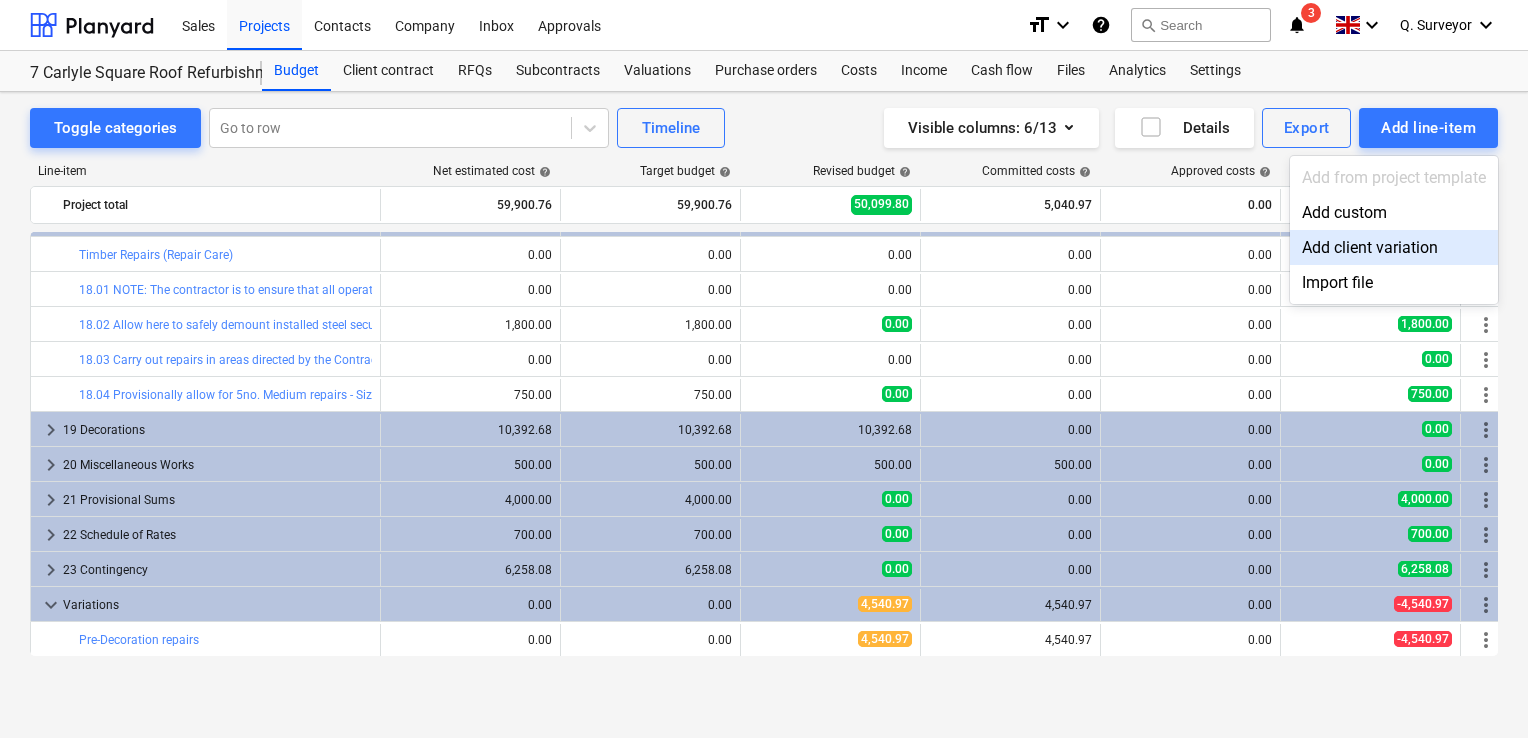 click on "Add client variation" at bounding box center (1394, 247) 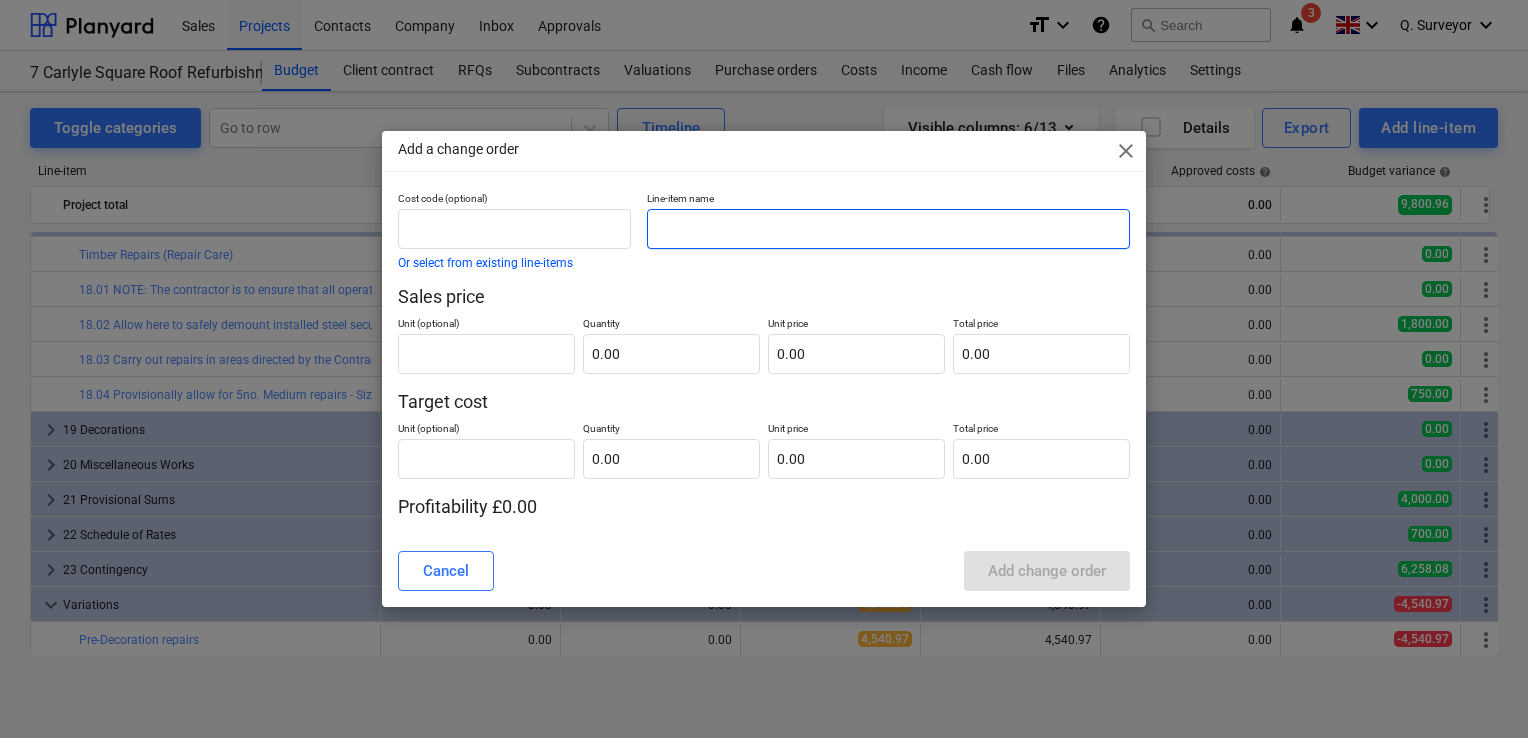 click at bounding box center (888, 229) 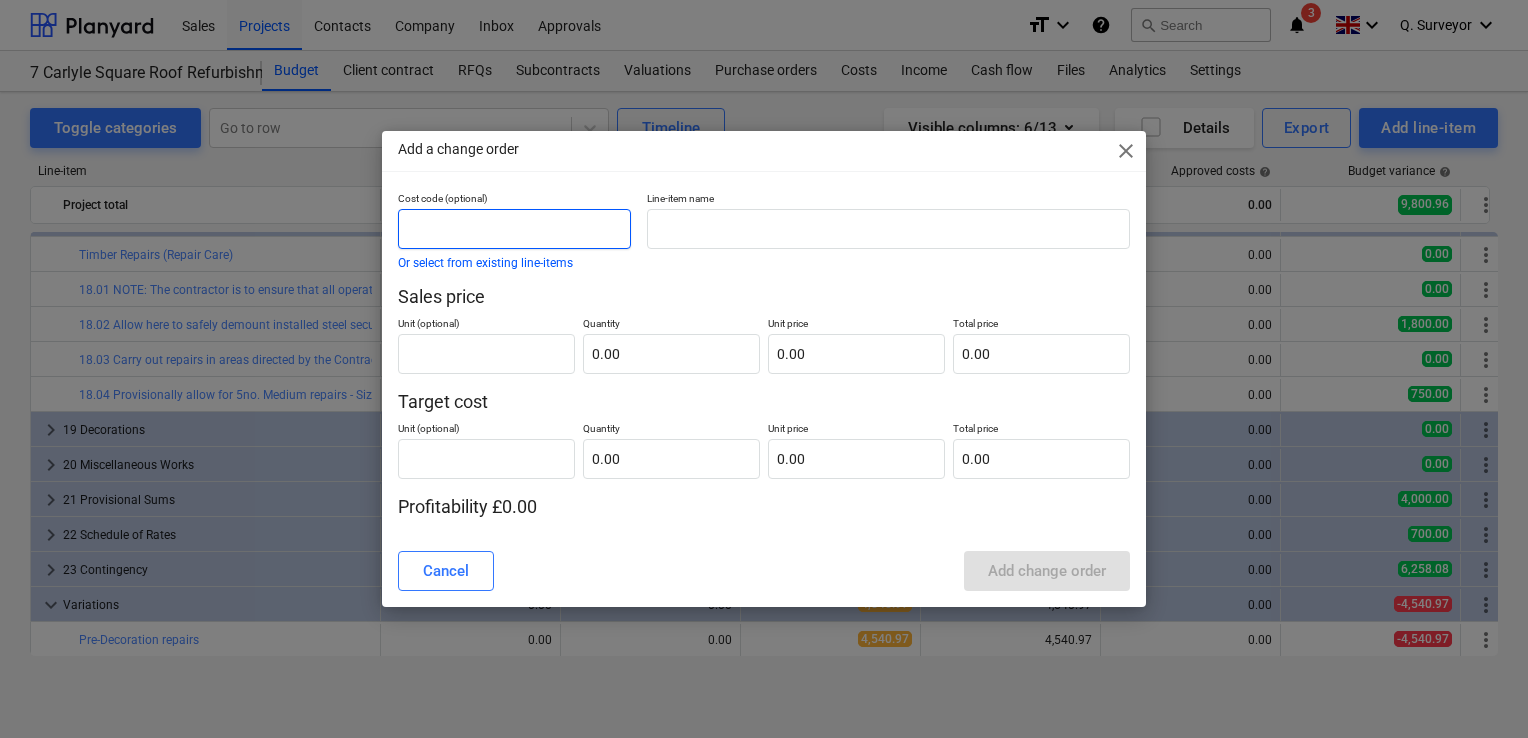 click at bounding box center [514, 229] 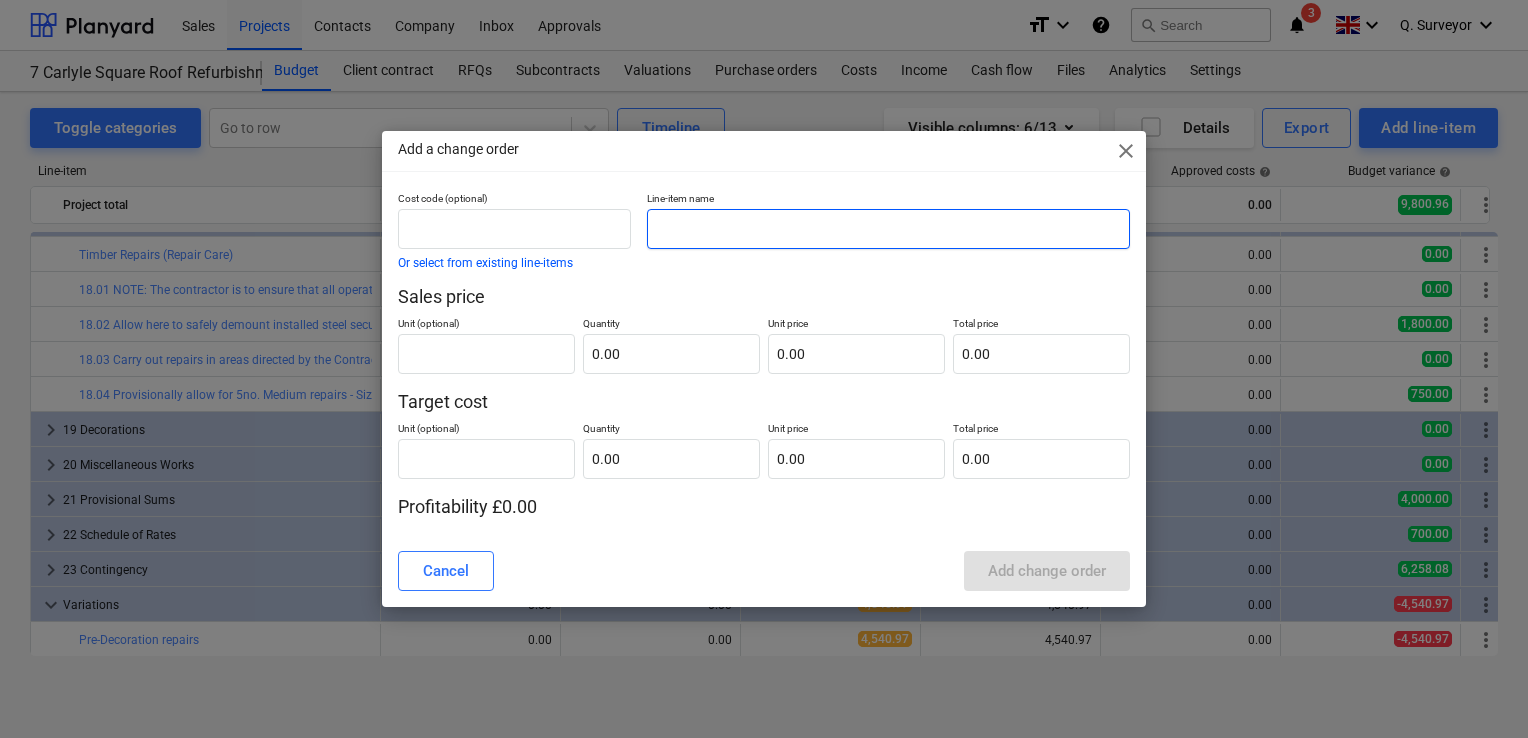 click at bounding box center (888, 229) 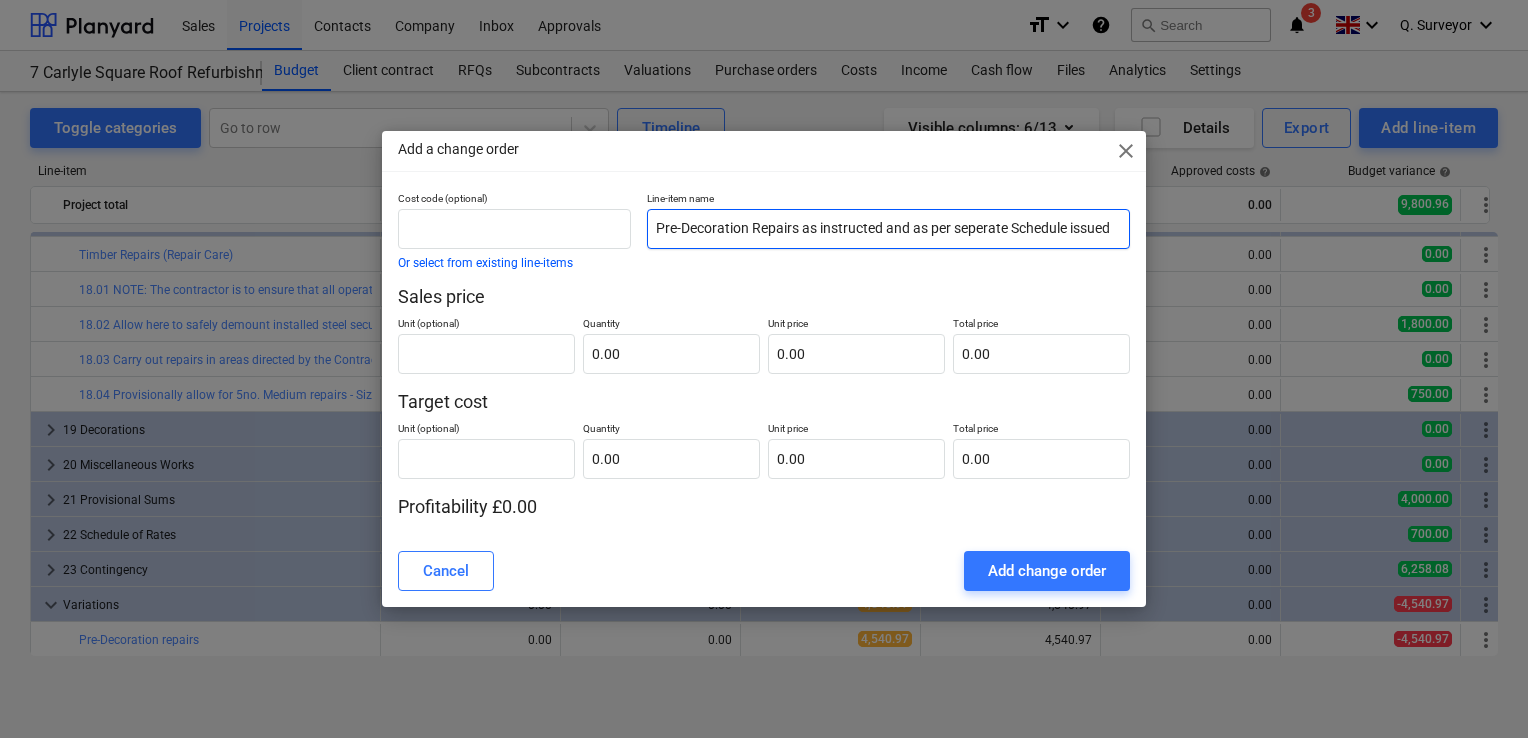 click on "Pre-Decoration Repairs as instructed and as per seperate Schedule issued" at bounding box center (888, 229) 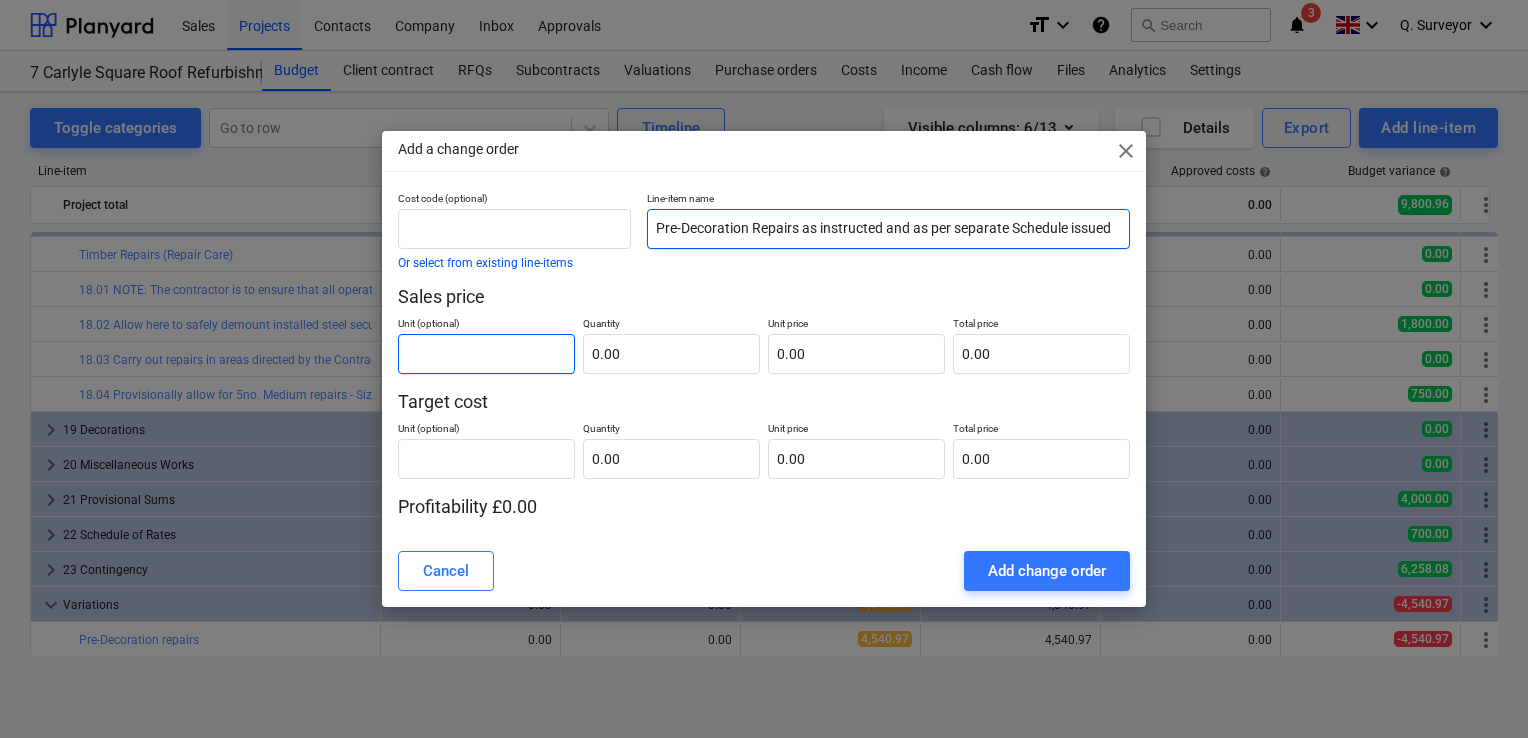 type on "Pre-Decoration Repairs as instructed and as per separate Schedule issued" 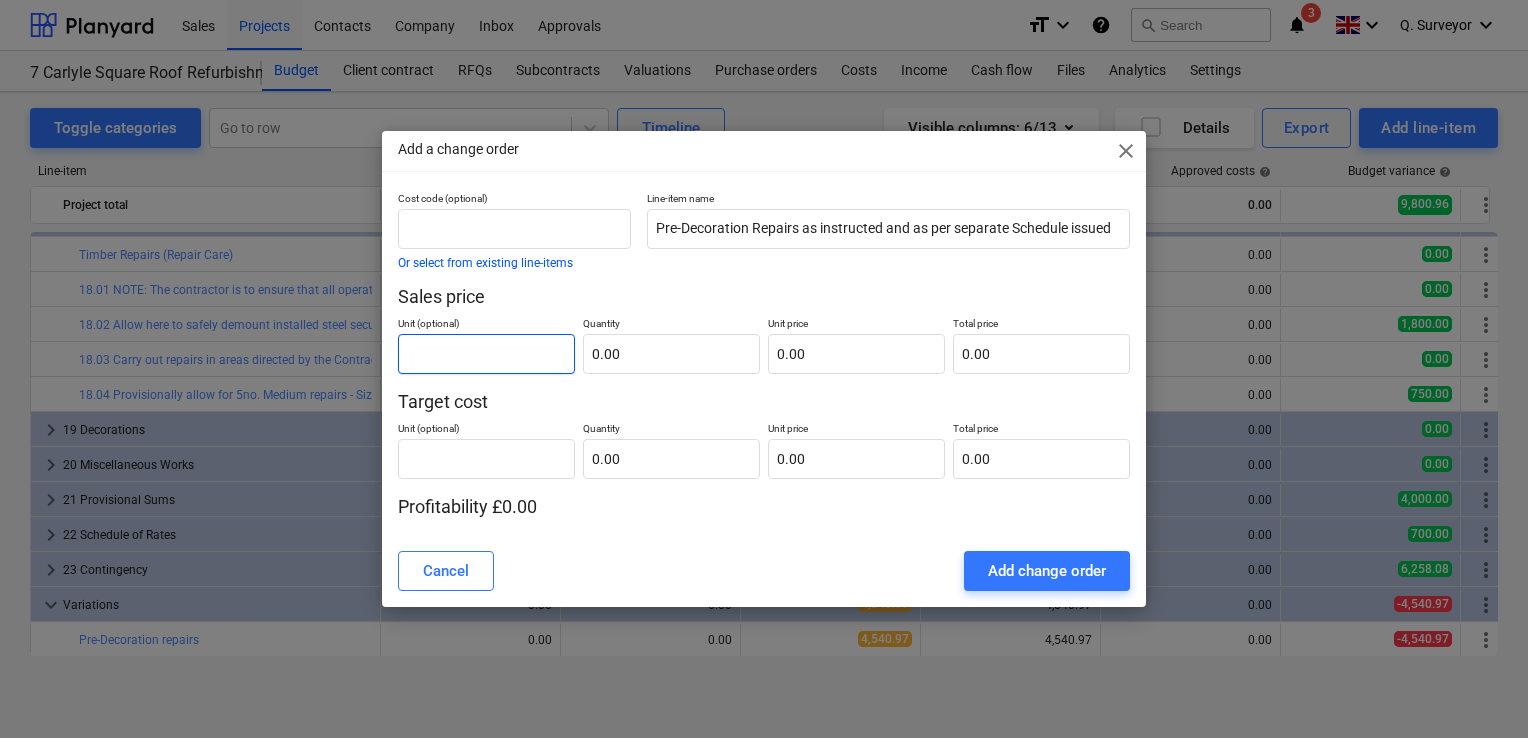 click at bounding box center [486, 354] 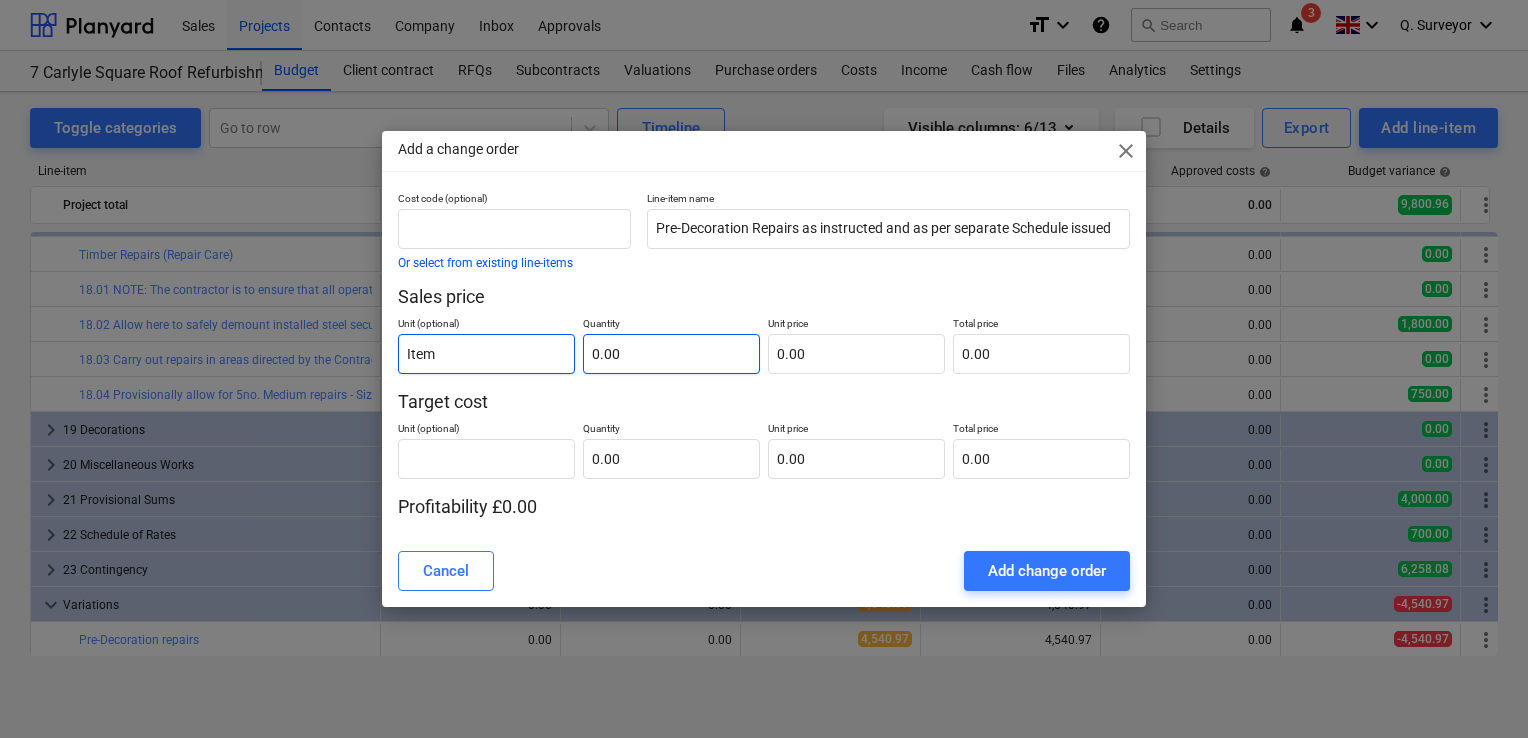 type on "Item" 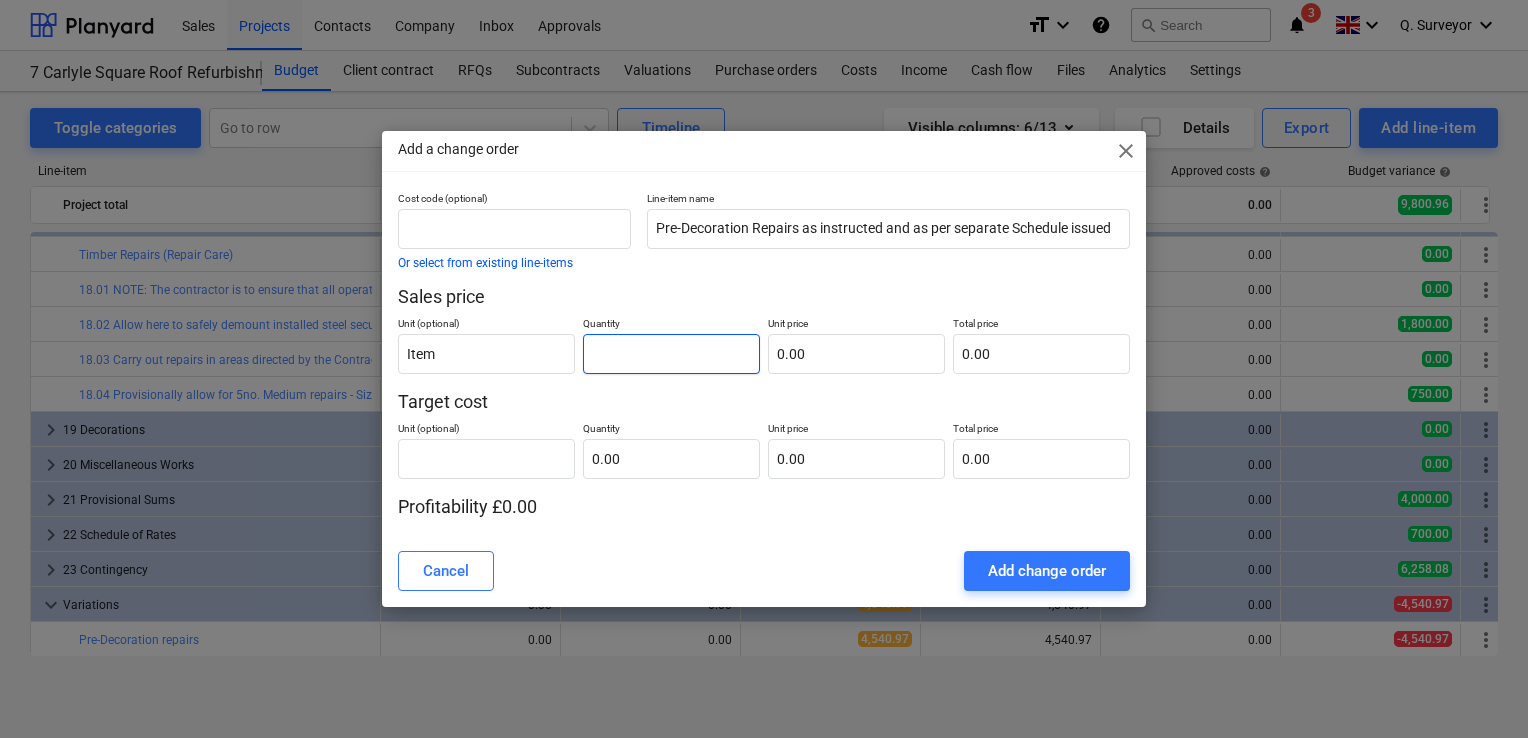 click at bounding box center (671, 354) 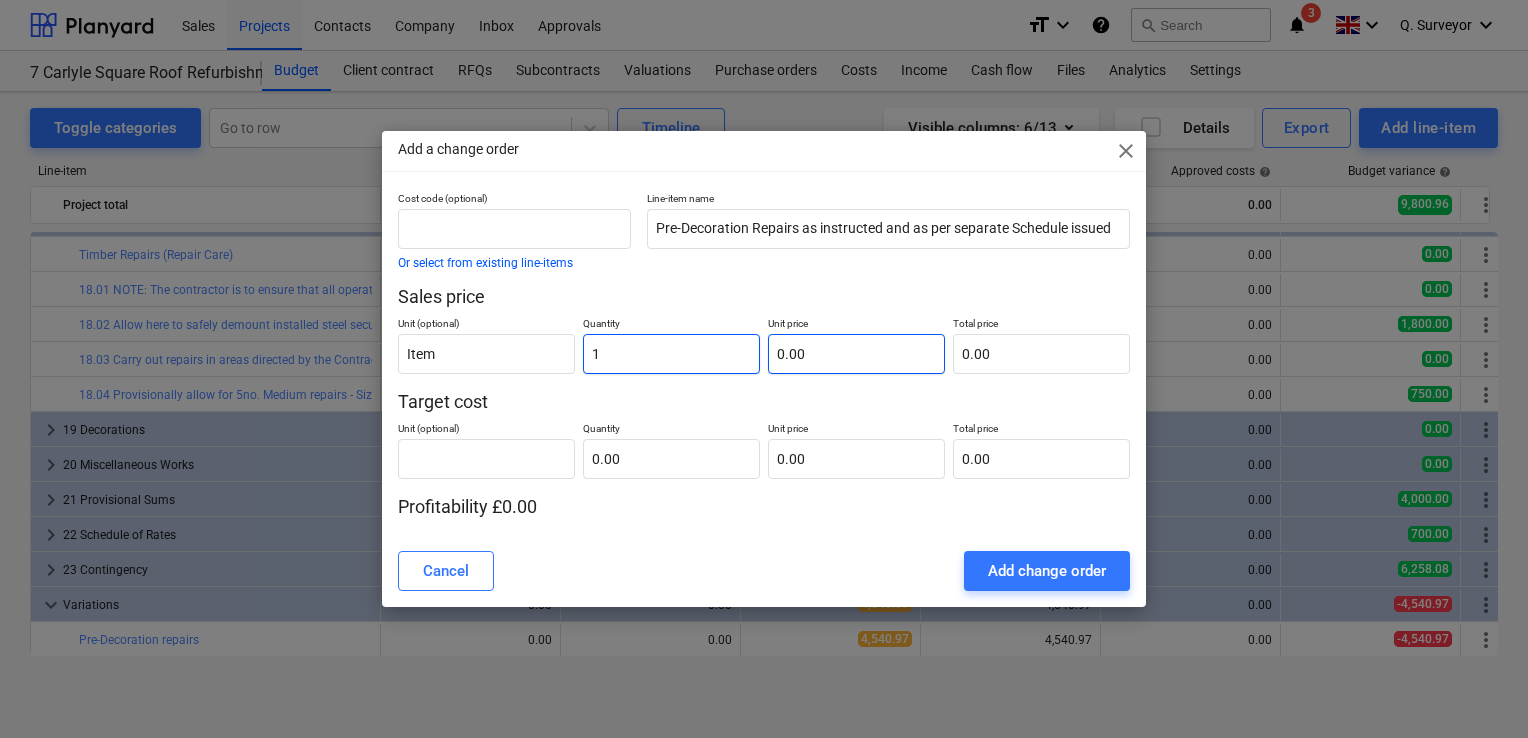 type on "1" 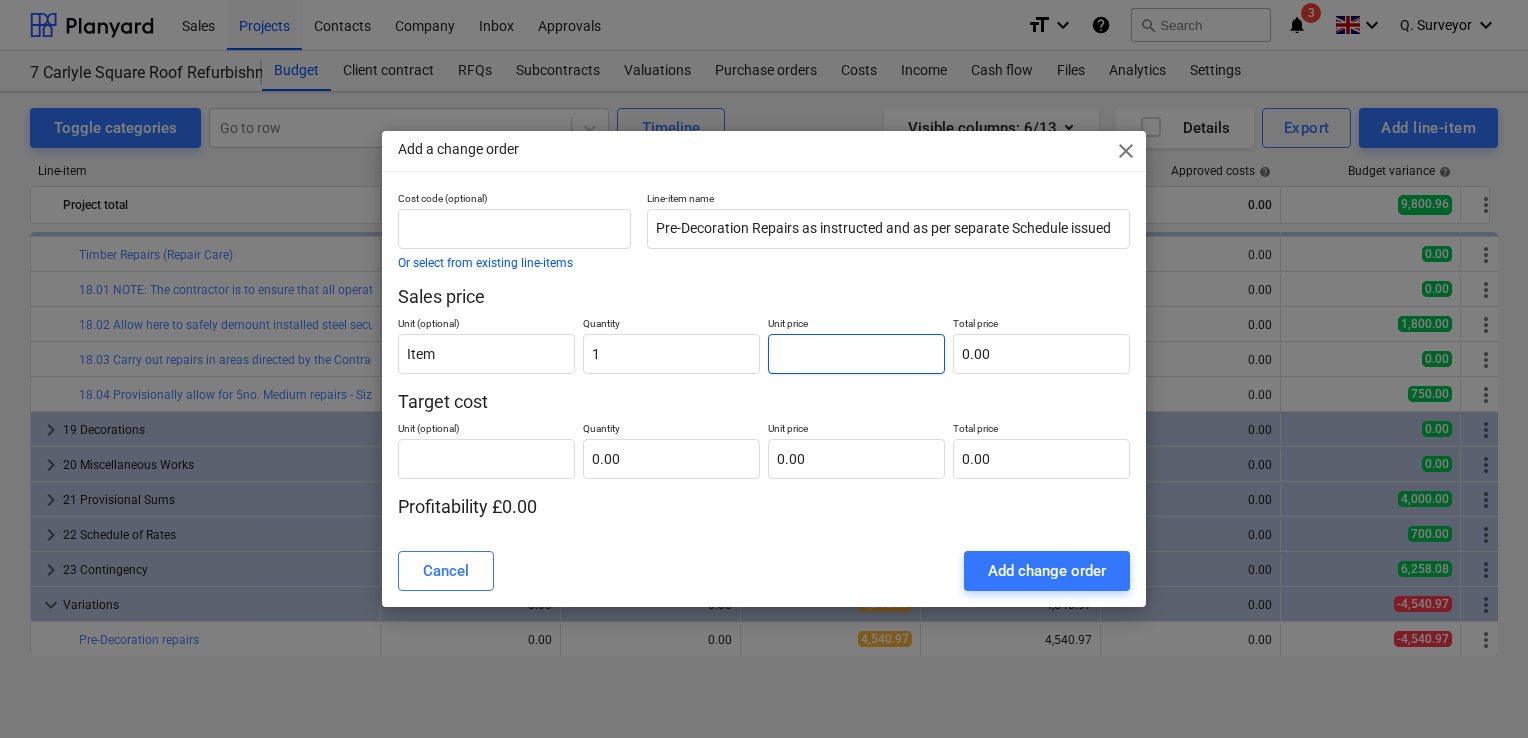 click at bounding box center [856, 354] 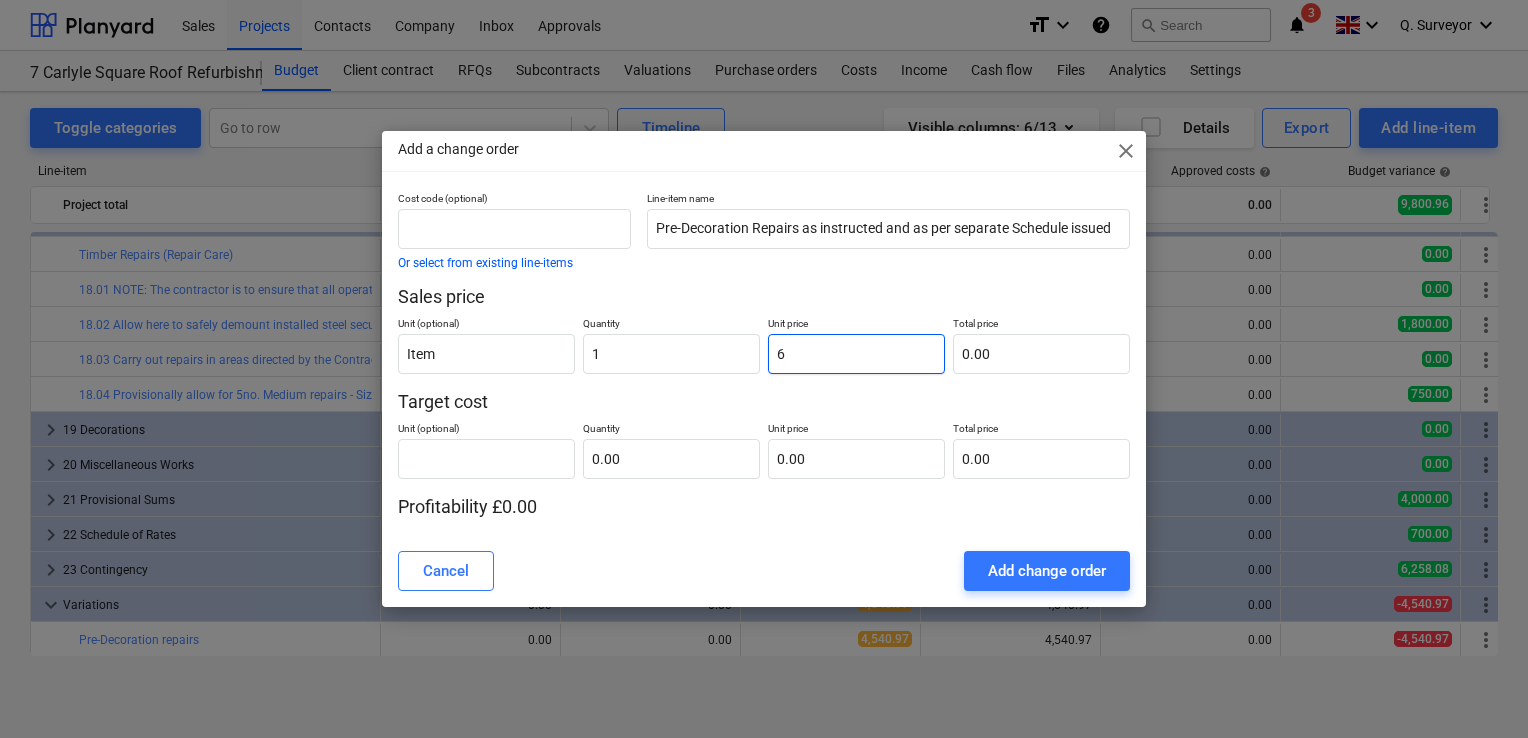 type on "6.00" 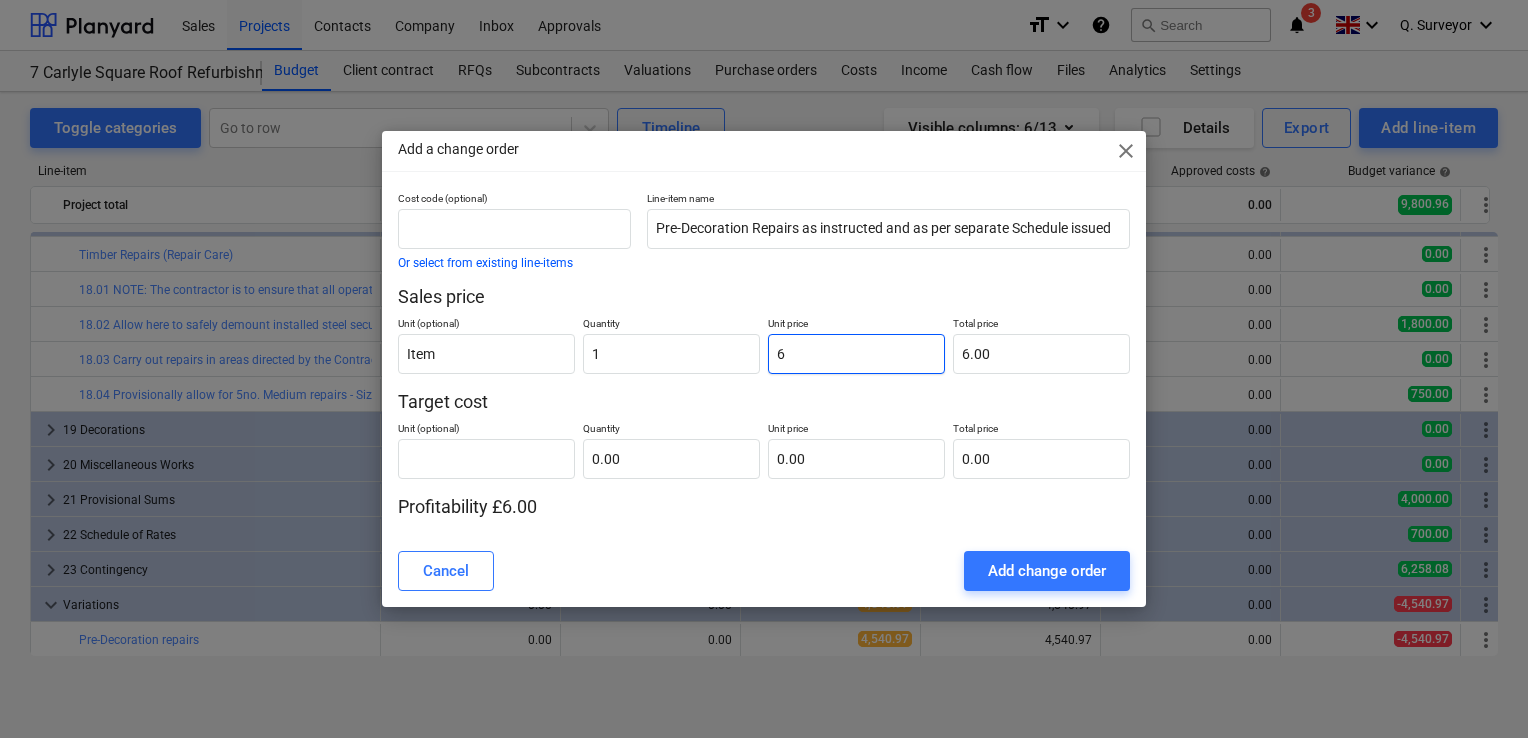 type on "65" 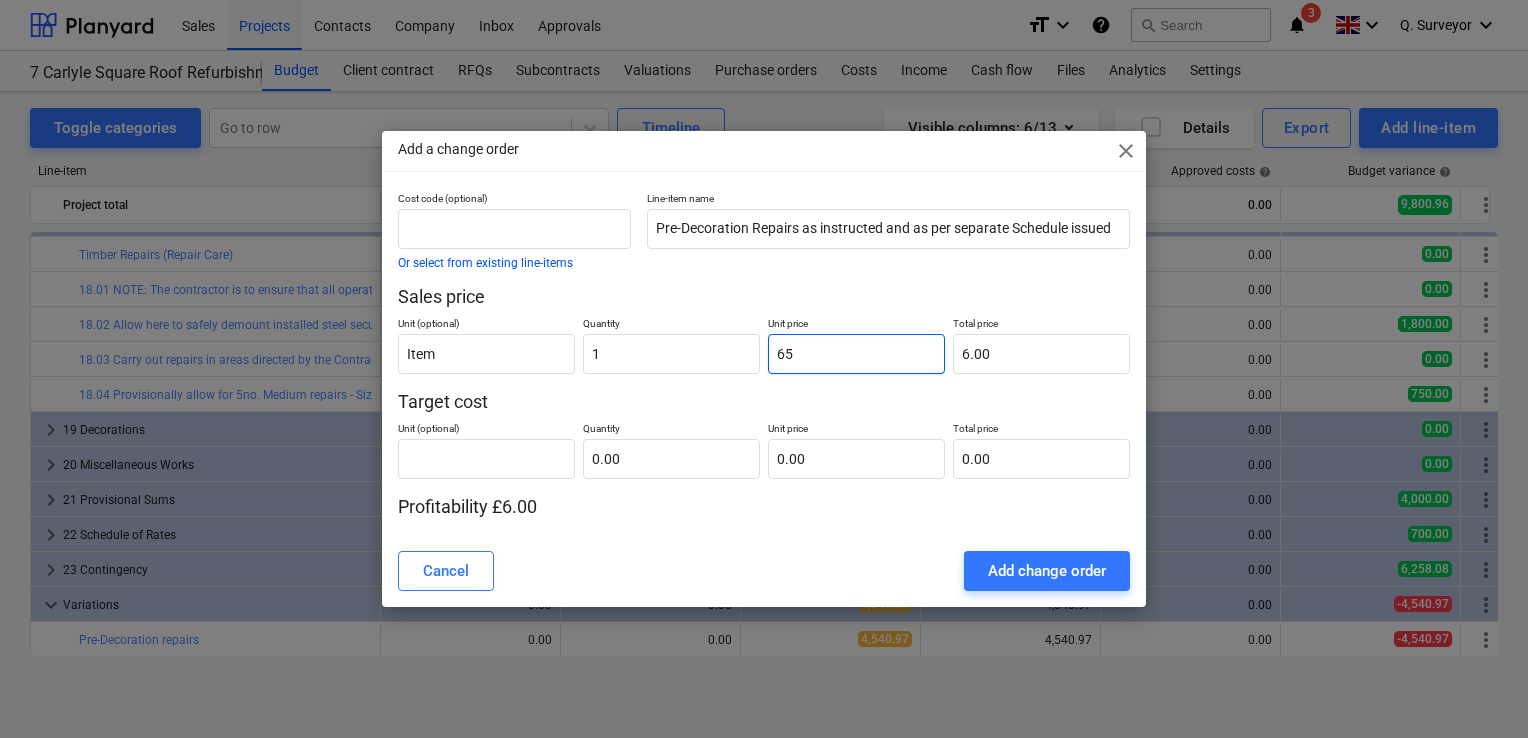 type on "65.00" 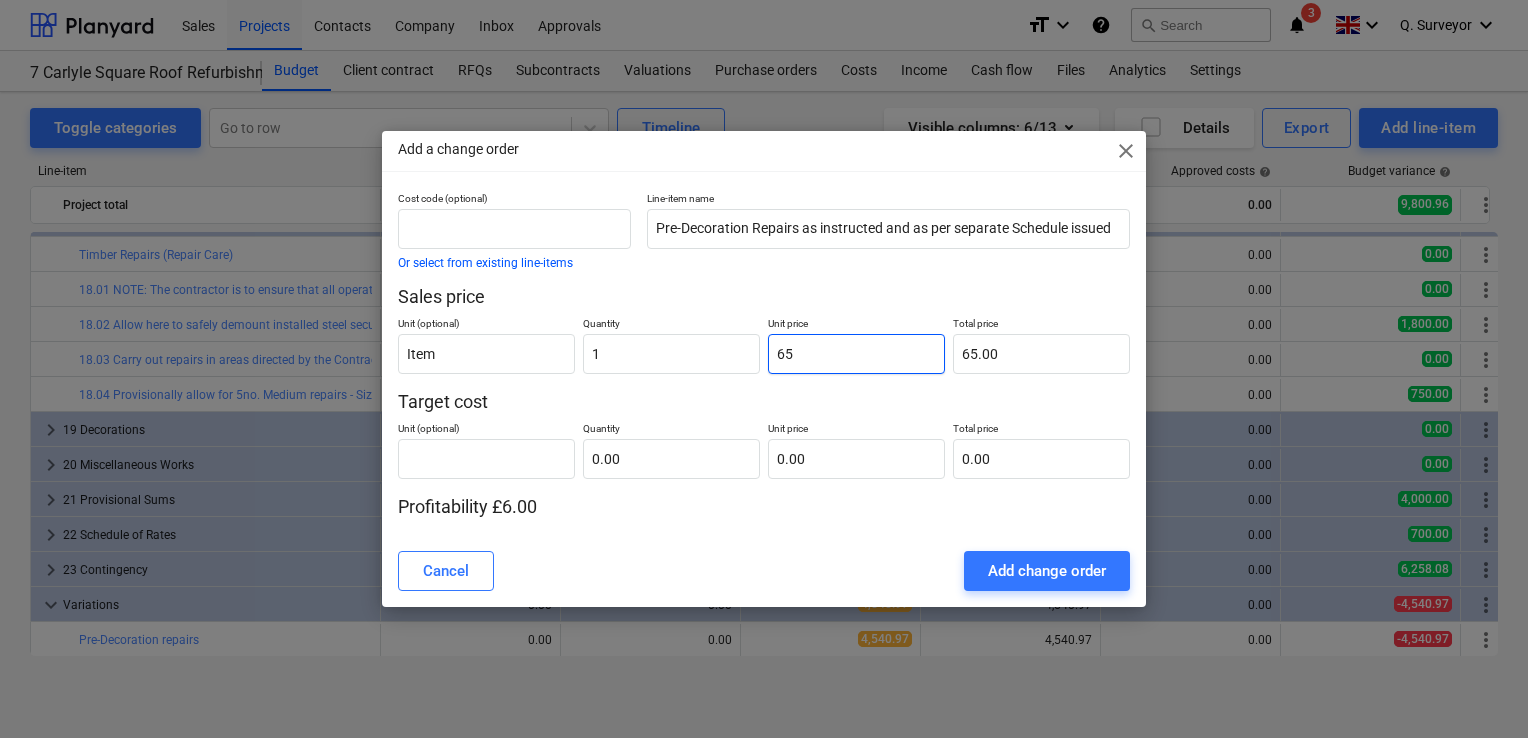 type on "653" 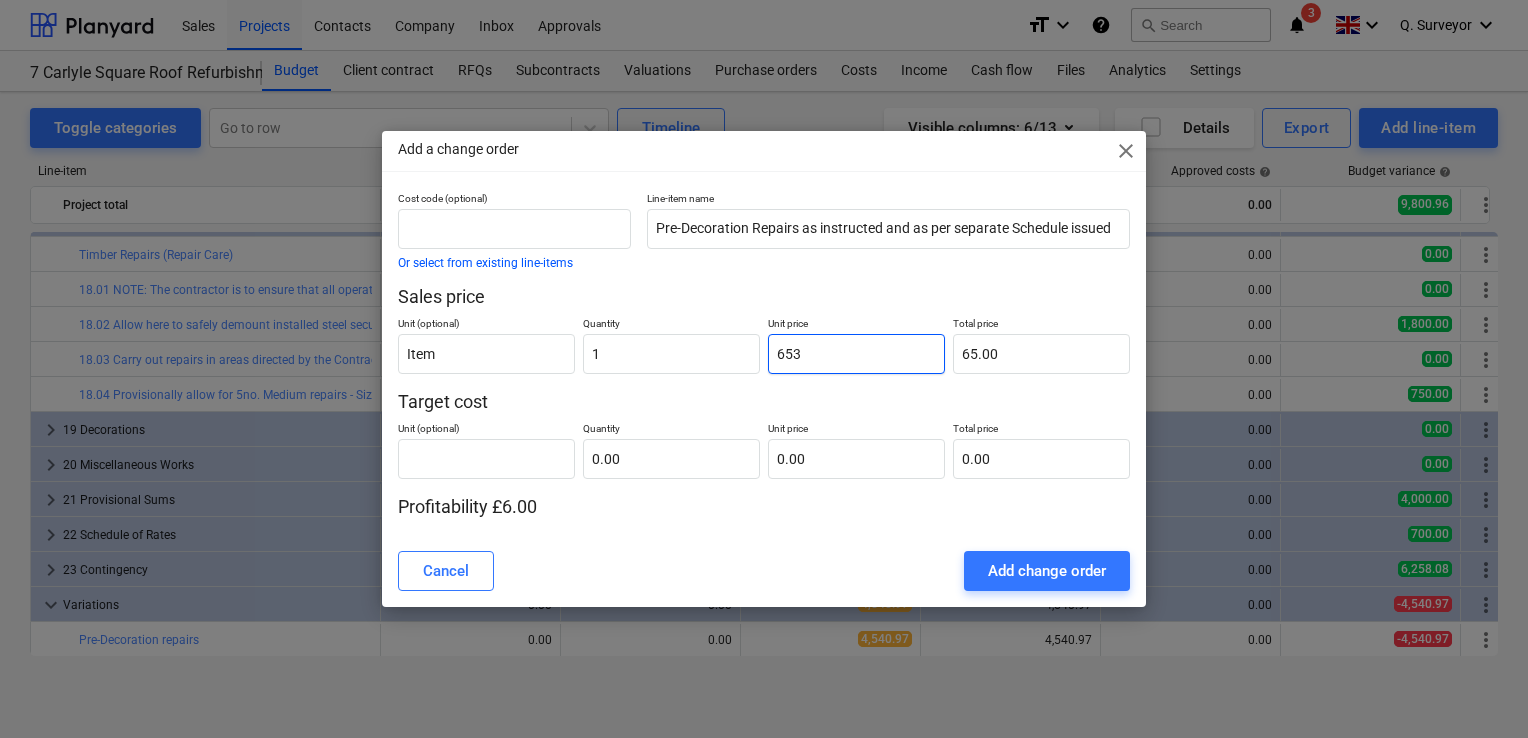 type on "653.00" 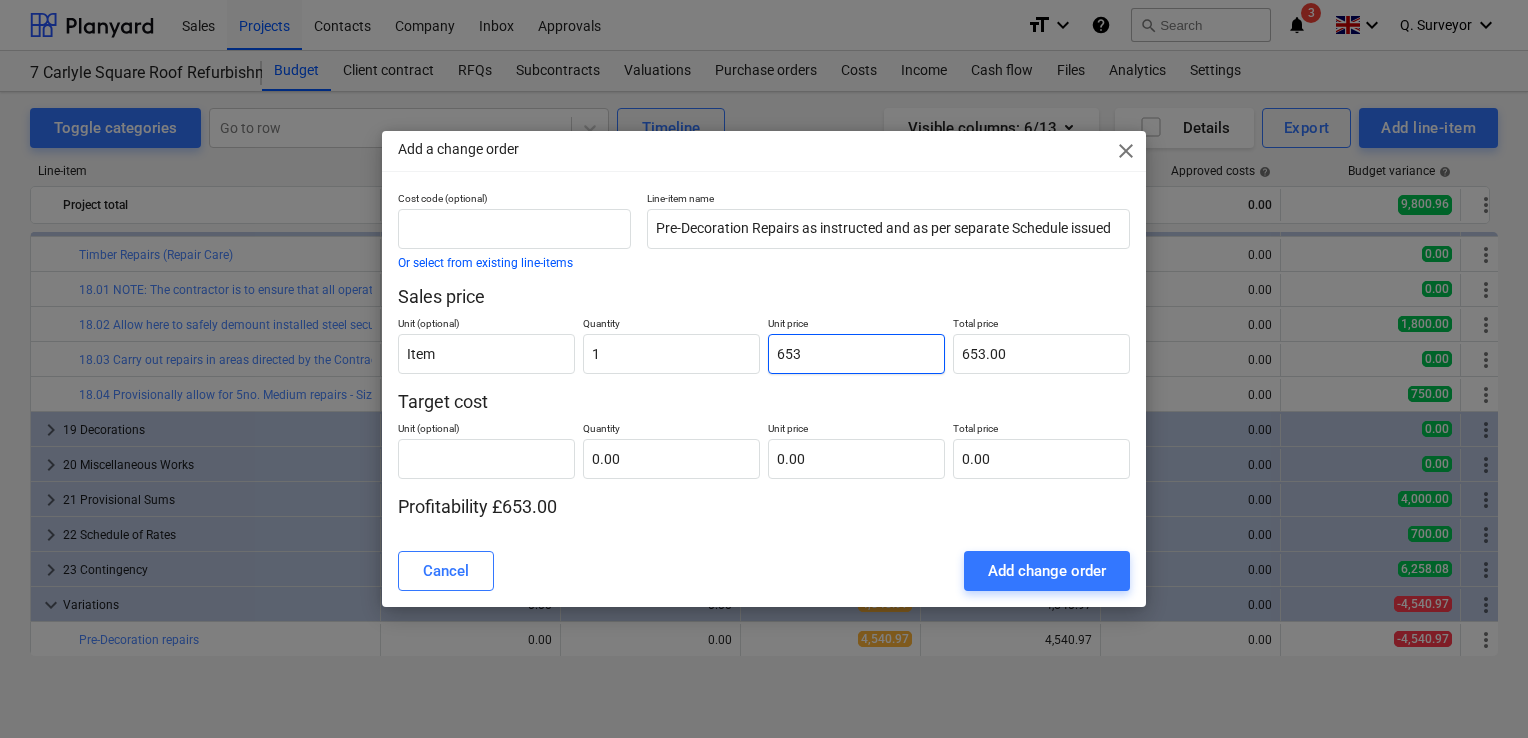 type on "6530" 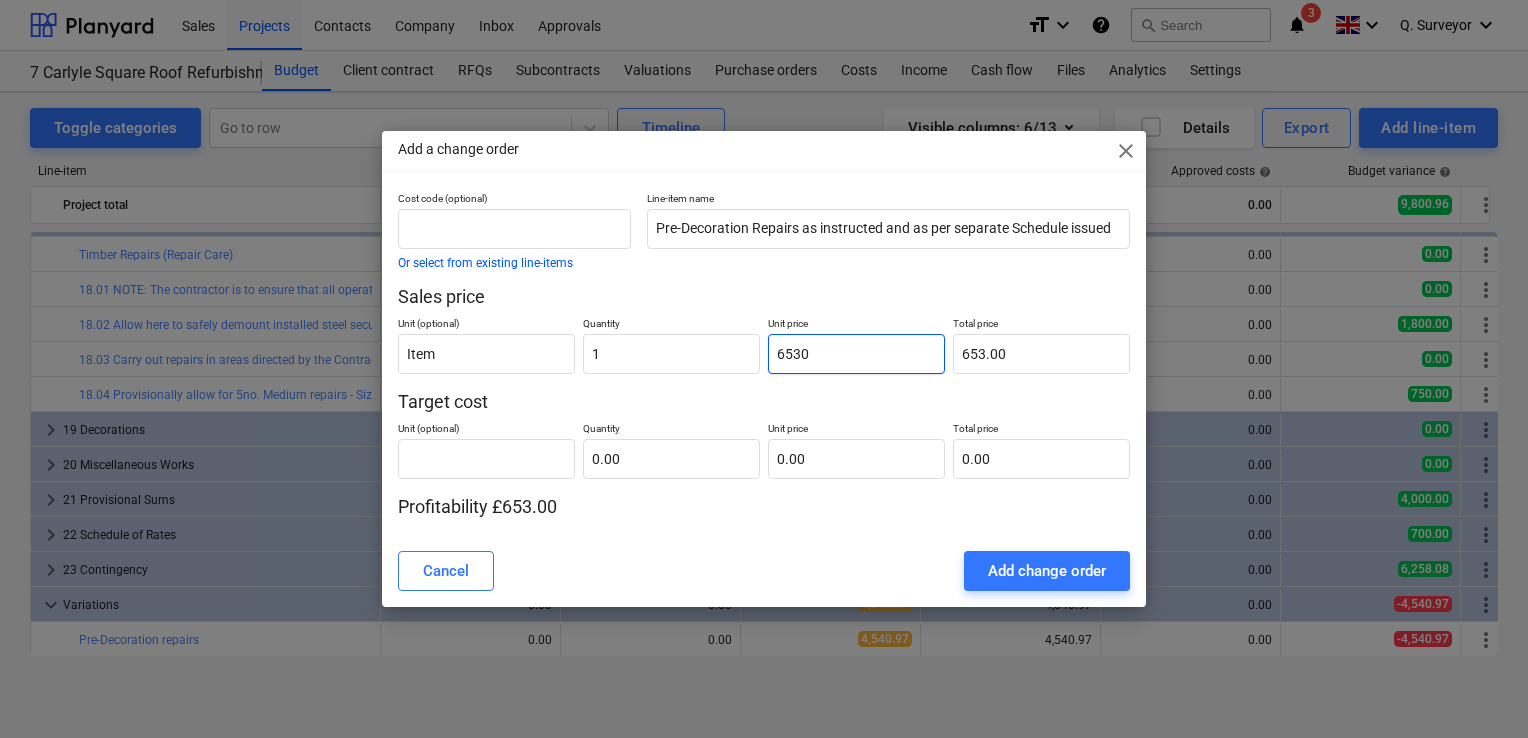 type on "6,530.00" 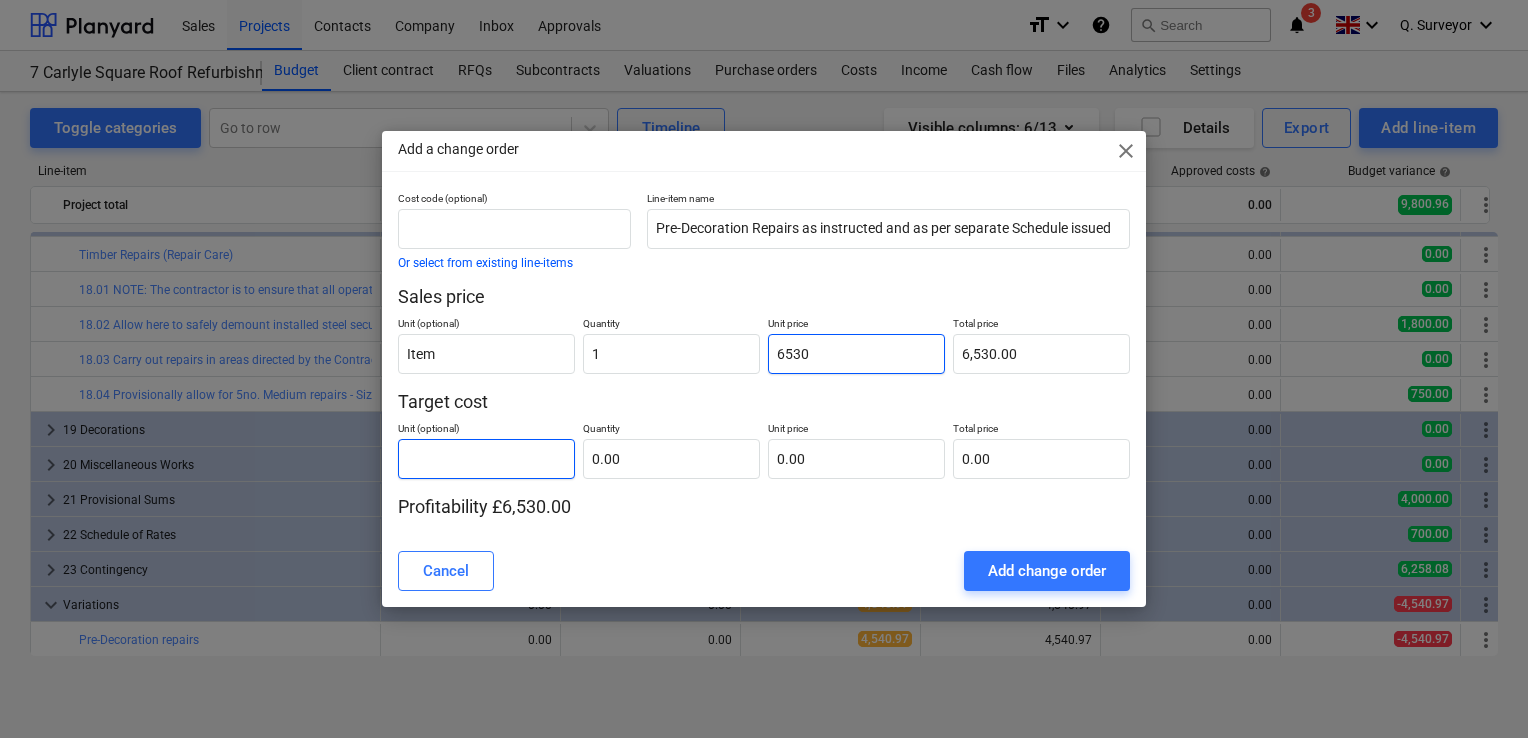 type on "6530" 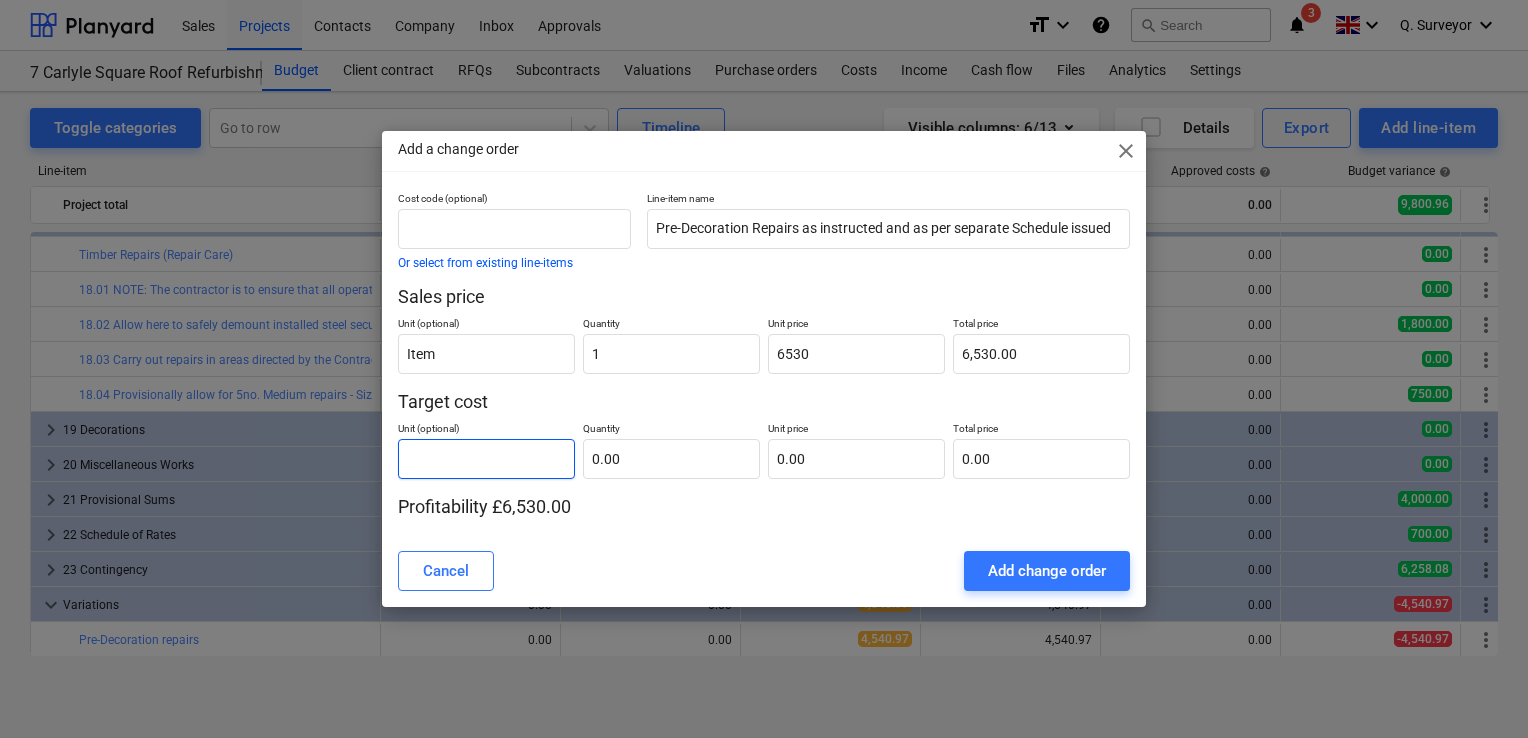 click at bounding box center [486, 459] 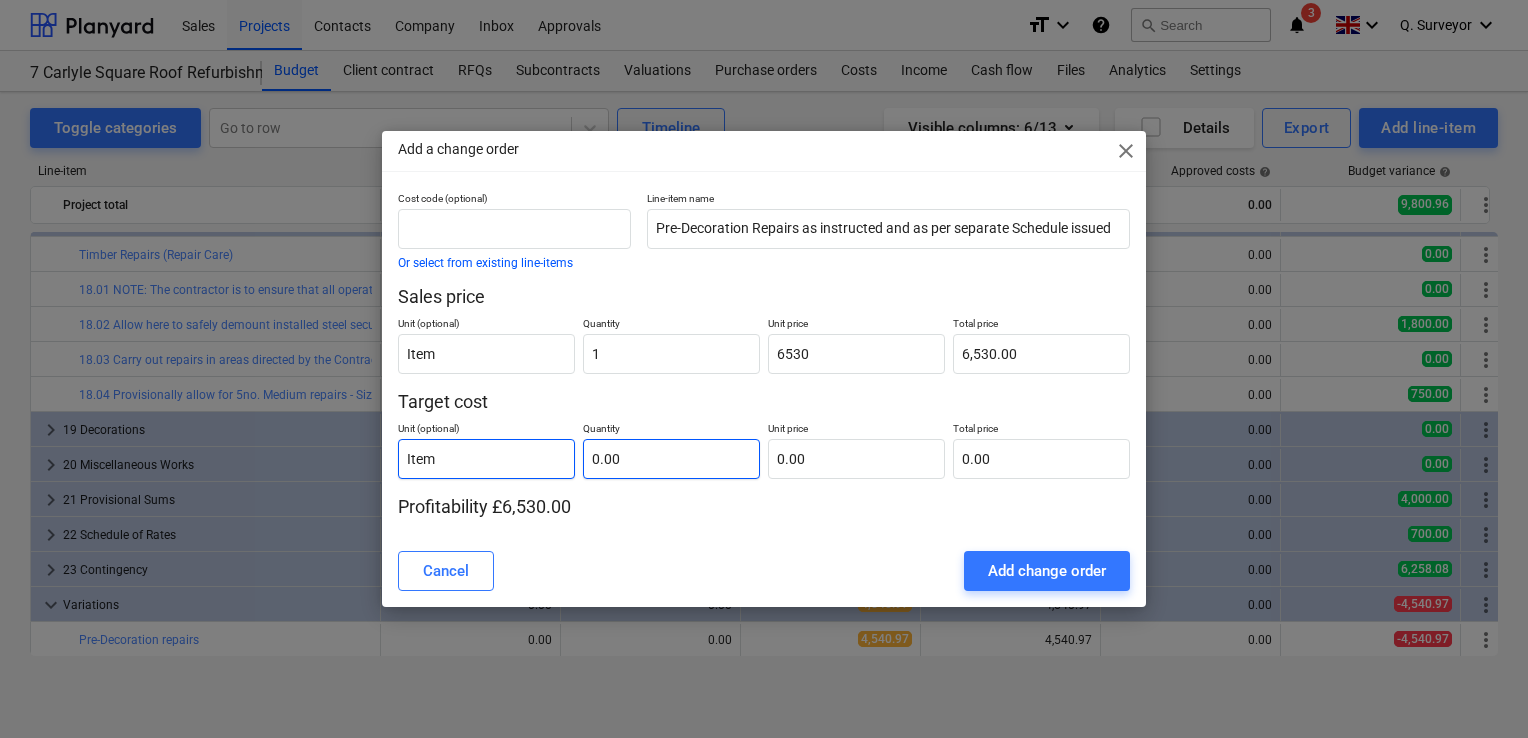 type on "Item" 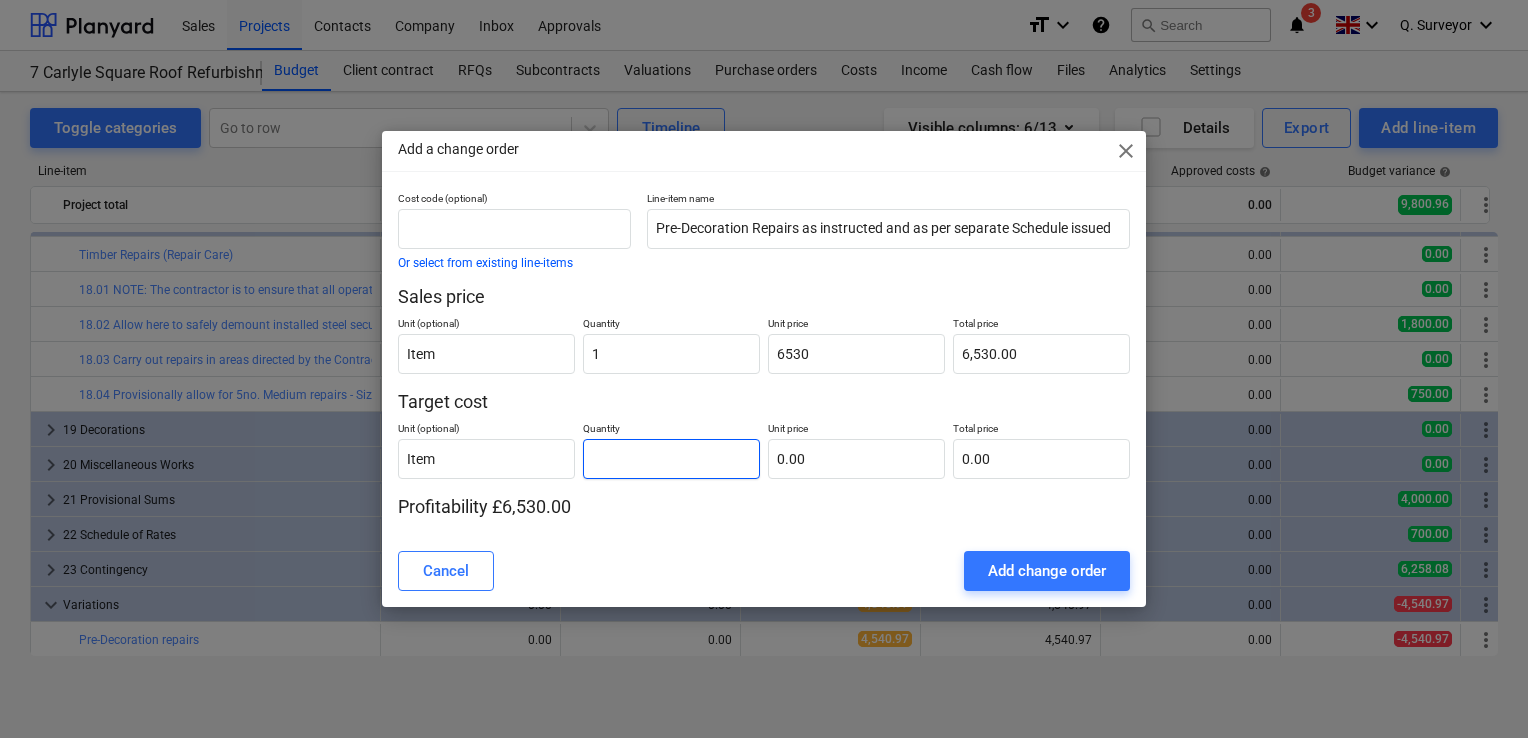 click at bounding box center (671, 459) 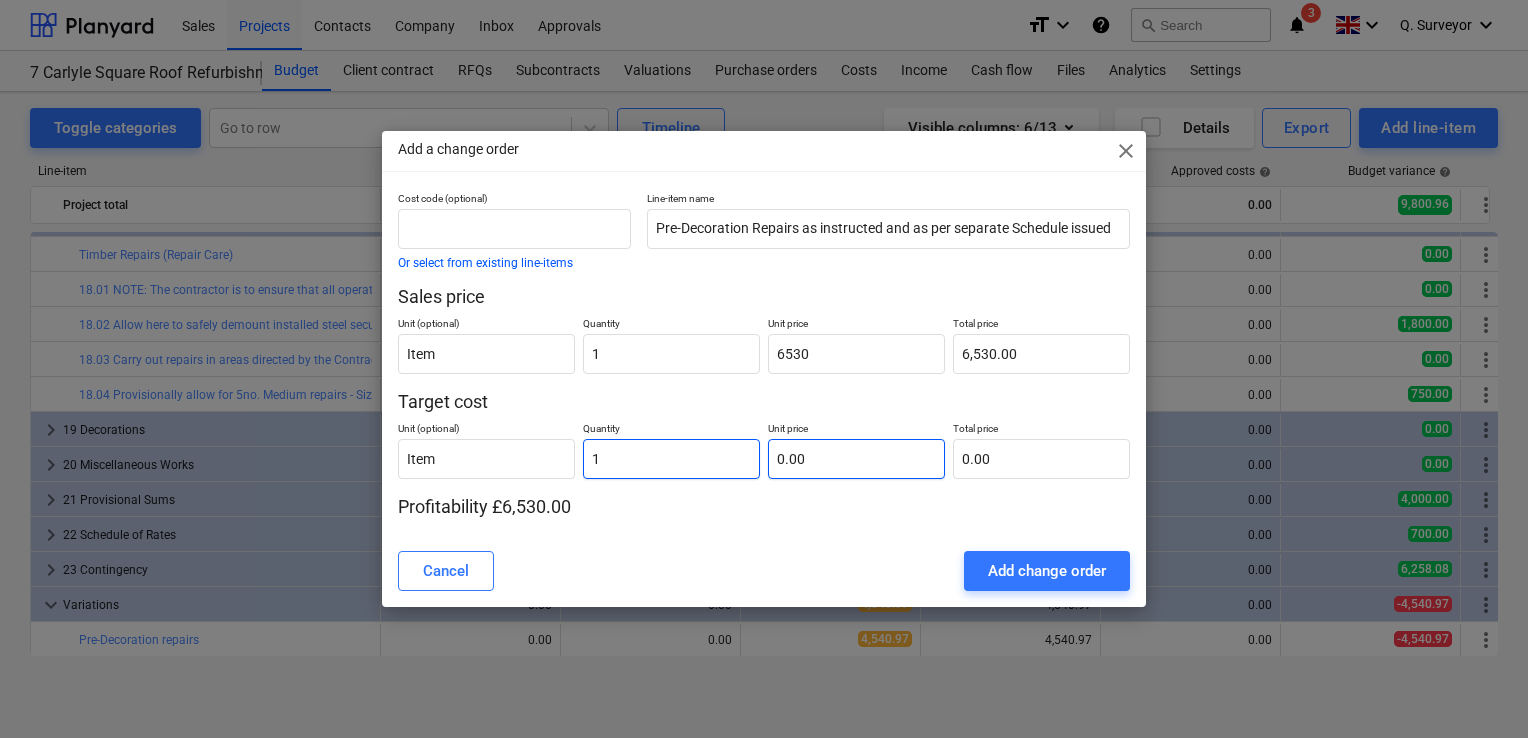 type on "1" 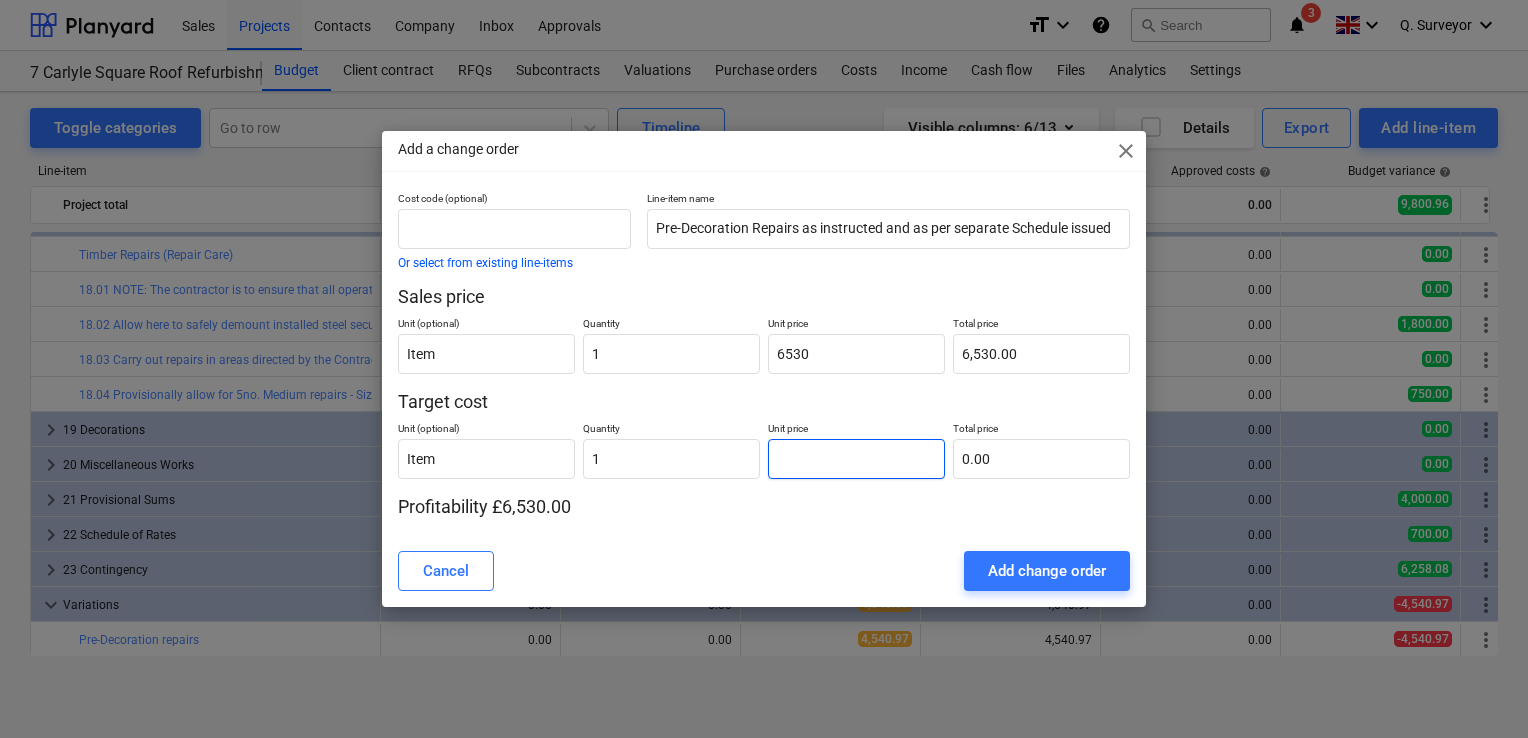 click at bounding box center (856, 459) 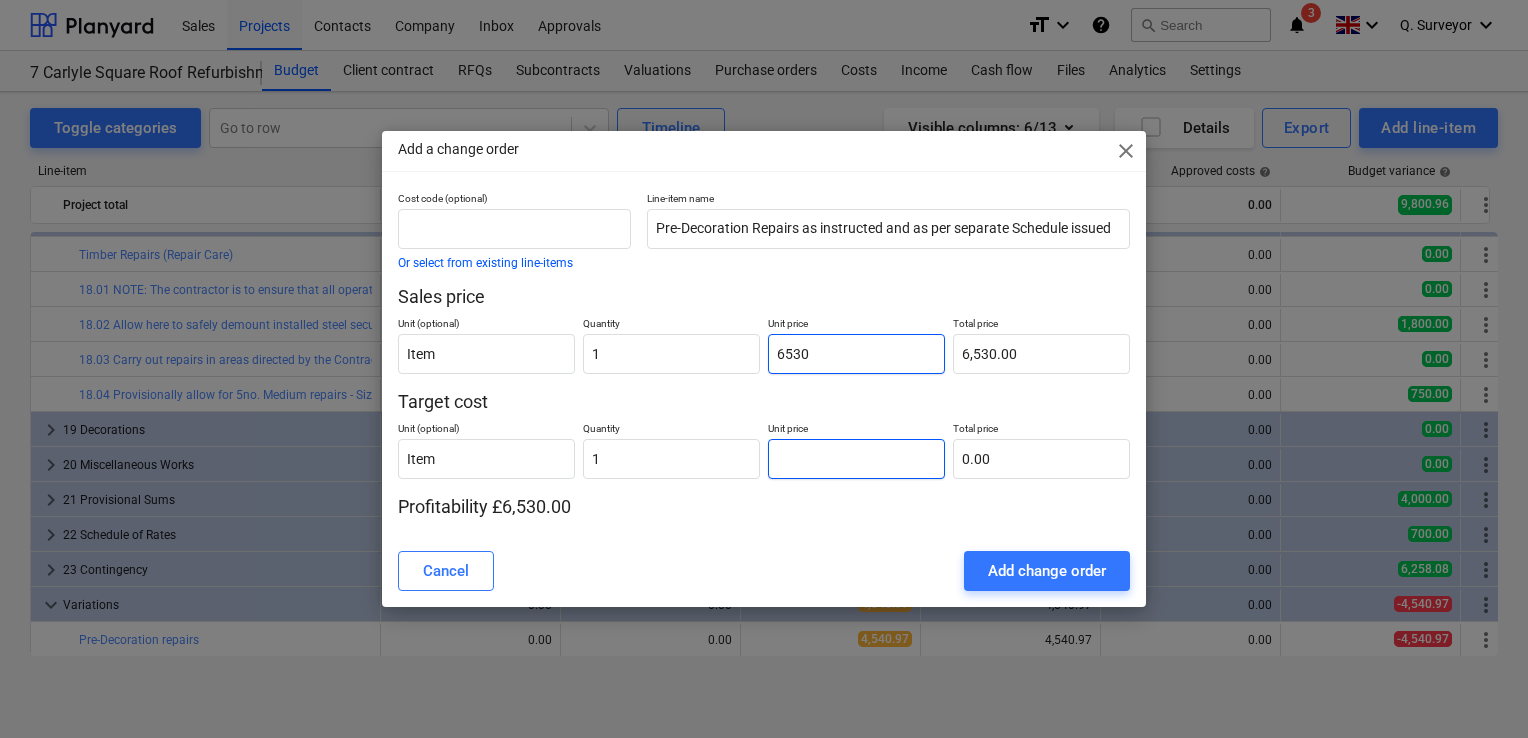 type on "4" 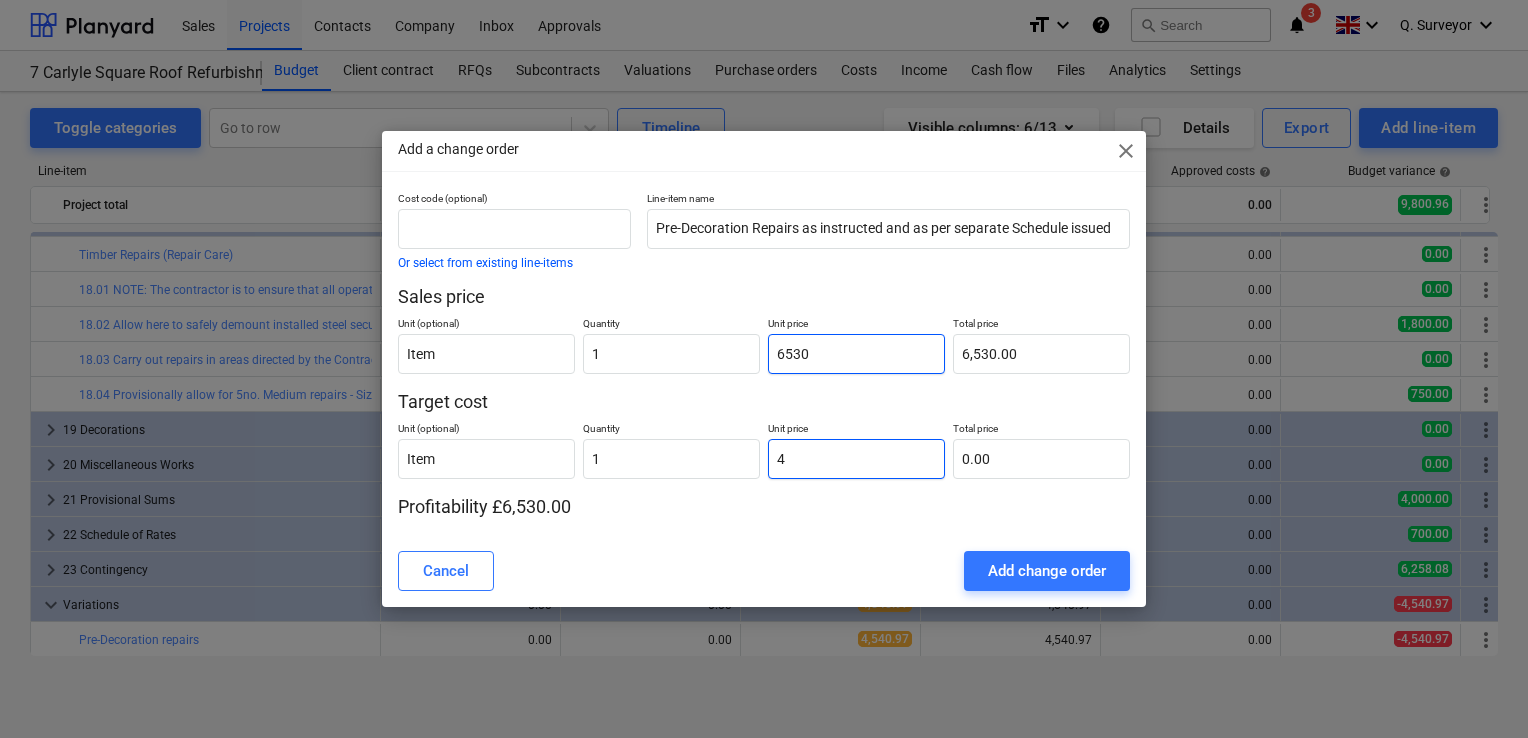 type on "4.00" 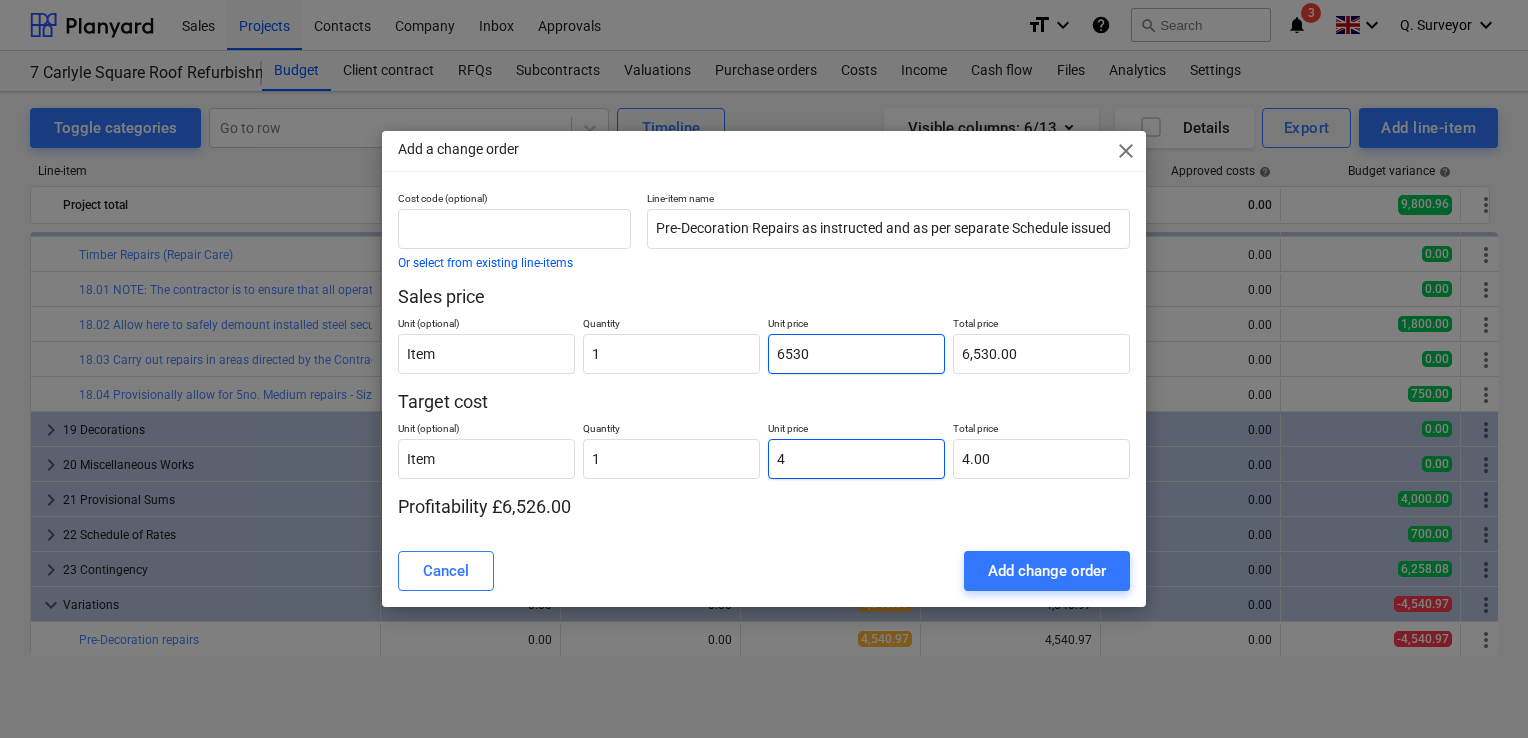 type on "45" 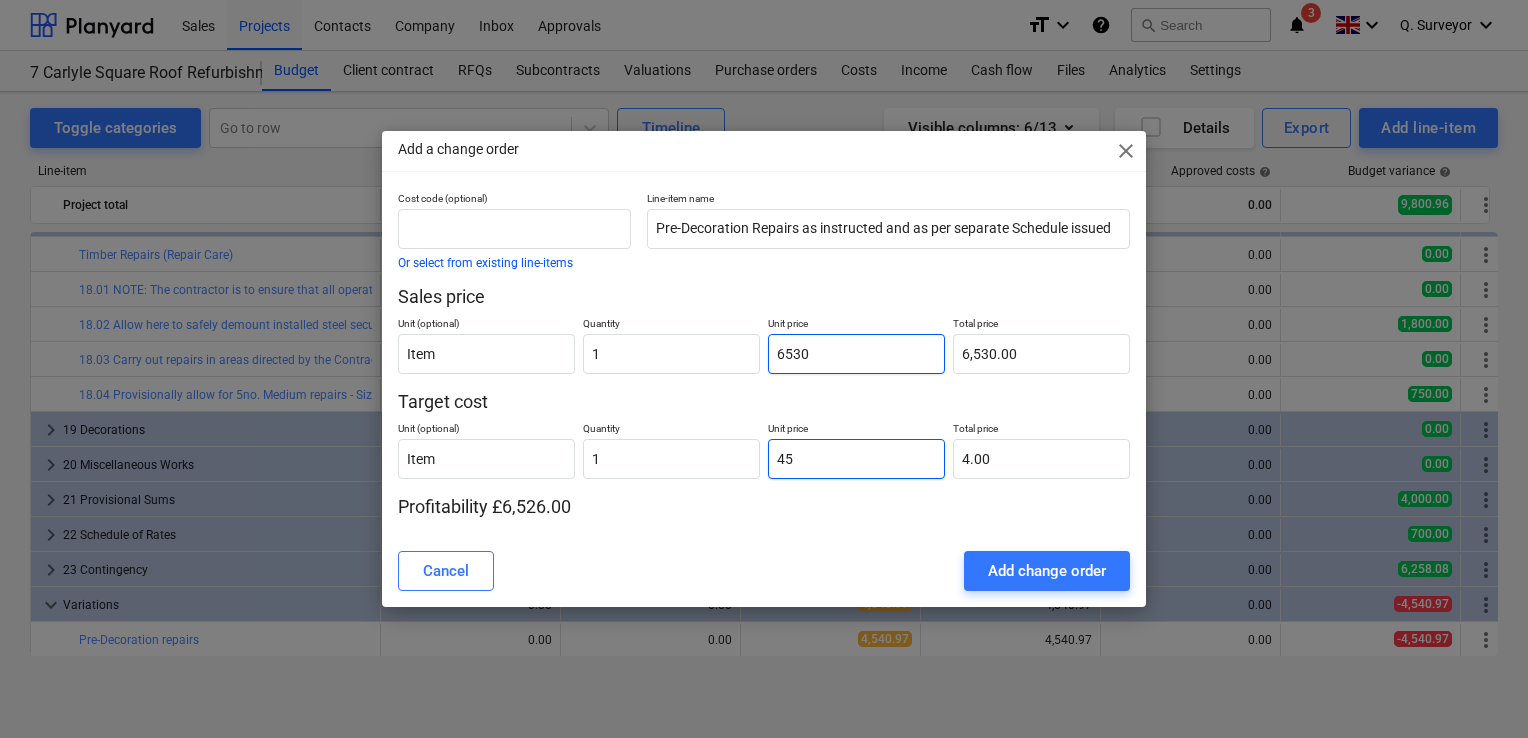 type on "45.00" 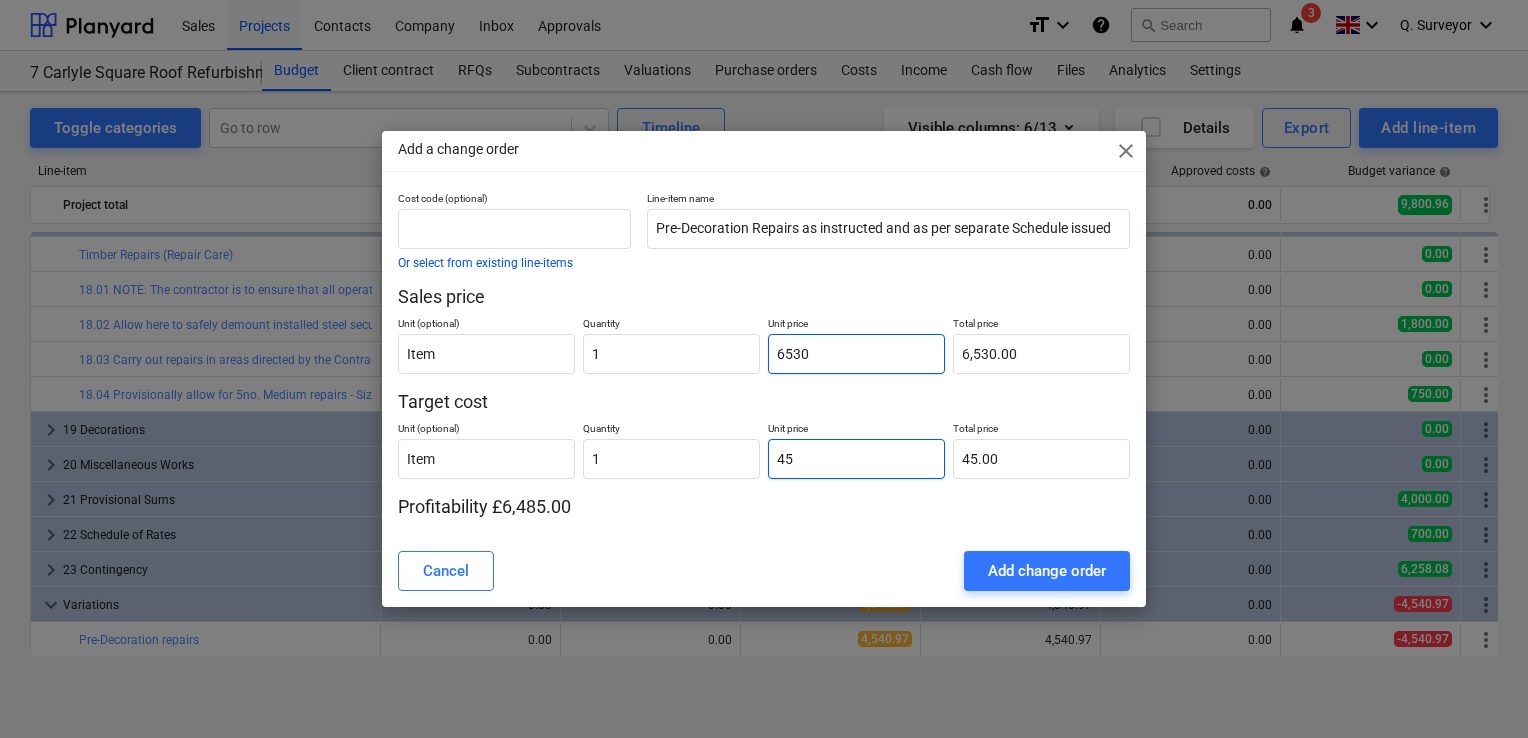type on "454" 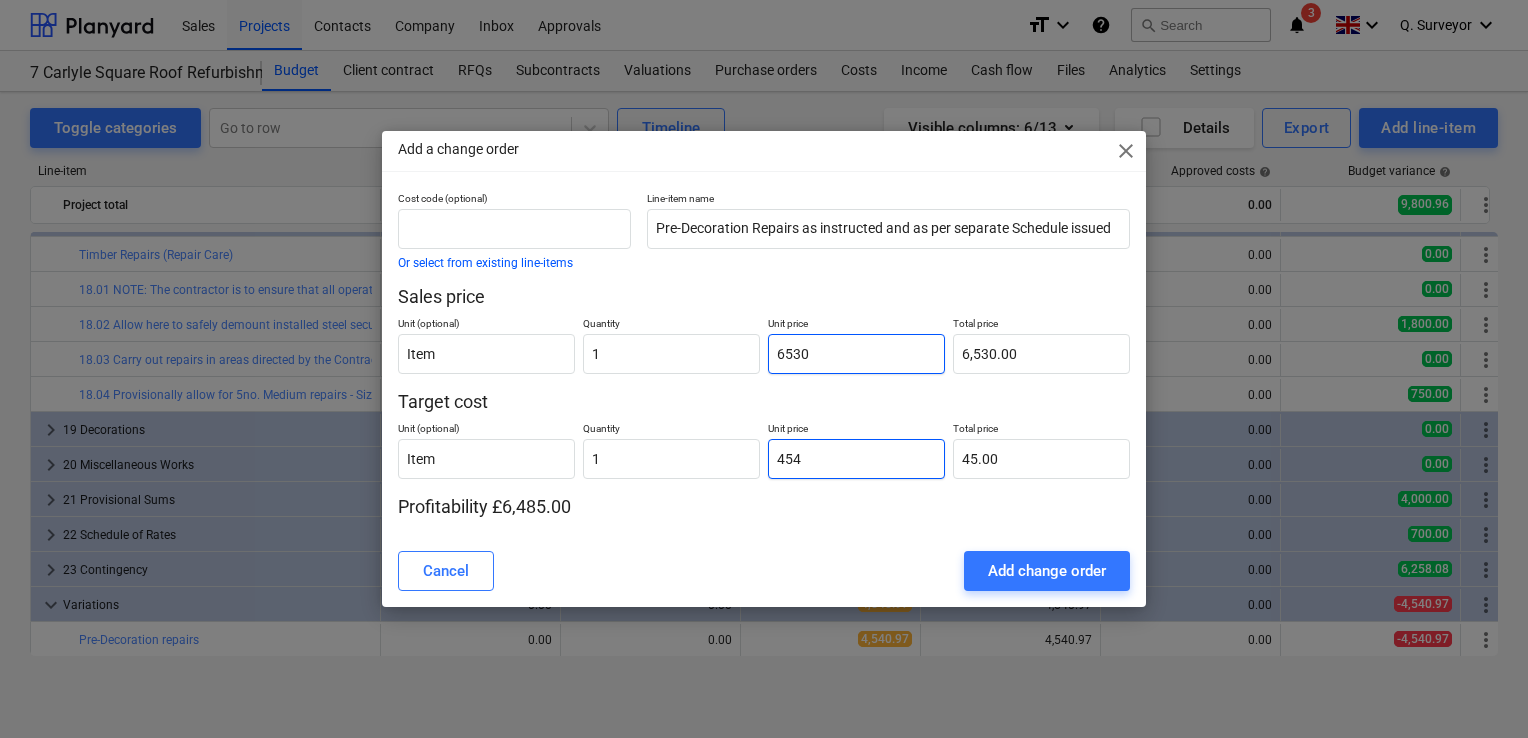 type on "454.00" 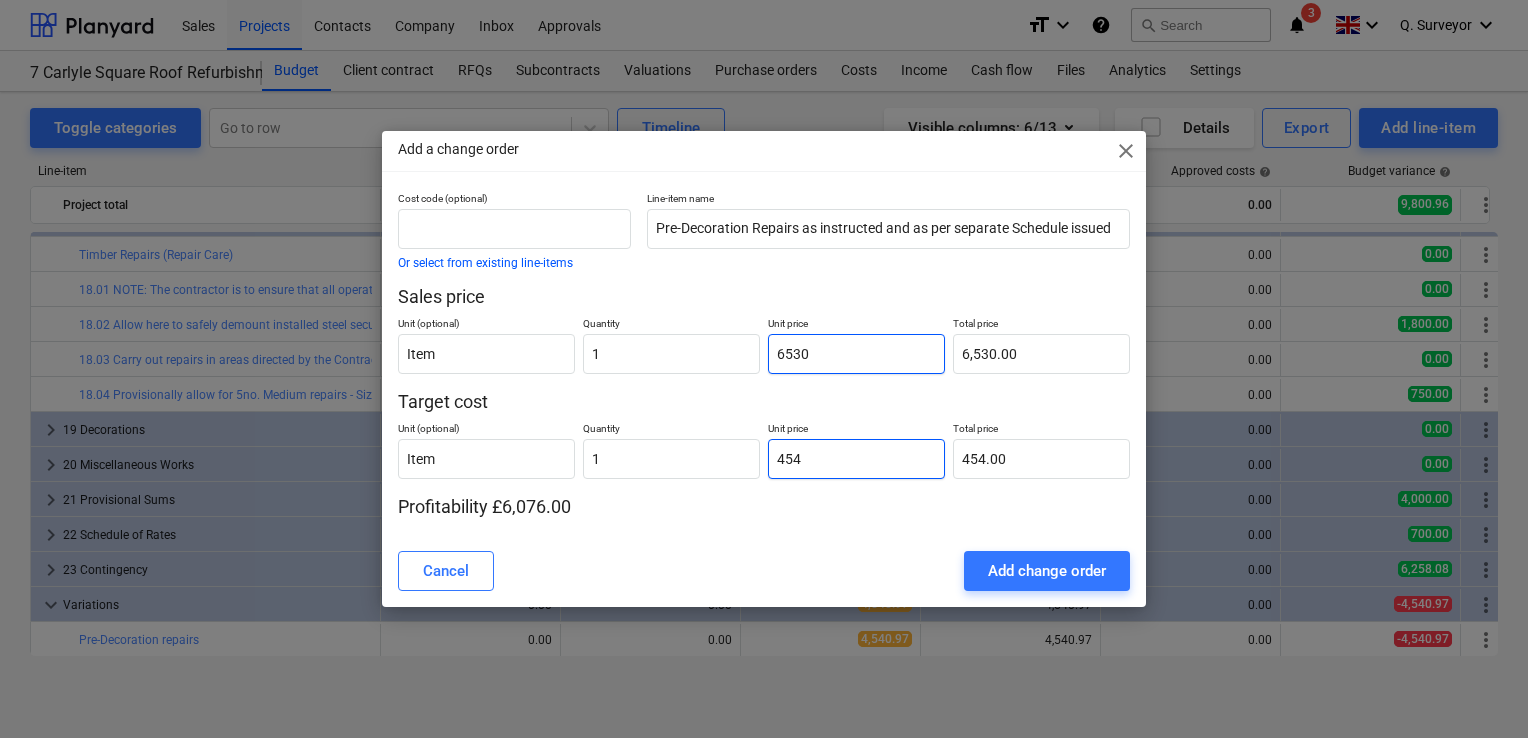 type on "4540" 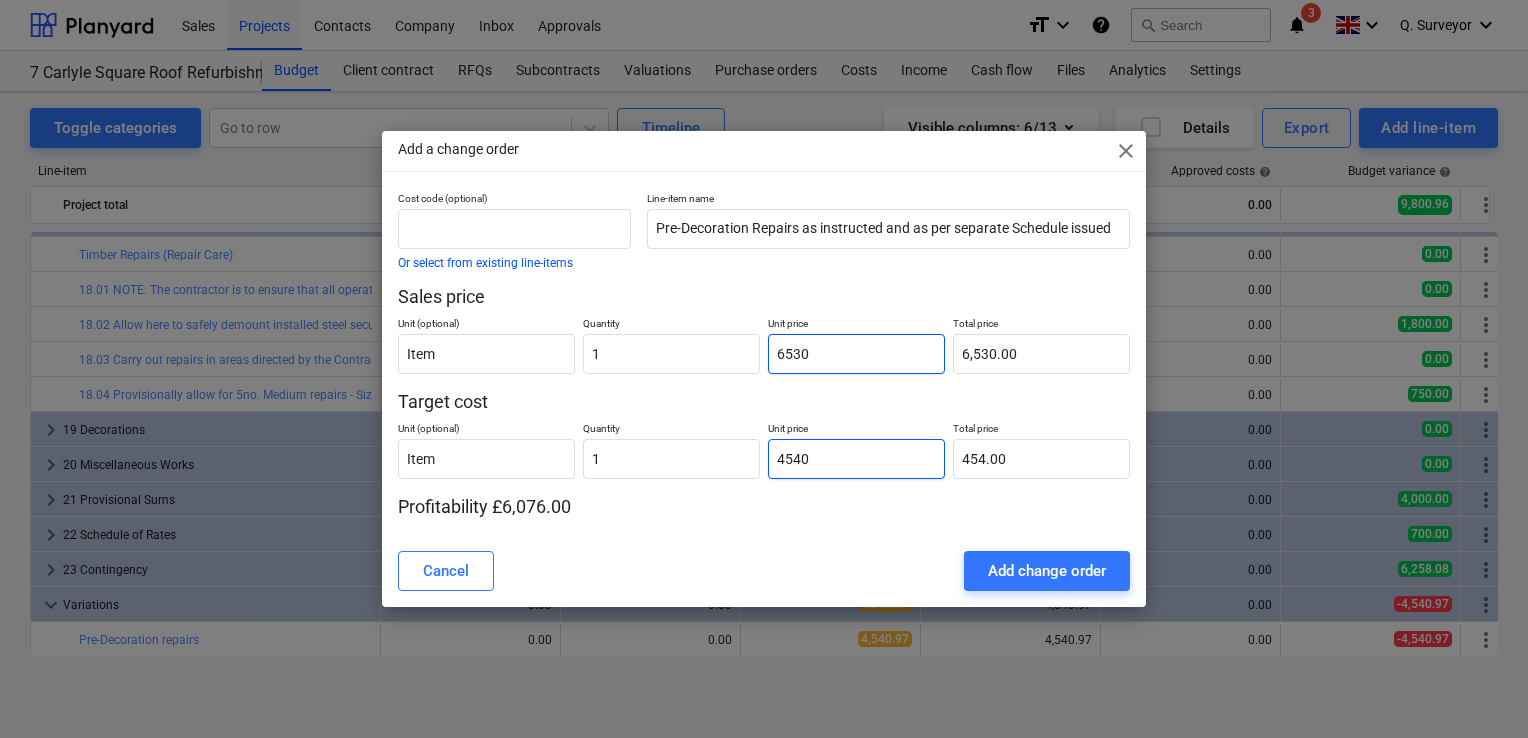 type on "4,540.00" 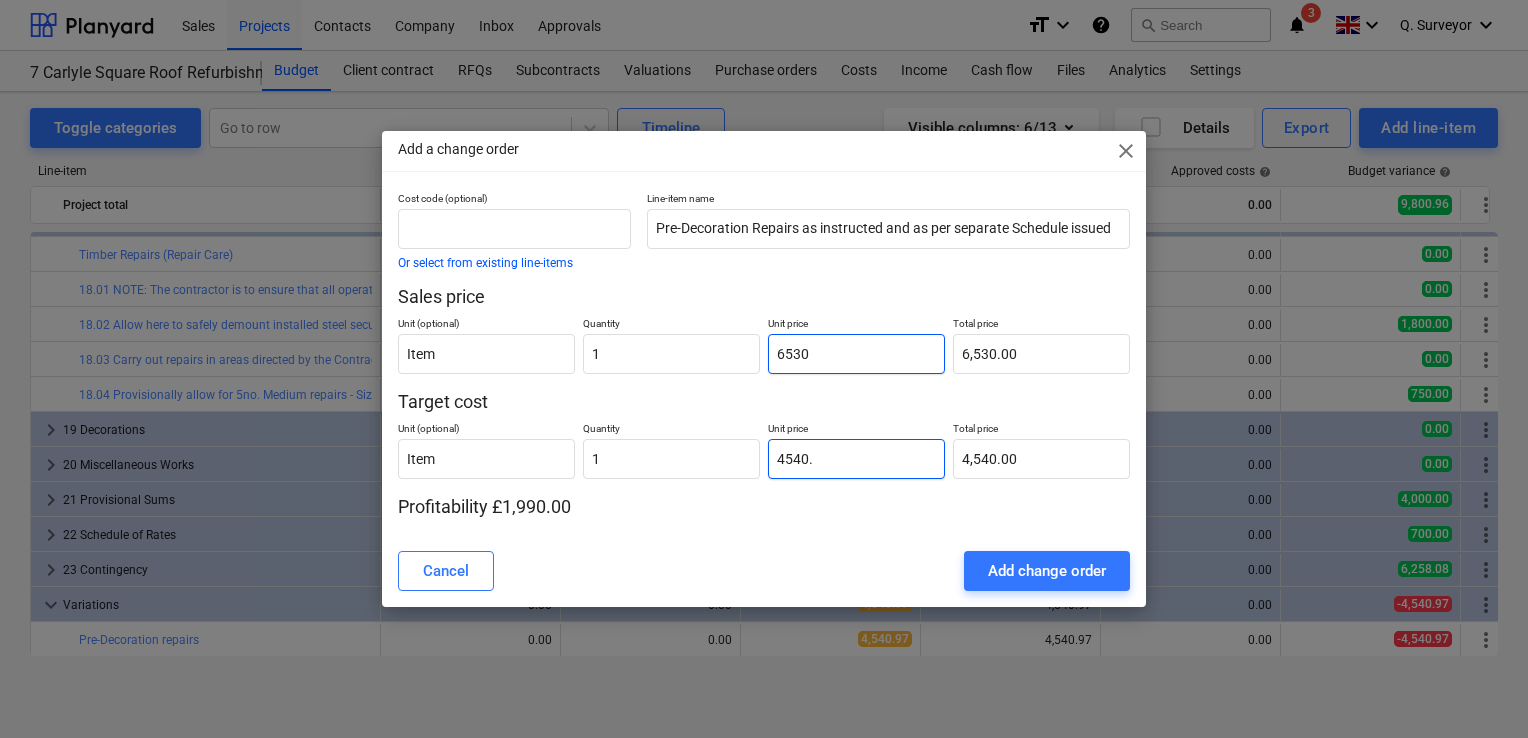 type on "4540.9" 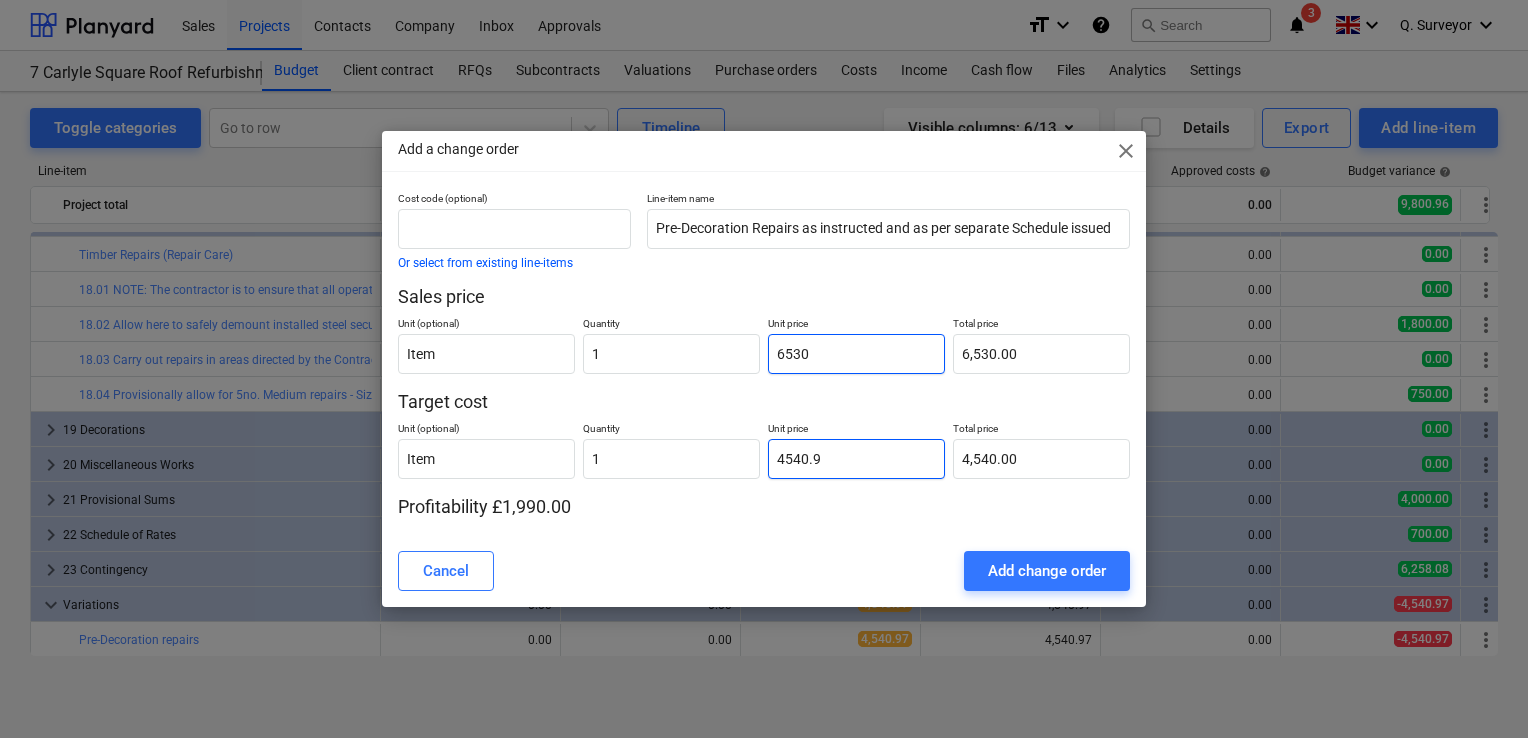 type on "4,540.90" 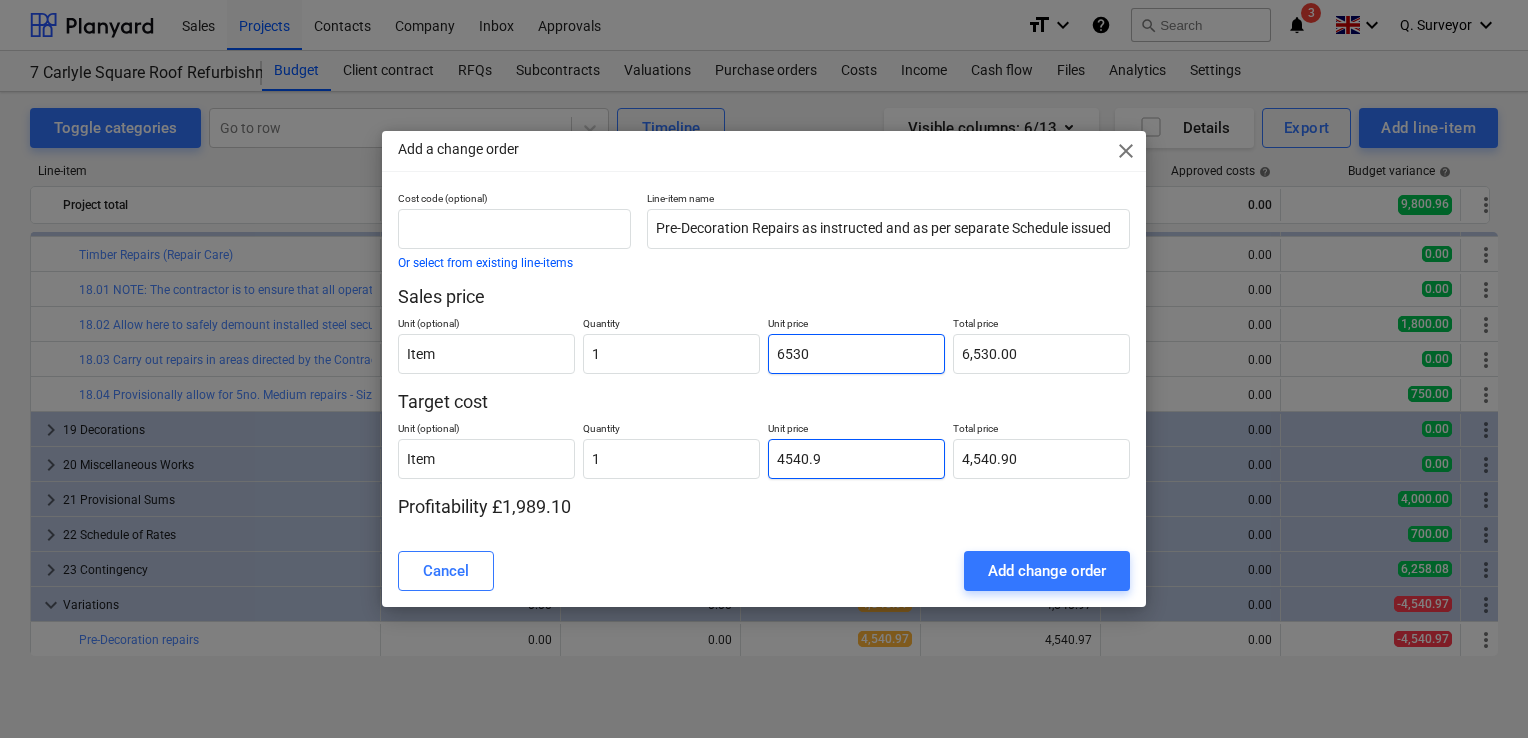 type on "4540.97" 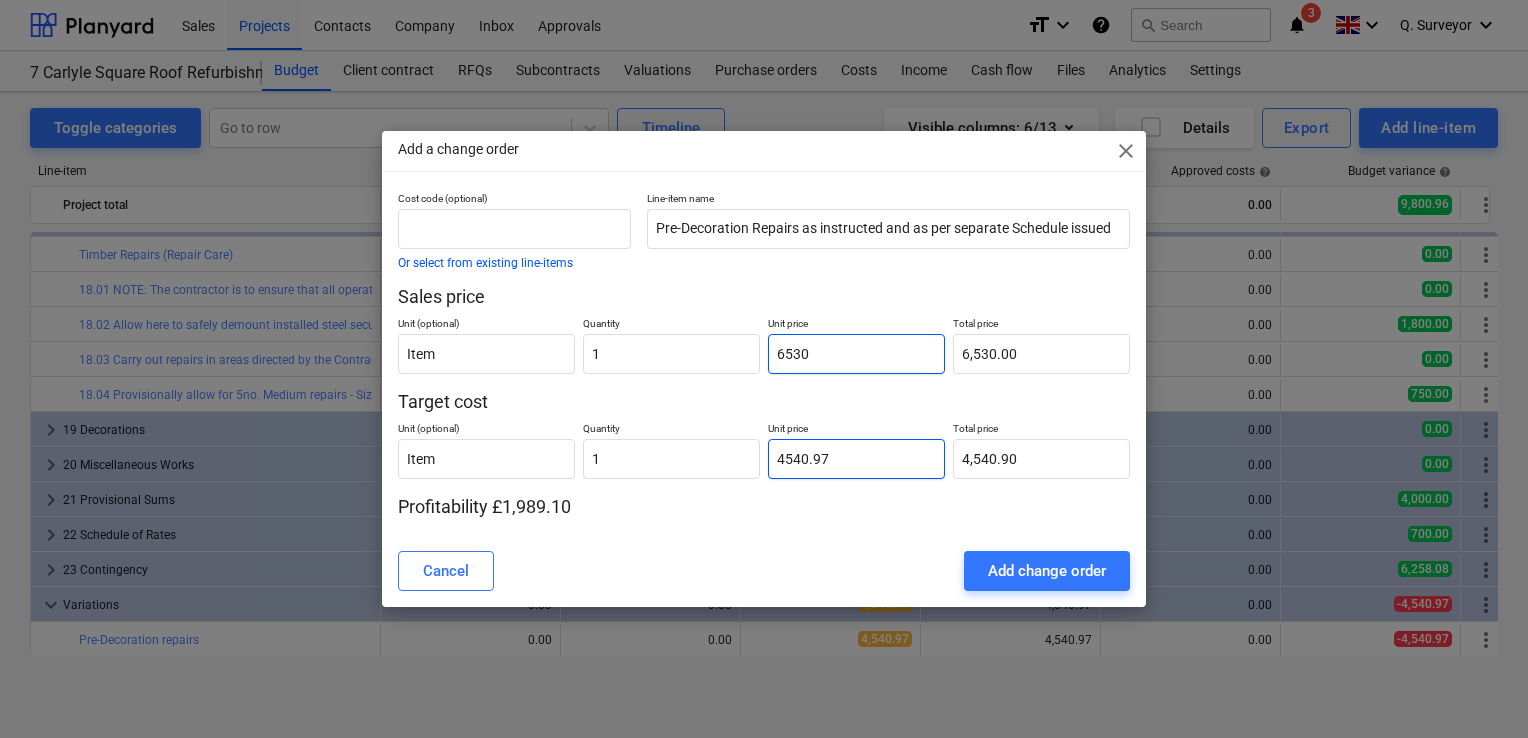 type on "4,540.97" 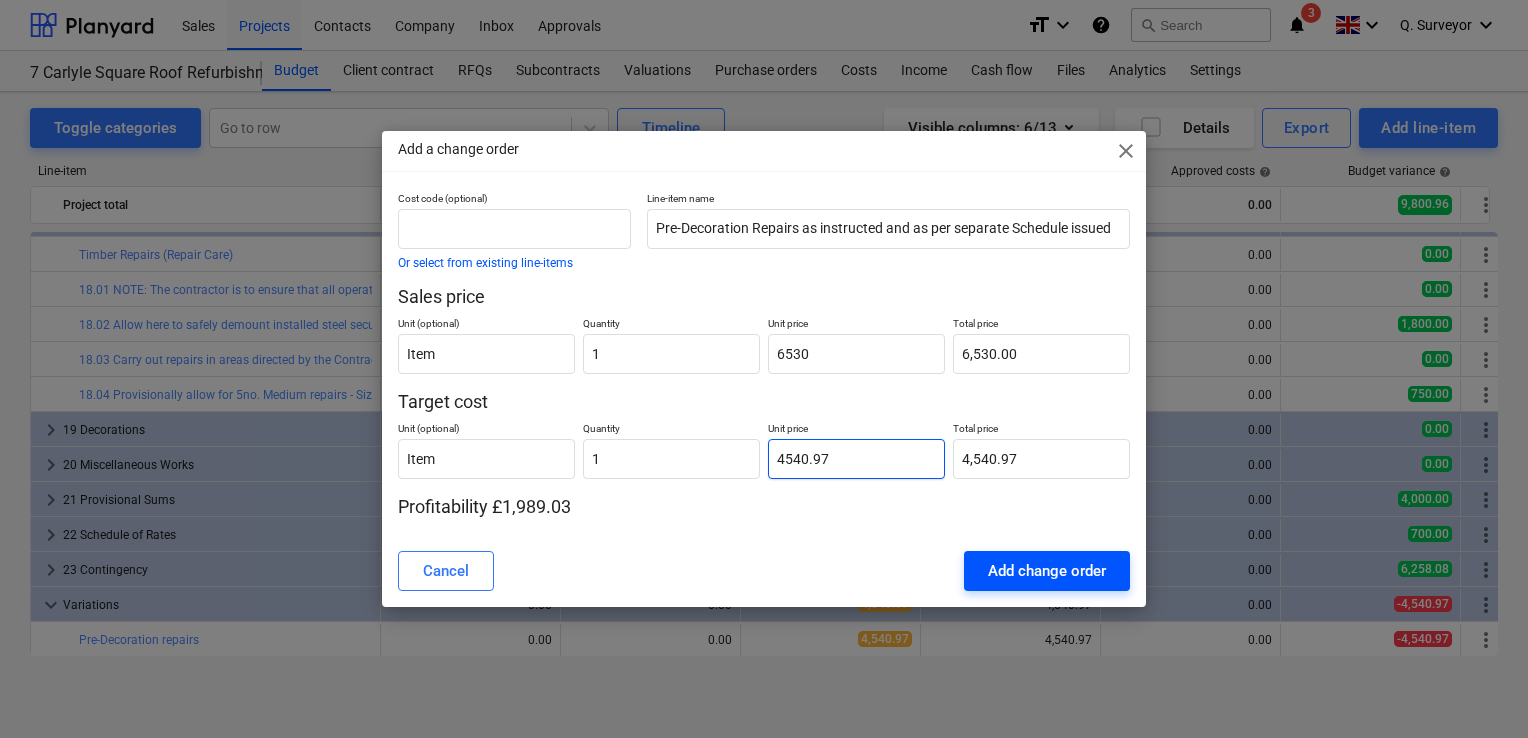 type on "4540.97" 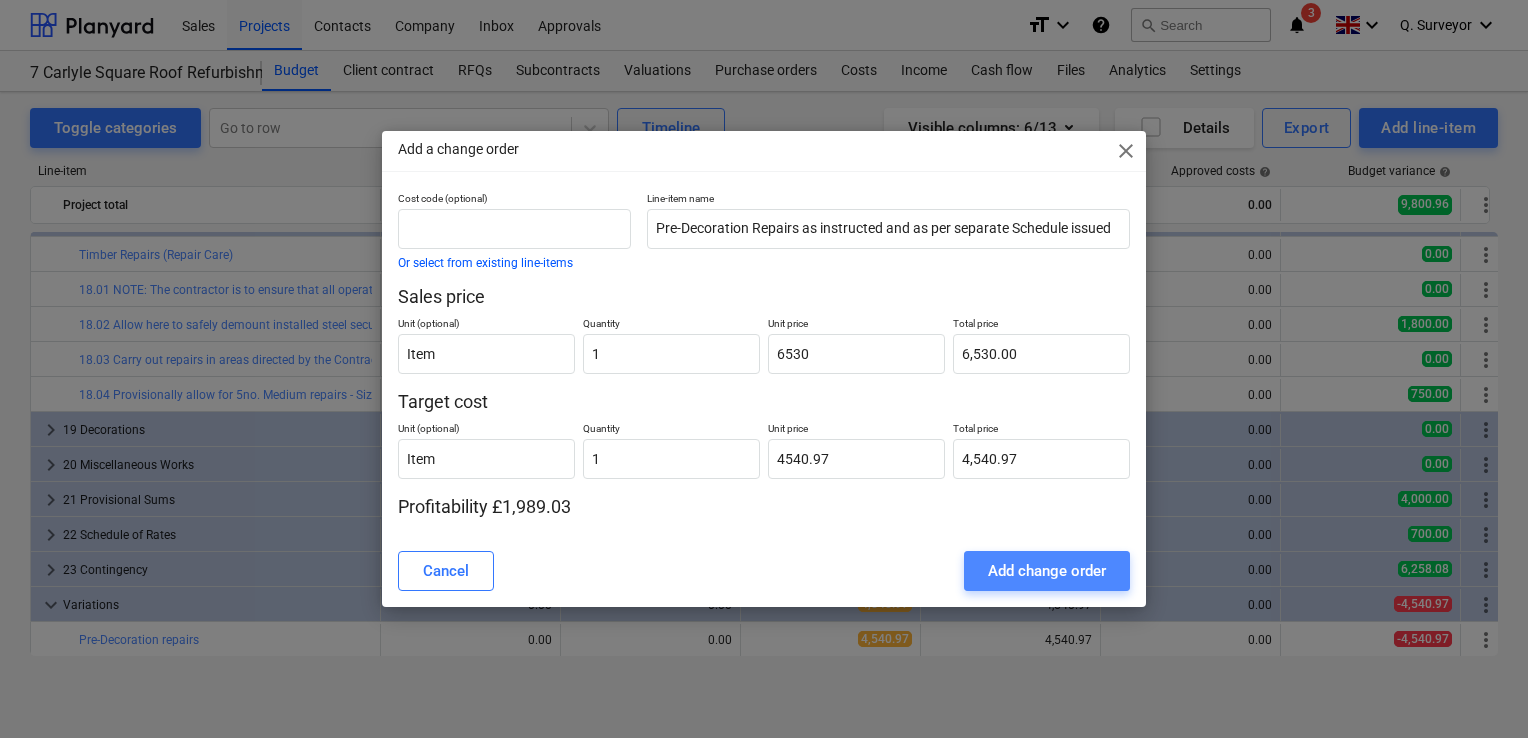 click on "Add change order" at bounding box center (1047, 571) 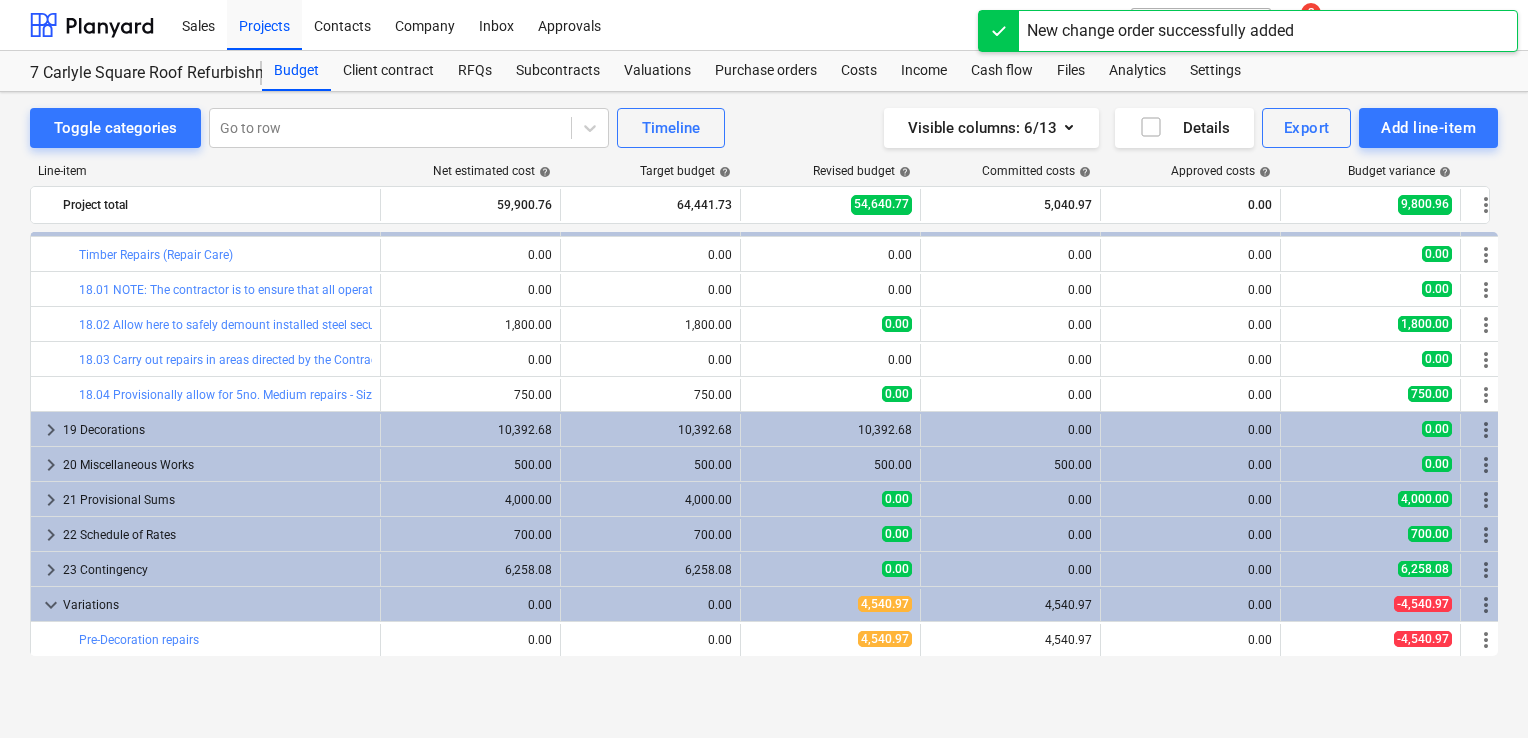 scroll, scrollTop: 1360, scrollLeft: 0, axis: vertical 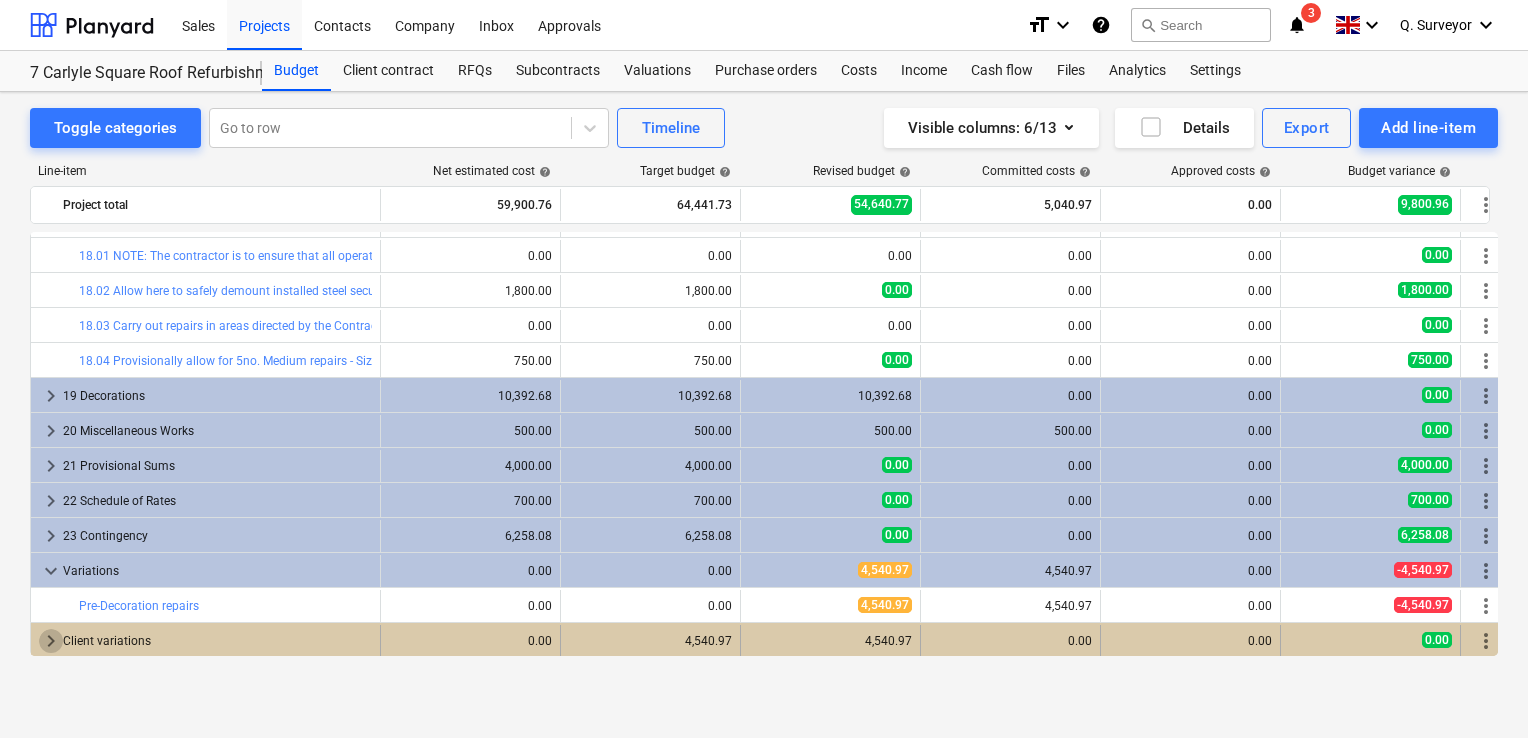 click on "keyboard_arrow_right" at bounding box center [51, 641] 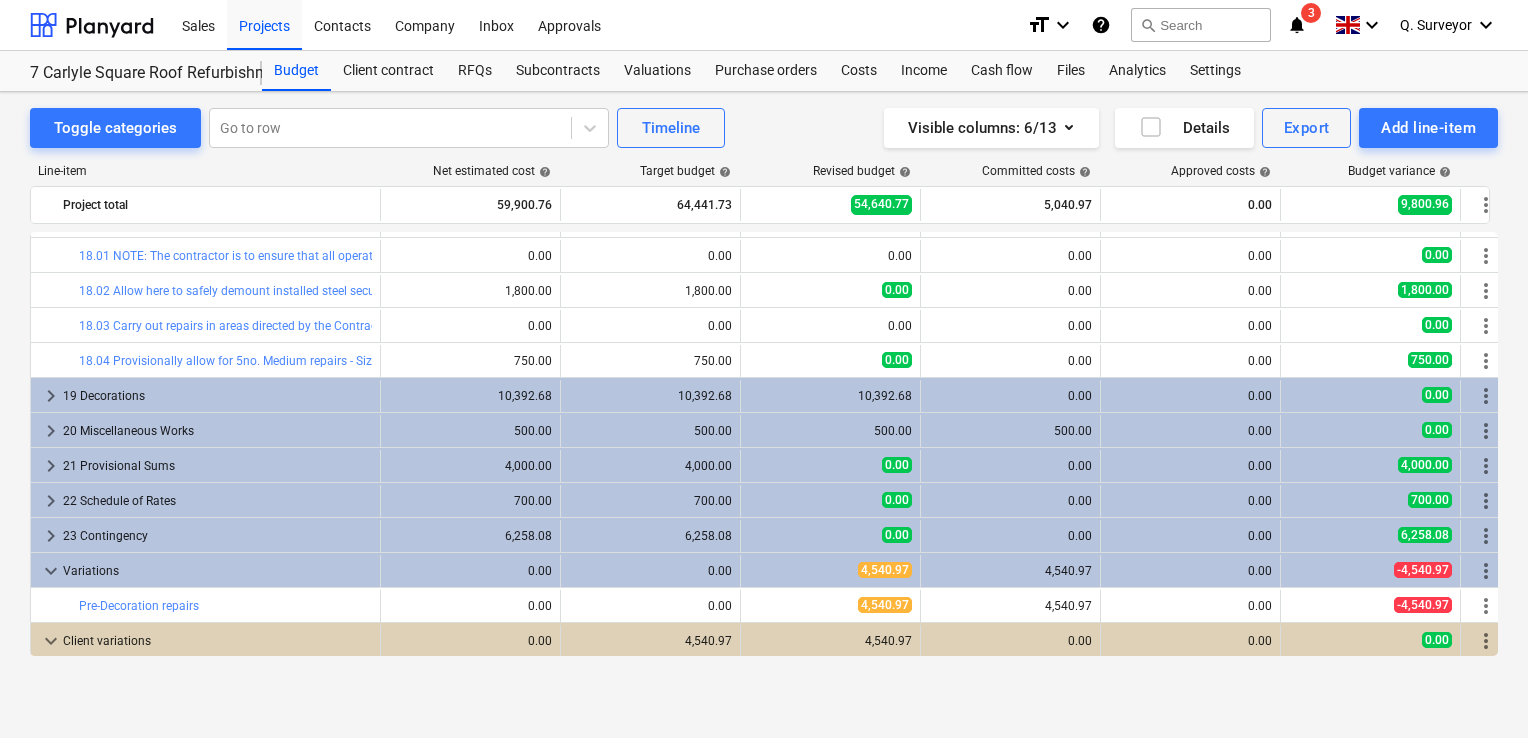 scroll, scrollTop: 1396, scrollLeft: 0, axis: vertical 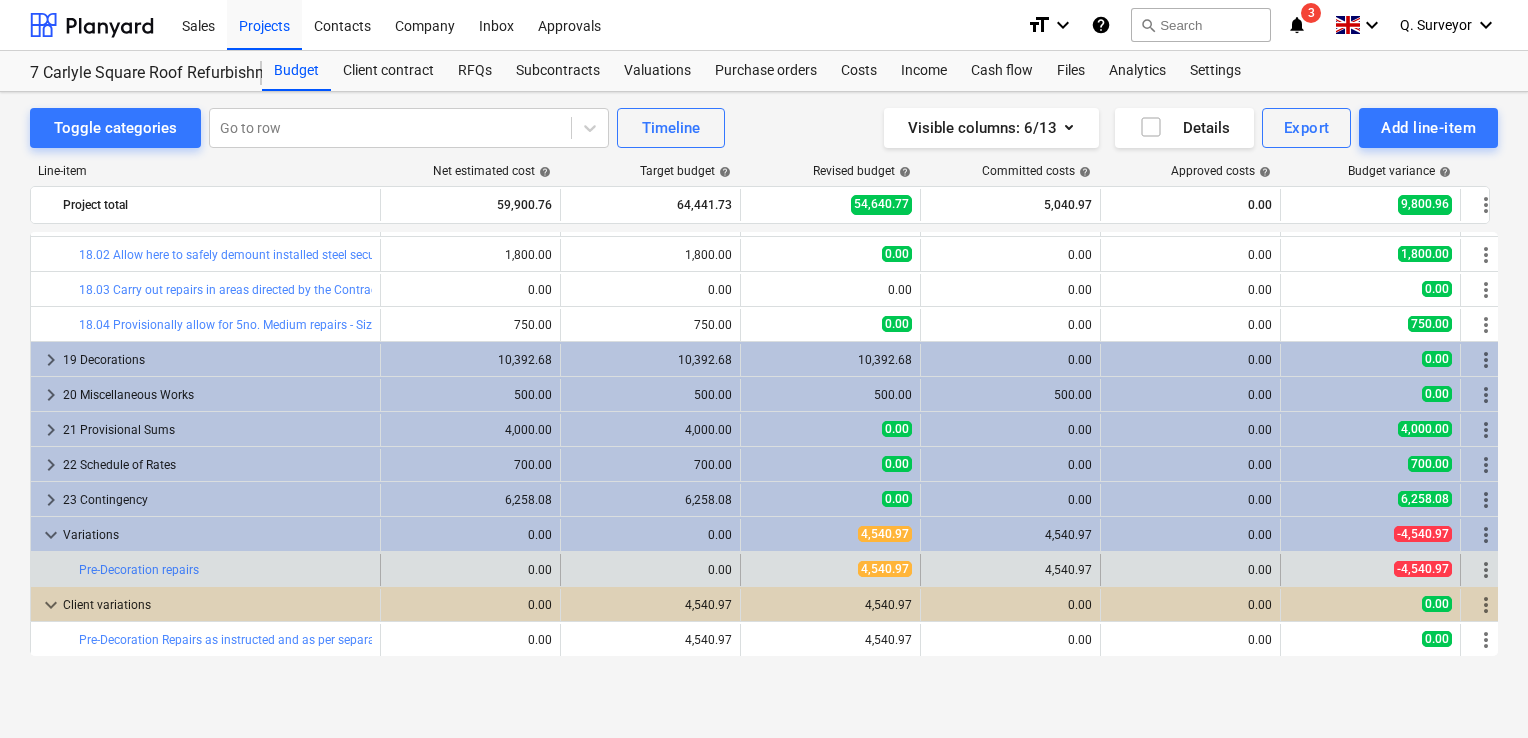click on "more_vert" at bounding box center [1486, 570] 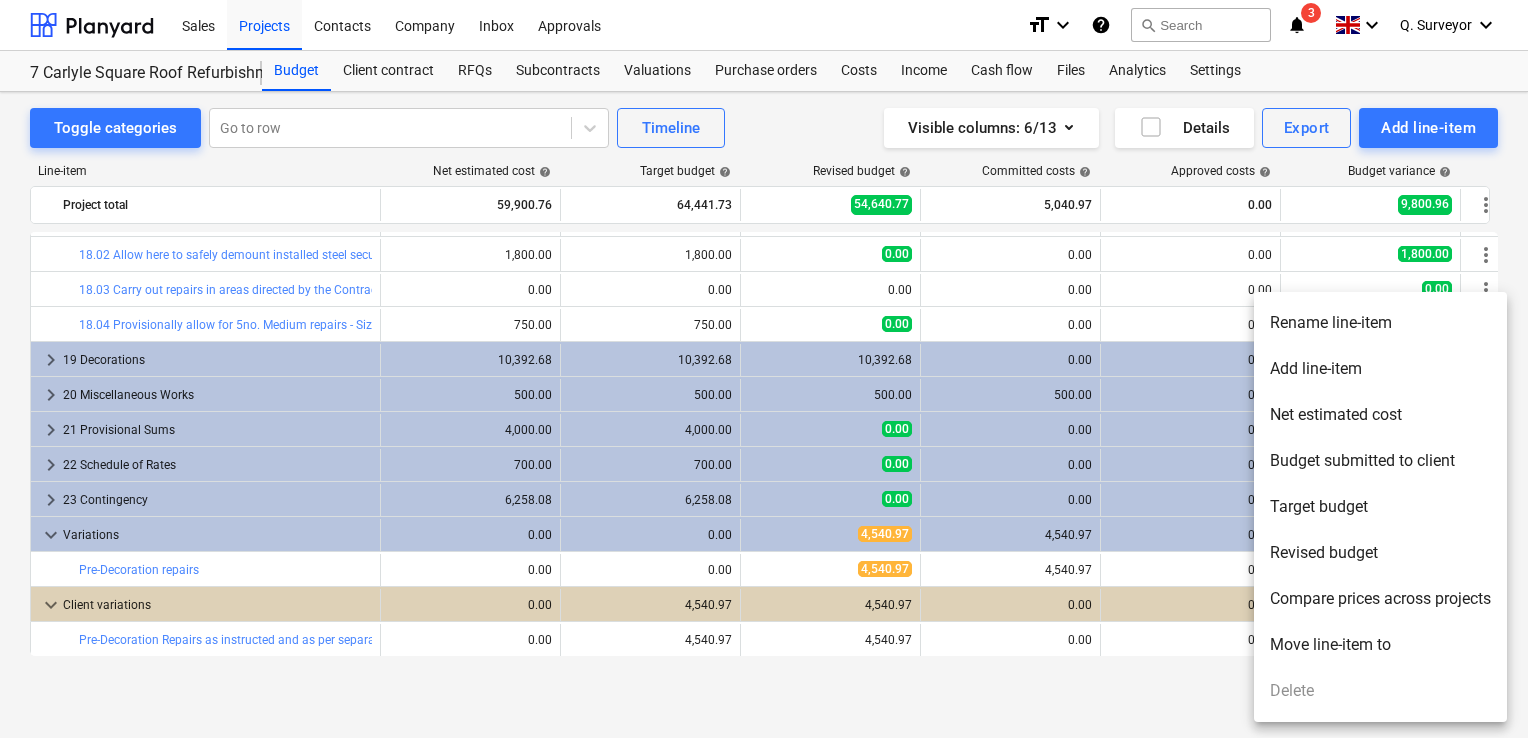 click on "Move line-item to" at bounding box center [1380, 645] 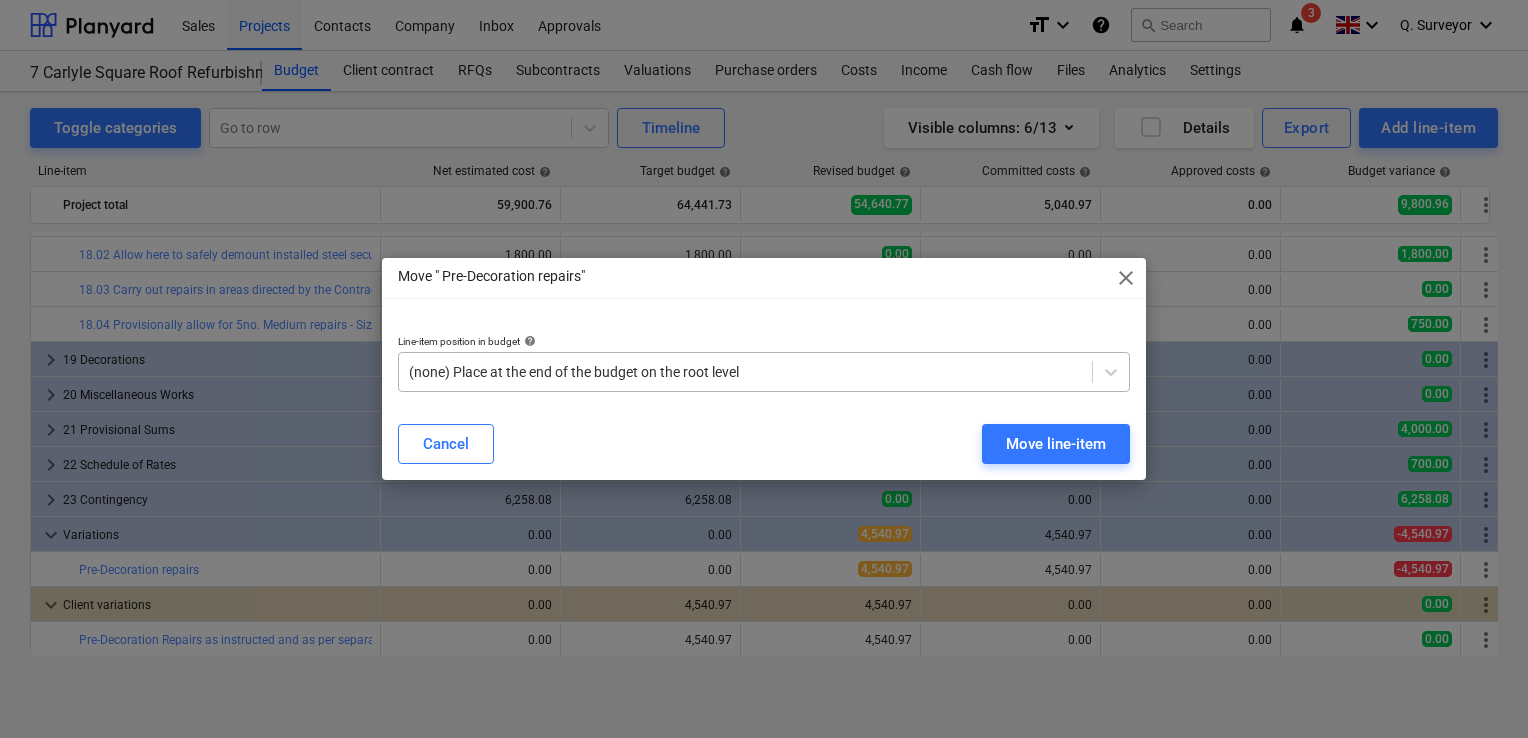 click on "(none) Place at the end of the budget on the root level" at bounding box center [764, 372] 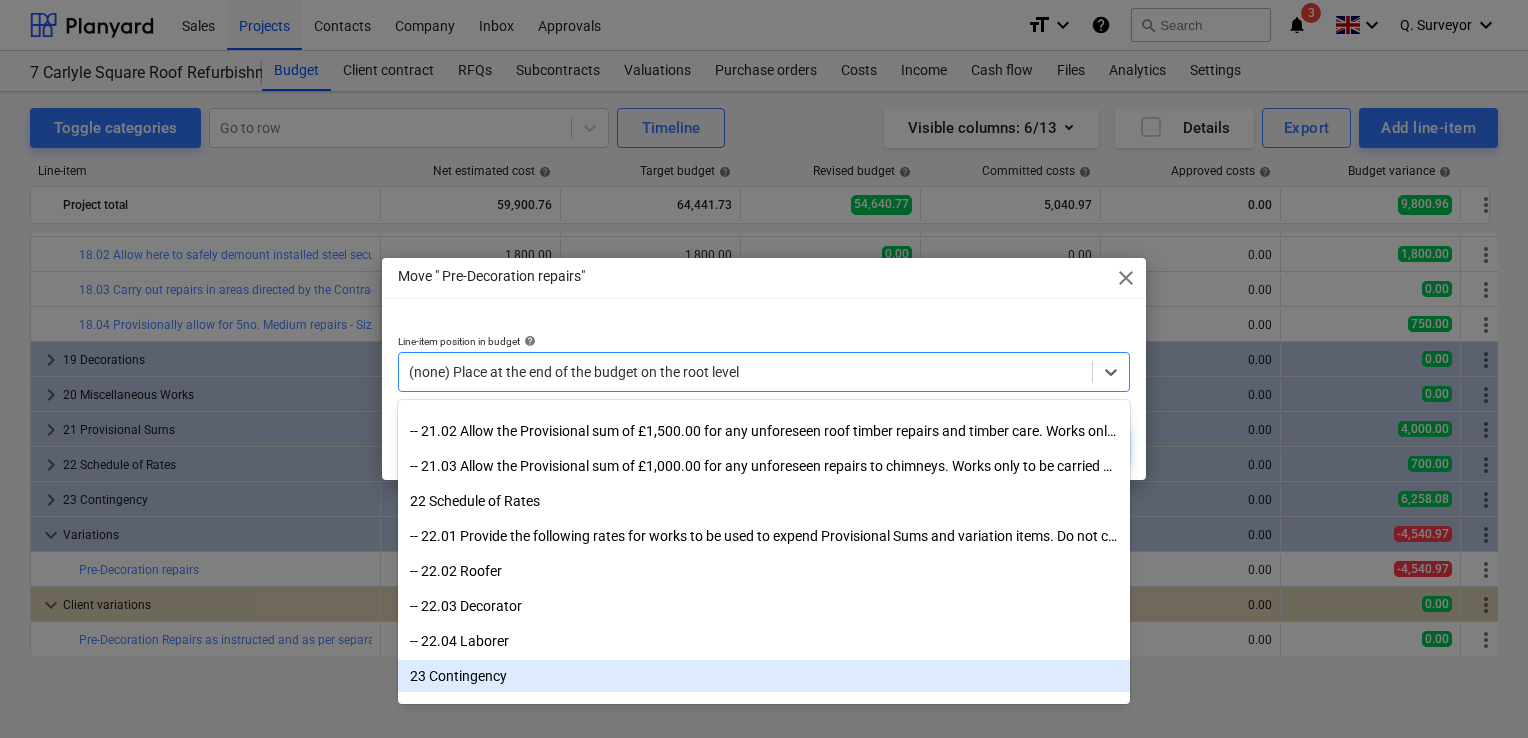 scroll, scrollTop: 4675, scrollLeft: 0, axis: vertical 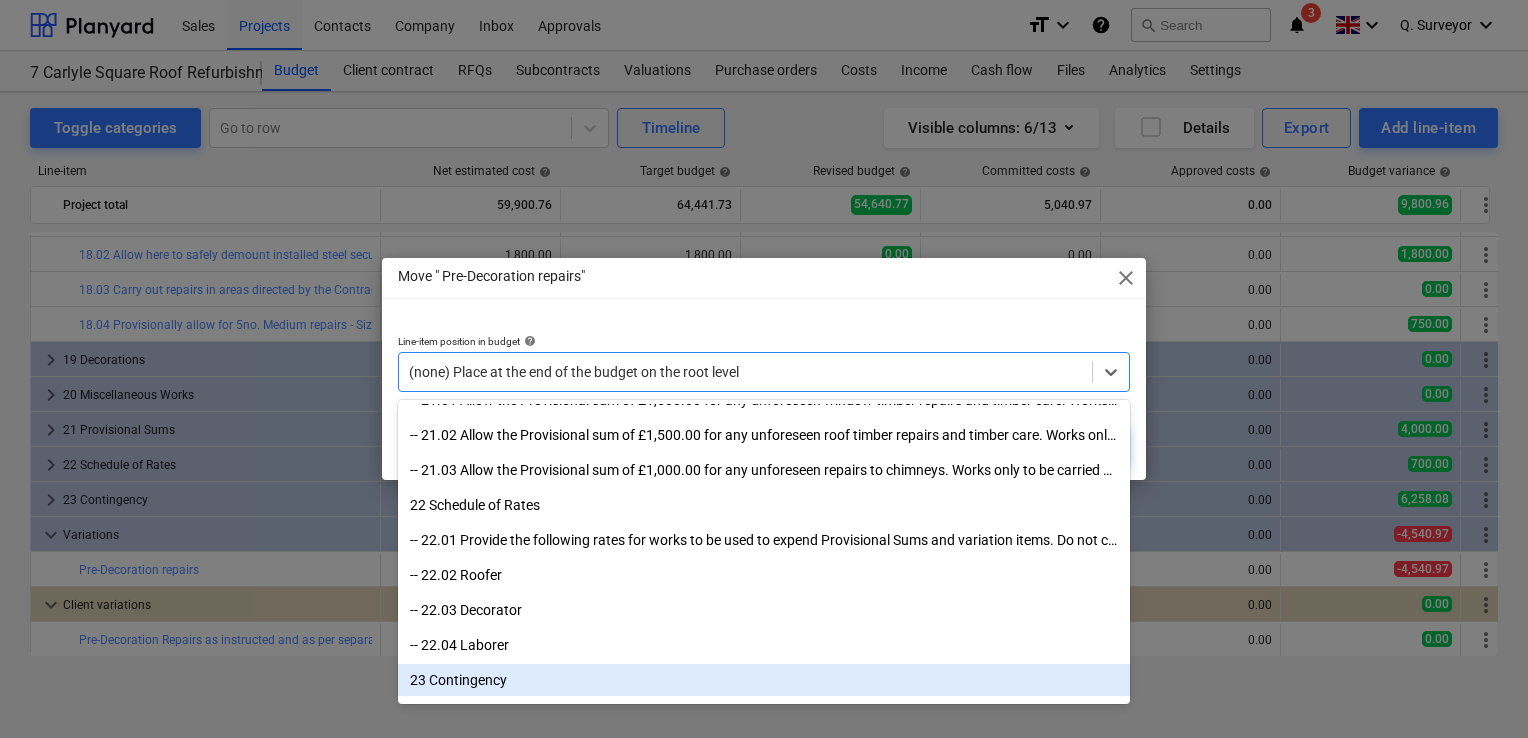 click on "Move " Pre-Decoration repairs" close Line-item position in budget help option  23 Contingency focused, 142 of 145. 145 results available. Use Up and Down to choose options, press Enter to select the currently focused option, press Escape to exit the menu, press Tab to select the option and exit the menu.   (none) Place at the end of the budget on the root level Cancel Move line-item" at bounding box center (764, 369) 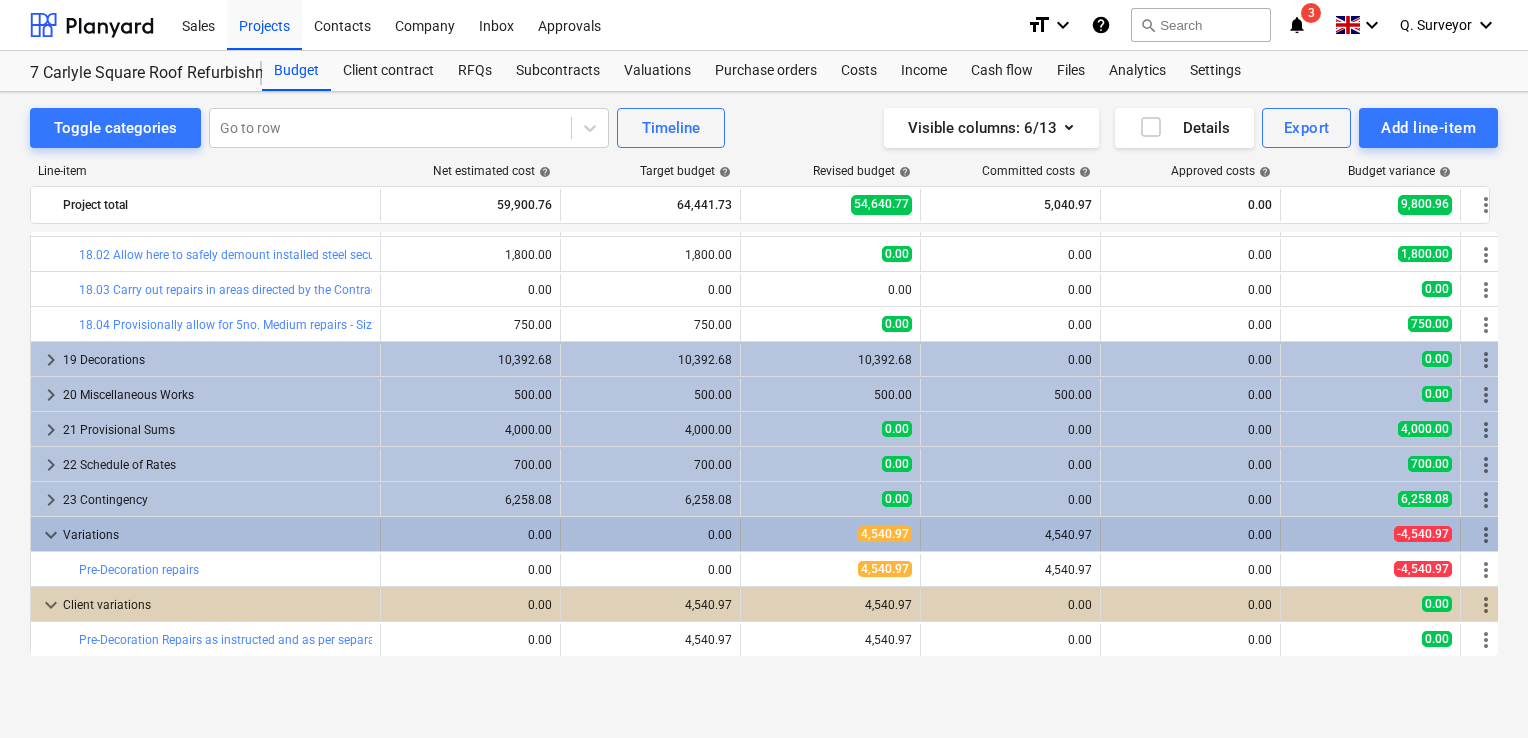 click on "keyboard_arrow_down" at bounding box center (51, 535) 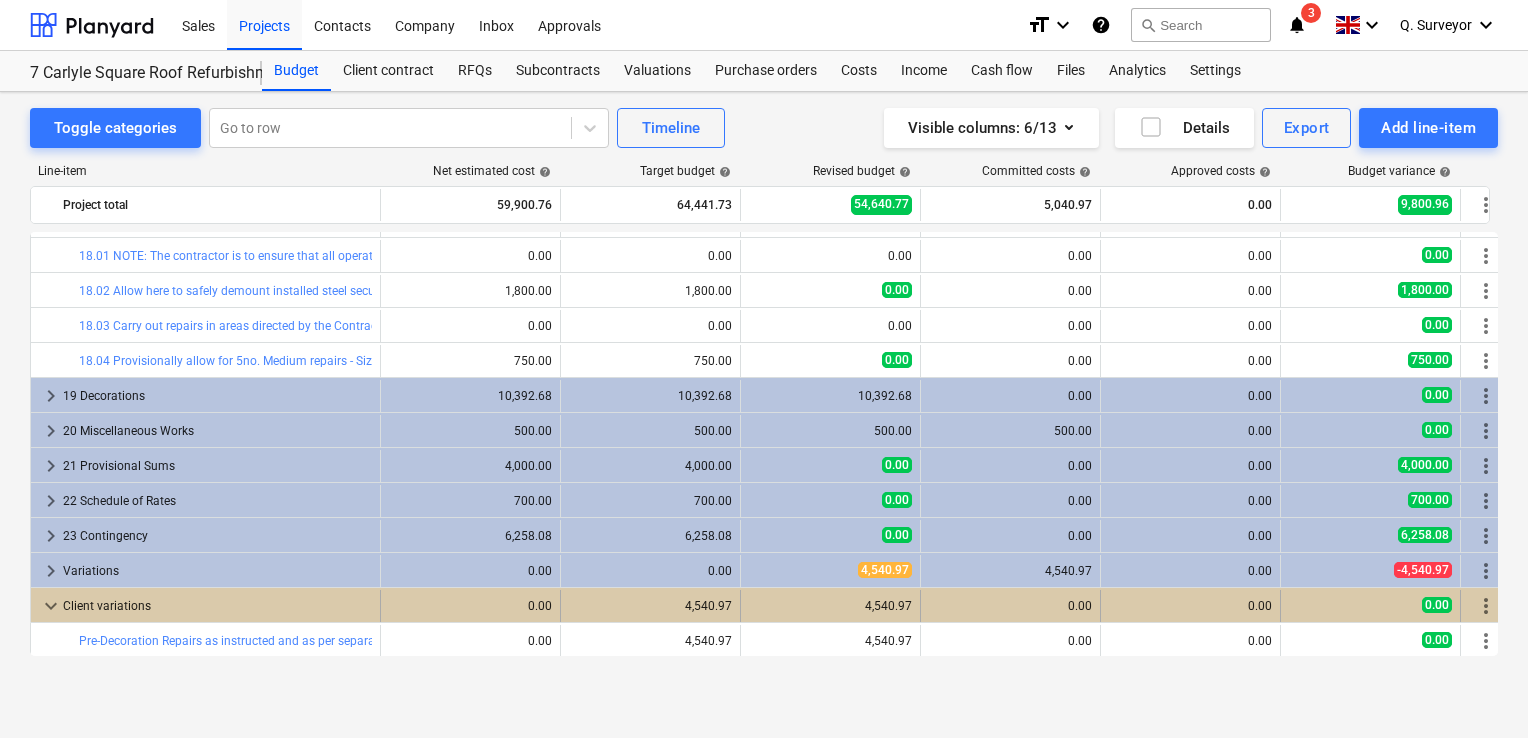 click on "keyboard_arrow_down" at bounding box center (51, 606) 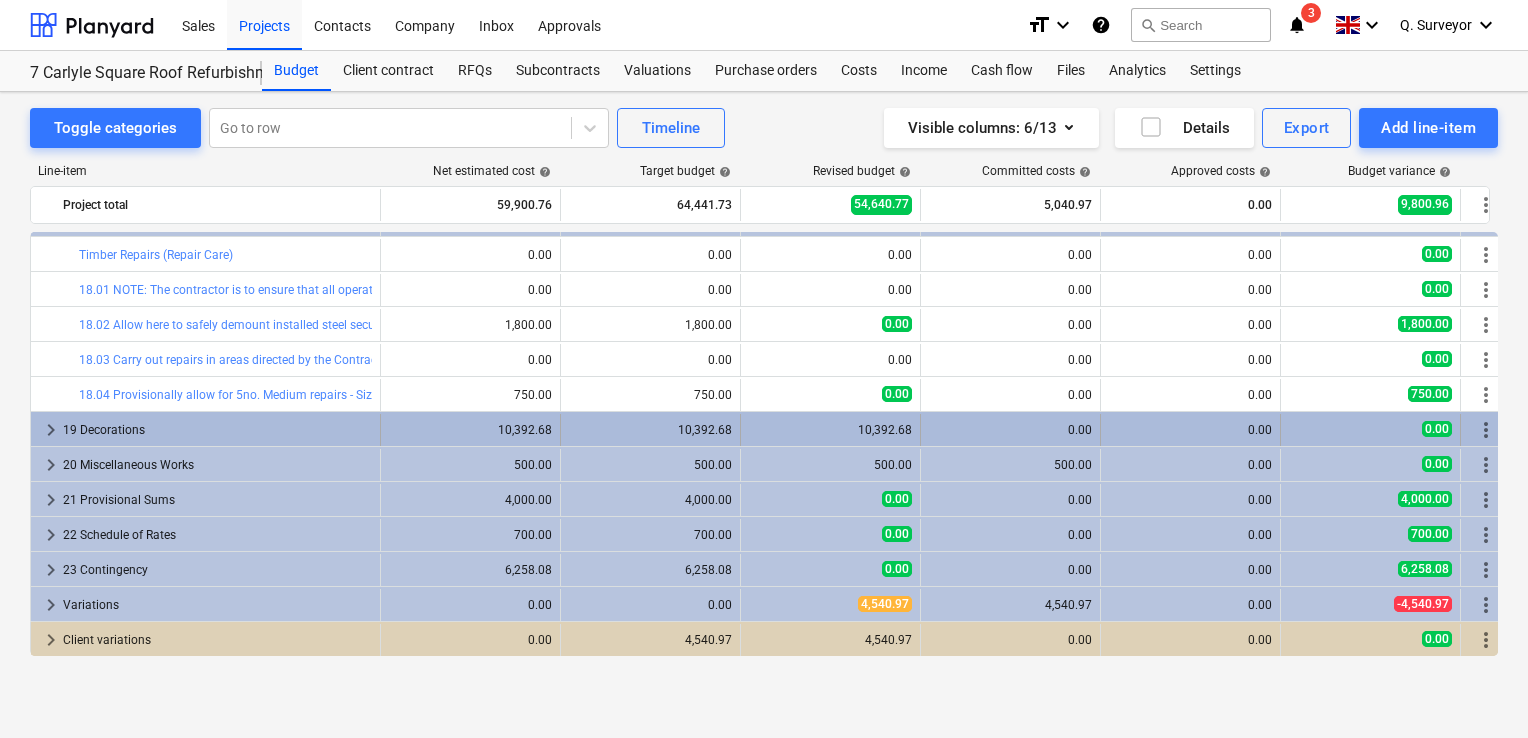 scroll, scrollTop: 1326, scrollLeft: 0, axis: vertical 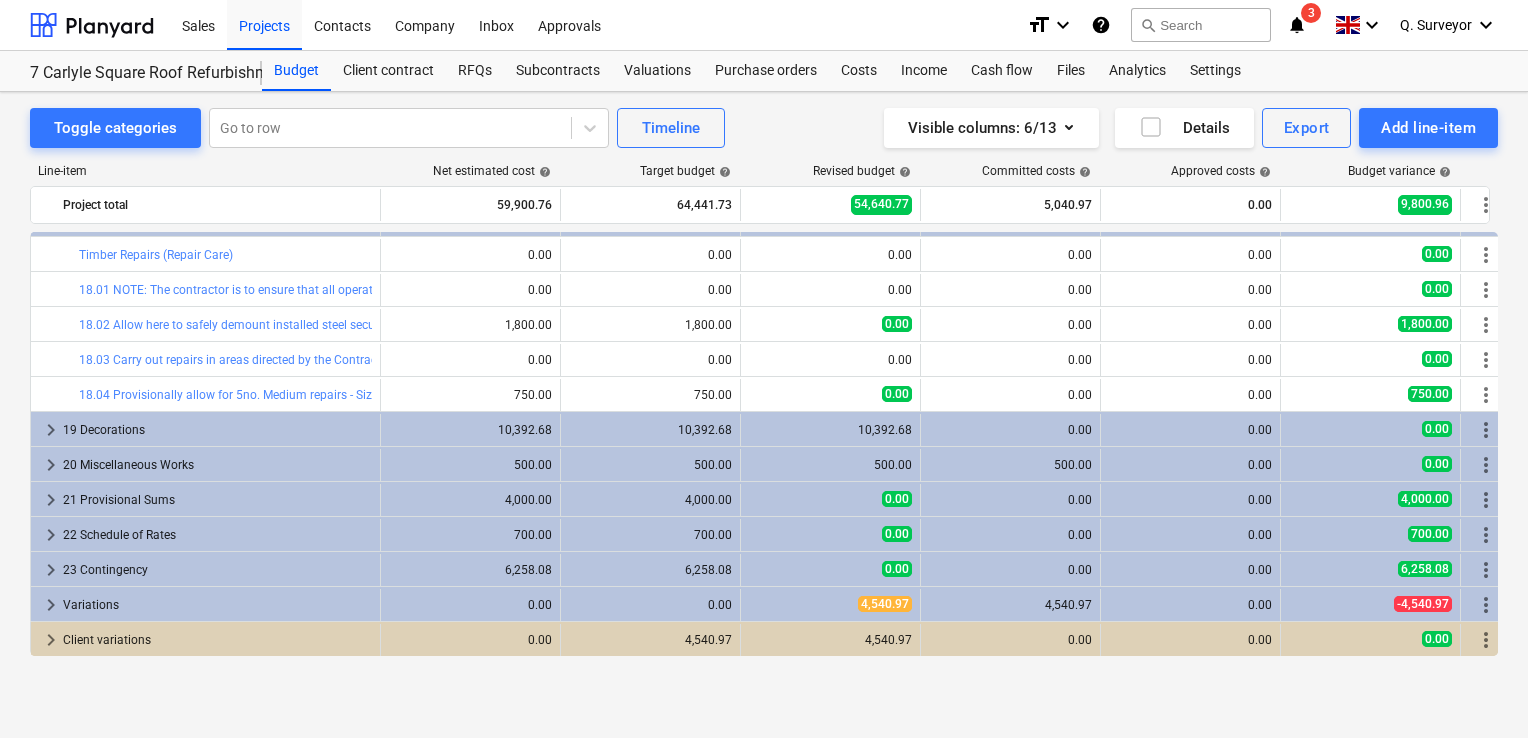 click on "Toggle categories Go to row Timeline Visible columns :   6/13 Details Export Add line-item Line-item Net estimated cost help Target budget help Revised budget help Committed costs help Approved costs help Budget variance help Project total 59,900.76 64,441.73 54,640.77 5,040.97 0.00 9,800.96 more_vert bar_chart  Leadwork edit 0.00 edit 0.00 edit 0.00 0.00 0.00 0.00 more_vert bar_chart 15.14 NOTE: Provisional quantities only. Contractor is to confirm
measurements on site. edit 0.00 edit 0.00 edit 0.00 0.00 0.00 0.00 more_vert bar_chart 15.15 The Contractor is to remove all lead flashing to the parapet wall and
chimney stacks, and discard appropriately from site. edit 0.00 edit 0.00 edit 0.00 0.00 0.00 0.00 more_vert bar_chart 15.16 Supply and fit with new Code 4 lead flashing, in accordance with NBS Section H71/454,472. edit 0.00 edit 0.00 edit 0.00 0.00 0.00 0.00 more_vert bar_chart 15.17 Supply and fit step flashing to parapet wall. edit 490.00 edit 490.00 edit 776.75 0.00 0.00 -286.75 more_vert bar_chart" at bounding box center [764, 394] 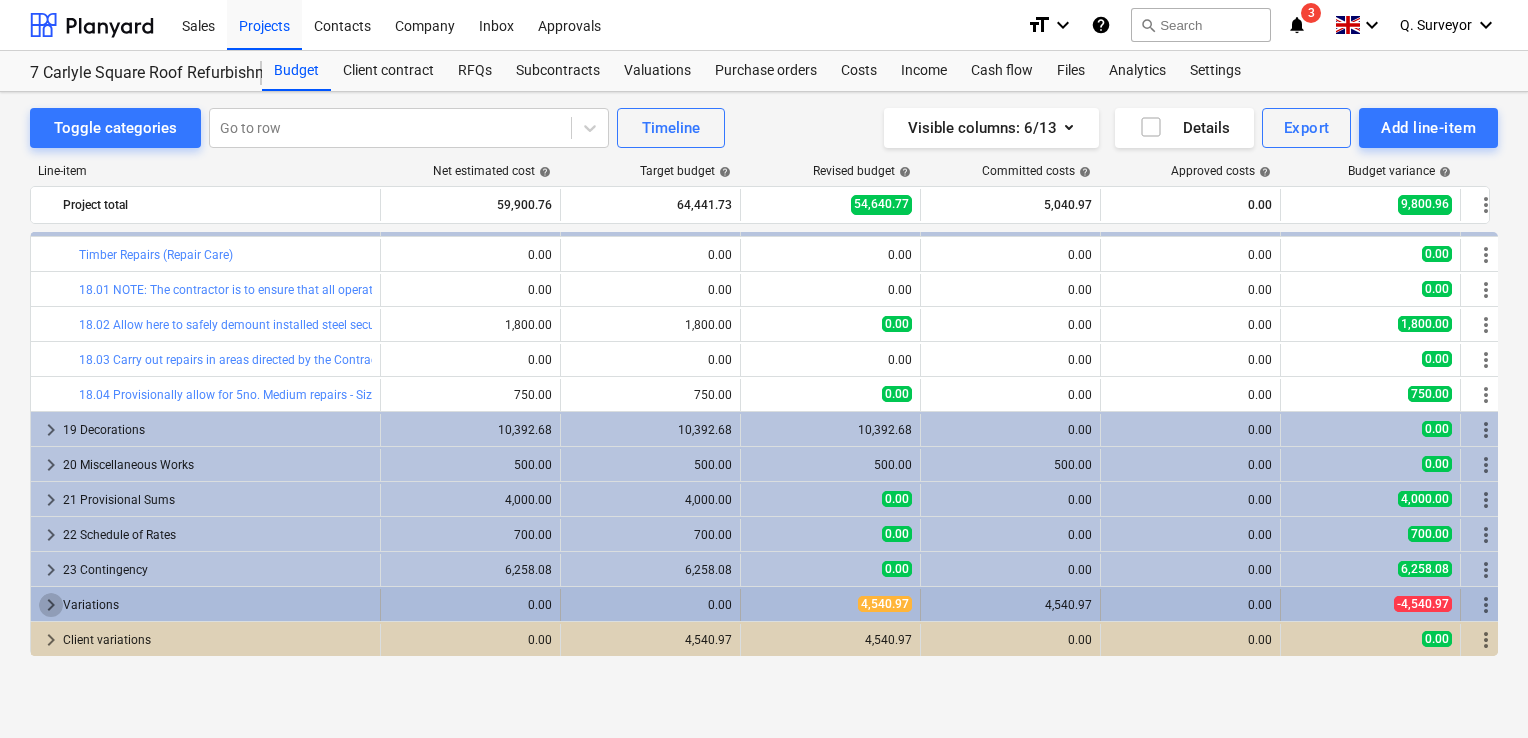 click on "keyboard_arrow_right" at bounding box center (51, 605) 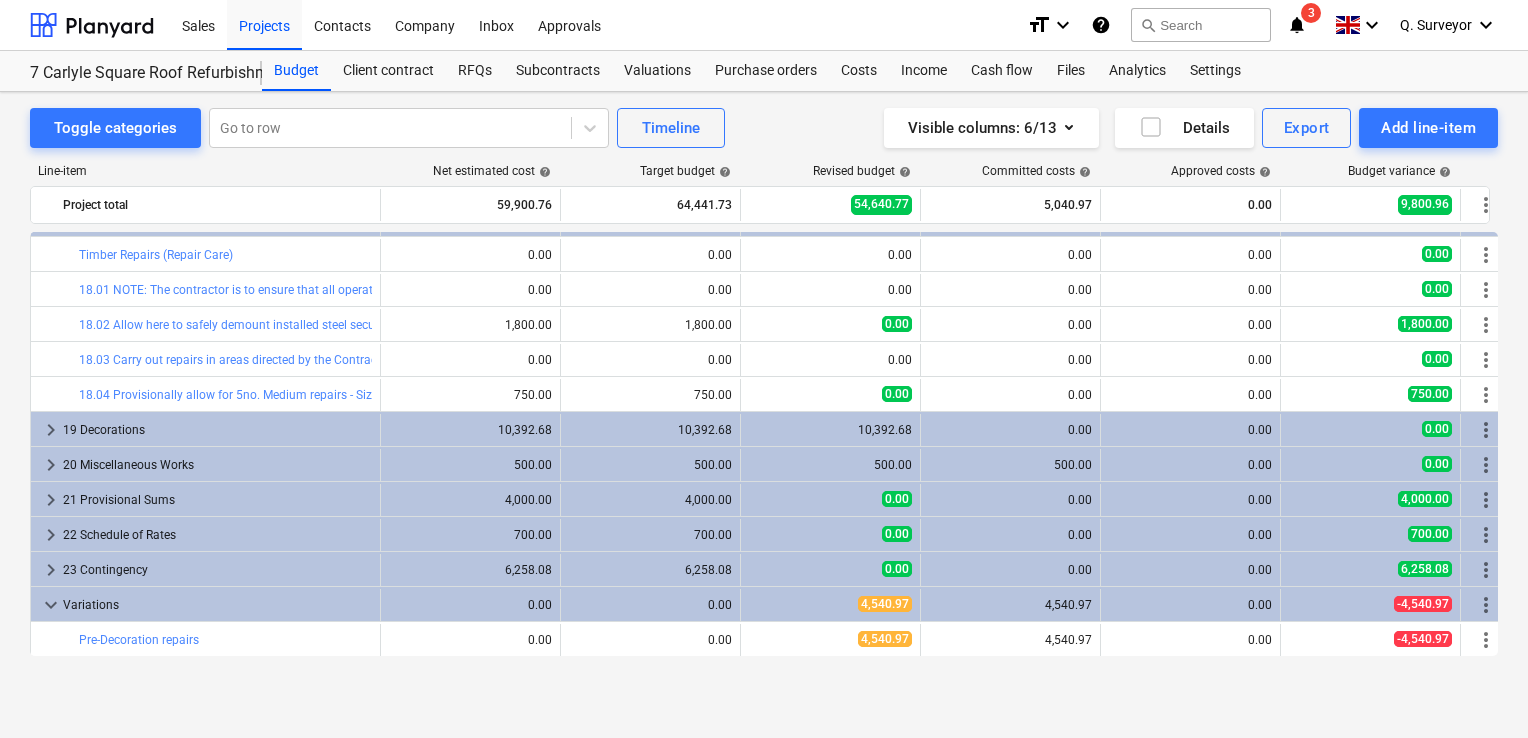 scroll, scrollTop: 1360, scrollLeft: 0, axis: vertical 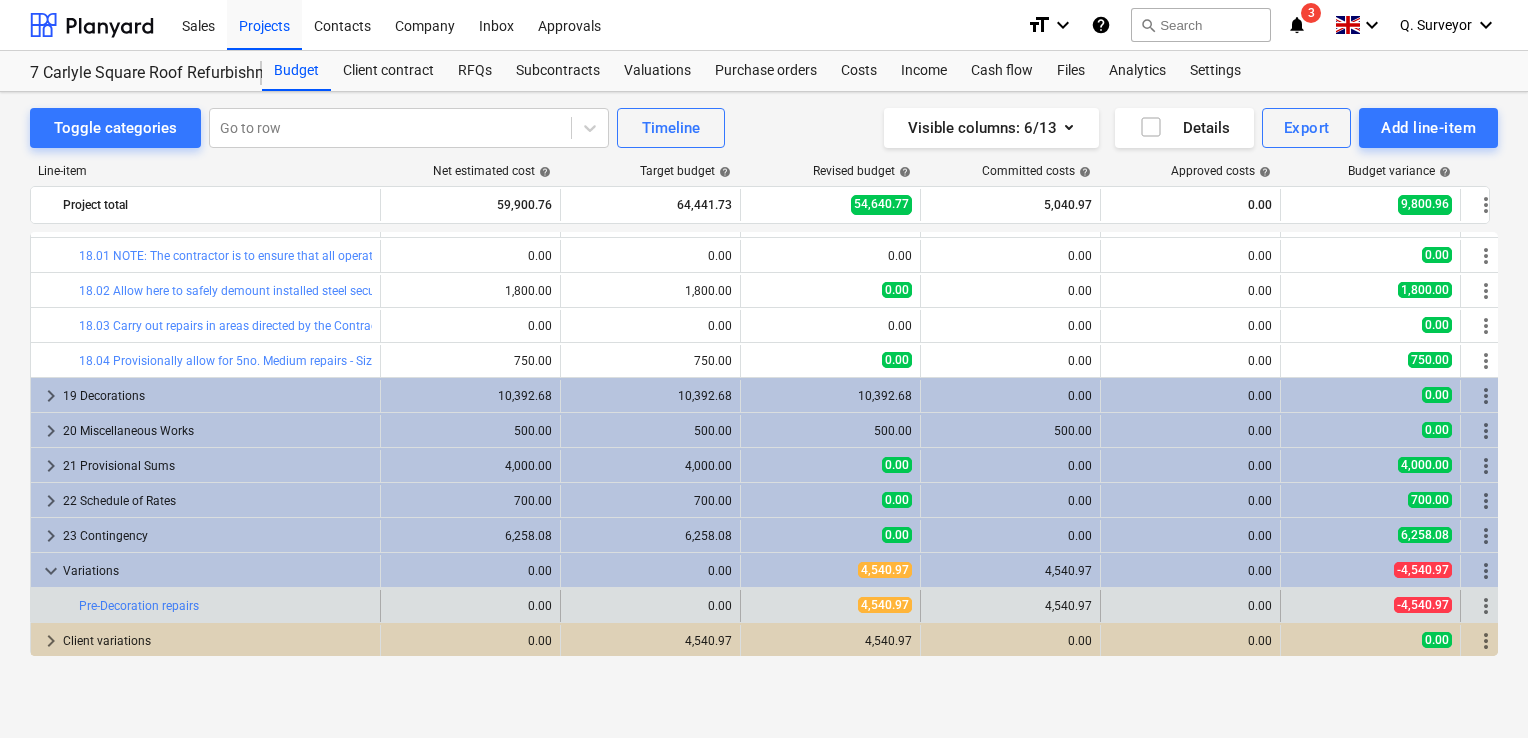 click on "more_vert" at bounding box center (1486, 606) 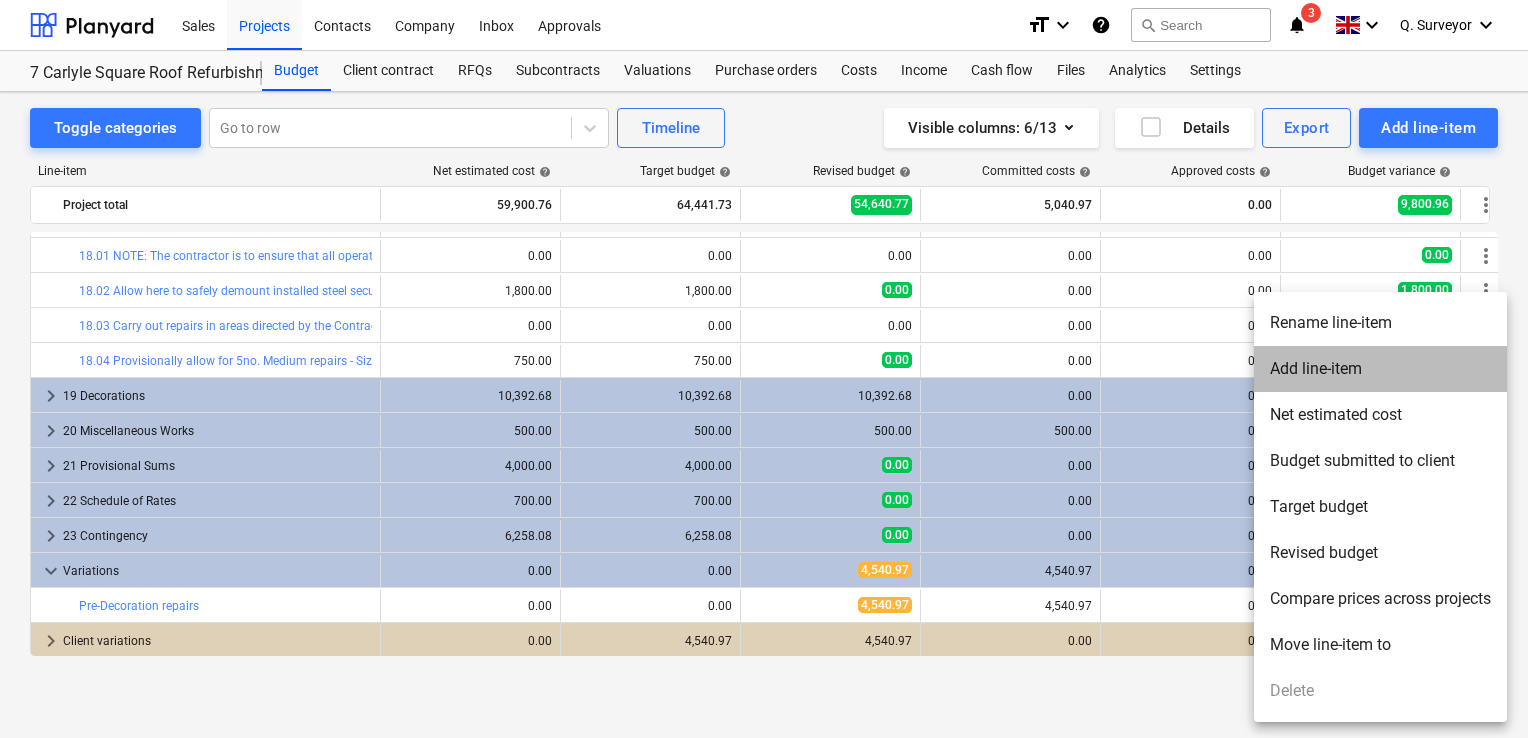click on "Add line-item" at bounding box center [1380, 369] 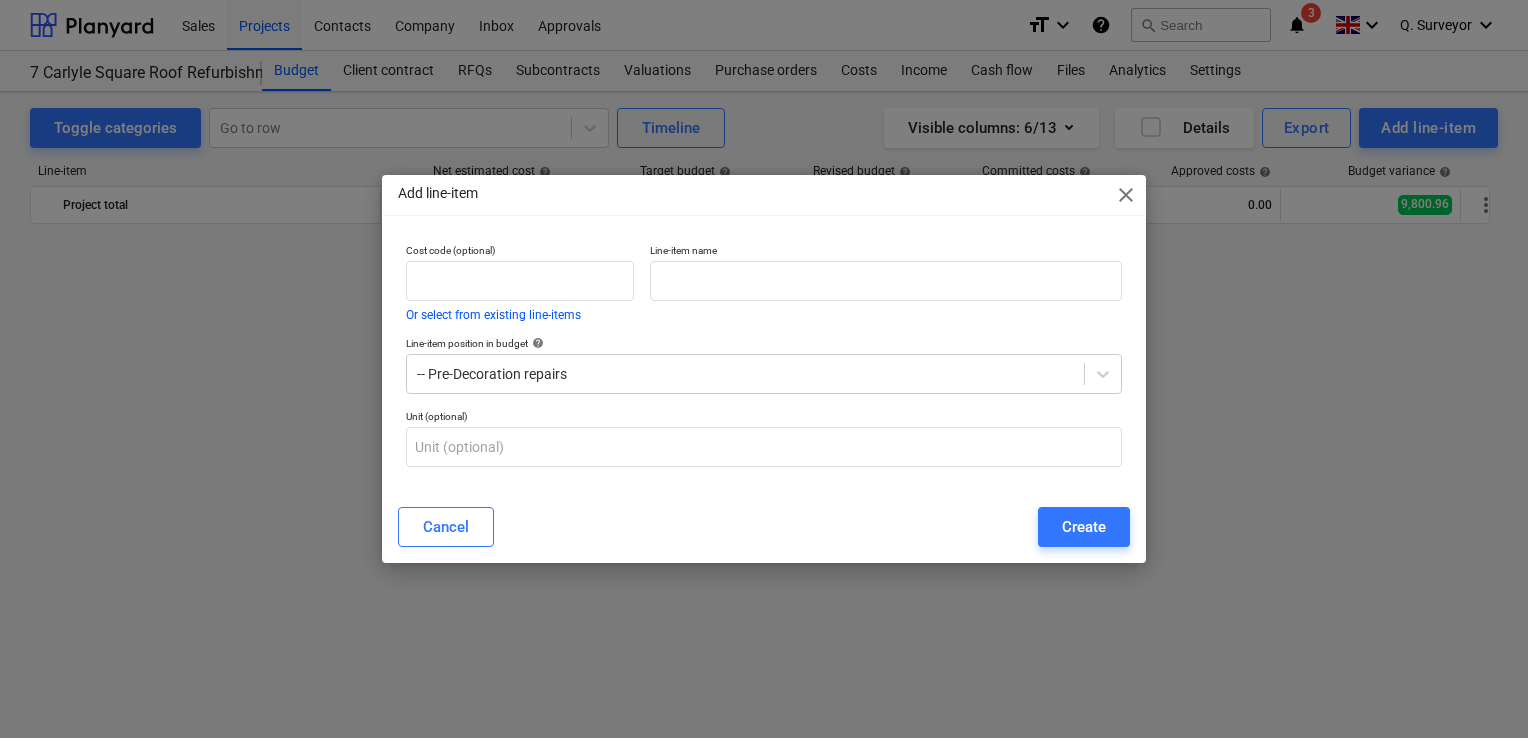 scroll, scrollTop: 1360, scrollLeft: 0, axis: vertical 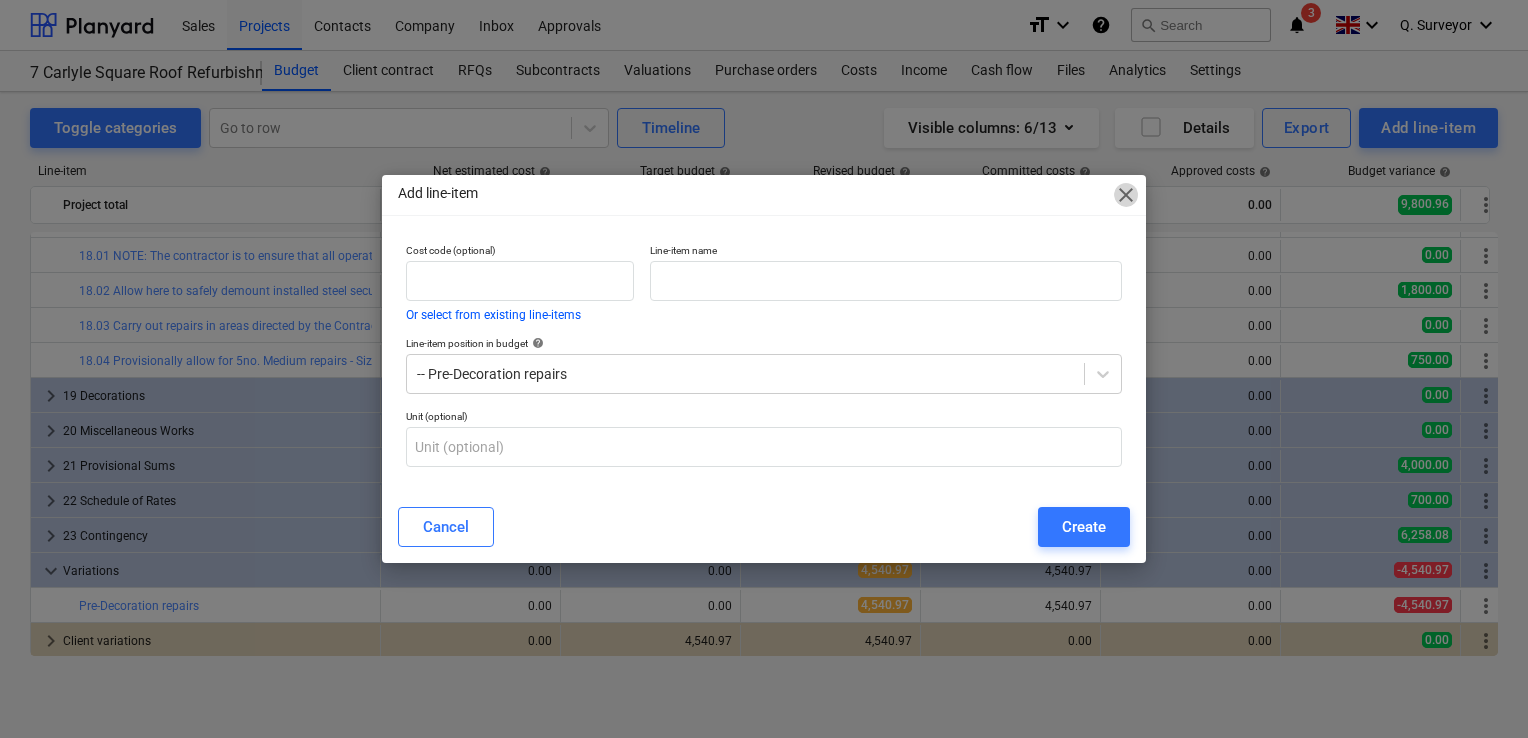 click on "close" at bounding box center (1126, 195) 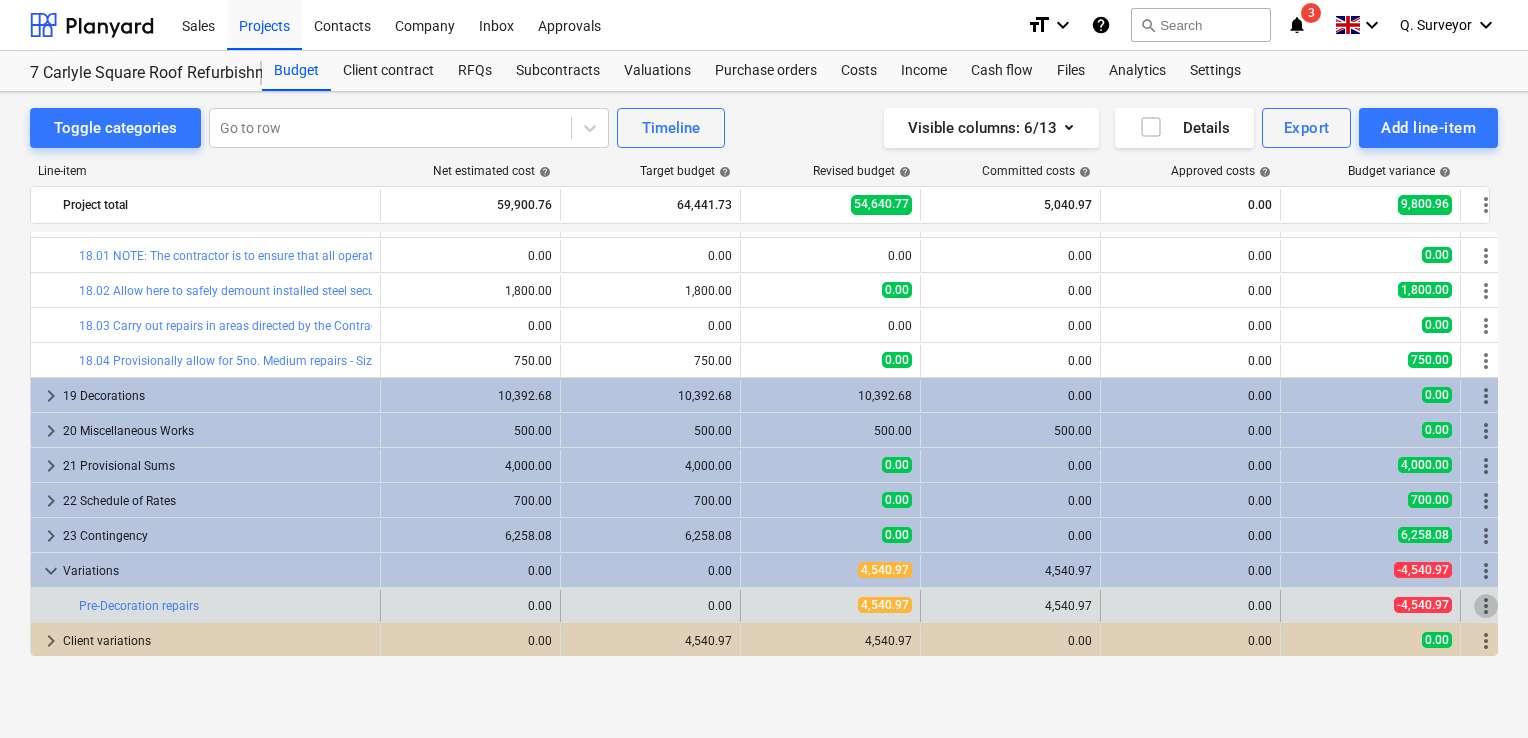 click on "more_vert" at bounding box center [1486, 606] 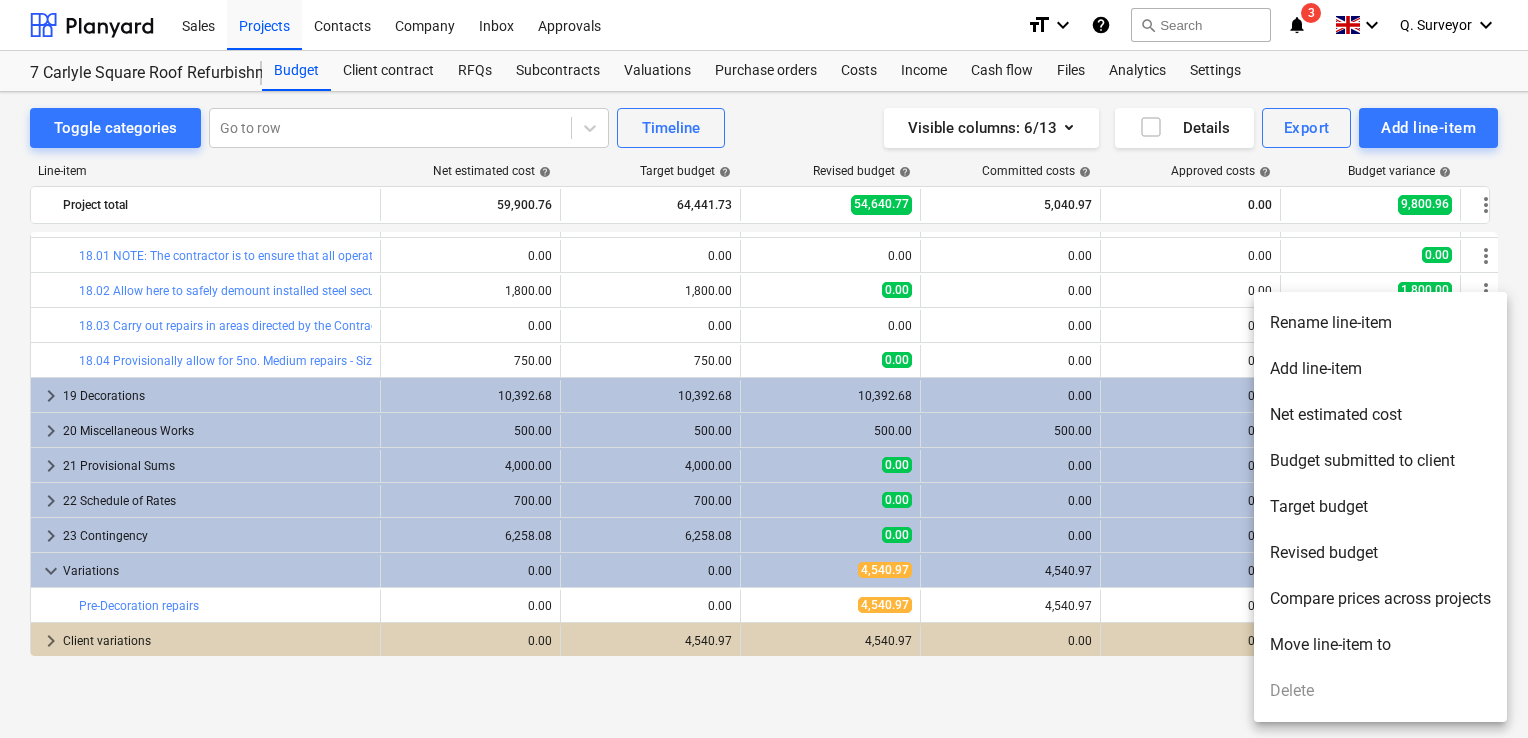 click on "Move line-item to" at bounding box center [1380, 645] 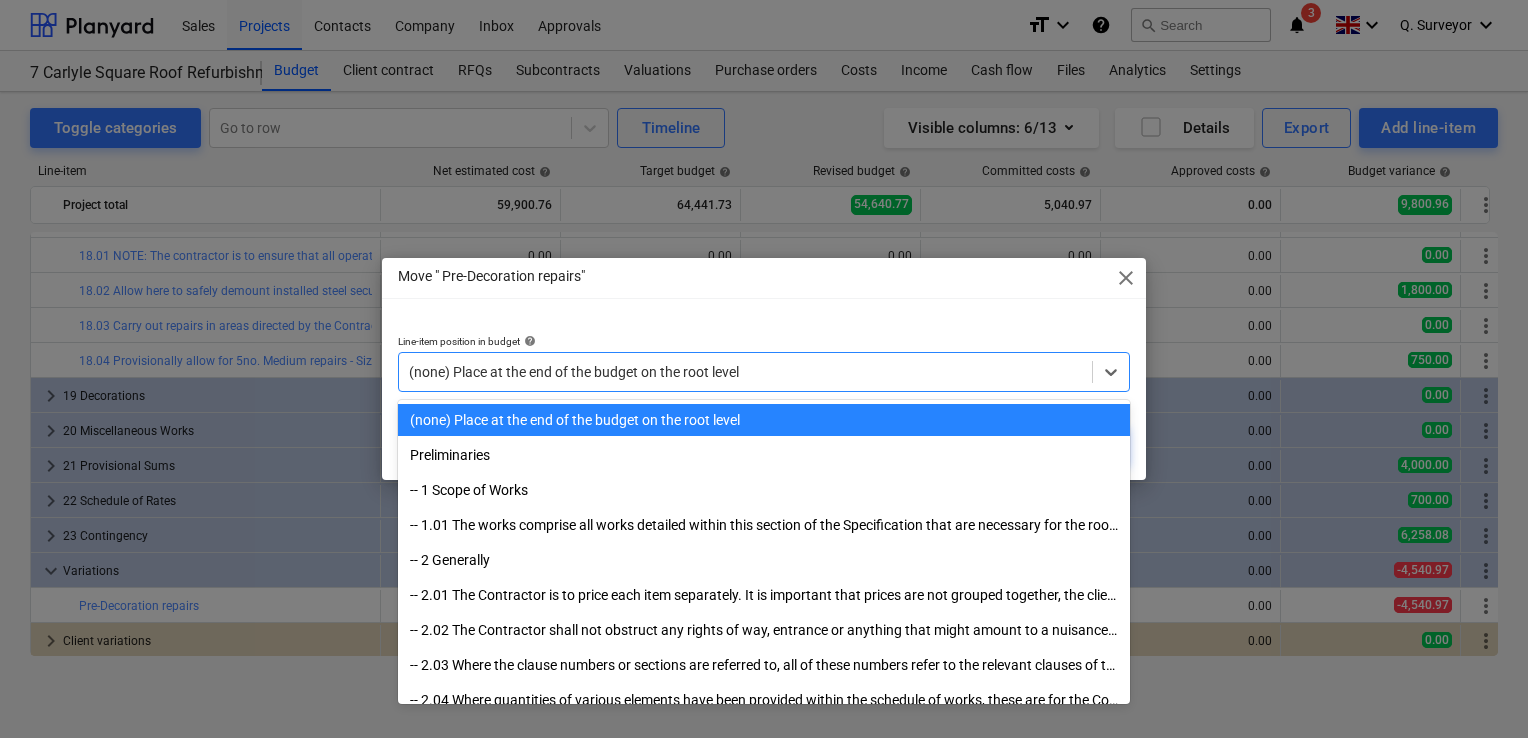 click at bounding box center (745, 372) 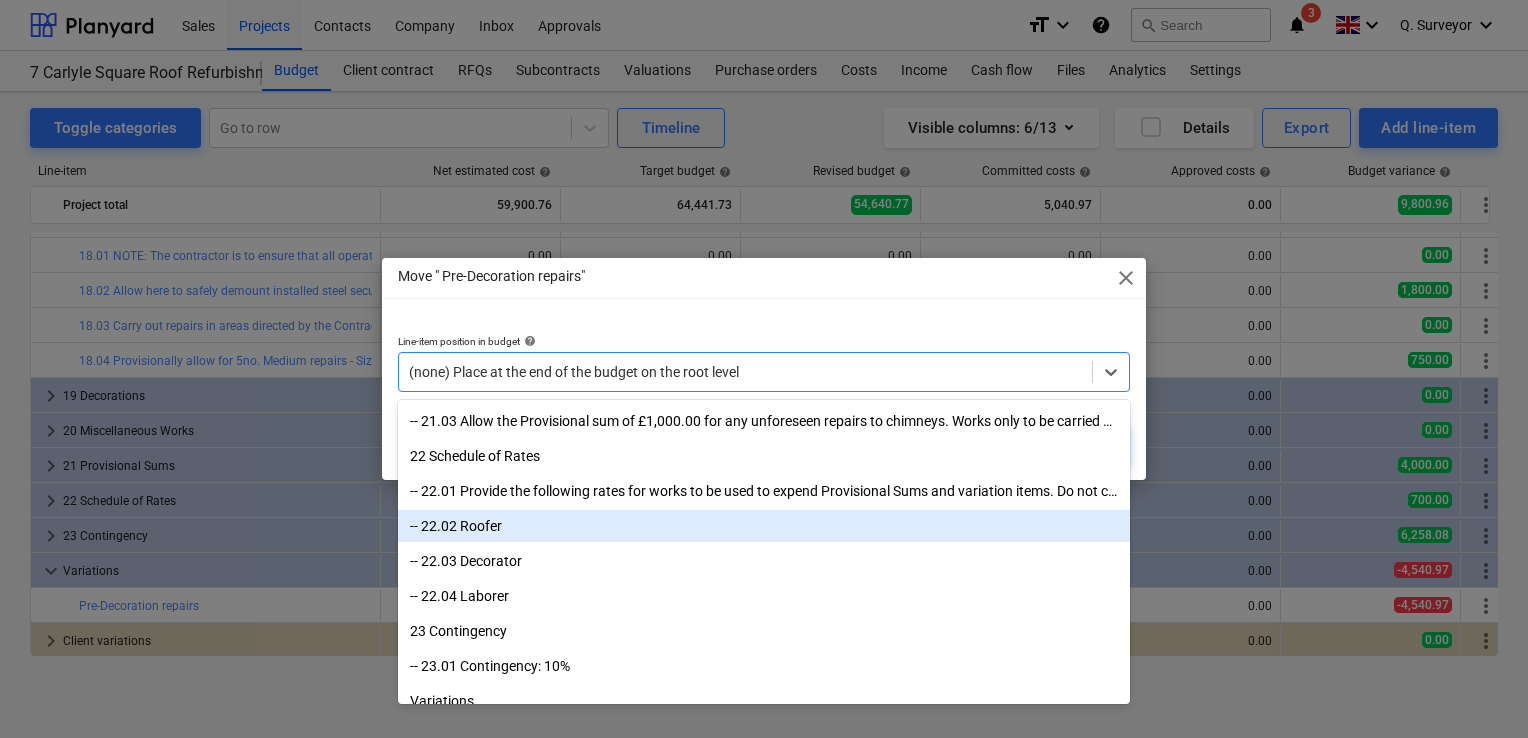 scroll, scrollTop: 4775, scrollLeft: 0, axis: vertical 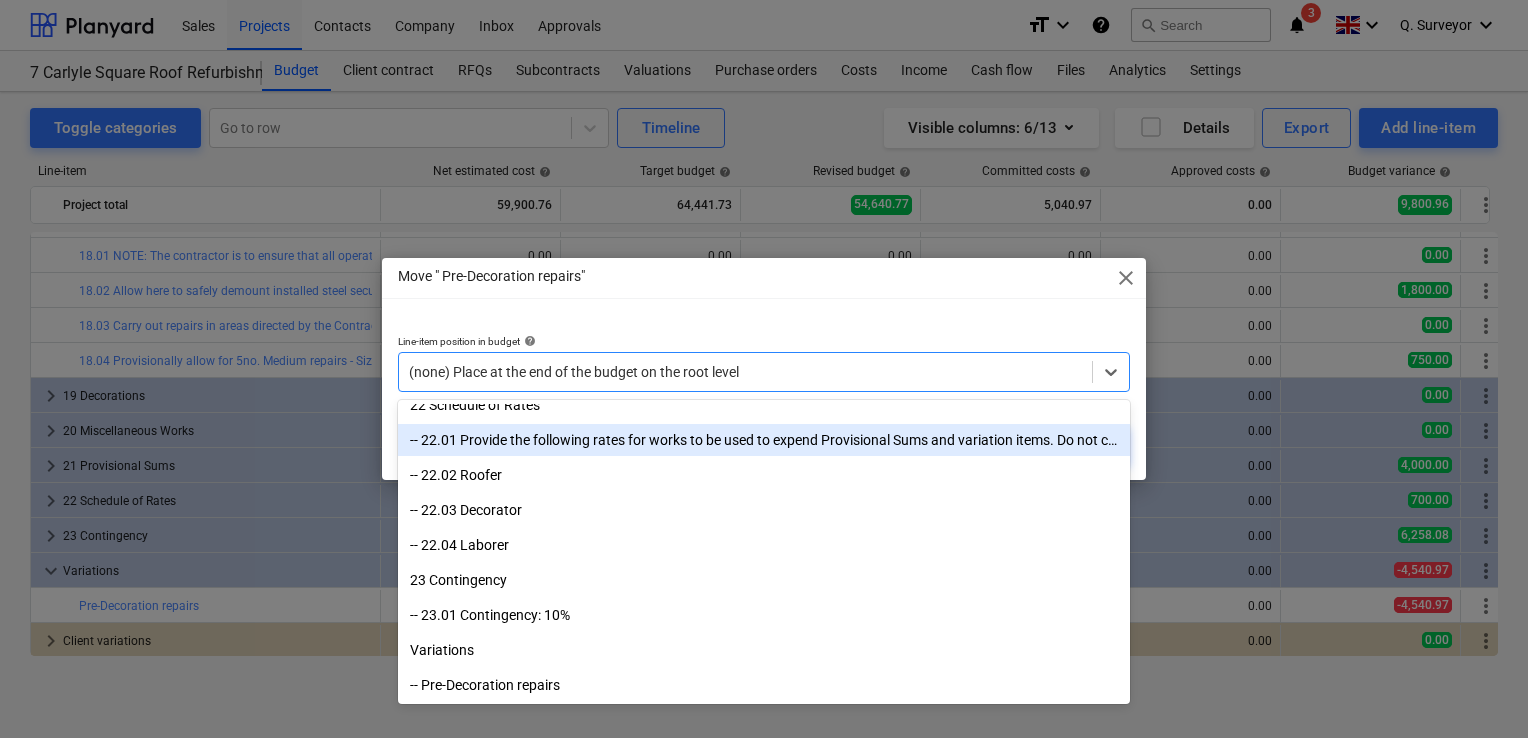 click on "close" at bounding box center (1126, 278) 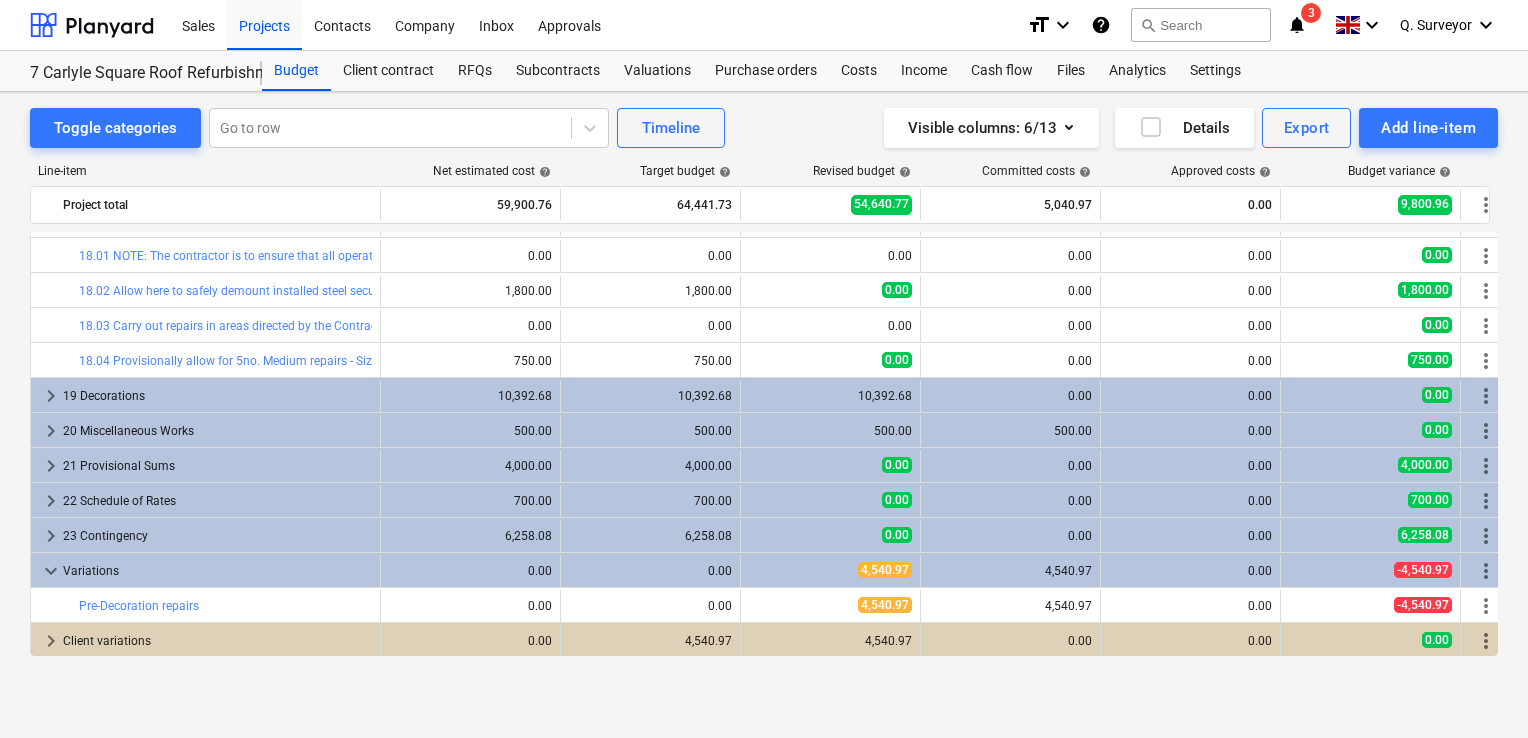 click on "Toggle categories Go to row Timeline Visible columns :   6/13 Details Export Add line-item Line-item Net estimated cost help Target budget help Revised budget help Committed costs help Approved costs help Budget variance help Project total 59,900.76 64,441.73 54,640.77 5,040.97 0.00 9,800.96 more_vert bar_chart 15.14 NOTE: Provisional quantities only. Contractor is to confirm
measurements on site. edit 0.00 edit 0.00 edit 0.00 0.00 0.00 0.00 more_vert bar_chart 15.15 The Contractor is to remove all lead flashing to the parapet wall and
chimney stacks, and discard appropriately from site. edit 0.00 edit 0.00 edit 0.00 0.00 0.00 0.00 more_vert bar_chart 15.16 Supply and fit with new Code 4 lead flashing, in accordance with NBS Section H71/454,472. edit 0.00 edit 0.00 edit 0.00 0.00 0.00 0.00 more_vert bar_chart 15.17 Supply and fit step flashing to parapet wall. edit 490.00 edit 490.00 edit 776.75 0.00 0.00 -286.75 more_vert bar_chart 15.18 Supply and fit step flashing and soakers to chimney stacks. edit edit" at bounding box center [764, 394] 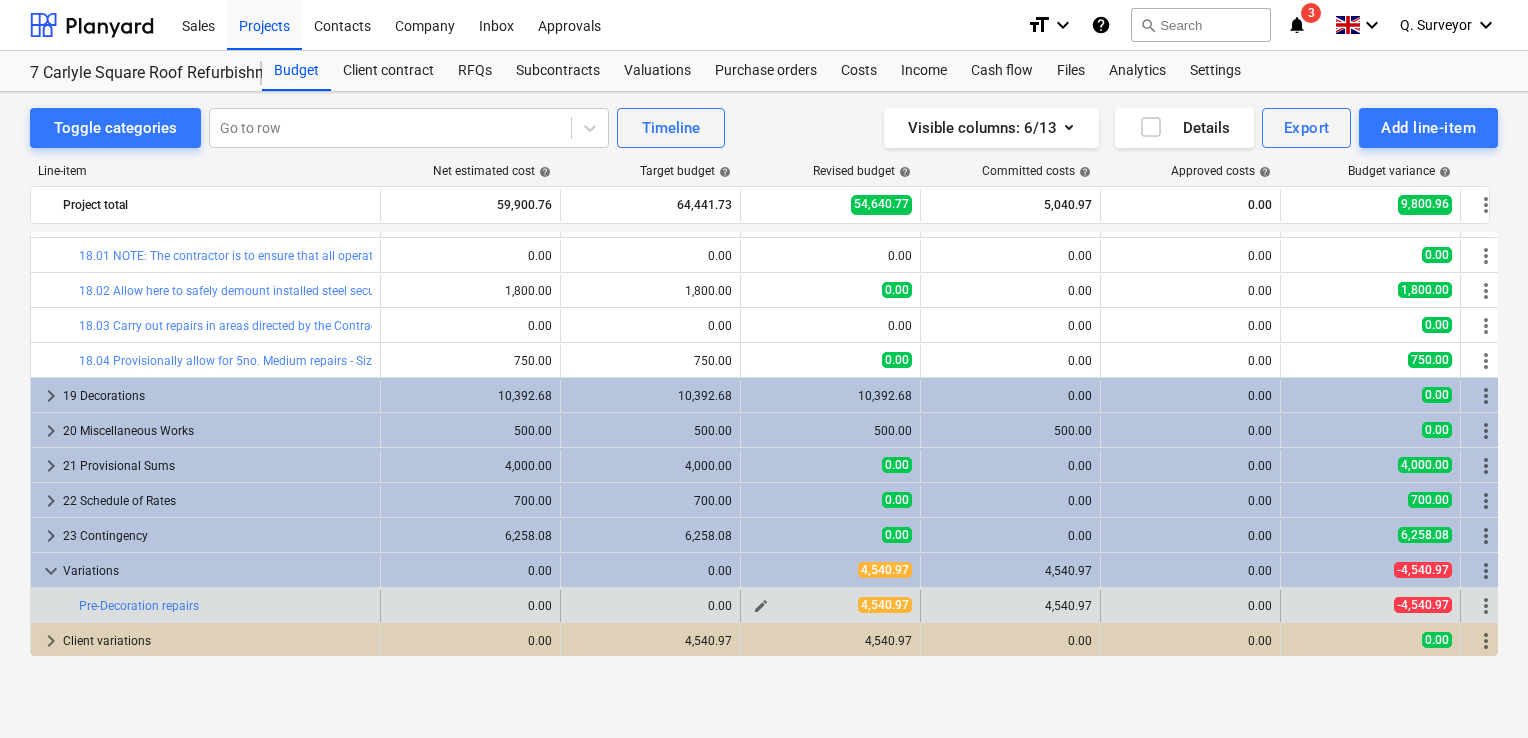 click on "edit" at bounding box center [761, 606] 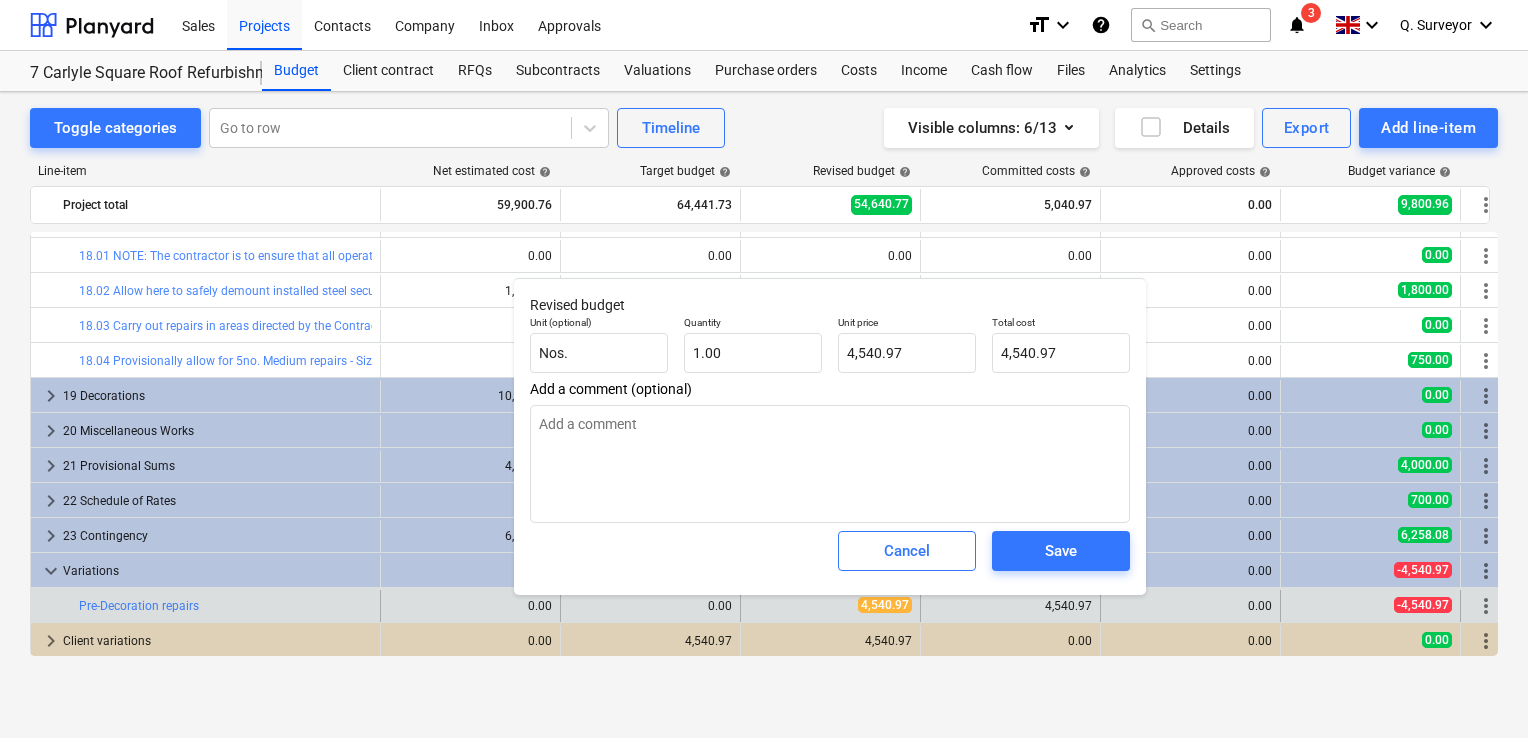 click on "Toggle categories Go to row Timeline Visible columns :   6/13 Details Export Add line-item Line-item Net estimated cost help Target budget help Revised budget help Committed costs help Approved costs help Budget variance help Project total 59,900.76 64,441.73 54,640.77 5,040.97 0.00 9,800.96 more_vert bar_chart 15.14 NOTE: Provisional quantities only. Contractor is to confirm
measurements on site. edit 0.00 edit 0.00 edit 0.00 0.00 0.00 0.00 more_vert bar_chart 15.15 The Contractor is to remove all lead flashing to the parapet wall and
chimney stacks, and discard appropriately from site. edit 0.00 edit 0.00 edit 0.00 0.00 0.00 0.00 more_vert bar_chart 15.16 Supply and fit with new Code 4 lead flashing, in accordance with NBS Section H71/454,472. edit 0.00 edit 0.00 edit 0.00 0.00 0.00 0.00 more_vert bar_chart 15.17 Supply and fit step flashing to parapet wall. edit 490.00 edit 490.00 edit 776.75 0.00 0.00 -286.75 more_vert bar_chart 15.18 Supply and fit step flashing and soakers to chimney stacks. edit edit" at bounding box center (764, 415) 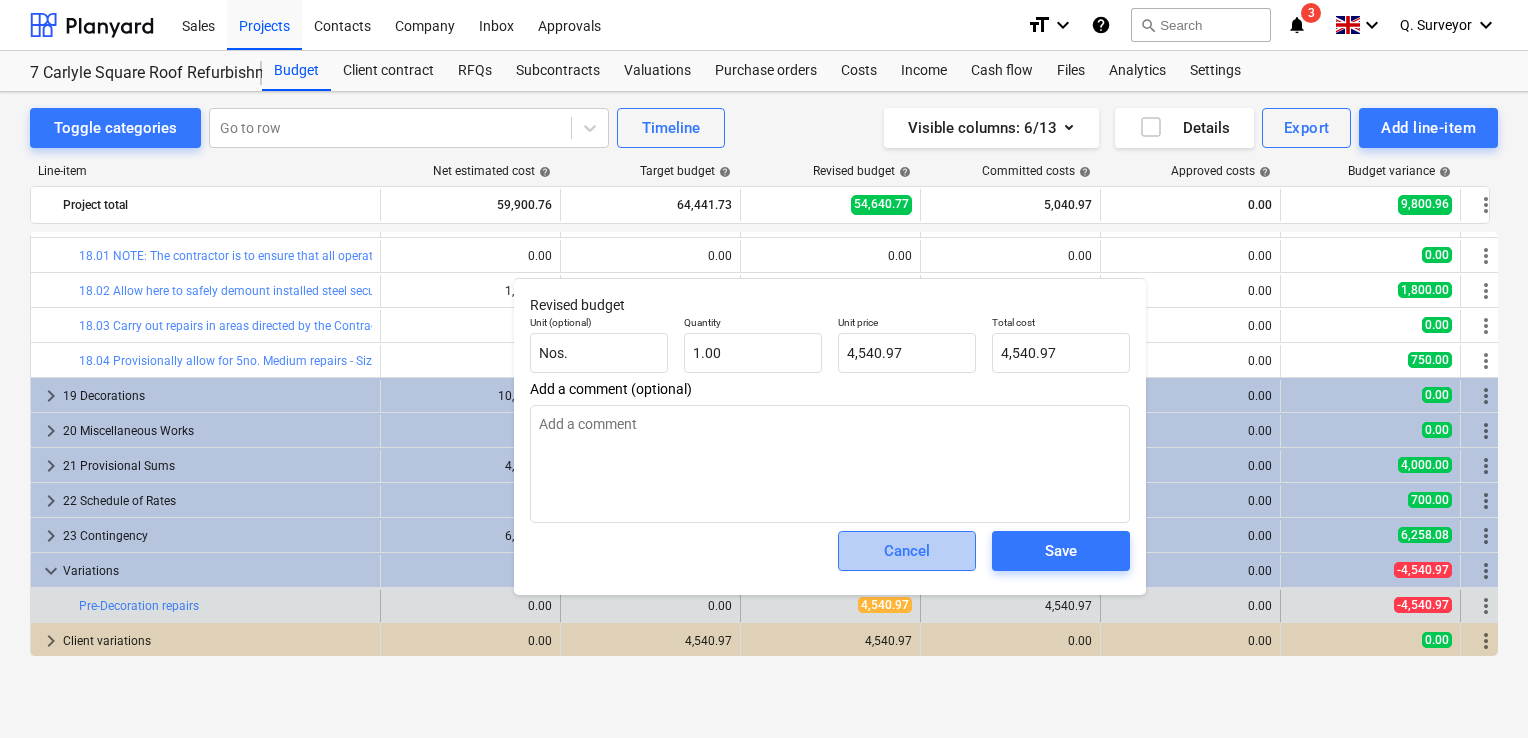 click on "Cancel" at bounding box center (907, 551) 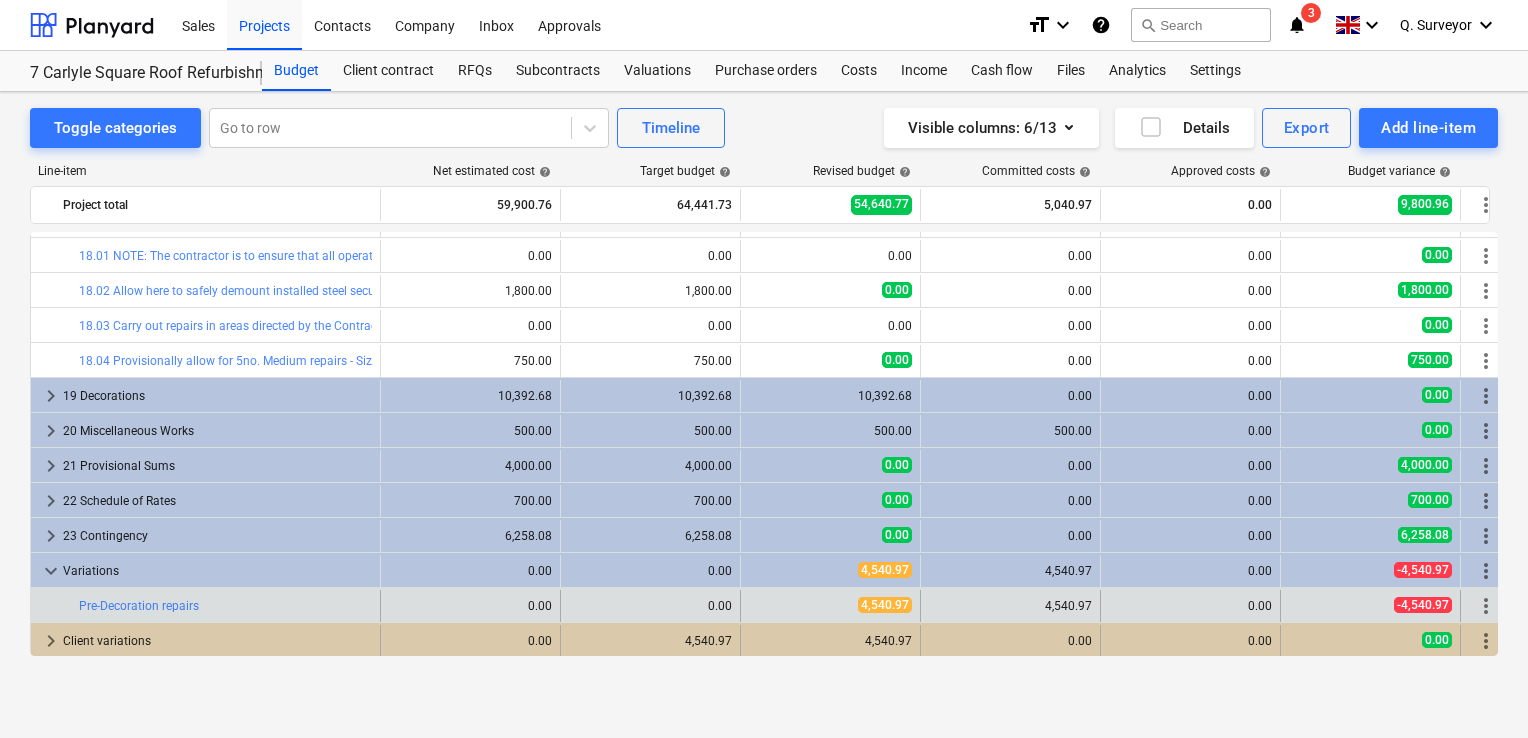 click on "keyboard_arrow_right" at bounding box center [51, 641] 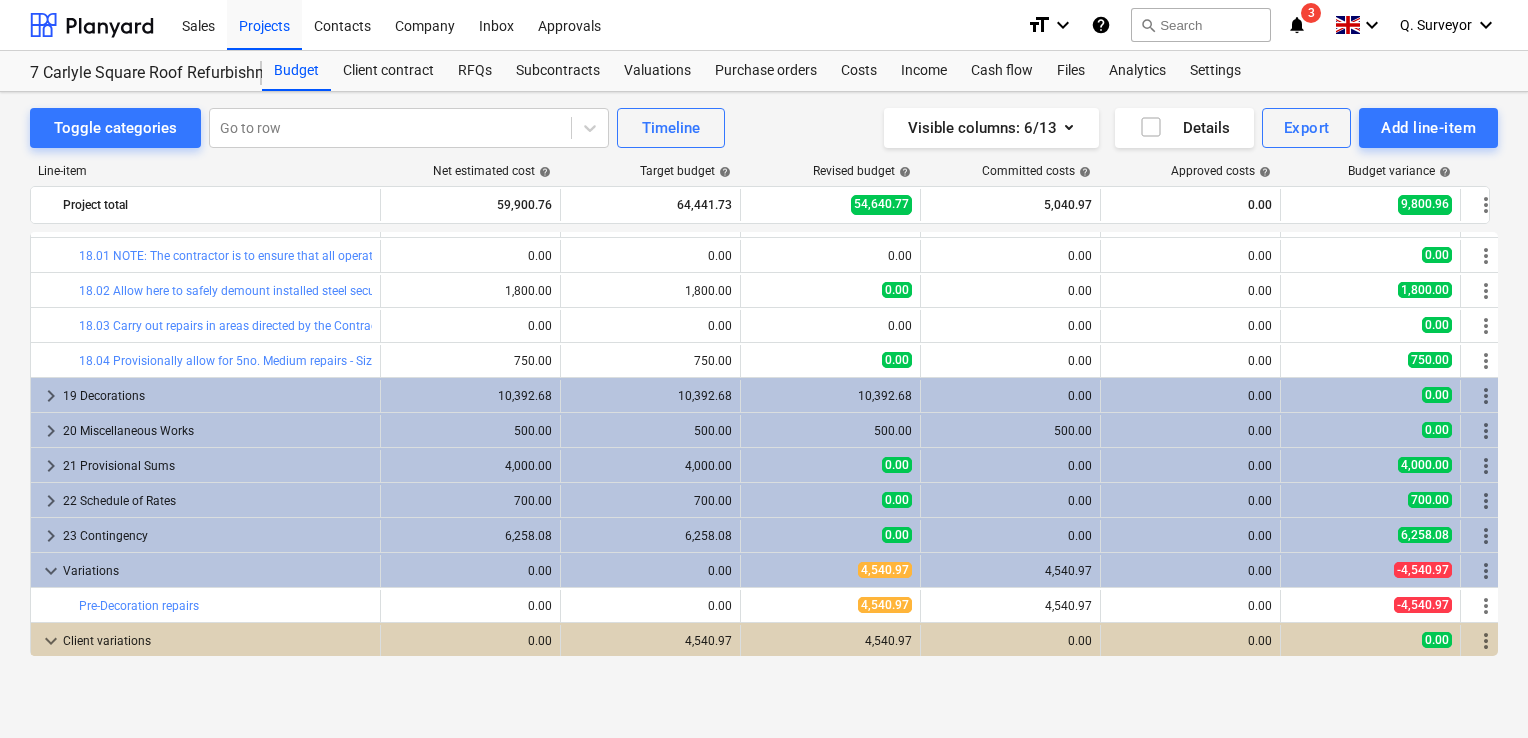 scroll, scrollTop: 1396, scrollLeft: 0, axis: vertical 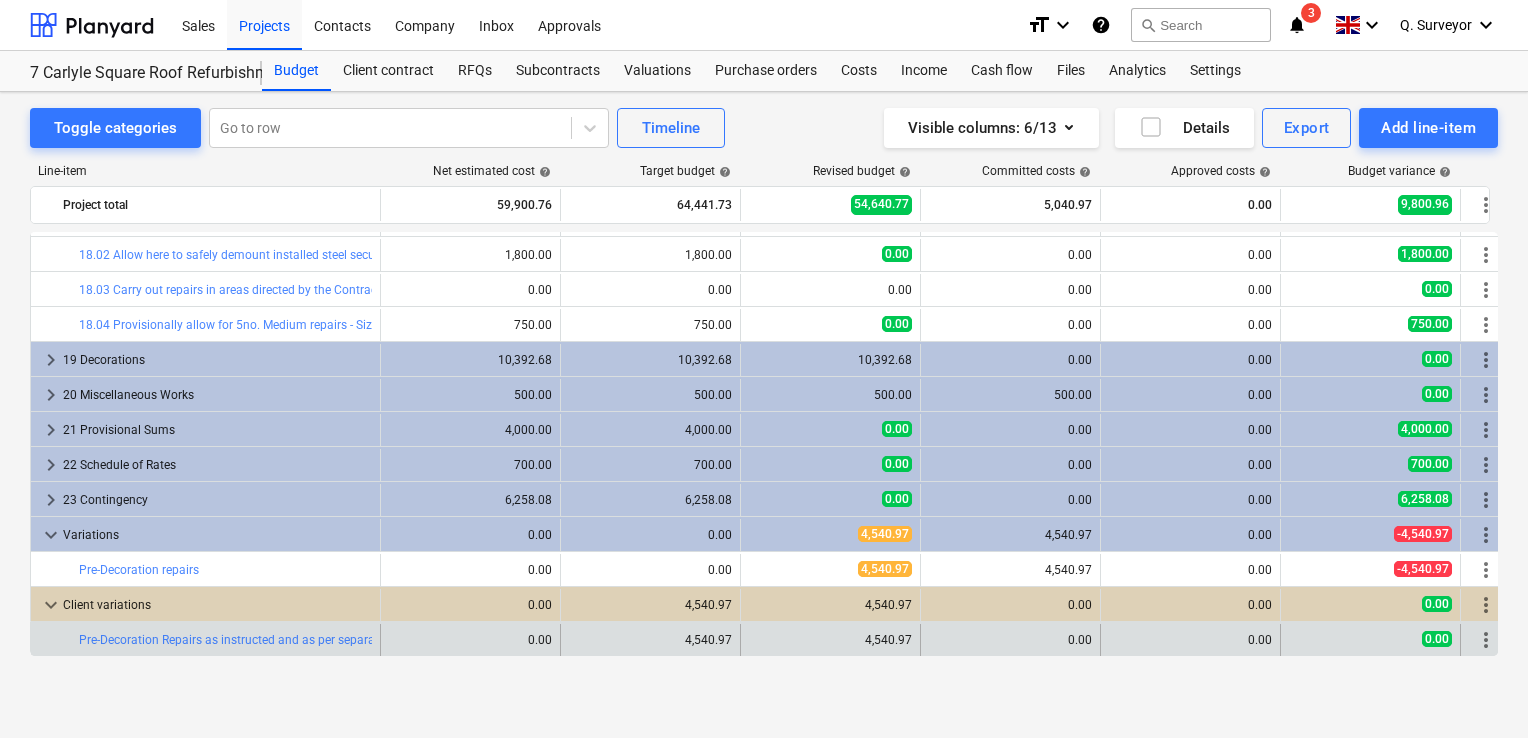 click on "more_vert" at bounding box center [1486, 640] 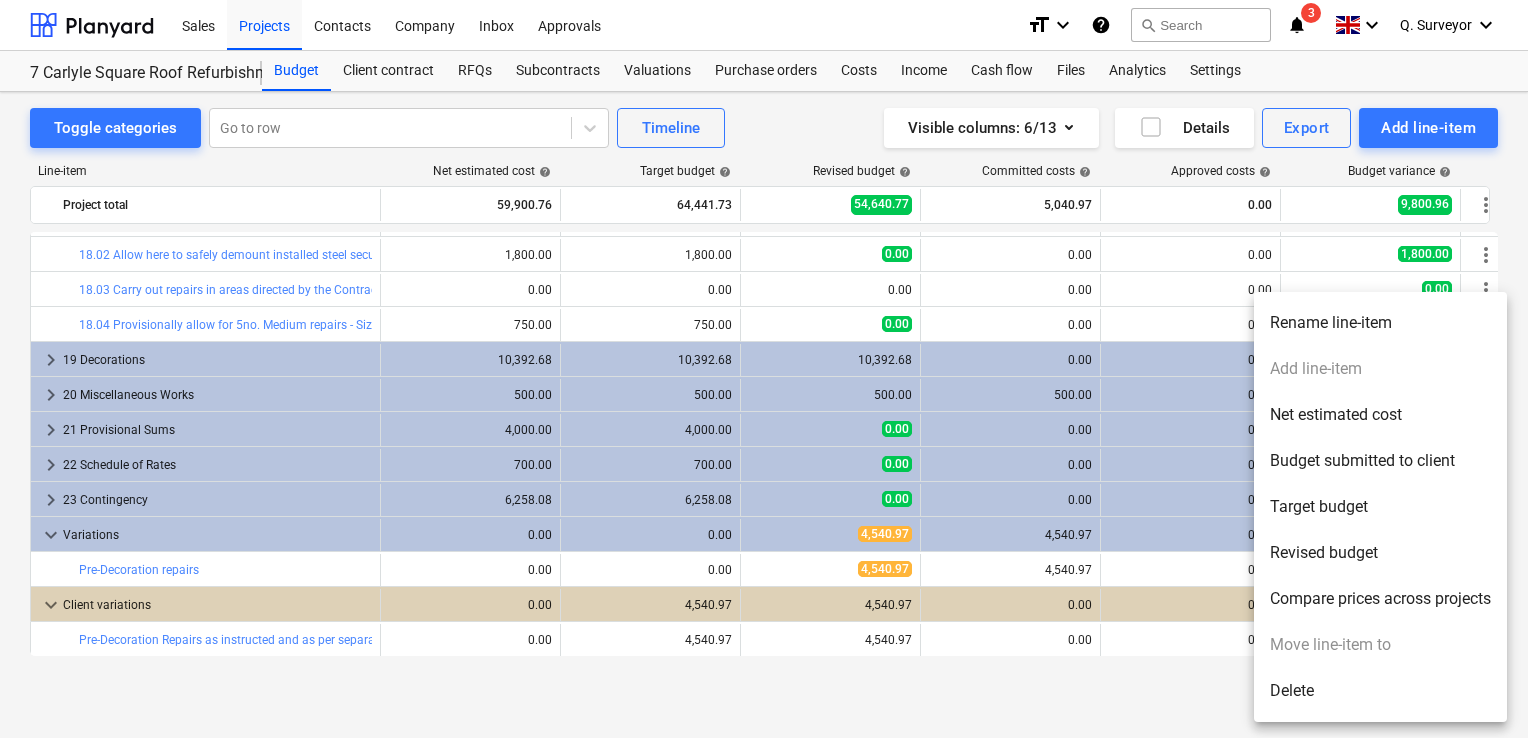 click at bounding box center [764, 369] 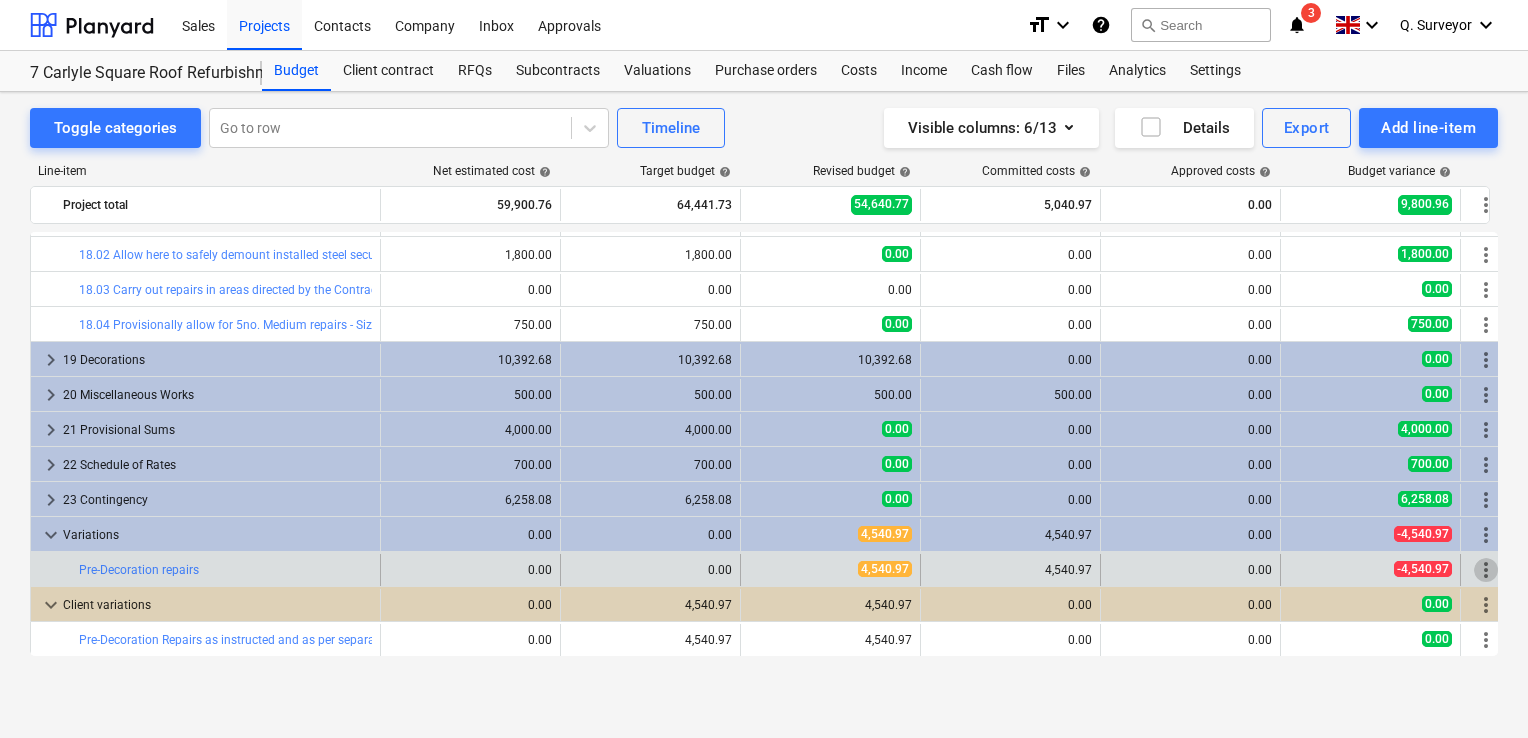 click on "more_vert" at bounding box center [1486, 570] 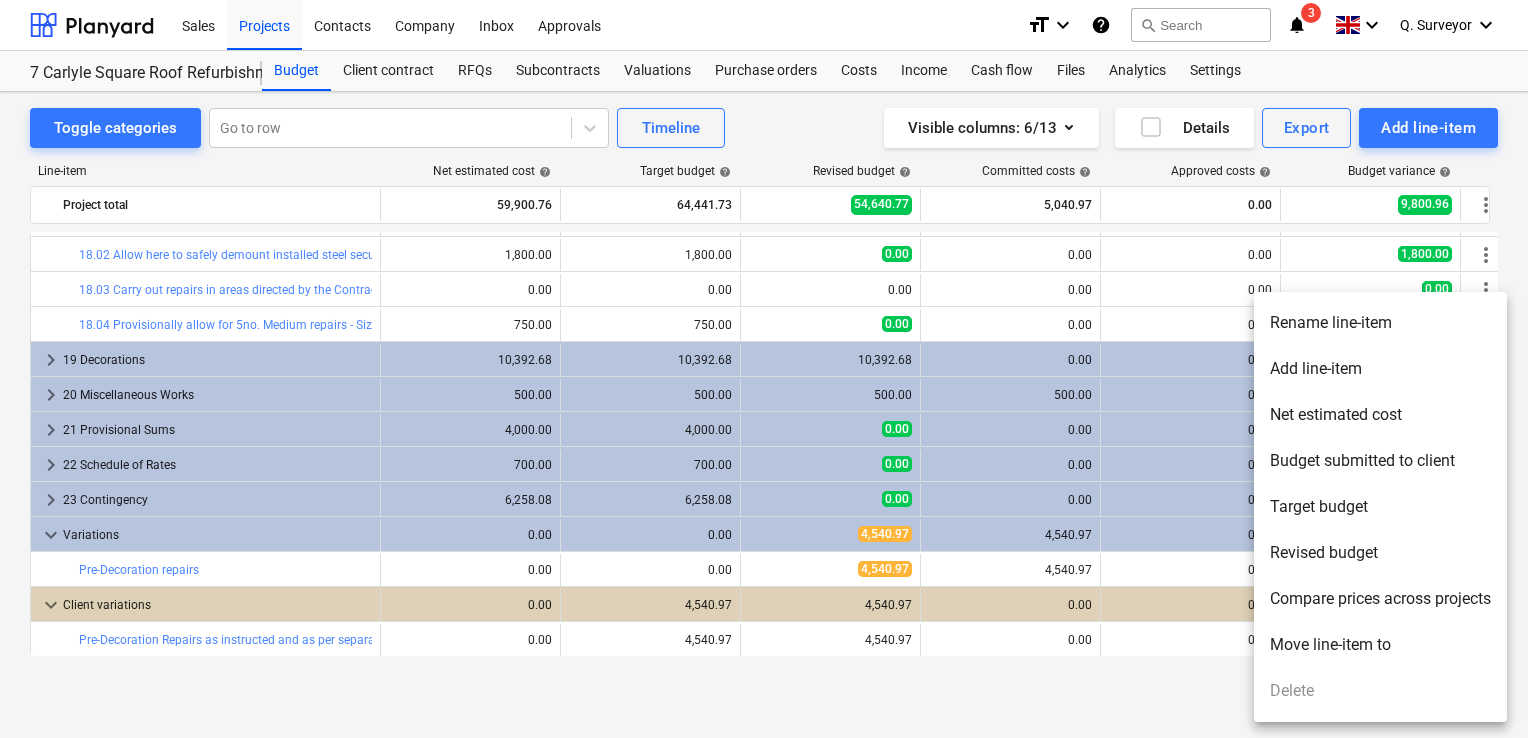 click on "Move line-item to" at bounding box center [1380, 645] 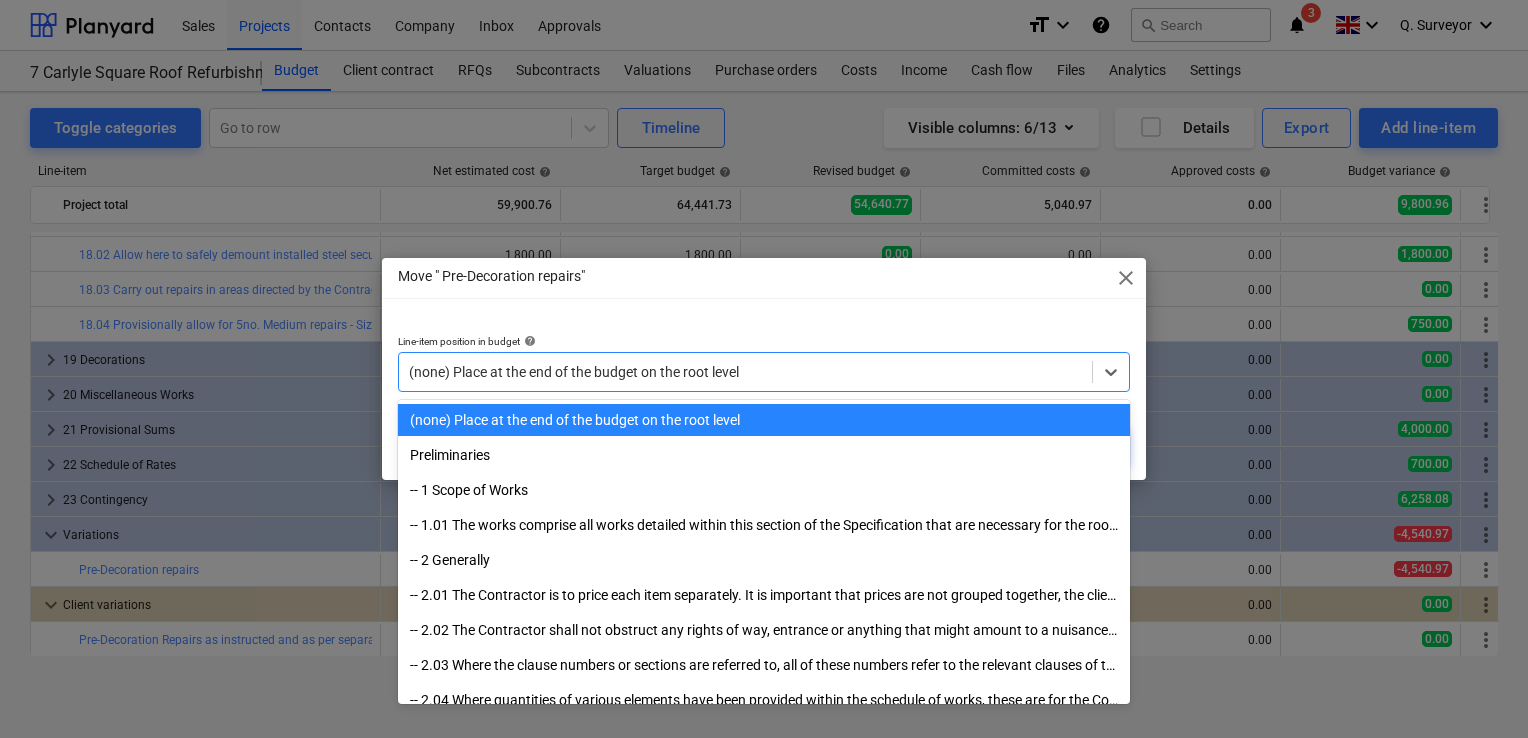 click on "(none) Place at the end of the budget on the root level" at bounding box center [745, 372] 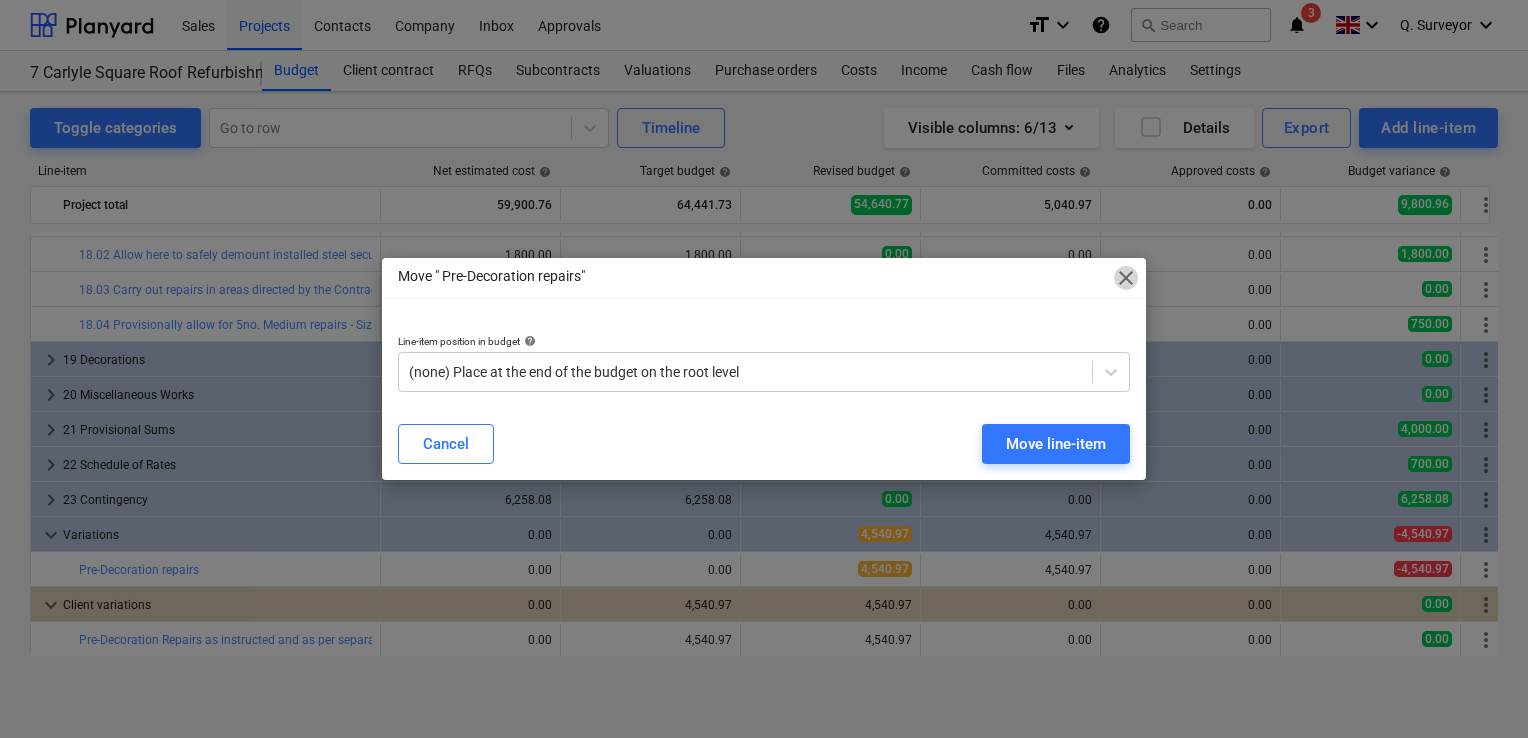 click on "close" at bounding box center (1126, 278) 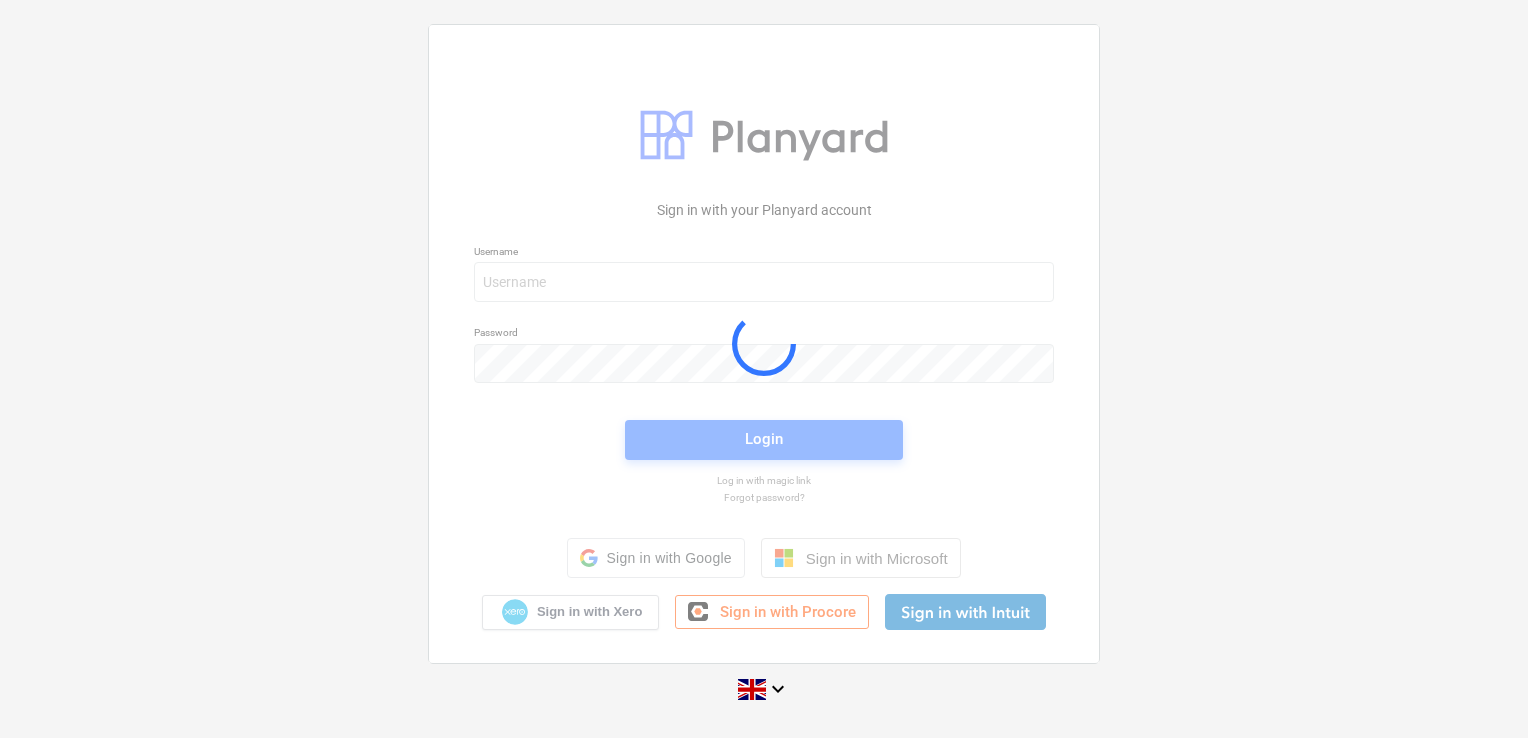 scroll, scrollTop: 0, scrollLeft: 0, axis: both 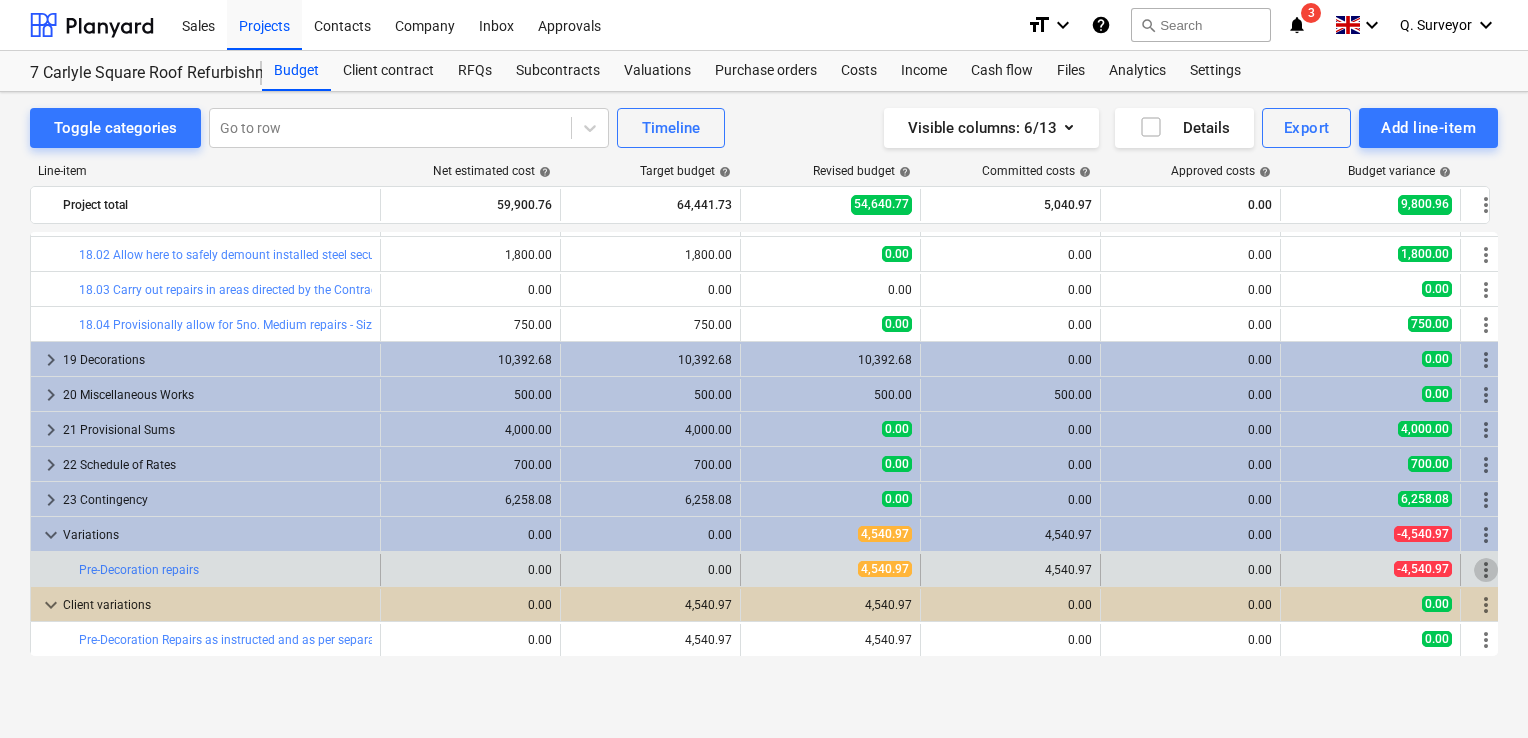 click on "more_vert" at bounding box center (1486, 570) 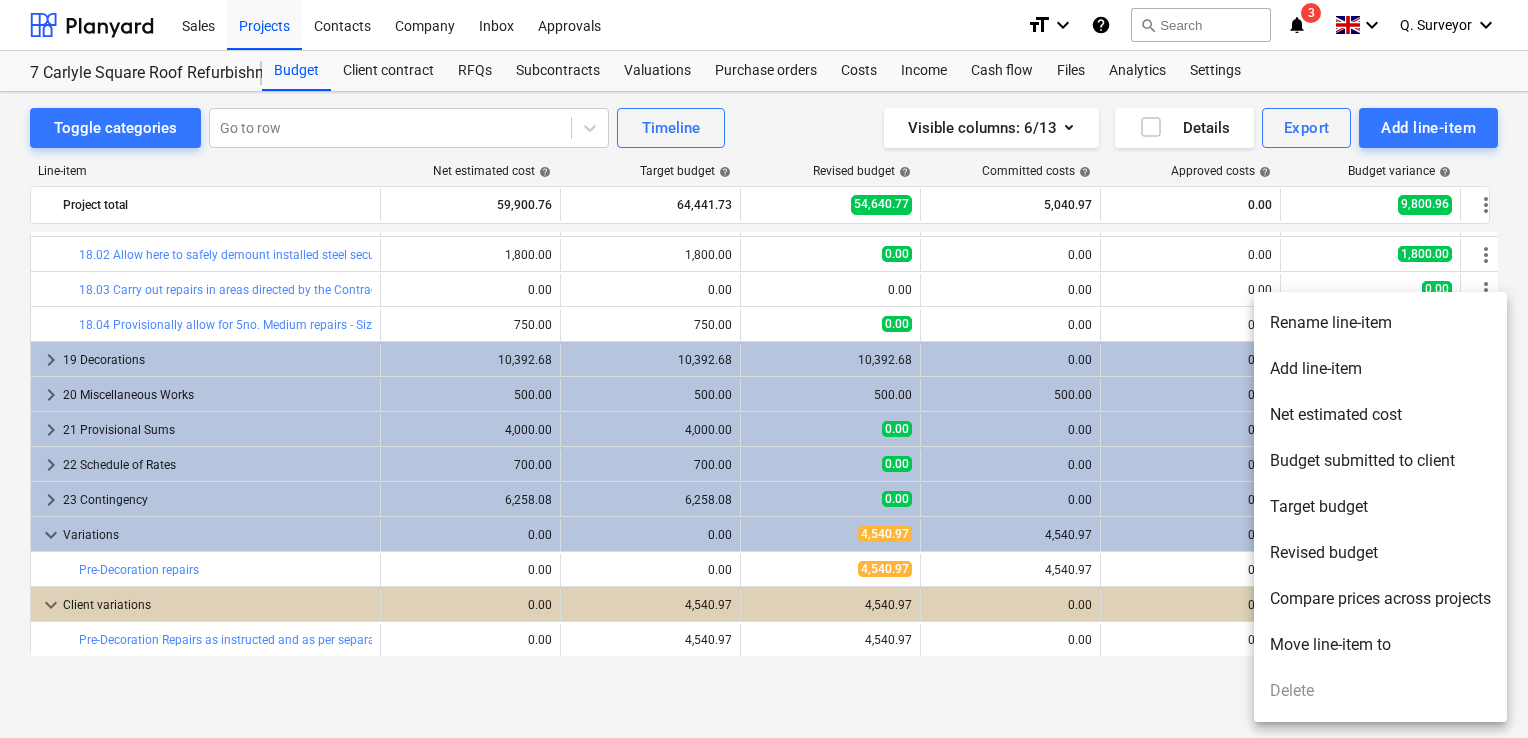 click at bounding box center (764, 369) 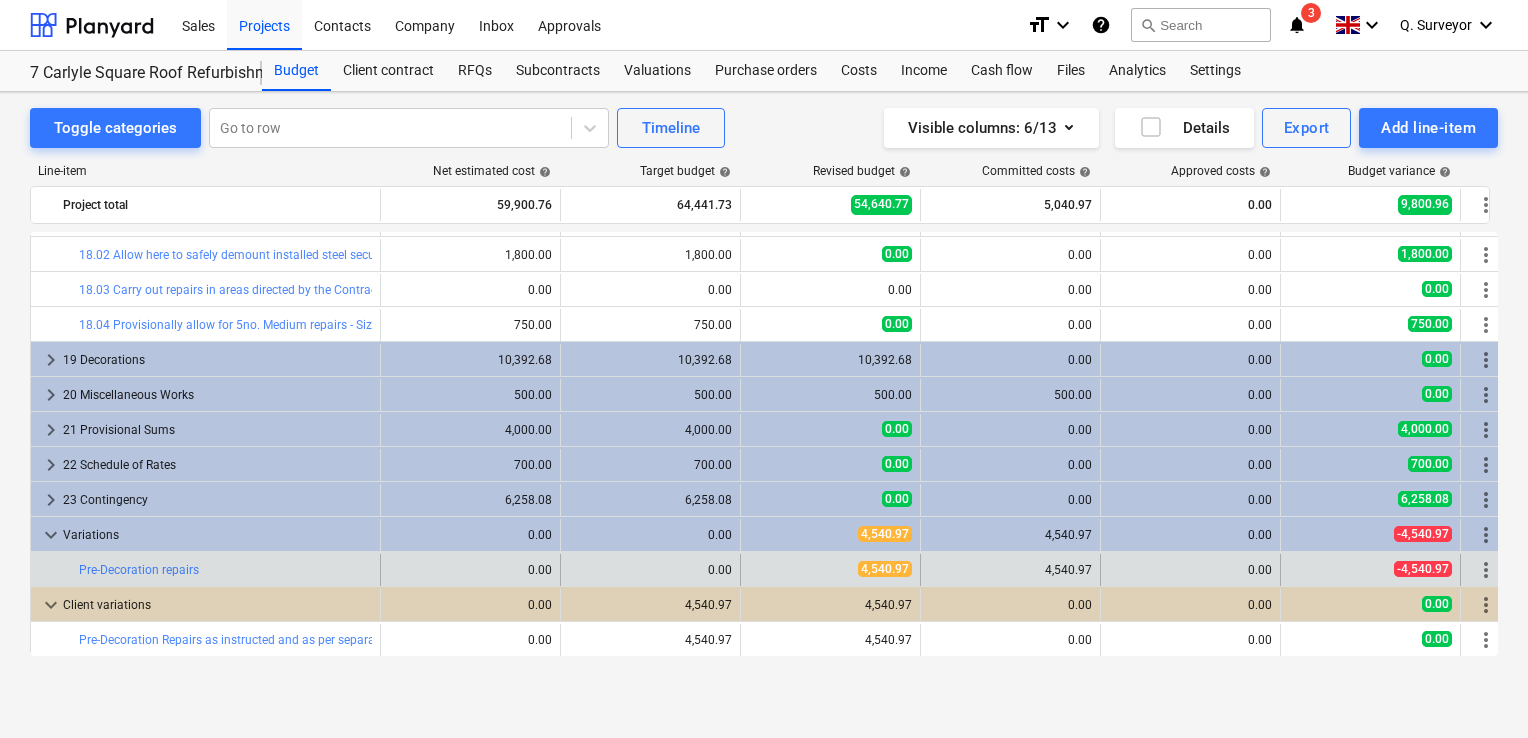 click on "more_vert" at bounding box center [1486, 570] 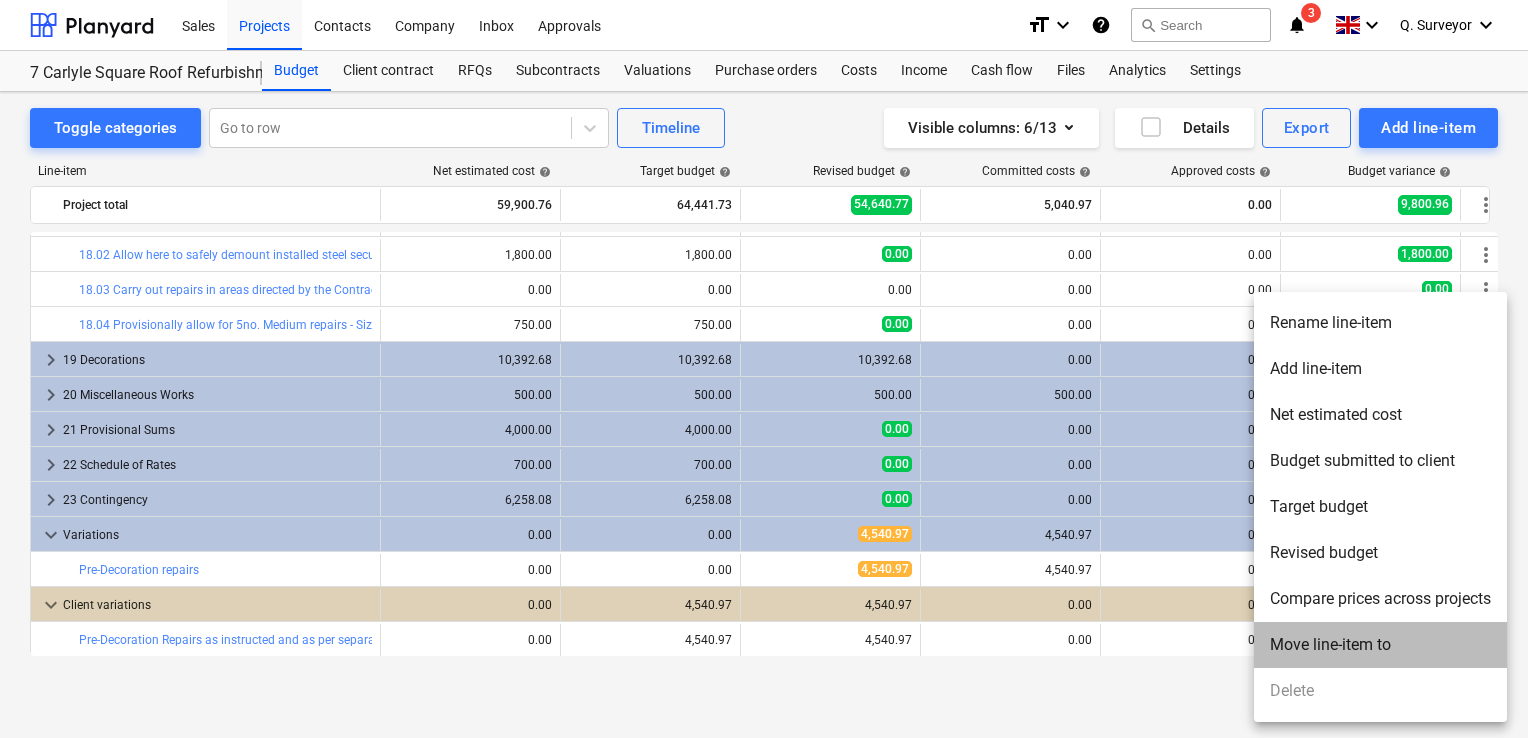 click on "Move line-item to" at bounding box center (1380, 645) 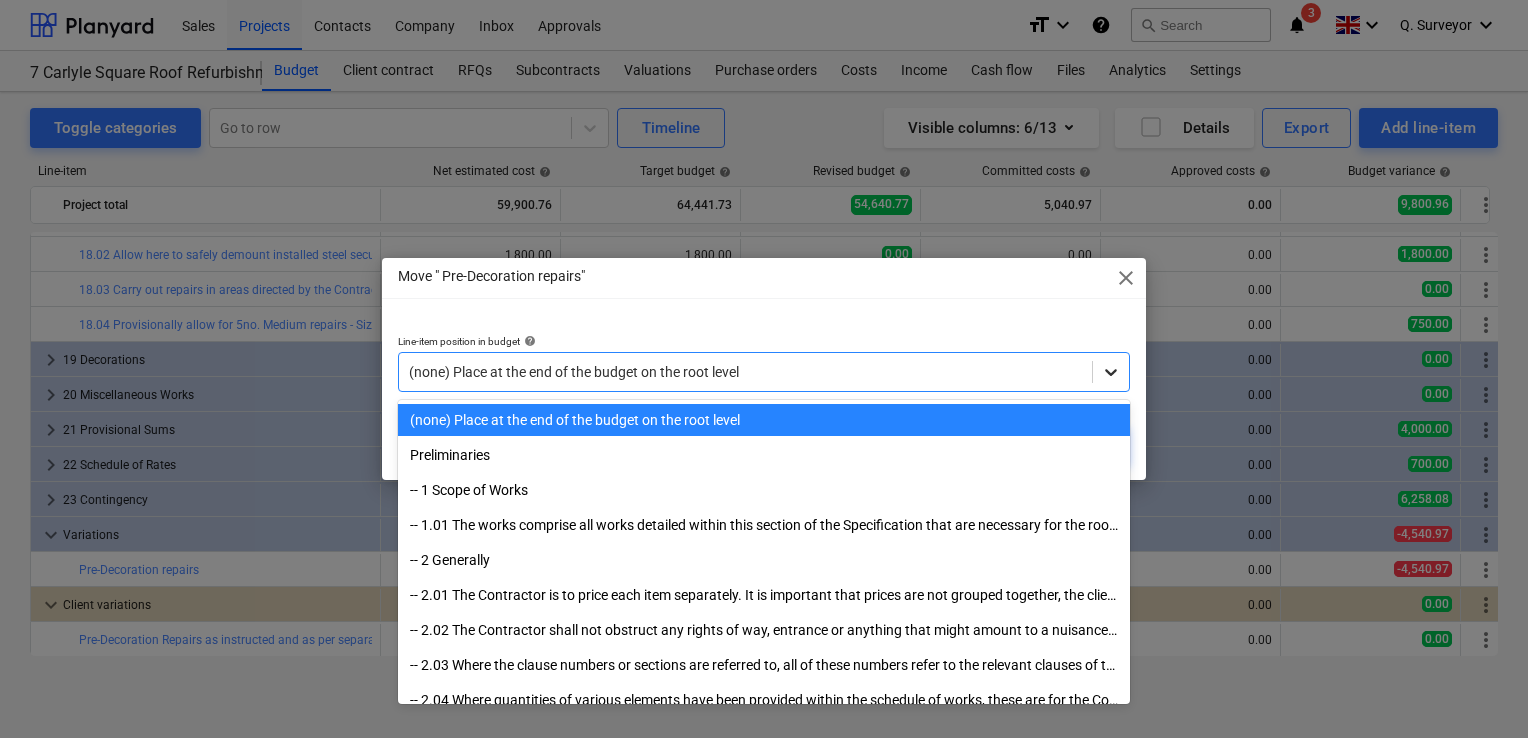 click at bounding box center [1111, 372] 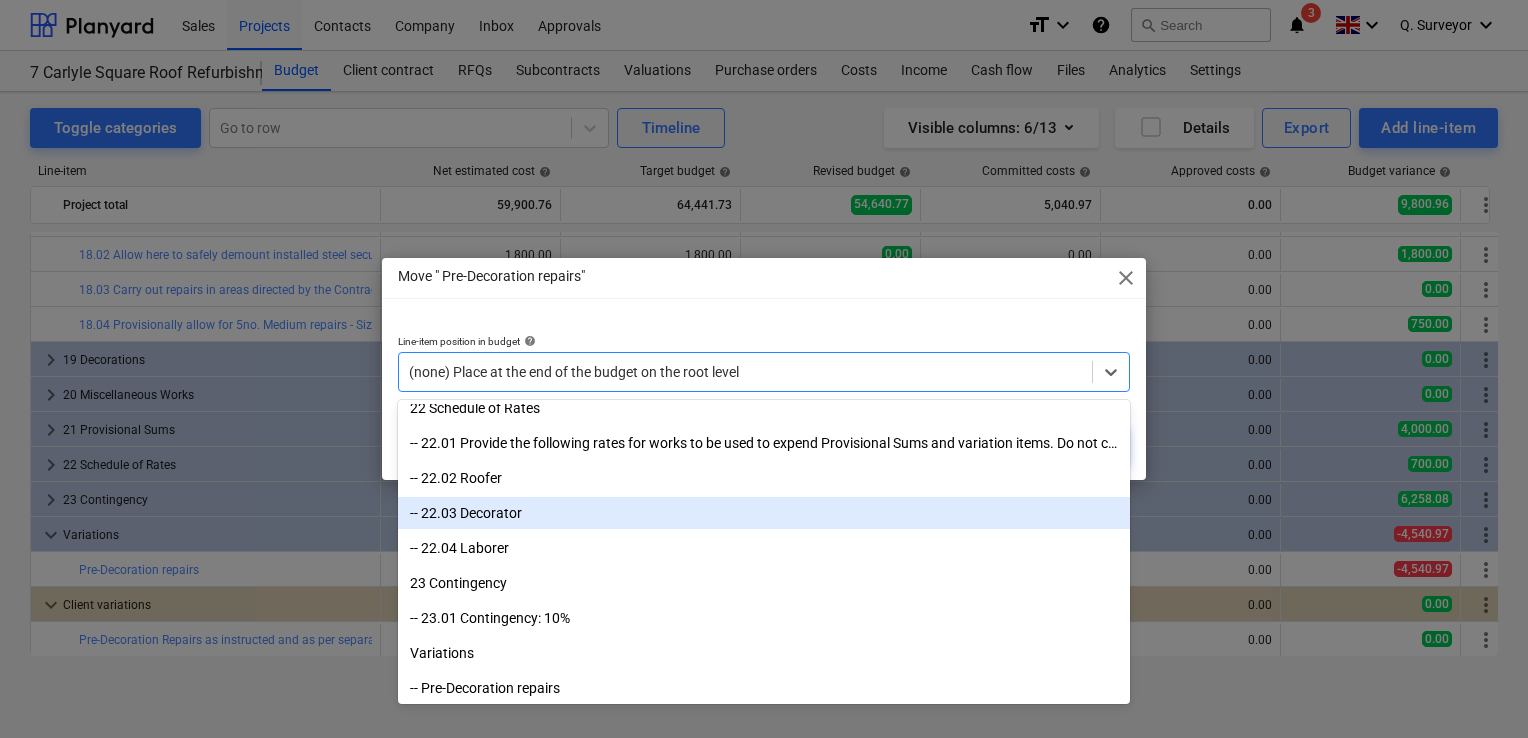 scroll, scrollTop: 4775, scrollLeft: 0, axis: vertical 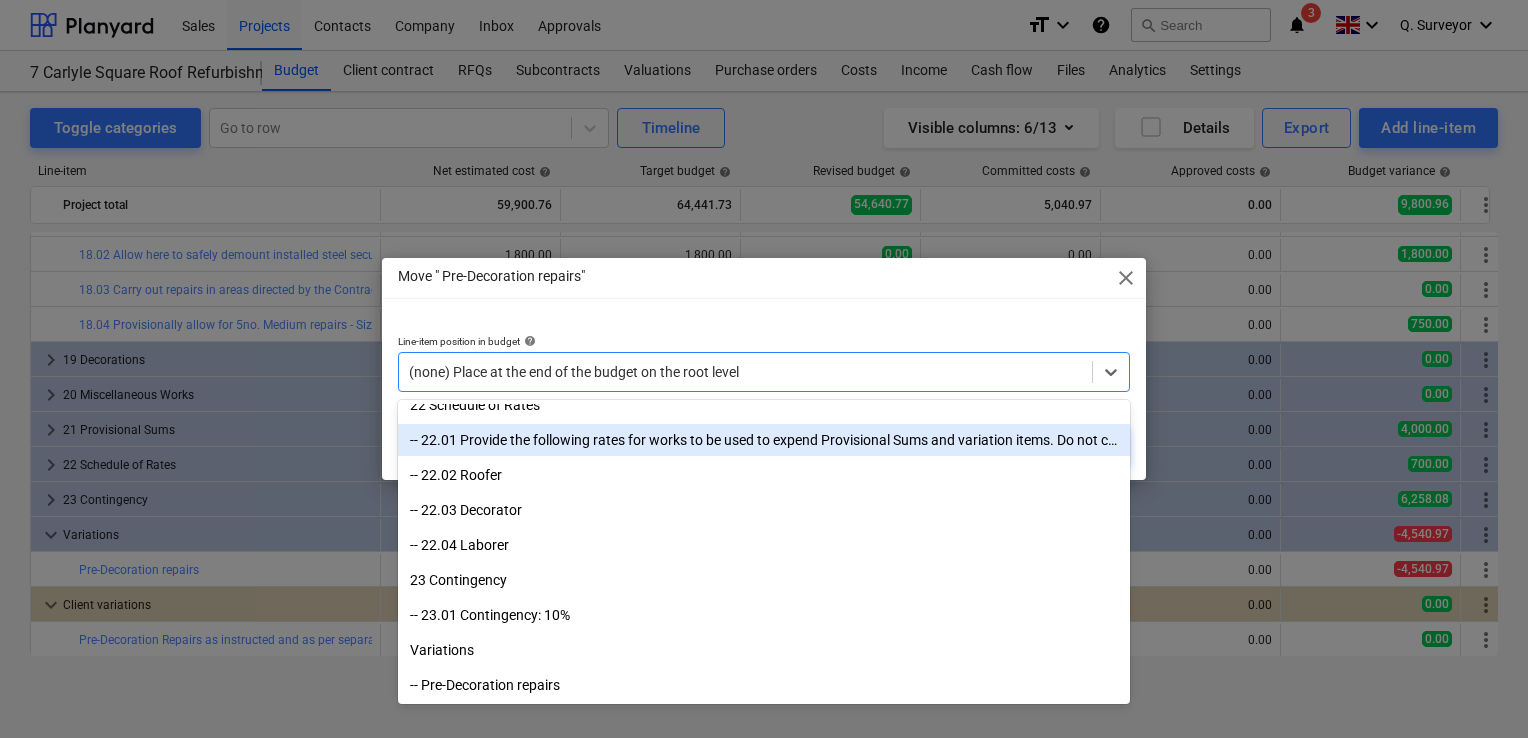 click on "close" at bounding box center [1126, 278] 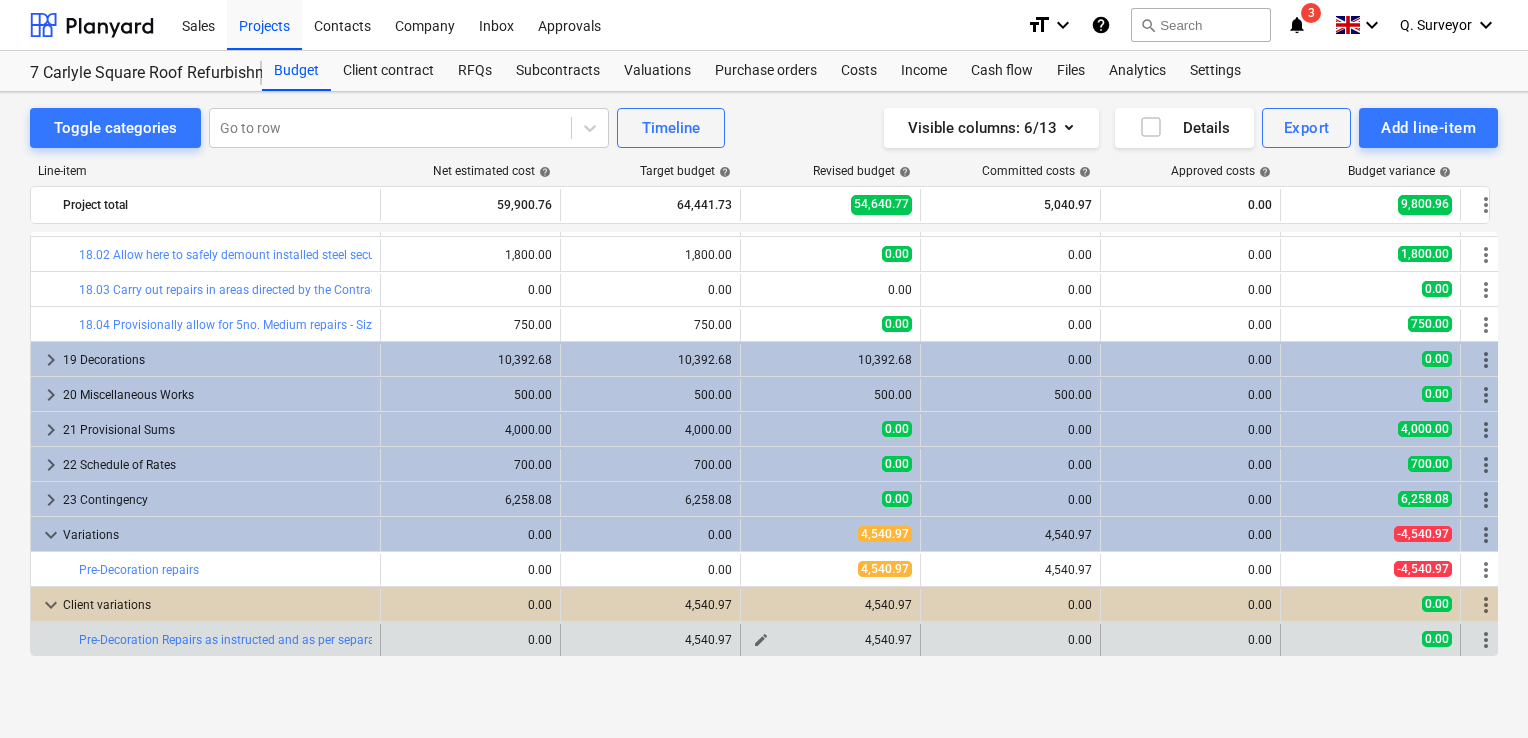 click on "edit" at bounding box center (761, 640) 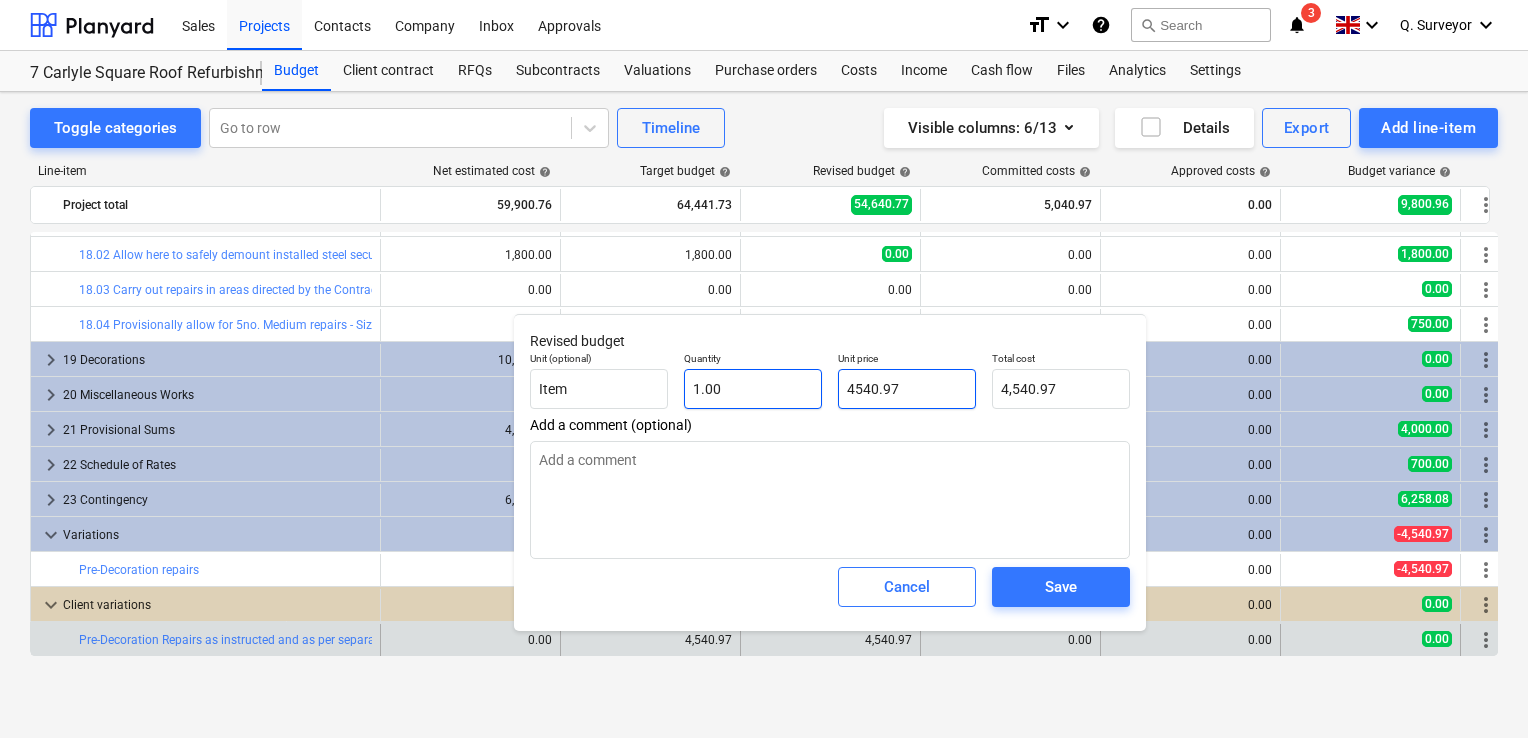 drag, startPoint x: 920, startPoint y: 386, endPoint x: 727, endPoint y: 370, distance: 193.66208 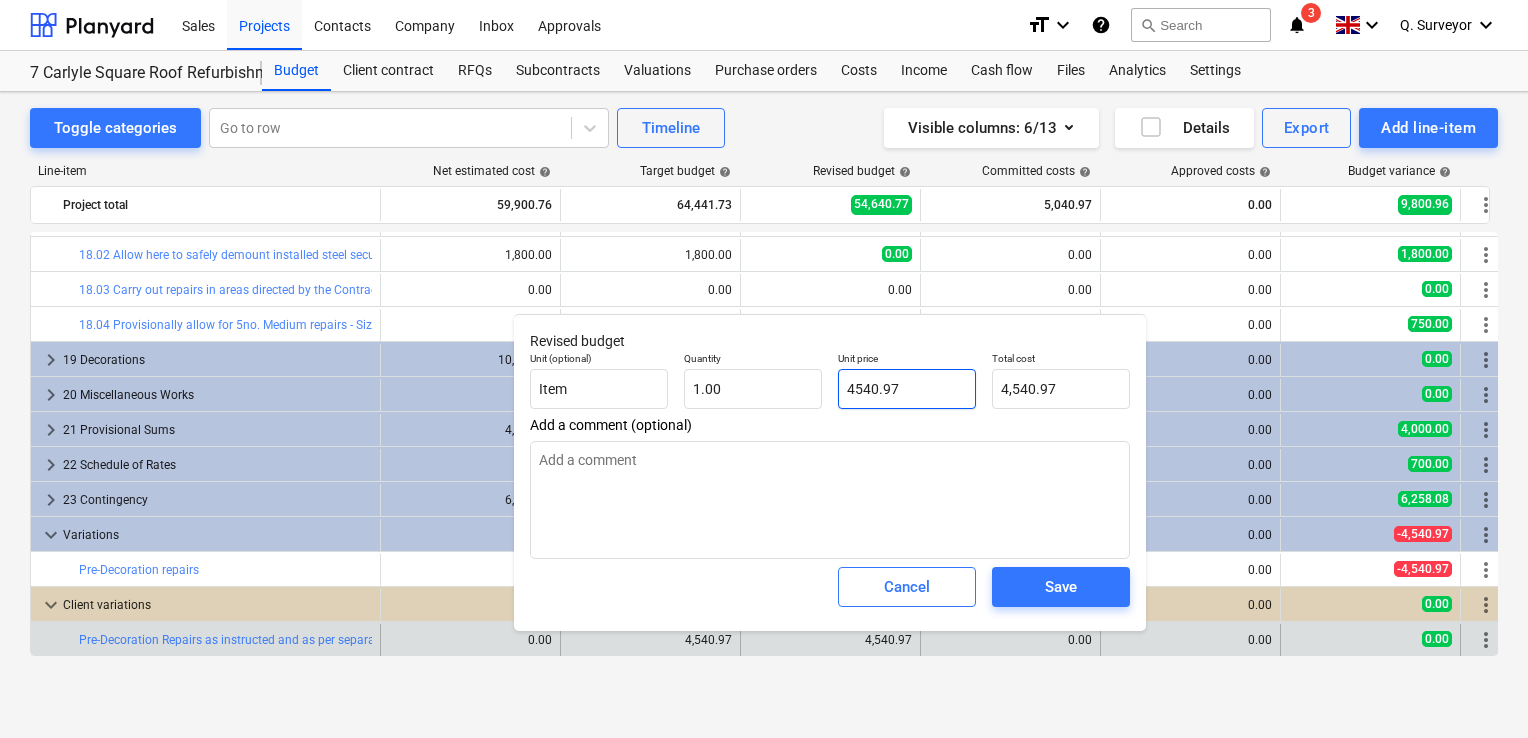 type on "0" 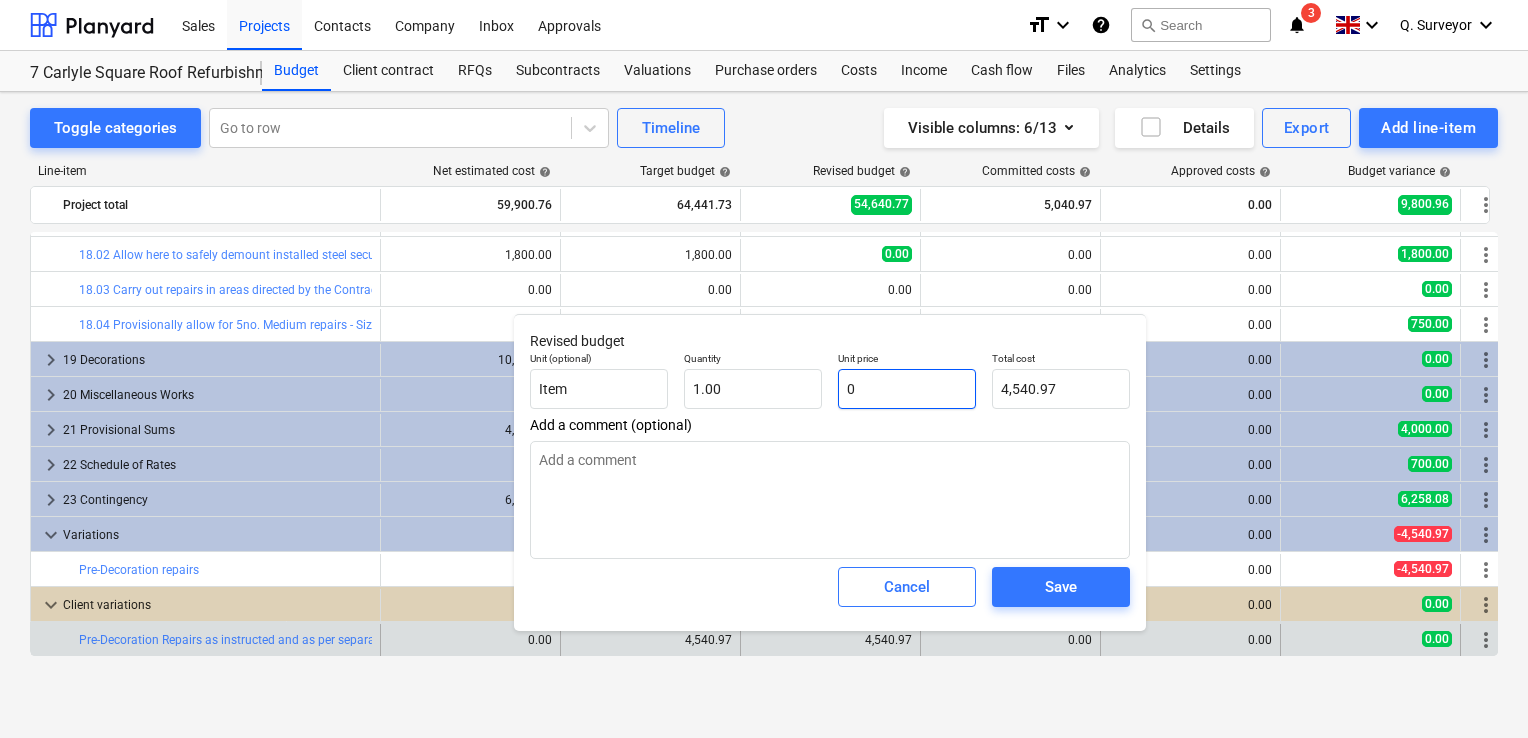 type on "0.00" 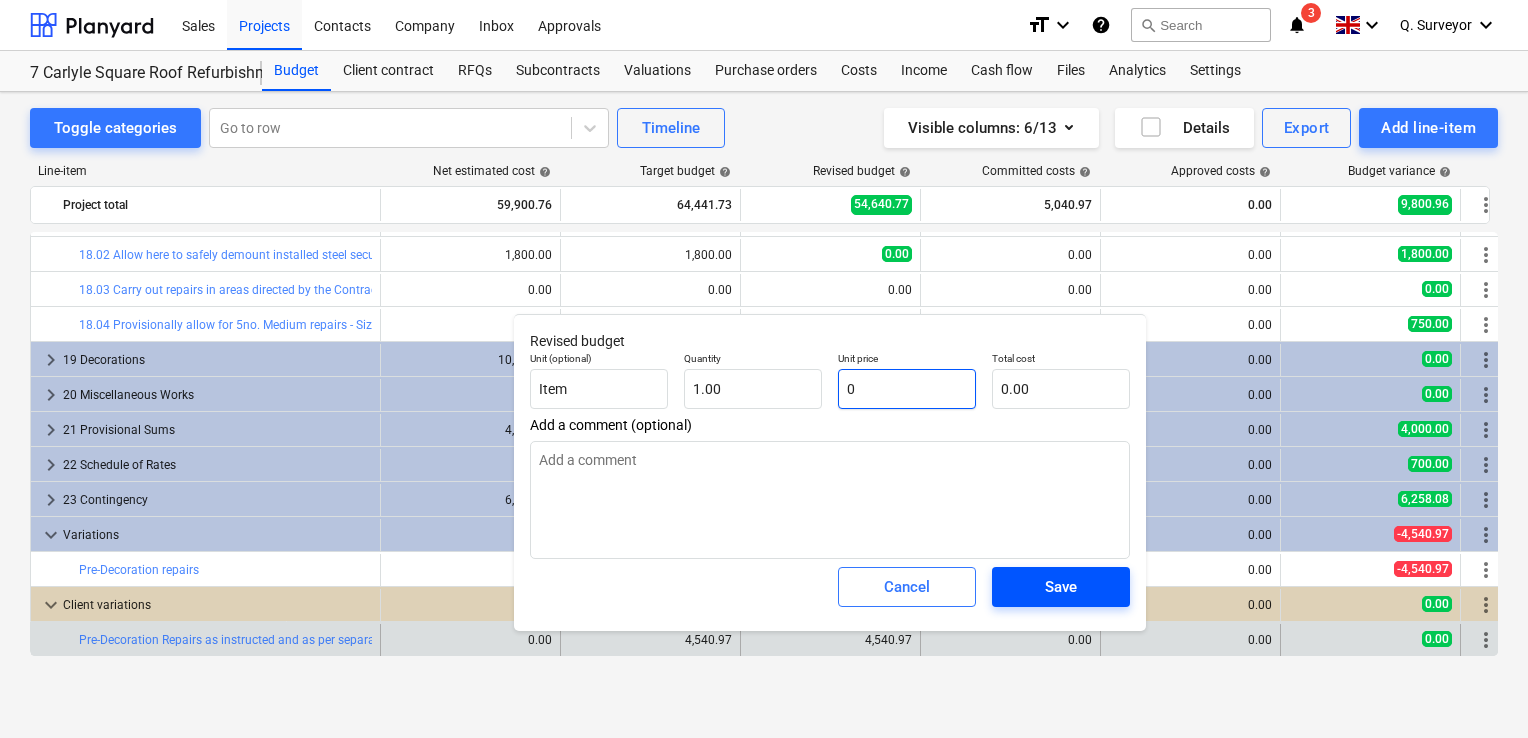 type on "0" 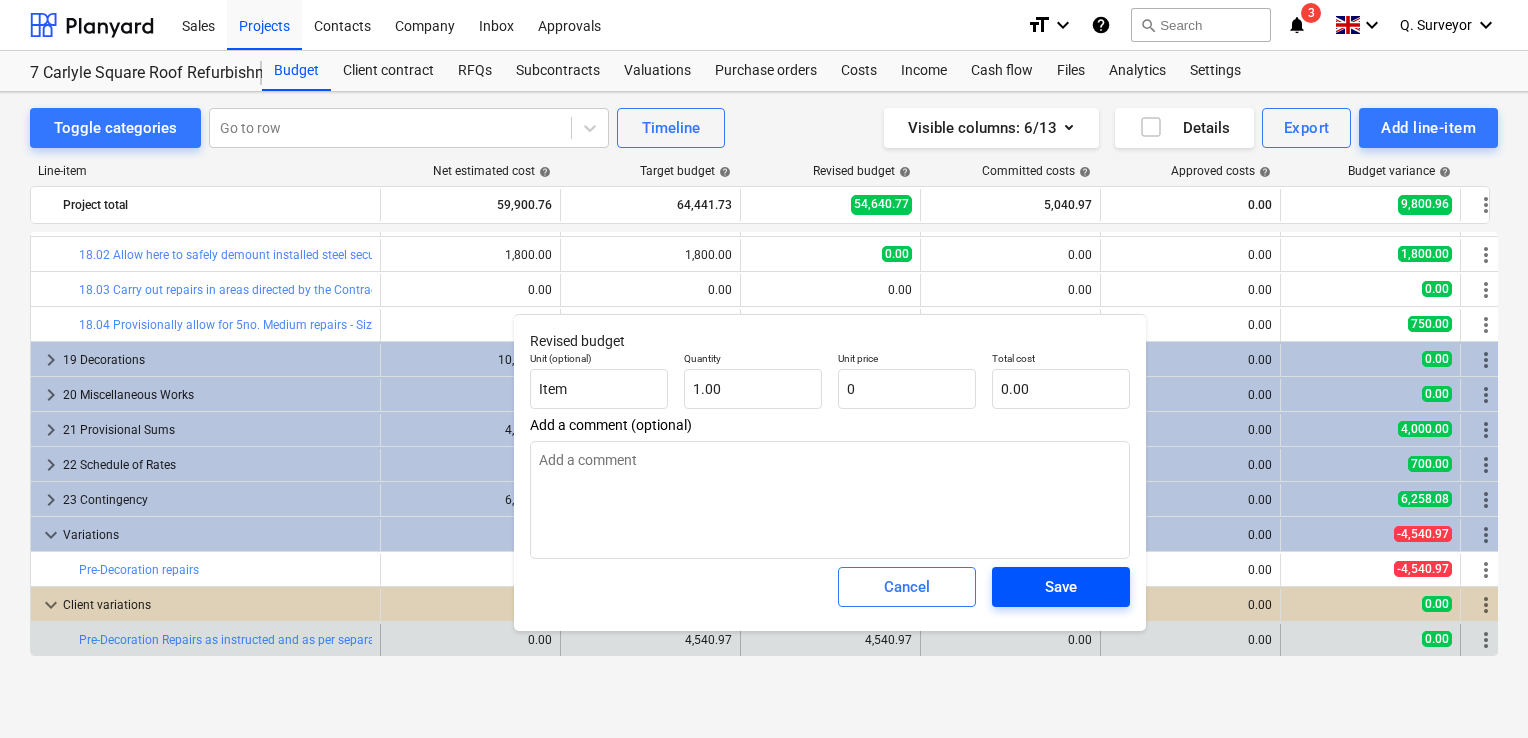 click on "Save" at bounding box center [1061, 587] 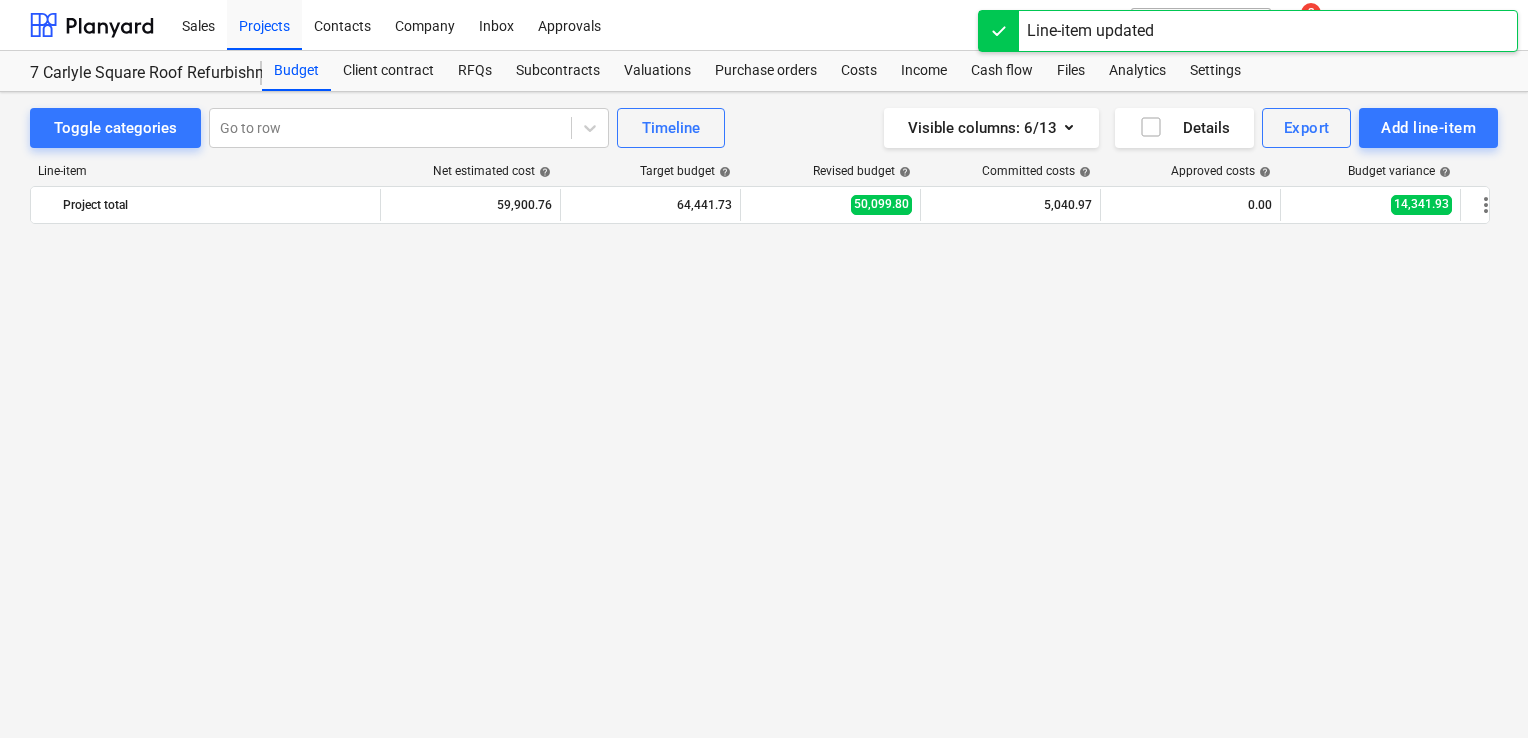 scroll, scrollTop: 1396, scrollLeft: 0, axis: vertical 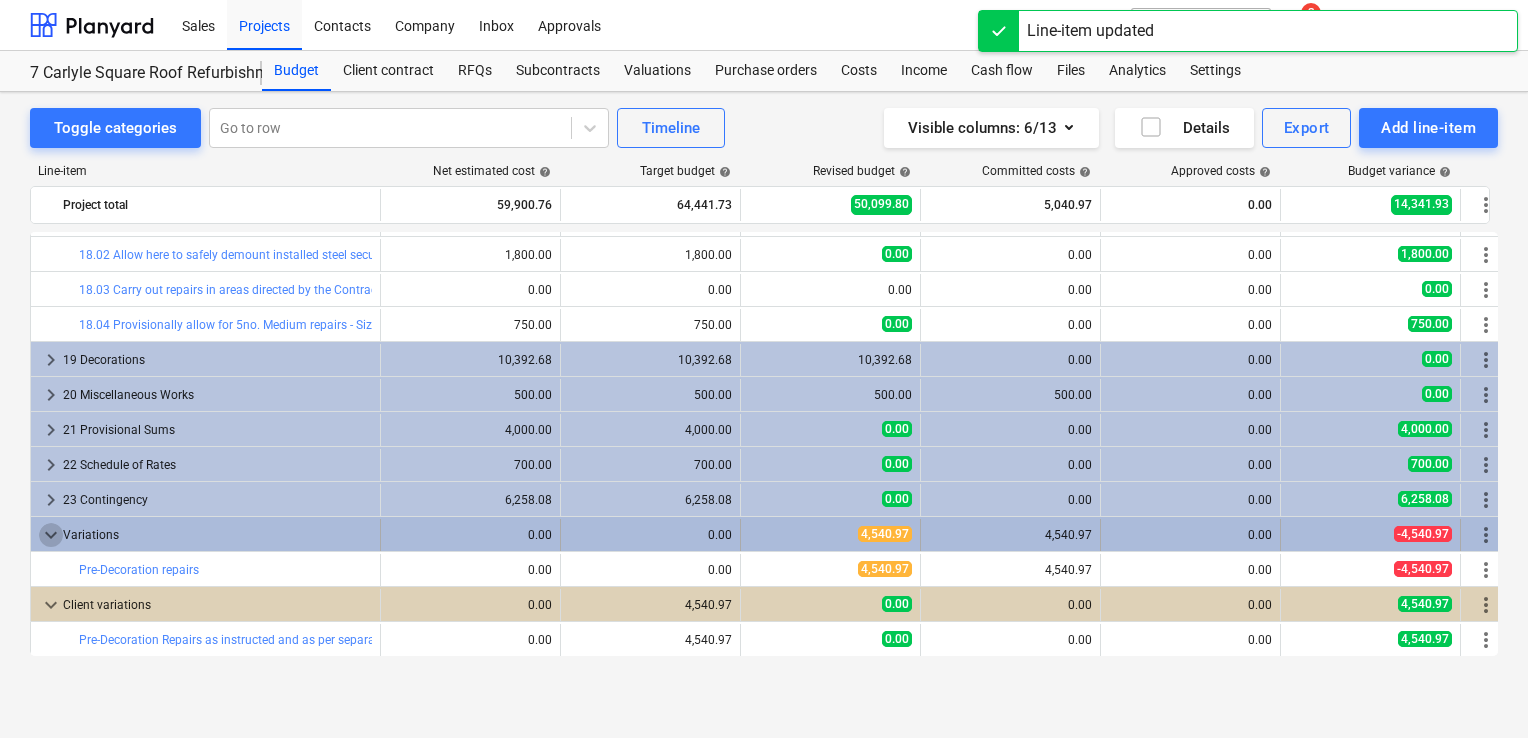 click on "keyboard_arrow_down" at bounding box center (51, 535) 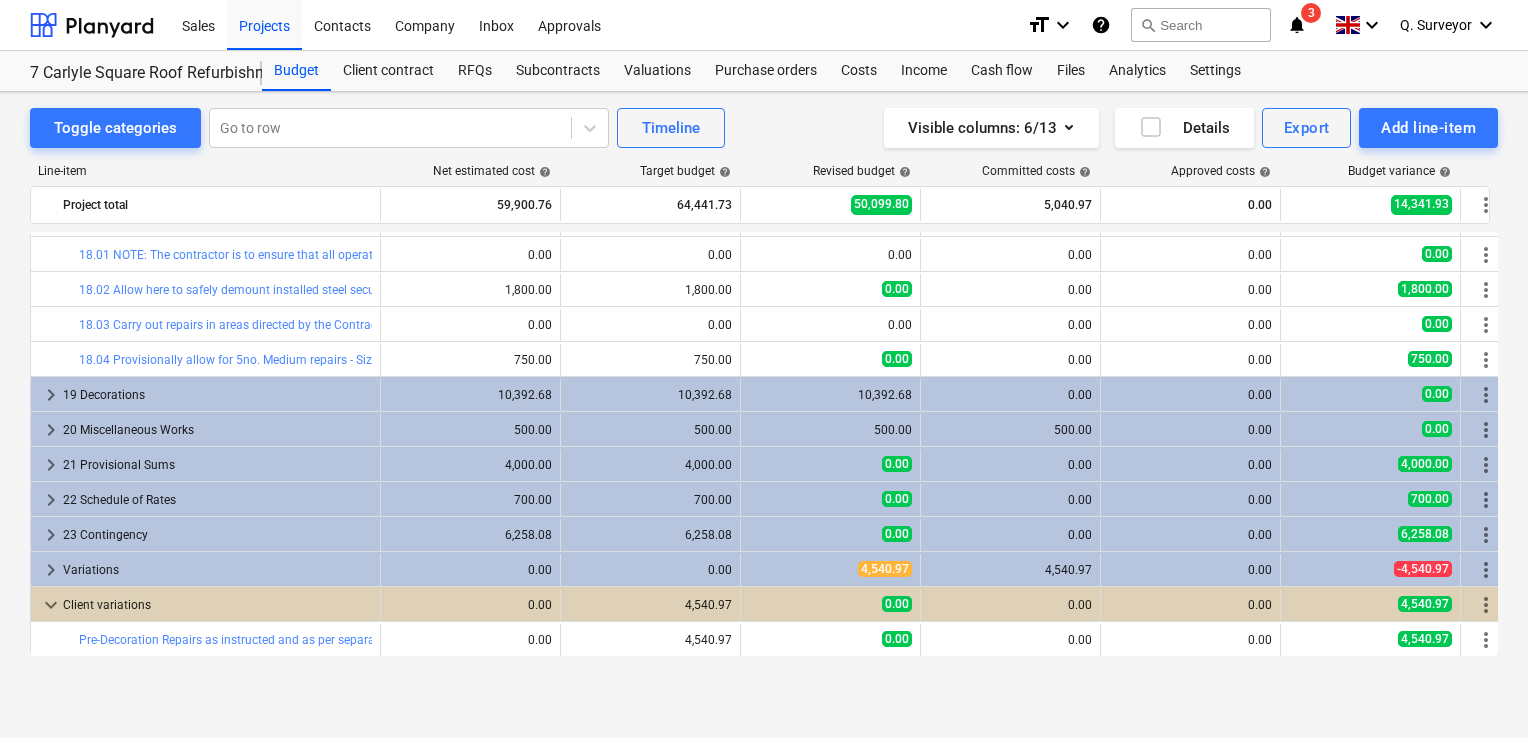 scroll, scrollTop: 1360, scrollLeft: 0, axis: vertical 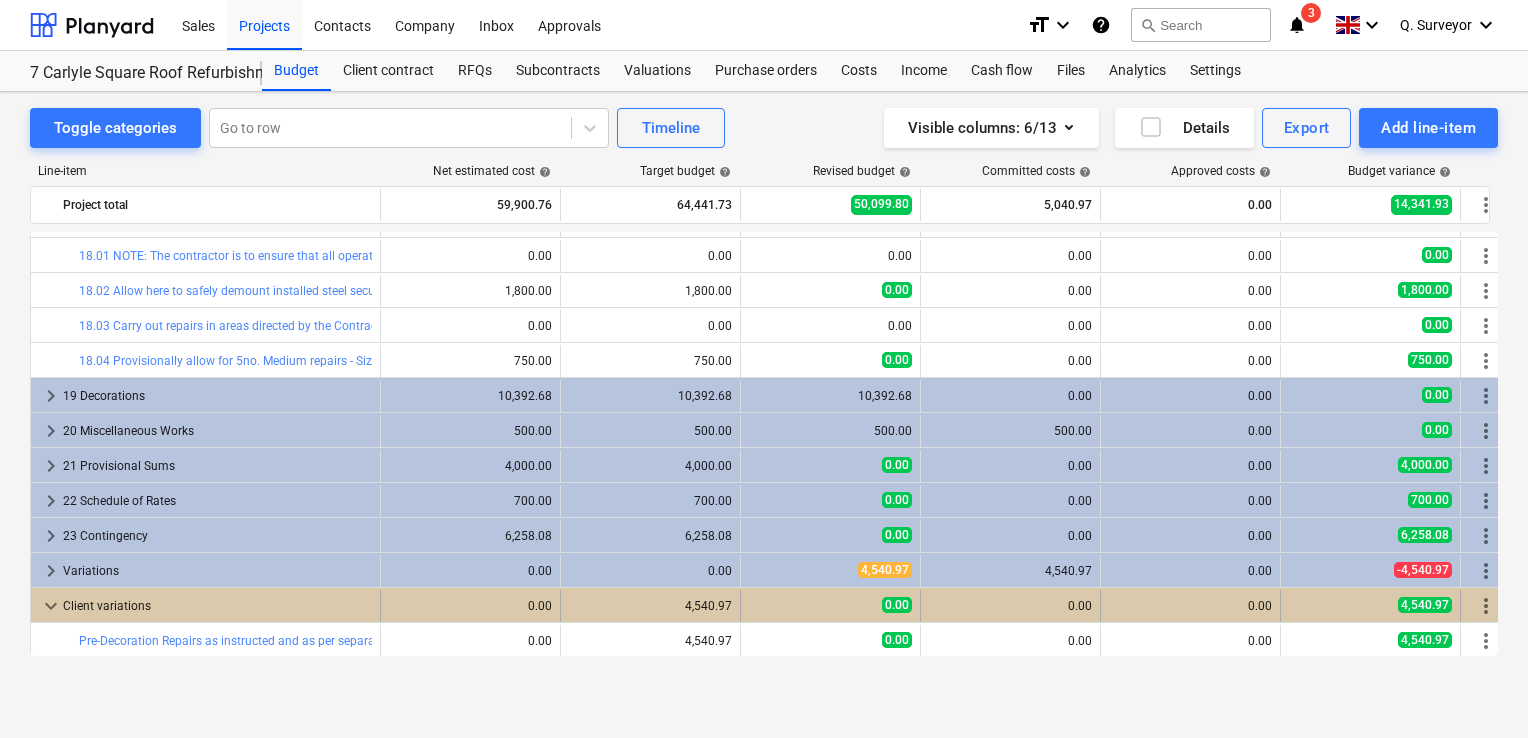 click on "keyboard_arrow_down" at bounding box center [51, 606] 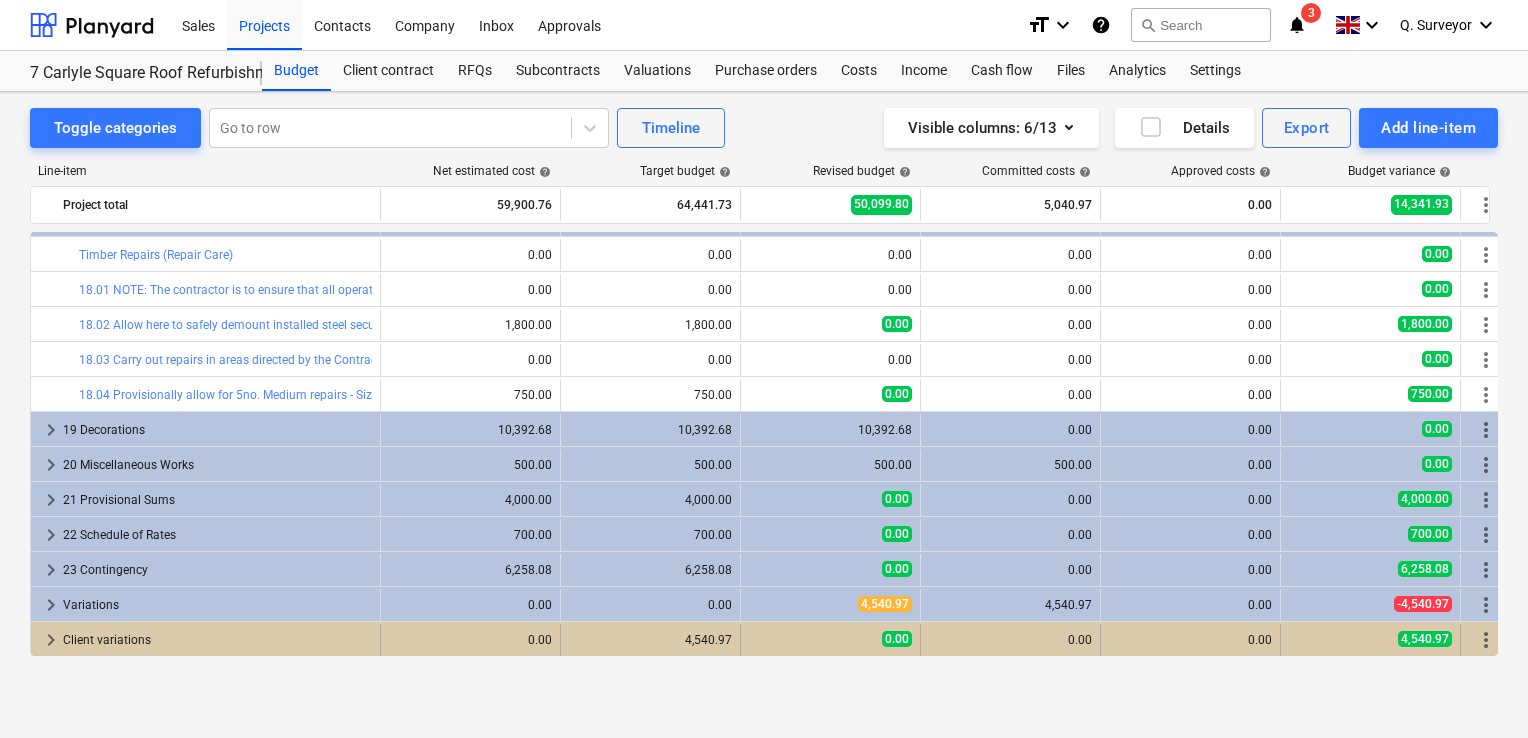 scroll, scrollTop: 1326, scrollLeft: 0, axis: vertical 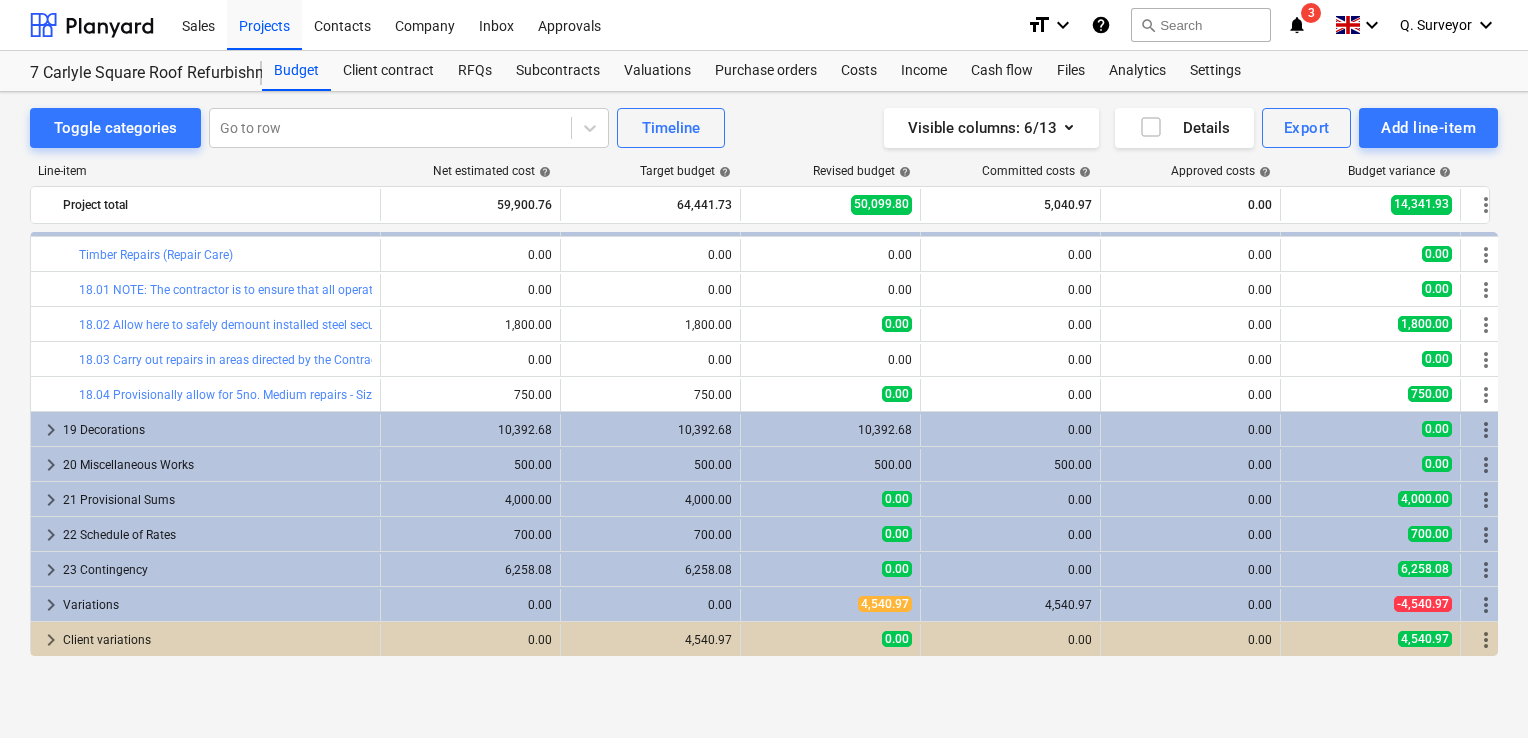 click on "Toggle categories Go to row Timeline Visible columns :   6/13 Details Export Add line-item Line-item Net estimated cost help Target budget help Revised budget help Committed costs help Approved costs help Budget variance help Project total 59,900.76 64,441.73 50,099.80 5,040.97 0.00 14,341.93 more_vert bar_chart  Leadwork edit 0.00 edit 0.00 edit 0.00 0.00 0.00 0.00 more_vert bar_chart 15.14 NOTE: Provisional quantities only. Contractor is to confirm
measurements on site. edit 0.00 edit 0.00 edit 0.00 0.00 0.00 0.00 more_vert bar_chart 15.15 The Contractor is to remove all lead flashing to the parapet wall and
chimney stacks, and discard appropriately from site. edit 0.00 edit 0.00 edit 0.00 0.00 0.00 0.00 more_vert bar_chart 15.16 Supply and fit with new Code 4 lead flashing, in accordance with NBS Section H71/454,472. edit 0.00 edit 0.00 edit 0.00 0.00 0.00 0.00 more_vert bar_chart 15.17 Supply and fit step flashing to parapet wall. edit 490.00 edit 490.00 edit 776.75 0.00 0.00 -286.75 more_vert bar_chart" at bounding box center [764, 394] 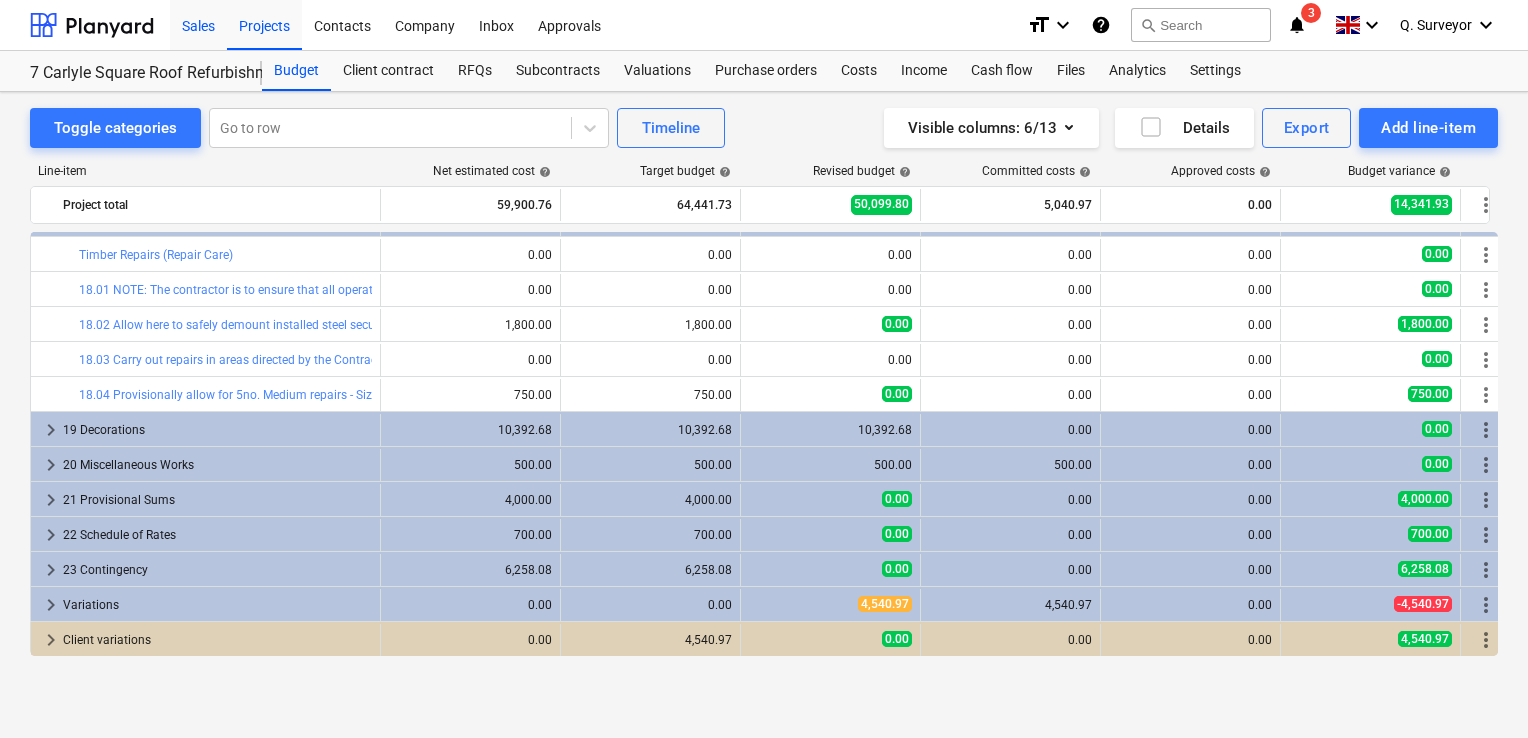 click on "Sales" at bounding box center (198, 24) 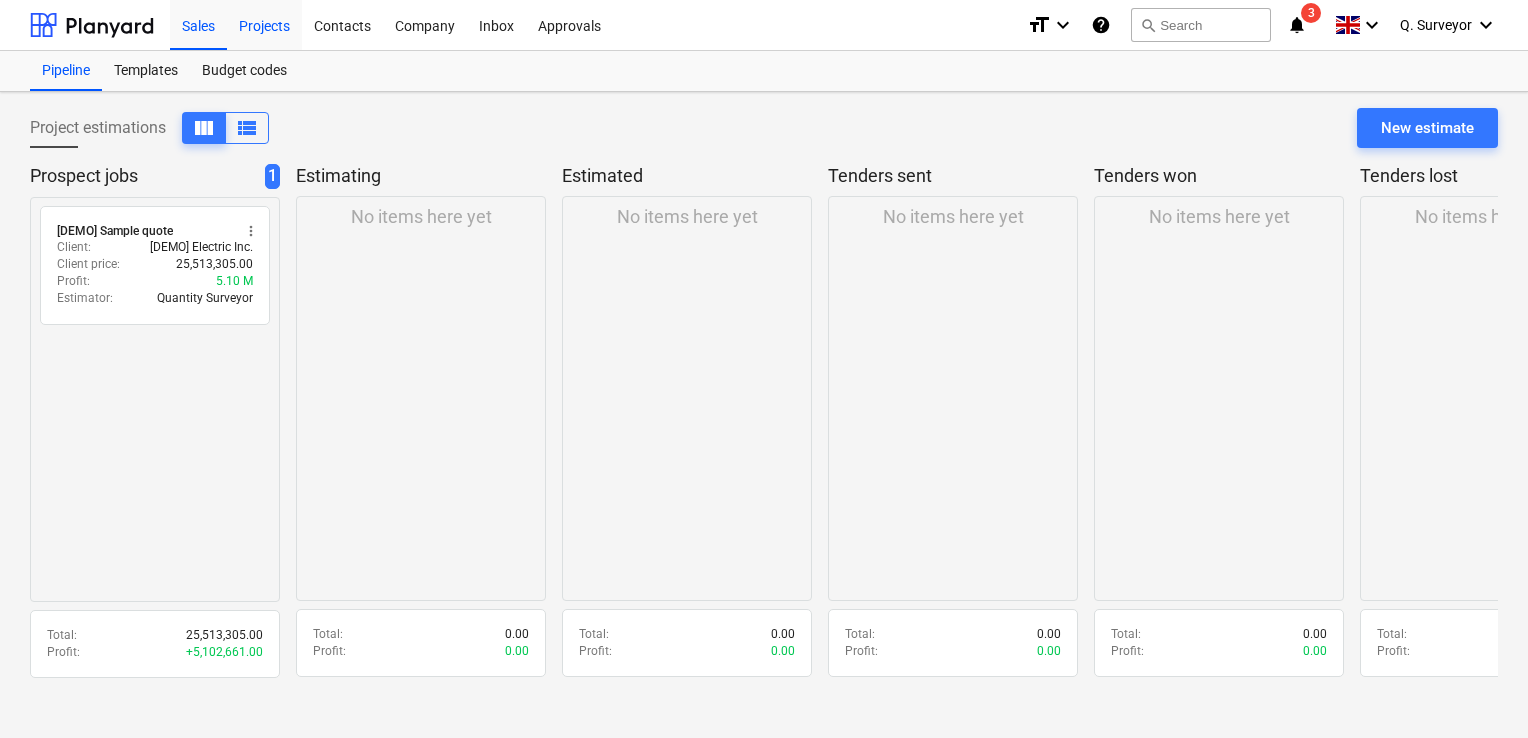 click on "Projects" at bounding box center [264, 24] 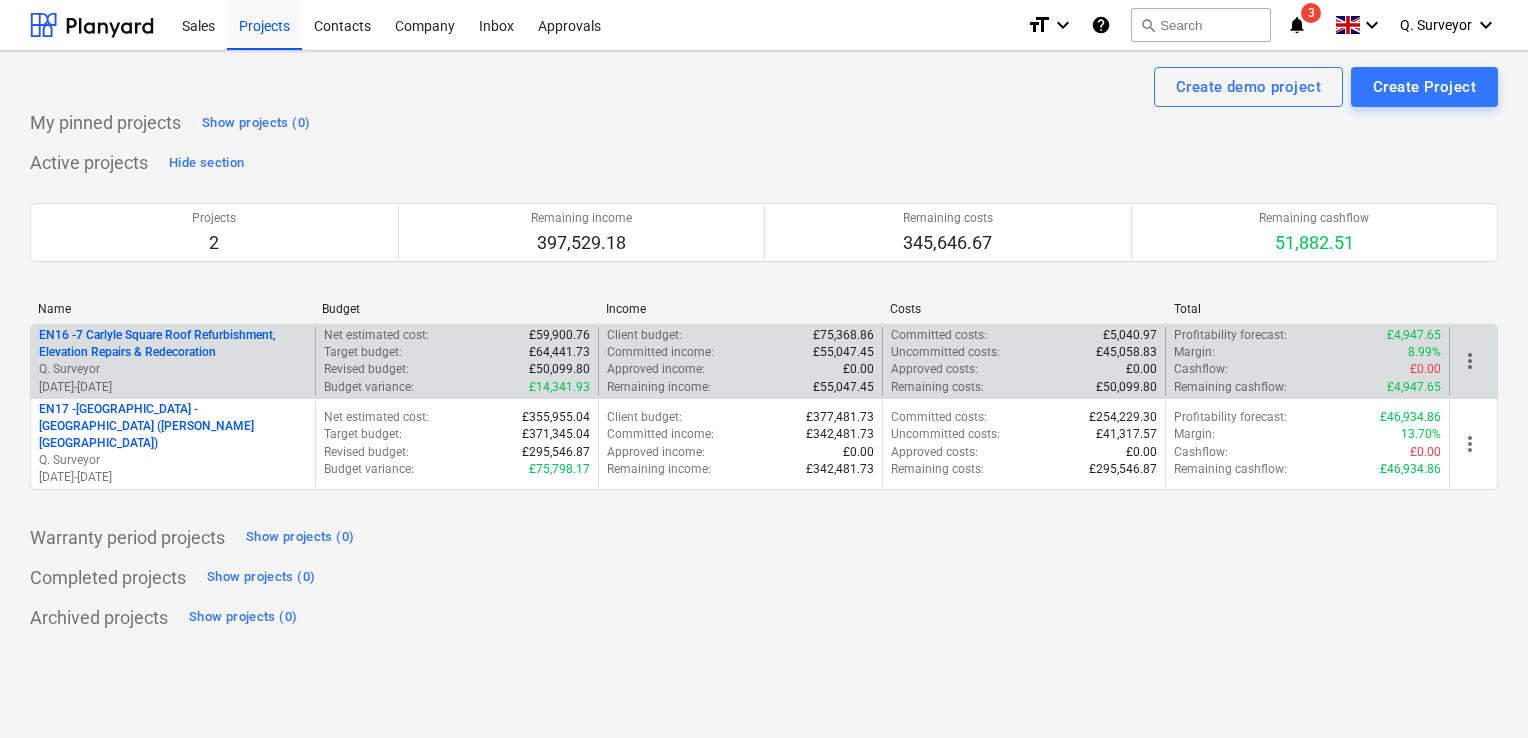click on "EN16 -  7 Carlyle Square Roof Refurbishment, Elevation Repairs & Redecoration" at bounding box center [173, 344] 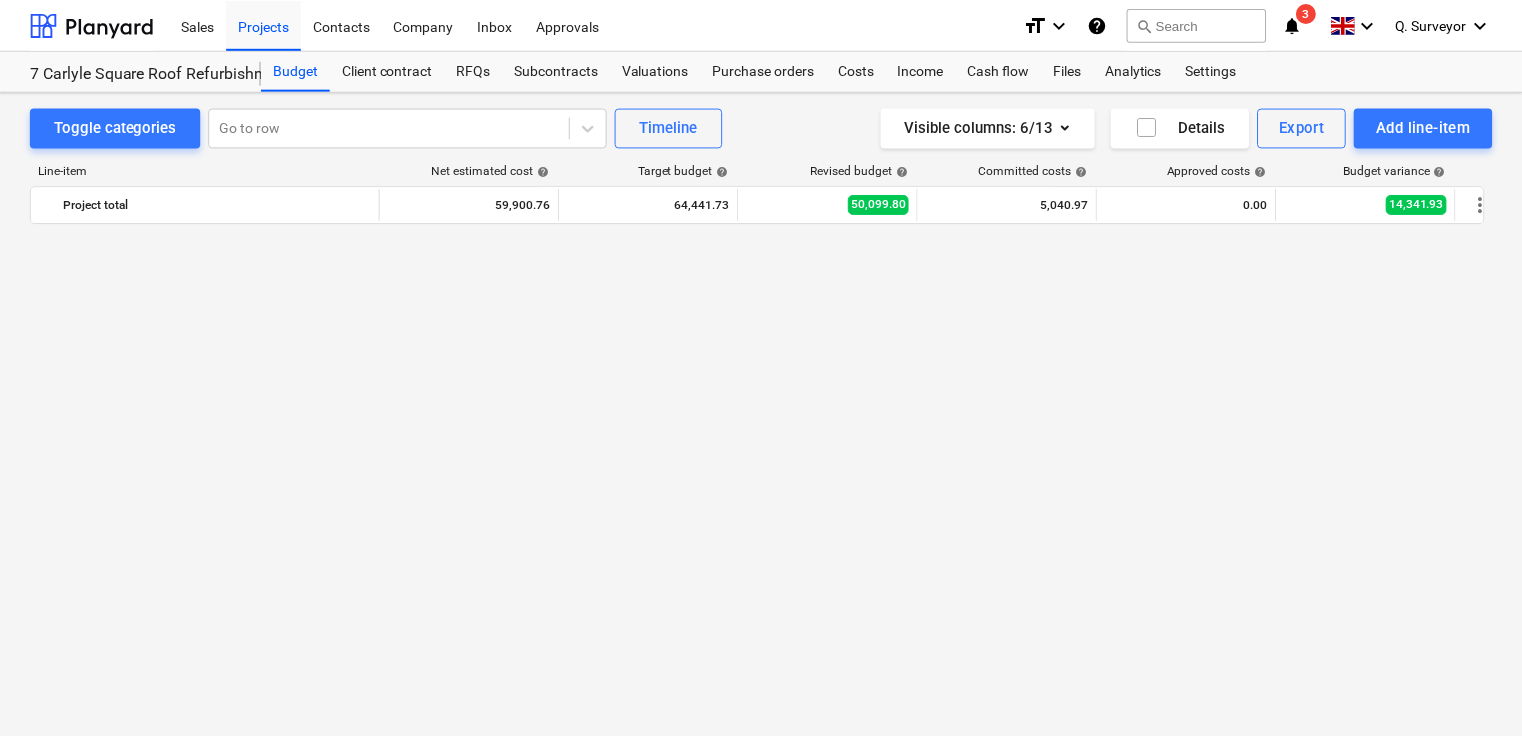 scroll, scrollTop: 1326, scrollLeft: 0, axis: vertical 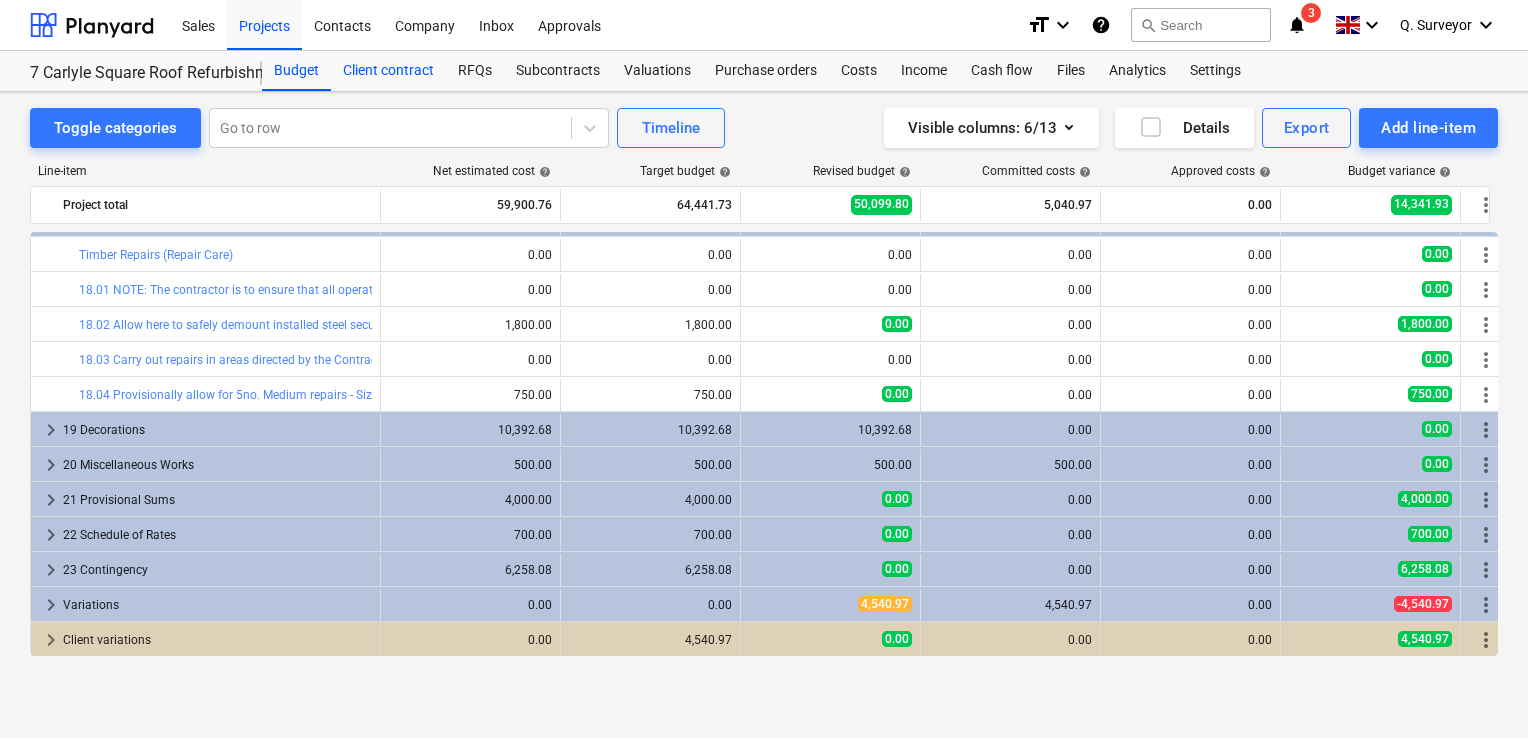 click on "Client contract" at bounding box center (388, 71) 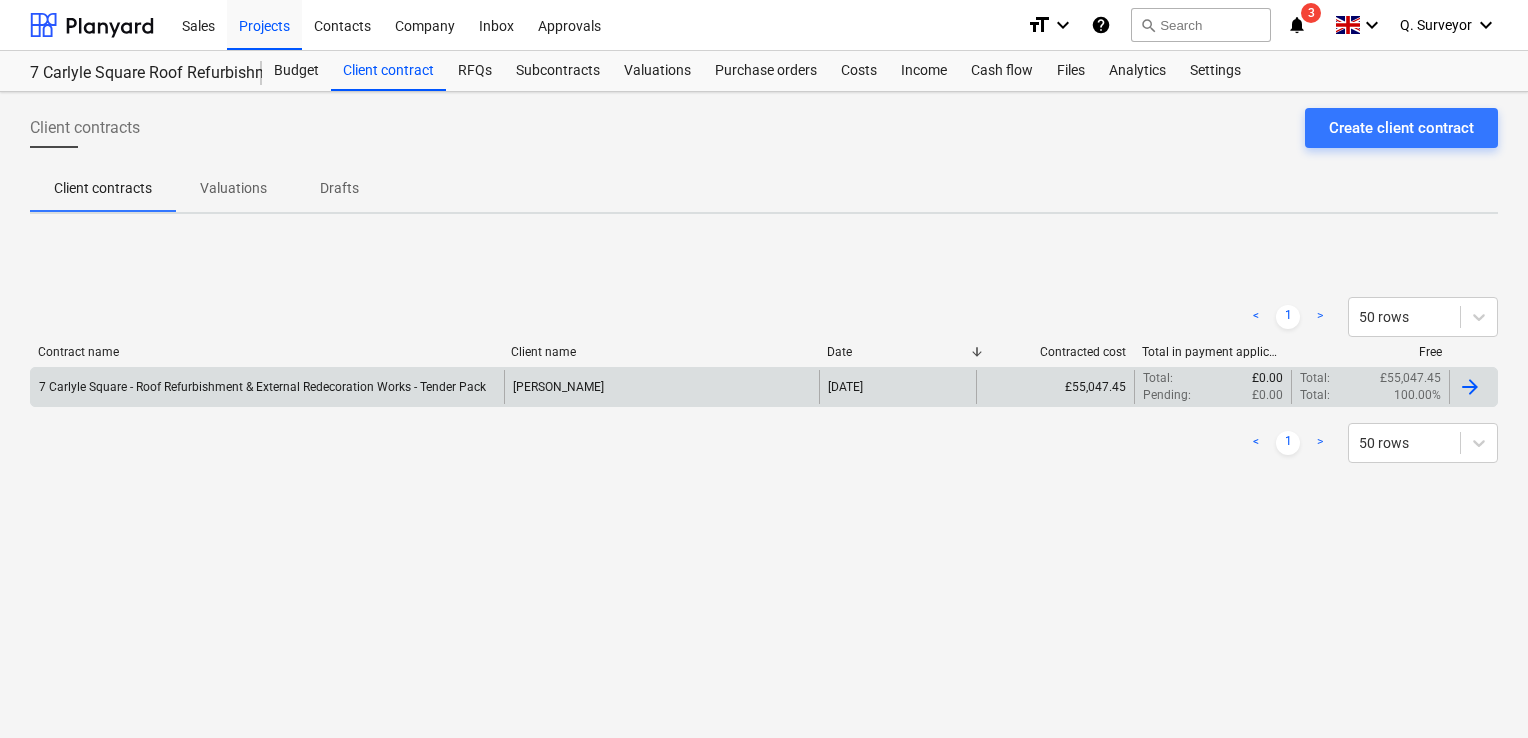 click on "7 Carlyle Square - Roof Refurbishment & External Redecoration Works - Tender Pack" at bounding box center [267, 387] 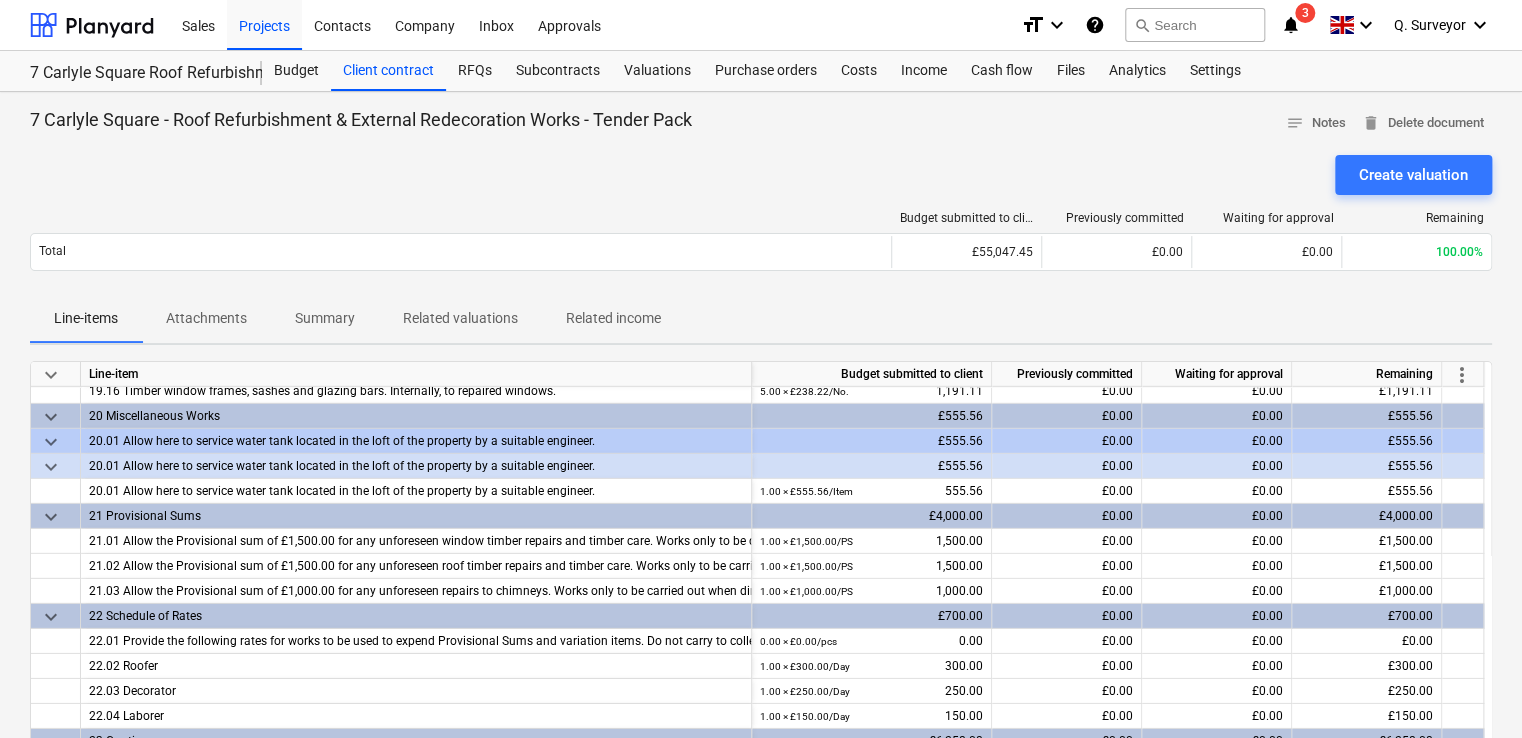 scroll, scrollTop: 3108, scrollLeft: 0, axis: vertical 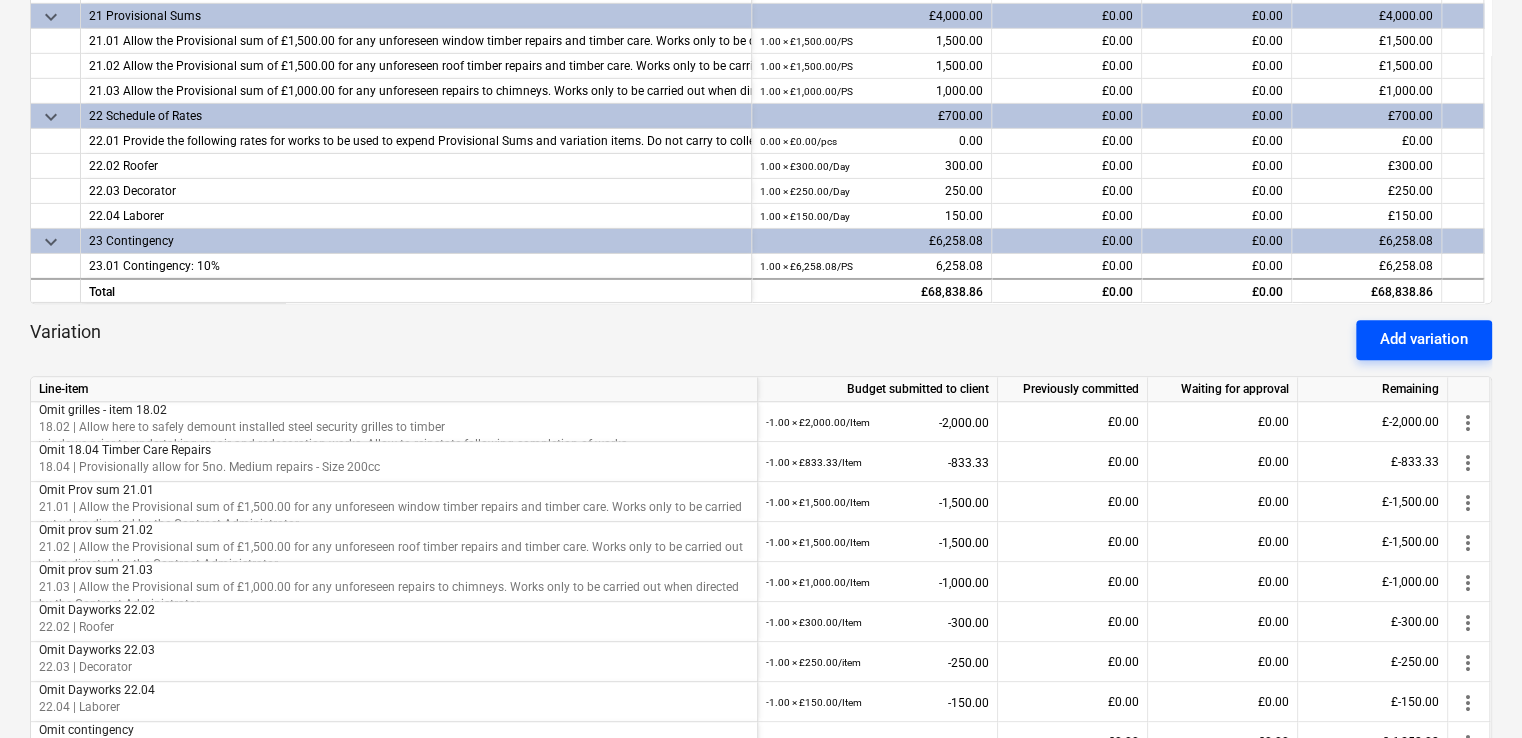 click on "Add variation" at bounding box center [1424, 339] 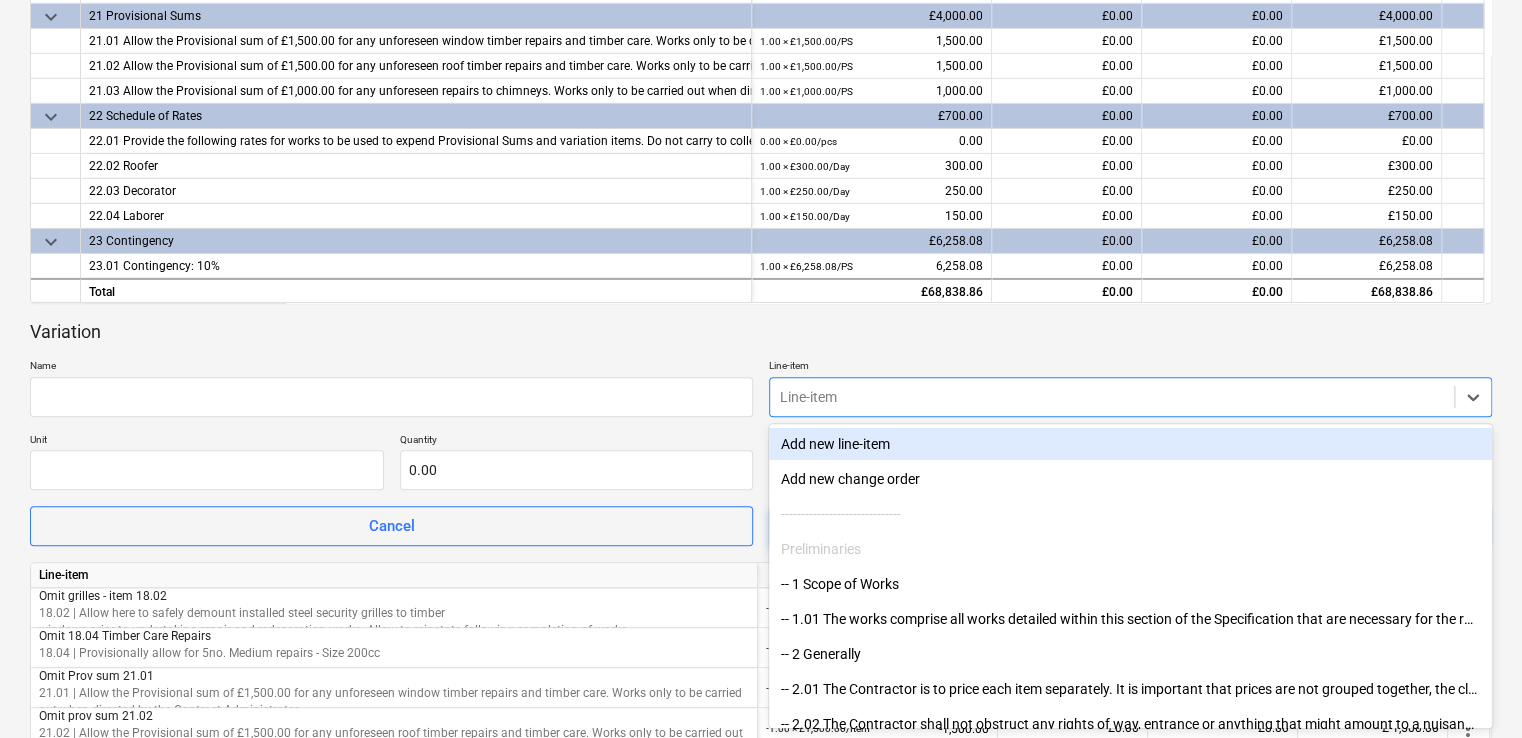 click at bounding box center [1112, 397] 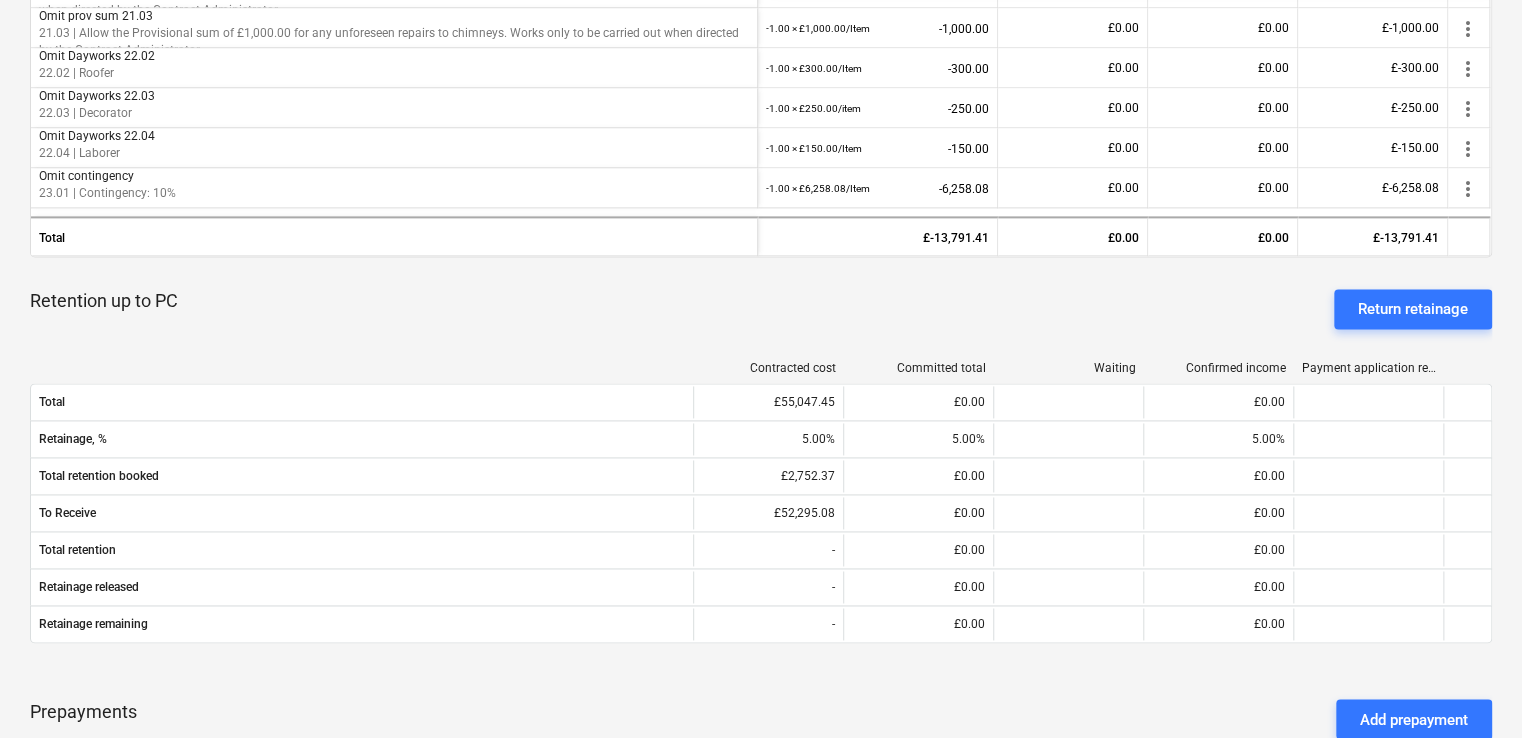 scroll, scrollTop: 900, scrollLeft: 0, axis: vertical 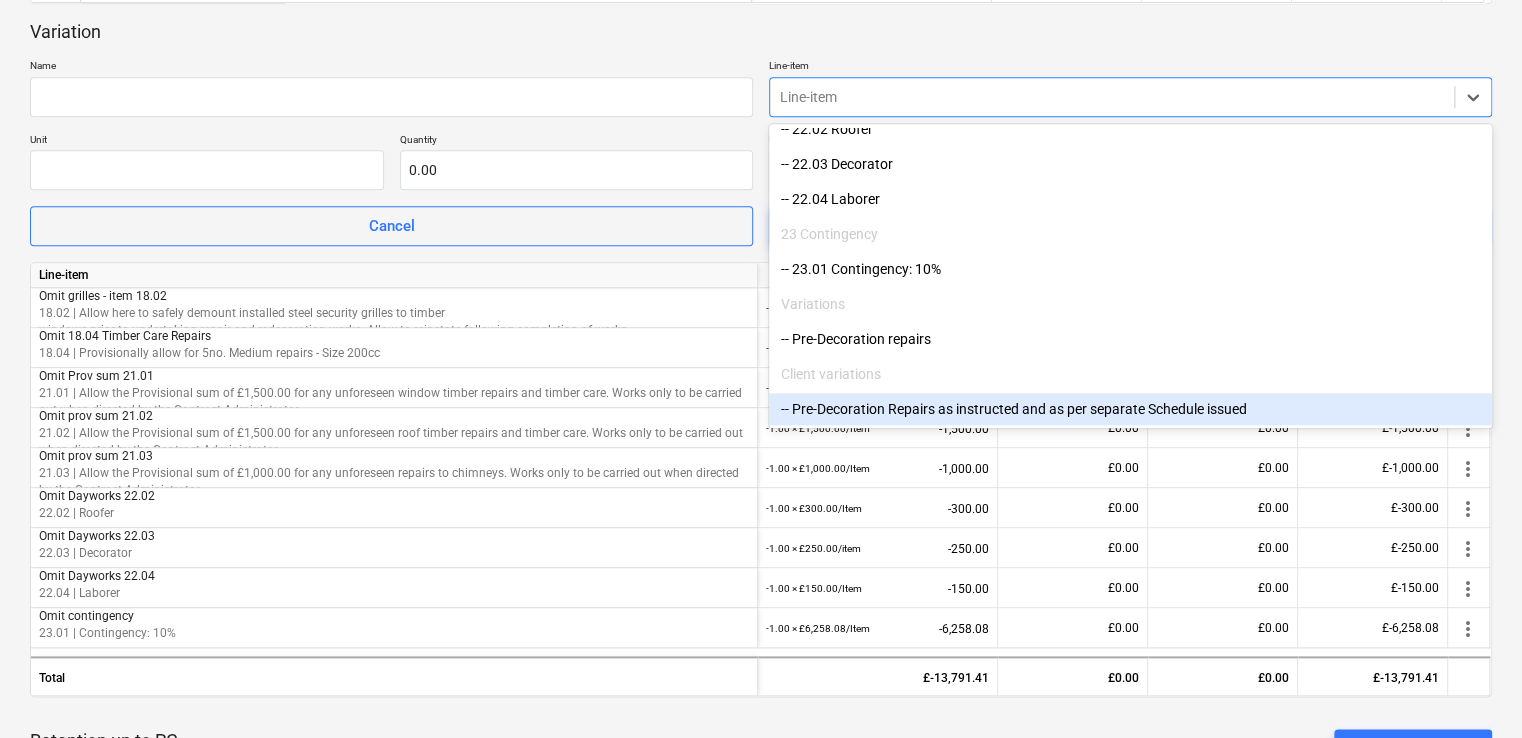 click on "--   Pre-Decoration Repairs as instructed and as per separate Schedule issued" at bounding box center (1130, 409) 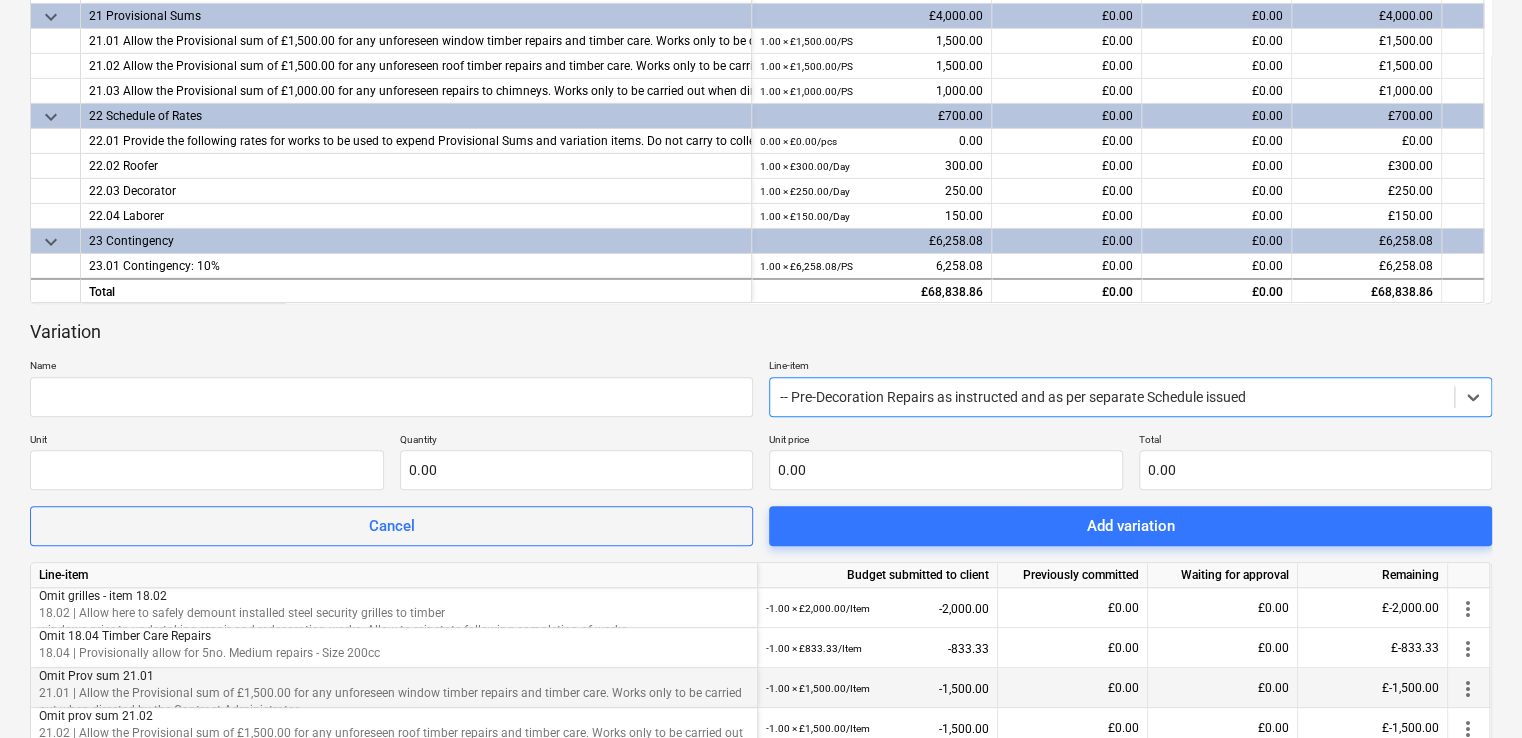 scroll, scrollTop: 500, scrollLeft: 0, axis: vertical 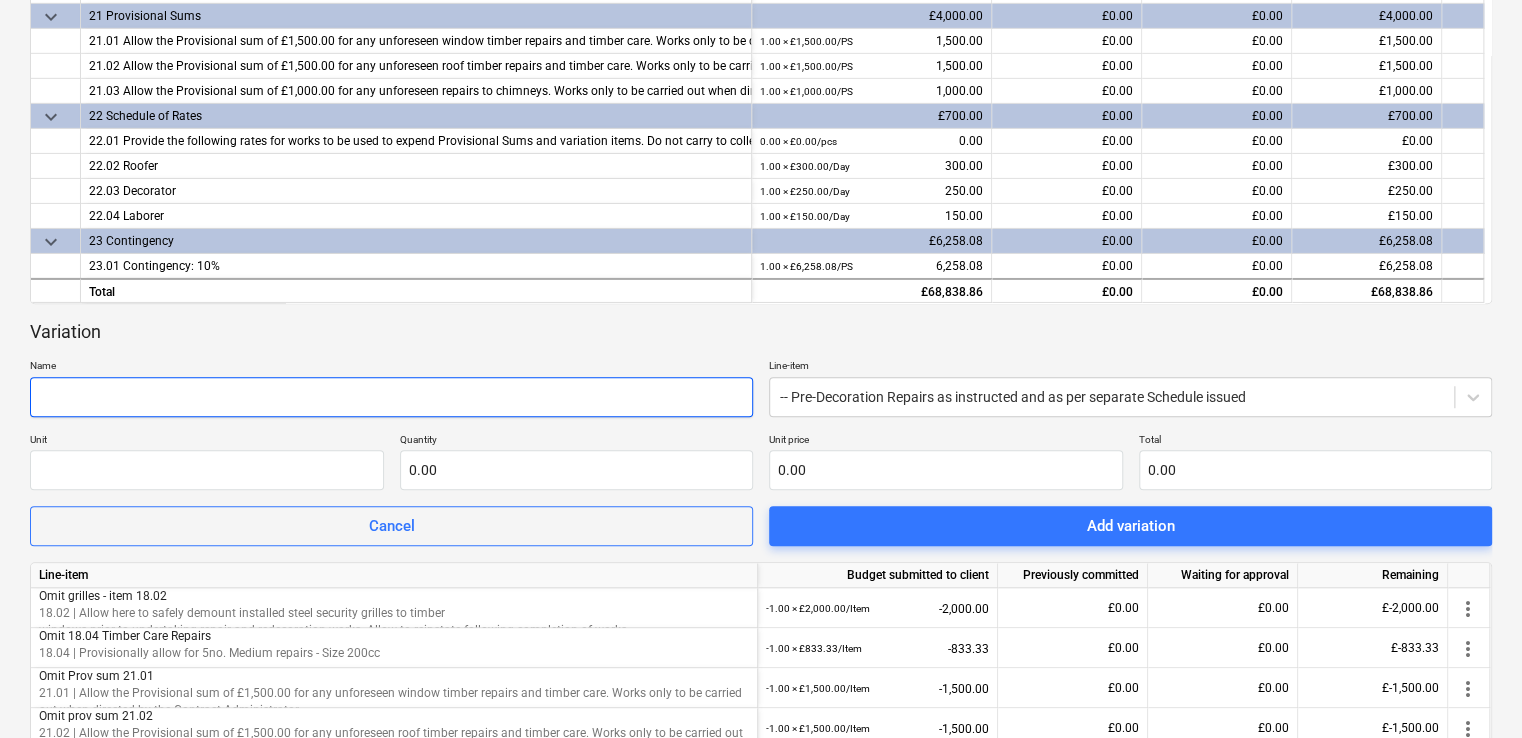 click at bounding box center (391, 397) 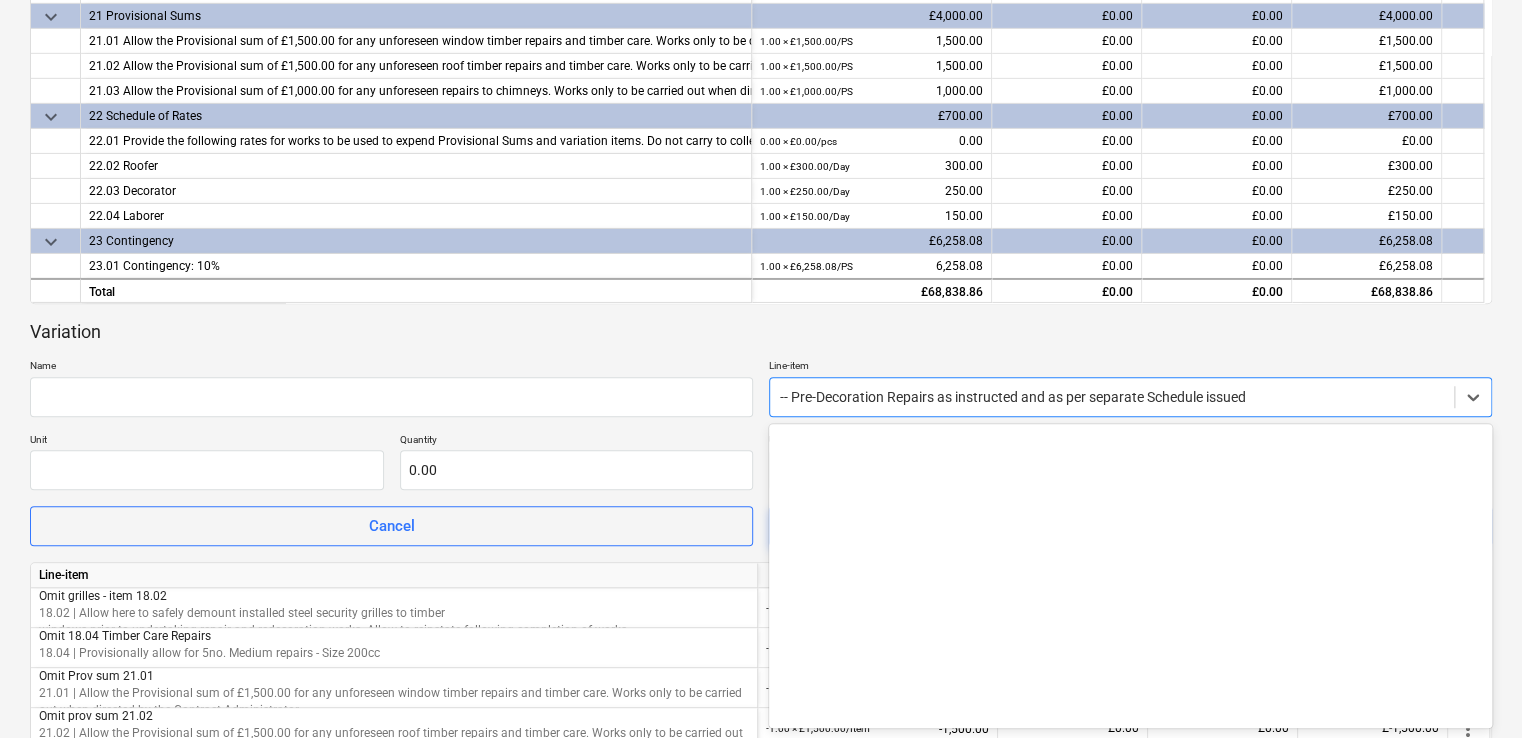 click at bounding box center (1112, 397) 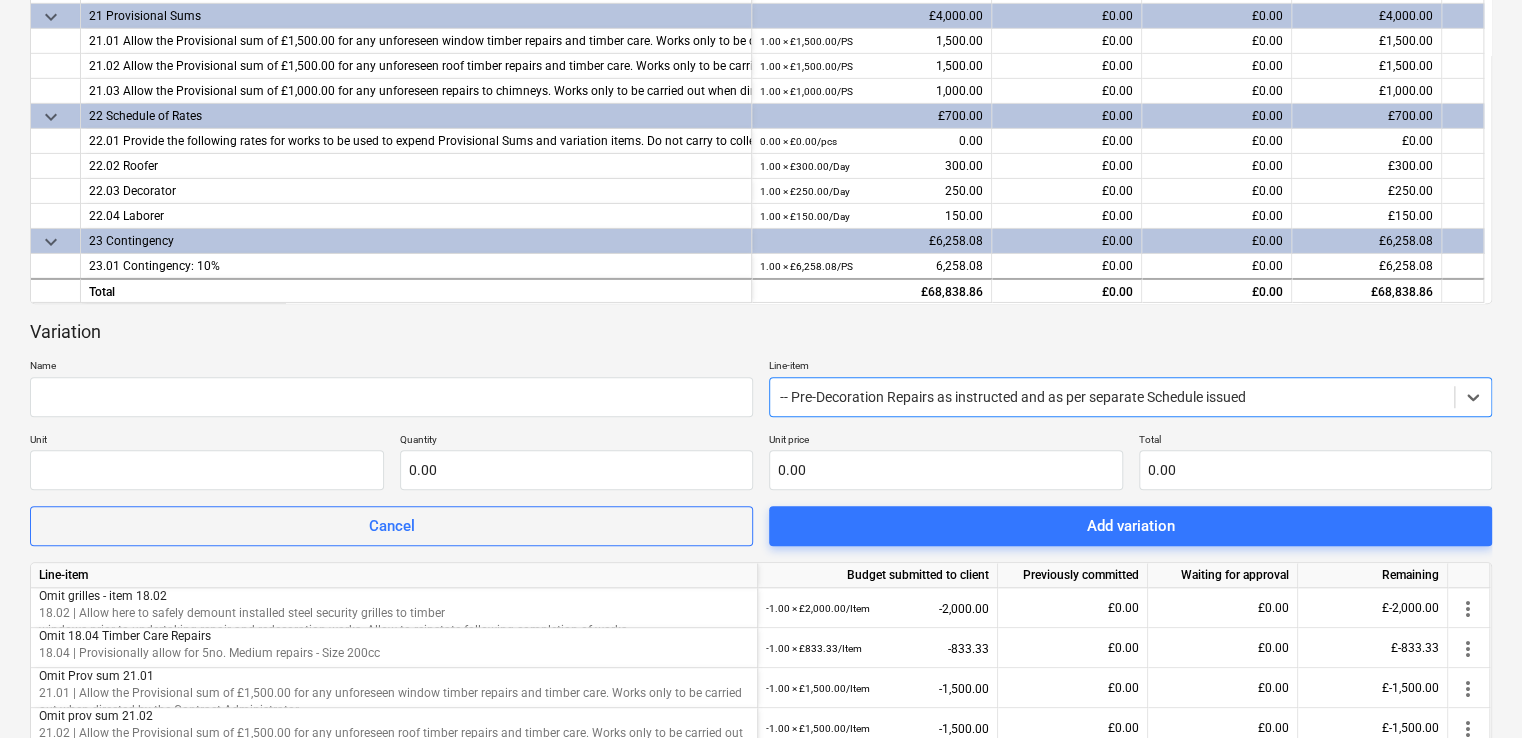 drag, startPoint x: 796, startPoint y: 395, endPoint x: 1084, endPoint y: 382, distance: 288.29324 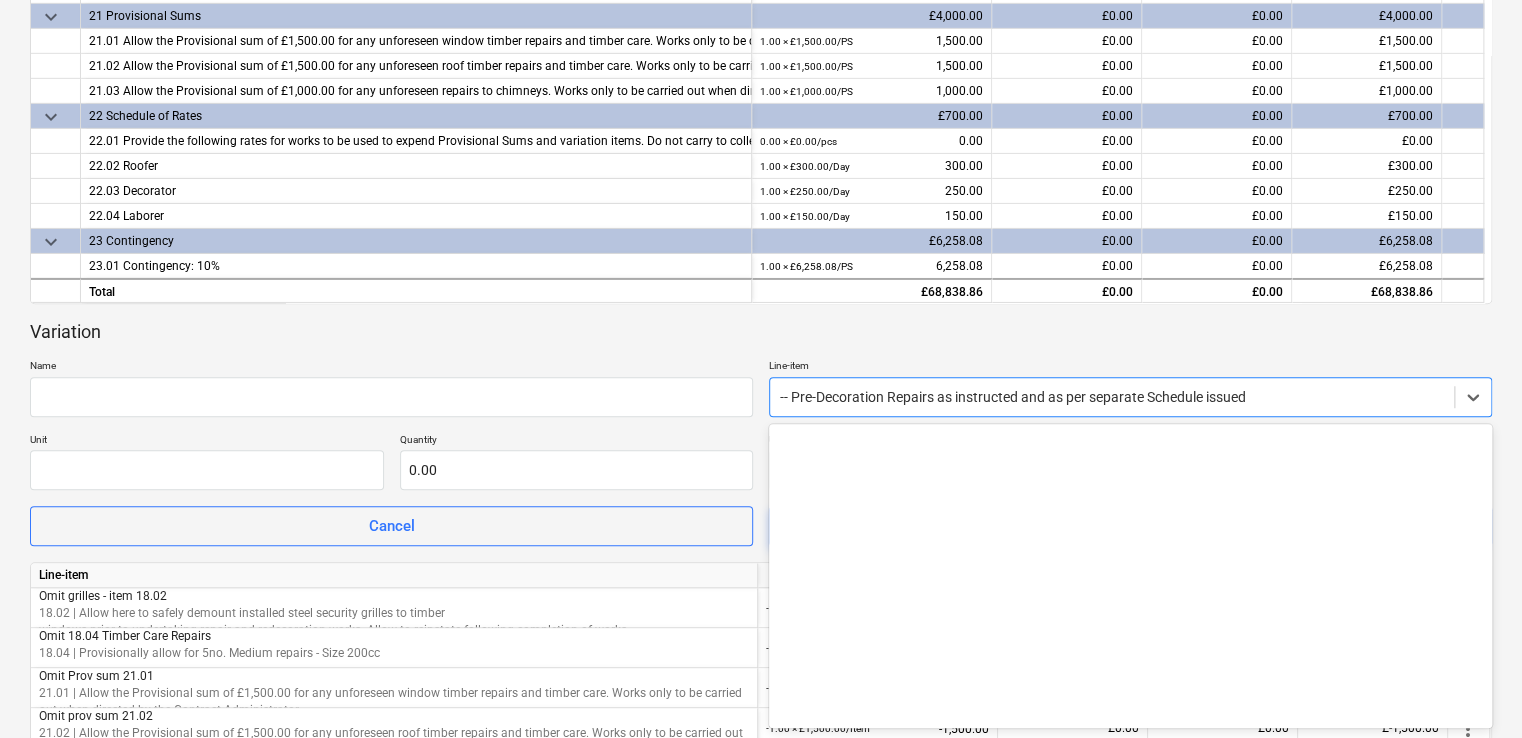 scroll, scrollTop: 4915, scrollLeft: 0, axis: vertical 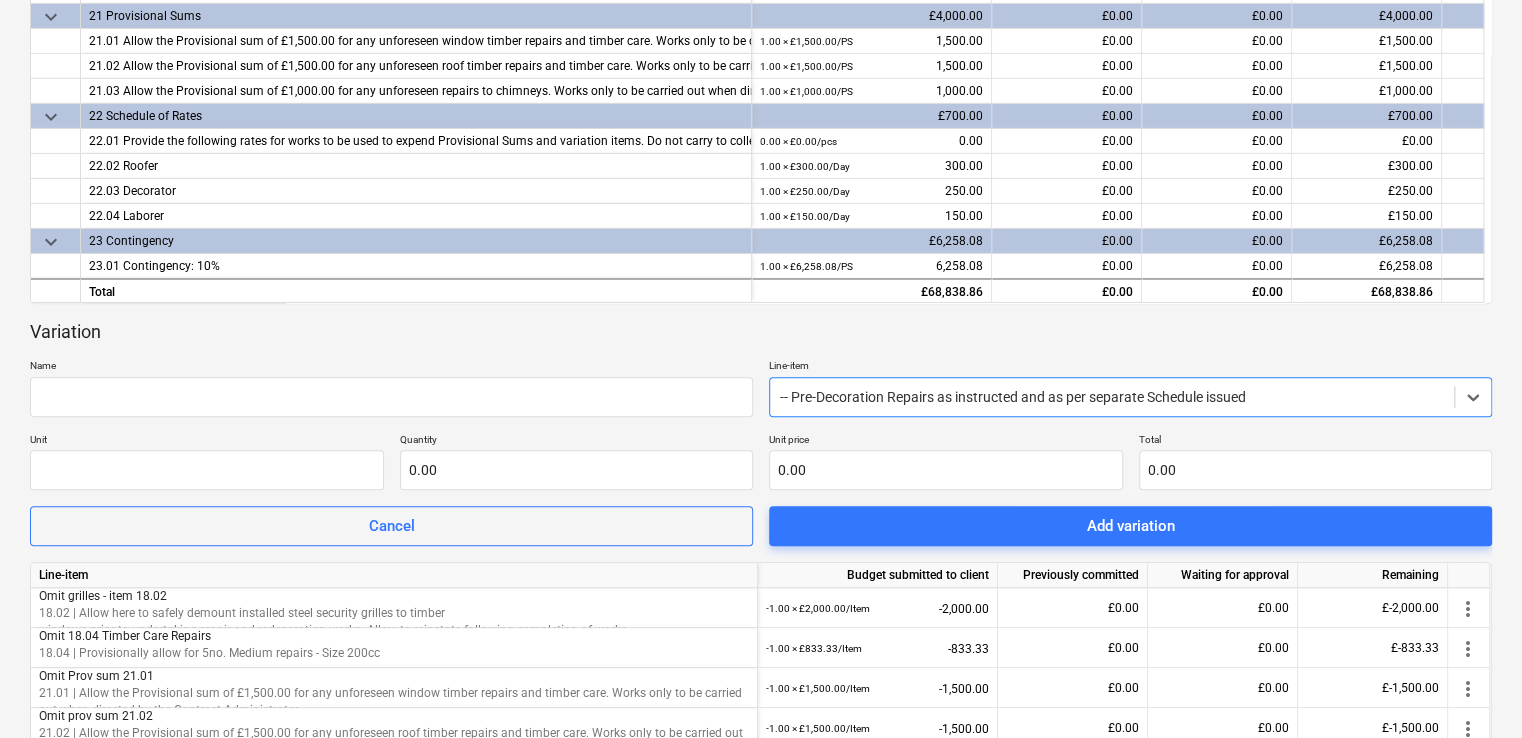 drag, startPoint x: 1283, startPoint y: 398, endPoint x: 820, endPoint y: 402, distance: 463.01727 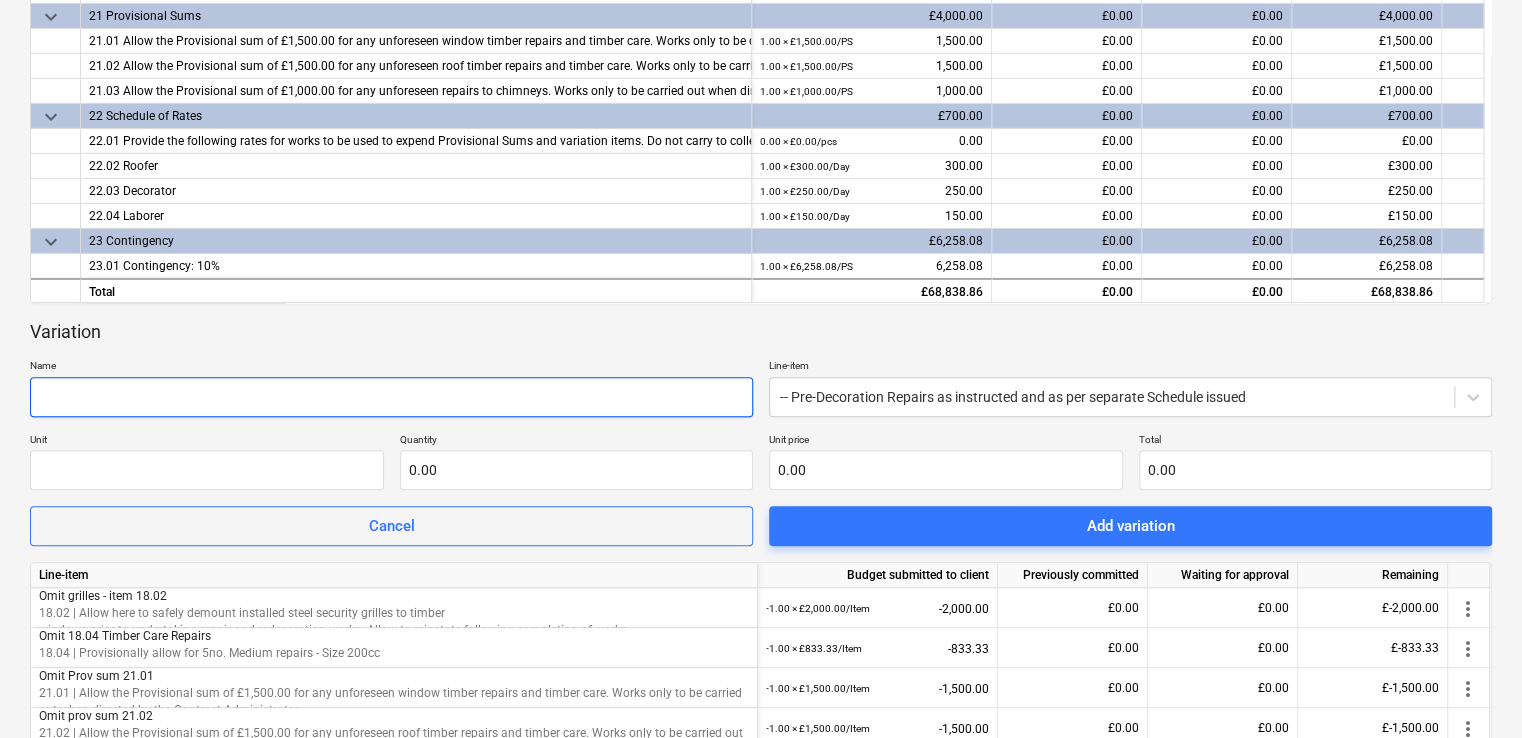 click at bounding box center [391, 397] 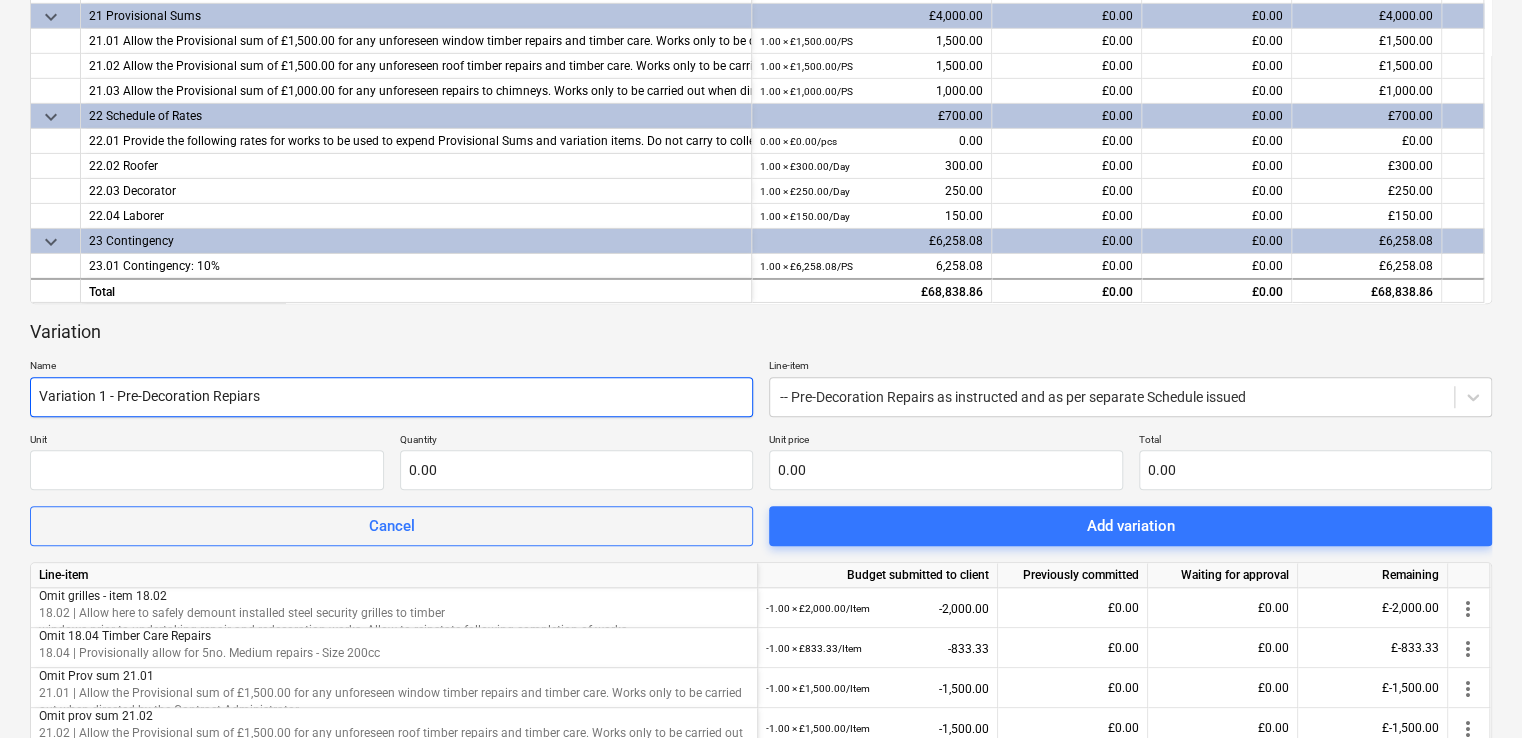 click on "Variation 1 - Pre-Decoration Repiars" at bounding box center (391, 397) 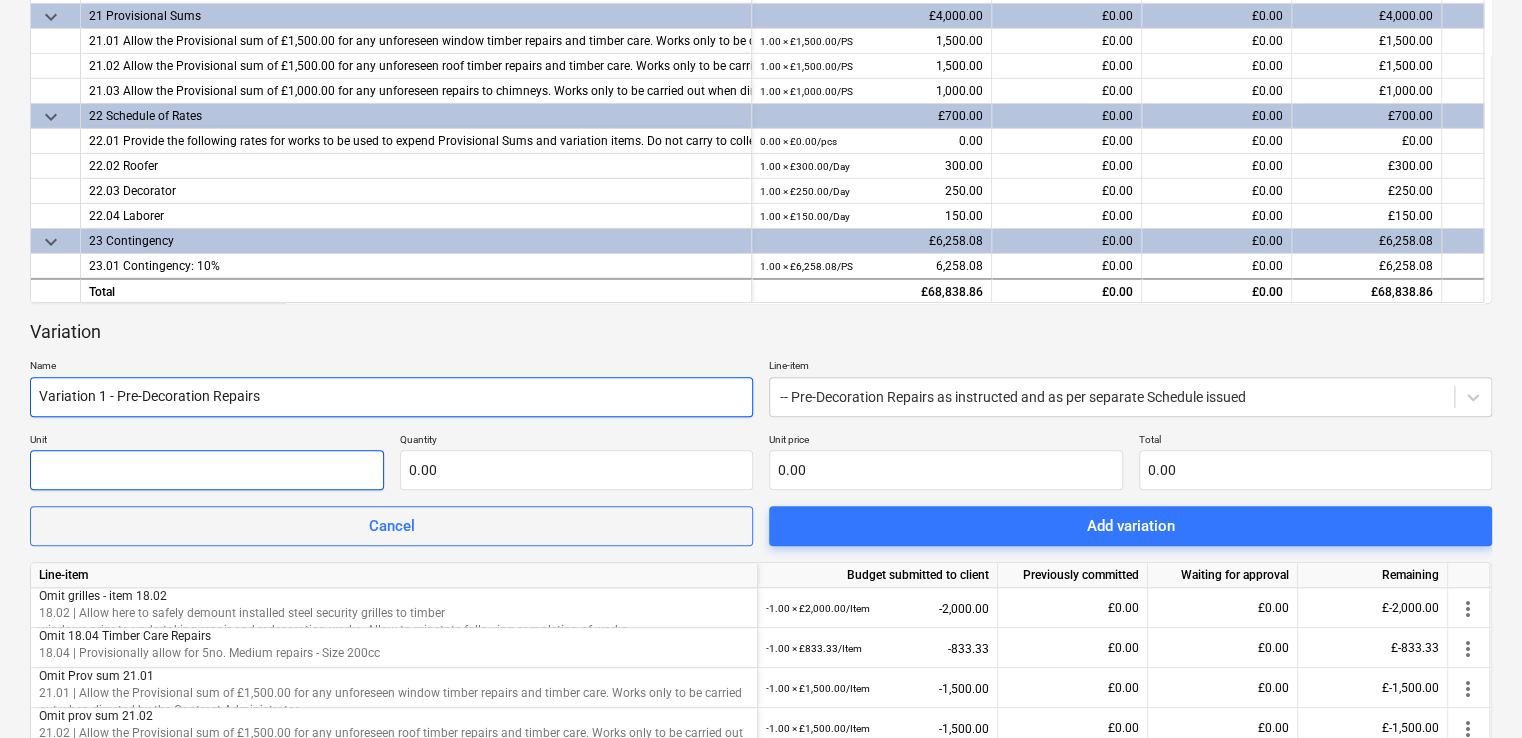 type on "Variation 1 - Pre-Decoration Repairs" 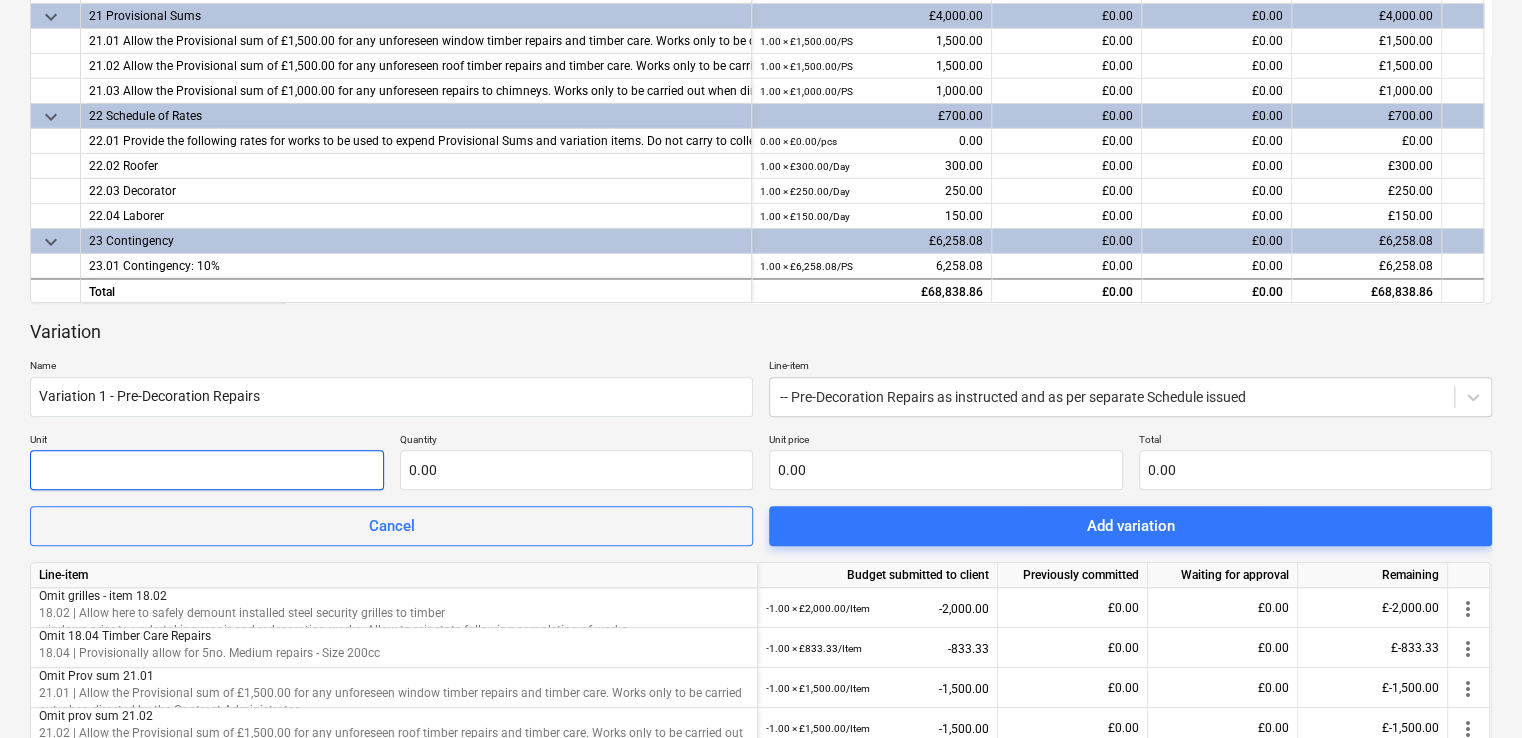 click at bounding box center (207, 470) 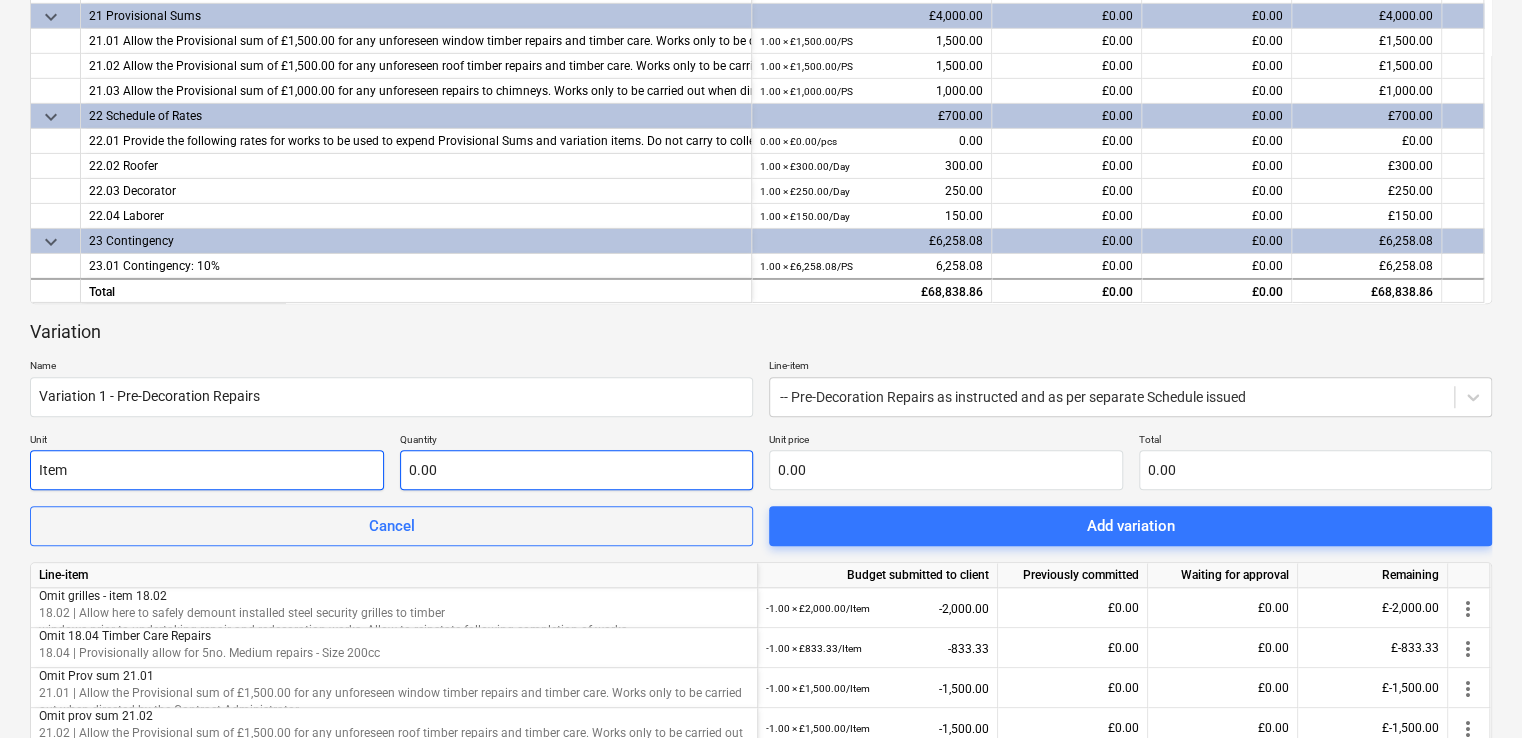 type on "Item" 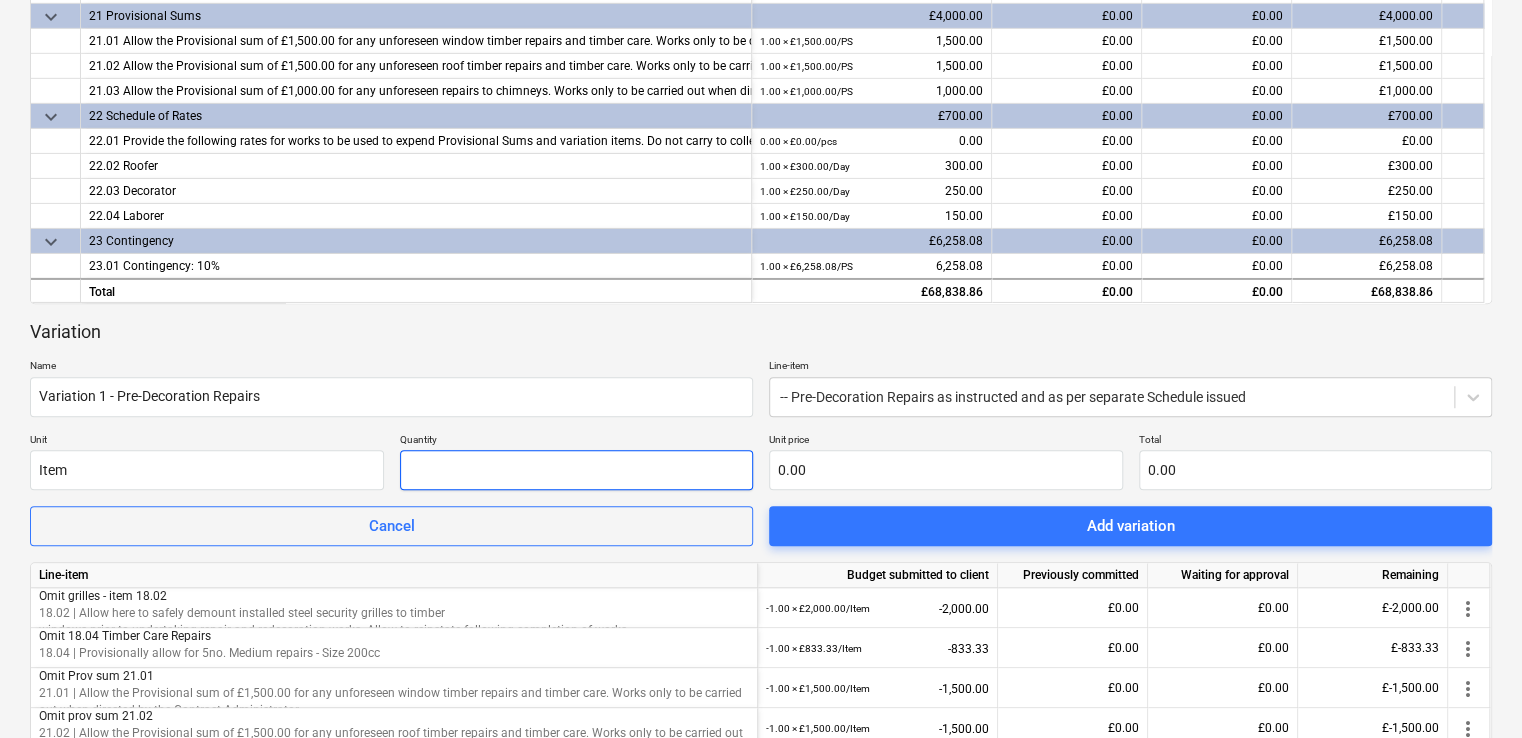 click at bounding box center [577, 470] 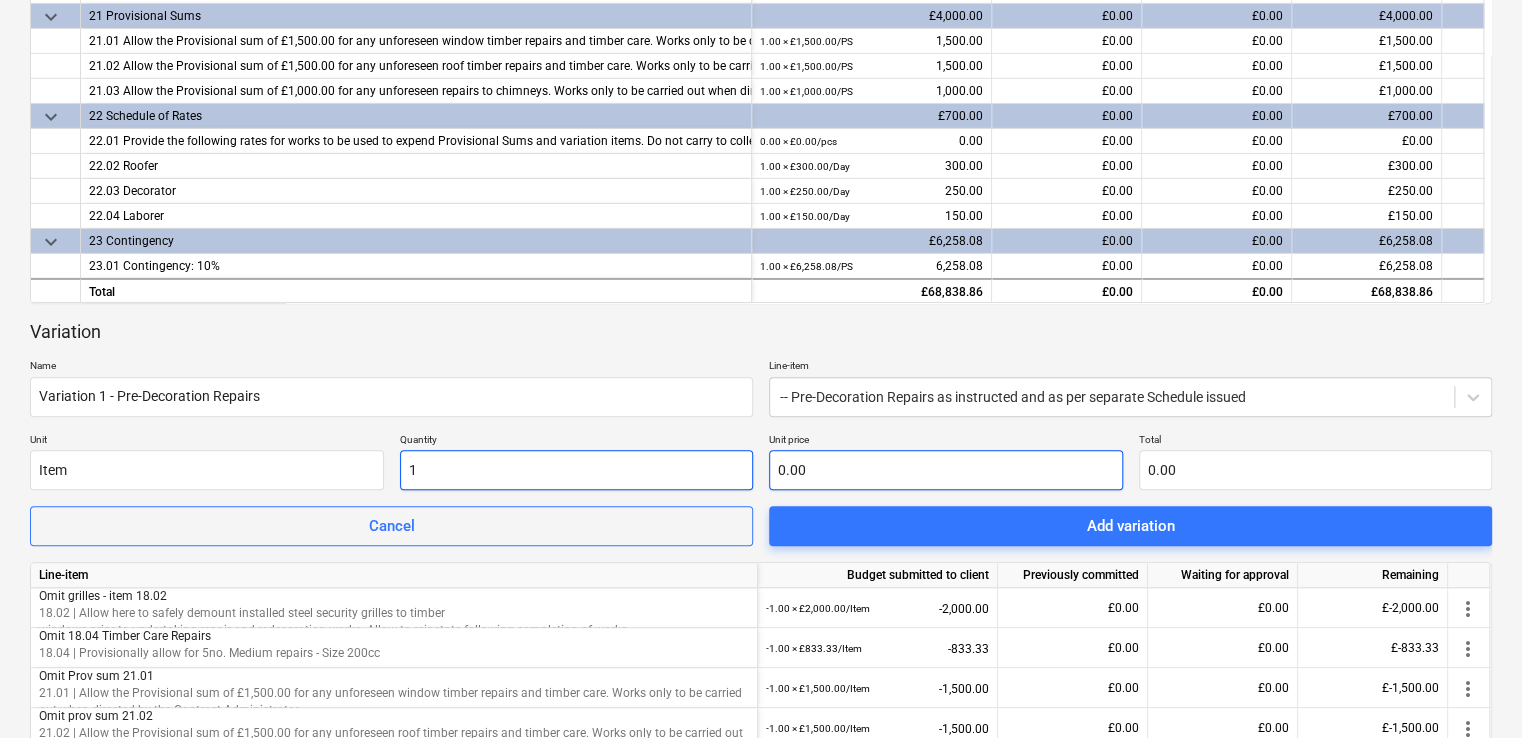 type on "1" 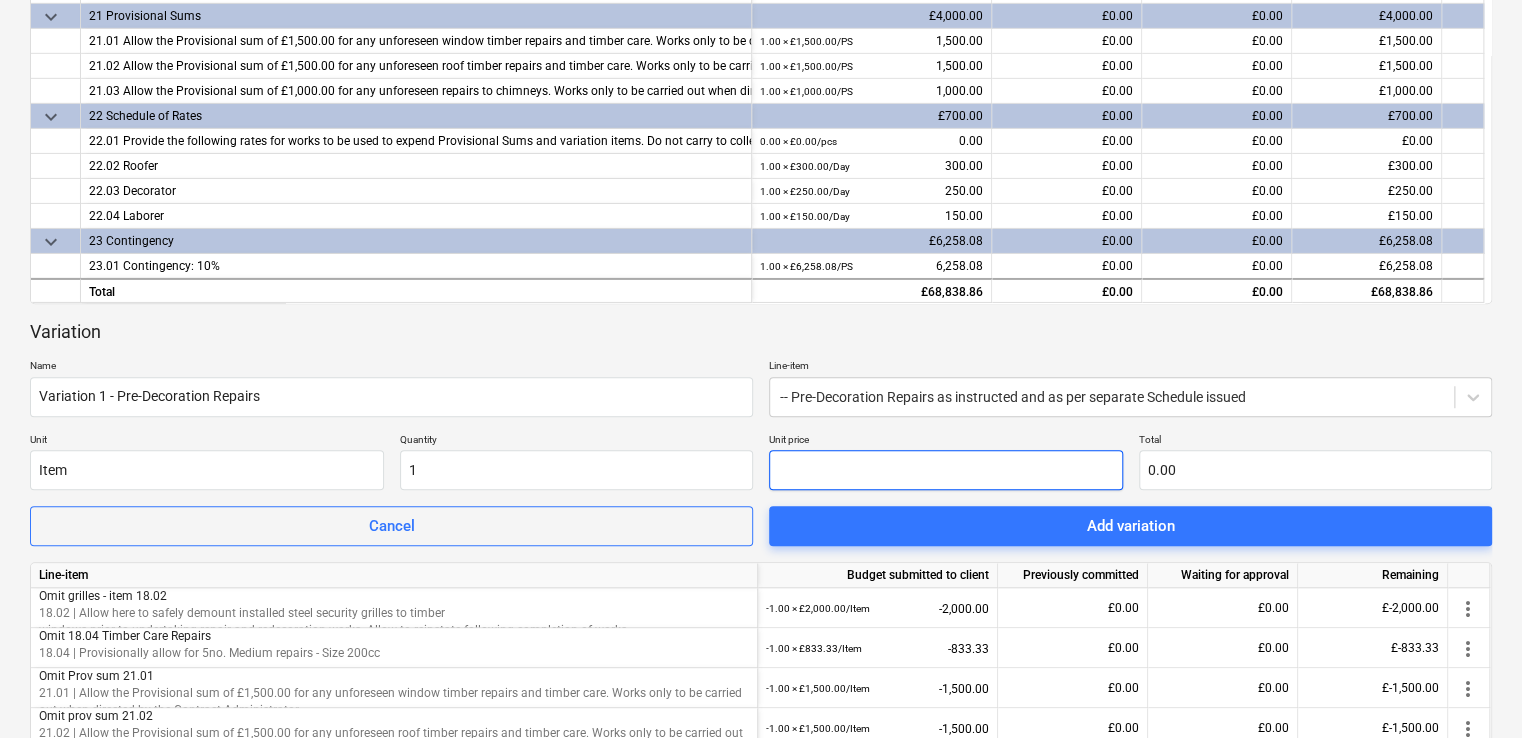 click at bounding box center [946, 470] 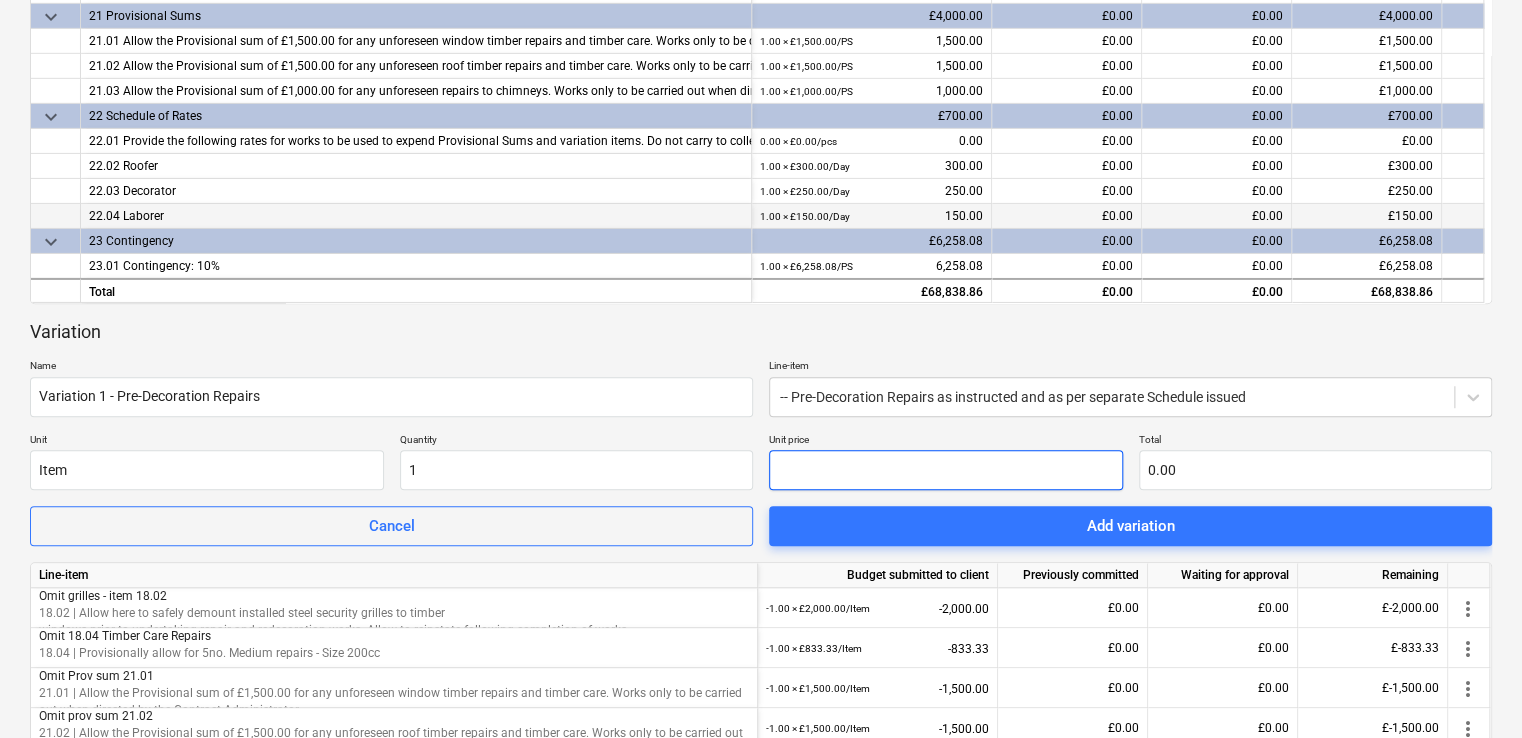 type on "6" 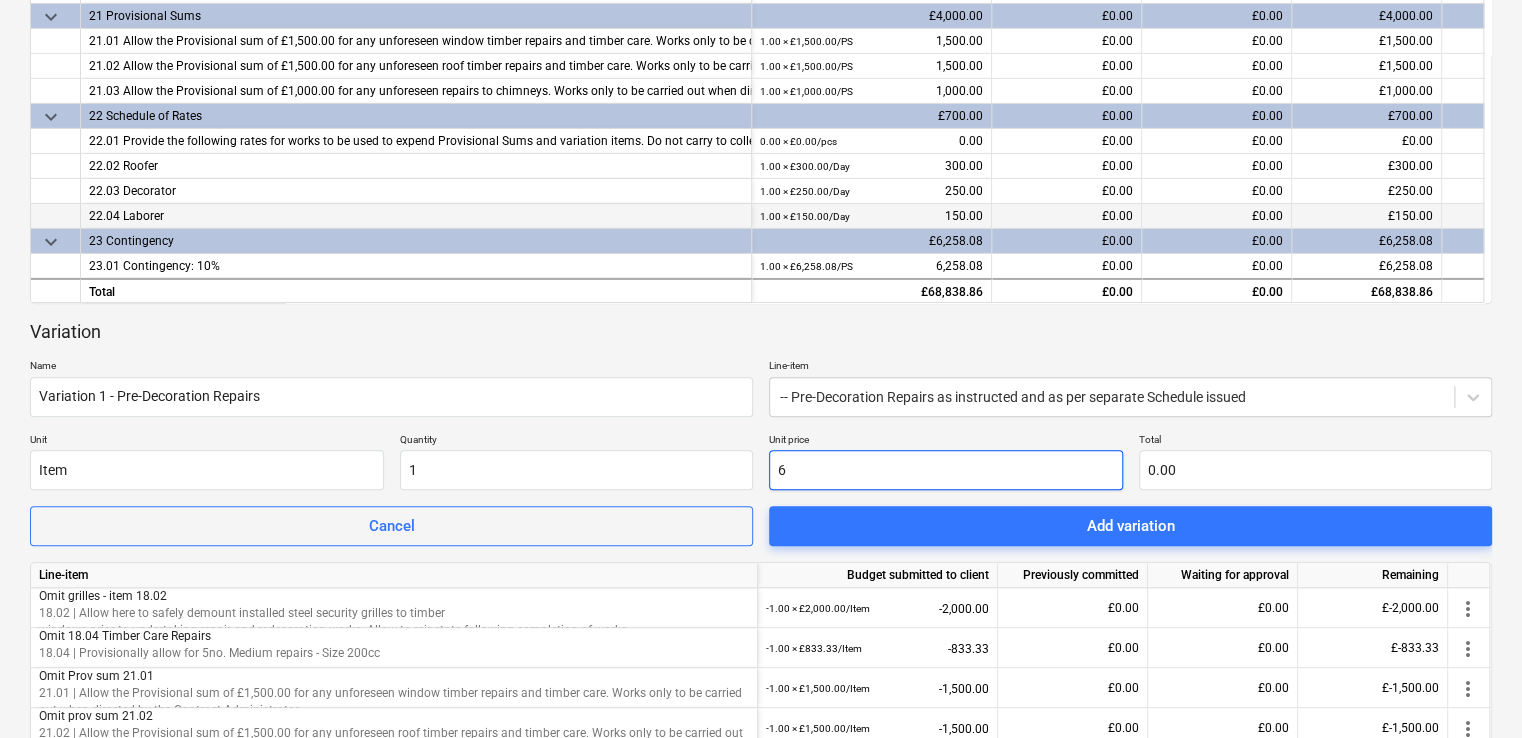 type on "6.00" 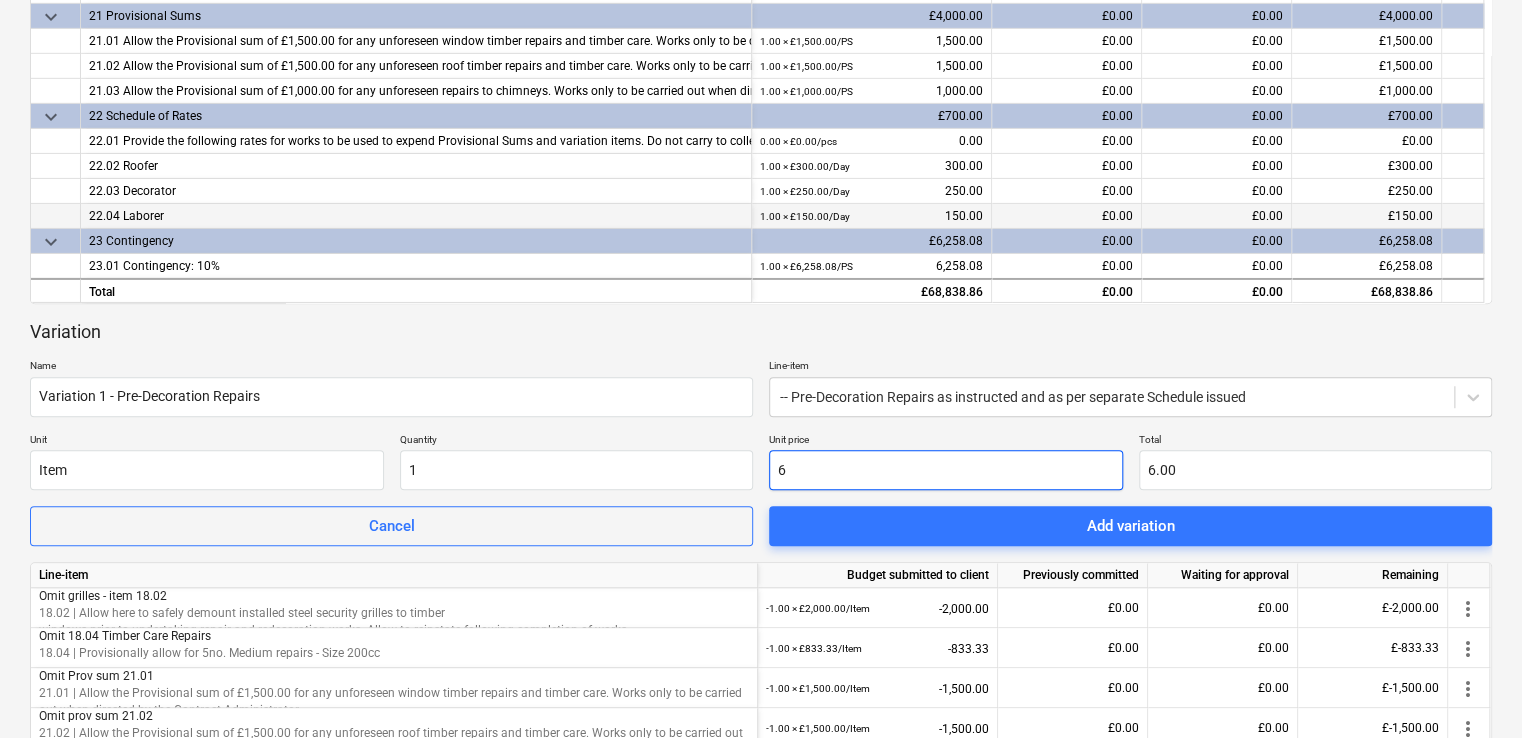 type on "65" 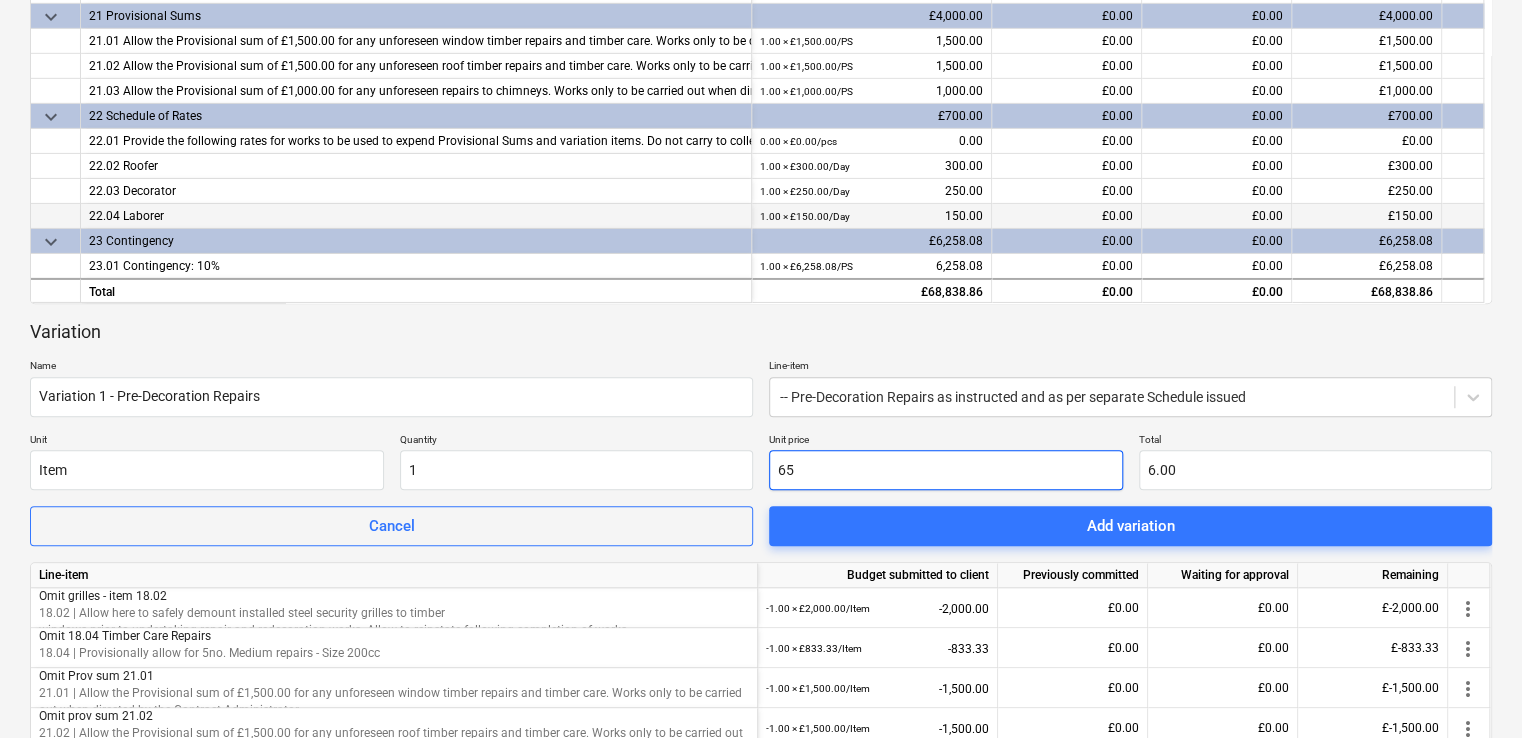 type on "65.00" 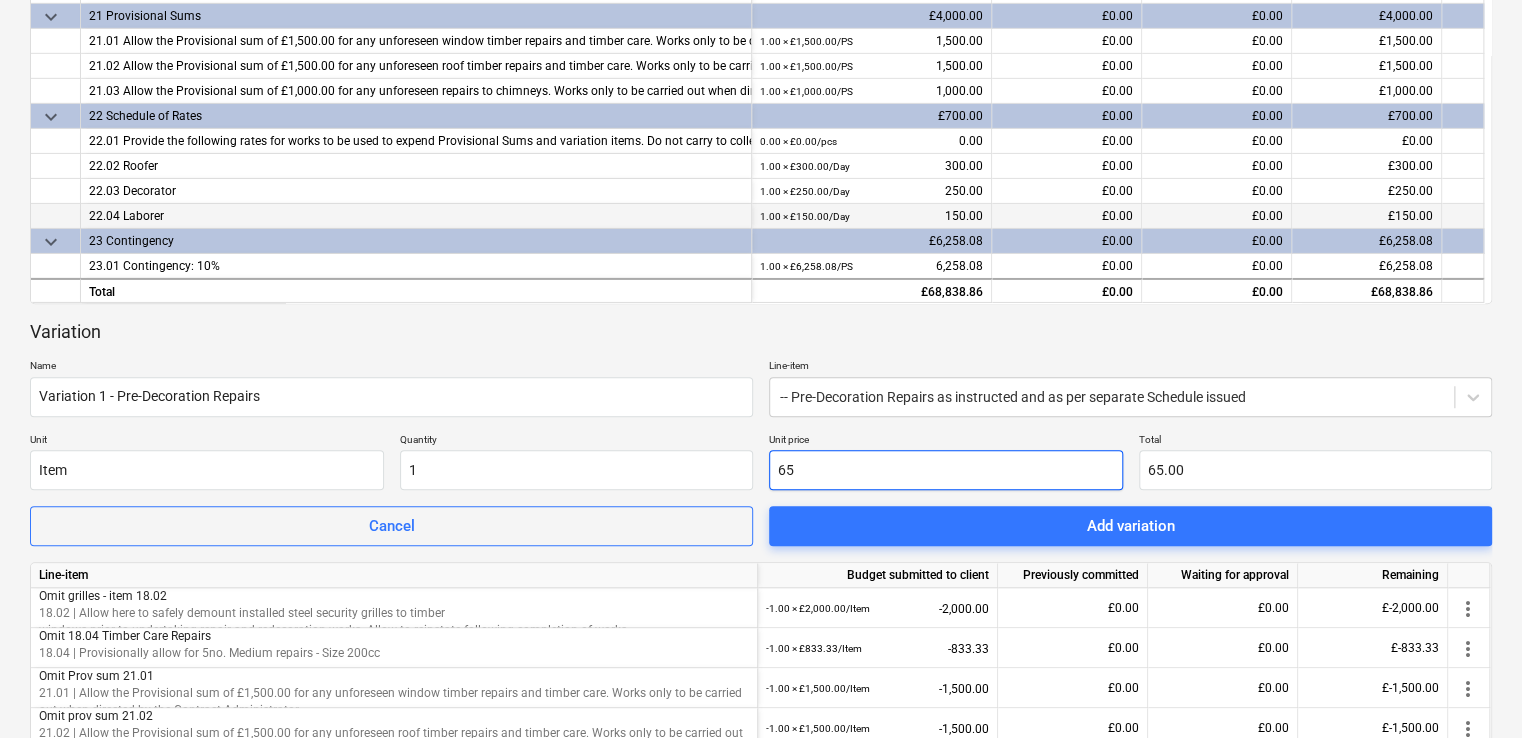 type on "653" 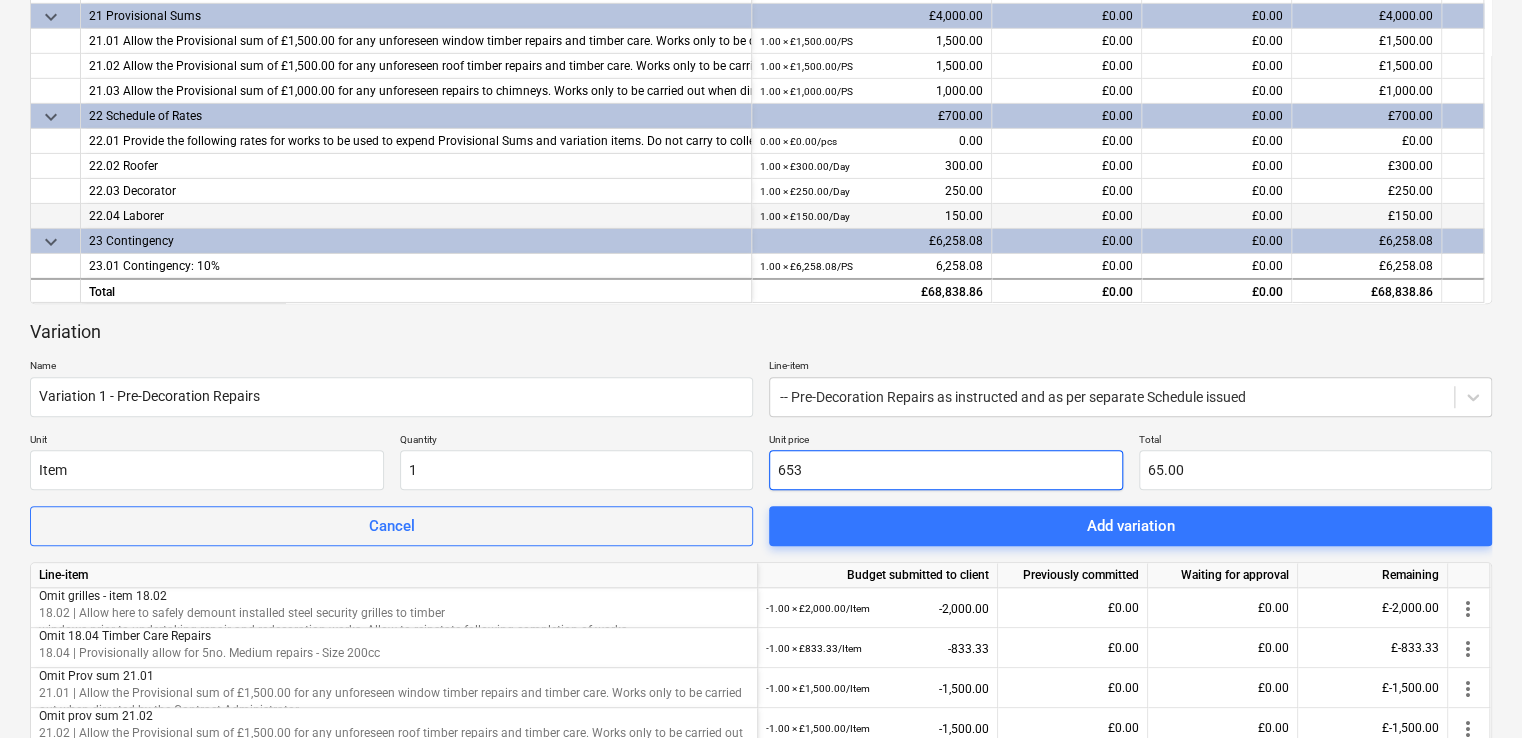 type on "653.00" 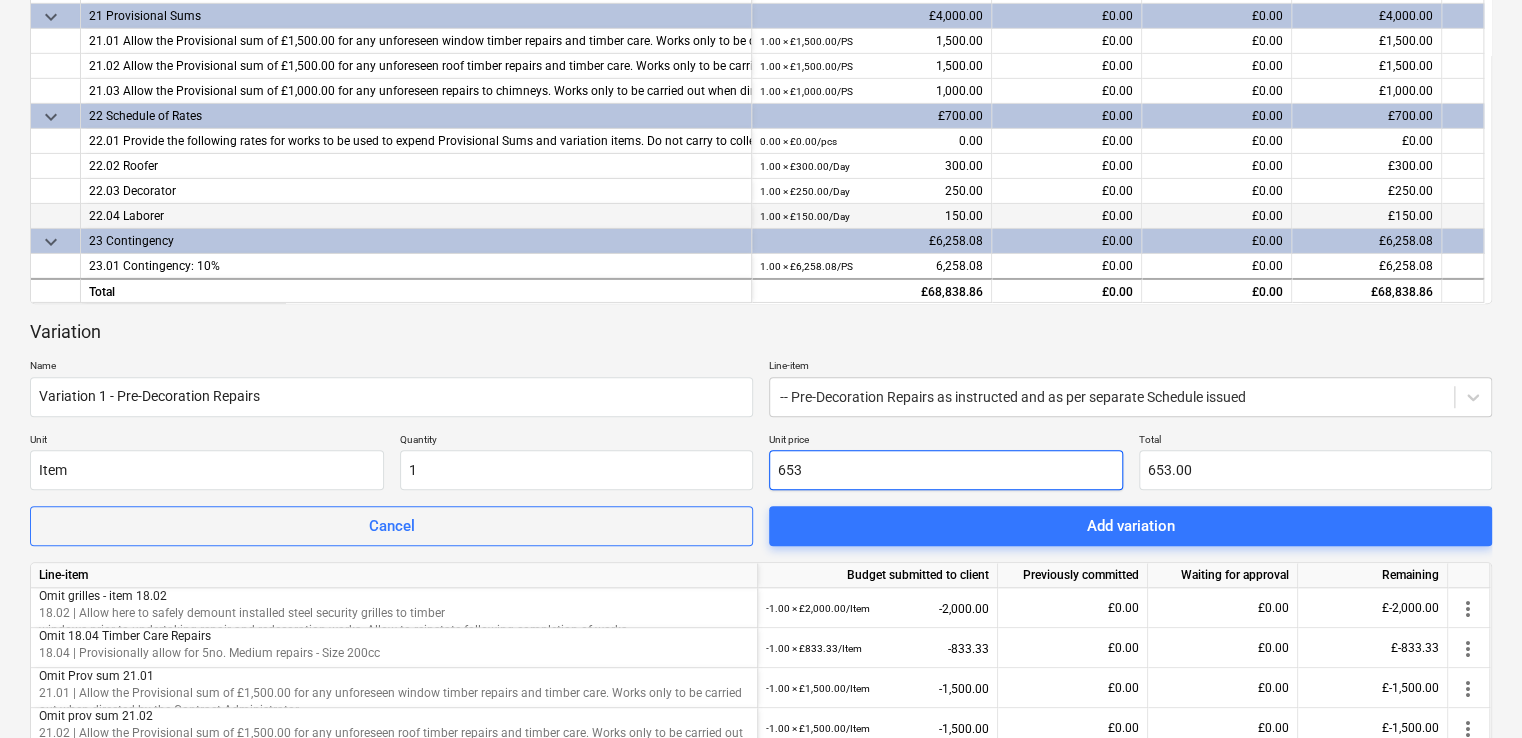 type on "6530" 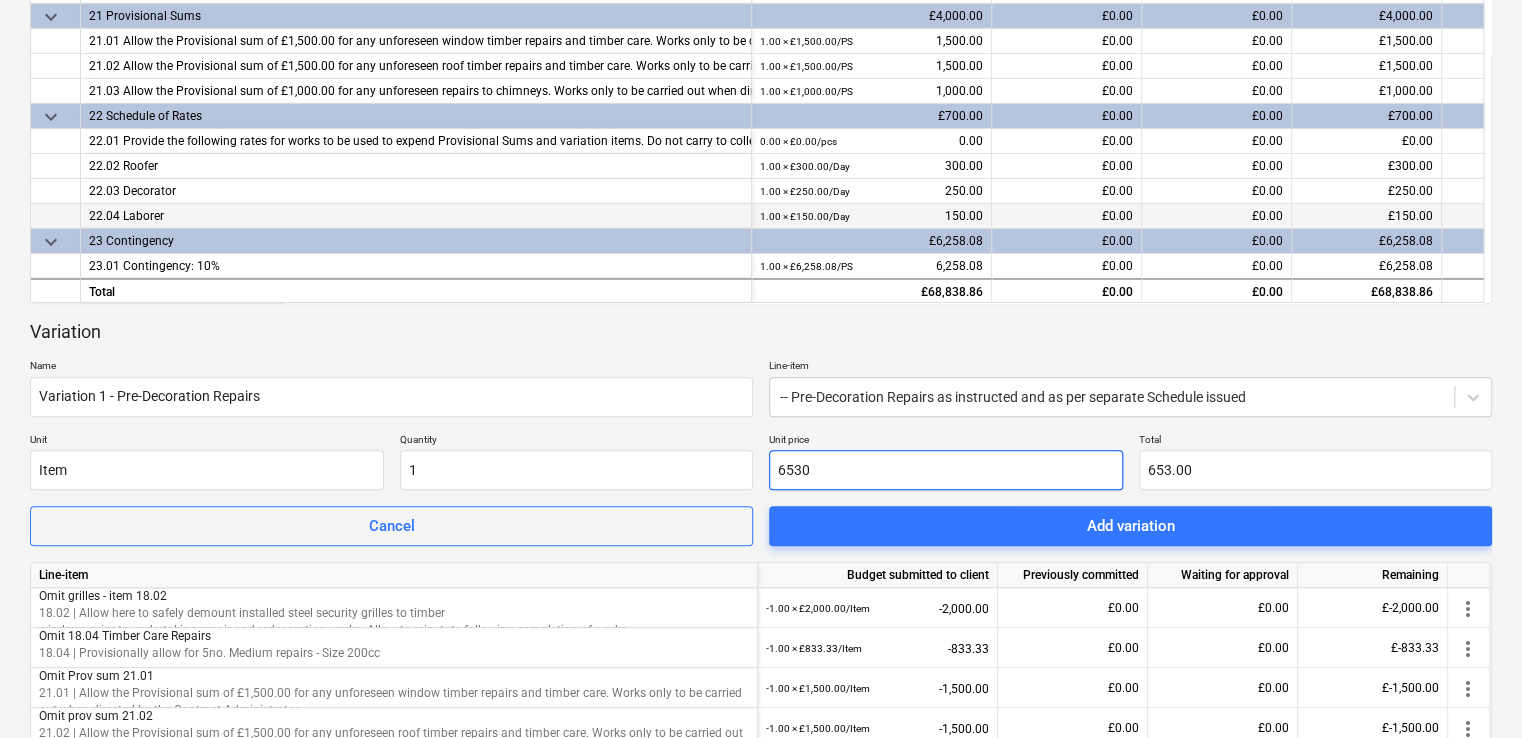 type on "6,530.00" 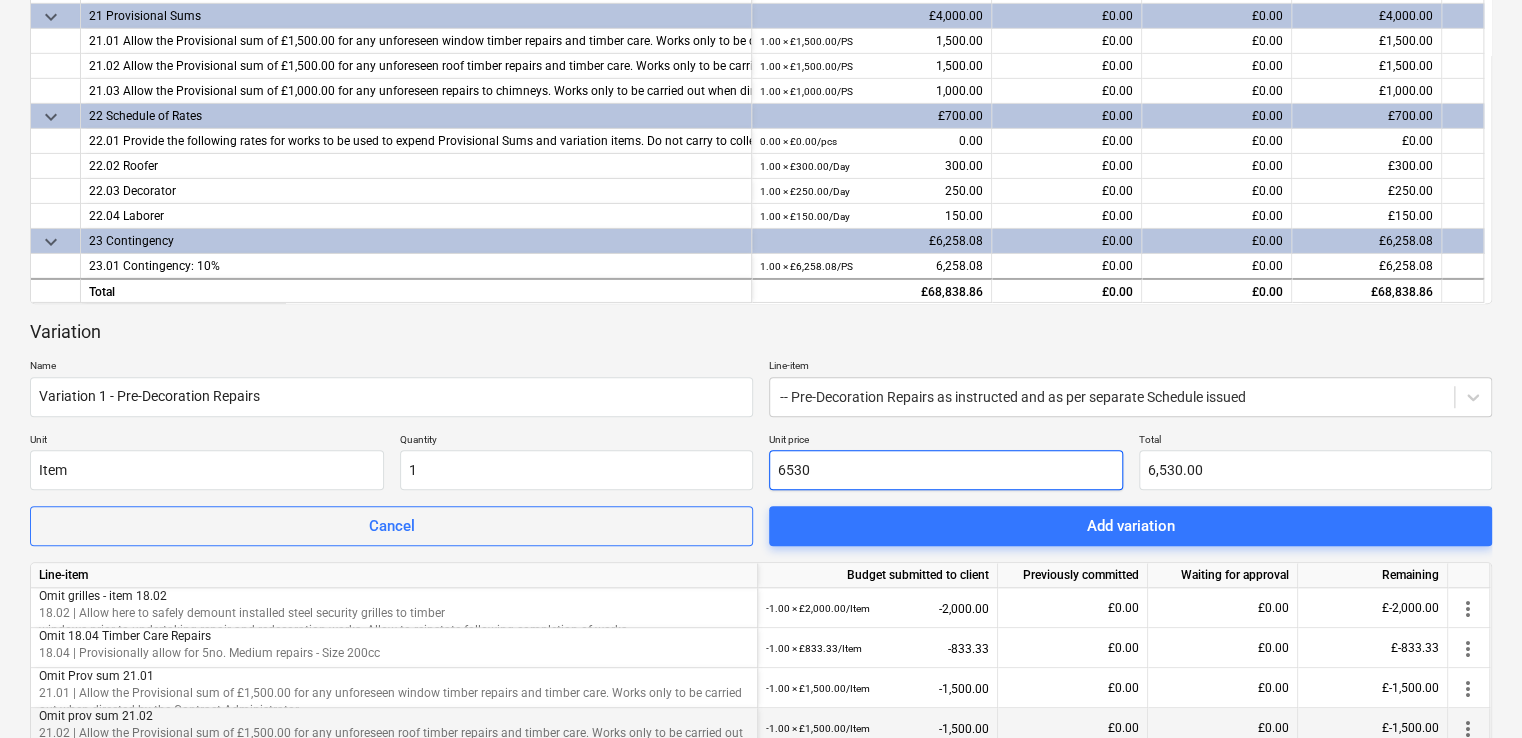 type on "6530" 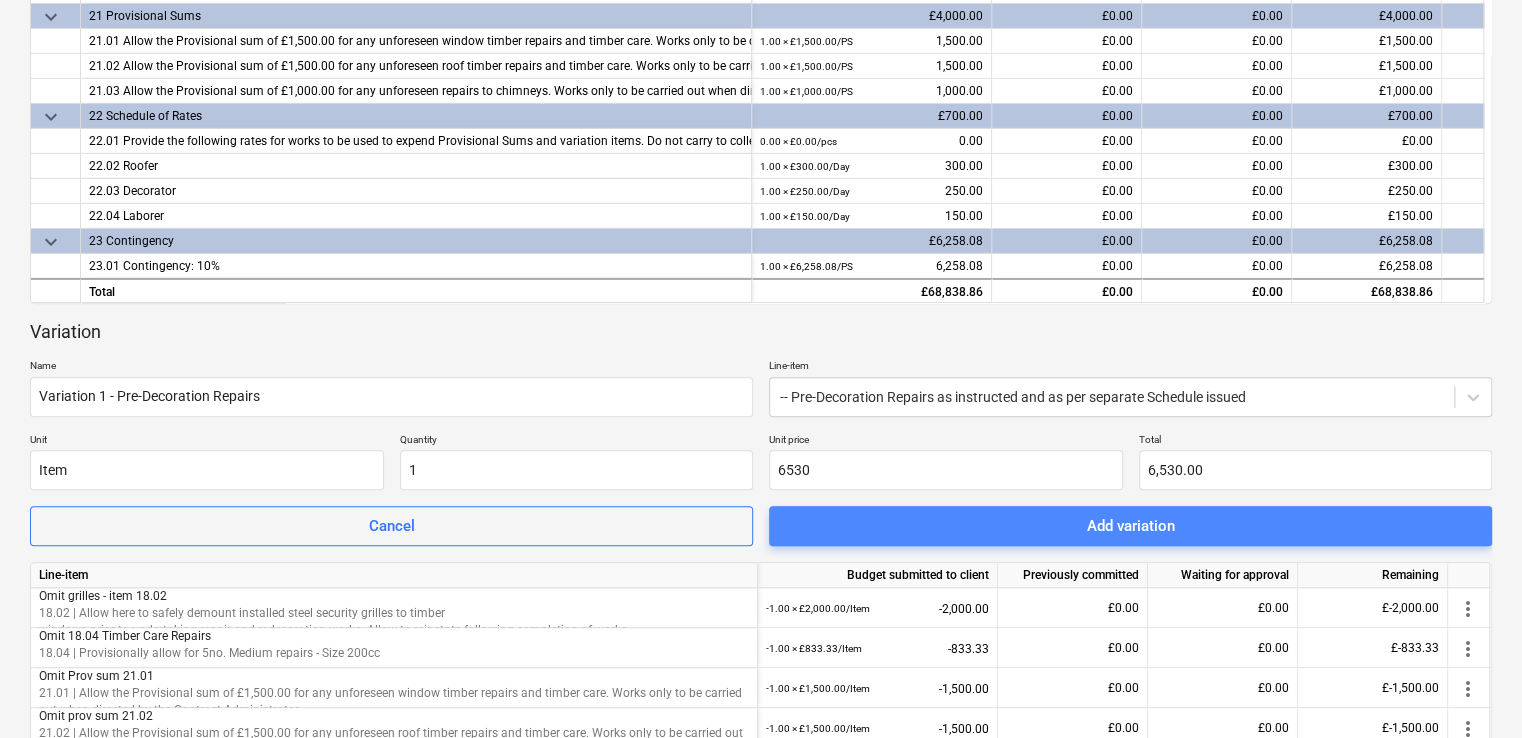 click on "Add variation" at bounding box center [1131, 526] 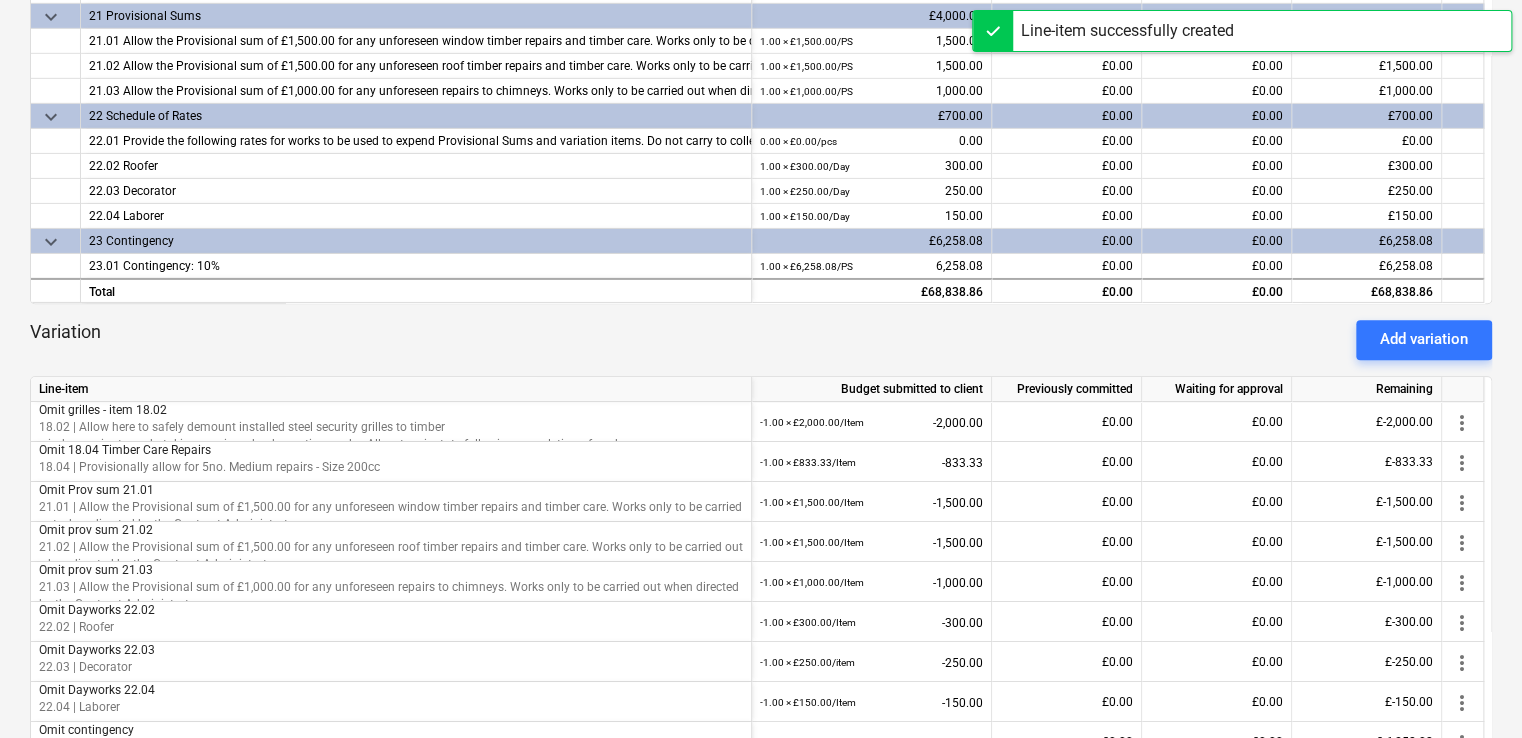 scroll, scrollTop: 23, scrollLeft: 0, axis: vertical 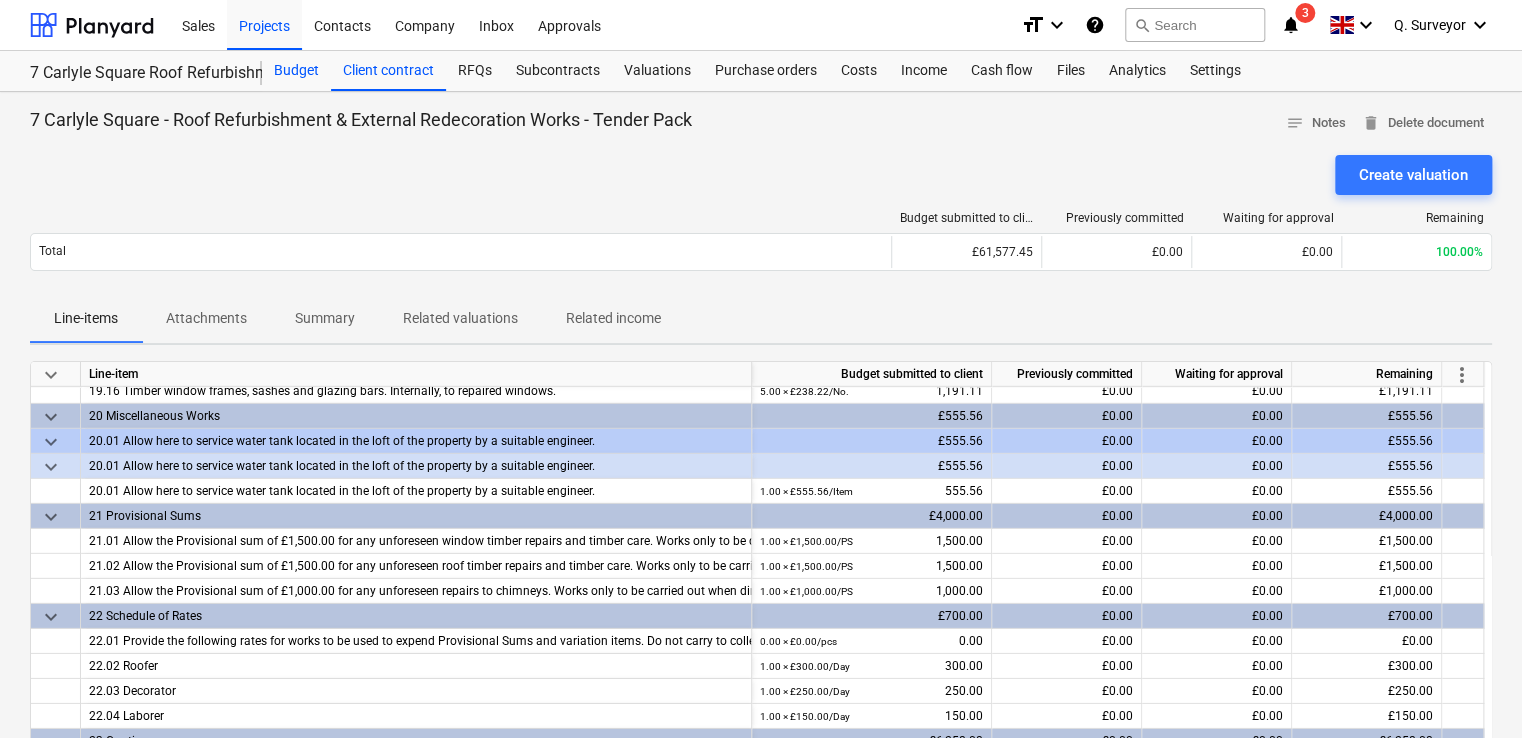 click on "Budget" at bounding box center [296, 71] 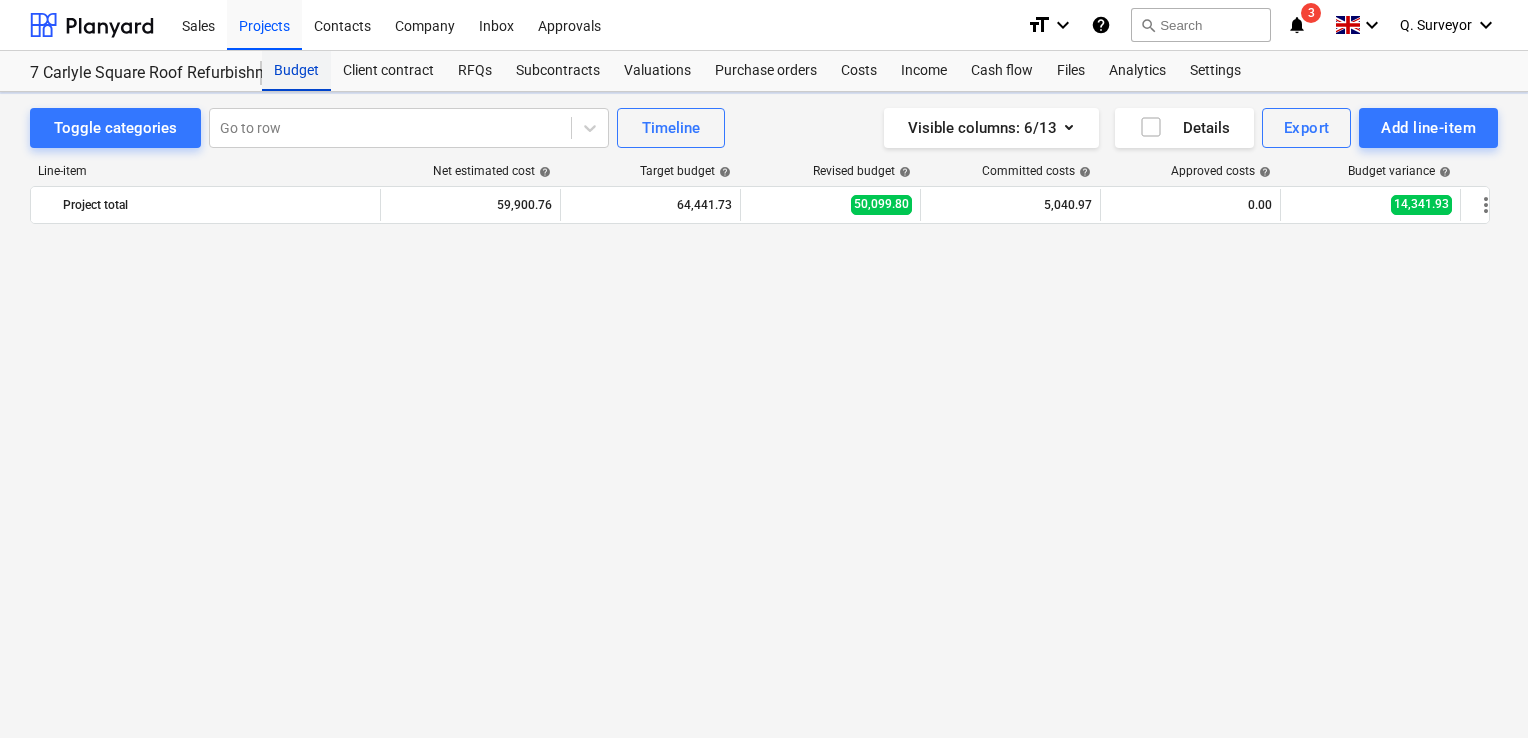 scroll, scrollTop: 1326, scrollLeft: 0, axis: vertical 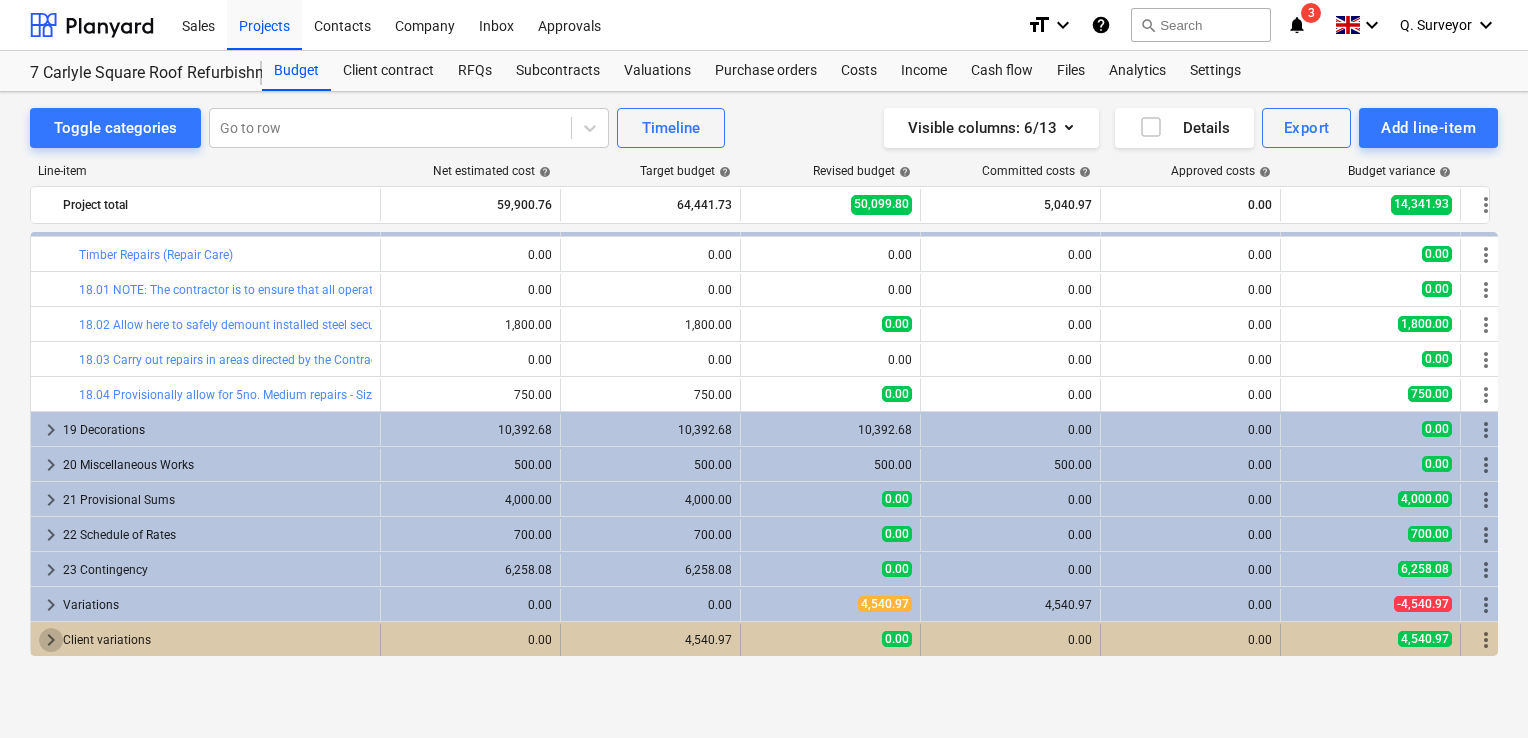 click on "keyboard_arrow_right" at bounding box center [51, 640] 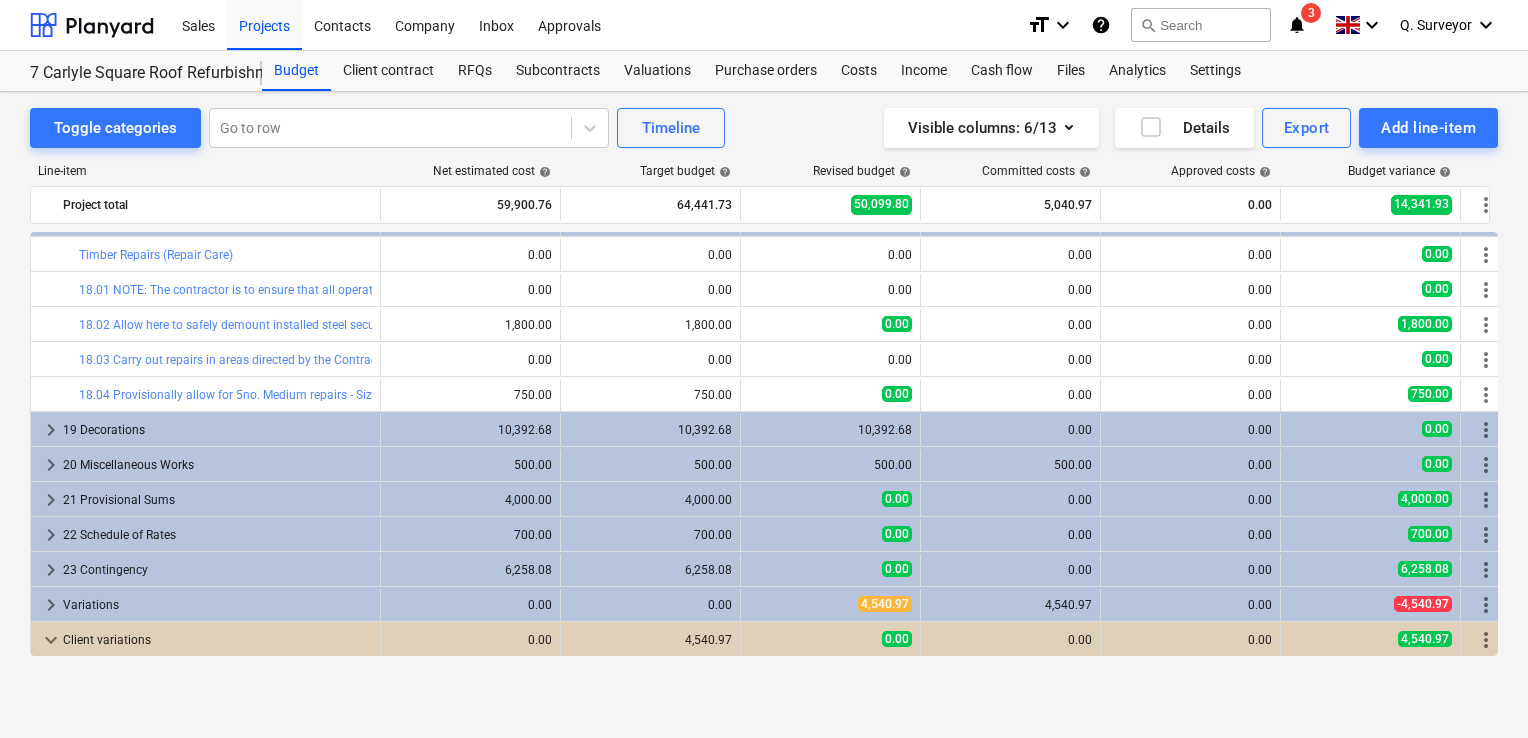 scroll, scrollTop: 1360, scrollLeft: 0, axis: vertical 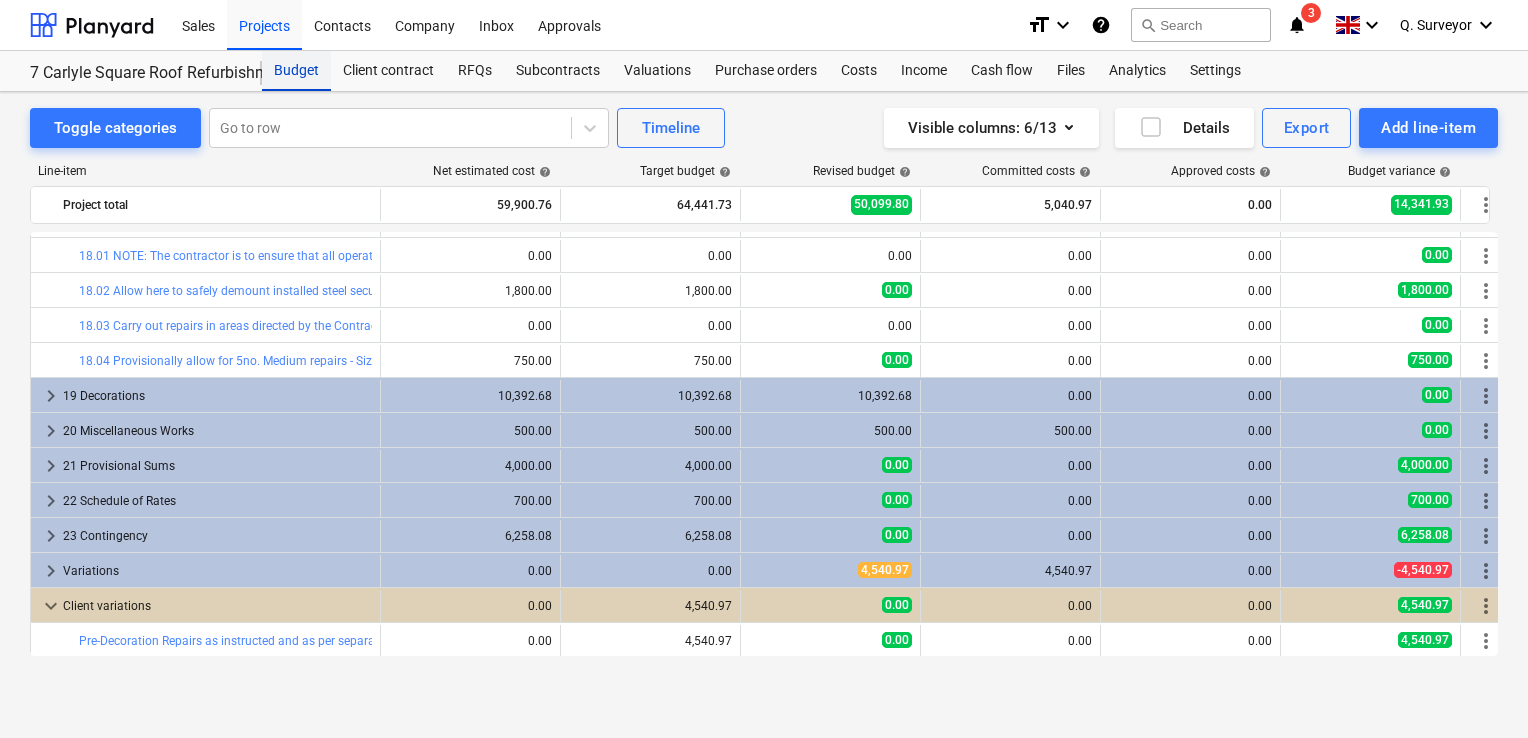 click on "Budget" at bounding box center (296, 71) 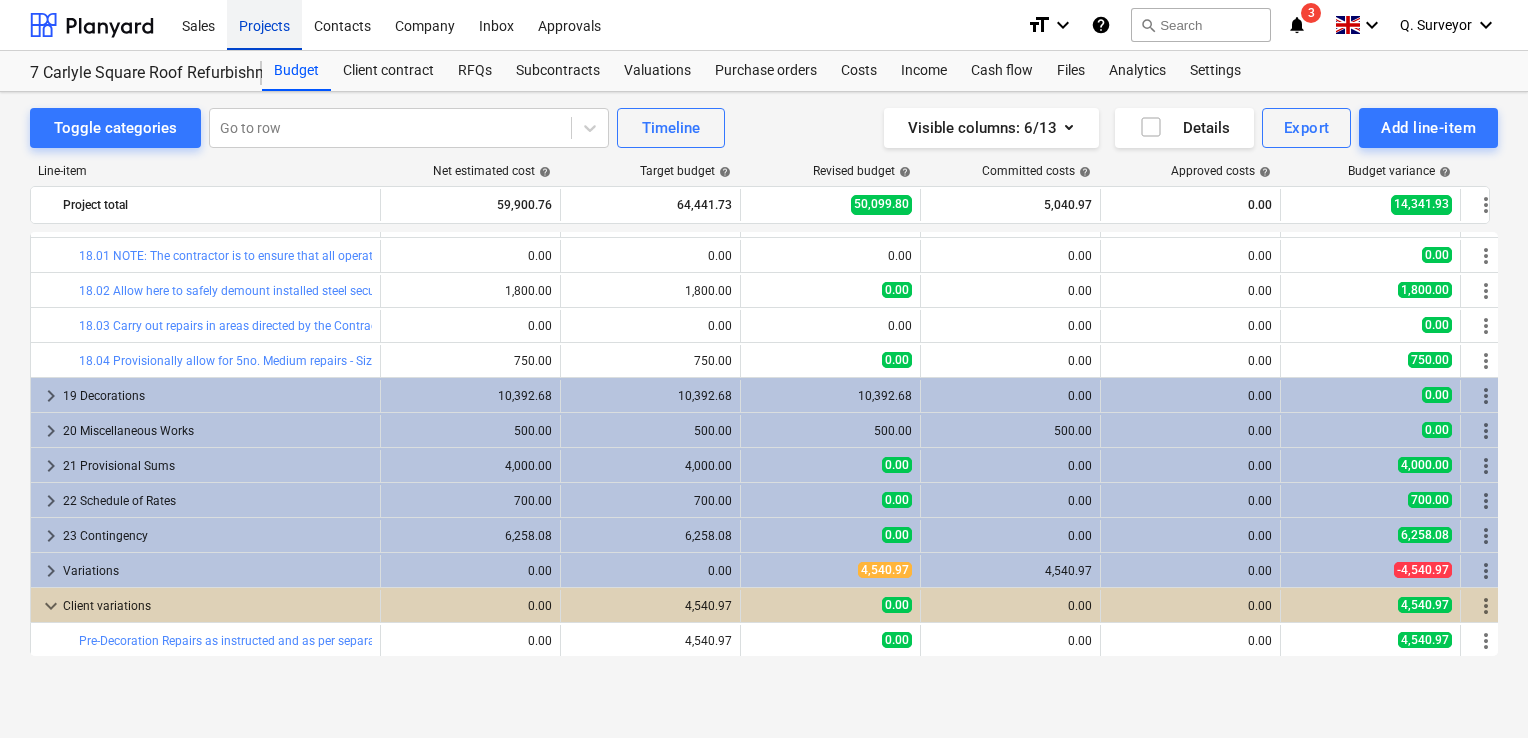 click on "Projects" at bounding box center [264, 24] 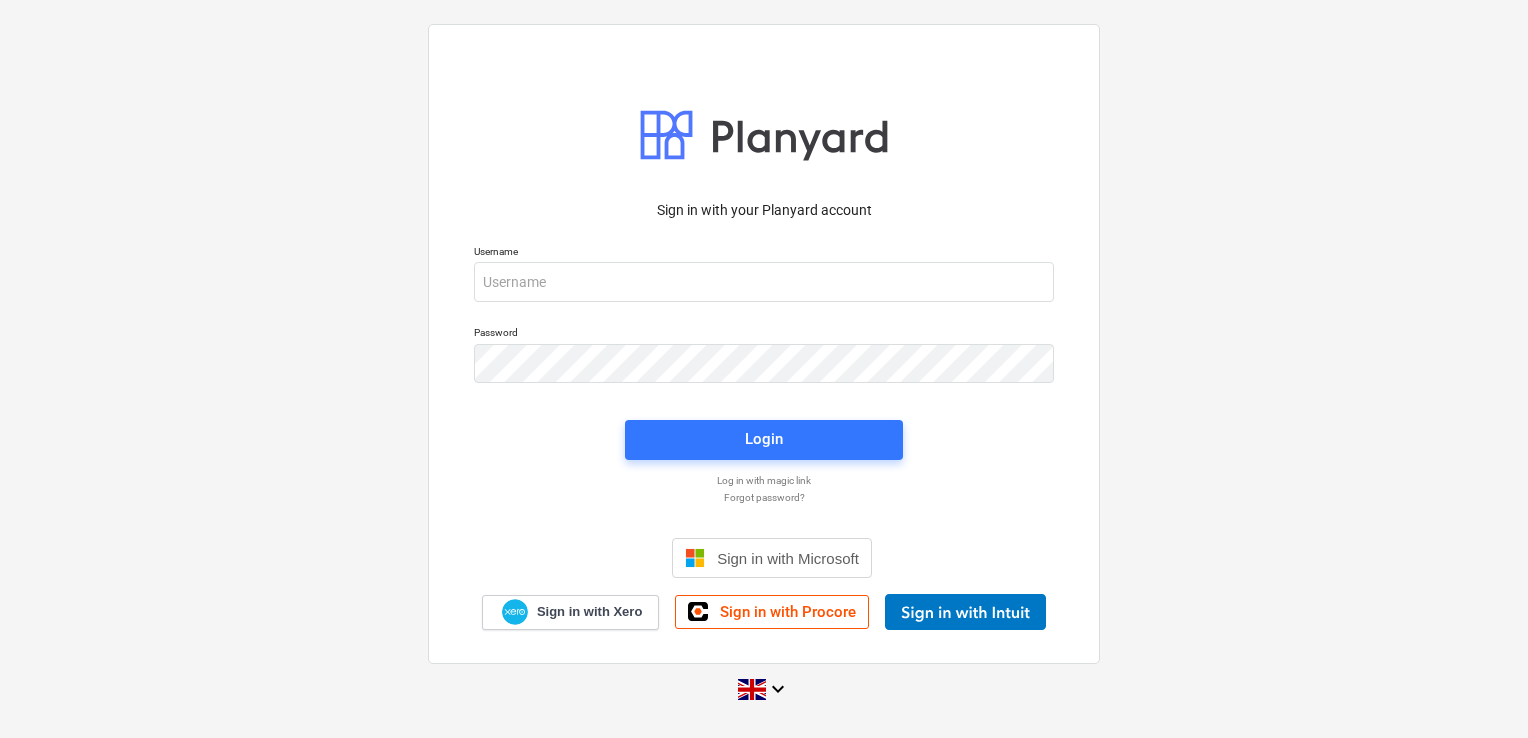scroll, scrollTop: 0, scrollLeft: 0, axis: both 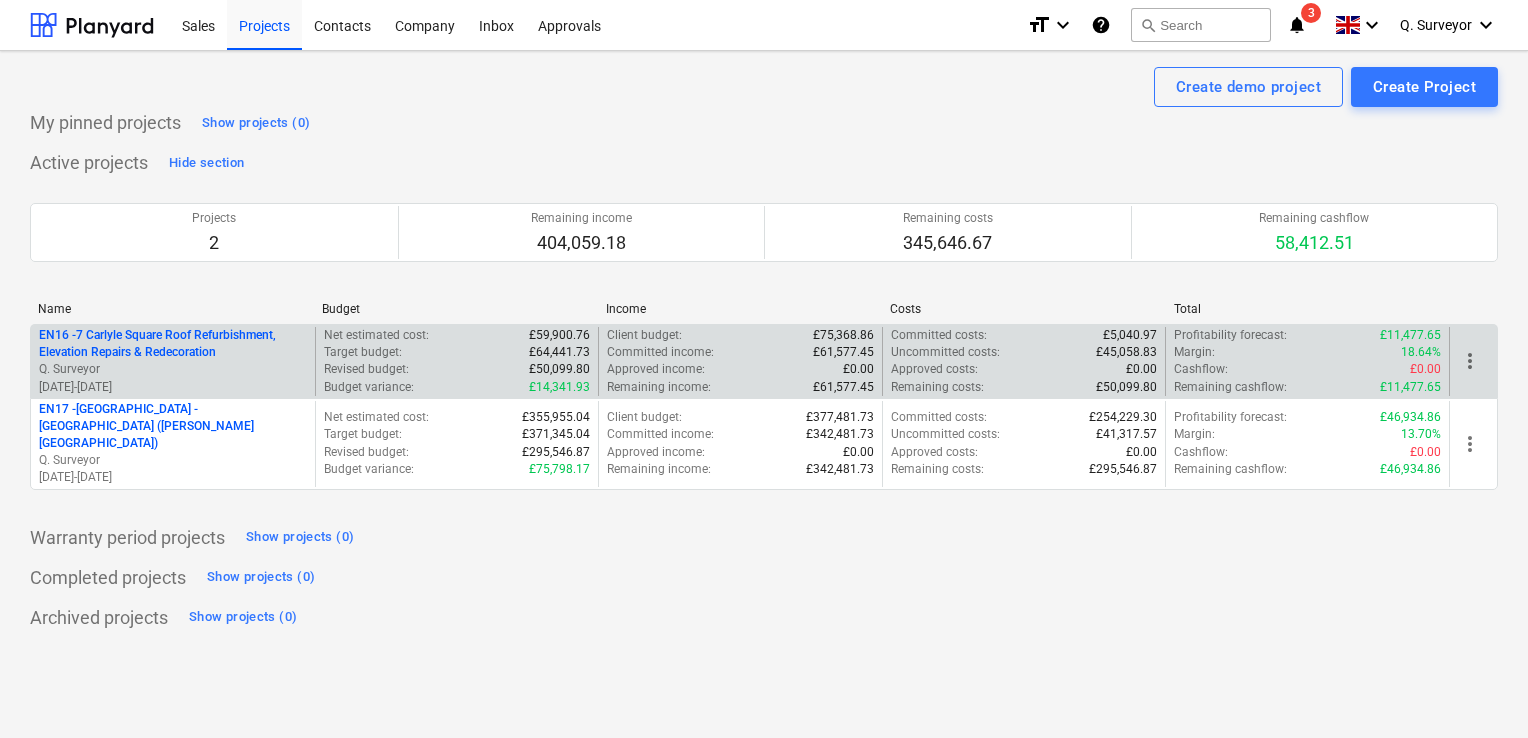 click on "EN16 -  7 Carlyle Square Roof Refurbishment, Elevation Repairs & Redecoration" at bounding box center (173, 344) 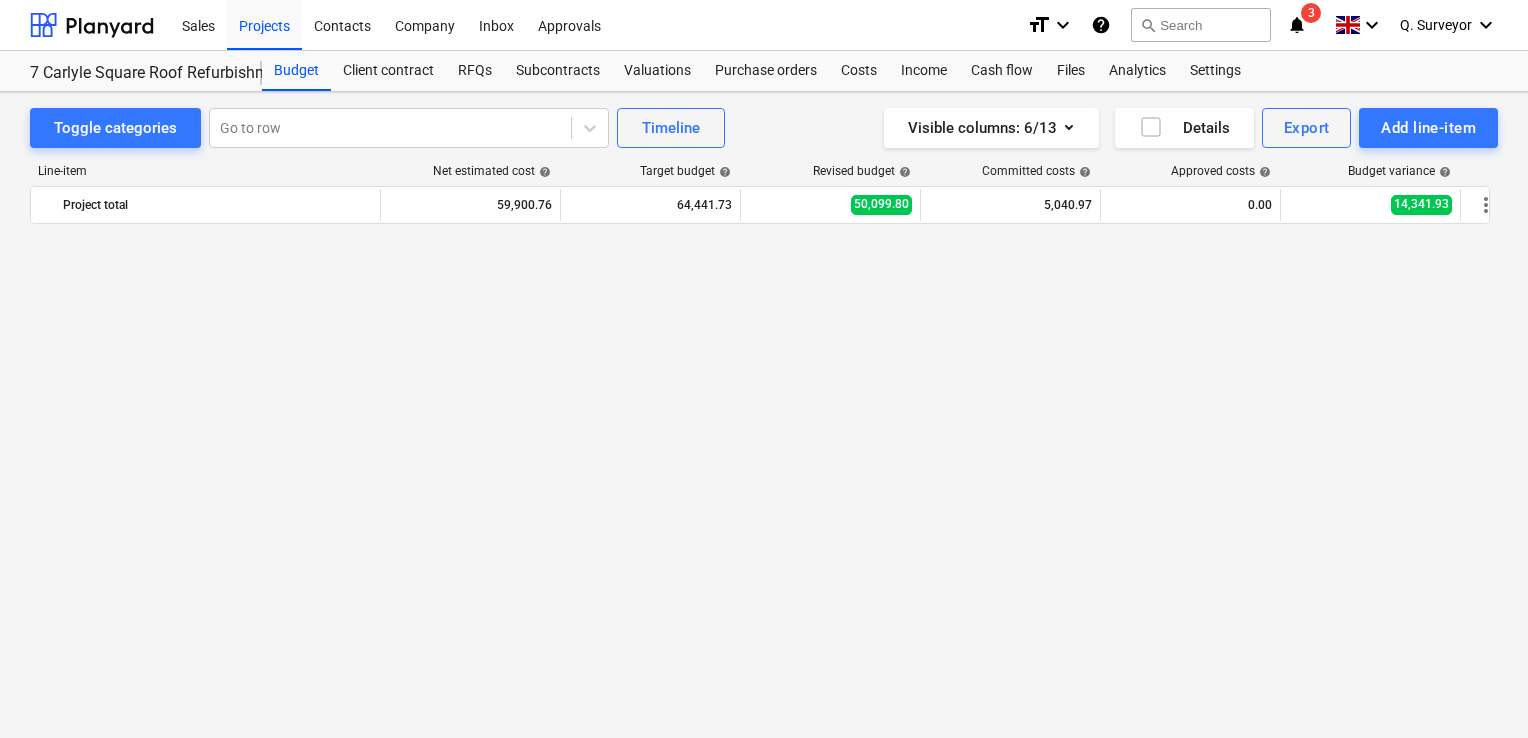 scroll, scrollTop: 1360, scrollLeft: 0, axis: vertical 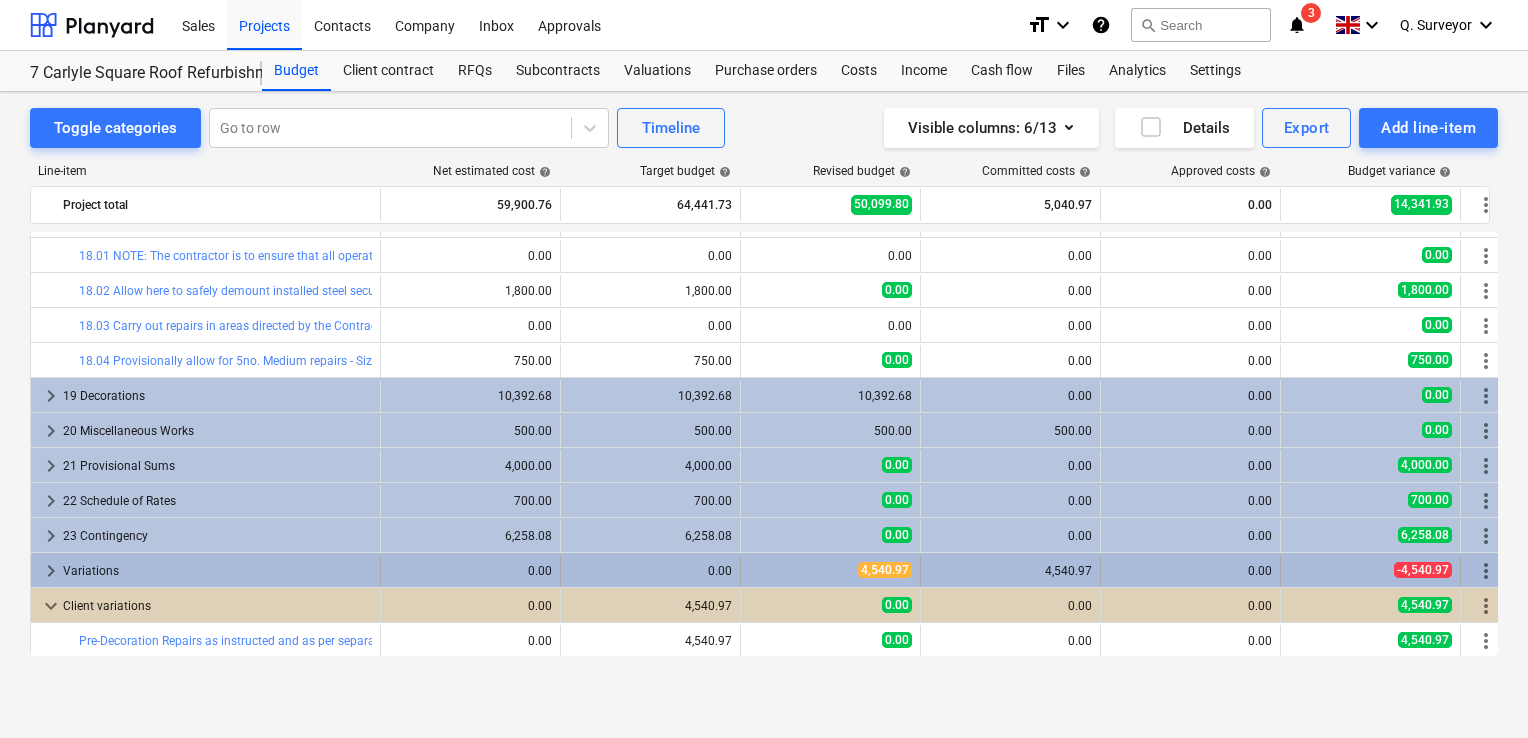 click on "keyboard_arrow_right" at bounding box center [51, 571] 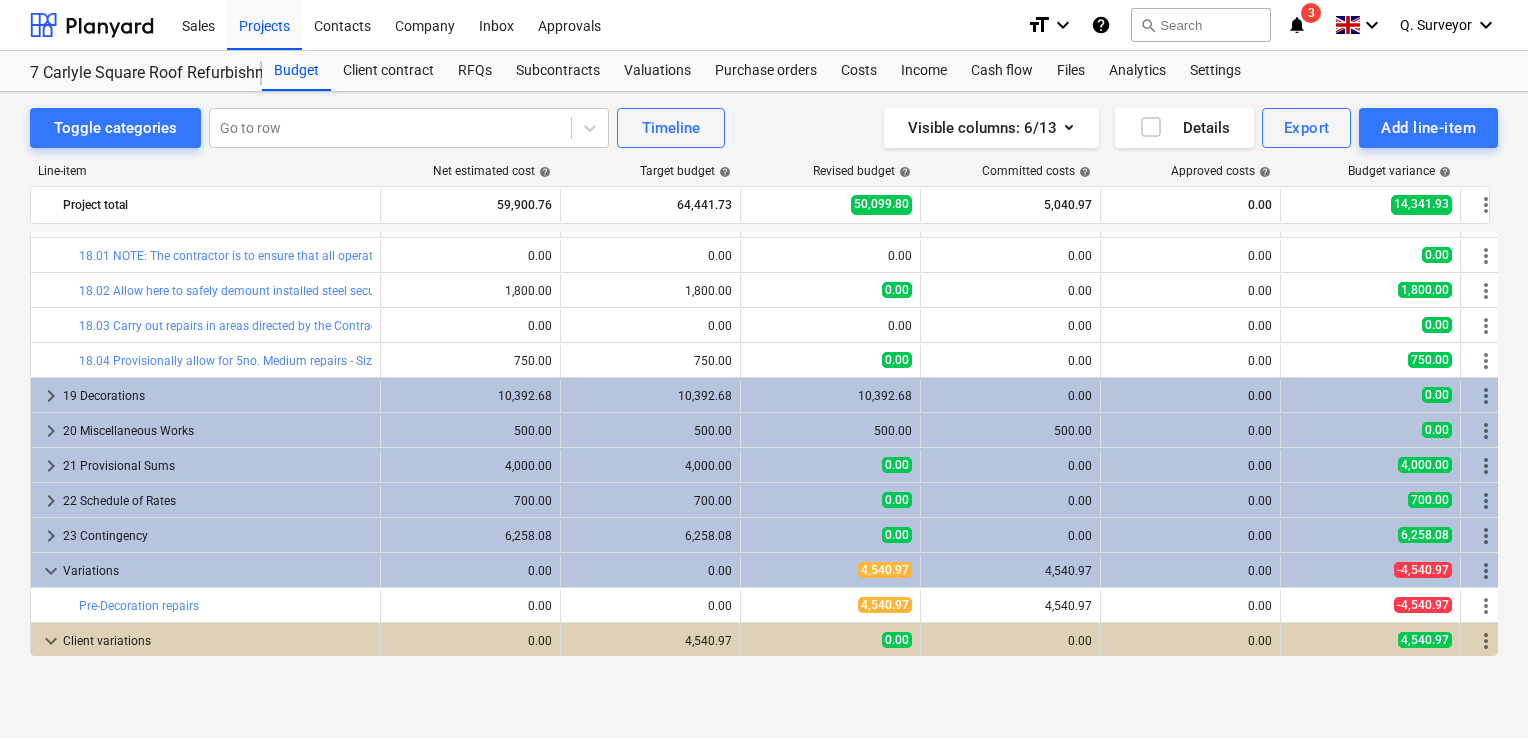 scroll, scrollTop: 1396, scrollLeft: 0, axis: vertical 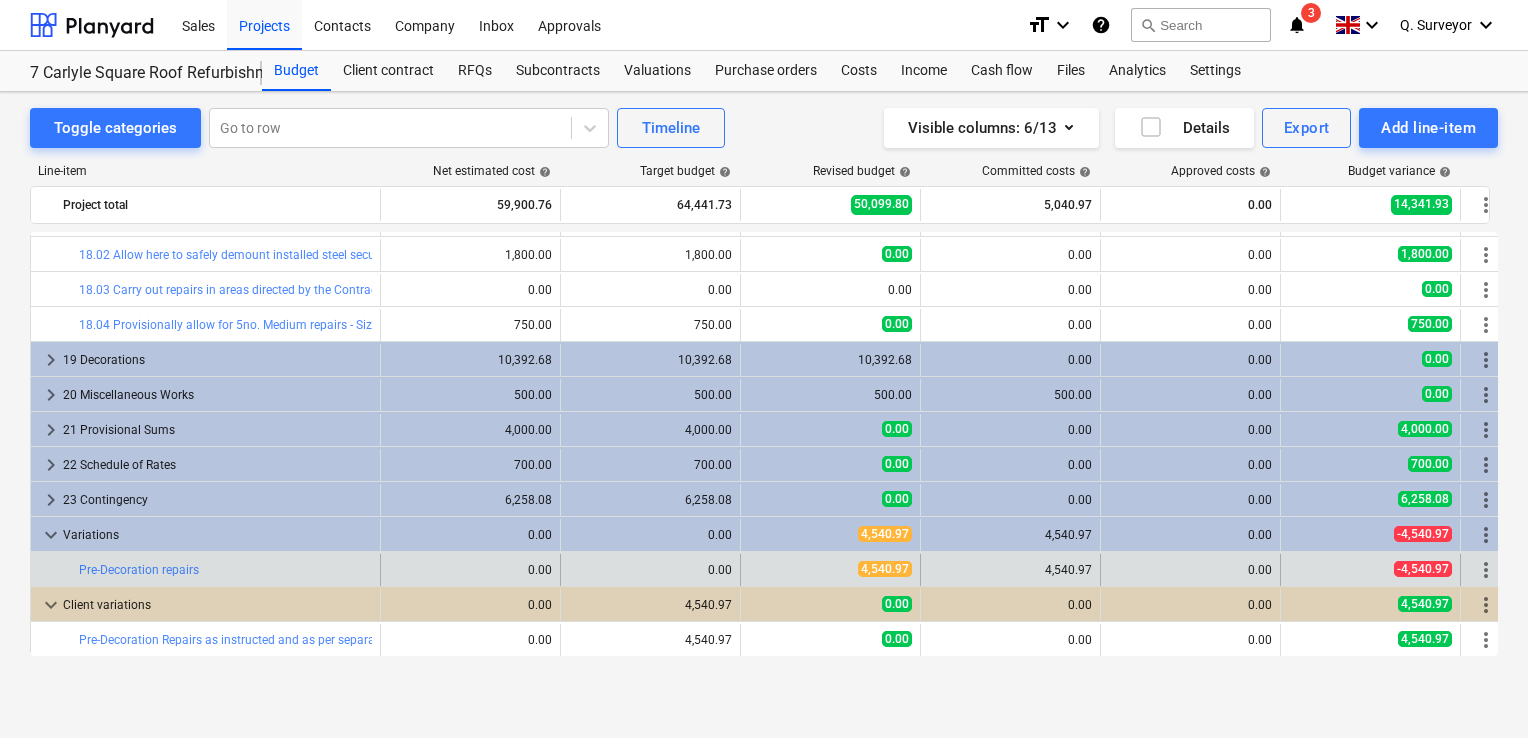 click on "4,540.97" at bounding box center [1010, 570] 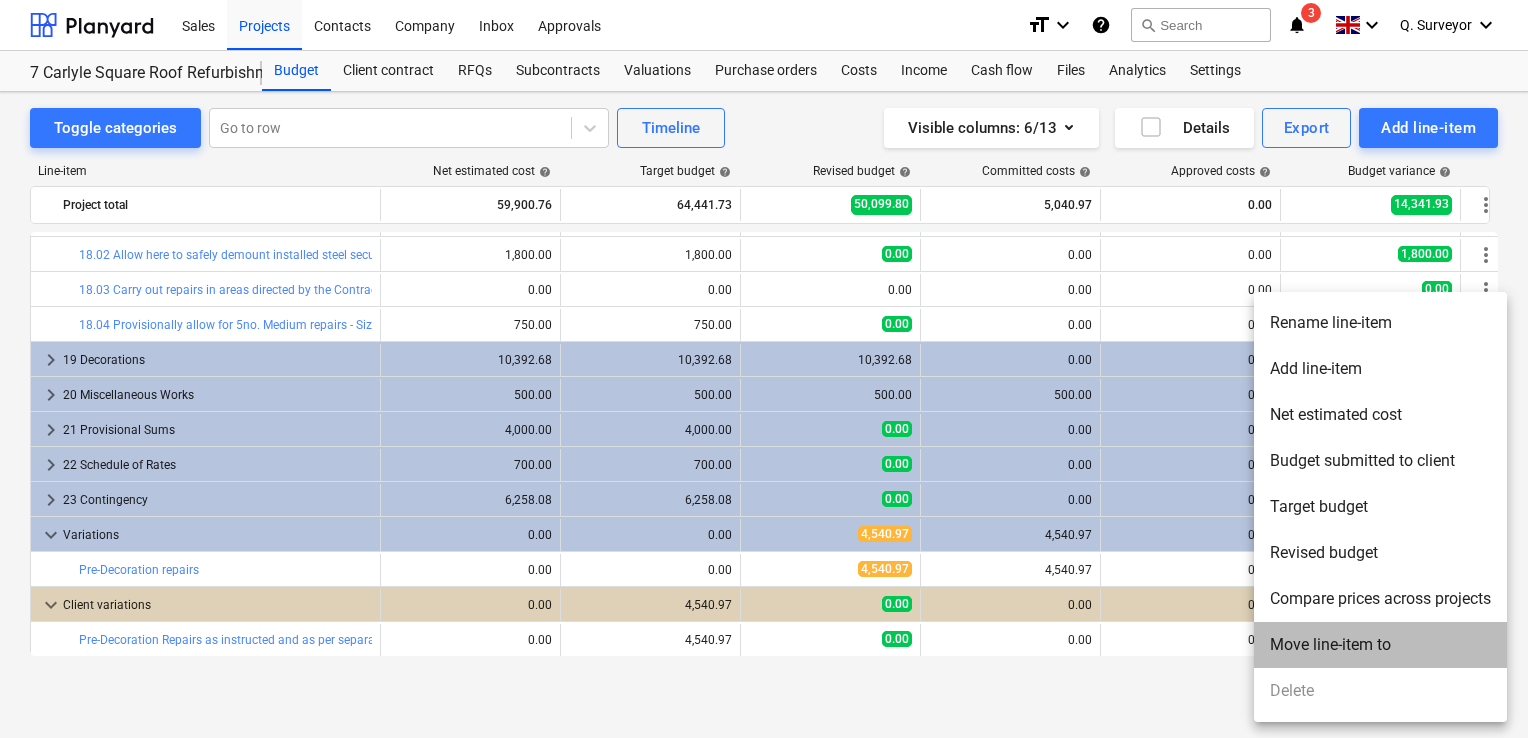 click on "Move line-item to" at bounding box center (1380, 645) 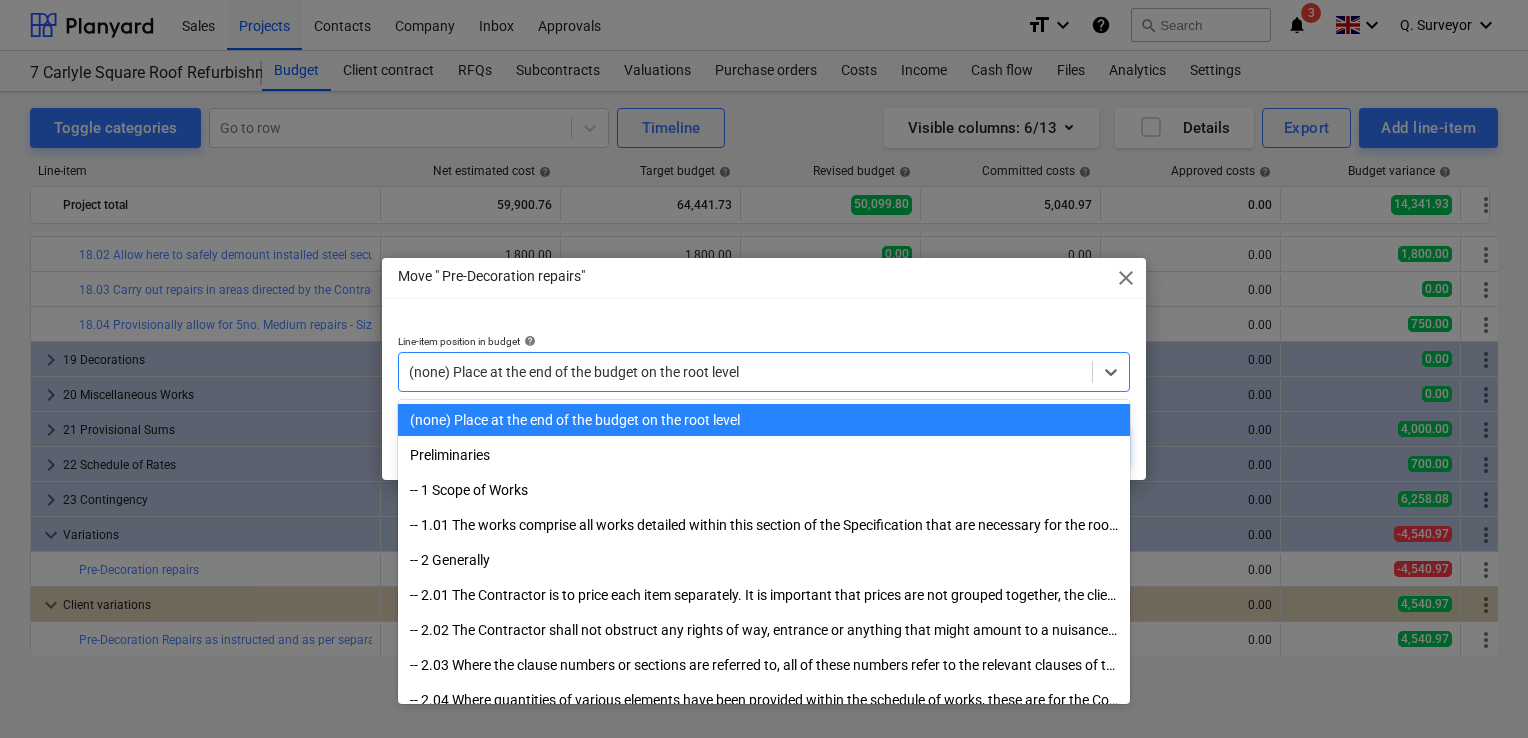 drag, startPoint x: 894, startPoint y: 364, endPoint x: 893, endPoint y: 387, distance: 23.021729 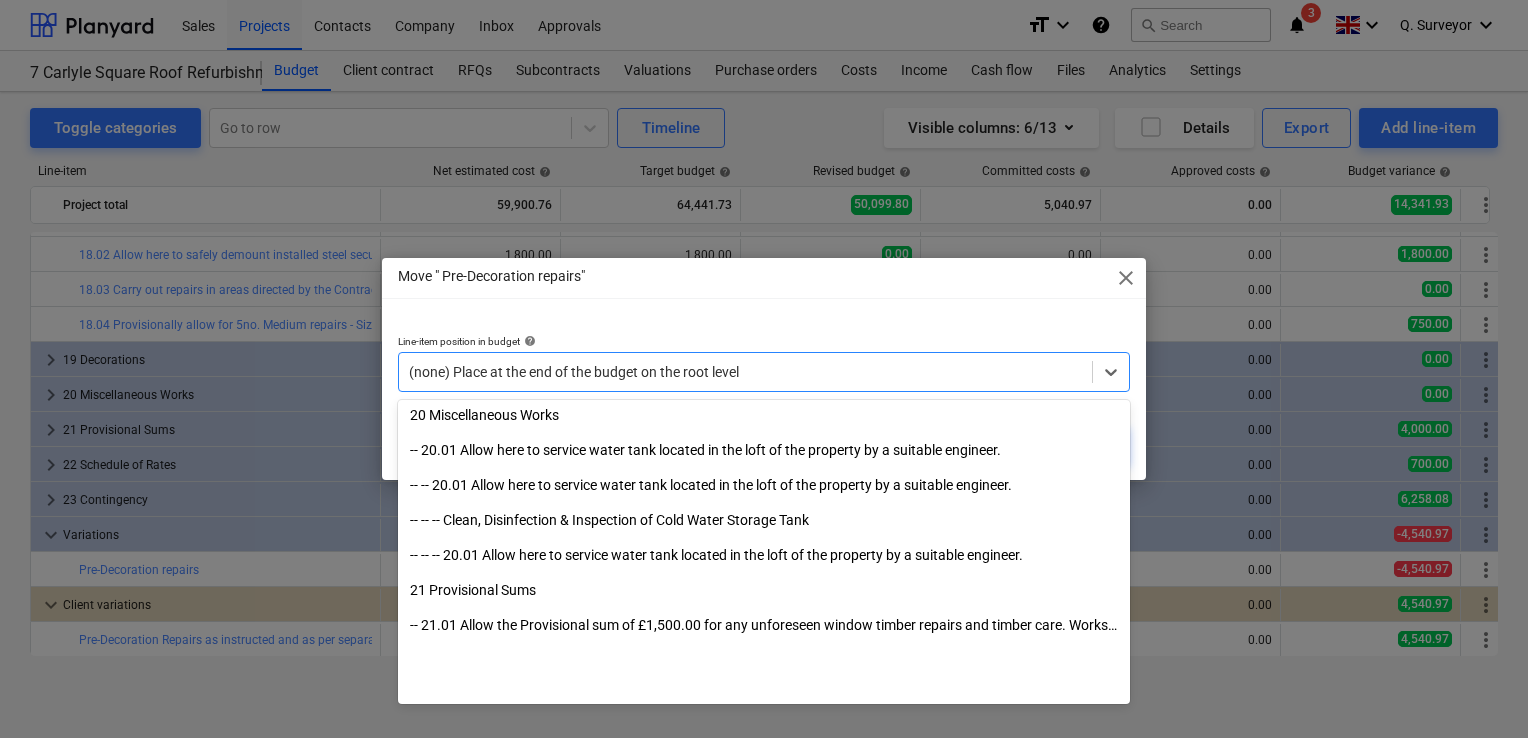 scroll, scrollTop: 4775, scrollLeft: 0, axis: vertical 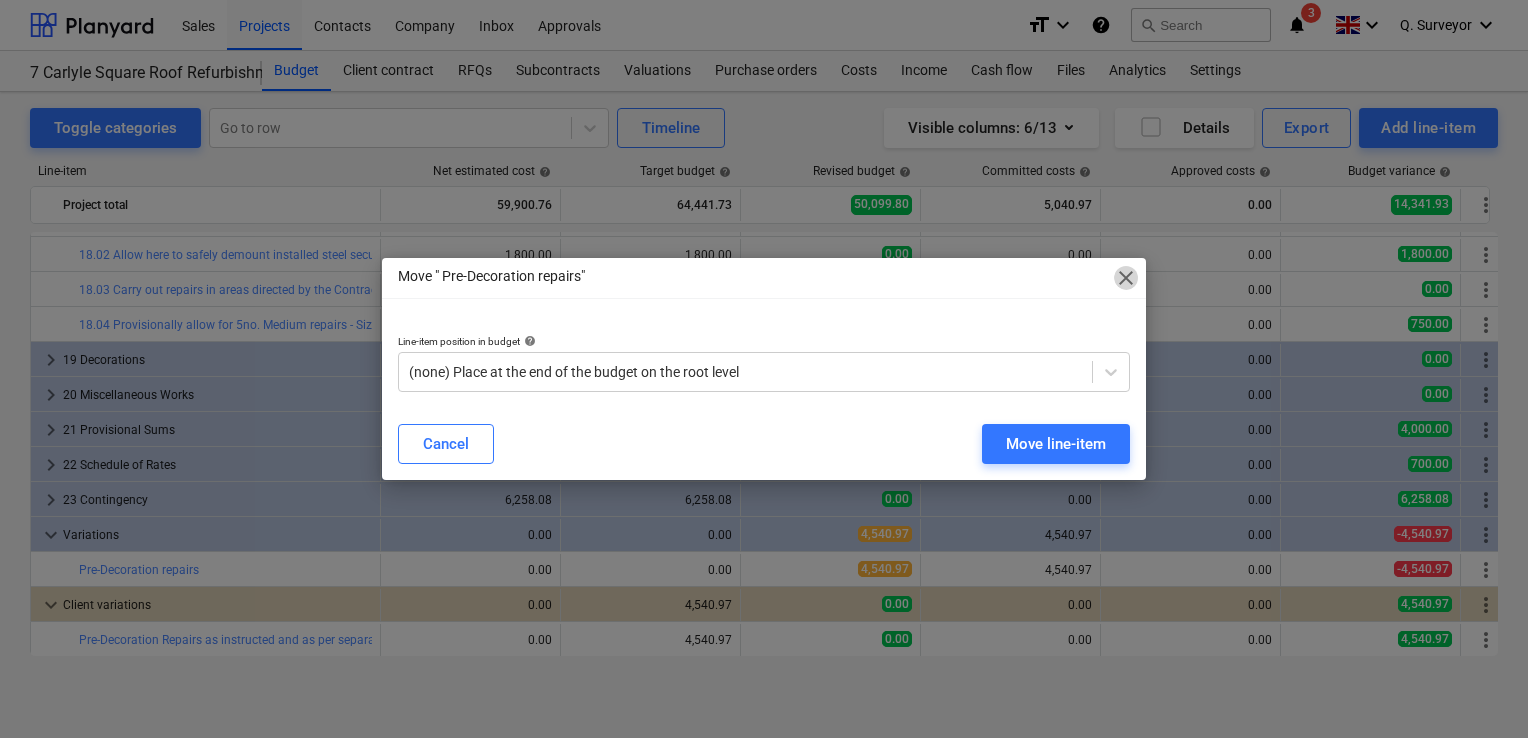 click on "close" at bounding box center (1126, 278) 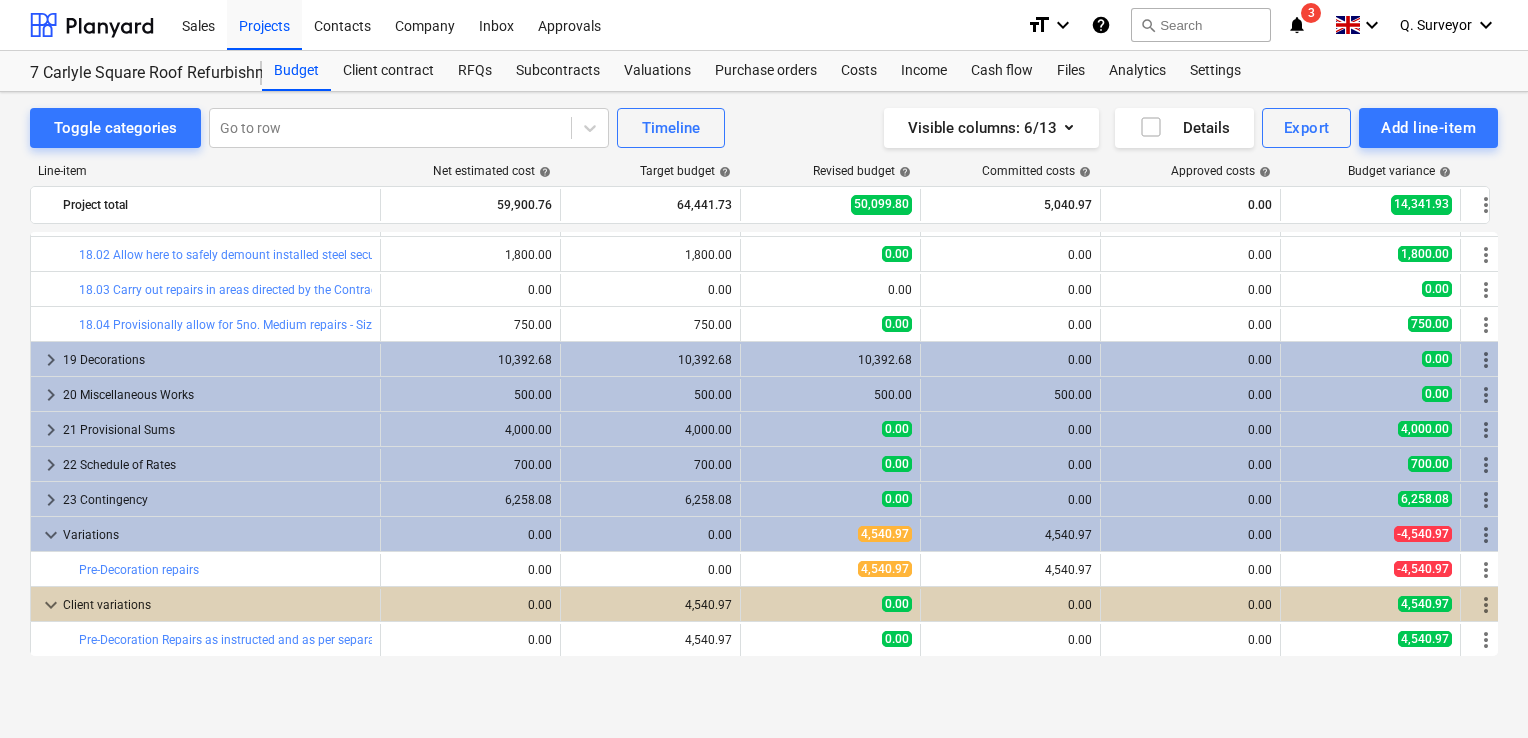 click on "Line-item Net estimated cost help Target budget help Revised budget help Committed costs help Approved costs help Budget variance help Project total 59,900.76 64,441.73 50,099.80 5,040.97 0.00 14,341.93 more_vert bar_chart 15.15 The Contractor is to remove all lead flashing to the parapet wall and
chimney stacks, and discard appropriately from site. edit 0.00 edit 0.00 edit 0.00 0.00 0.00 0.00 more_vert bar_chart 15.16 Supply and fit with new Code 4 lead flashing, in accordance with NBS Section H71/454,472. edit 0.00 edit 0.00 edit 0.00 0.00 0.00 0.00 more_vert bar_chart 15.17 Supply and fit step flashing to parapet wall. edit 490.00 edit 490.00 edit 776.75 0.00 0.00 -286.75 more_vert bar_chart 15.18 Supply and fit step flashing and soakers to chimney stacks. edit 235.00 edit 235.00 edit 0.00 0.00 0.00 235.00 more_vert bar_chart 15.19 Supply and fit apron flashing to chimney stacks. edit 270.00 edit 270.00 edit 248.56 0.00 0.00 21.44 more_vert bar_chart 15.2 Supply and fit back guttering to chimney stacks." at bounding box center [764, 414] 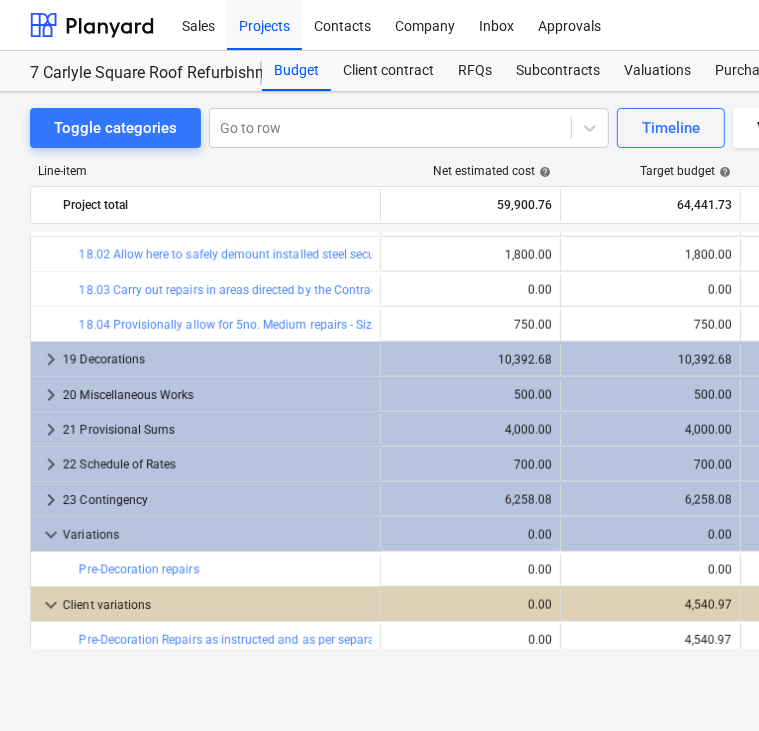 scroll, scrollTop: 1403, scrollLeft: 0, axis: vertical 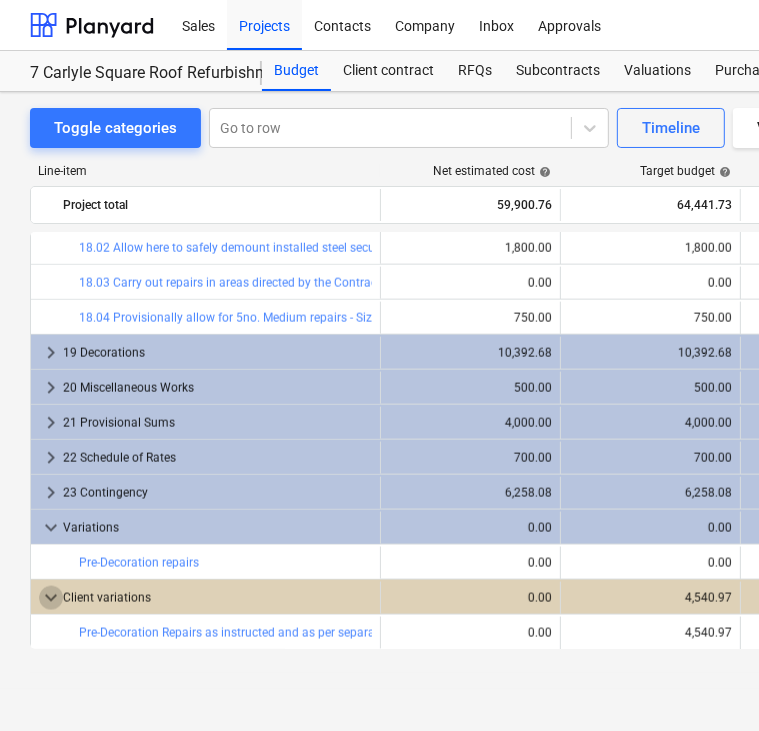 click on "keyboard_arrow_down" at bounding box center [51, 598] 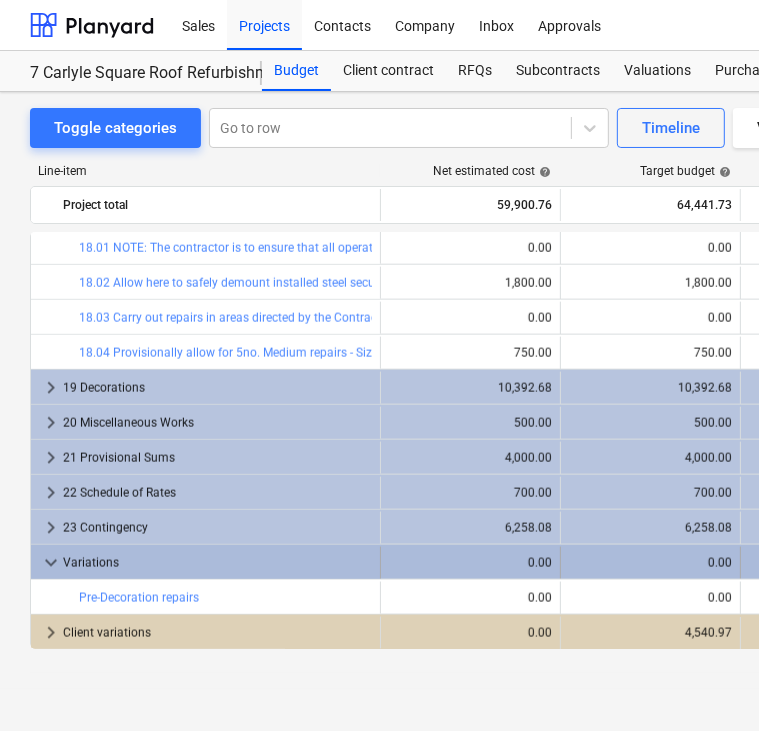 click on "Variations" at bounding box center (217, 563) 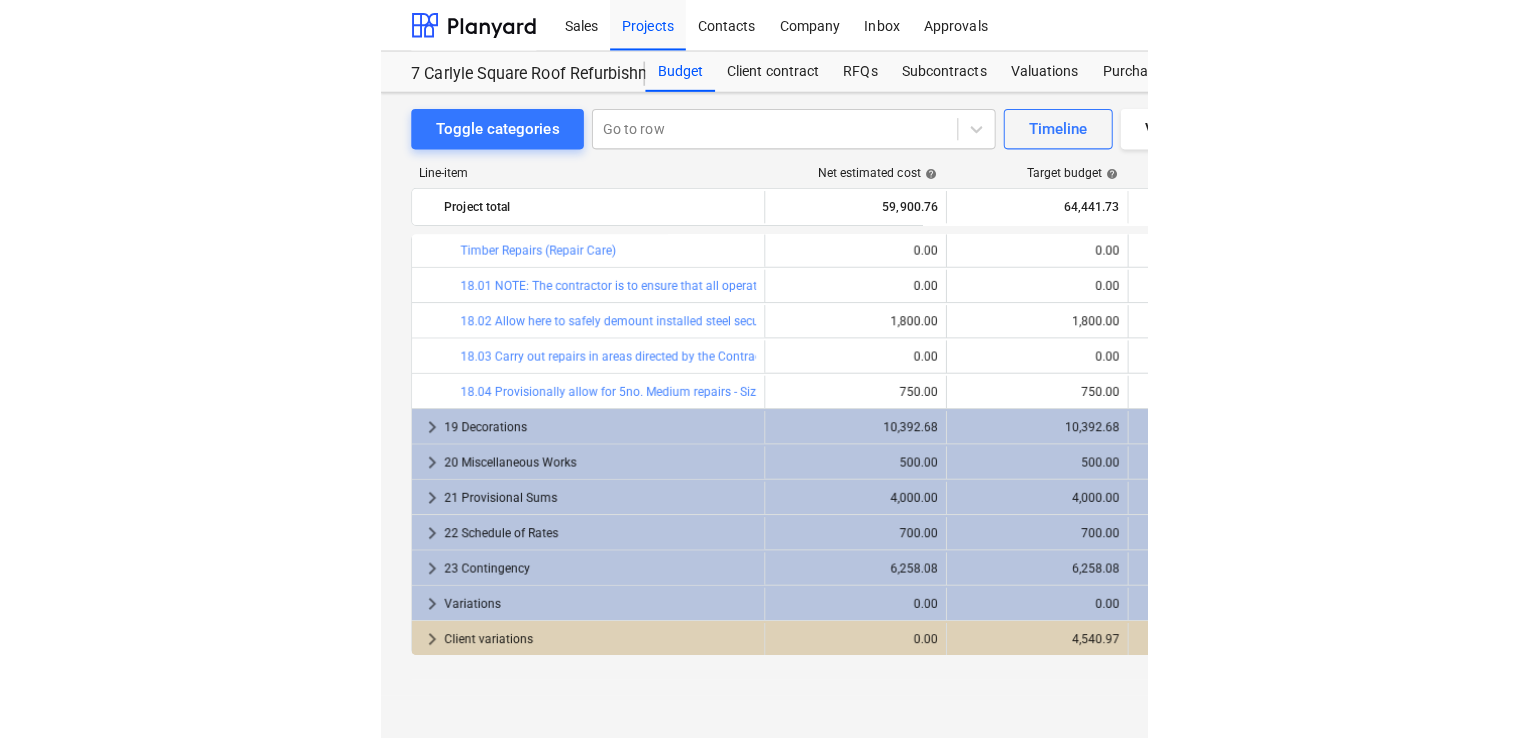 scroll, scrollTop: 1333, scrollLeft: 0, axis: vertical 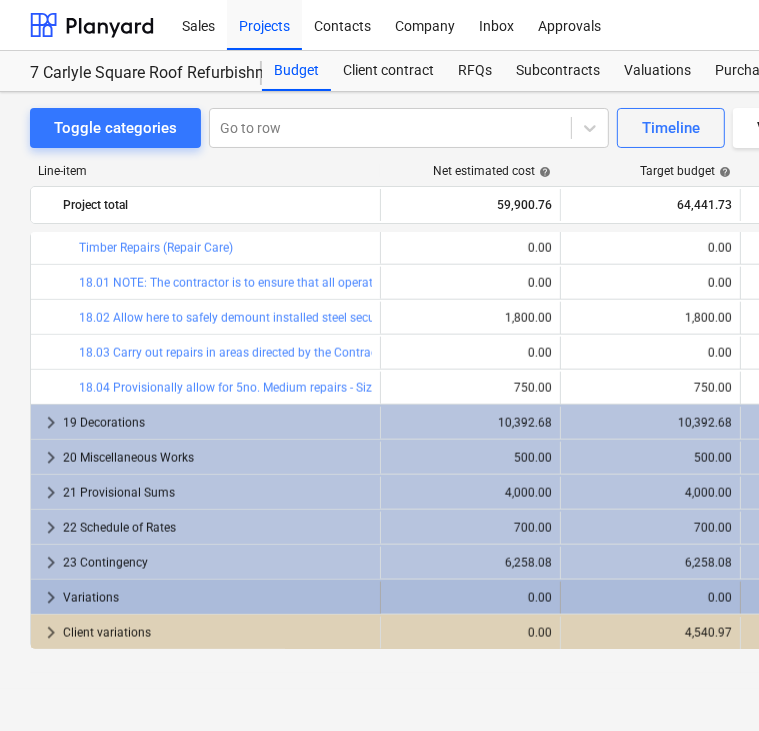 click on "Variations" at bounding box center [217, 598] 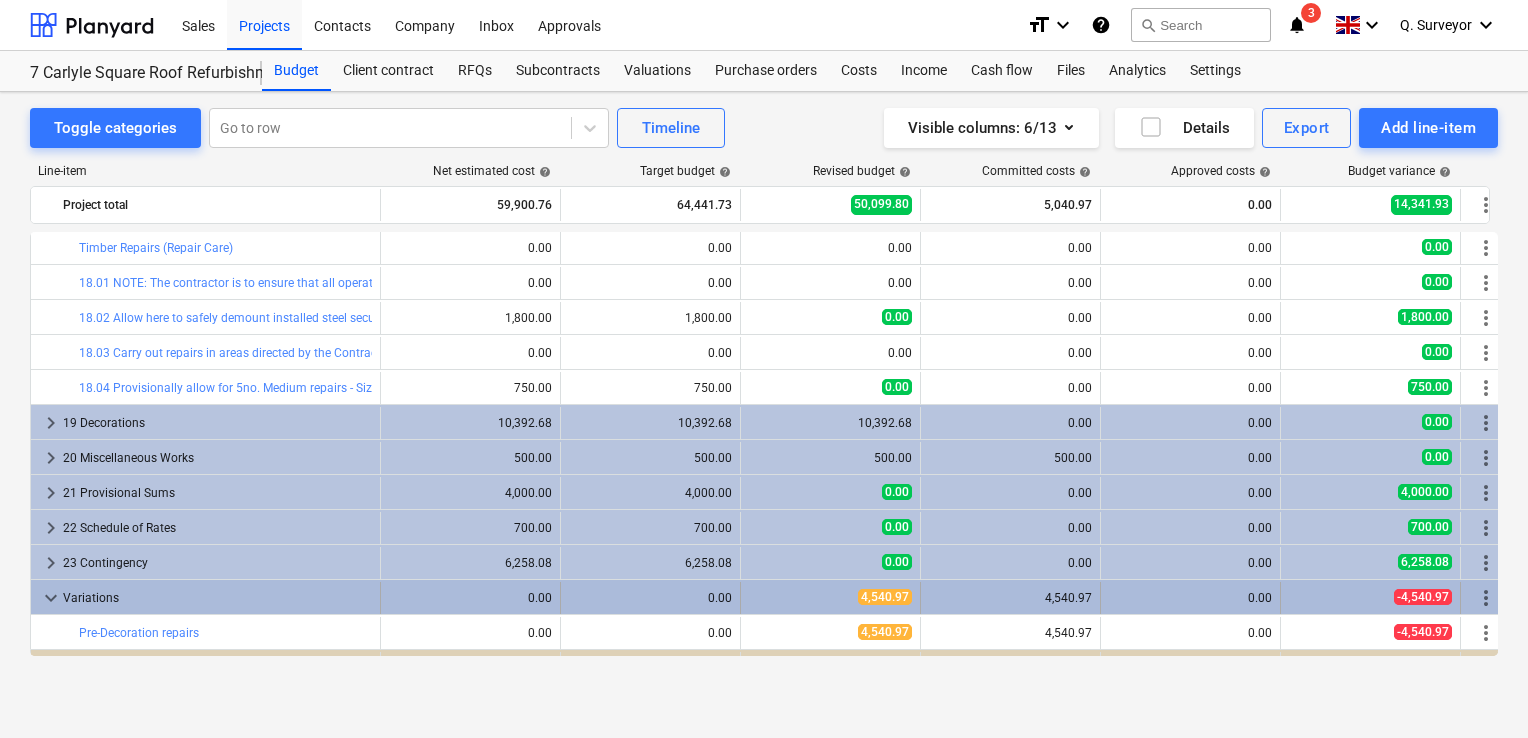 click on "more_vert" at bounding box center [1486, 598] 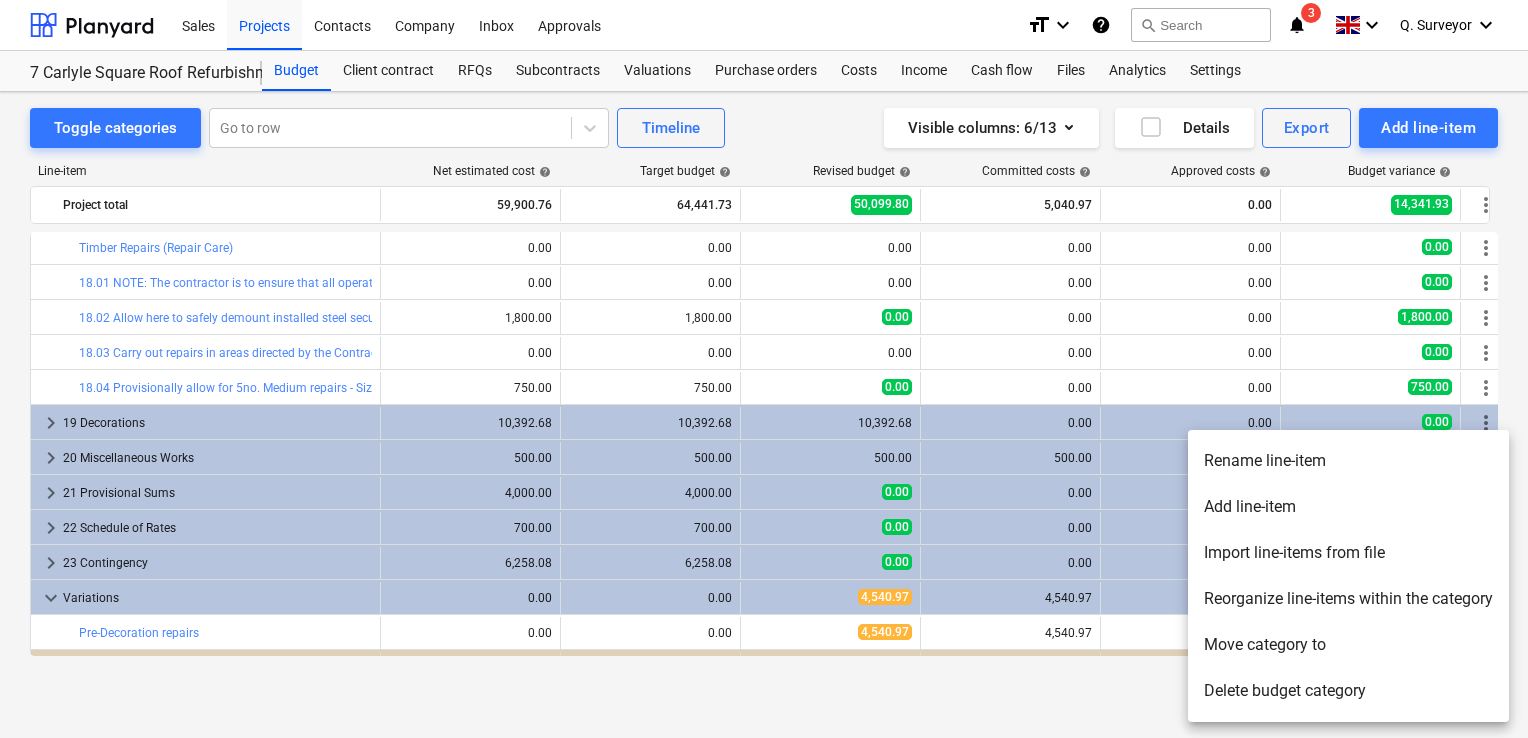click on "Rename line-item" at bounding box center (1348, 461) 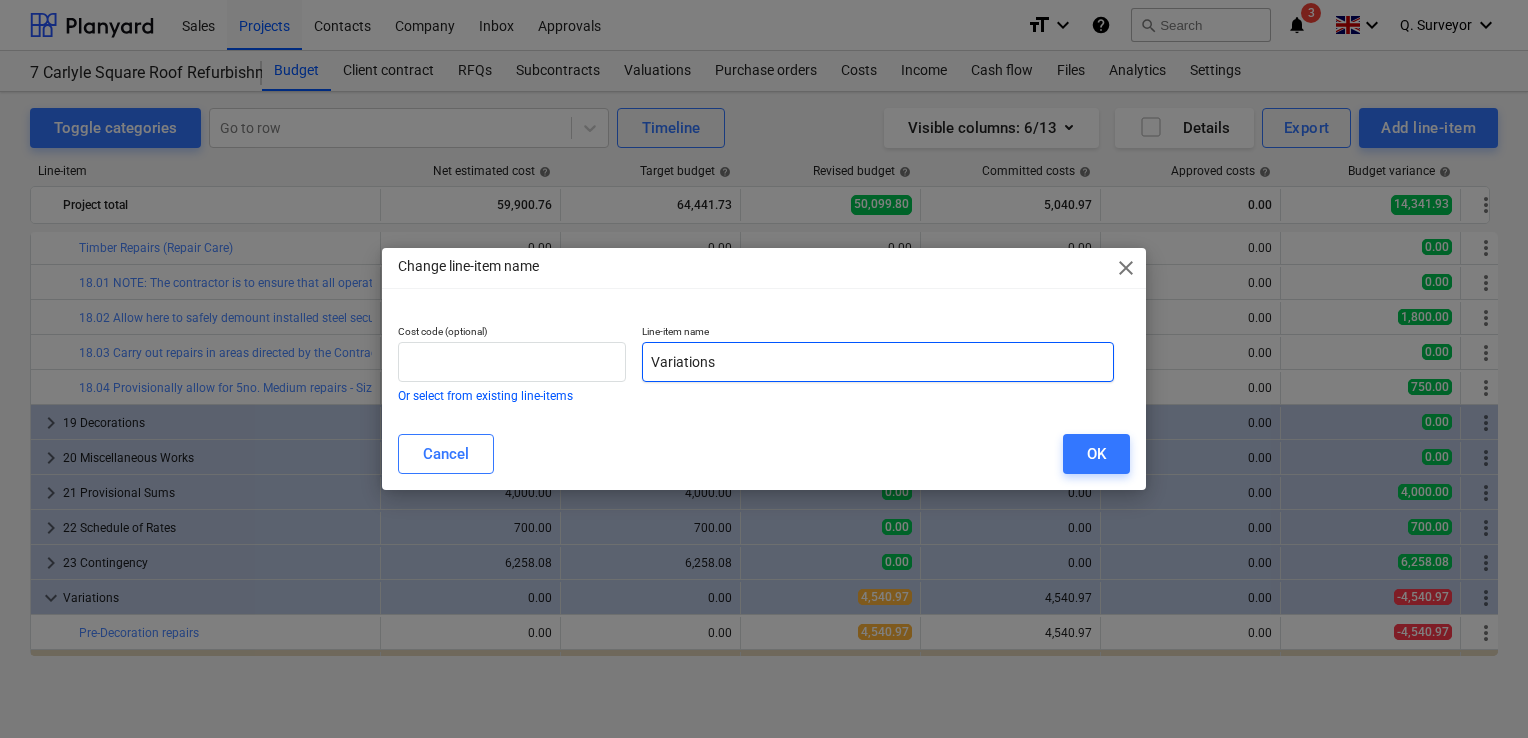 click on "Variations" at bounding box center [878, 362] 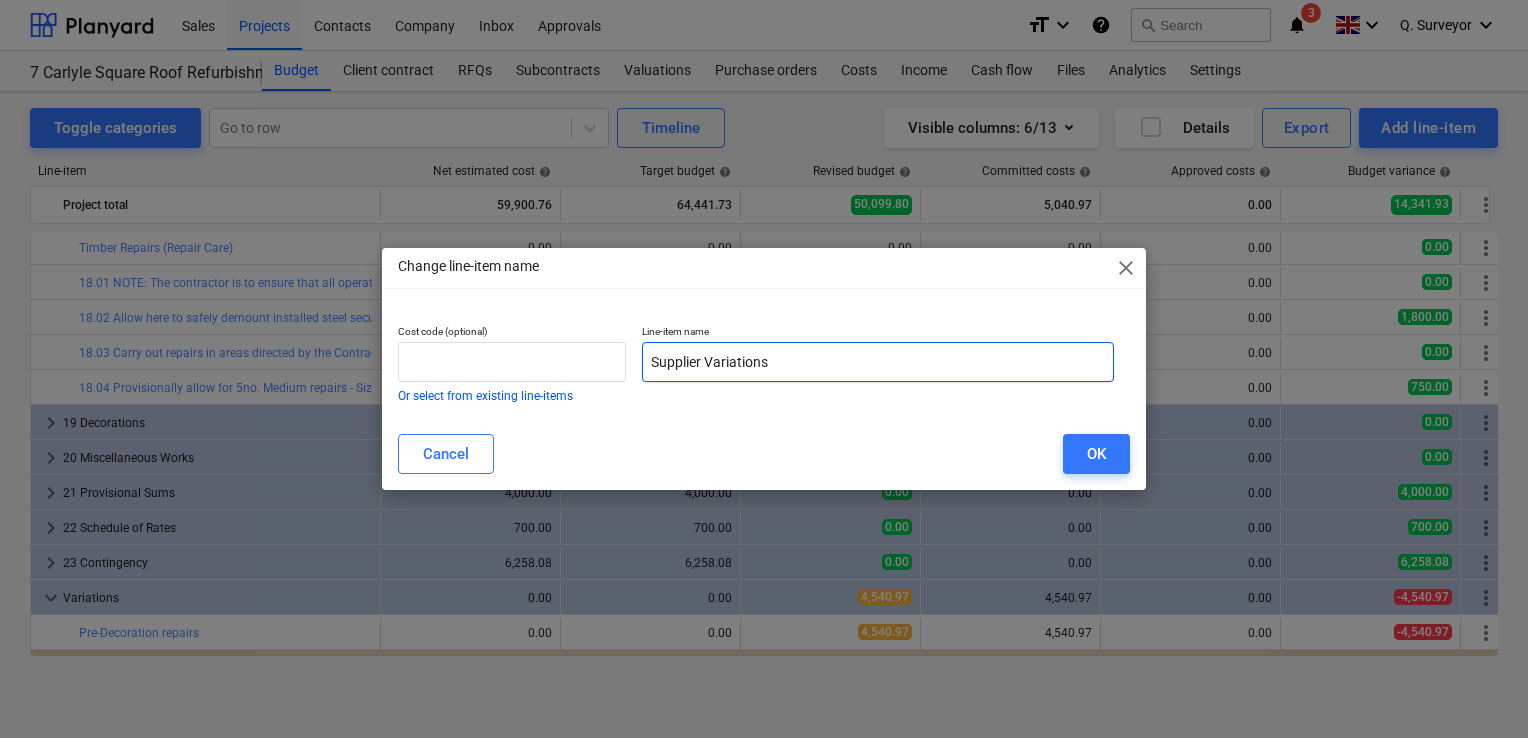 type on "Supplier Variations" 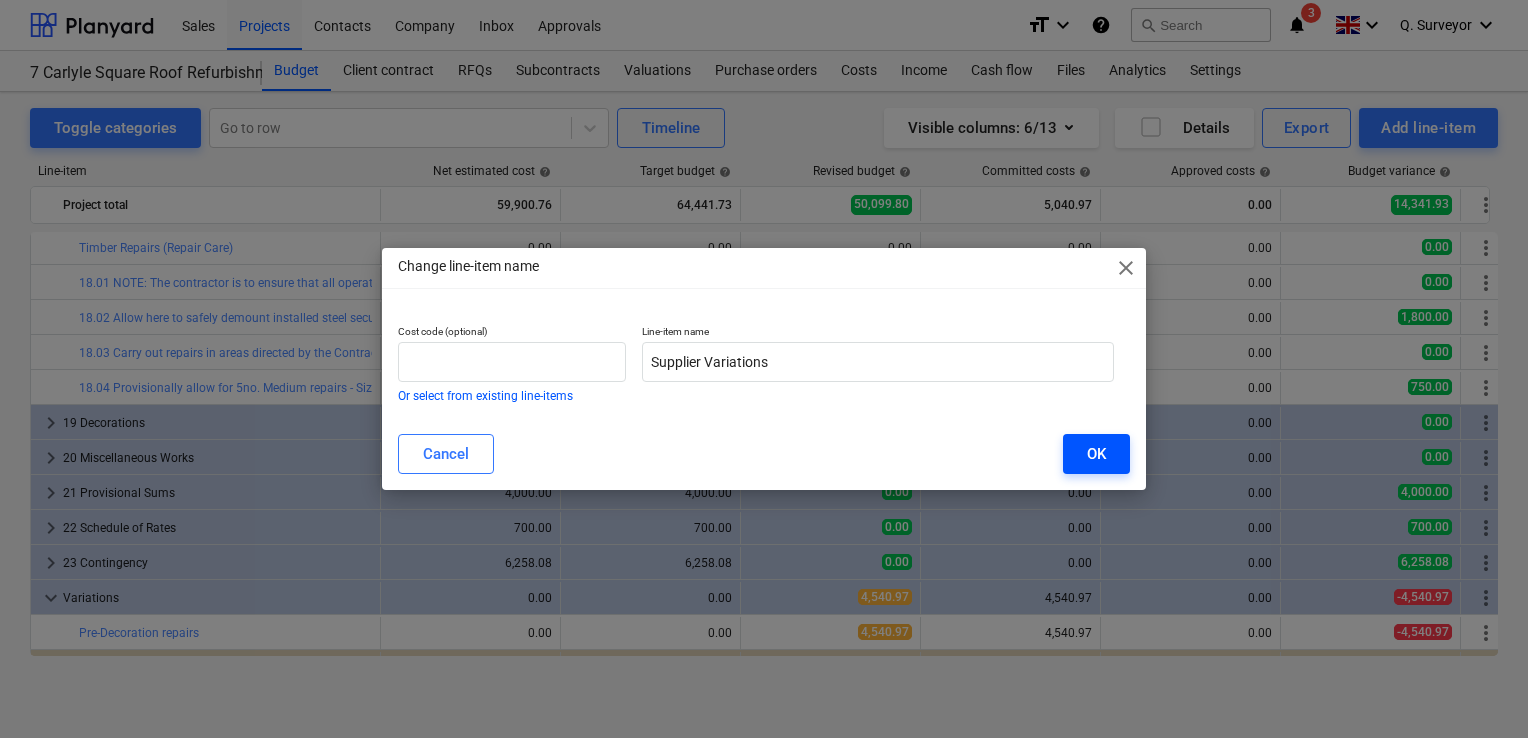 click on "OK" at bounding box center (1096, 454) 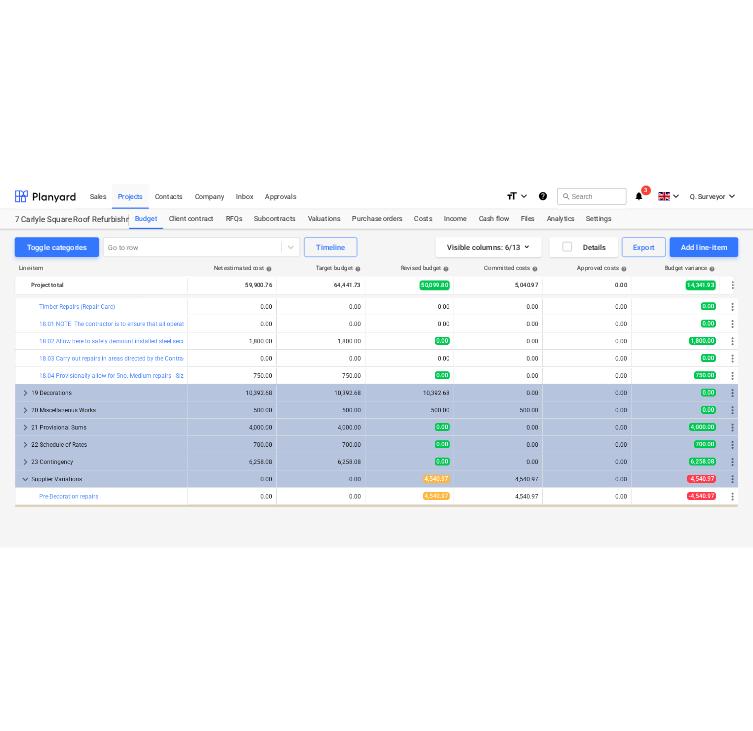 scroll, scrollTop: 1360, scrollLeft: 0, axis: vertical 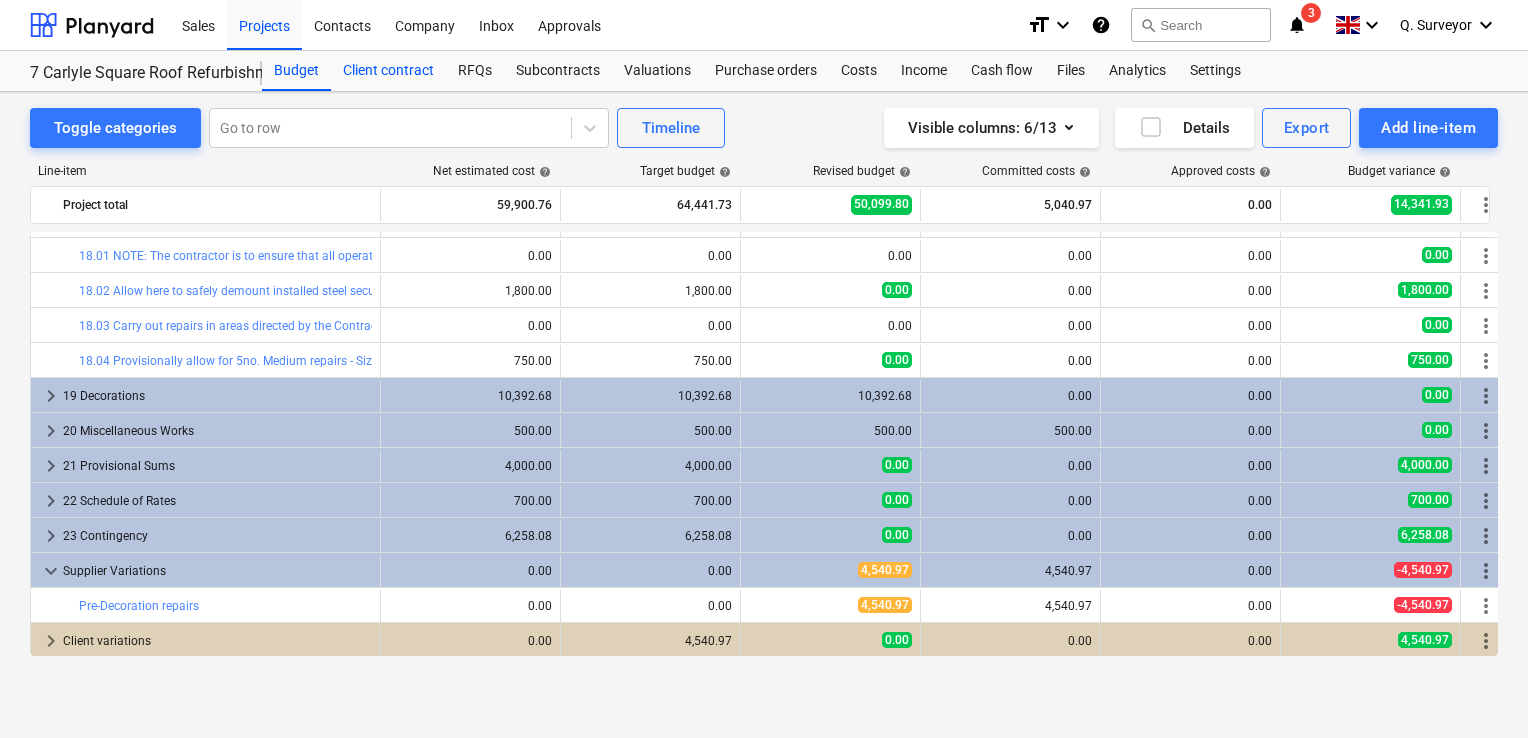 click on "Client contract" at bounding box center (388, 71) 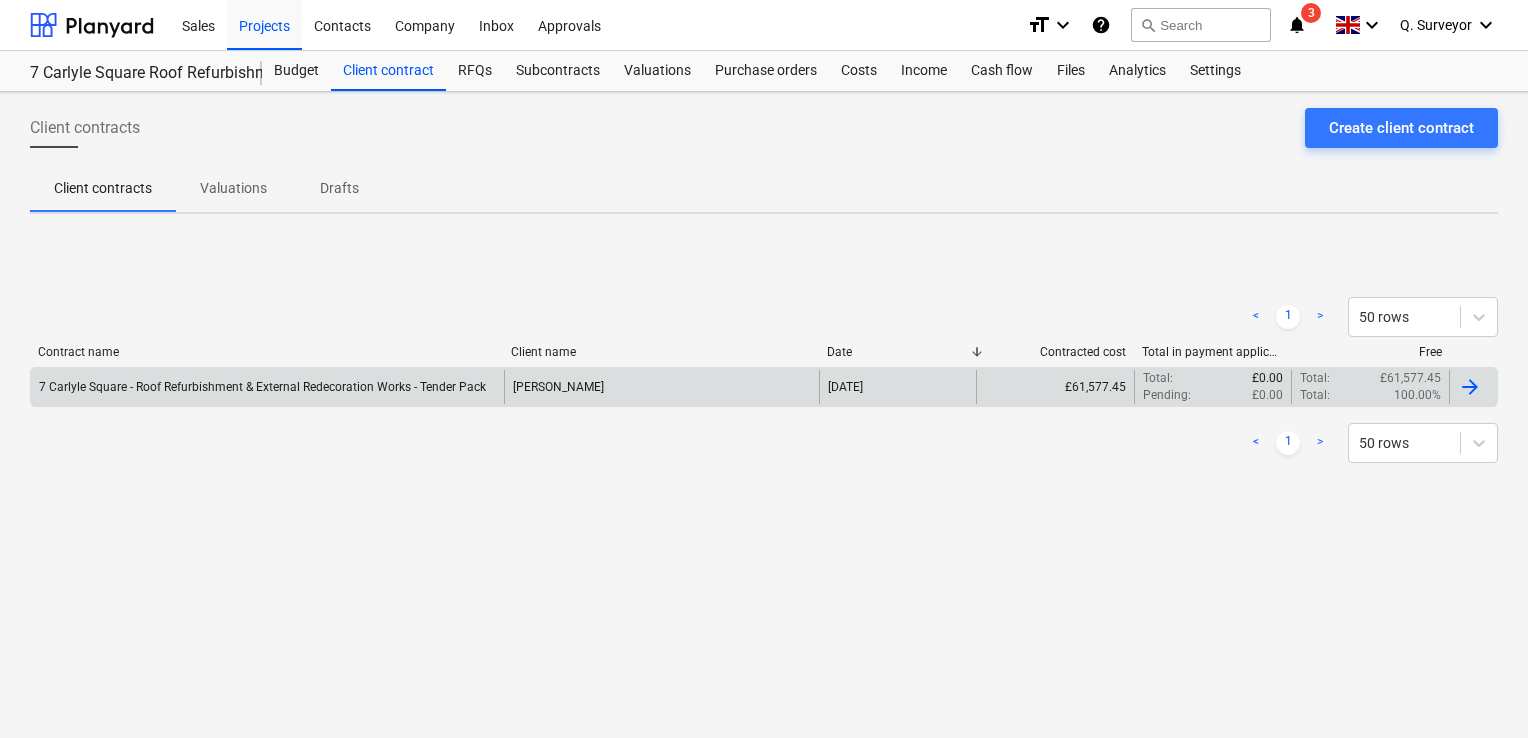 click at bounding box center (1470, 387) 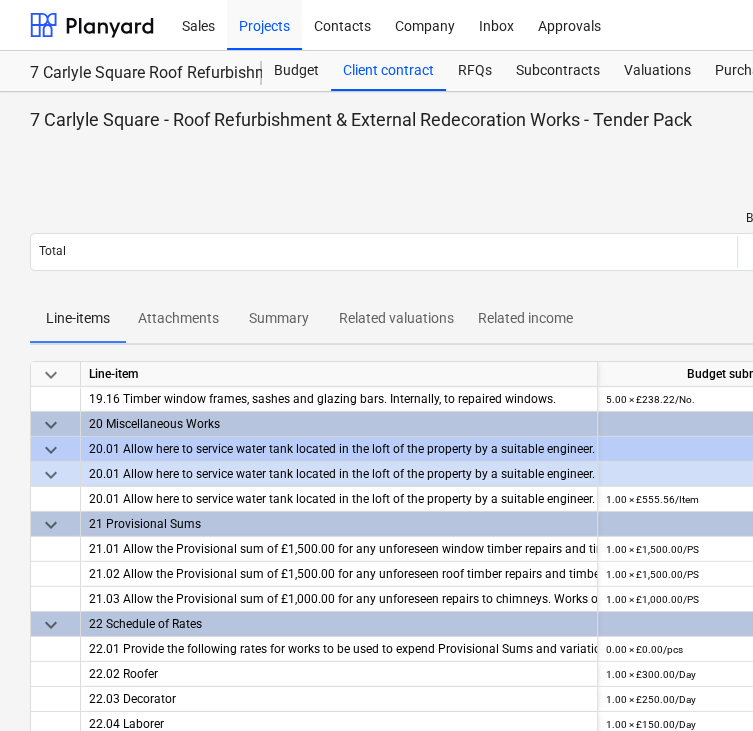 scroll, scrollTop: 3113, scrollLeft: 0, axis: vertical 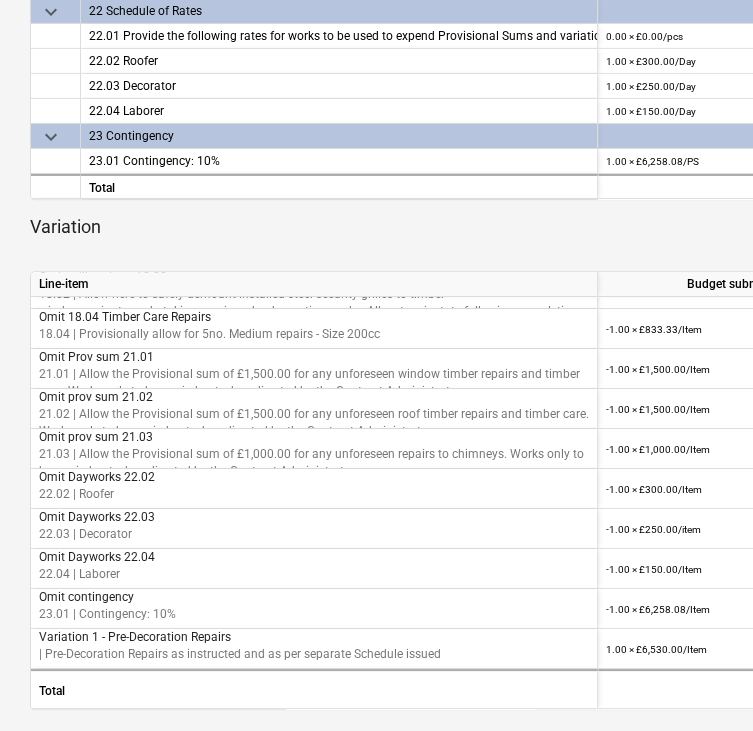 drag, startPoint x: 660, startPoint y: 243, endPoint x: 762, endPoint y: 241, distance: 102.01961 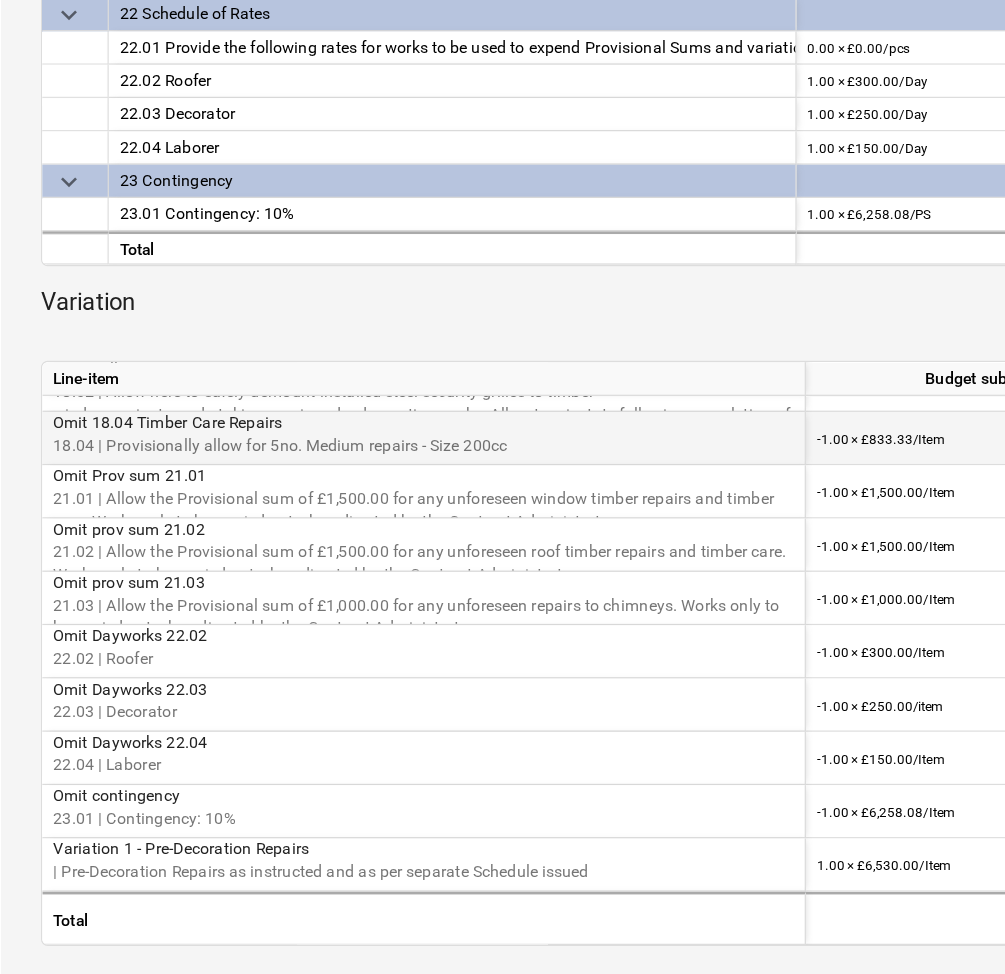 scroll, scrollTop: 600, scrollLeft: 0, axis: vertical 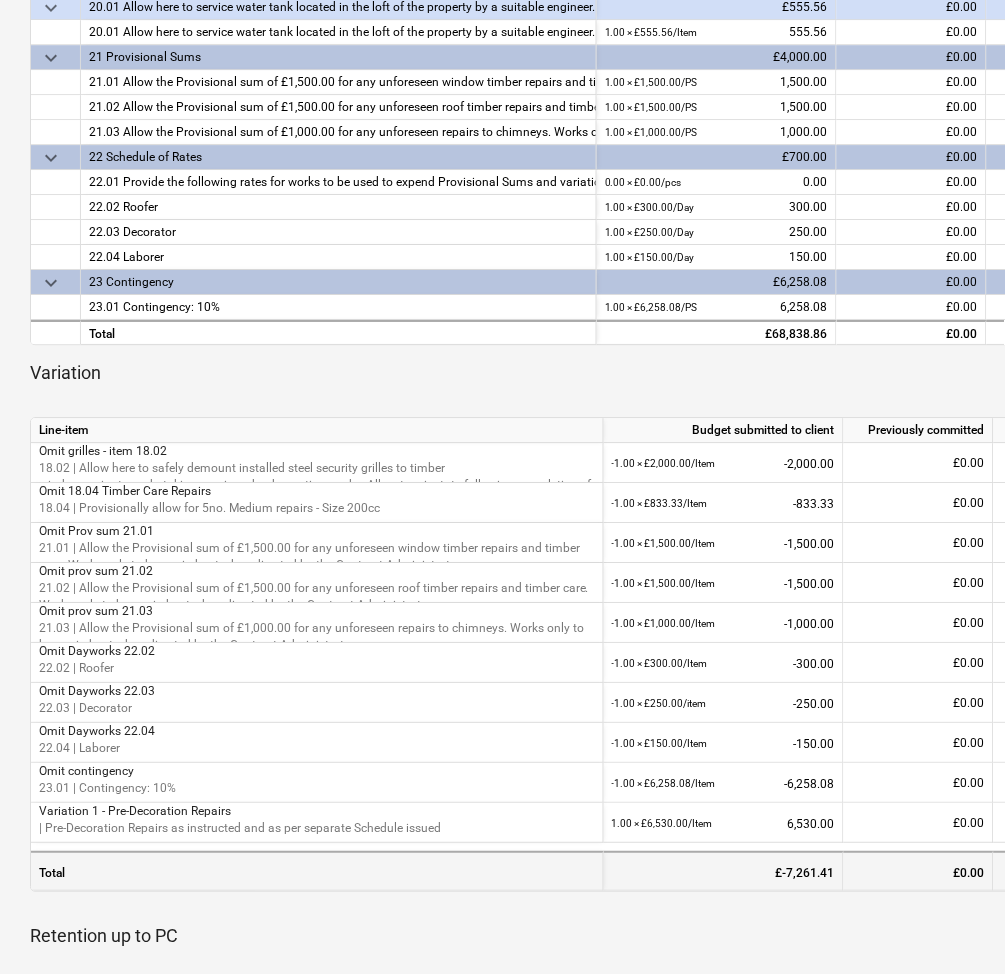 click on "Total" at bounding box center [317, 871] 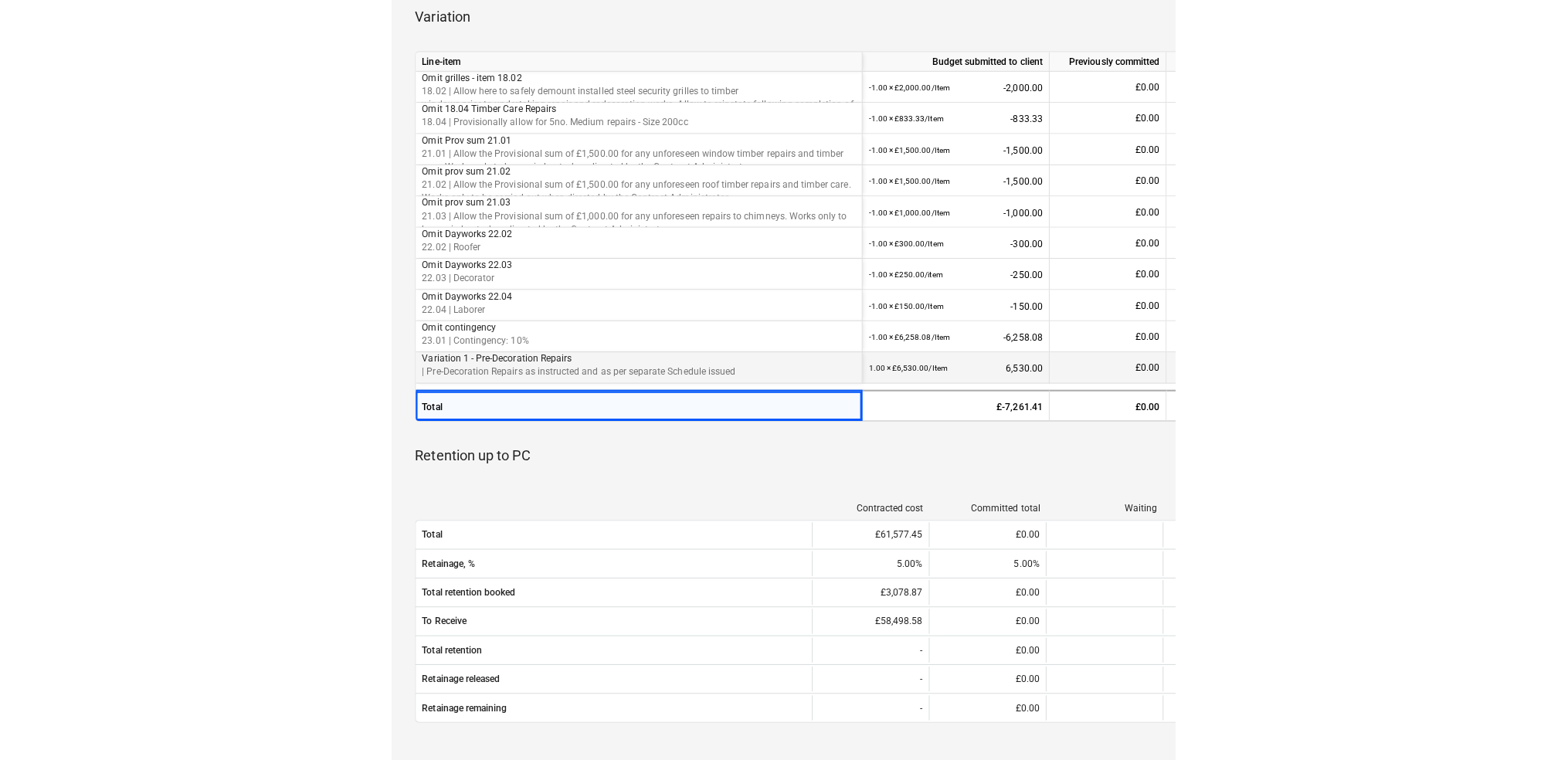 scroll, scrollTop: 463, scrollLeft: 0, axis: vertical 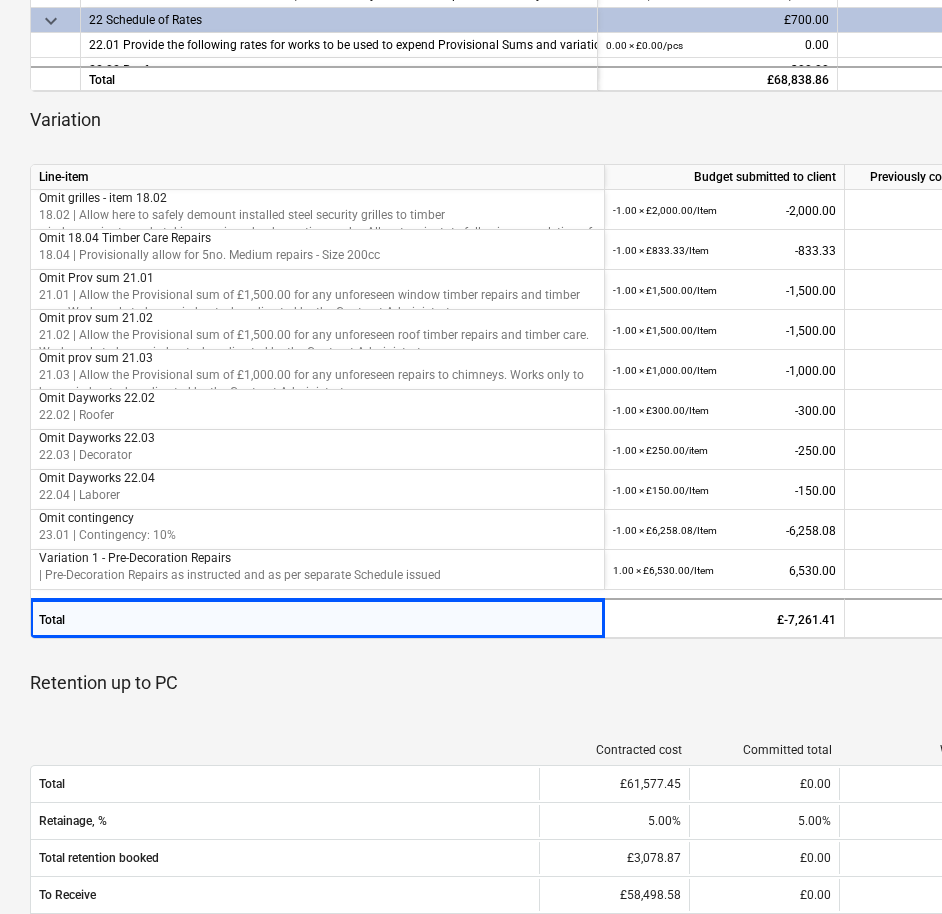 drag, startPoint x: 901, startPoint y: 695, endPoint x: 1011, endPoint y: 690, distance: 110.11358 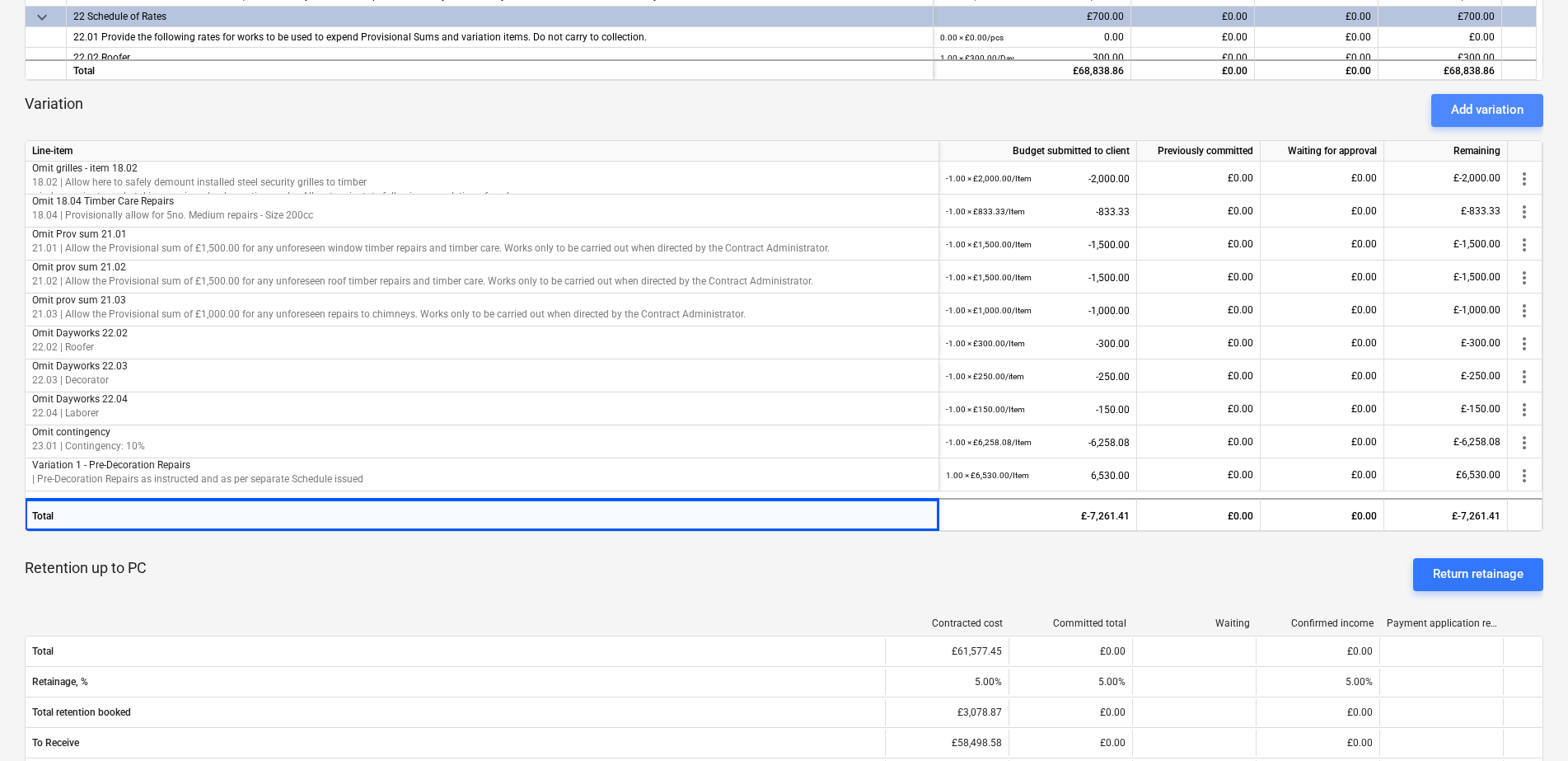 click on "Add variation" at bounding box center [1487, 110] 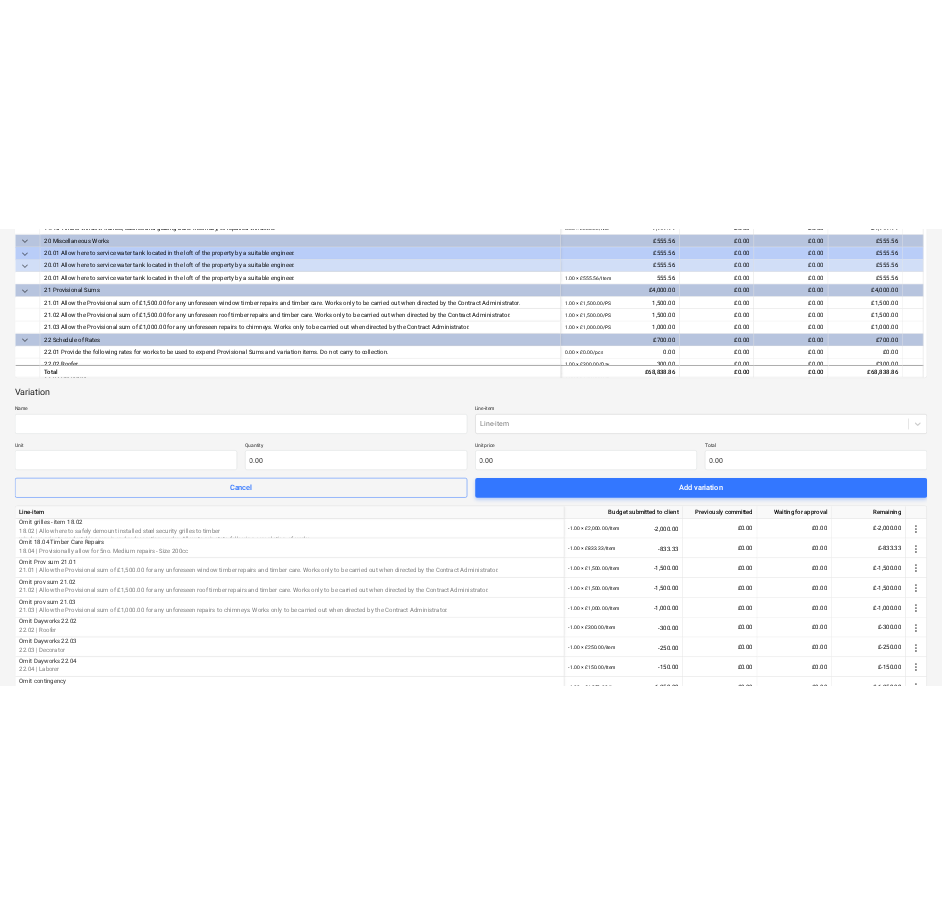scroll, scrollTop: 567, scrollLeft: 0, axis: vertical 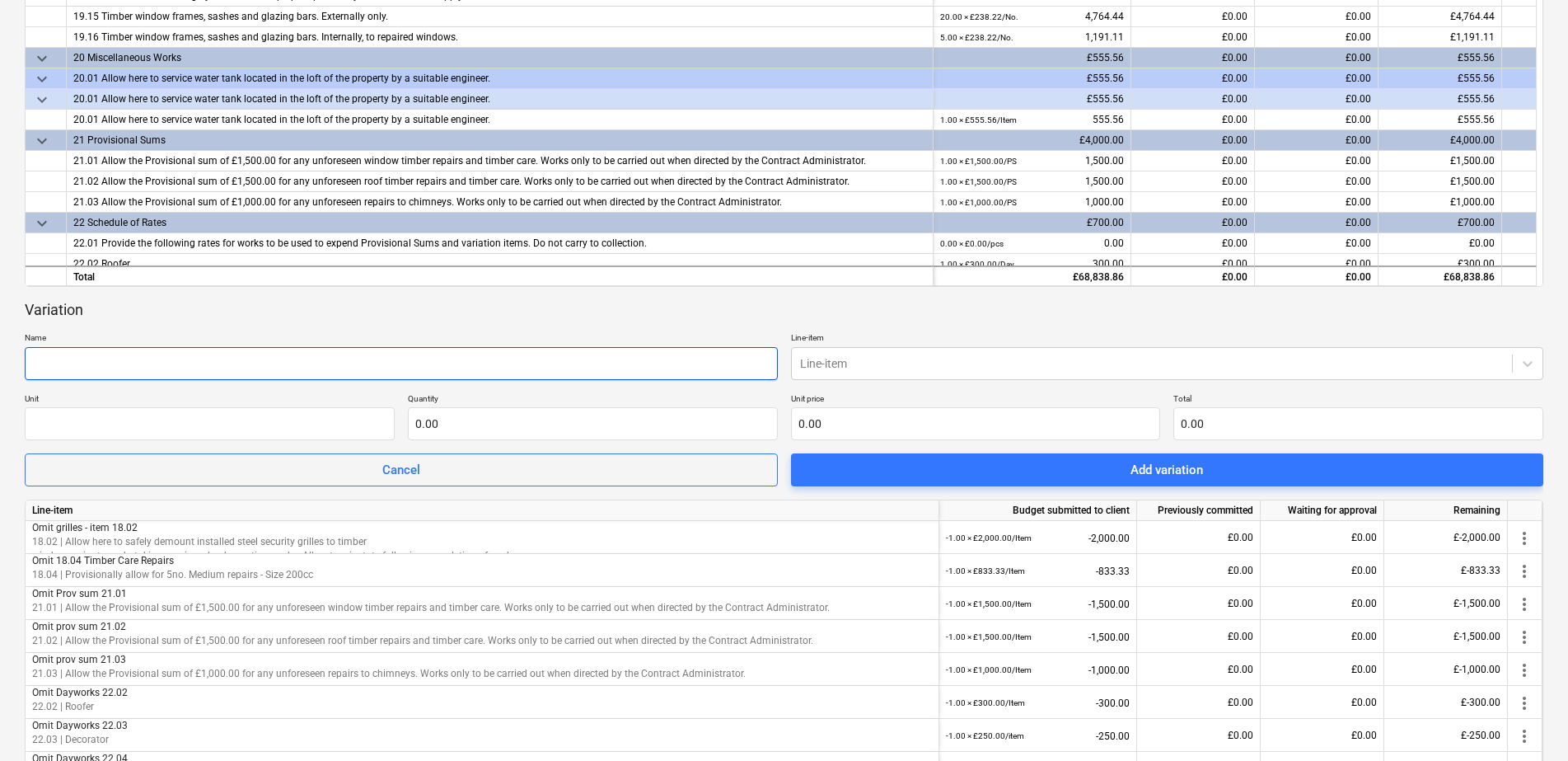 click at bounding box center (401, 364) 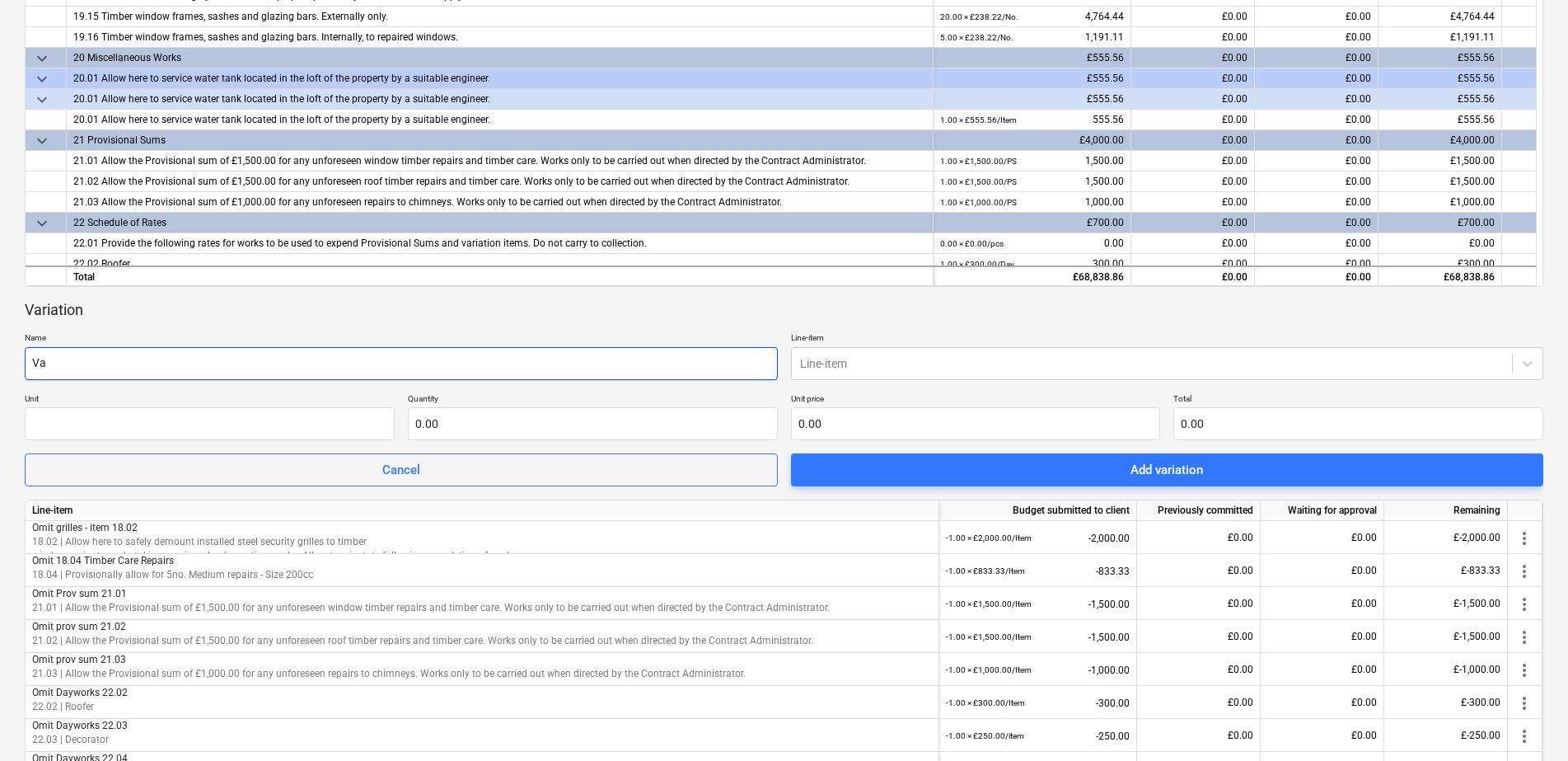 type on "V" 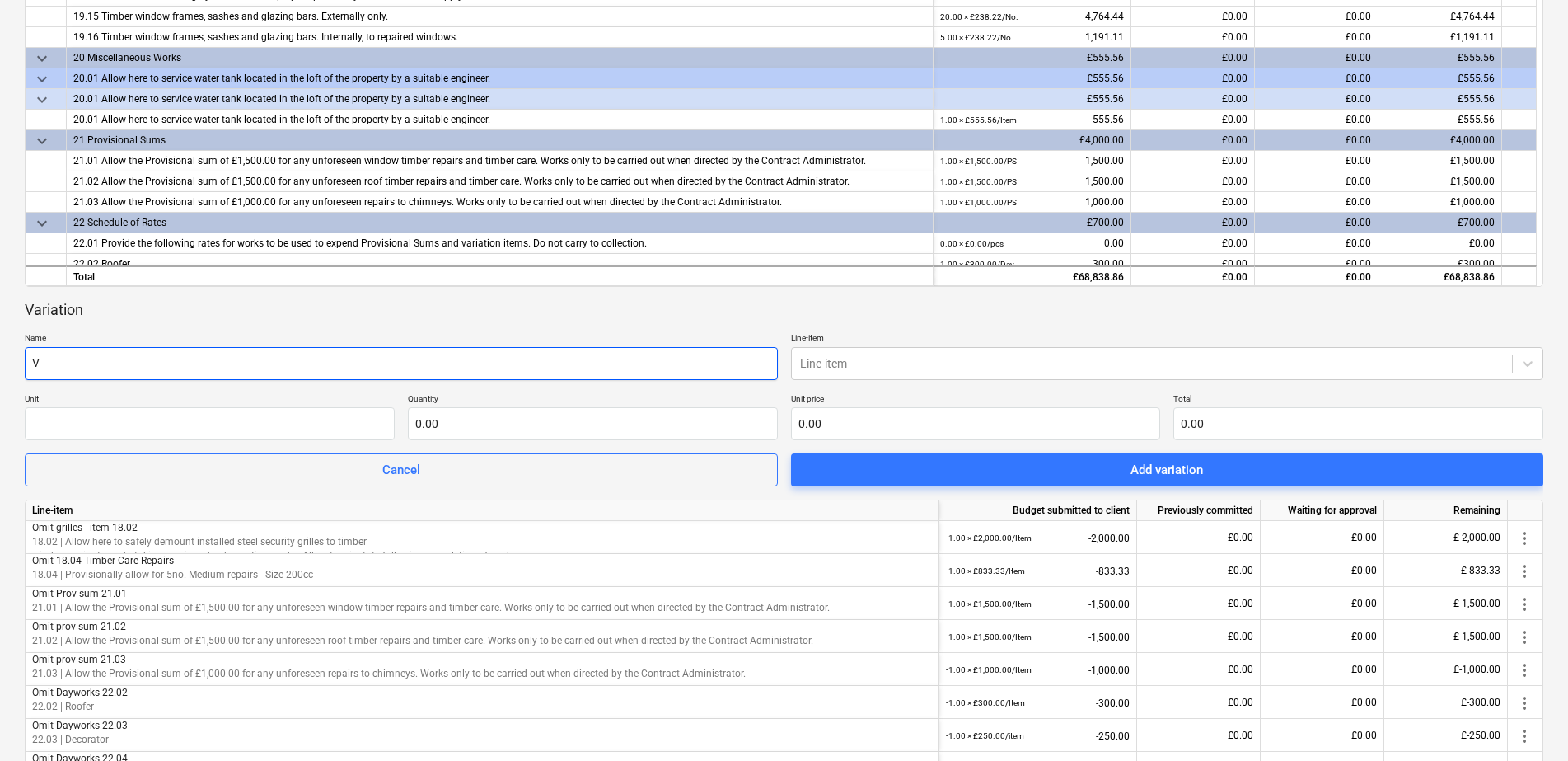 type 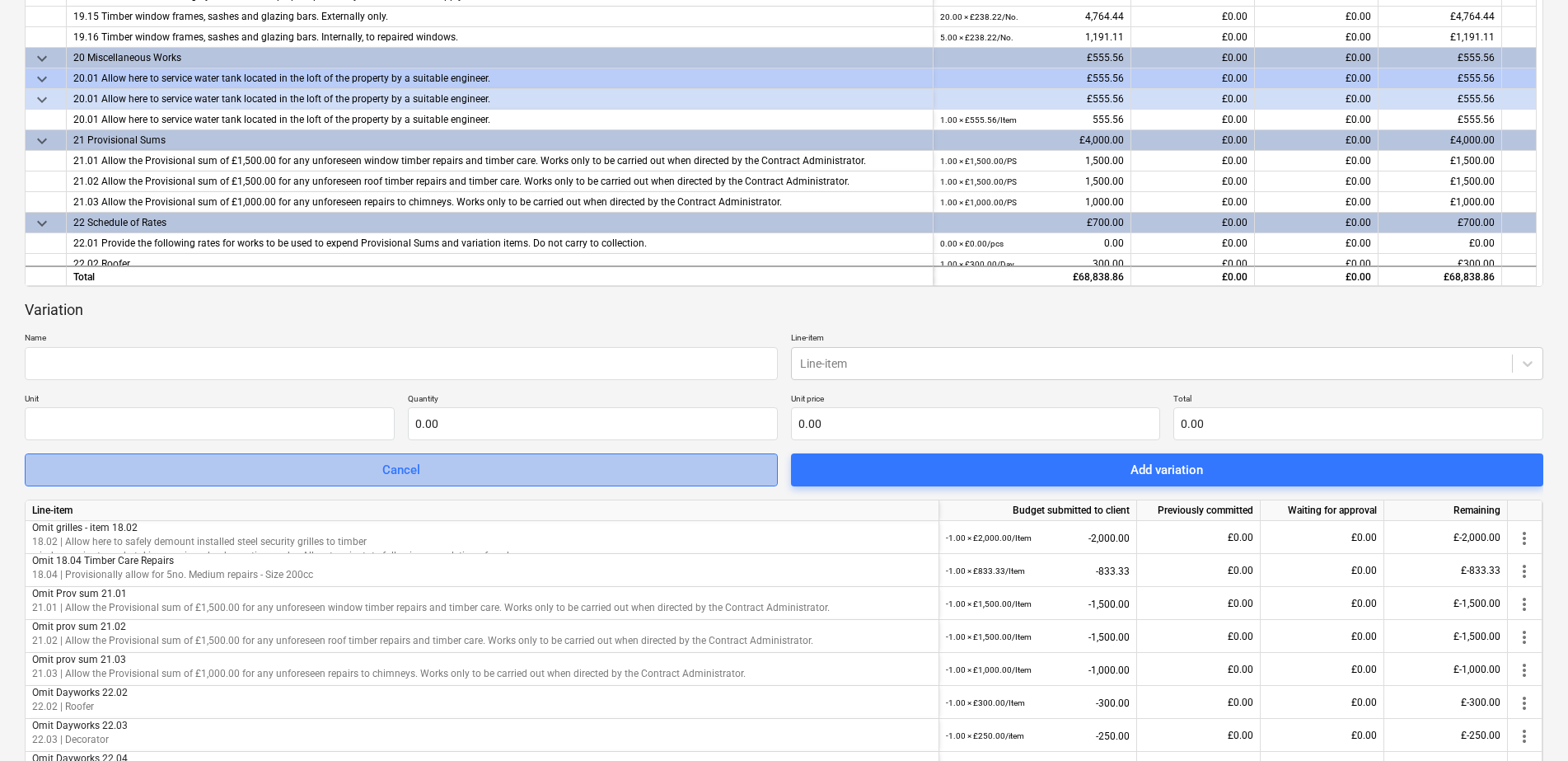 click on "Cancel" at bounding box center (401, 470) 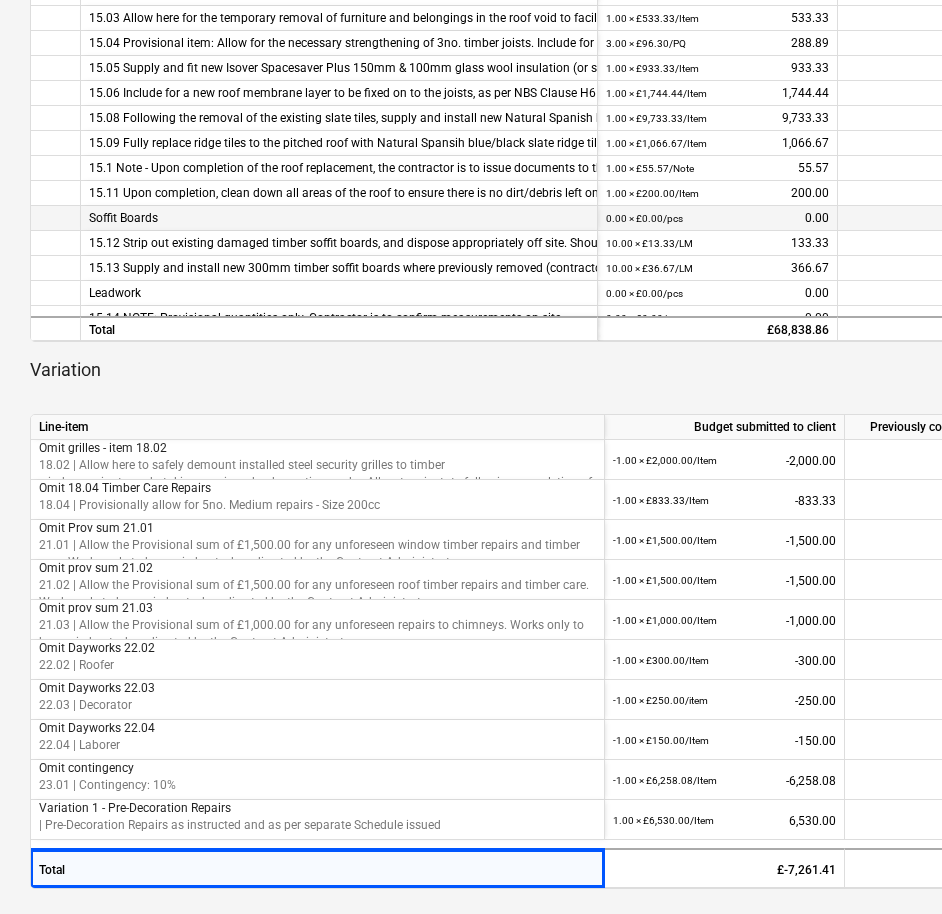 scroll, scrollTop: 1379, scrollLeft: 0, axis: vertical 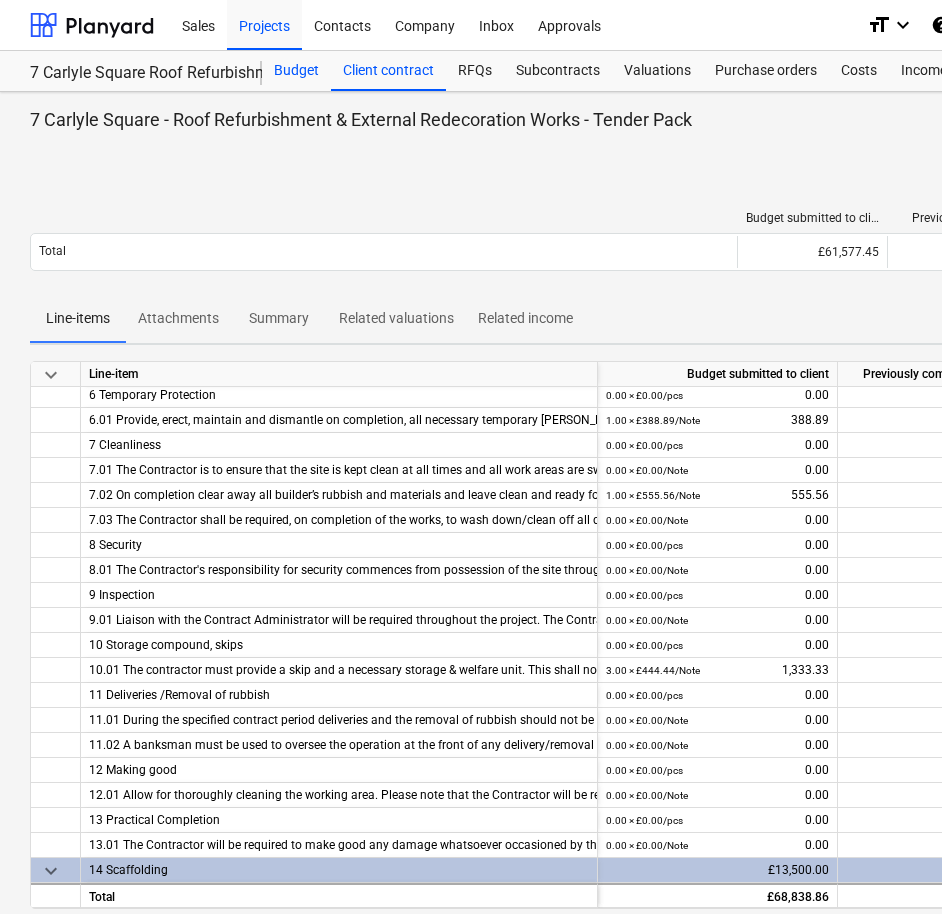 click on "Budget" at bounding box center [296, 71] 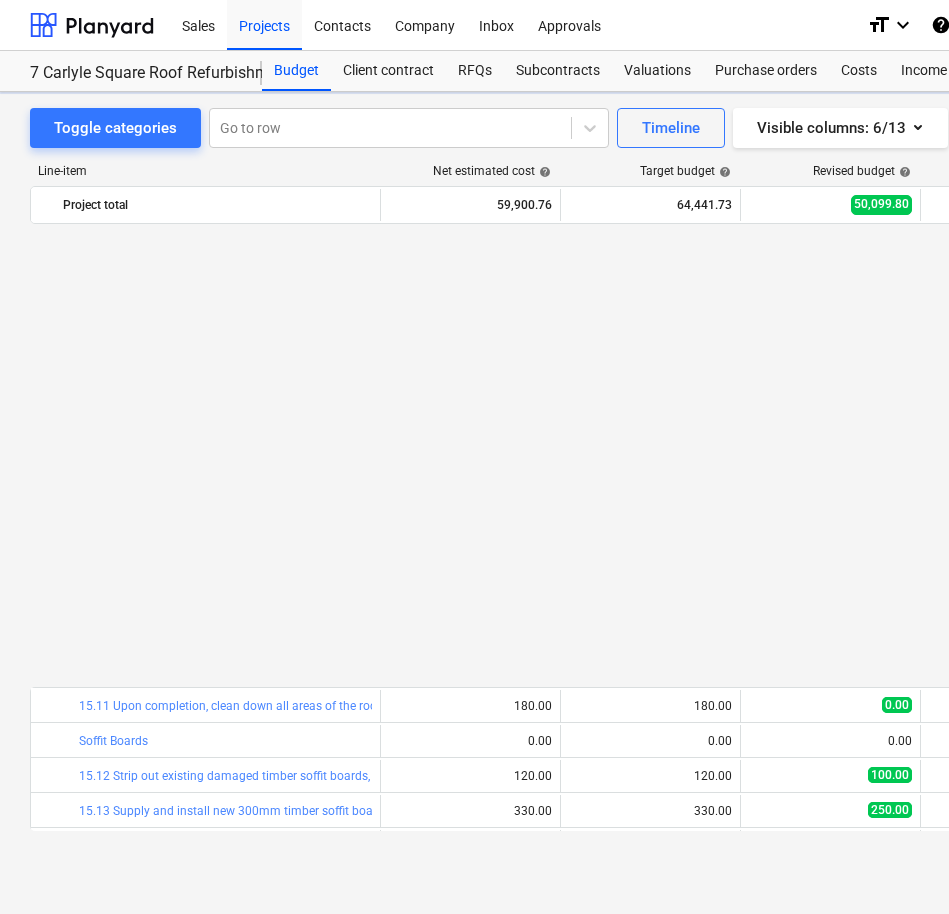 scroll, scrollTop: 1186, scrollLeft: 0, axis: vertical 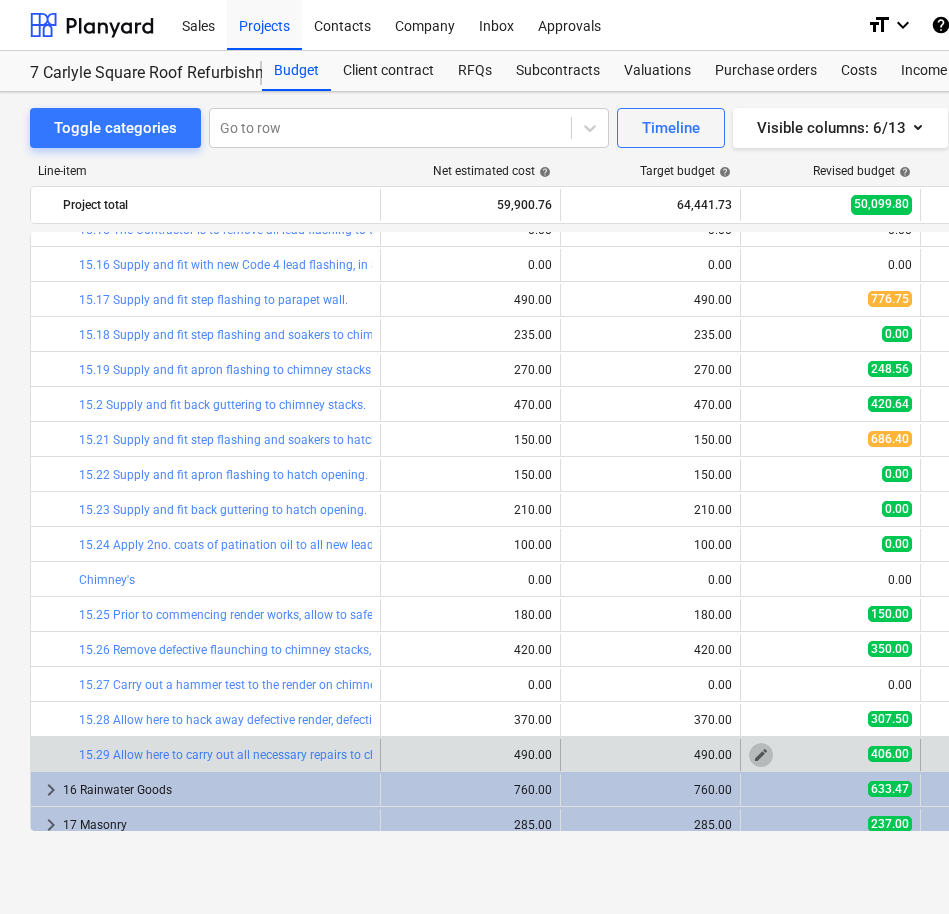 click on "edit" at bounding box center (761, 755) 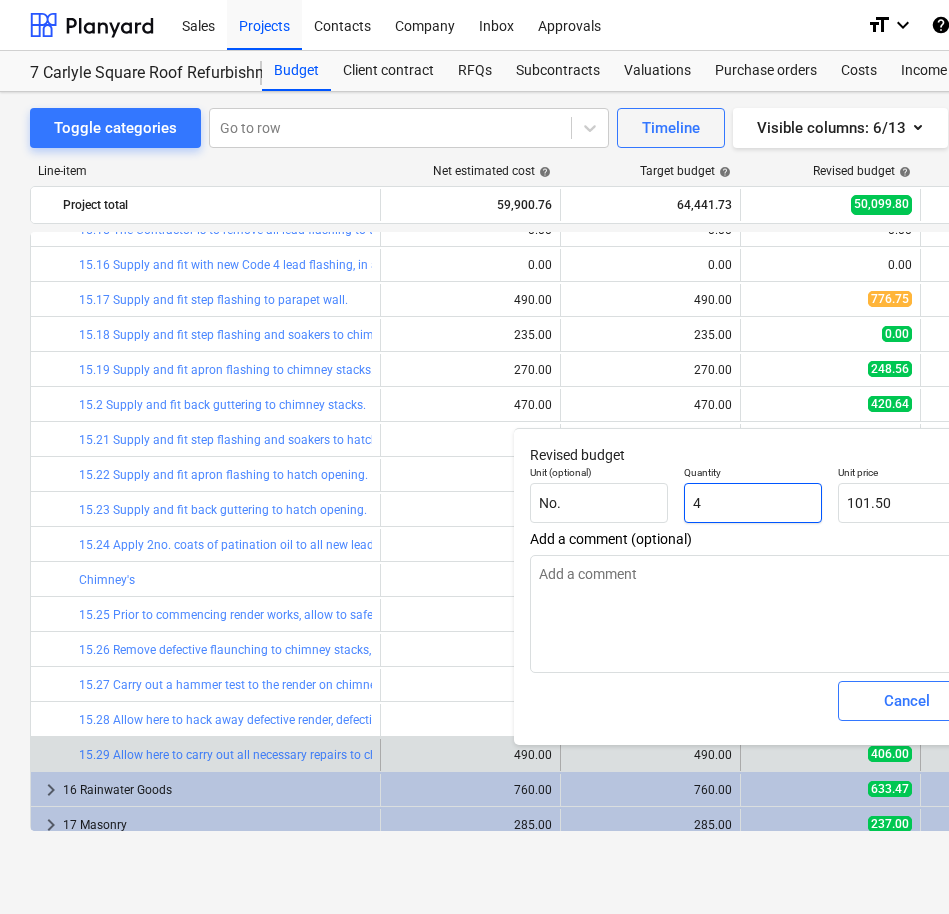 drag, startPoint x: 786, startPoint y: 508, endPoint x: 529, endPoint y: 488, distance: 257.77704 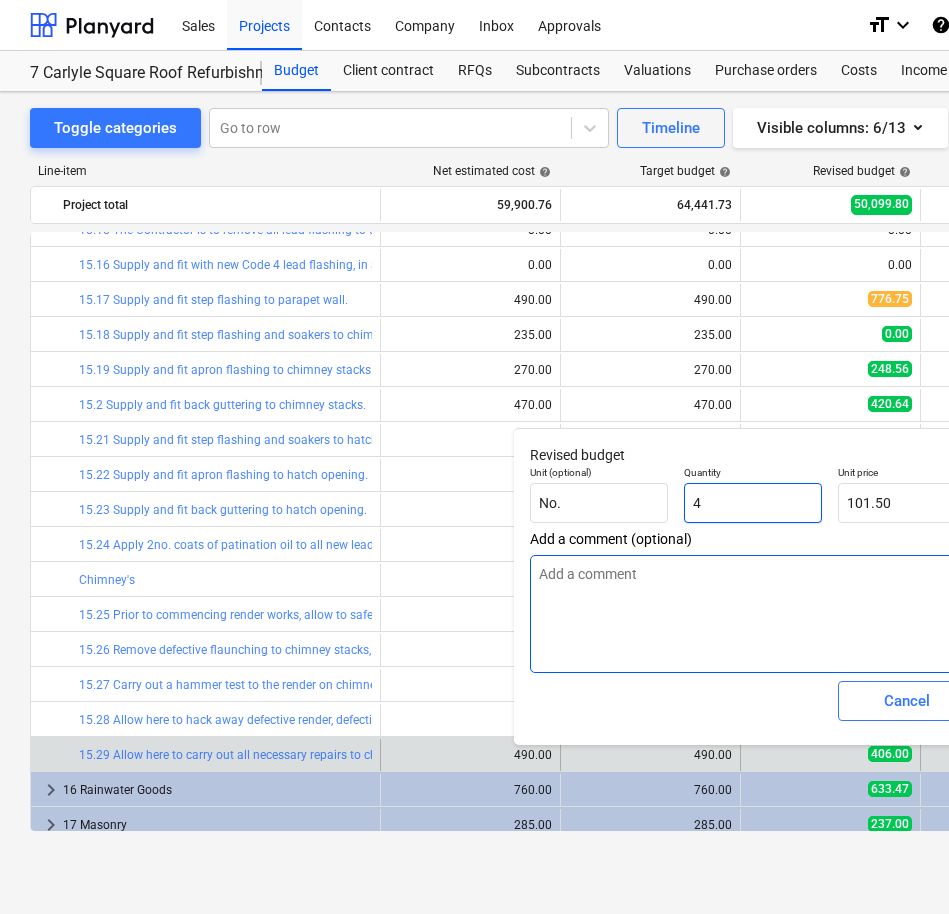 type on "1" 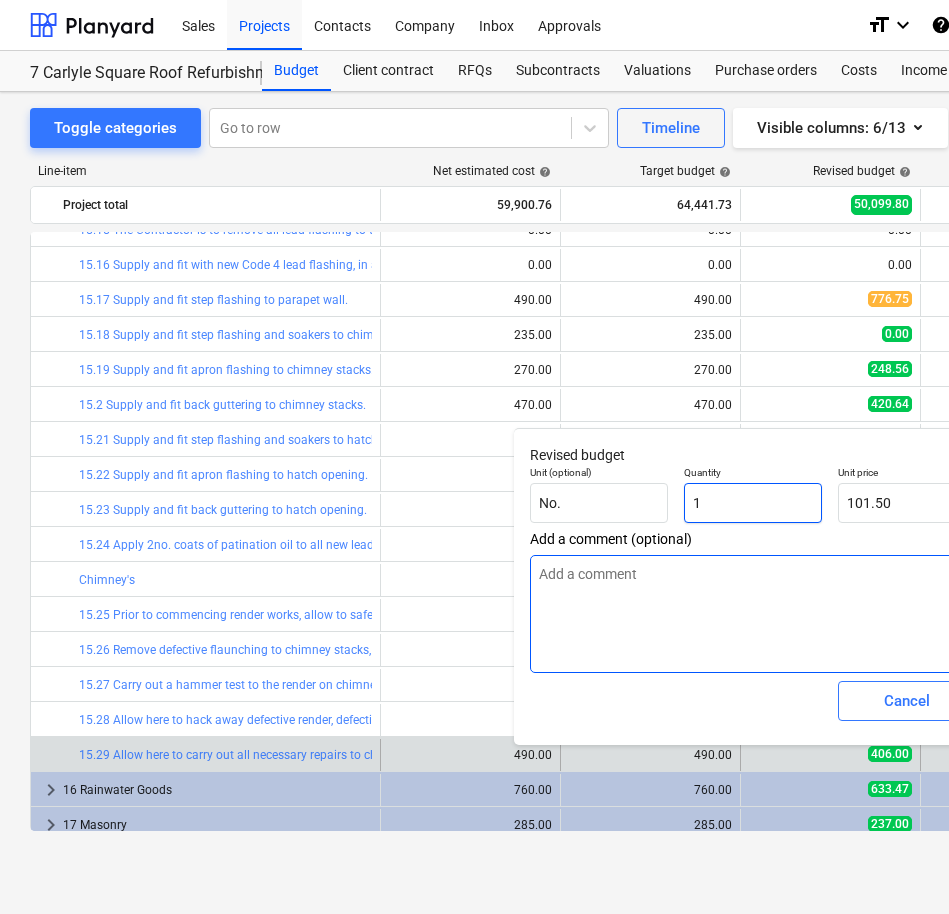 type on "101.50" 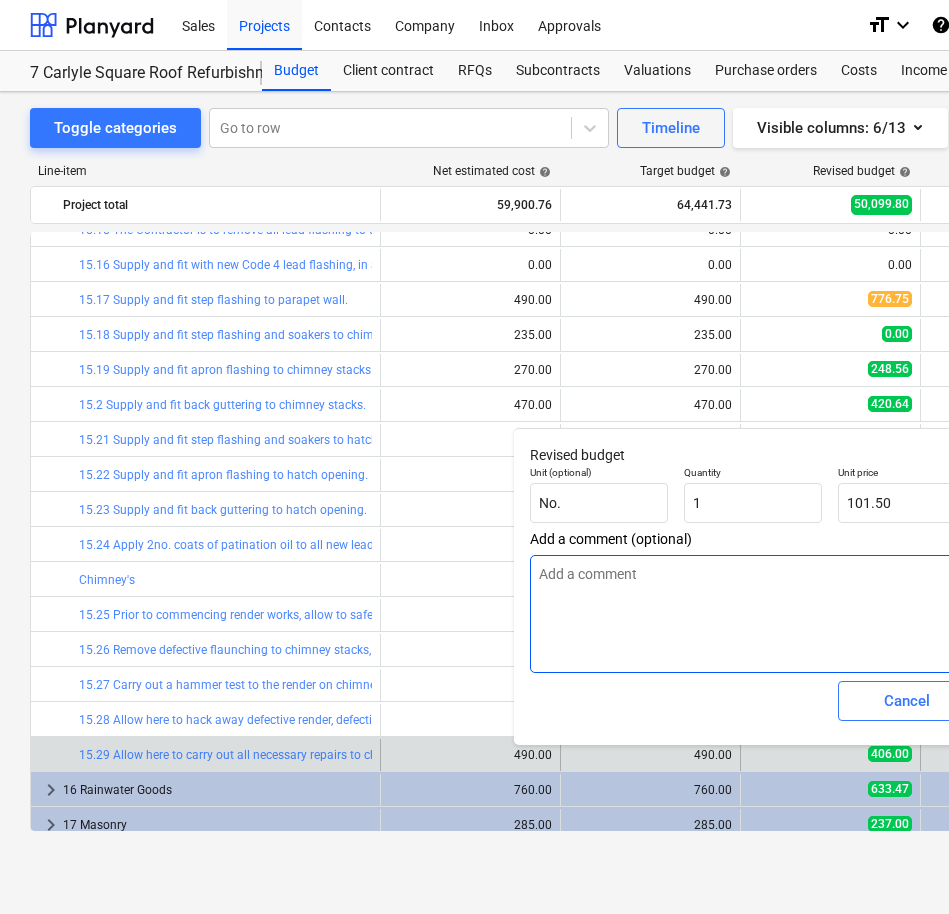 type on "x" 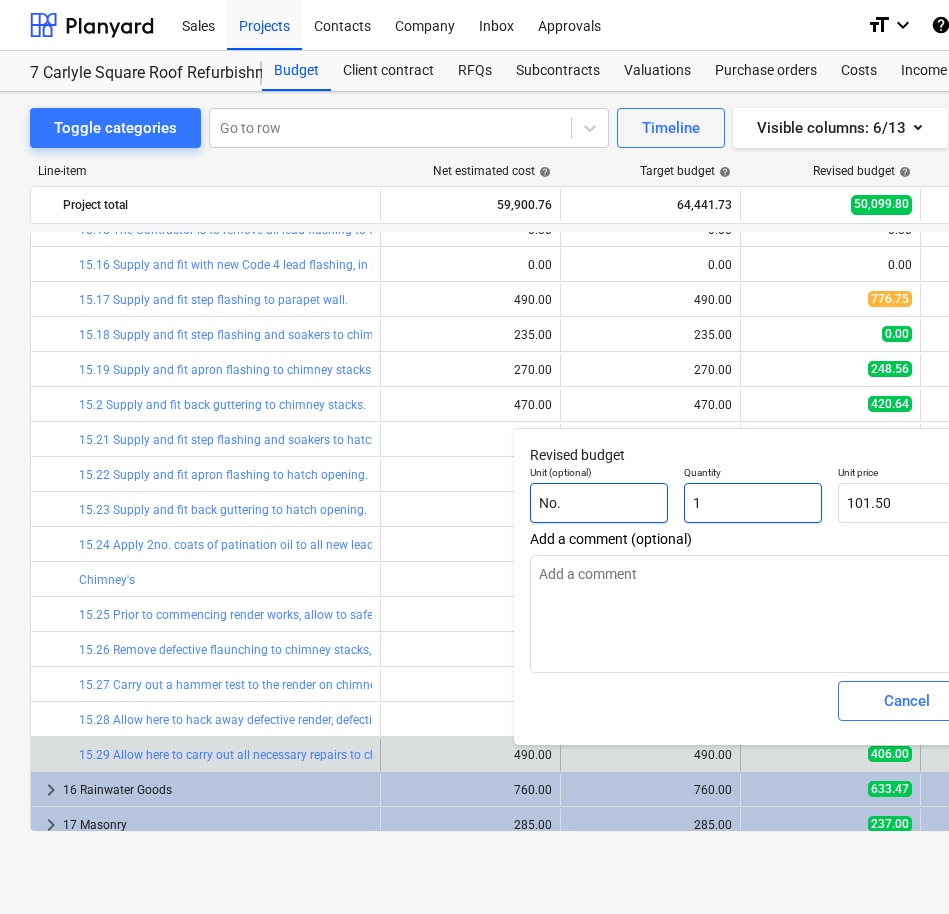 drag, startPoint x: 731, startPoint y: 502, endPoint x: 645, endPoint y: 485, distance: 87.66413 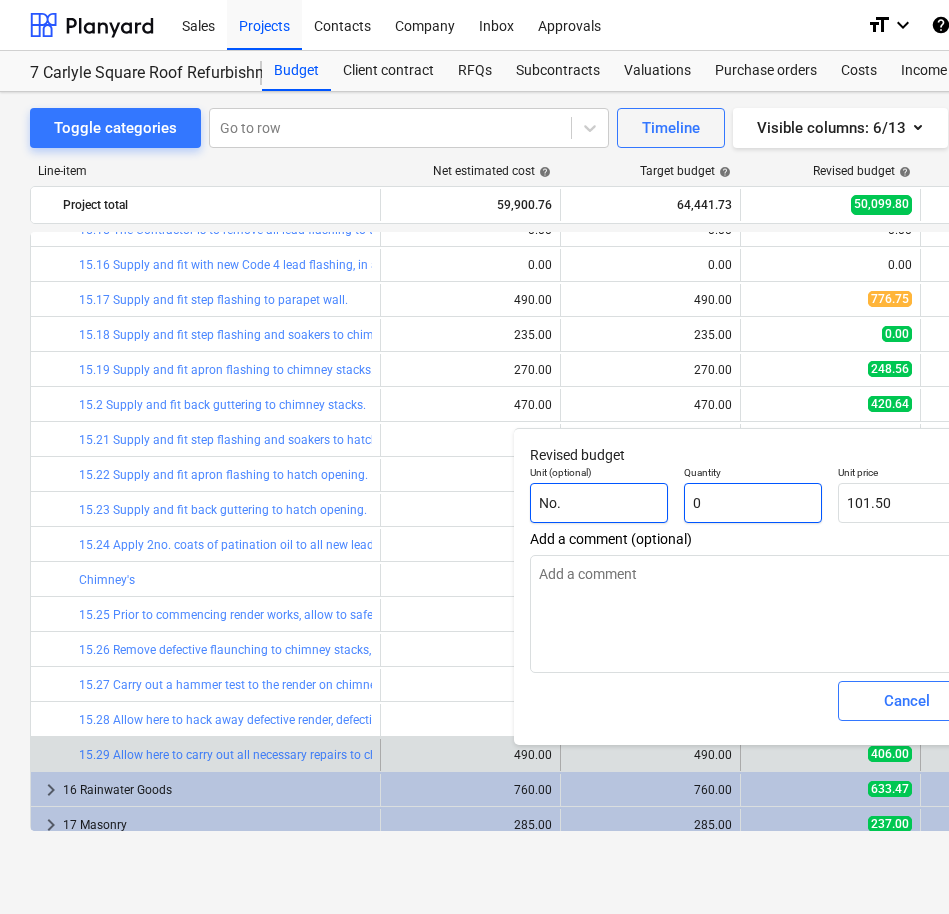 type on "0.00" 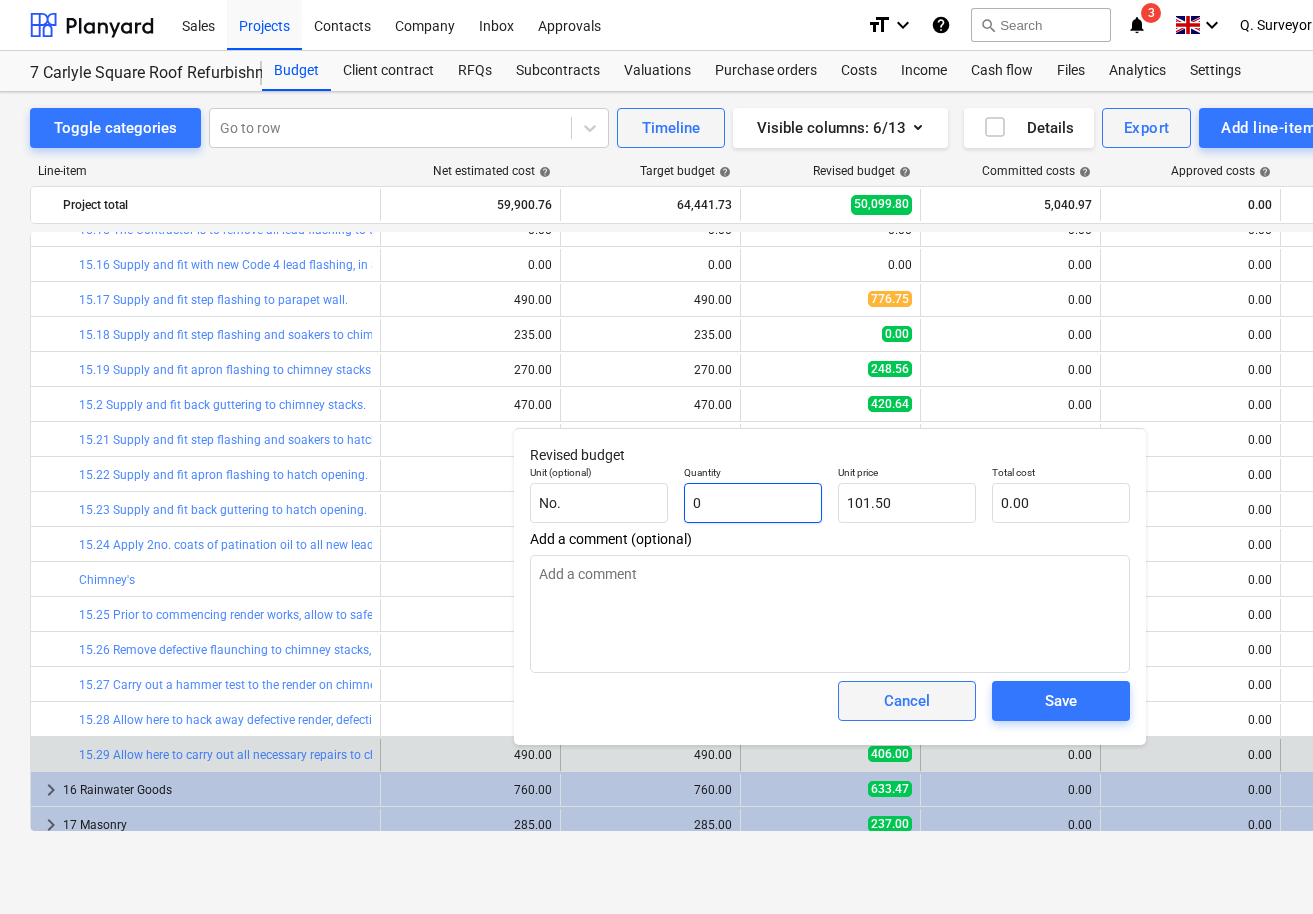 type on "x" 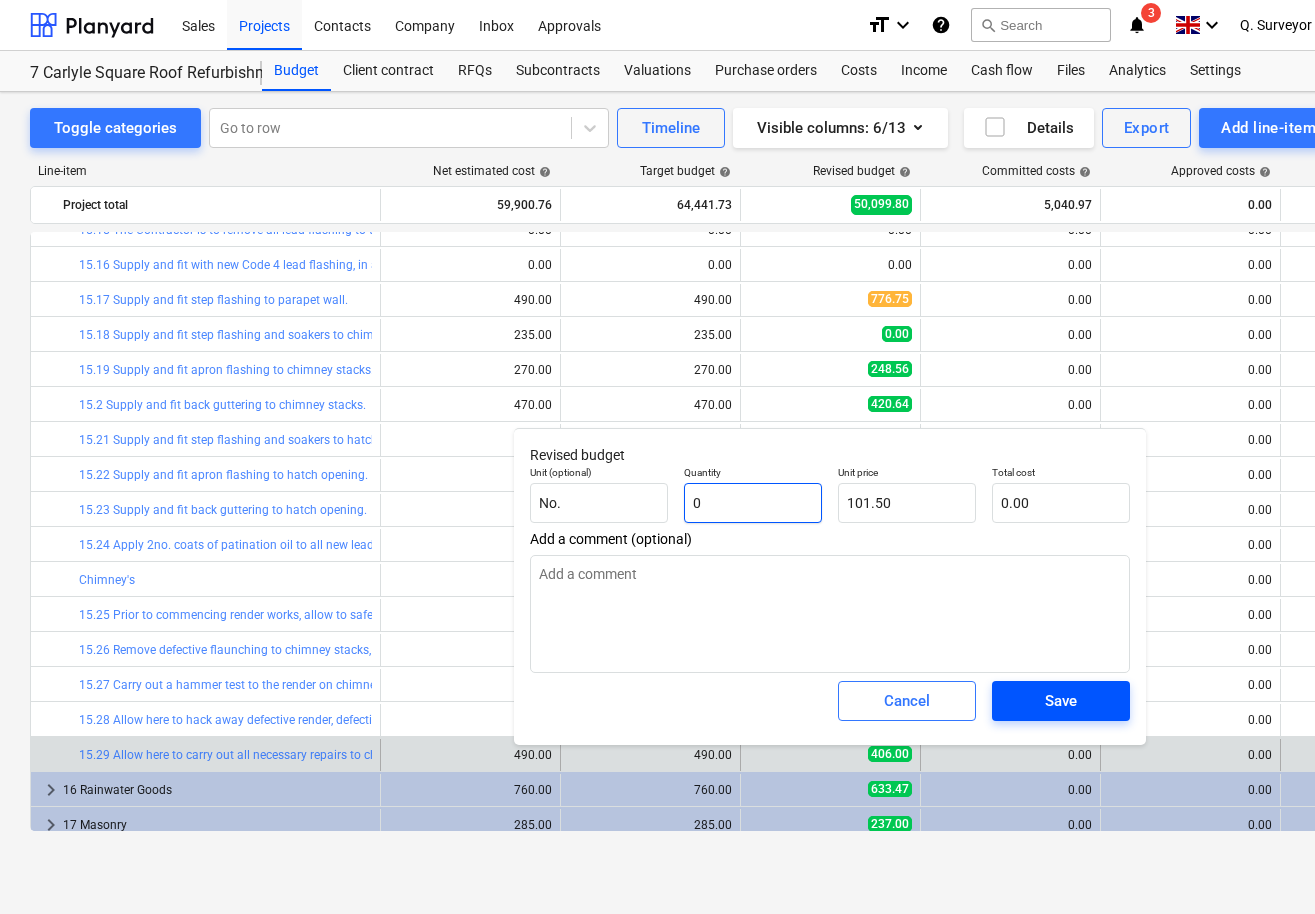 type on "0" 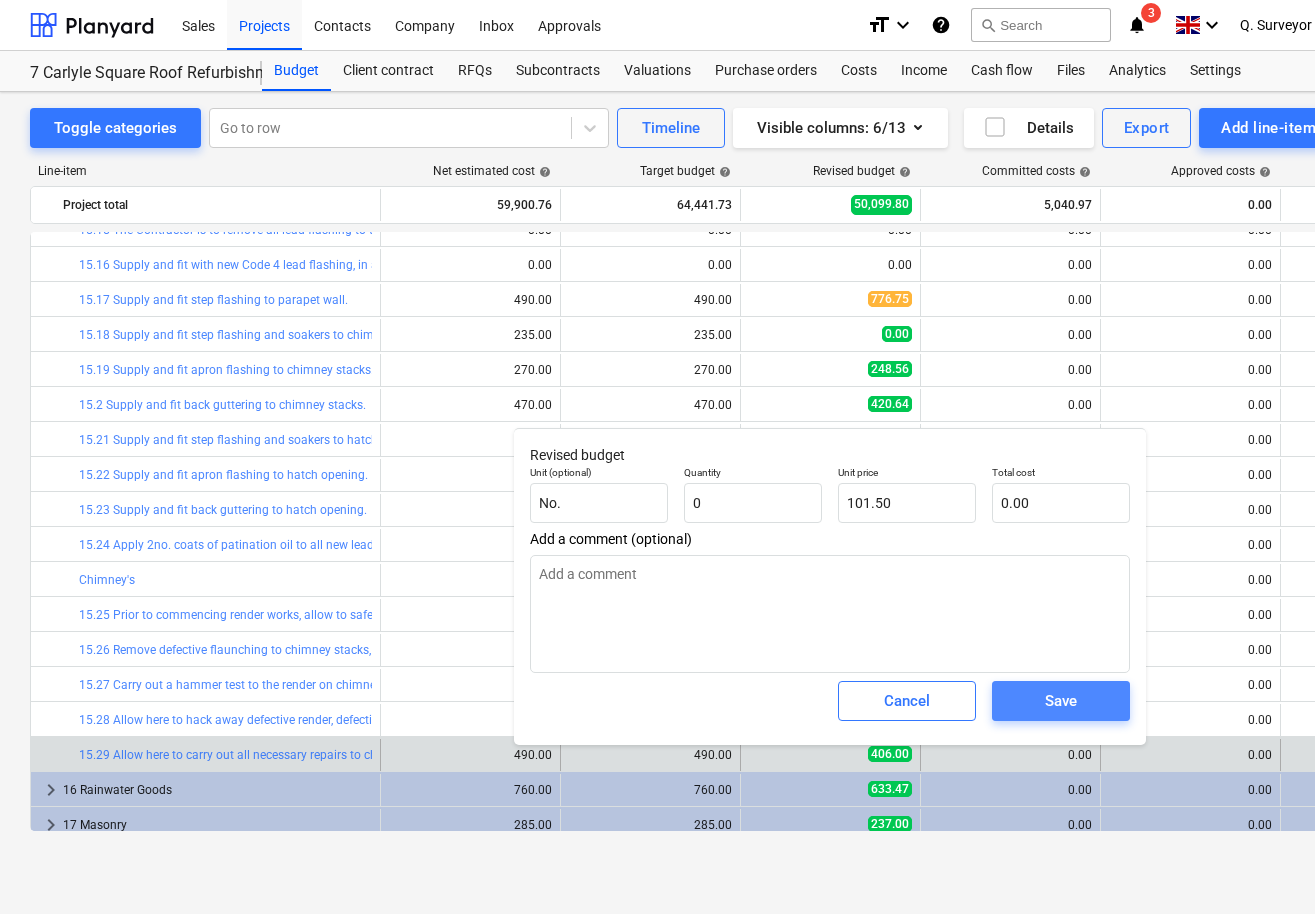 click on "Save" at bounding box center (1061, 701) 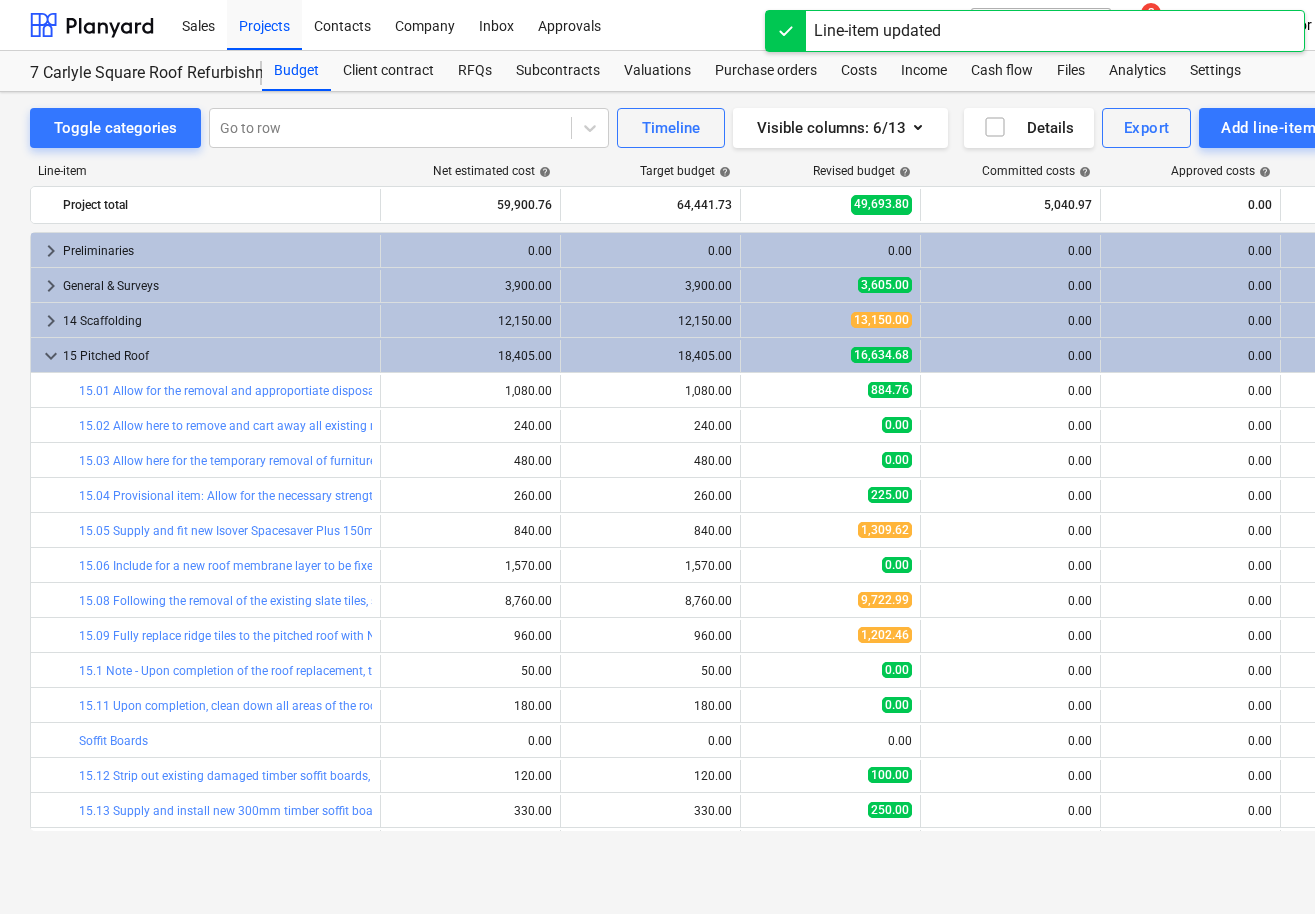 scroll, scrollTop: 686, scrollLeft: 0, axis: vertical 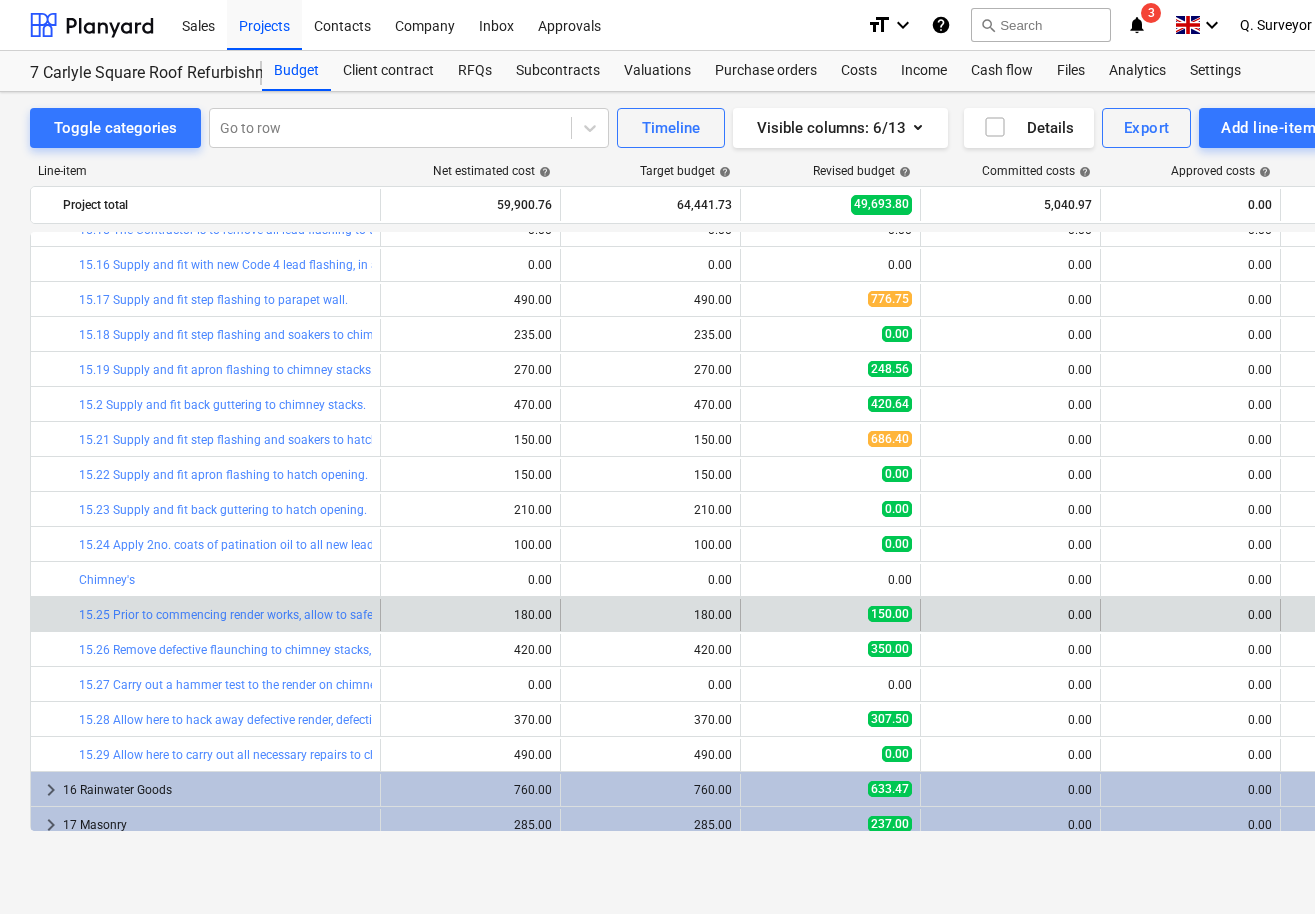 drag, startPoint x: 762, startPoint y: 611, endPoint x: 770, endPoint y: 628, distance: 18.788294 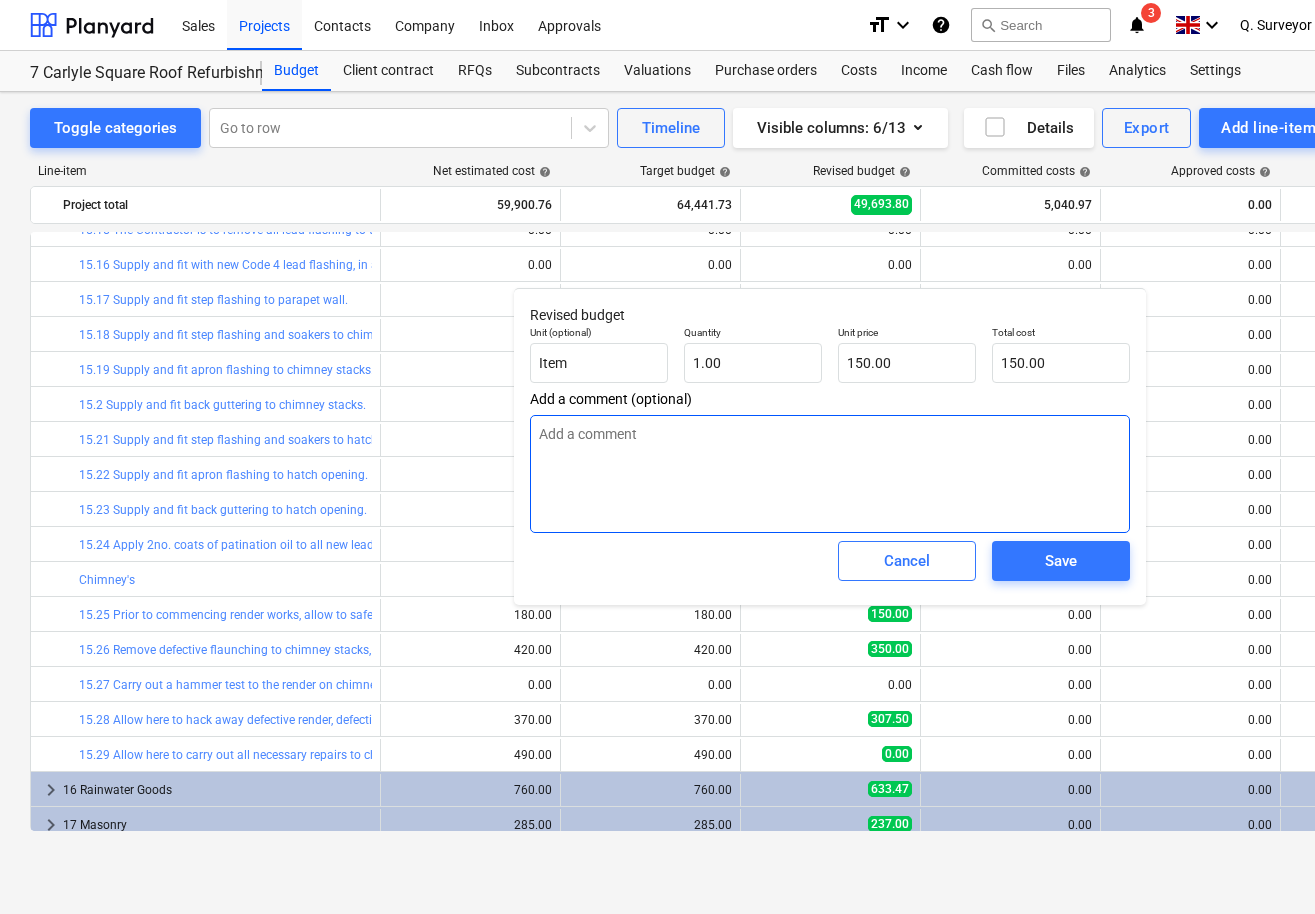 type on "x" 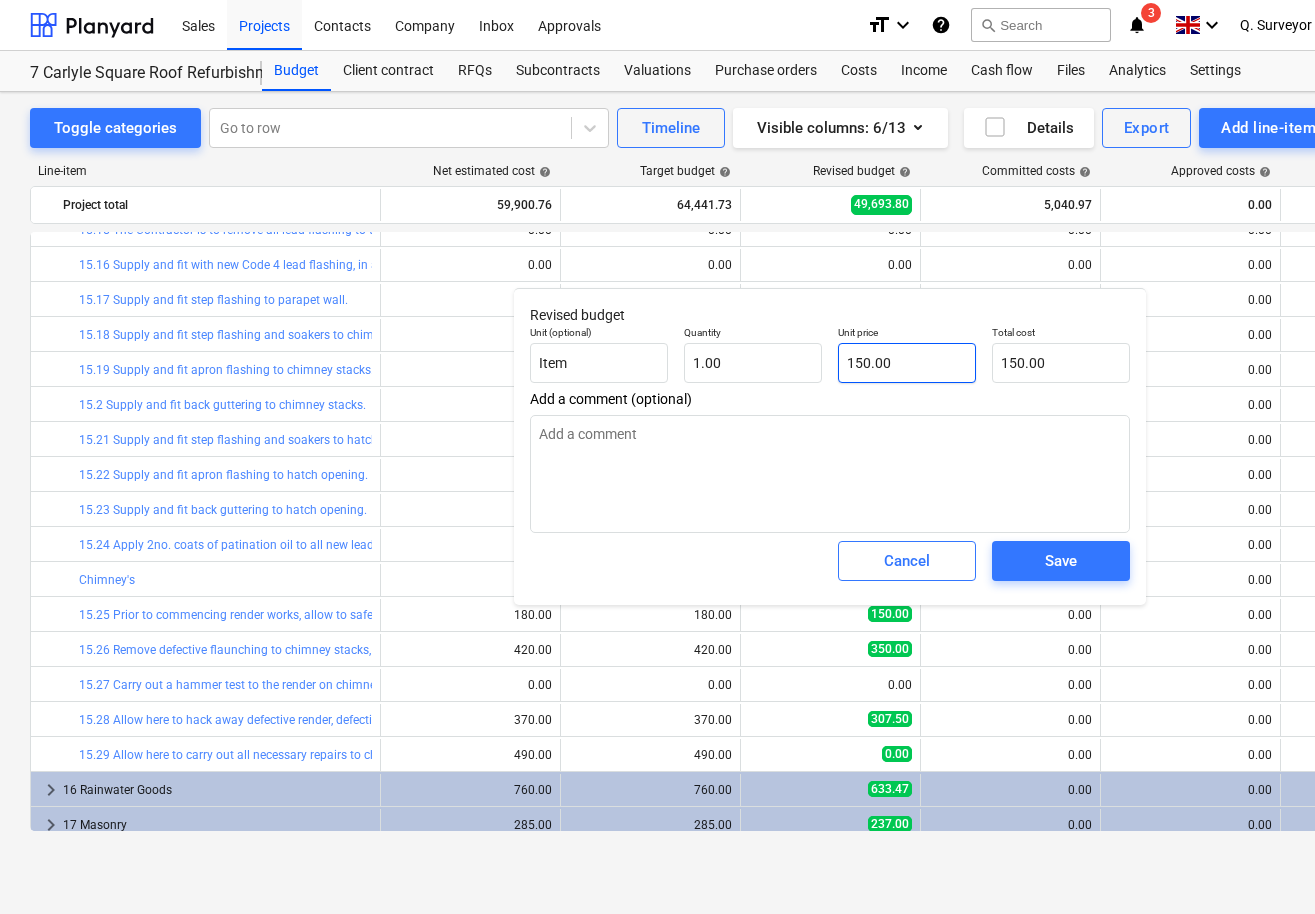 type on "150" 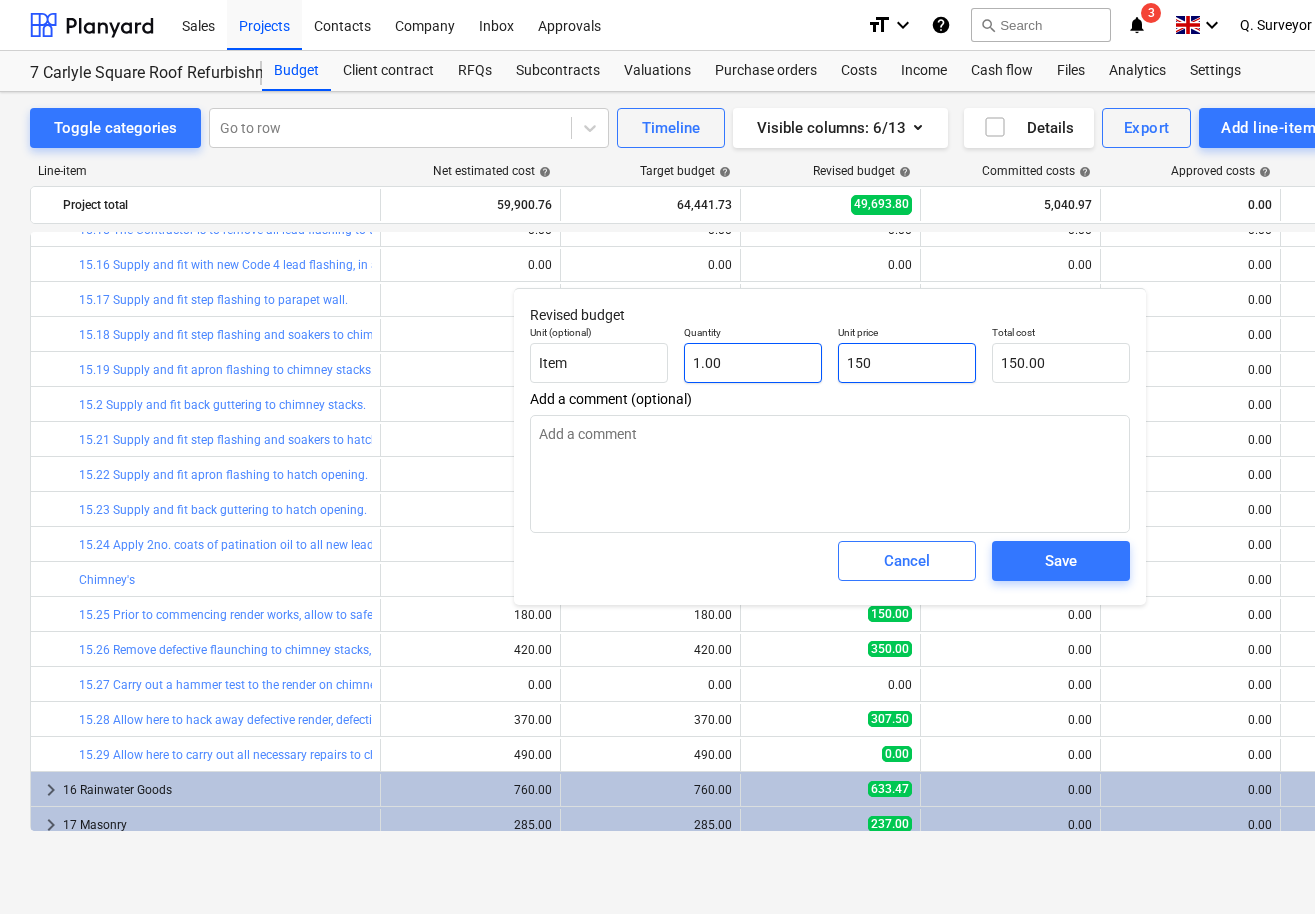 drag, startPoint x: 926, startPoint y: 369, endPoint x: 787, endPoint y: 375, distance: 139.12944 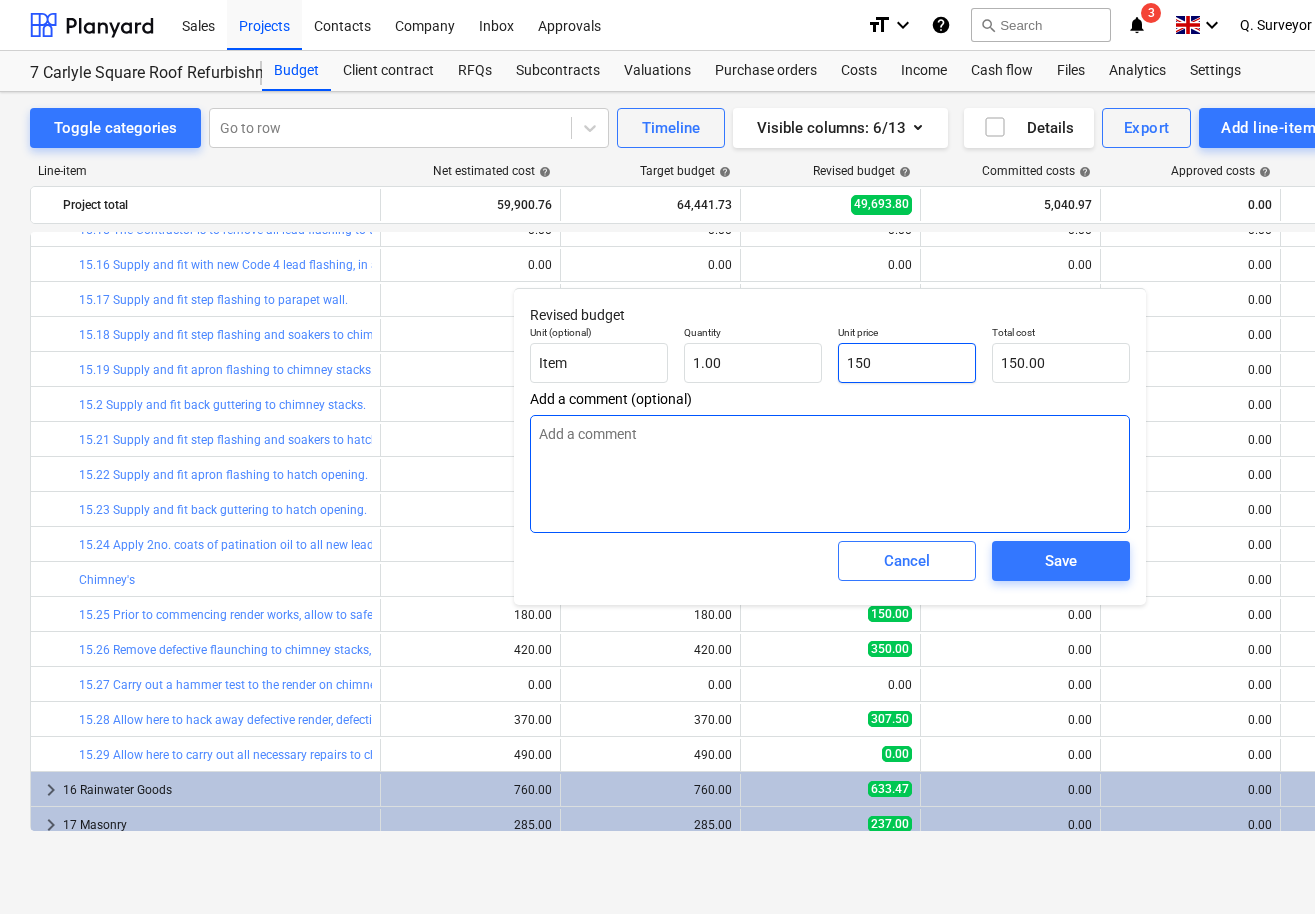 type on "x" 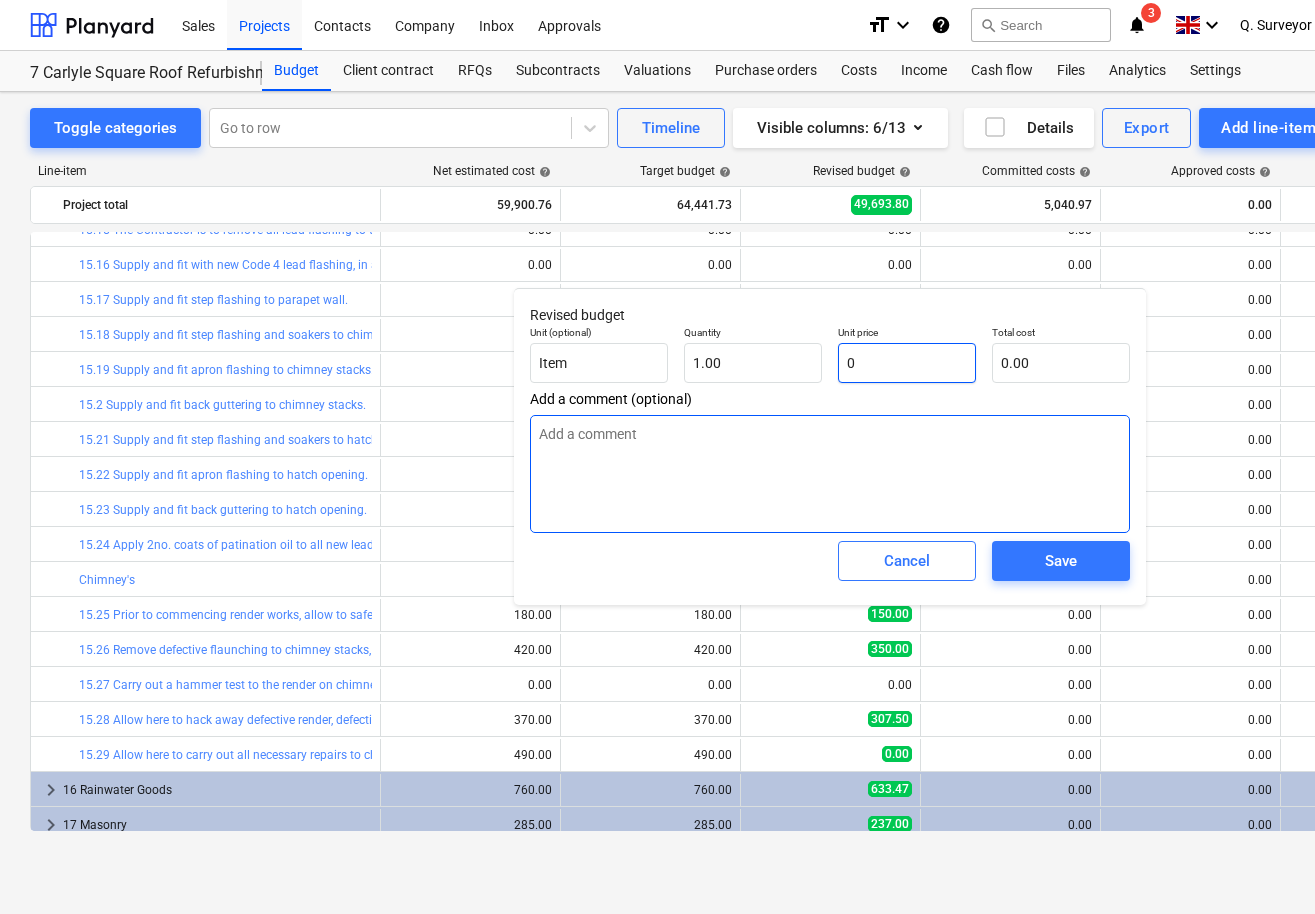 type on "0.00" 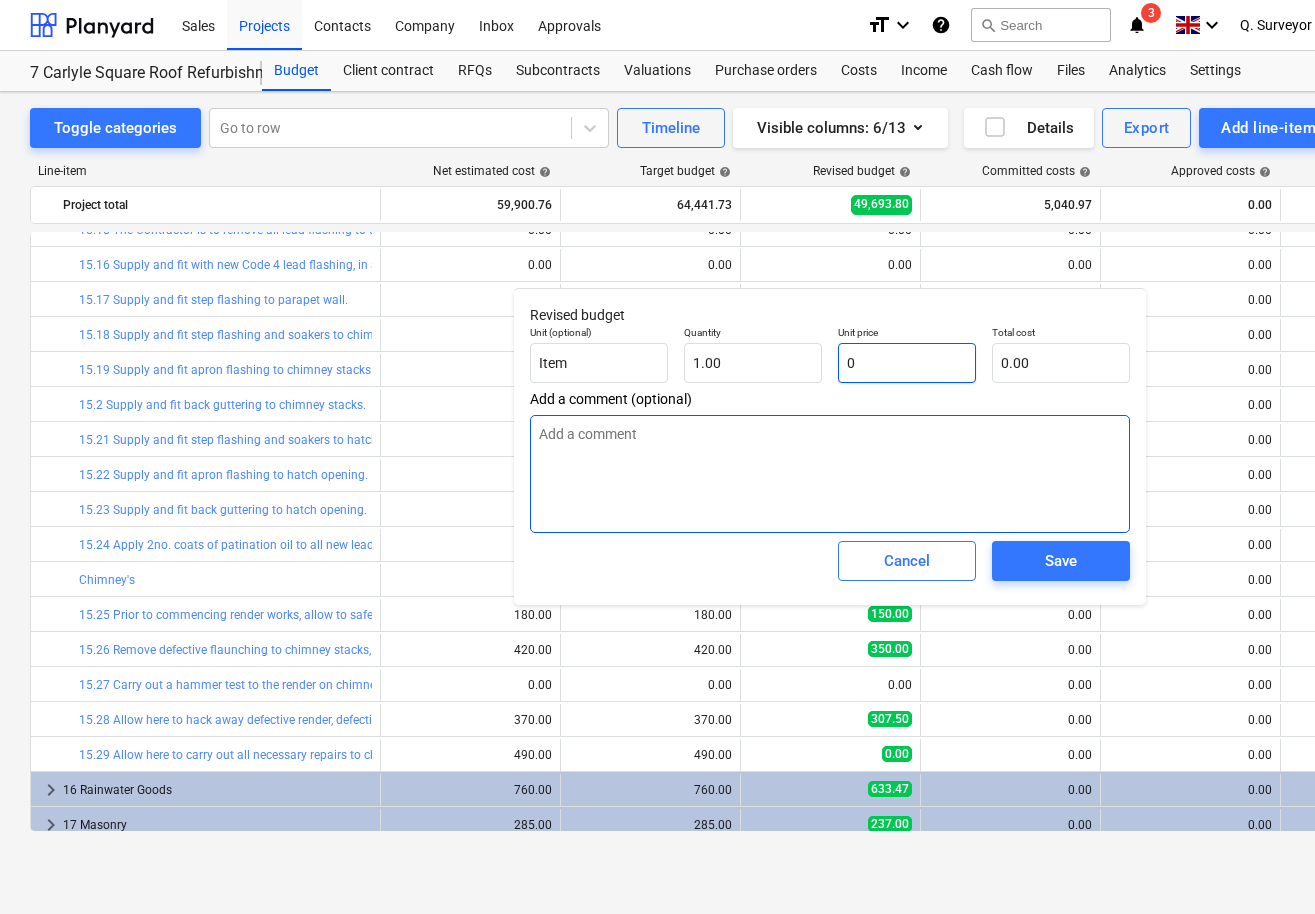 type on "0" 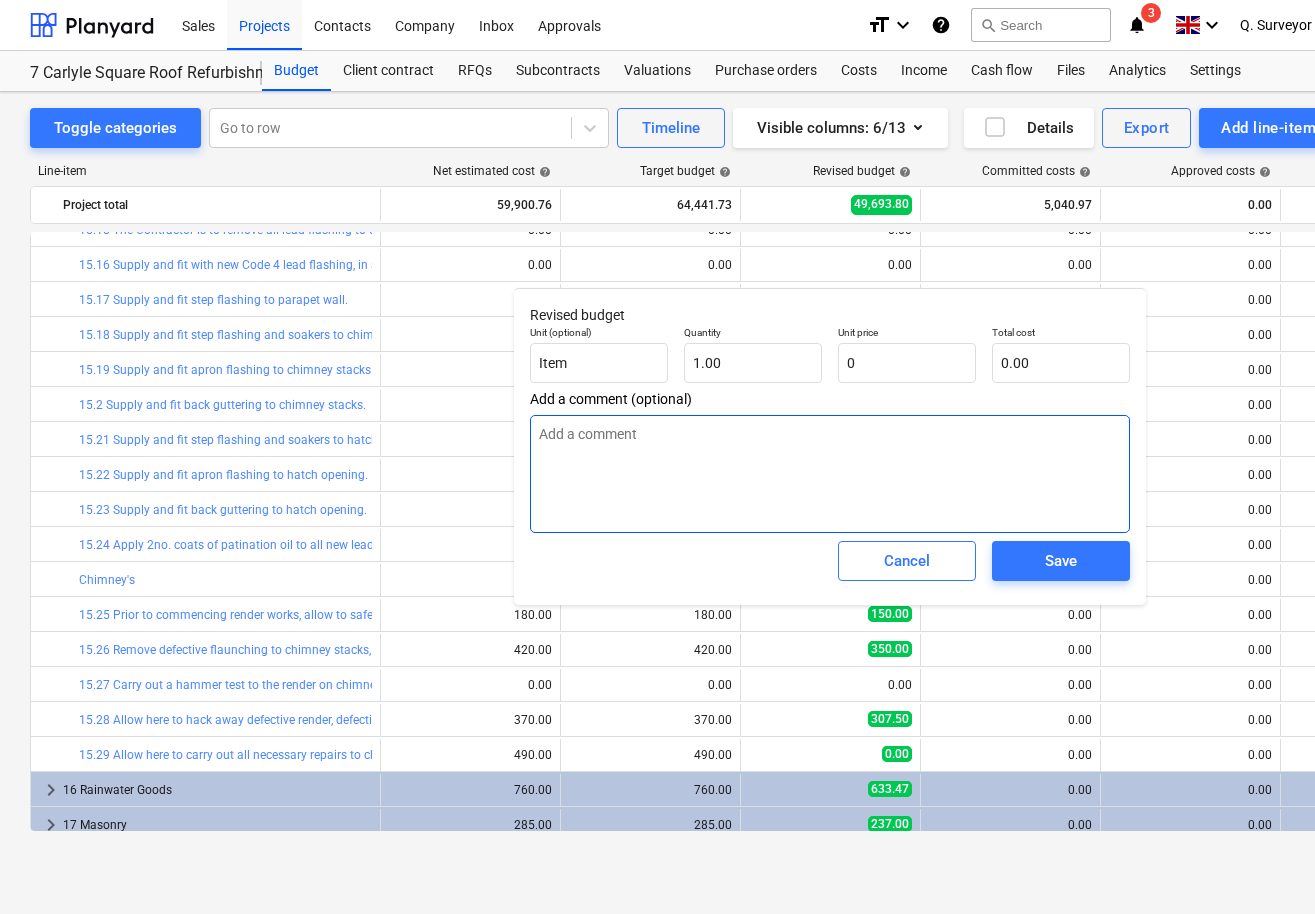 click at bounding box center (830, 474) 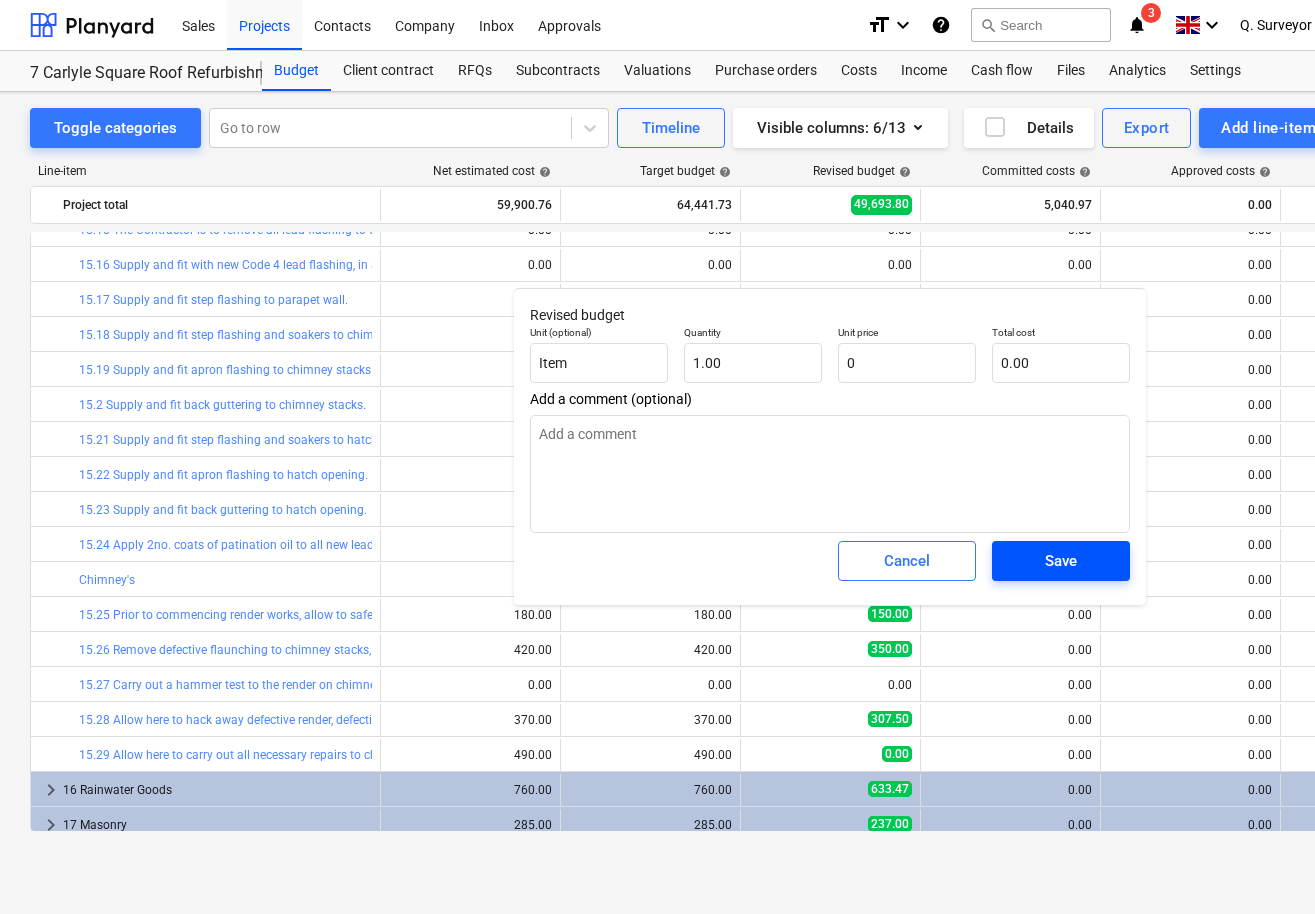 click on "Save" at bounding box center [1061, 561] 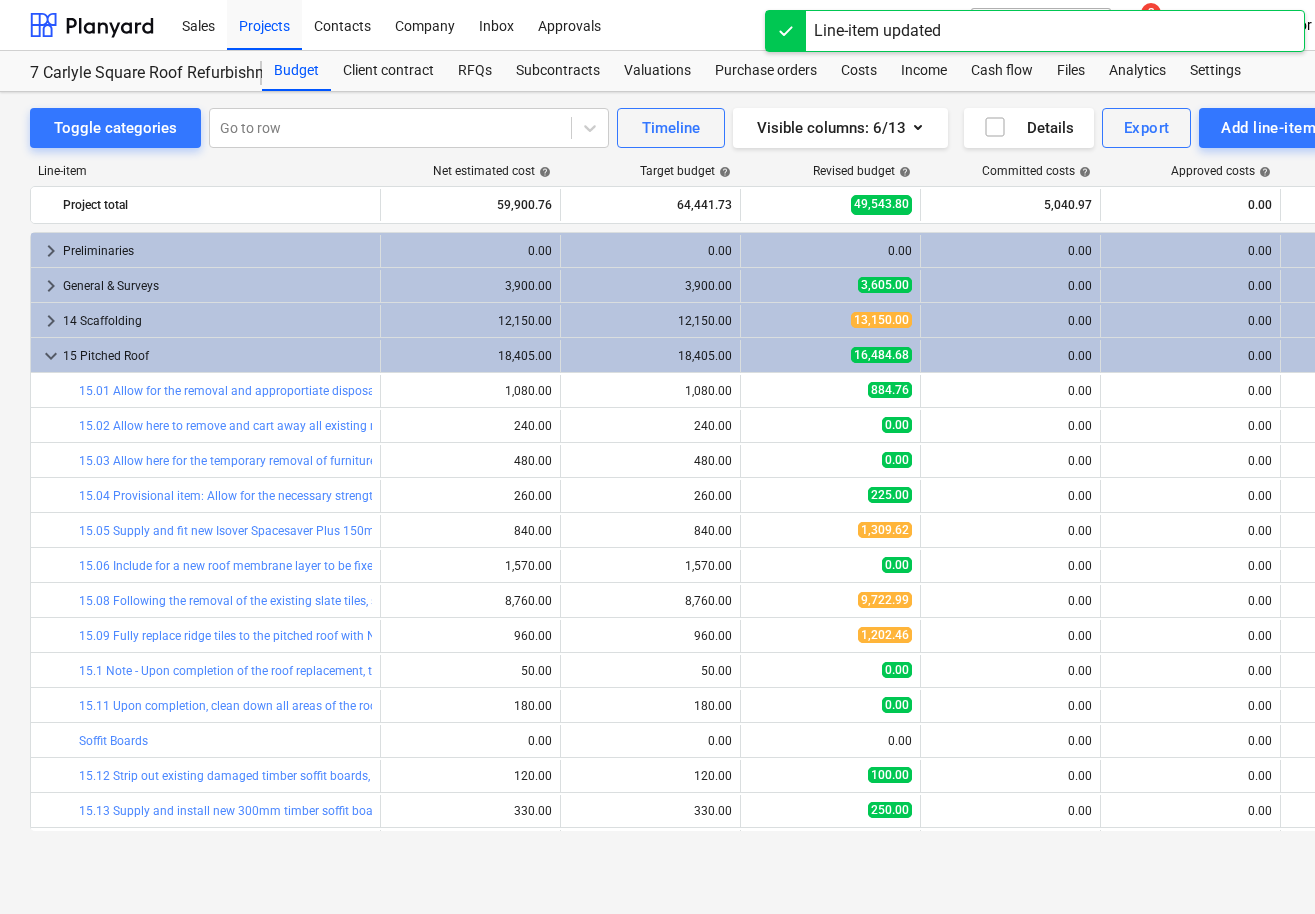 scroll, scrollTop: 686, scrollLeft: 0, axis: vertical 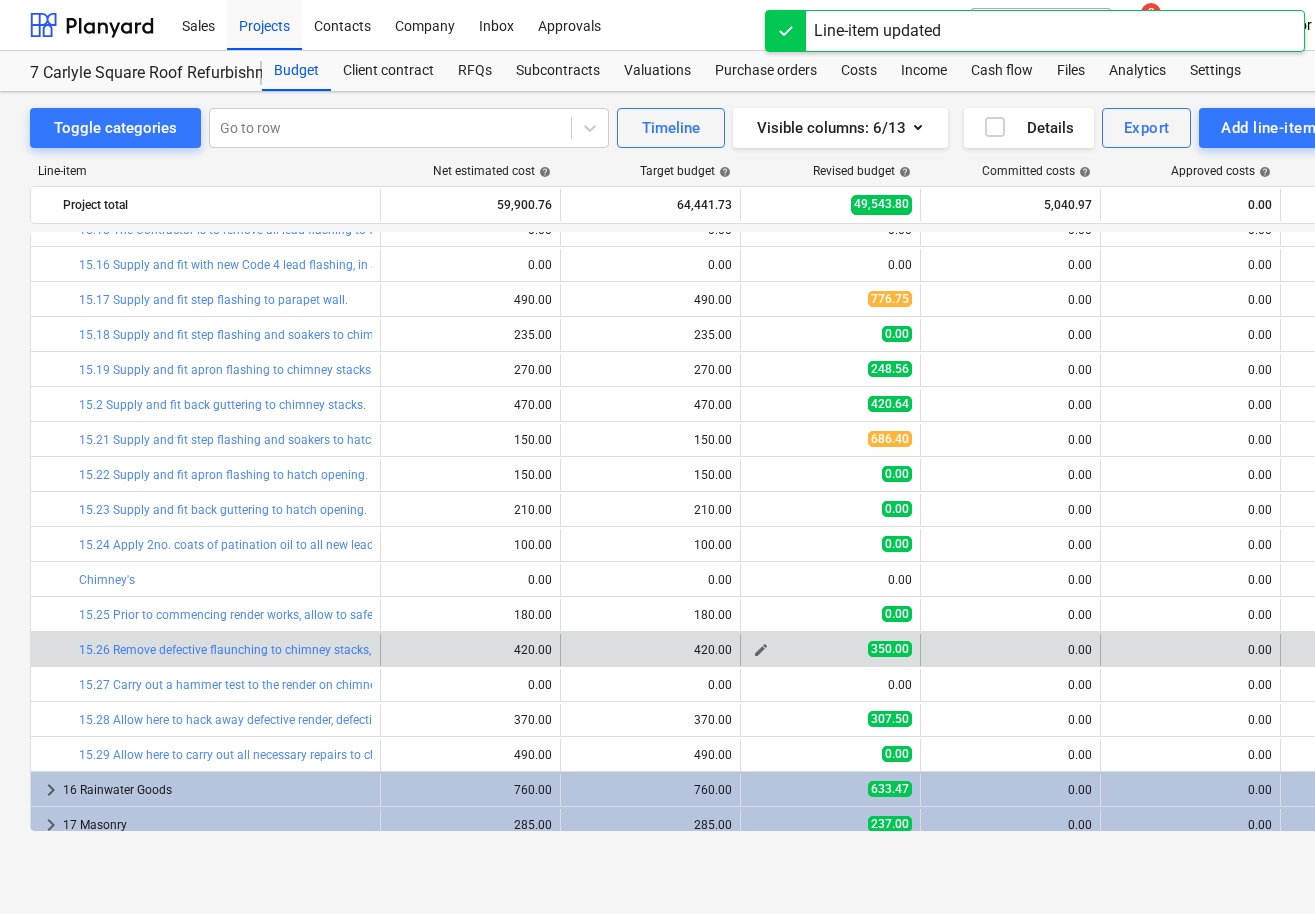 click on "edit" at bounding box center (761, 650) 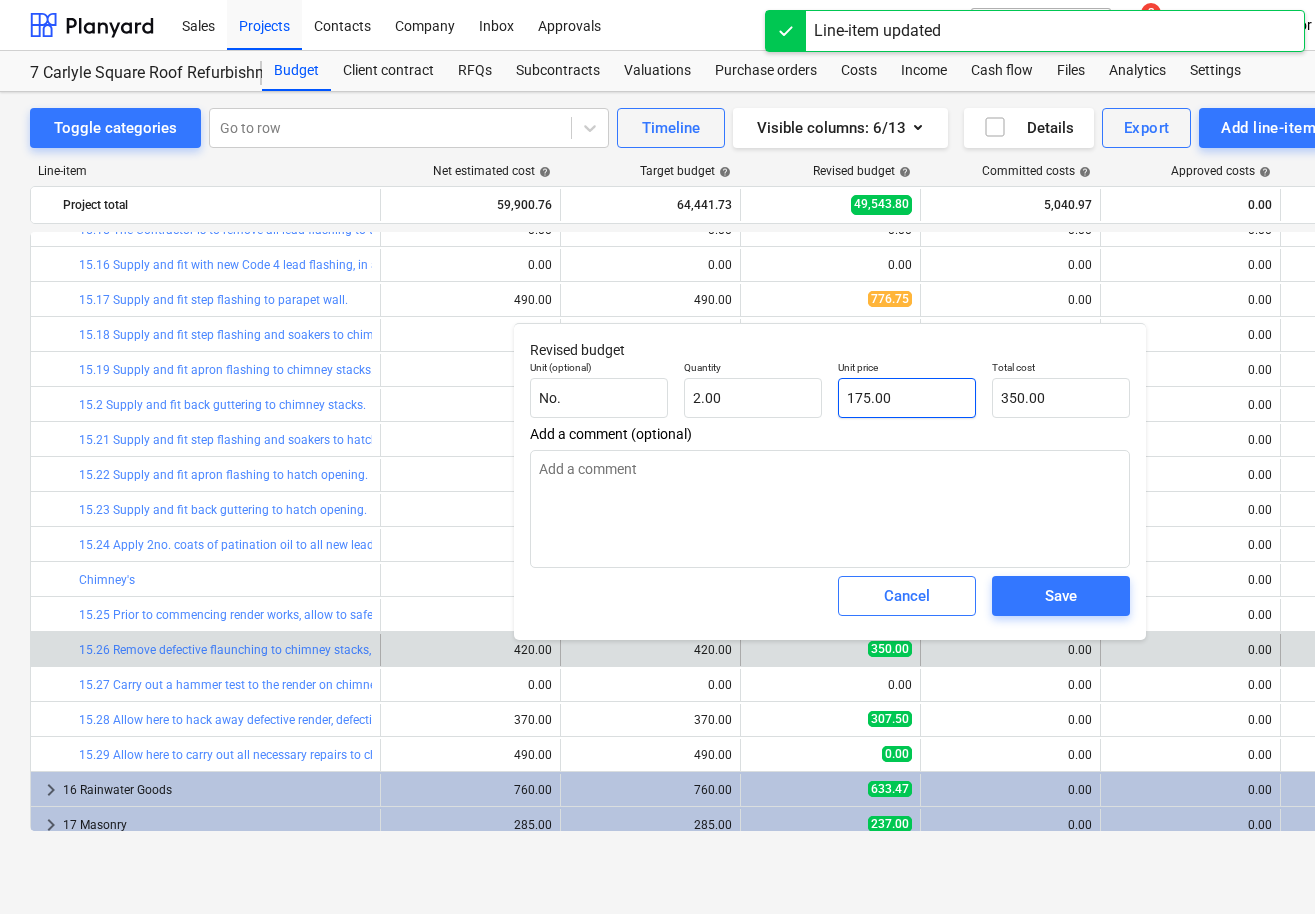 type on "175" 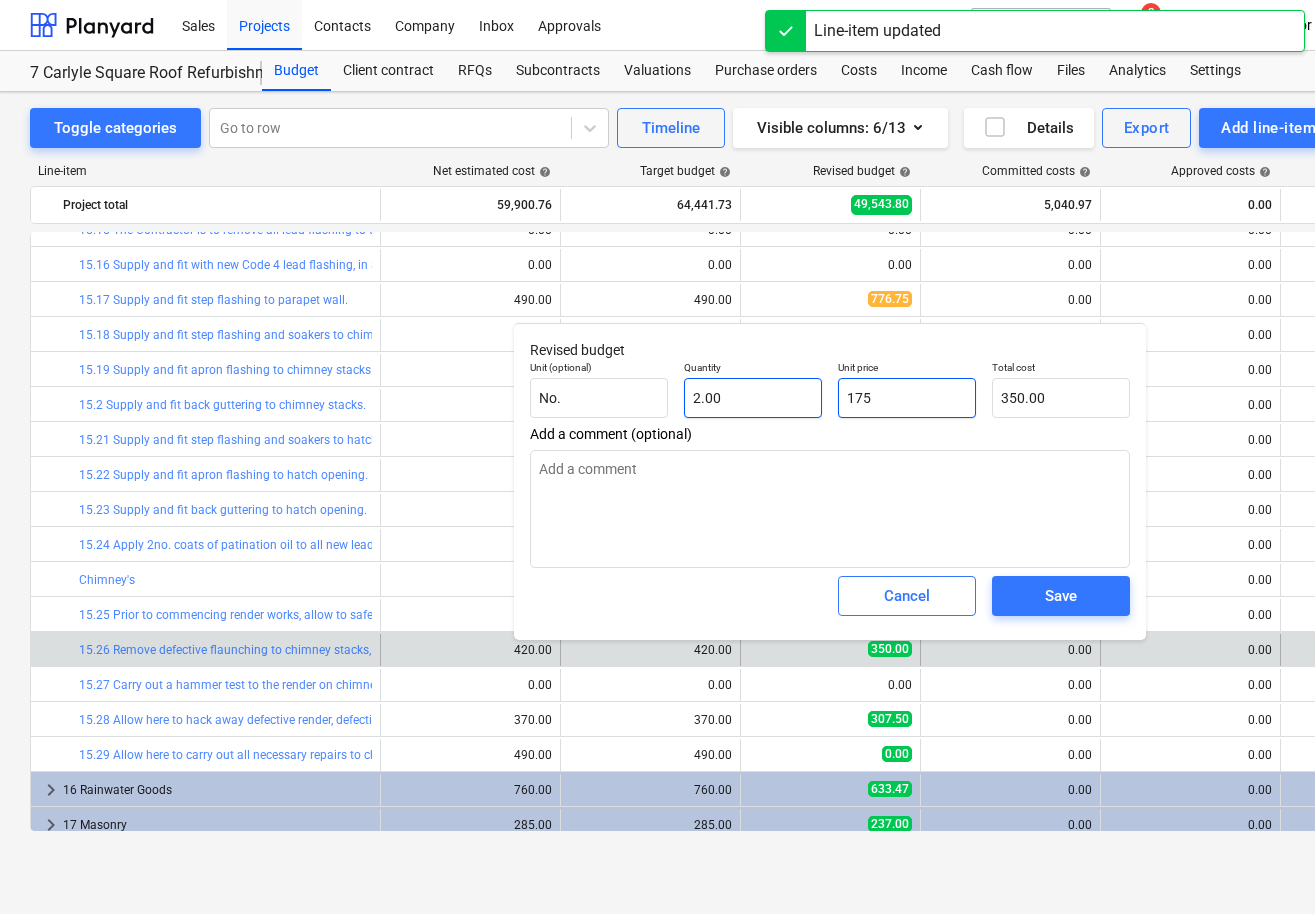 drag, startPoint x: 924, startPoint y: 410, endPoint x: 780, endPoint y: 410, distance: 144 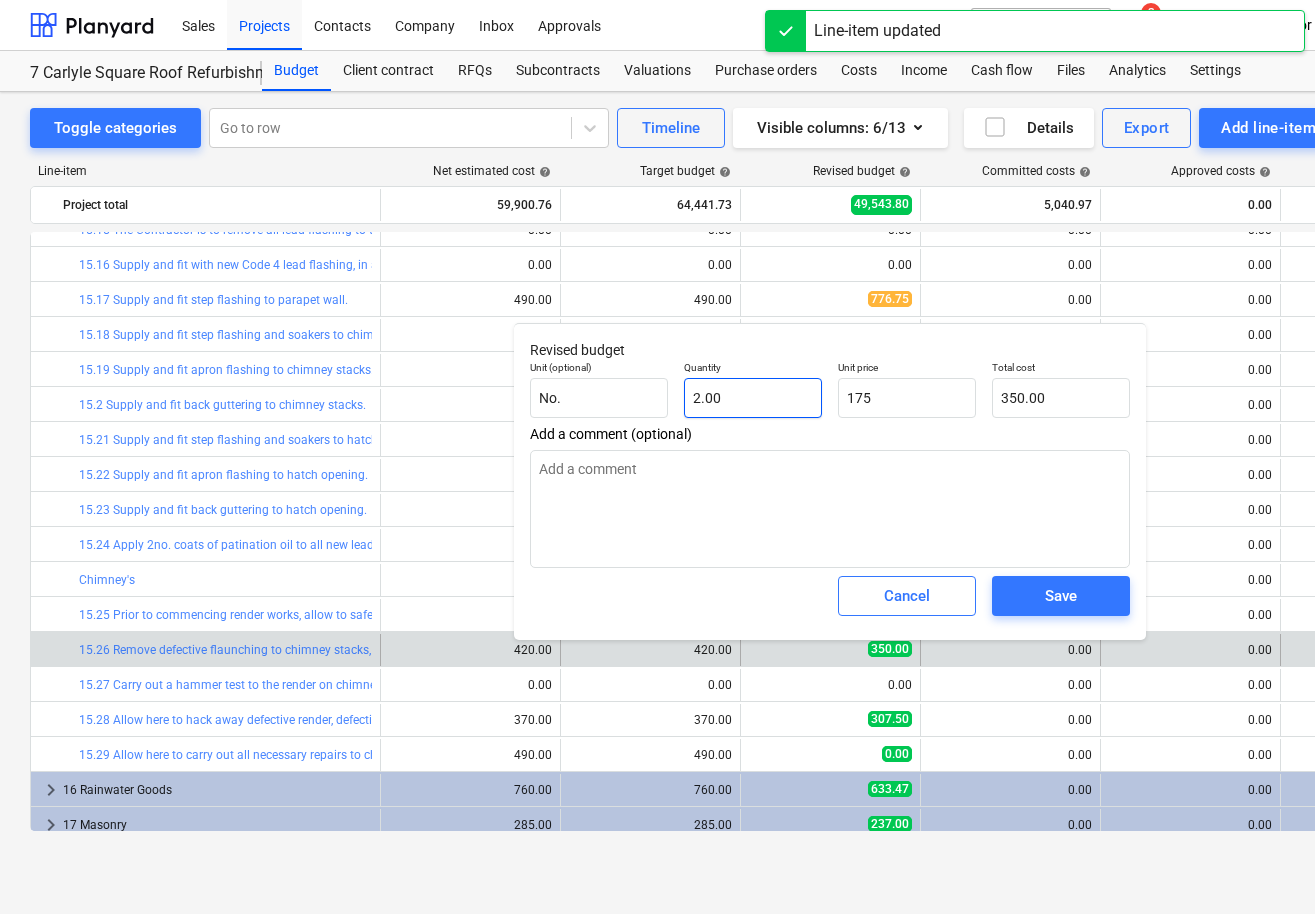 type on "x" 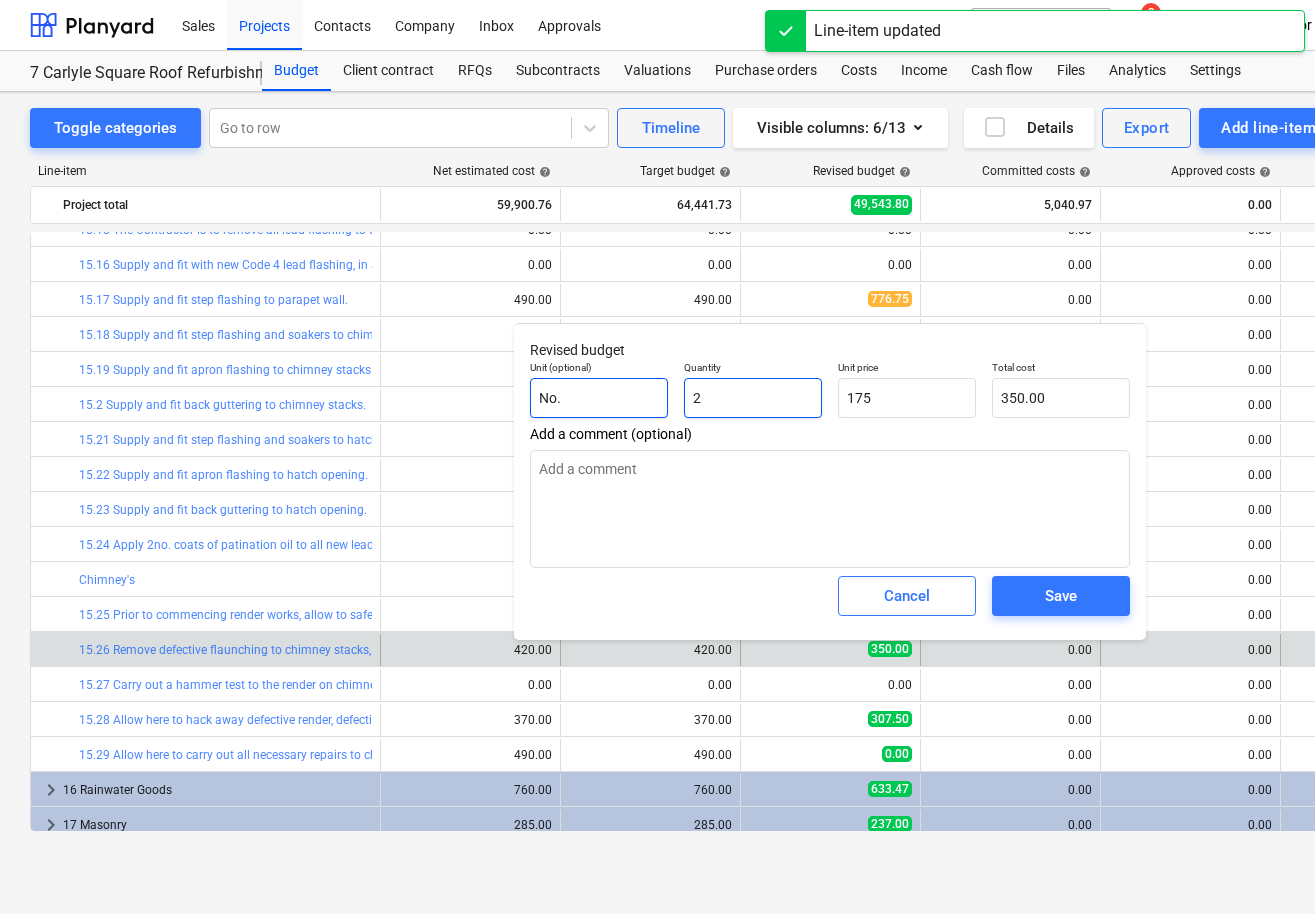 drag, startPoint x: 764, startPoint y: 409, endPoint x: 554, endPoint y: 417, distance: 210.15233 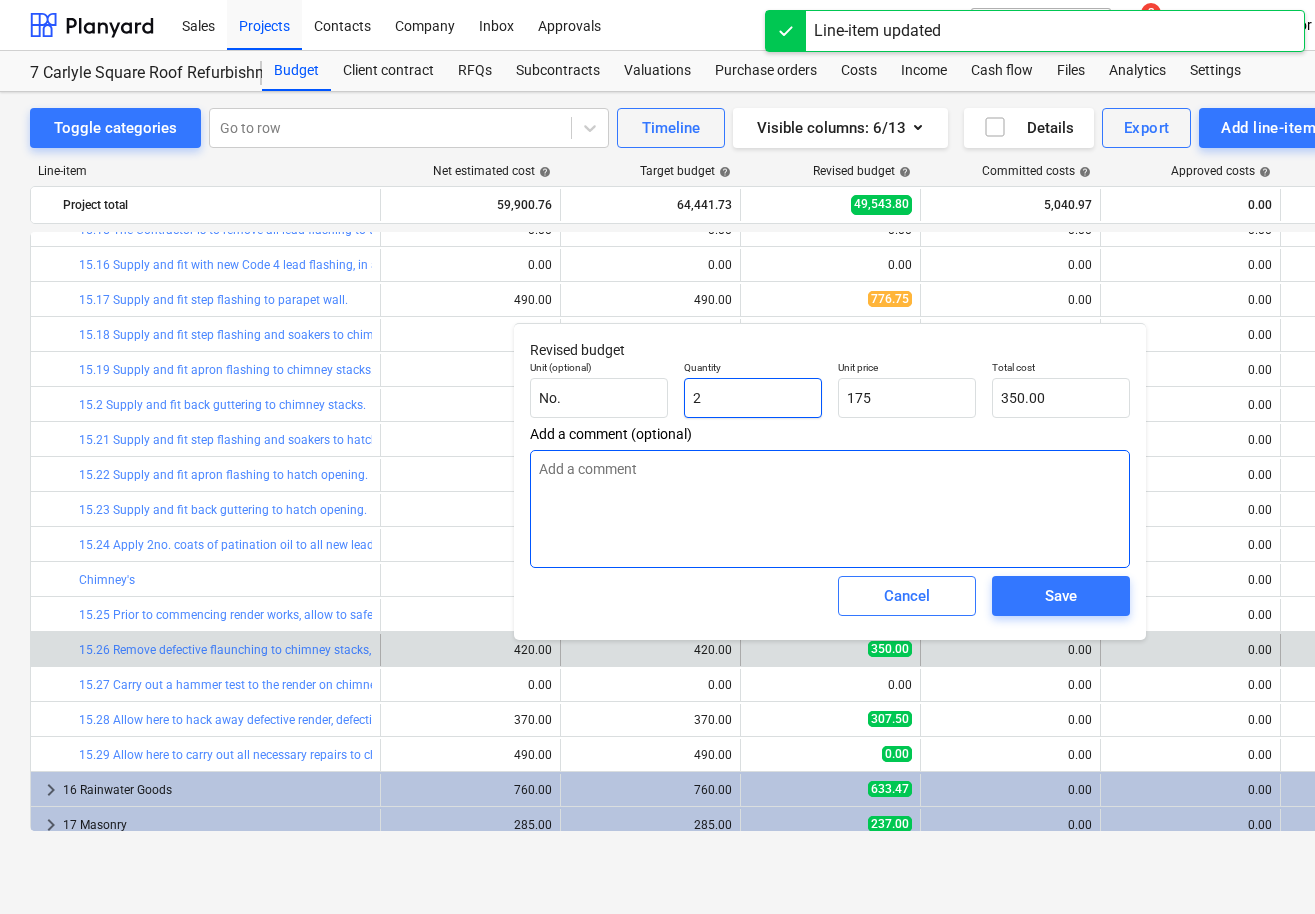 type on "x" 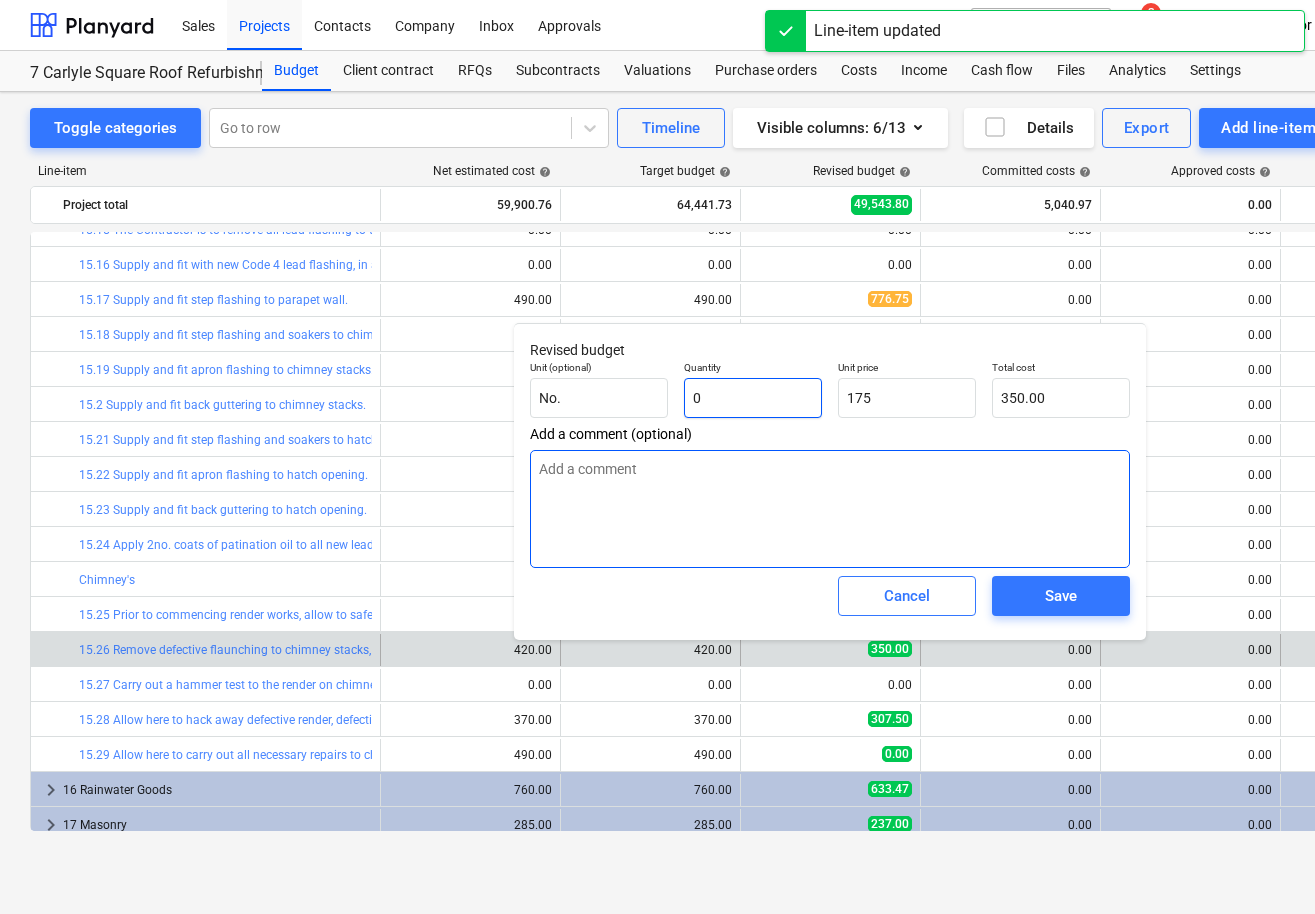 type on "0.00" 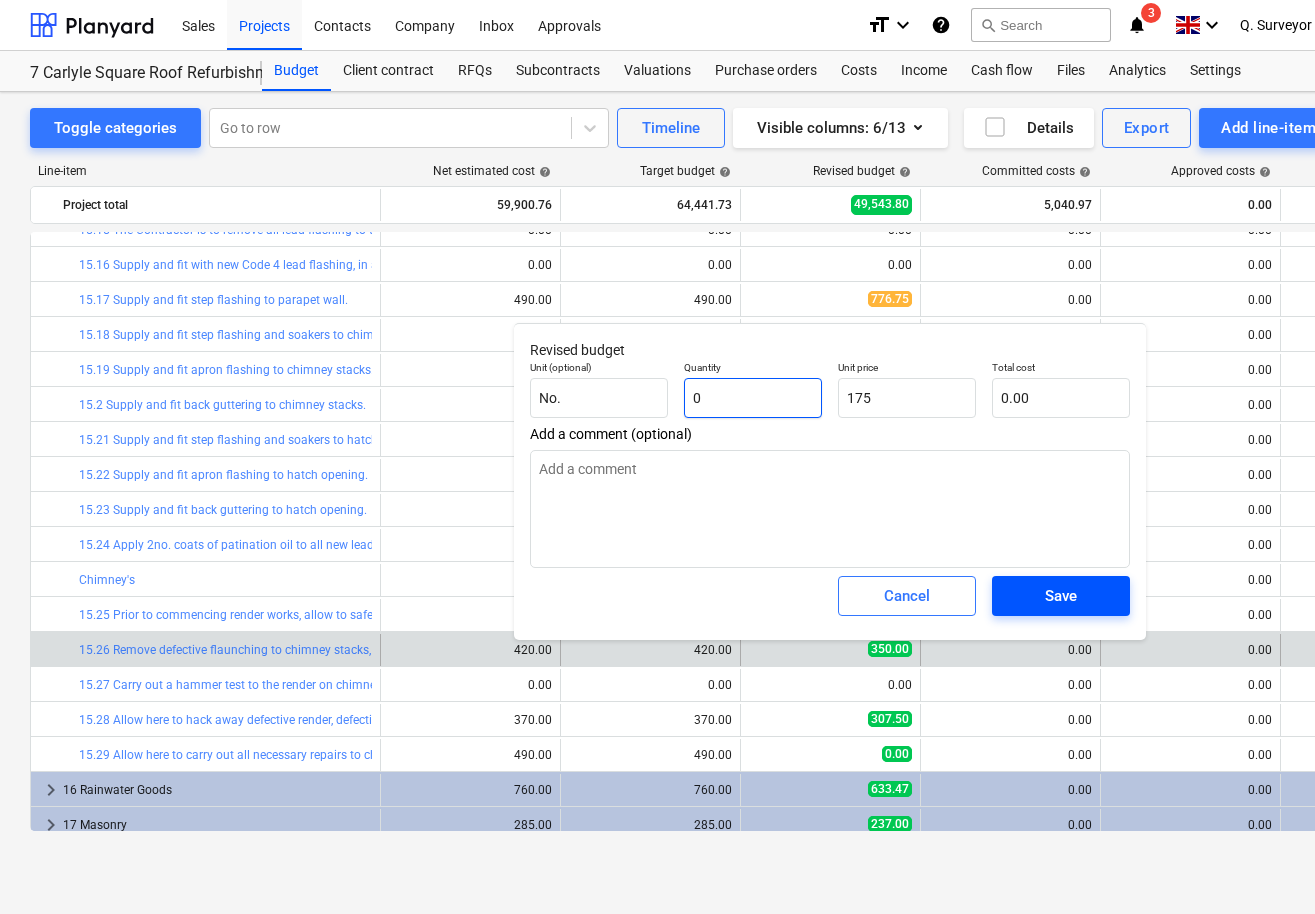 type on "0" 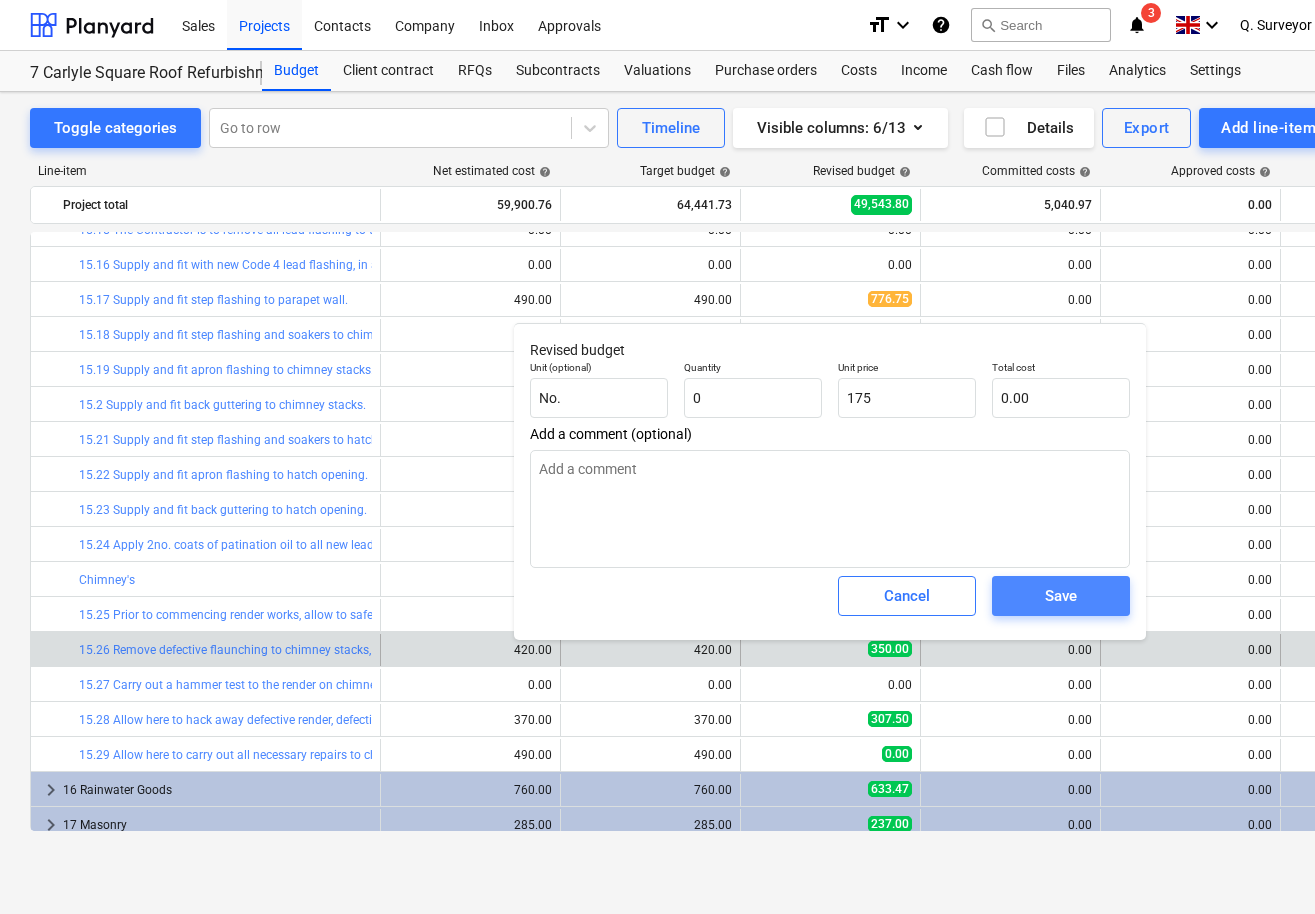 click on "Save" at bounding box center (1061, 596) 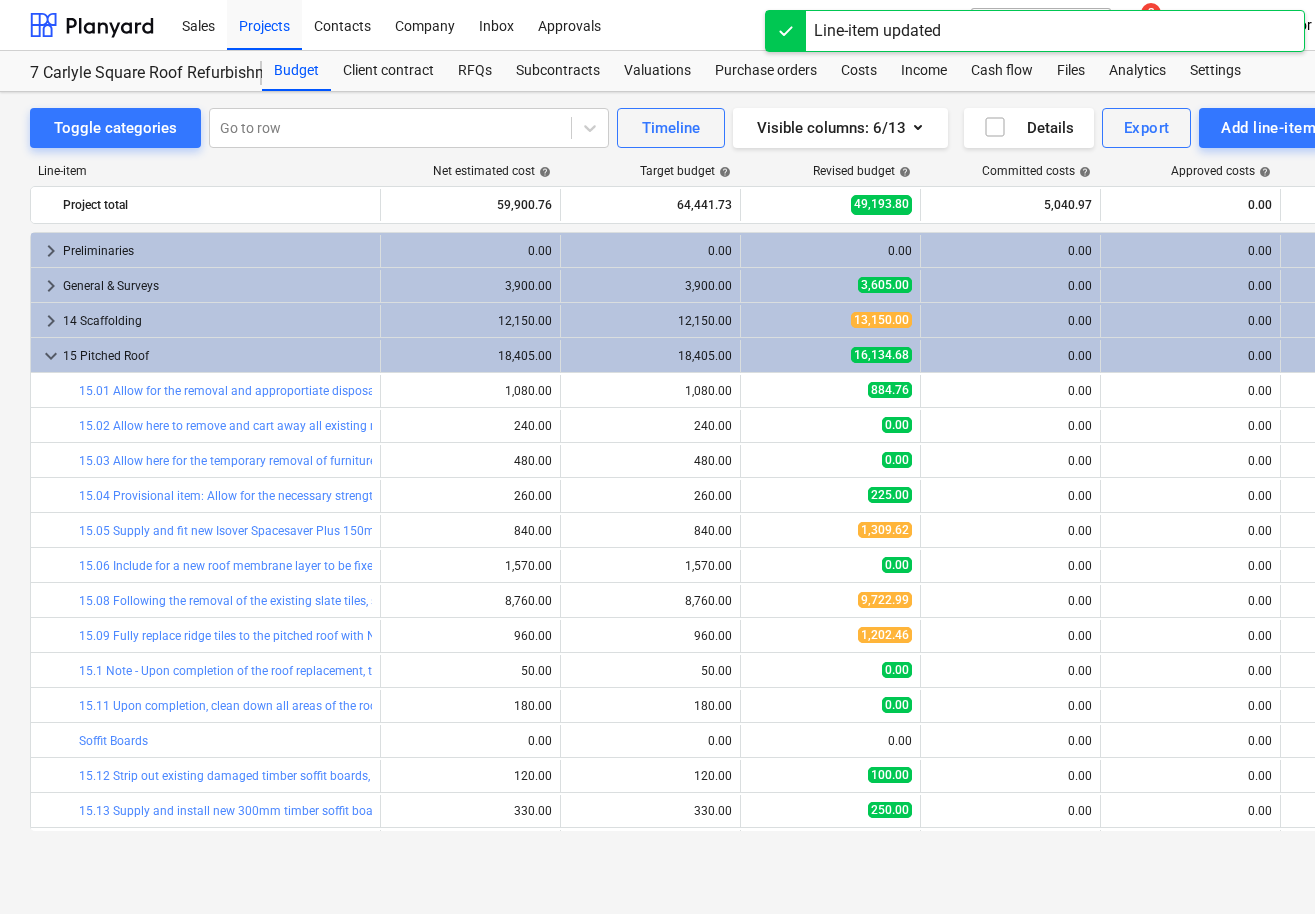 scroll, scrollTop: 686, scrollLeft: 0, axis: vertical 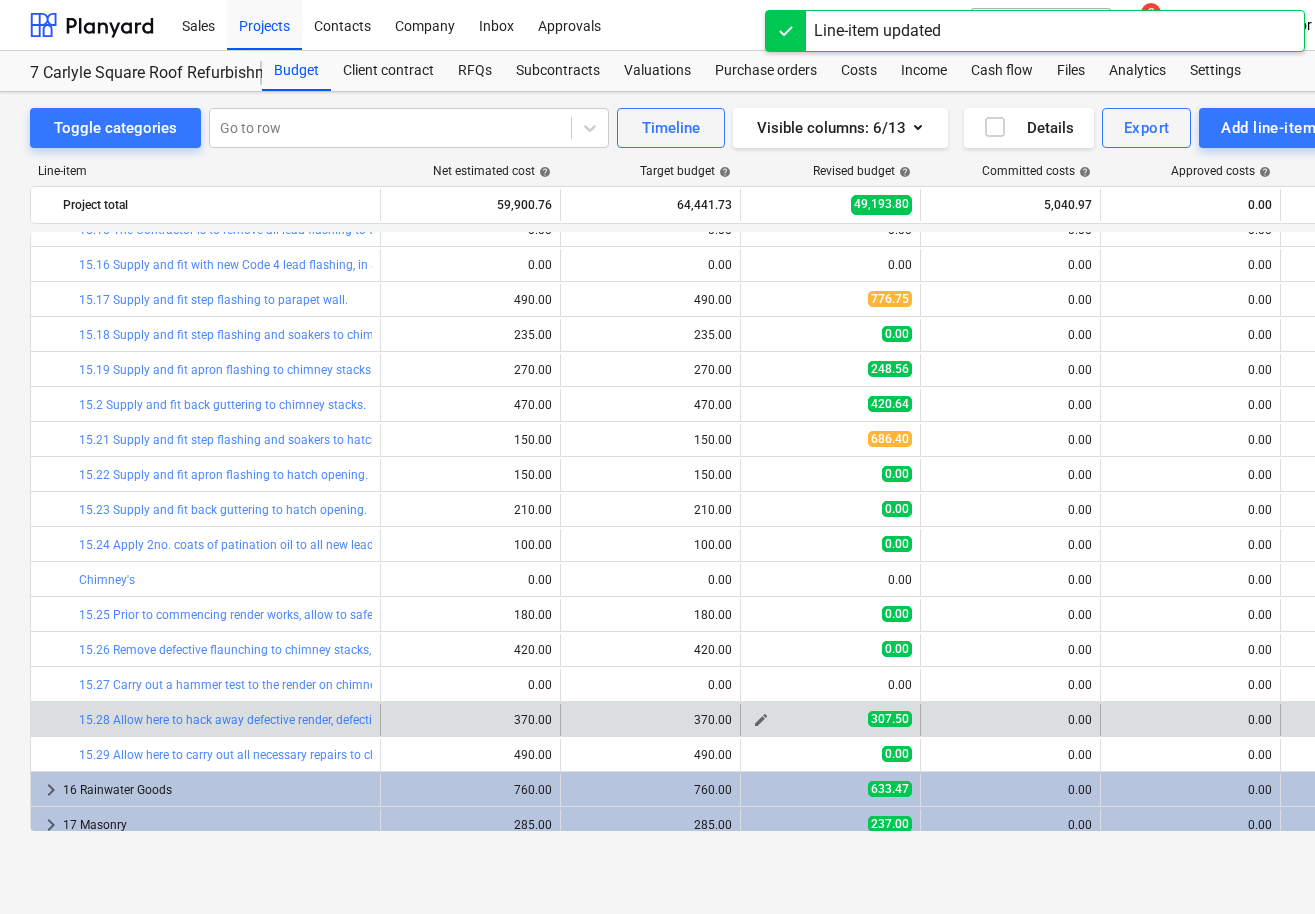click on "edit" at bounding box center (761, 720) 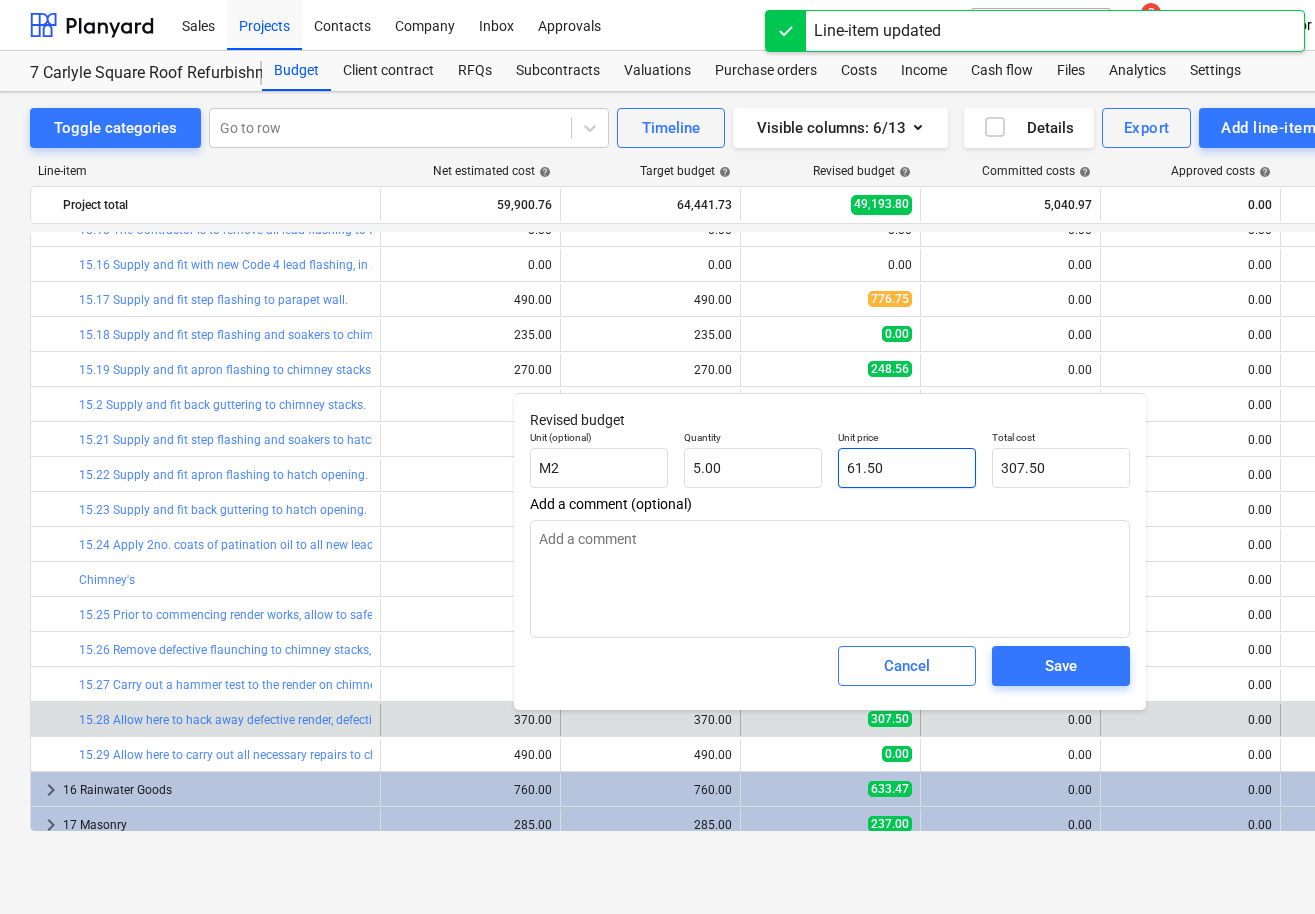type on "61.5" 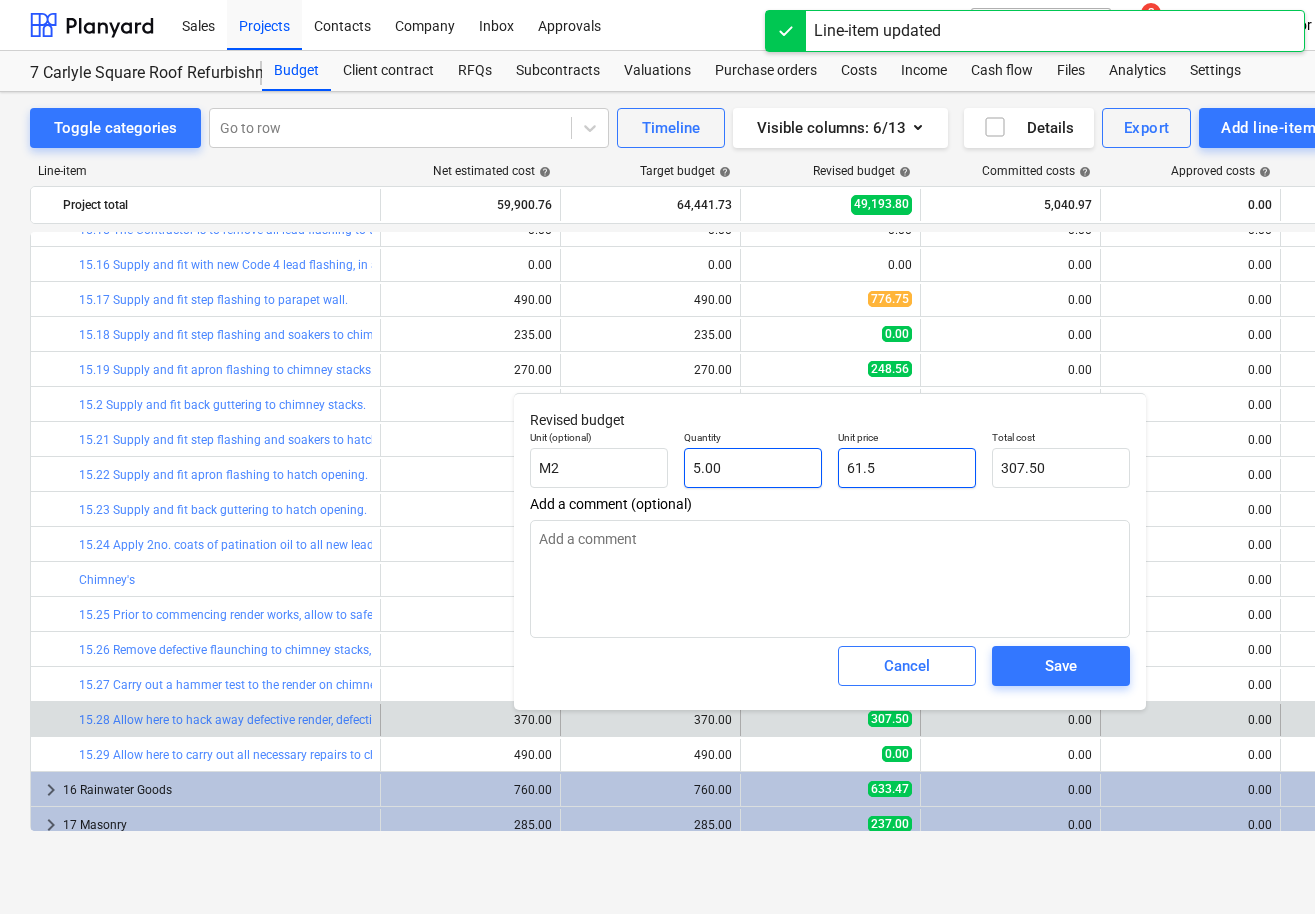 drag, startPoint x: 941, startPoint y: 467, endPoint x: 695, endPoint y: 464, distance: 246.0183 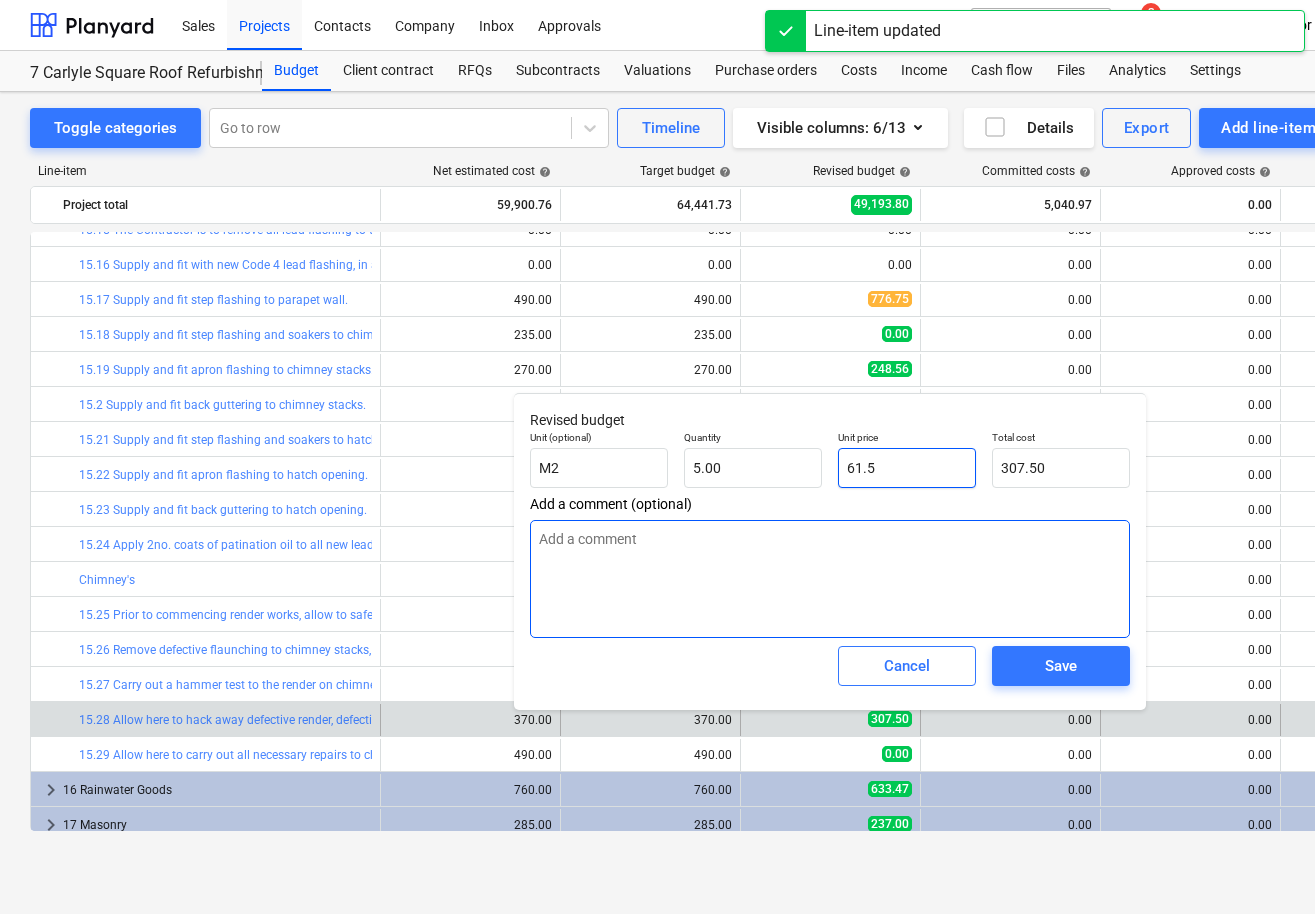 type on "x" 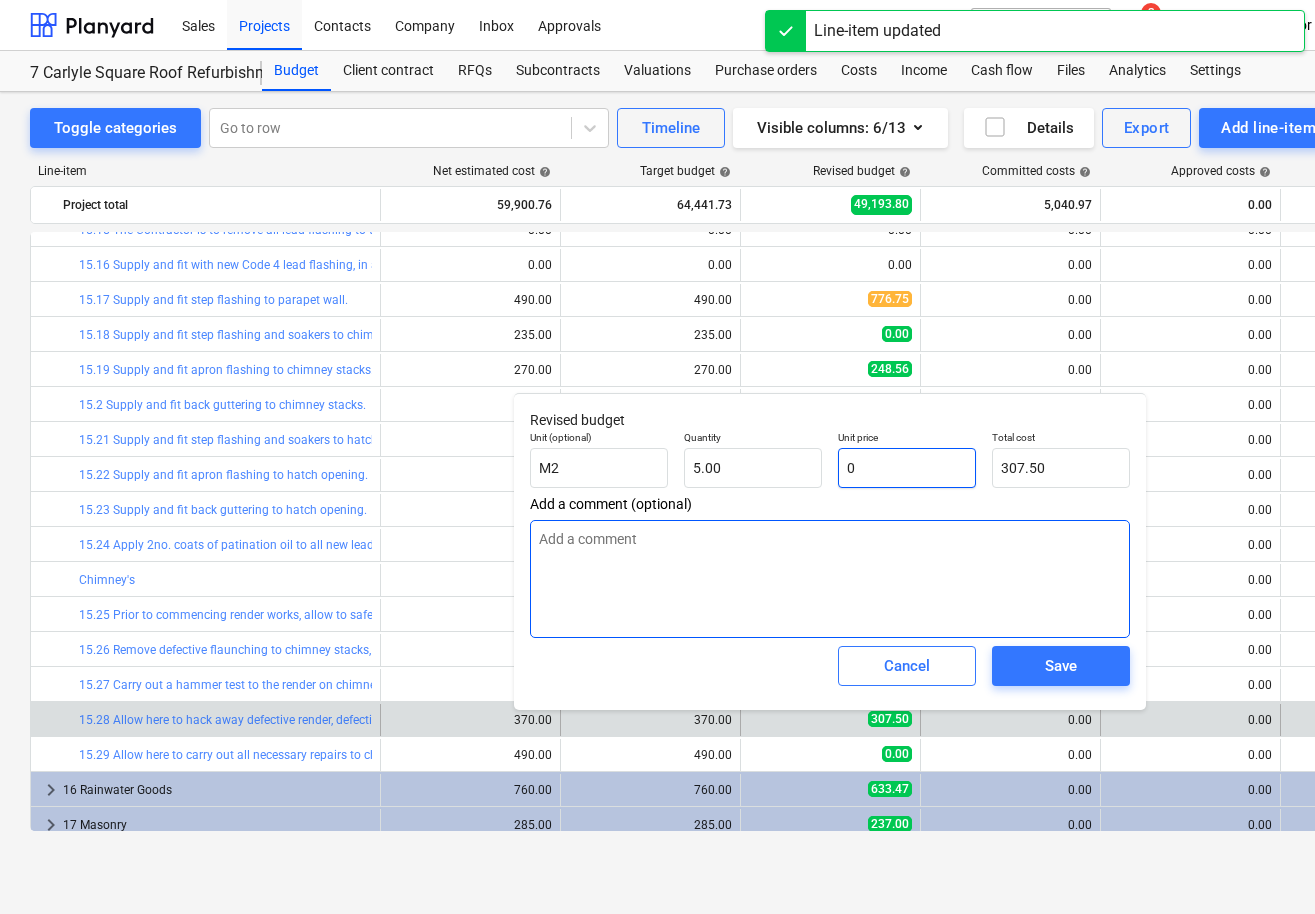 type on "0.00" 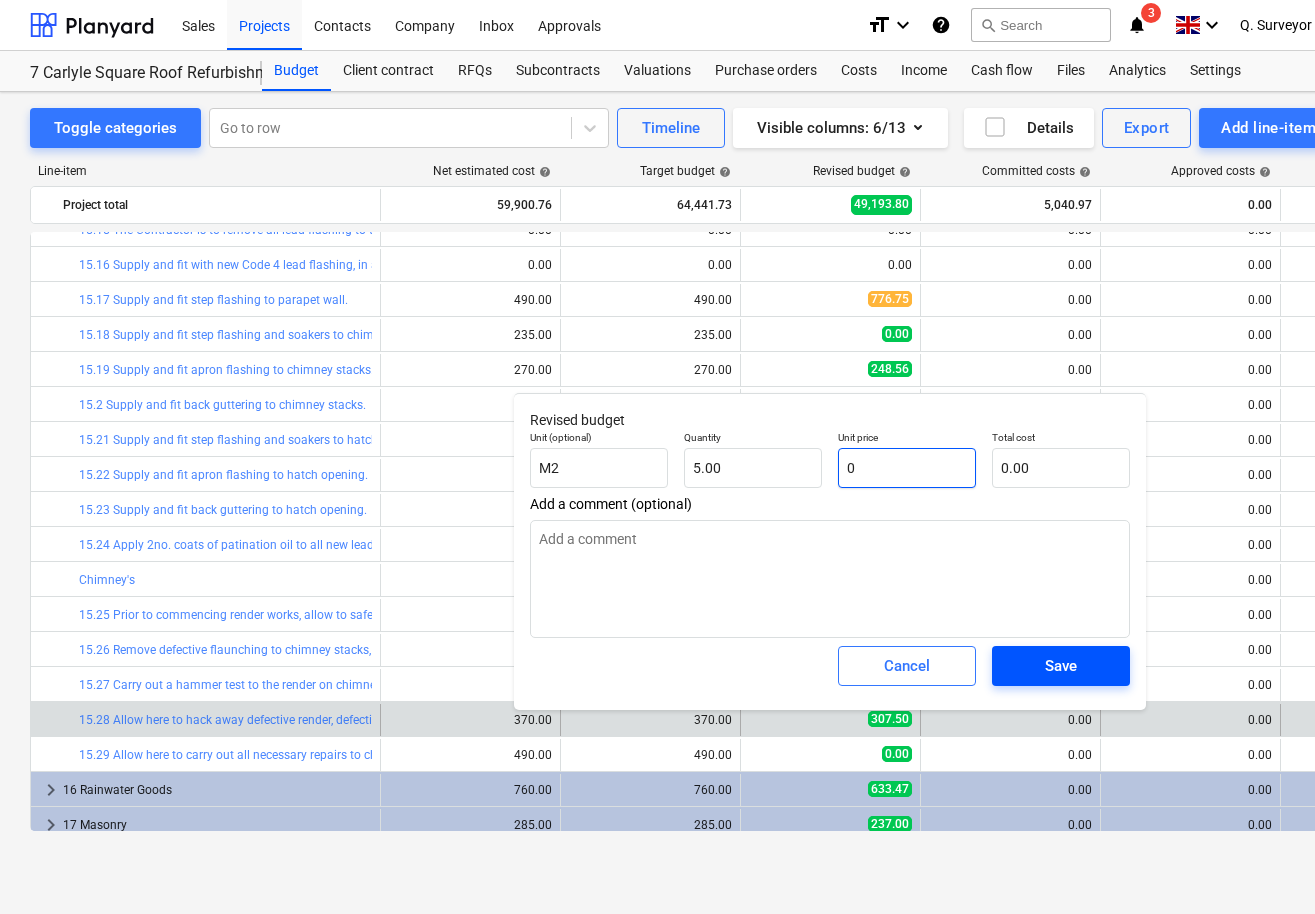 type on "0" 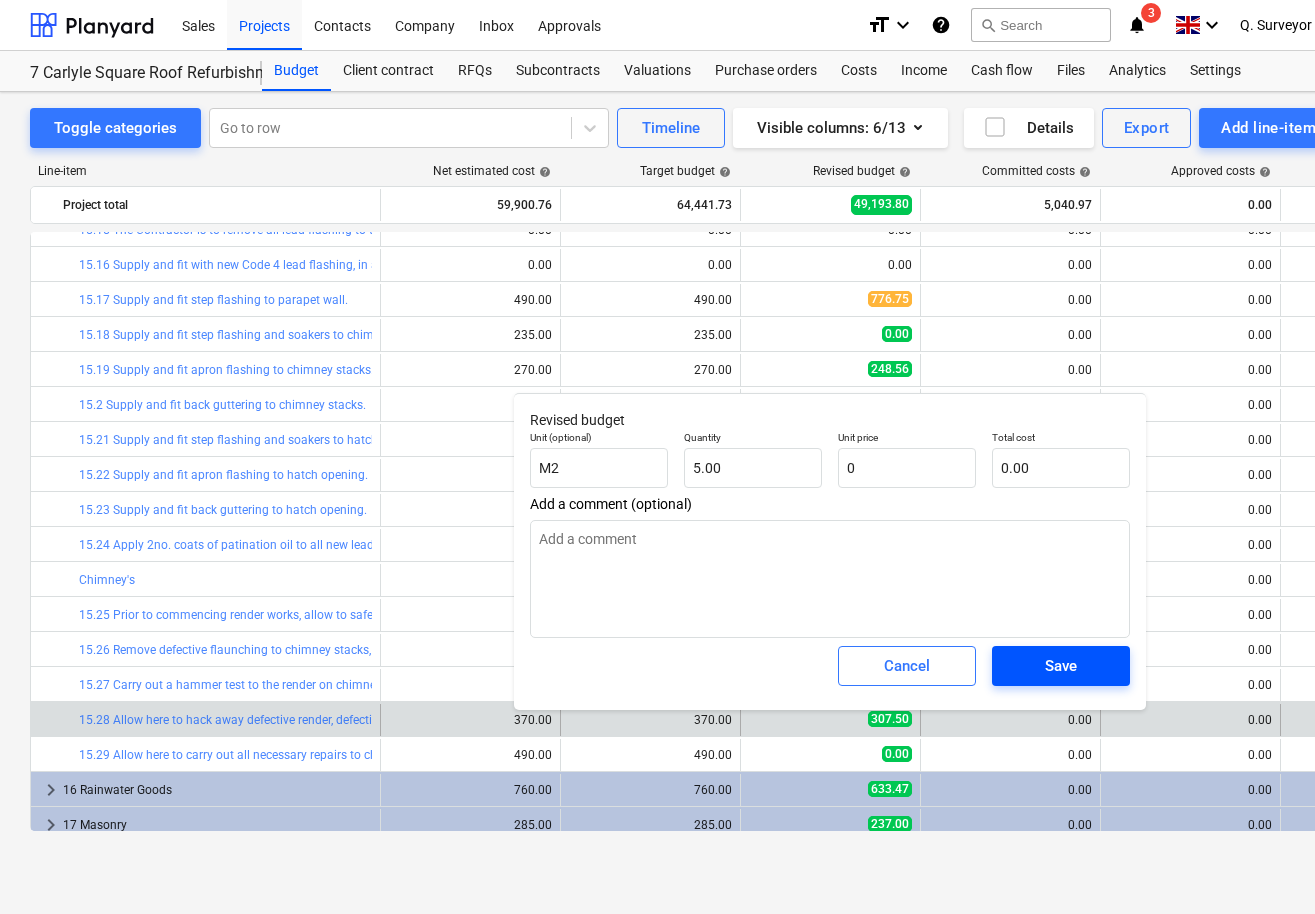 click on "Save" at bounding box center [1061, 666] 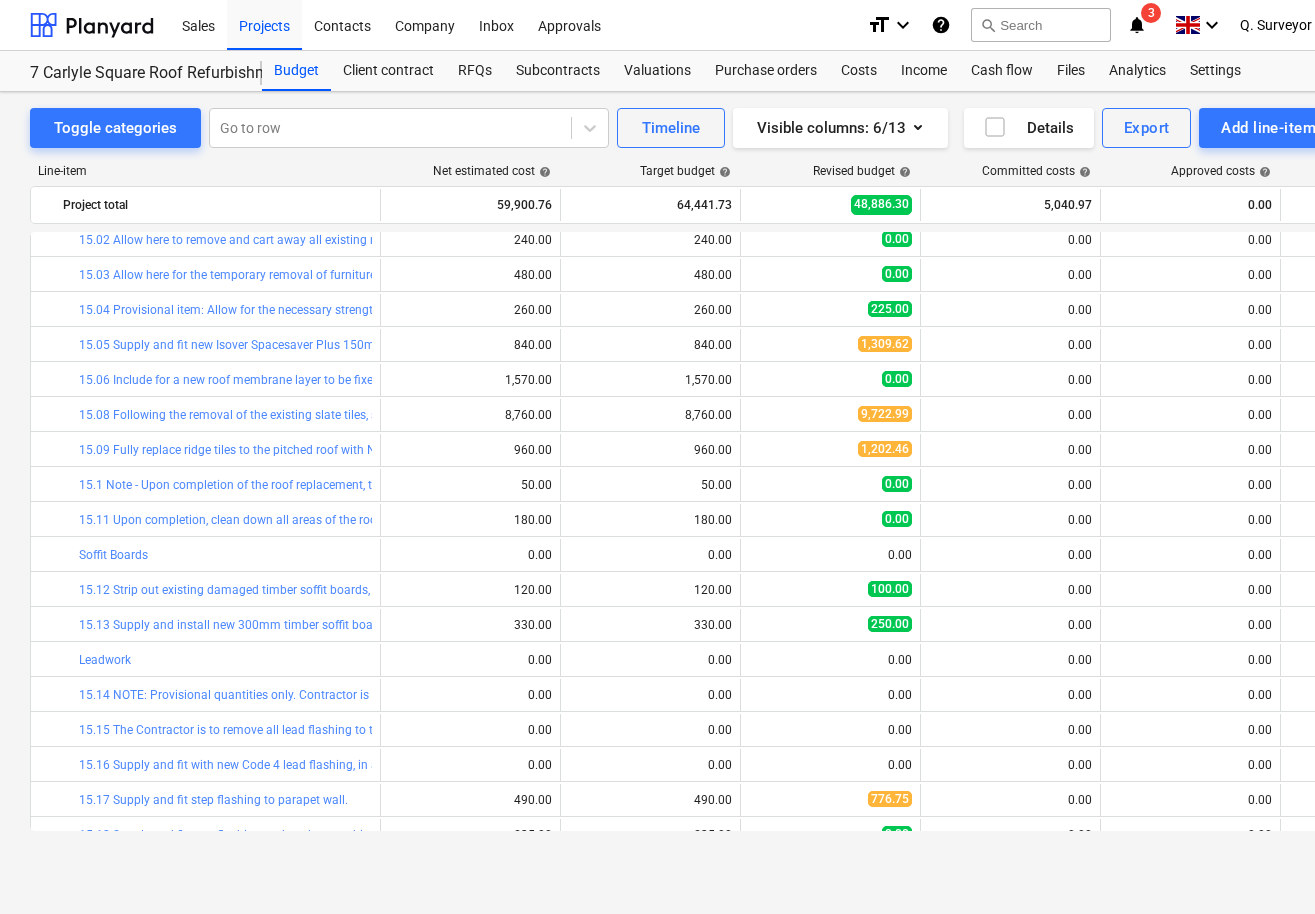 scroll, scrollTop: 61, scrollLeft: 0, axis: vertical 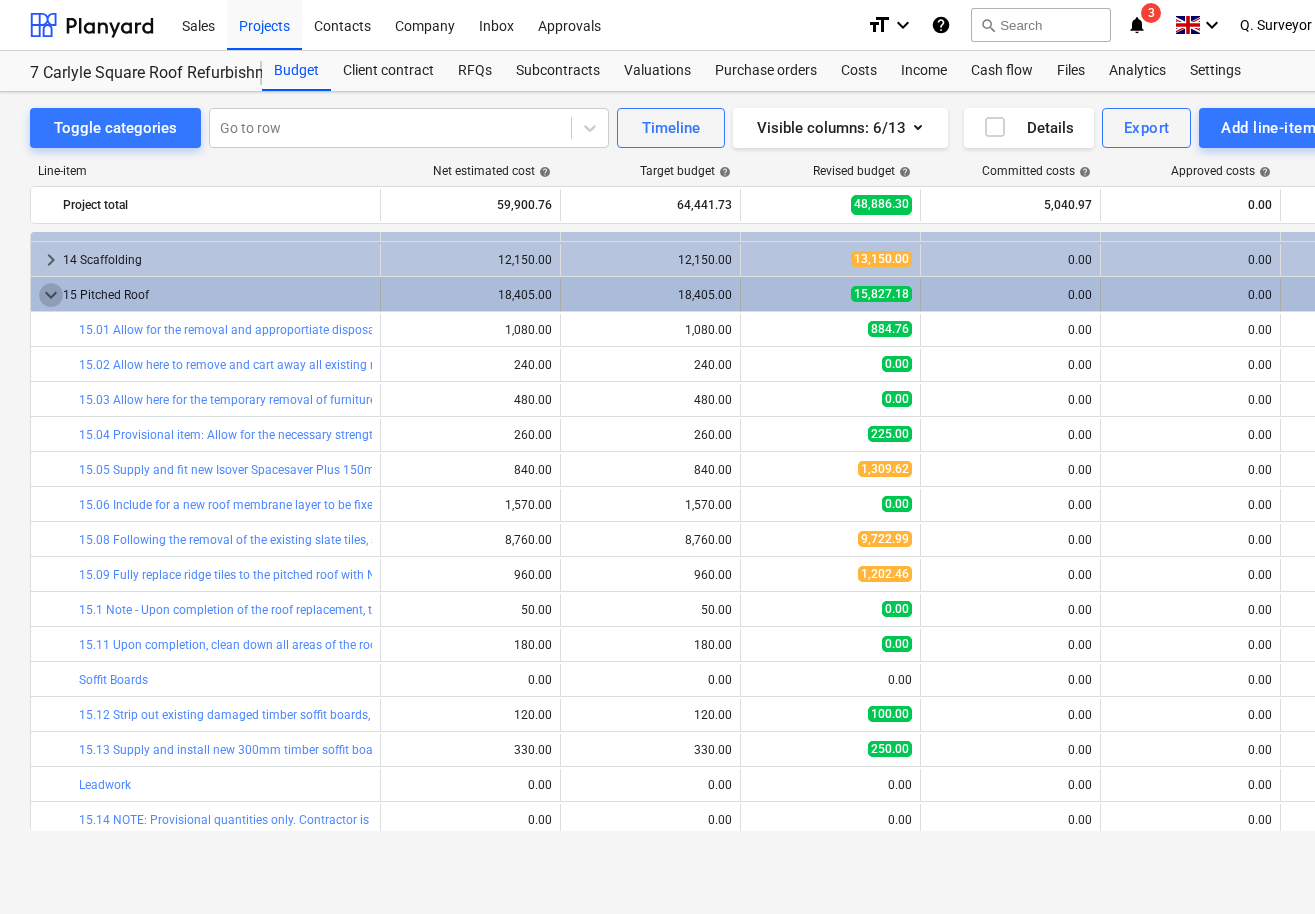 click on "keyboard_arrow_down" at bounding box center (51, 295) 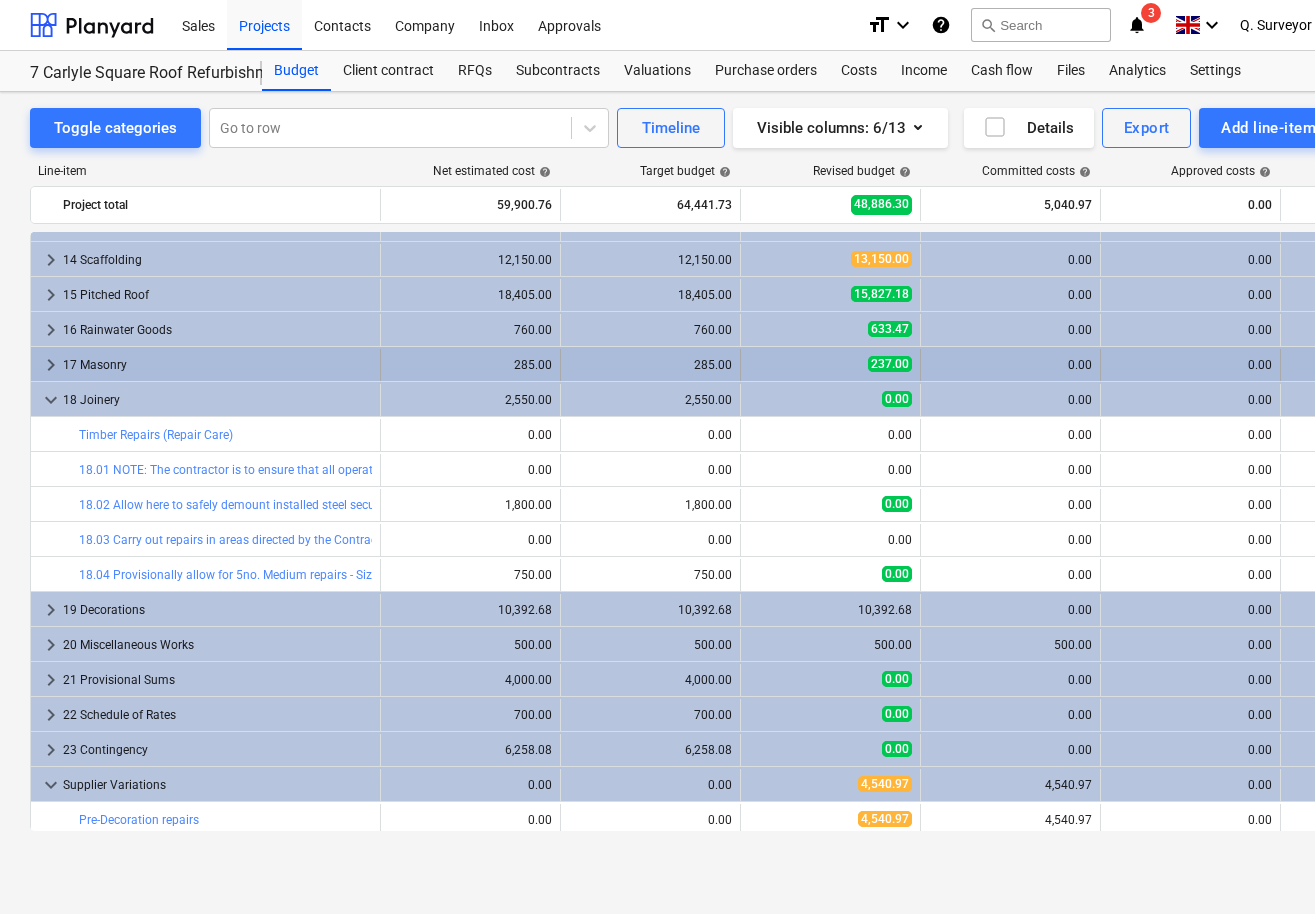 click on "keyboard_arrow_right" at bounding box center (51, 365) 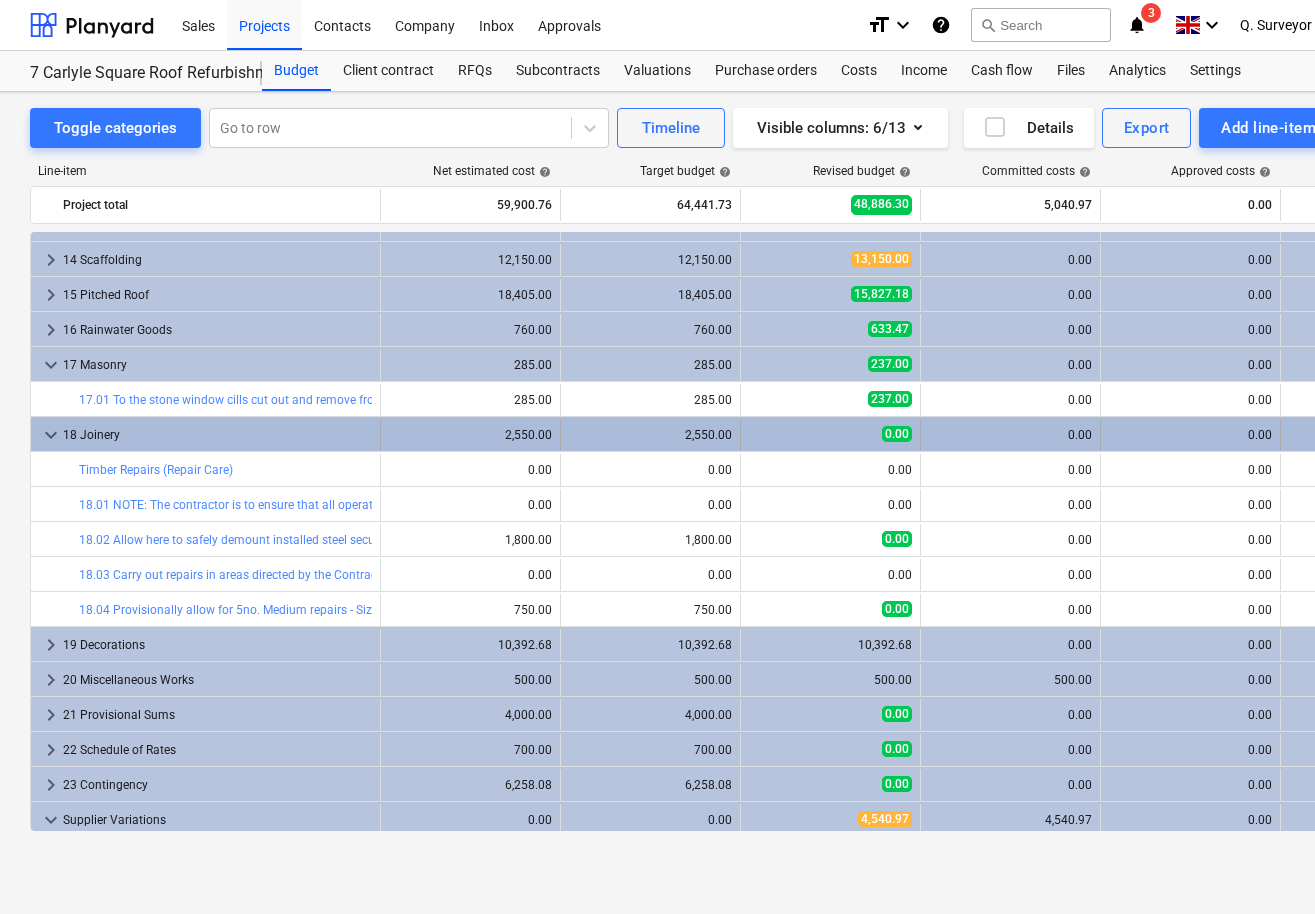 click on "keyboard_arrow_down" at bounding box center (51, 435) 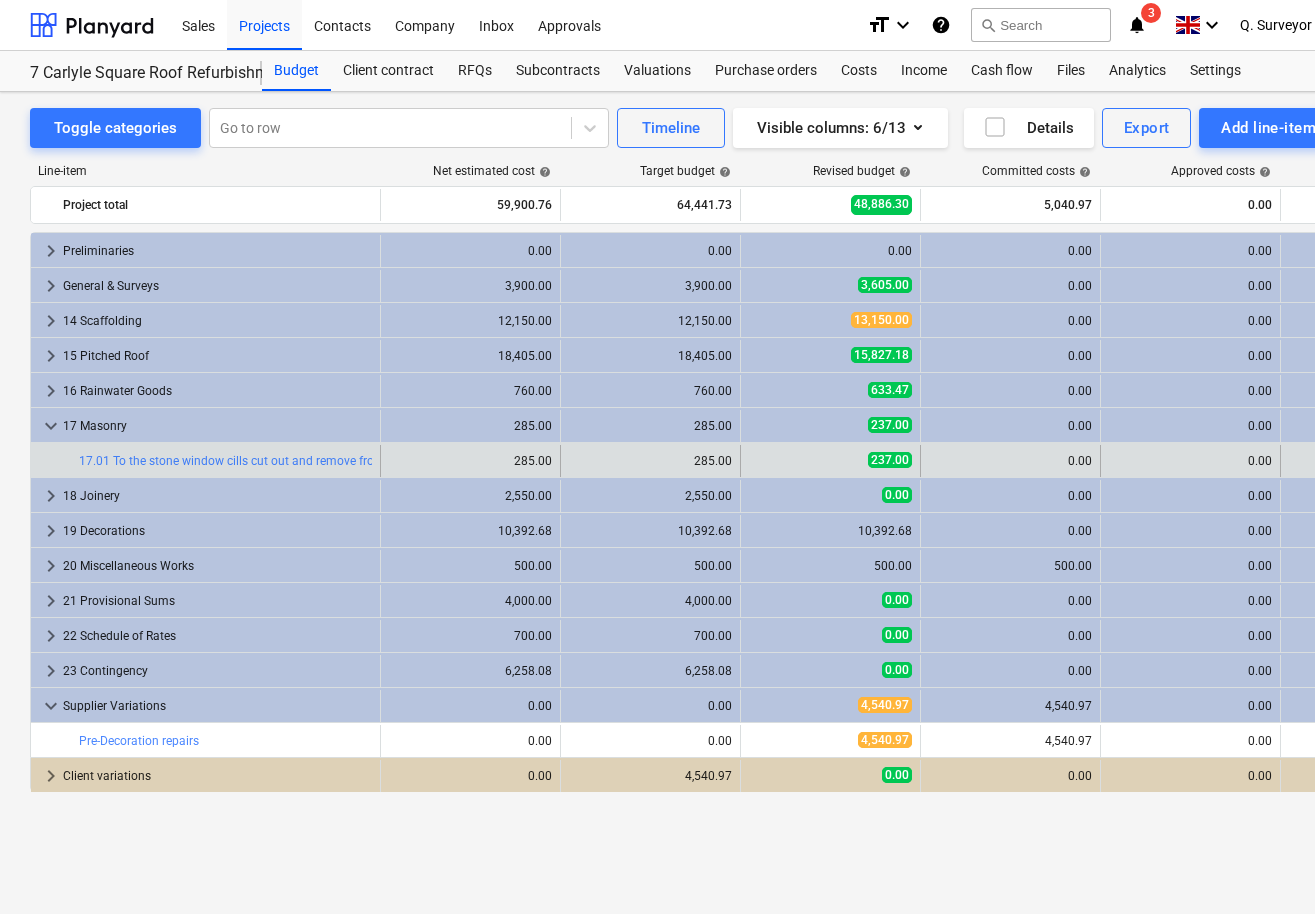 scroll, scrollTop: 0, scrollLeft: 0, axis: both 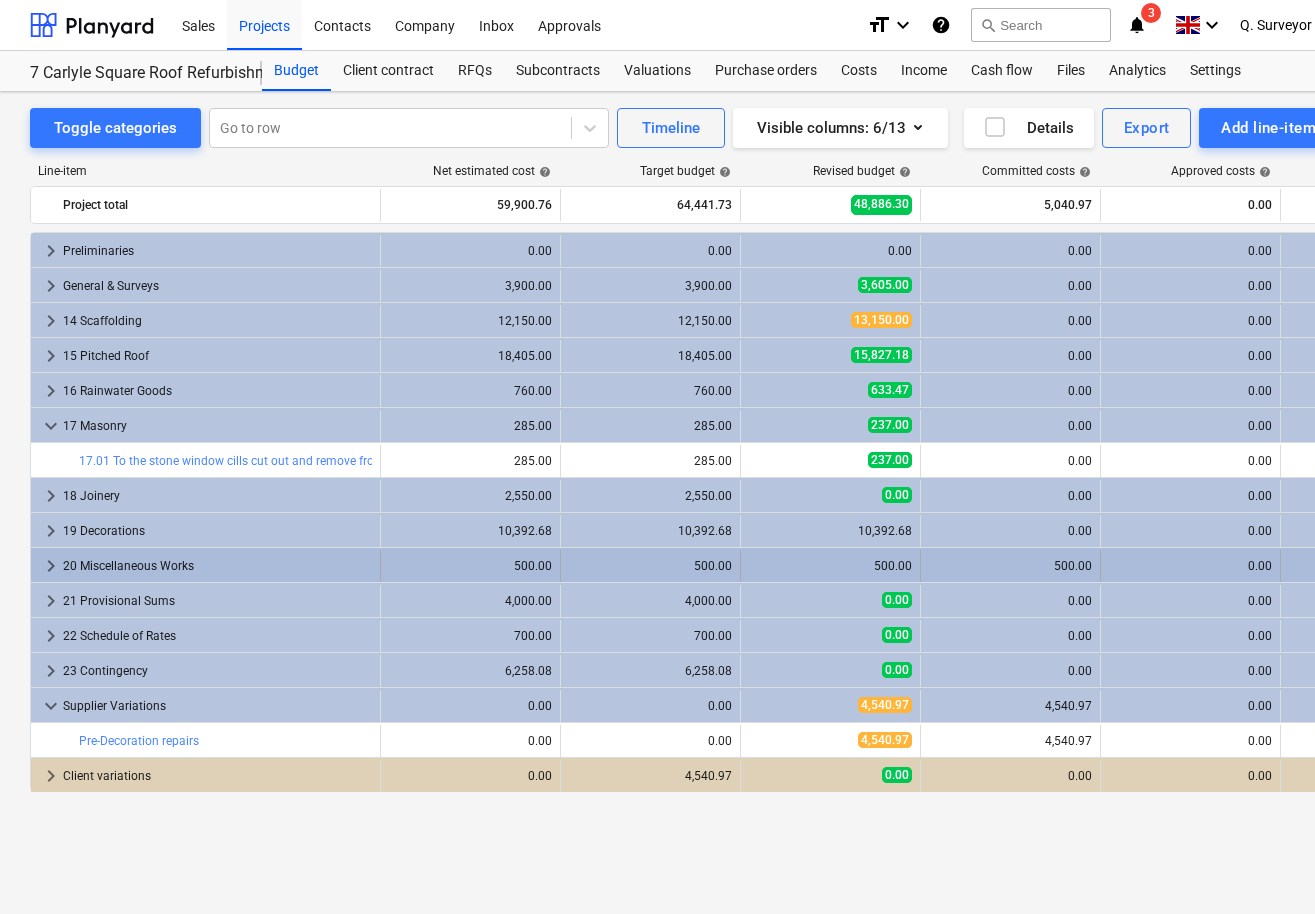 click on "keyboard_arrow_right" at bounding box center [51, 566] 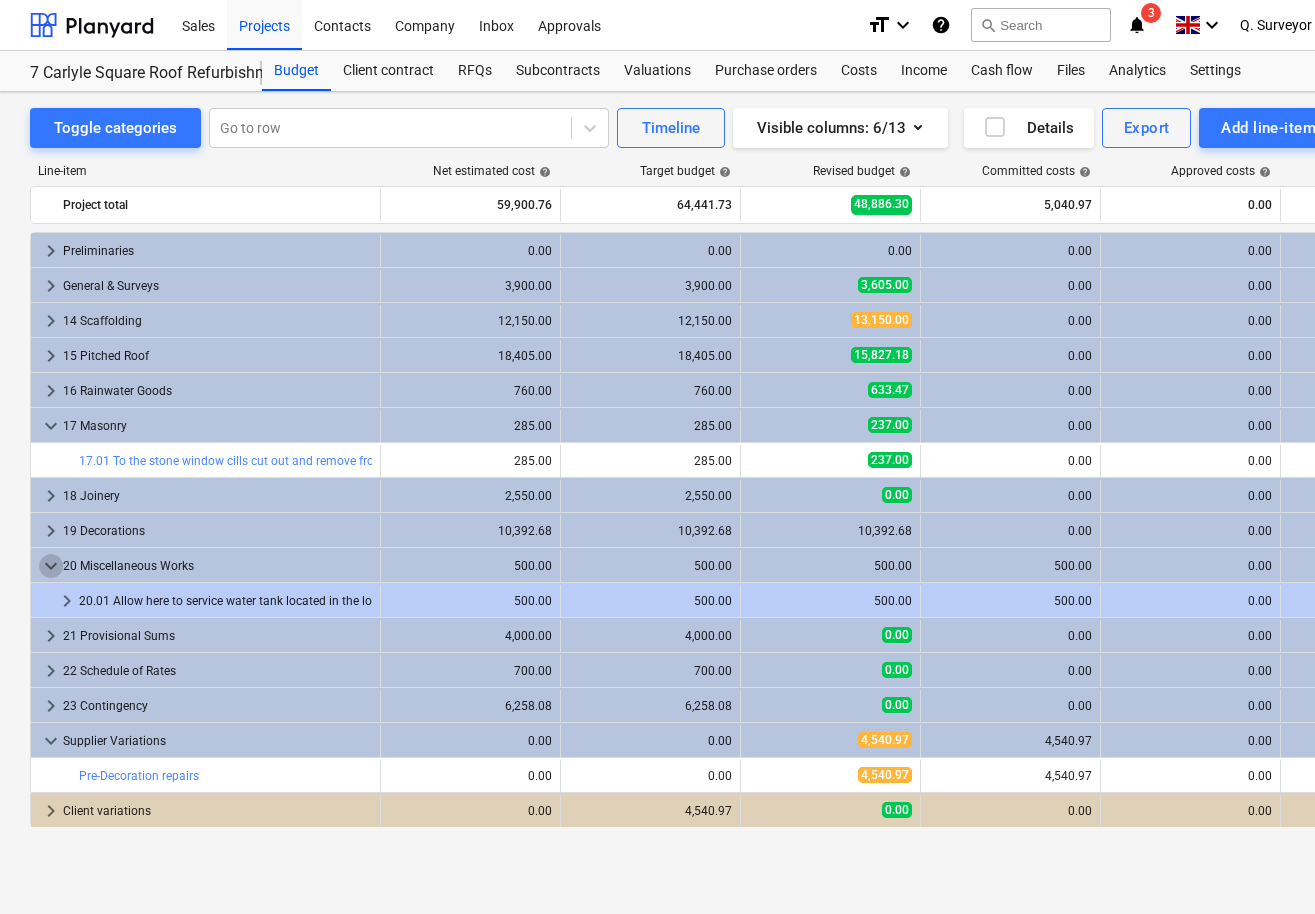 click on "keyboard_arrow_down" at bounding box center [51, 566] 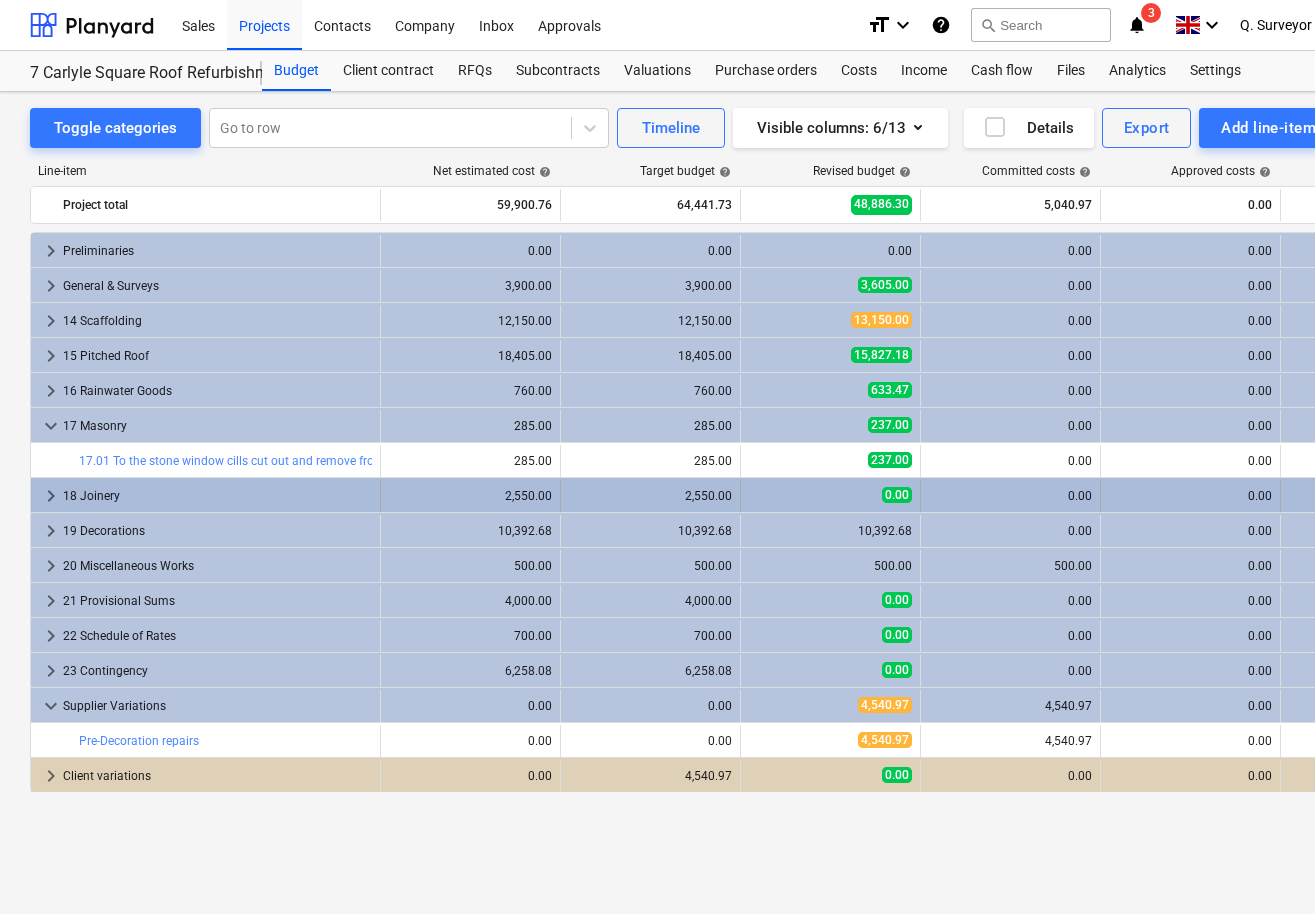 click on "keyboard_arrow_right 18 Joinery" at bounding box center [206, 496] 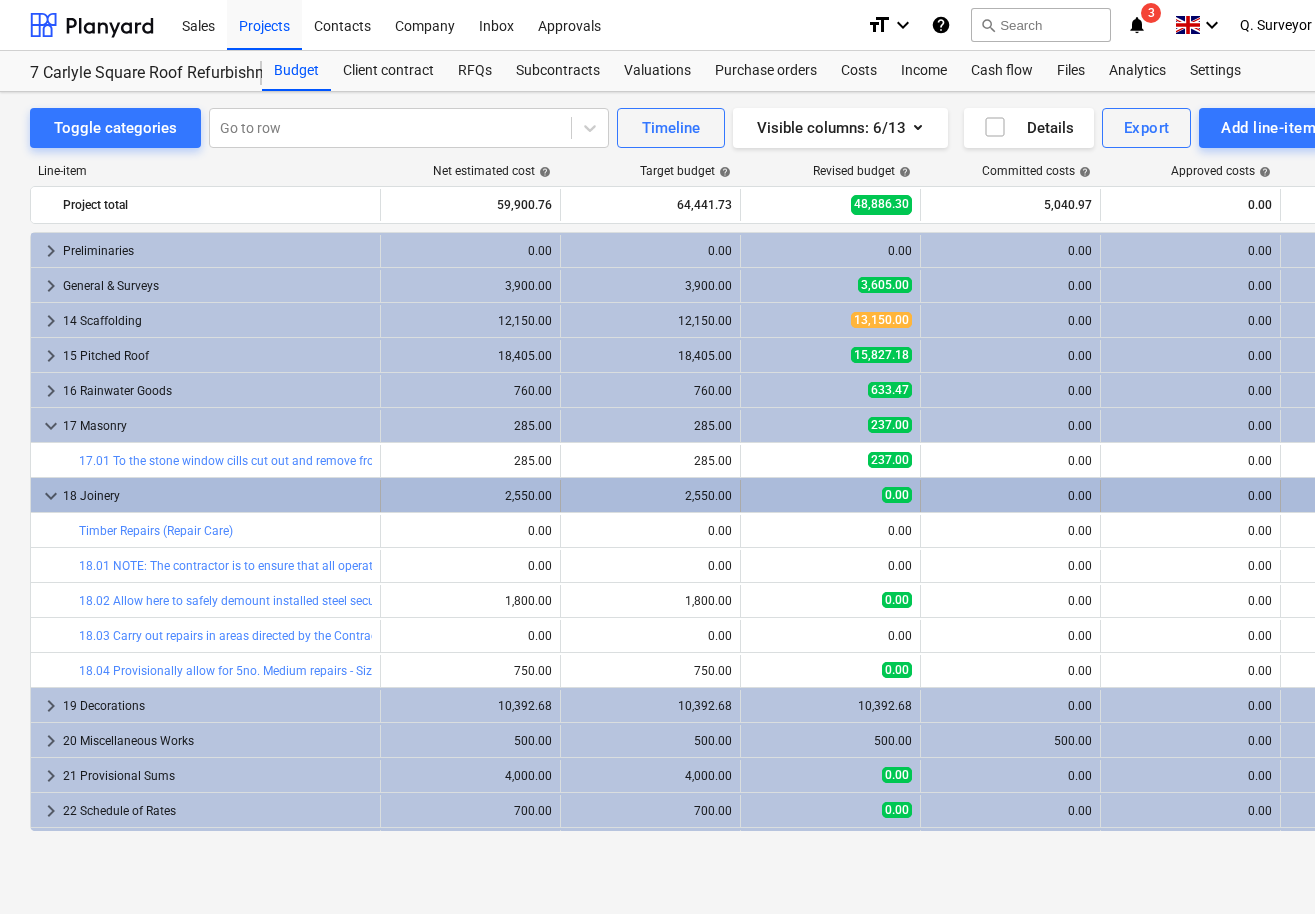 click on "keyboard_arrow_down" at bounding box center [51, 496] 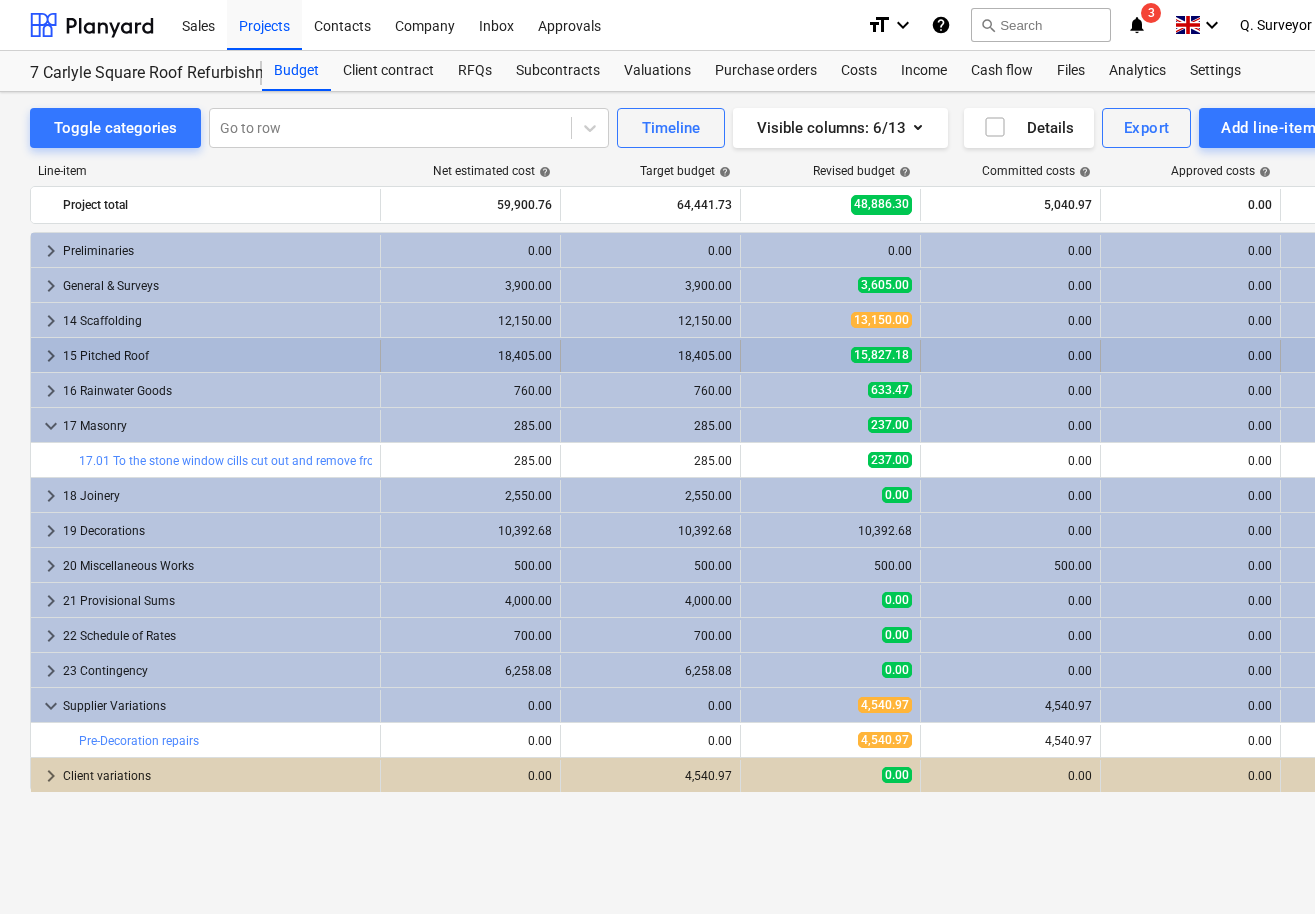 click on "keyboard_arrow_right" at bounding box center [51, 356] 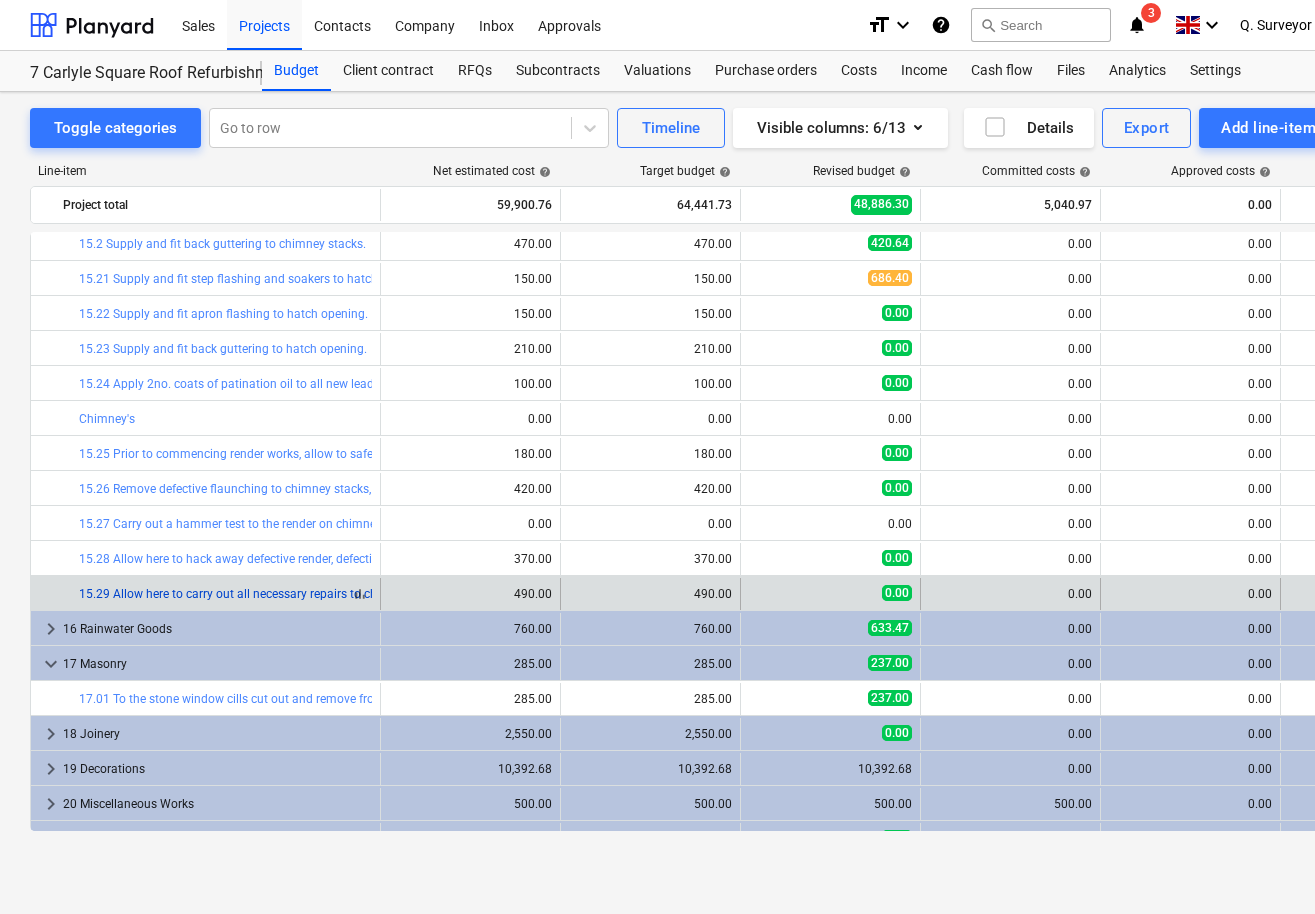 scroll, scrollTop: 875, scrollLeft: 0, axis: vertical 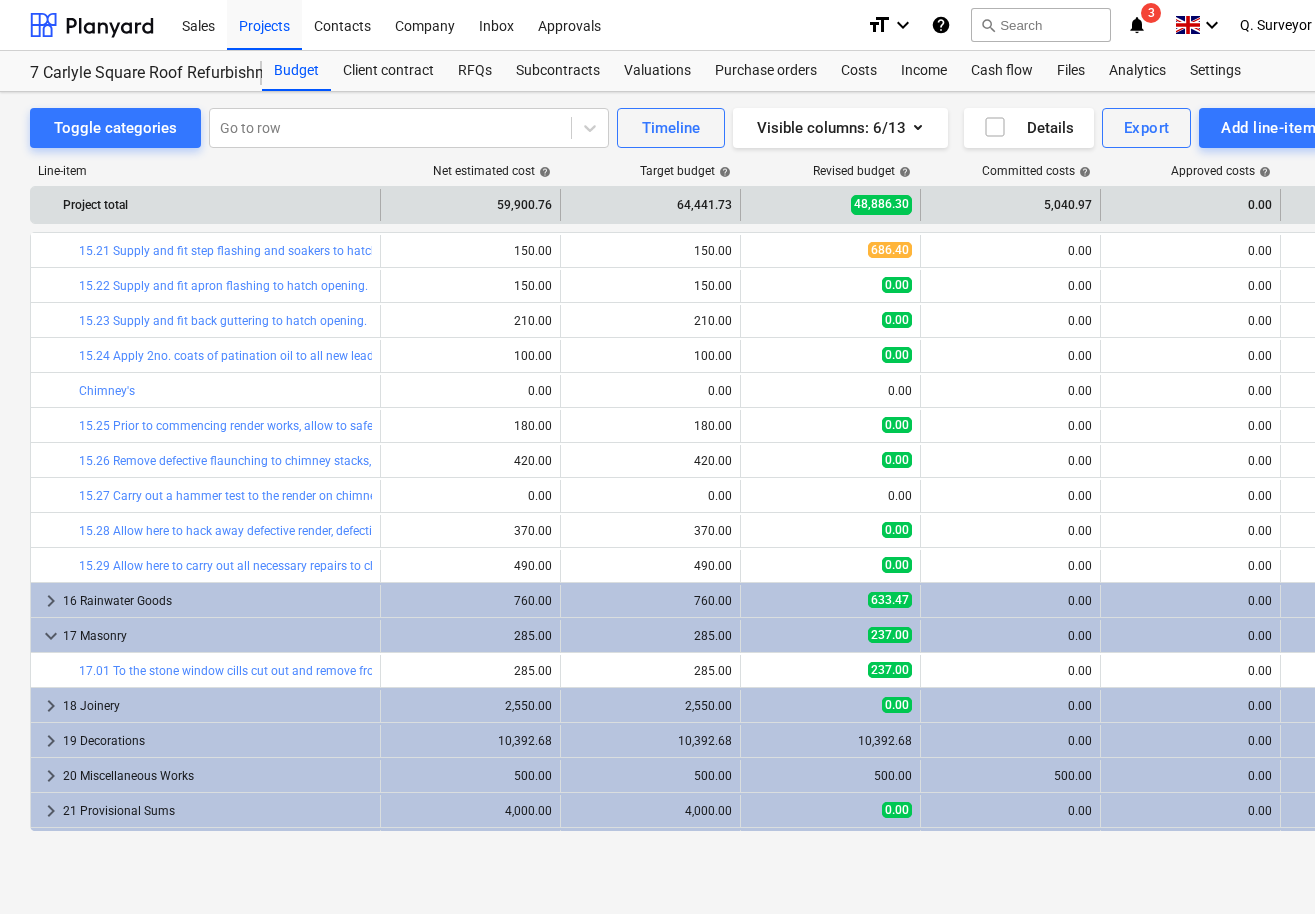 drag, startPoint x: 383, startPoint y: 203, endPoint x: 480, endPoint y: 201, distance: 97.020615 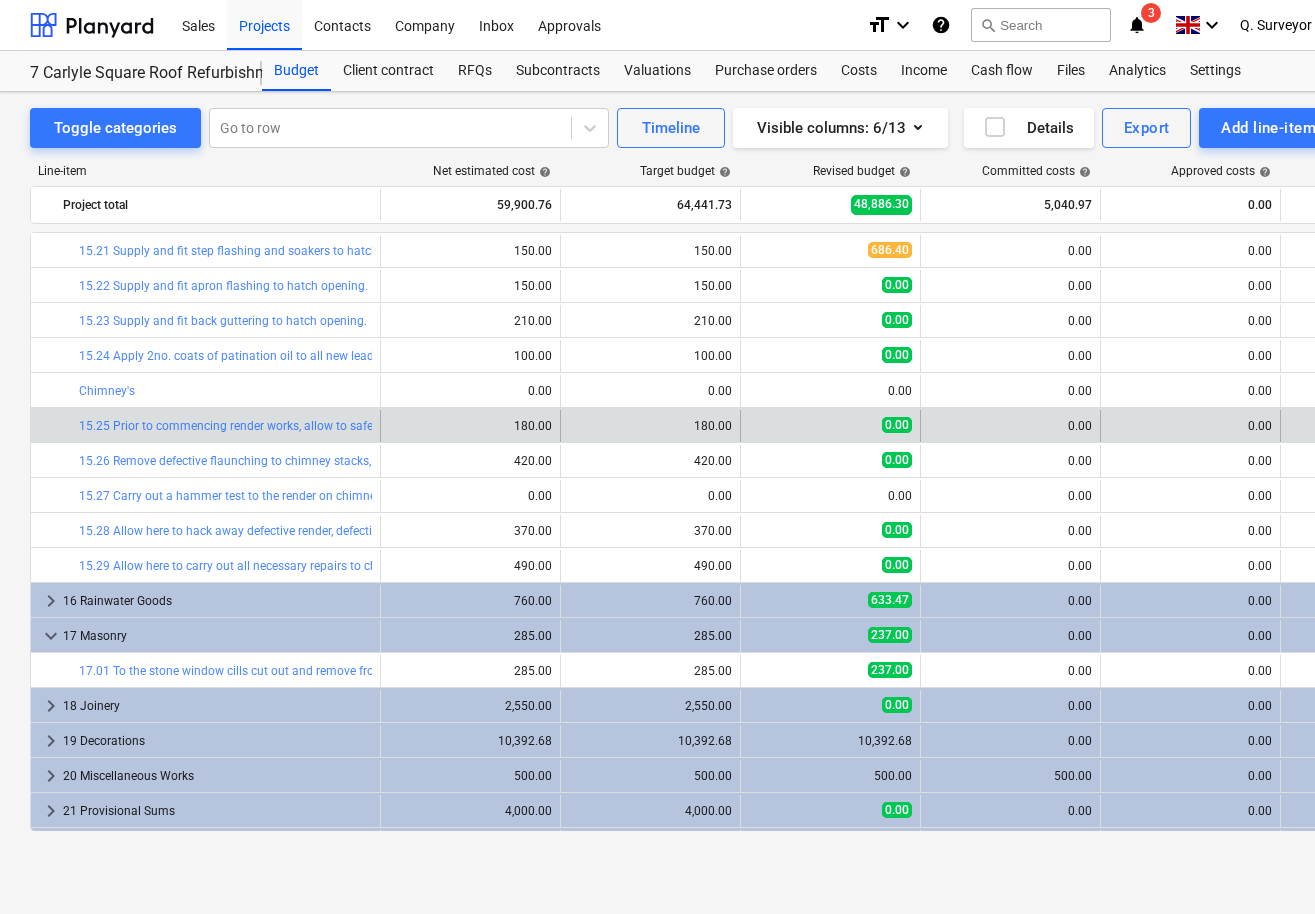 click at bounding box center [67, 426] 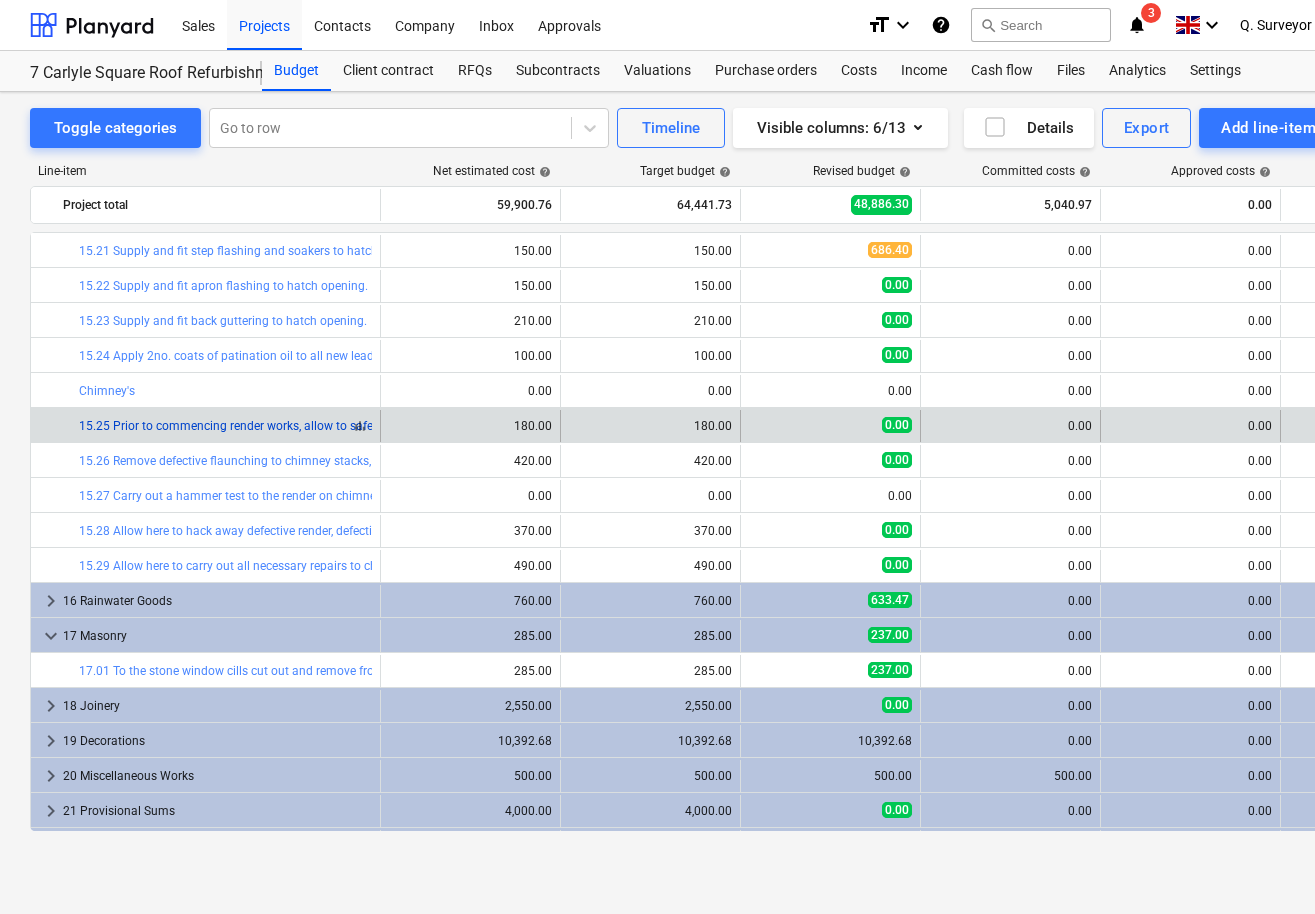 click on "15.25 Prior to commencing render works, allow to safely dismount the aerial and associated cabling from chimney stack and refix to the scaffolding ensuring the satallite is in fill working order. Upon completion of the rendering works to chimneys, allow to reinstate the aerial to it's original
positioning and allow for testing." at bounding box center (944, 426) 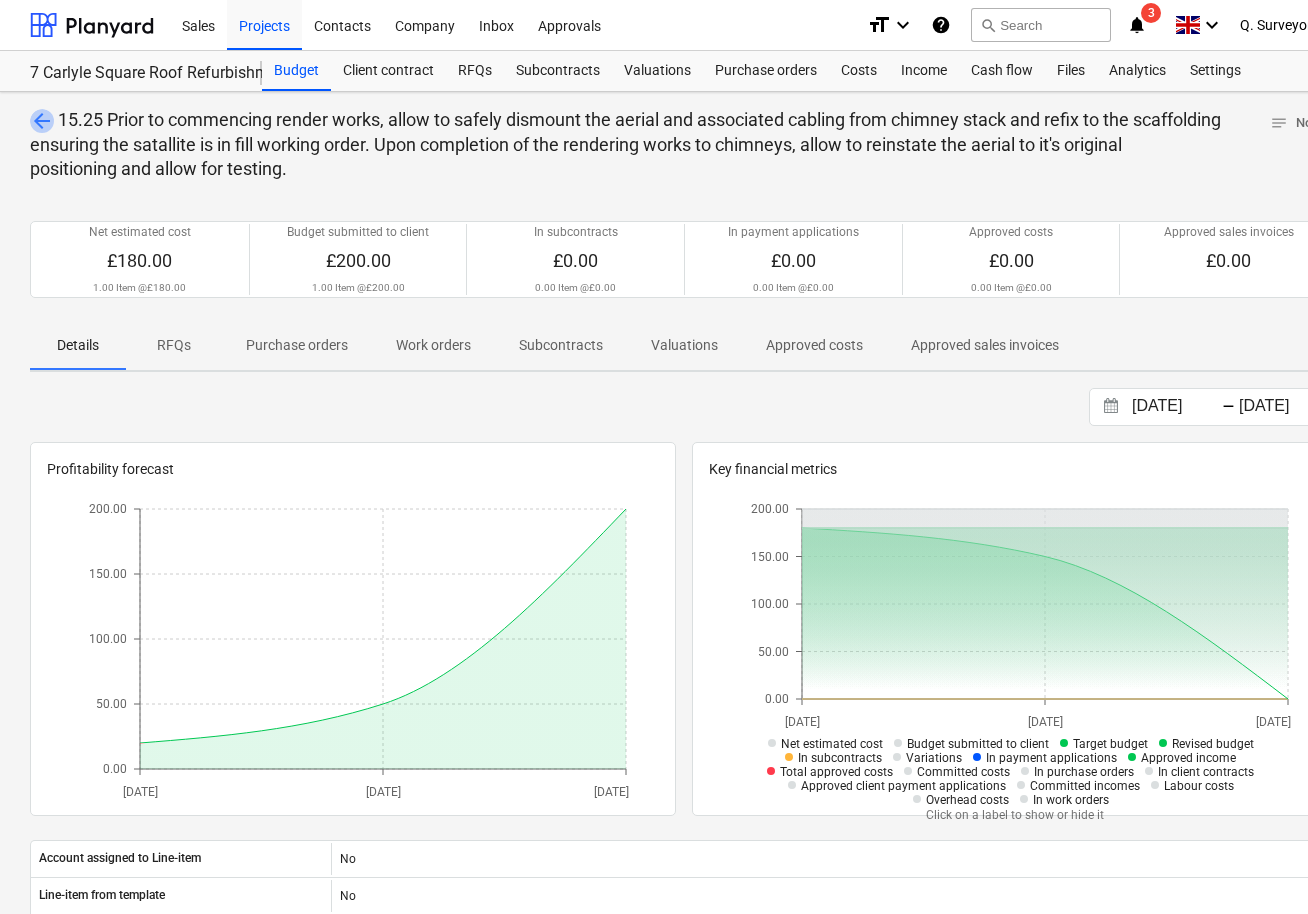 click on "arrow_back" at bounding box center [42, 121] 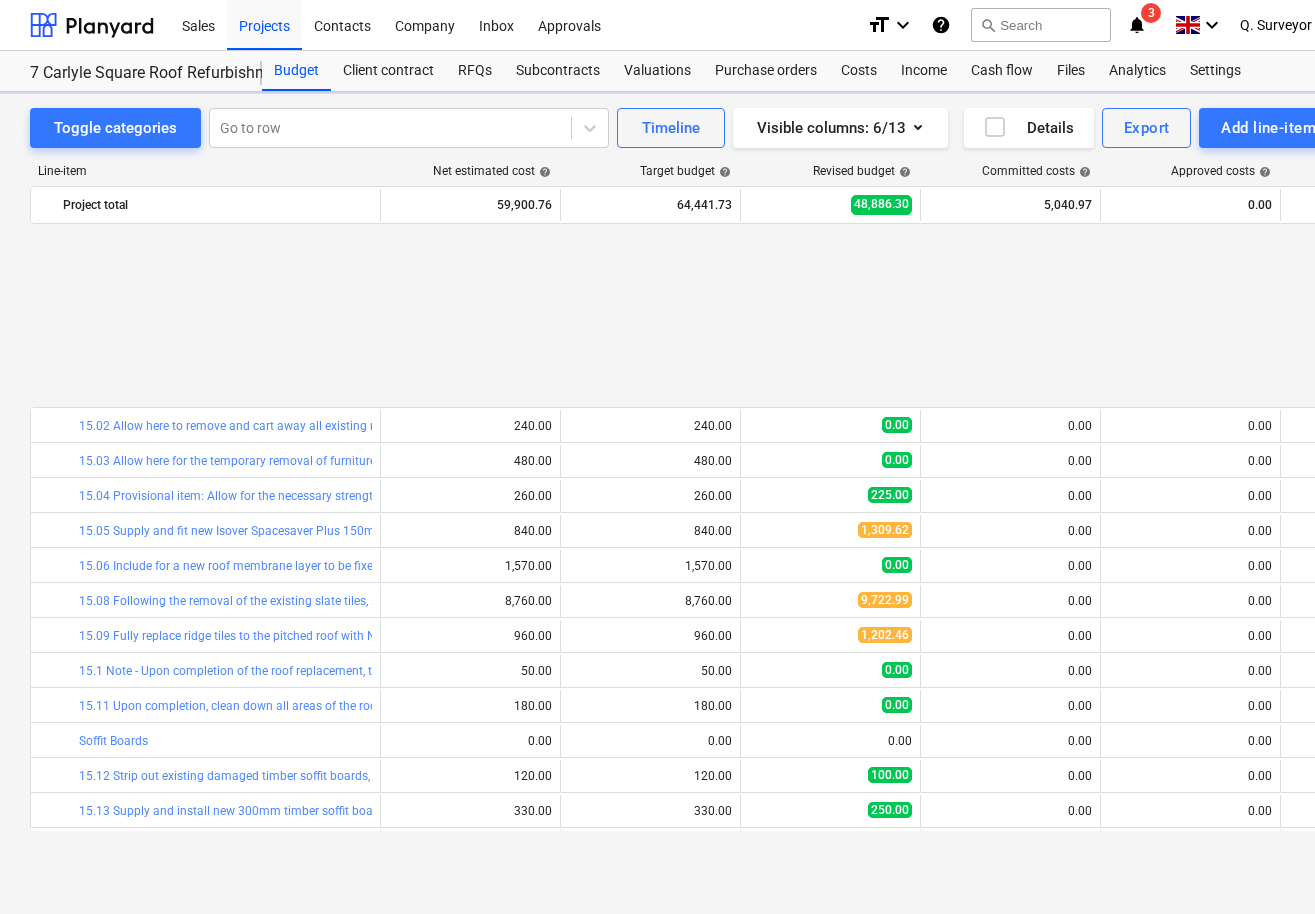 scroll, scrollTop: 875, scrollLeft: 0, axis: vertical 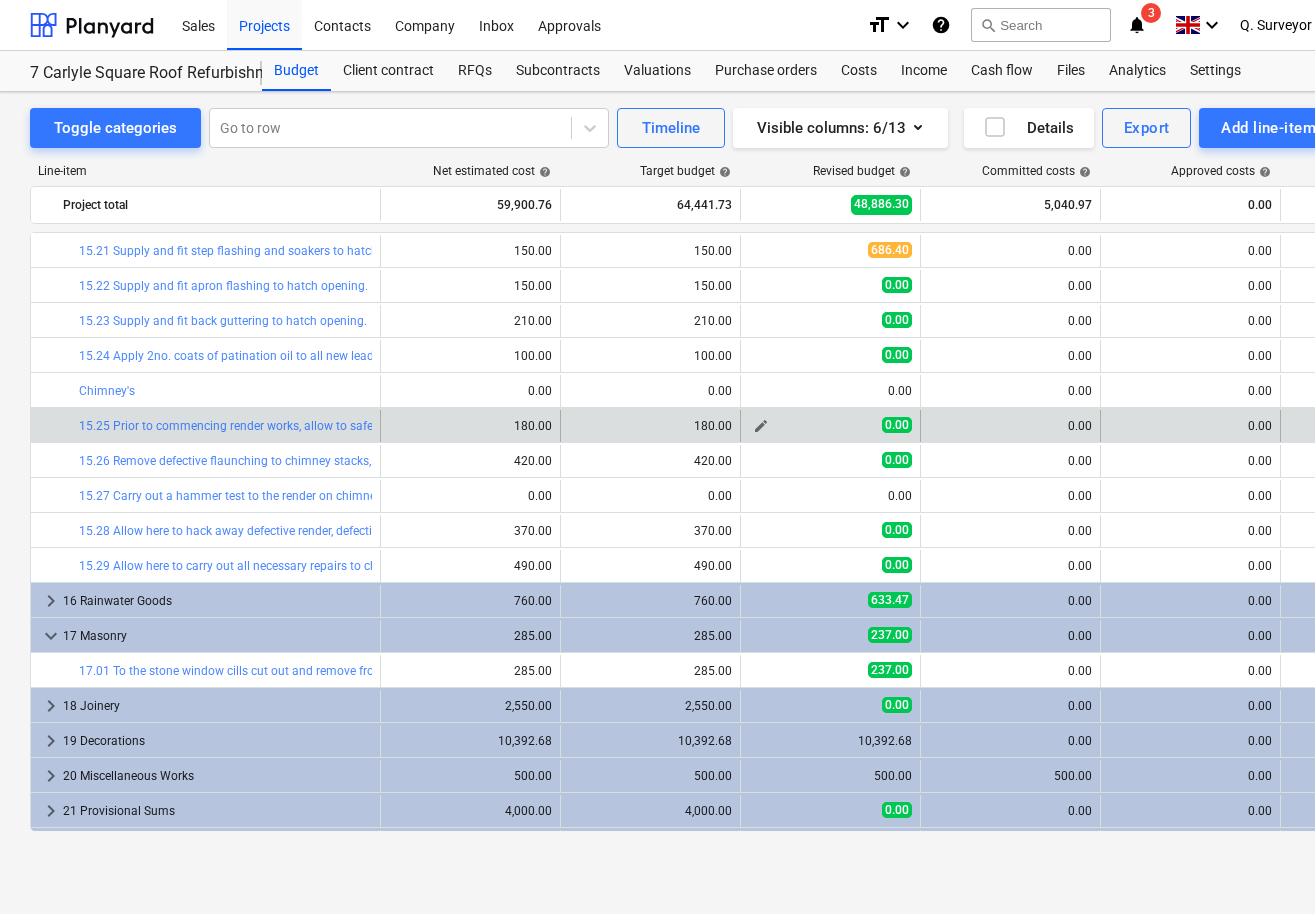 click on "0.00" at bounding box center [830, 425] 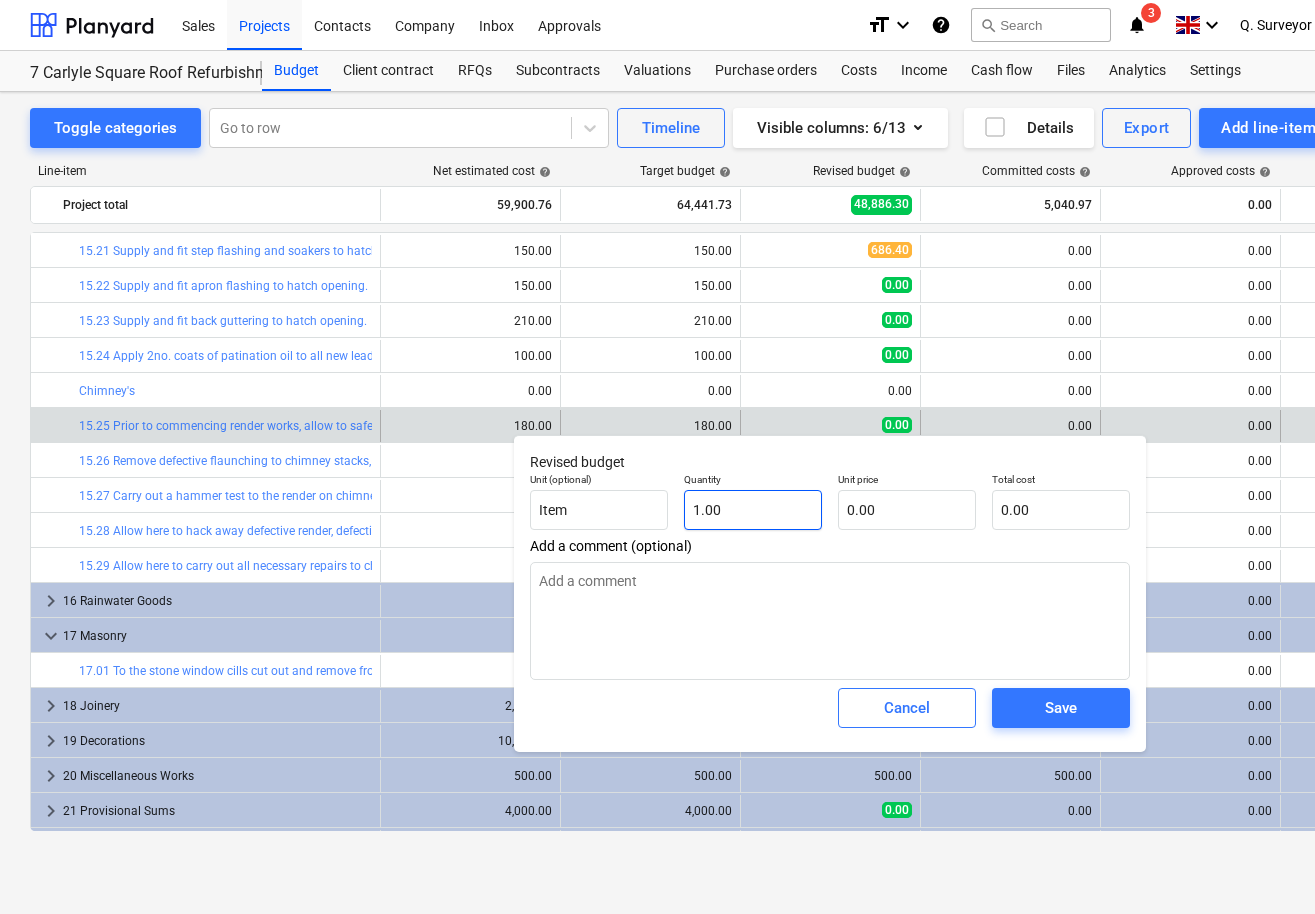 type on "1" 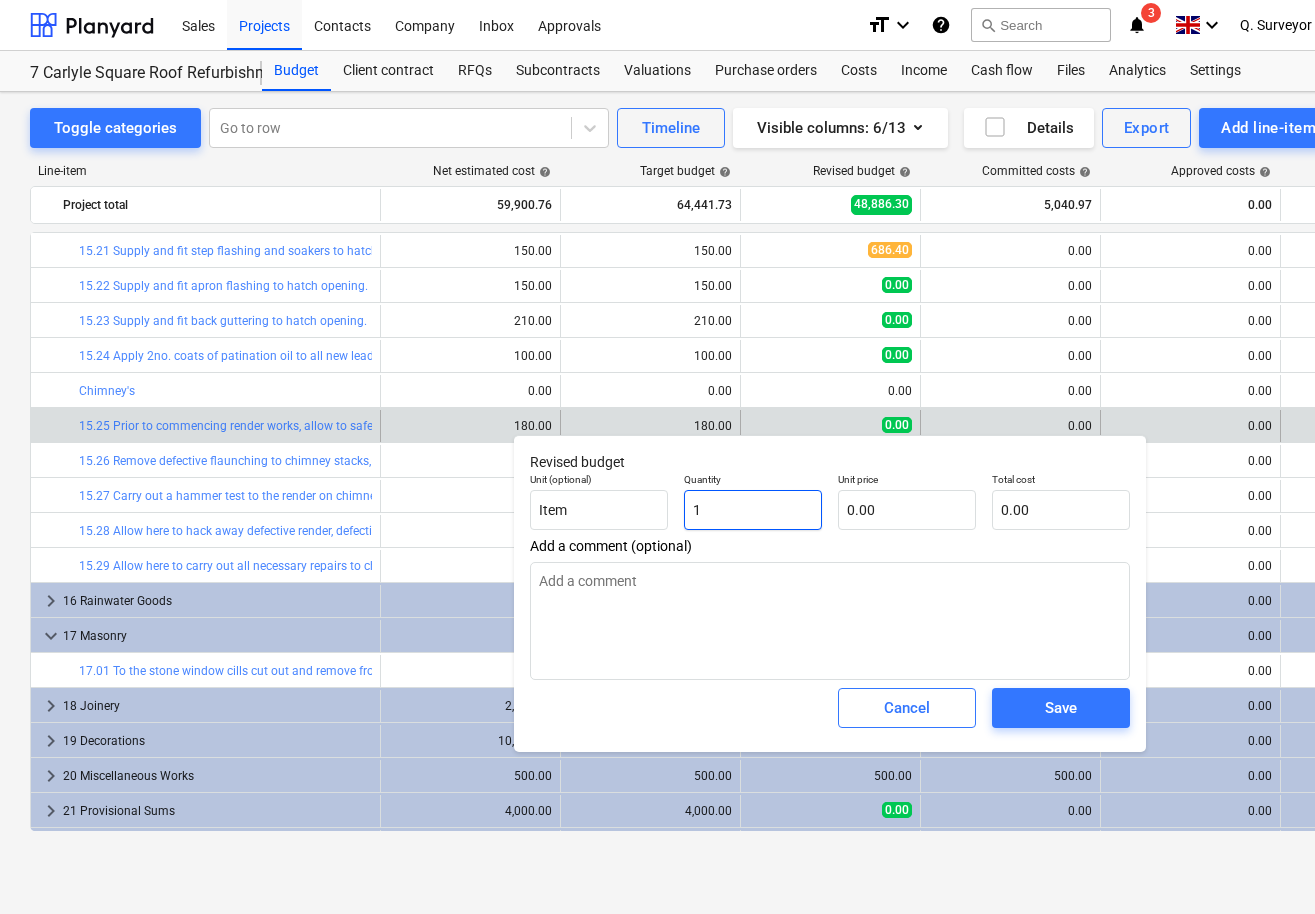 click on "1" at bounding box center [753, 510] 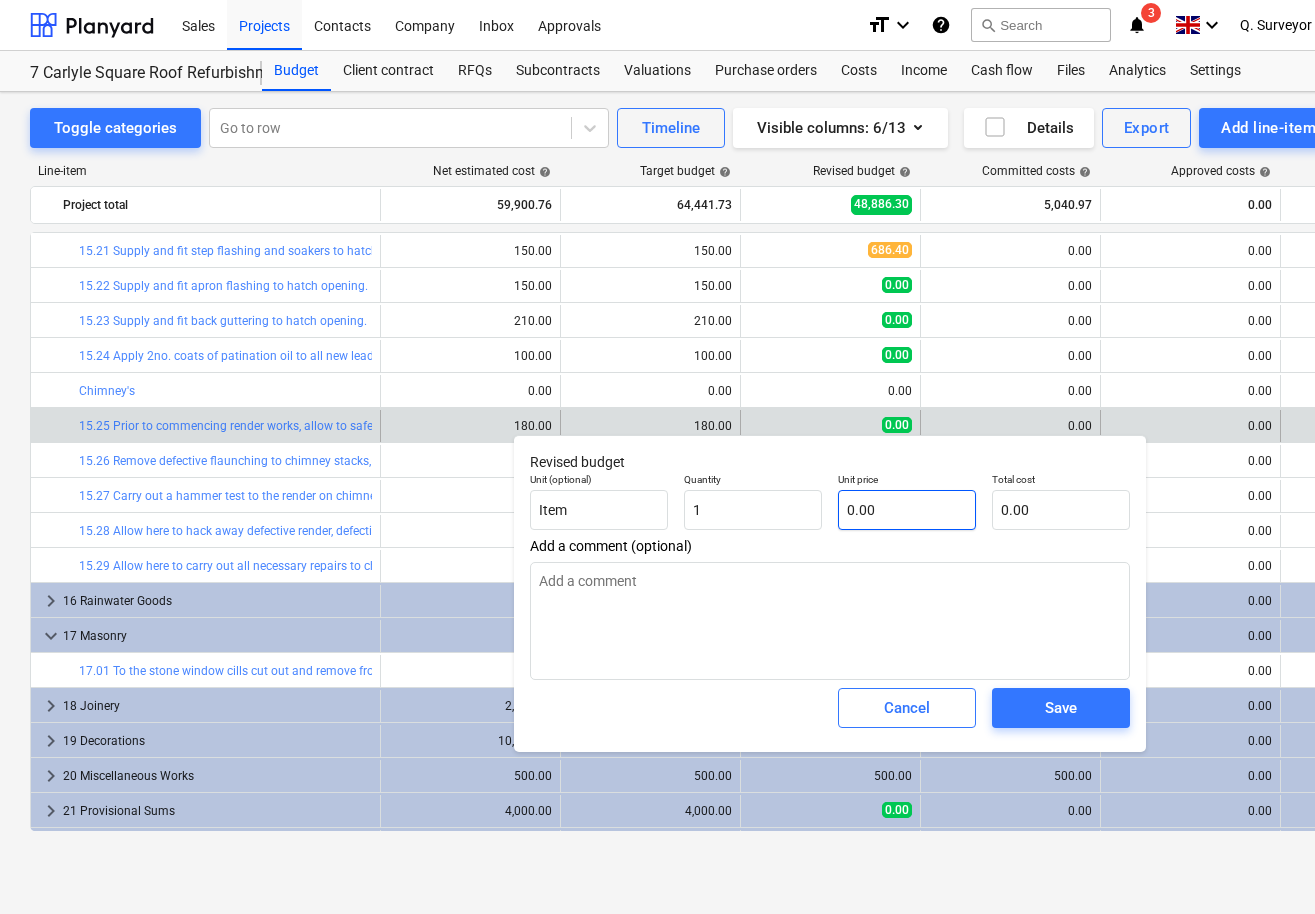type on "x" 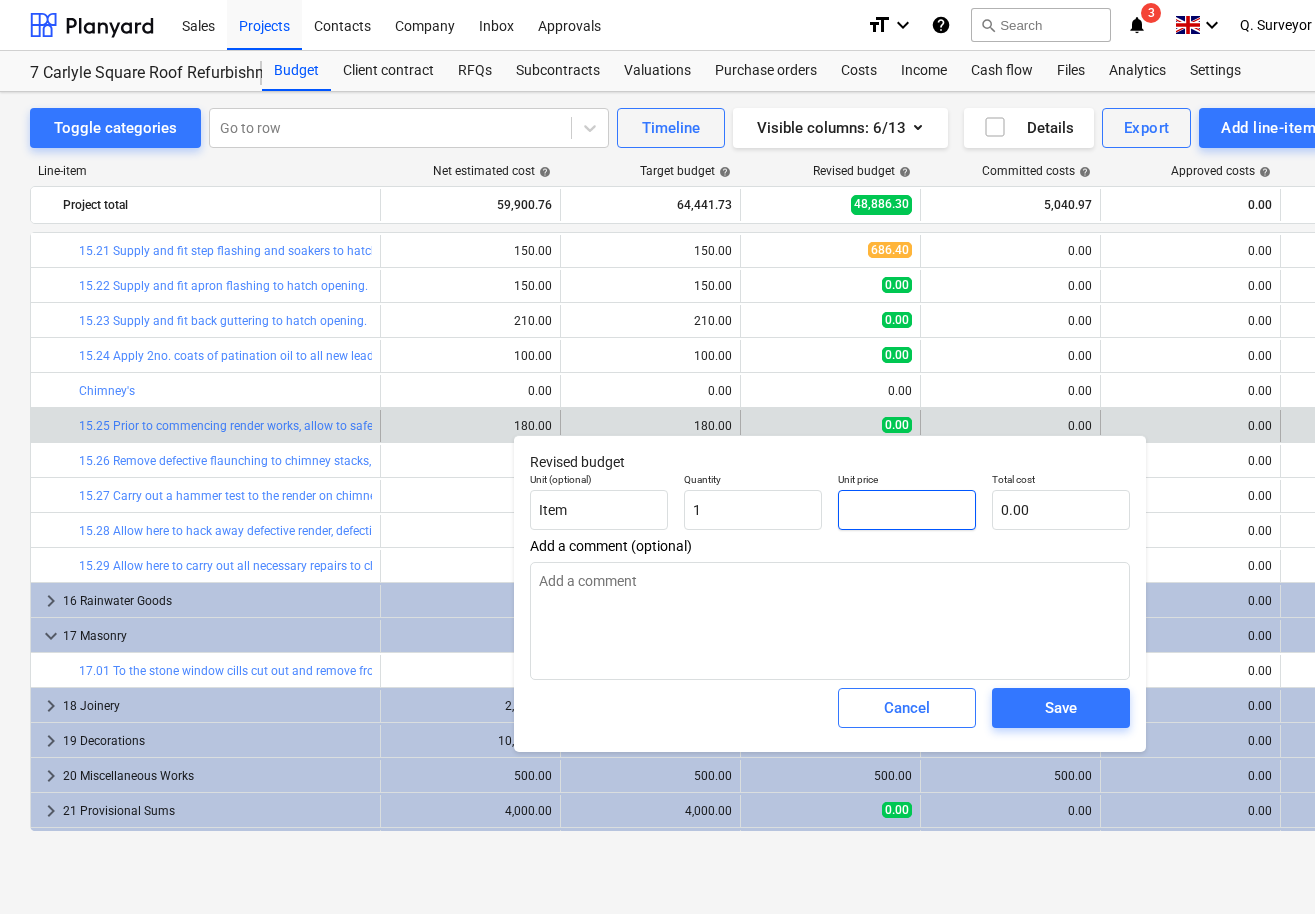 drag, startPoint x: 910, startPoint y: 494, endPoint x: 767, endPoint y: 468, distance: 145.34442 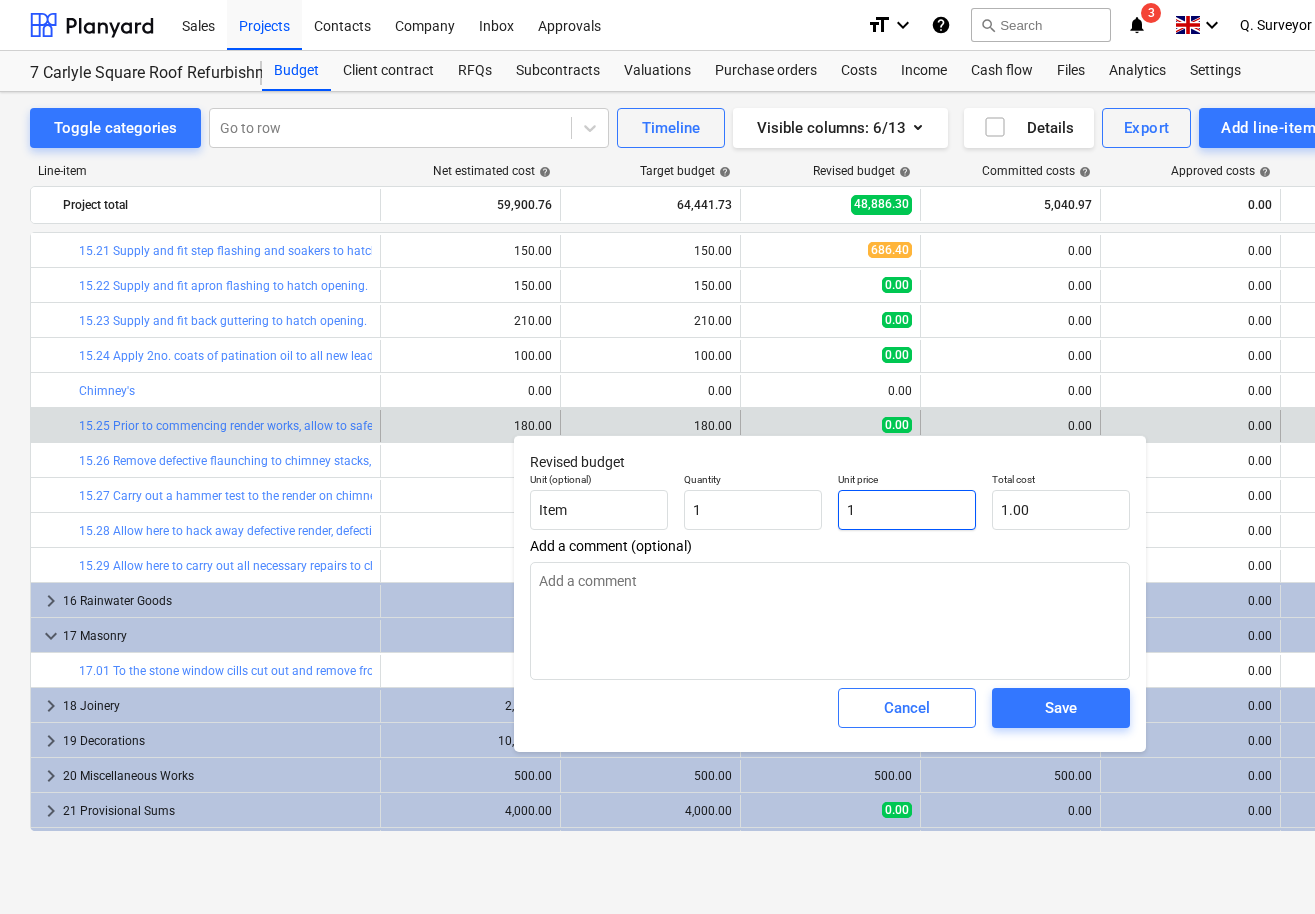 type on "1.00" 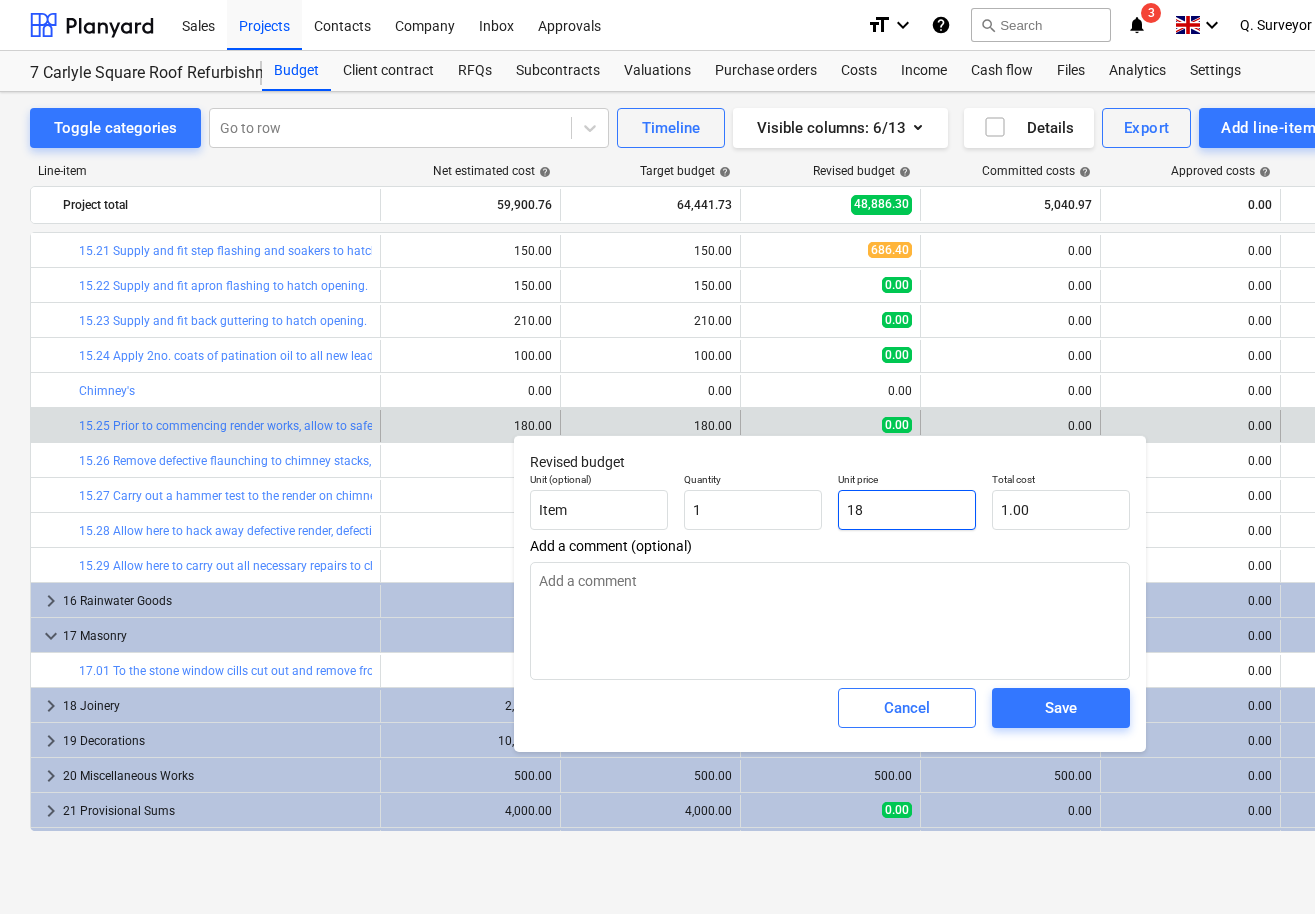 type on "18.00" 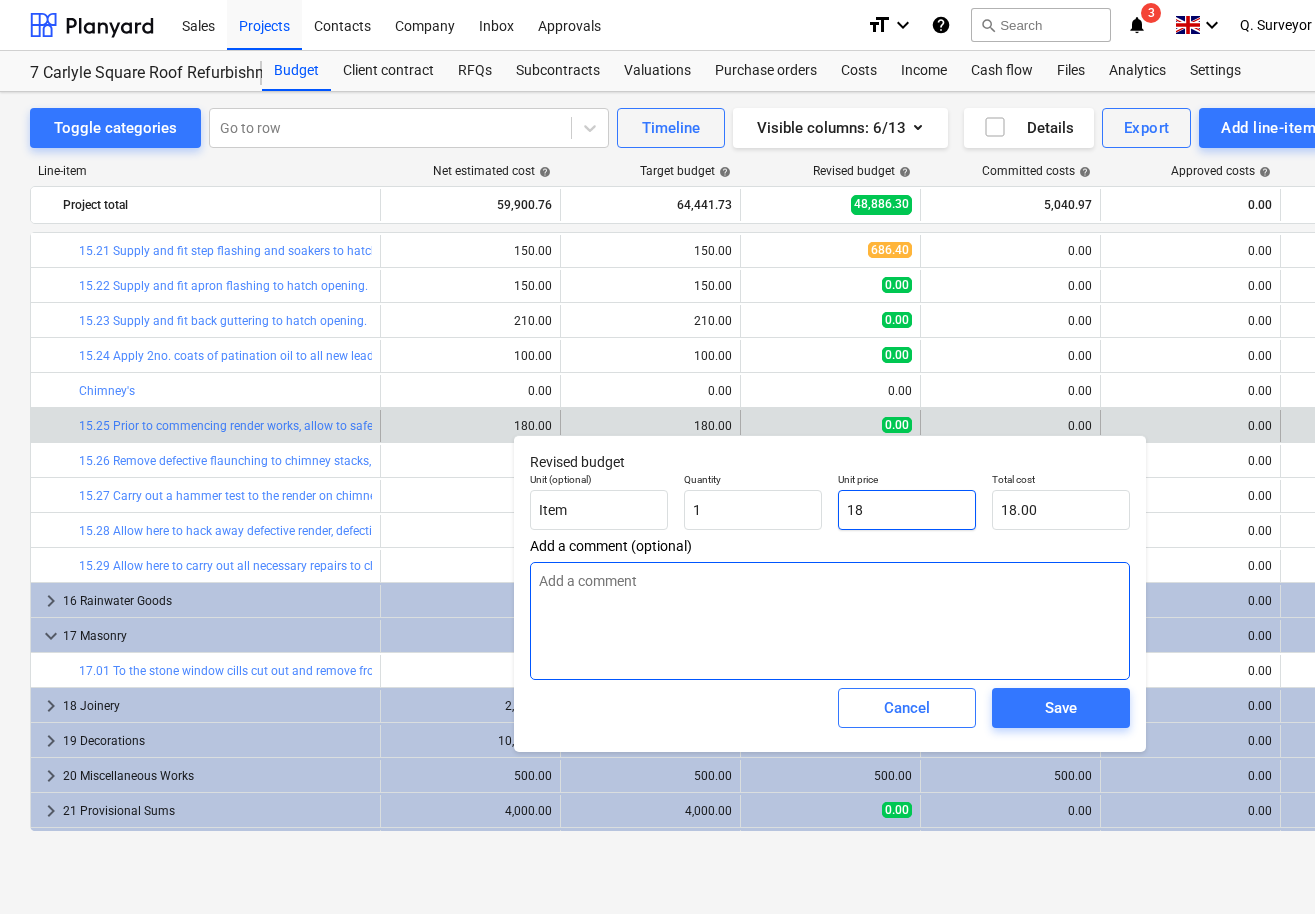 type on "181" 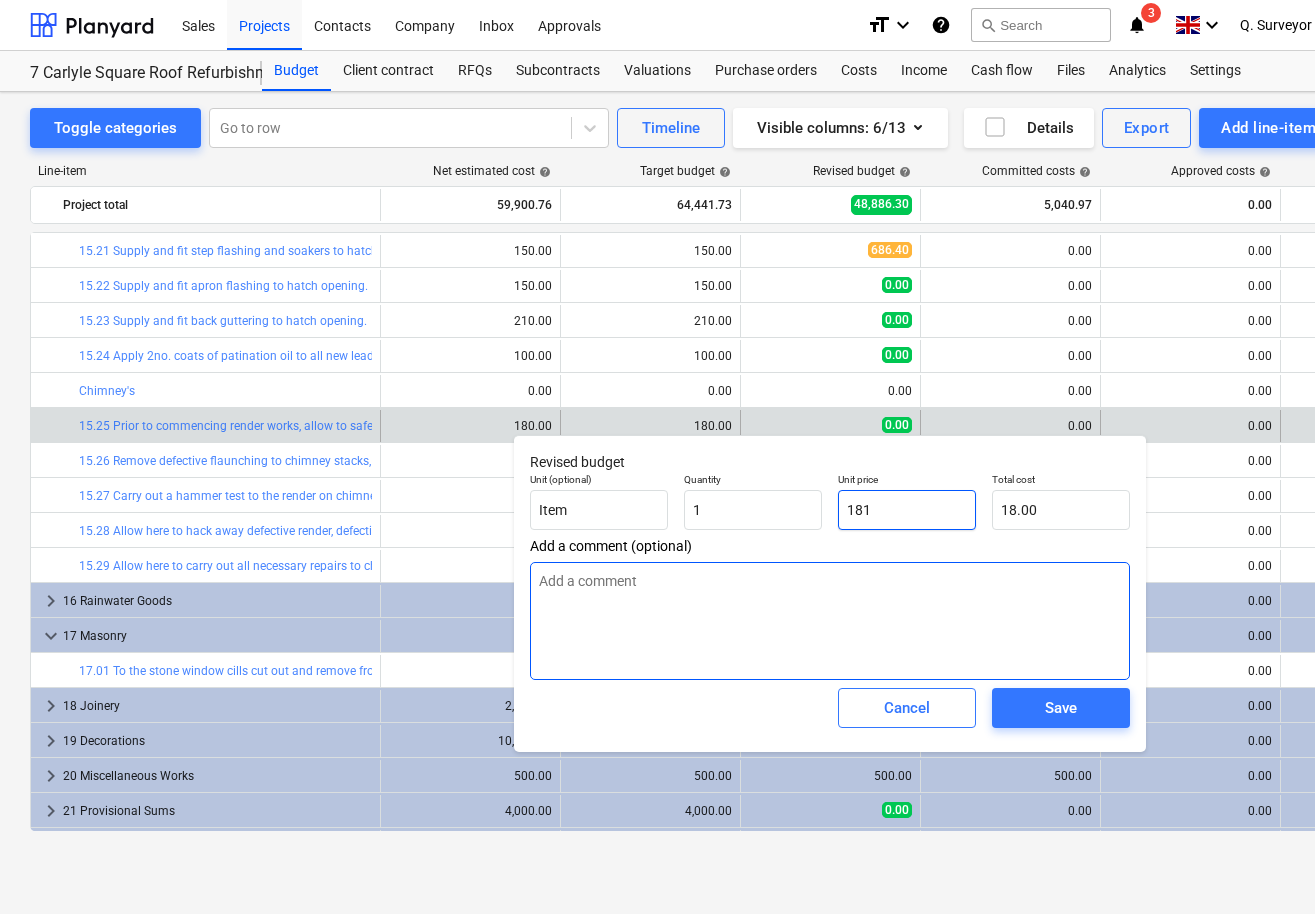 type on "x" 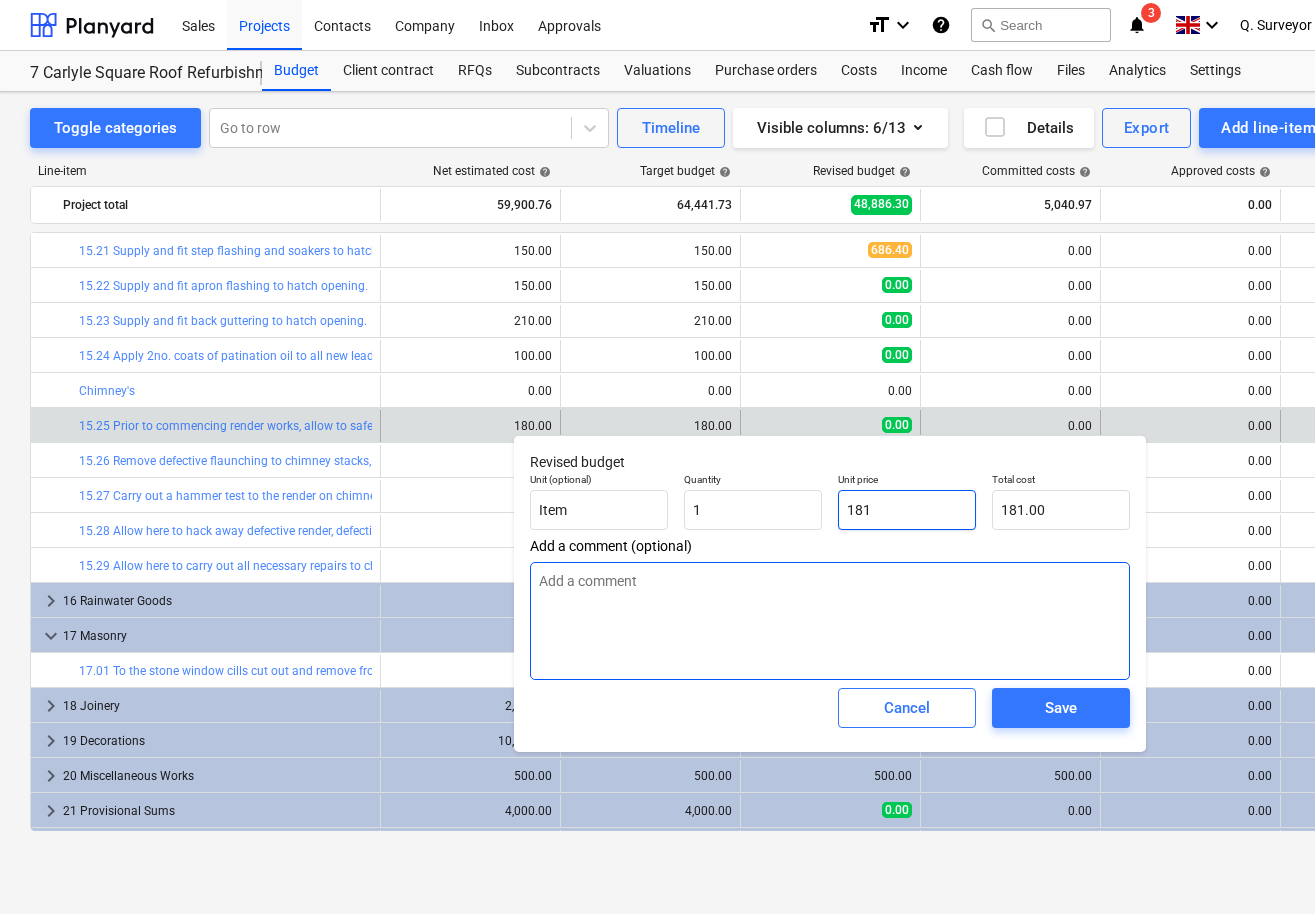 type on "x" 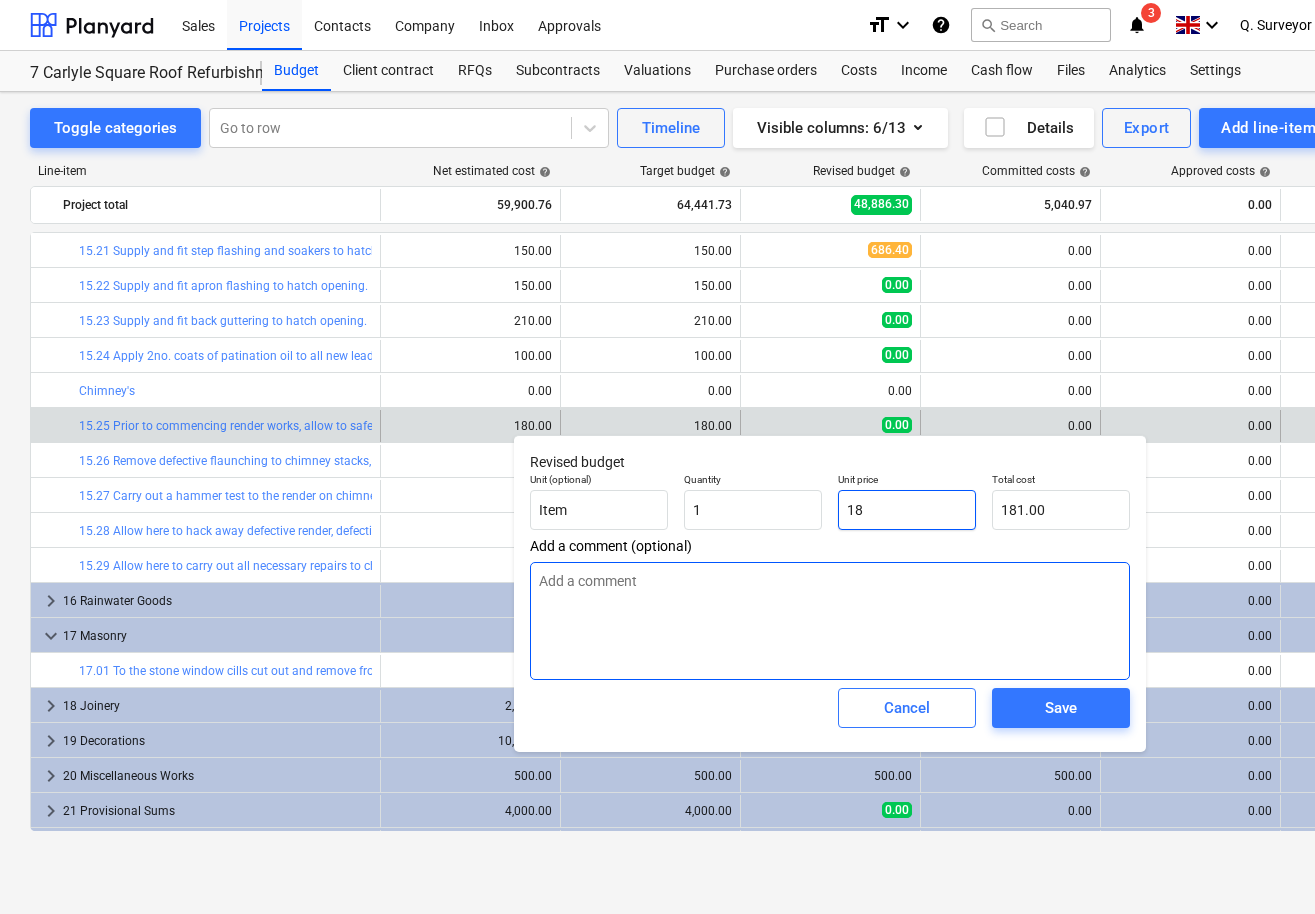 type on "18.00" 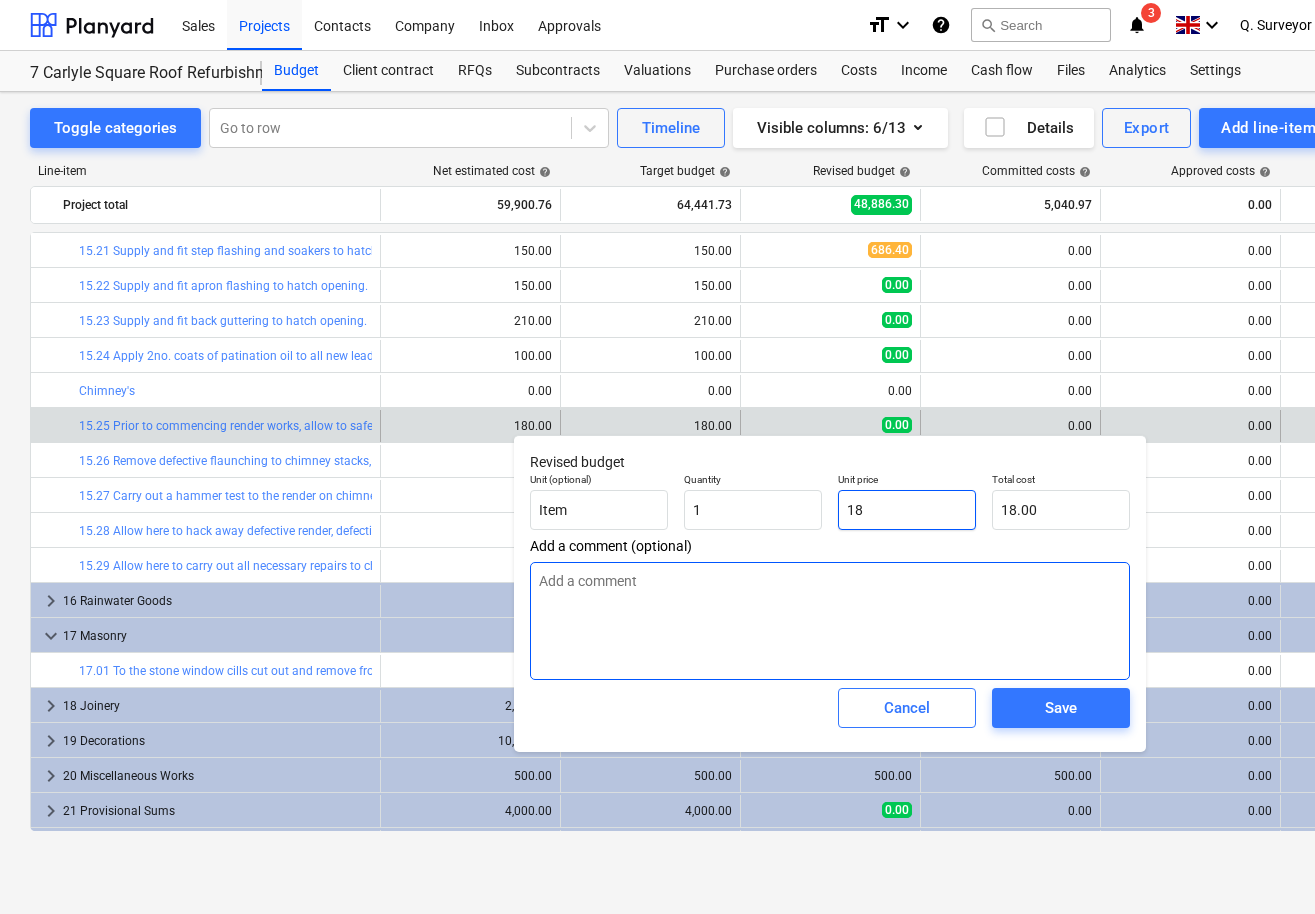 type on "x" 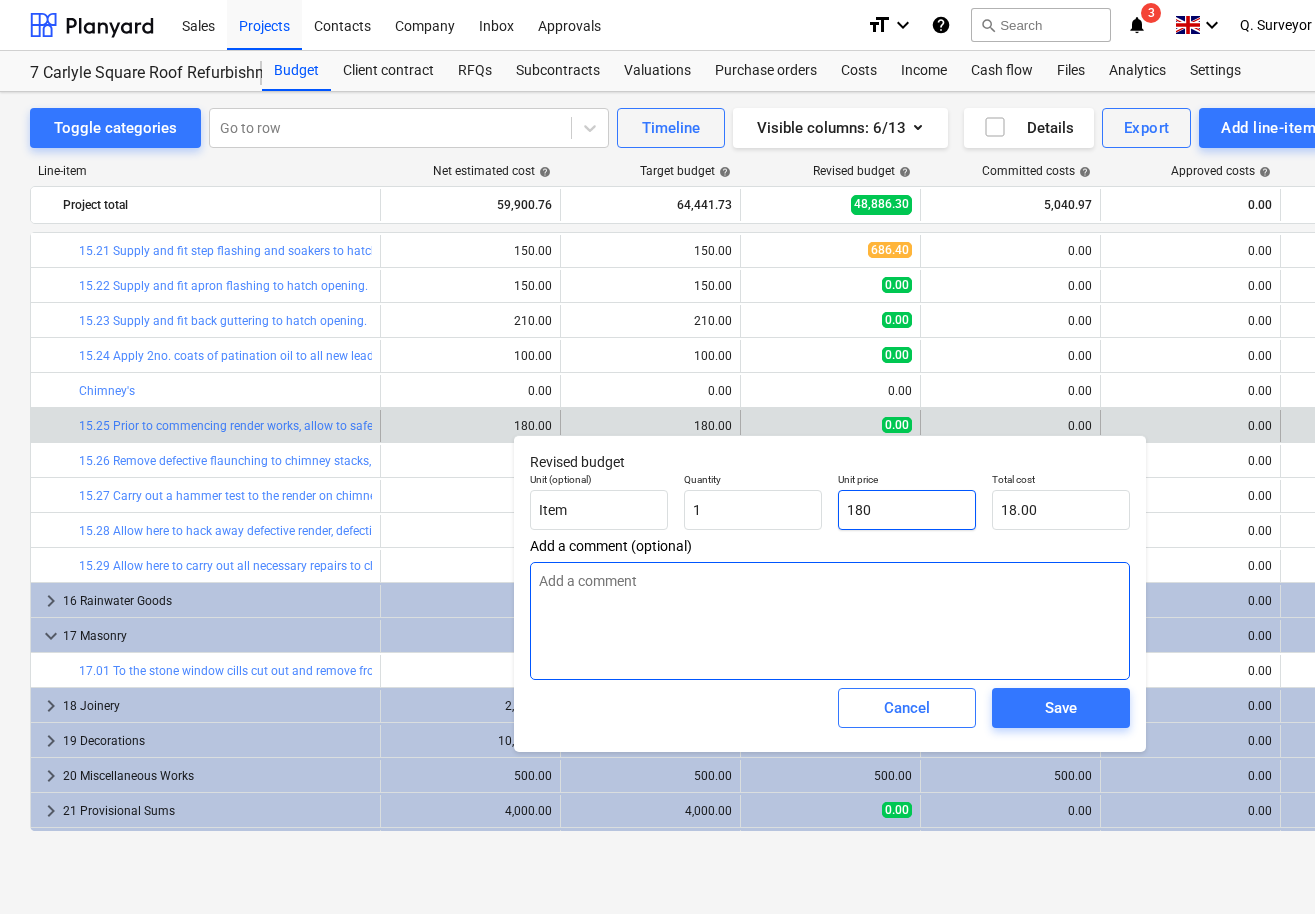 type on "180.00" 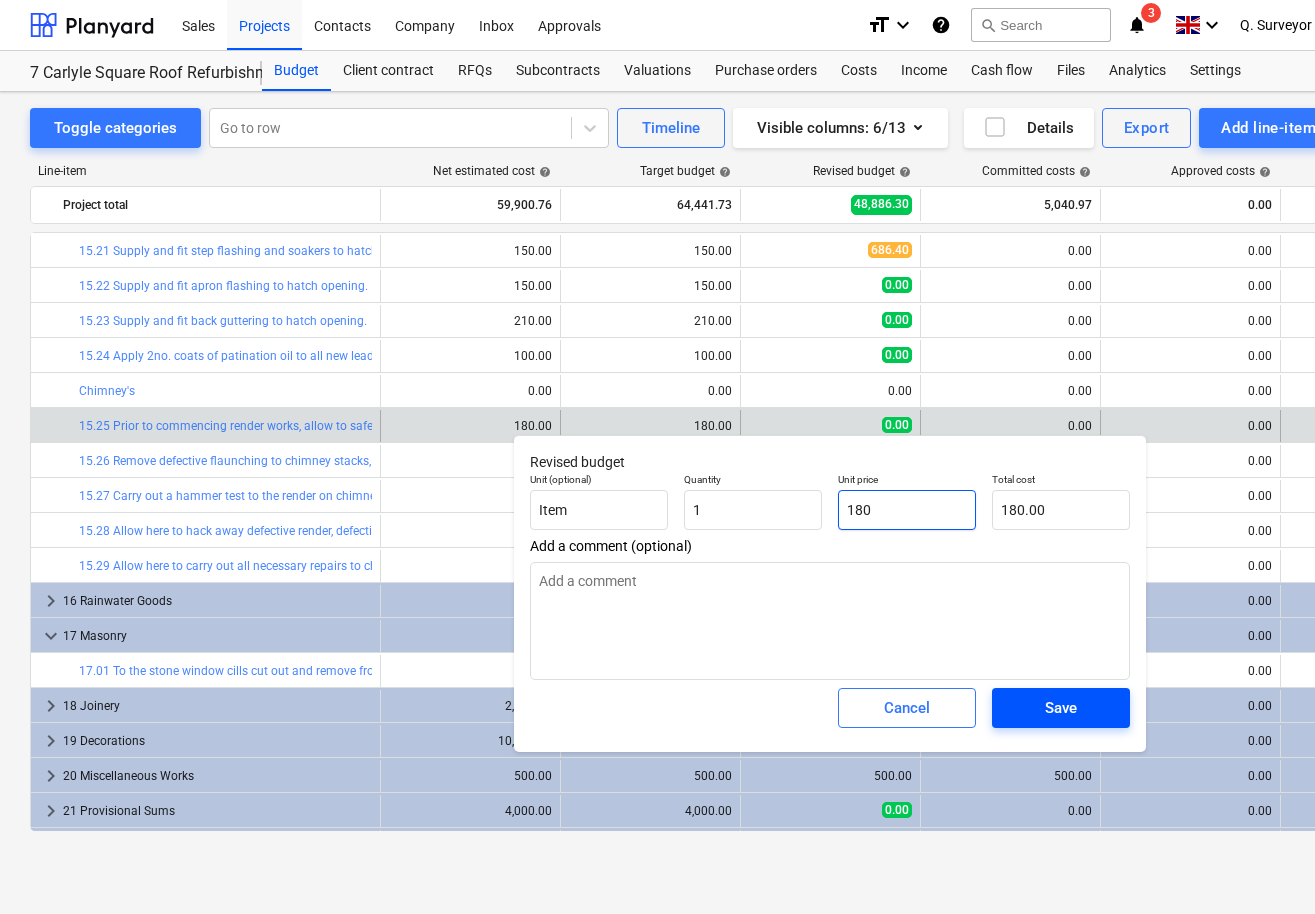 type on "180" 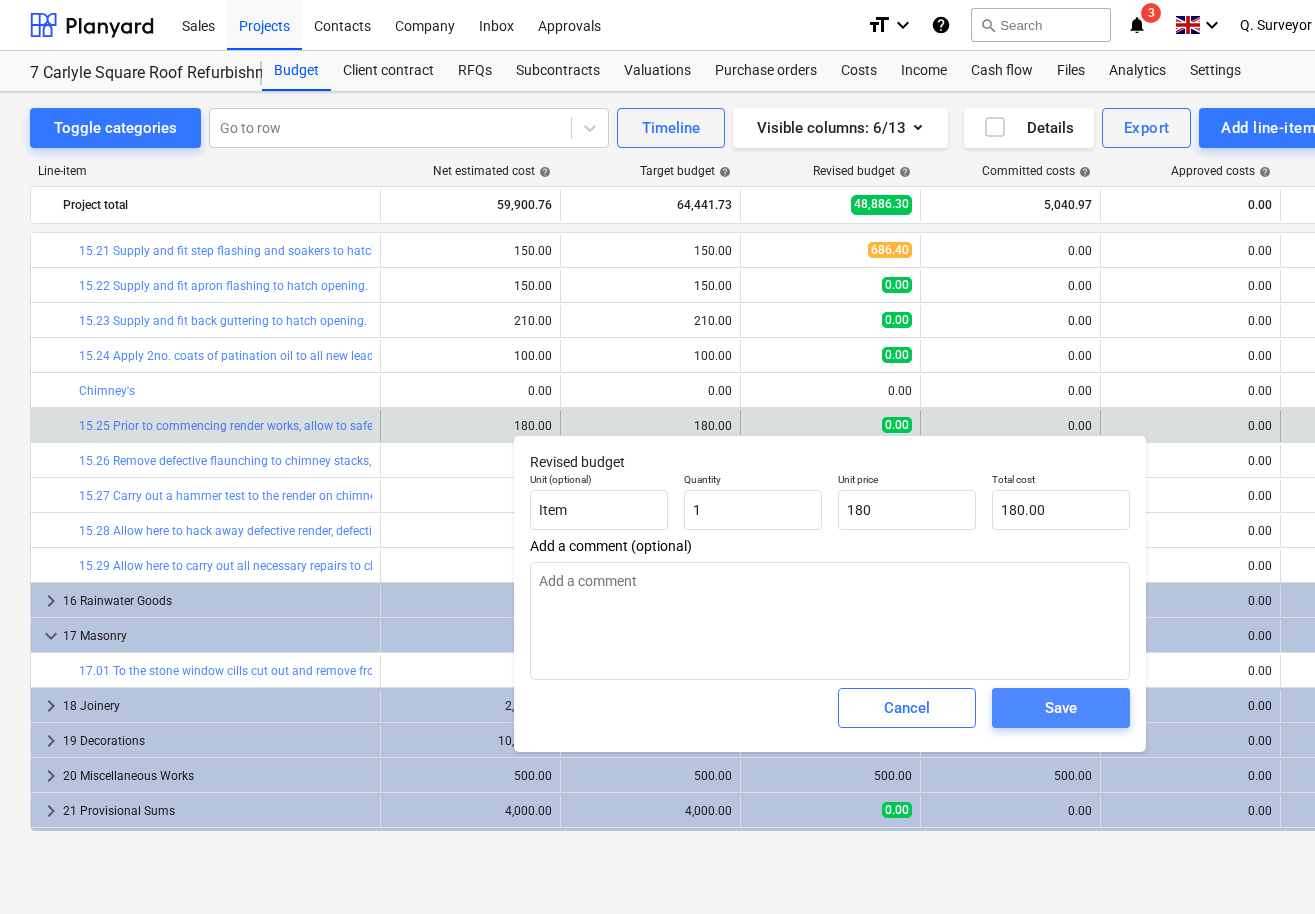 click on "Save" at bounding box center [1061, 708] 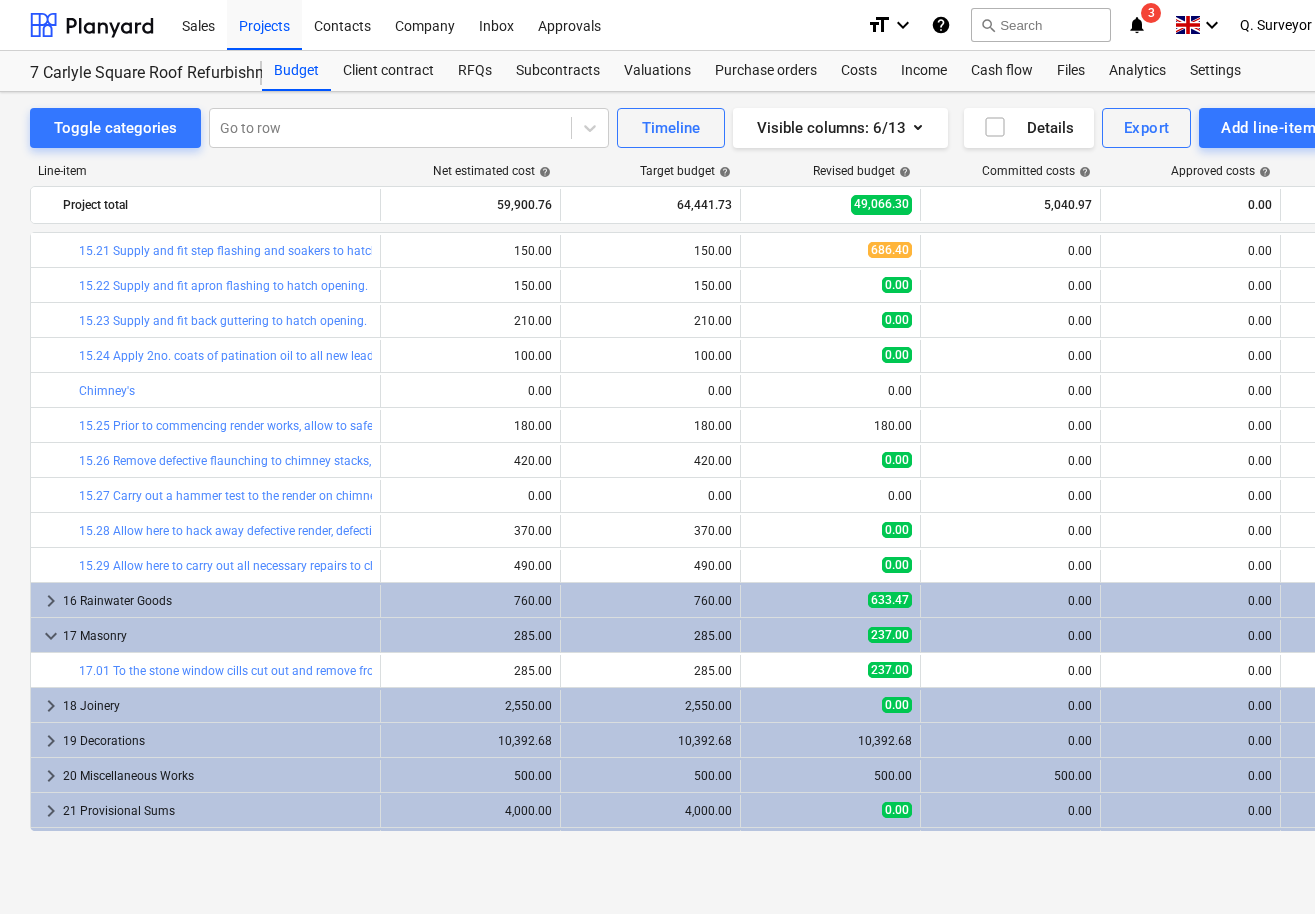 scroll, scrollTop: 1046, scrollLeft: 0, axis: vertical 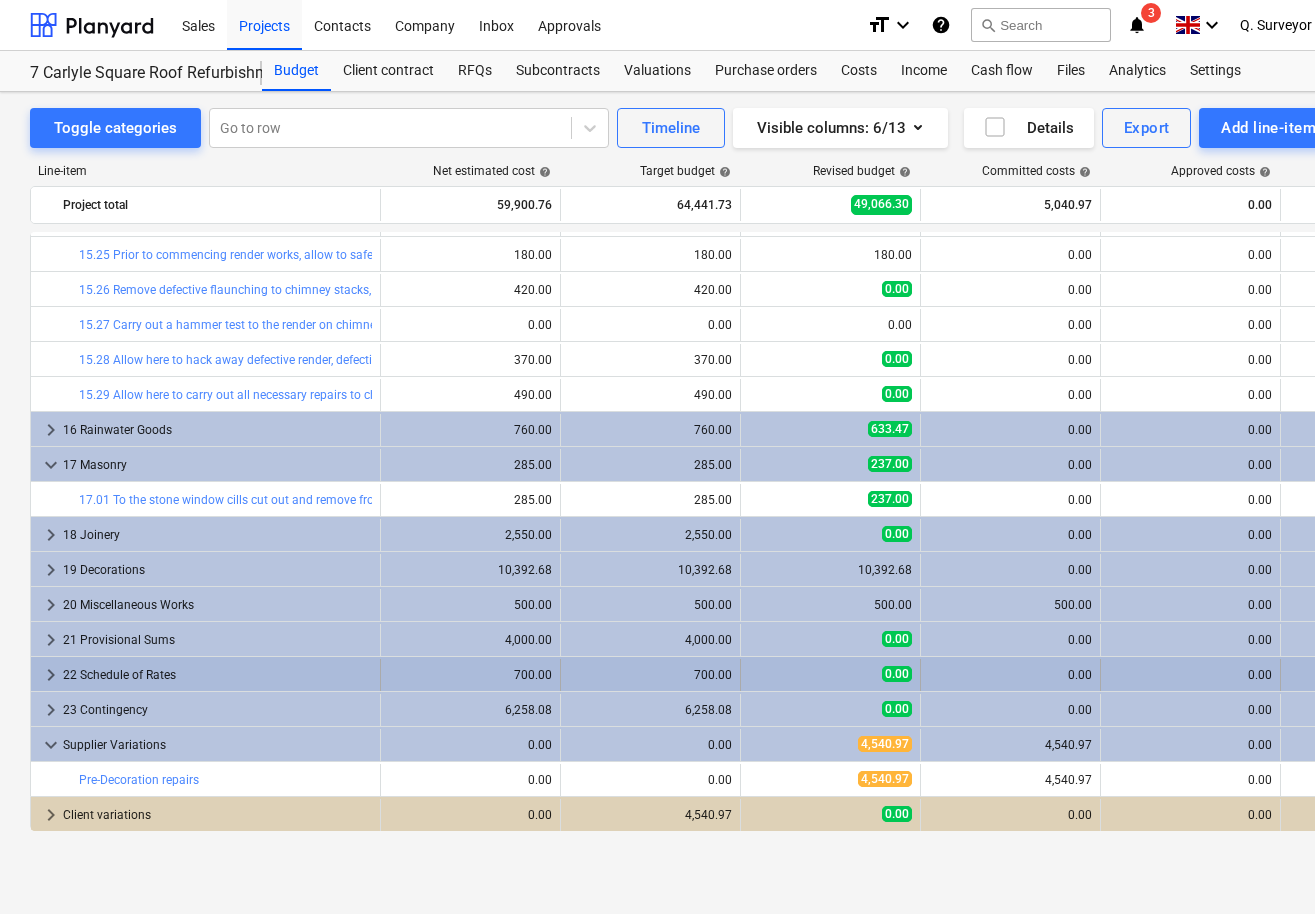 click on "keyboard_arrow_right" at bounding box center [51, 675] 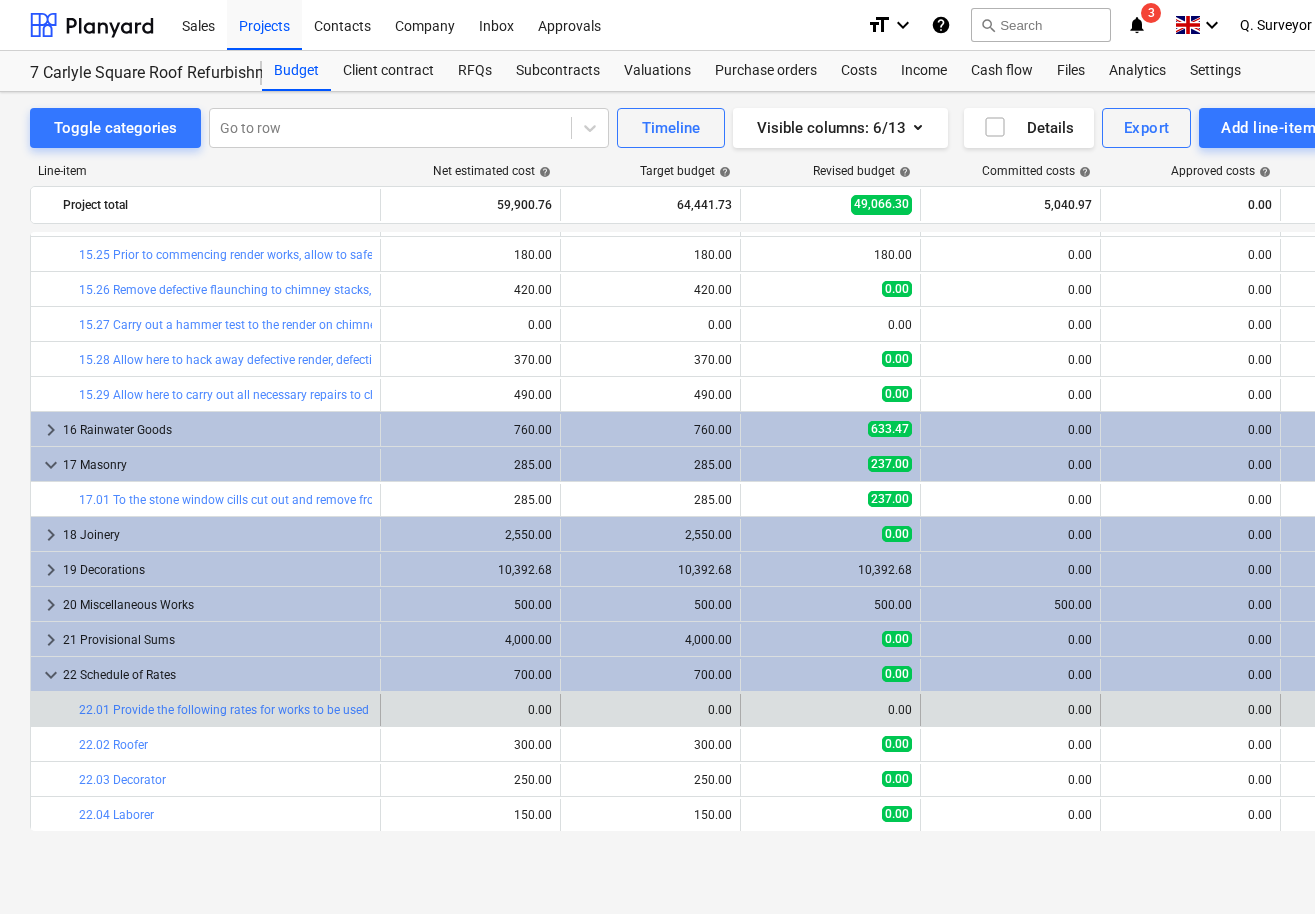 scroll, scrollTop: 1186, scrollLeft: 0, axis: vertical 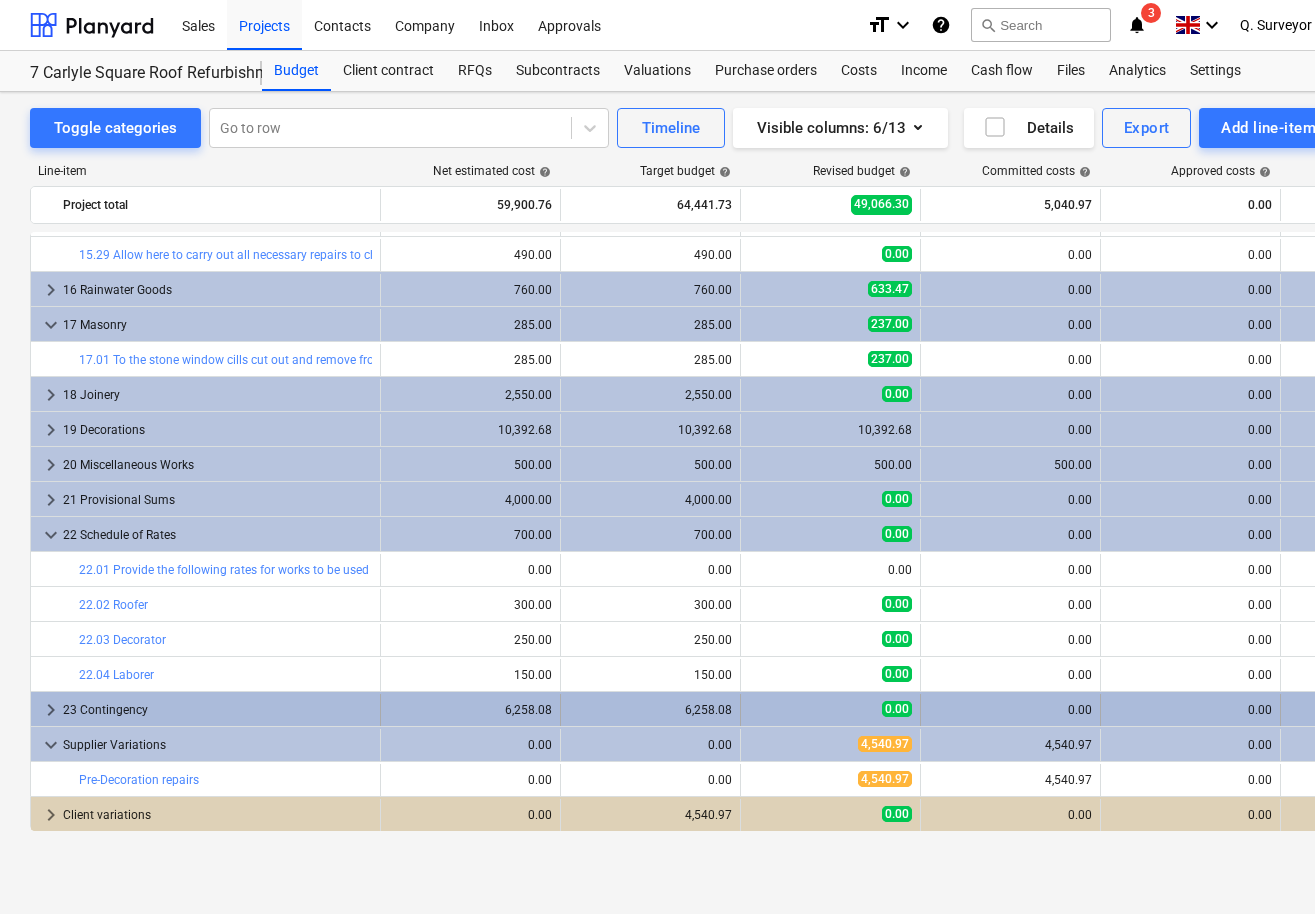 click on "keyboard_arrow_right" at bounding box center (51, 710) 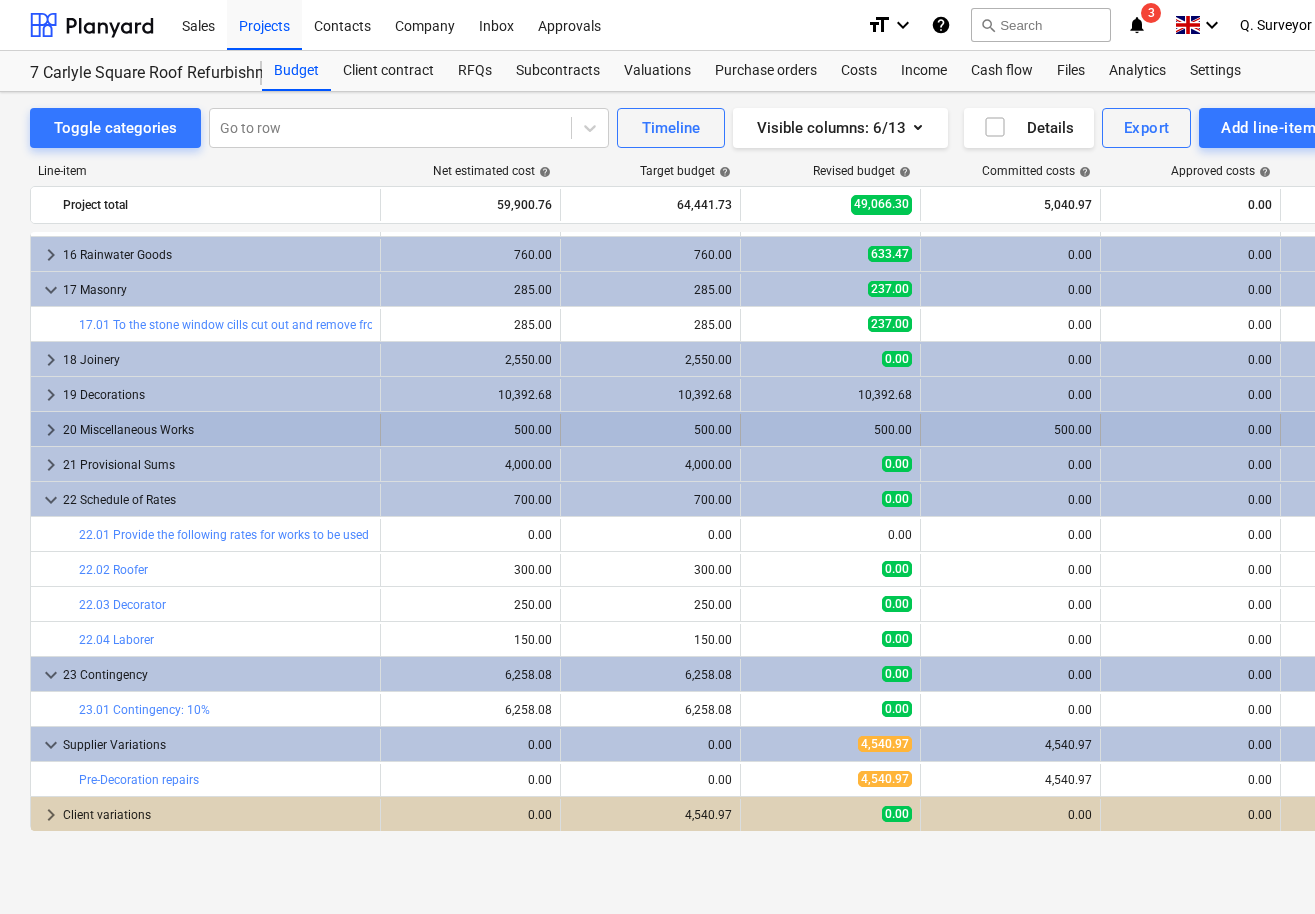 scroll, scrollTop: 1096, scrollLeft: 0, axis: vertical 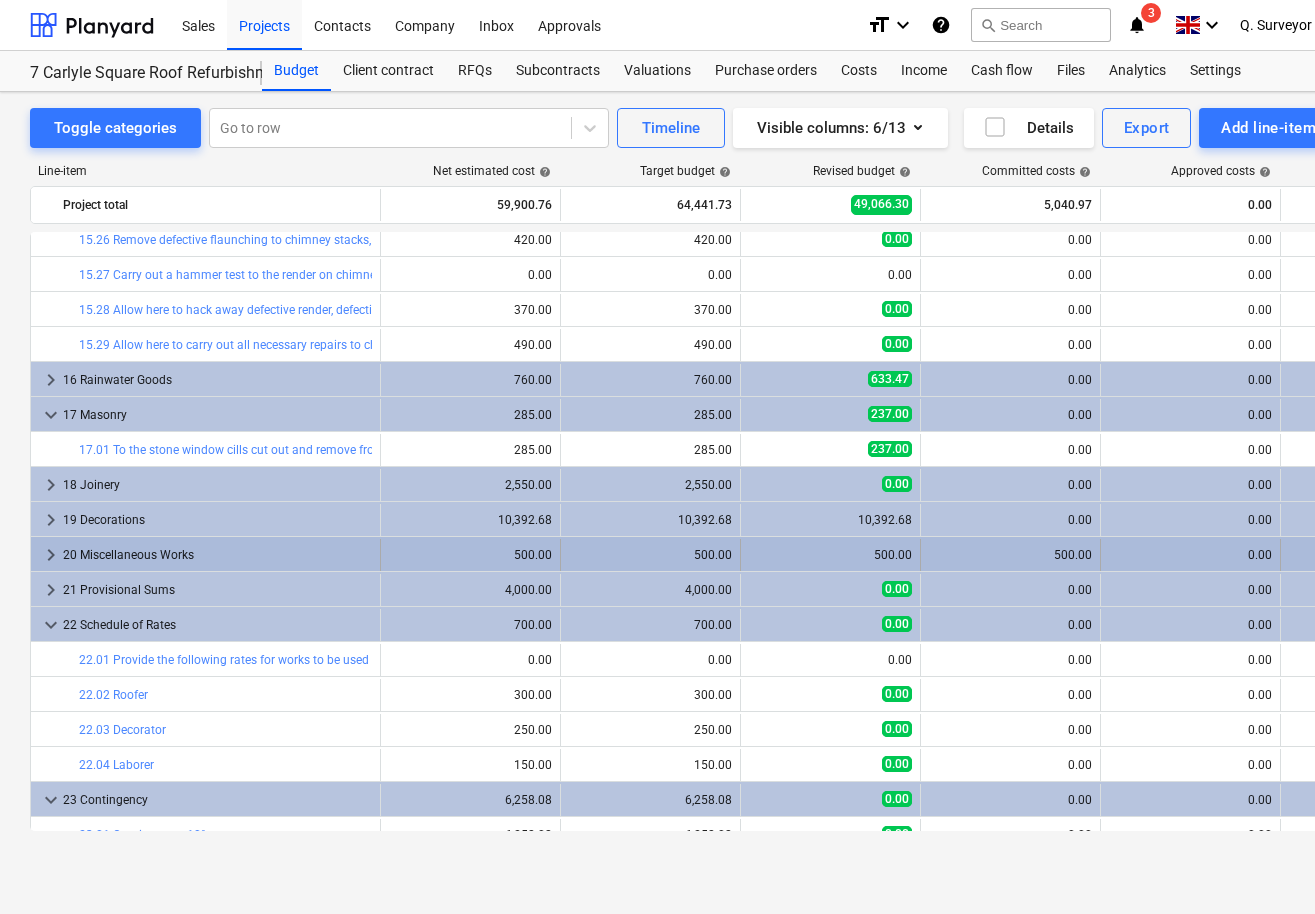 click on "keyboard_arrow_right" at bounding box center [51, 555] 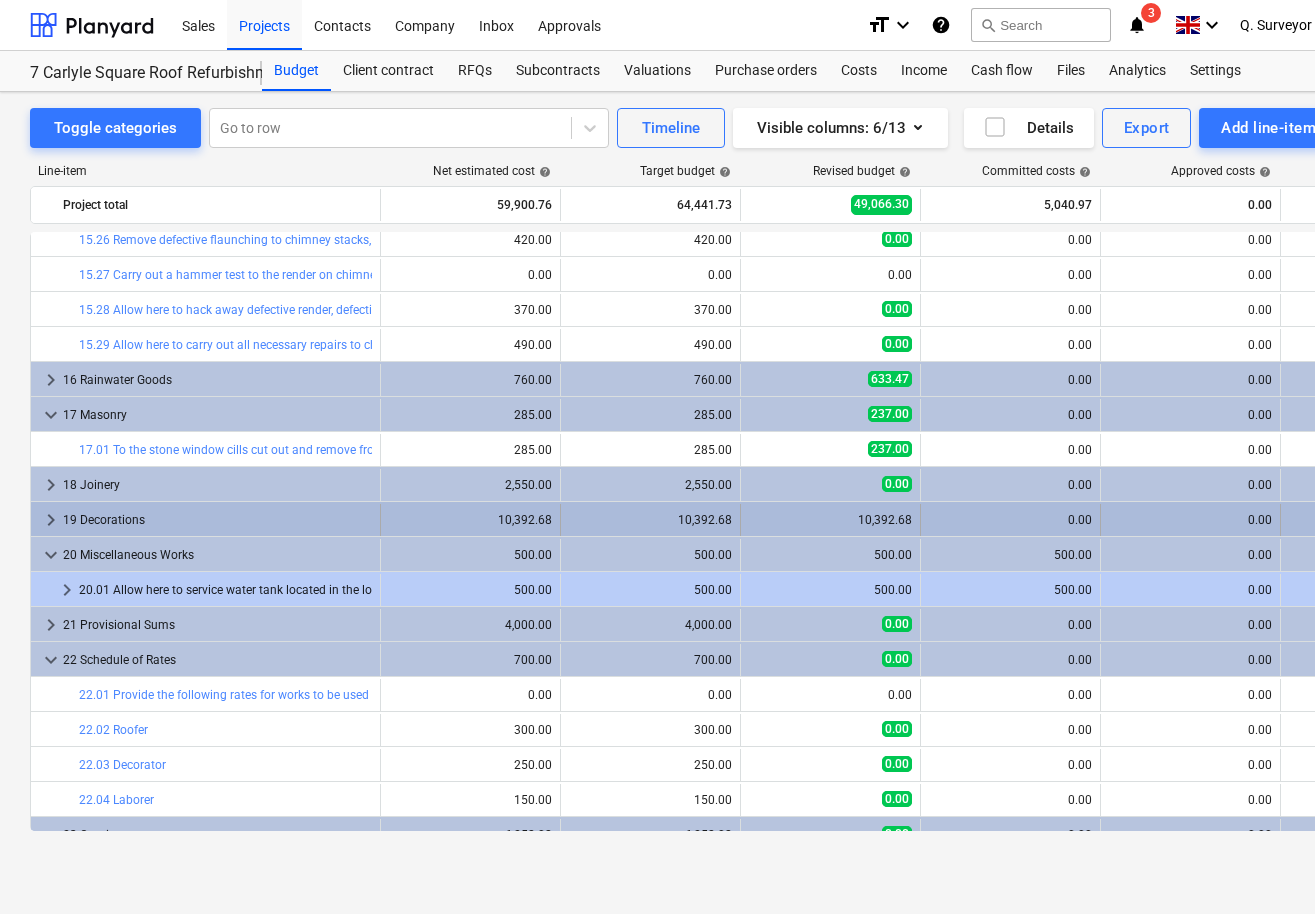 click on "keyboard_arrow_right" at bounding box center (51, 520) 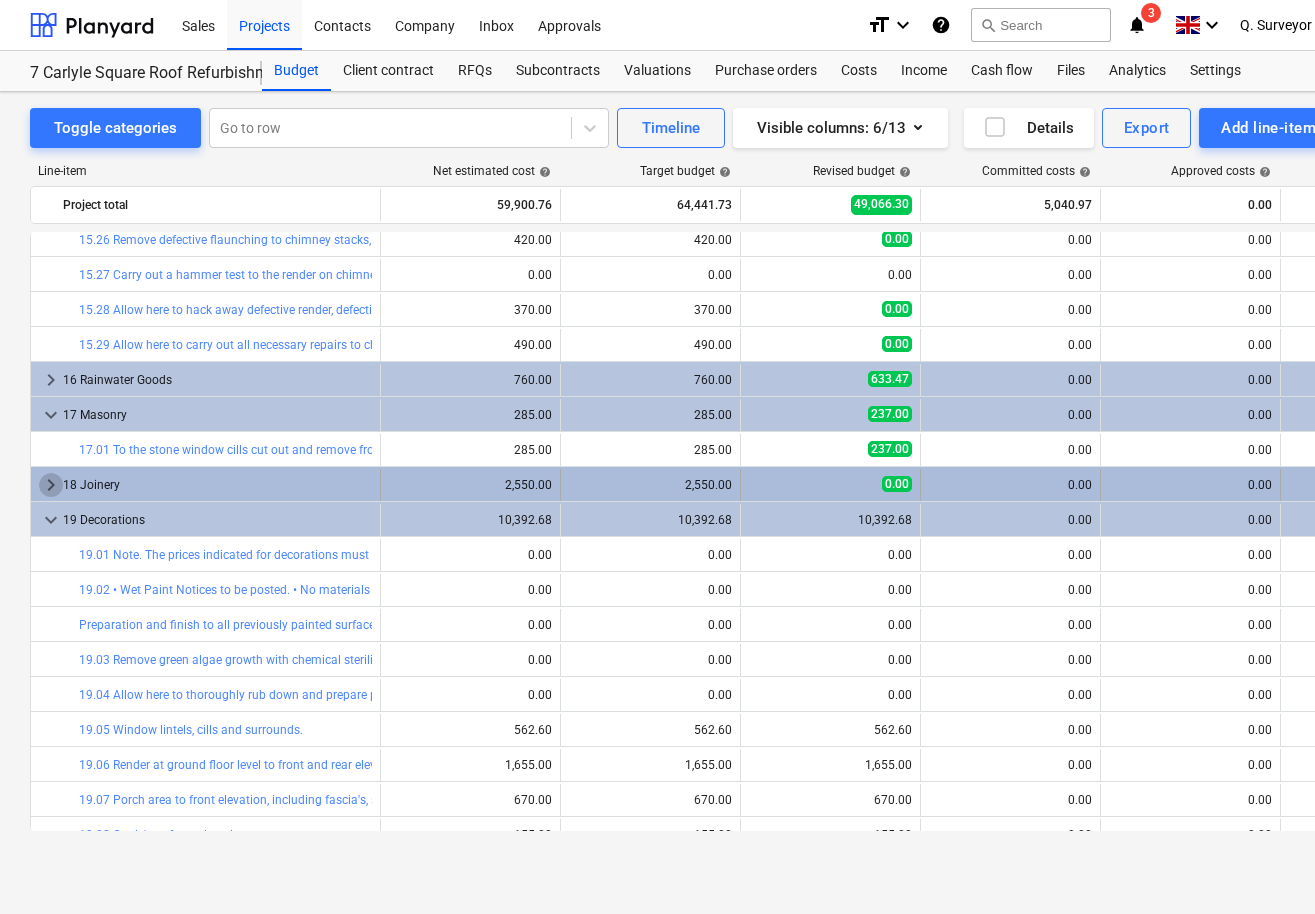 click on "keyboard_arrow_right" at bounding box center [51, 485] 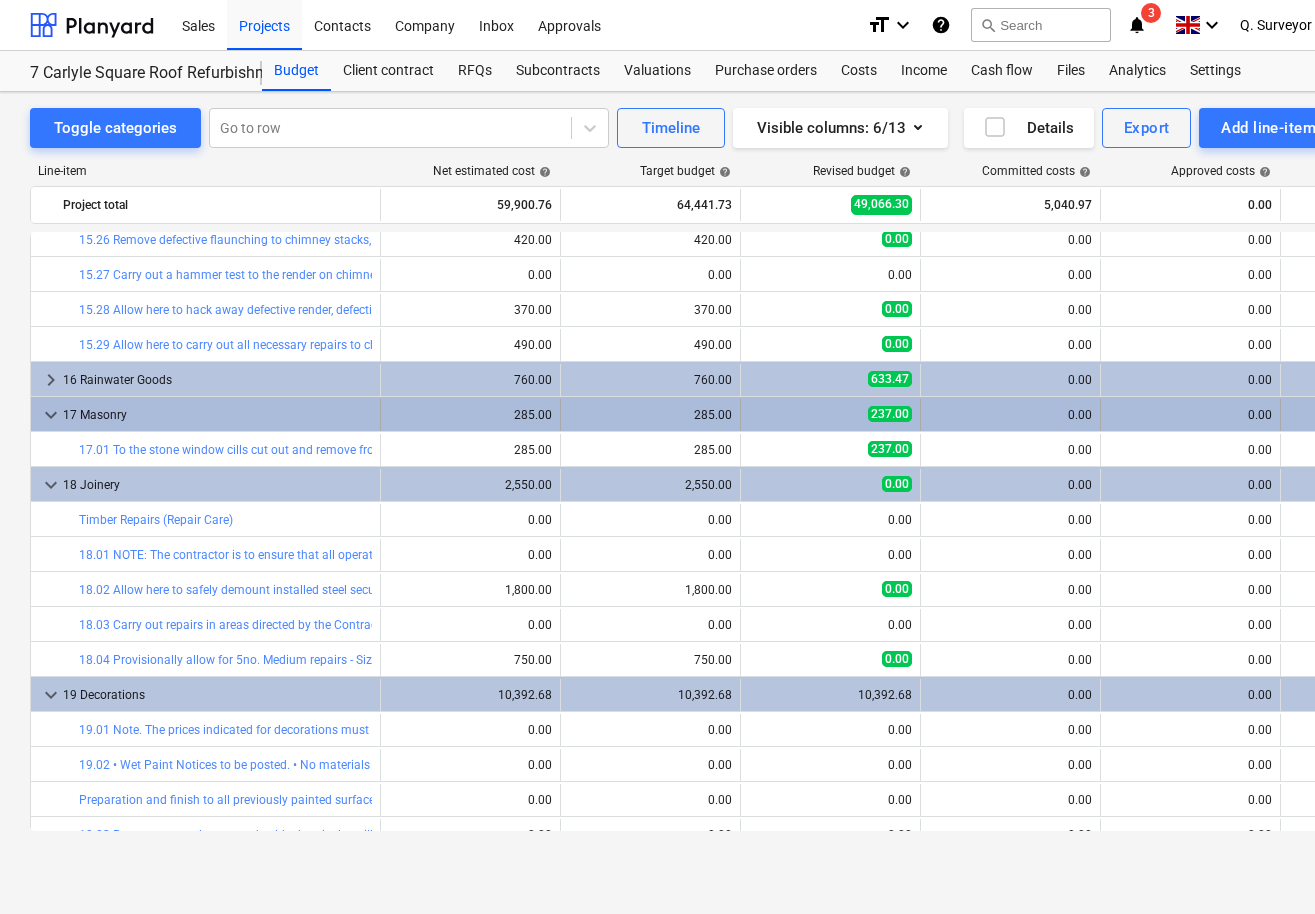 scroll, scrollTop: 971, scrollLeft: 0, axis: vertical 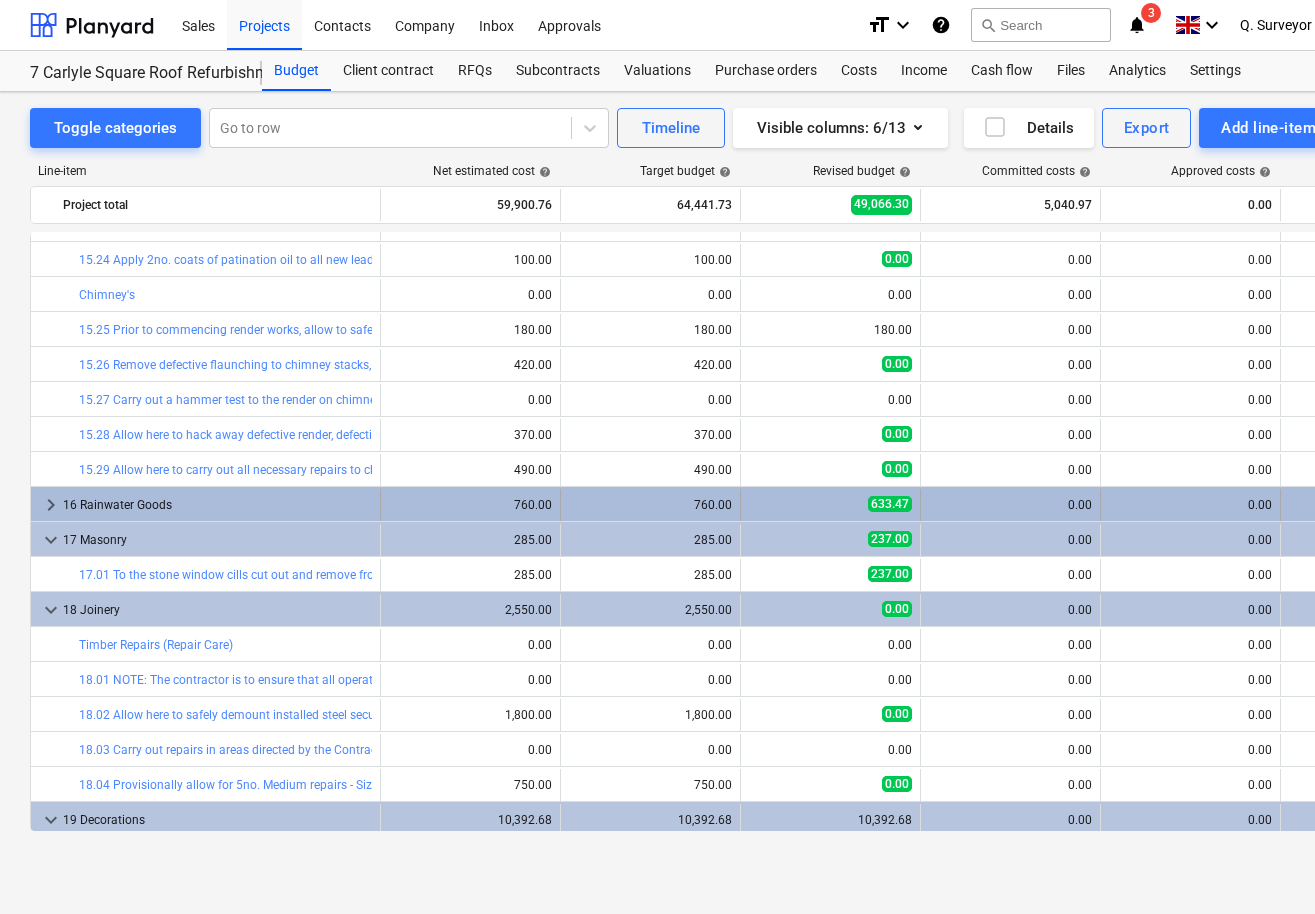 click on "keyboard_arrow_right" at bounding box center [51, 505] 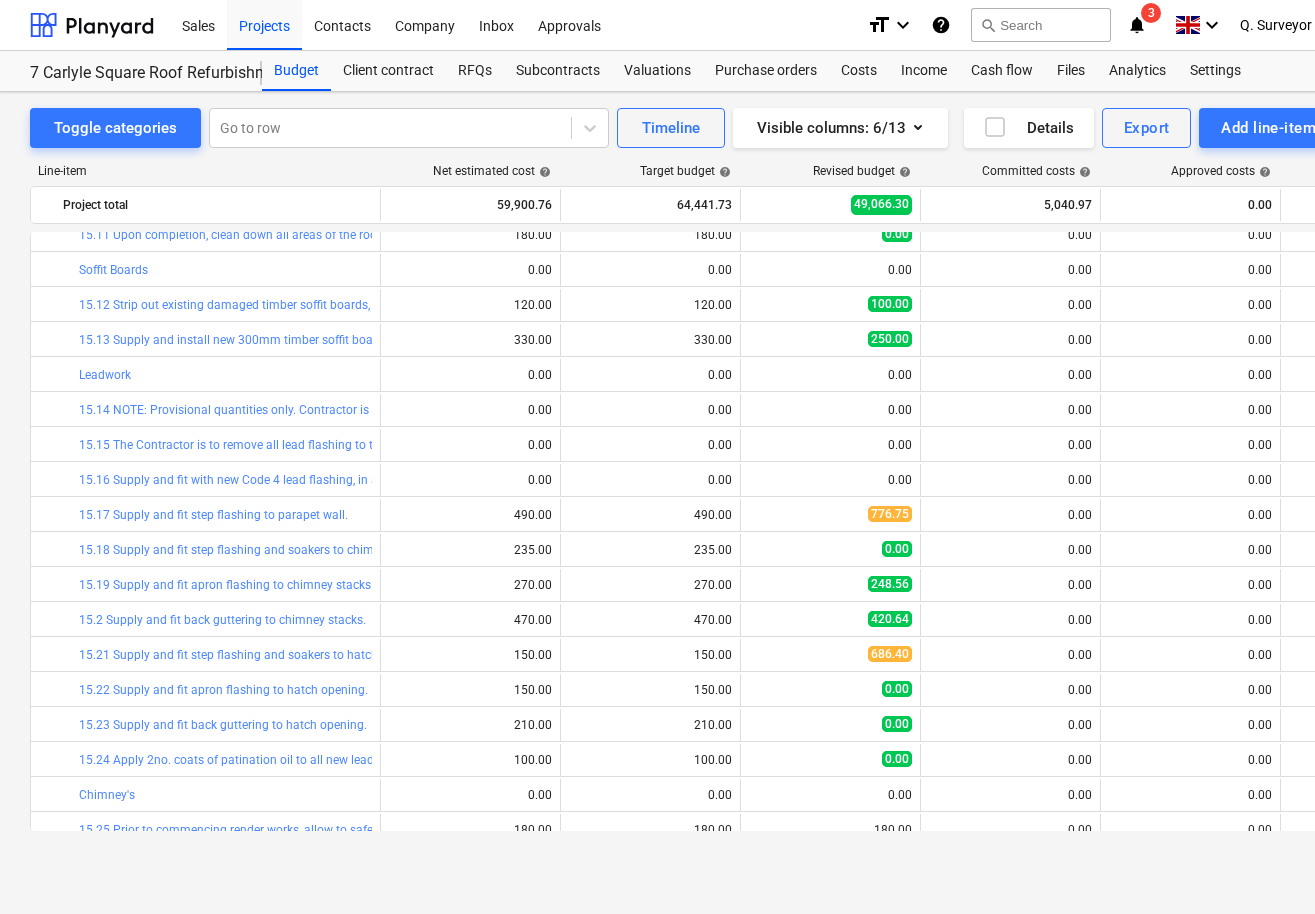 scroll, scrollTop: 0, scrollLeft: 0, axis: both 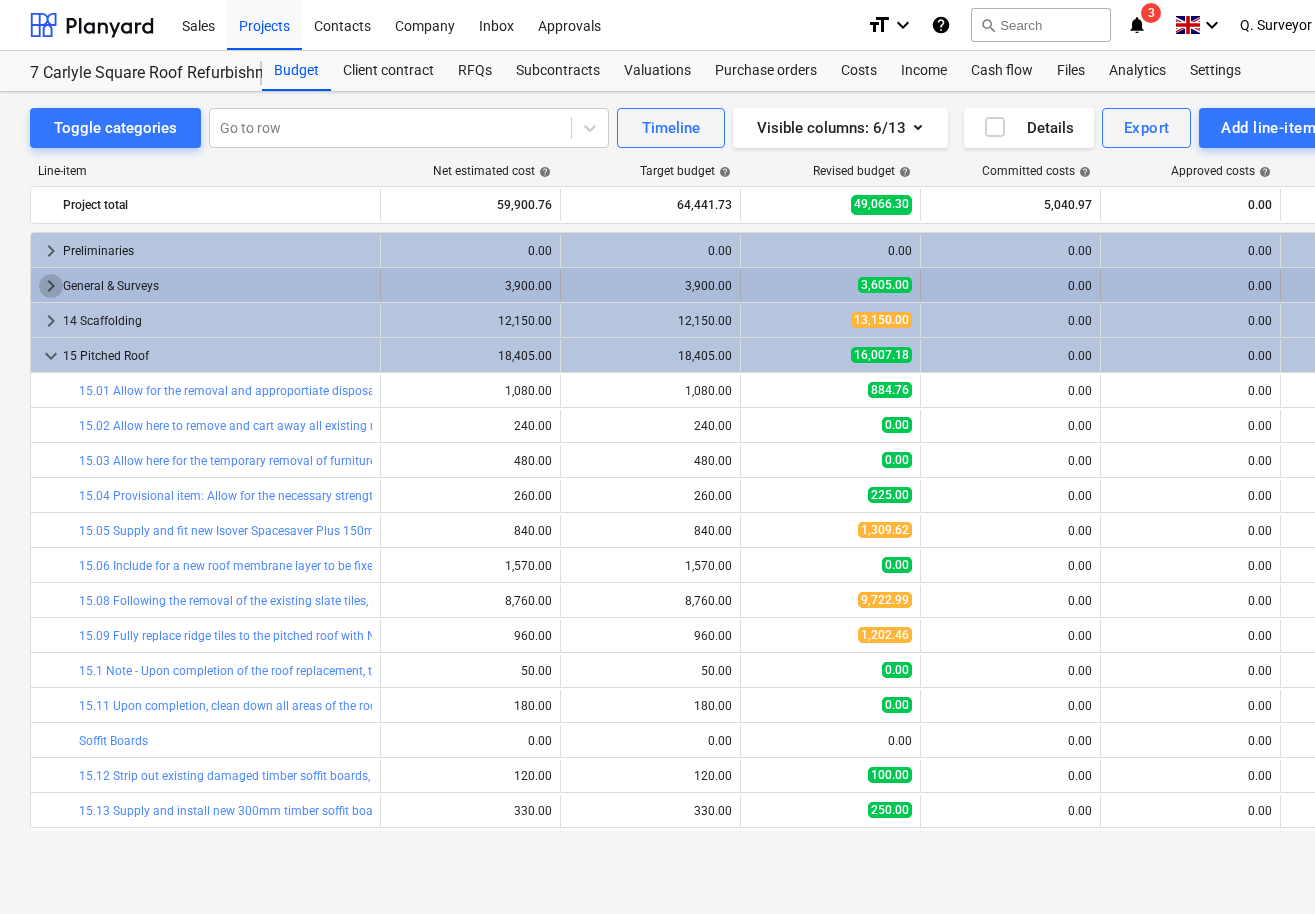 click on "keyboard_arrow_right" at bounding box center (51, 286) 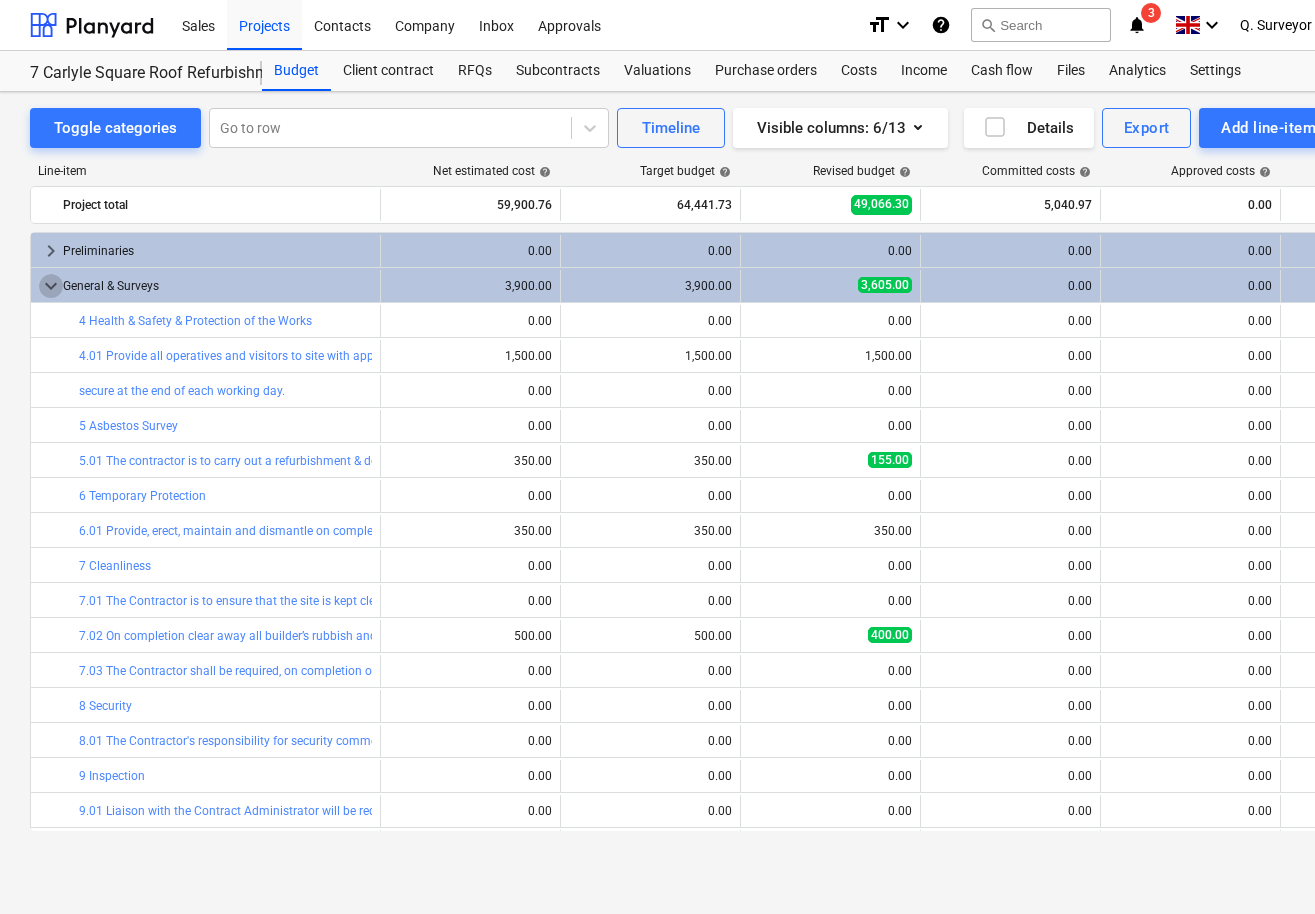 click on "keyboard_arrow_down" at bounding box center (51, 286) 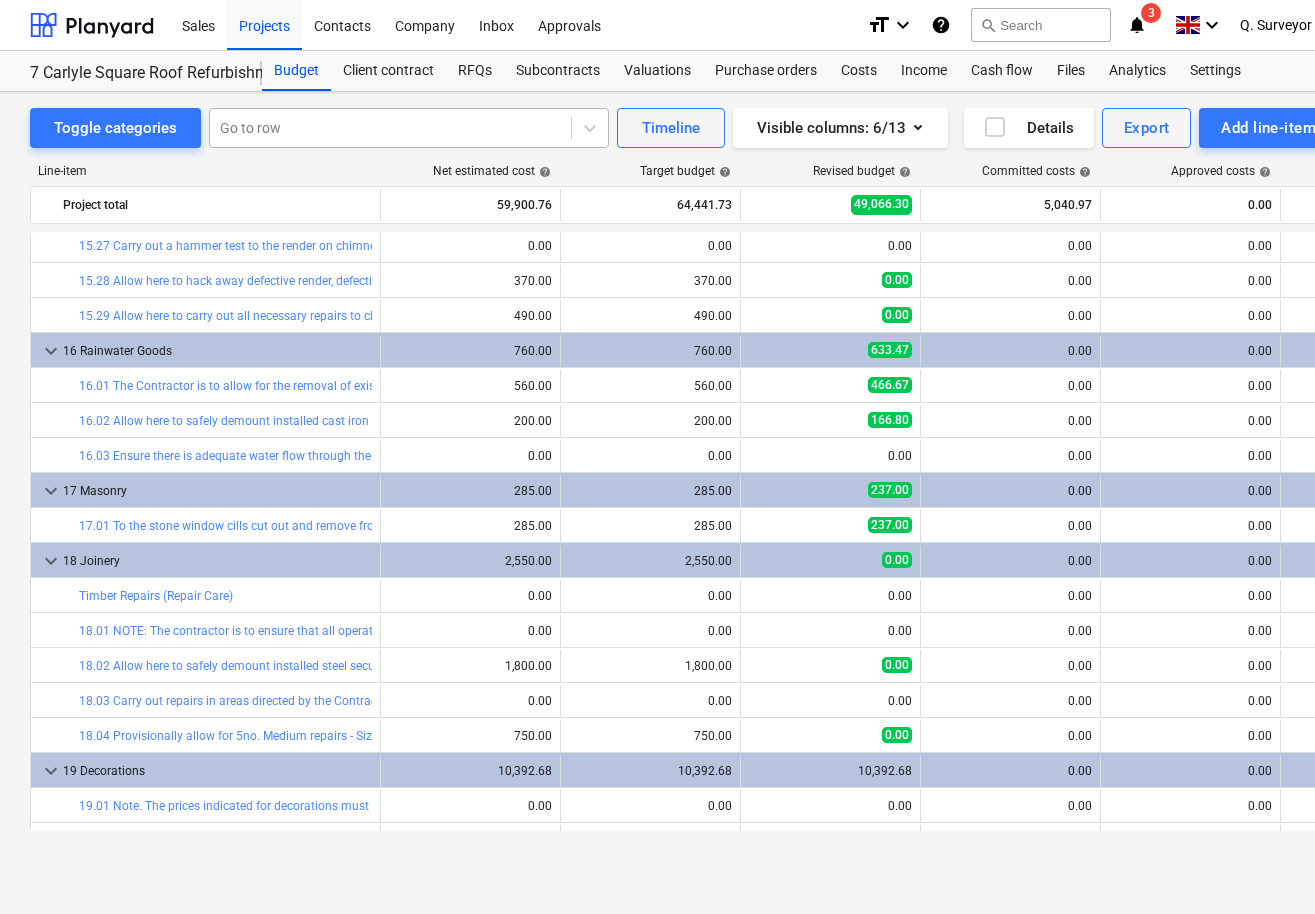 scroll, scrollTop: 625, scrollLeft: 0, axis: vertical 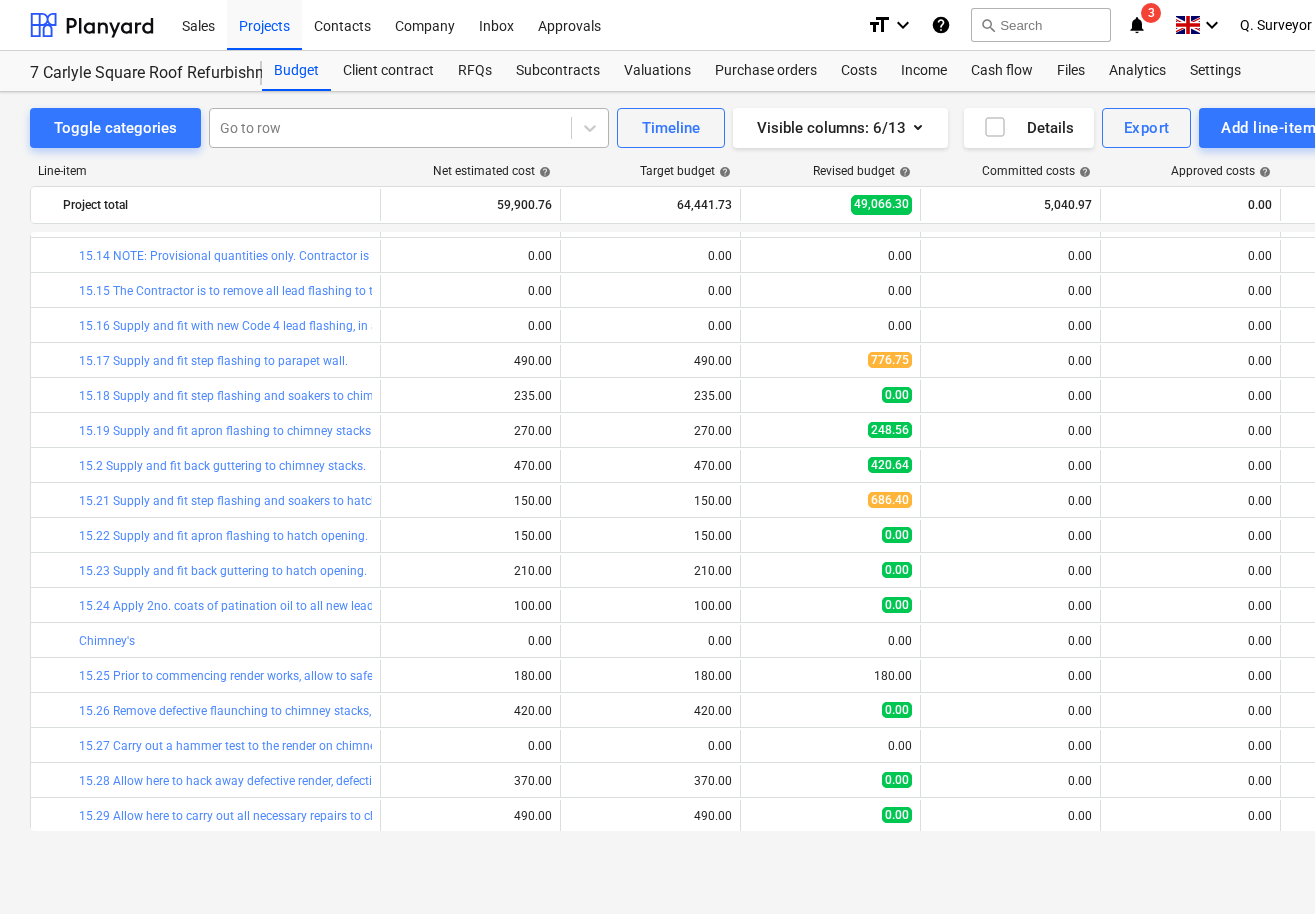 click at bounding box center [390, 128] 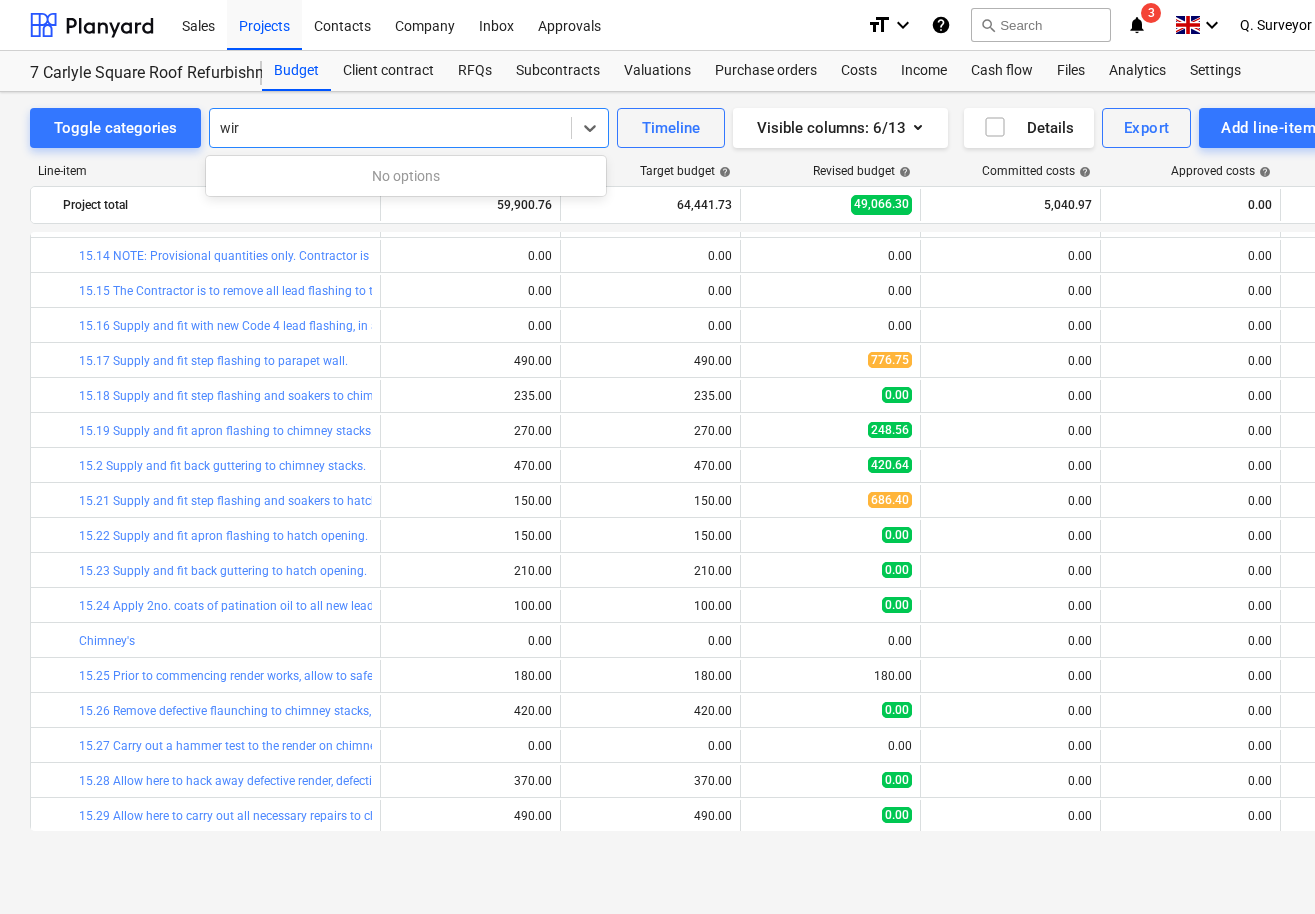 type on "wire" 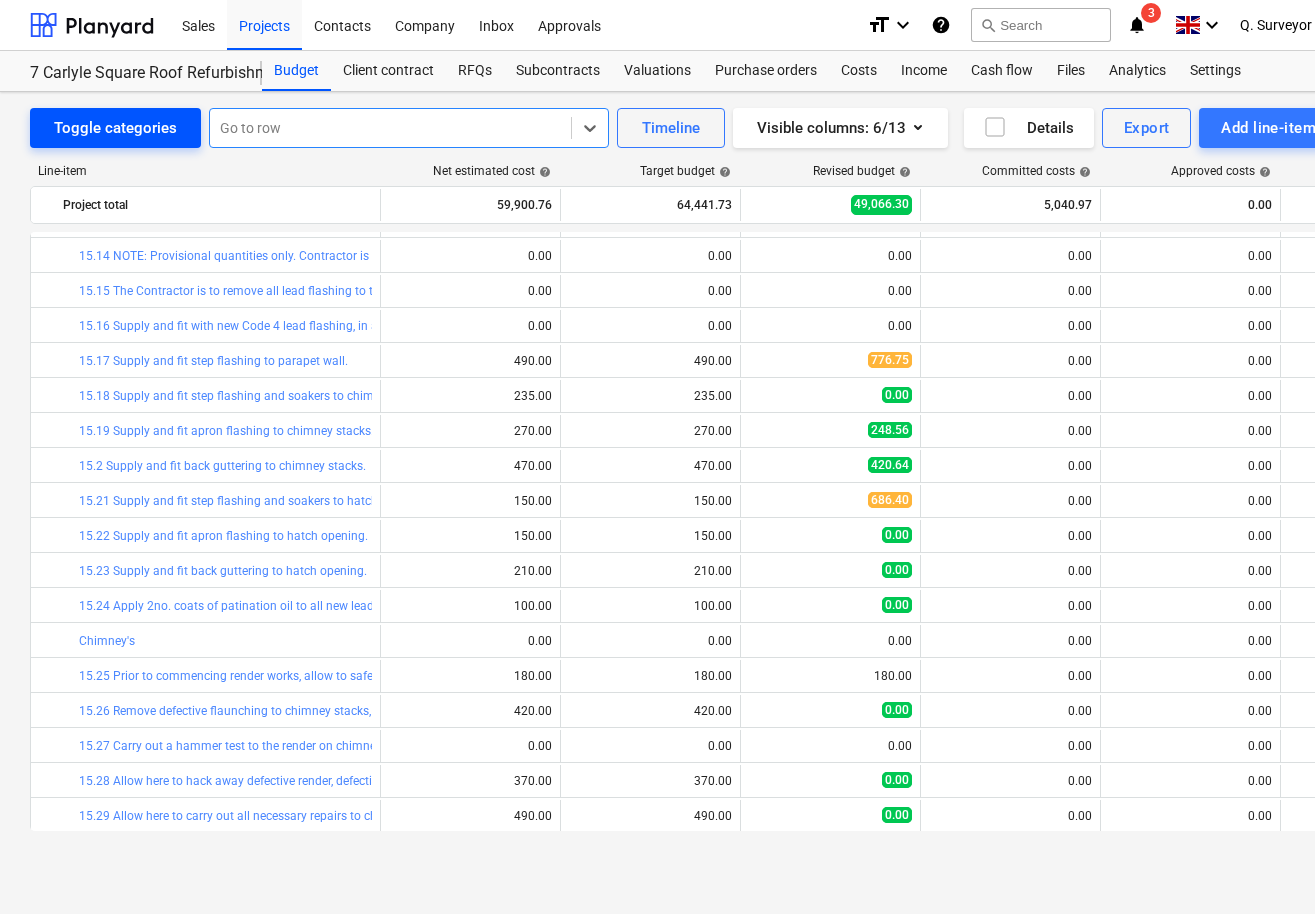 drag, startPoint x: 382, startPoint y: 128, endPoint x: 120, endPoint y: 128, distance: 262 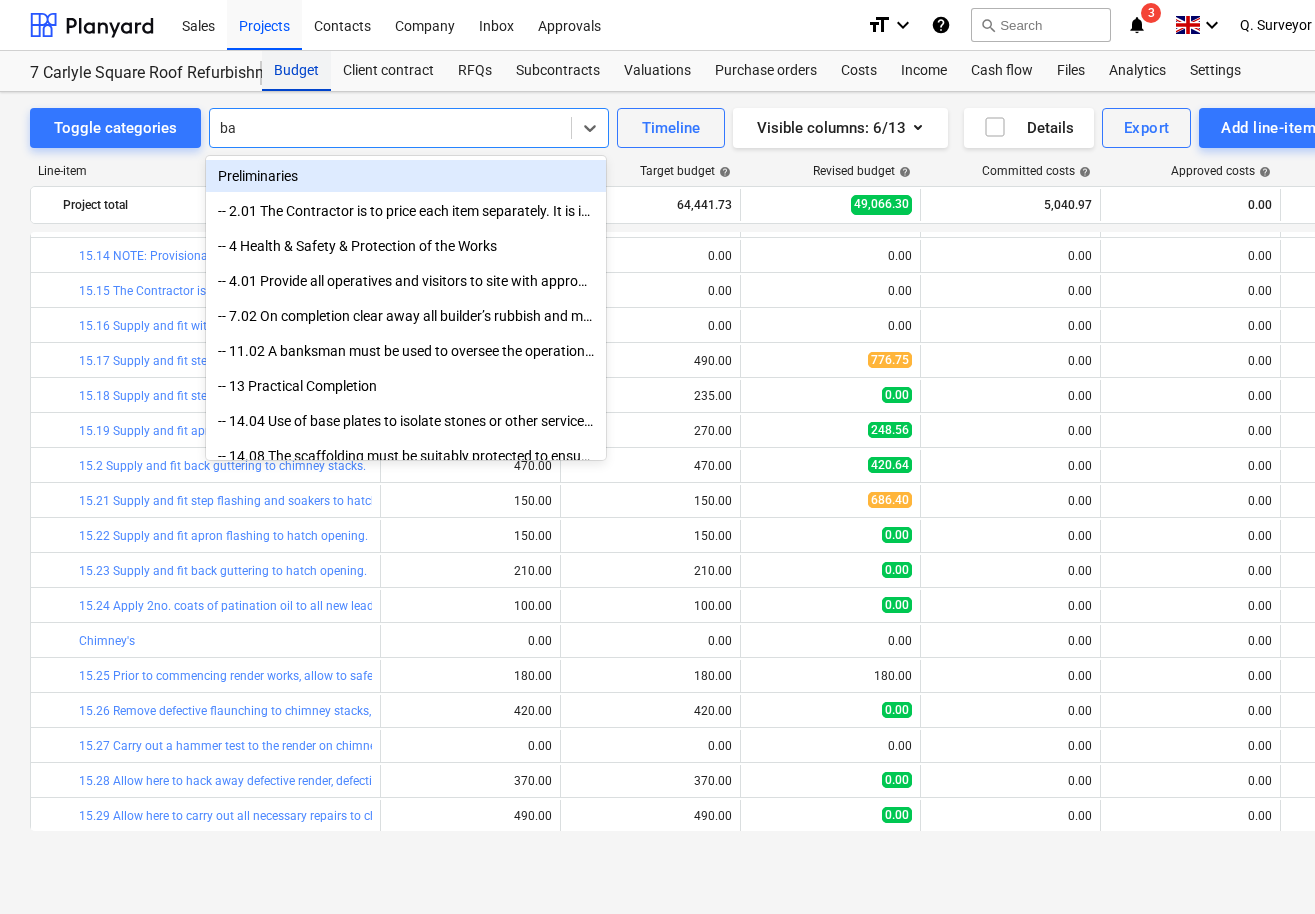 type on "b" 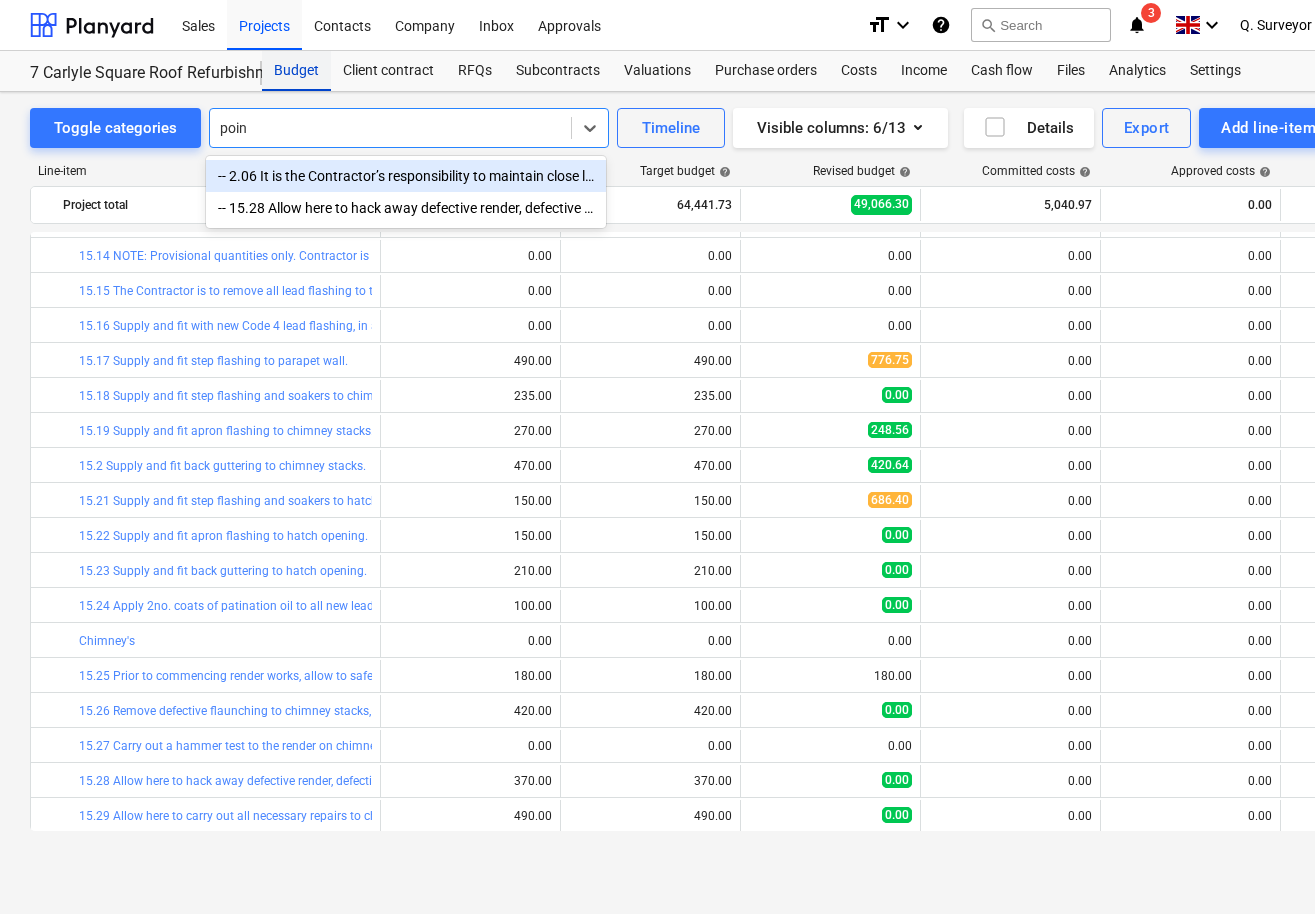 type on "point" 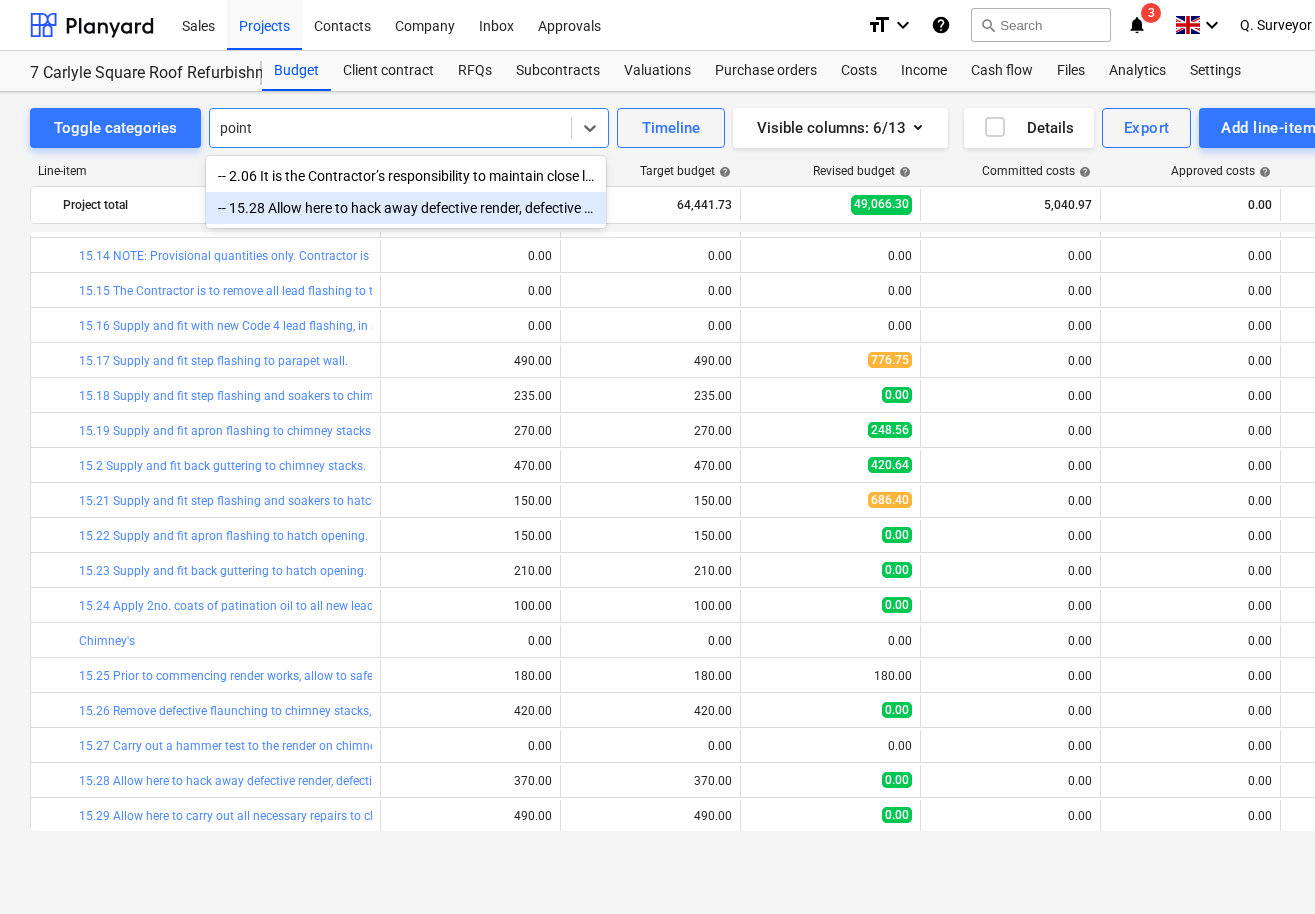 click on "--  15.28 Allow here to hack away defective render, defective pointing, dirt and debris and apply render in accordance with NBS Clause M20/110.
Provisionally allow a quantity of 5m2." at bounding box center (406, 208) 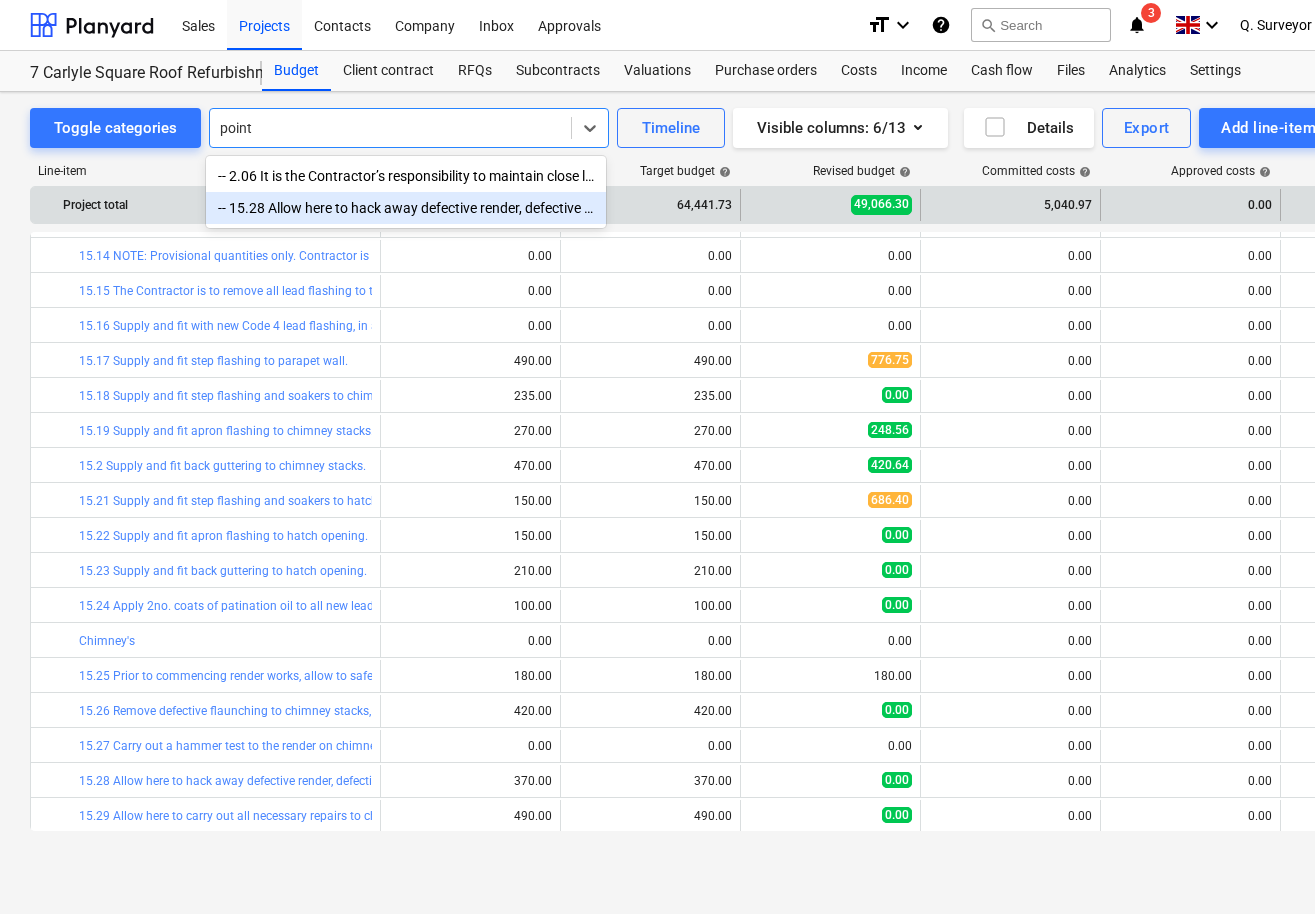 type 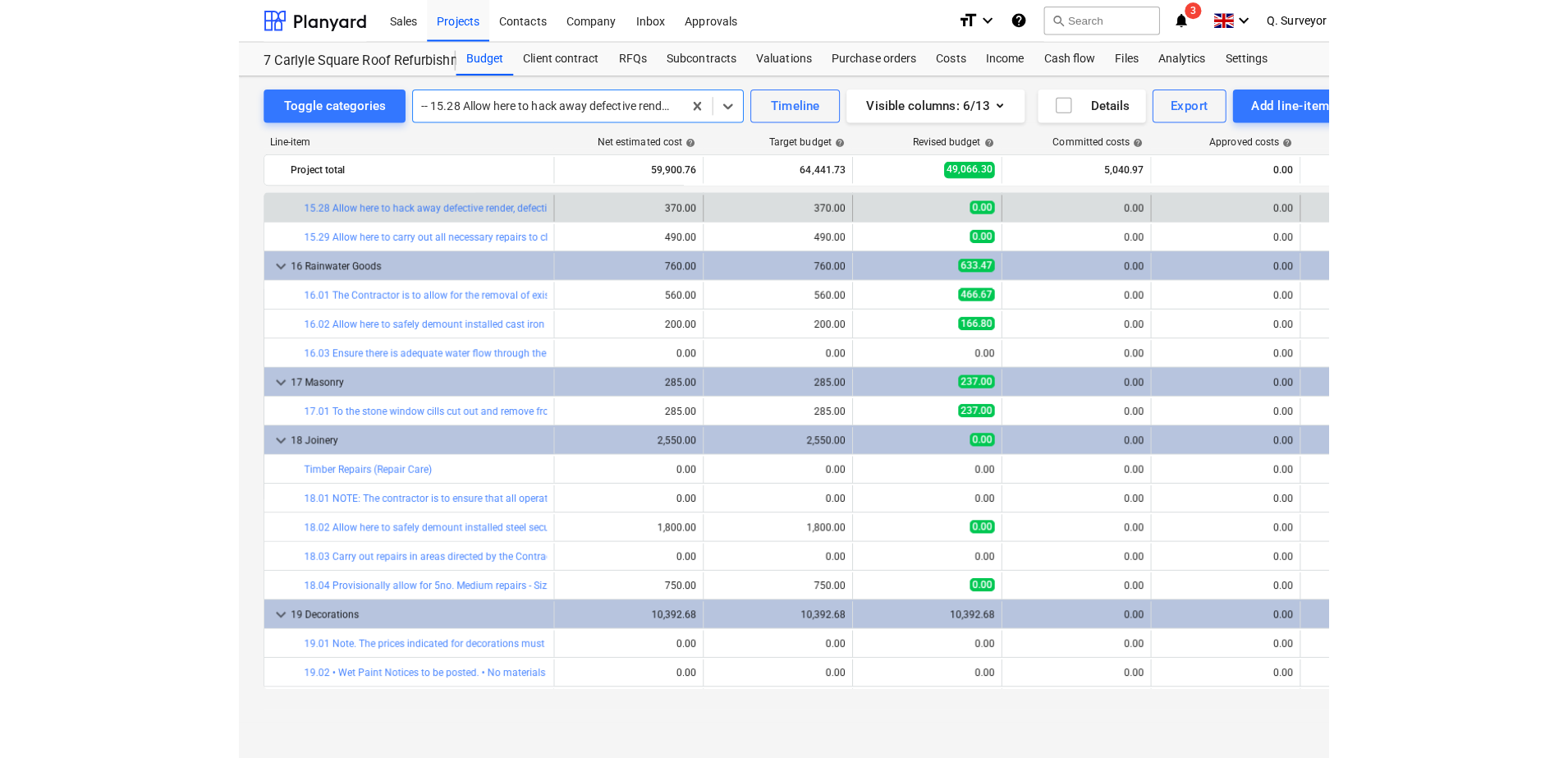 scroll, scrollTop: 743, scrollLeft: 0, axis: vertical 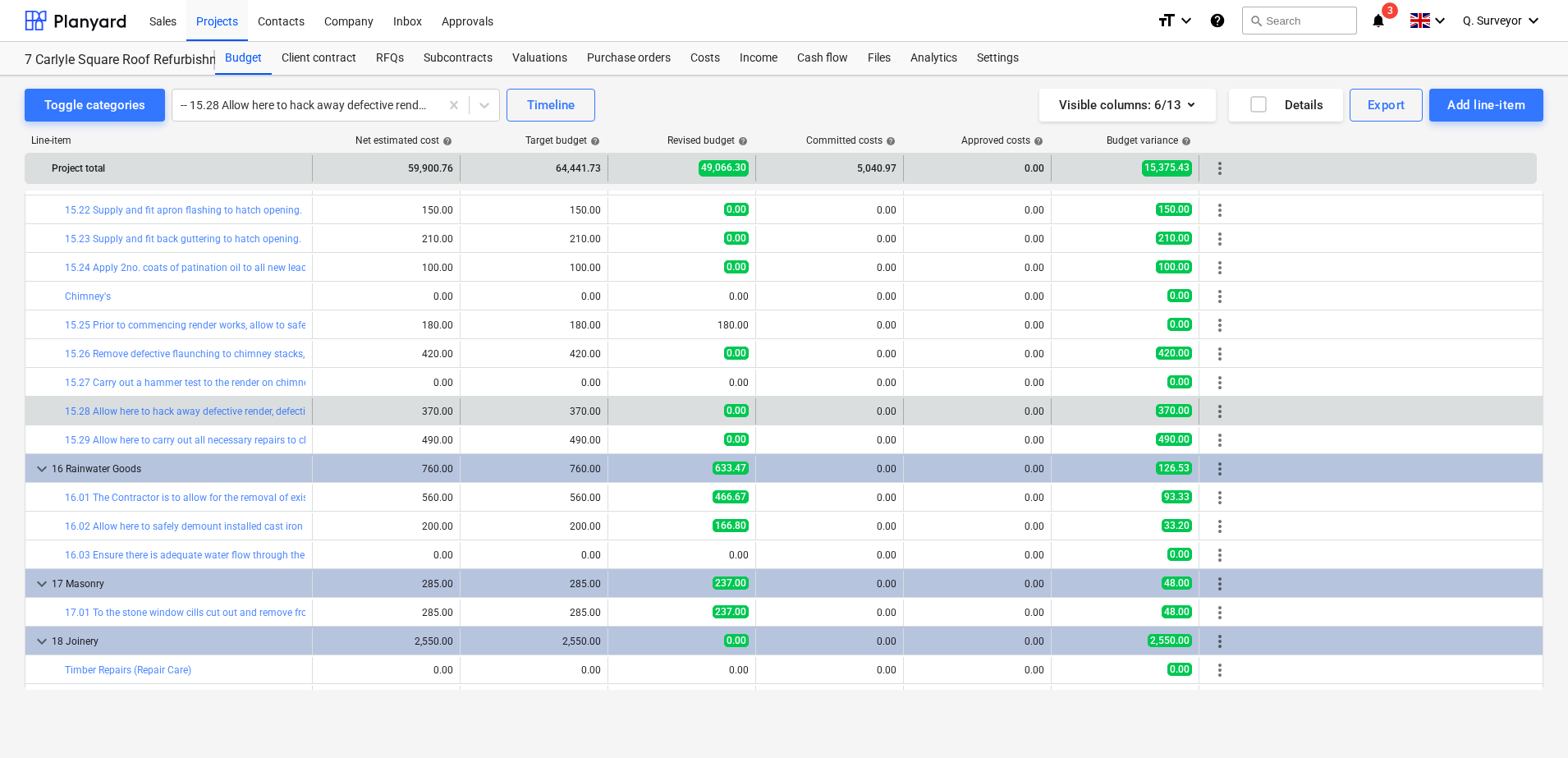 drag, startPoint x: 311, startPoint y: 169, endPoint x: 230, endPoint y: 411, distance: 255.196 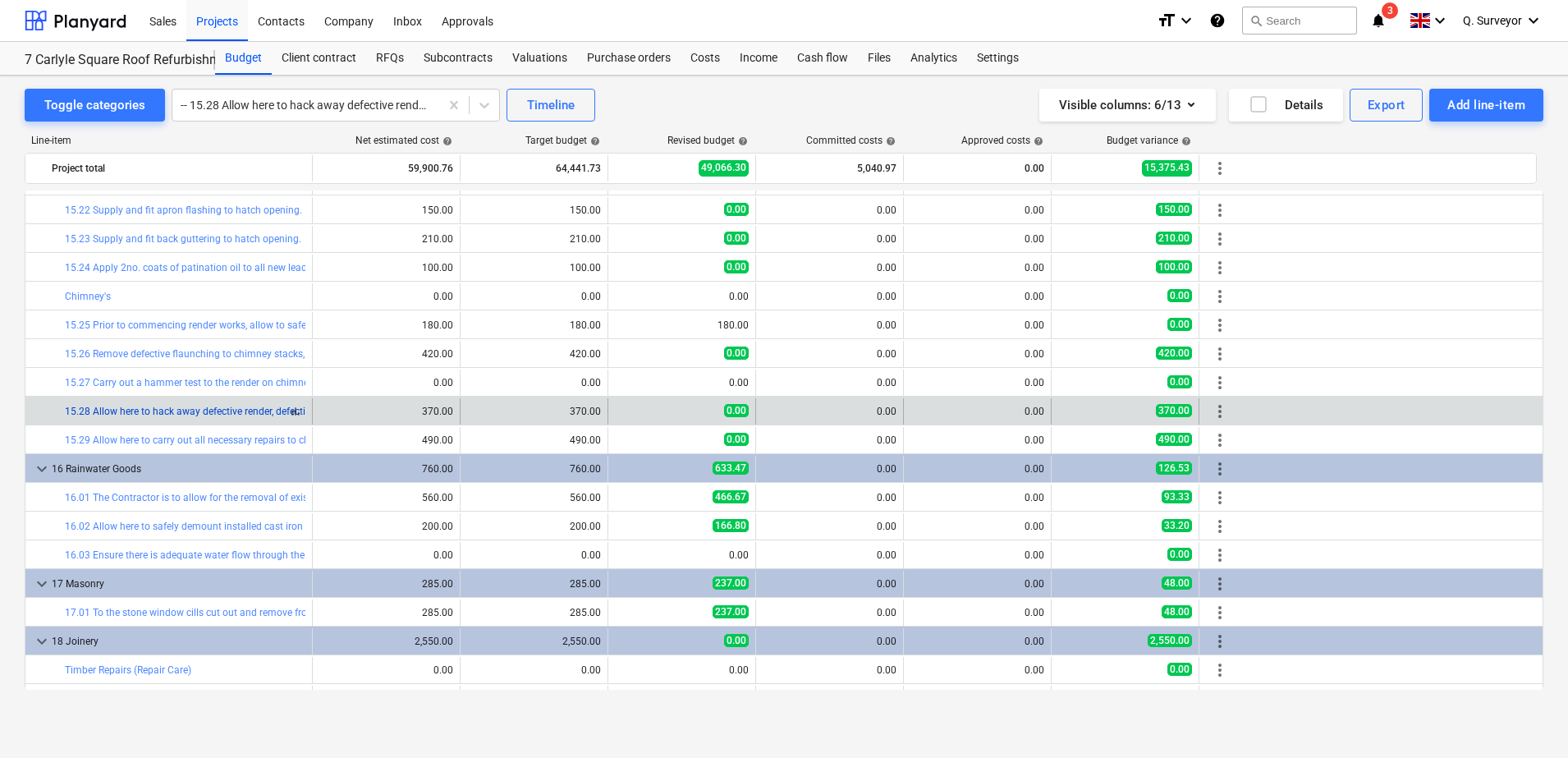click on "Project total 59,900.76 64,441.73 49,066.30 5,040.97 0.00 15,375.43 more_vert" at bounding box center [781, 168] 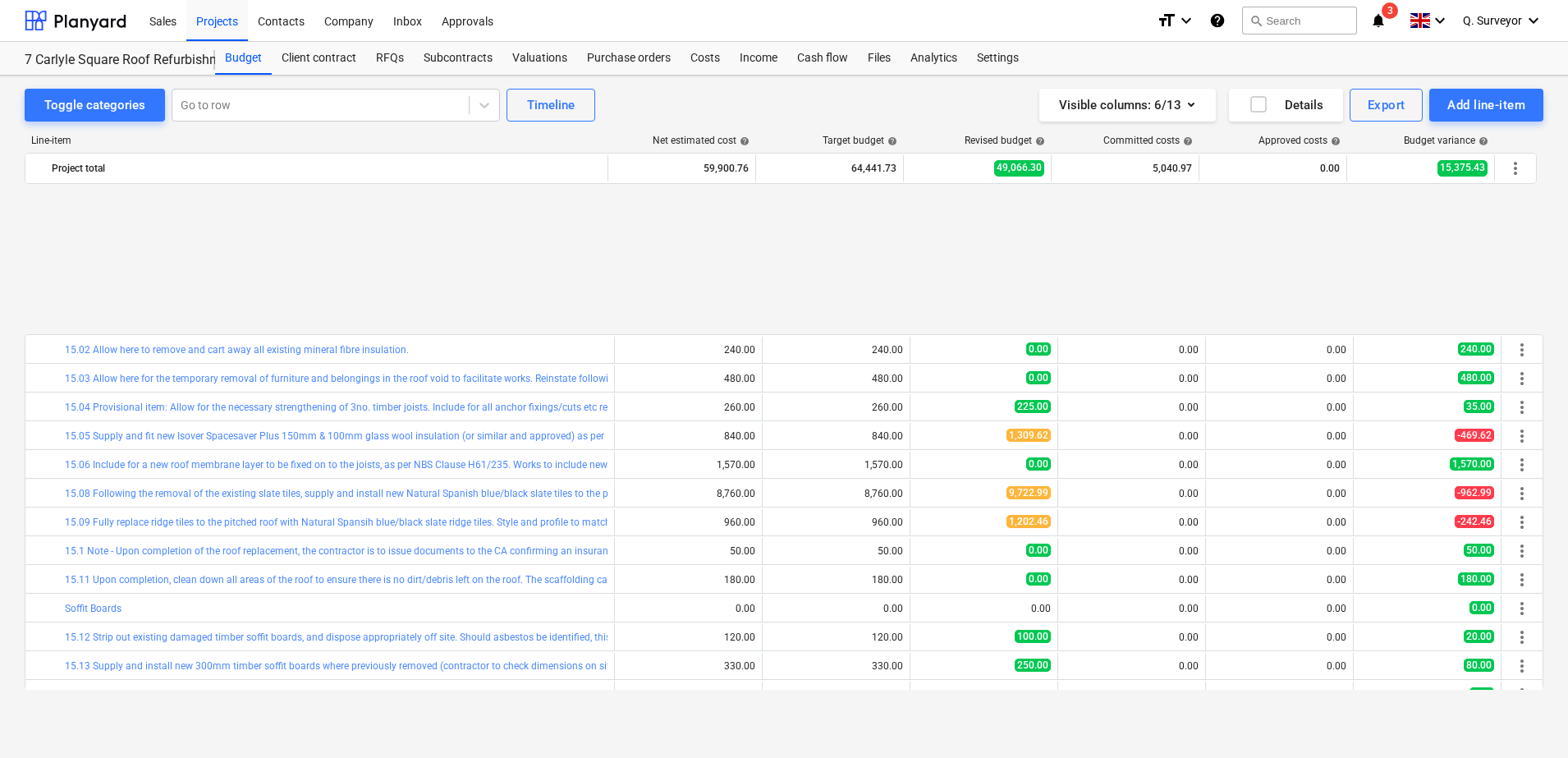 scroll, scrollTop: 743, scrollLeft: 0, axis: vertical 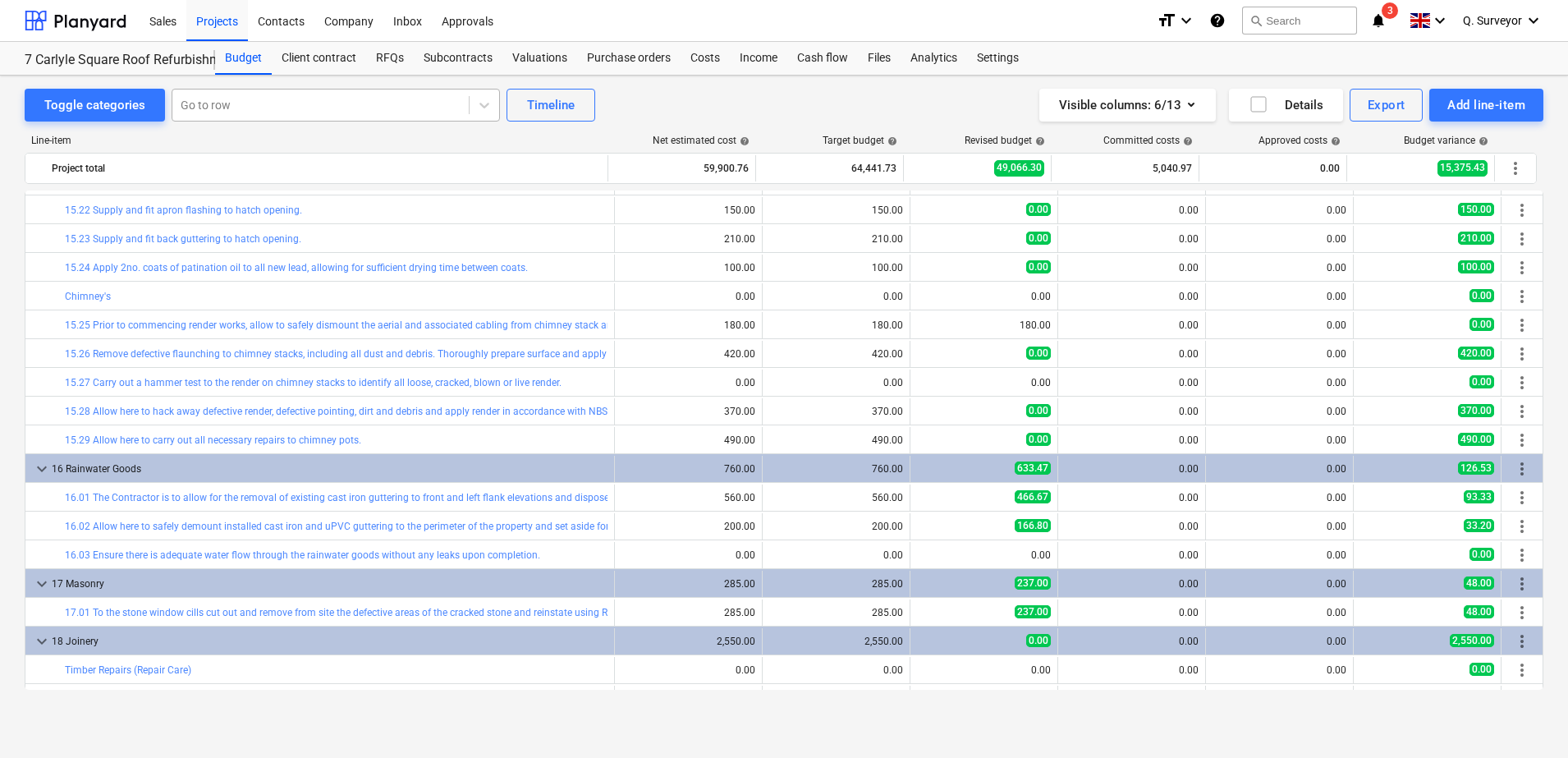 click at bounding box center (320, 105) 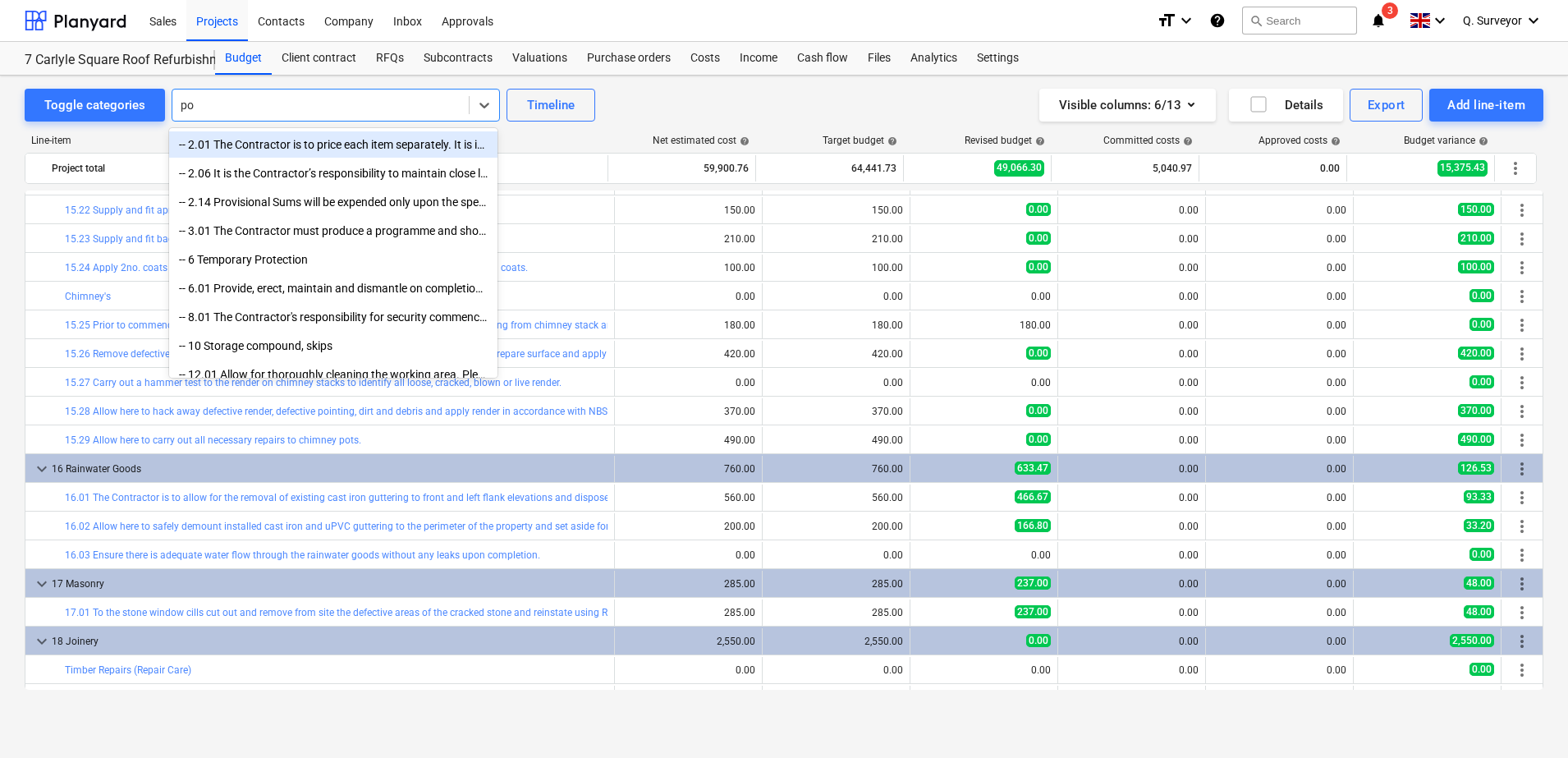 type on "poi" 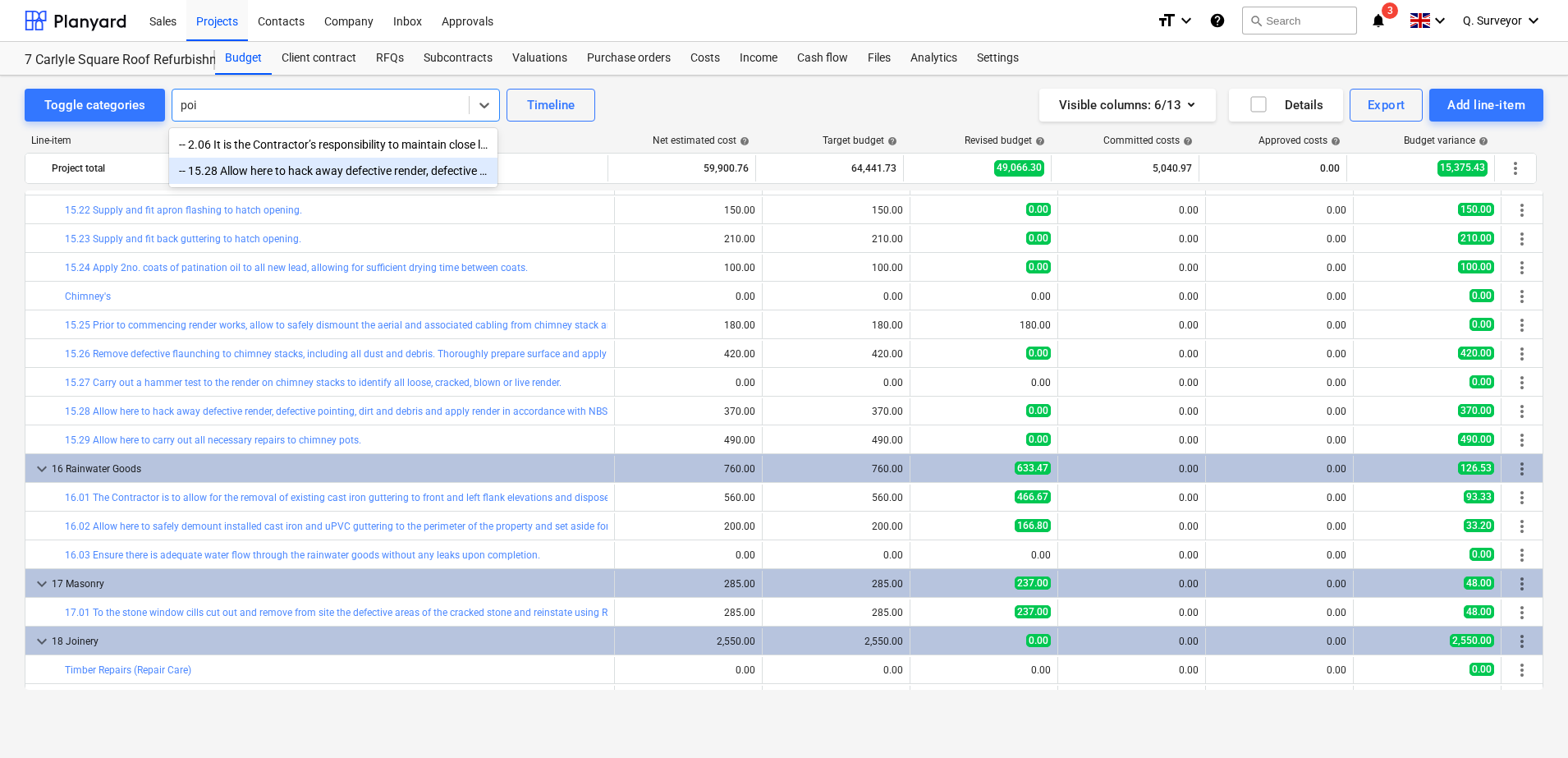 click on "--  15.28 Allow here to hack away defective render, defective pointing, dirt and debris and apply render in accordance with NBS Clause M20/110.
Provisionally allow a quantity of 5m2." at bounding box center (333, 171) 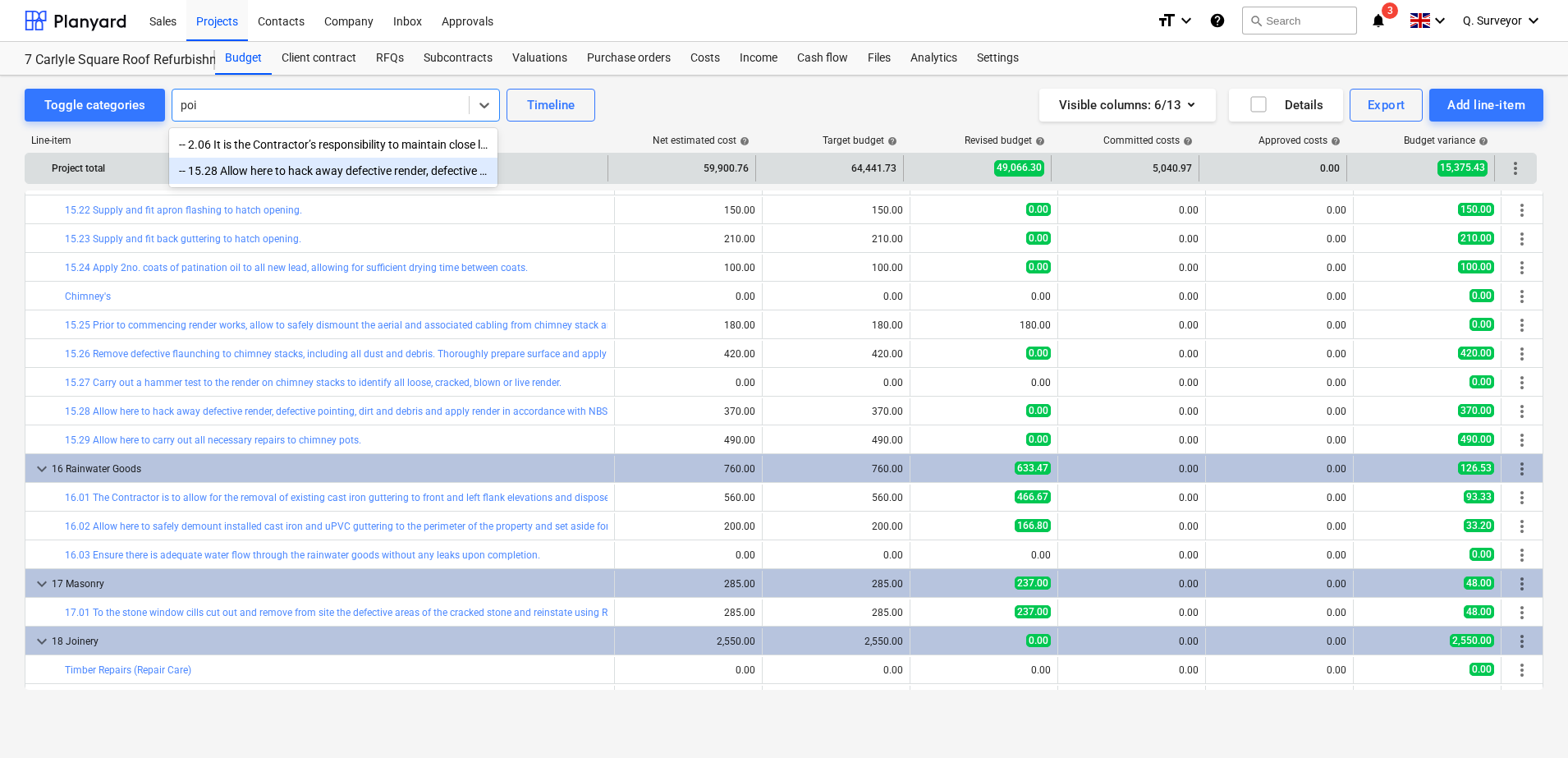 type 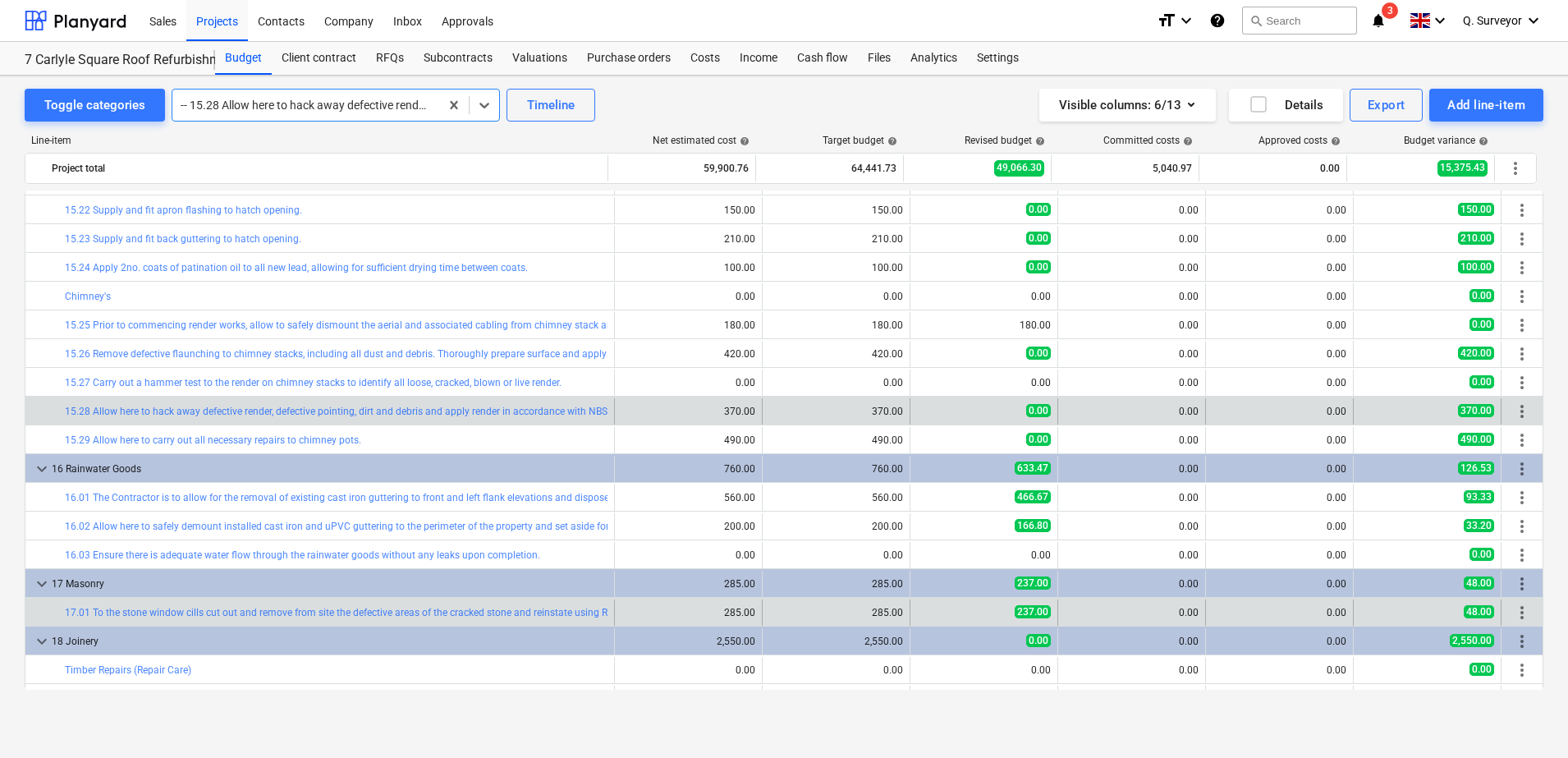 scroll, scrollTop: 949, scrollLeft: 0, axis: vertical 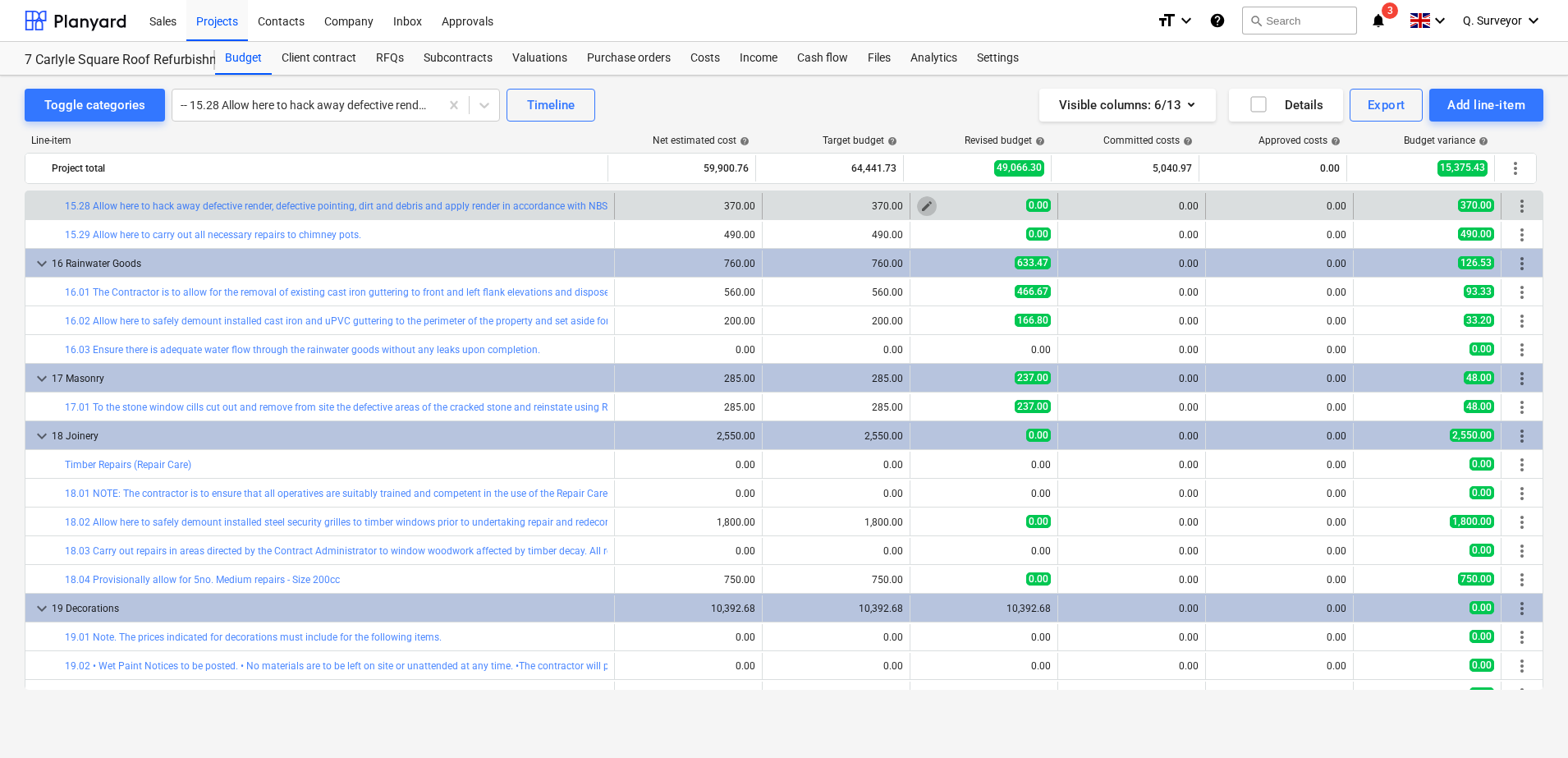 click on "edit" at bounding box center [927, 206] 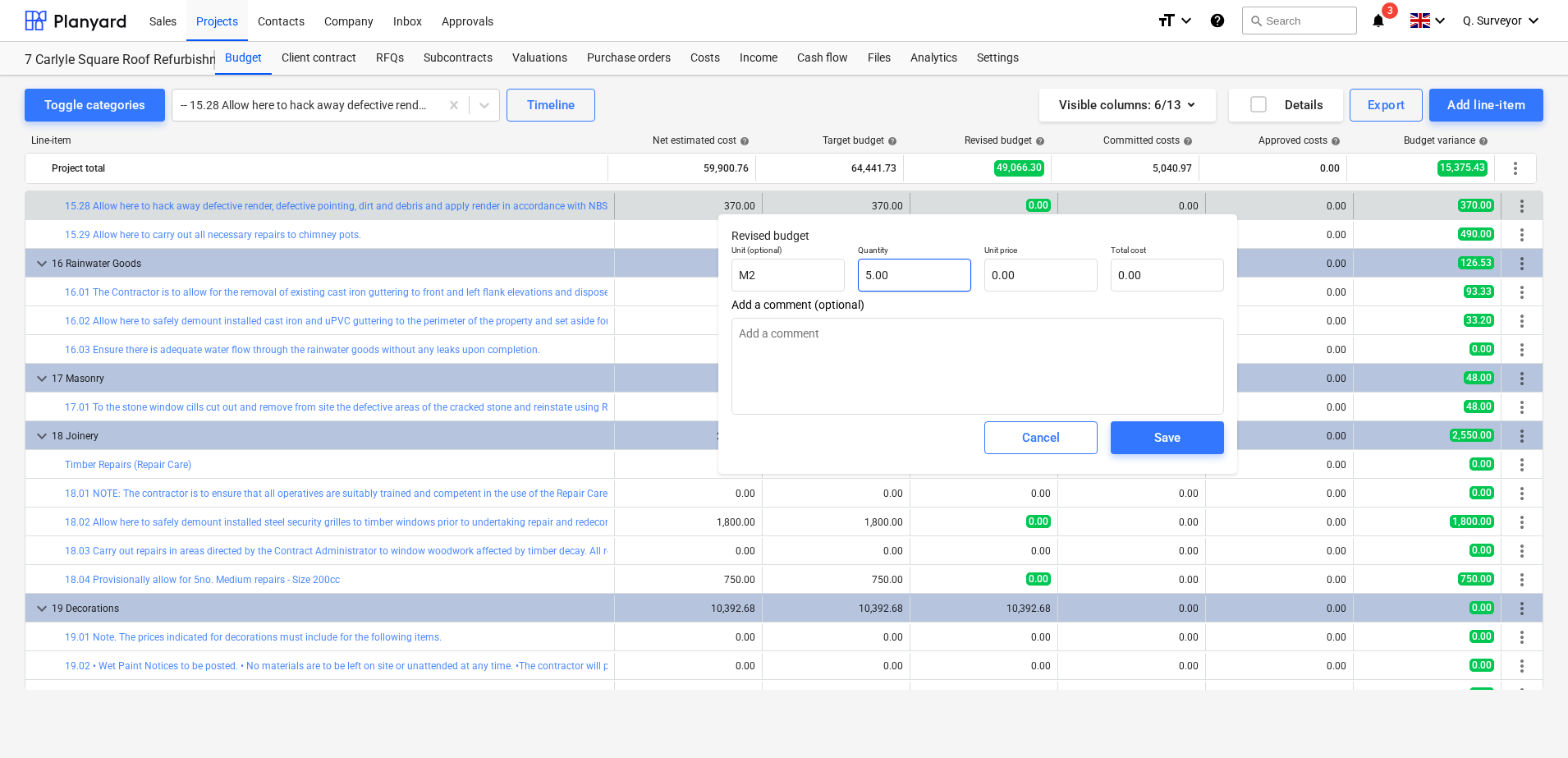 type on "5" 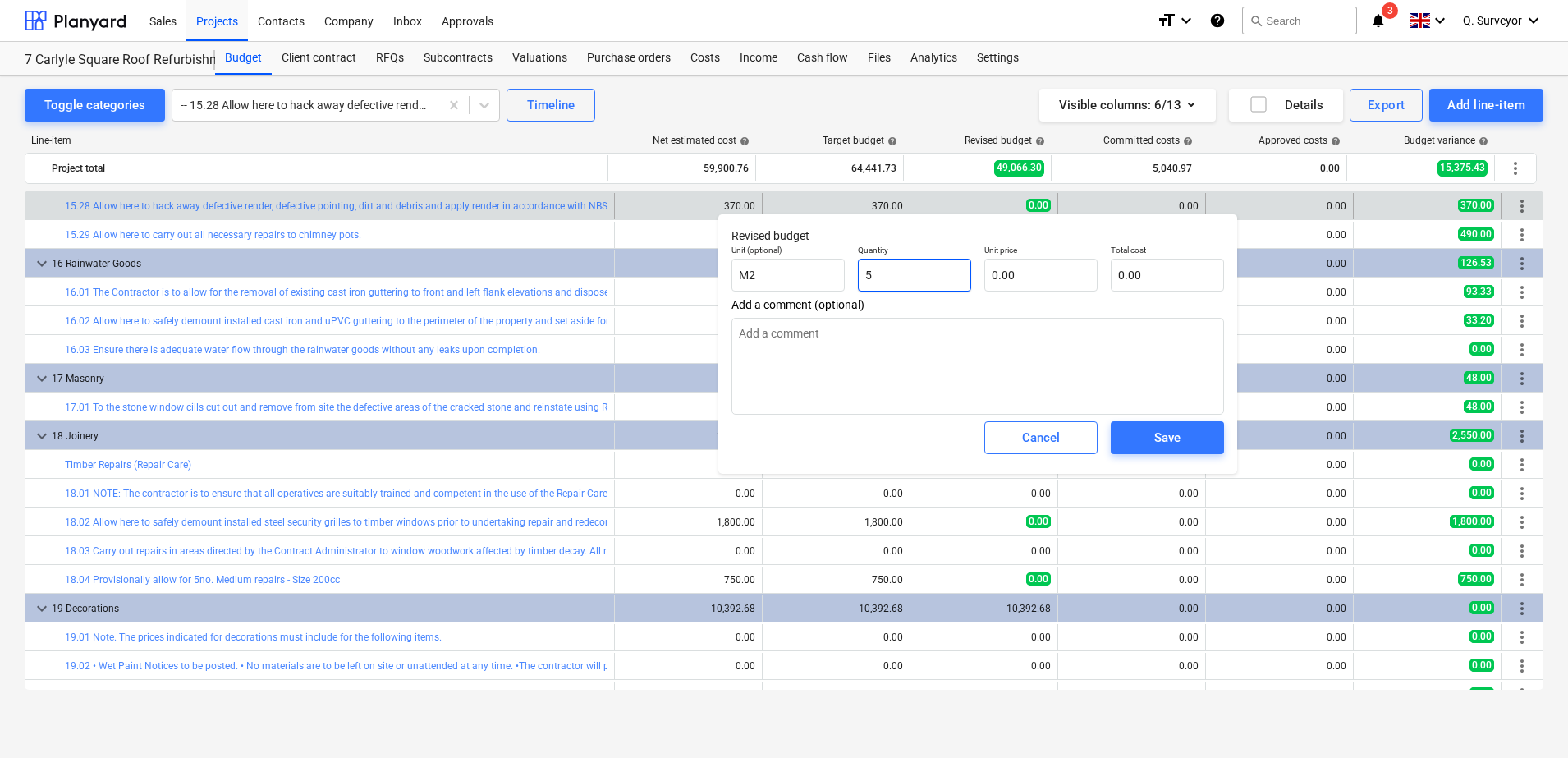 drag, startPoint x: 898, startPoint y: 275, endPoint x: 787, endPoint y: 256, distance: 112.61439 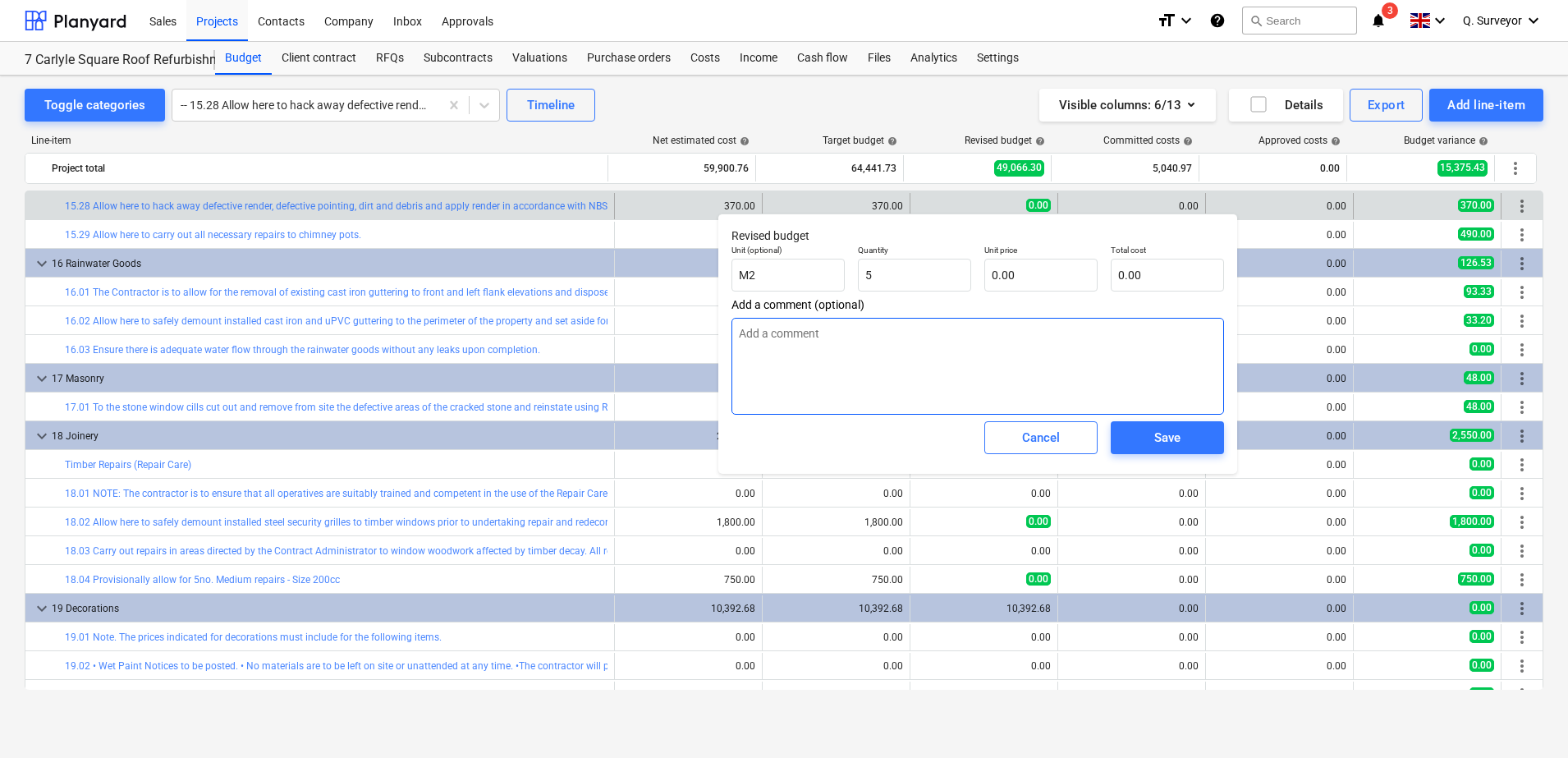 click at bounding box center [978, 366] 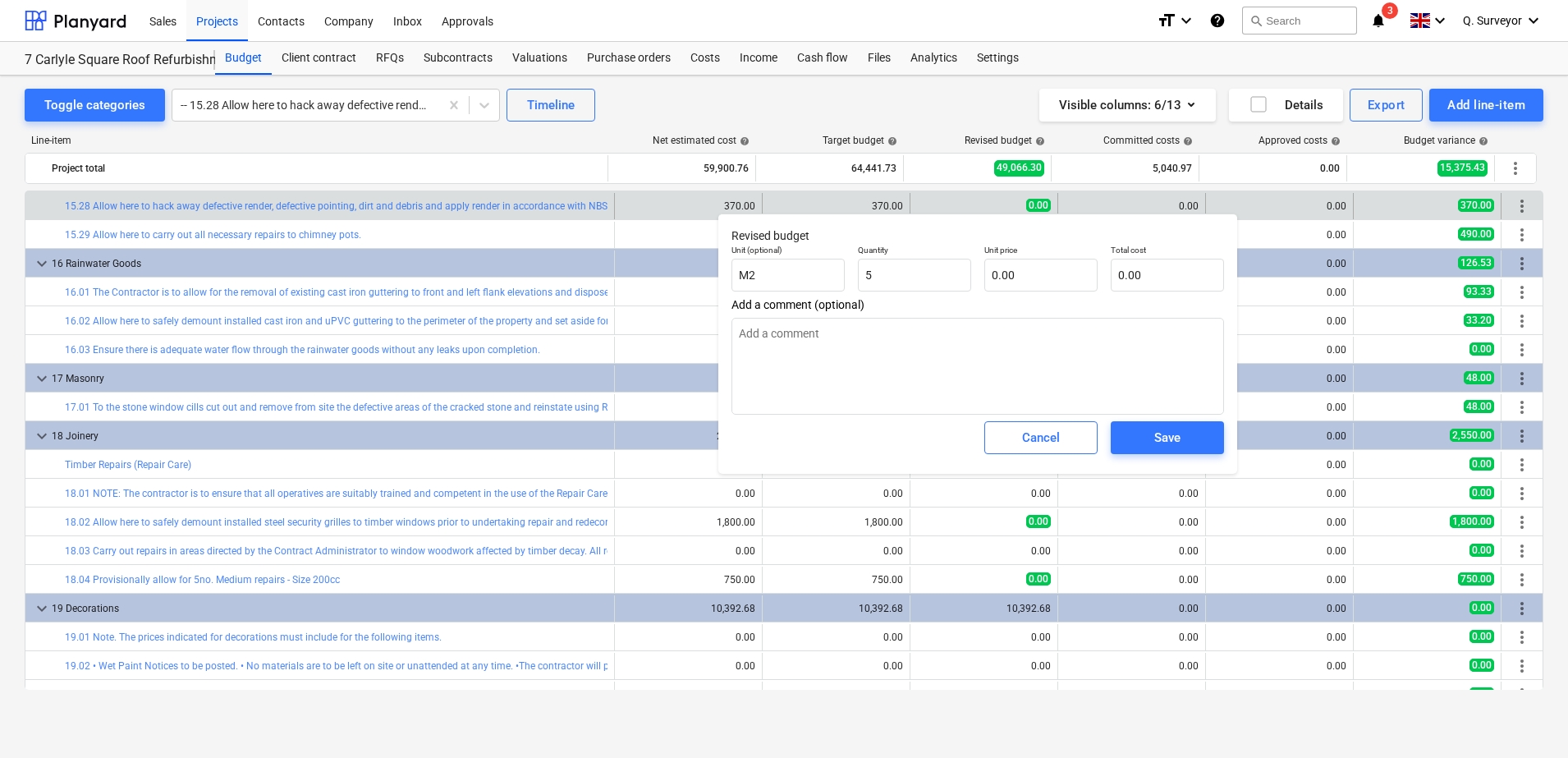 click on "Add a comment   (optional)" at bounding box center (978, 305) 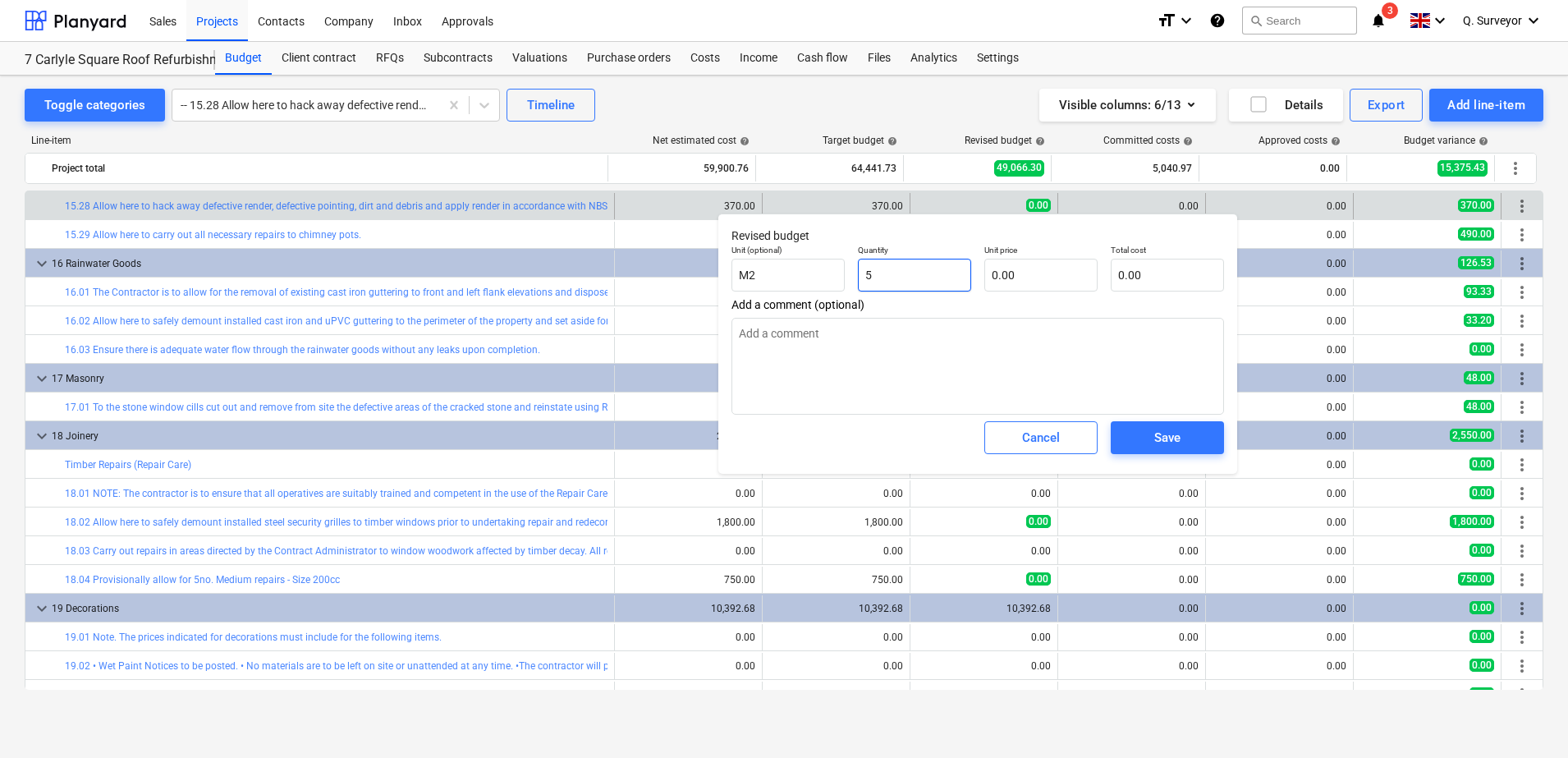 click on "5" at bounding box center (915, 275) 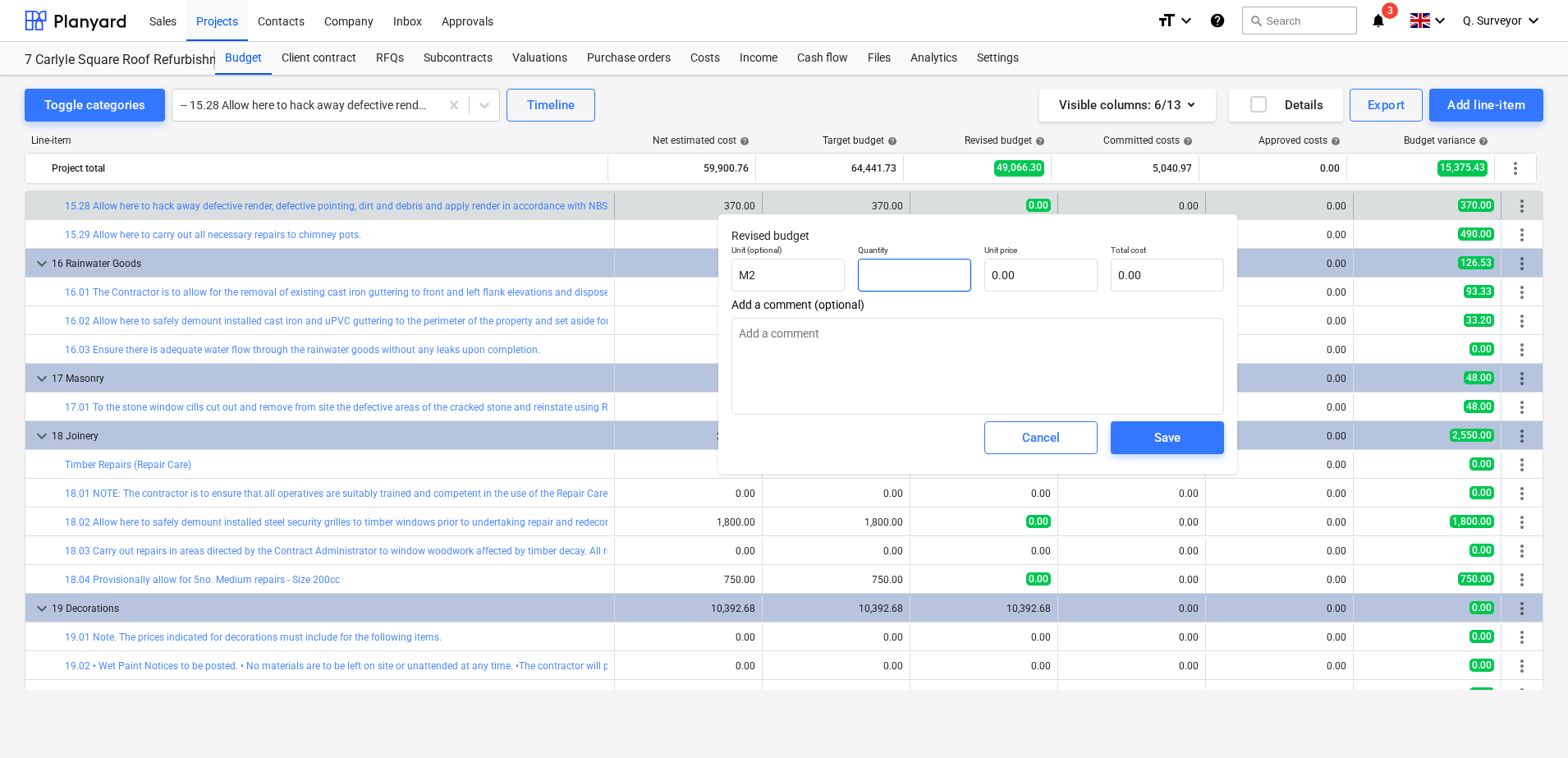 type on "x" 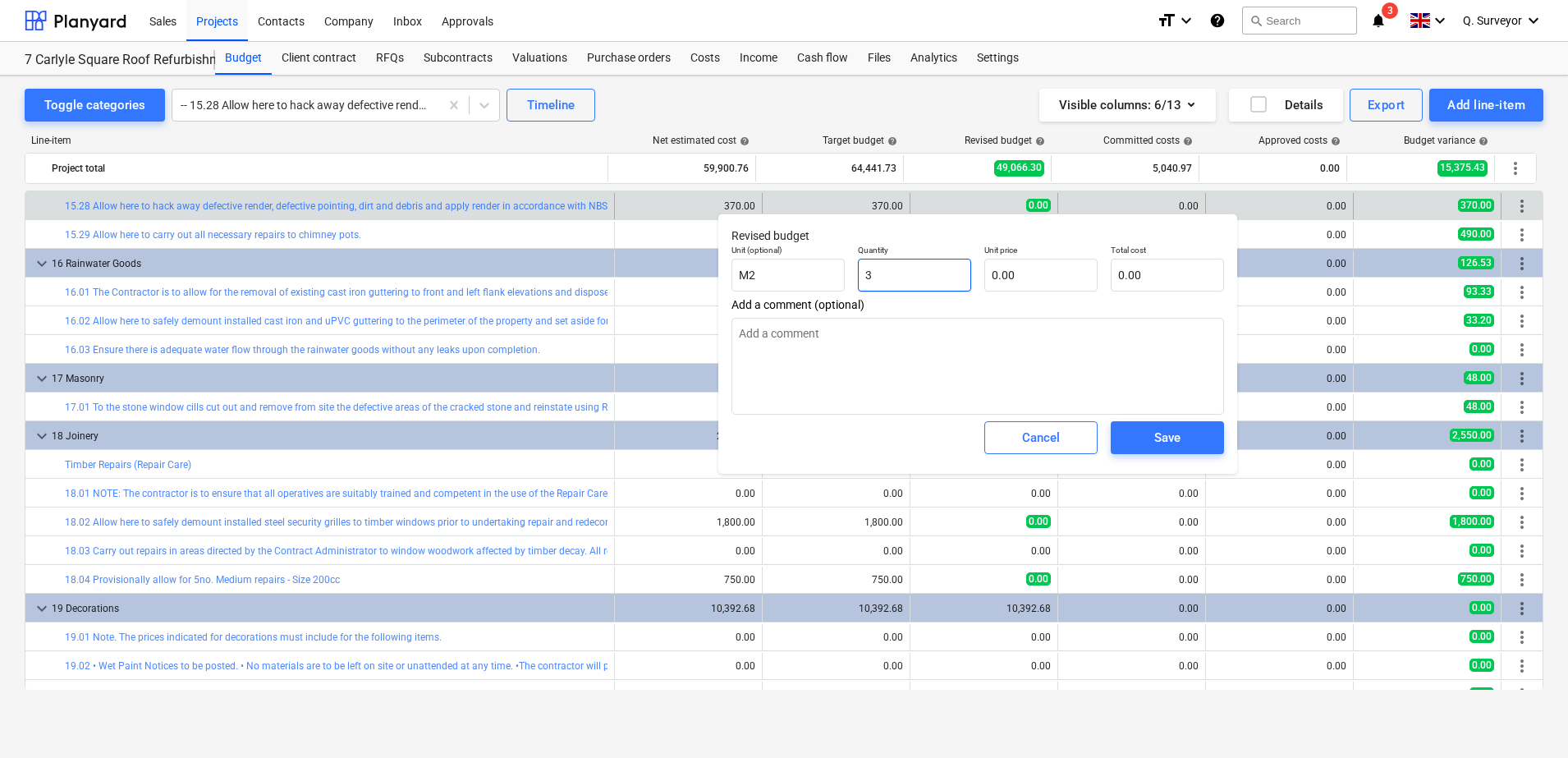 type on "3." 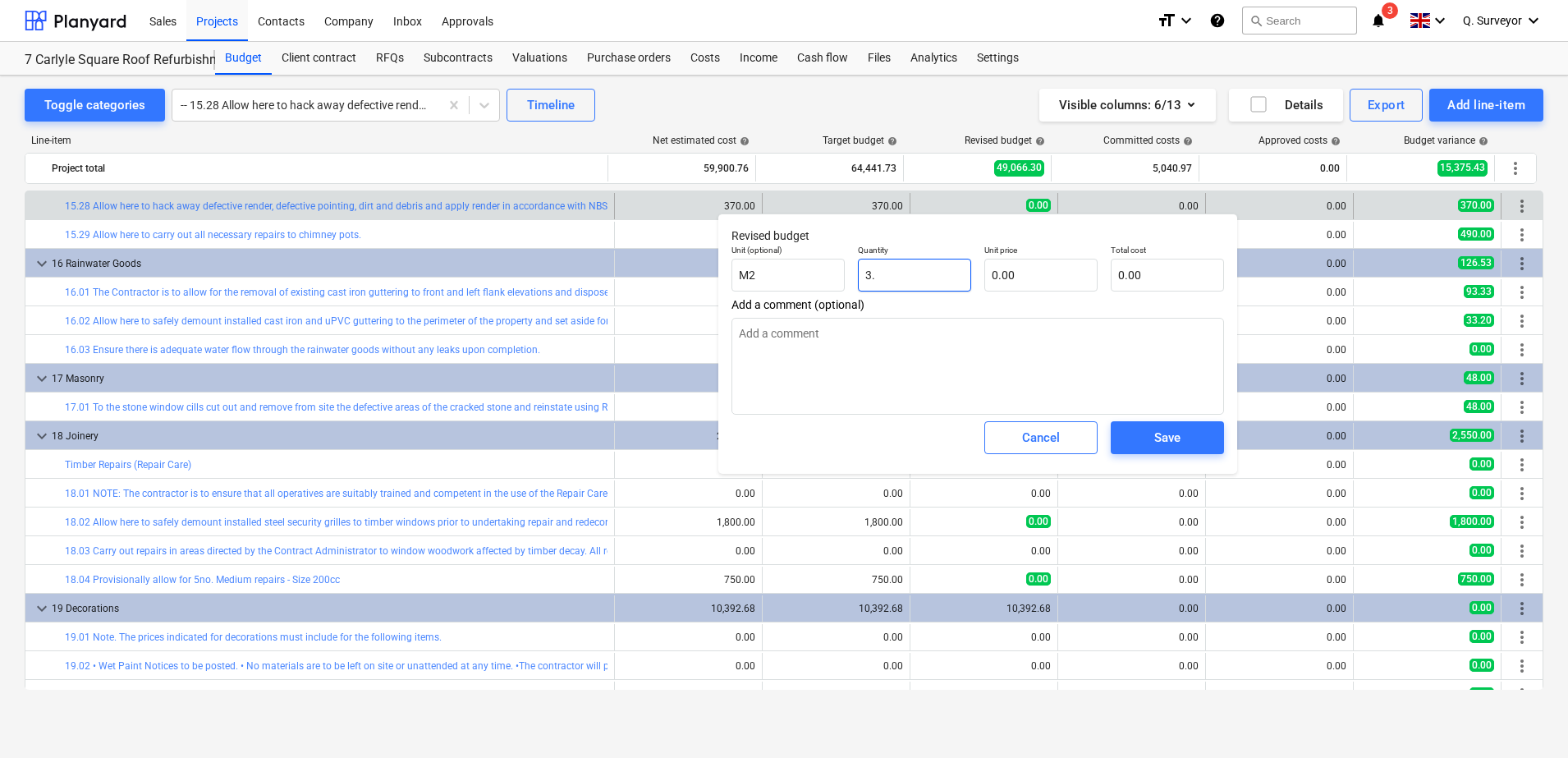 type on "x" 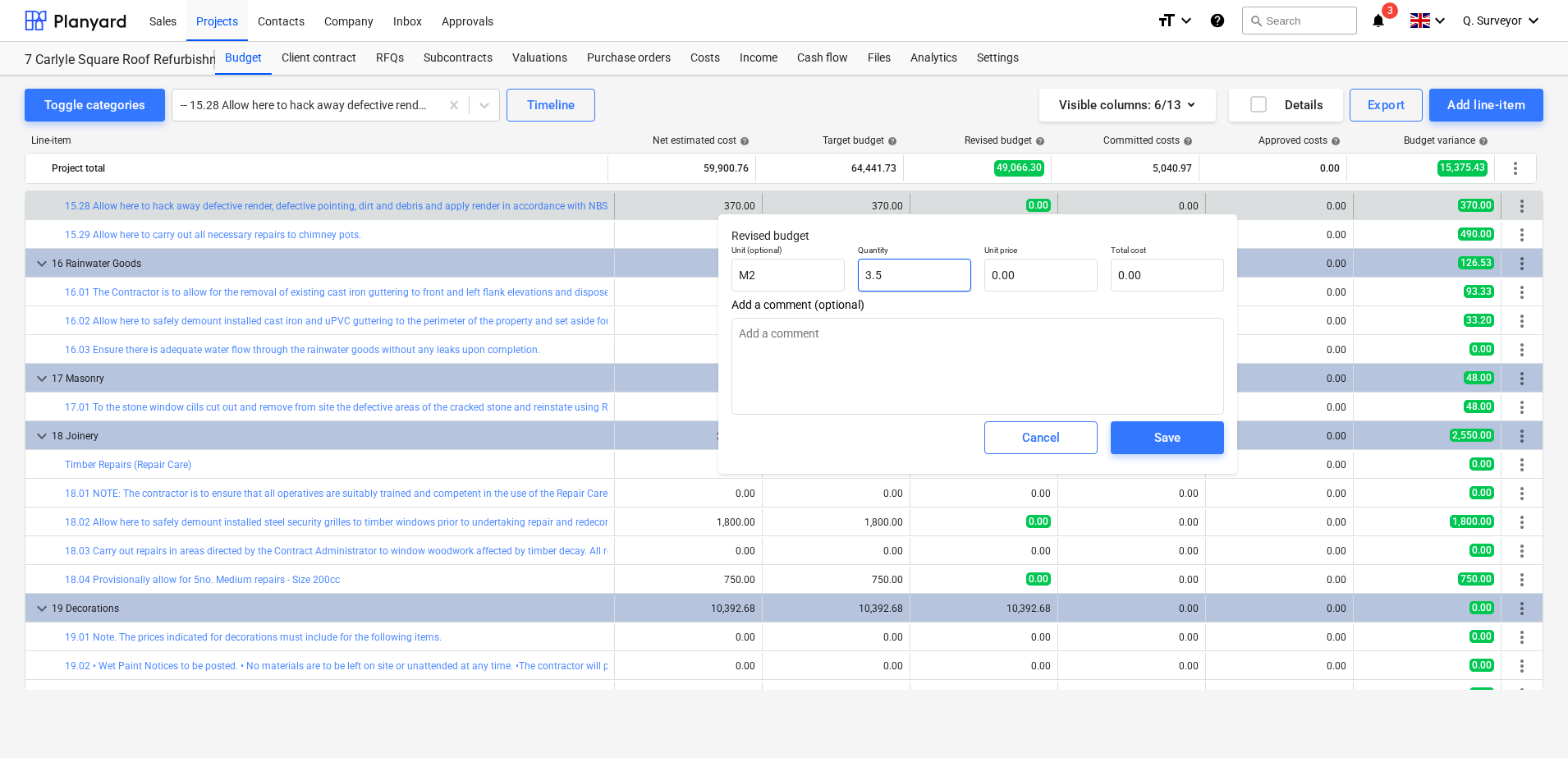 type on "3.54" 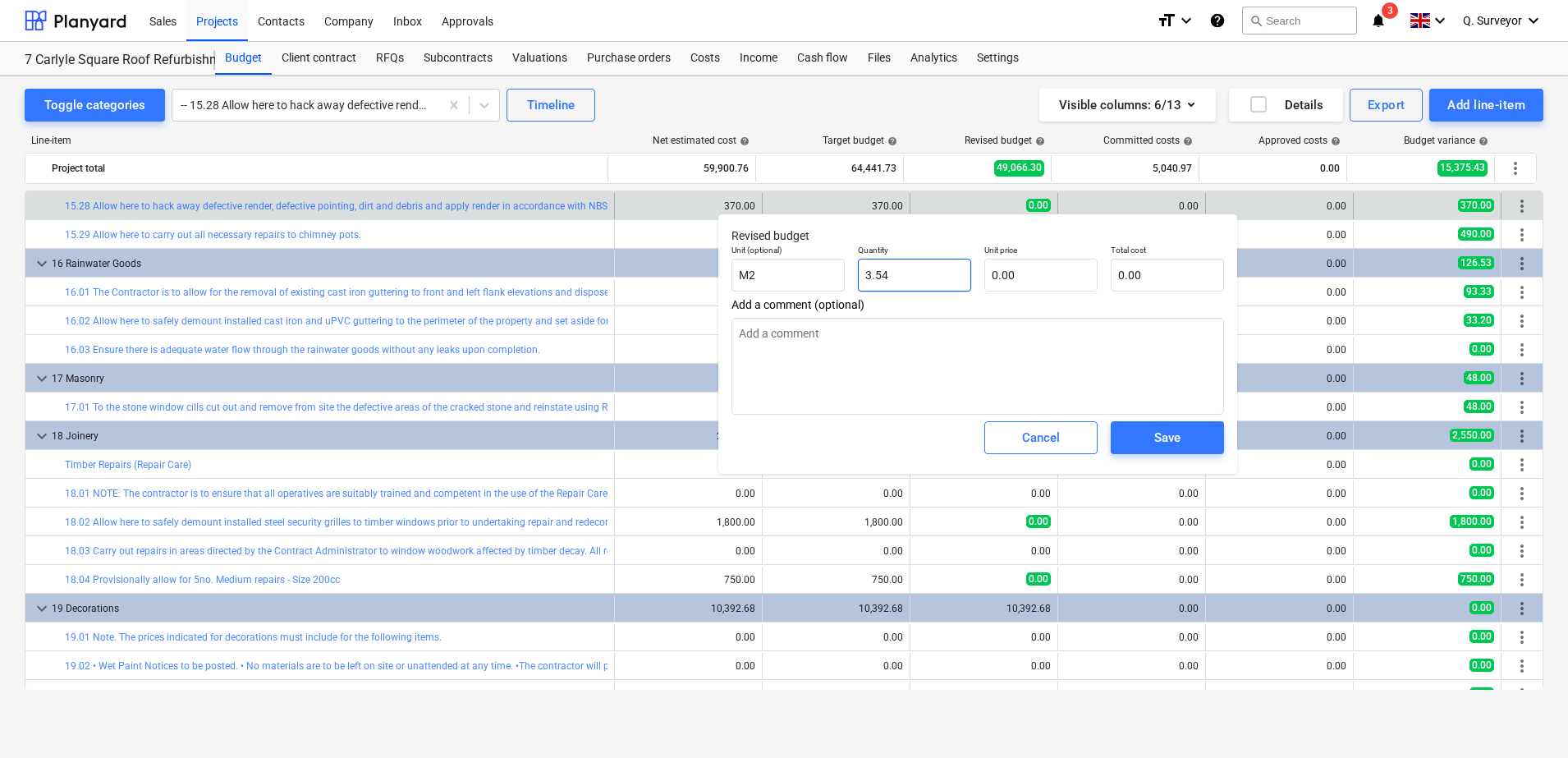 type on "x" 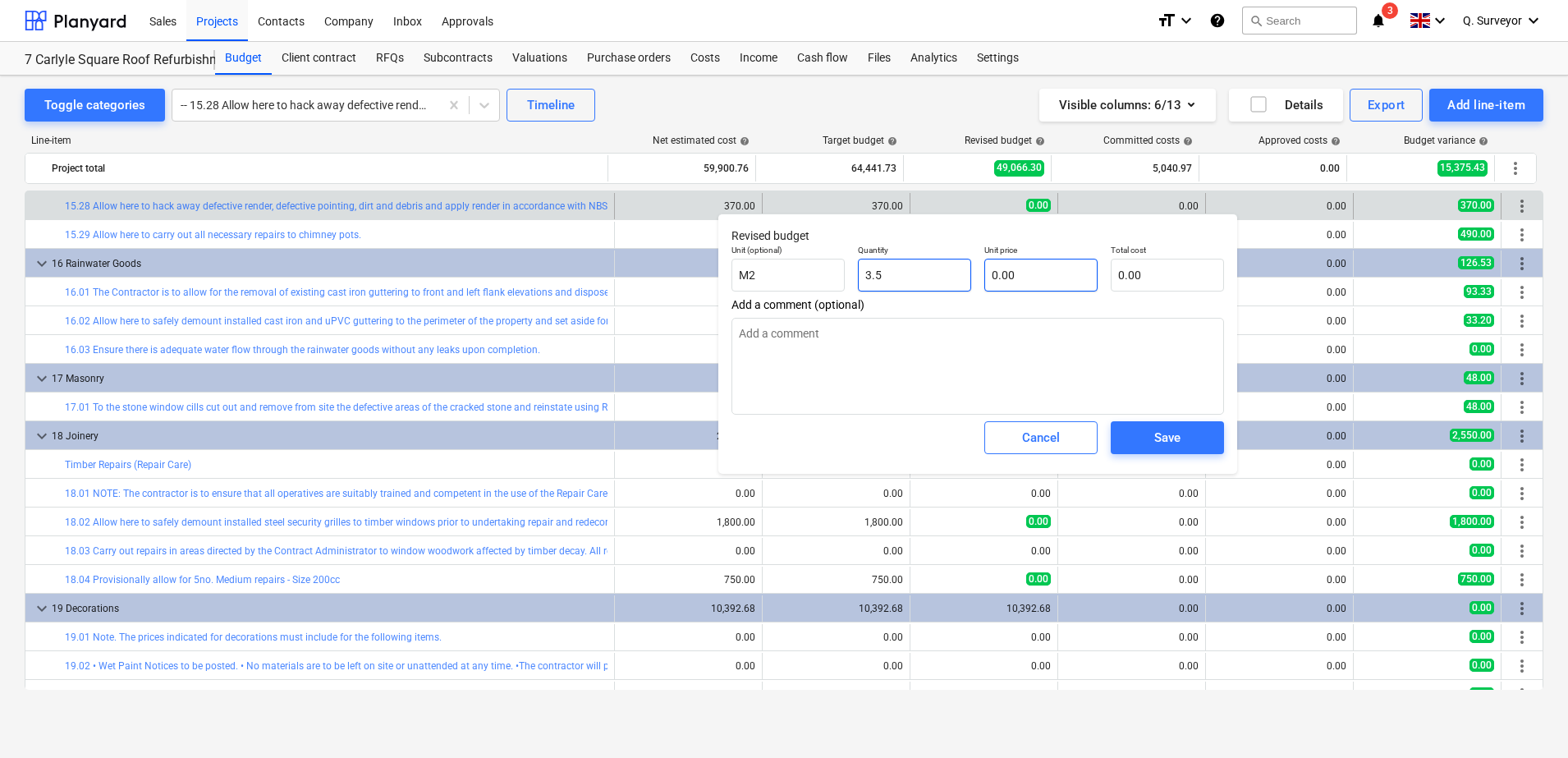 type on "3.5" 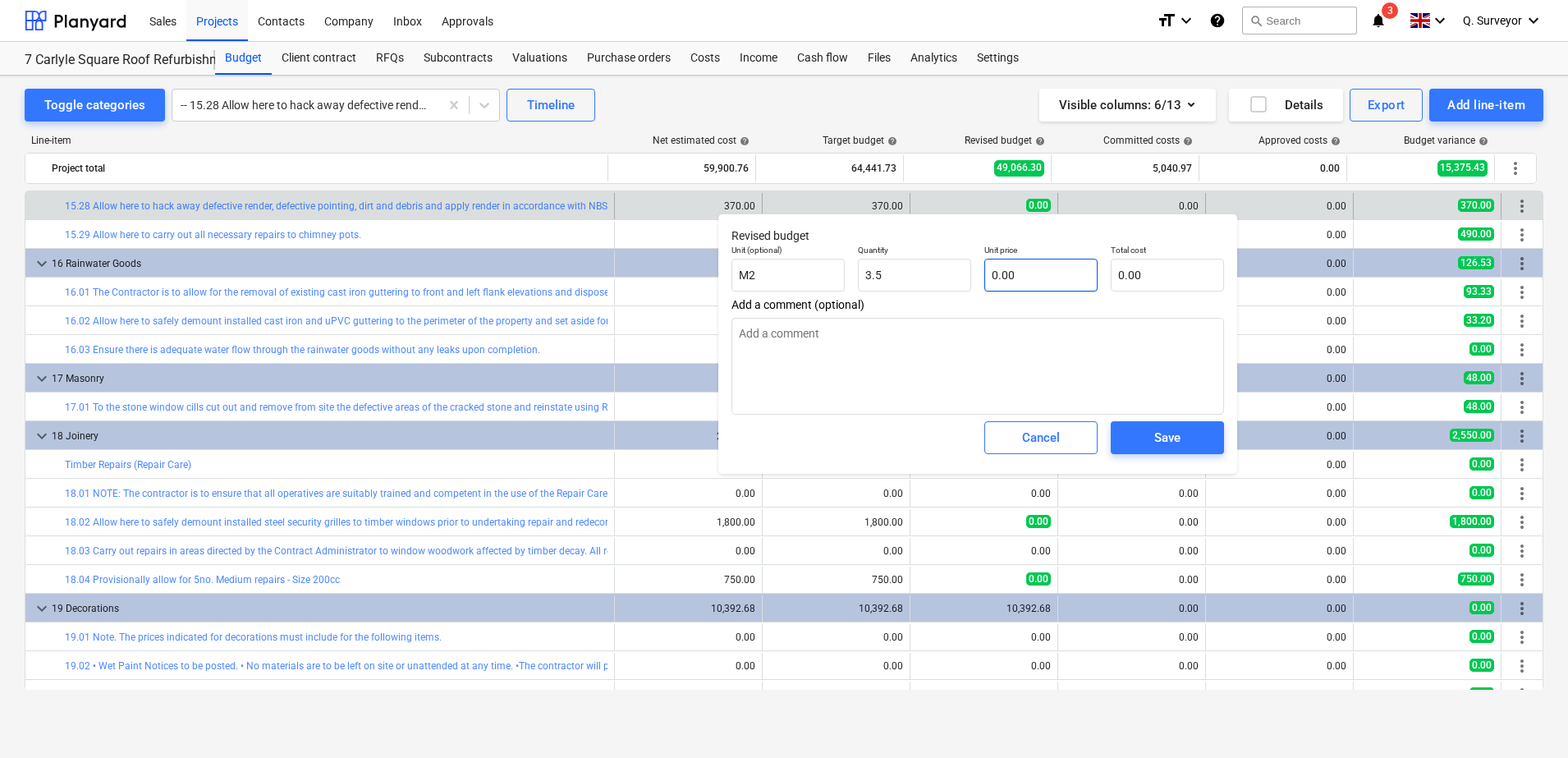 type on "x" 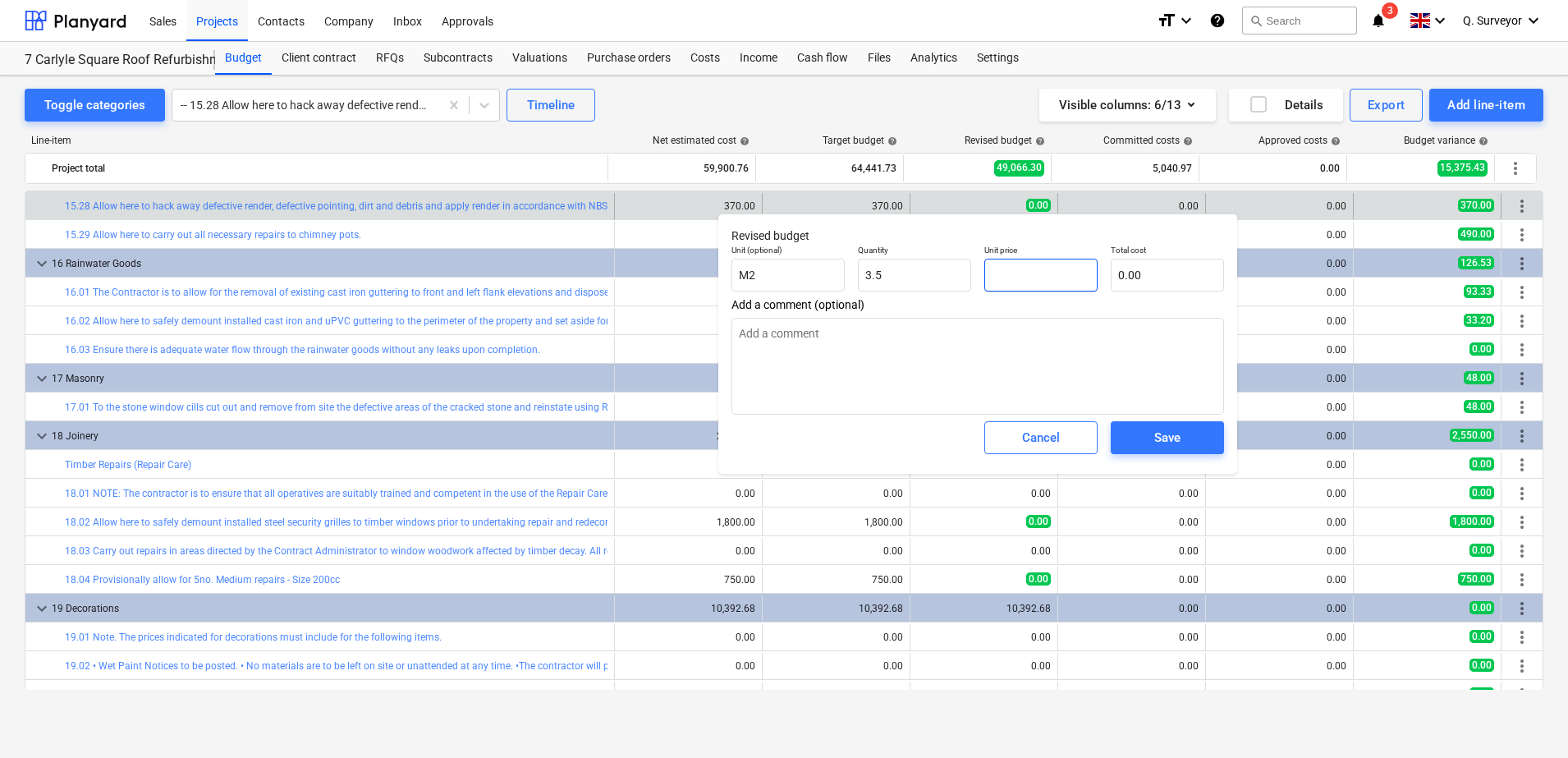 click at bounding box center [1041, 275] 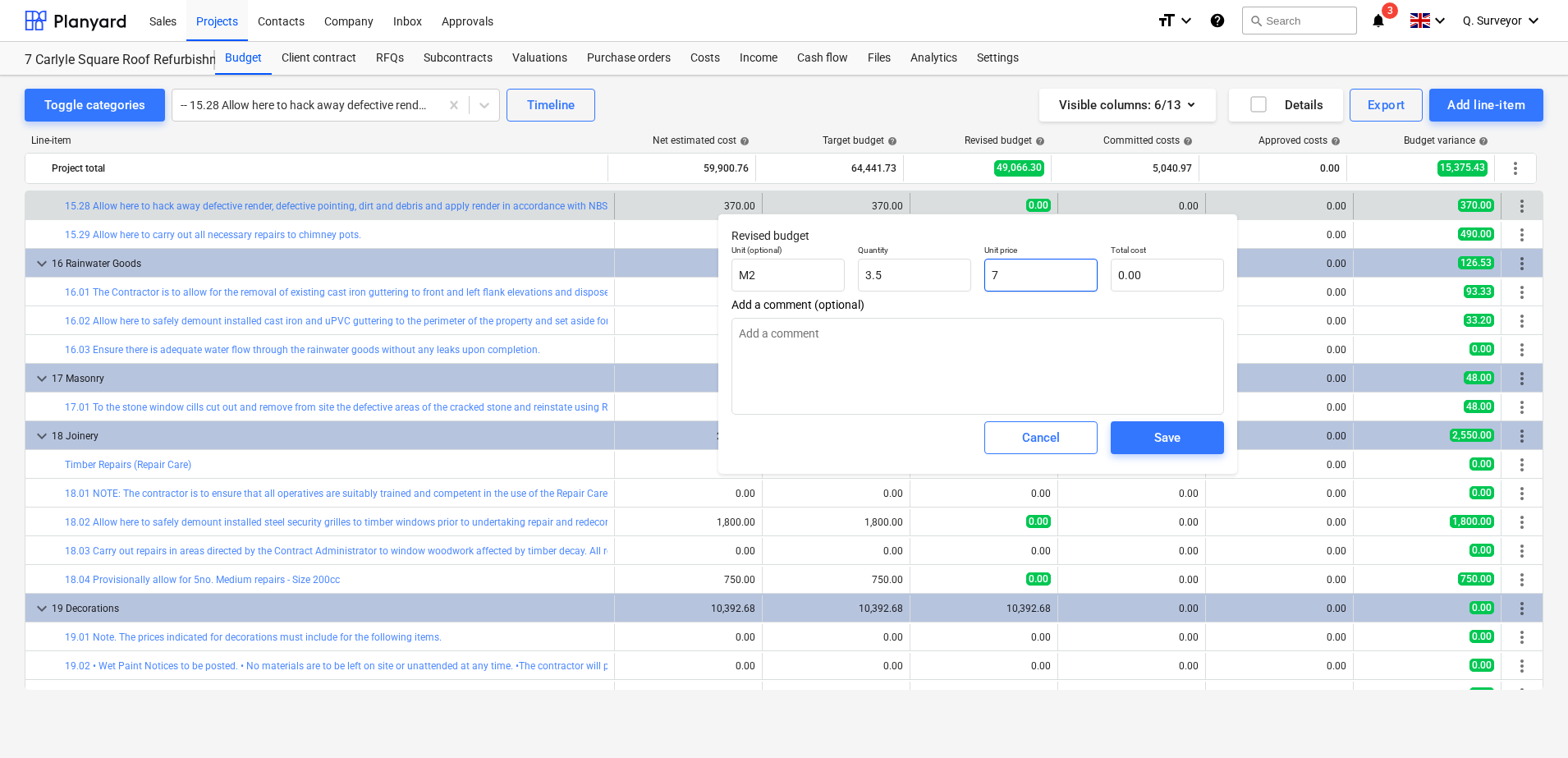 type on "24.50" 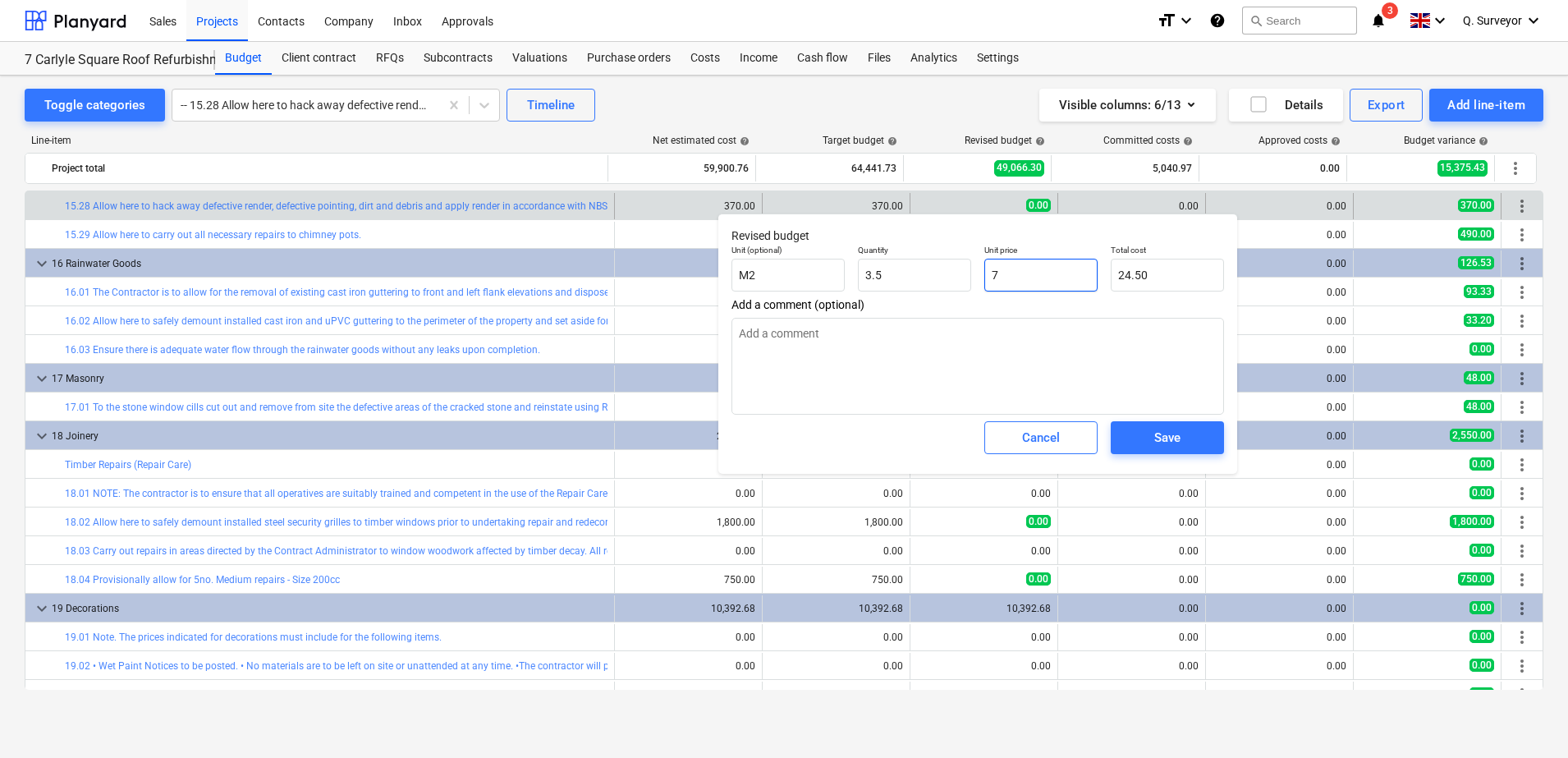 type on "74" 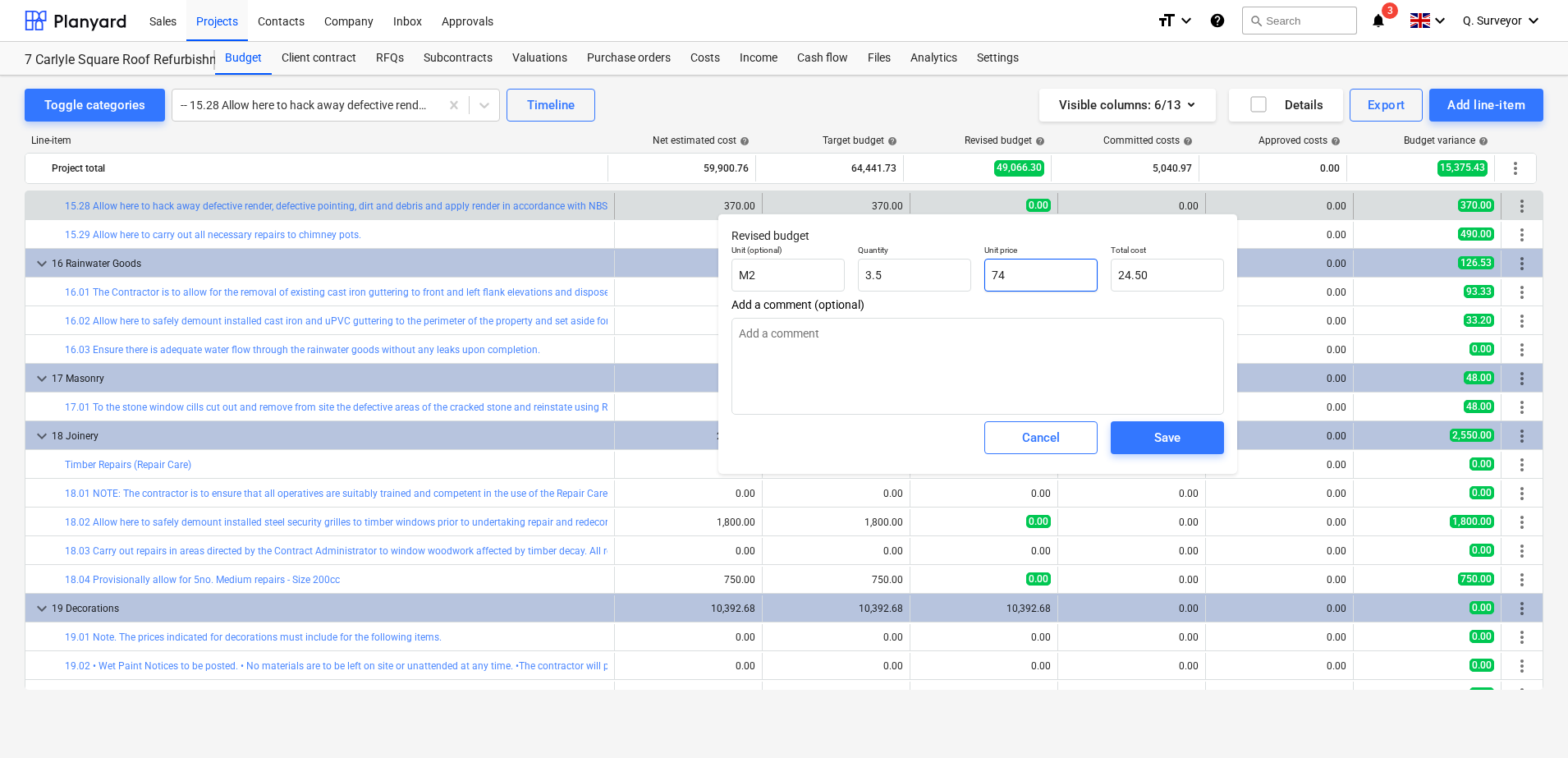 type on "x" 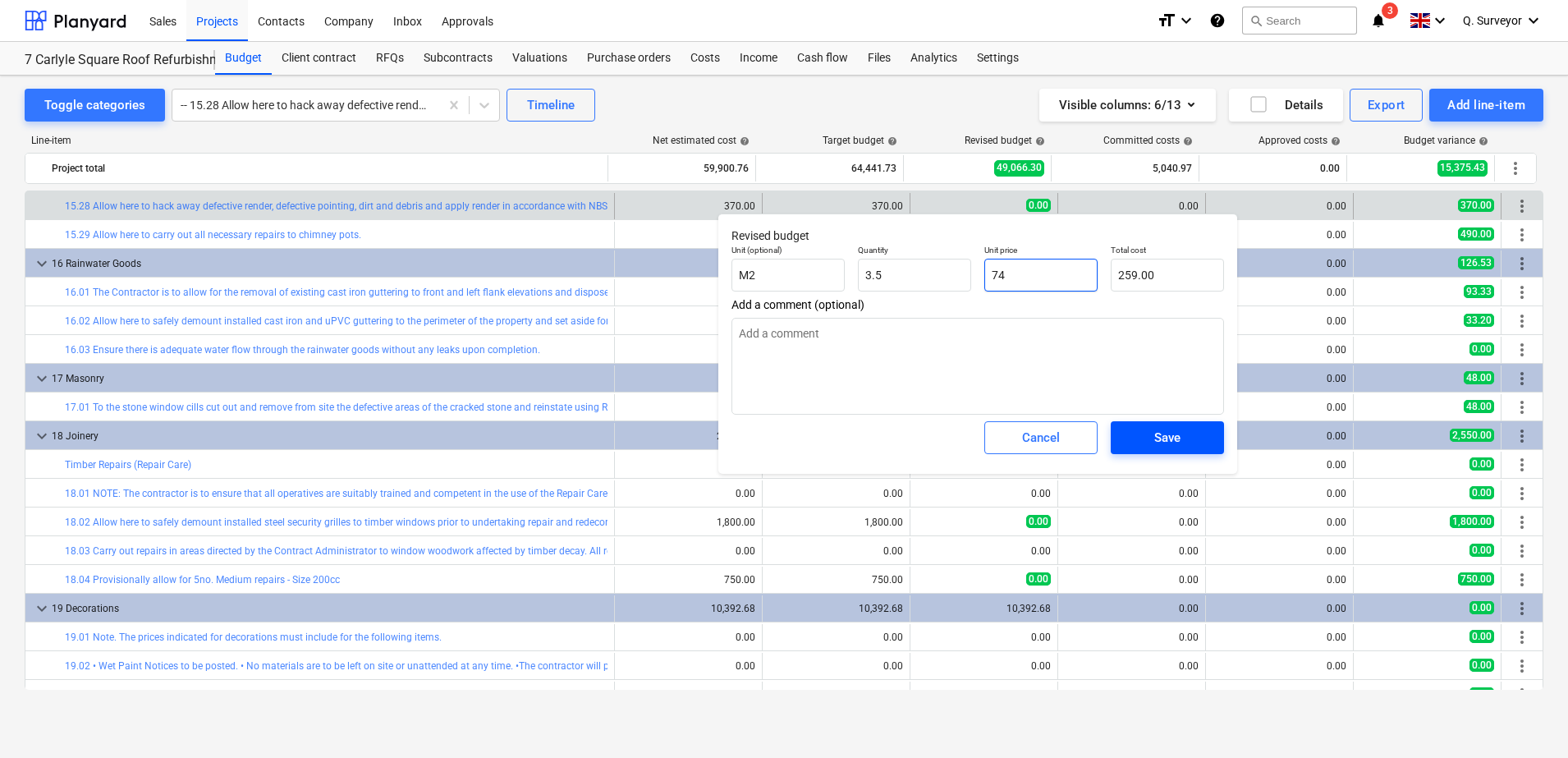 type on "74" 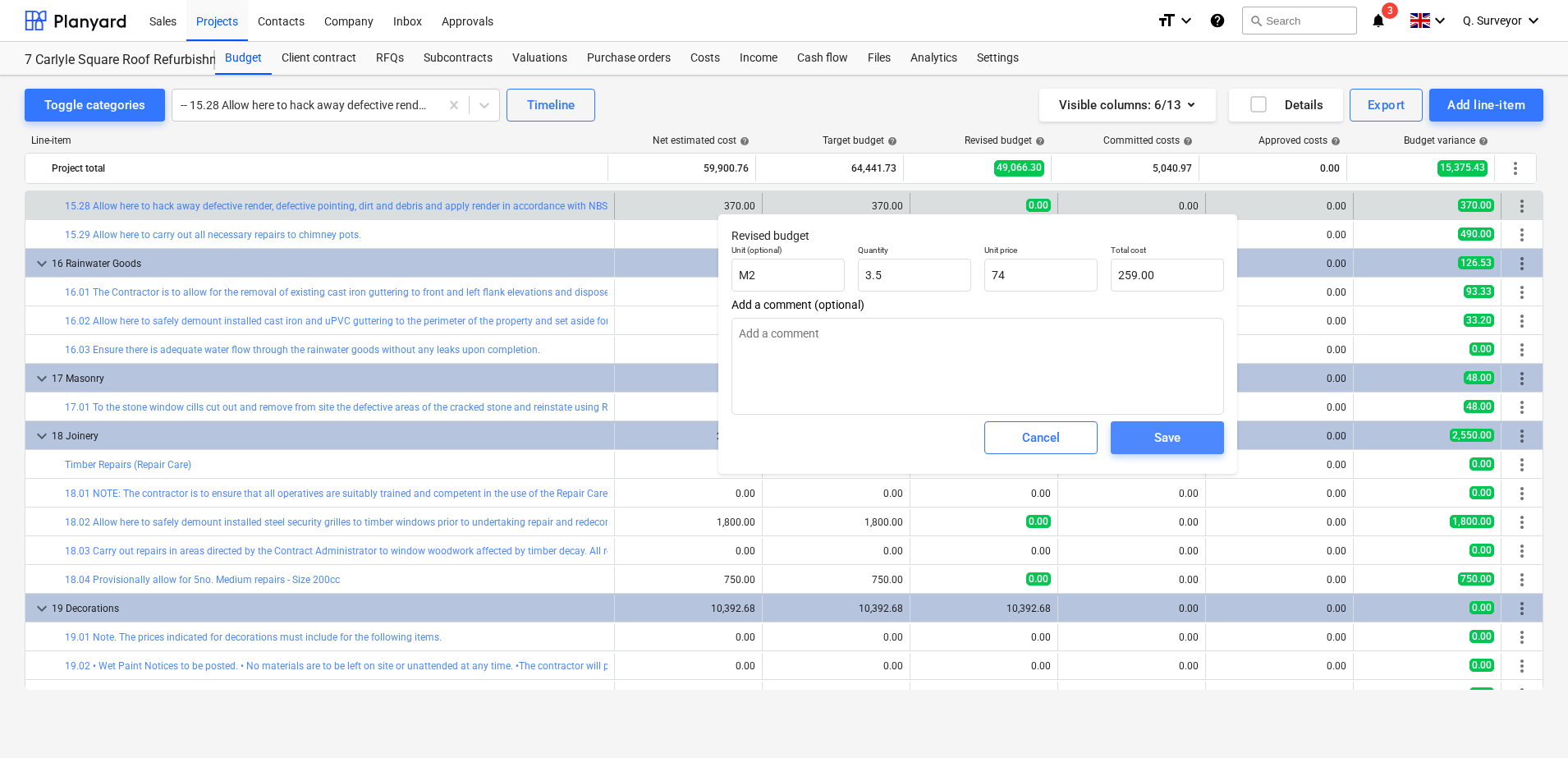click on "Save" at bounding box center [1167, 438] 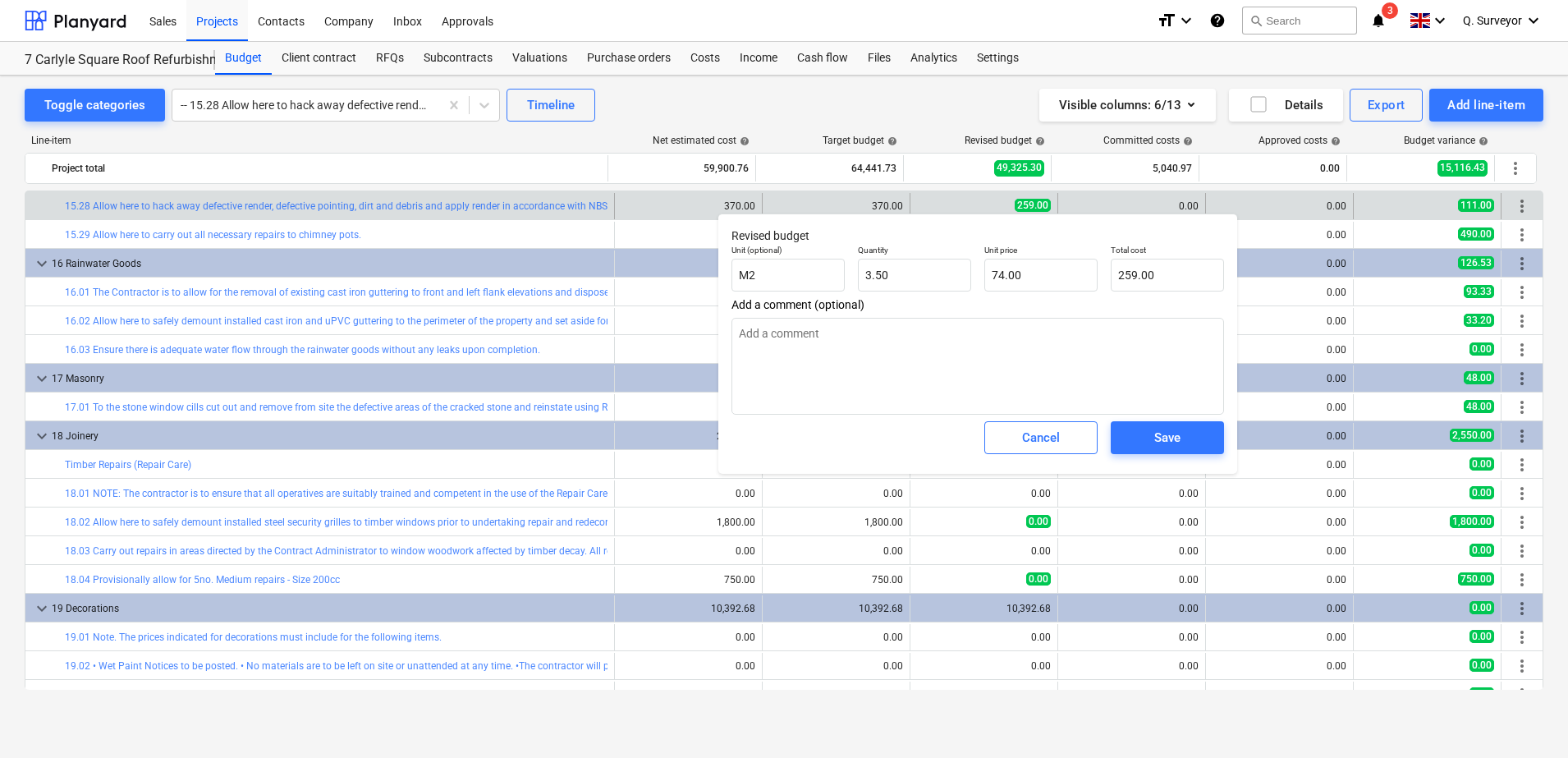 type on "x" 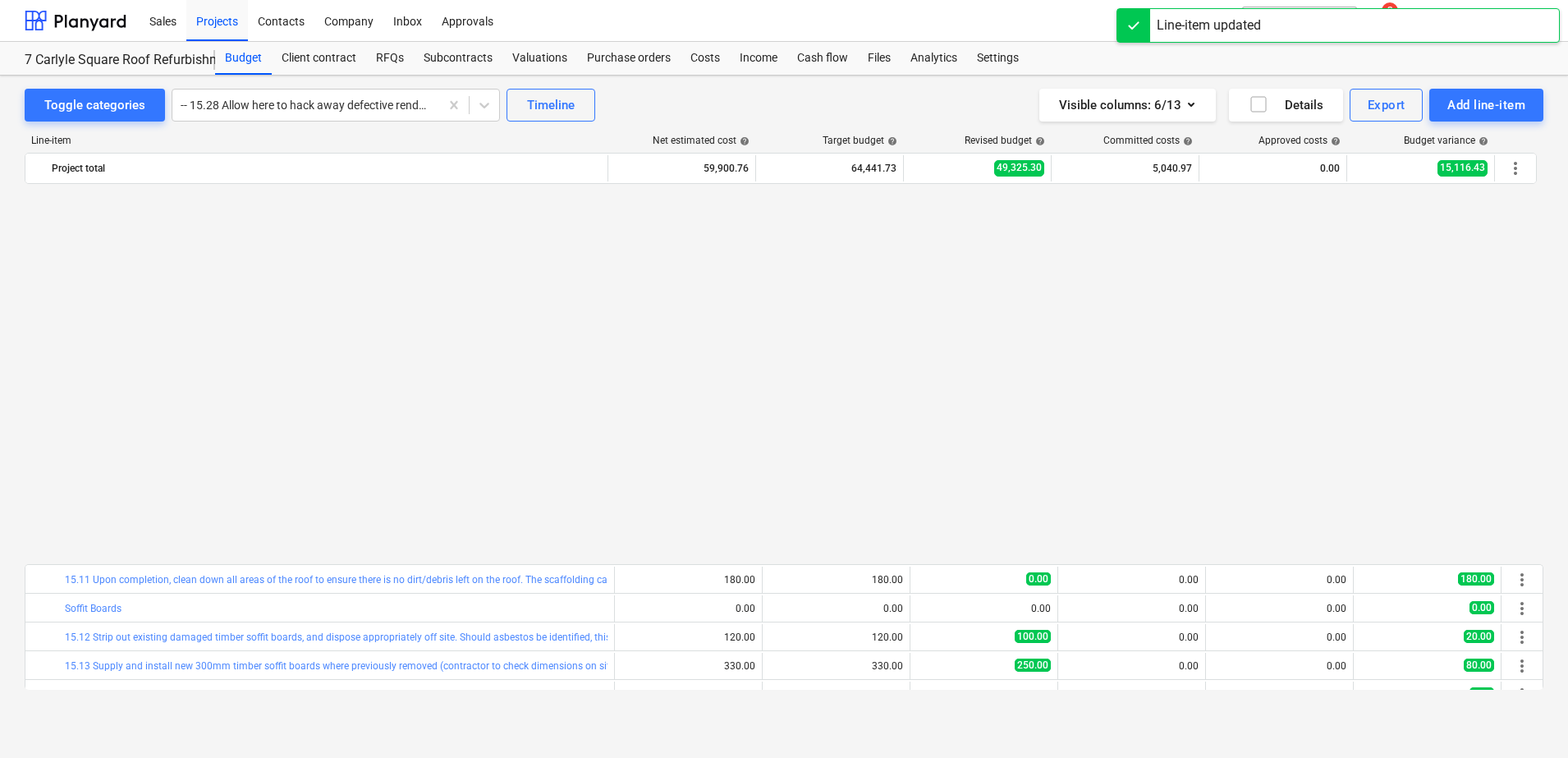 scroll, scrollTop: 949, scrollLeft: 0, axis: vertical 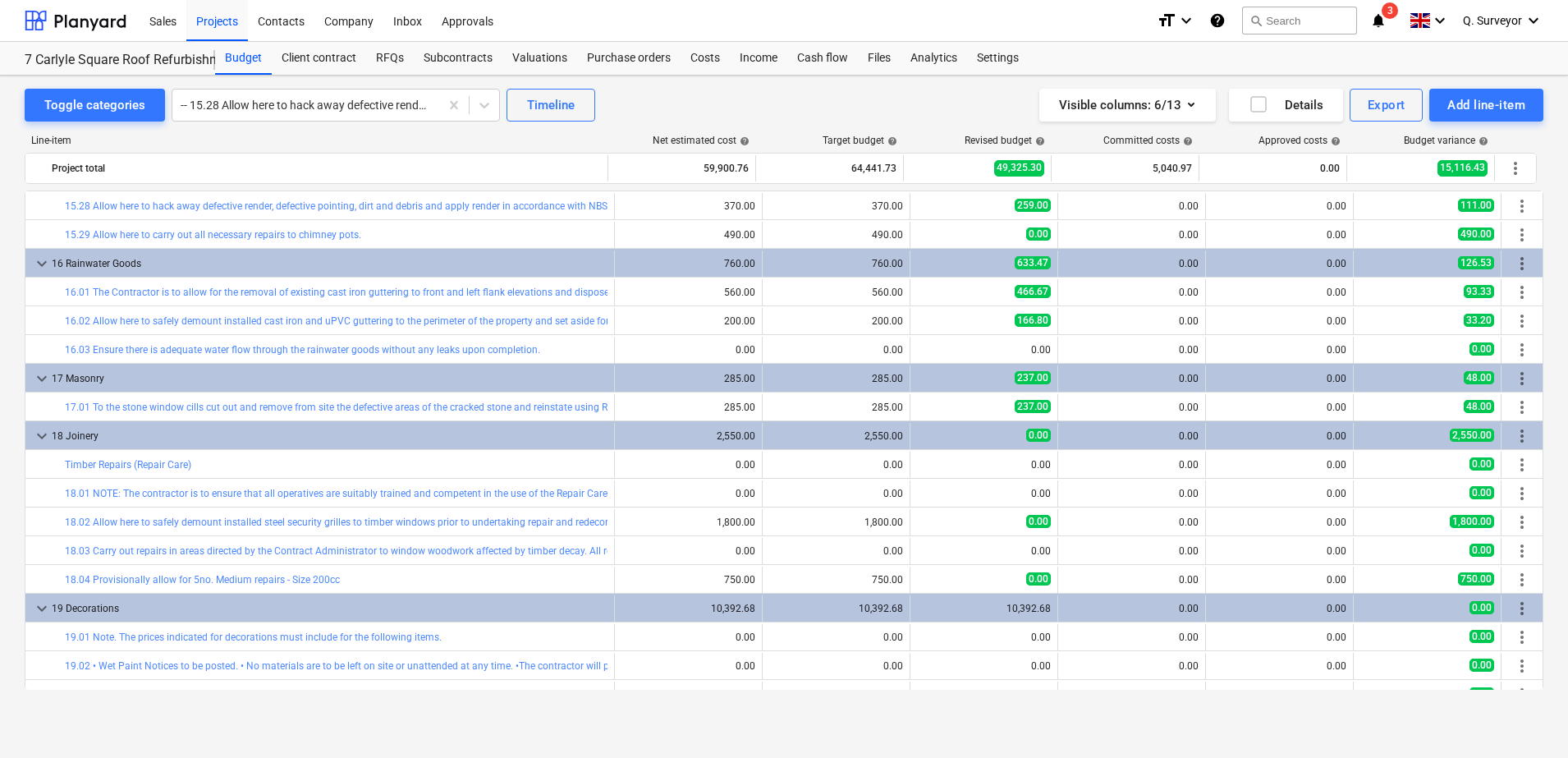 drag, startPoint x: 982, startPoint y: 719, endPoint x: 1127, endPoint y: 698, distance: 146.5128 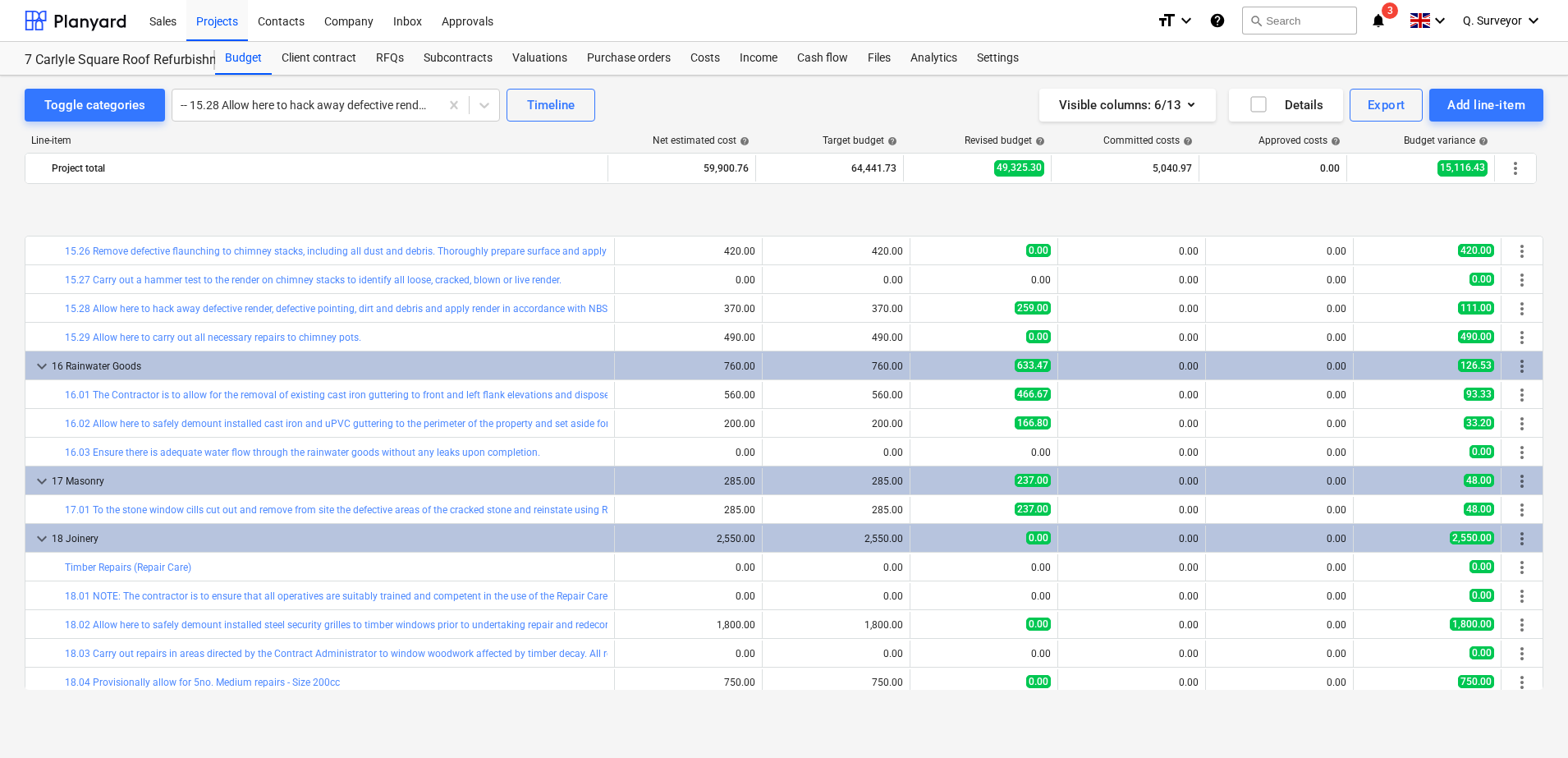scroll, scrollTop: 1743, scrollLeft: 0, axis: vertical 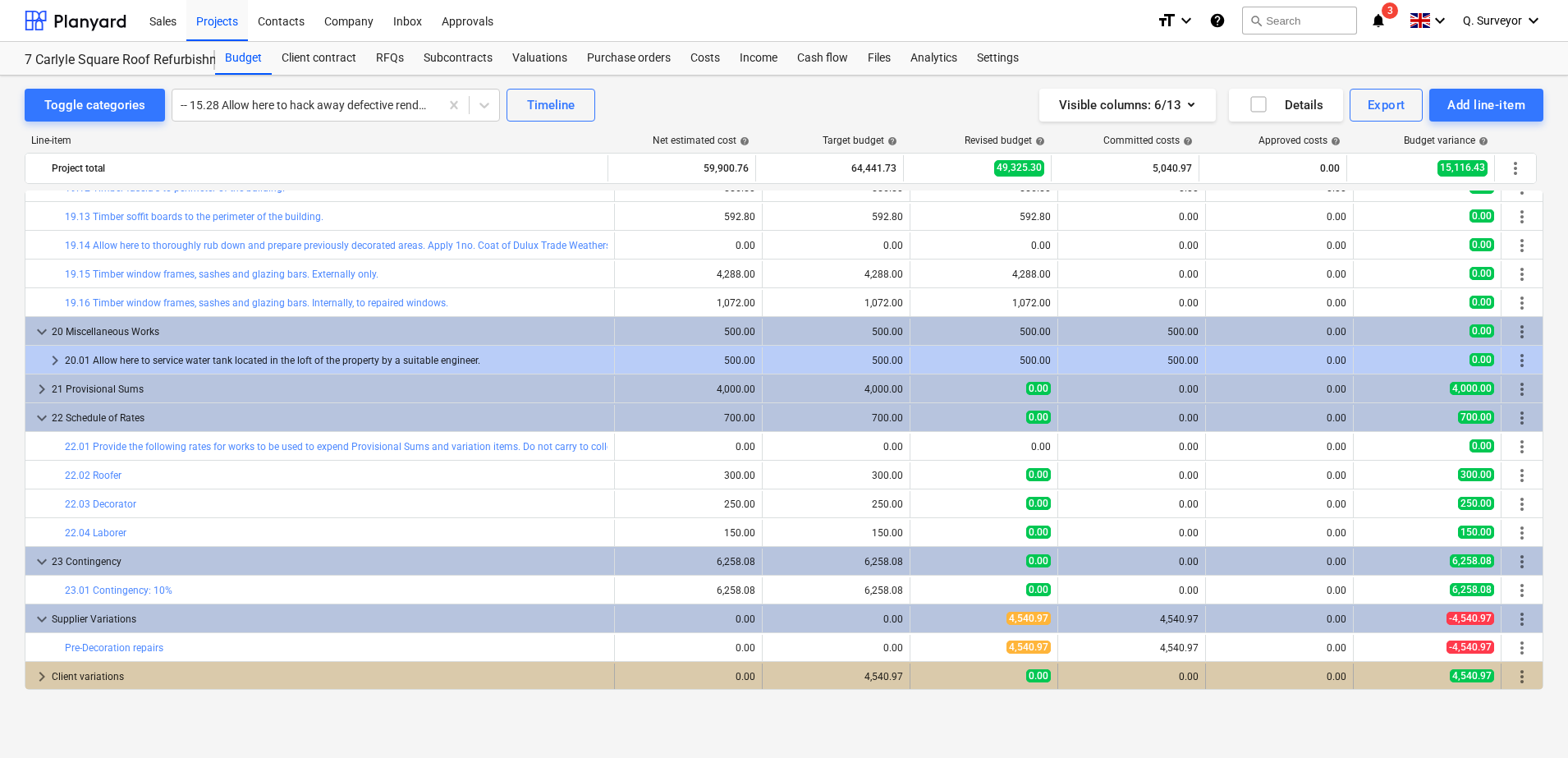 click on "keyboard_arrow_right" at bounding box center [42, 677] 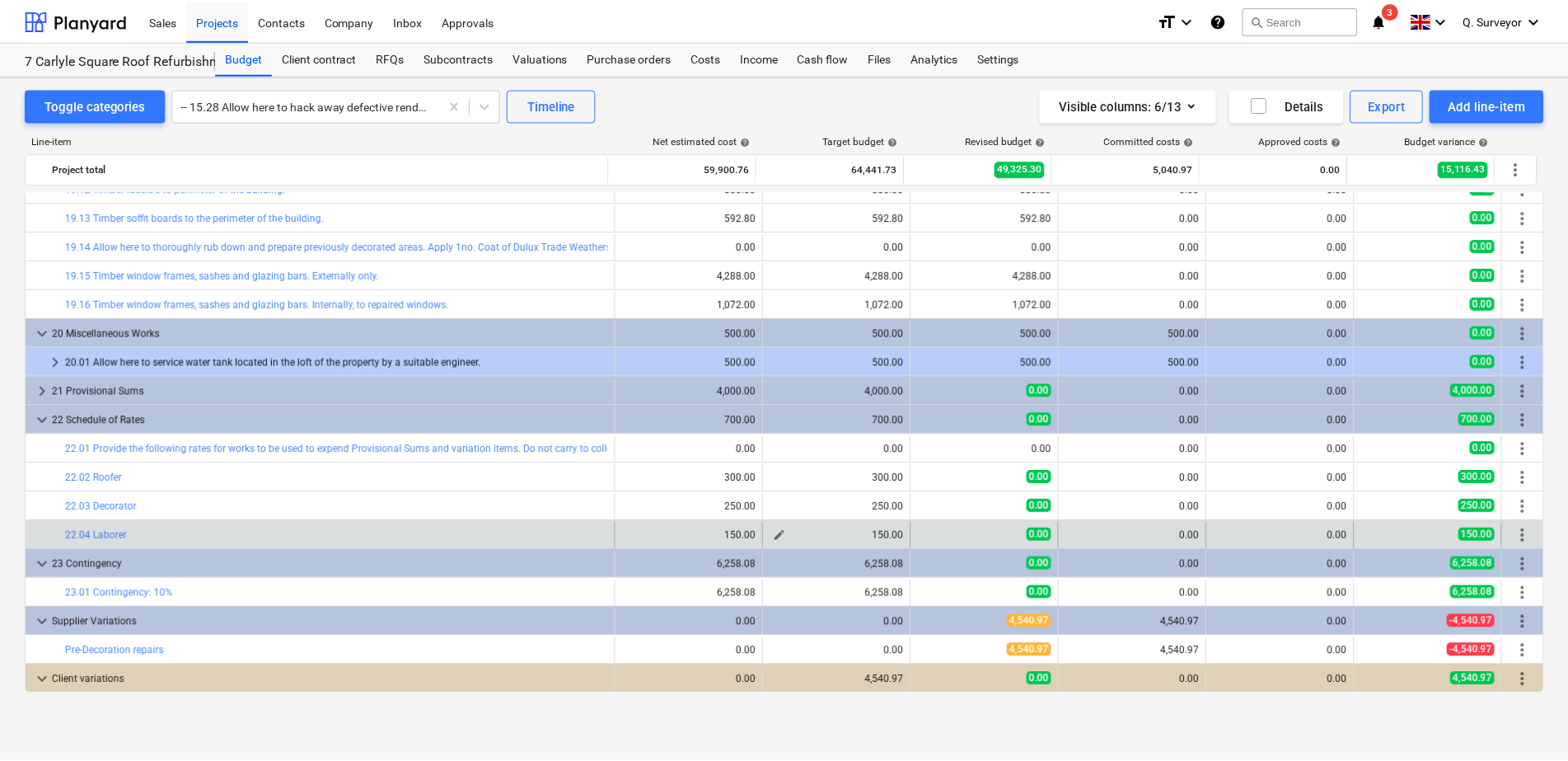 scroll, scrollTop: 1778, scrollLeft: 0, axis: vertical 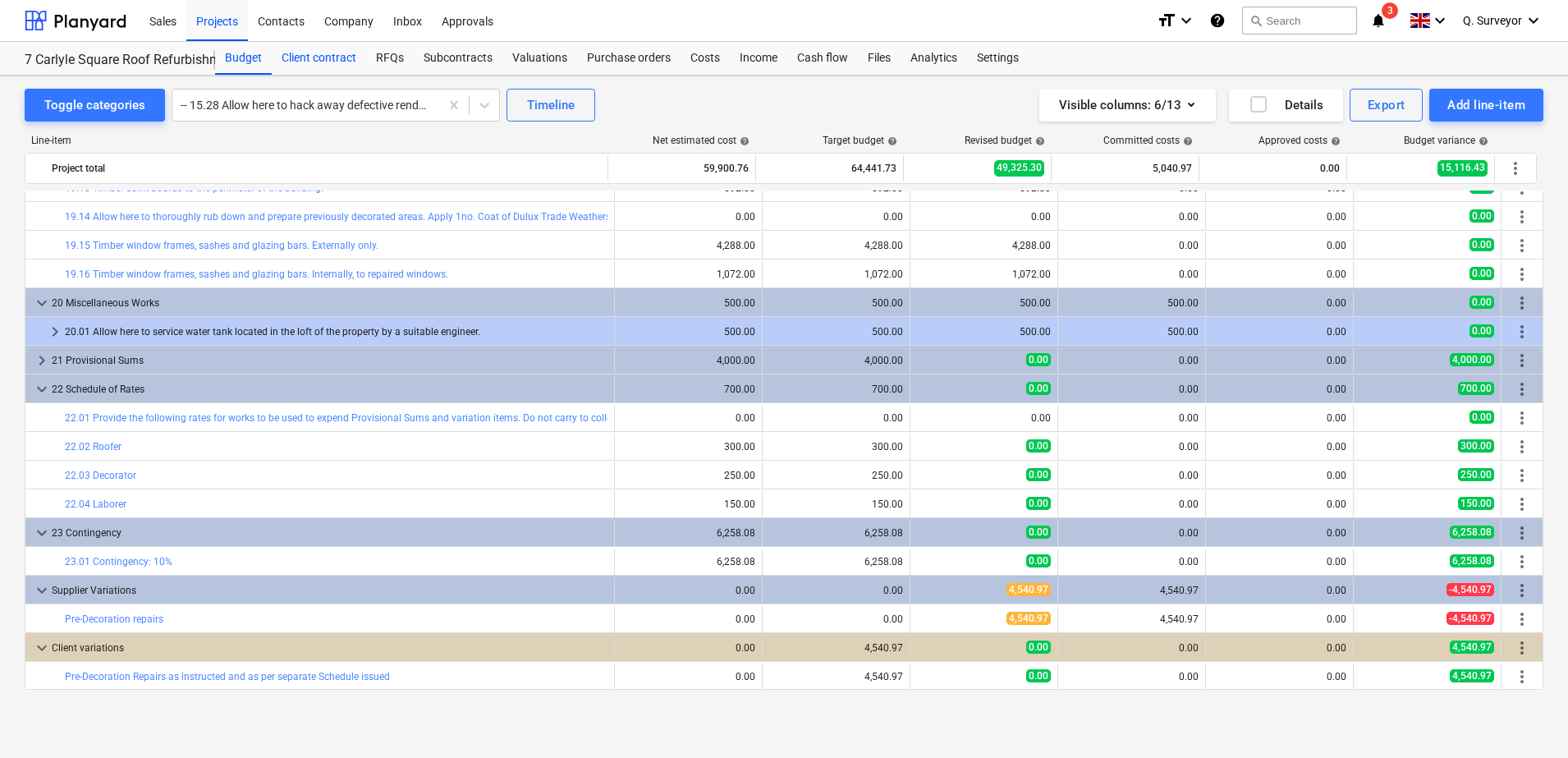 click on "Client contract" at bounding box center [319, 58] 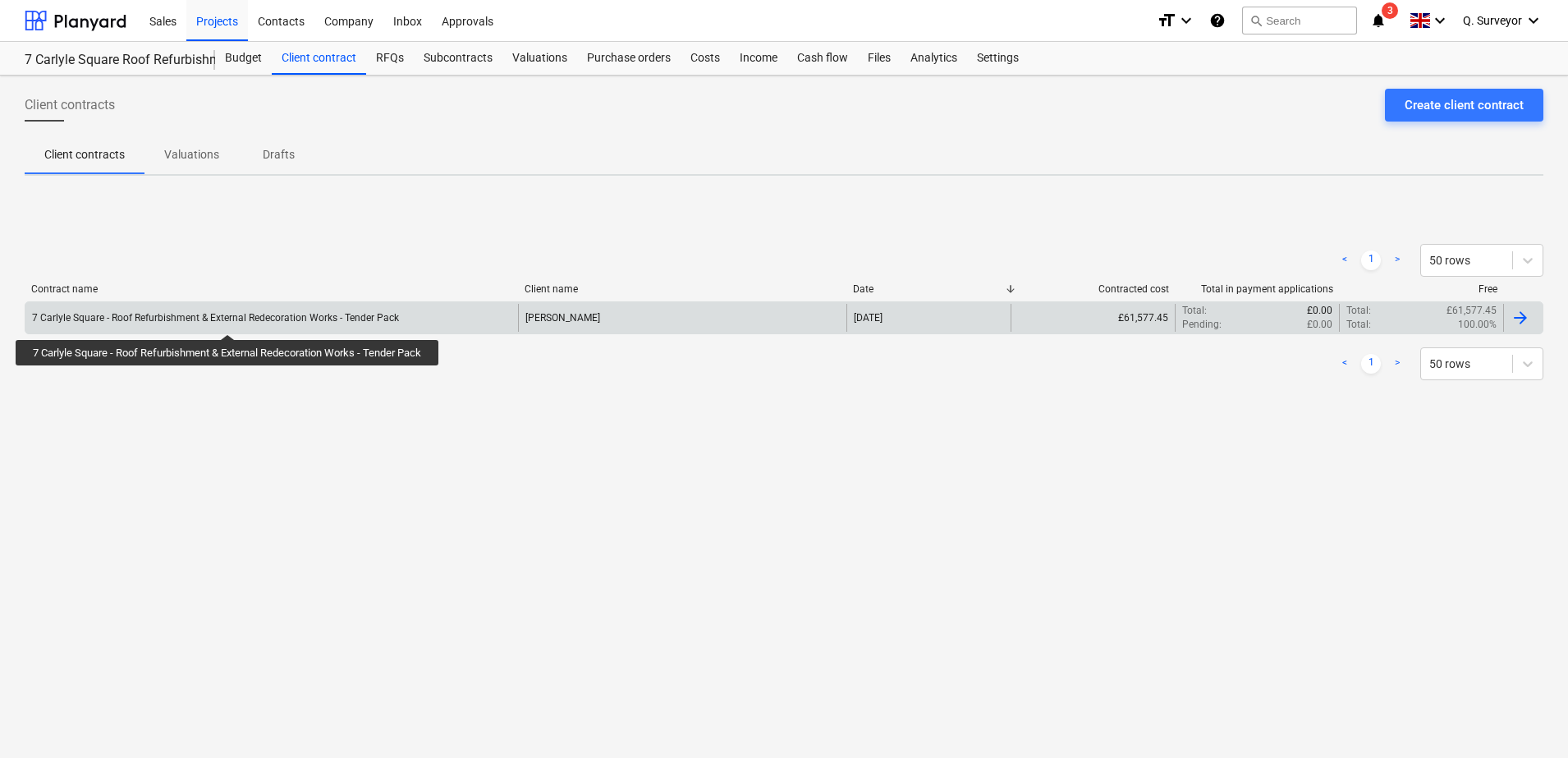 click on "7 Carlyle Square - Roof Refurbishment & External Redecoration Works - Tender Pack" at bounding box center [215, 318] 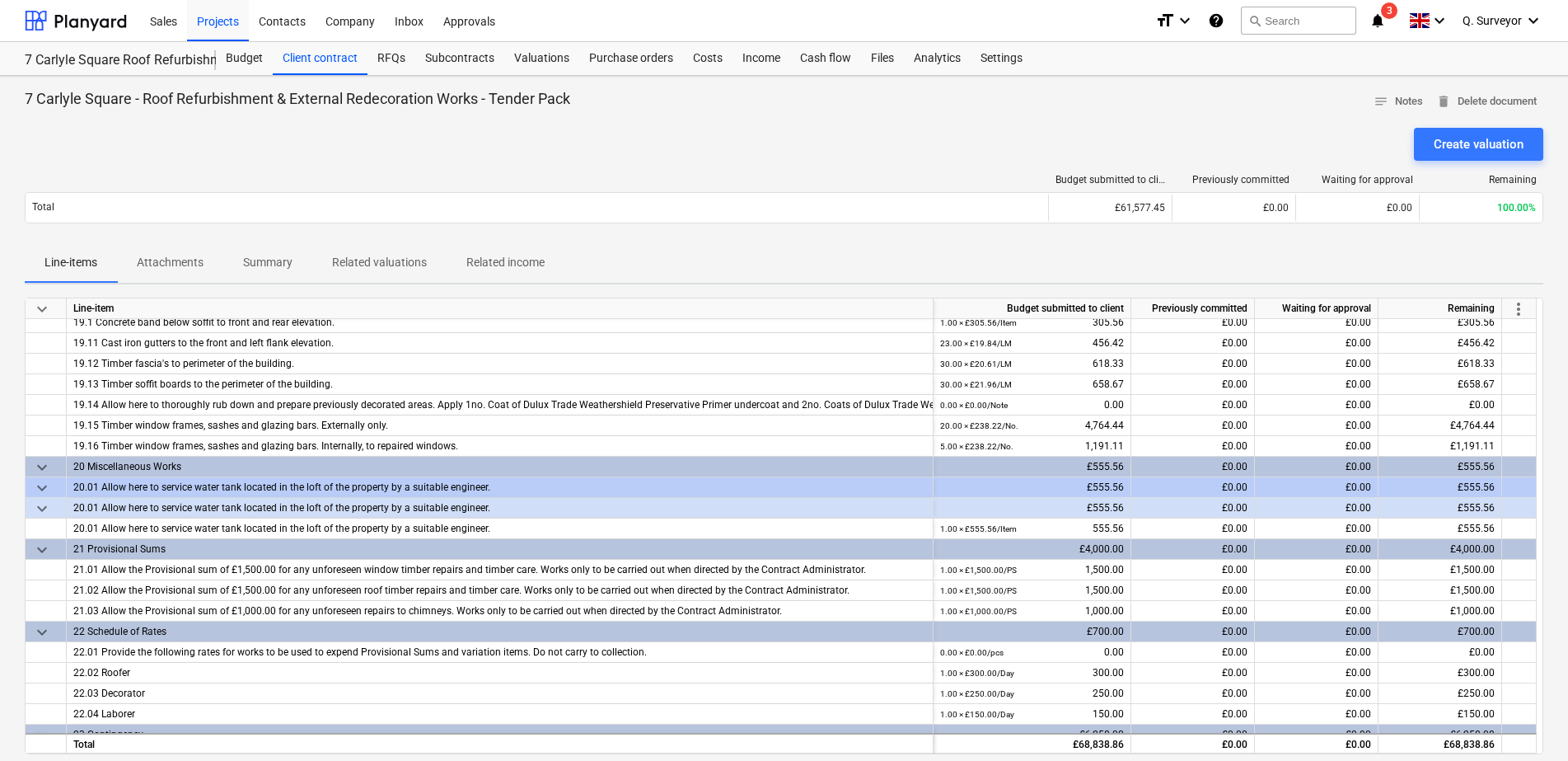 scroll, scrollTop: 2472, scrollLeft: 0, axis: vertical 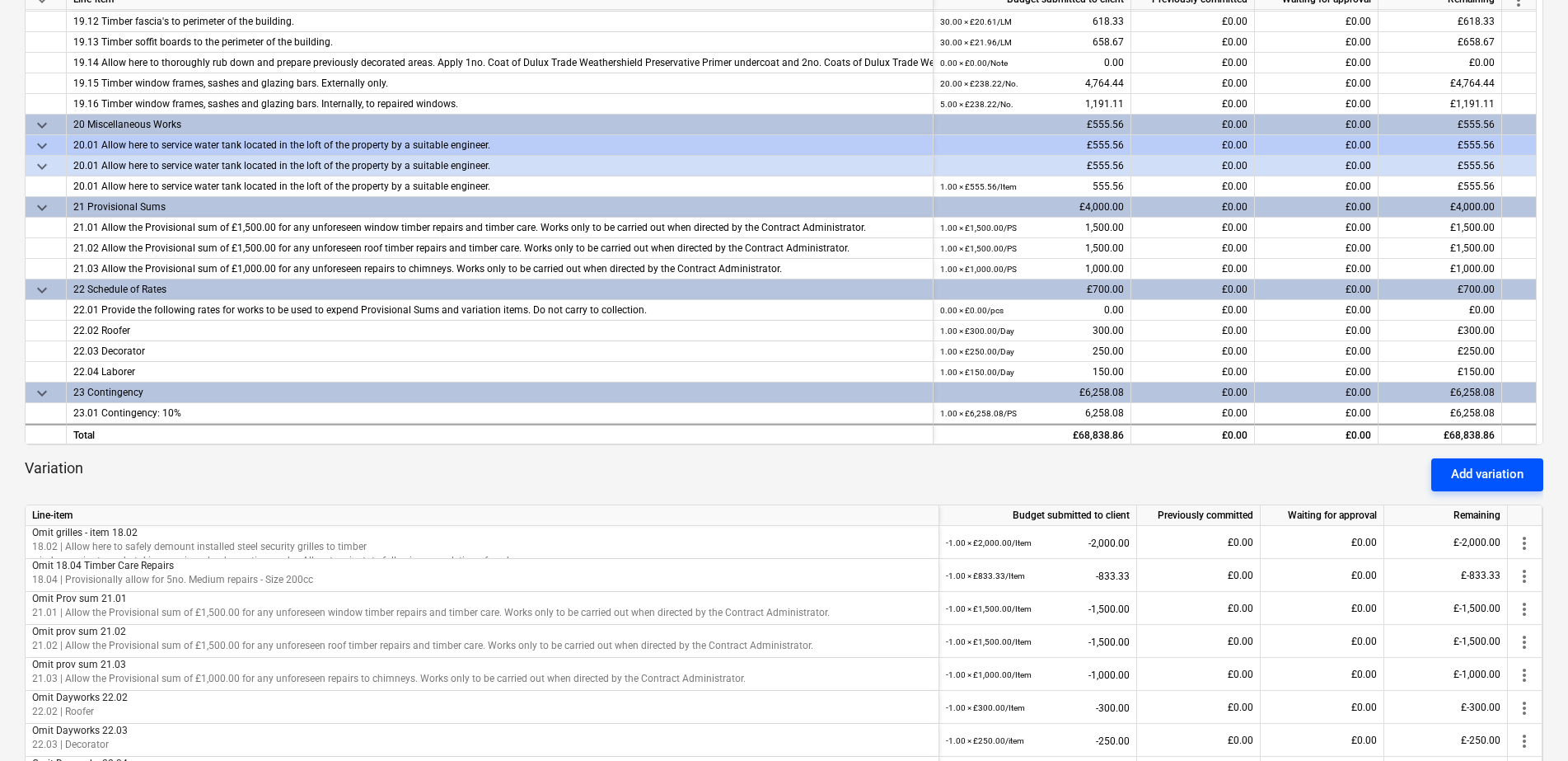 click on "Add variation" at bounding box center [1487, 475] 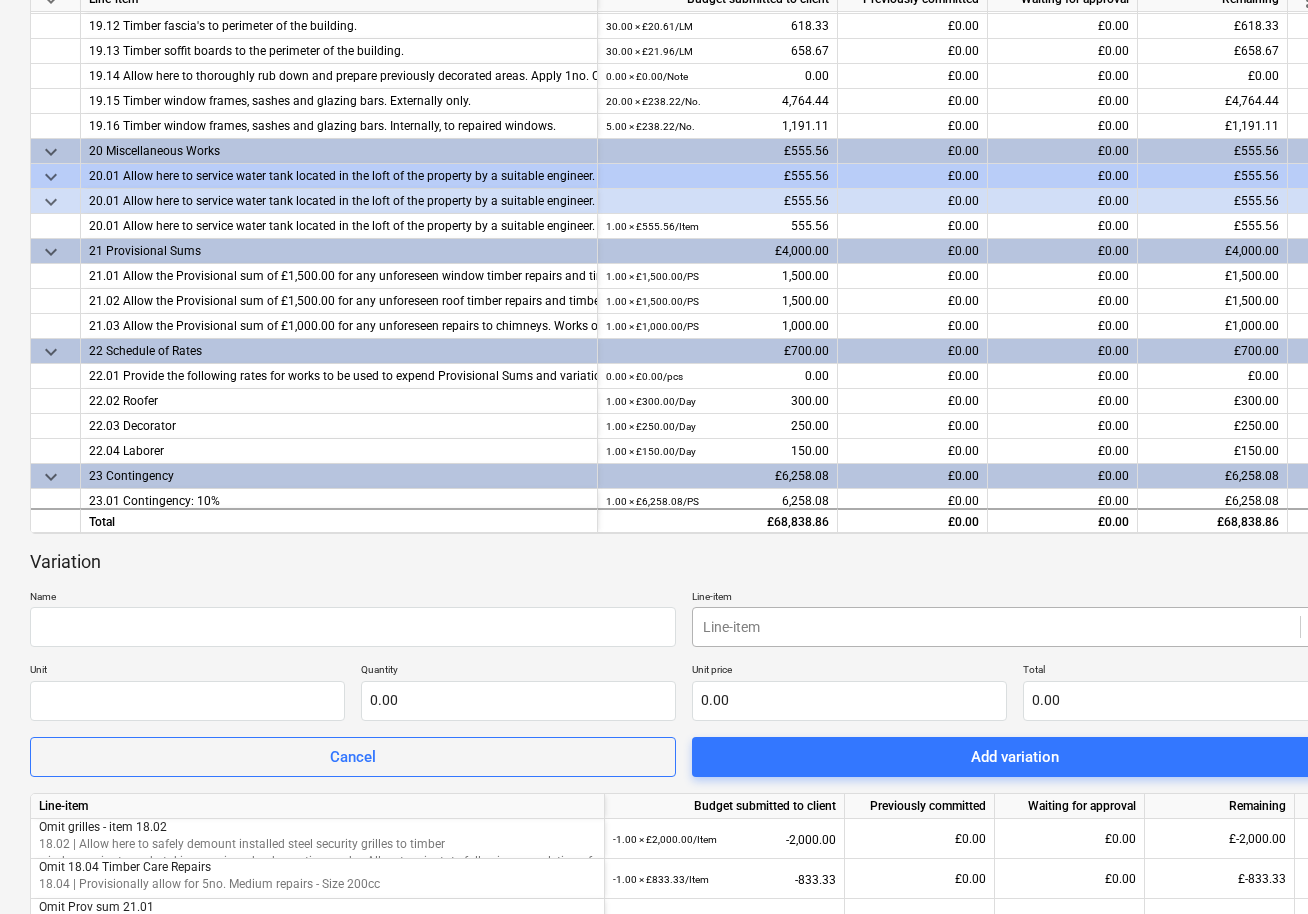 click on "Sales Projects Contacts Company Inbox Approvals format_size keyboard_arrow_down help search Search notifications 3 keyboard_arrow_down Q. Surveyor keyboard_arrow_down 7 Carlyle Square Roof Refurbishment, Elevation Repairs & Redecoration 7 Carlyle Square Roof Refurbishment, Elevation Repairs & Redecoration Budget Client contract RFQs Subcontracts Valuations Purchase orders Costs Income Cash flow Files Analytics Settings 7 Carlyle Square - Roof Refurbishment & External Redecoration Works - Tender Pack notes Notes delete Delete document Create valuation Budget submitted to client Previously committed Waiting for approval Remaining Total £61,577.45 £0.00 £0.00 100.00% Please wait Line-items Attachments Summary Related valuations Related income keyboard_arrow_down Line-item Budget submitted to client Previously committed Waiting for approval Remaining more_vert 19.07 Porch area to front elevation, including fascia's, soffits and pillars. 1.00   ×   £744.44 / Item 744.44 £0.00 £0.00 £744.44 1.00" at bounding box center (654, 82) 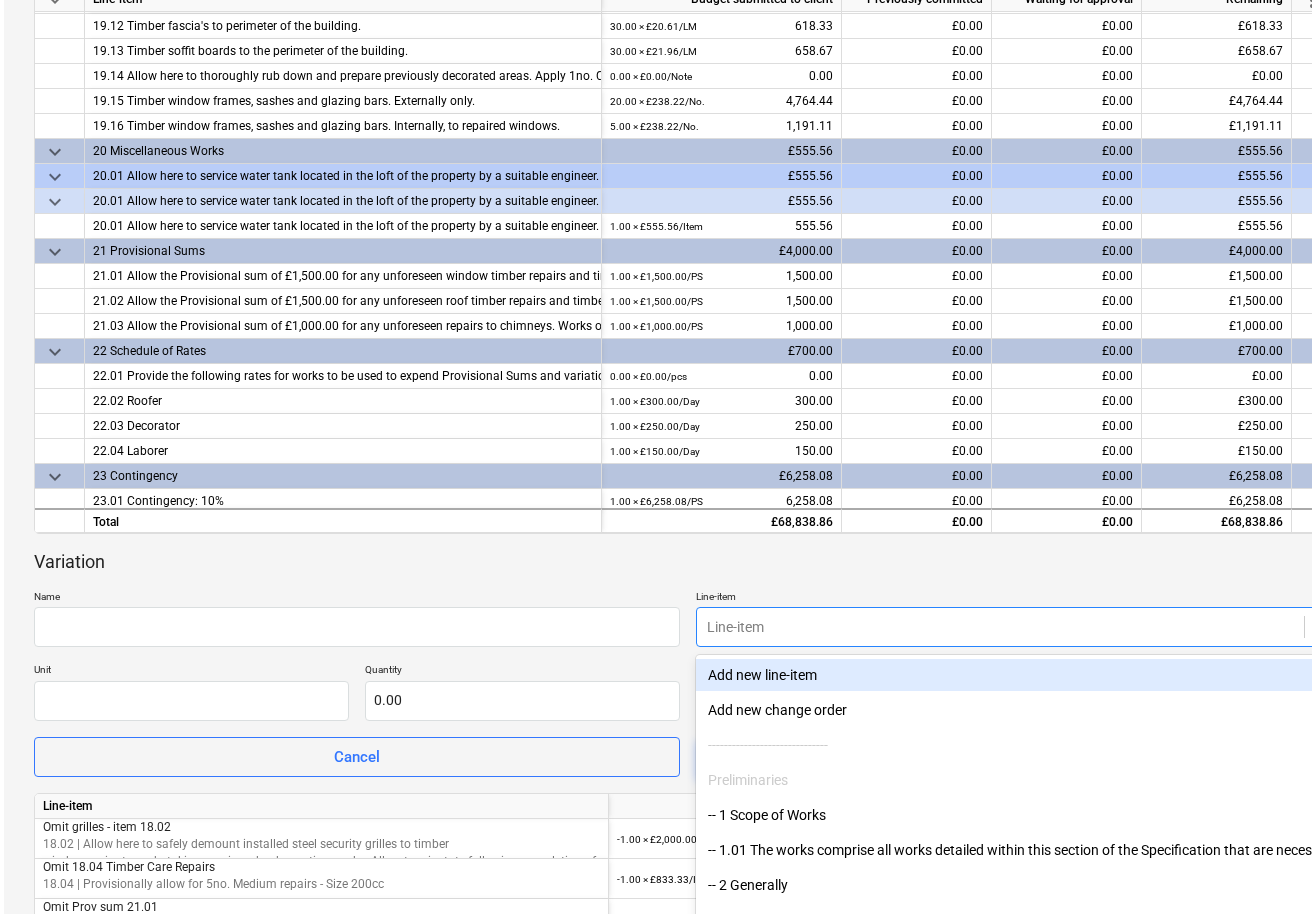 scroll, scrollTop: 428, scrollLeft: 0, axis: vertical 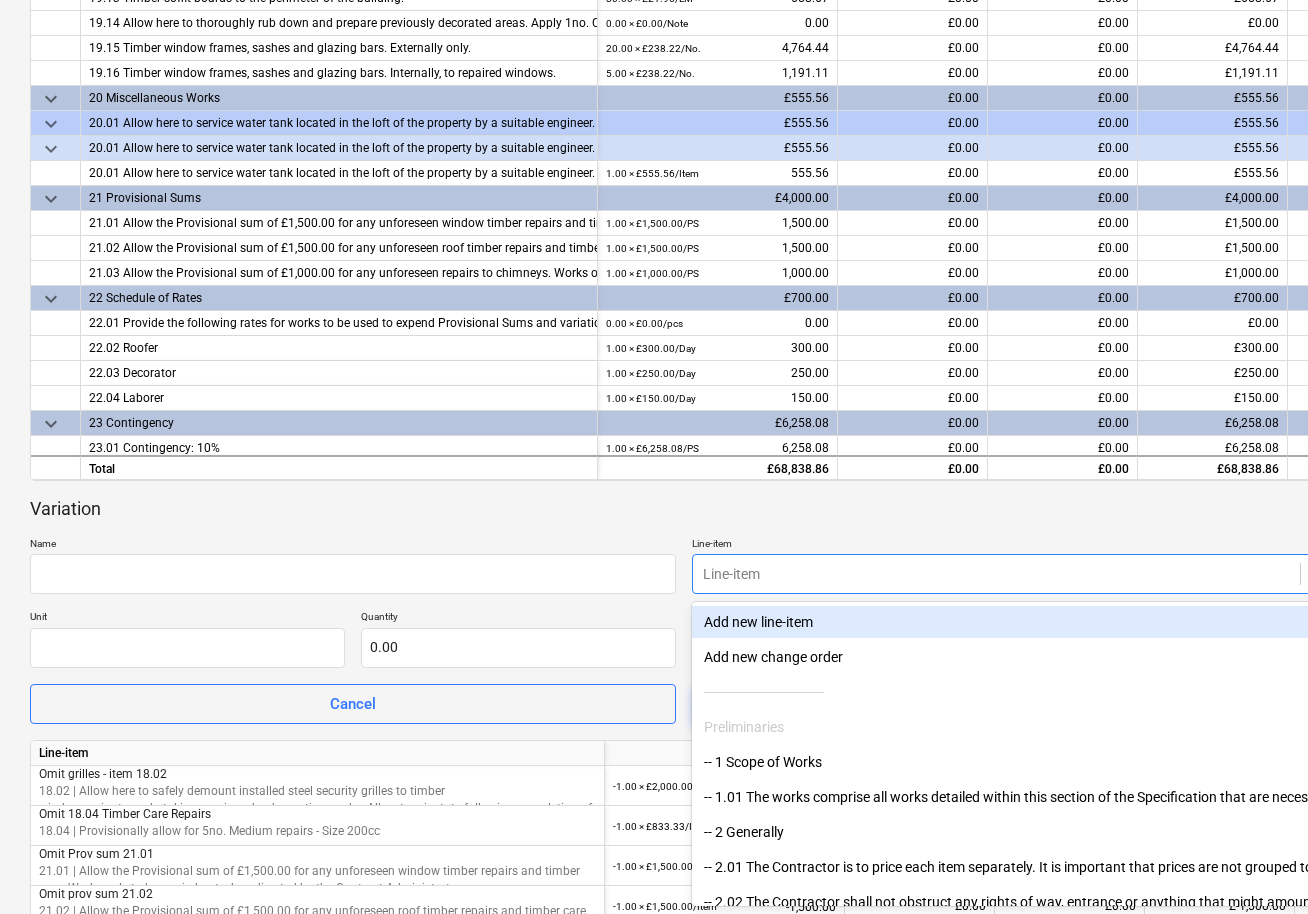 click on "Add new line-item" at bounding box center [1015, 622] 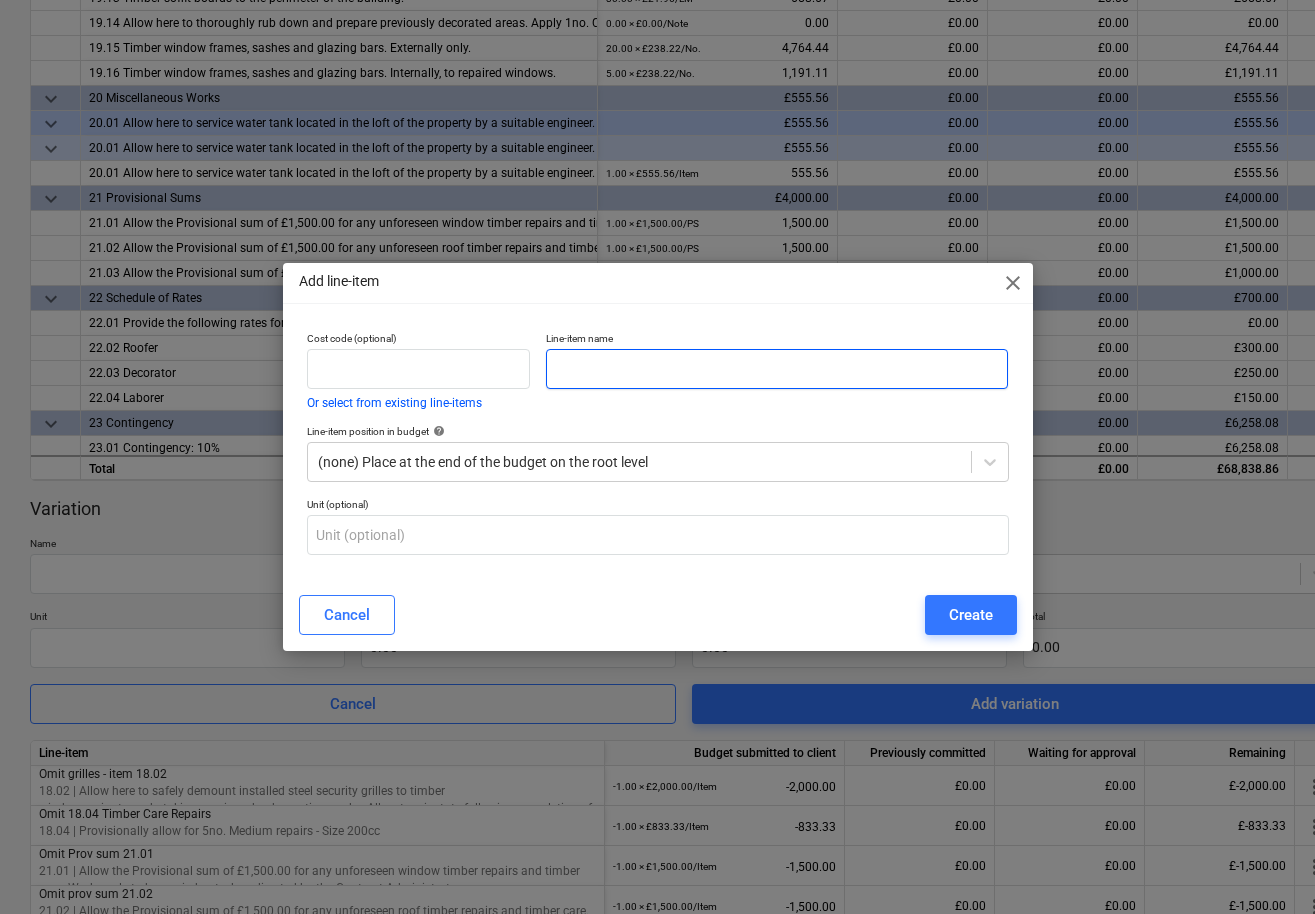 click at bounding box center [777, 369] 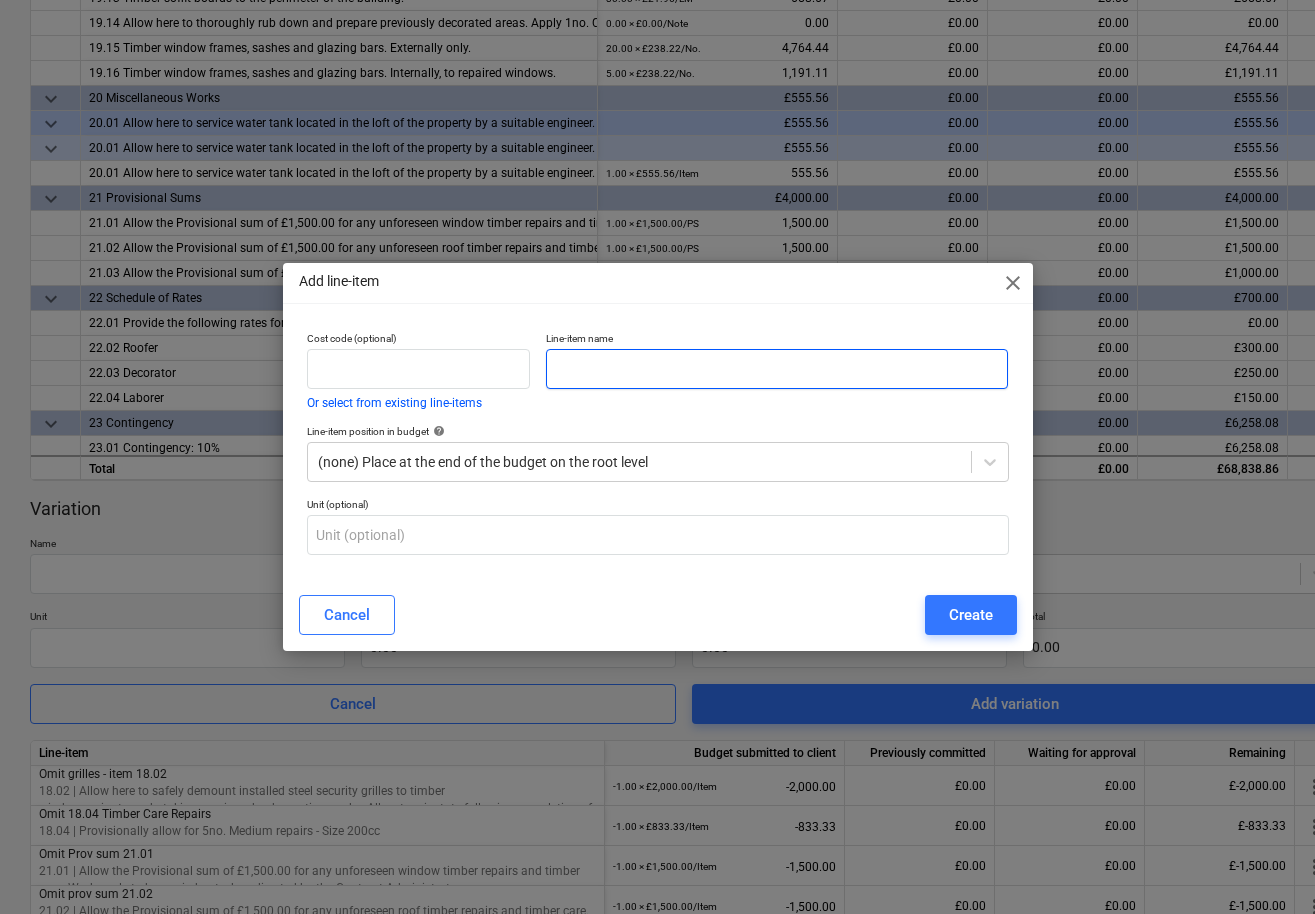 paste on "Add in cut out and resin cracks repairs to chimnet stacks and flaunching to 2no stacks" 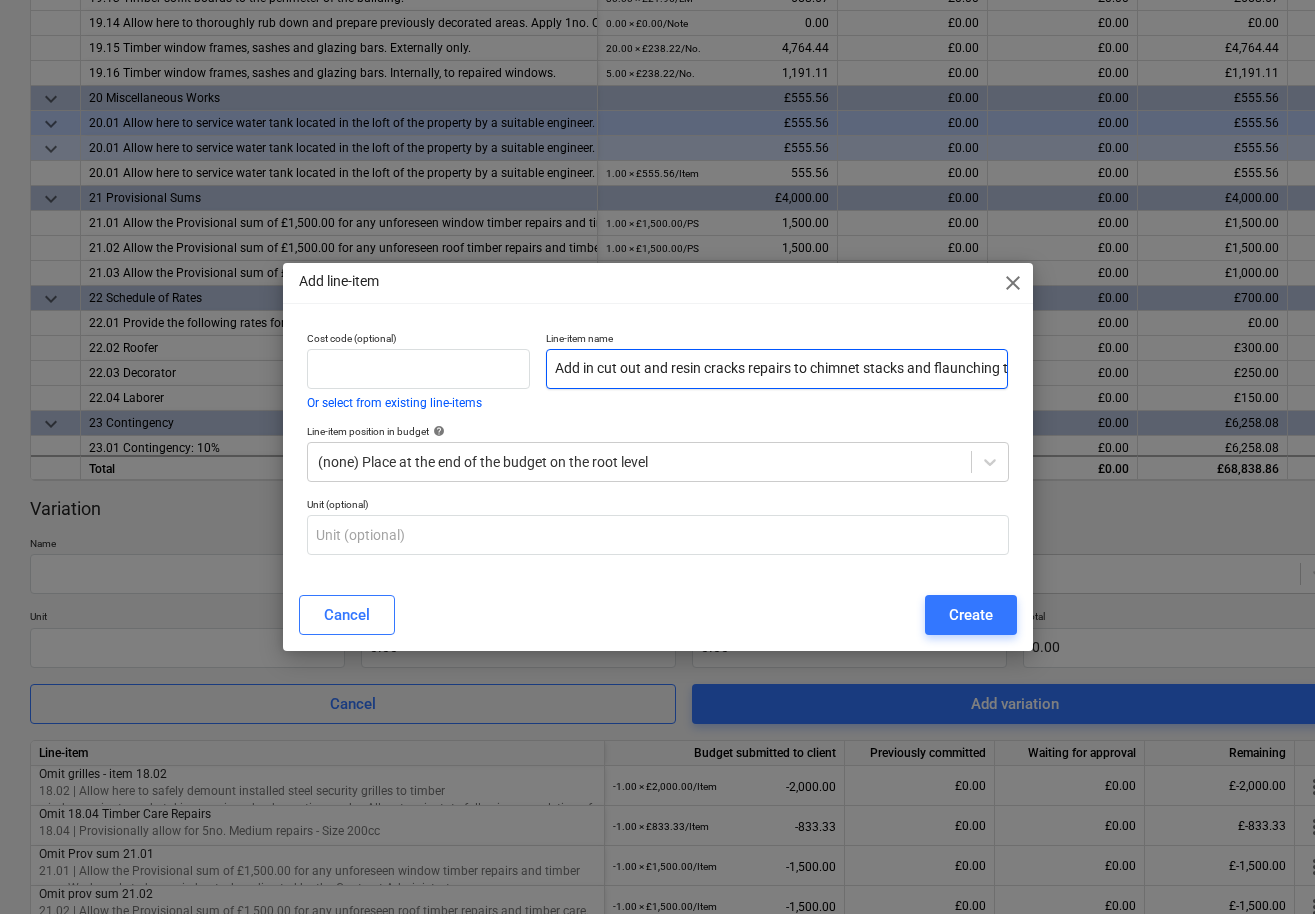 scroll, scrollTop: 0, scrollLeft: 82, axis: horizontal 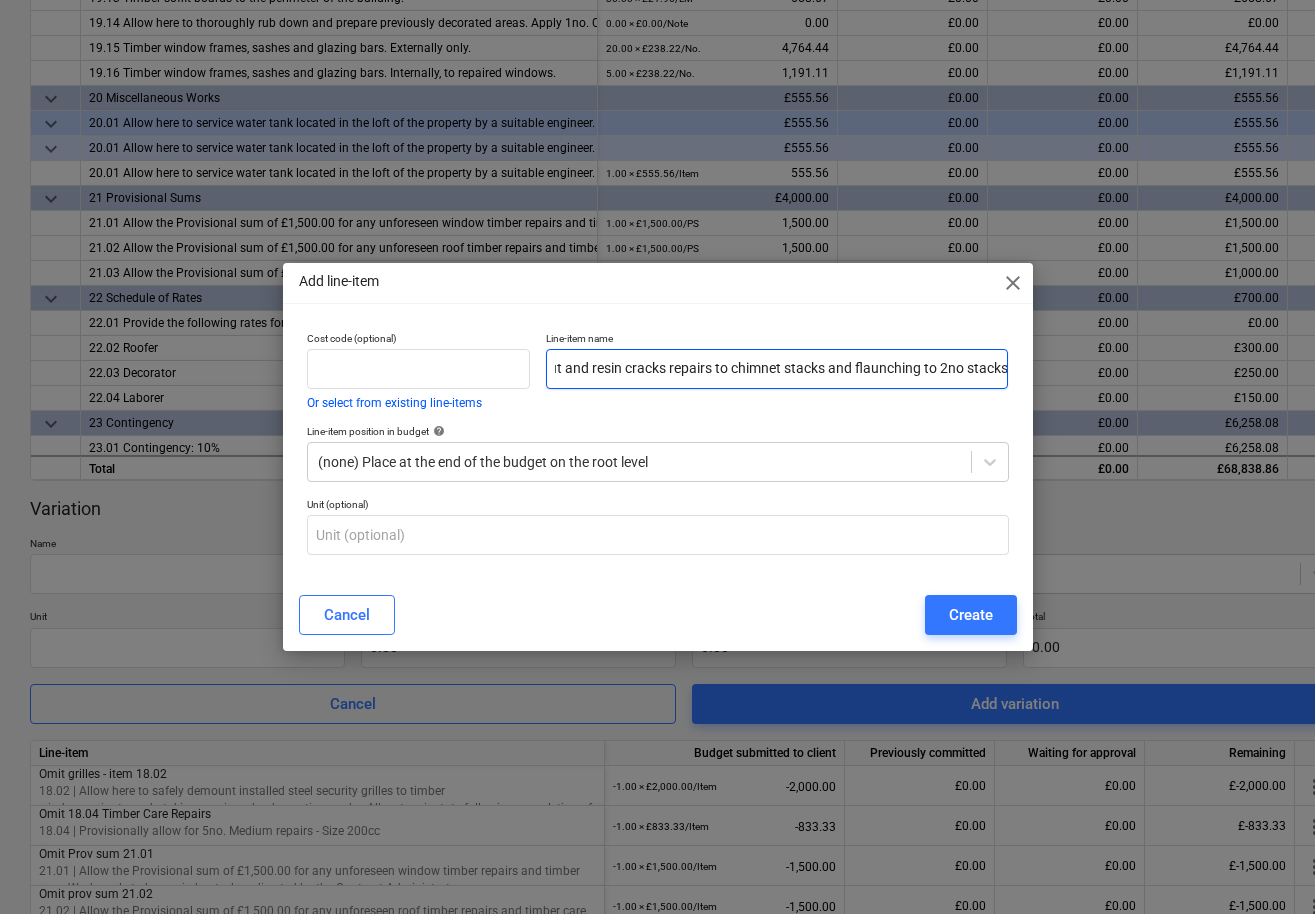 click on "Add in cut out and resin cracks repairs to chimnet stacks and flaunching to 2no stacks" at bounding box center [777, 369] 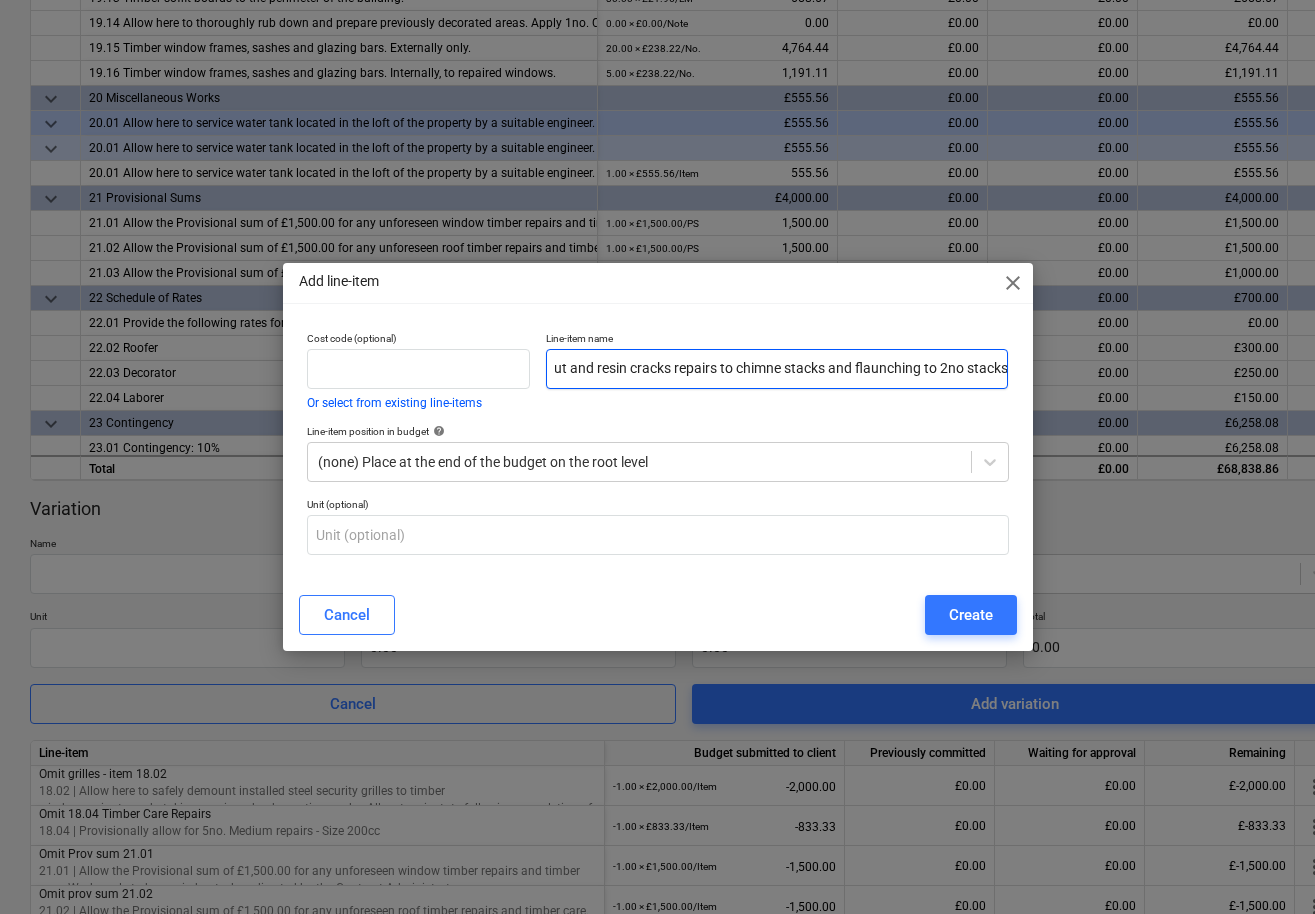 scroll, scrollTop: 0, scrollLeft: 77, axis: horizontal 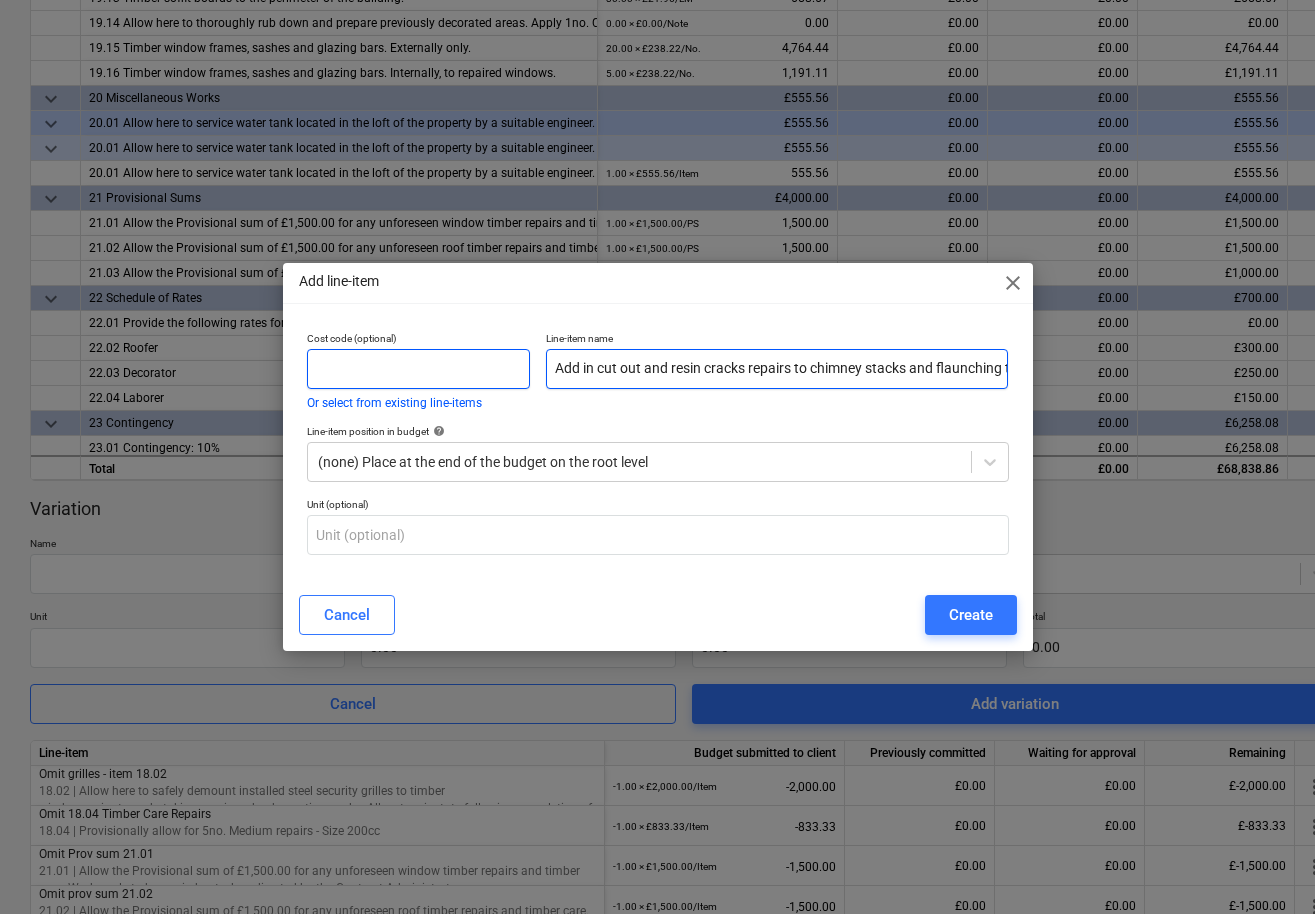 drag, startPoint x: 866, startPoint y: 369, endPoint x: 496, endPoint y: 349, distance: 370.54016 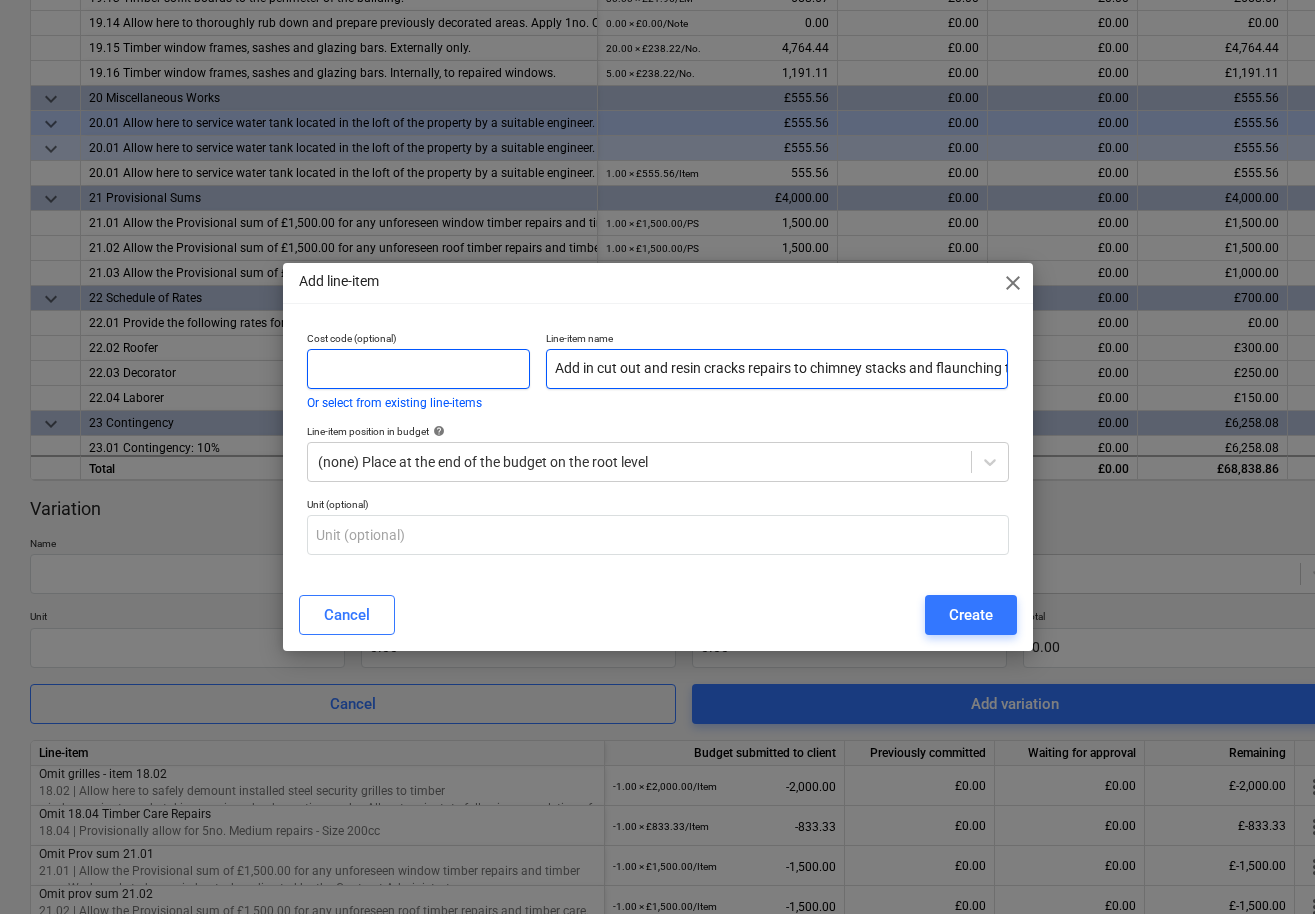 click on "Cost code (optional) Or select from existing line-items Line-item name Add in cut out and resin cracks repairs to chimney stacks and flaunching to 2no stacks" at bounding box center [658, 370] 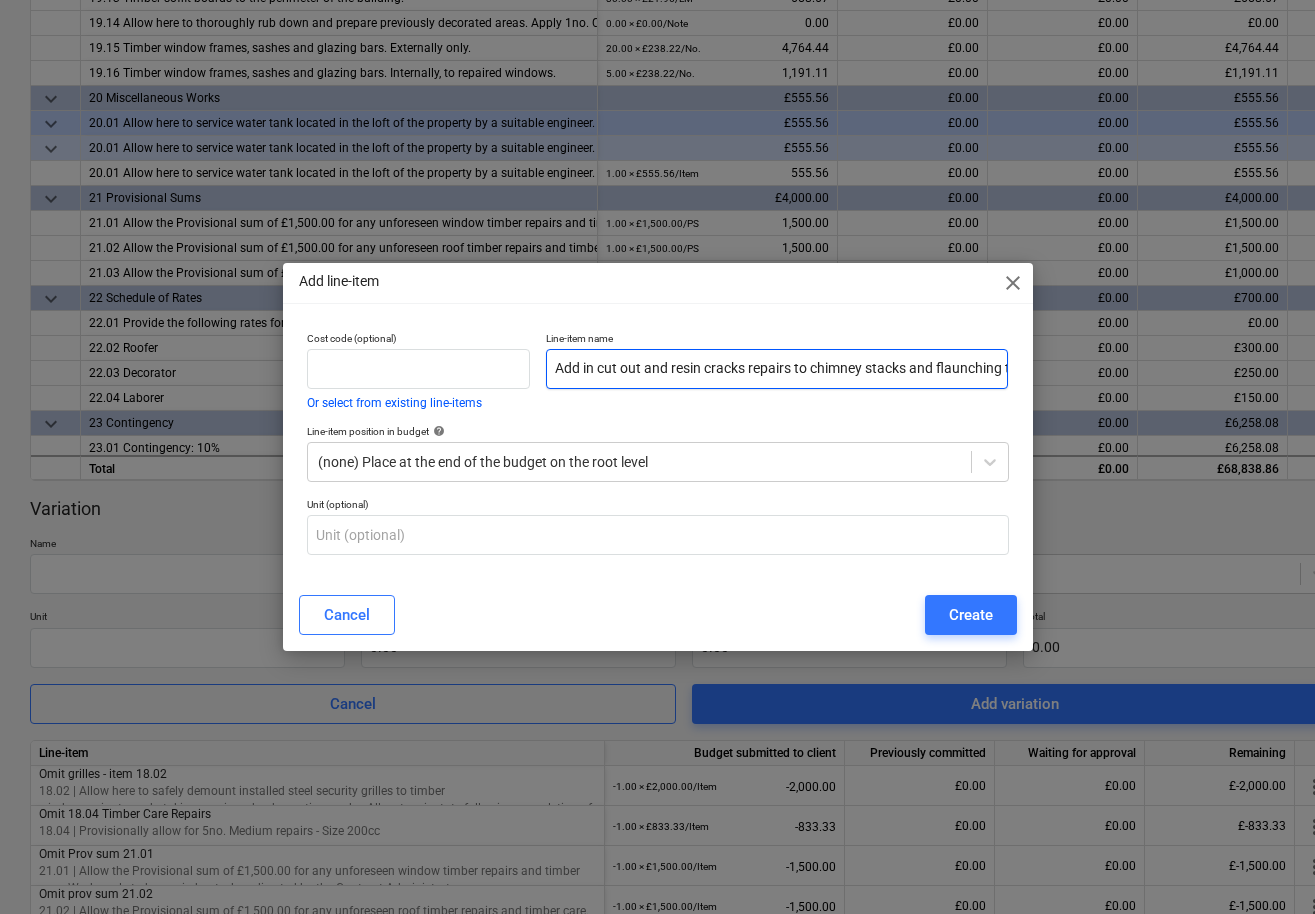 click on "Add in cut out and resin cracks repairs to chimney stacks and flaunching to 2no stacks" at bounding box center [777, 369] 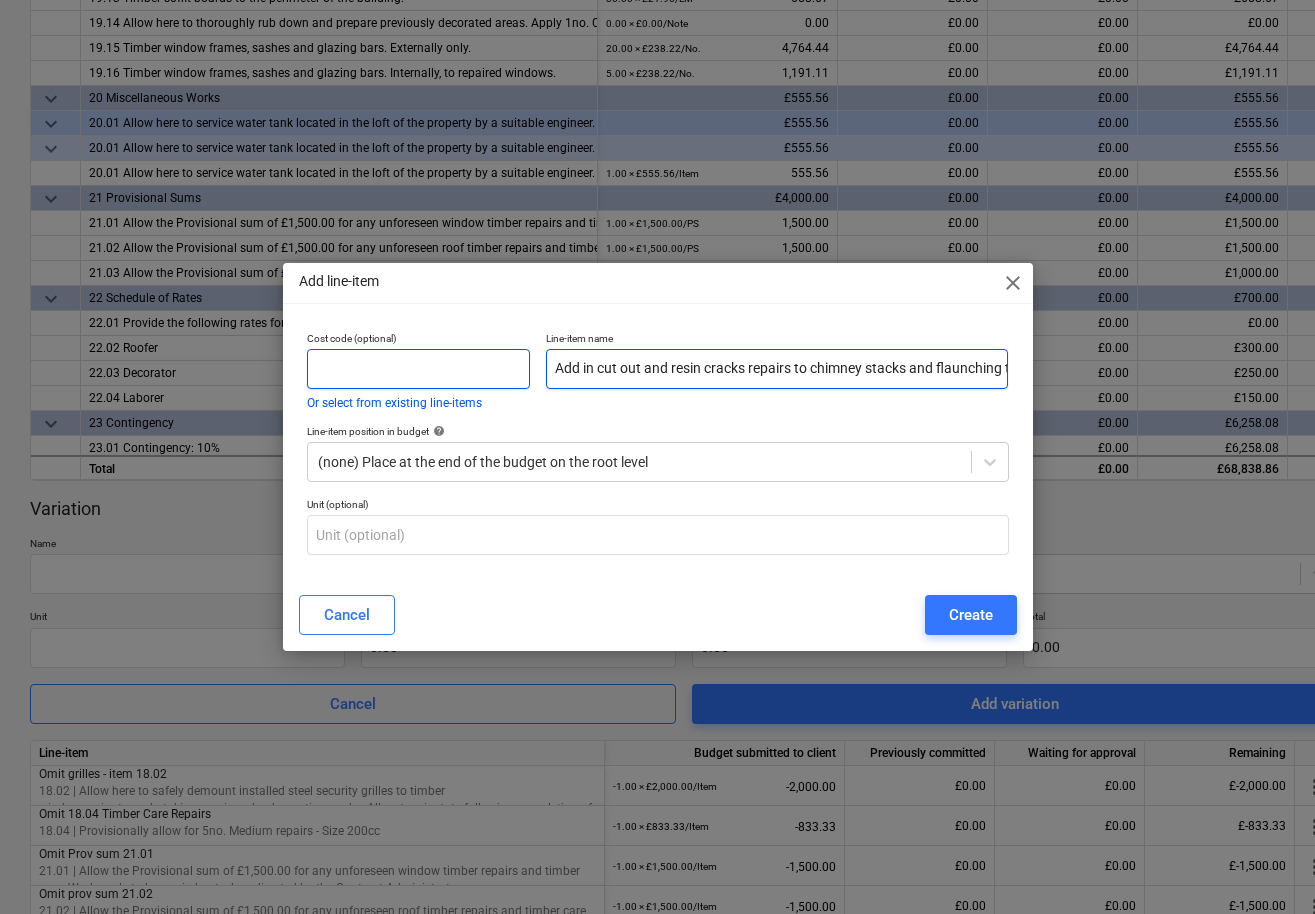 drag, startPoint x: 604, startPoint y: 370, endPoint x: 483, endPoint y: 368, distance: 121.016525 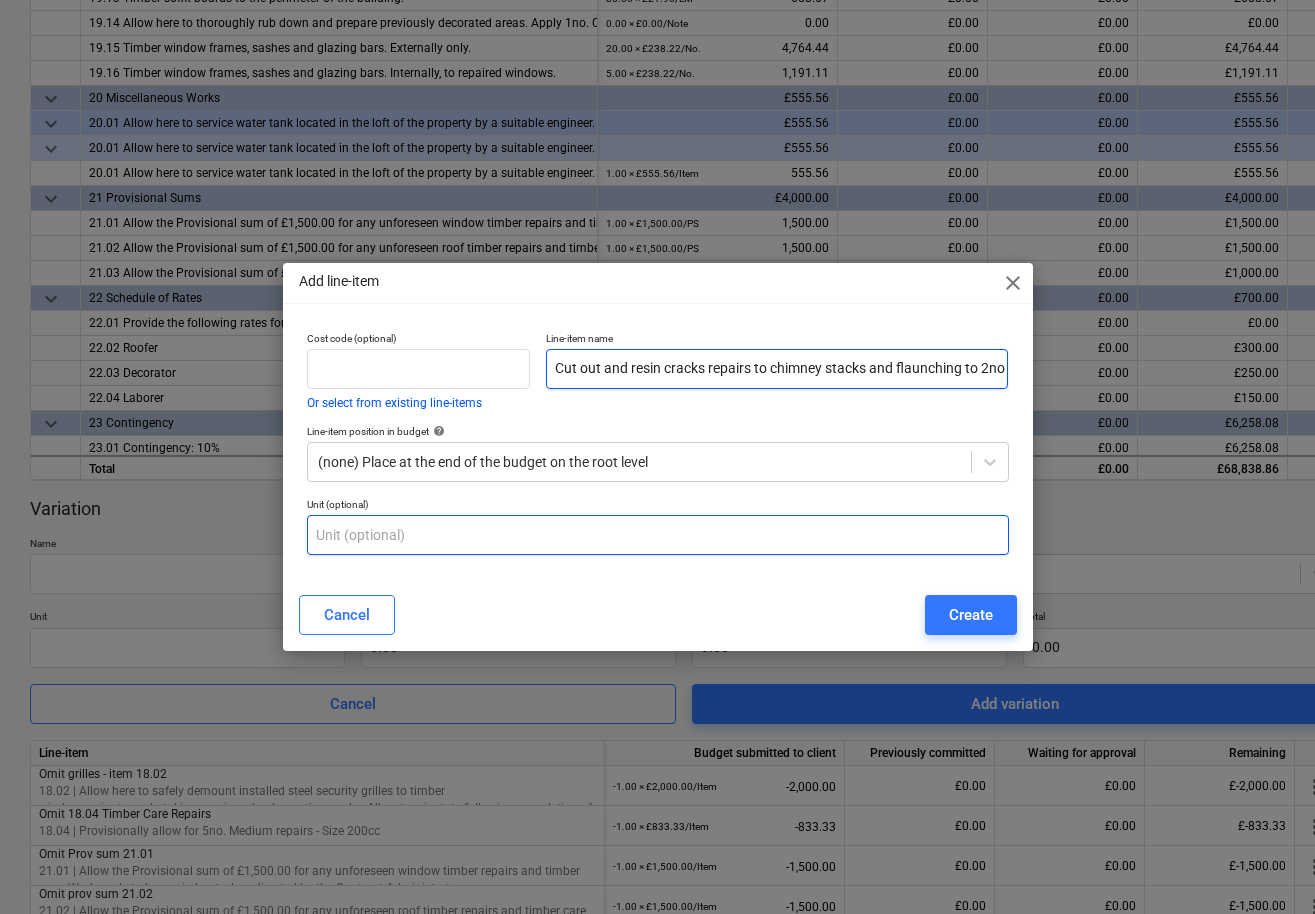 type on "Cut out and resin cracks repairs to chimney stacks and flaunching to 2no stacks" 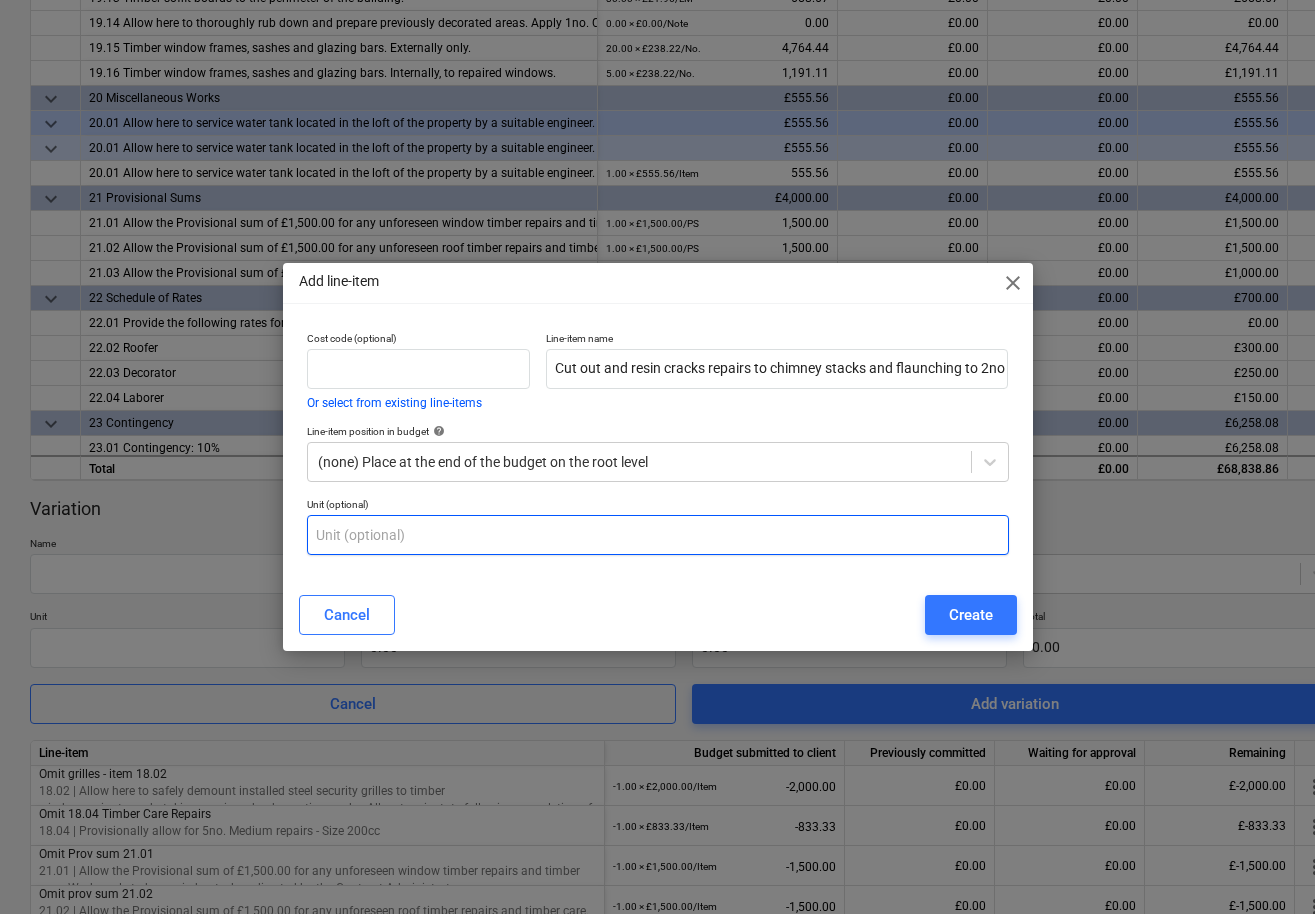 click at bounding box center [658, 535] 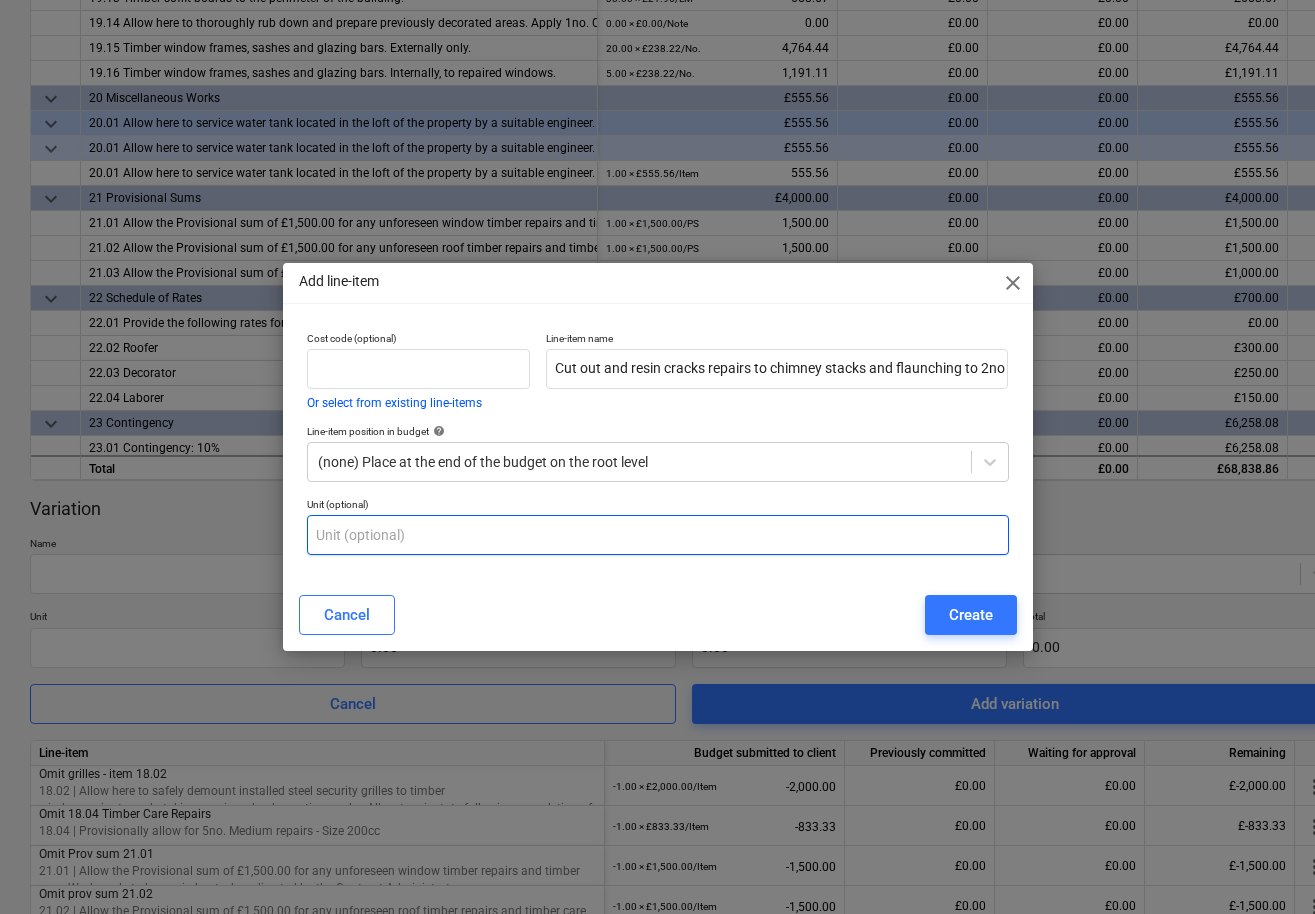 type on "N" 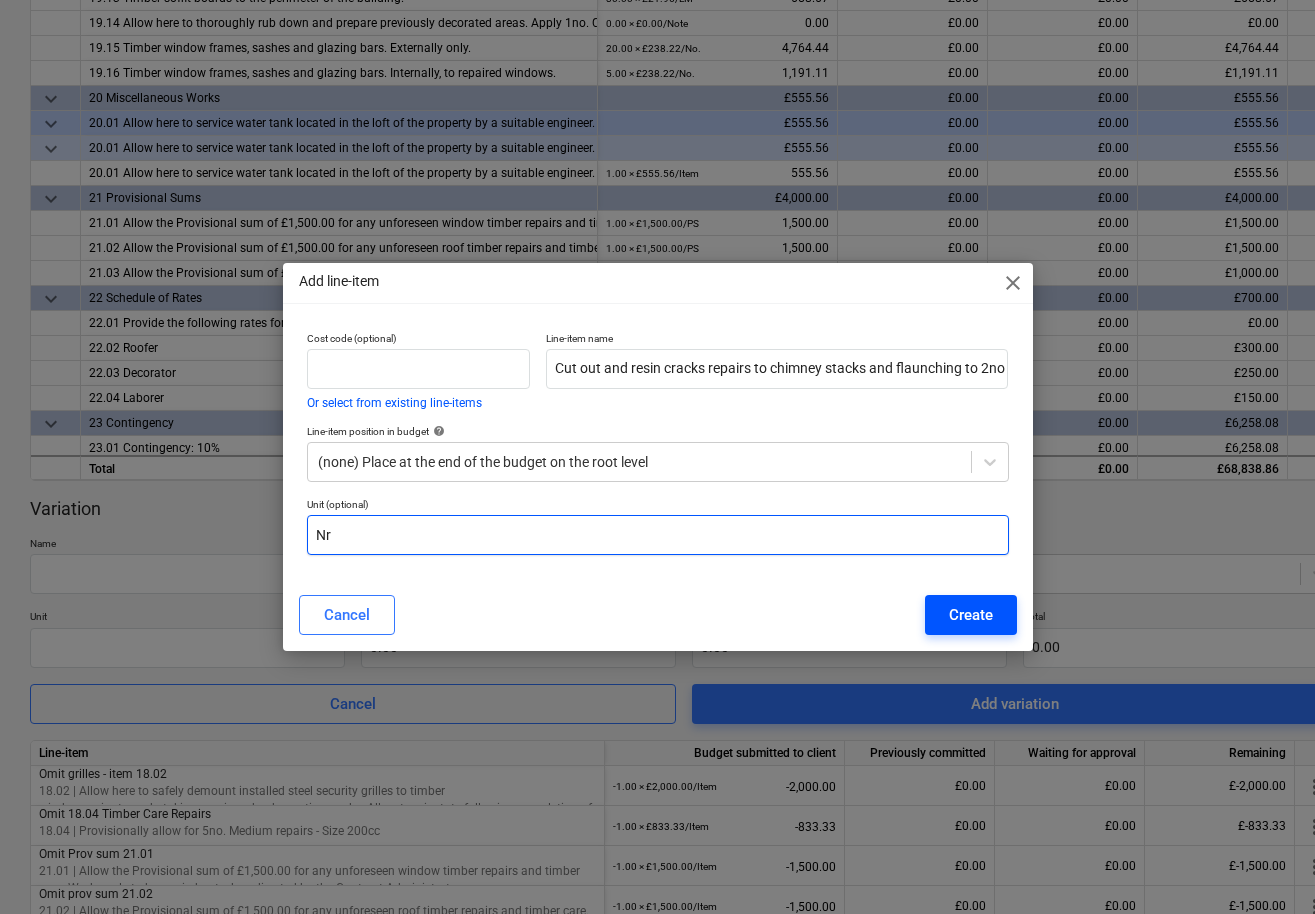 type on "Nr" 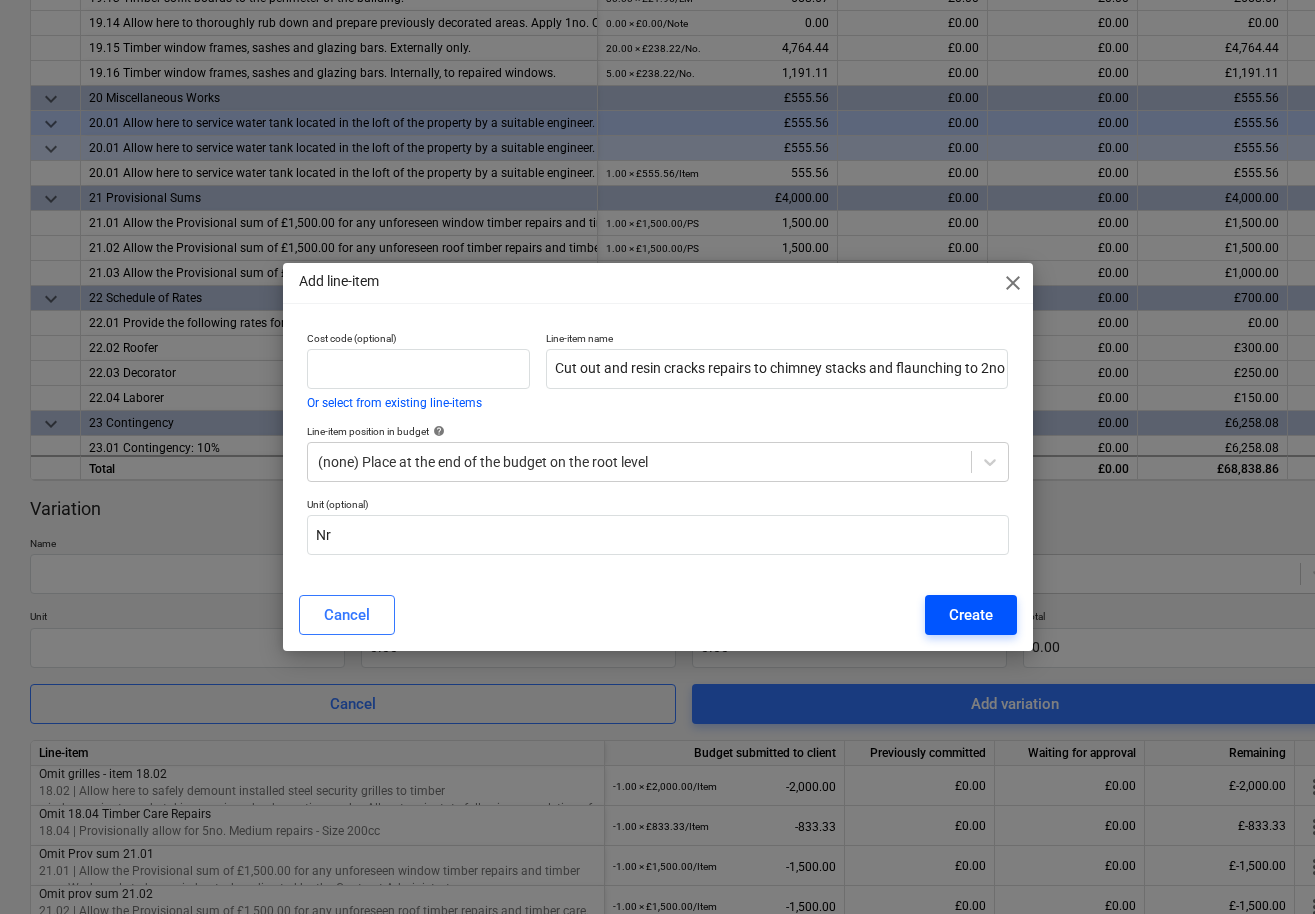 click on "Create" at bounding box center [971, 615] 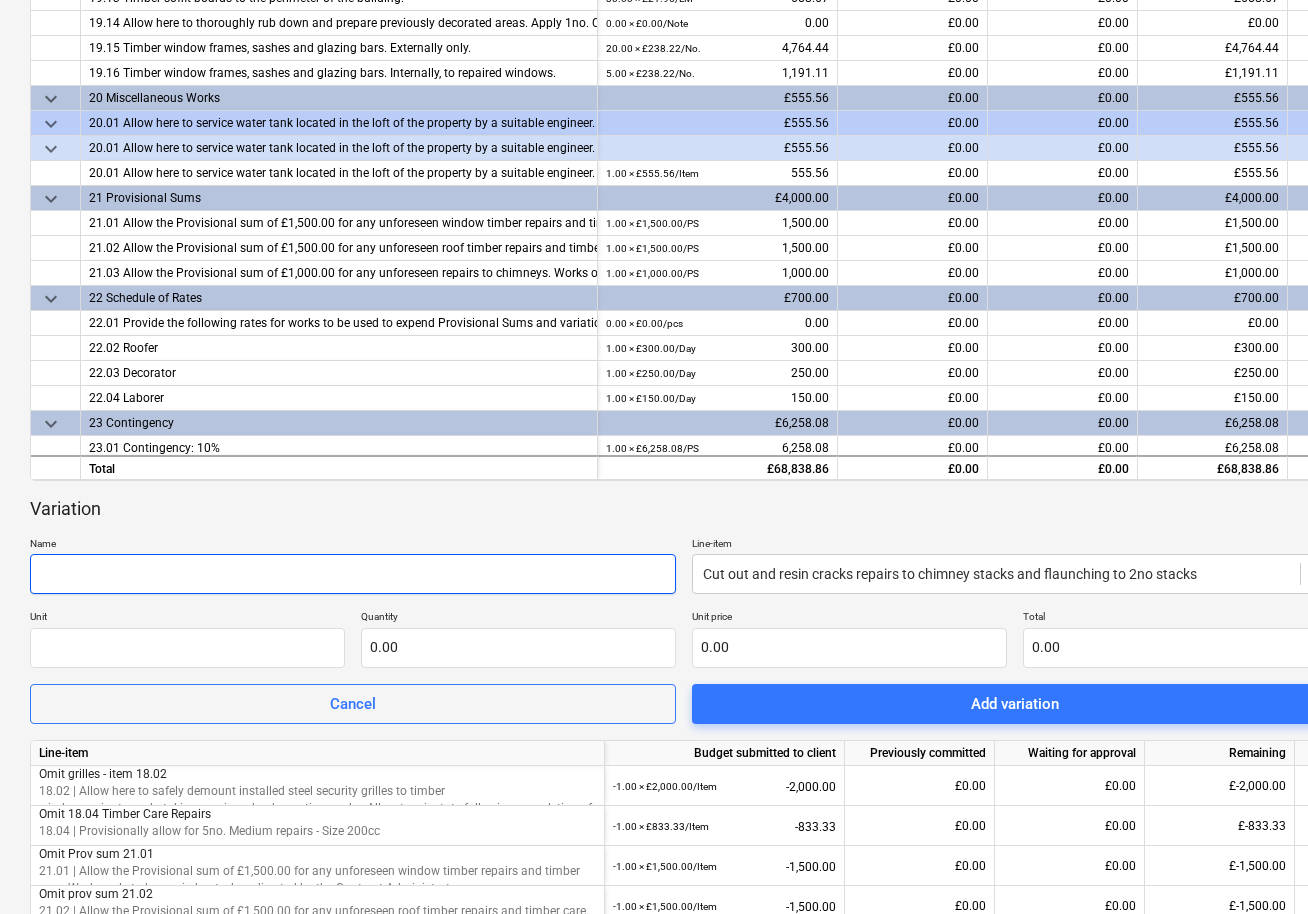 click at bounding box center [353, 574] 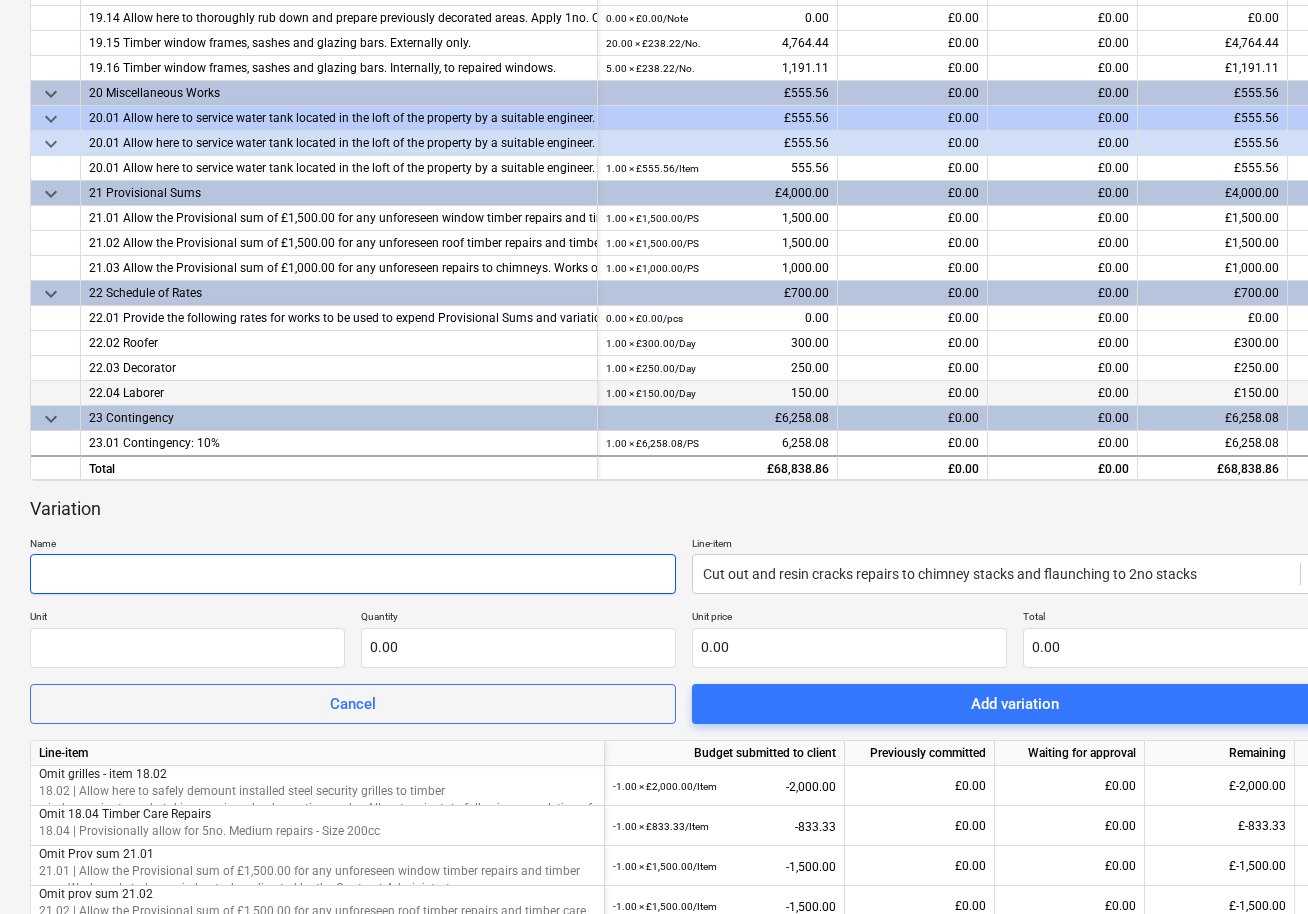 scroll, scrollTop: 3004, scrollLeft: 0, axis: vertical 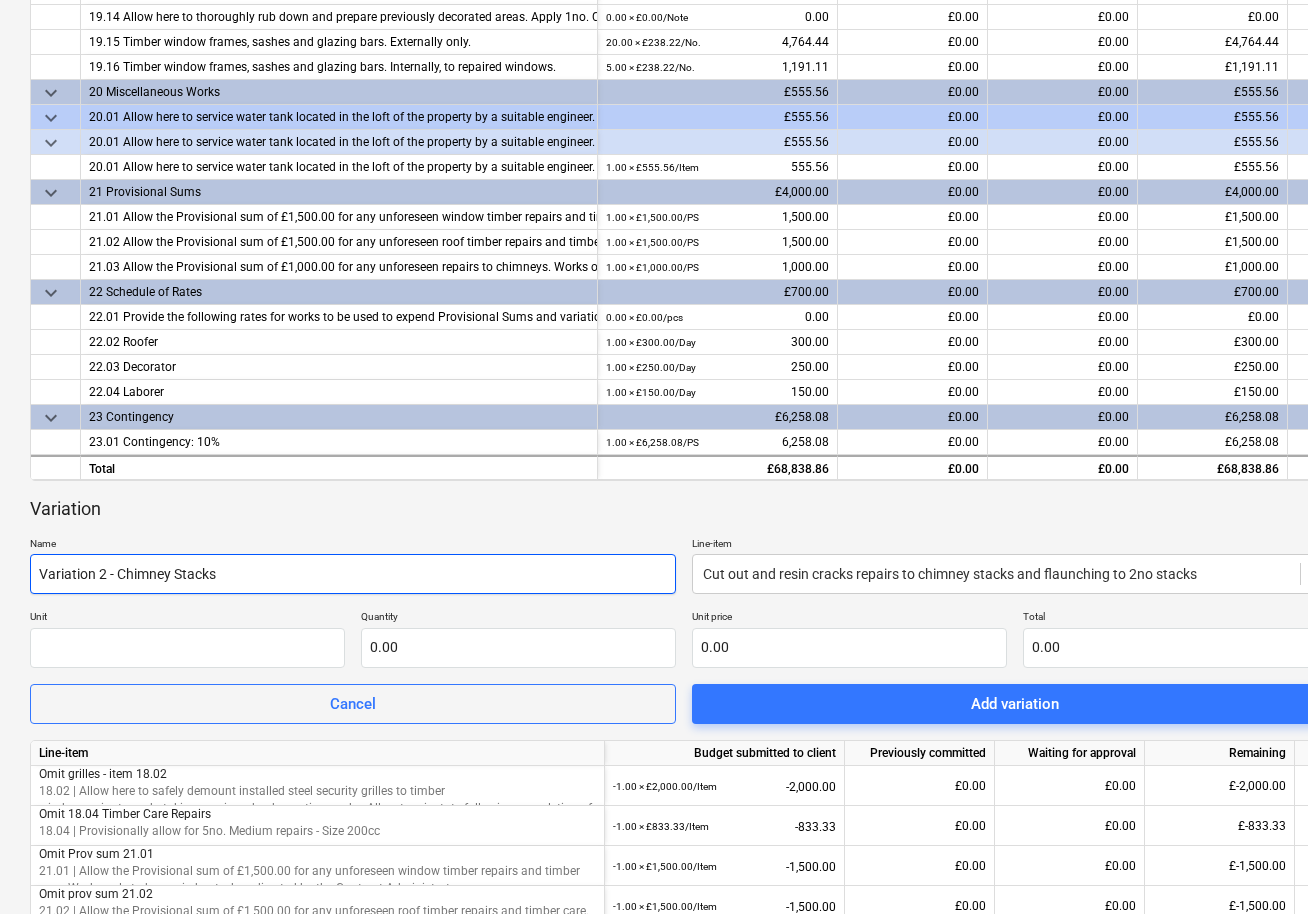 type on "Variation 2 - Chimney Stacks" 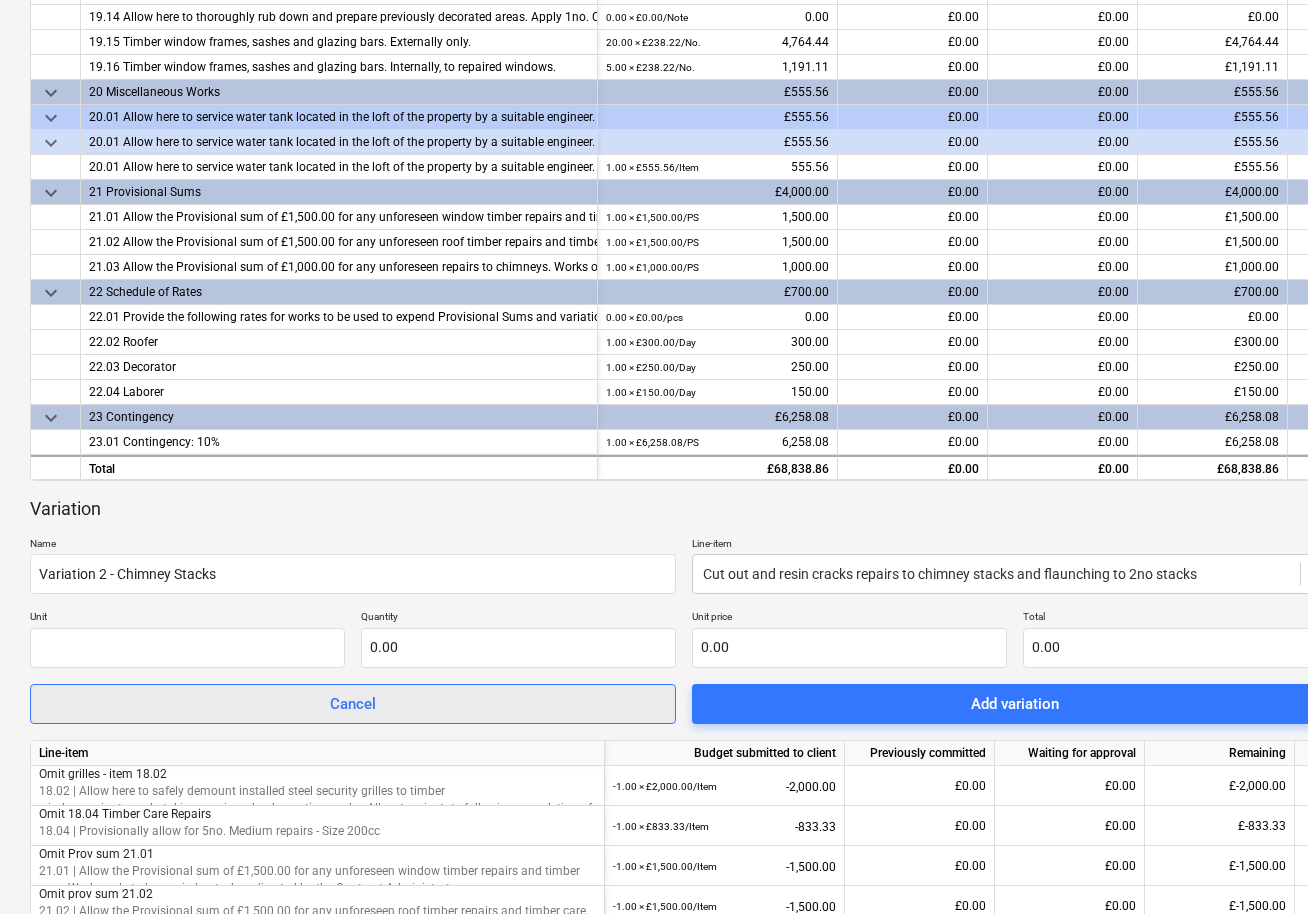 drag, startPoint x: 208, startPoint y: 624, endPoint x: 174, endPoint y: 696, distance: 79.624115 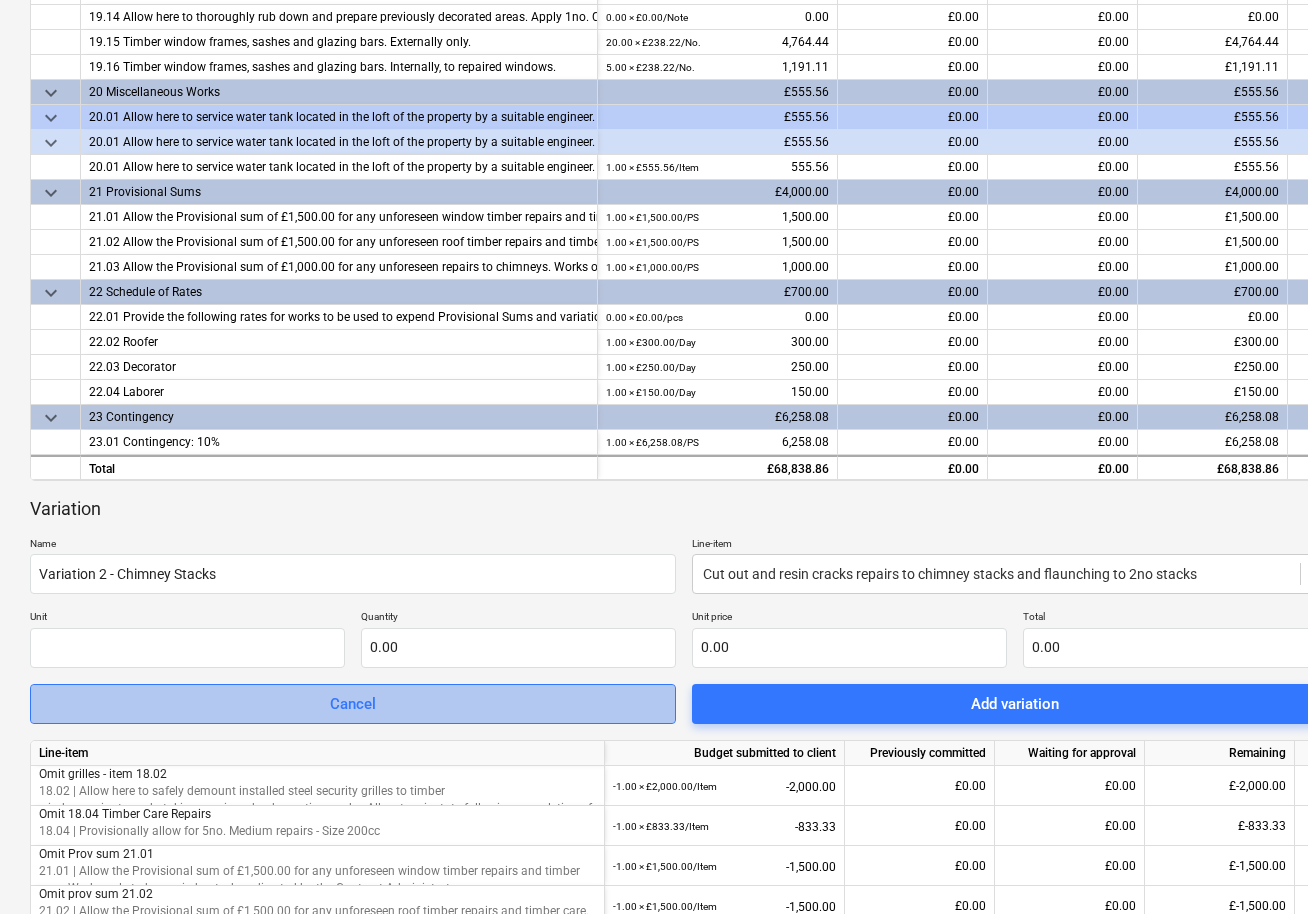 click on "Cancel" at bounding box center [353, 704] 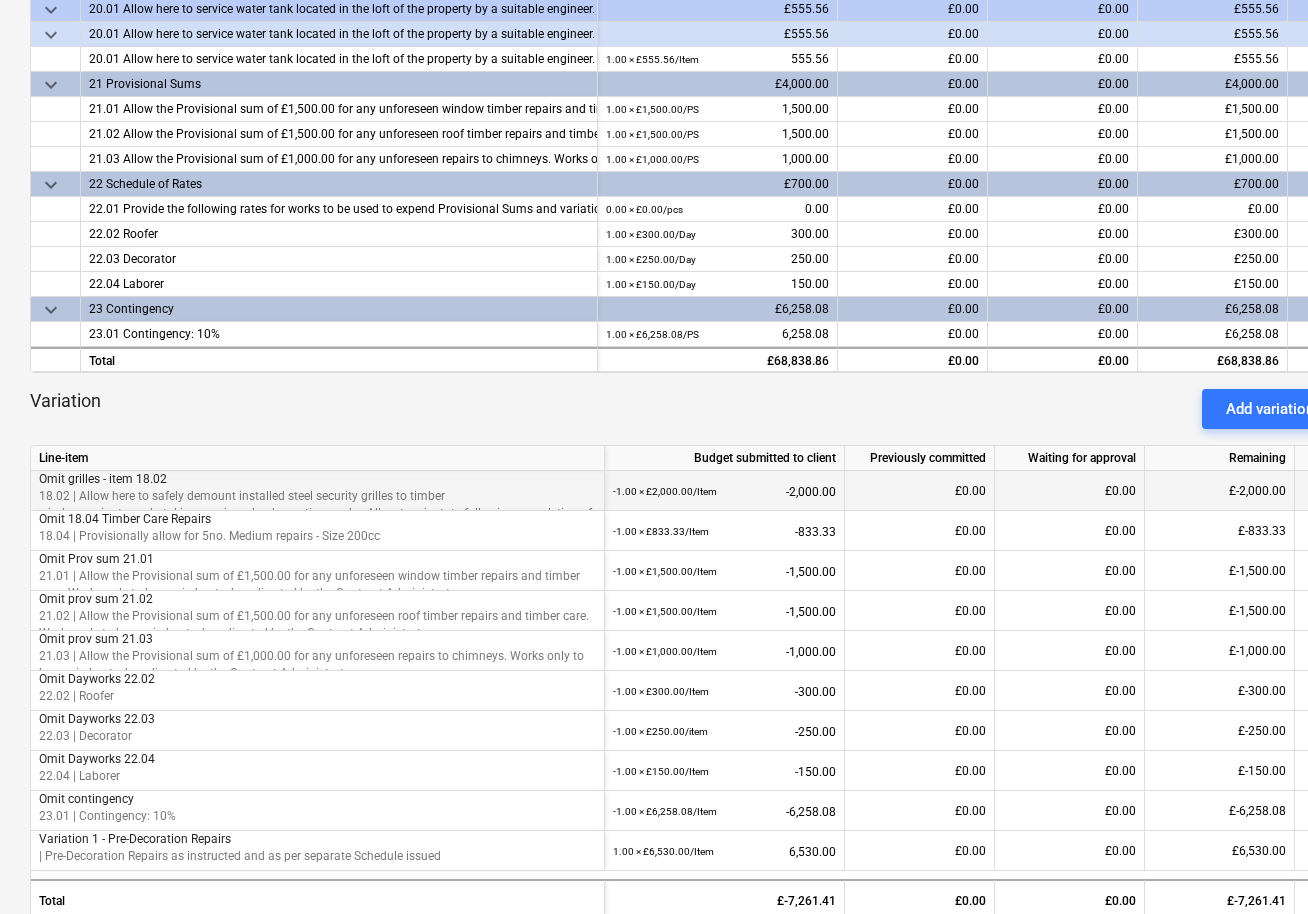 scroll, scrollTop: 510, scrollLeft: 0, axis: vertical 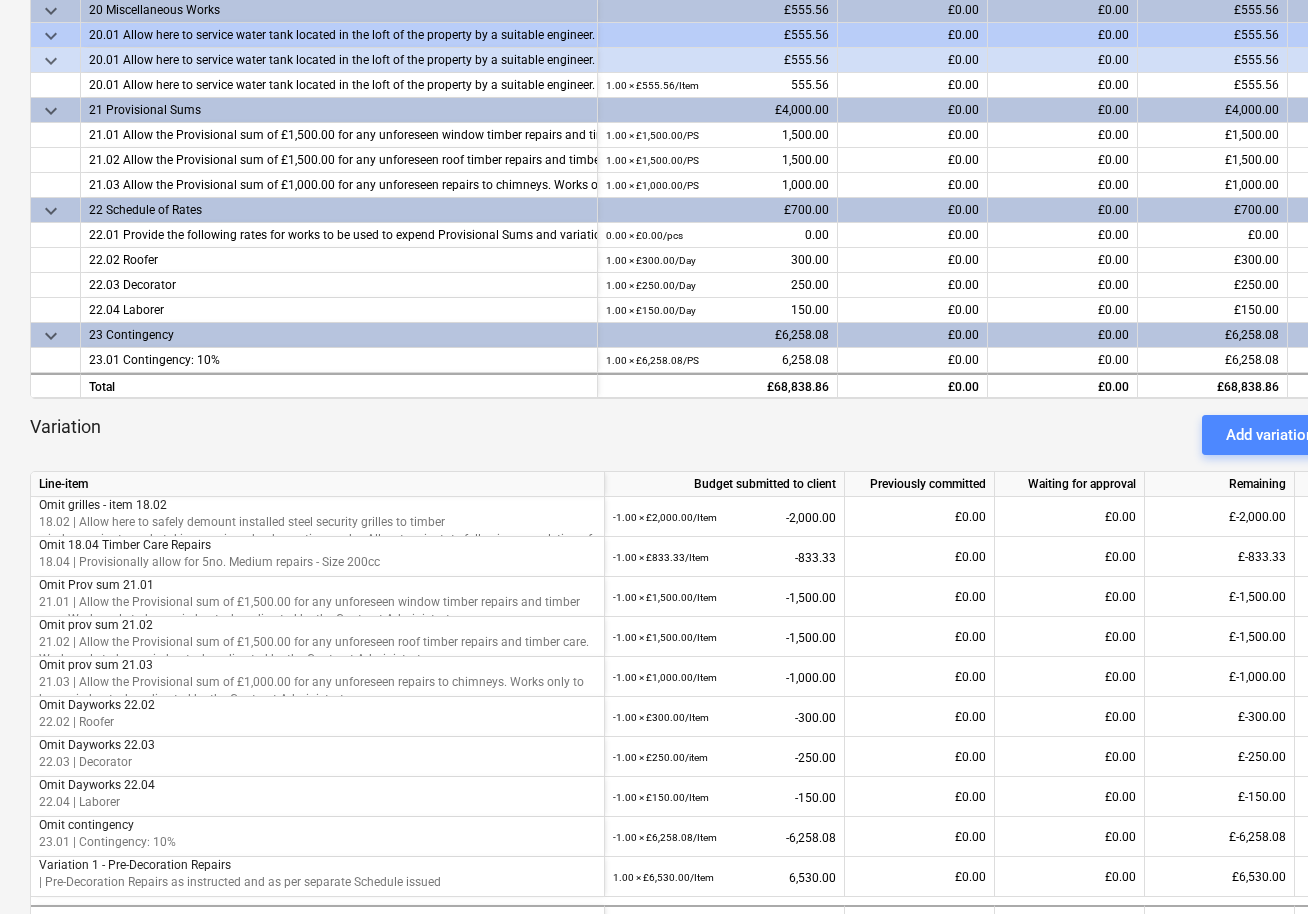 click on "Add variation" at bounding box center (1270, 435) 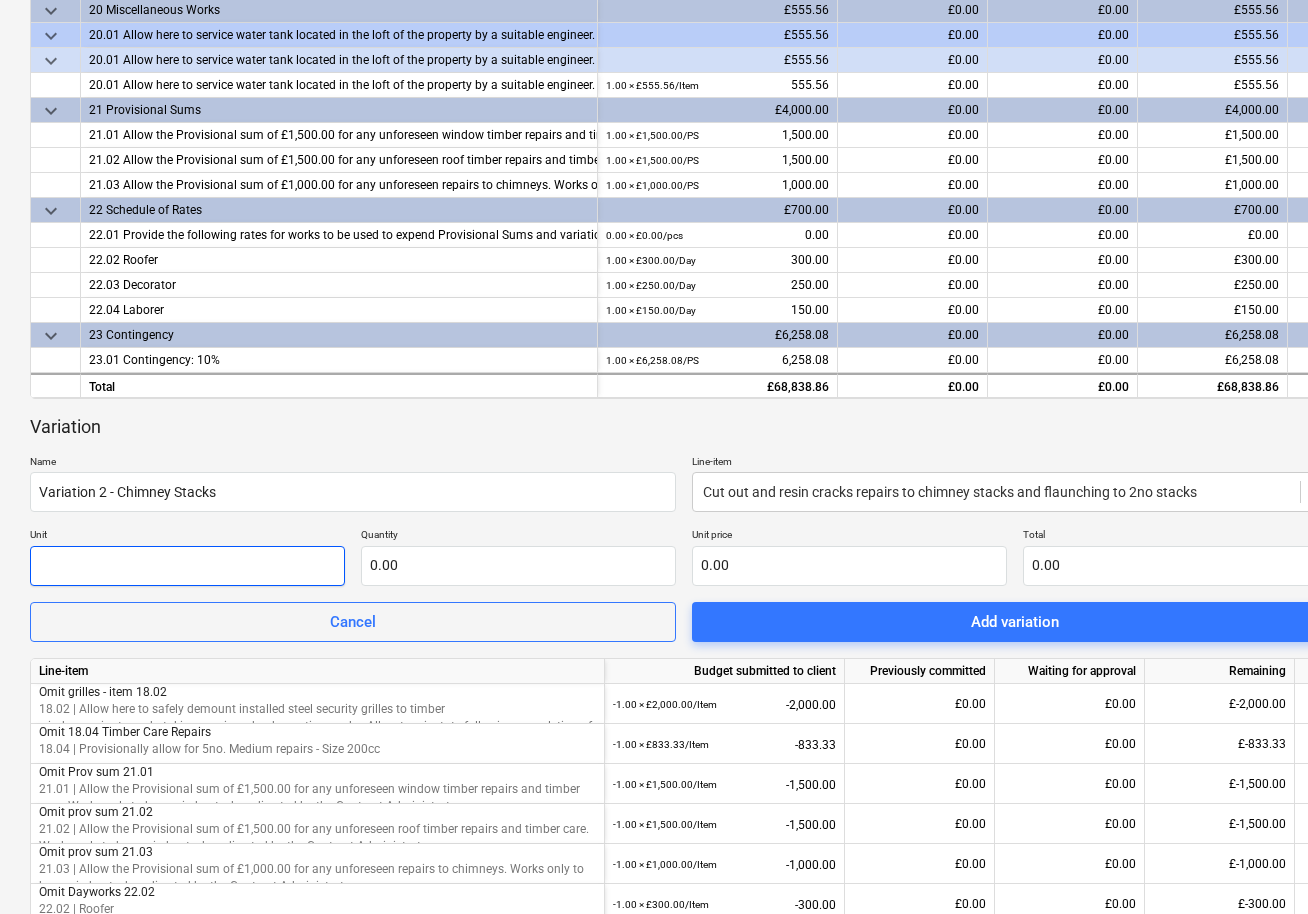 click at bounding box center [187, 566] 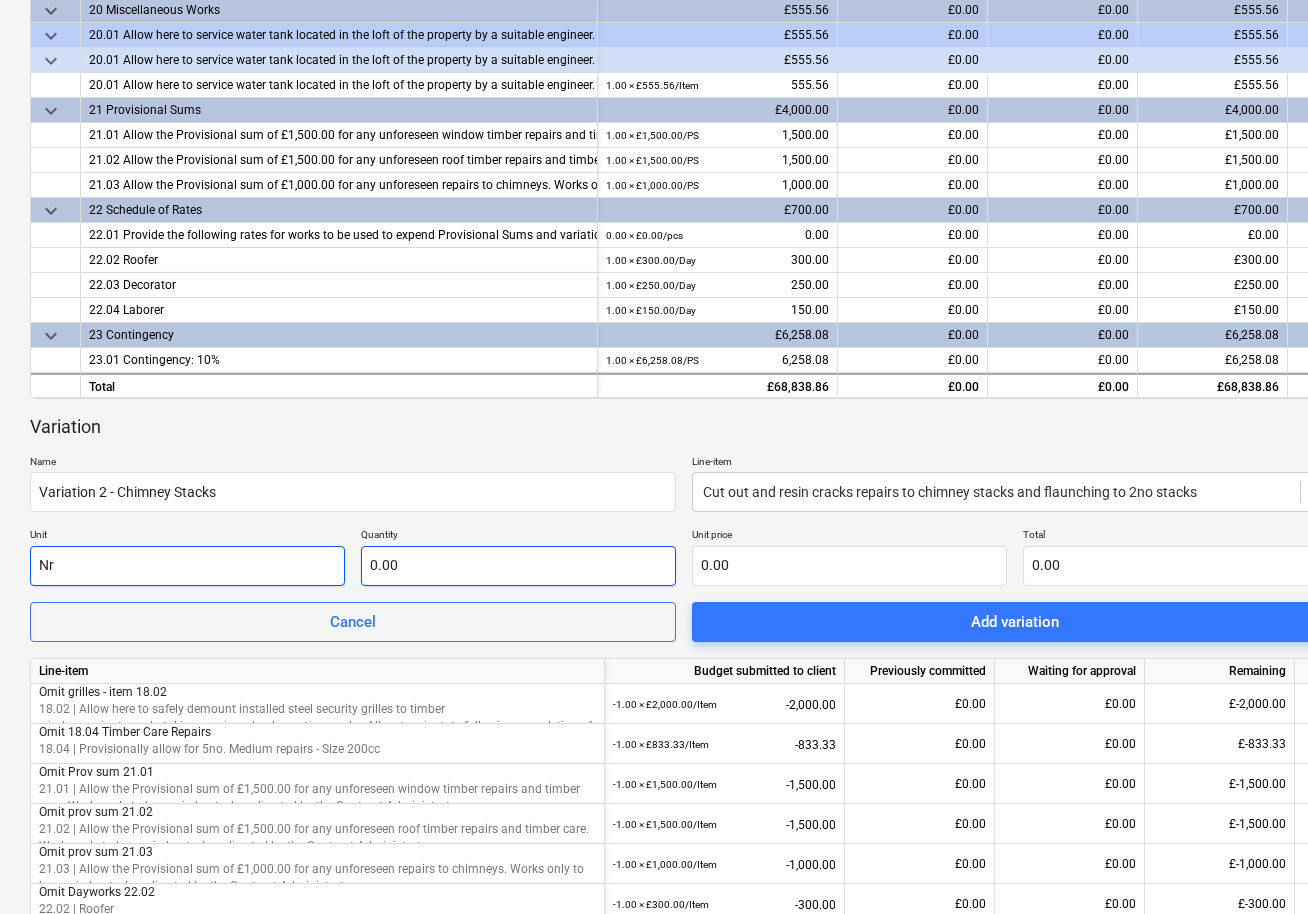 type on "Nr" 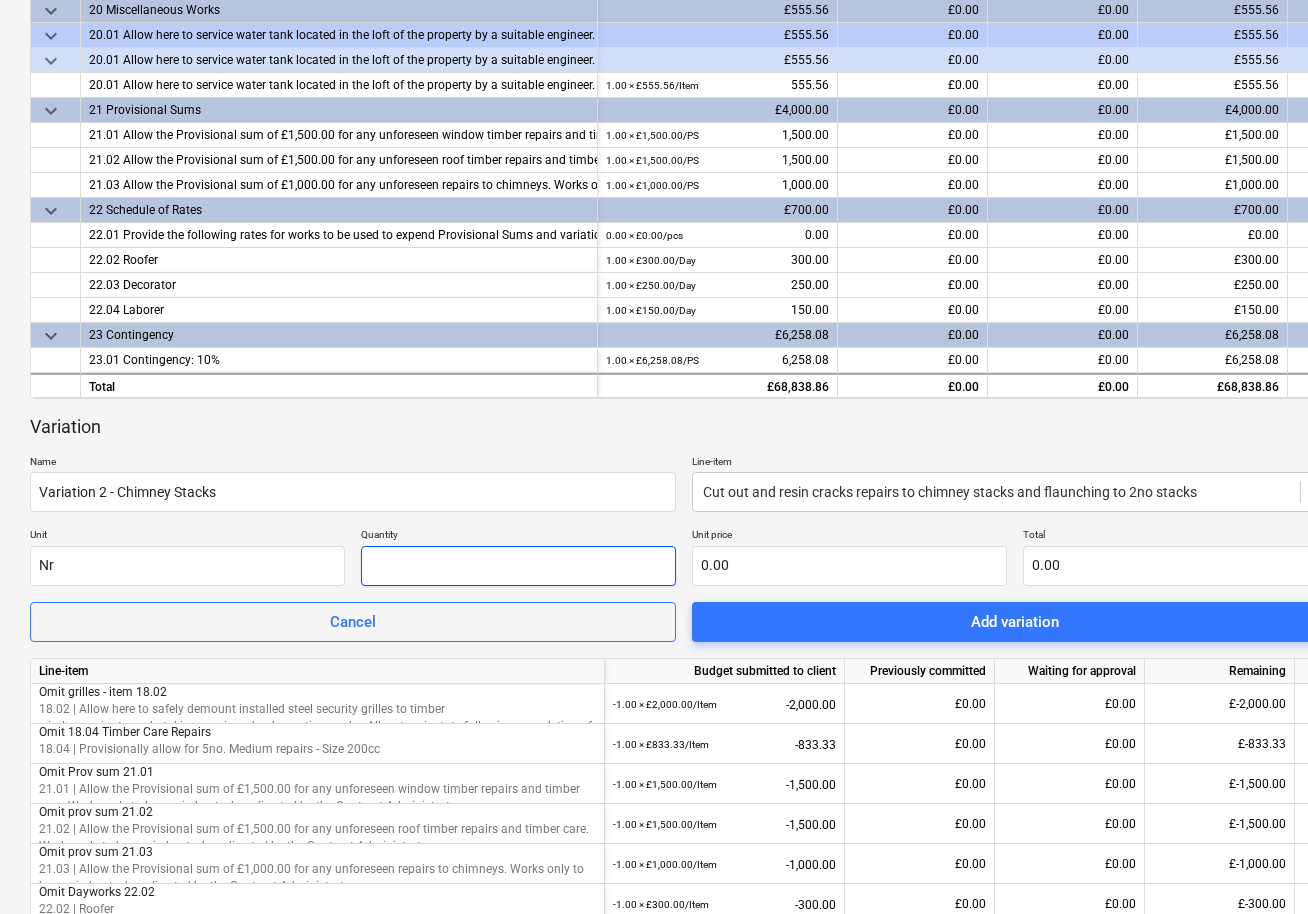click at bounding box center (518, 566) 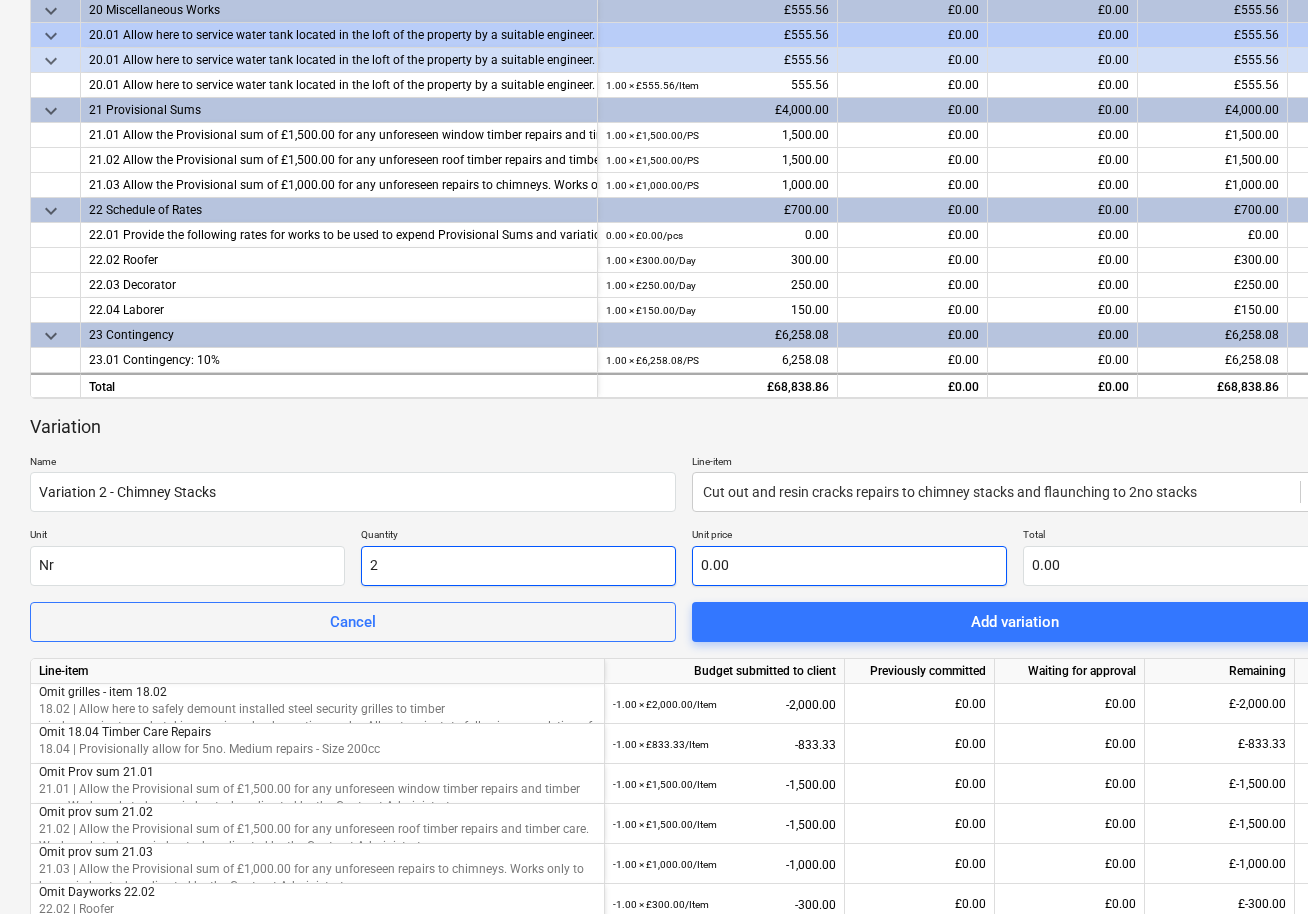 type on "2" 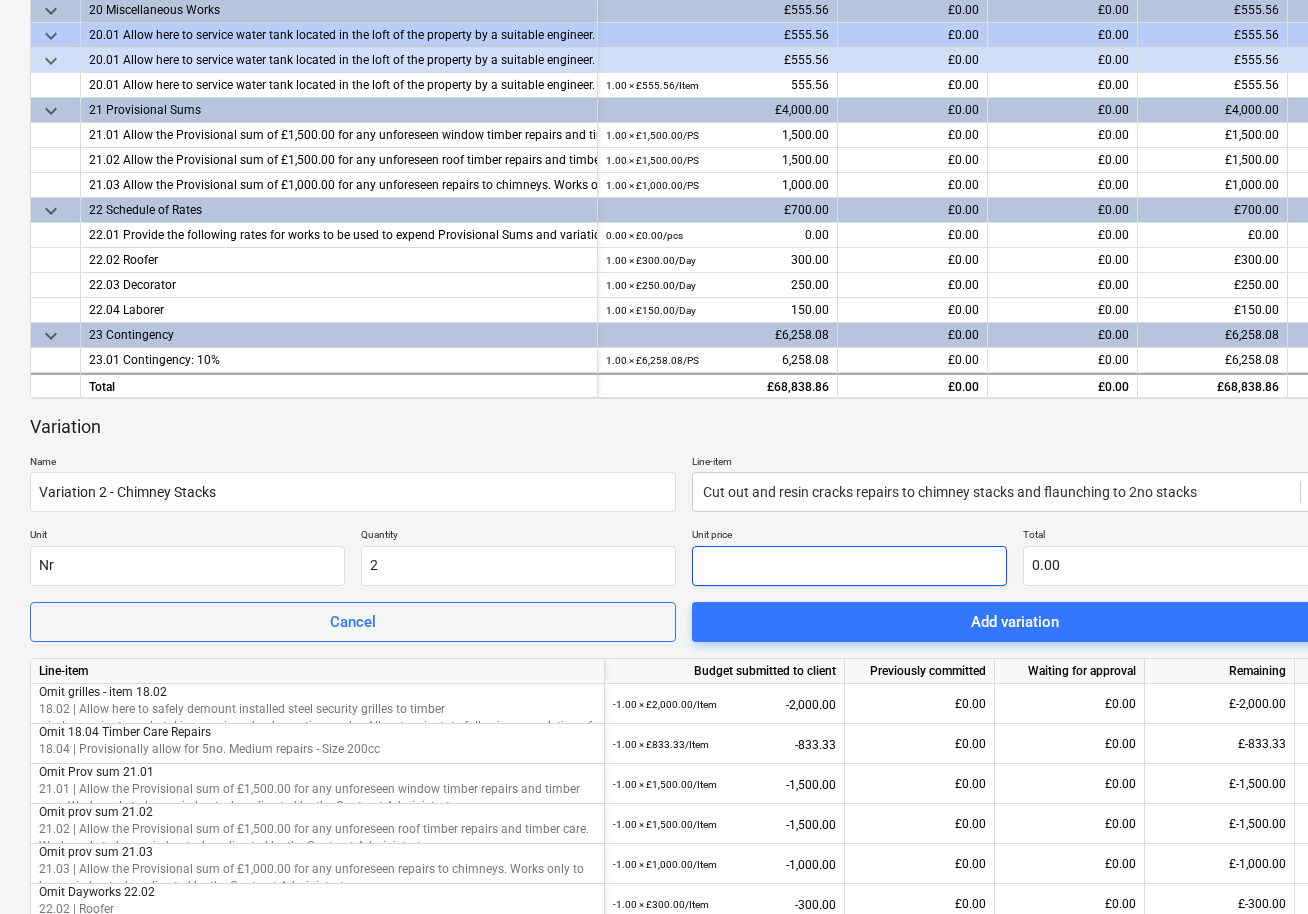 click at bounding box center (849, 566) 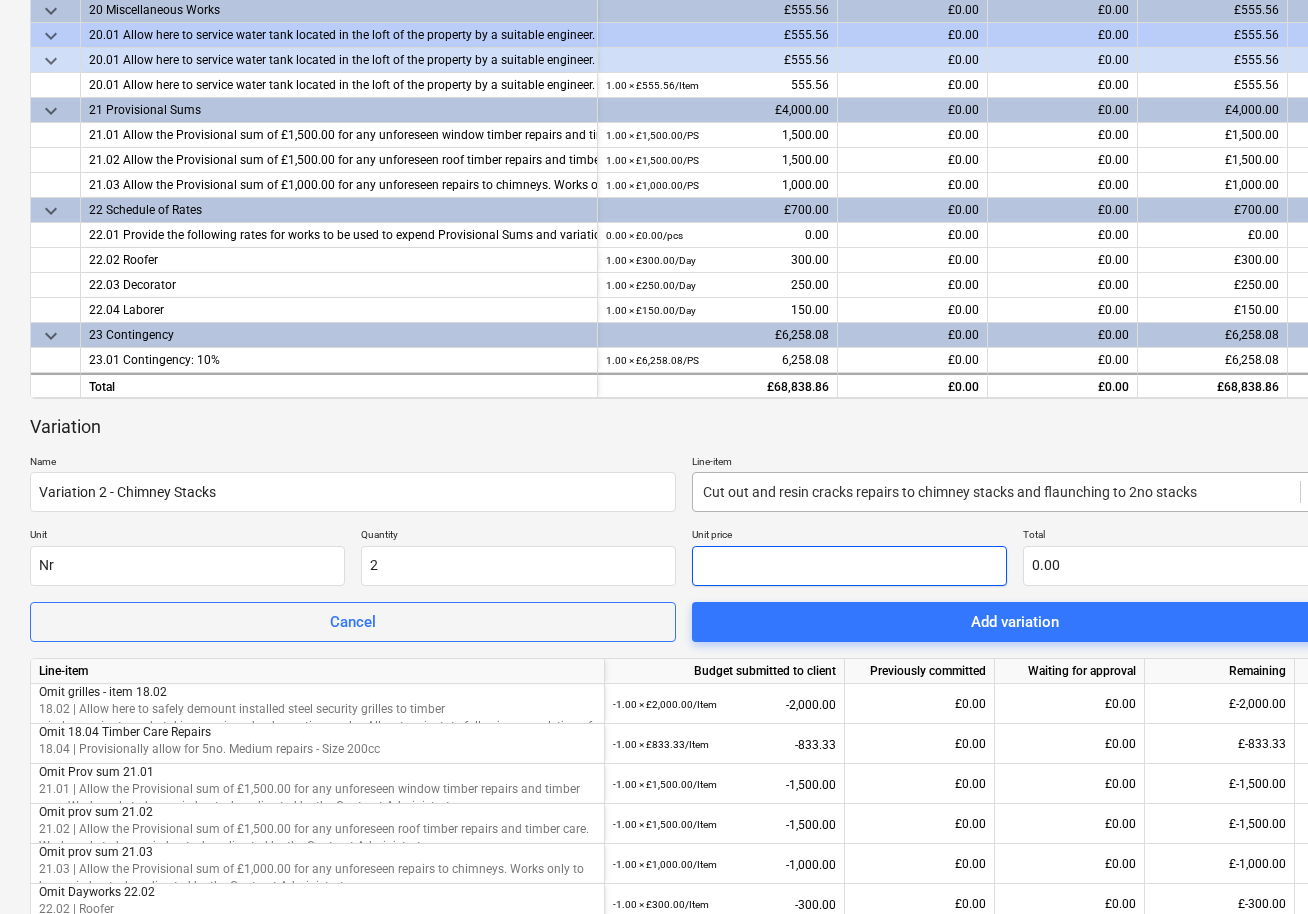 type on "5" 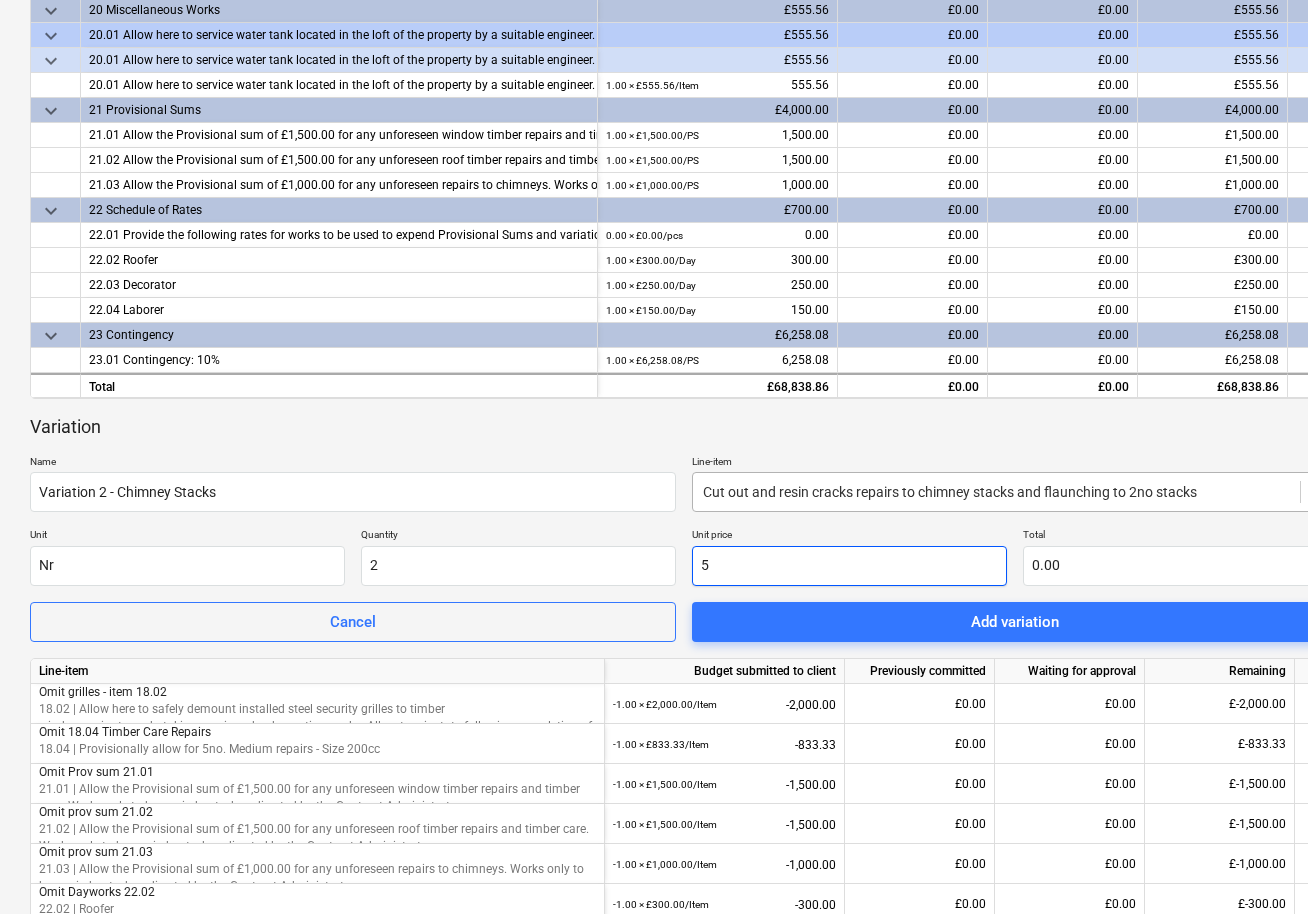 type on "10.00" 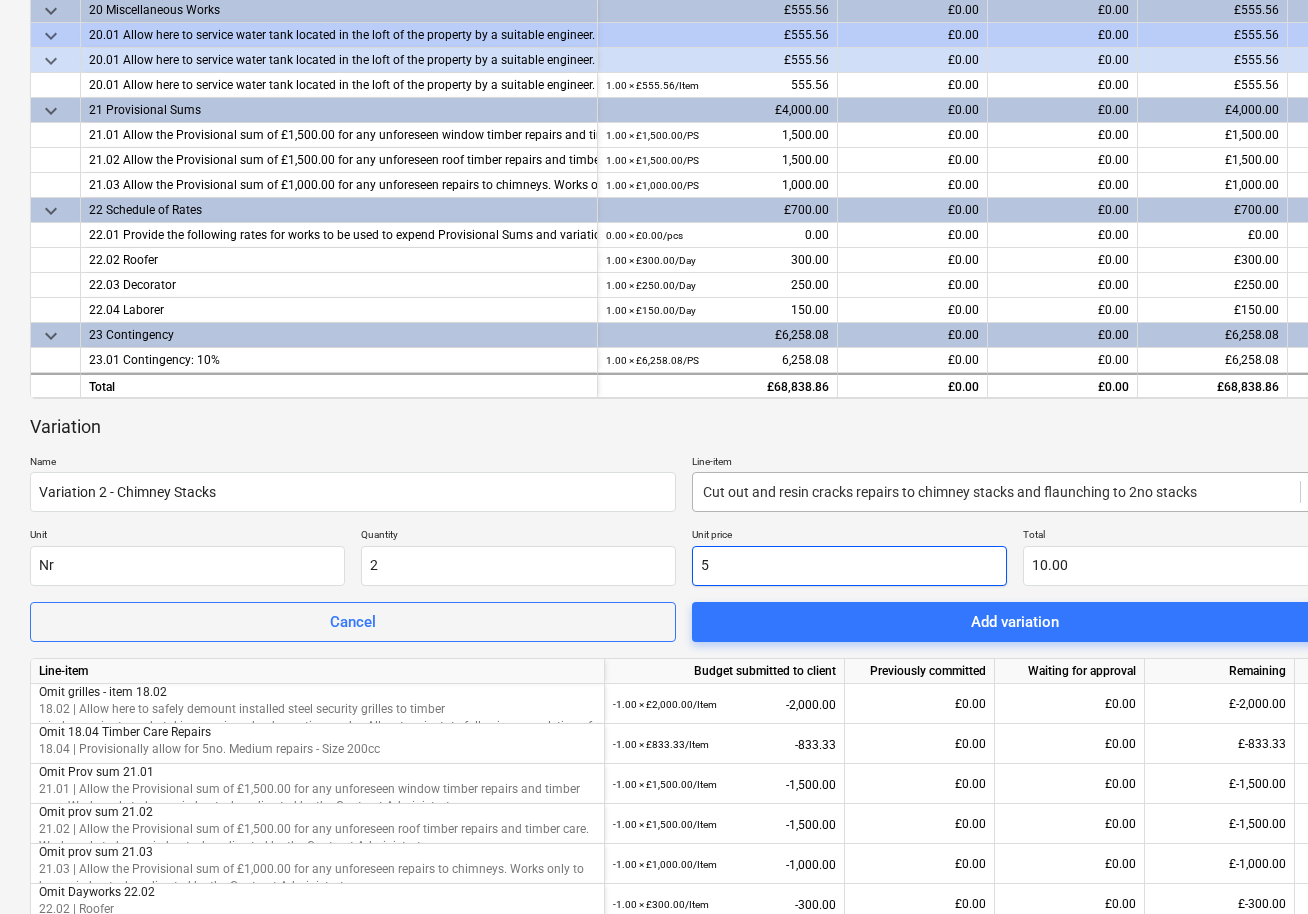 type on "53" 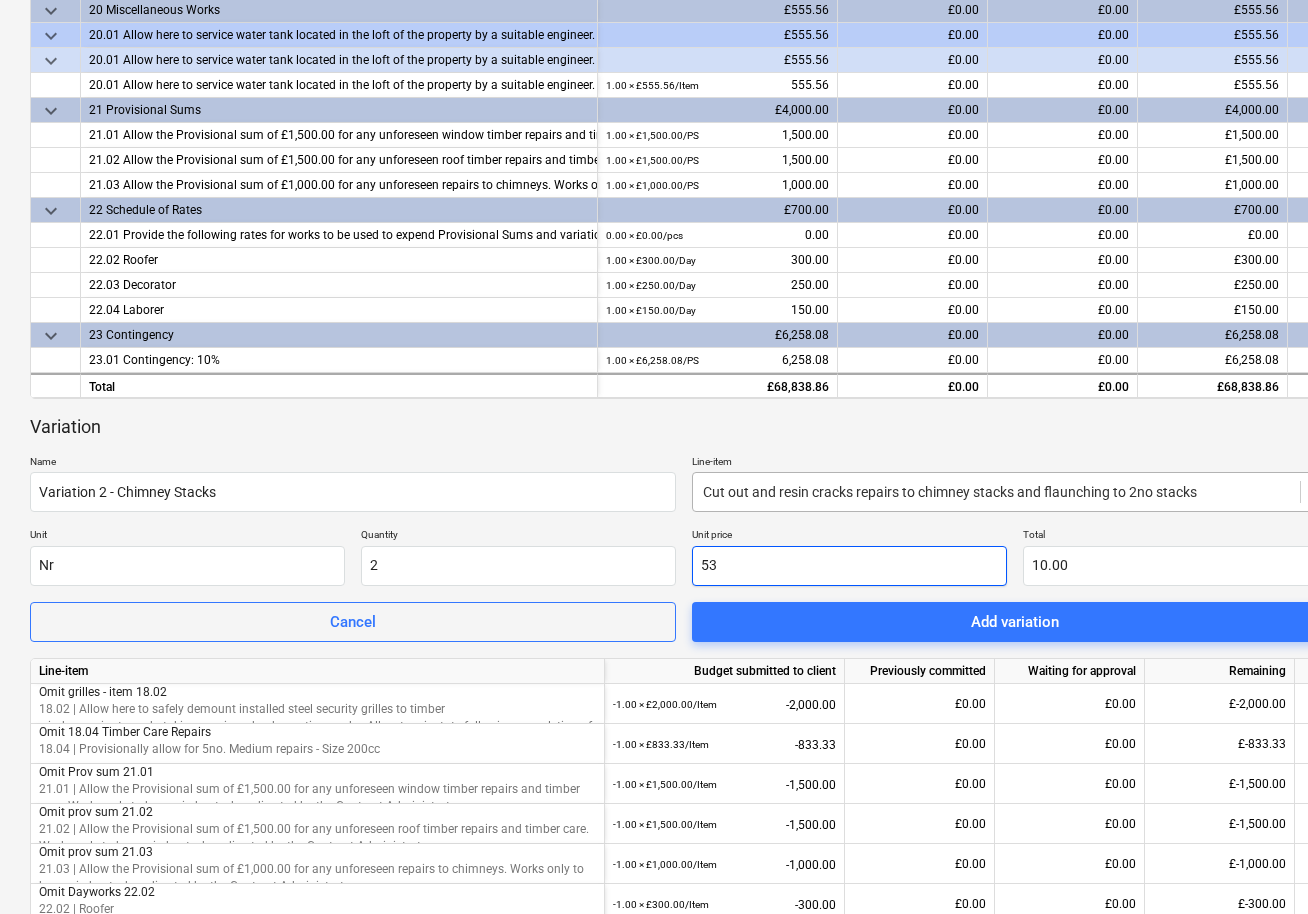 type on "106.00" 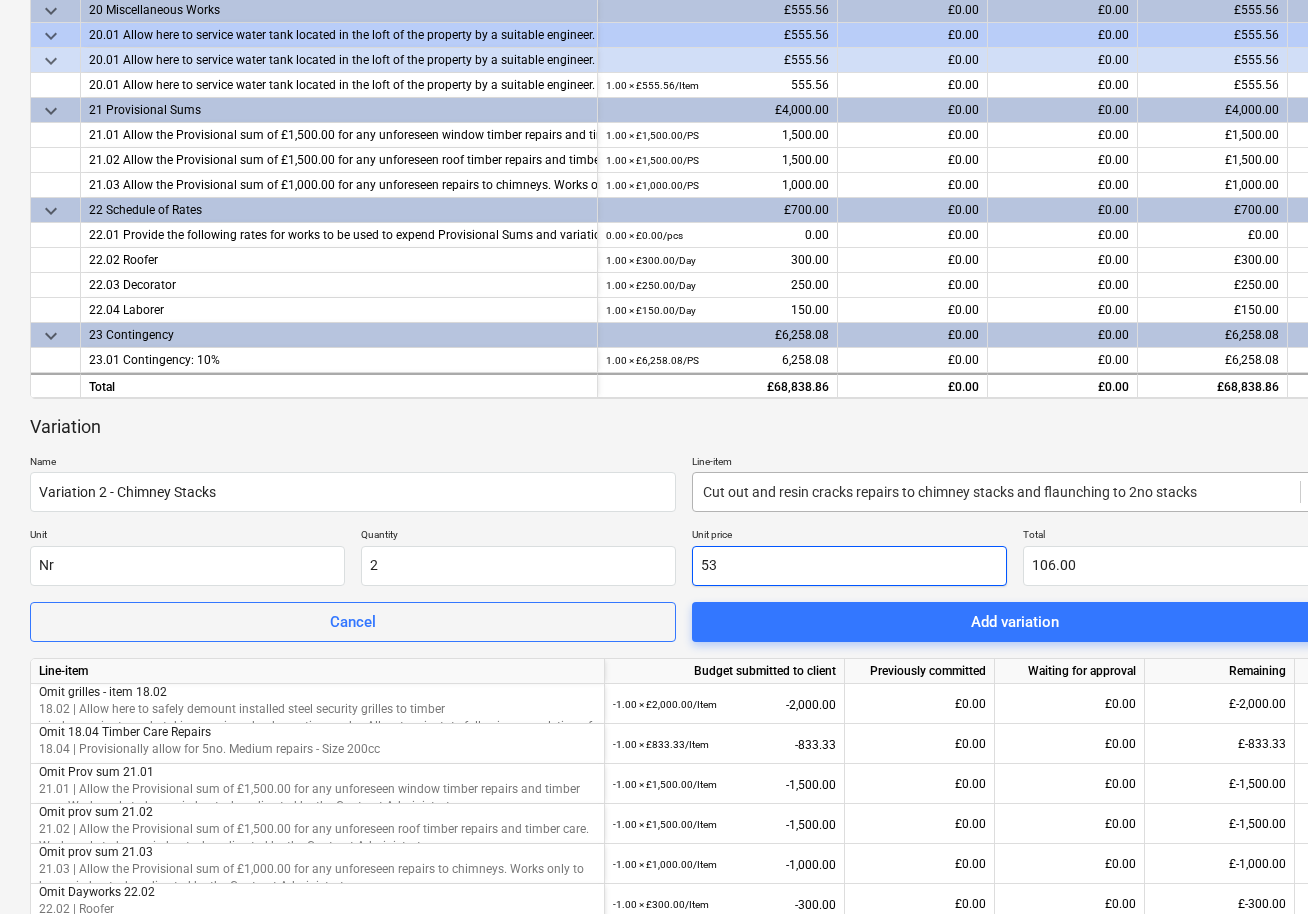 type on "531" 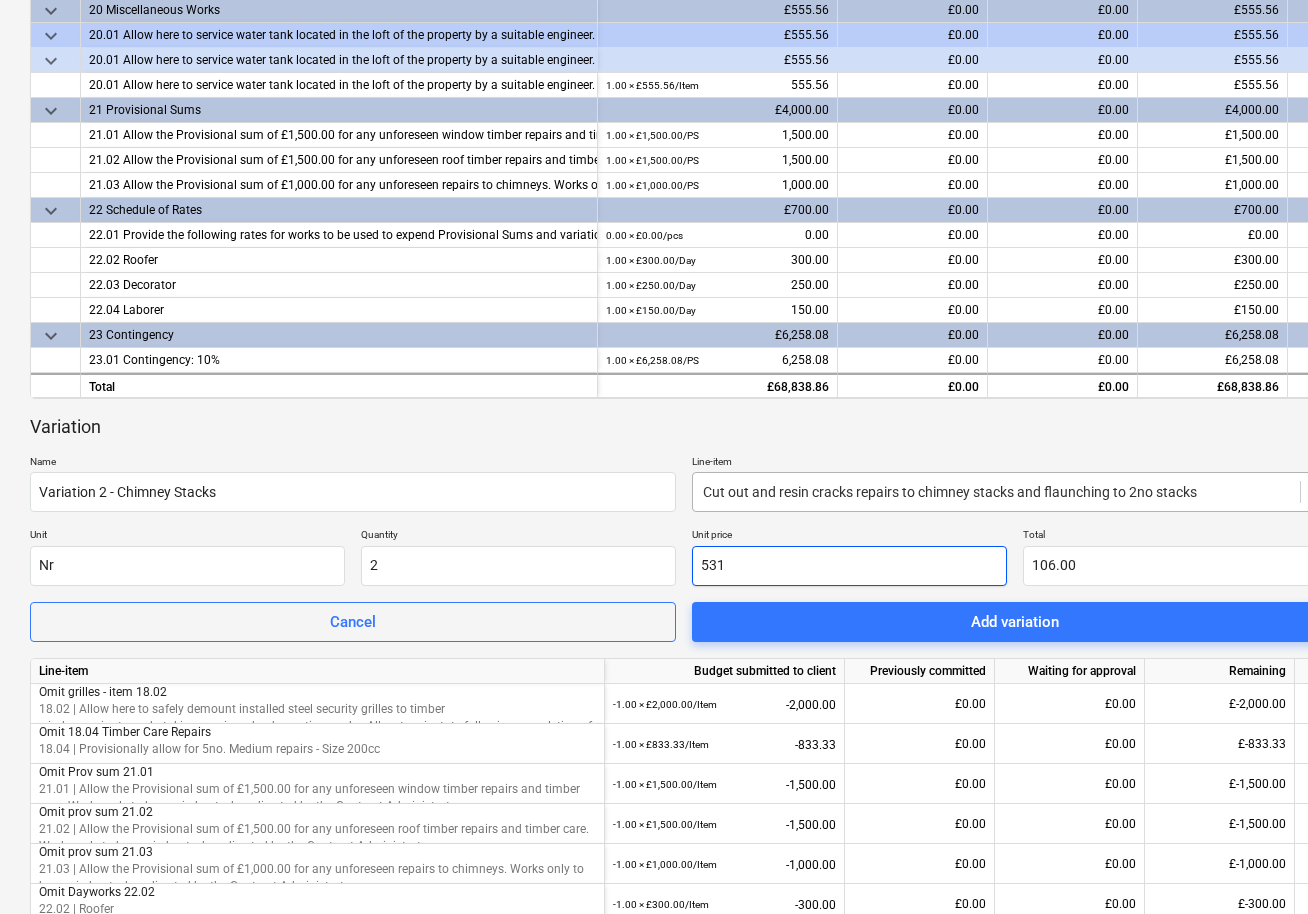 type on "1,062.00" 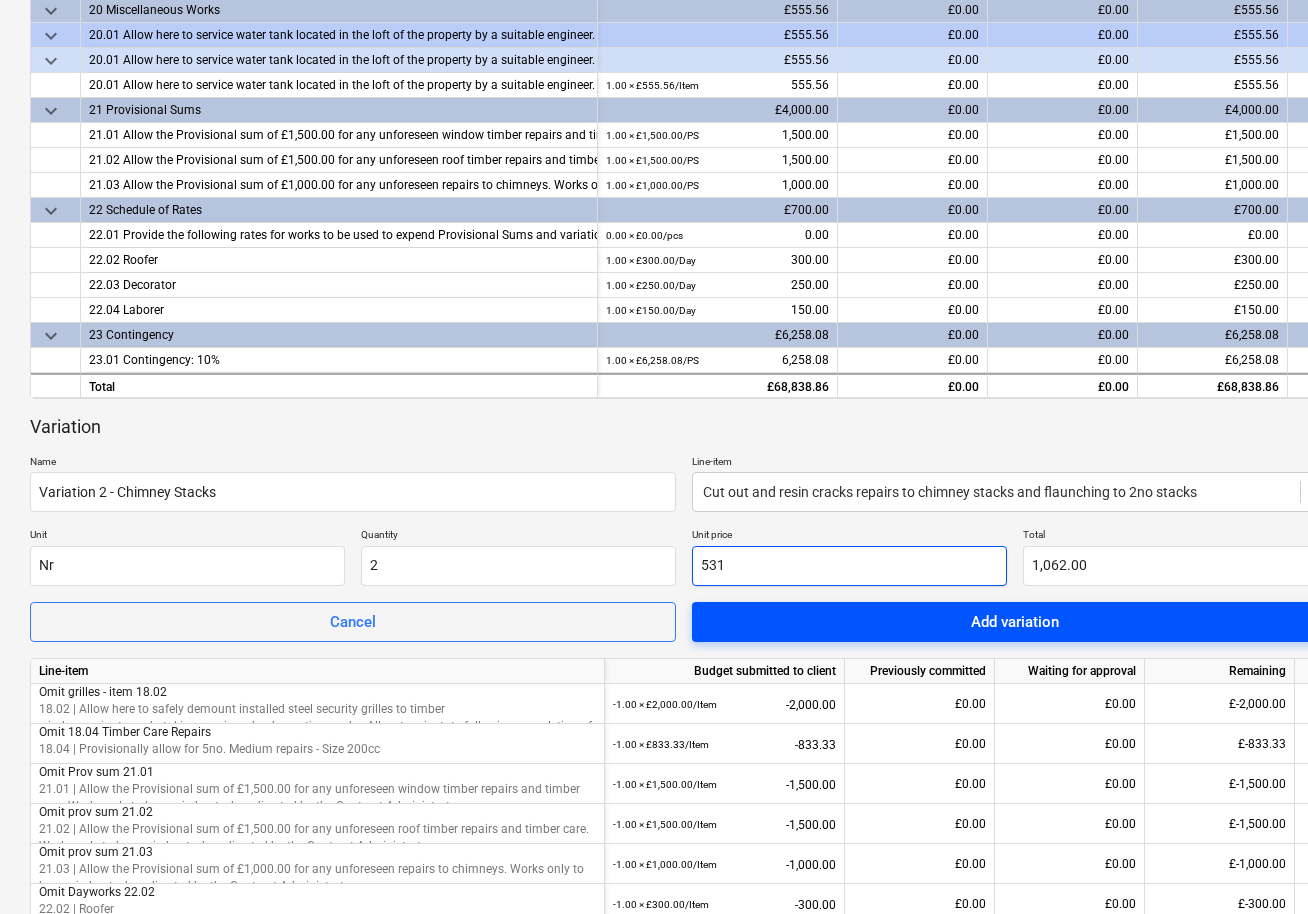 type on "531" 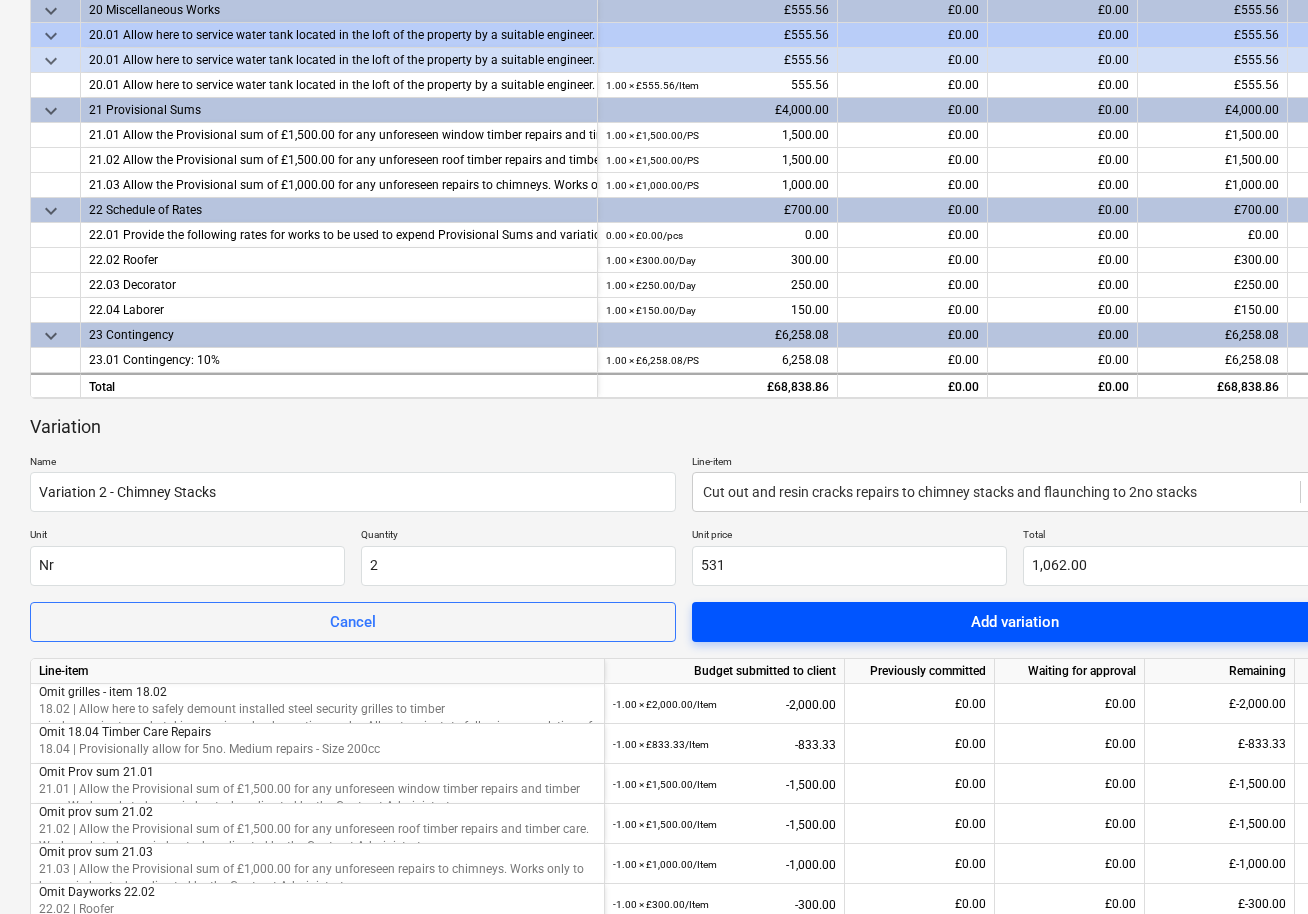 click on "Add variation" at bounding box center [1015, 622] 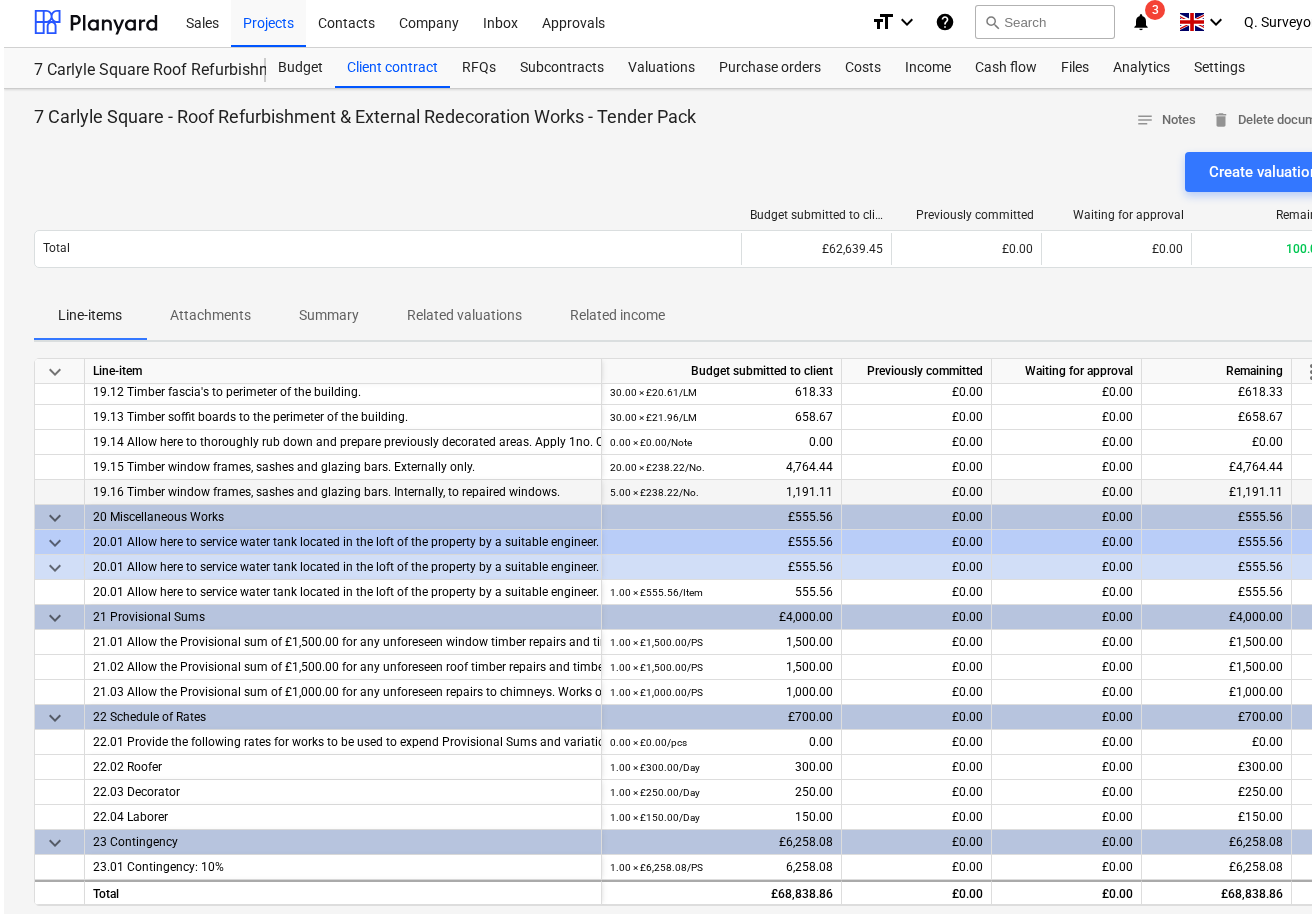 scroll, scrollTop: 0, scrollLeft: 0, axis: both 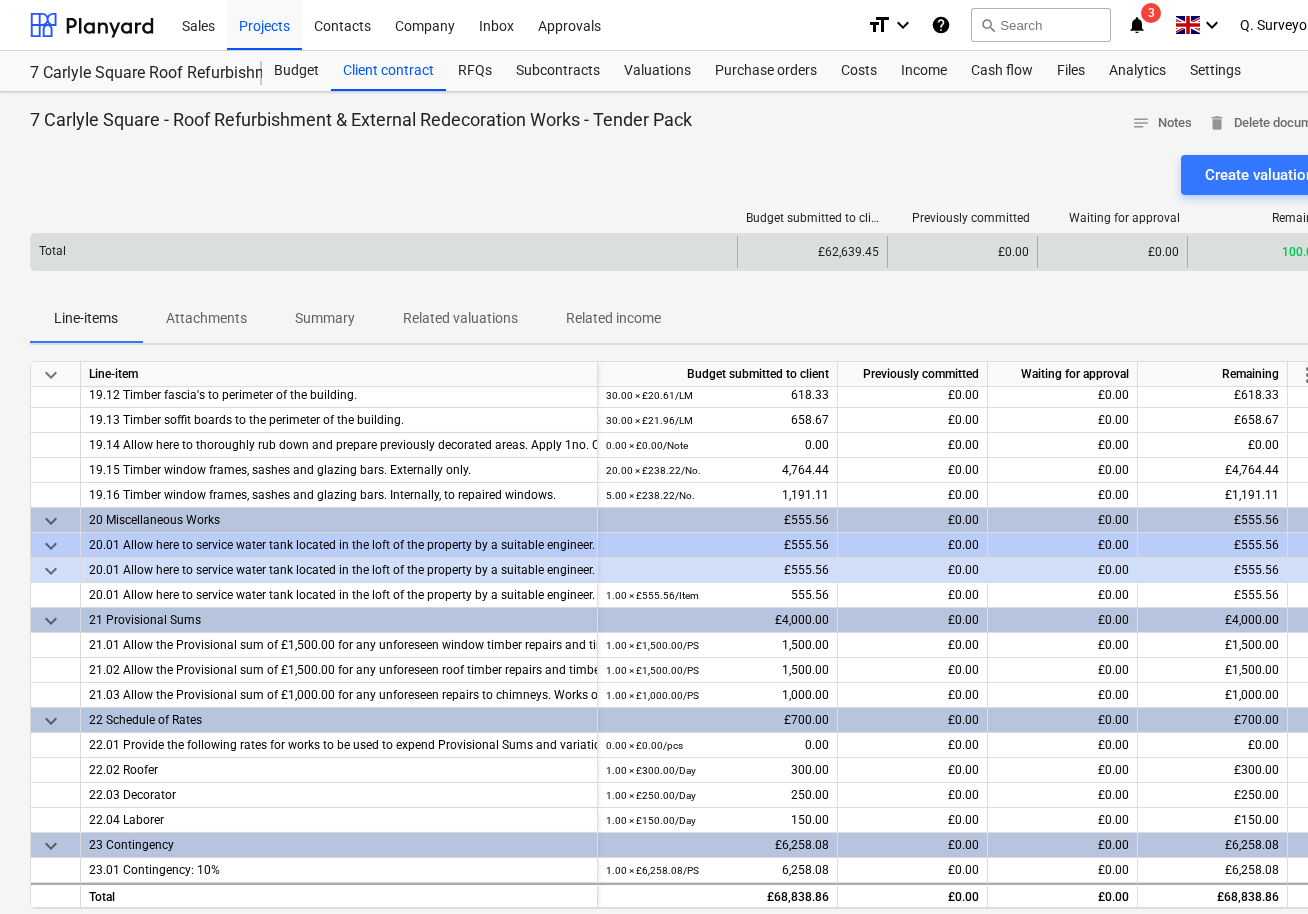 click on "Total" at bounding box center [384, 252] 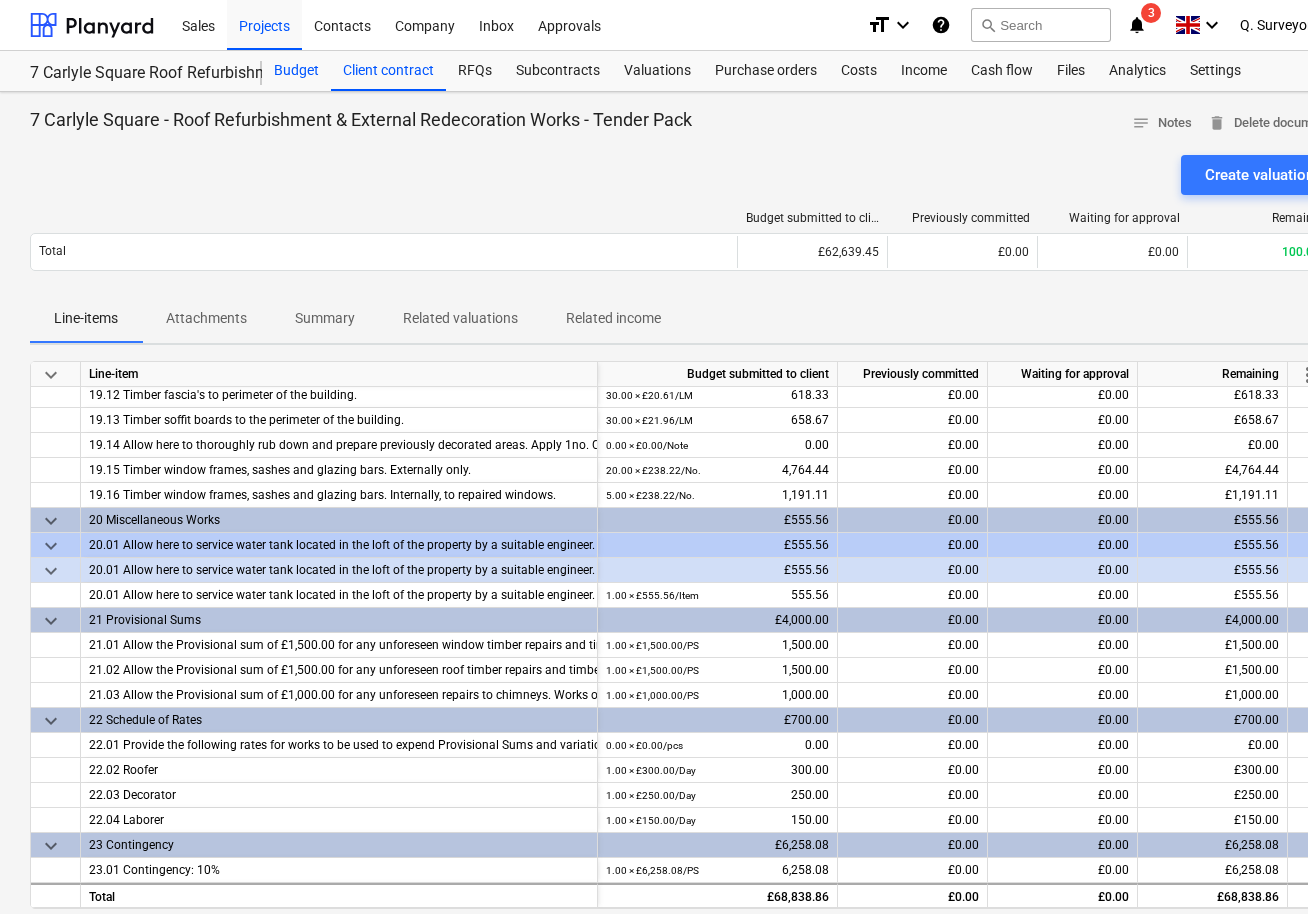drag, startPoint x: 275, startPoint y: 58, endPoint x: 287, endPoint y: 76, distance: 21.633308 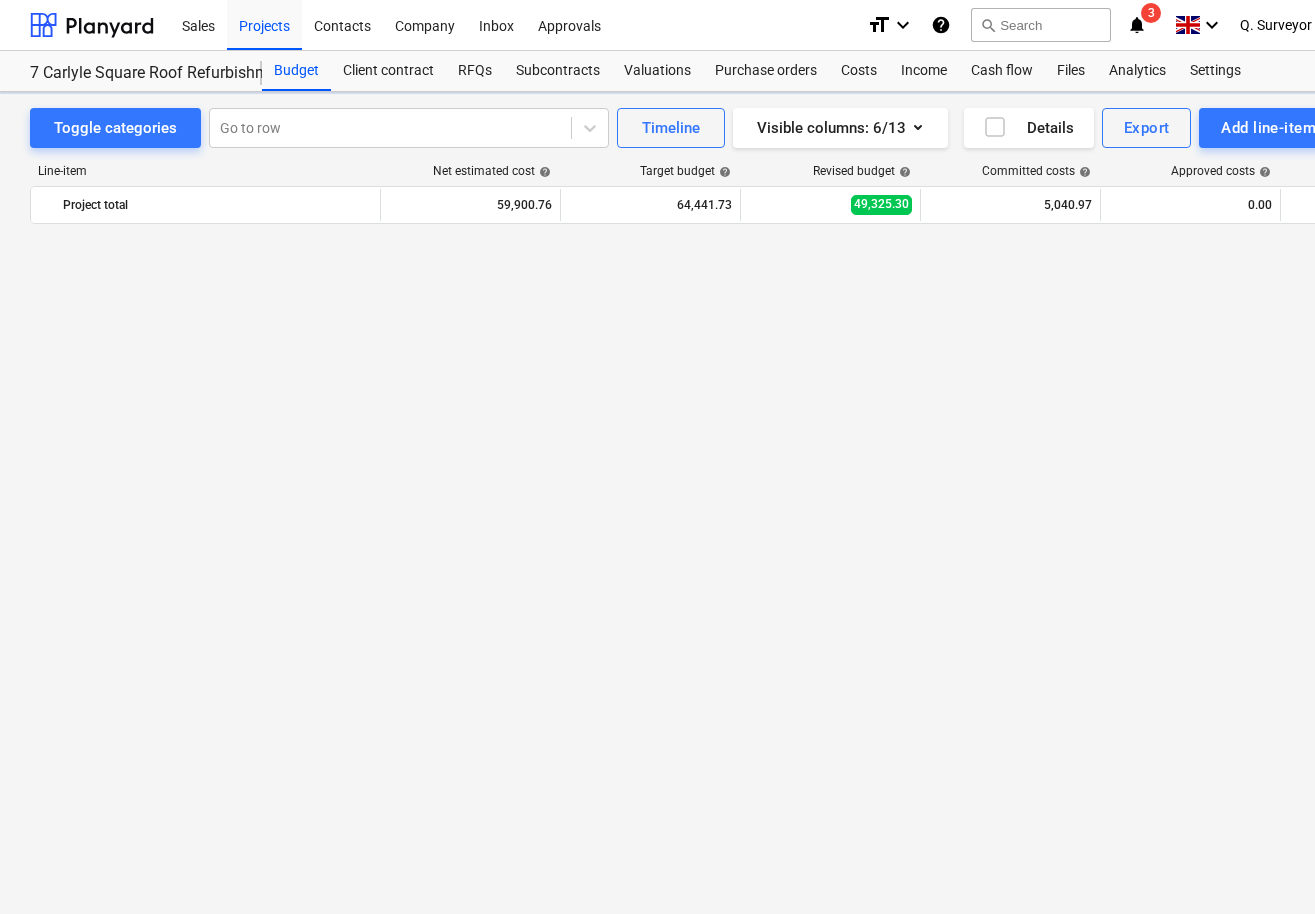 scroll, scrollTop: 2157, scrollLeft: 0, axis: vertical 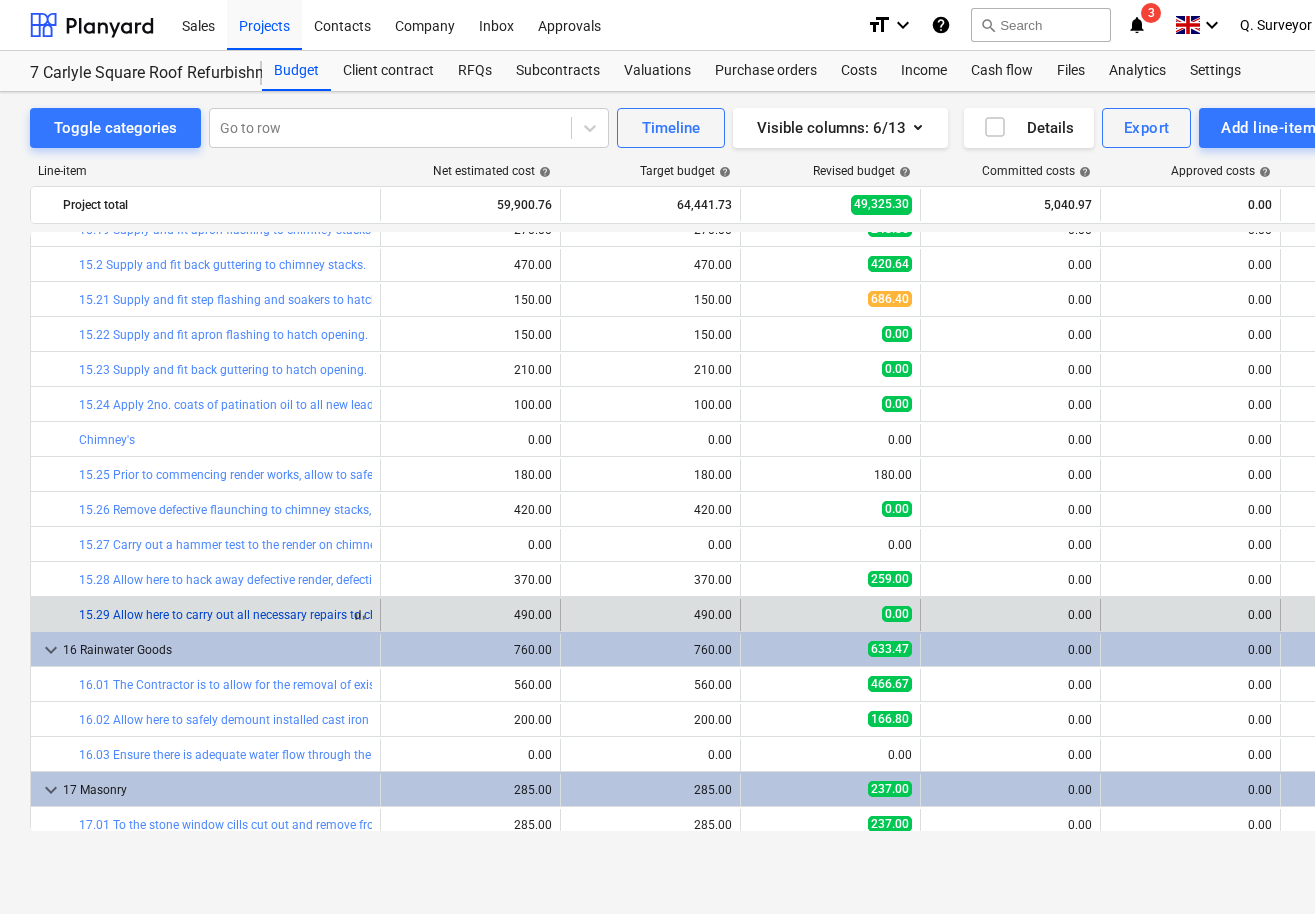 click on "15.29 Allow here to carry out all necessary repairs to chimney pots." at bounding box center [259, 615] 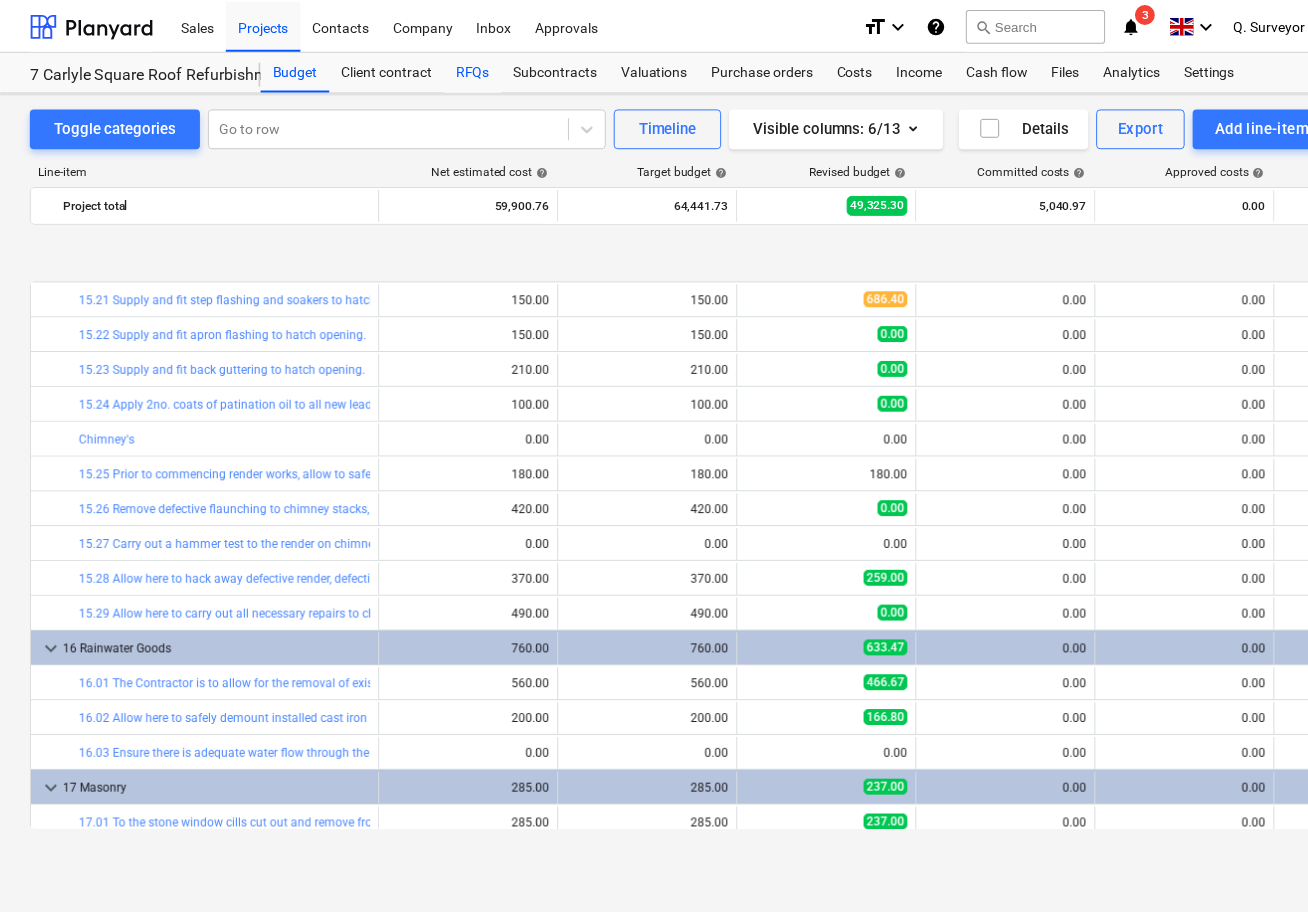 scroll, scrollTop: 1326, scrollLeft: 0, axis: vertical 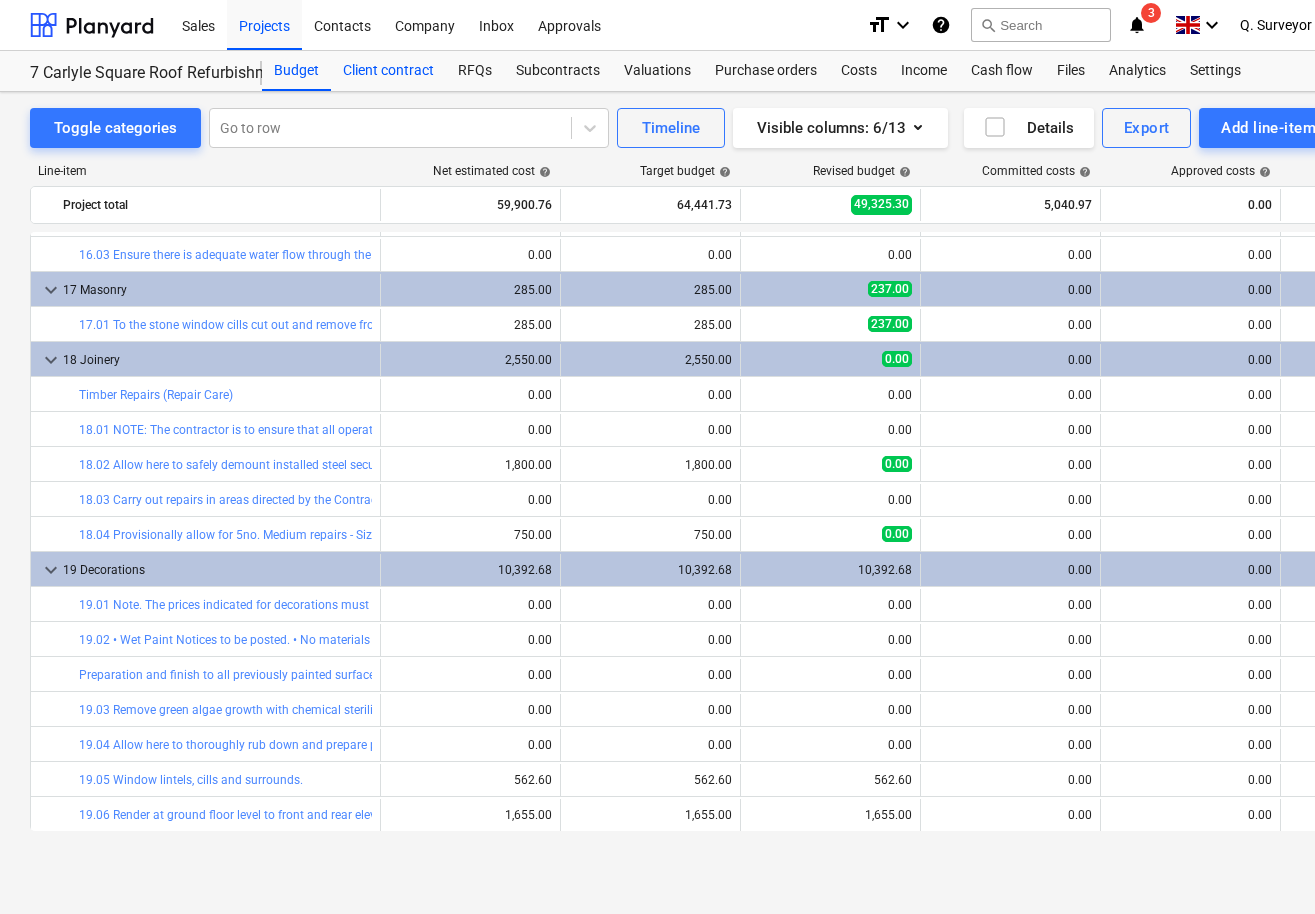 click on "Client contract" at bounding box center [388, 71] 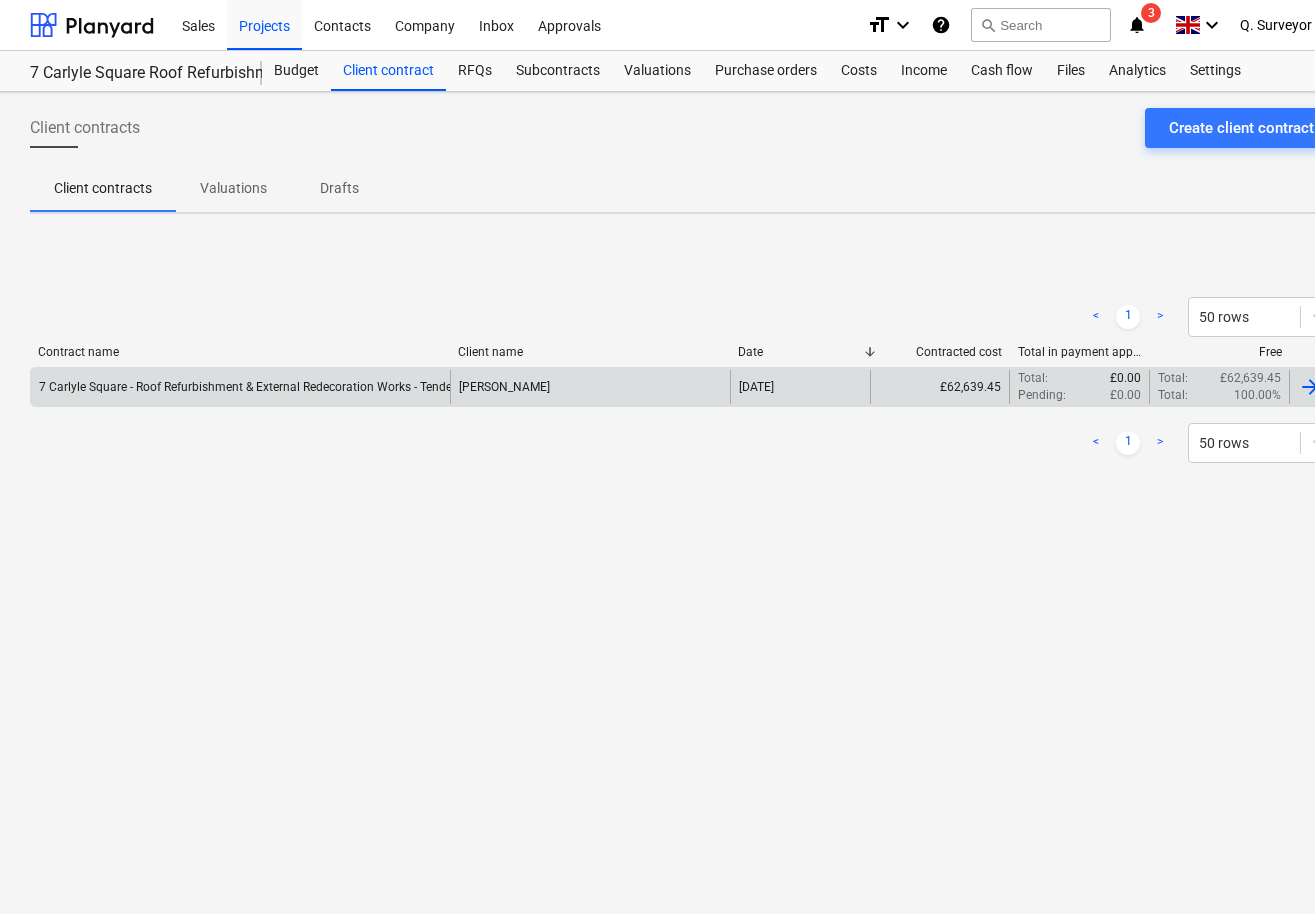 click on "7 Carlyle Square - Roof Refurbishment & External Redecoration Works - Tender Pack" at bounding box center [262, 387] 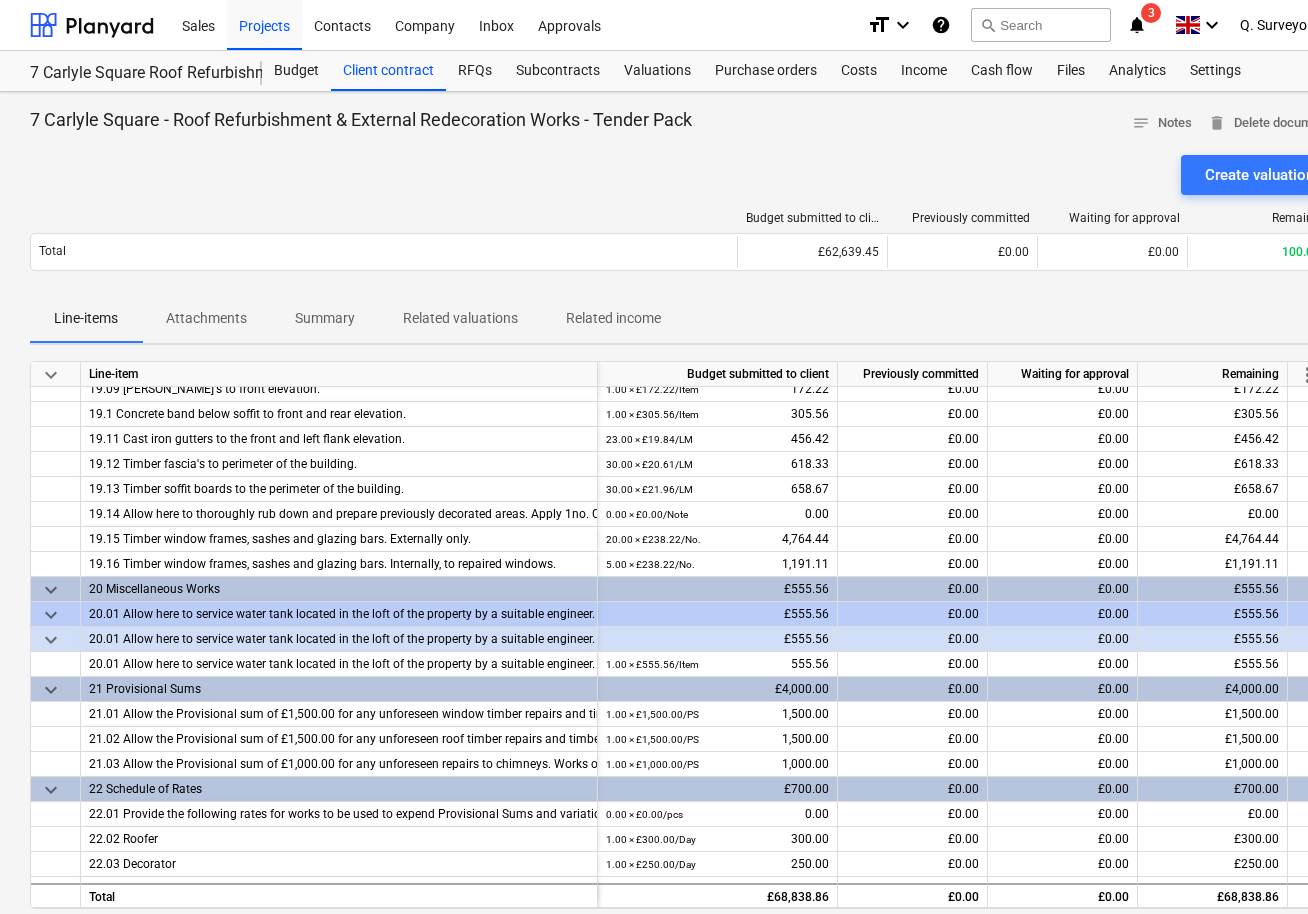 scroll, scrollTop: 3004, scrollLeft: 0, axis: vertical 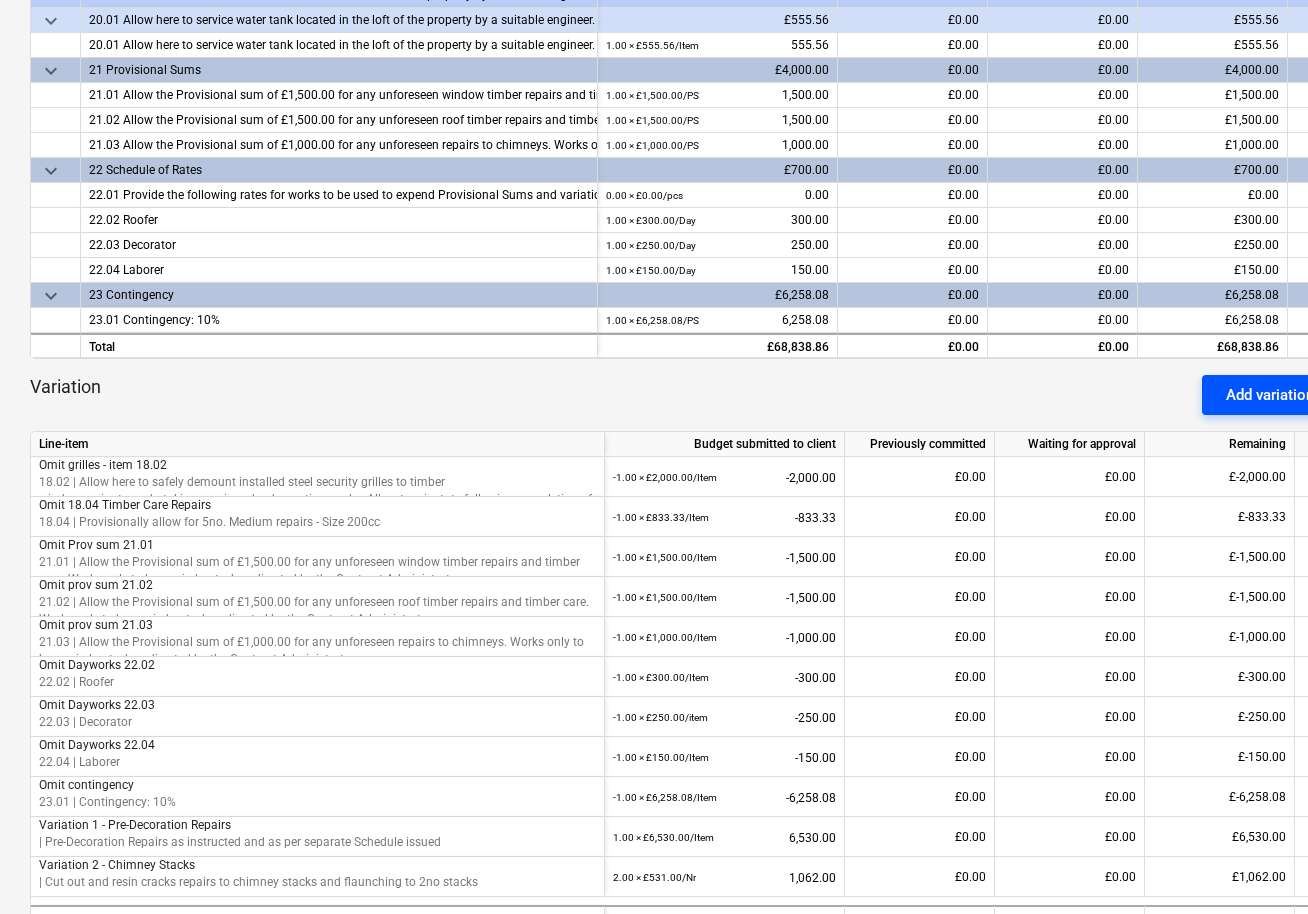 click on "Add variation" at bounding box center [1270, 395] 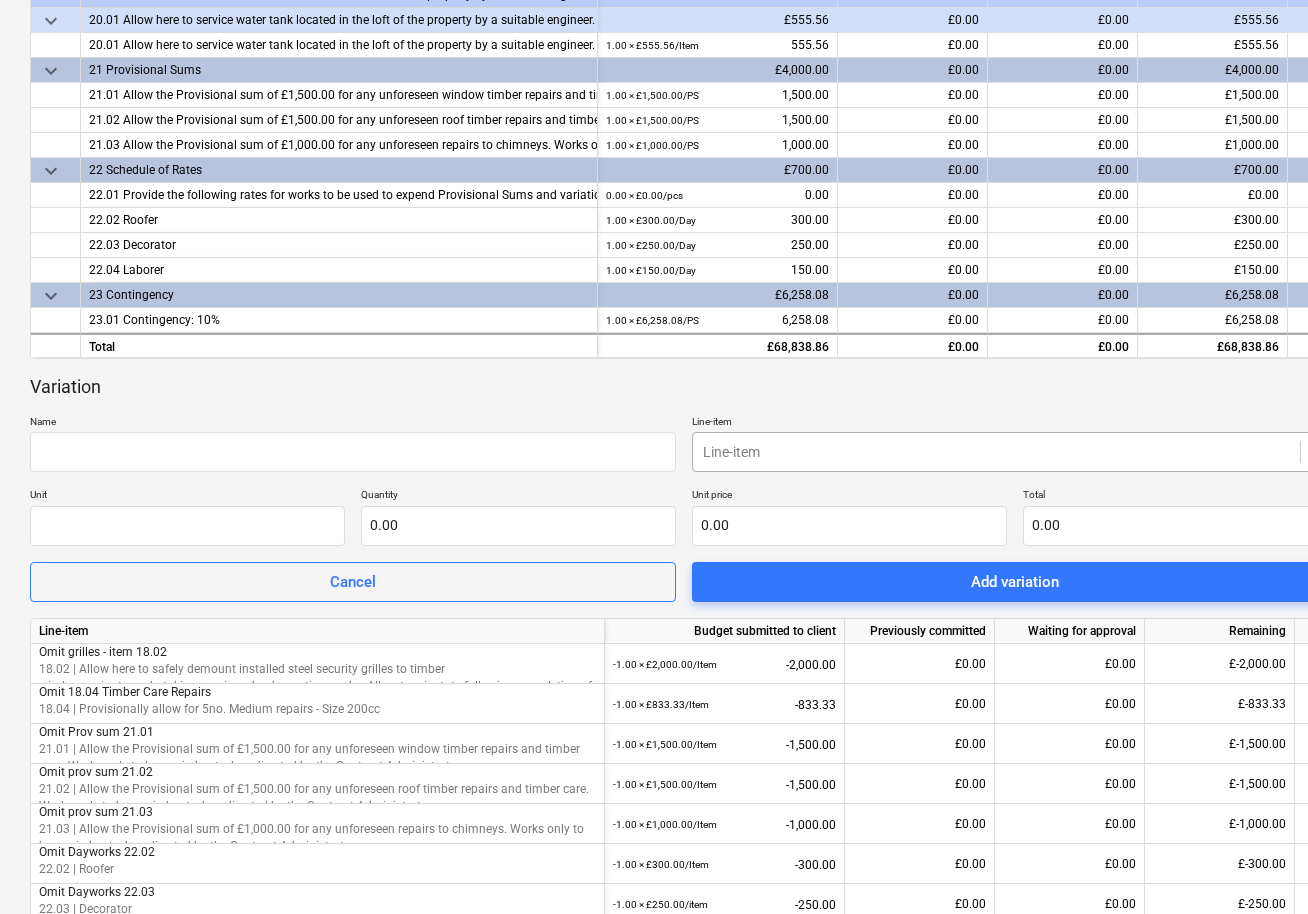 click at bounding box center (996, 452) 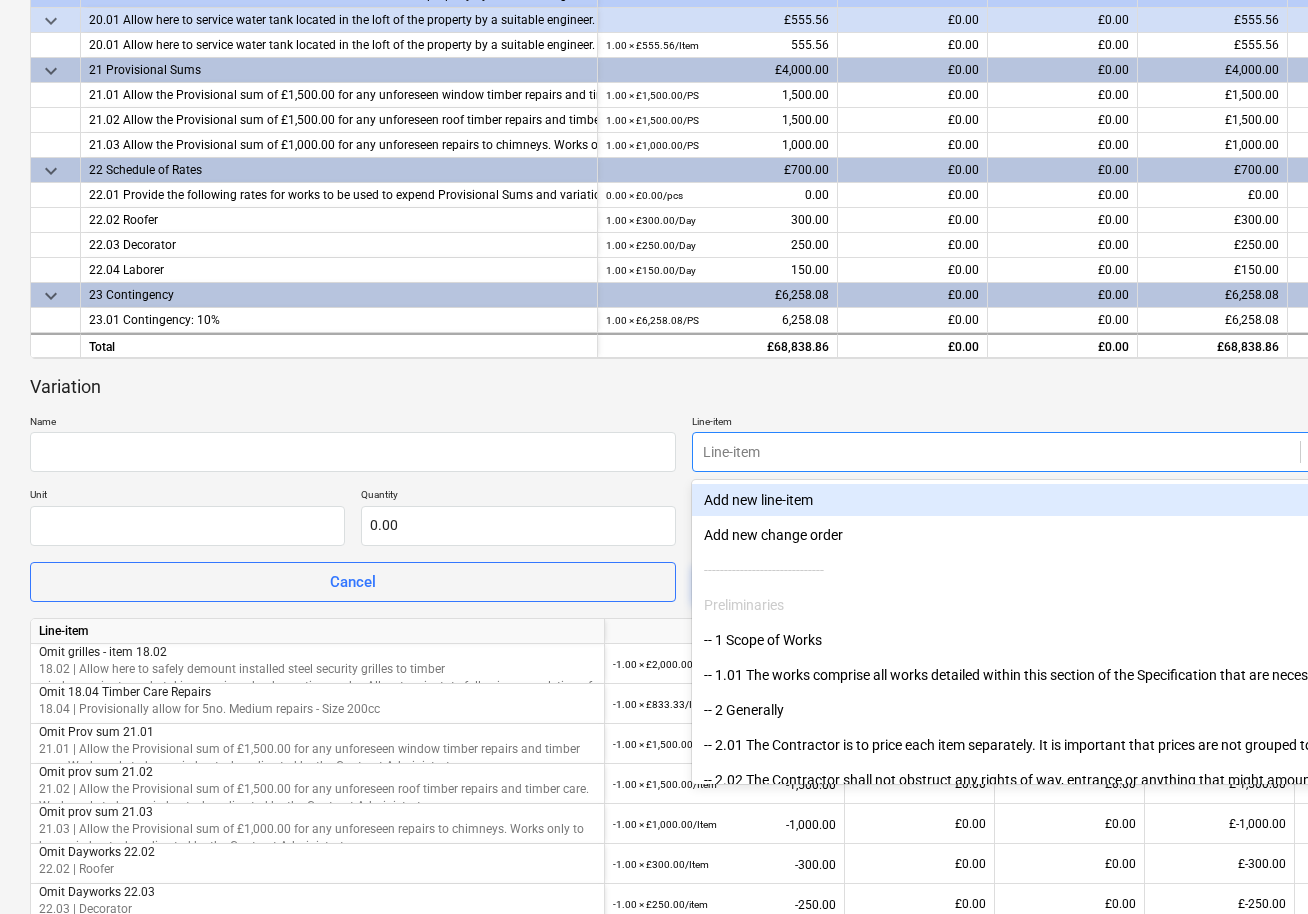 paste on "[PERSON_NAME] for half a day to repairs the exisitng failing soffit board" 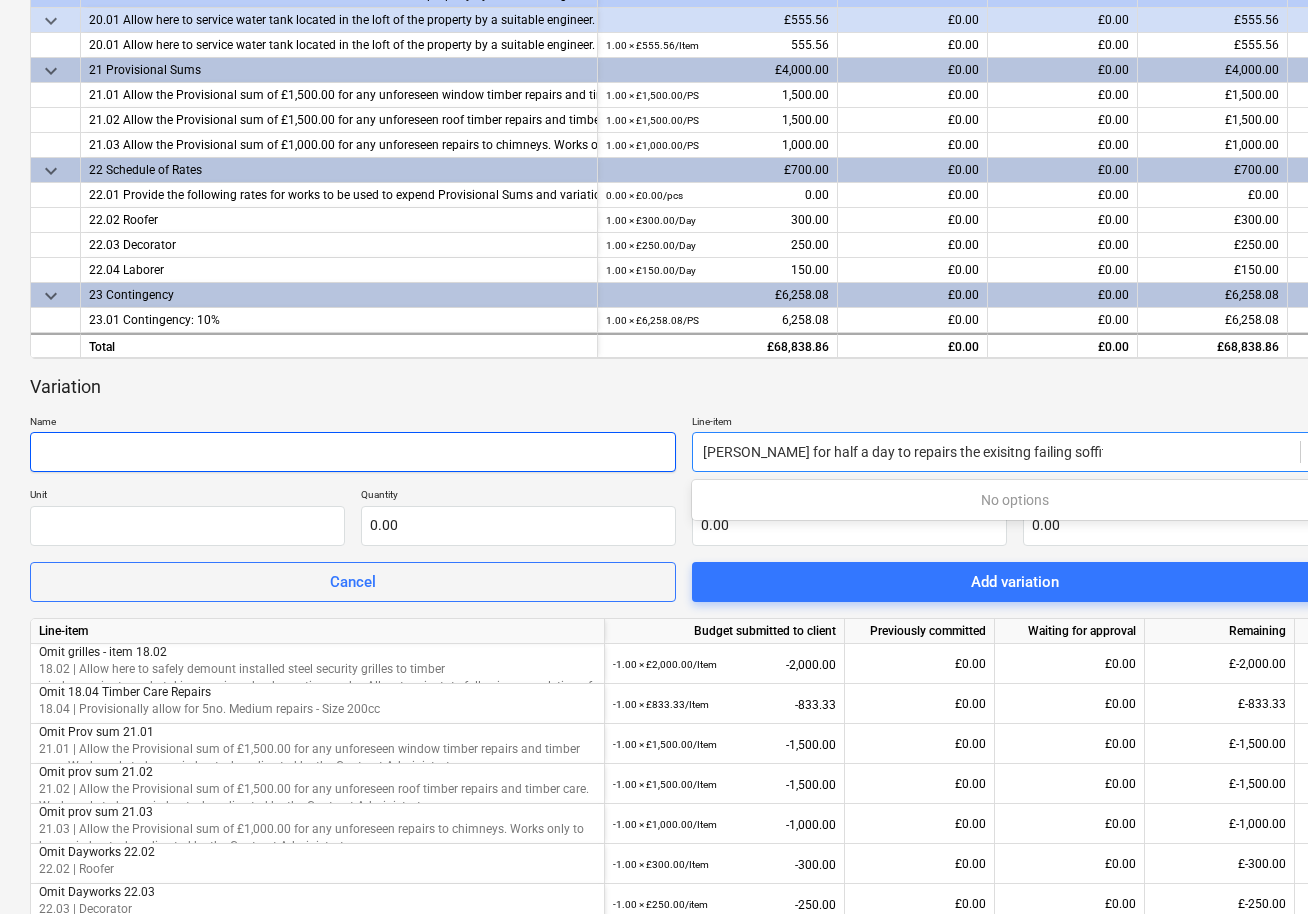 type on "[PERSON_NAME] for half a day to repairs the exisitng failing soffit board" 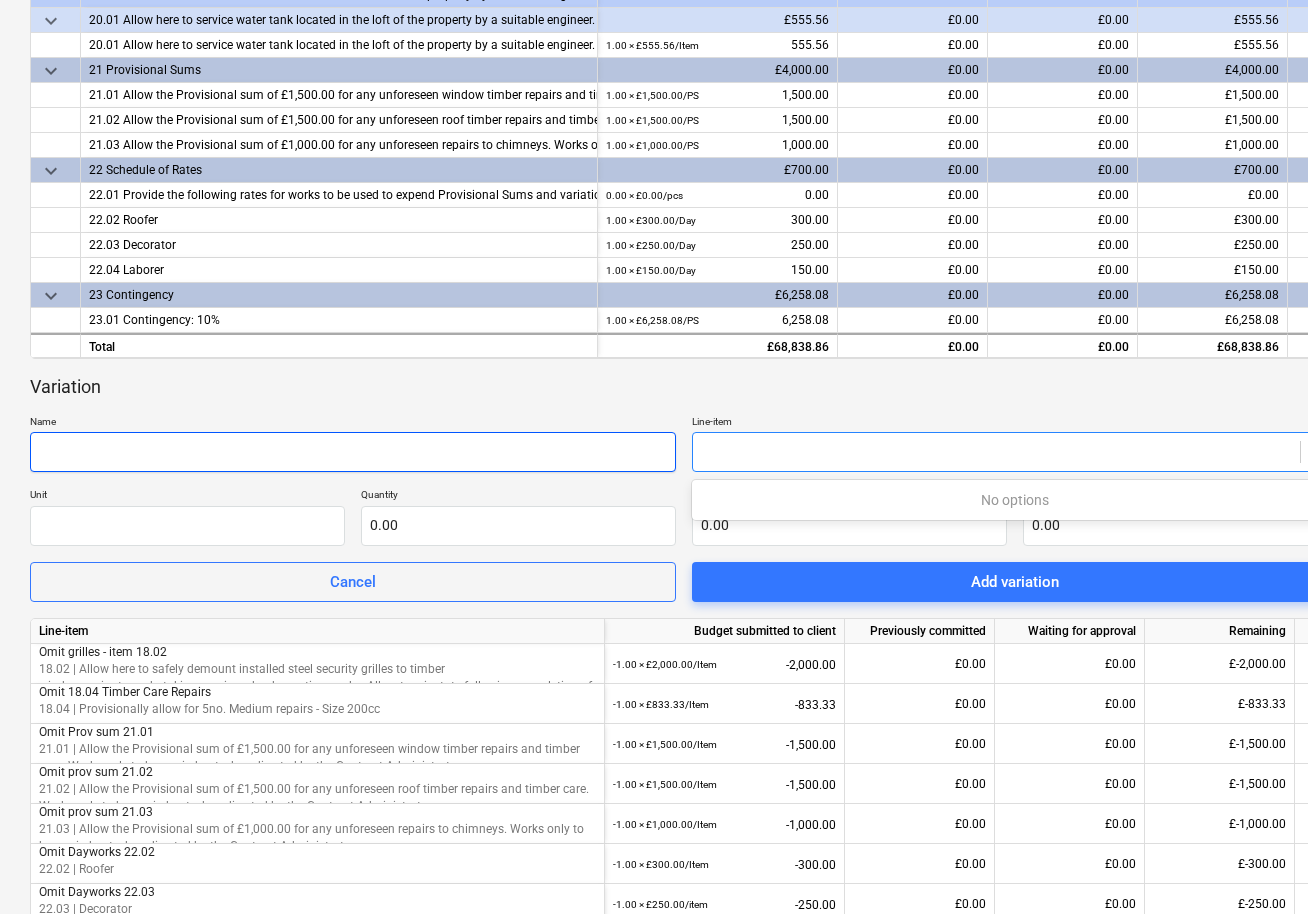 click at bounding box center (353, 452) 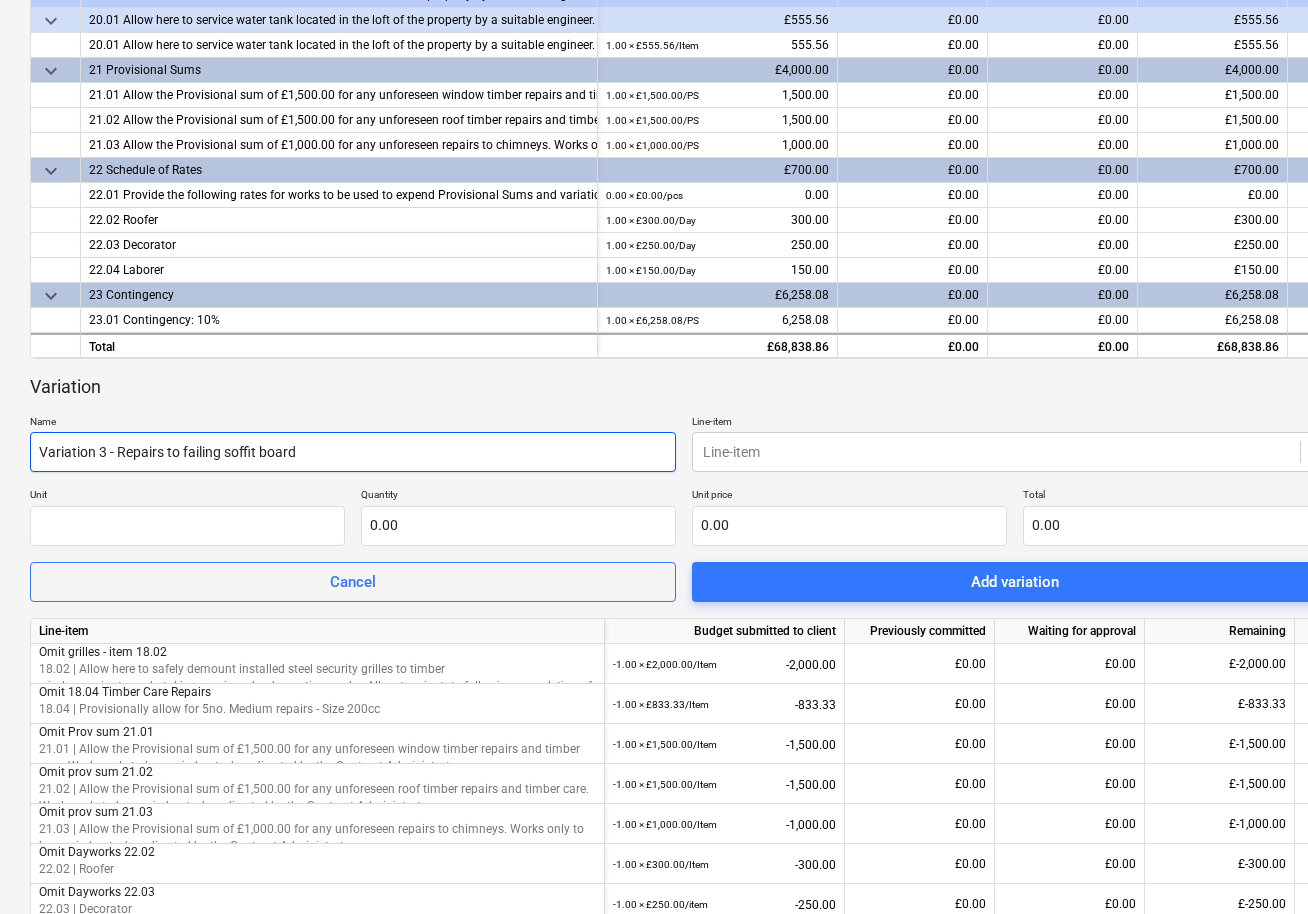 type on "Variation 3 - Repairs to failing soffit board" 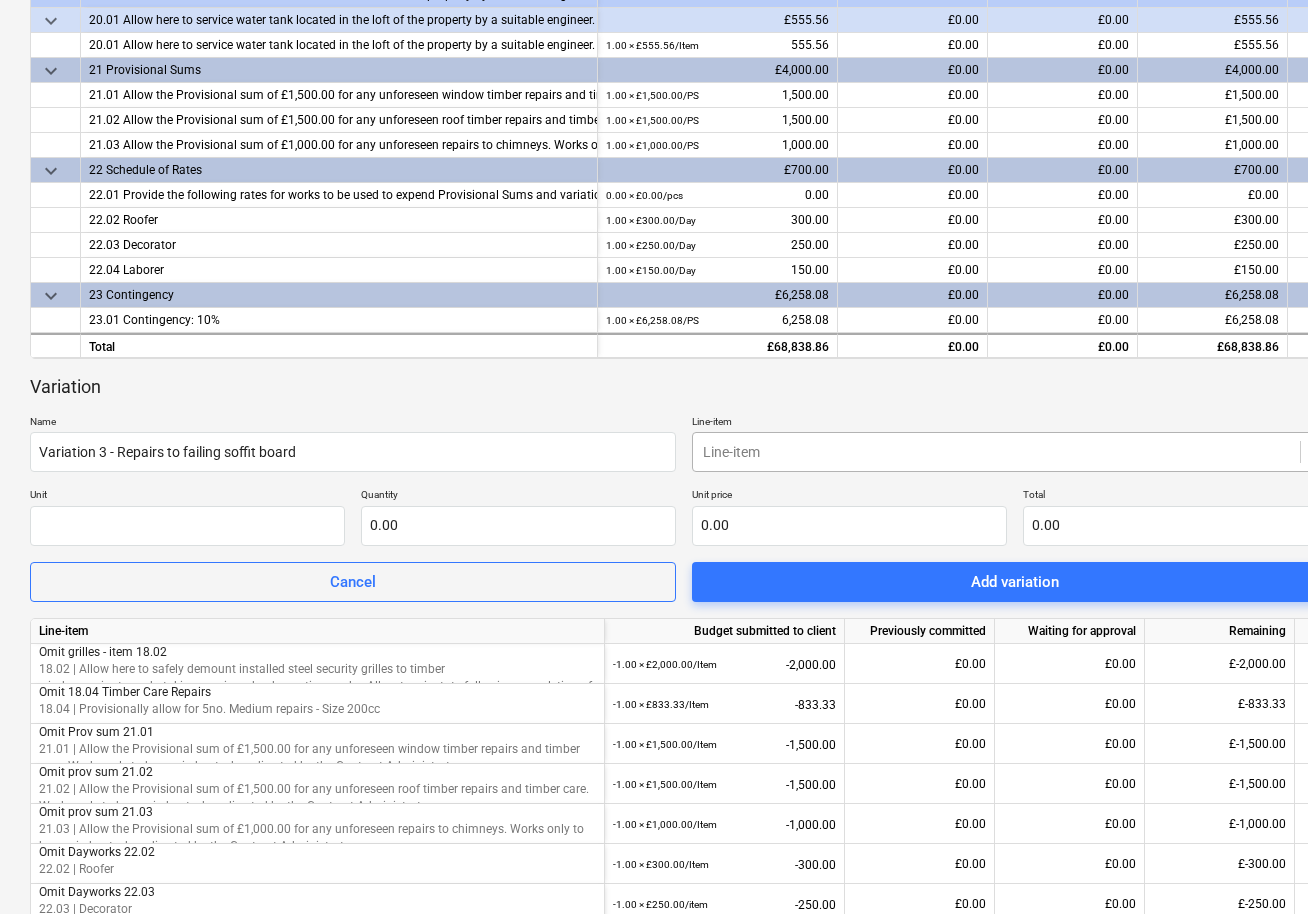 click at bounding box center (996, 452) 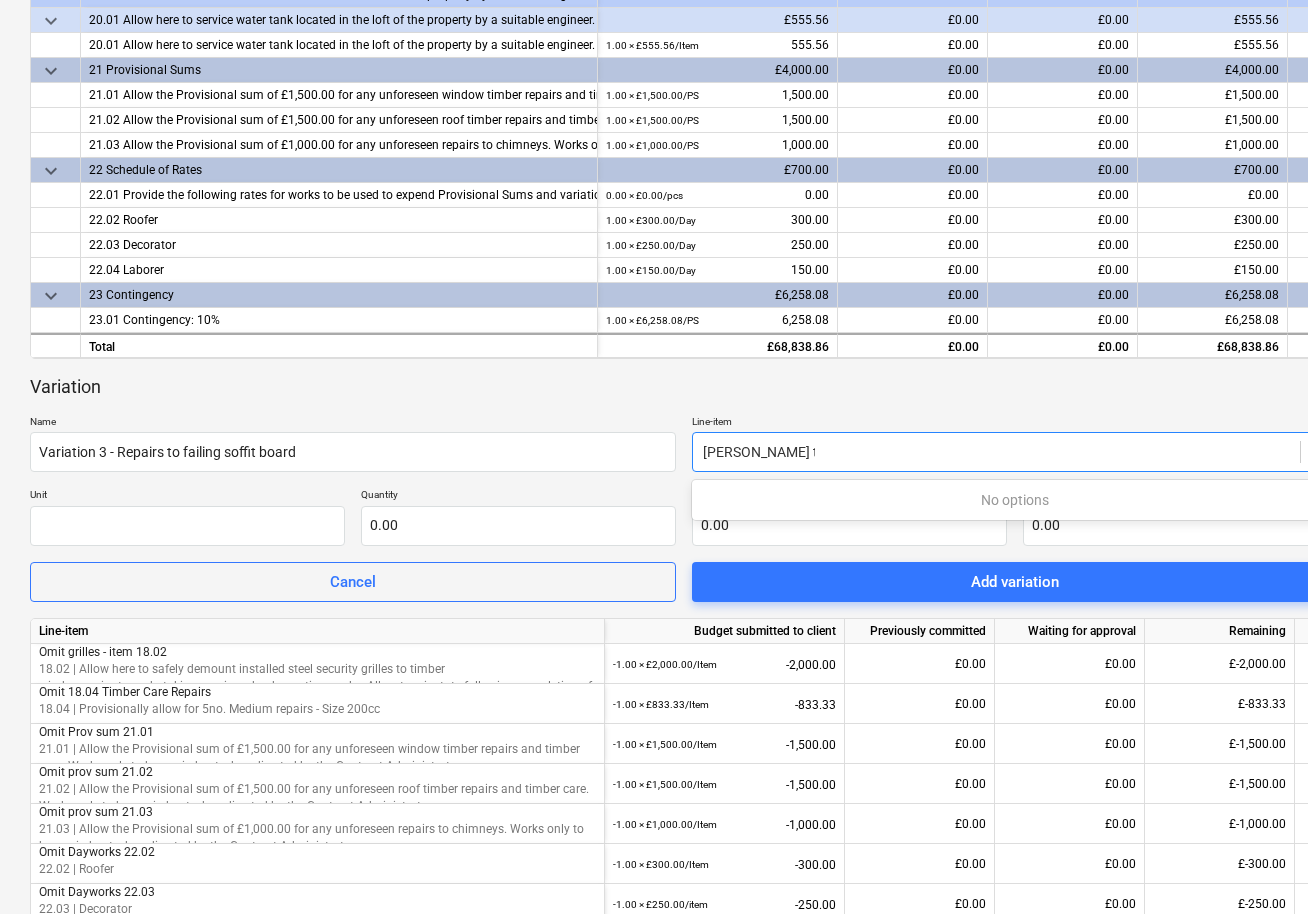 type on "[PERSON_NAME] to repa" 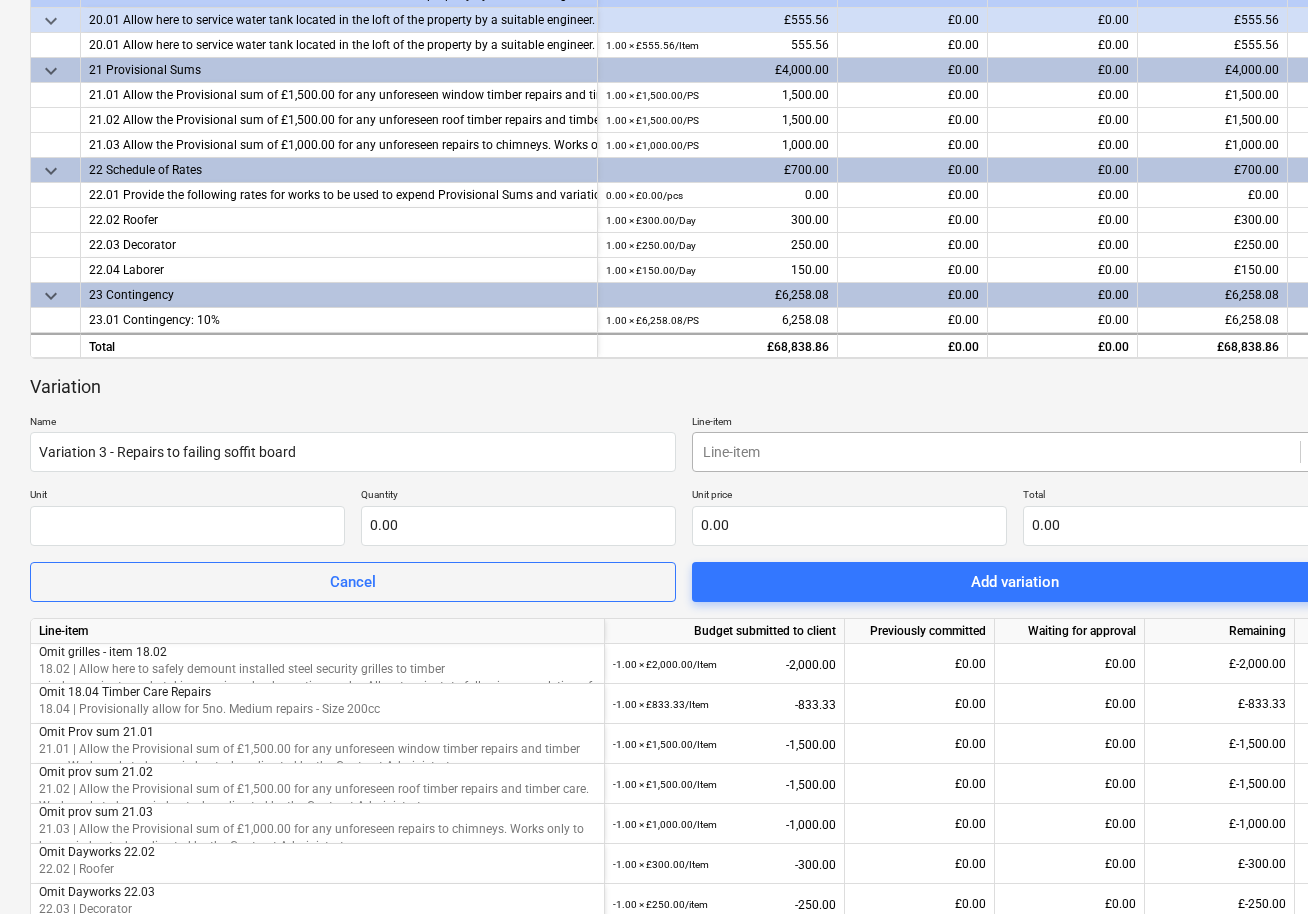 click on "Line-item" at bounding box center [1015, 452] 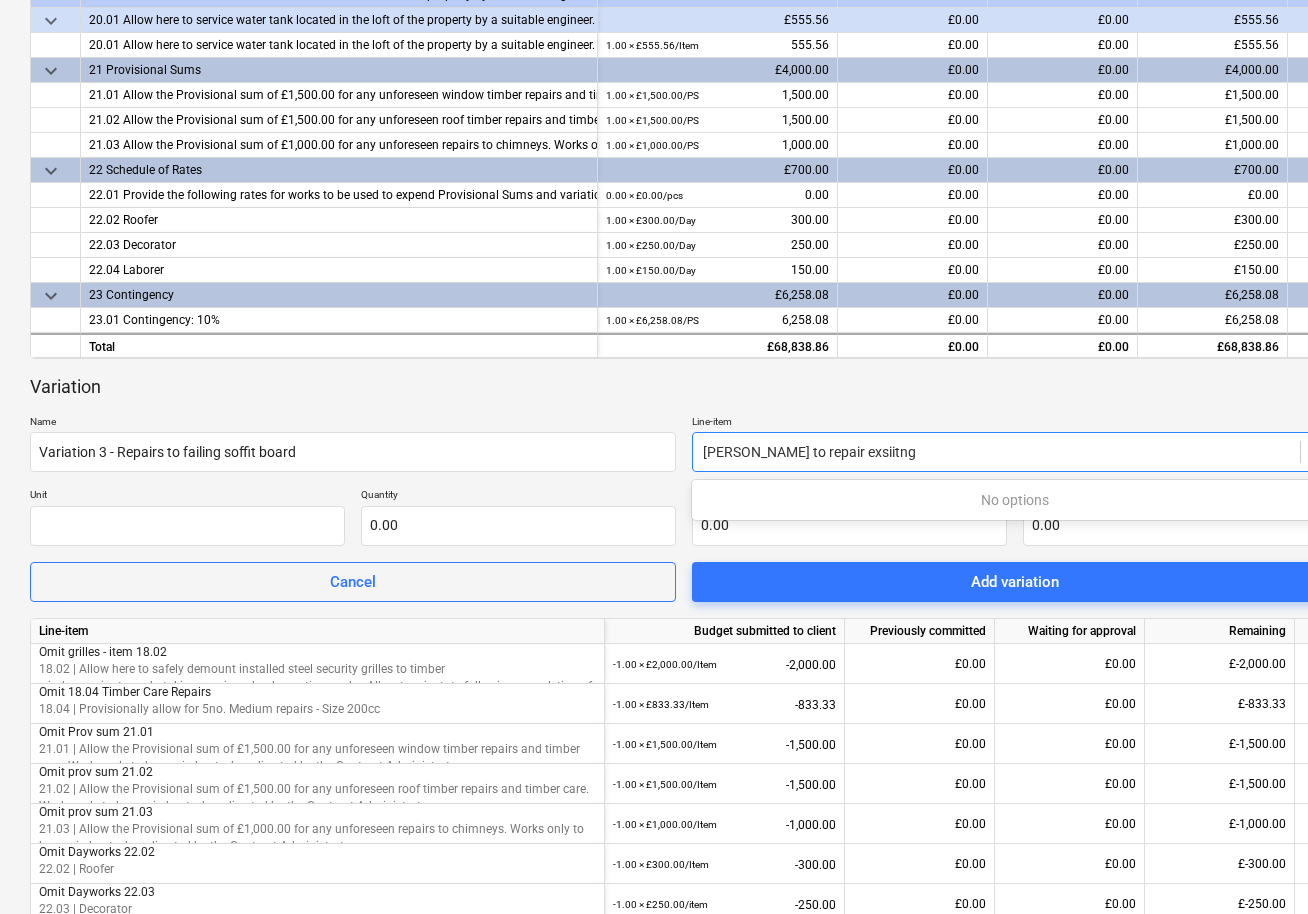type on "[PERSON_NAME] to repair exsiitng failing" 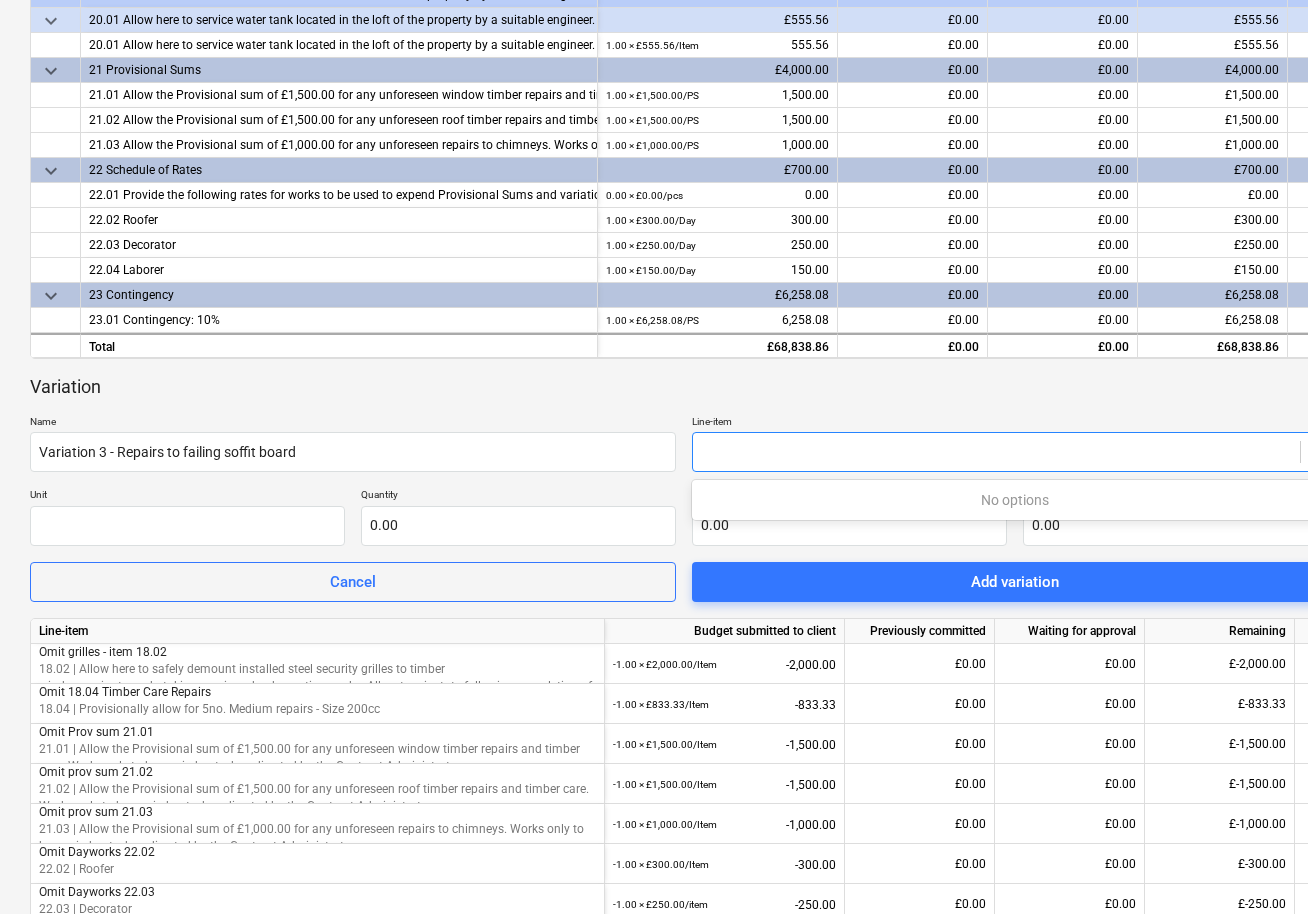 click on "Variation" at bounding box center (684, 387) 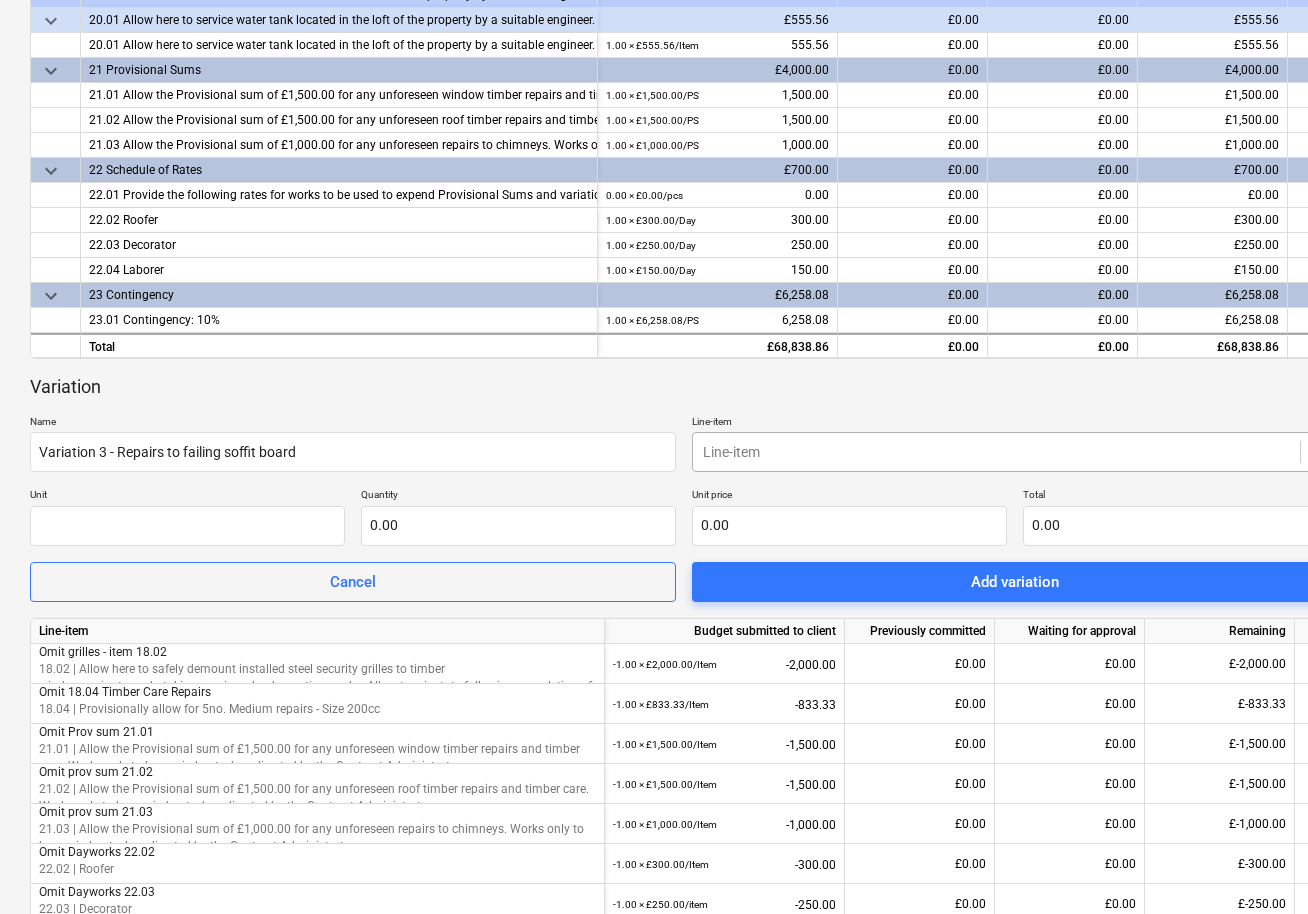 click at bounding box center [996, 452] 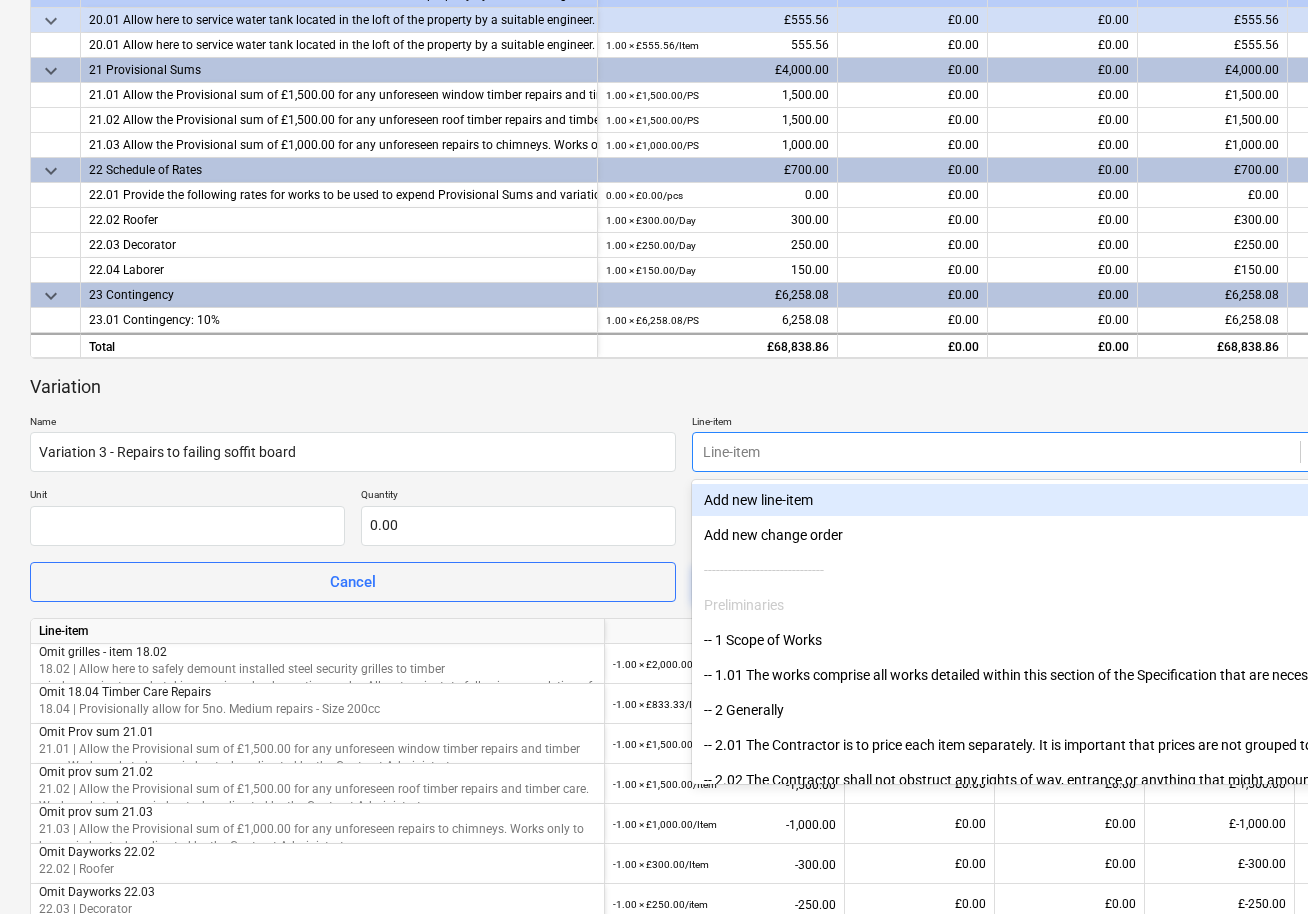 click on "Add new line-item" at bounding box center (1015, 500) 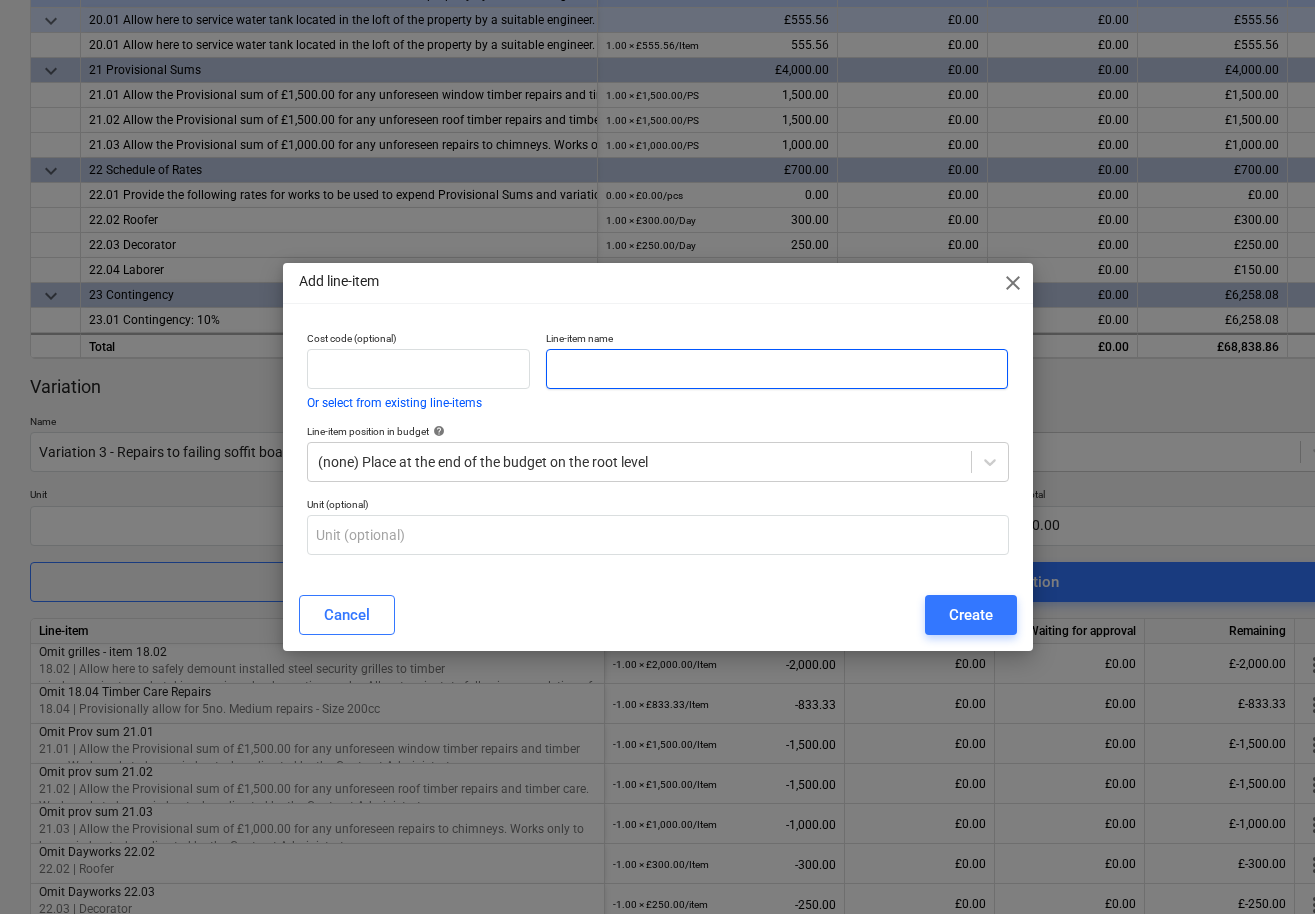 click at bounding box center (777, 369) 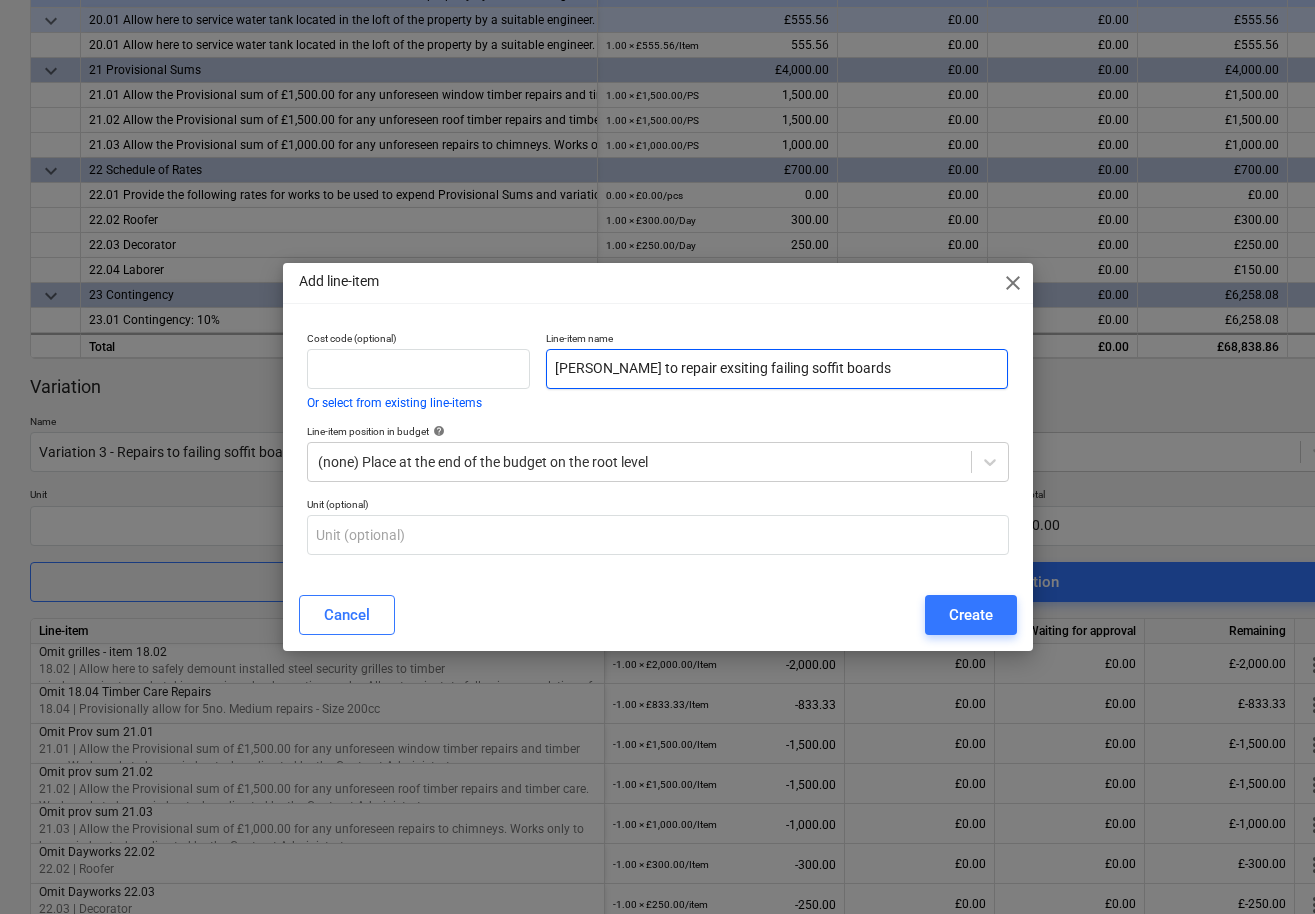 click on "[PERSON_NAME] to repair exsiting failing soffit boards" at bounding box center (777, 369) 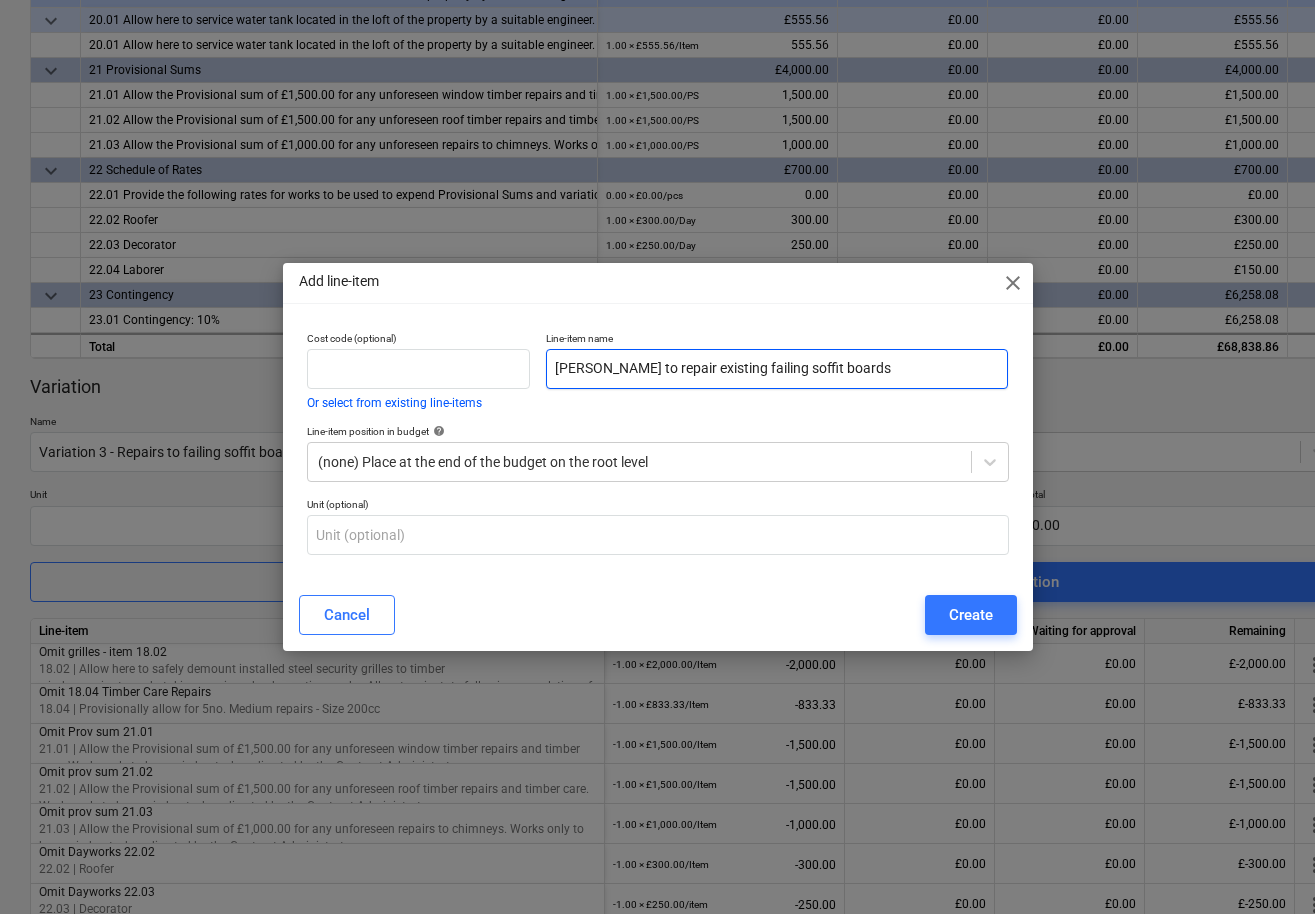 click on "[PERSON_NAME] to repair existing failing soffit boards" at bounding box center [777, 369] 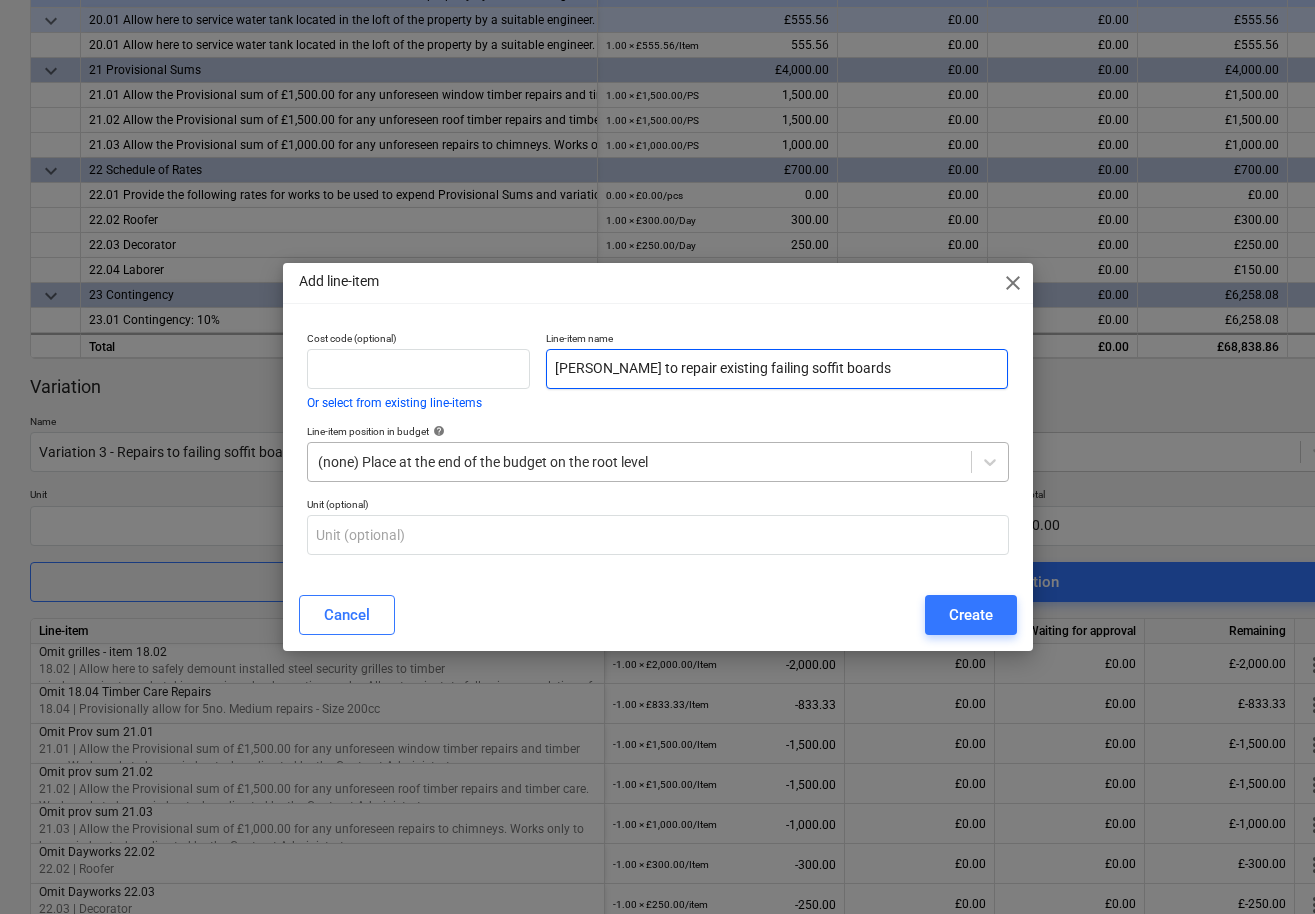 type on "[PERSON_NAME] to repair existing failing soffit boards" 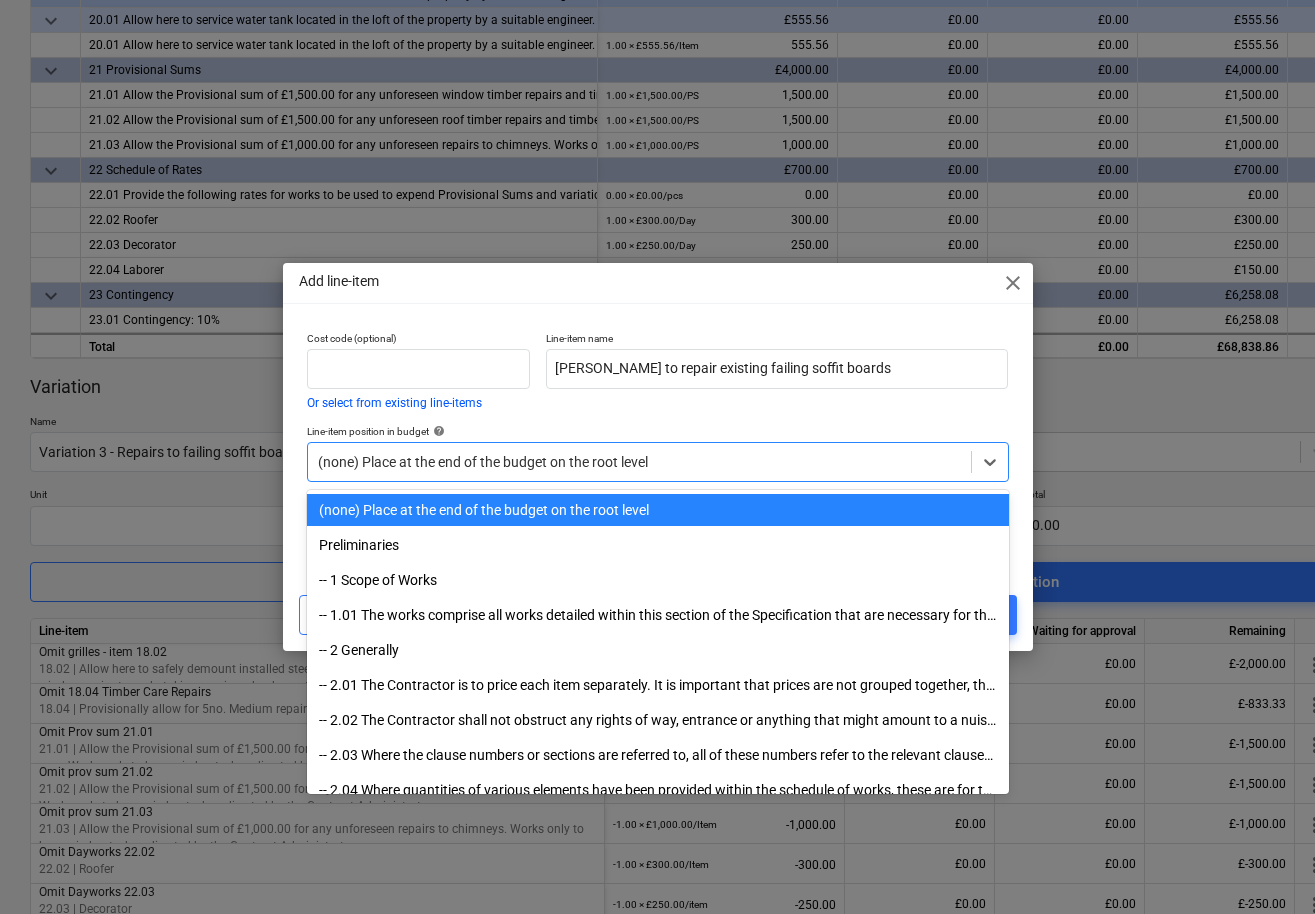 click on "(none) Place at the end of the budget on the root level" at bounding box center [639, 462] 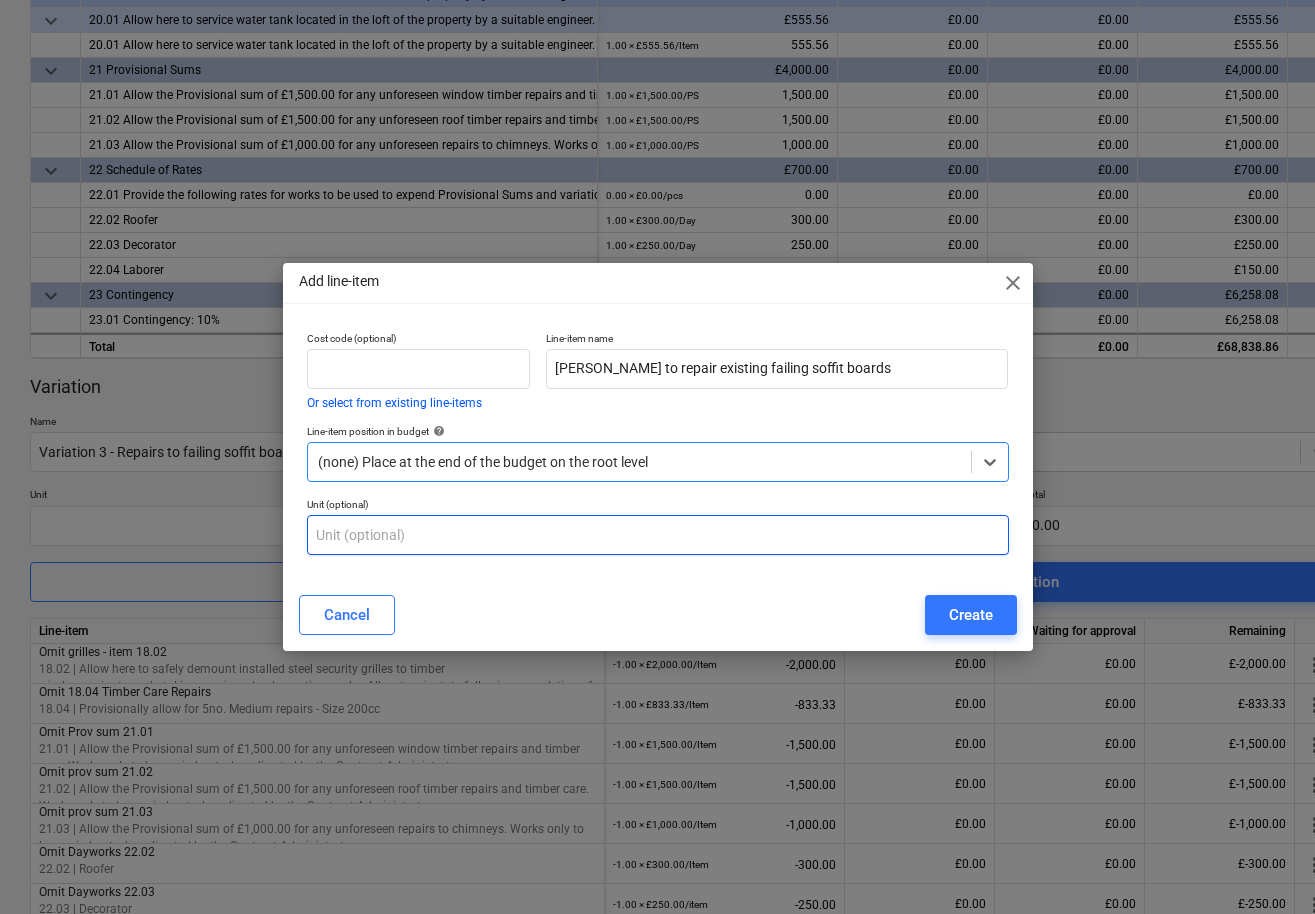 click at bounding box center [658, 535] 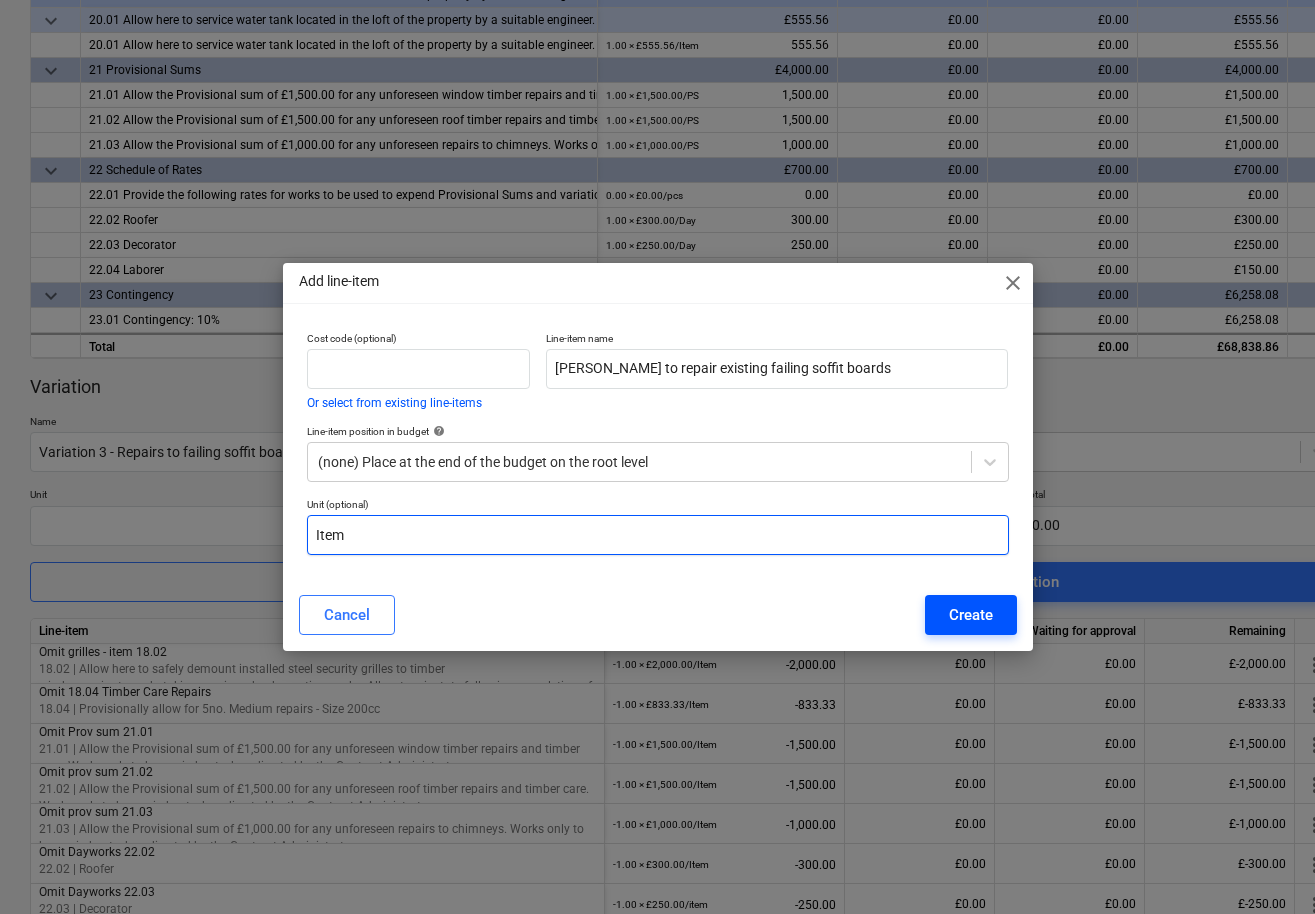 type on "Item" 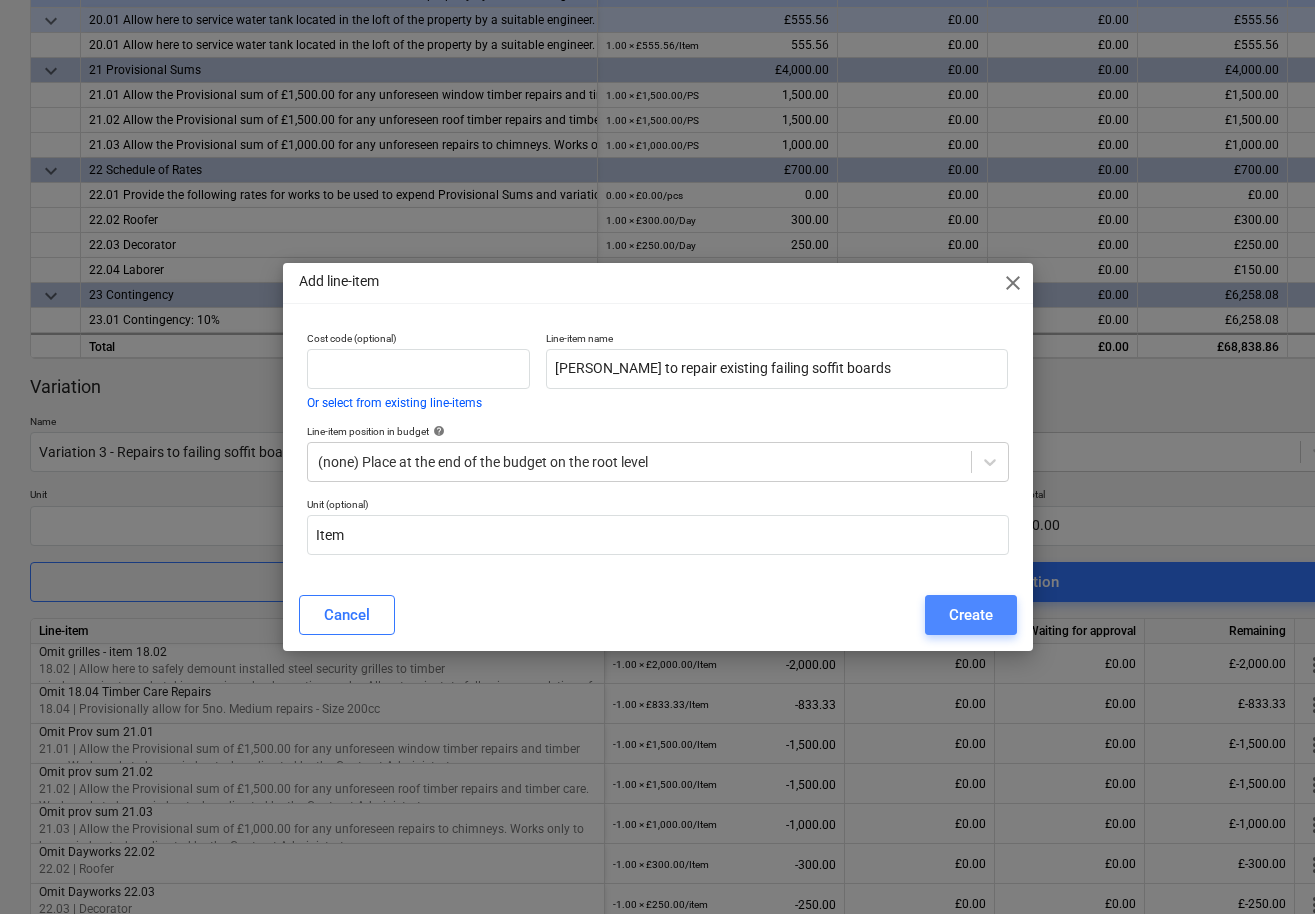 click on "Create" at bounding box center (971, 615) 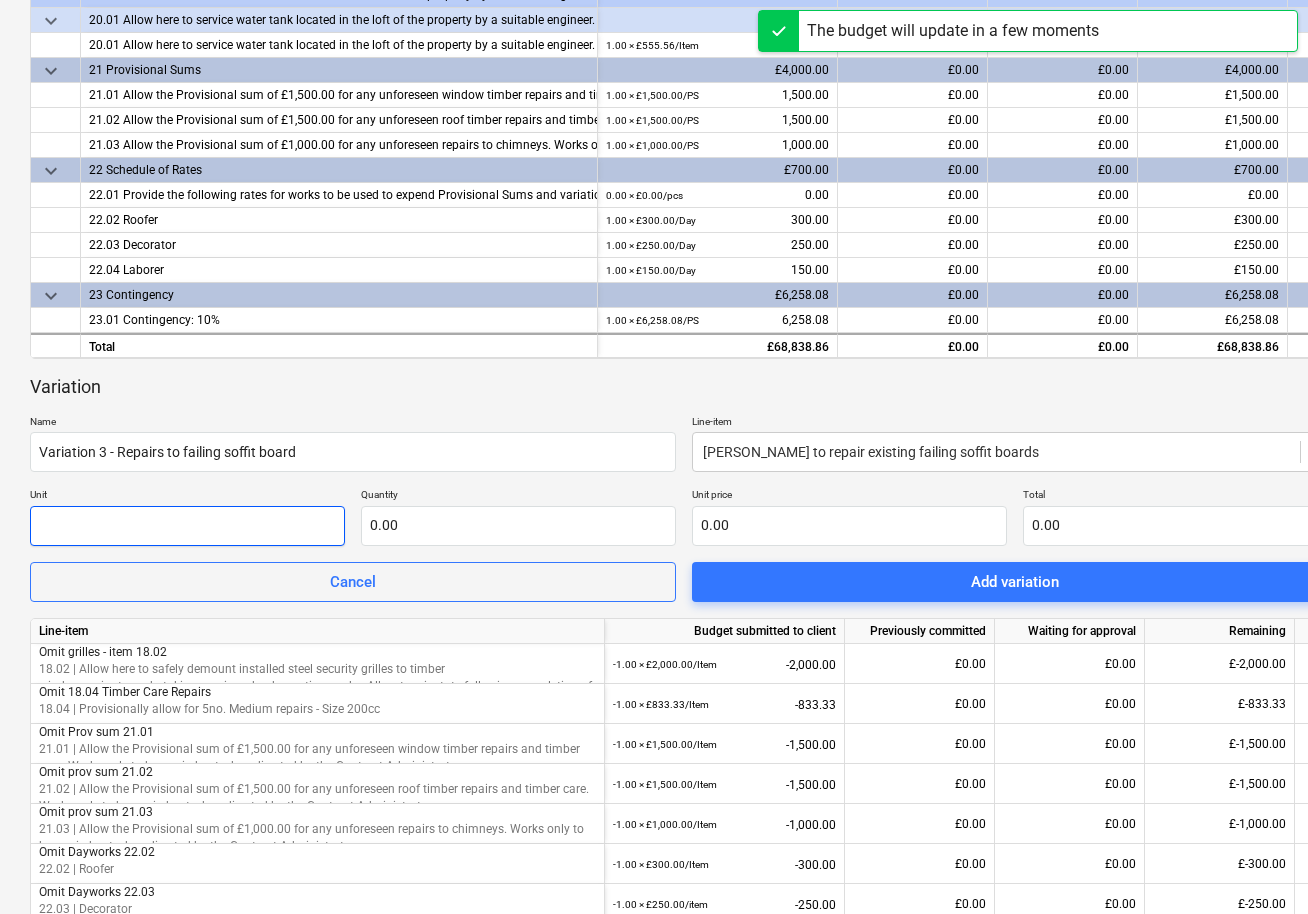 click at bounding box center [187, 526] 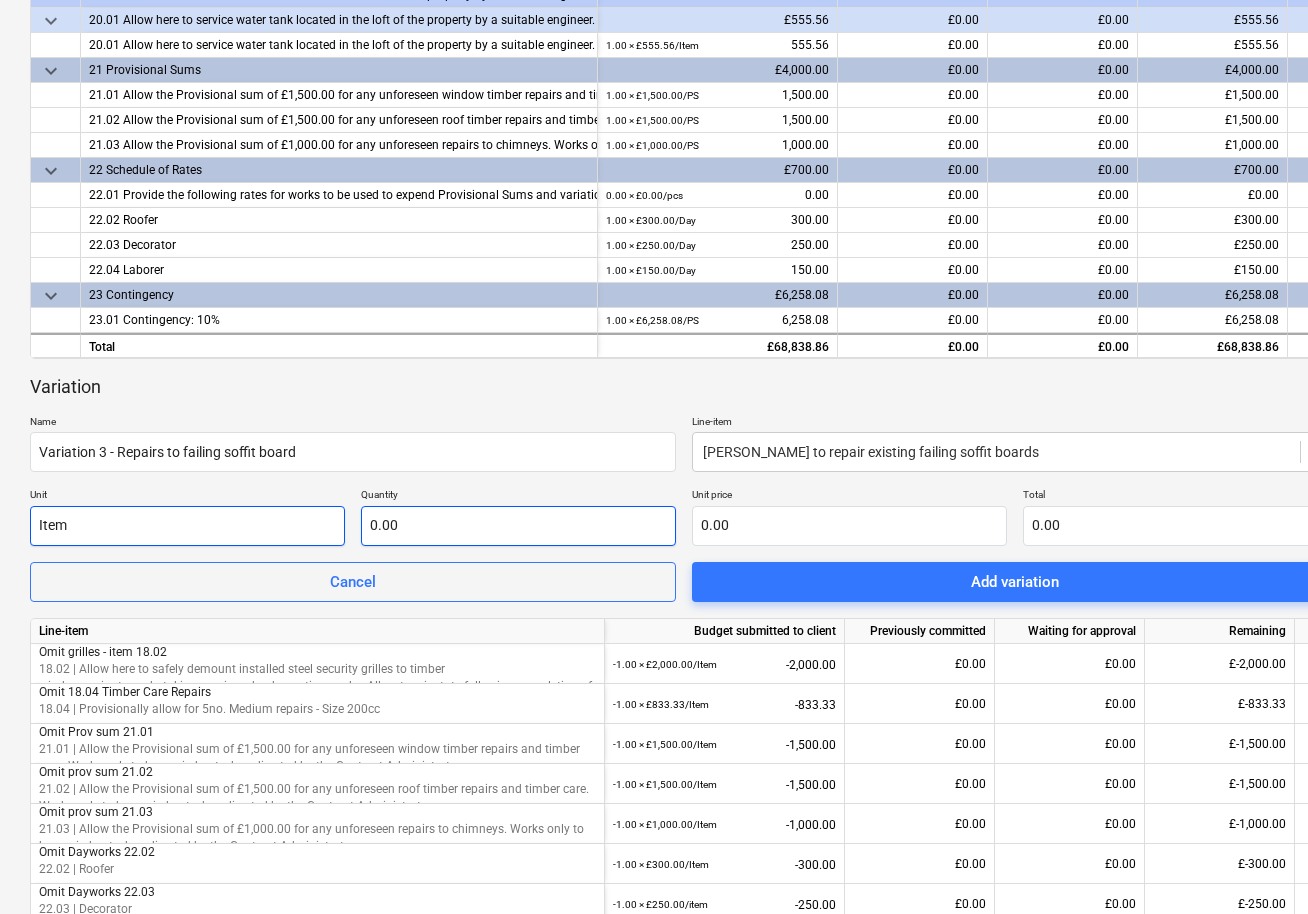 type on "Item" 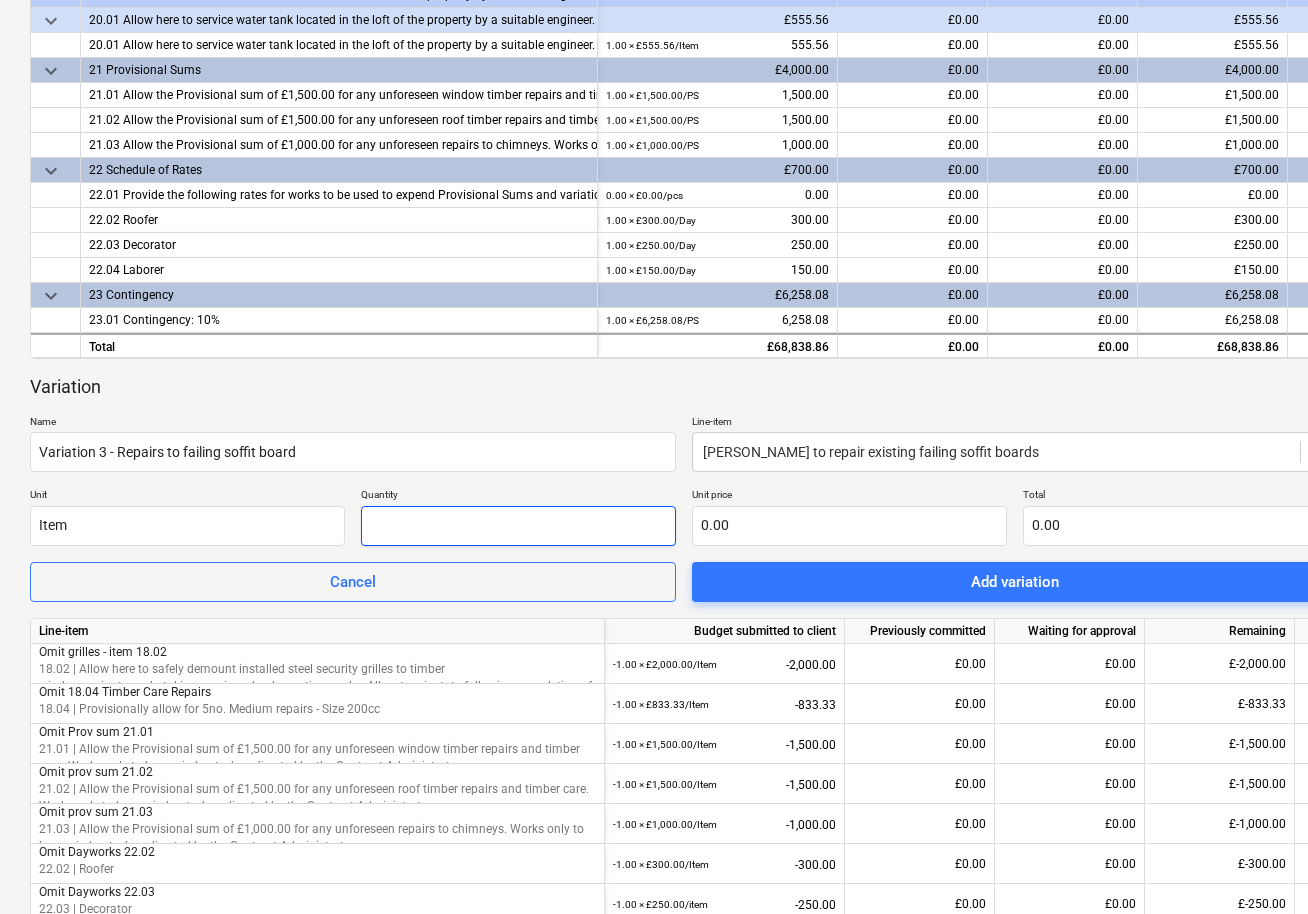 click at bounding box center [518, 526] 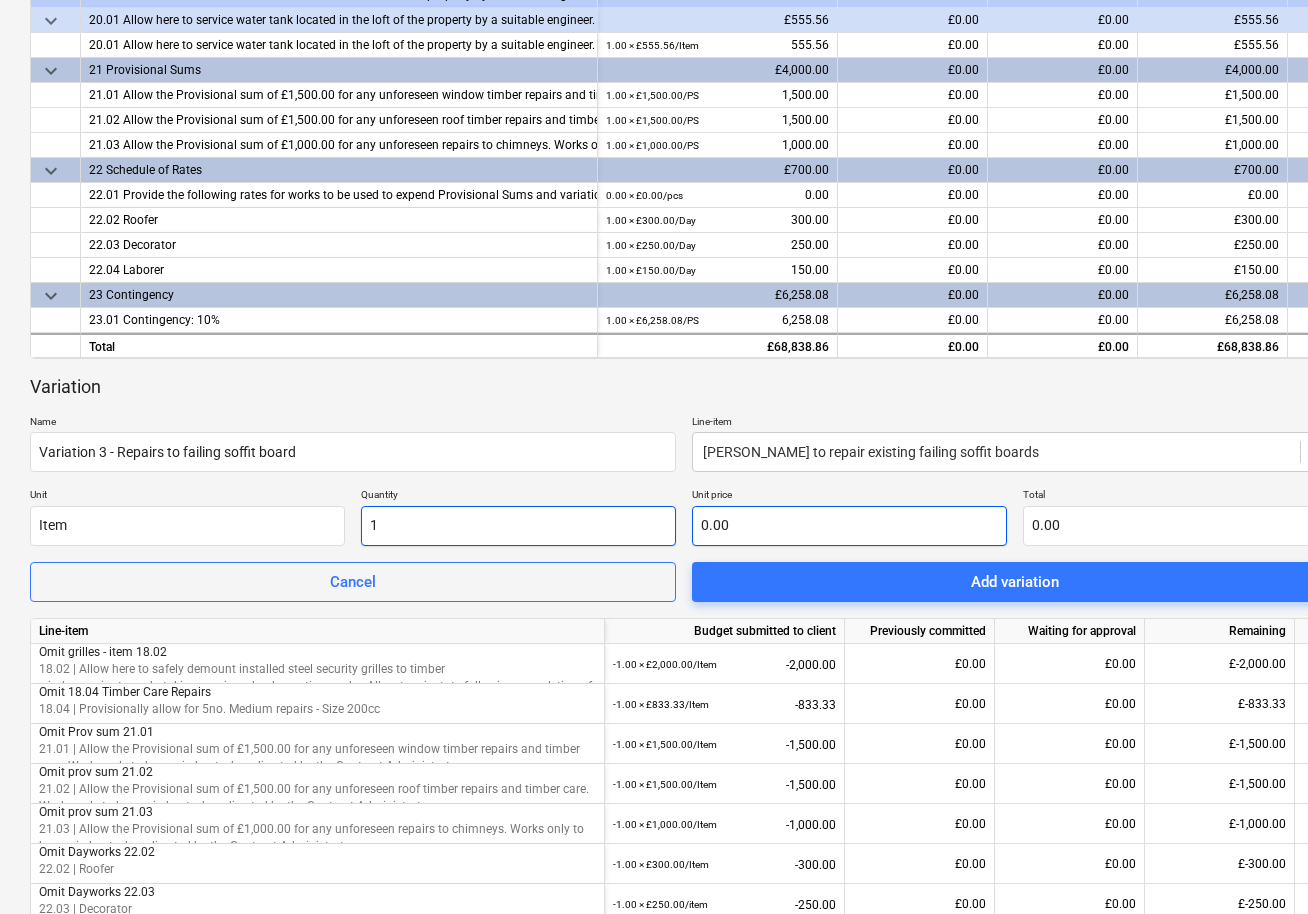 type on "1" 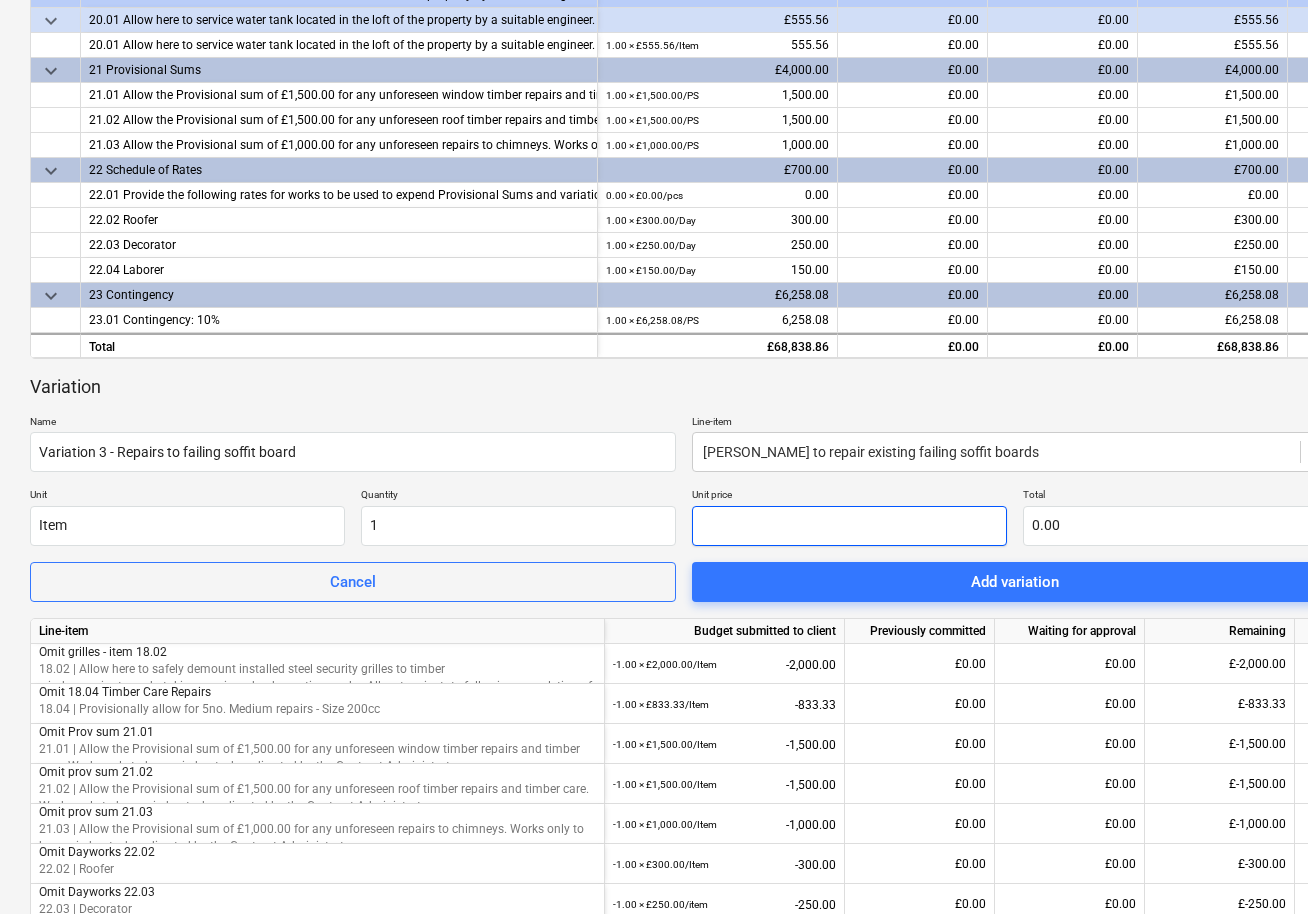 click at bounding box center [849, 526] 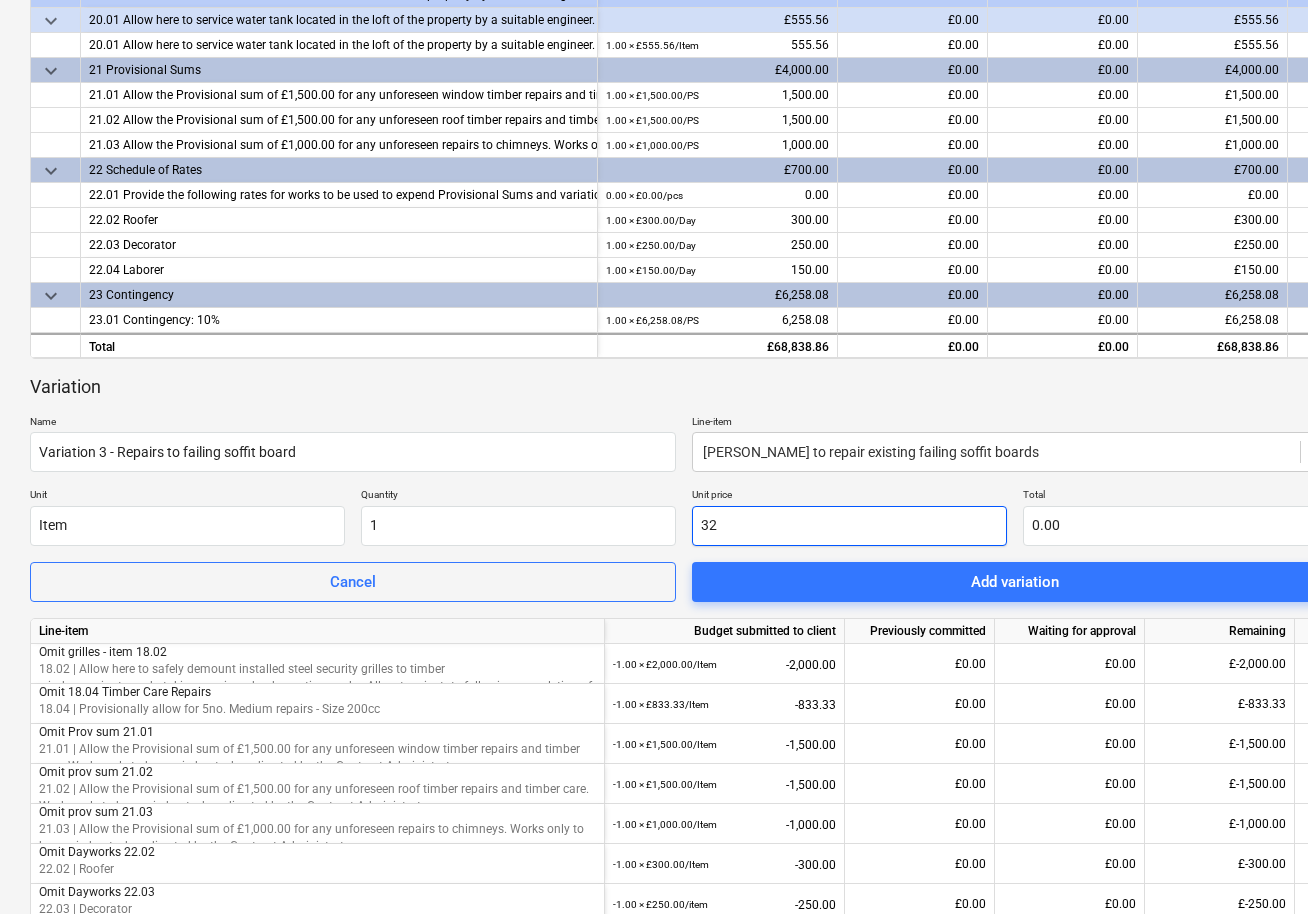 type on "321" 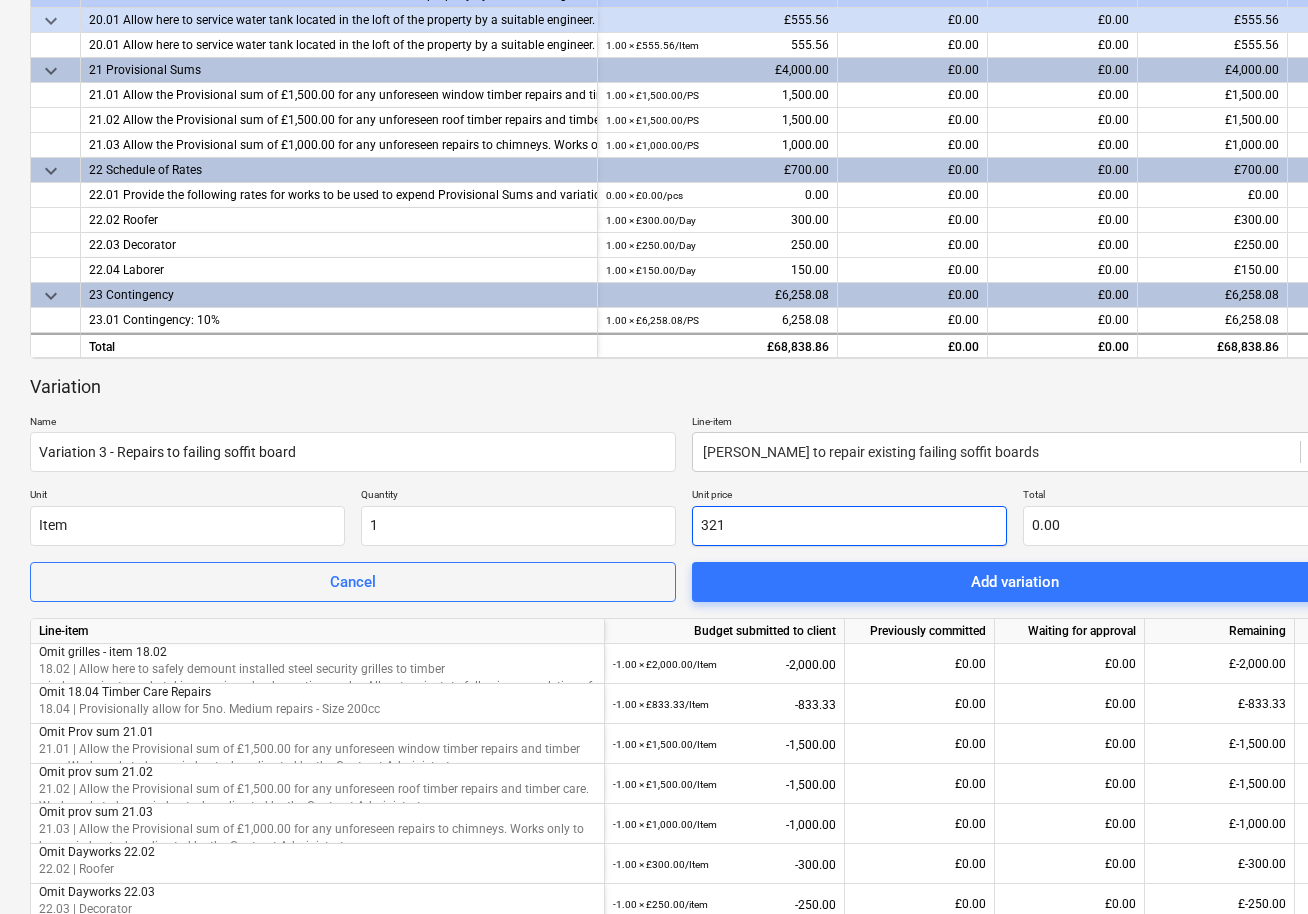 type on "321.00" 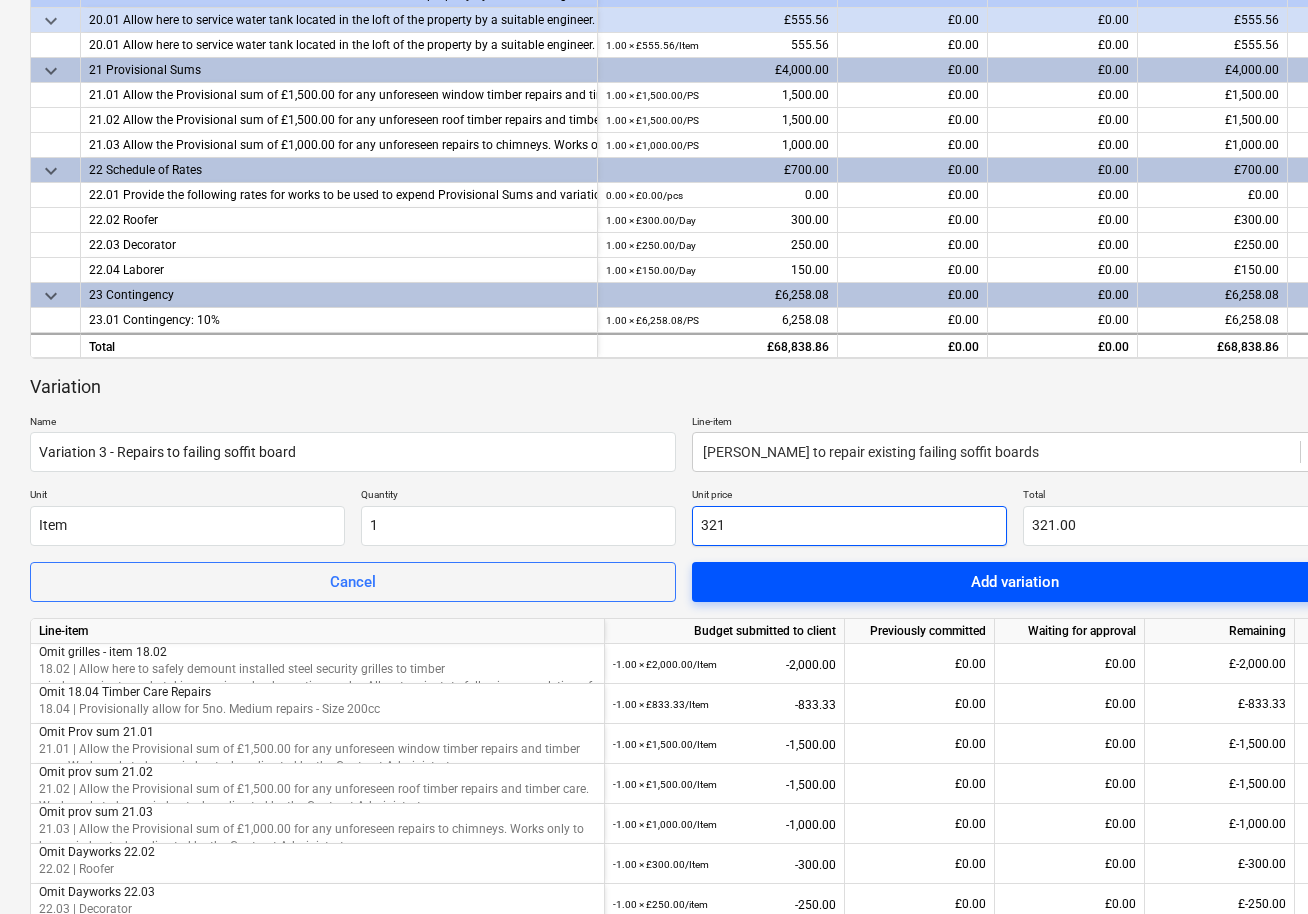 type on "321" 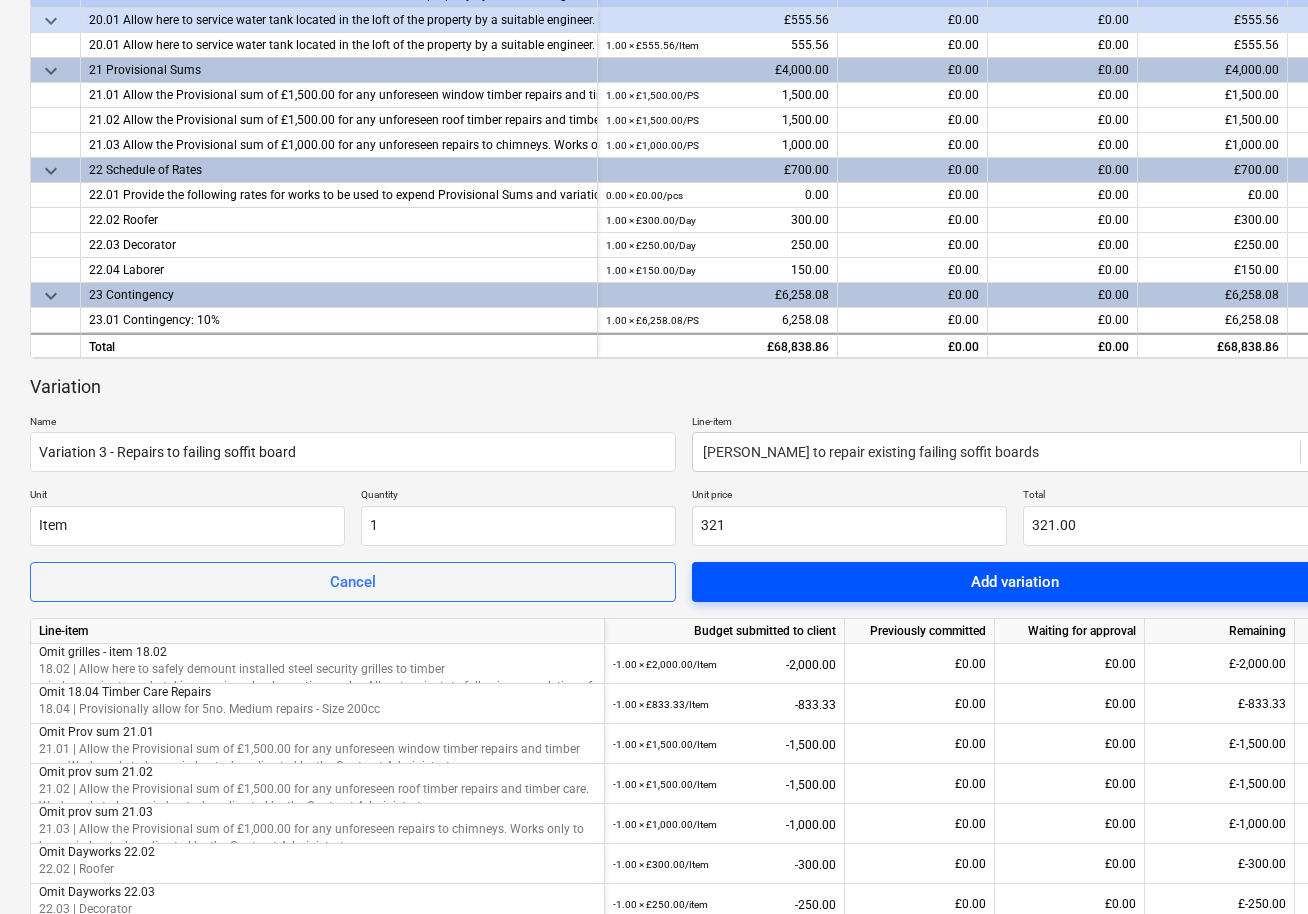 click on "Add variation" at bounding box center [1015, 582] 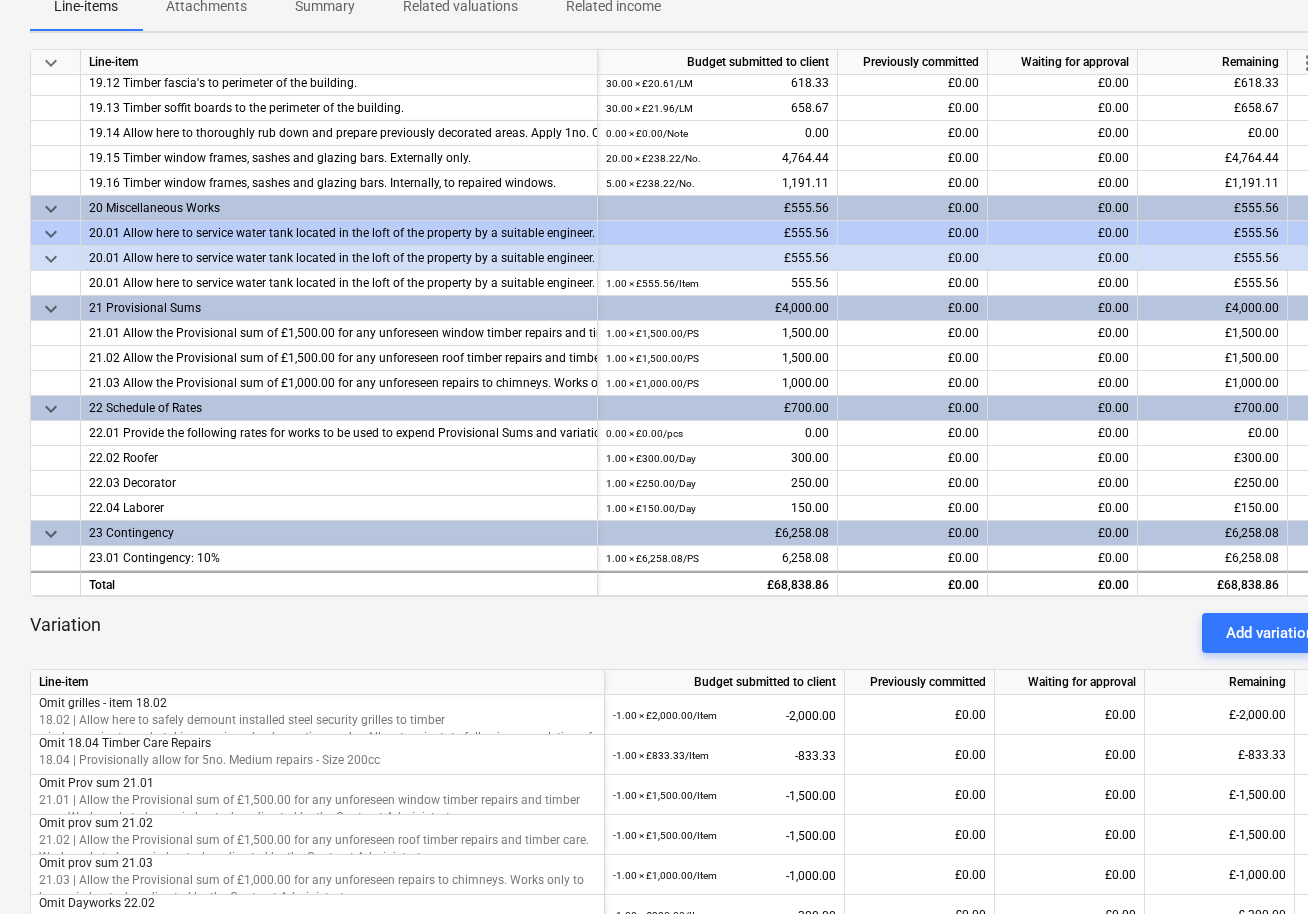 scroll, scrollTop: 300, scrollLeft: 0, axis: vertical 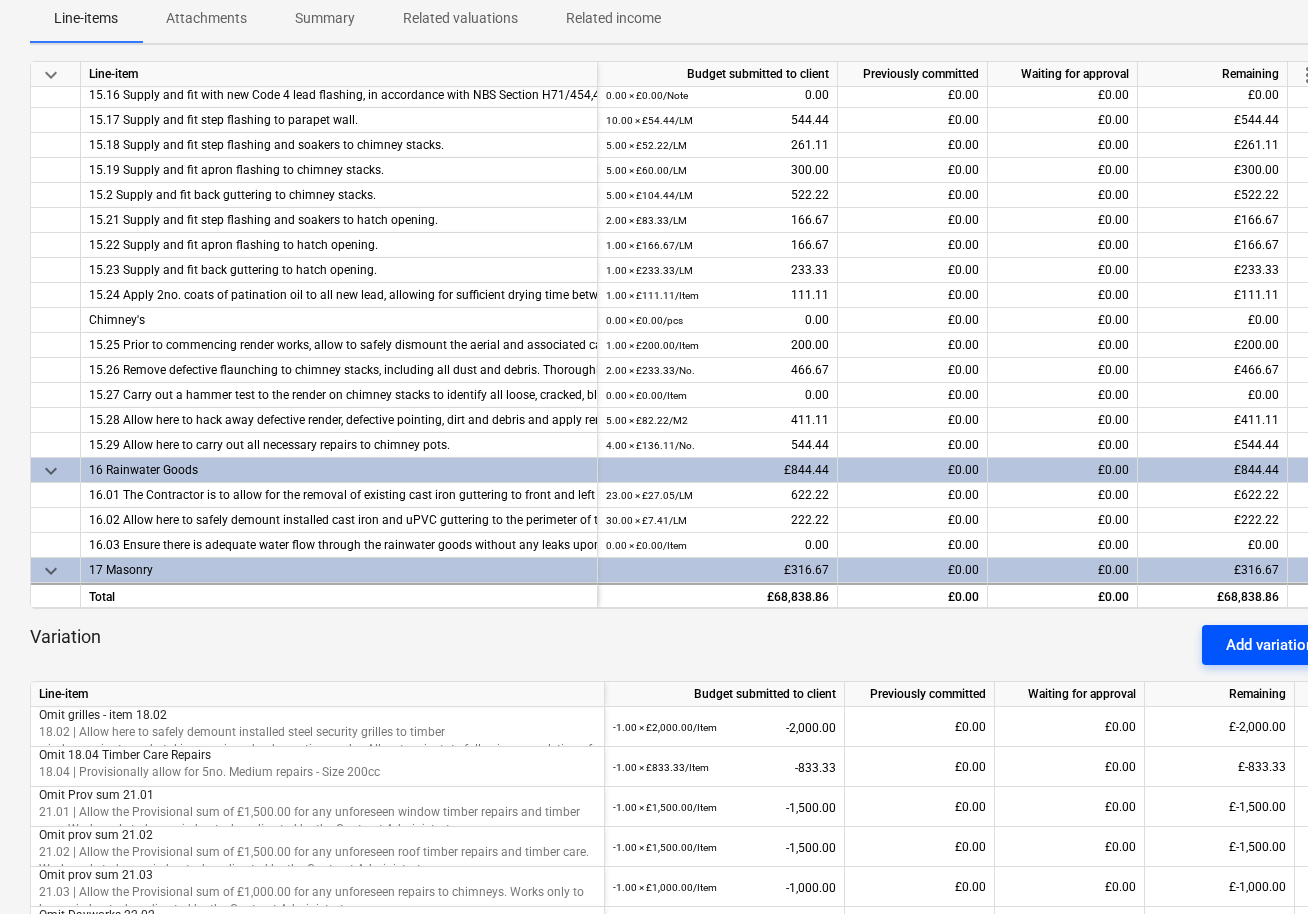 click on "Add variation" at bounding box center [1270, 645] 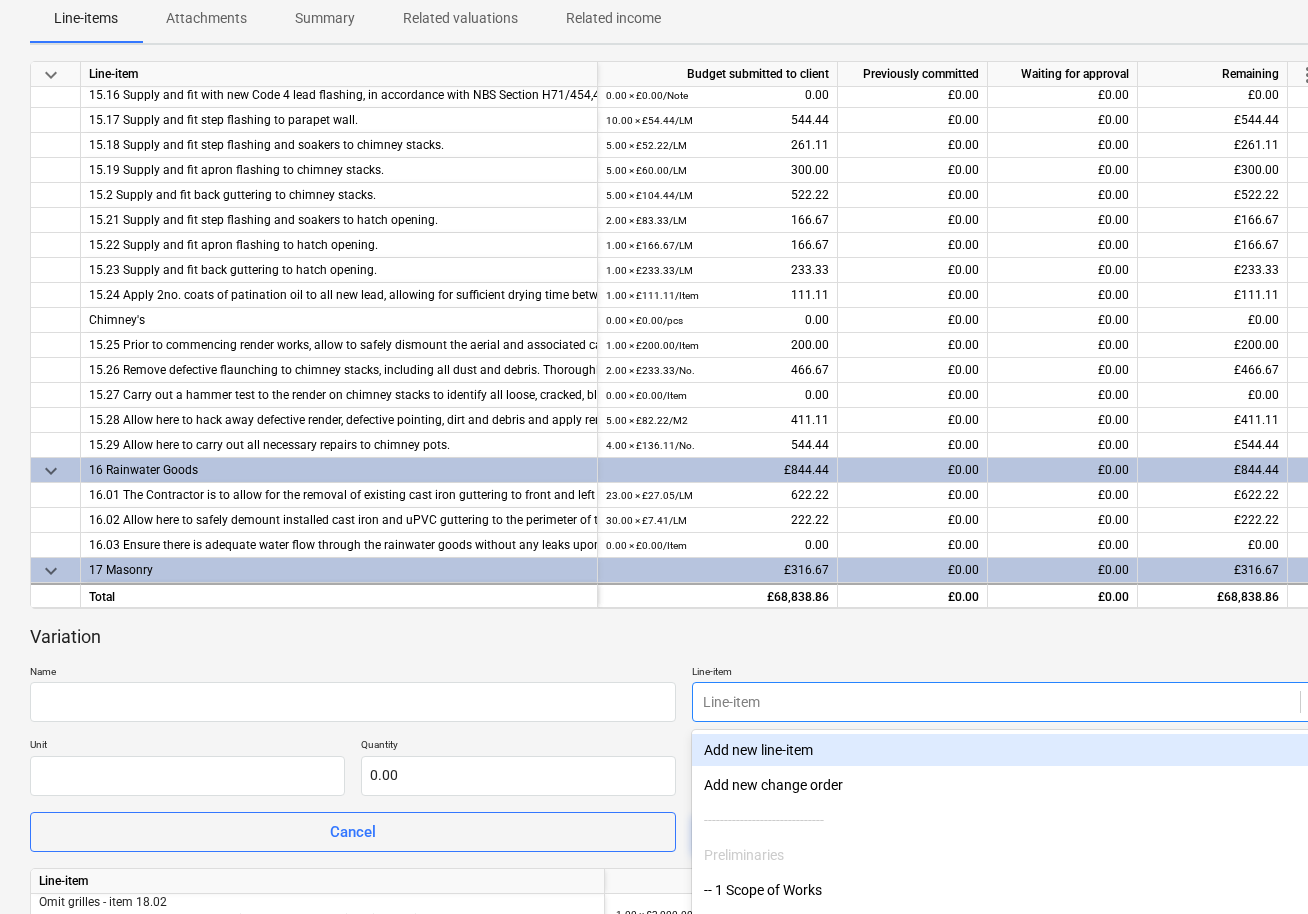 scroll, scrollTop: 428, scrollLeft: 0, axis: vertical 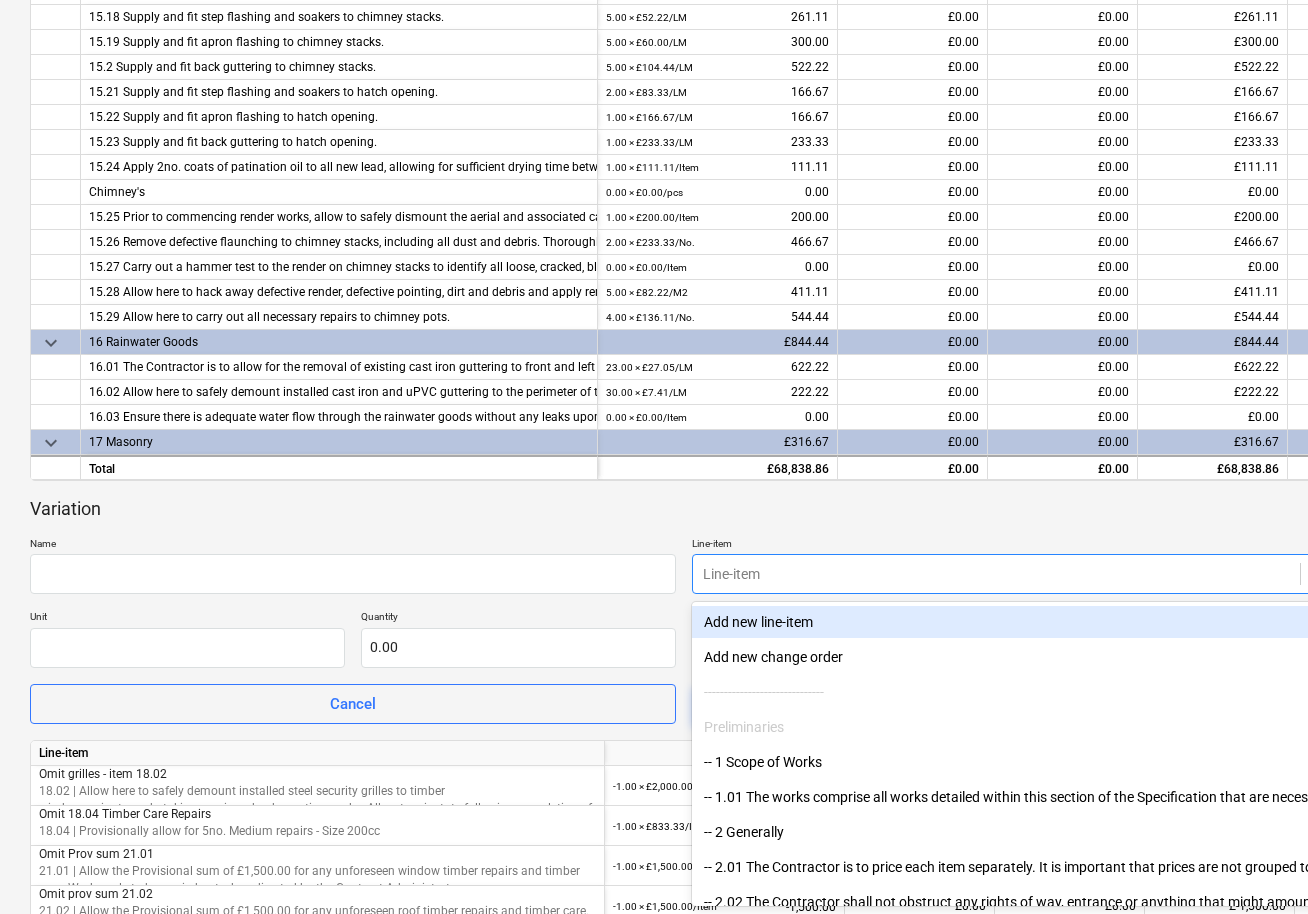 click on "Sales Projects Contacts Company Inbox Approvals format_size keyboard_arrow_down help search Search notifications 3 keyboard_arrow_down Q. Surveyor keyboard_arrow_down 7 Carlyle Square Roof Refurbishment, Elevation Repairs & Redecoration 7 Carlyle Square Roof Refurbishment, Elevation Repairs & Redecoration Budget Client contract RFQs Subcontracts Valuations Purchase orders Costs Income Cash flow Files Analytics Settings 7 Carlyle Square - Roof Refurbishment & External Redecoration Works - Tender Pack notes Notes delete Delete document Create valuation Budget submitted to client Previously committed Waiting for approval Remaining Total £62,960.45 £0.00 £0.00 100.00% Please wait Line-items Attachments Summary Related valuations Related income keyboard_arrow_down Line-item Budget submitted to client Previously committed Waiting for approval Remaining more_vert 10.00   ×   £36.67 / LM 366.67 £0.00 £0.00 £366.67  Leadwork 0.00   ×   £0.00 / pcs 0.00 £0.00 £0.00 £0.00 0.00   ×   £0.00 /" at bounding box center [654, 29] 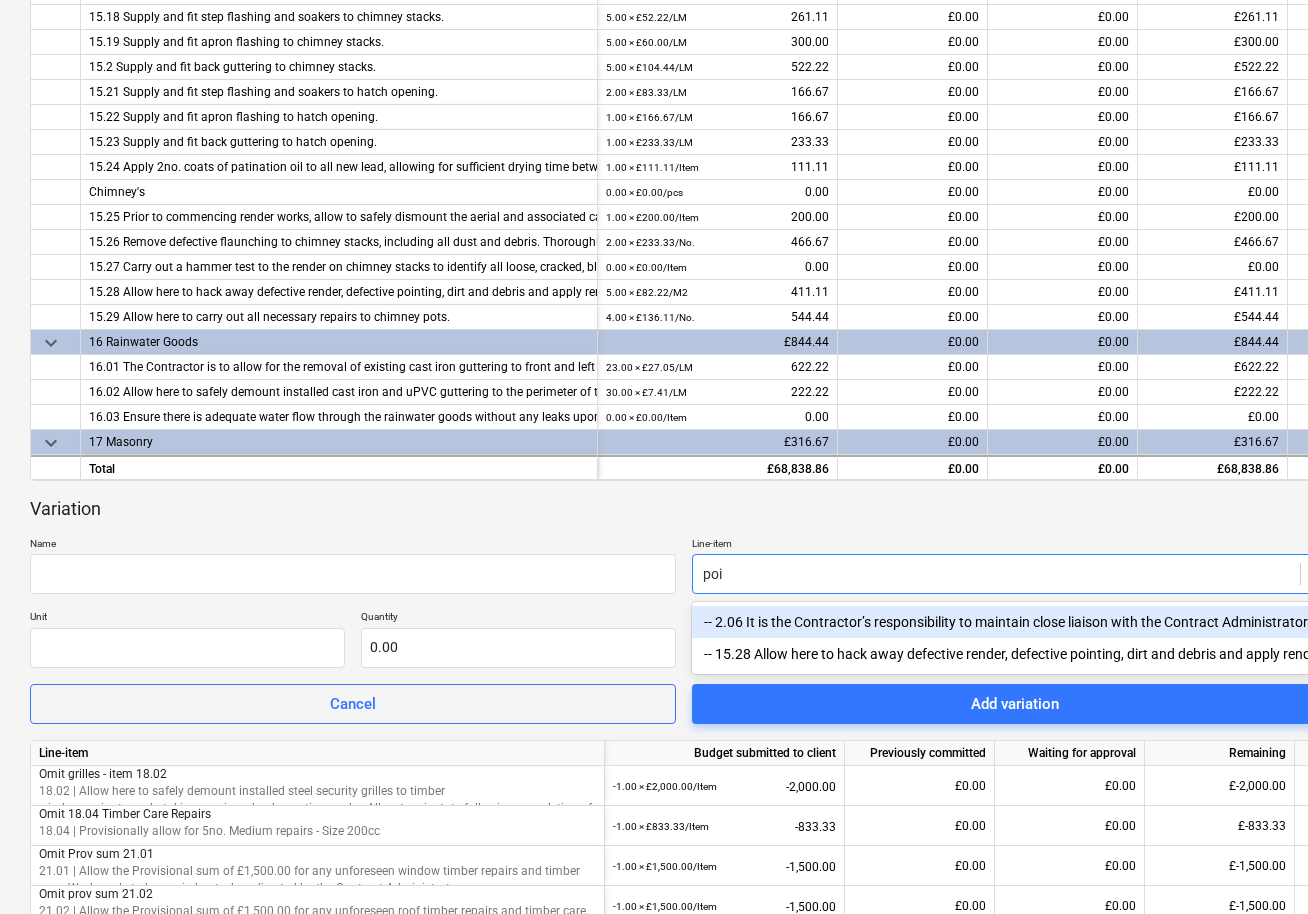 type on "poin" 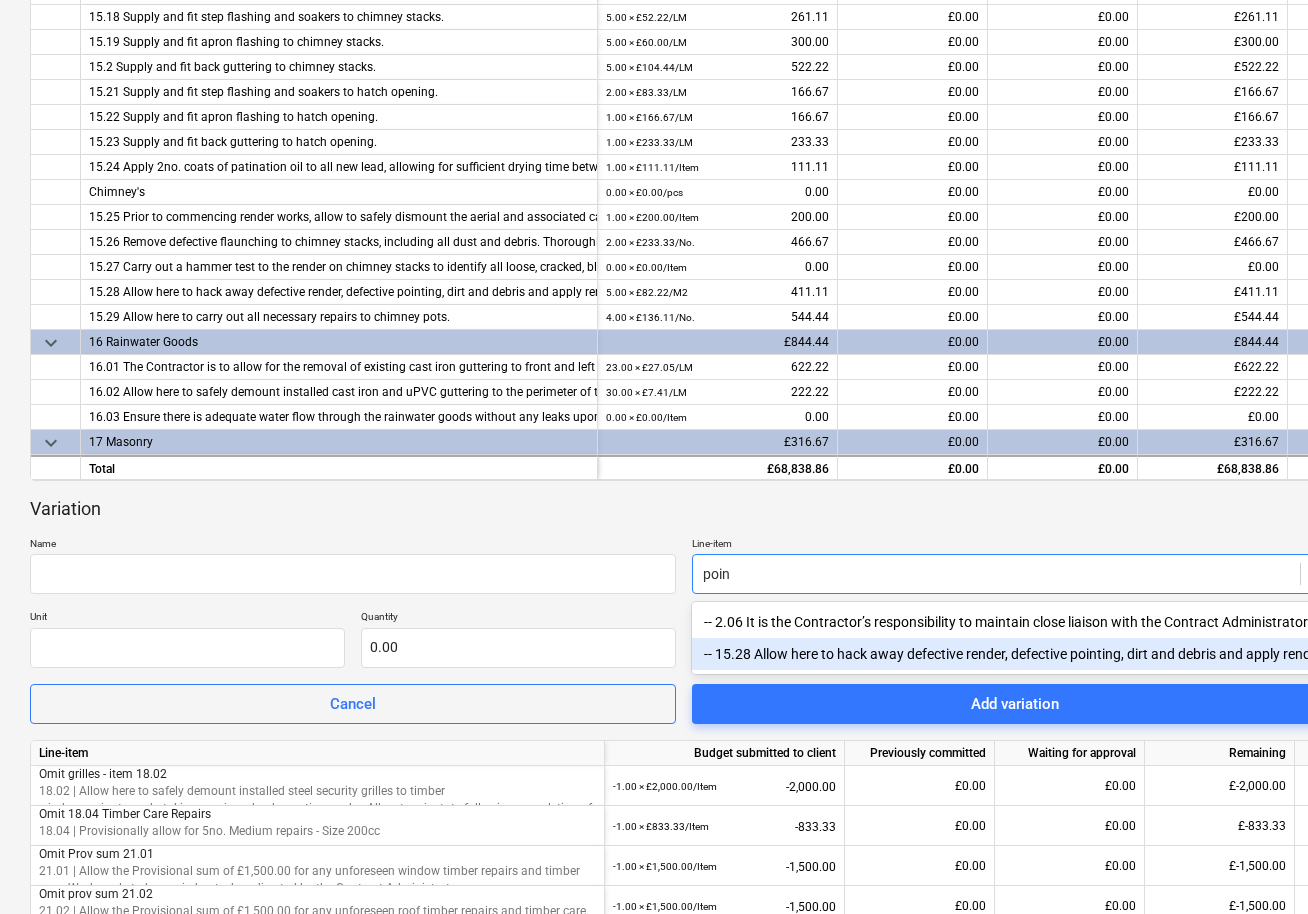 click on "--  15.28 Allow here to hack away defective render, defective pointing, dirt and debris and apply render in accordance with NBS Clause M20/110.
Provisionally allow a quantity of 5m2." at bounding box center (1015, 654) 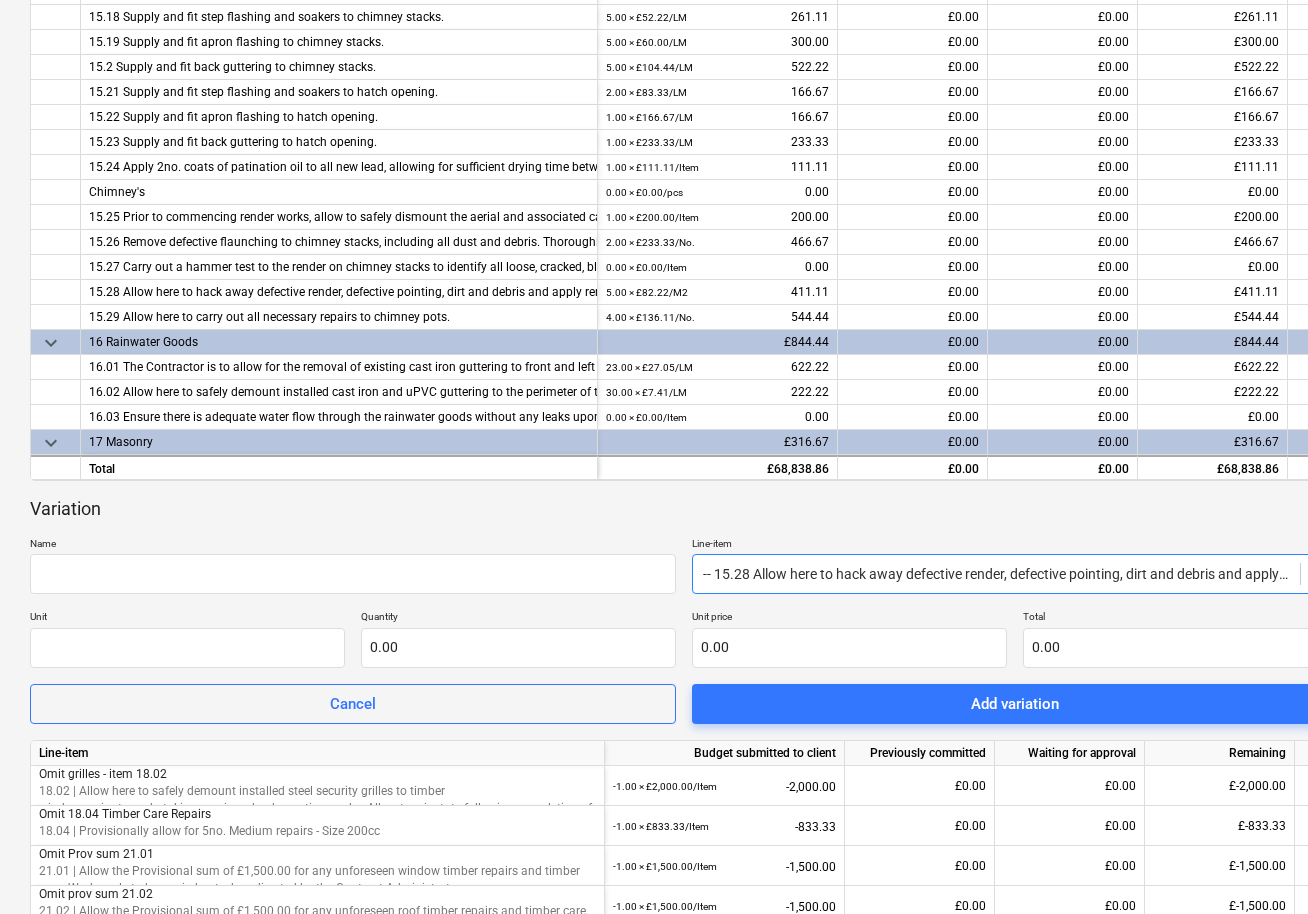 type 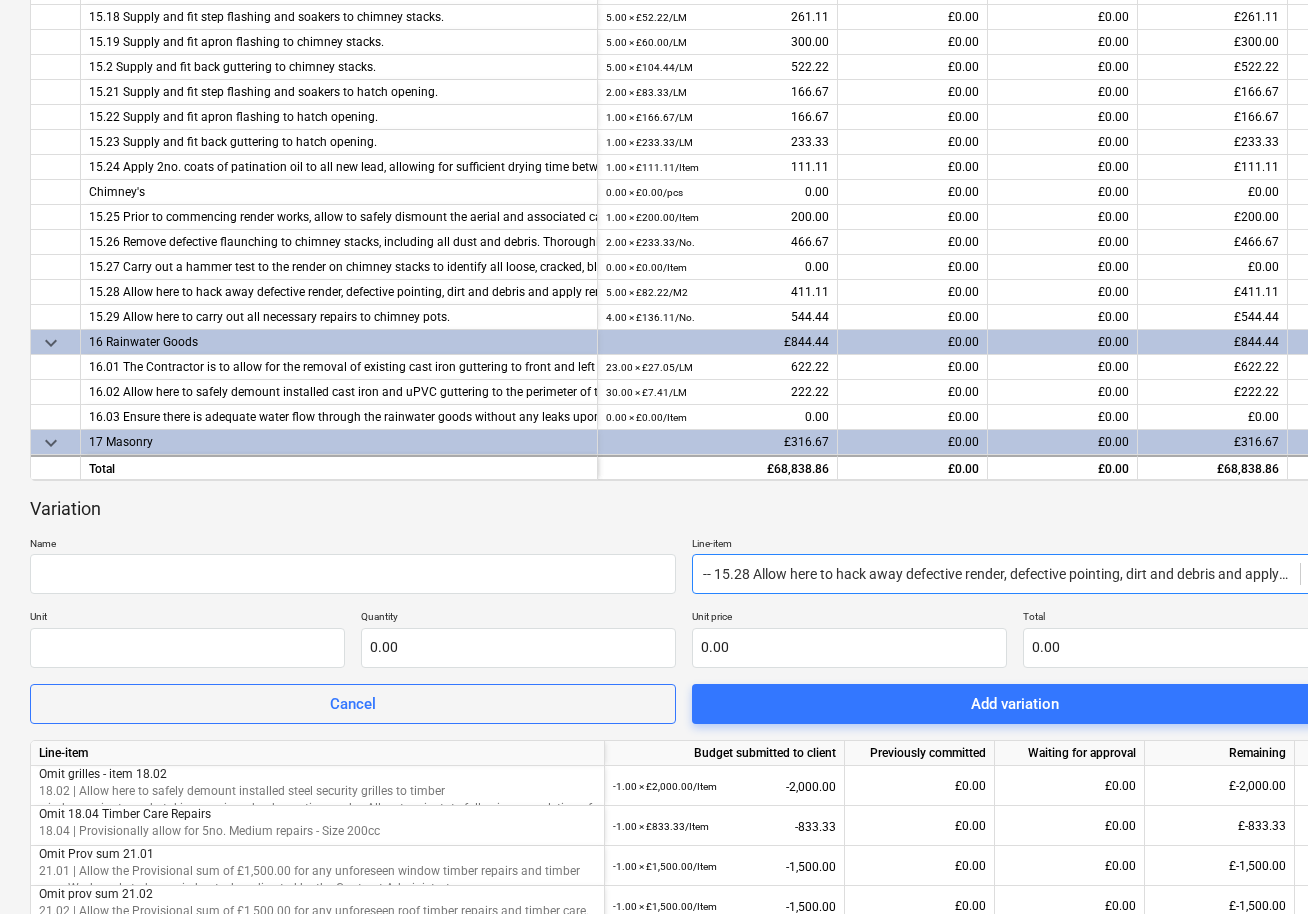 click on "Variation Name Line-item option --  15.28 Allow here to hack away defective render, defective pointing, dirt and debris and apply render in accordance with NBS Clause M20/110.
Provisionally allow a quantity of 5m2., selected.   Select is focused ,type to refine list, press Down to open the menu,  --  15.28 Allow here to hack away defective render, defective pointing, dirt and debris and apply render in accordance with NBS Clause M20/110.
Provisionally allow a quantity of 5m2. Unit Quantity 0.00 Unit price 0.00 Total 0.00 Cancel Add variation" at bounding box center (684, 610) 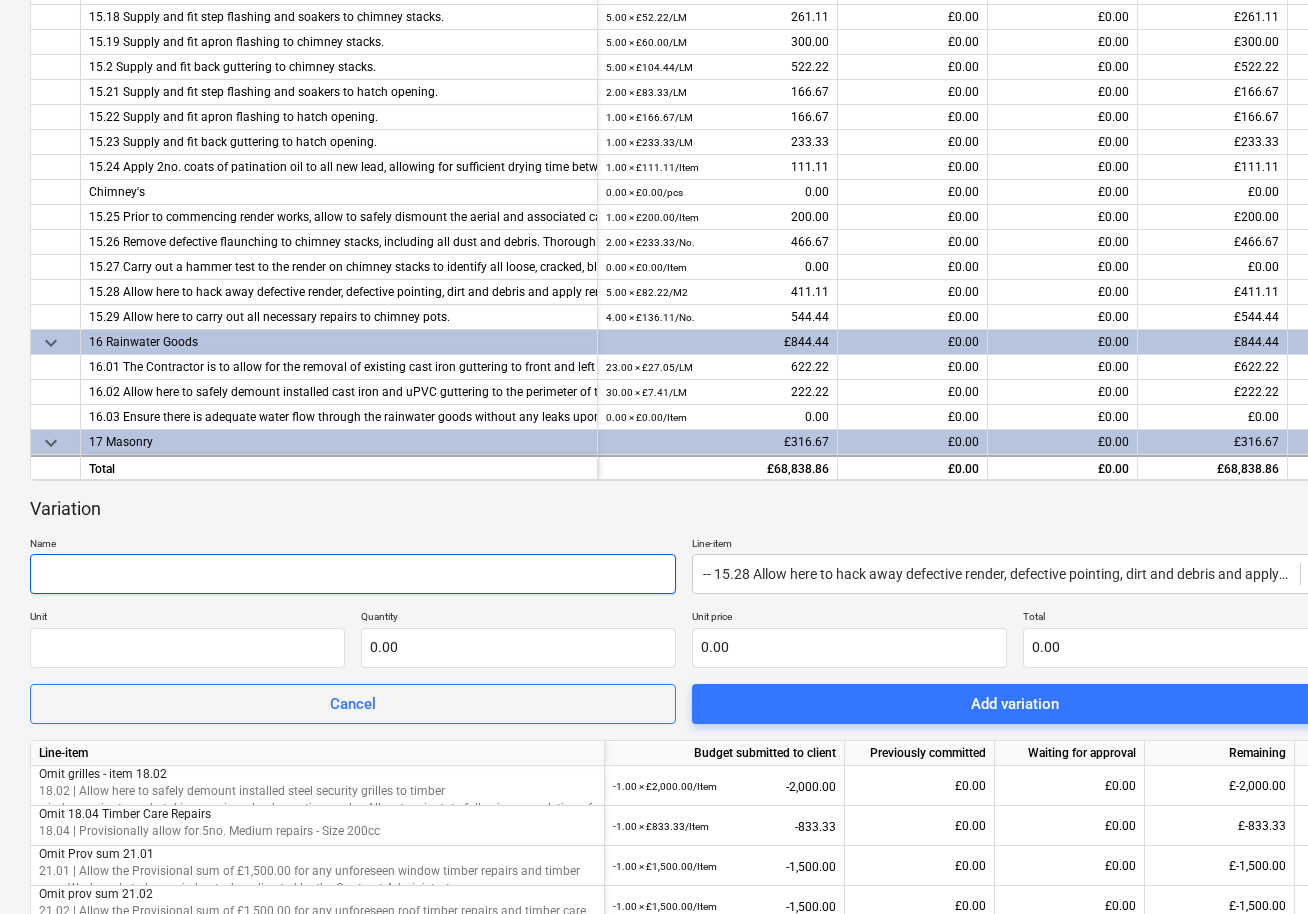 click at bounding box center (353, 574) 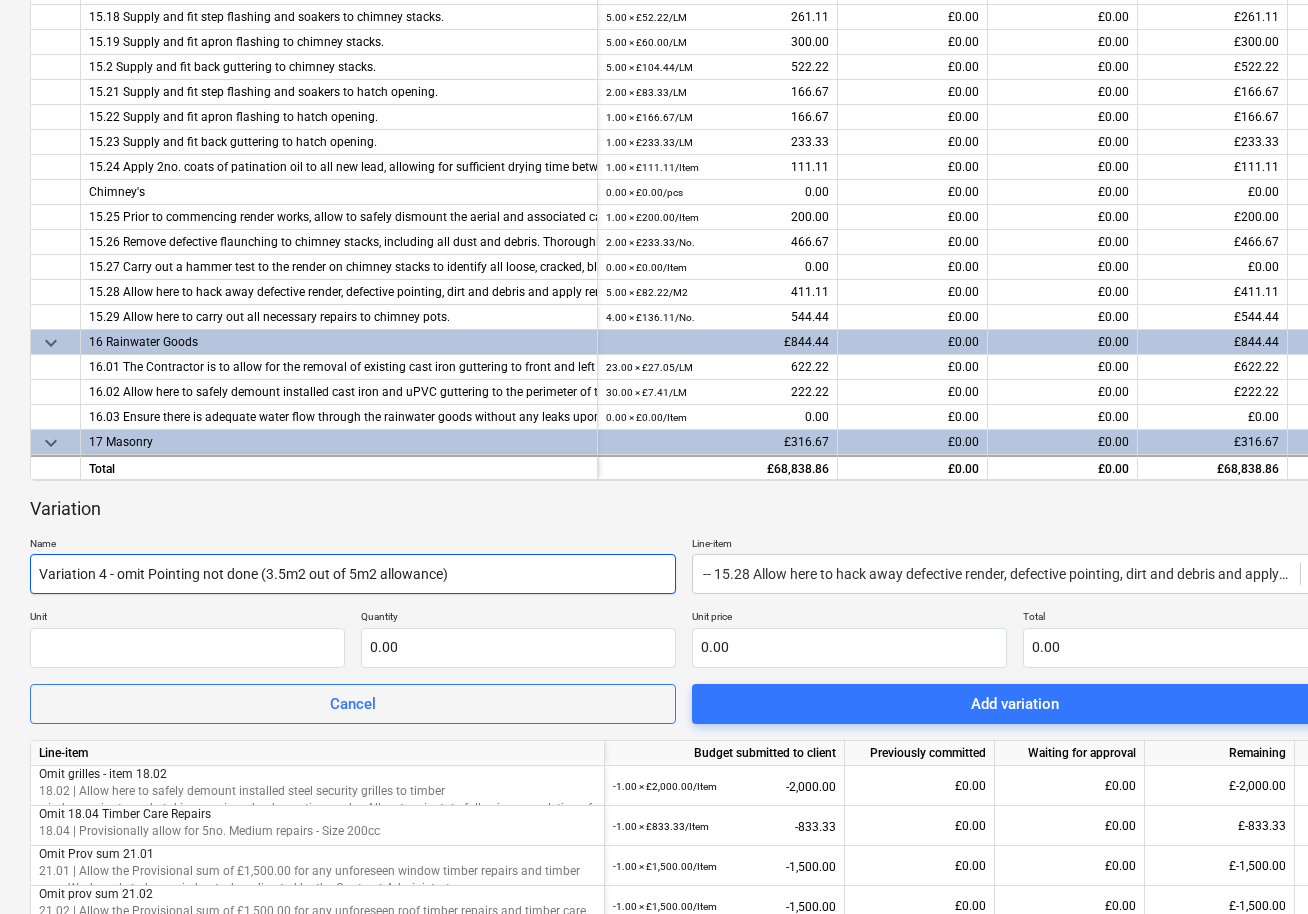 click on "Variation 4 - omit Pointing not done (3.5m2 out of 5m2 allowance)" at bounding box center (353, 574) 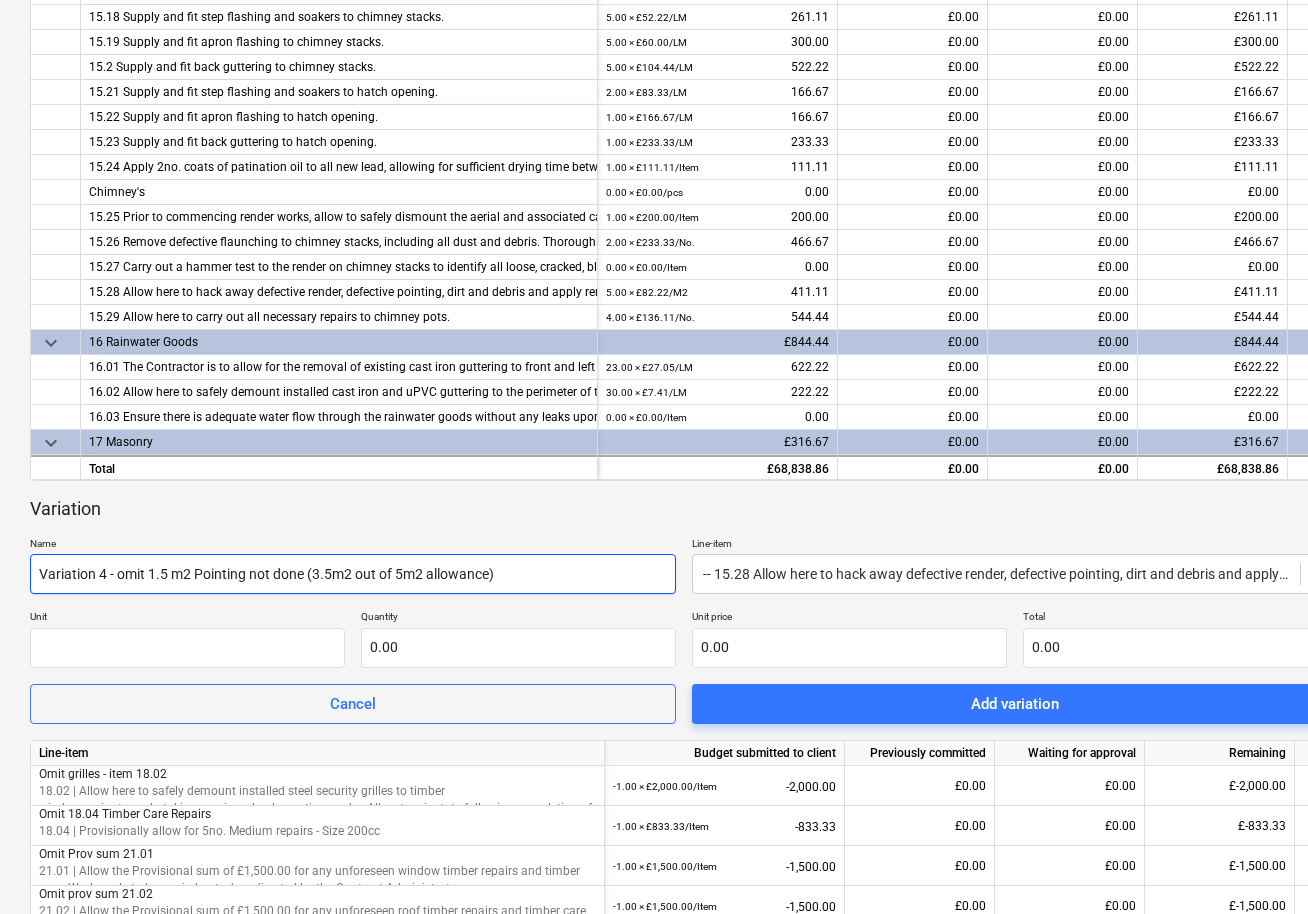 click on "Variation 4 - omit 1.5 m2 Pointing not done (3.5m2 out of 5m2 allowance)" at bounding box center (353, 574) 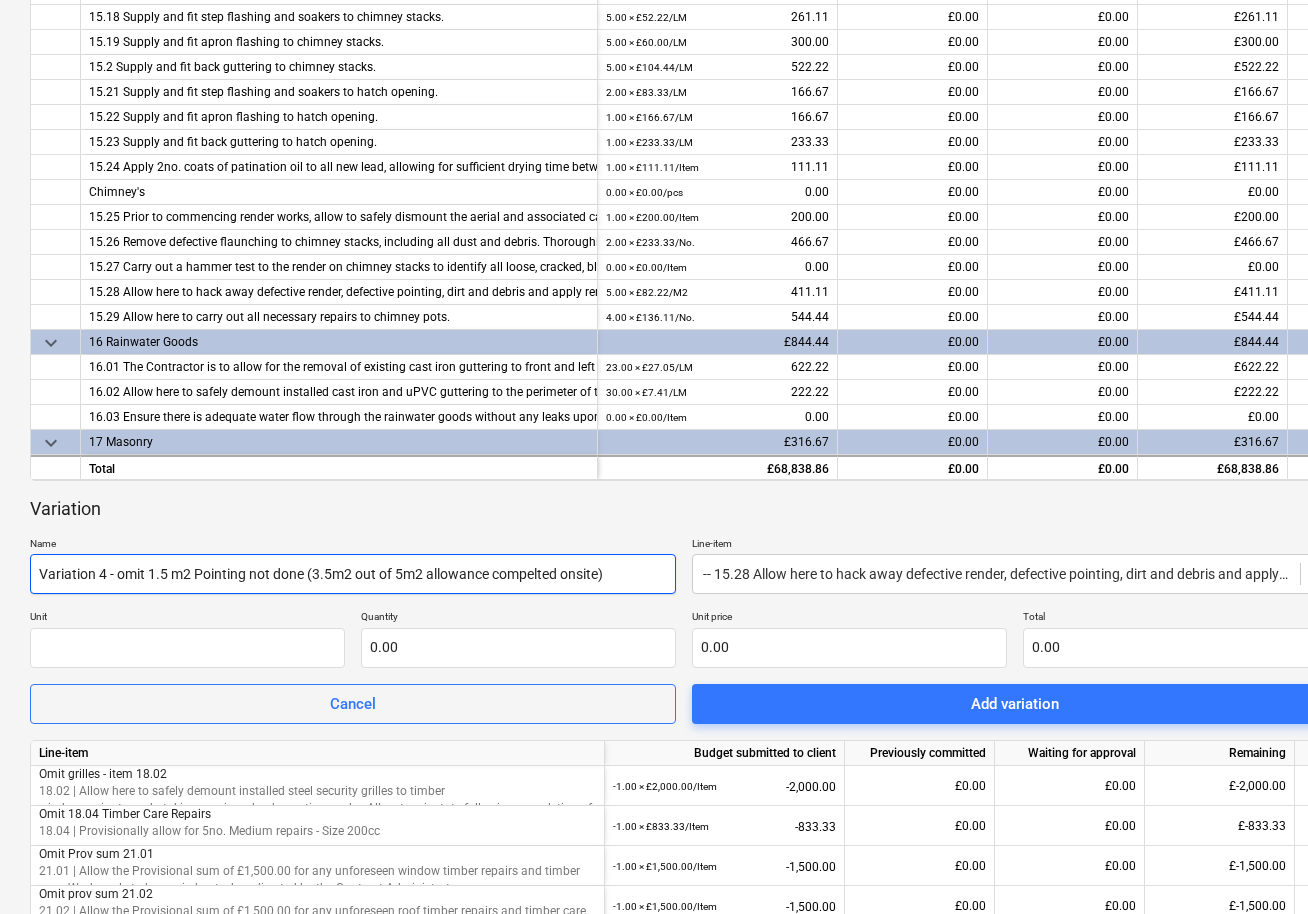 click on "Variation 4 - omit 1.5 m2 Pointing not done (3.5m2 out of 5m2 allowance compelted onsite)" at bounding box center (353, 574) 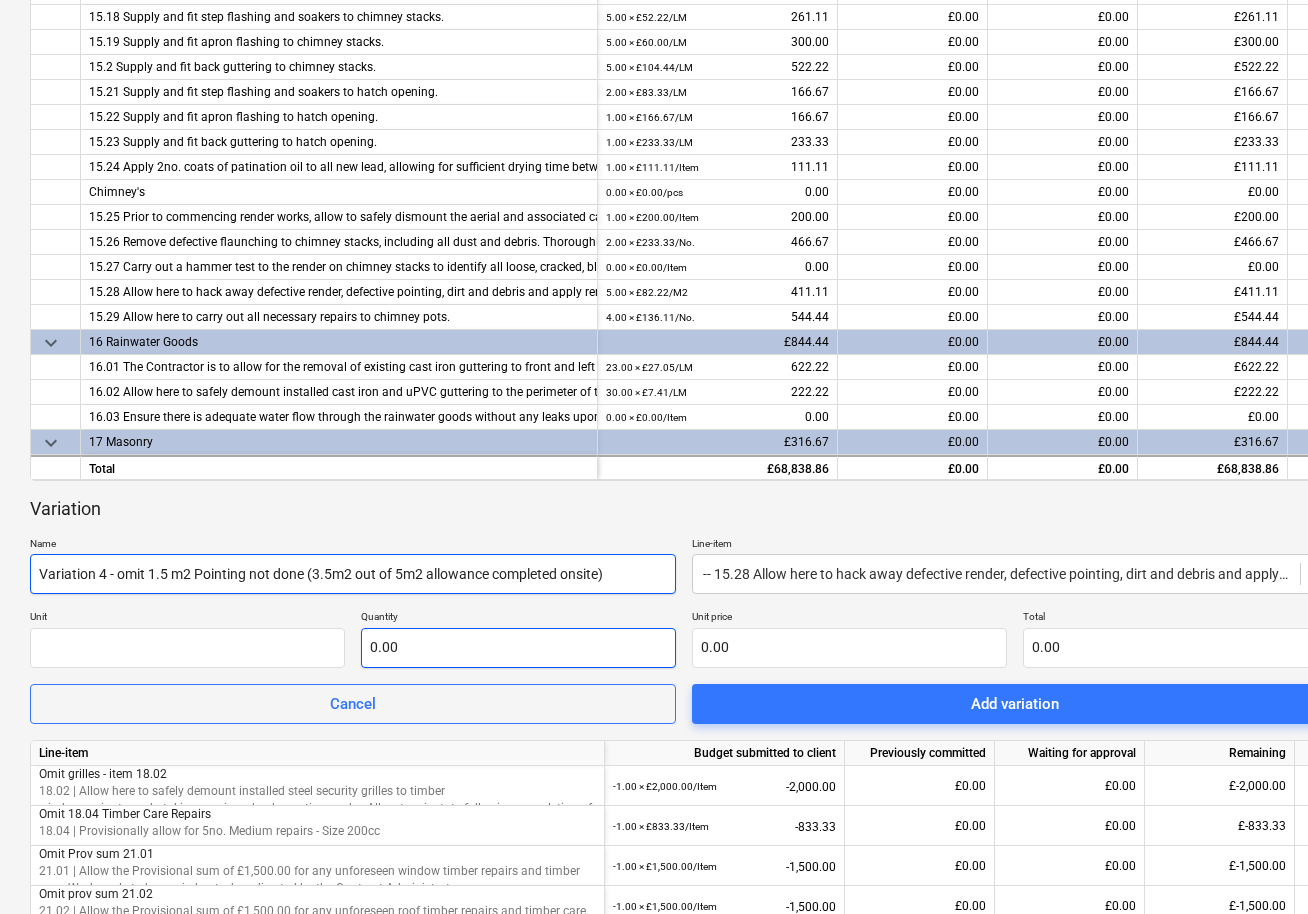 type on "Variation 4 - omit 1.5 m2 Pointing not done (3.5m2 out of 5m2 allowance completed onsite)" 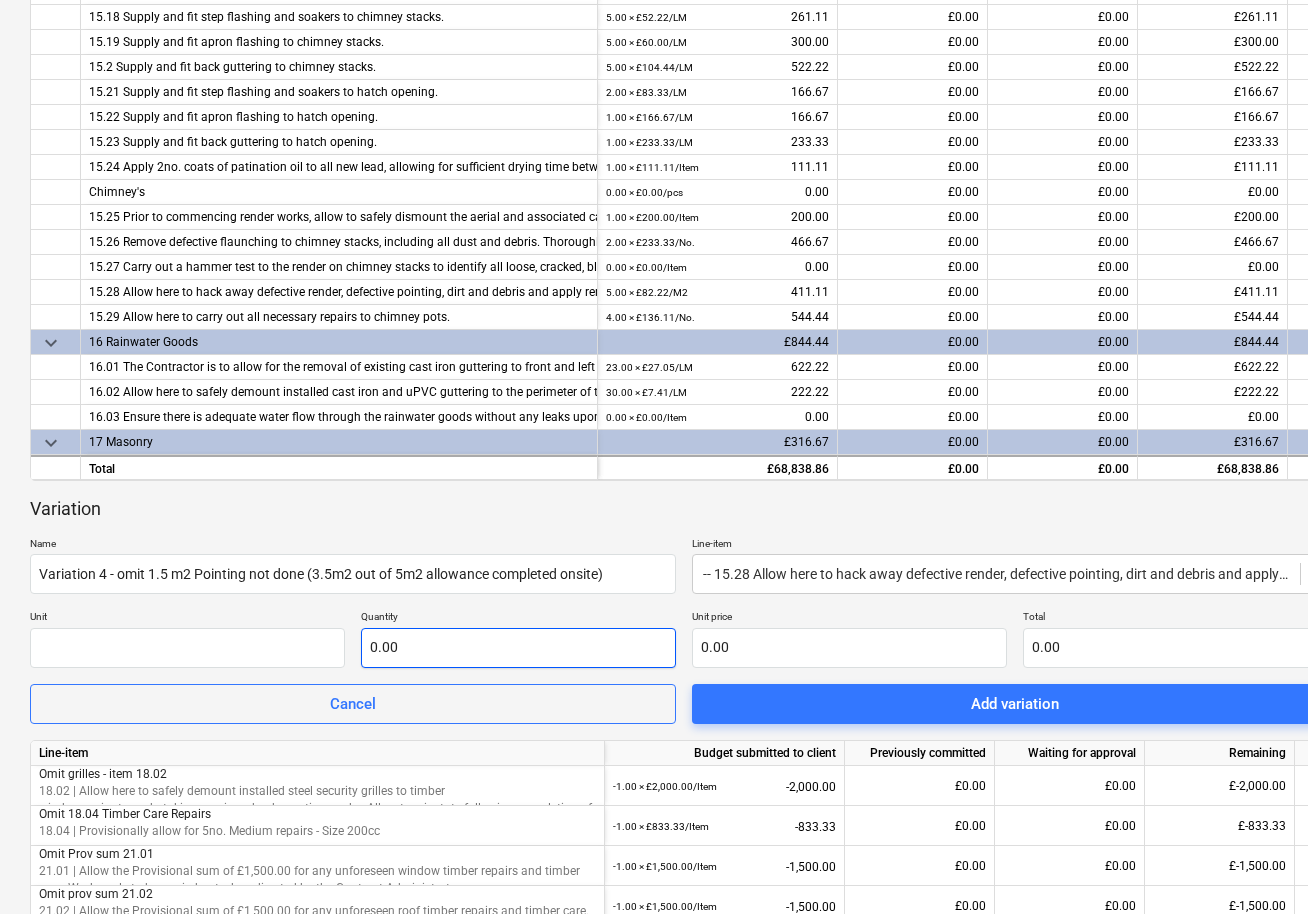 type 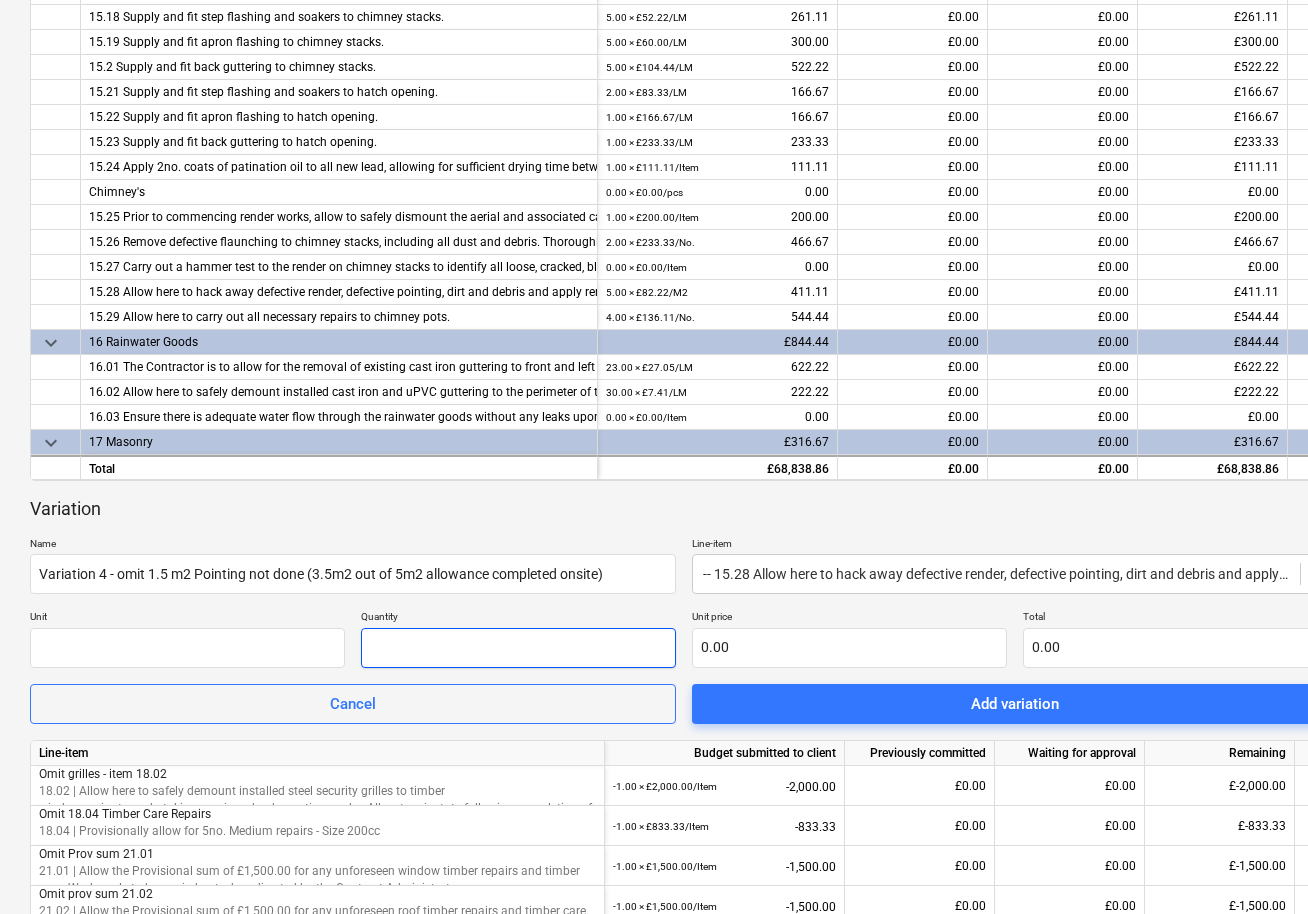 click at bounding box center [518, 648] 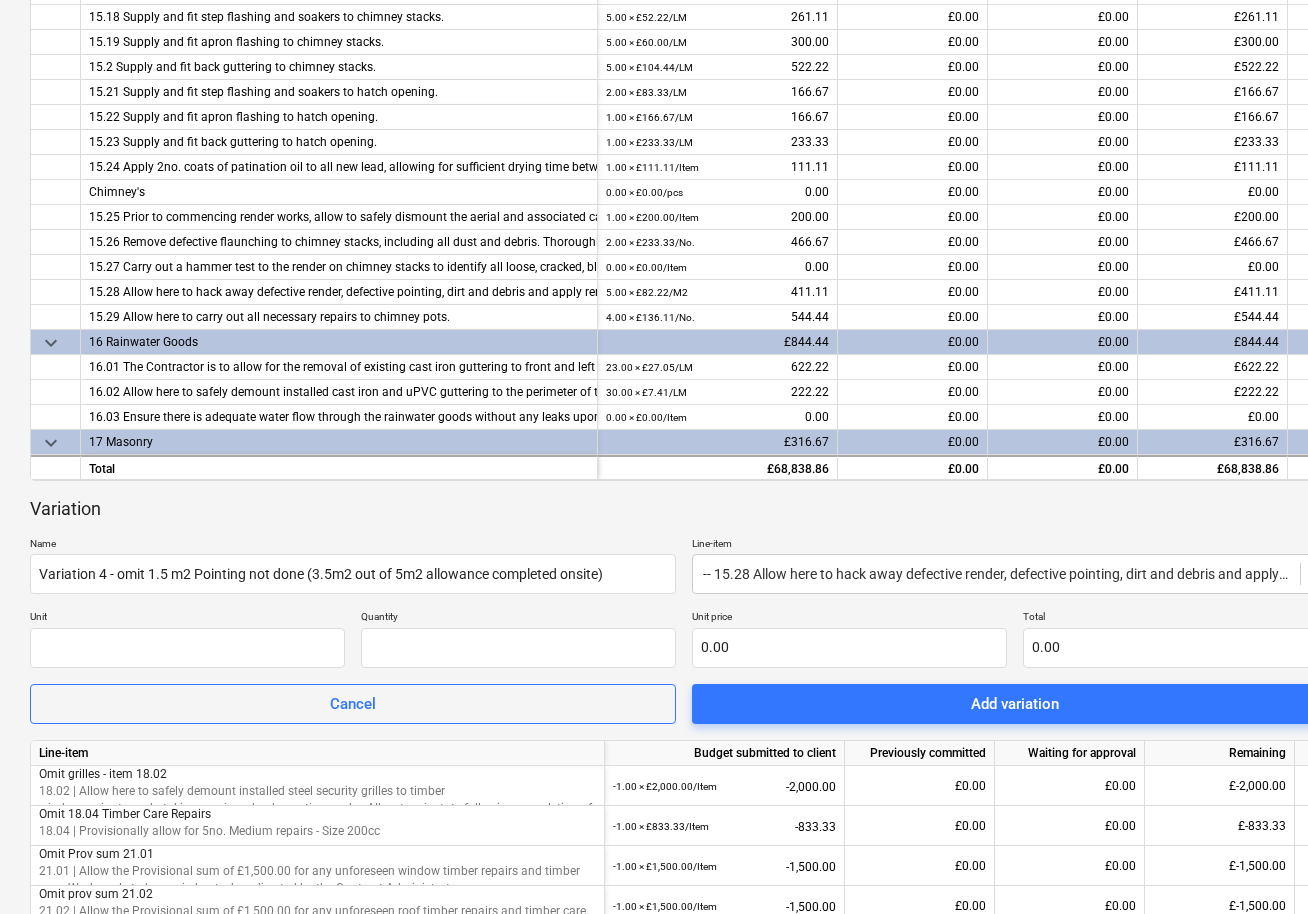 click on "Unit" at bounding box center (187, 618) 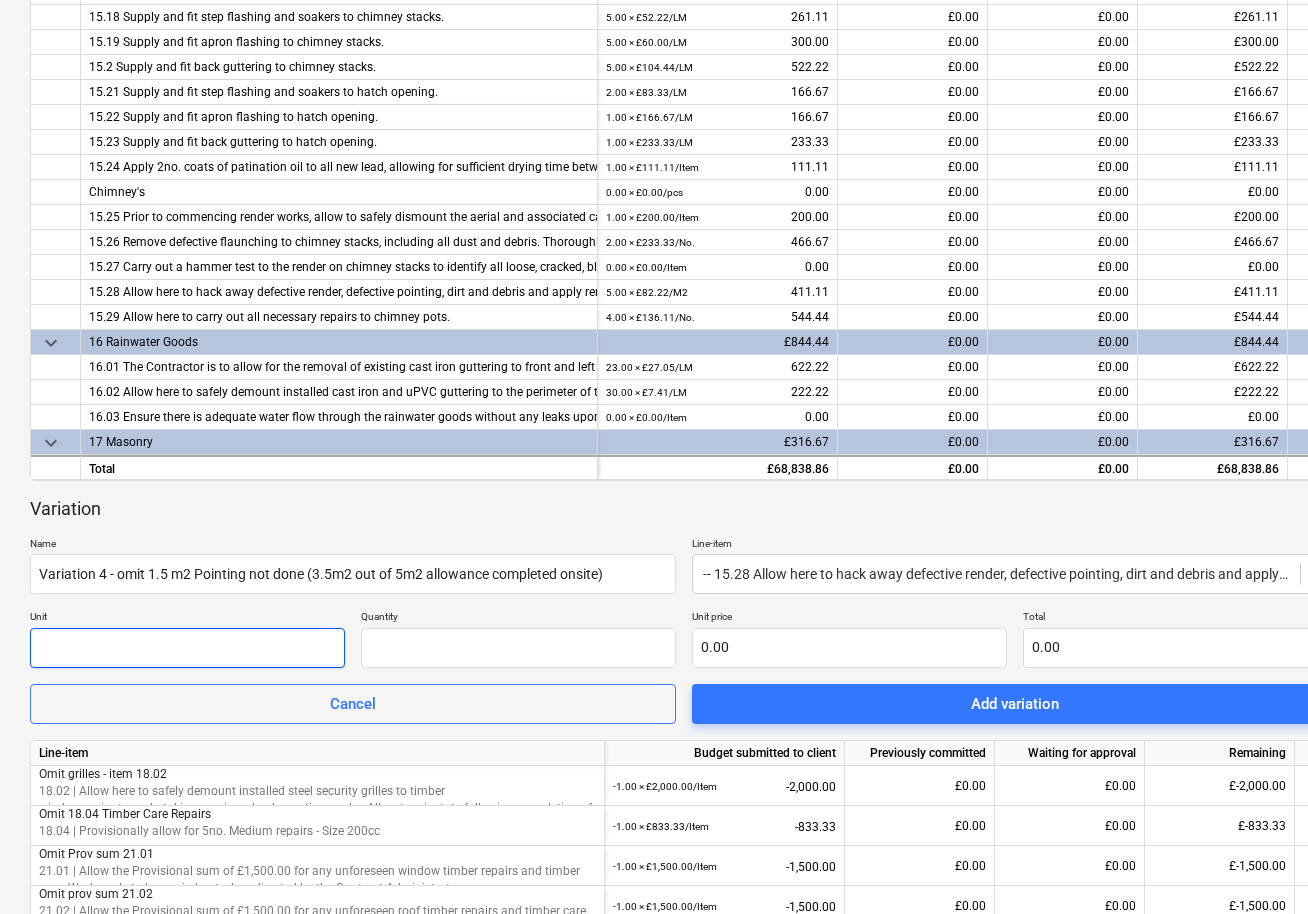 click at bounding box center [187, 648] 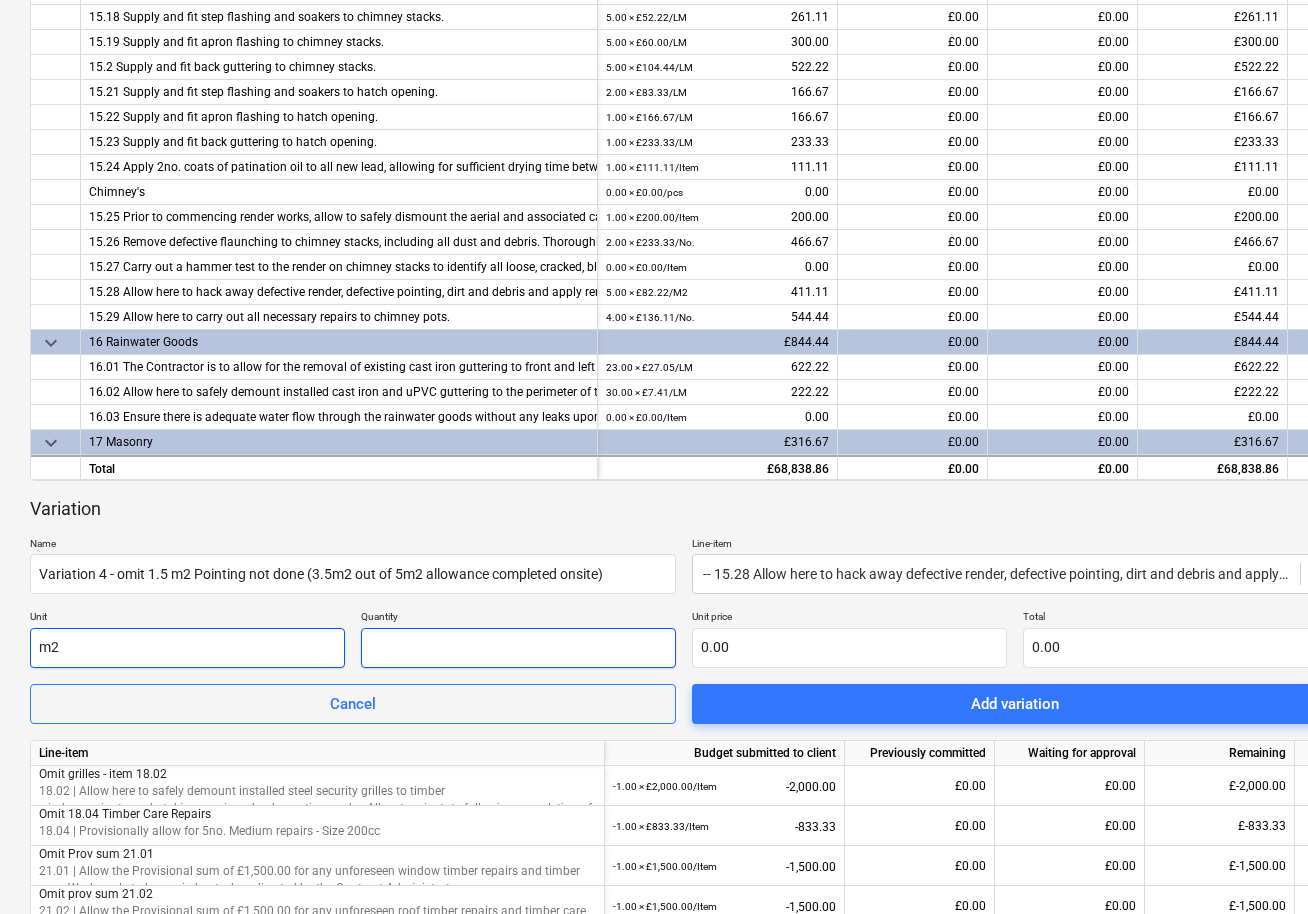 type on "m2" 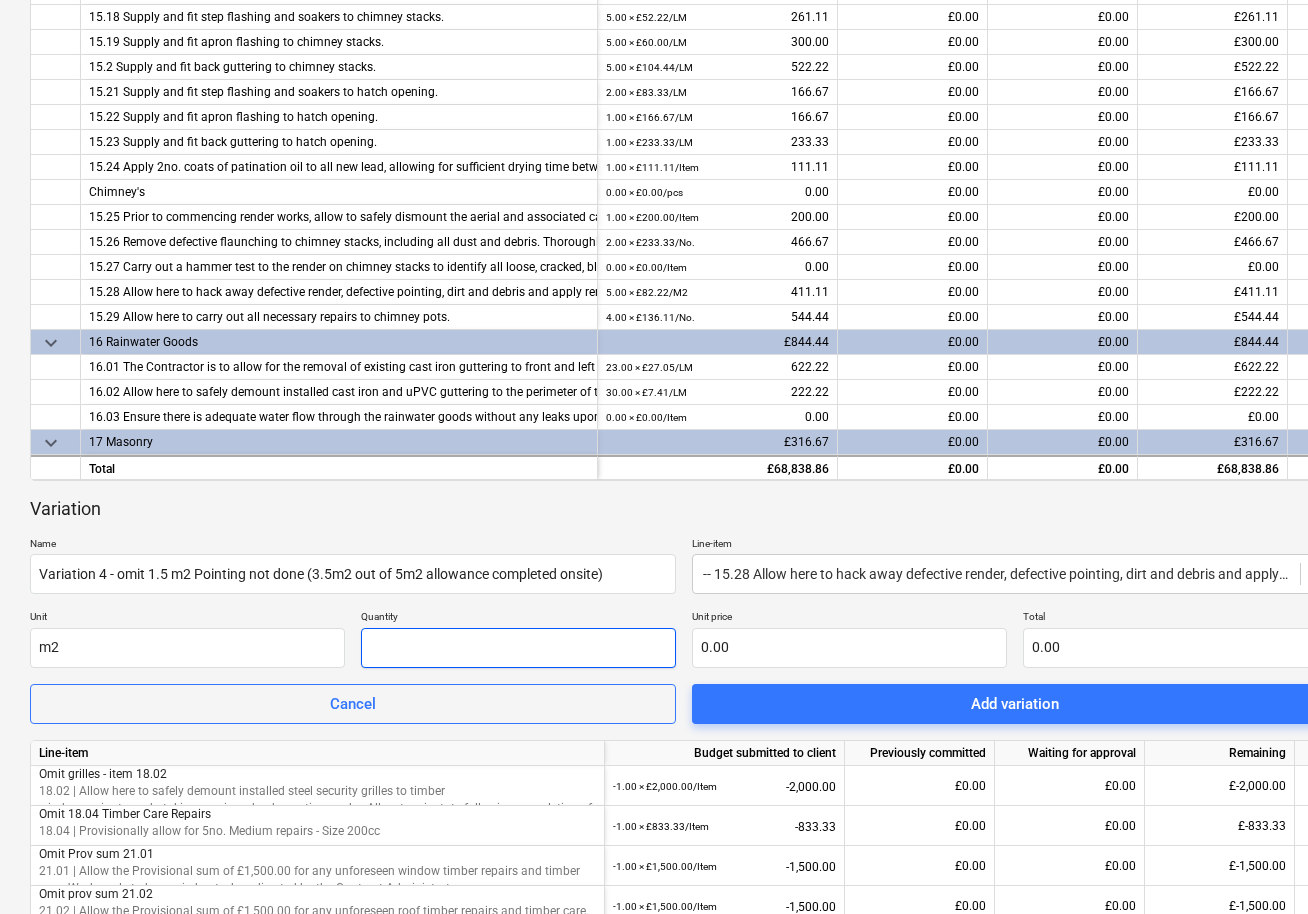 click at bounding box center (518, 648) 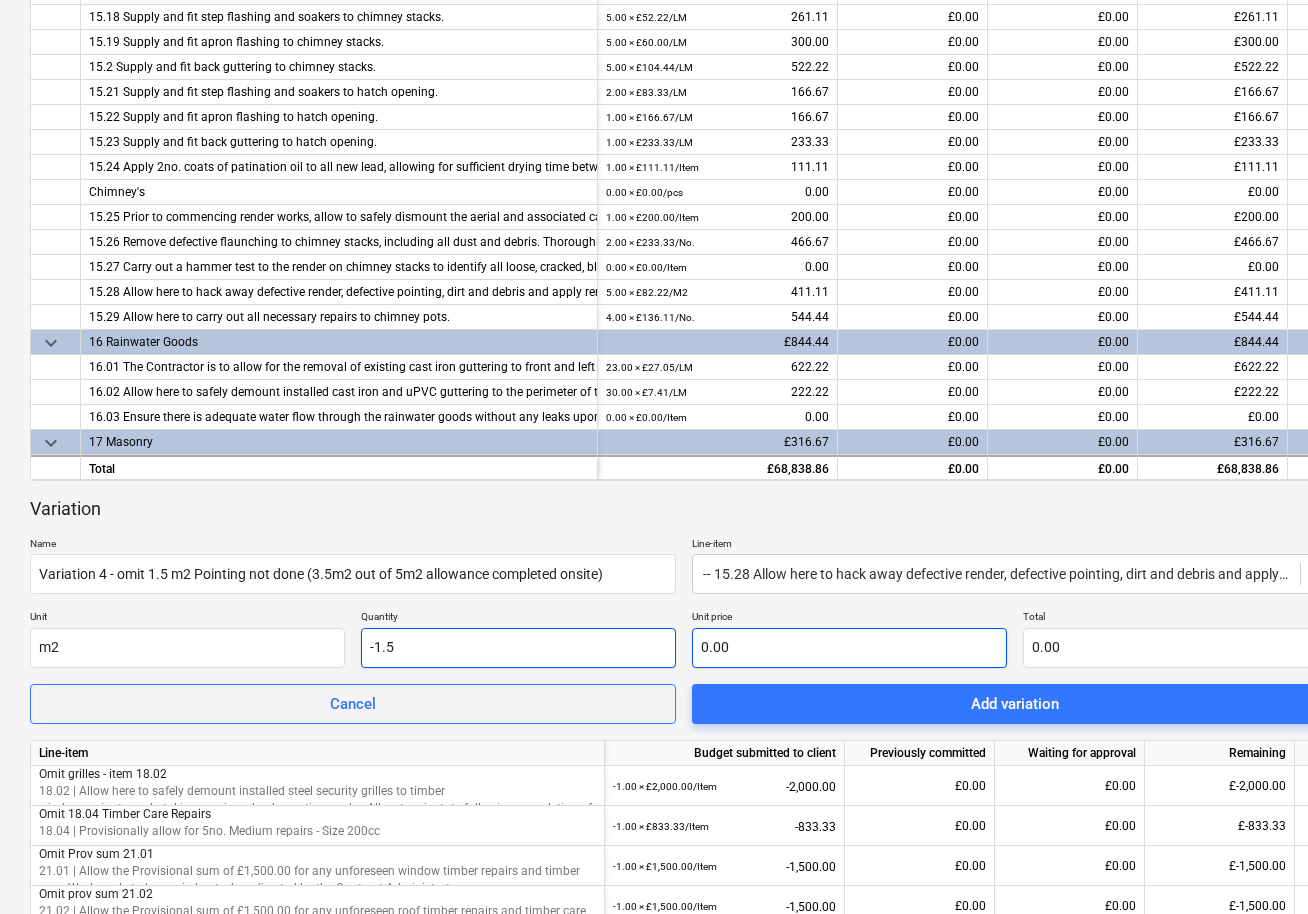 type on "-1.5" 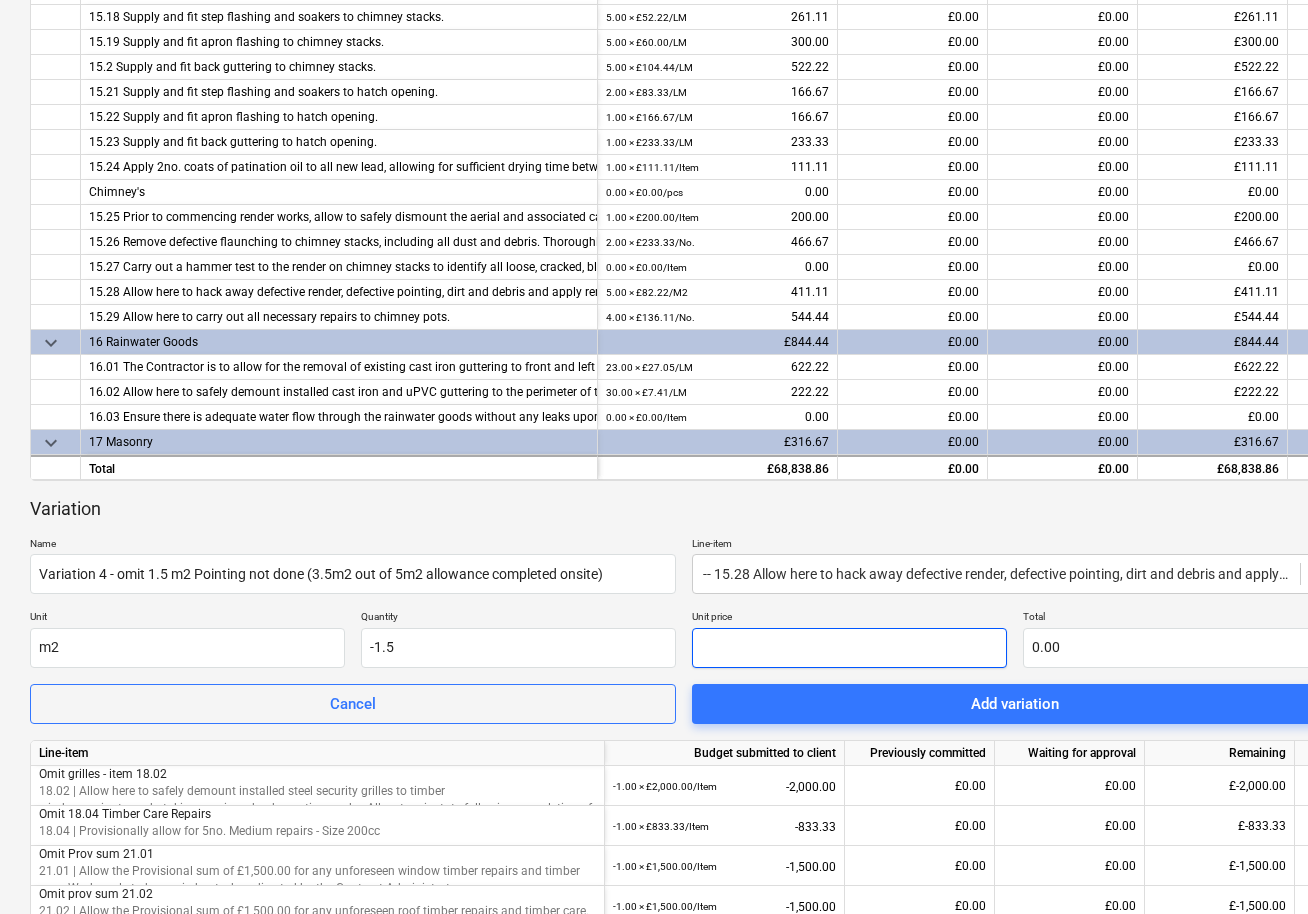 click at bounding box center (849, 648) 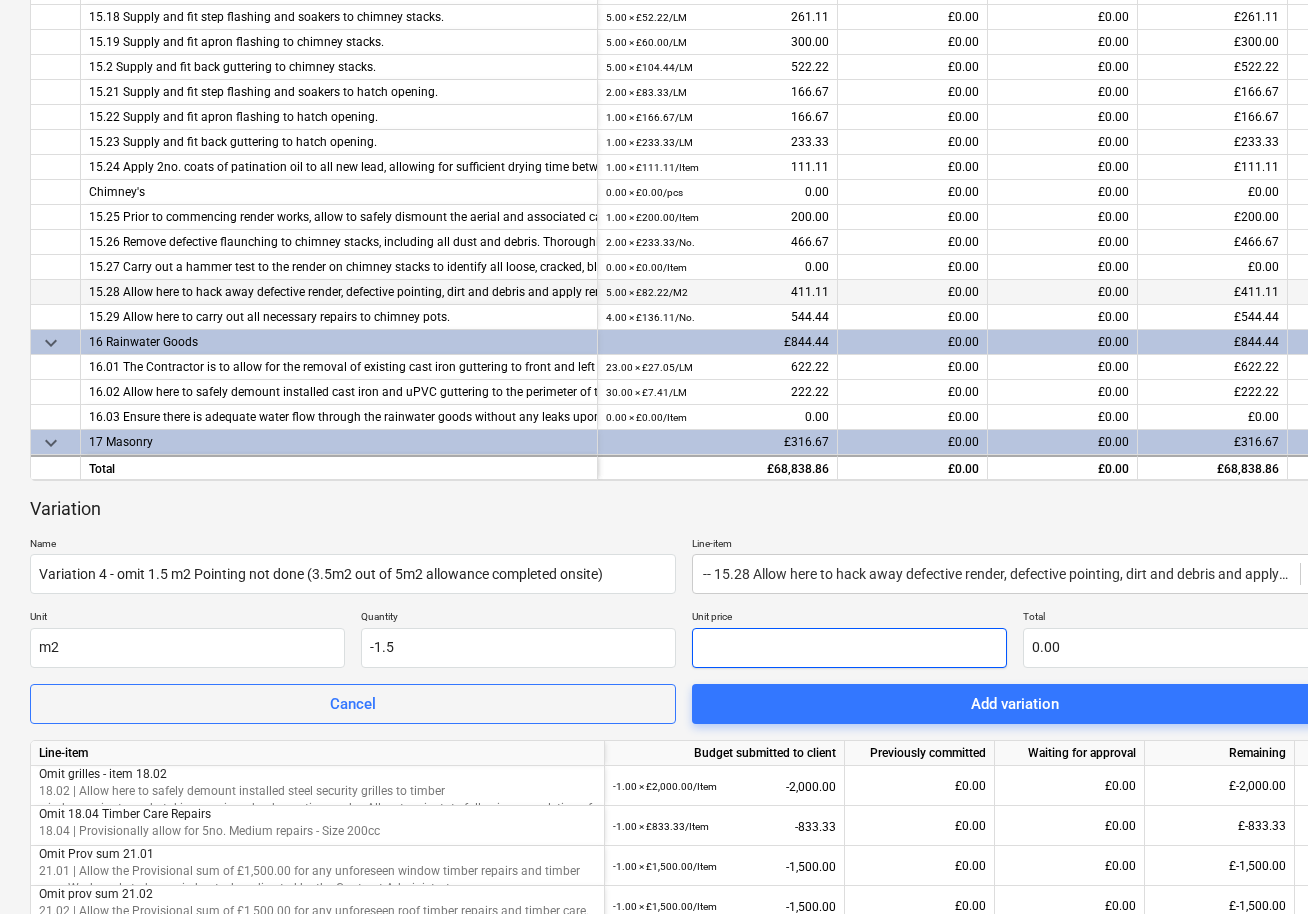 type on "8" 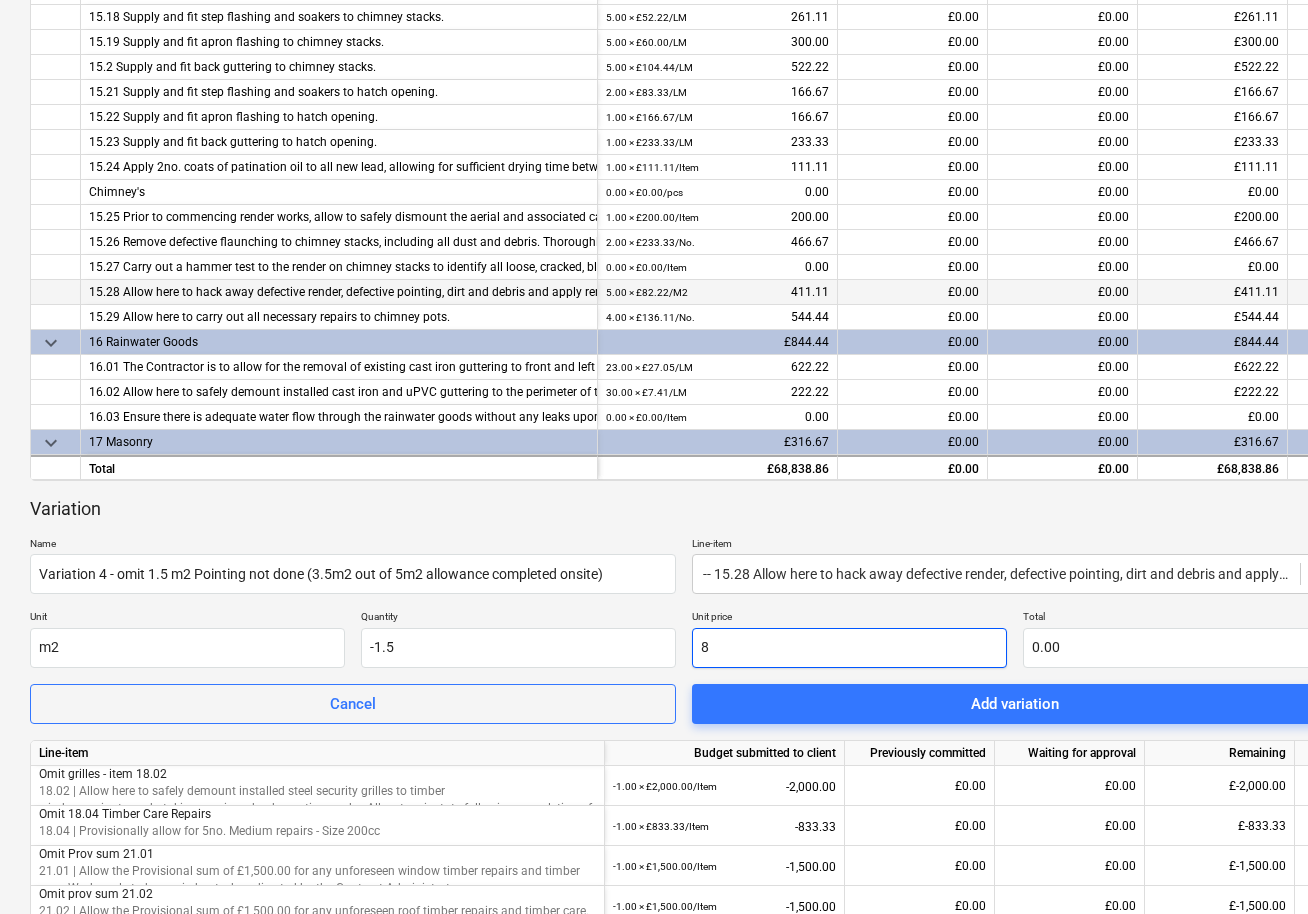 type on "-12.00" 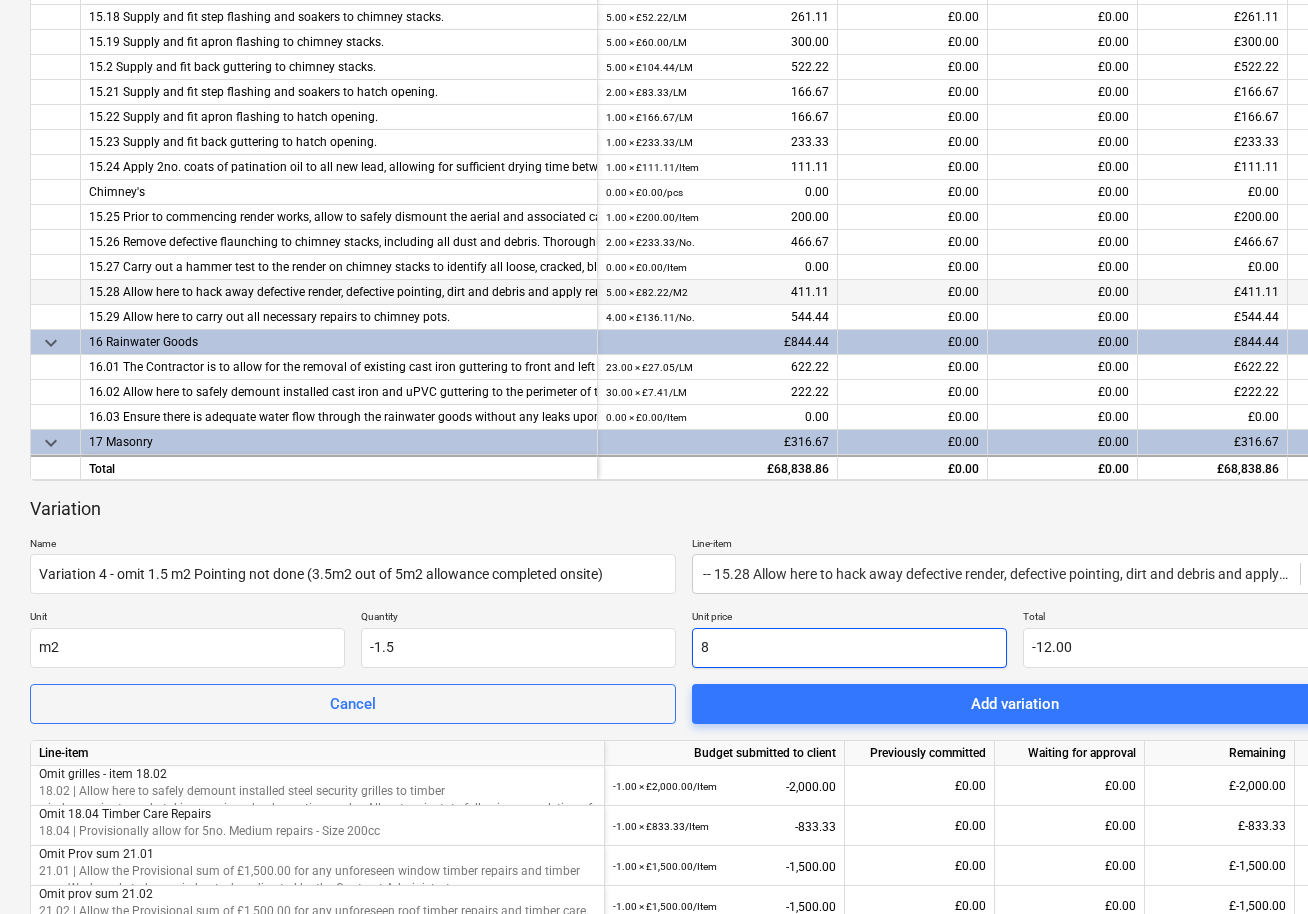 type on "82" 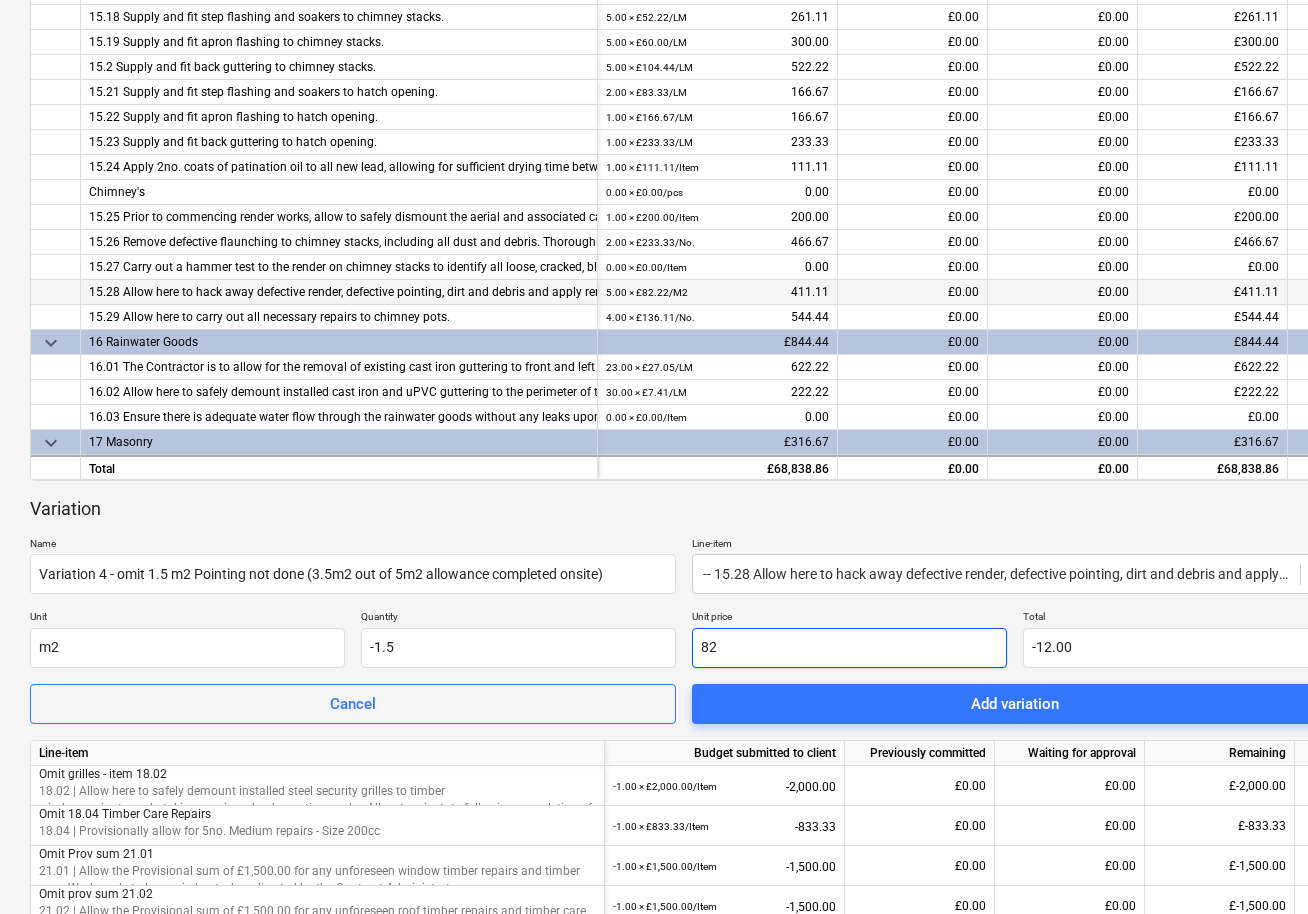 type on "-123.00" 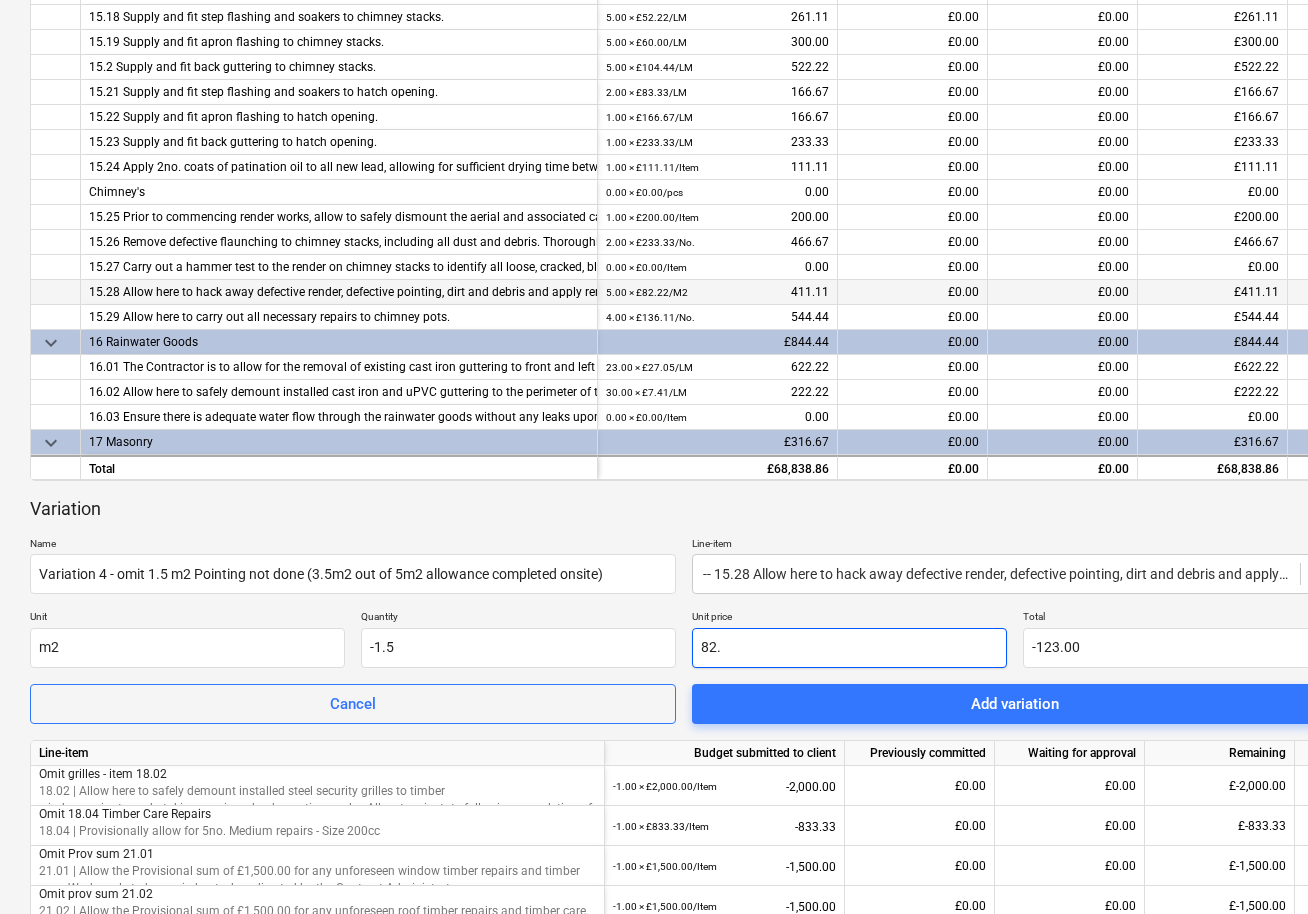 type on "82.2" 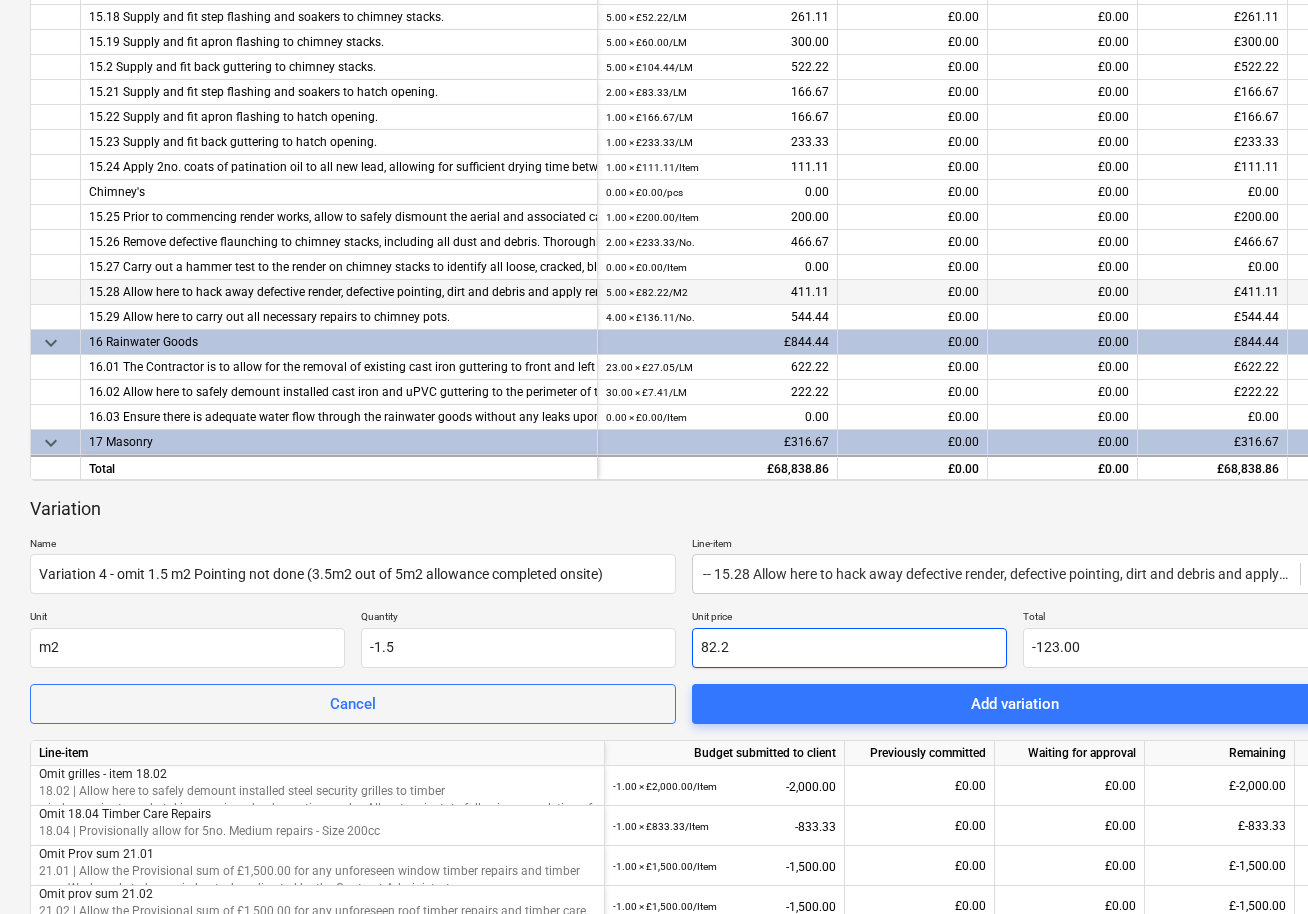 type on "-123.30" 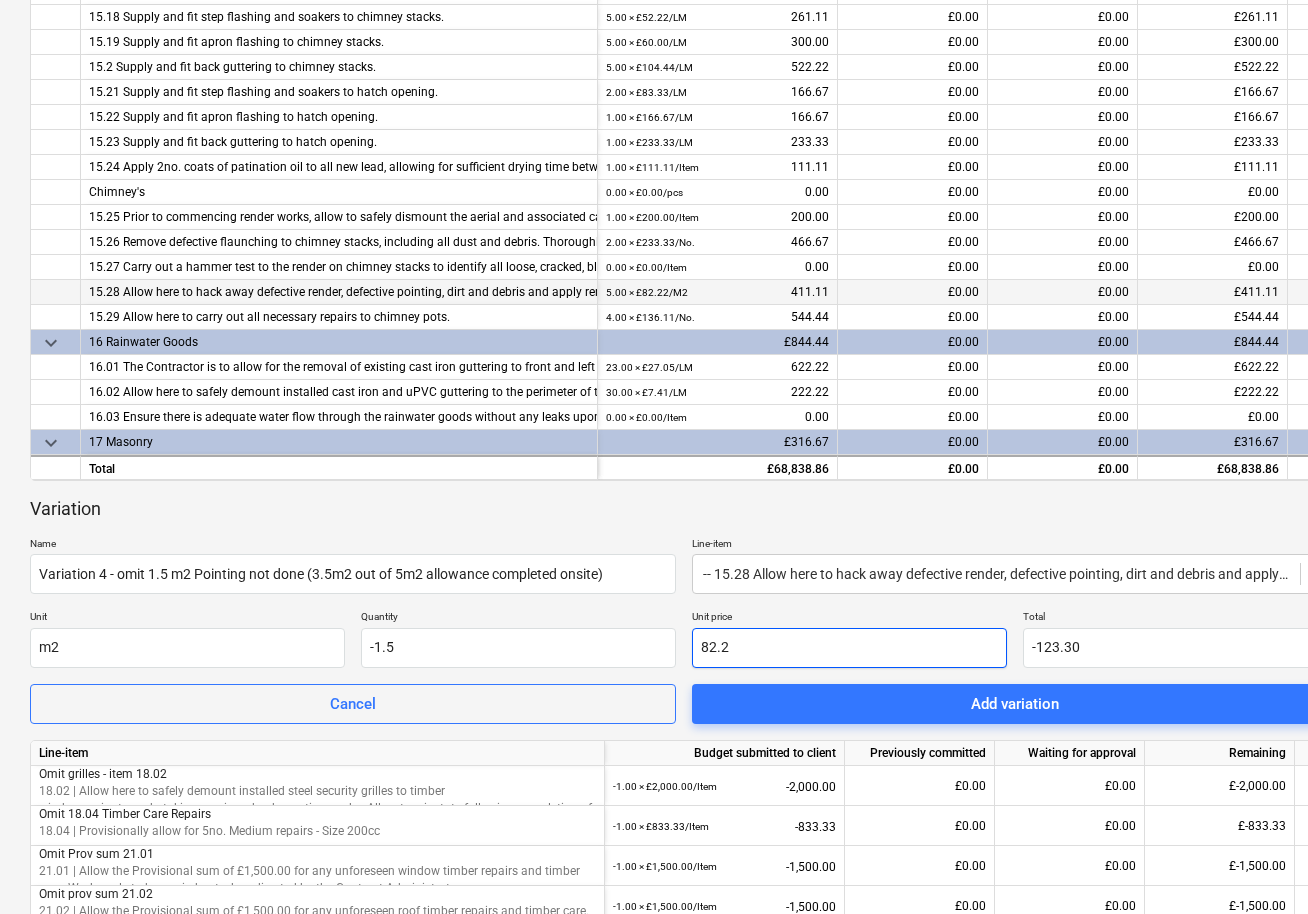 type on "82.22" 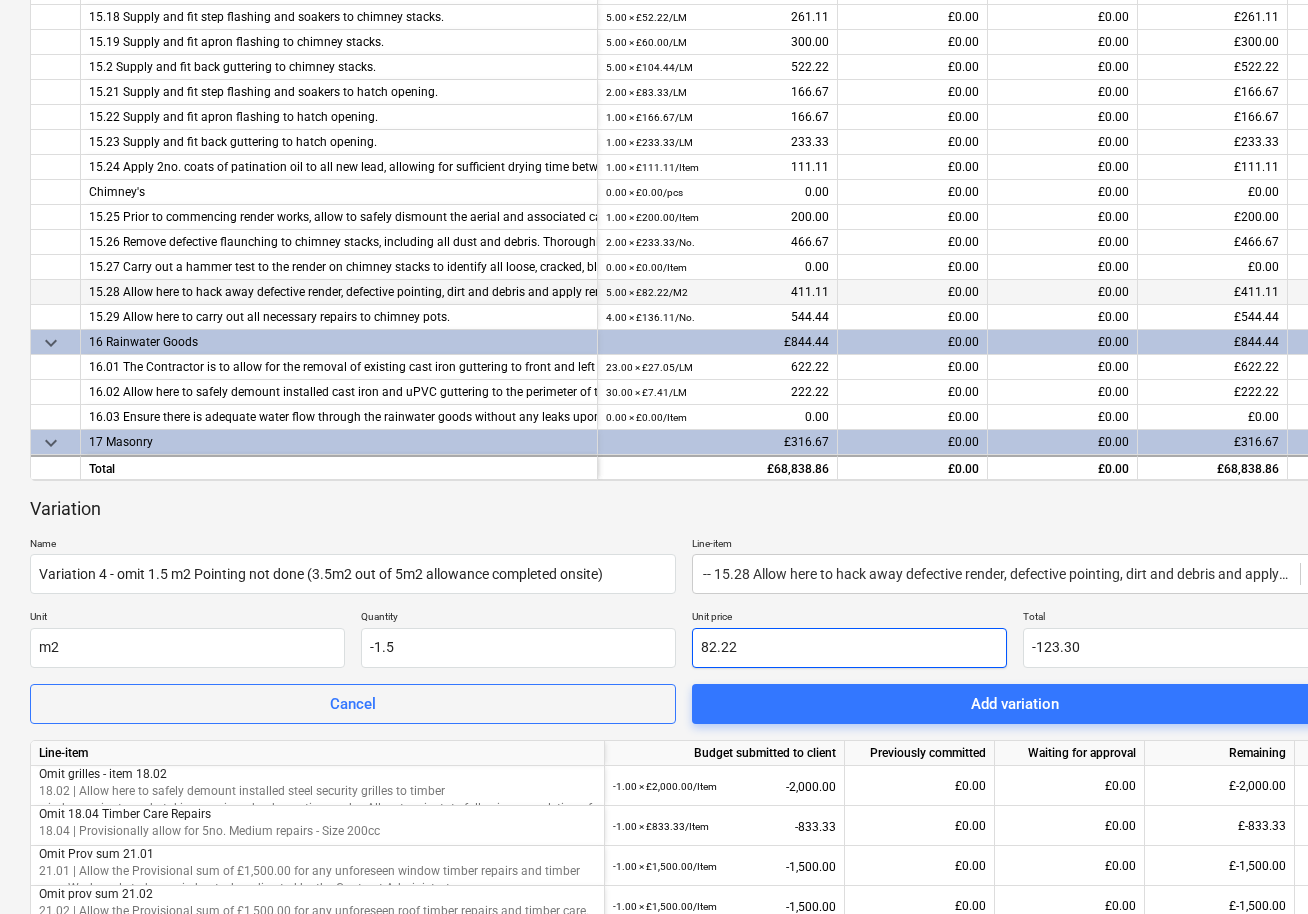 type on "-123.33" 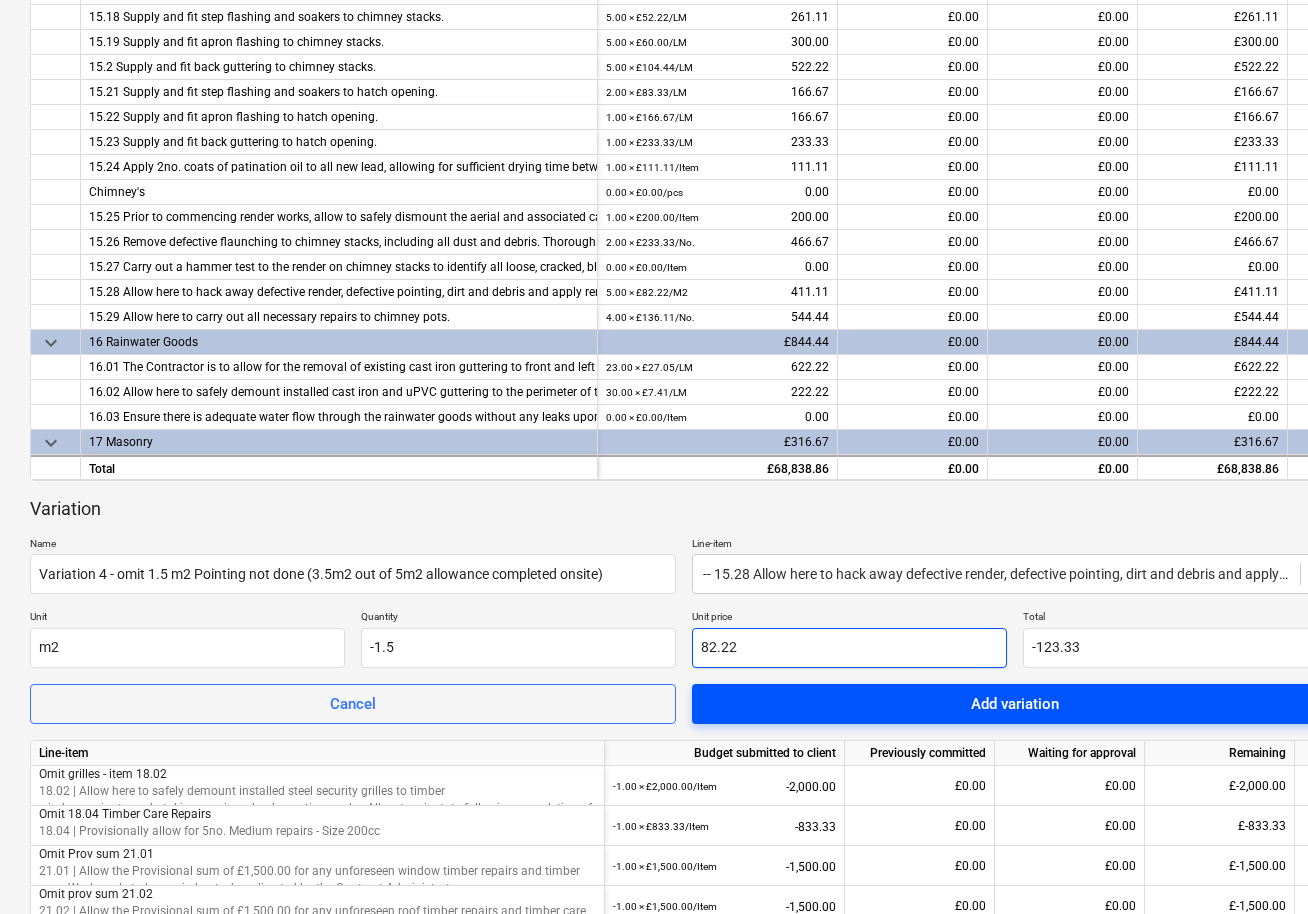 type on "82.22" 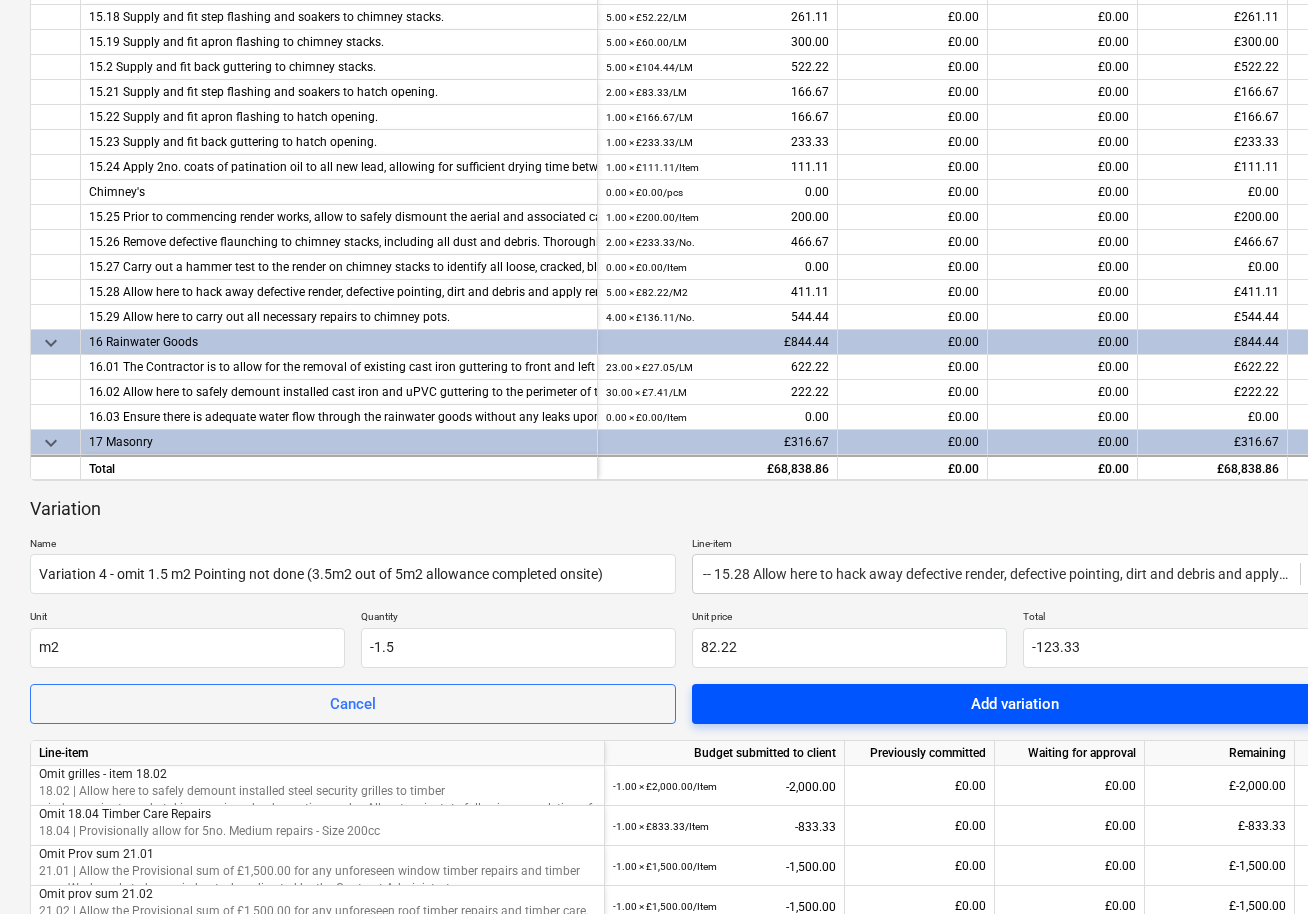 click on "Add variation" at bounding box center (1015, 704) 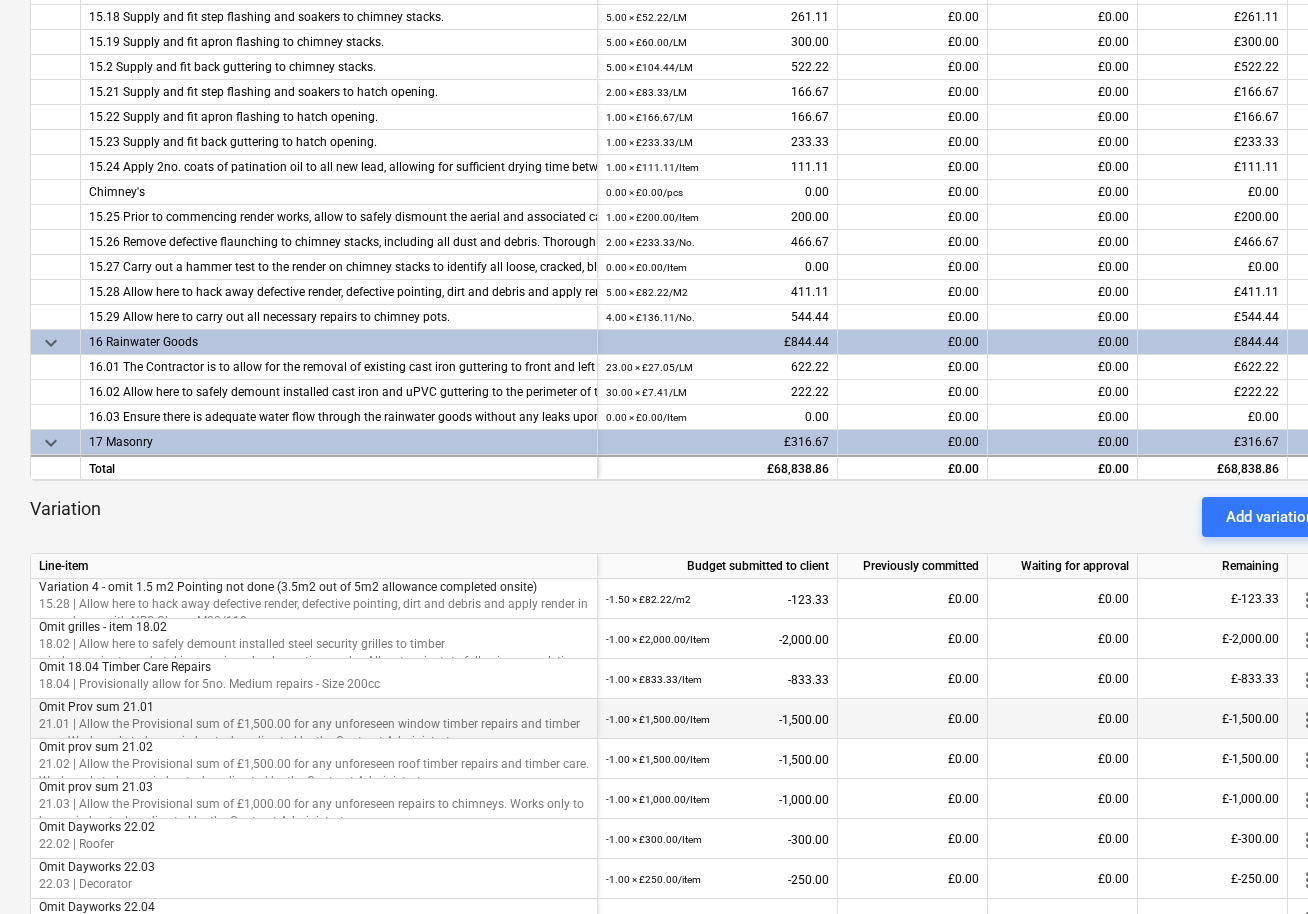 scroll, scrollTop: 39, scrollLeft: 0, axis: vertical 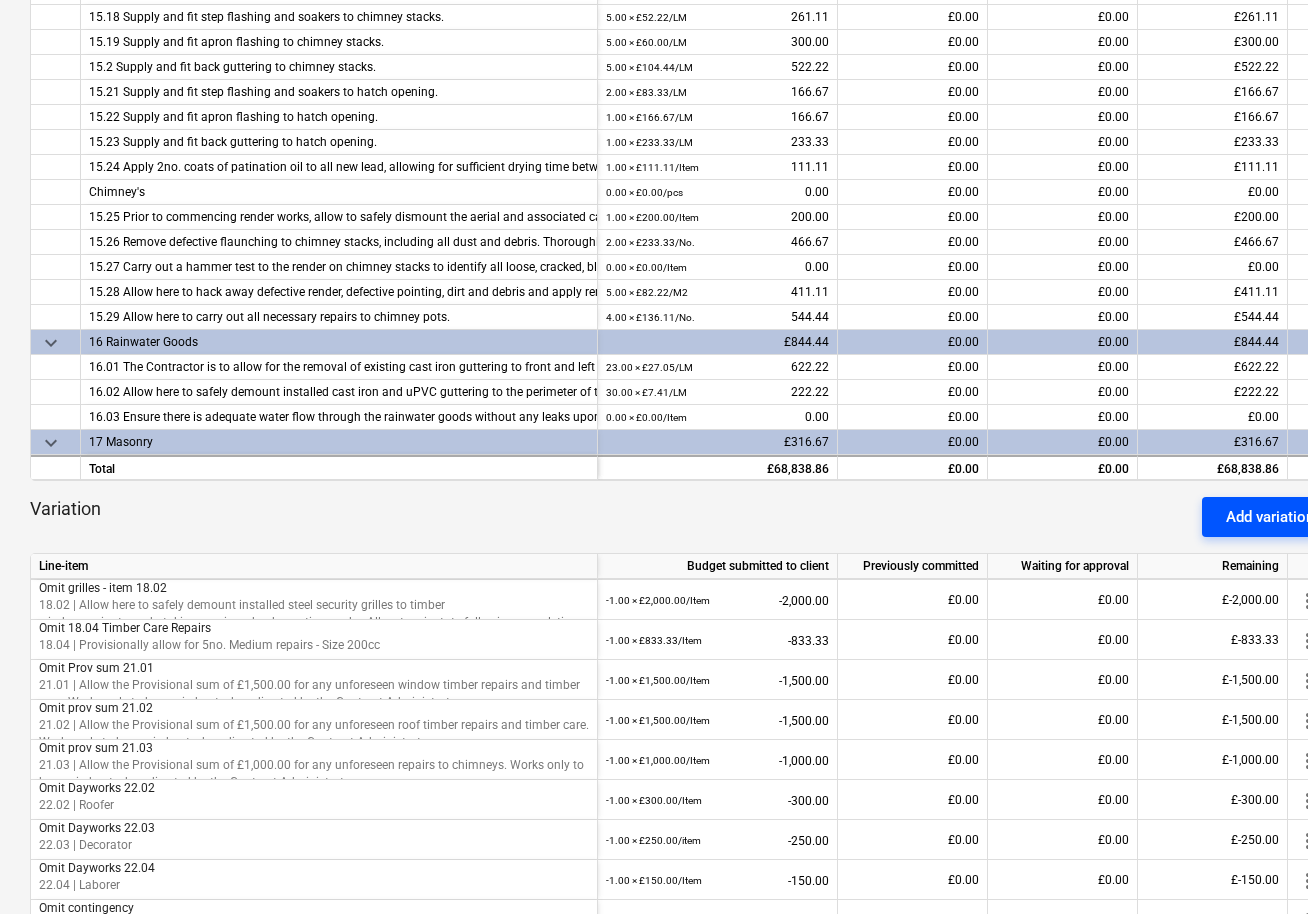 click on "Add variation" at bounding box center [1270, 517] 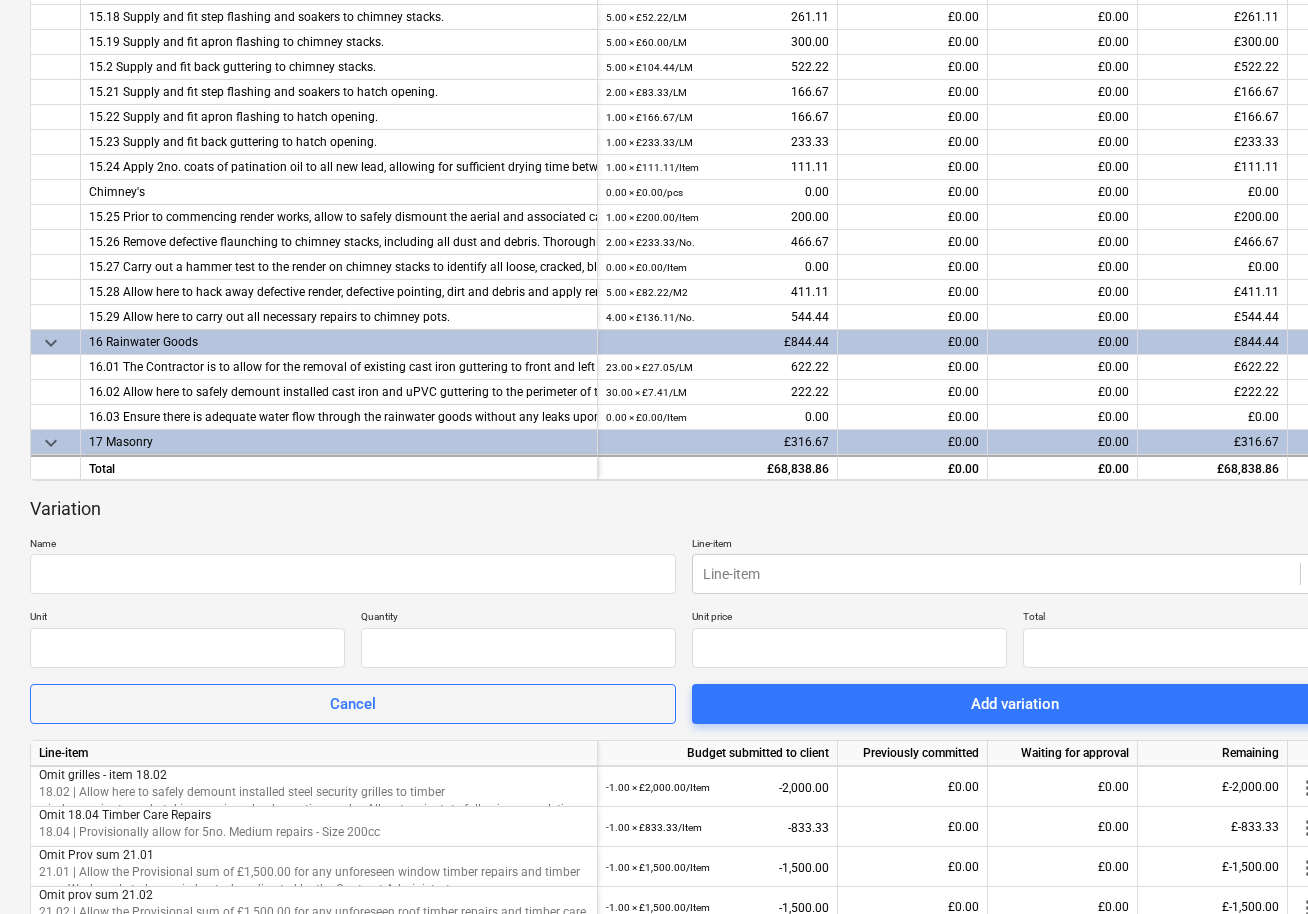 type on "0.00" 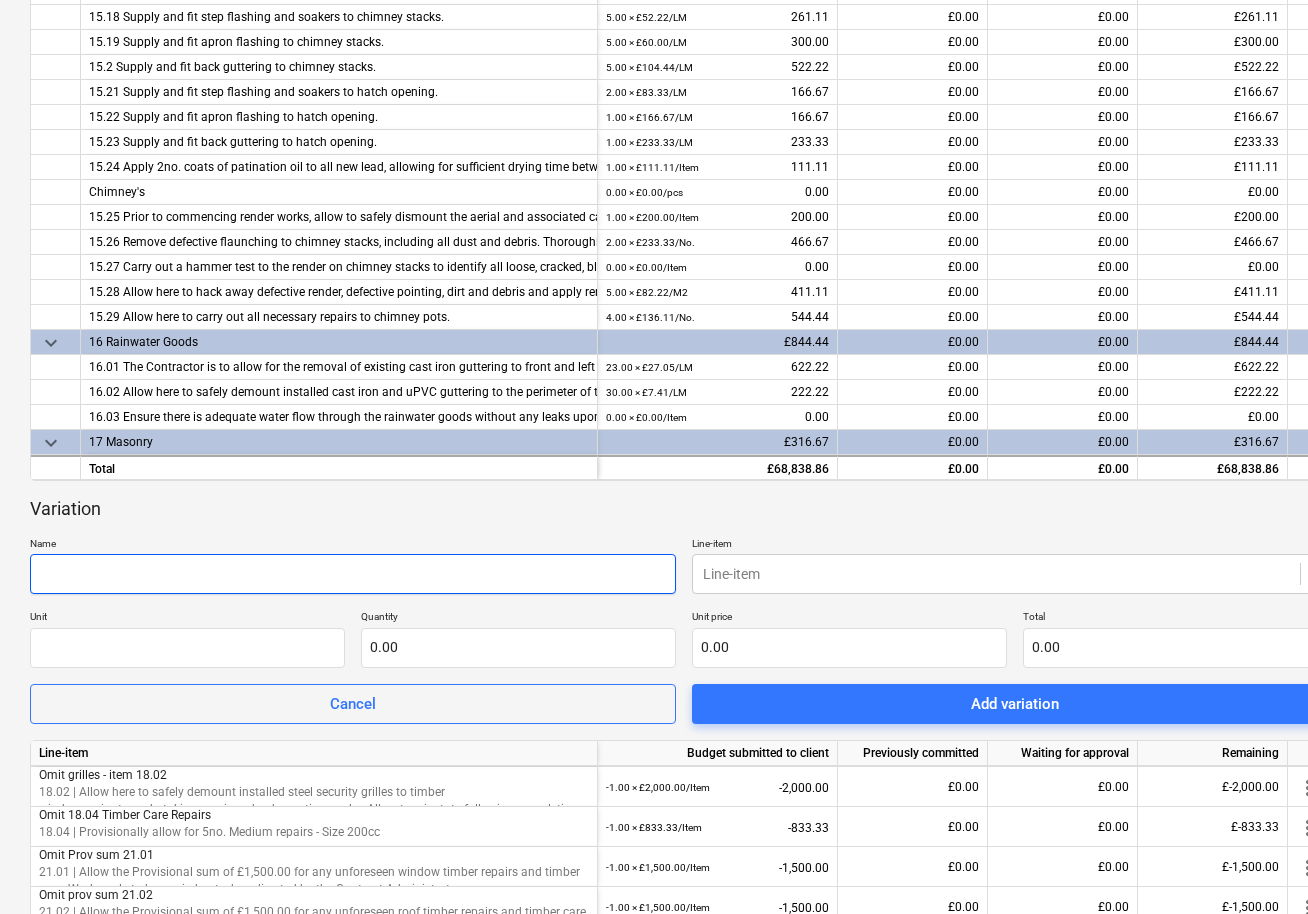 click at bounding box center (353, 574) 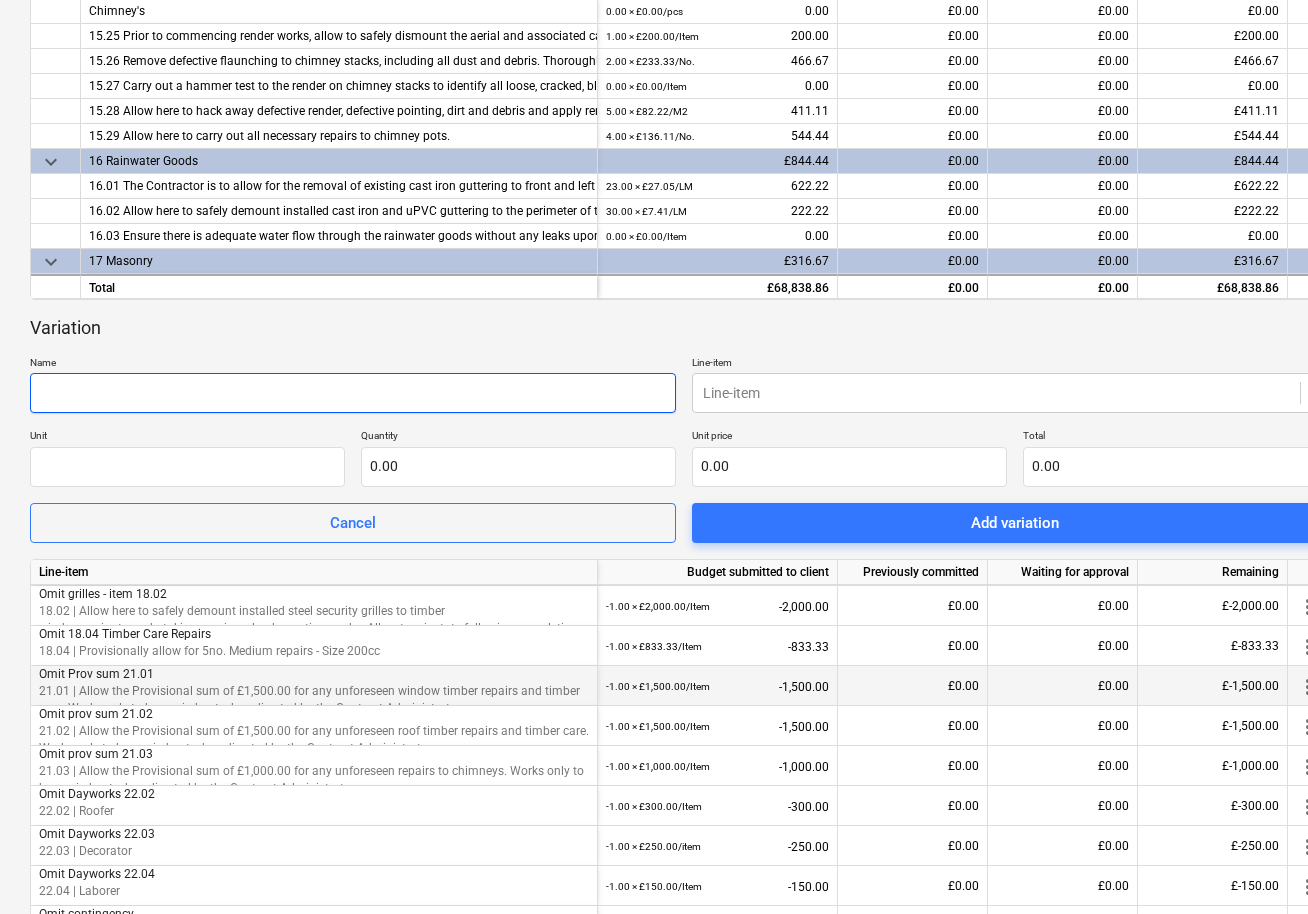 scroll, scrollTop: 928, scrollLeft: 0, axis: vertical 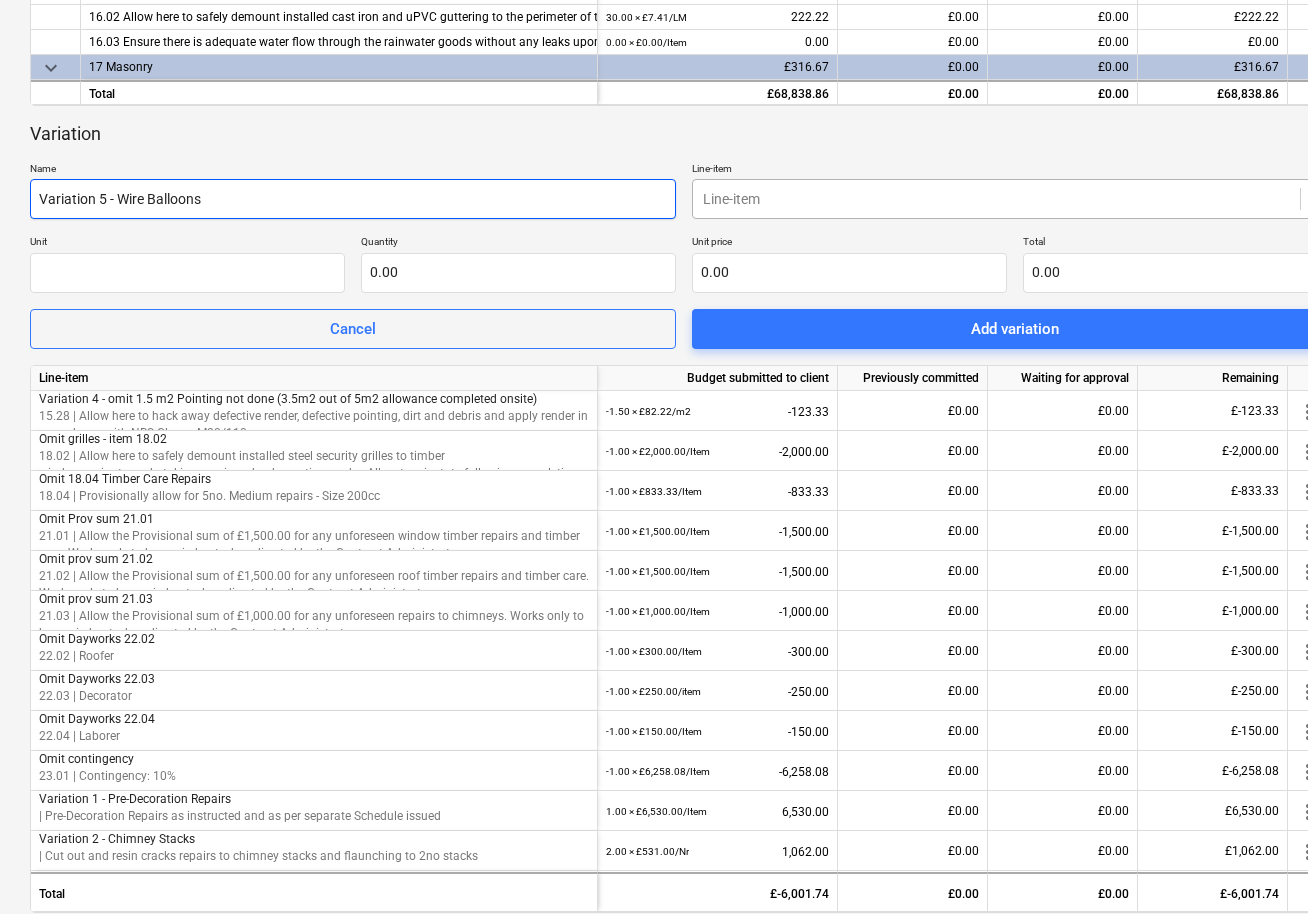 type on "Variation 5 - Wire Balloons" 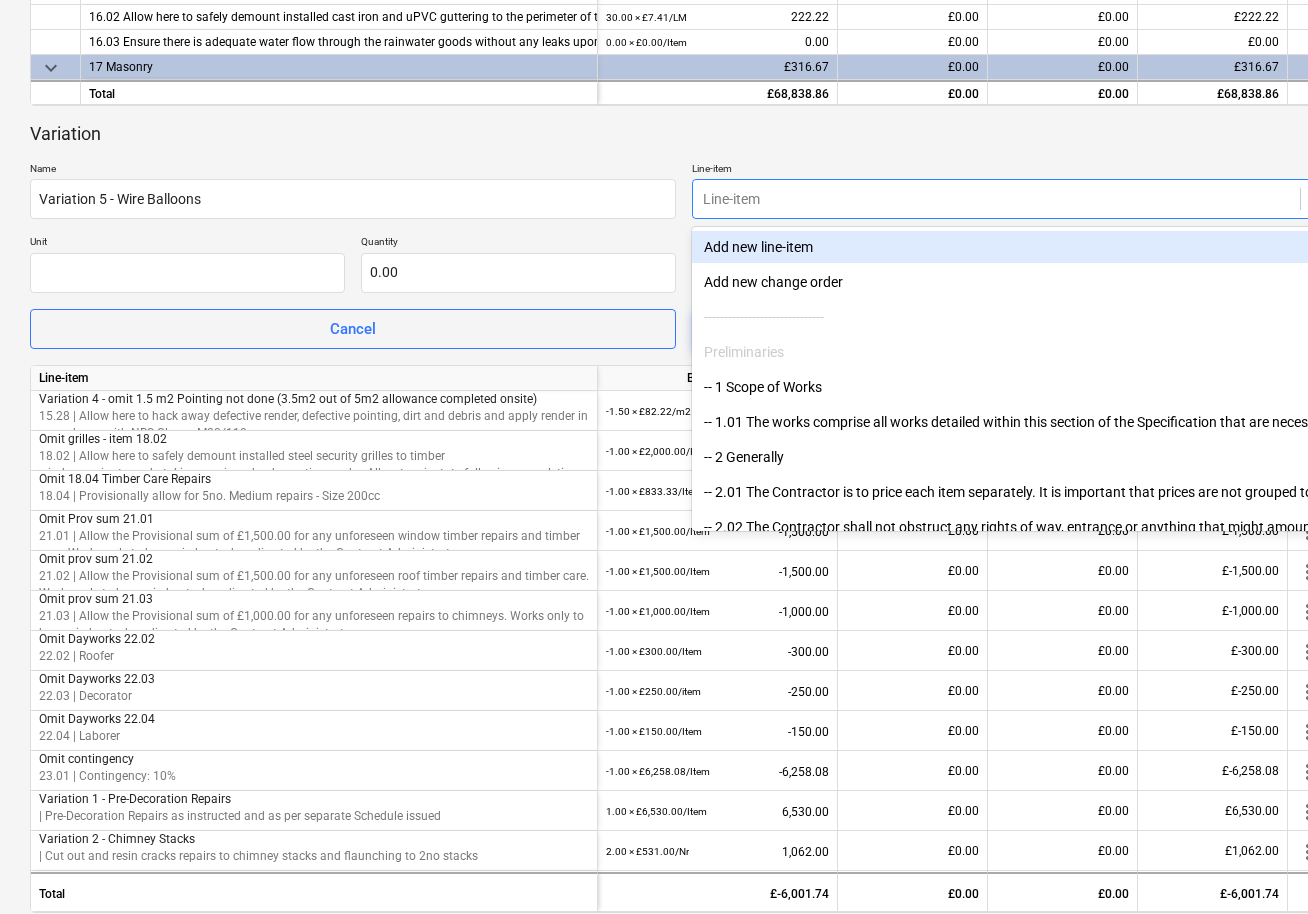 click on "Line-item" at bounding box center (1015, 199) 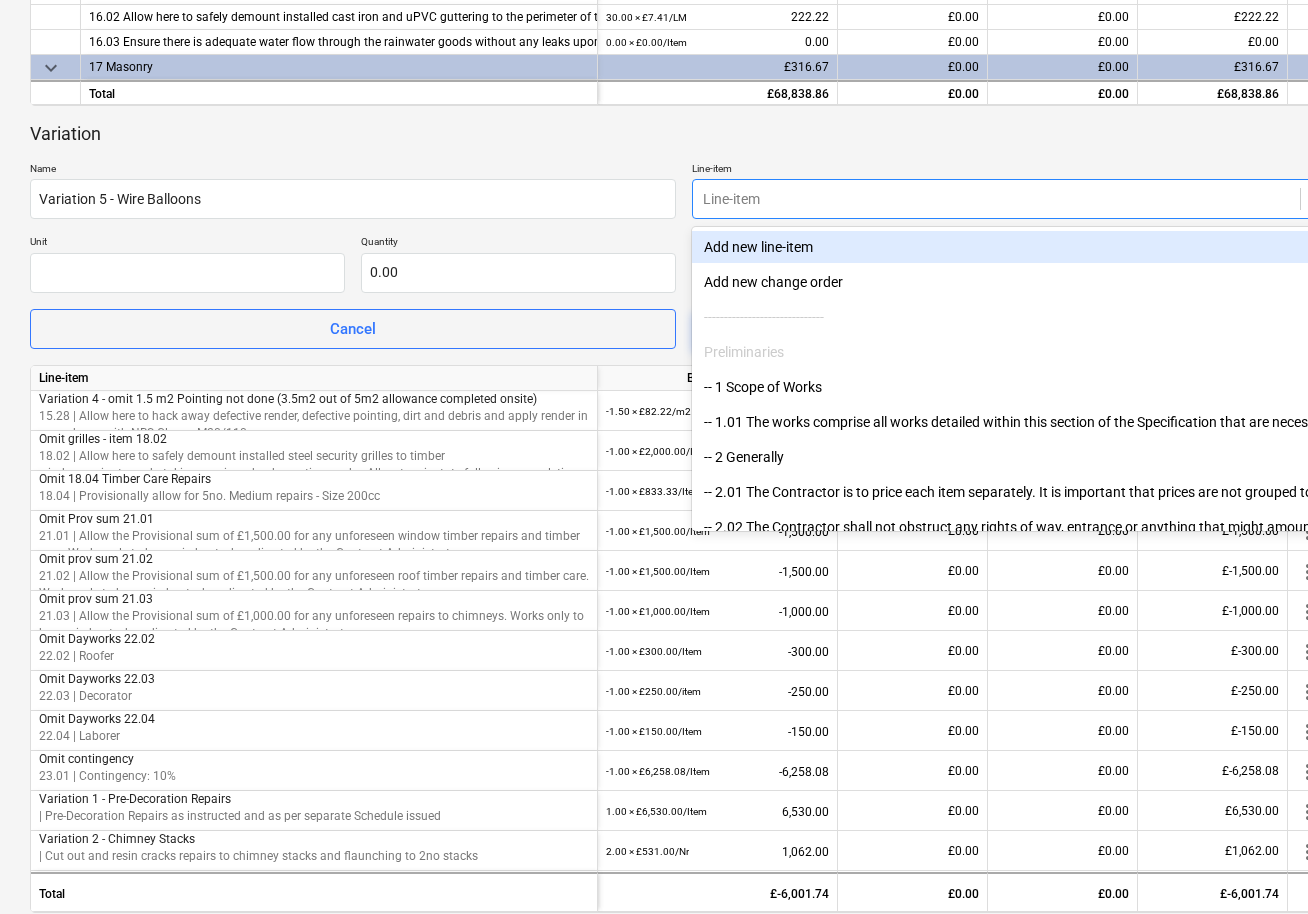 click on "Add new line-item" at bounding box center (1015, 247) 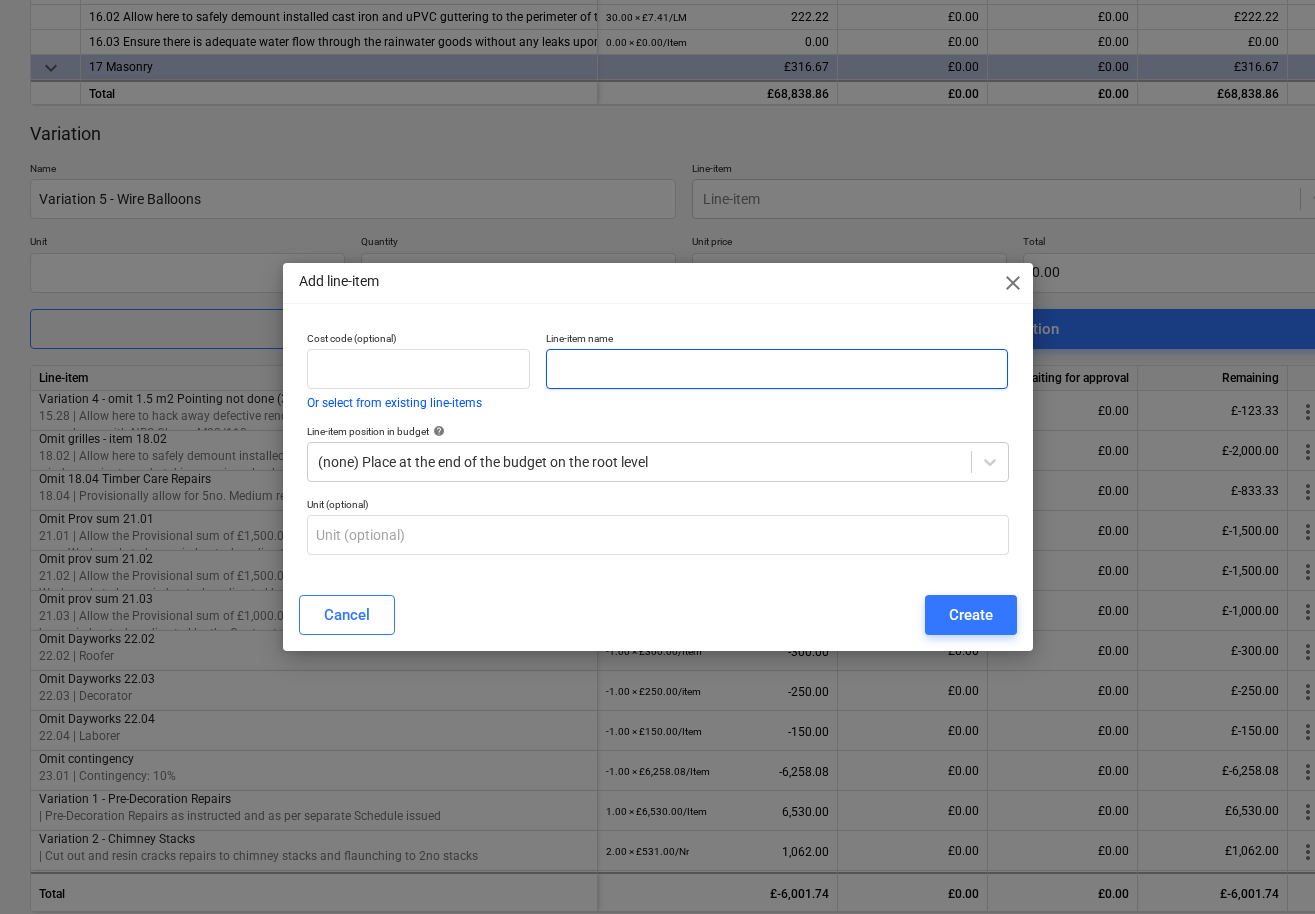 click at bounding box center [777, 369] 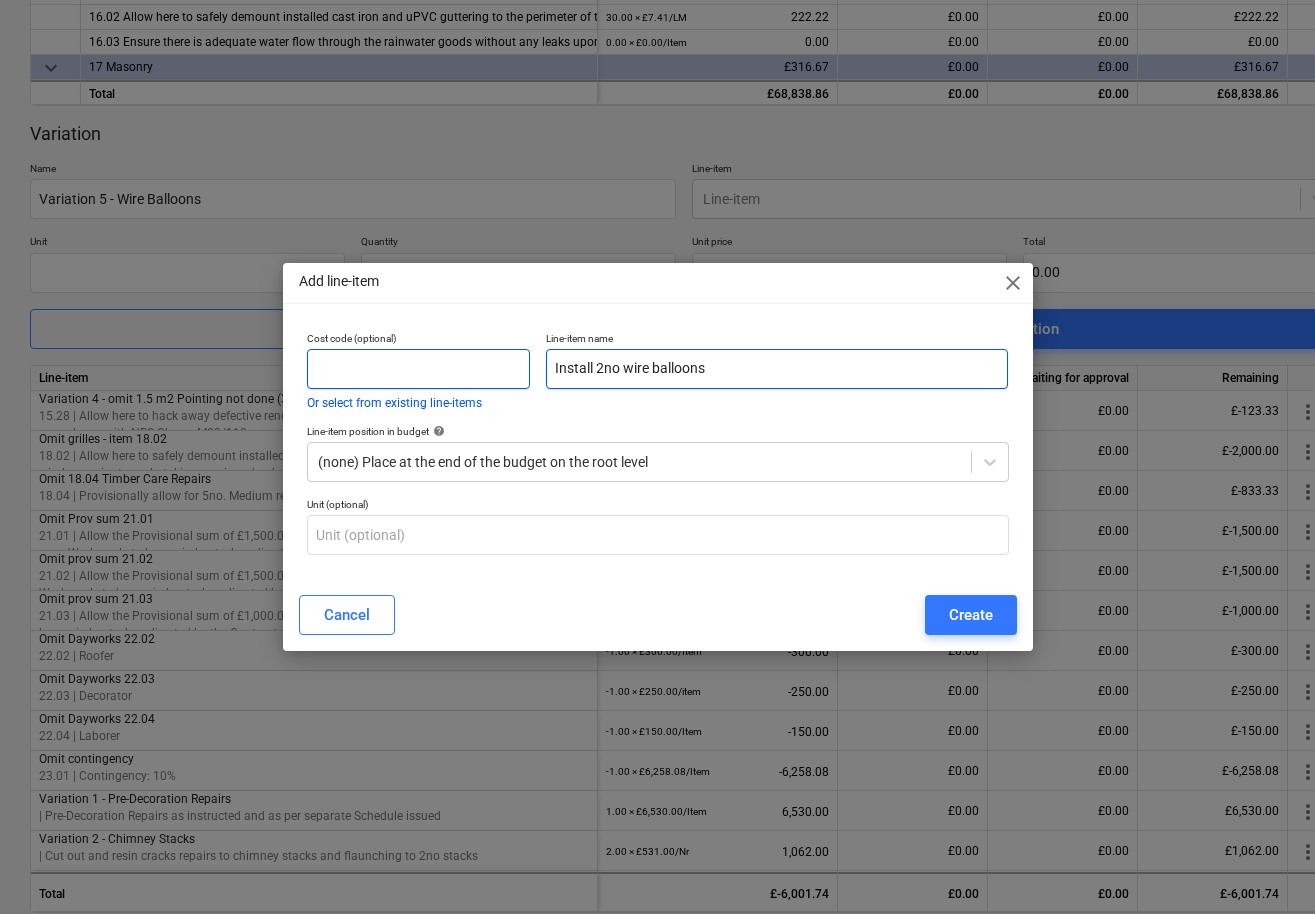 type on "Install 2no wire balloons" 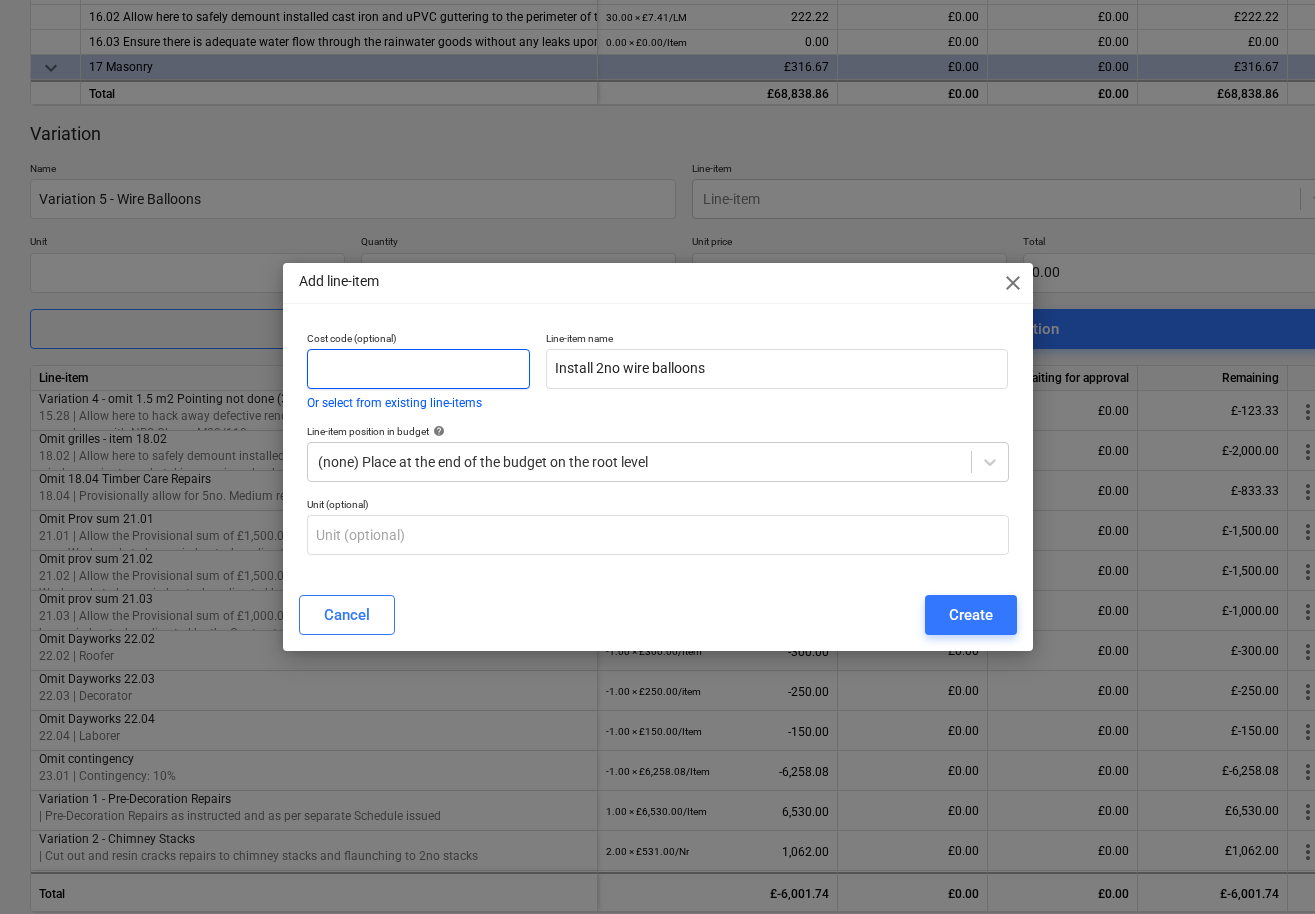 click at bounding box center (418, 369) 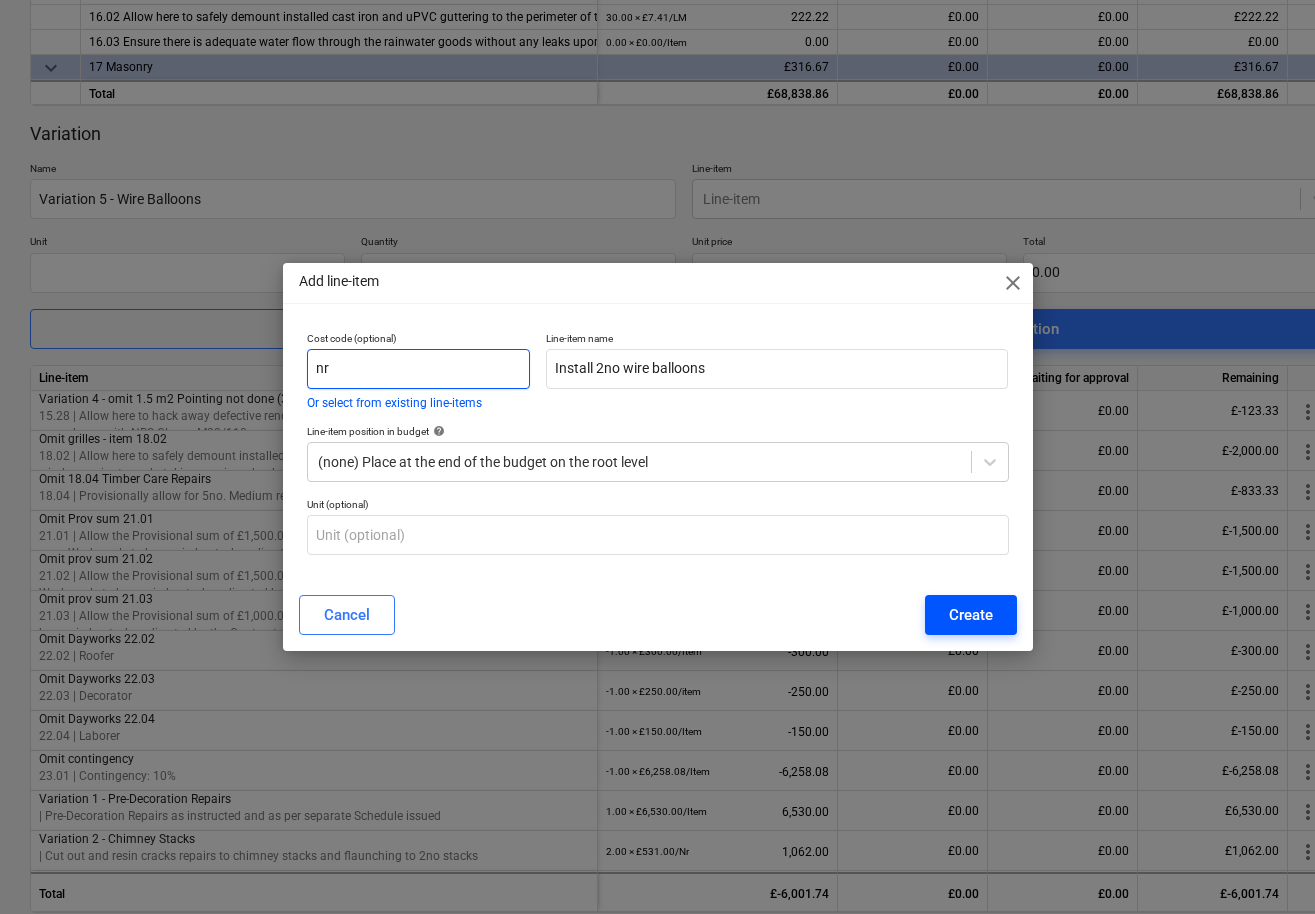 type on "nr" 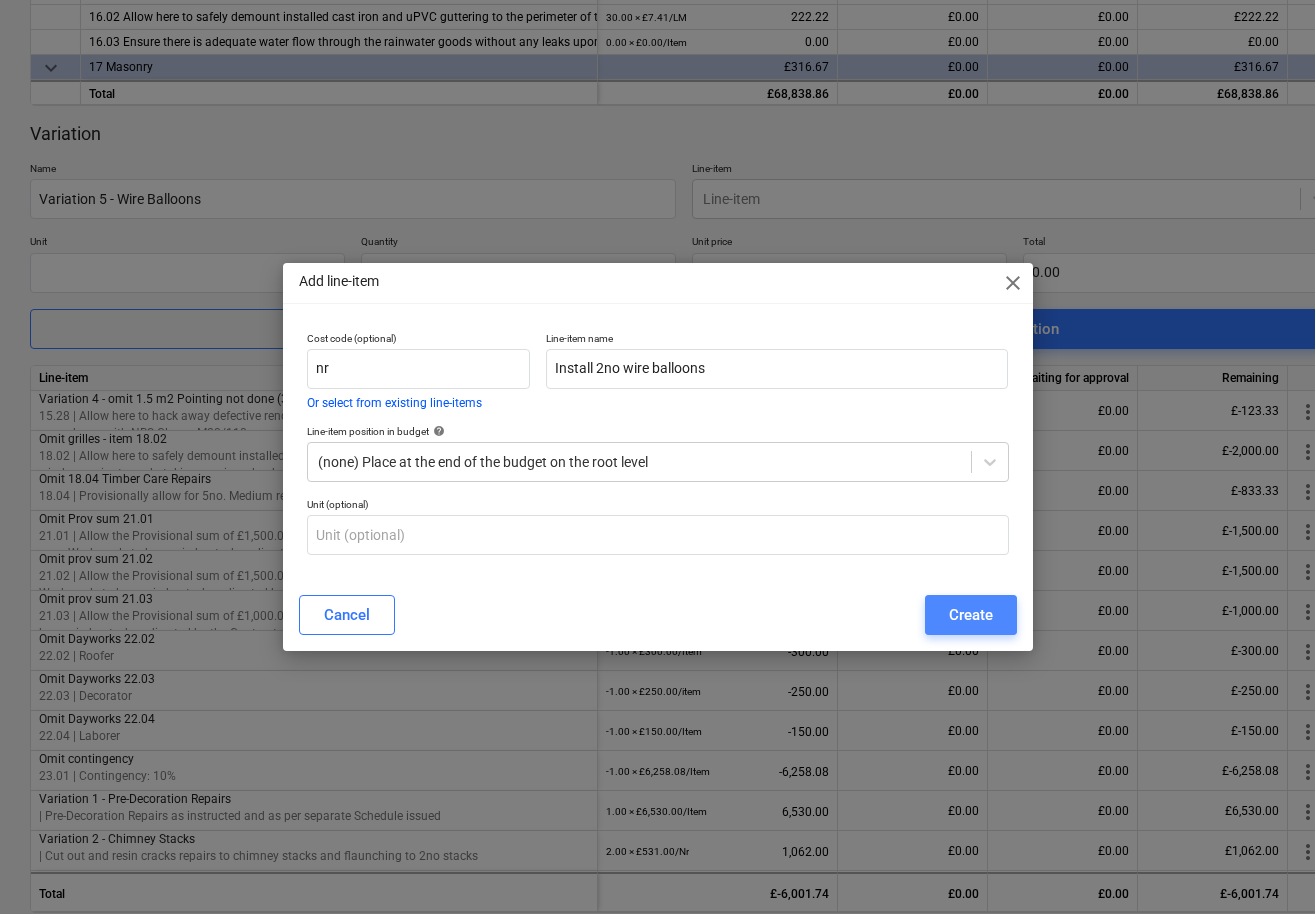 click on "Create" at bounding box center [971, 615] 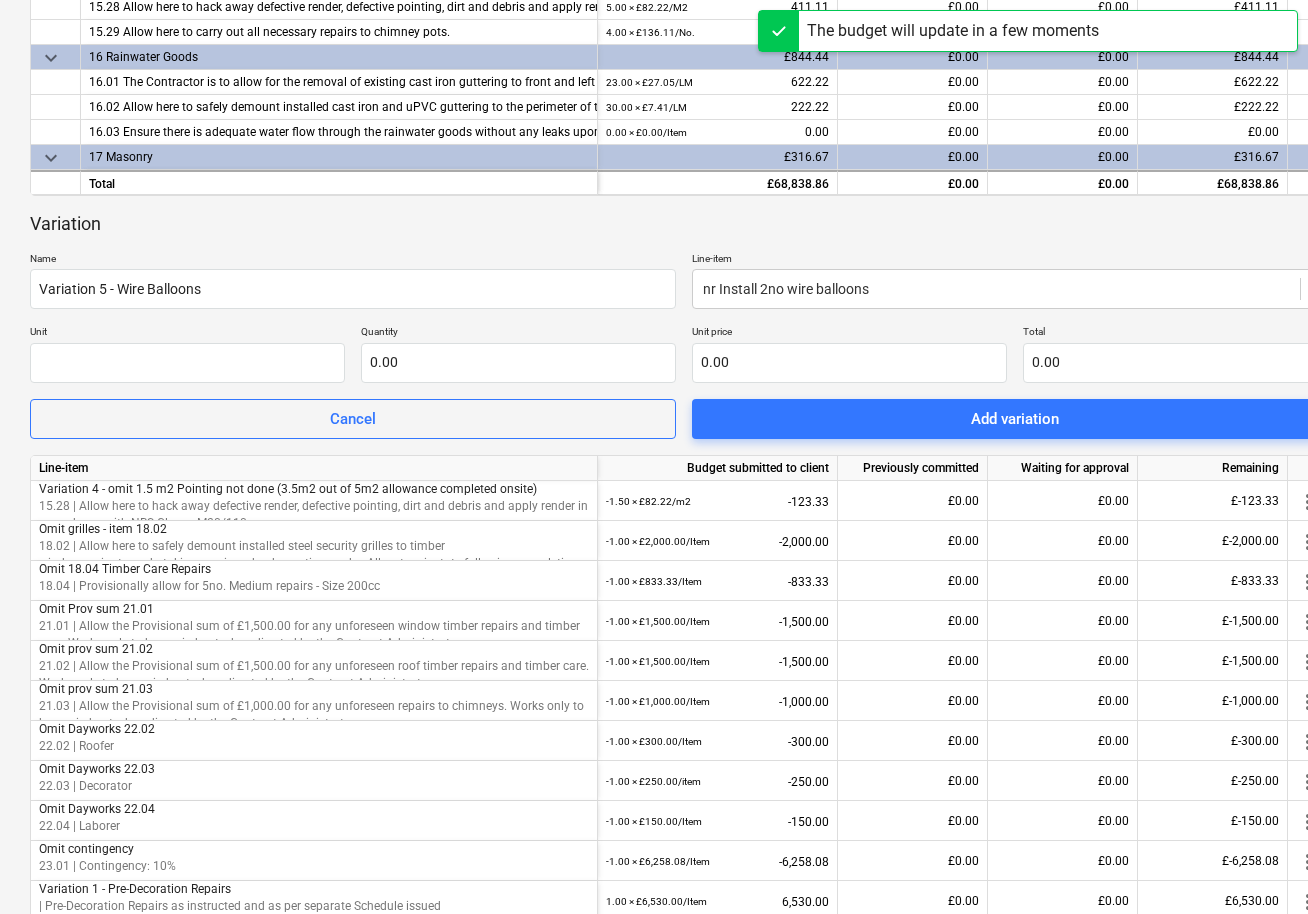 scroll, scrollTop: 678, scrollLeft: 0, axis: vertical 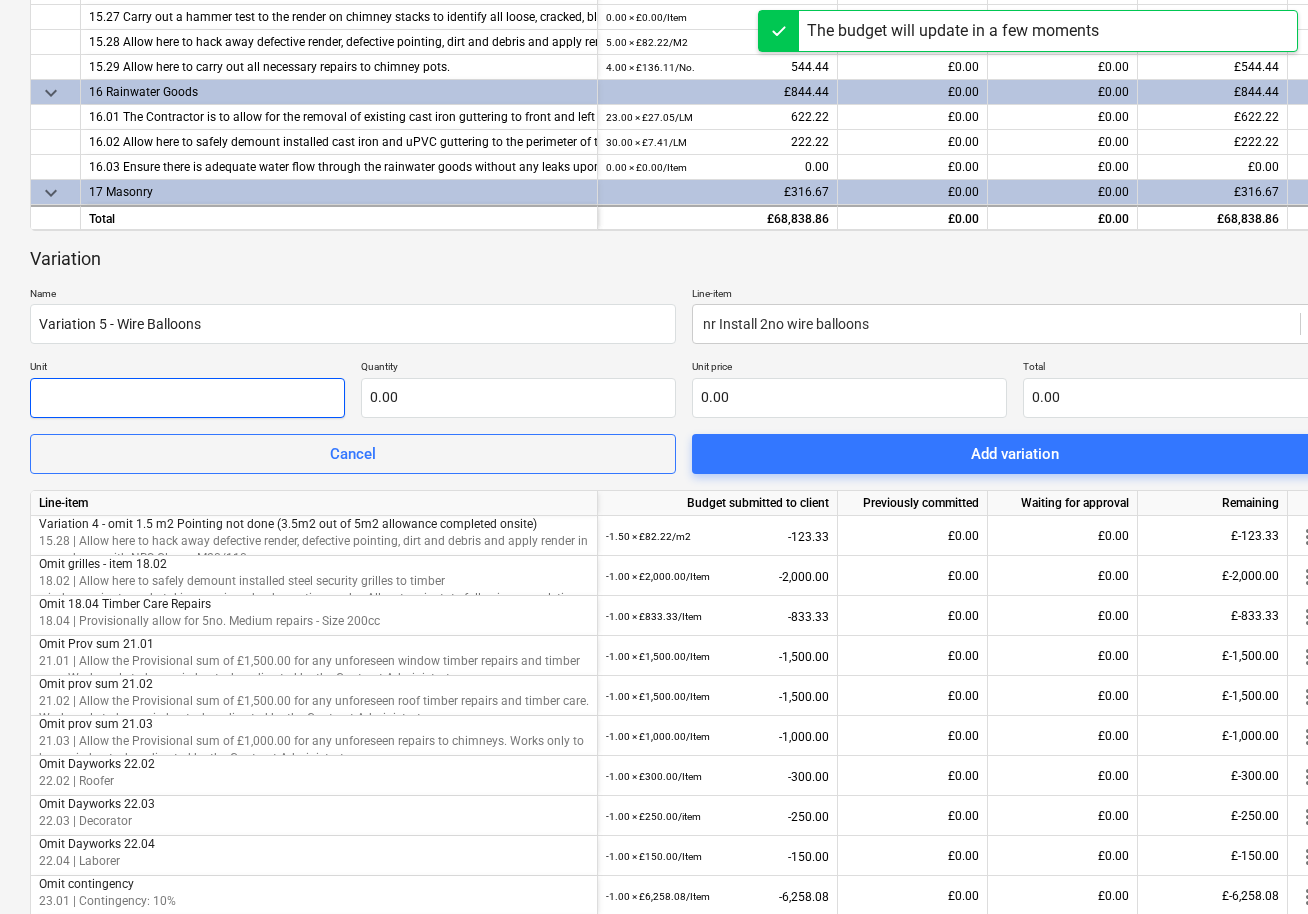 click at bounding box center [187, 398] 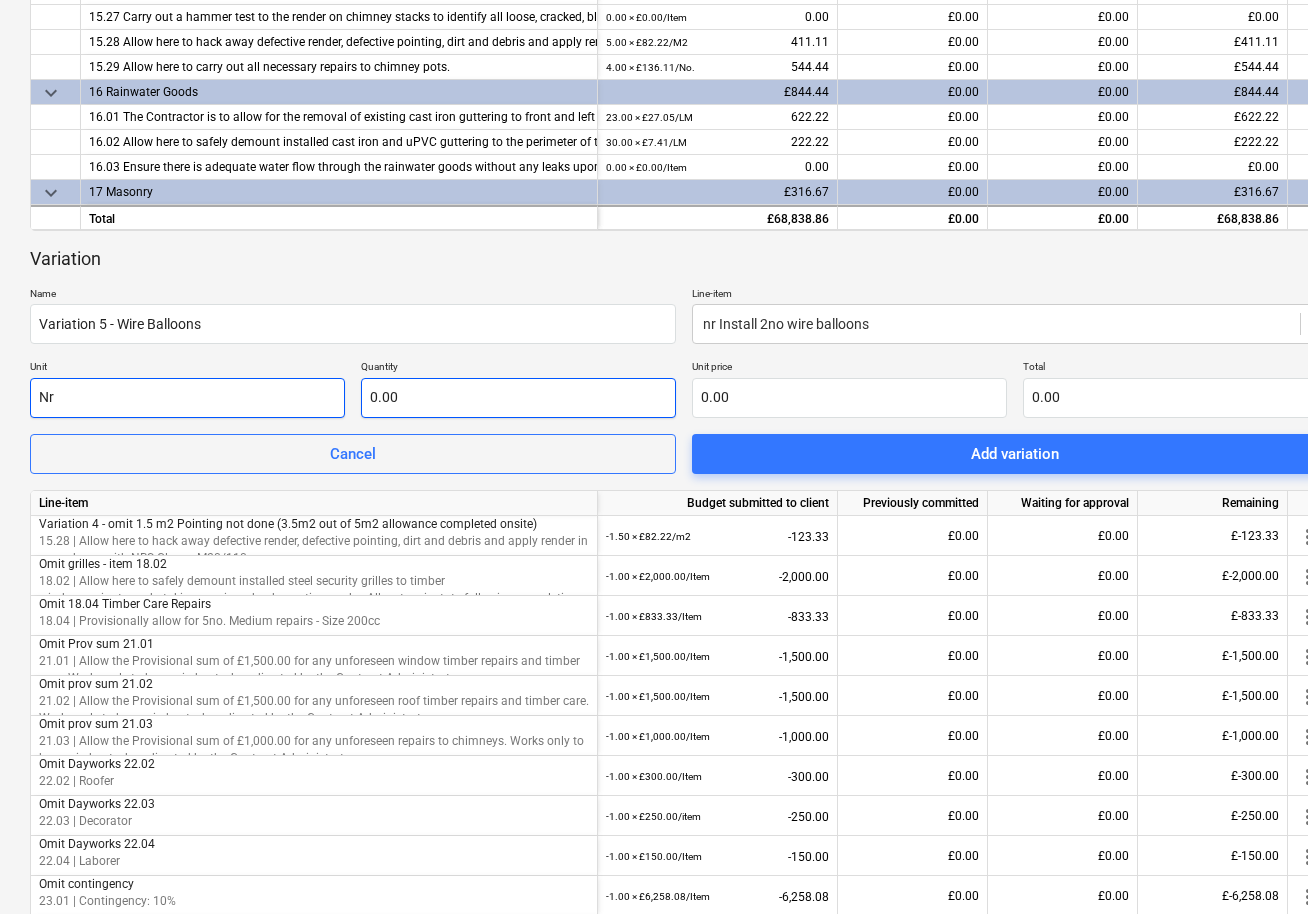 type on "Nr" 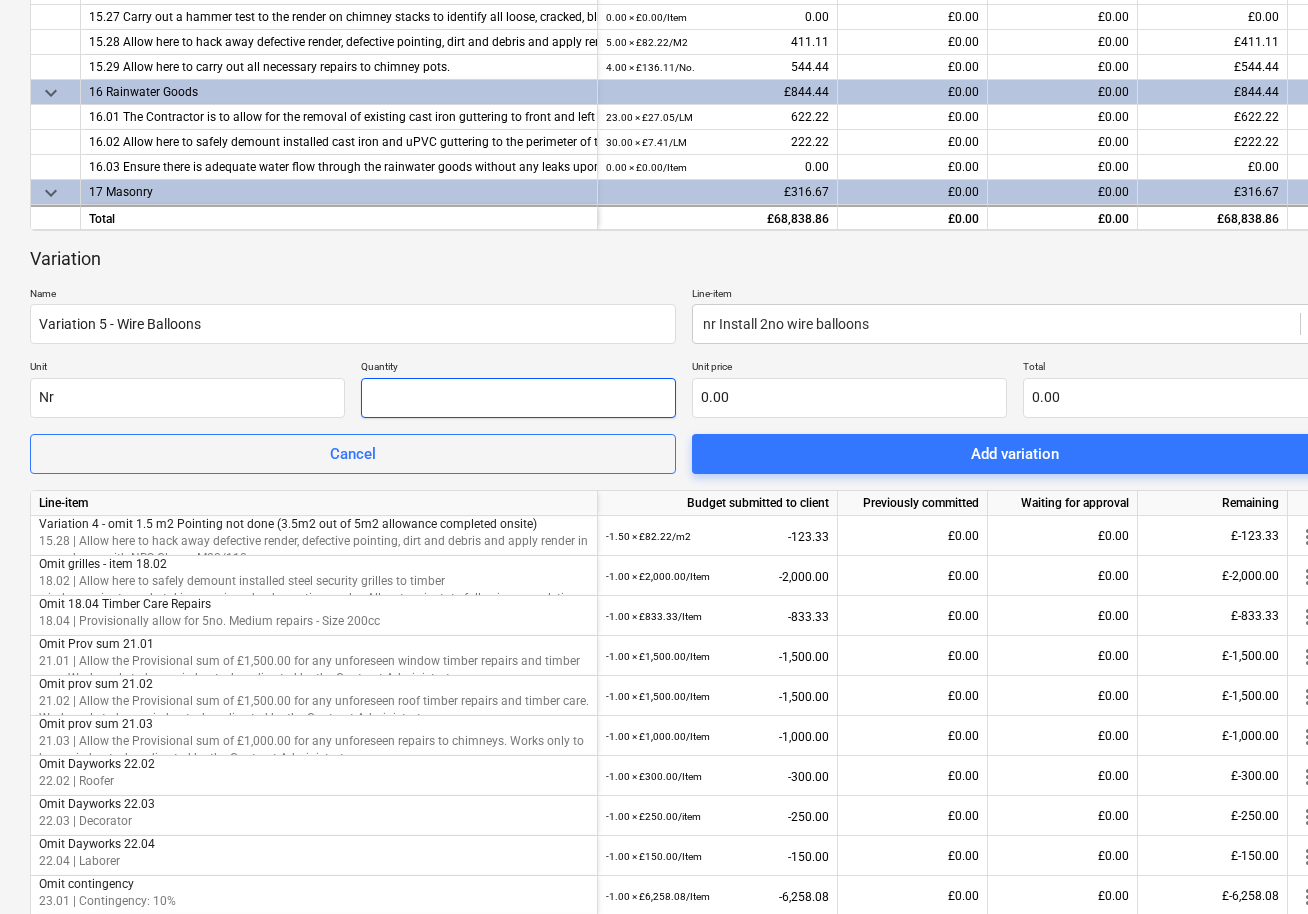 click at bounding box center [518, 398] 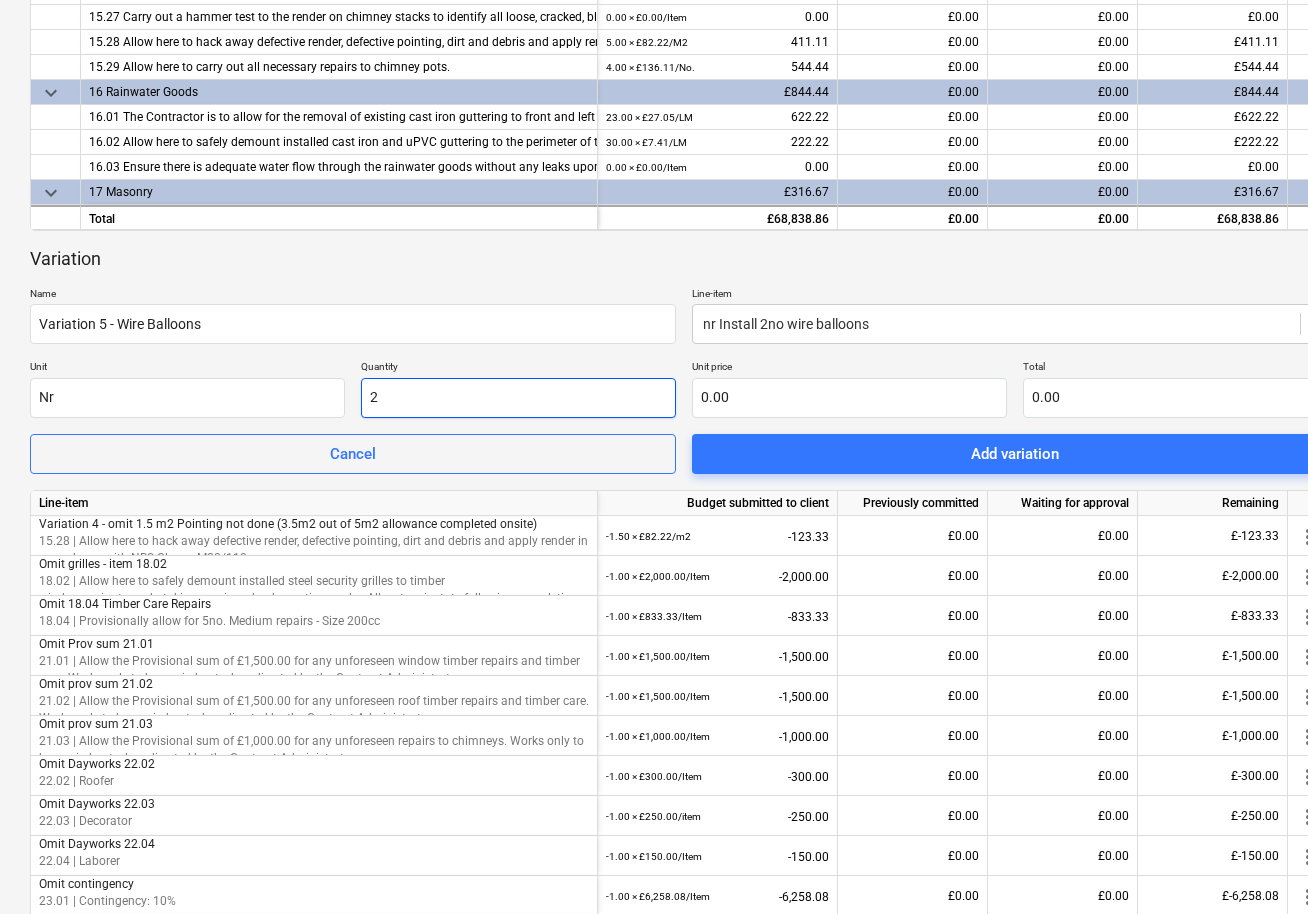 type on "2" 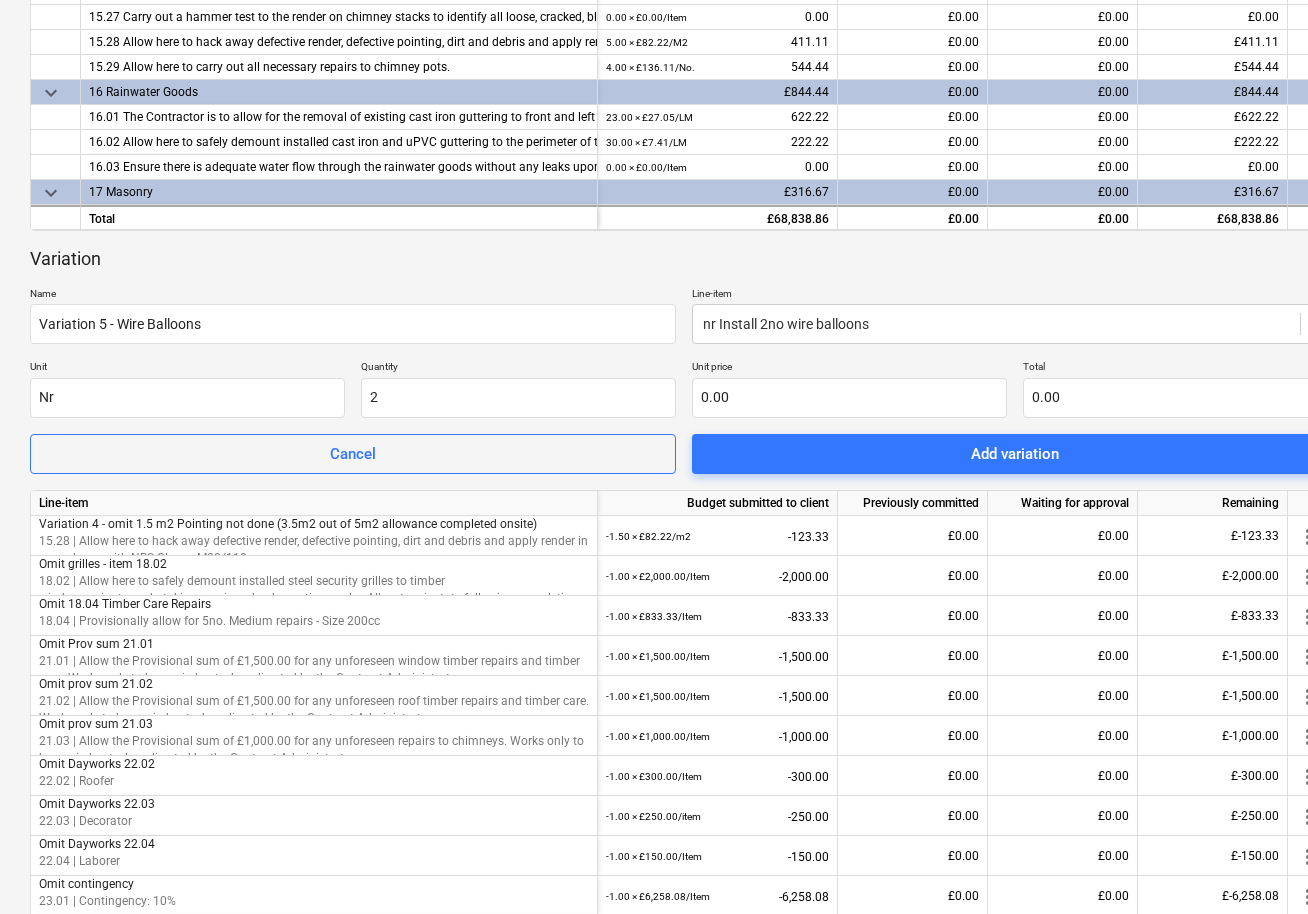 click on "0.00" at bounding box center [849, 398] 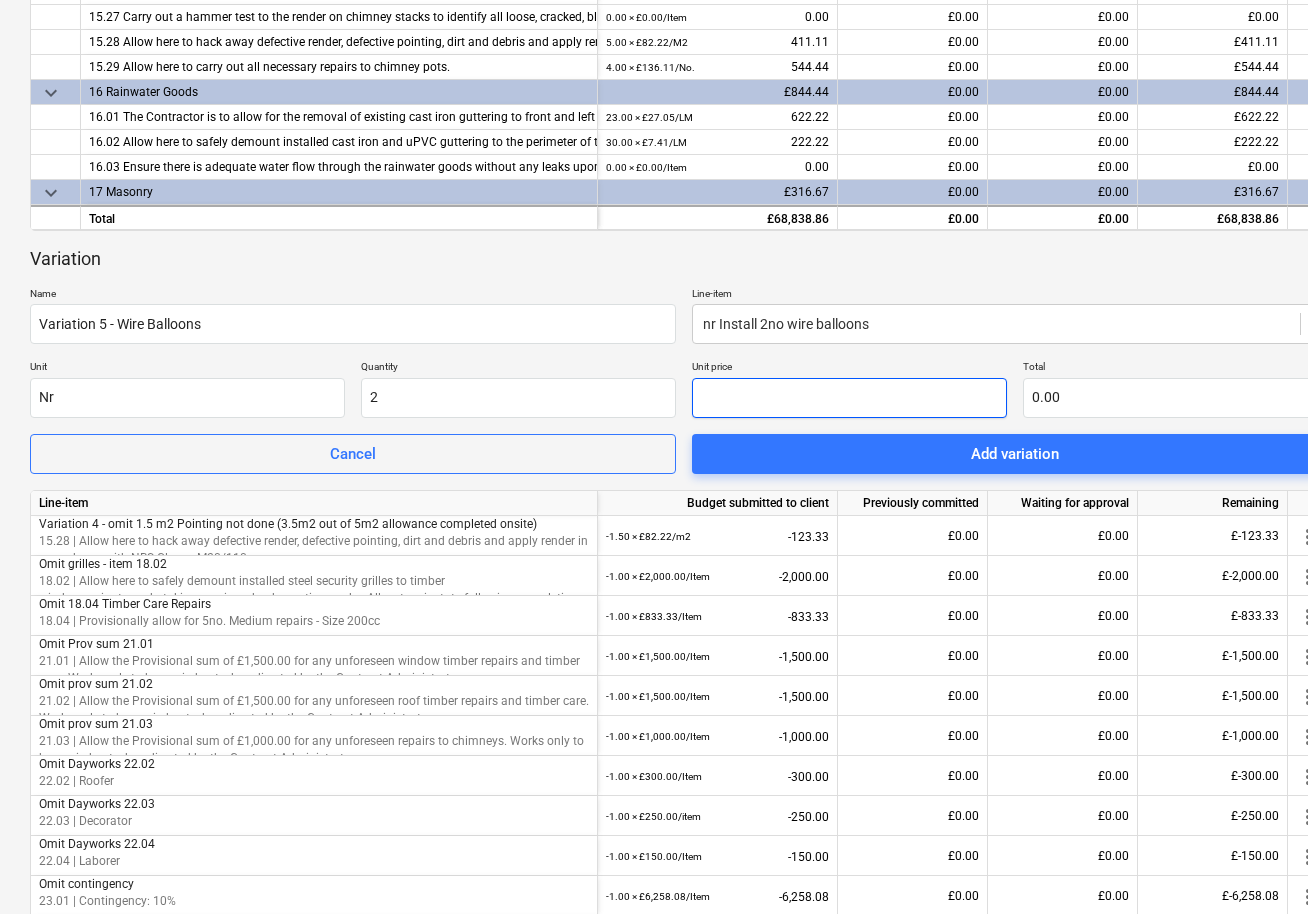type on "4" 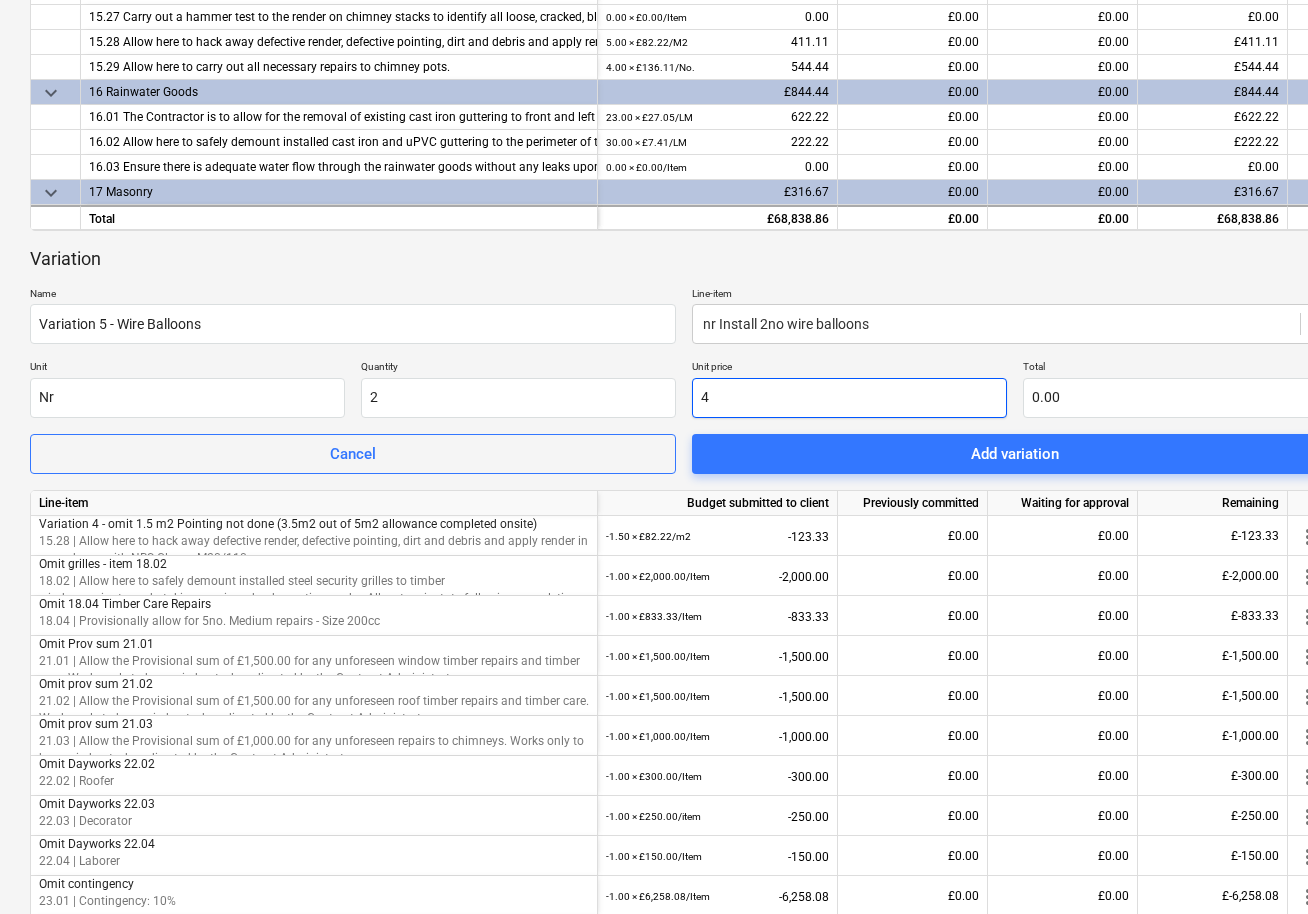 type on "8.00" 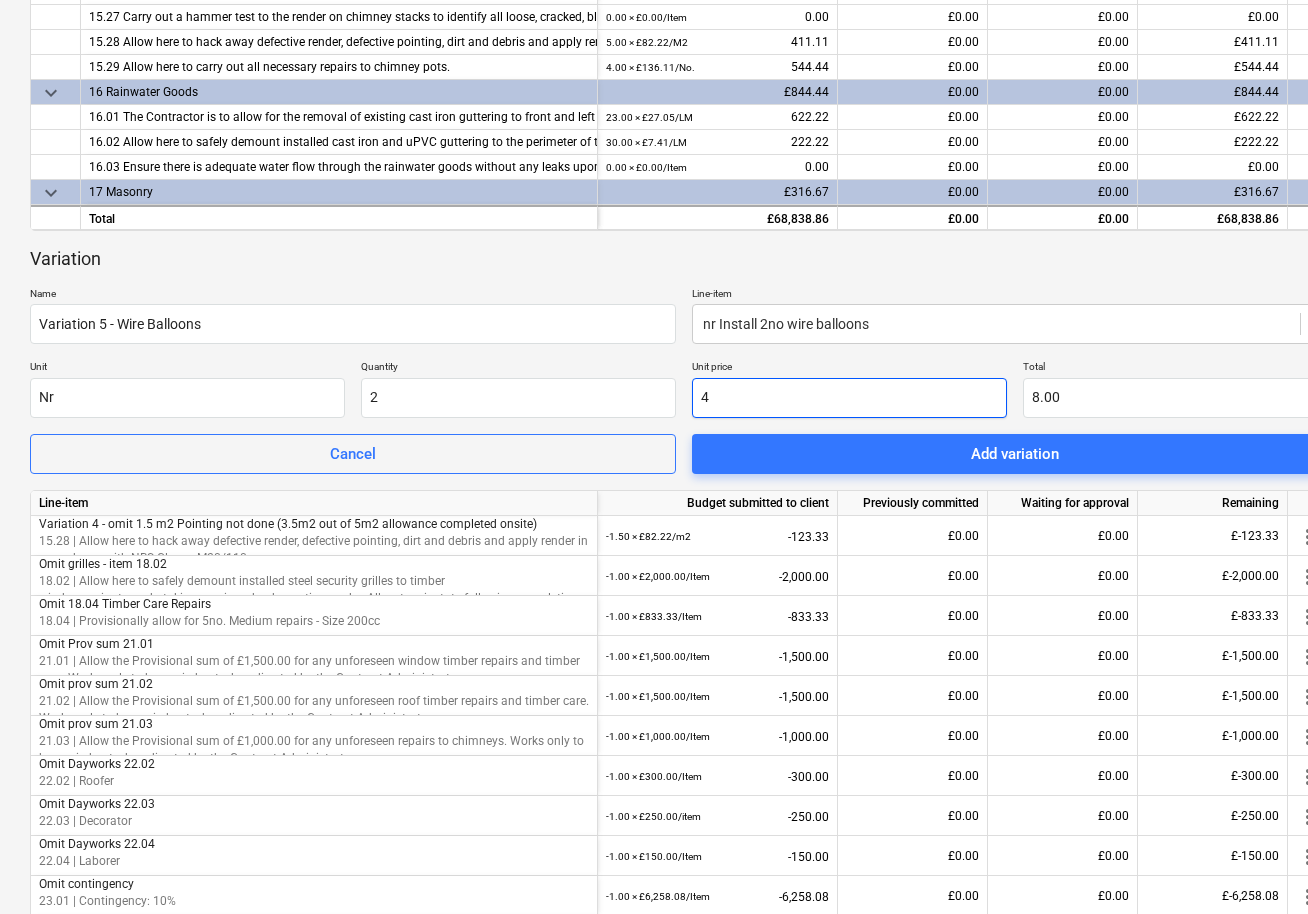 type on "40" 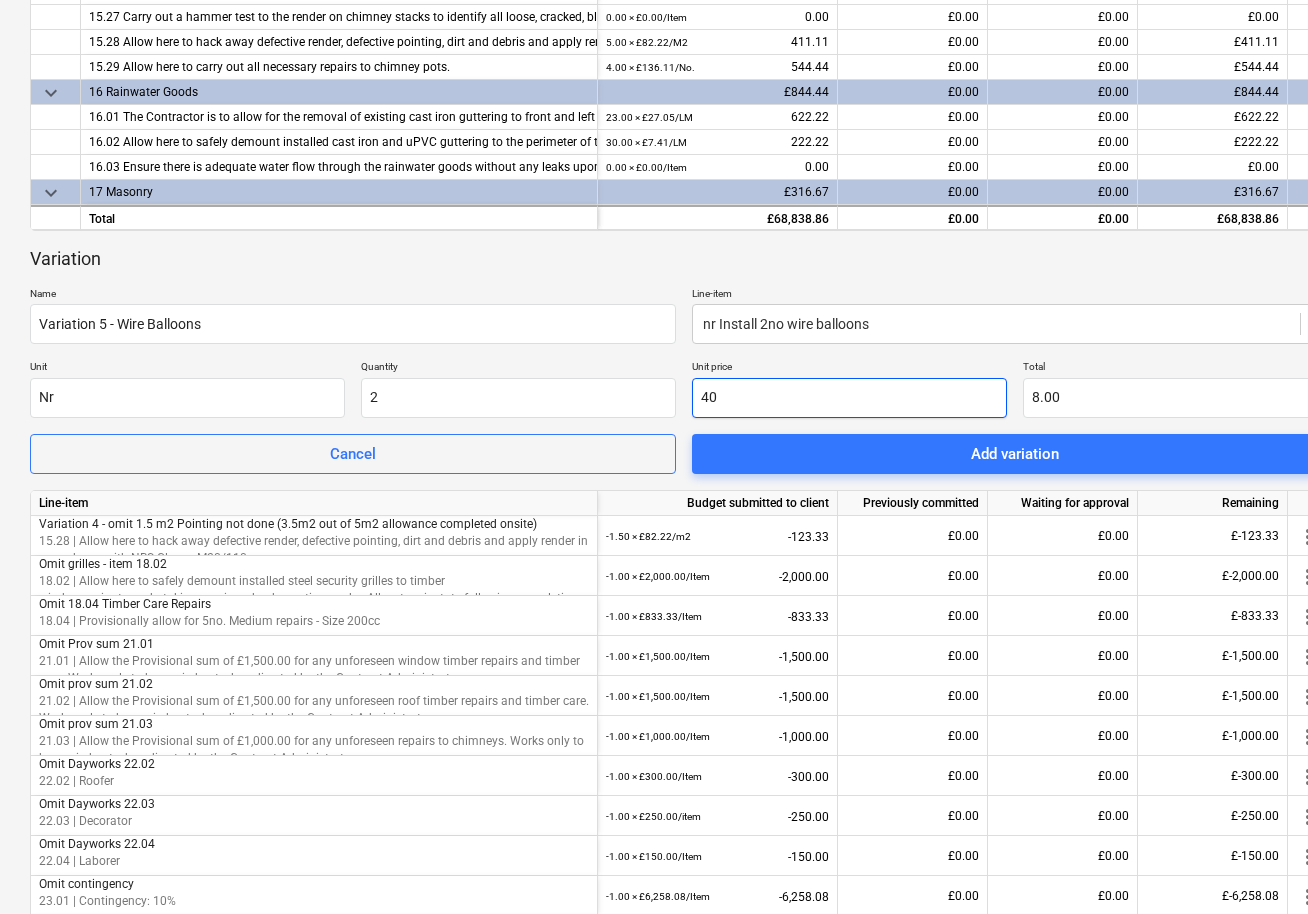 type on "80.00" 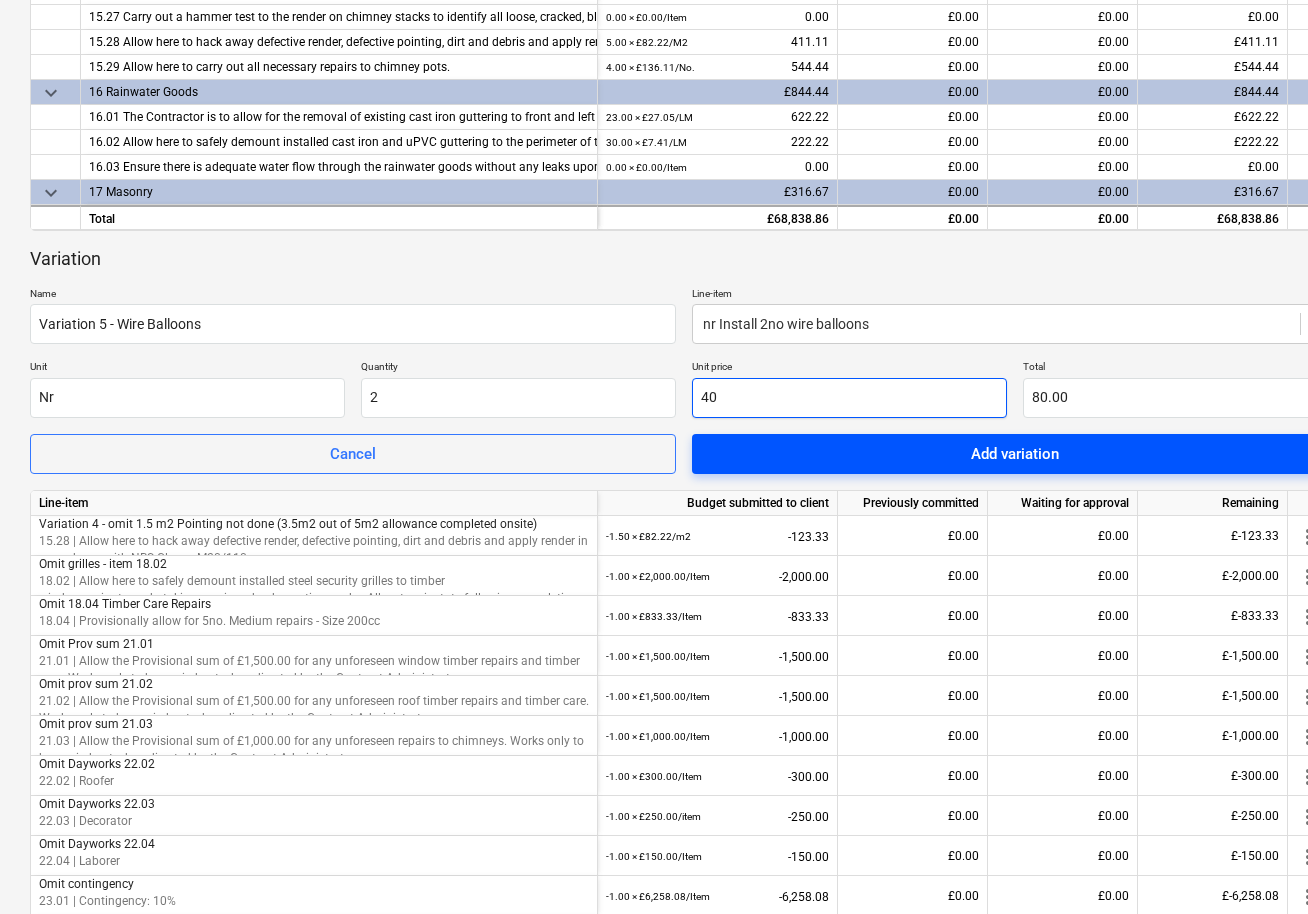type on "40" 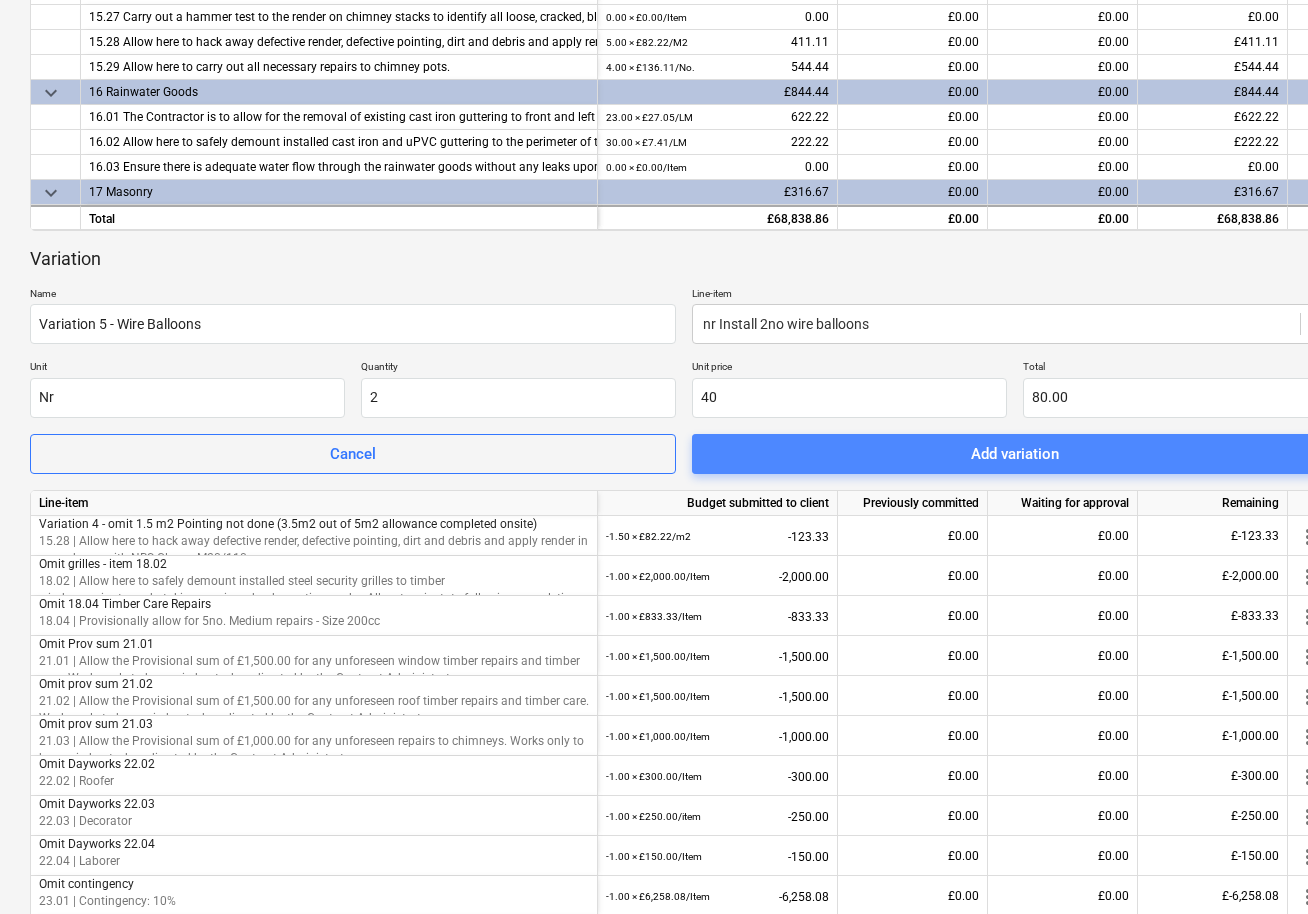 click on "Add variation" at bounding box center [1015, 454] 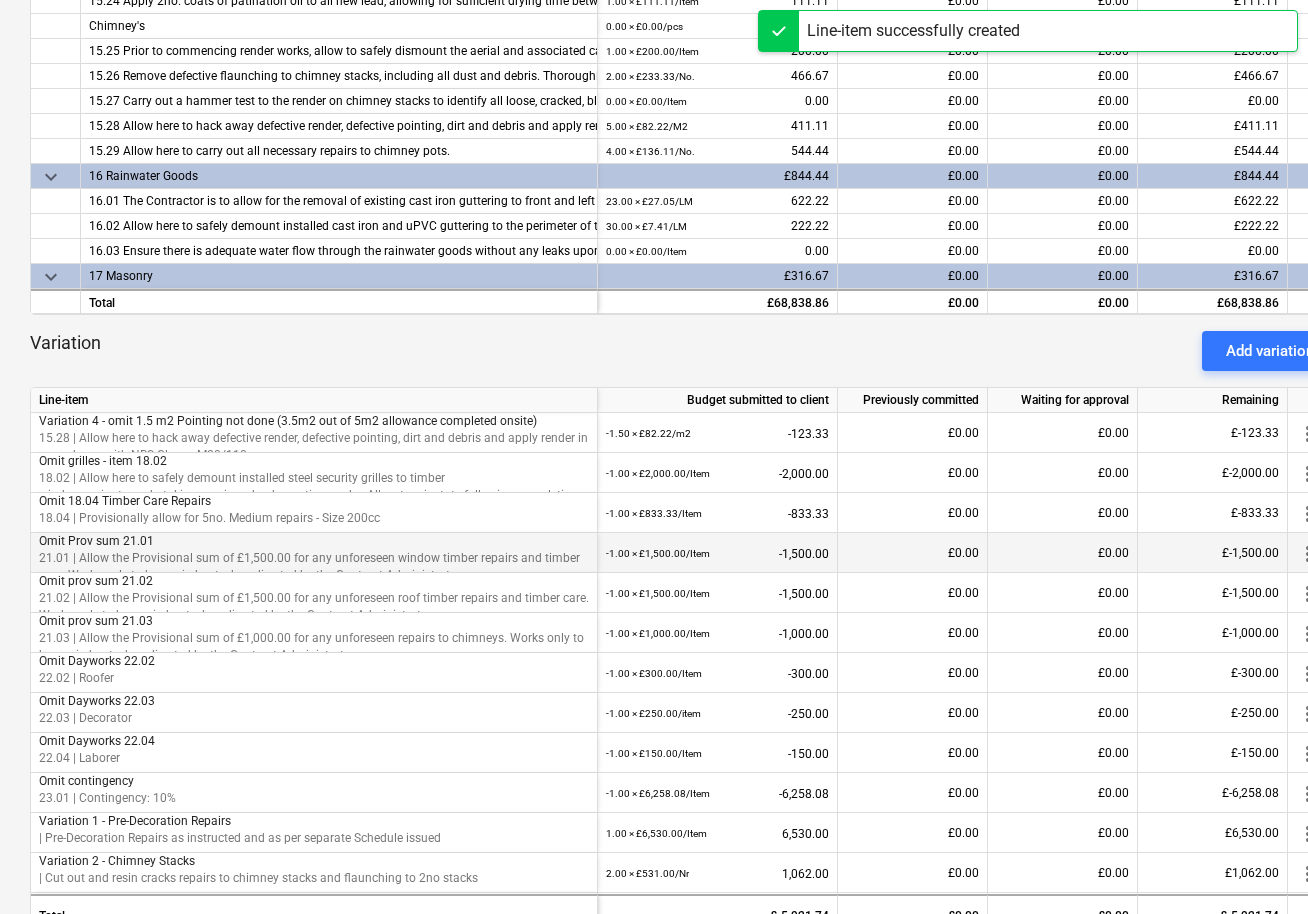 scroll, scrollTop: 553, scrollLeft: 0, axis: vertical 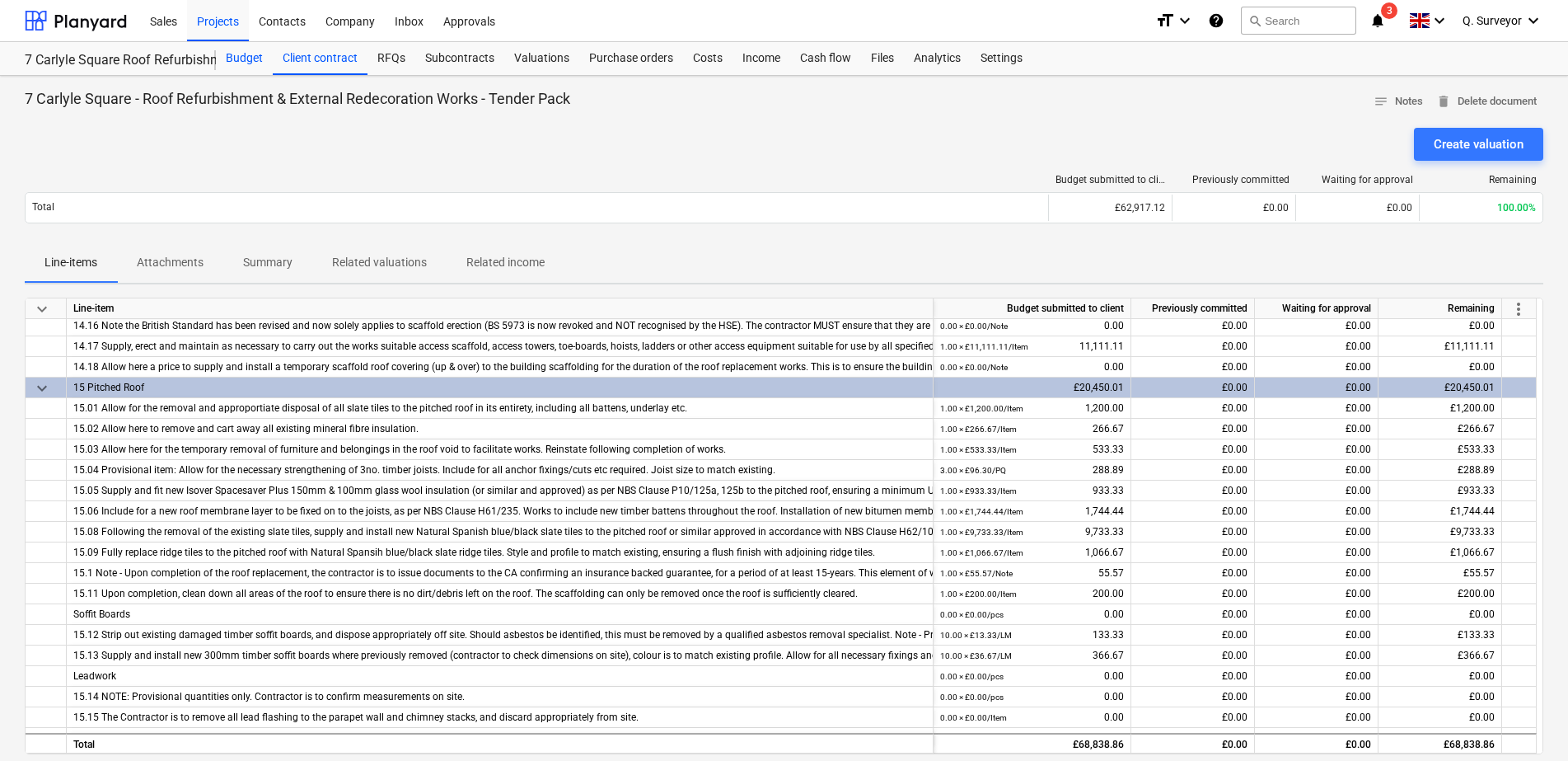 click on "Budget" at bounding box center [244, 59] 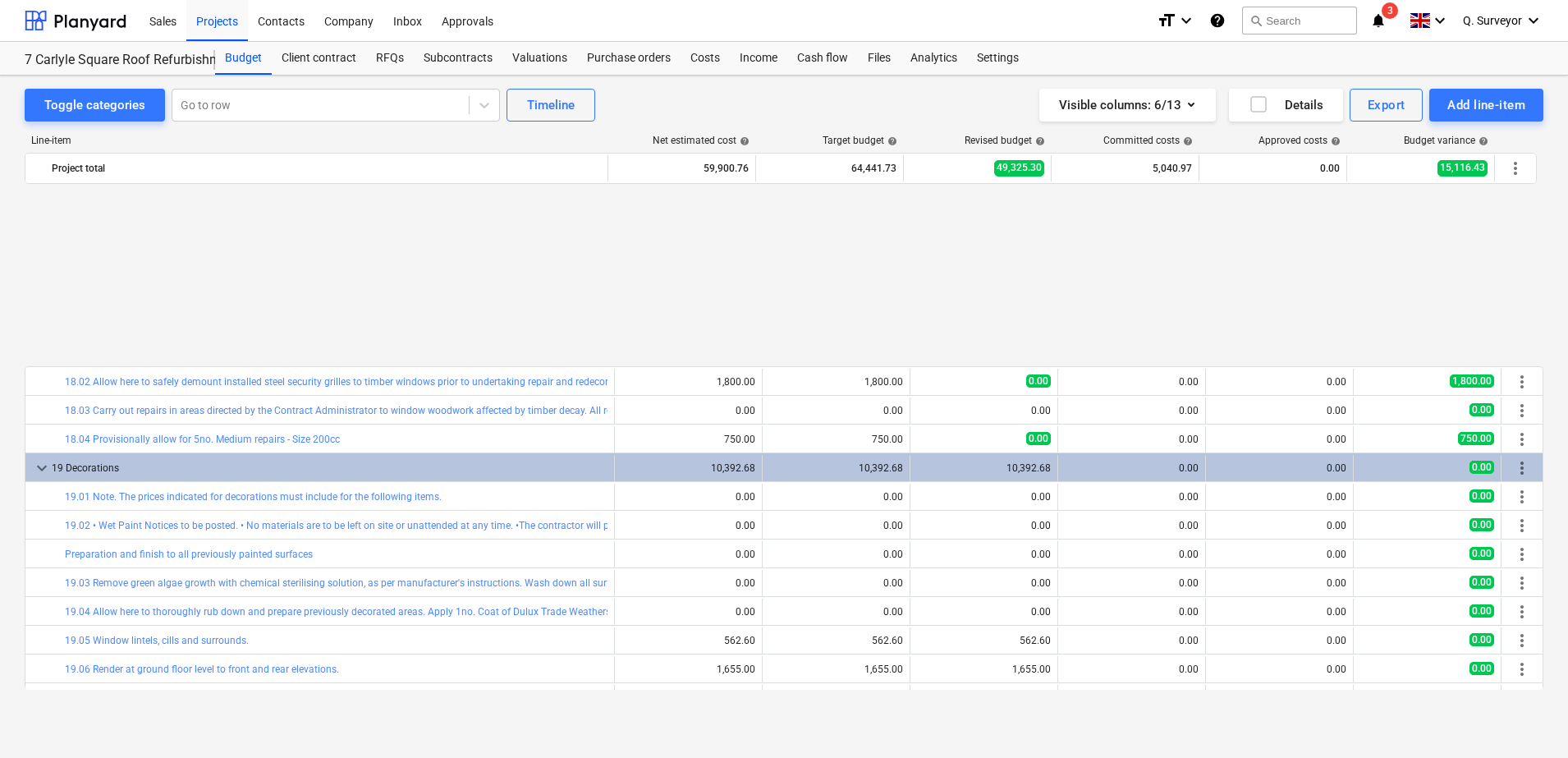 scroll, scrollTop: 1858, scrollLeft: 0, axis: vertical 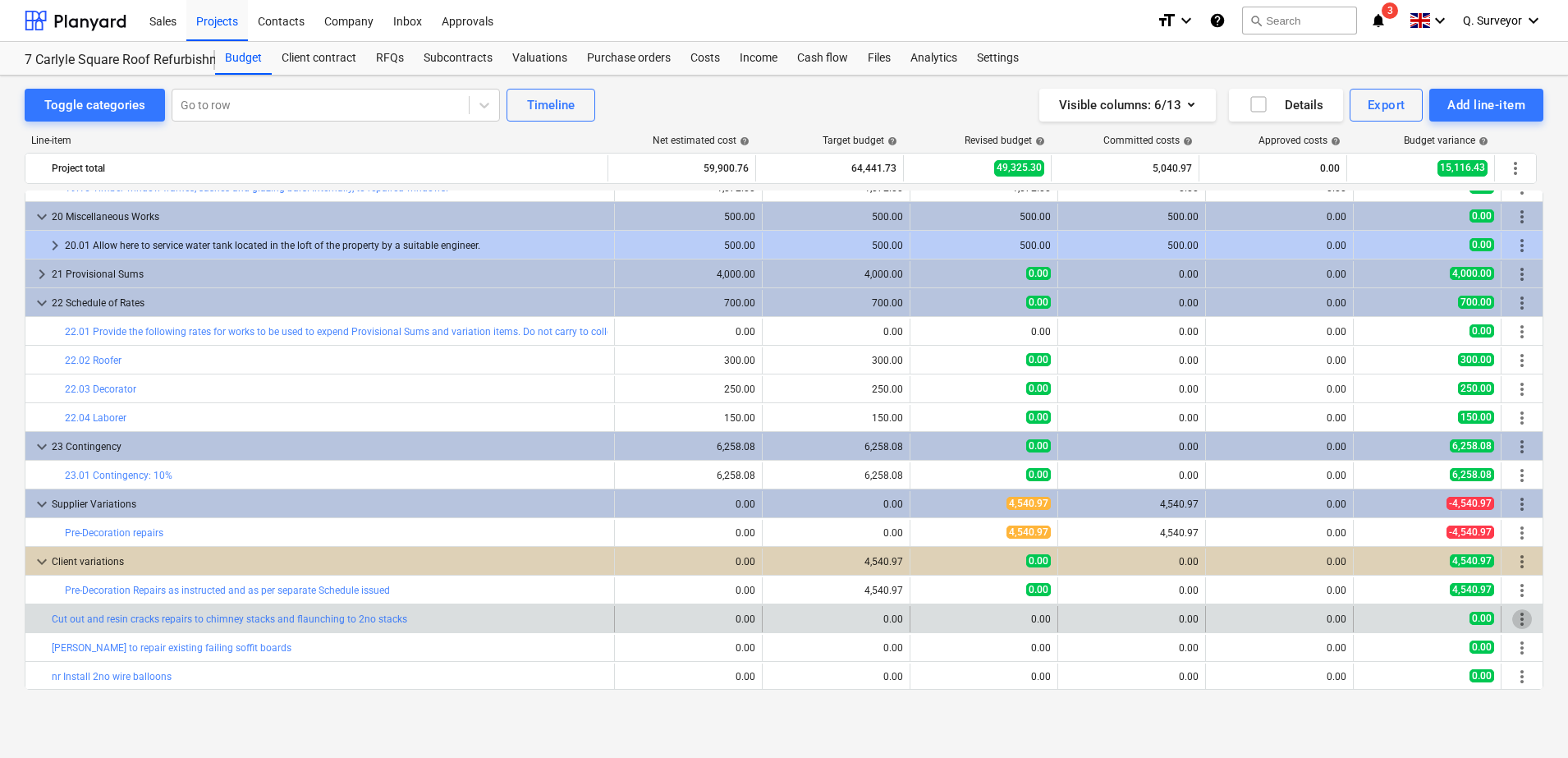 click on "more_vert" at bounding box center [1522, 619] 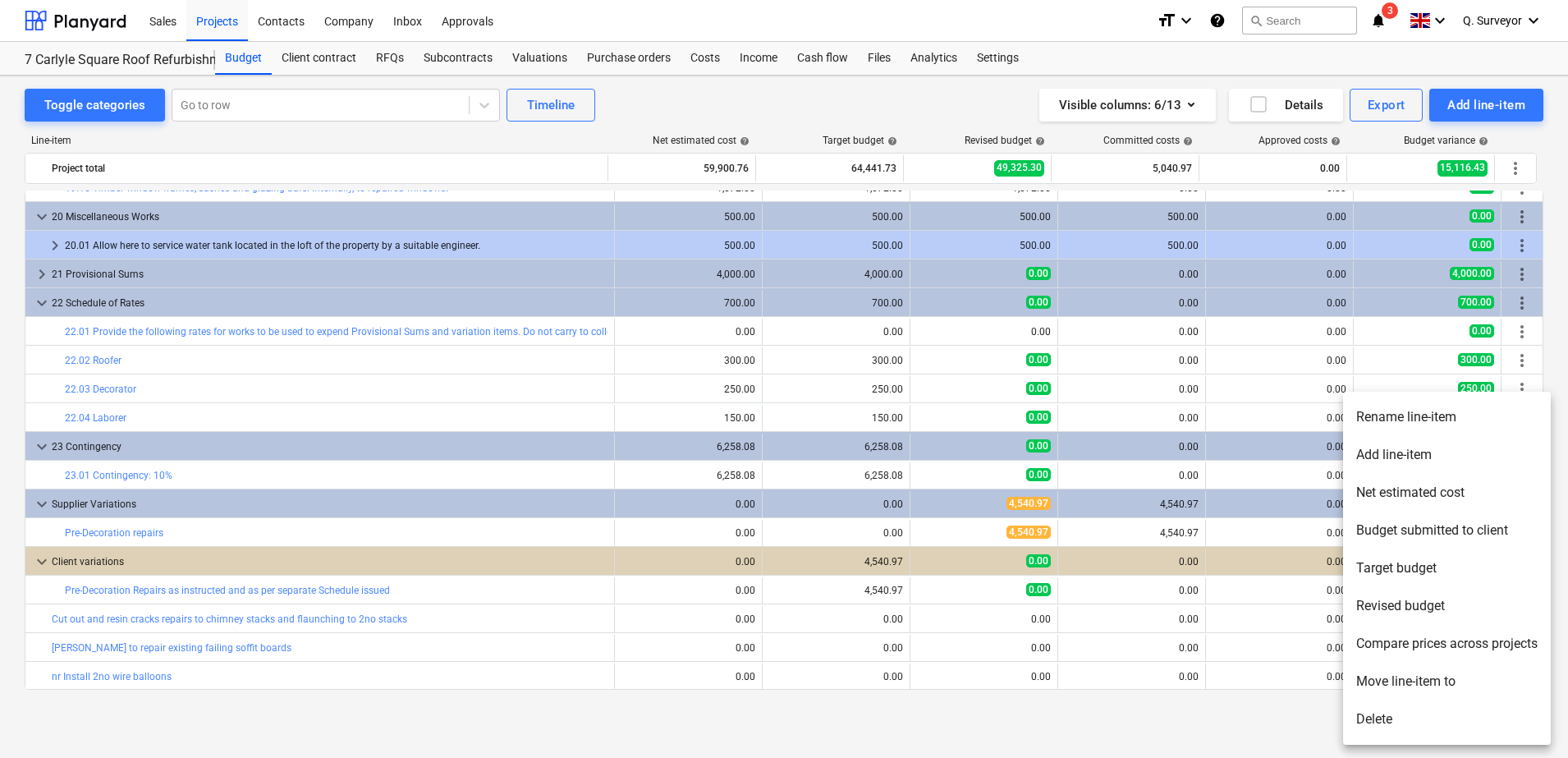 click on "Move line-item to" at bounding box center (1447, 682) 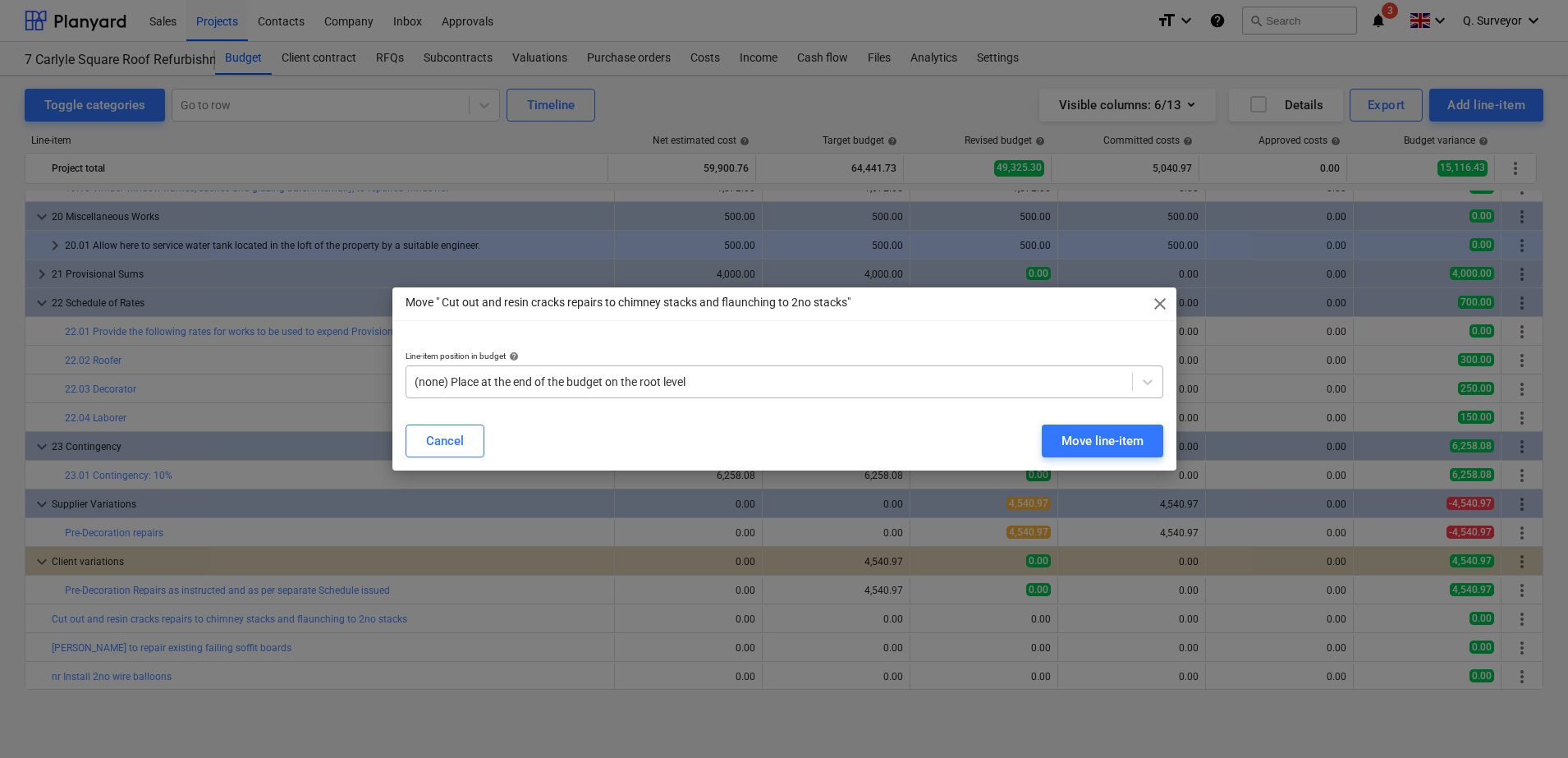 click on "(none) Place at the end of the budget on the root level" at bounding box center (769, 382) 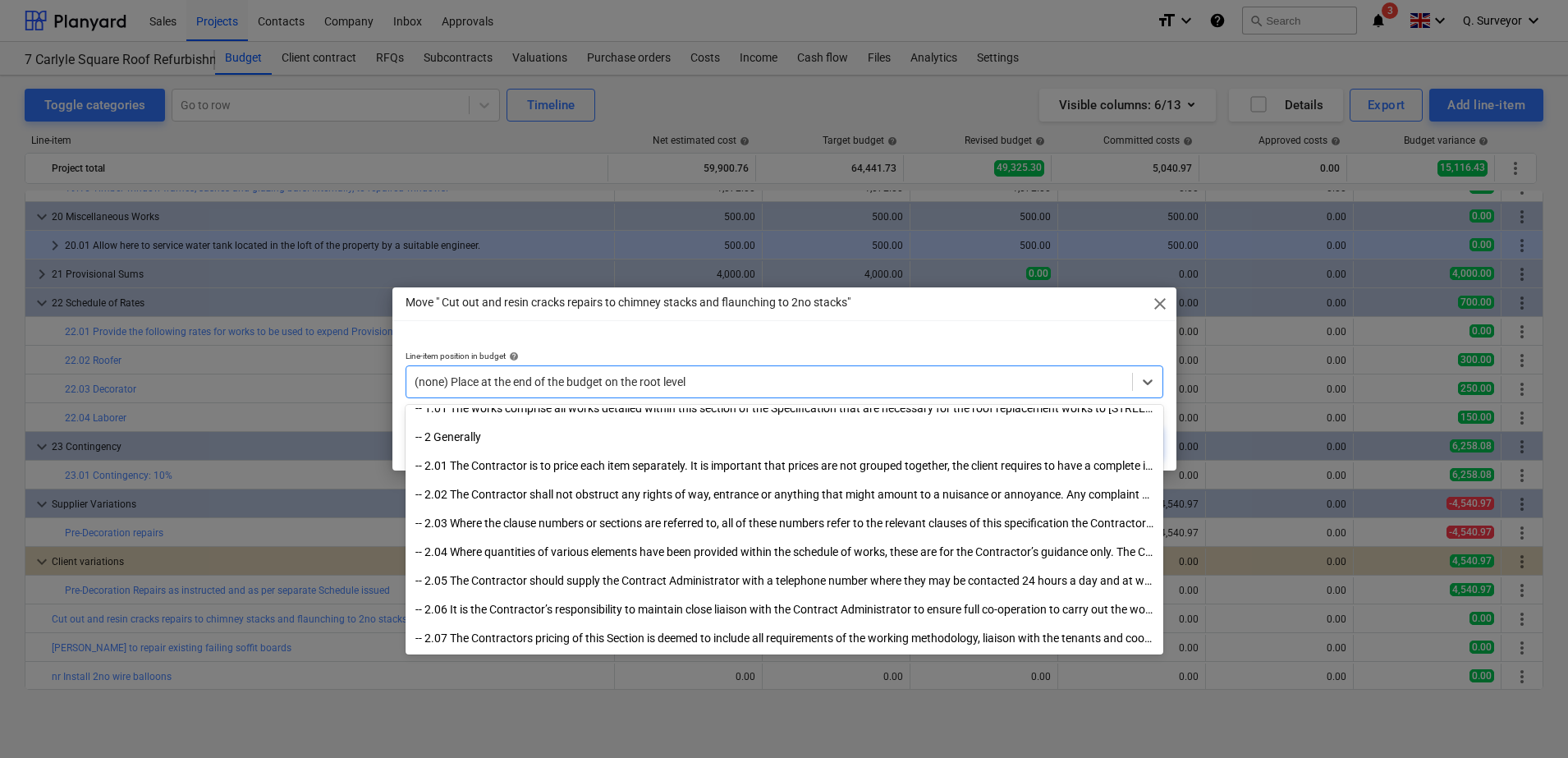 scroll, scrollTop: 103, scrollLeft: 0, axis: vertical 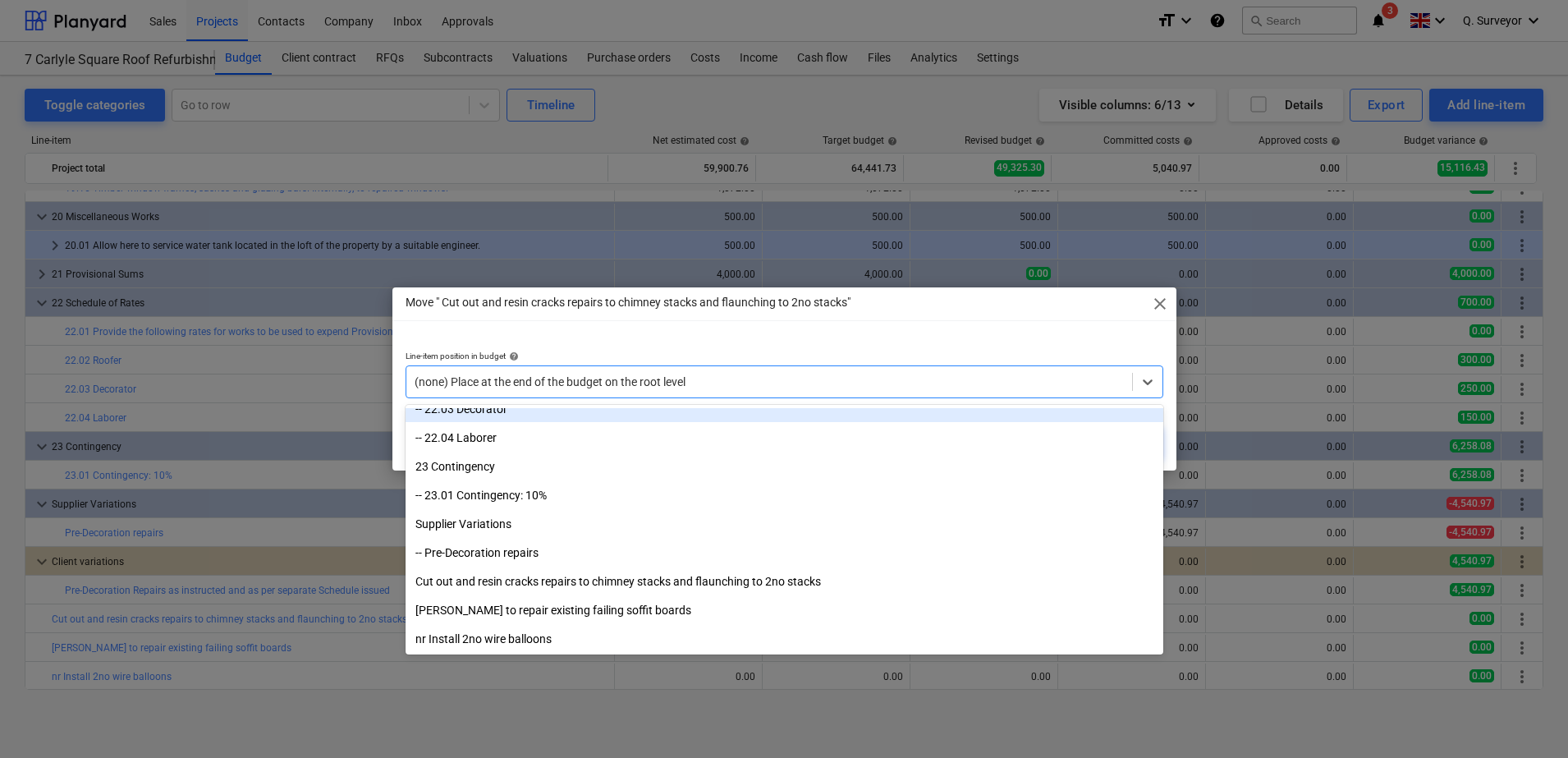 click on "close" at bounding box center (1160, 304) 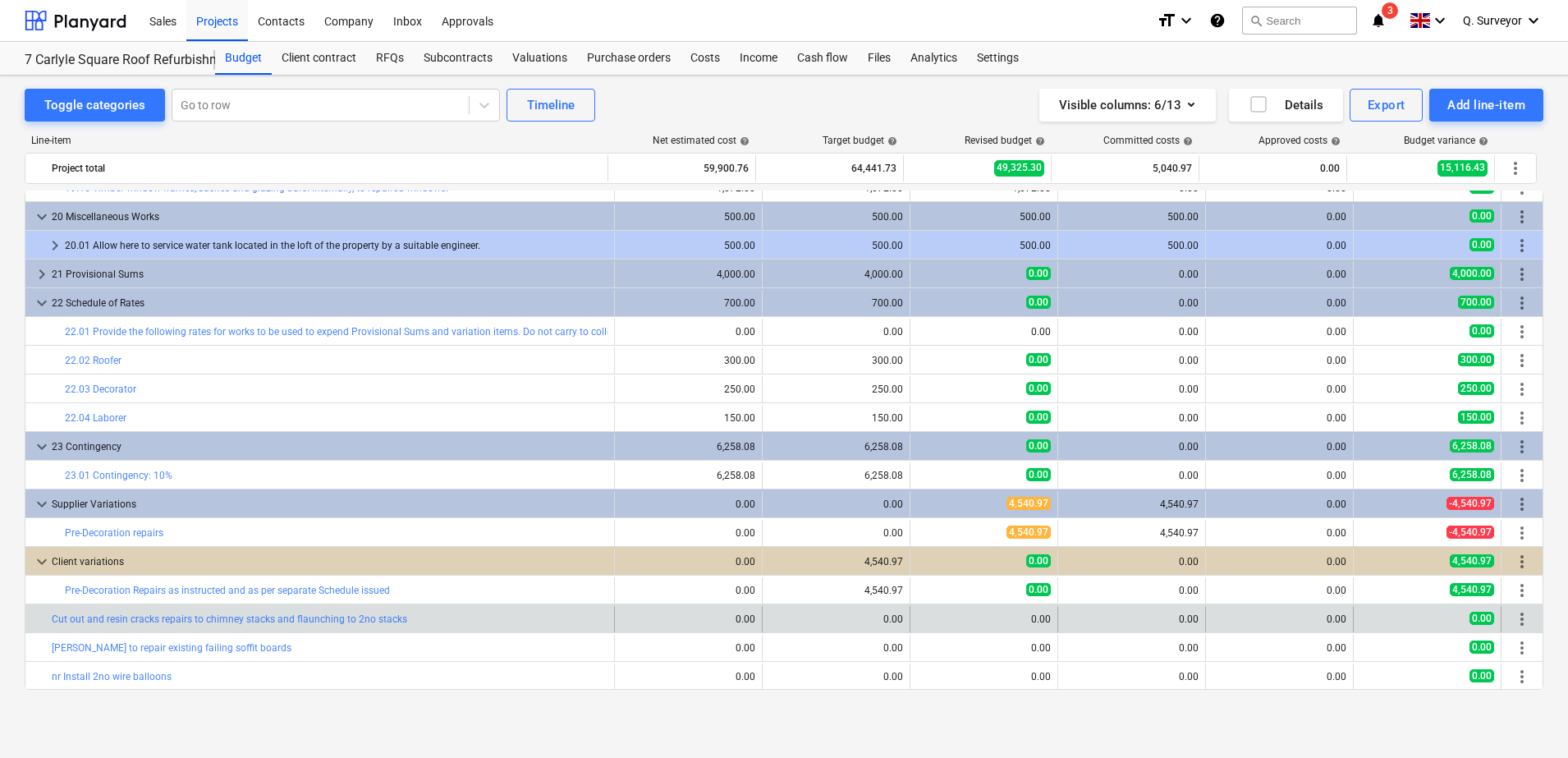 click on "more_vert" at bounding box center [1522, 619] 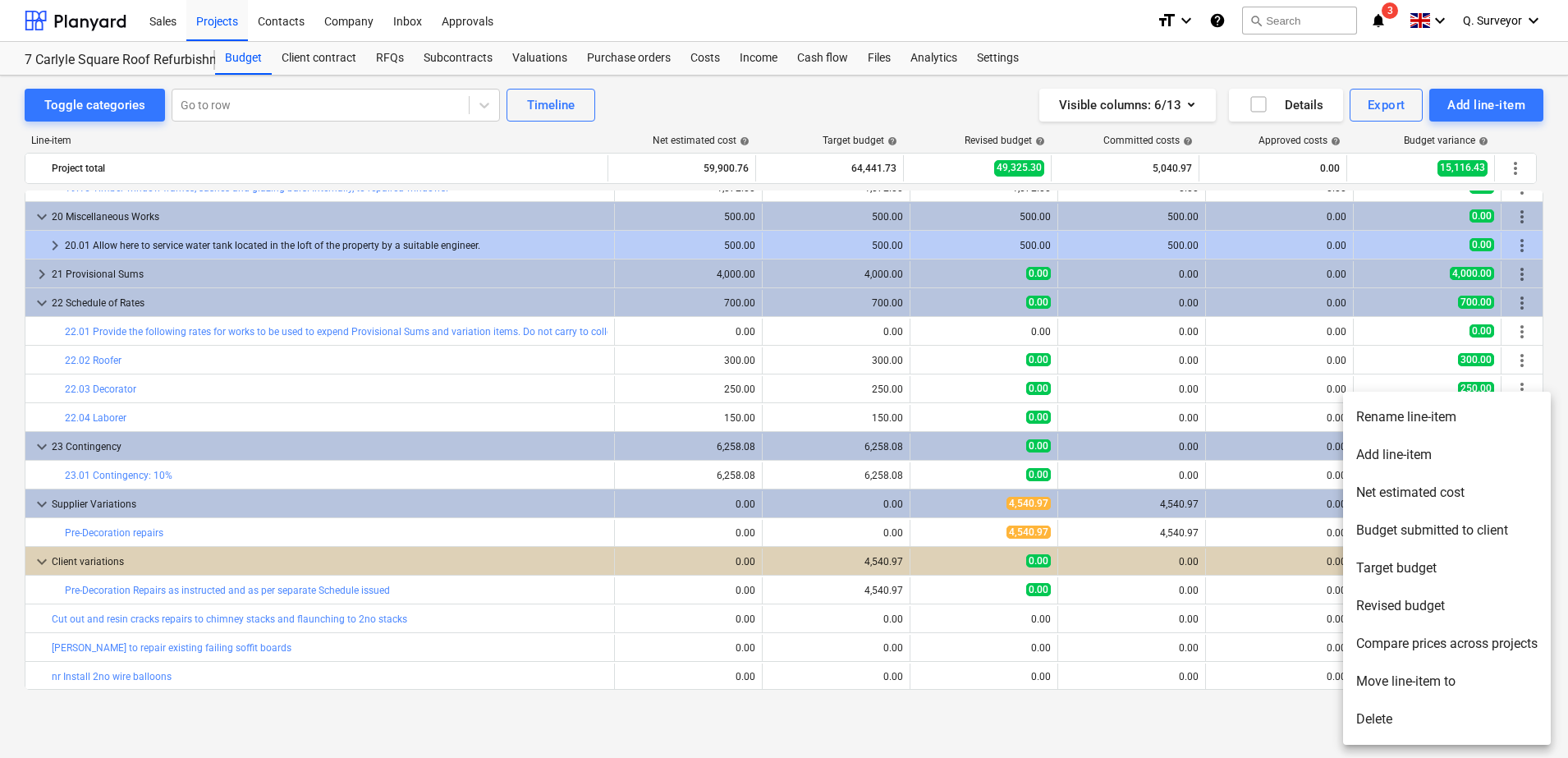 click at bounding box center (784, 379) 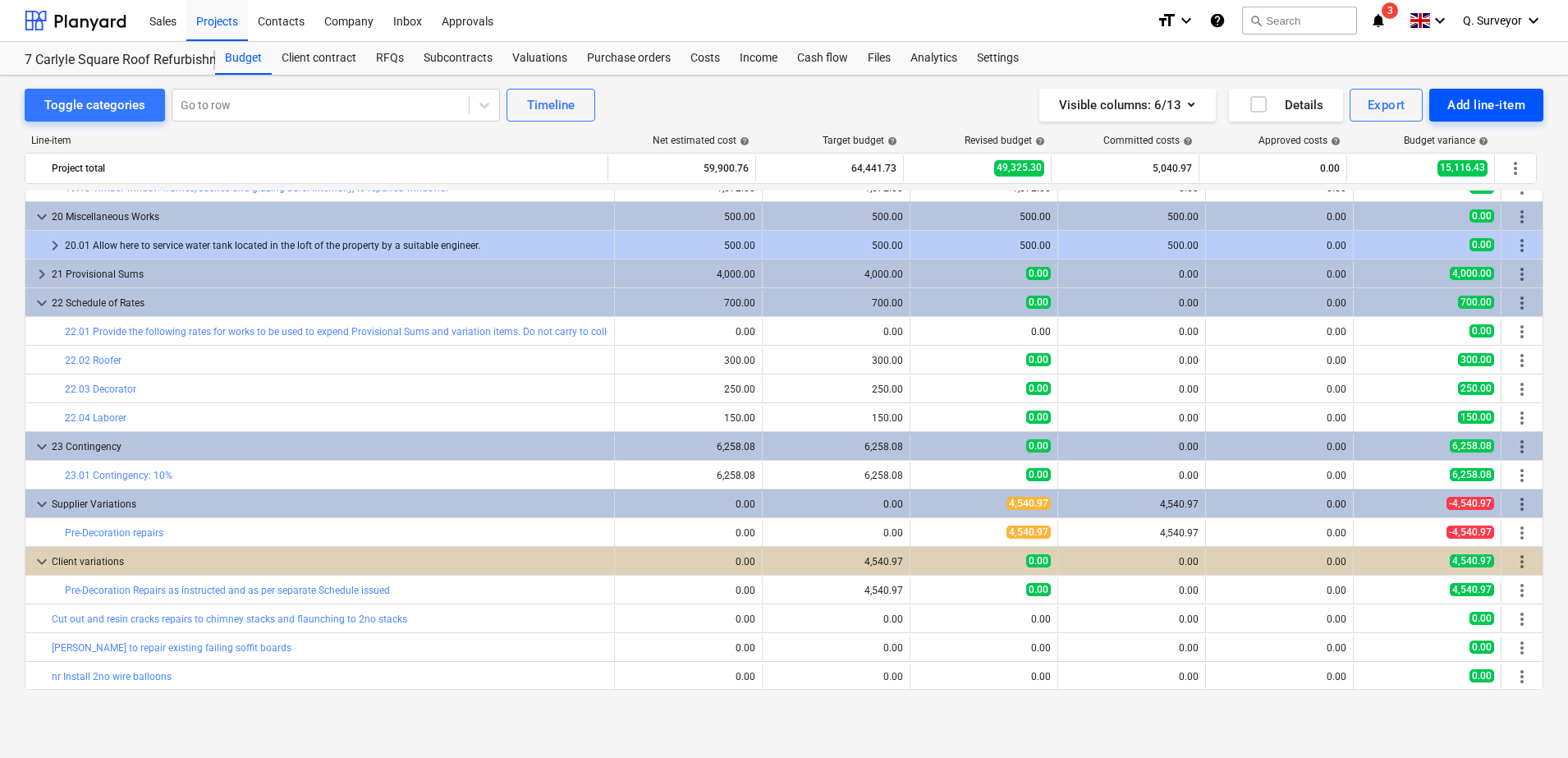 click on "Add line-item" at bounding box center (1486, 105) 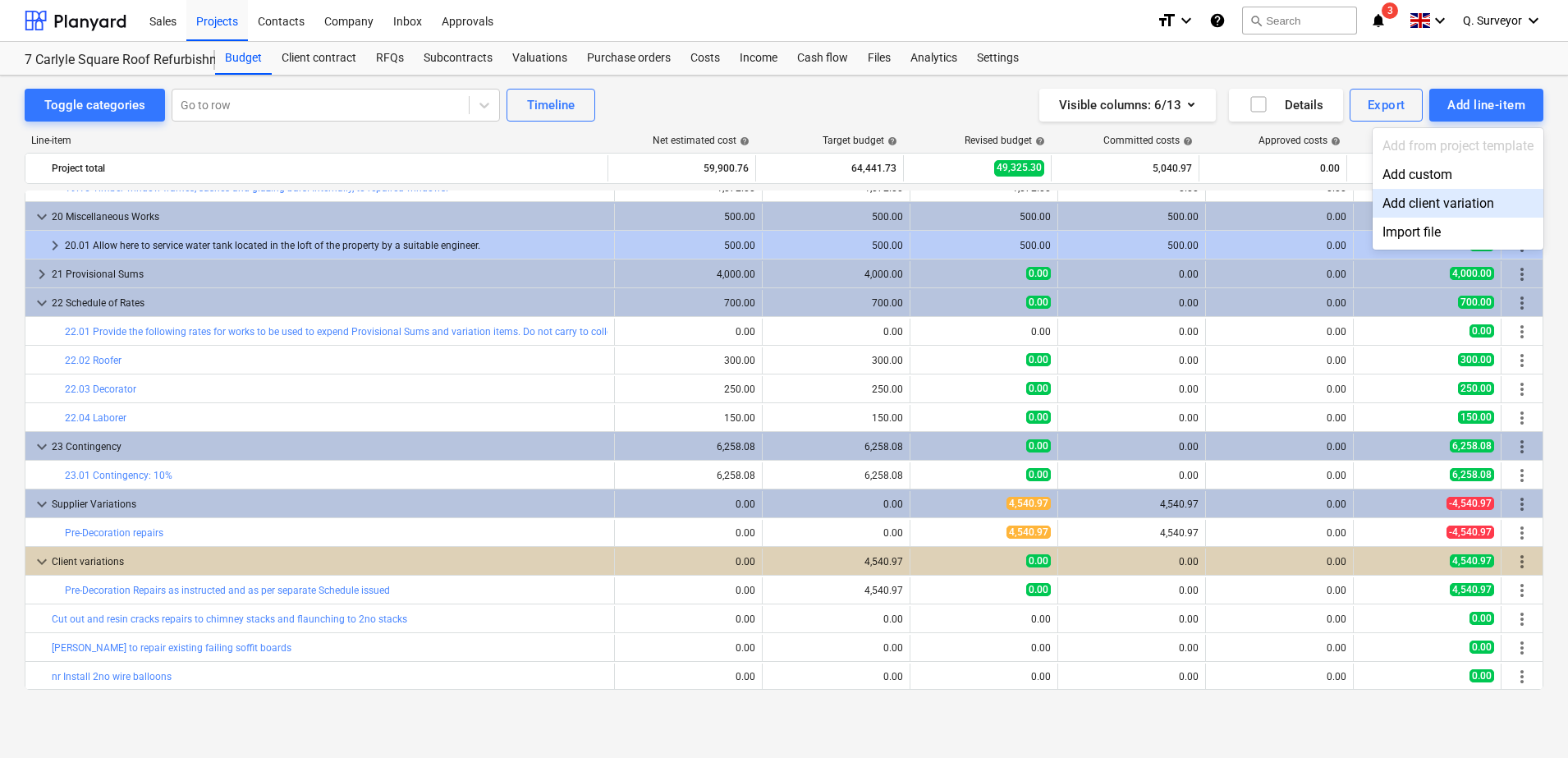 click on "Add client variation" at bounding box center [1458, 203] 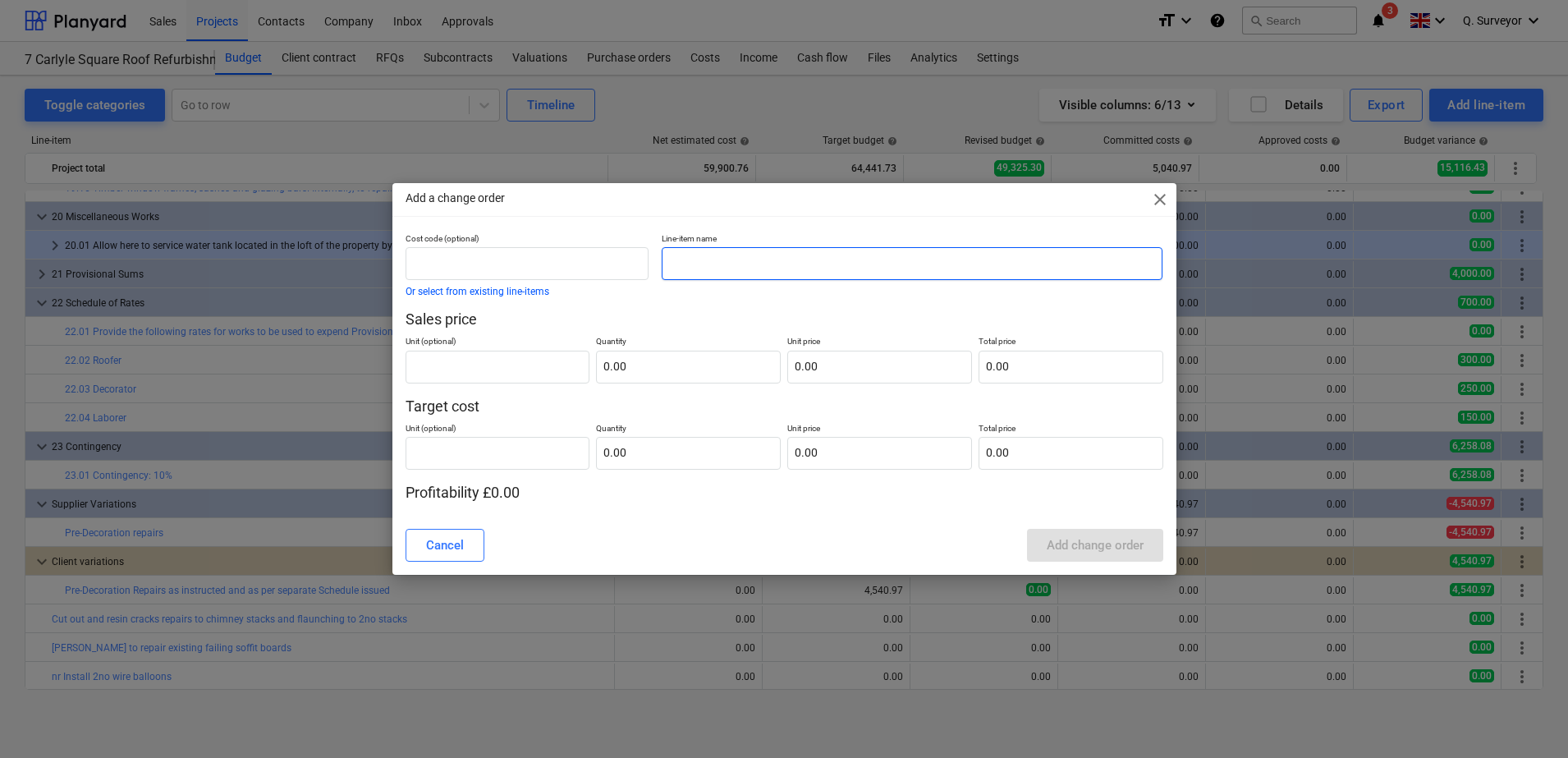 click at bounding box center [912, 264] 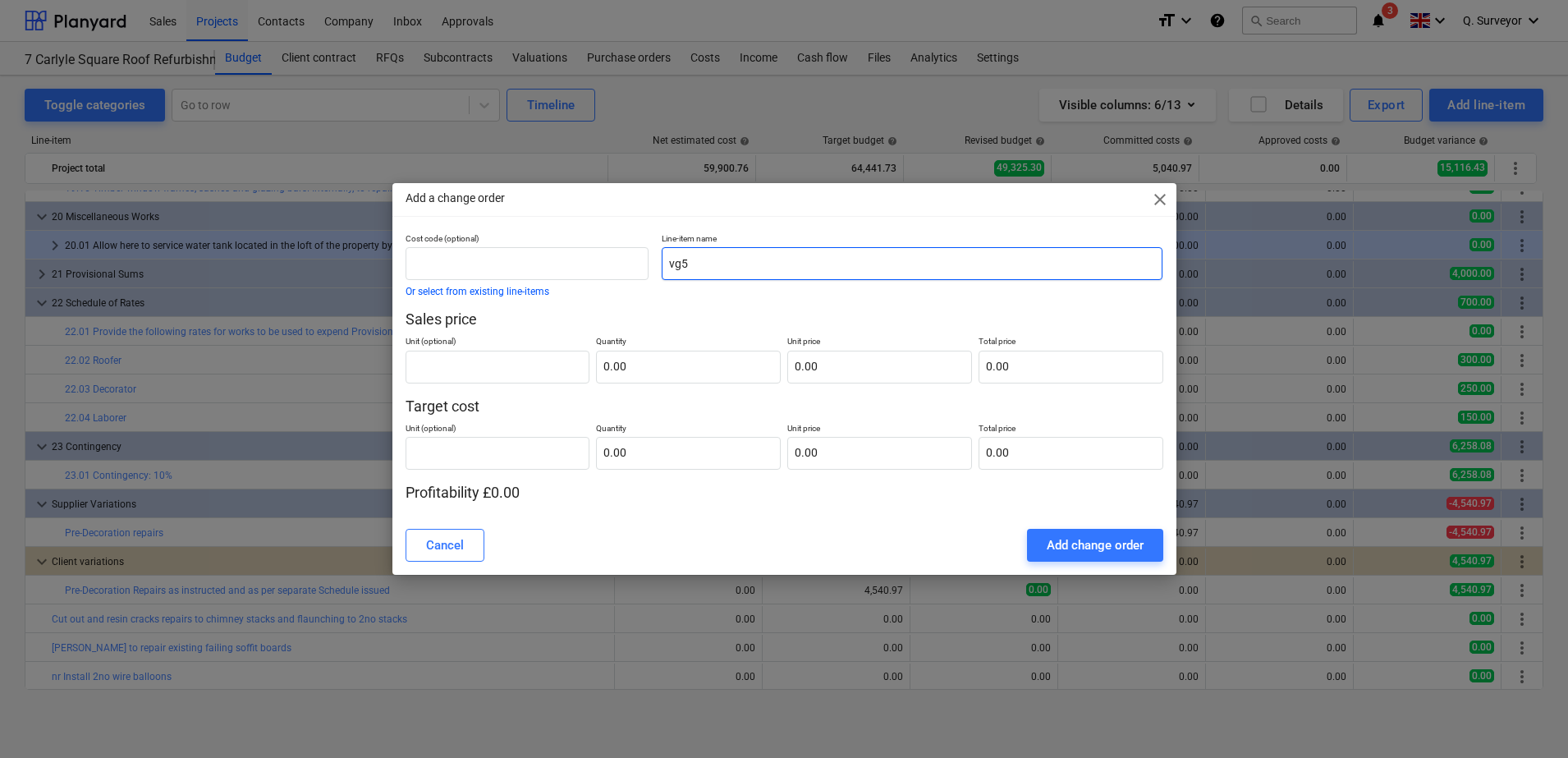 type on "vg5" 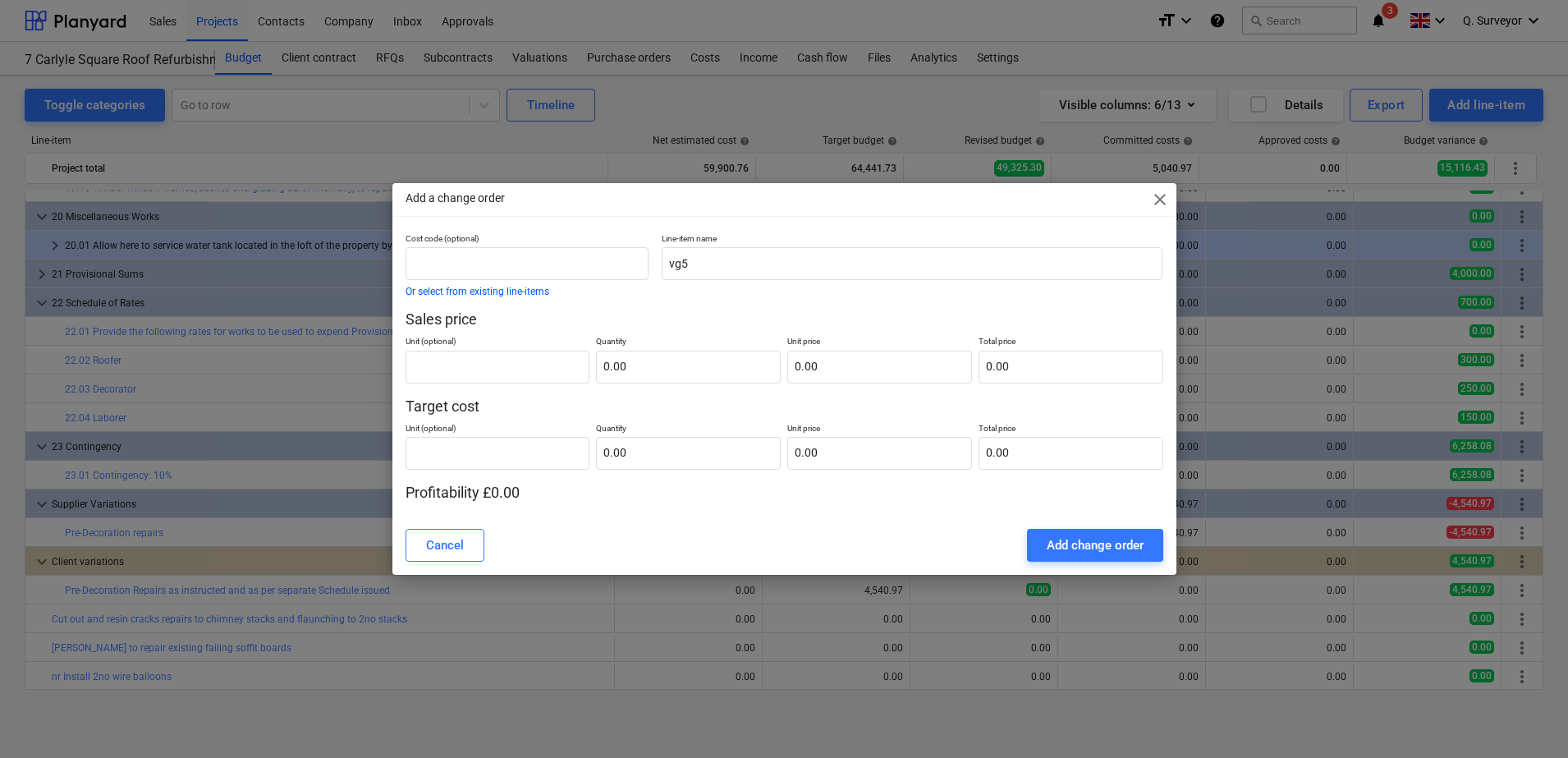 click on "close" at bounding box center (1160, 200) 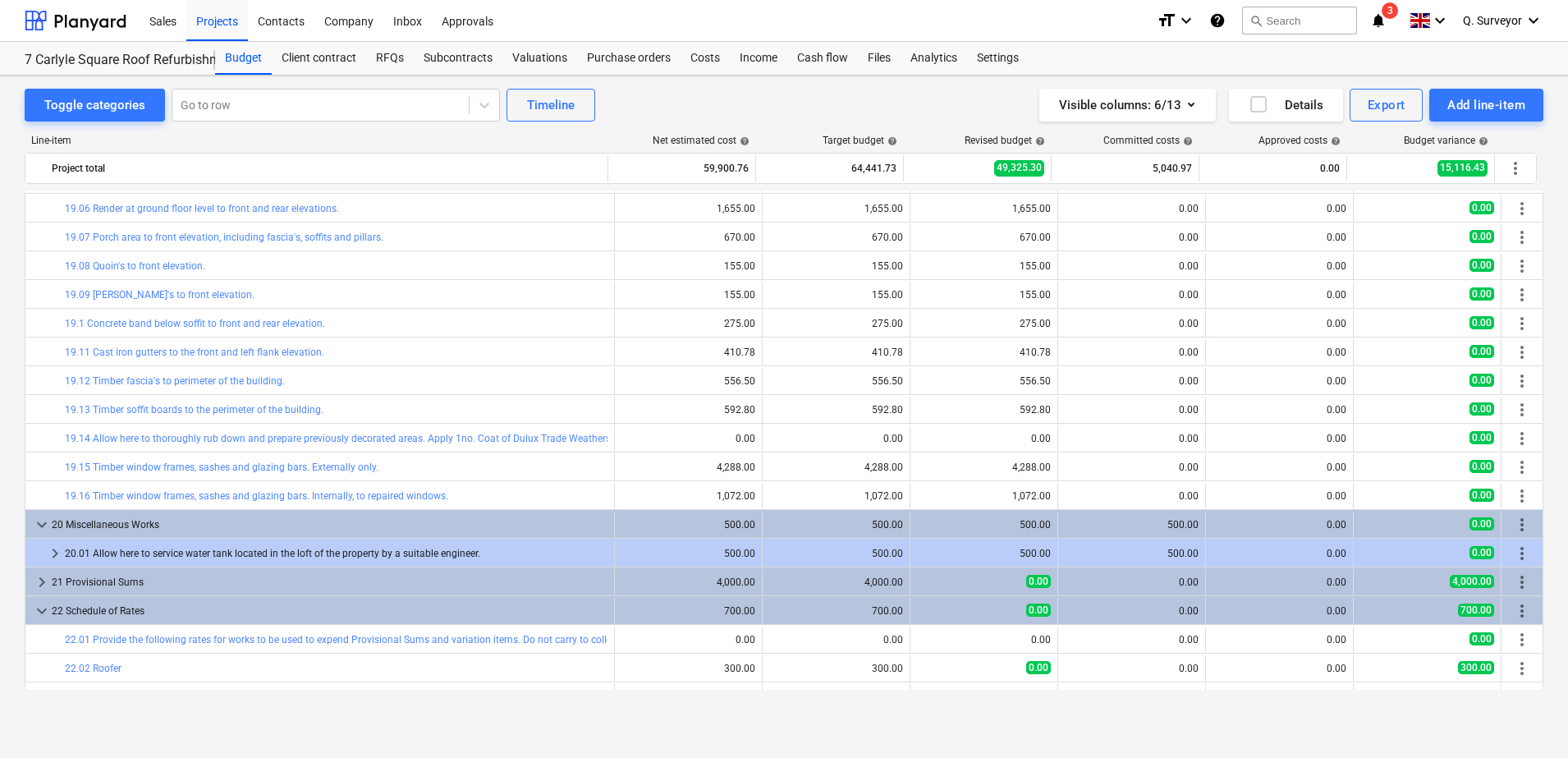scroll, scrollTop: 1858, scrollLeft: 0, axis: vertical 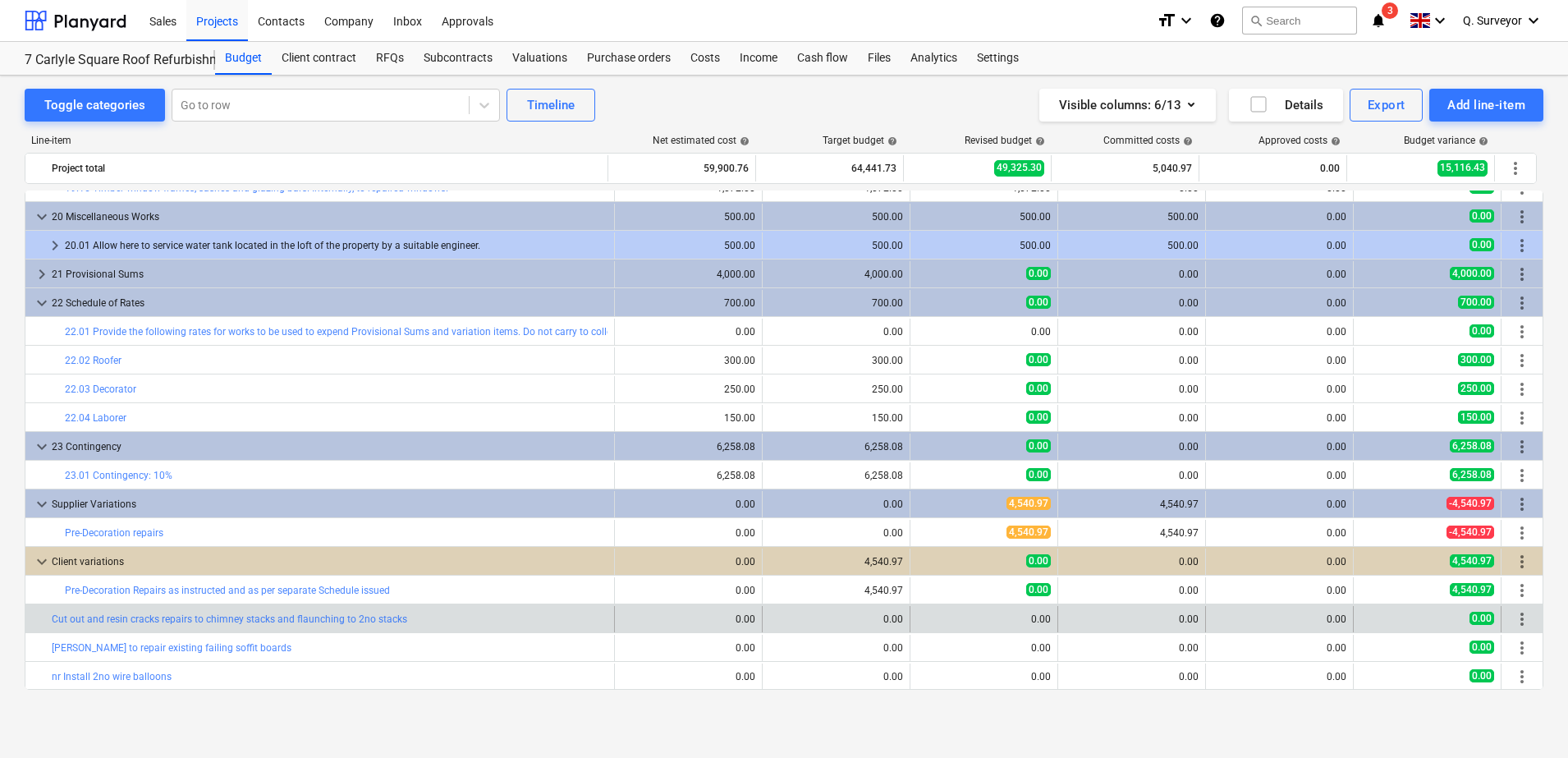click on "more_vert" at bounding box center (1522, 619) 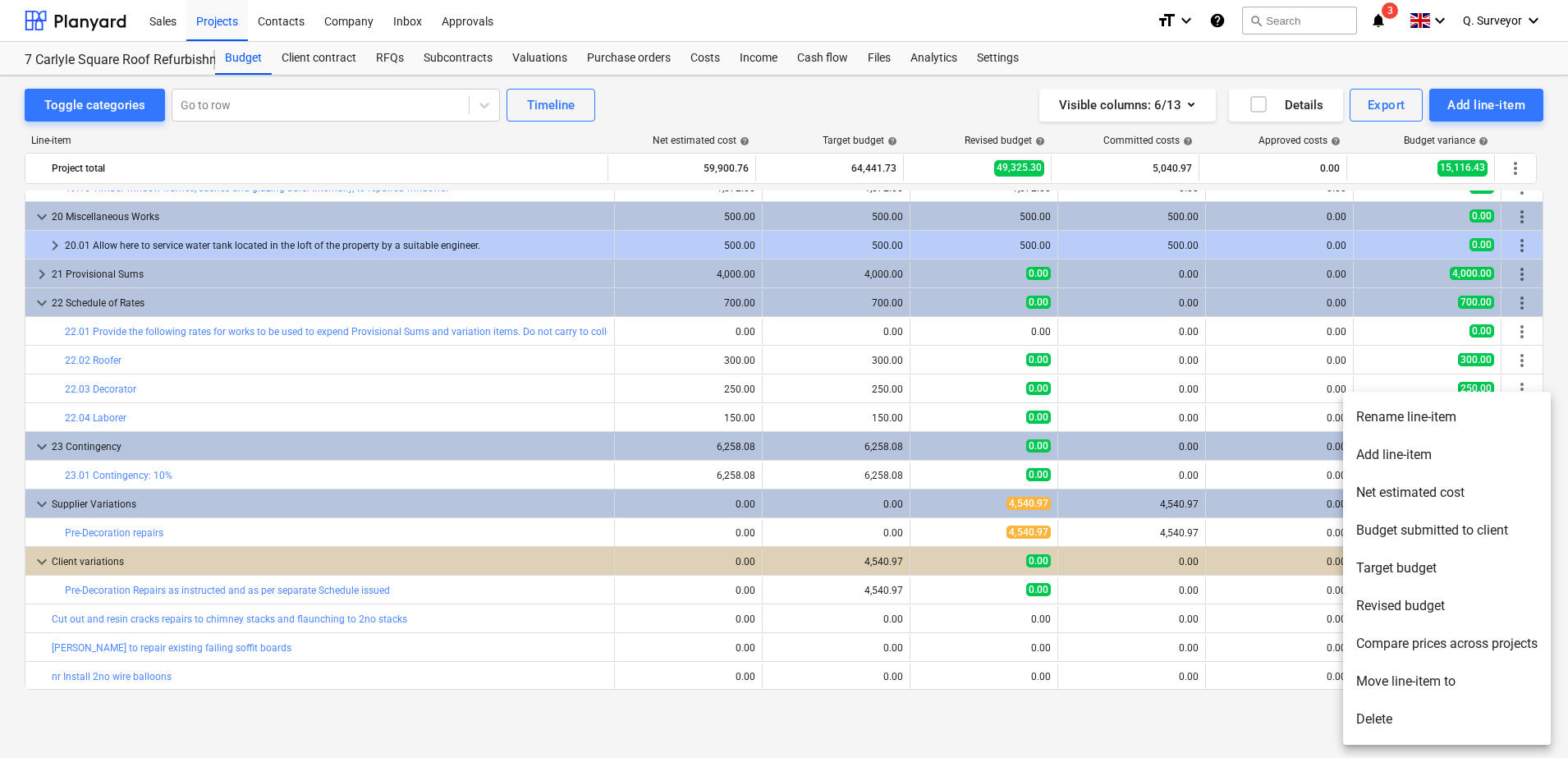 click on "Delete" at bounding box center (1447, 719) 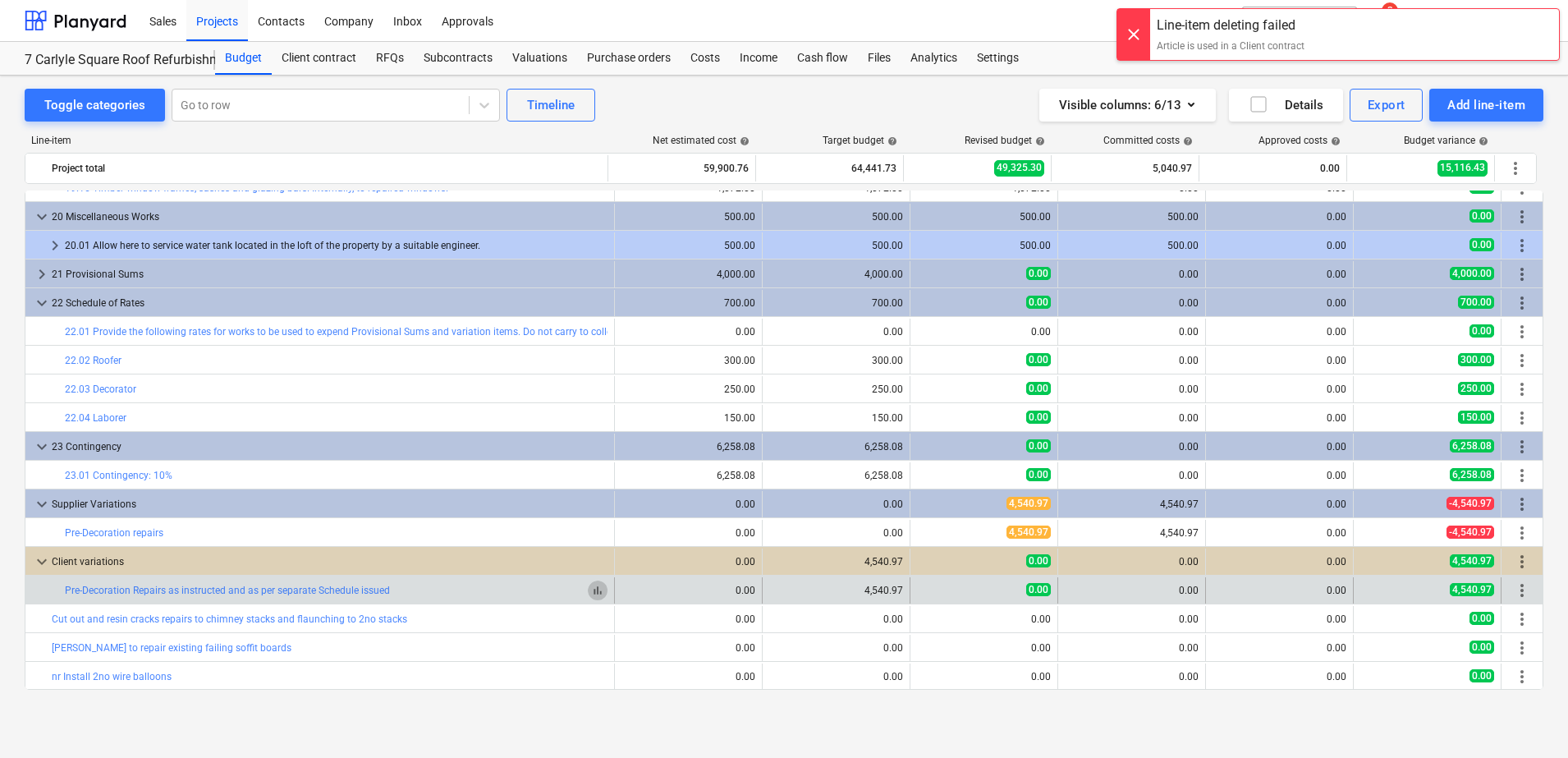click on "bar_chart" at bounding box center (598, 590) 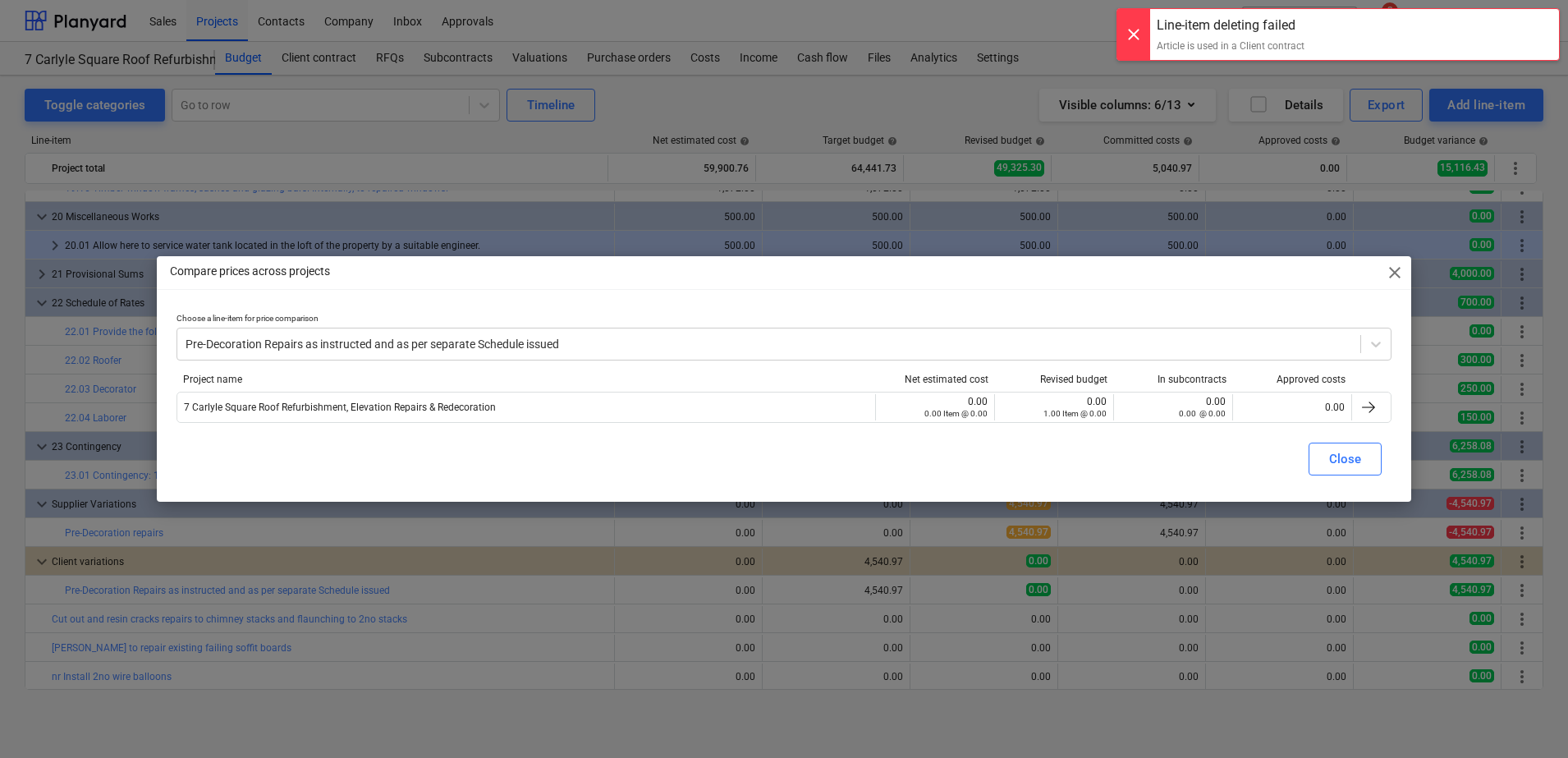 click on "close" at bounding box center [1395, 273] 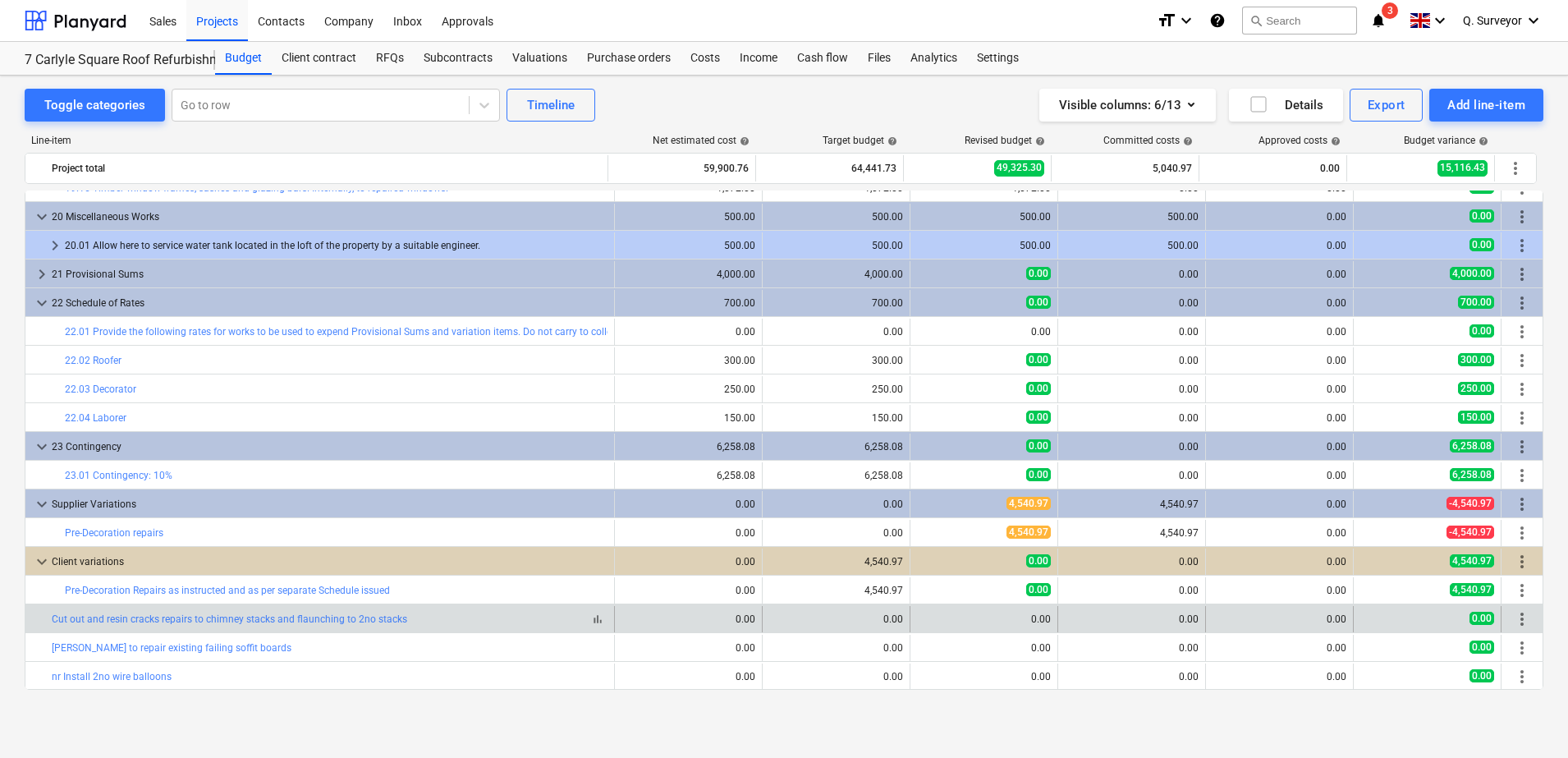 click on "bar_chart" at bounding box center [598, 619] 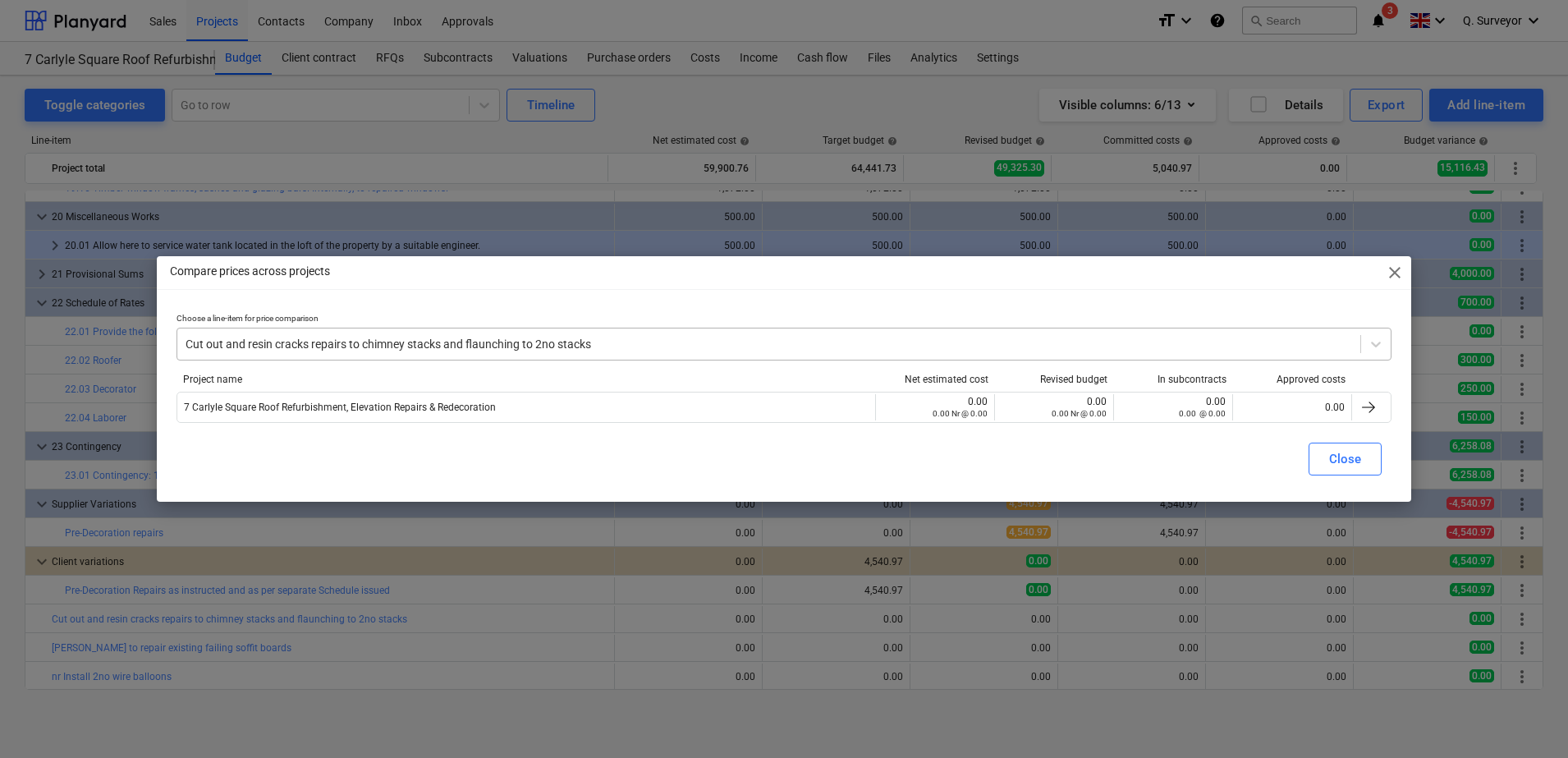 click at bounding box center [768, 344] 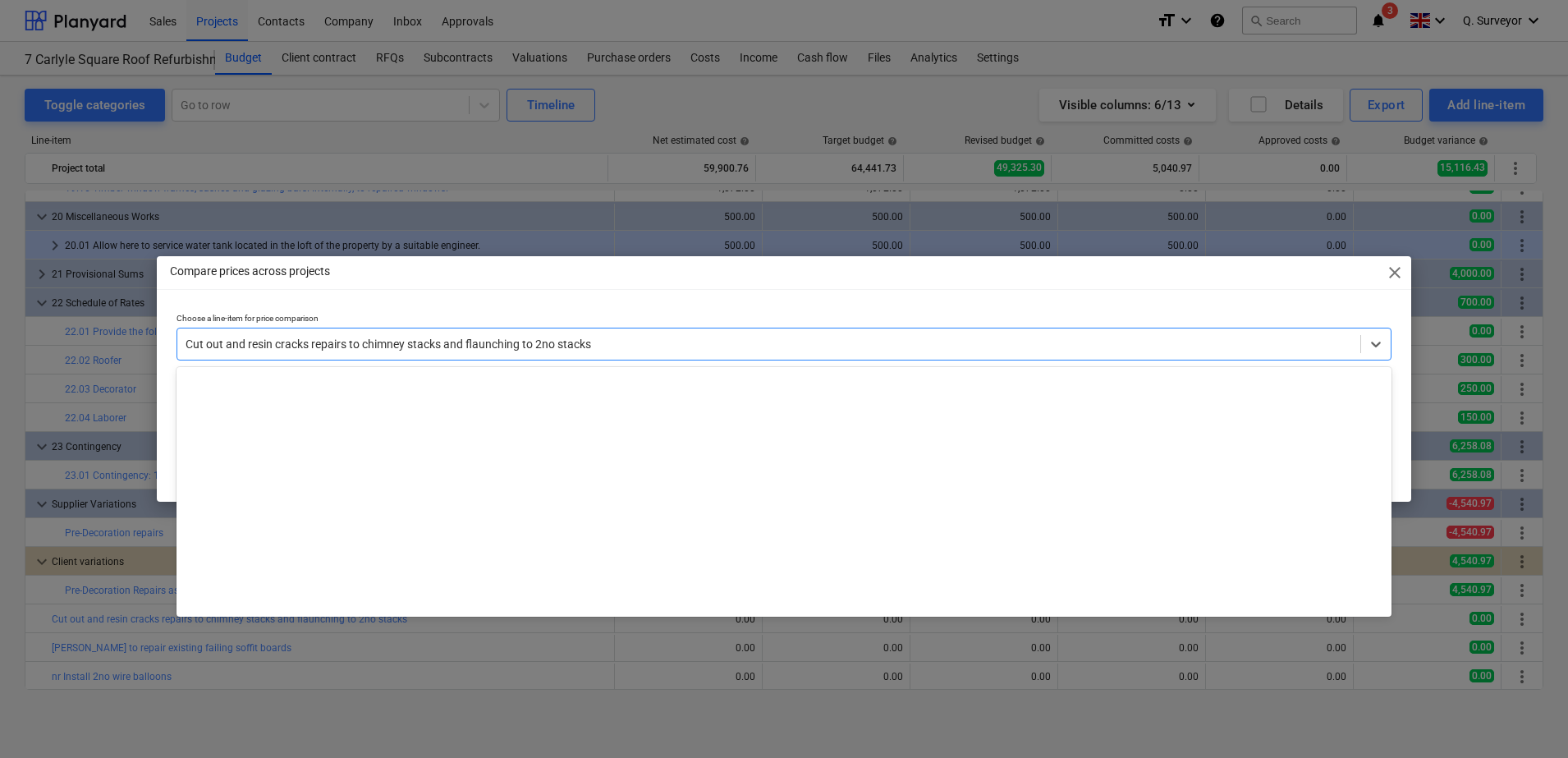 scroll, scrollTop: 575, scrollLeft: 0, axis: vertical 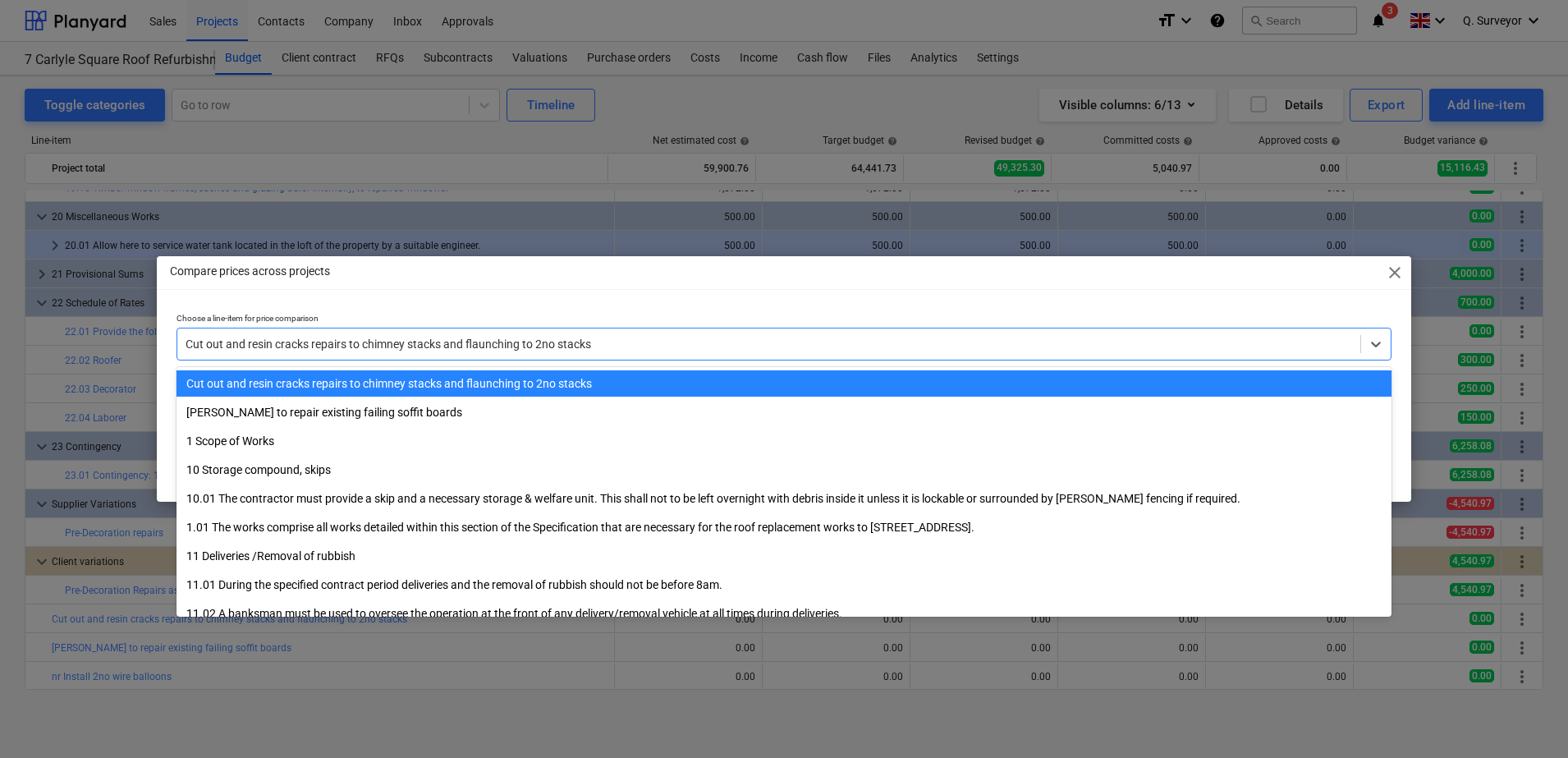 click at bounding box center (768, 344) 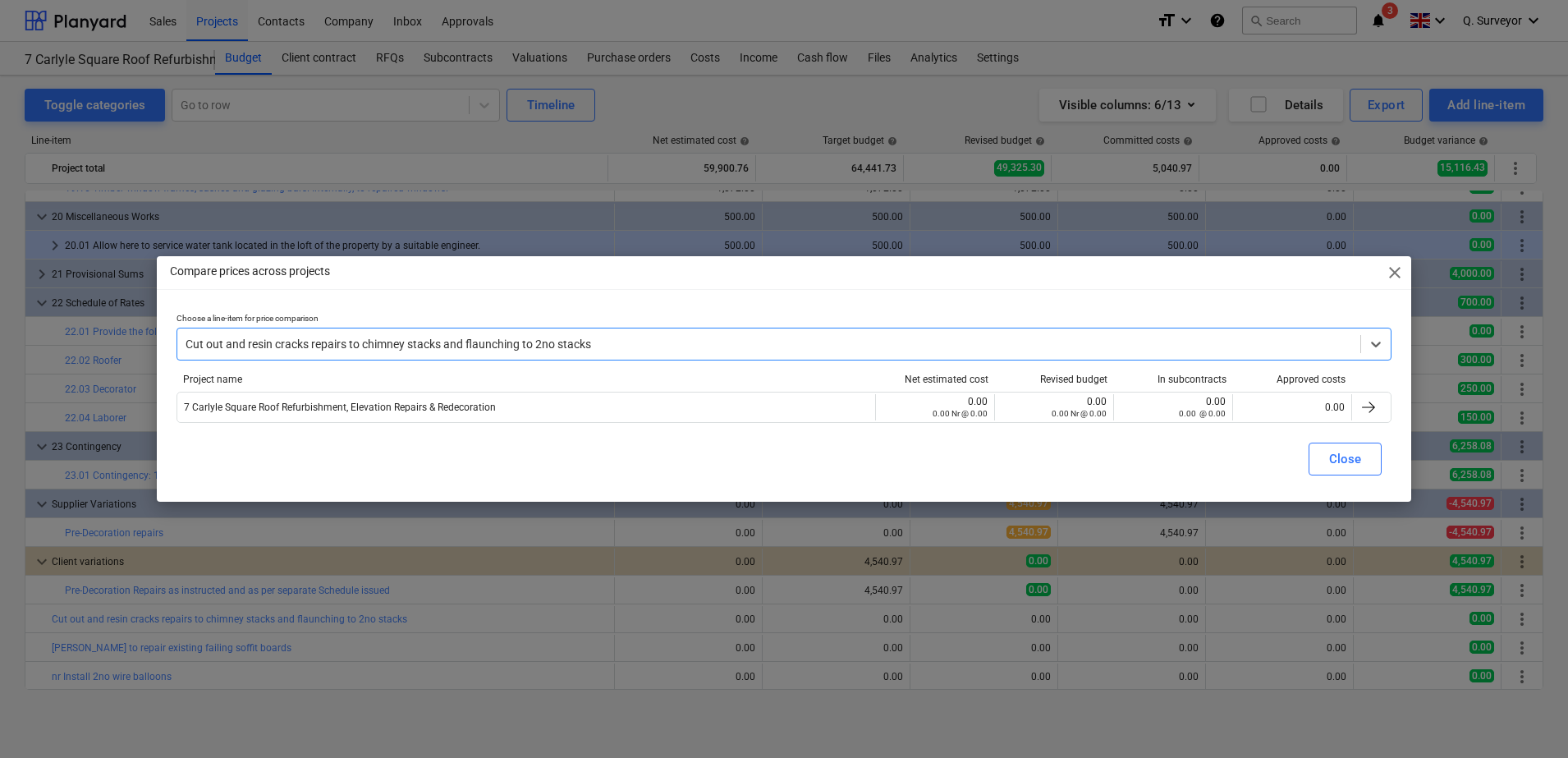 click at bounding box center [768, 344] 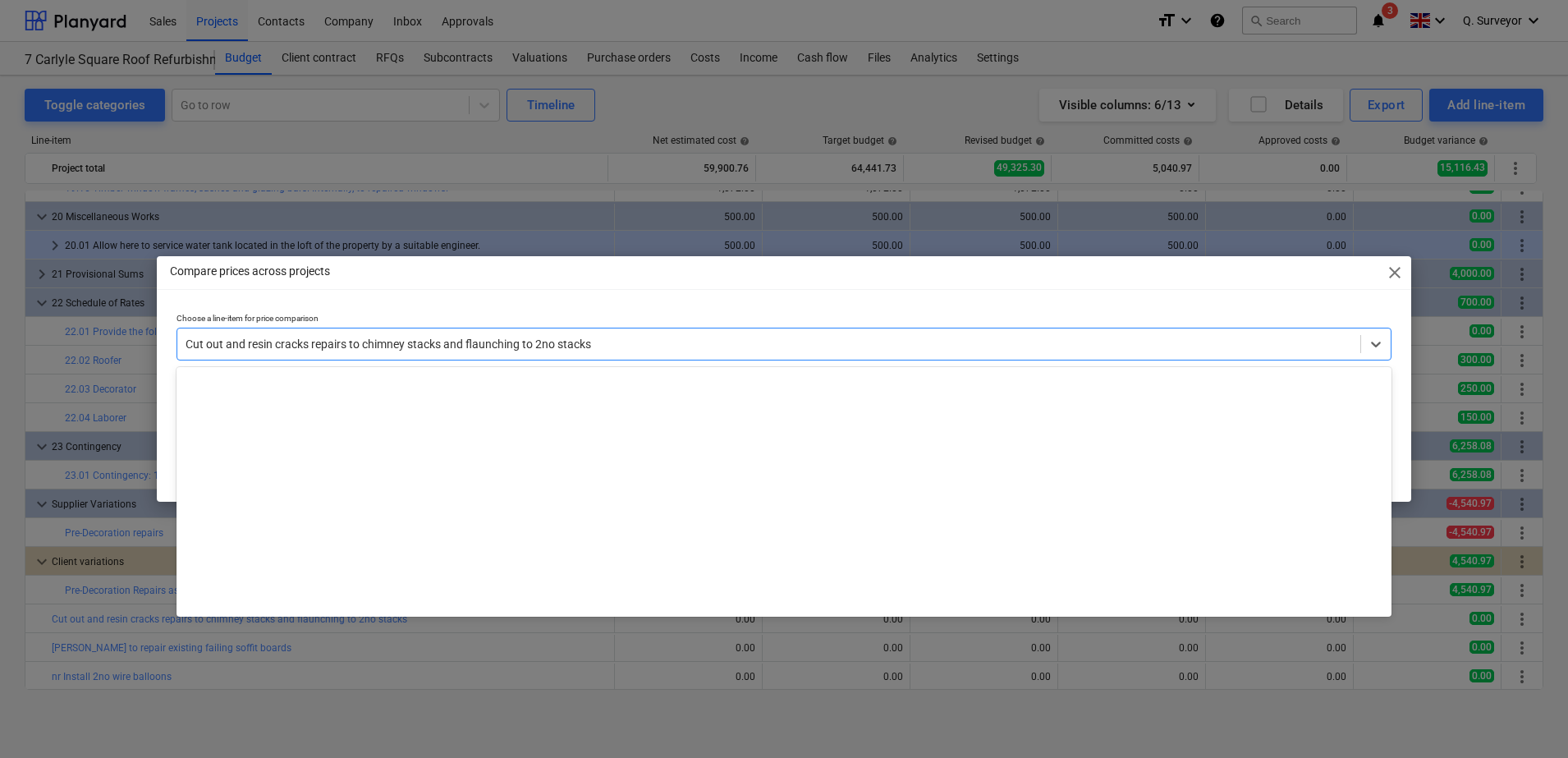 scroll, scrollTop: 7350, scrollLeft: 0, axis: vertical 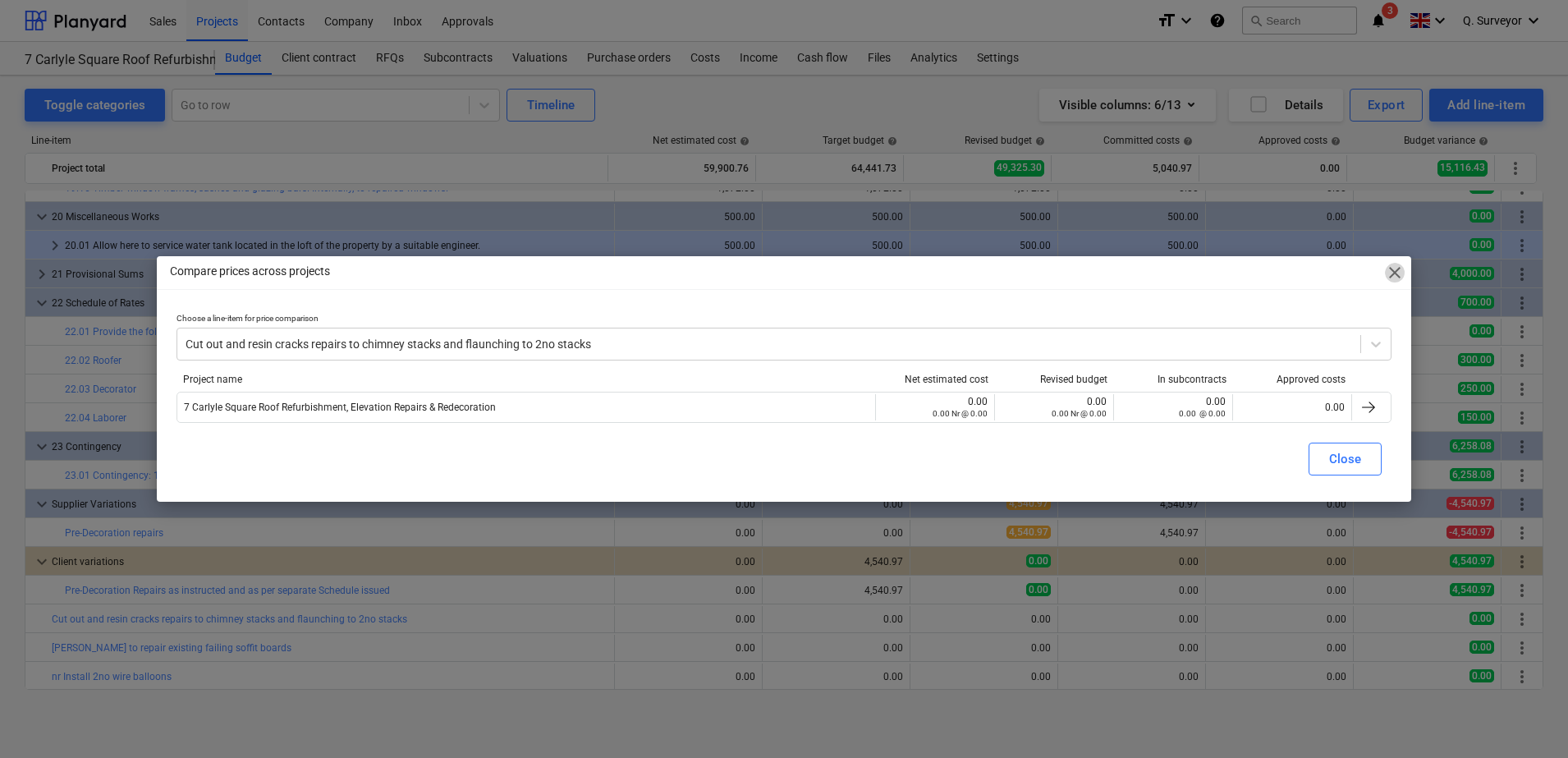 click on "close" at bounding box center [1395, 273] 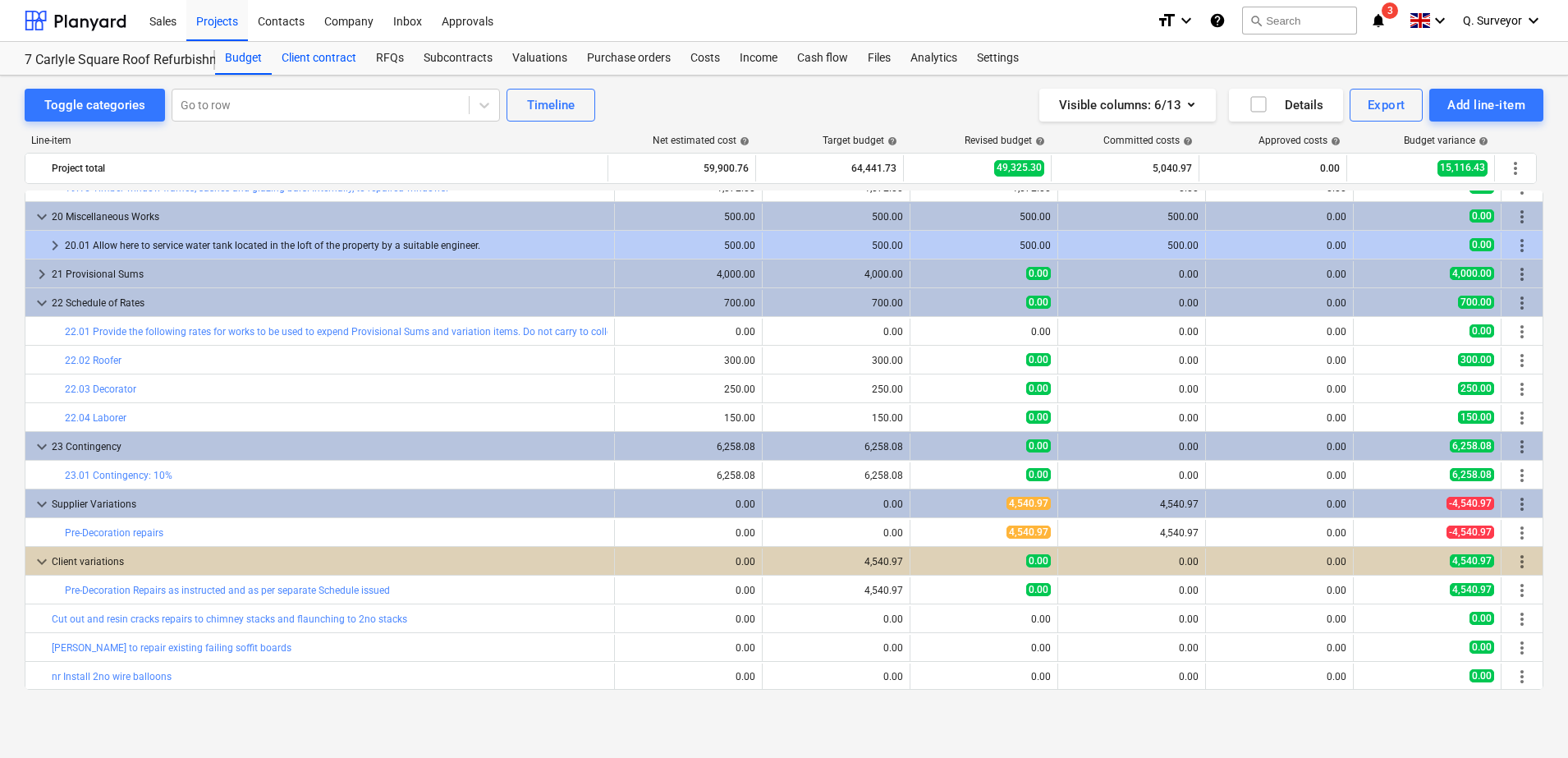 drag, startPoint x: 44, startPoint y: 554, endPoint x: 341, endPoint y: 62, distance: 574.6938 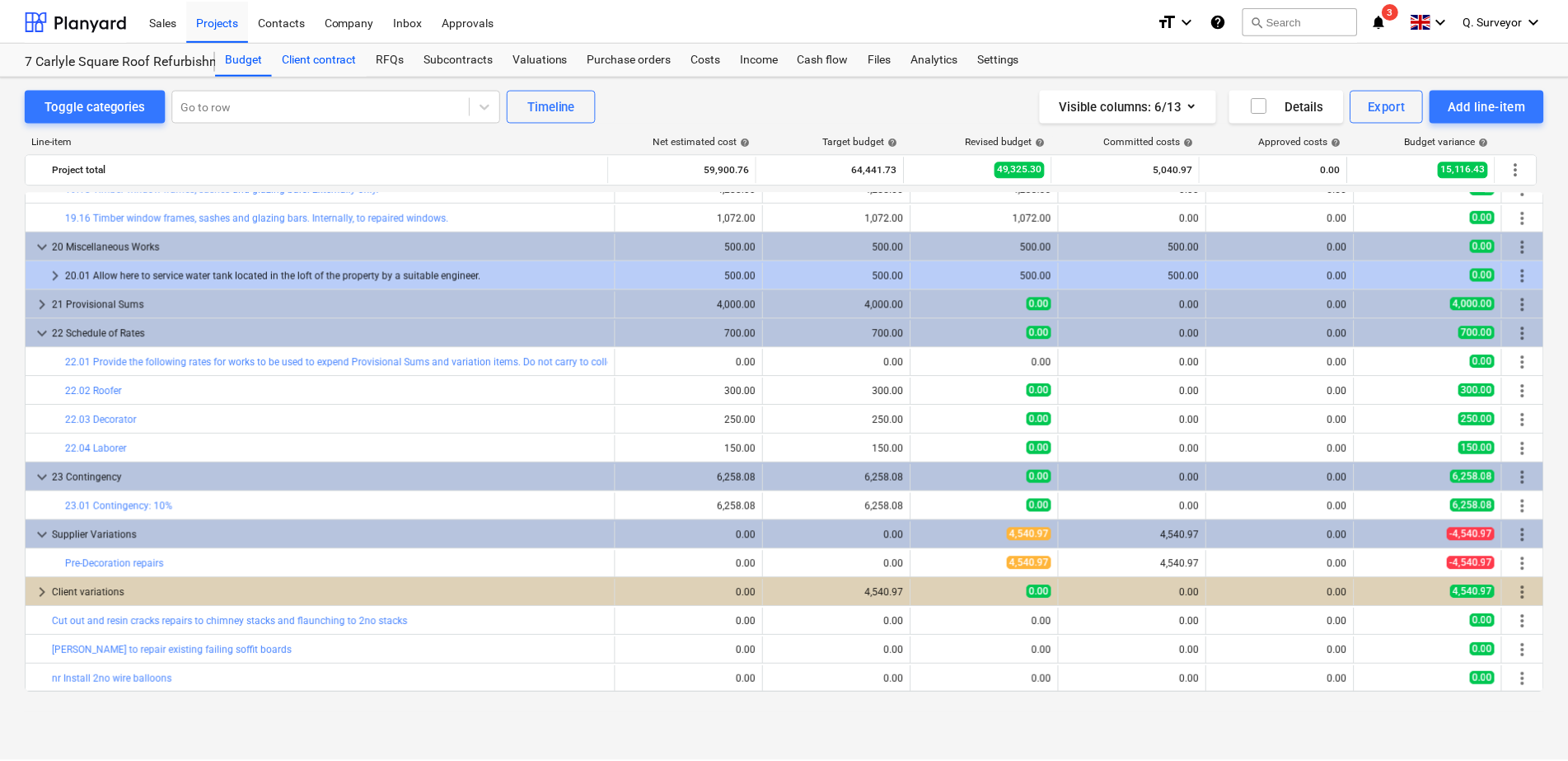 scroll, scrollTop: 1836, scrollLeft: 0, axis: vertical 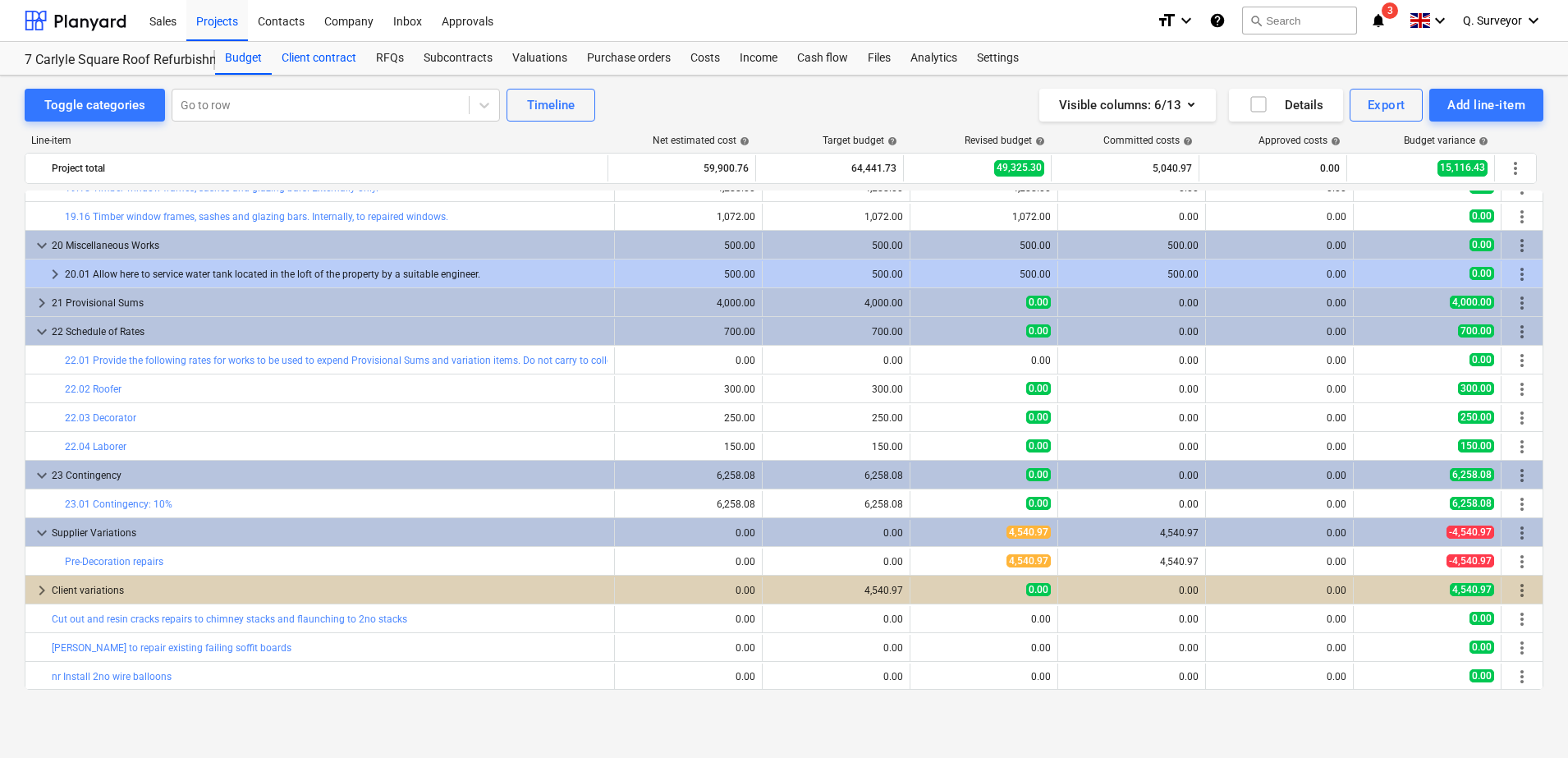 click on "Client contract" at bounding box center (319, 58) 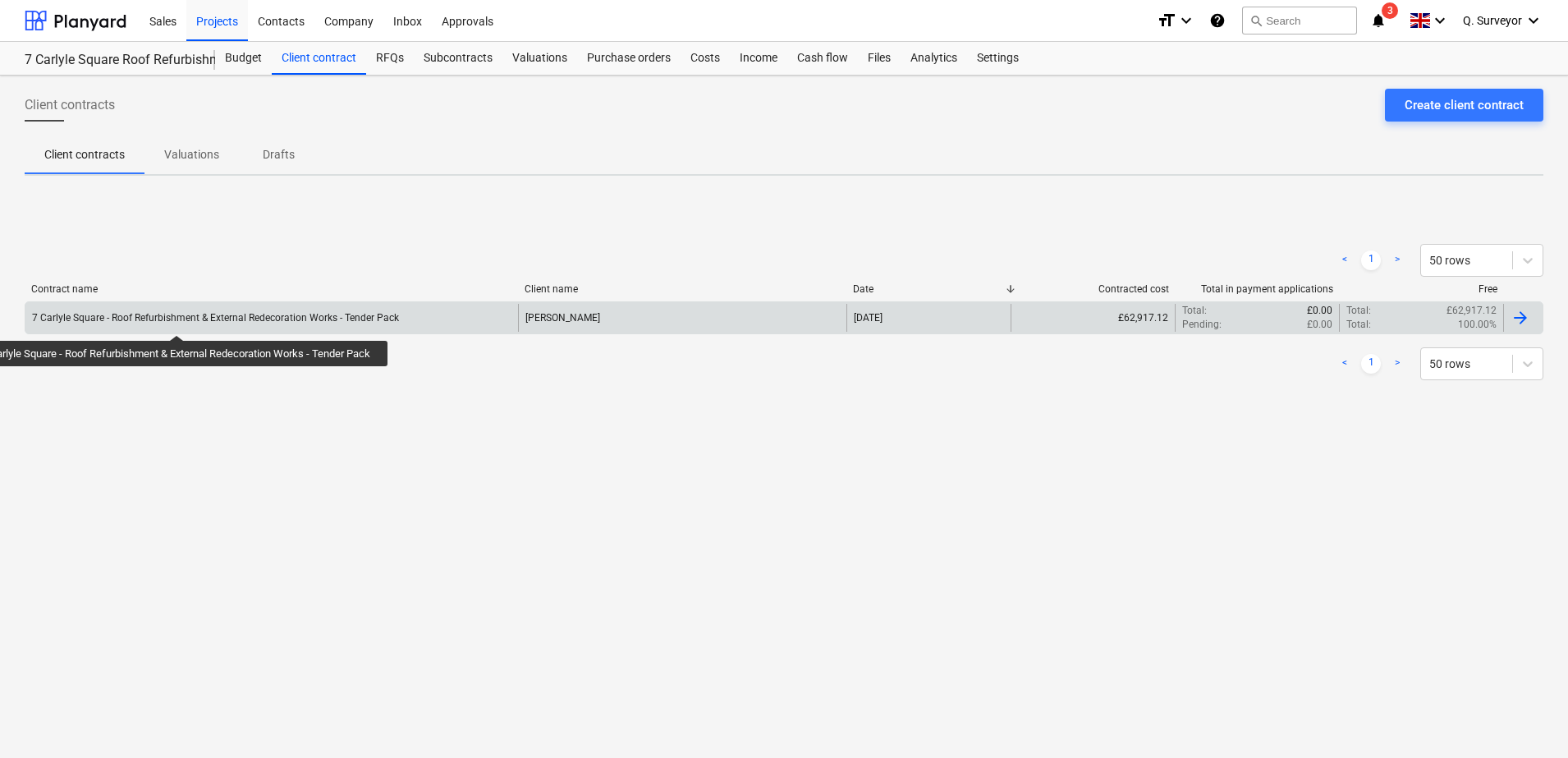 click on "7 Carlyle Square - Roof Refurbishment & External Redecoration Works - Tender Pack" at bounding box center (215, 318) 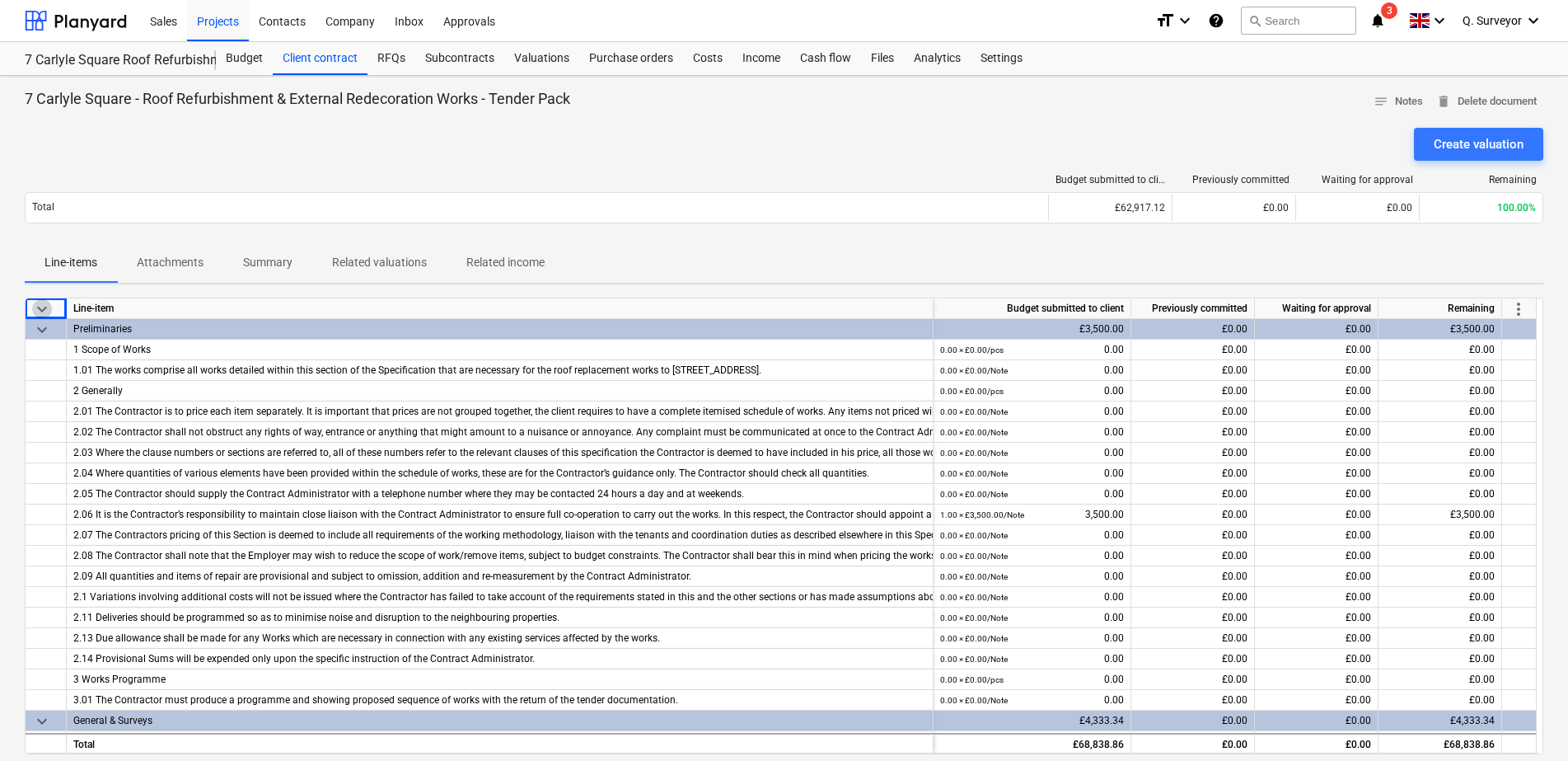 click on "keyboard_arrow_down" at bounding box center (42, 309) 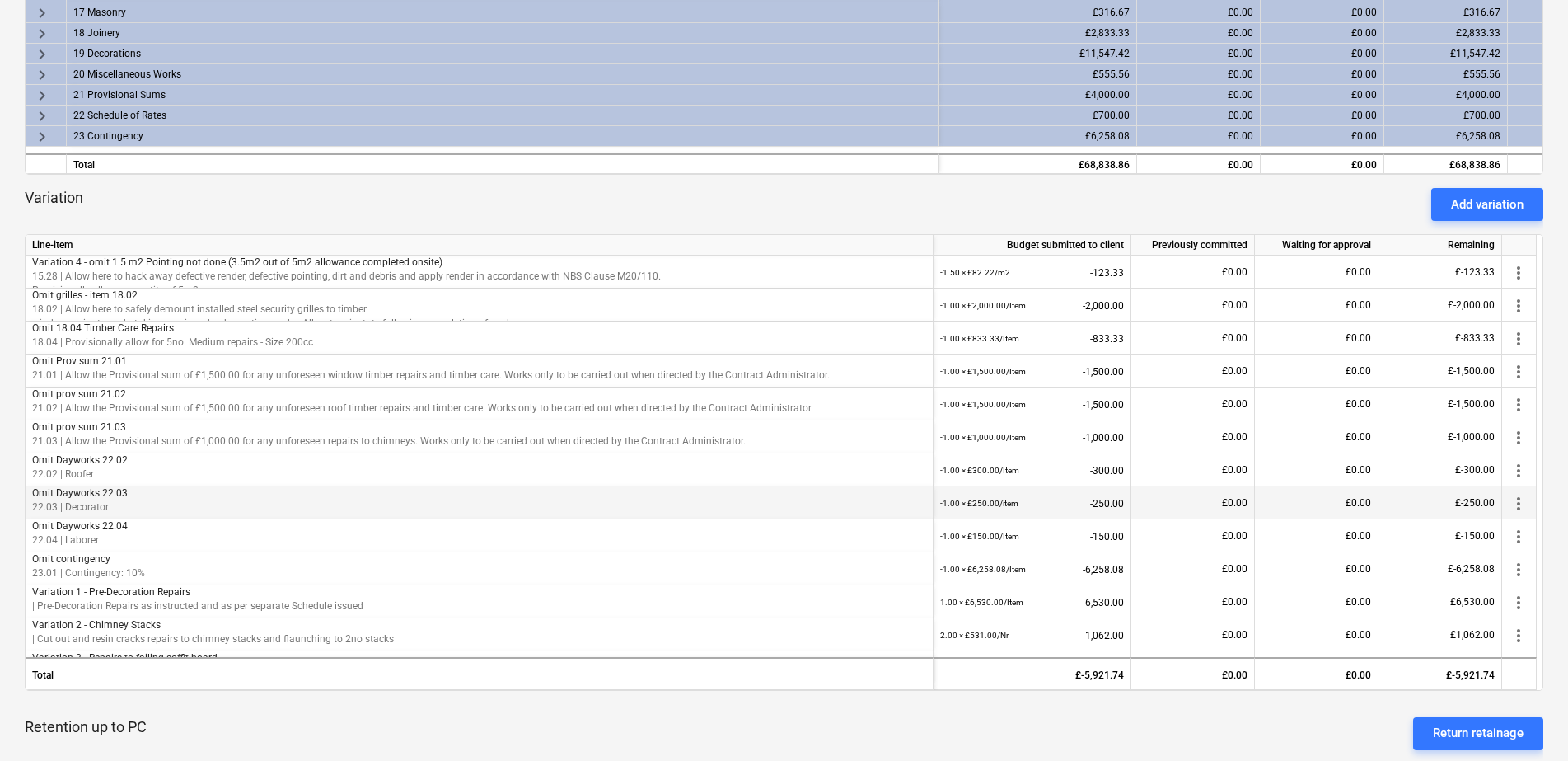 scroll, scrollTop: 309, scrollLeft: 0, axis: vertical 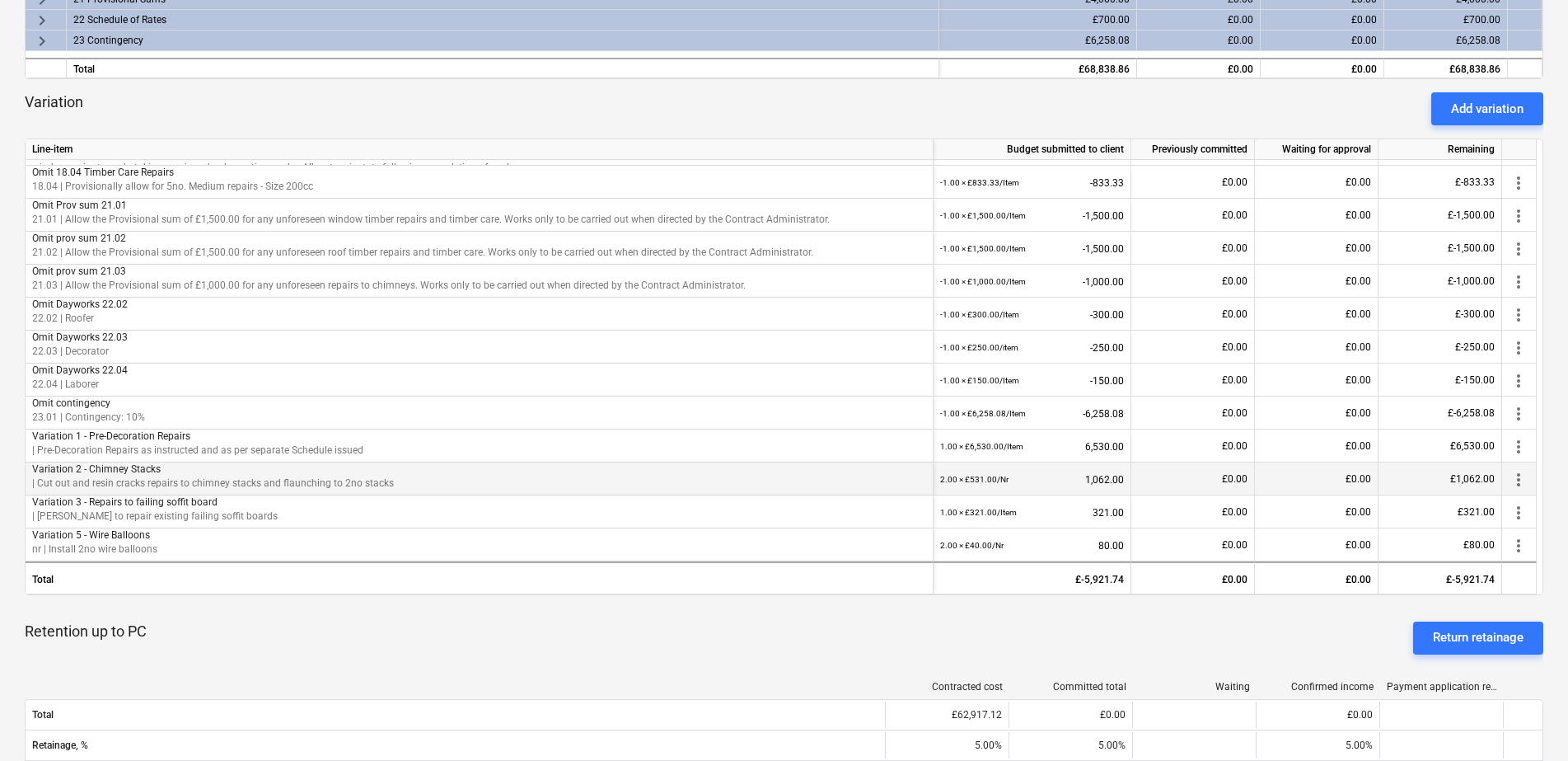 click on "more_vert" at bounding box center [1519, 480] 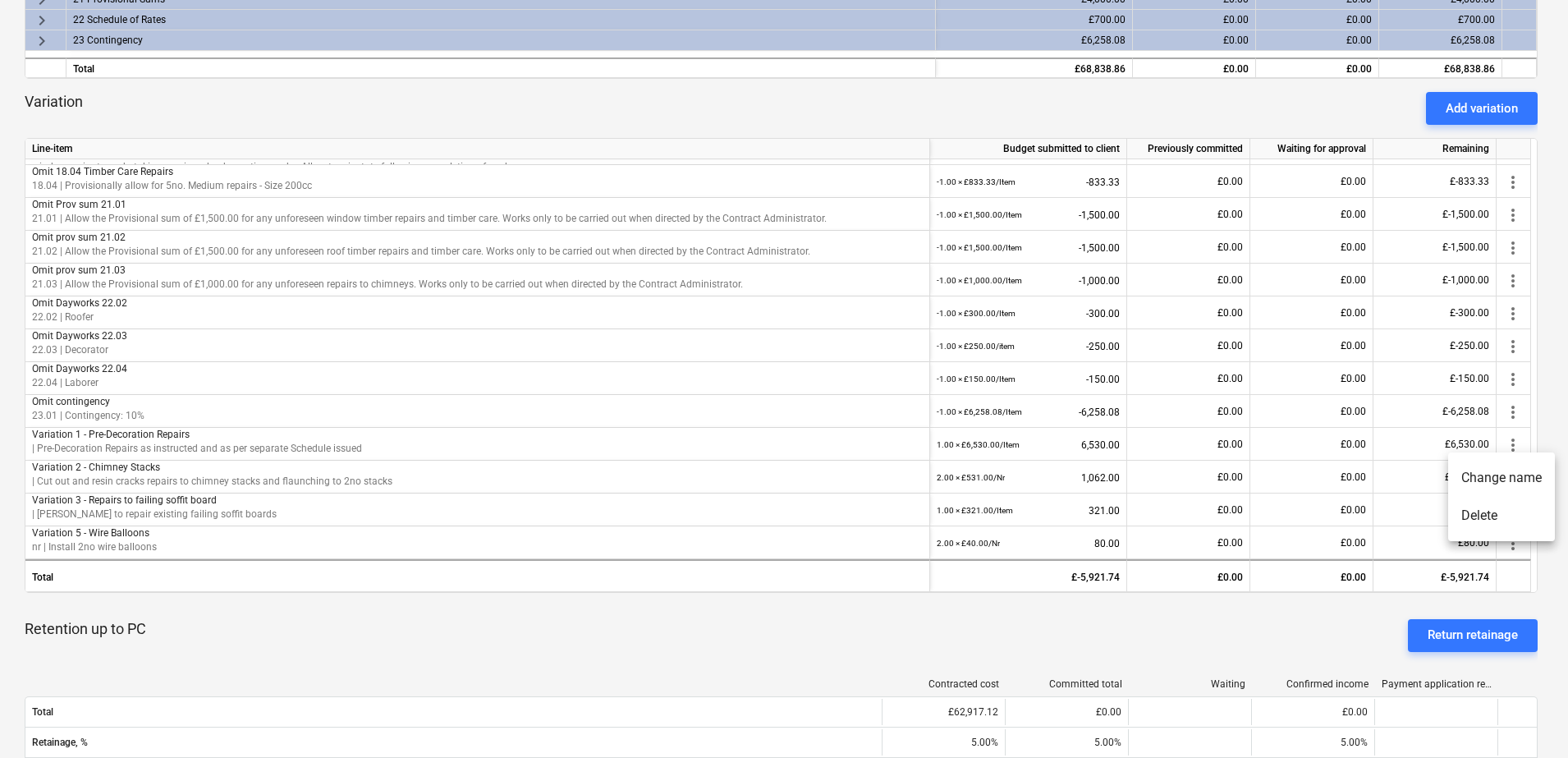 click at bounding box center [784, 379] 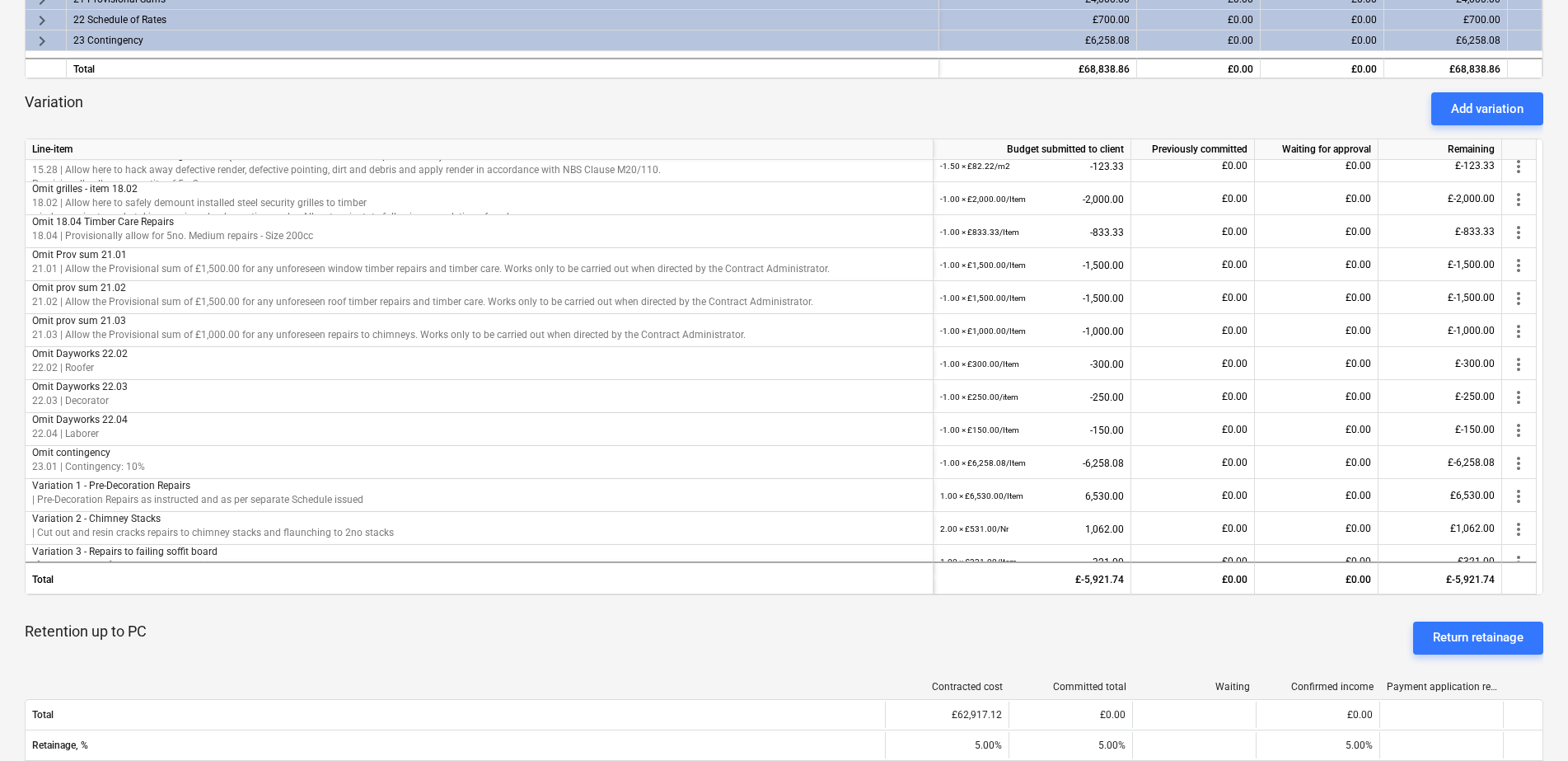 scroll, scrollTop: 0, scrollLeft: 0, axis: both 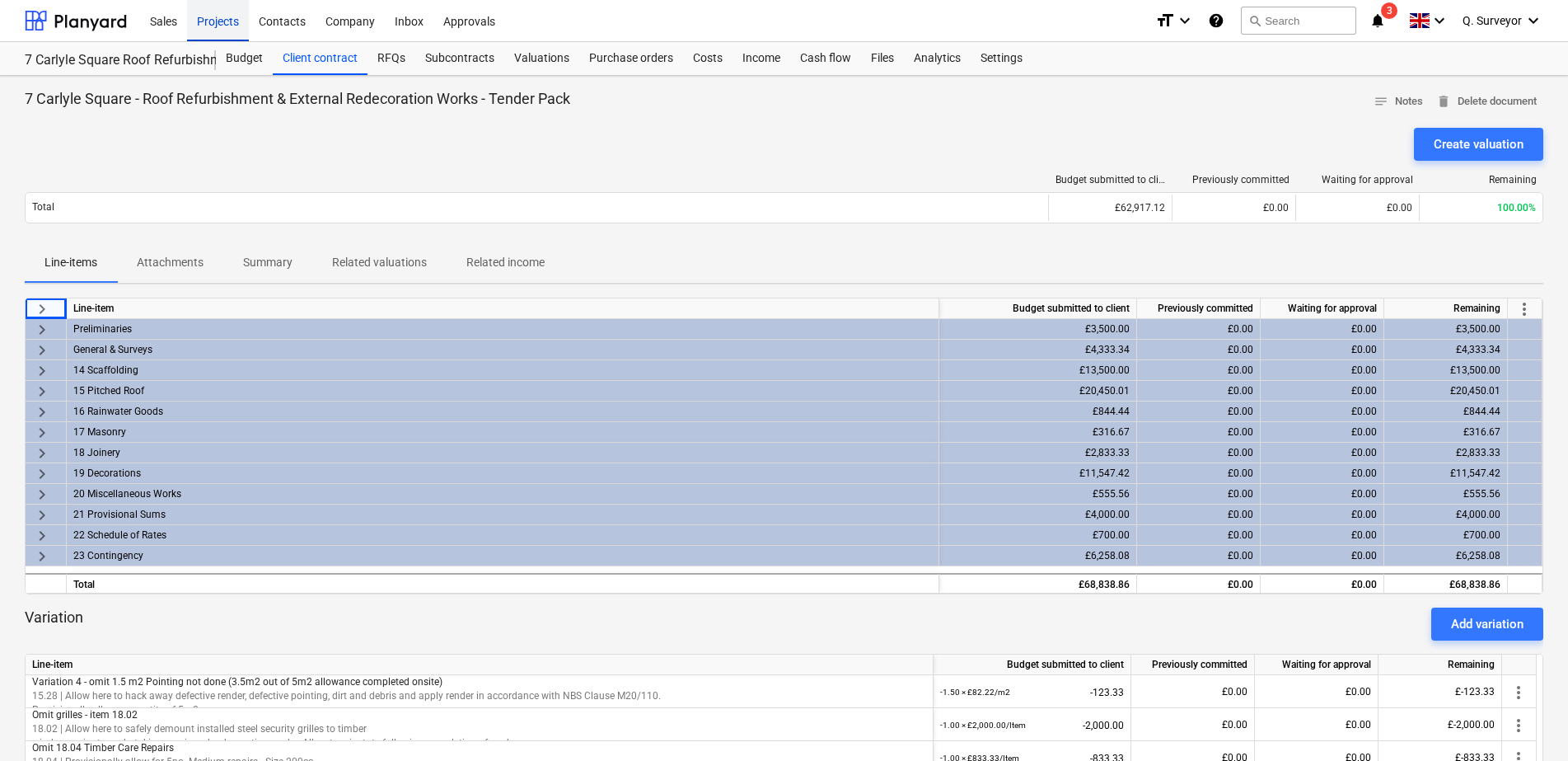 click on "Projects" at bounding box center [218, 20] 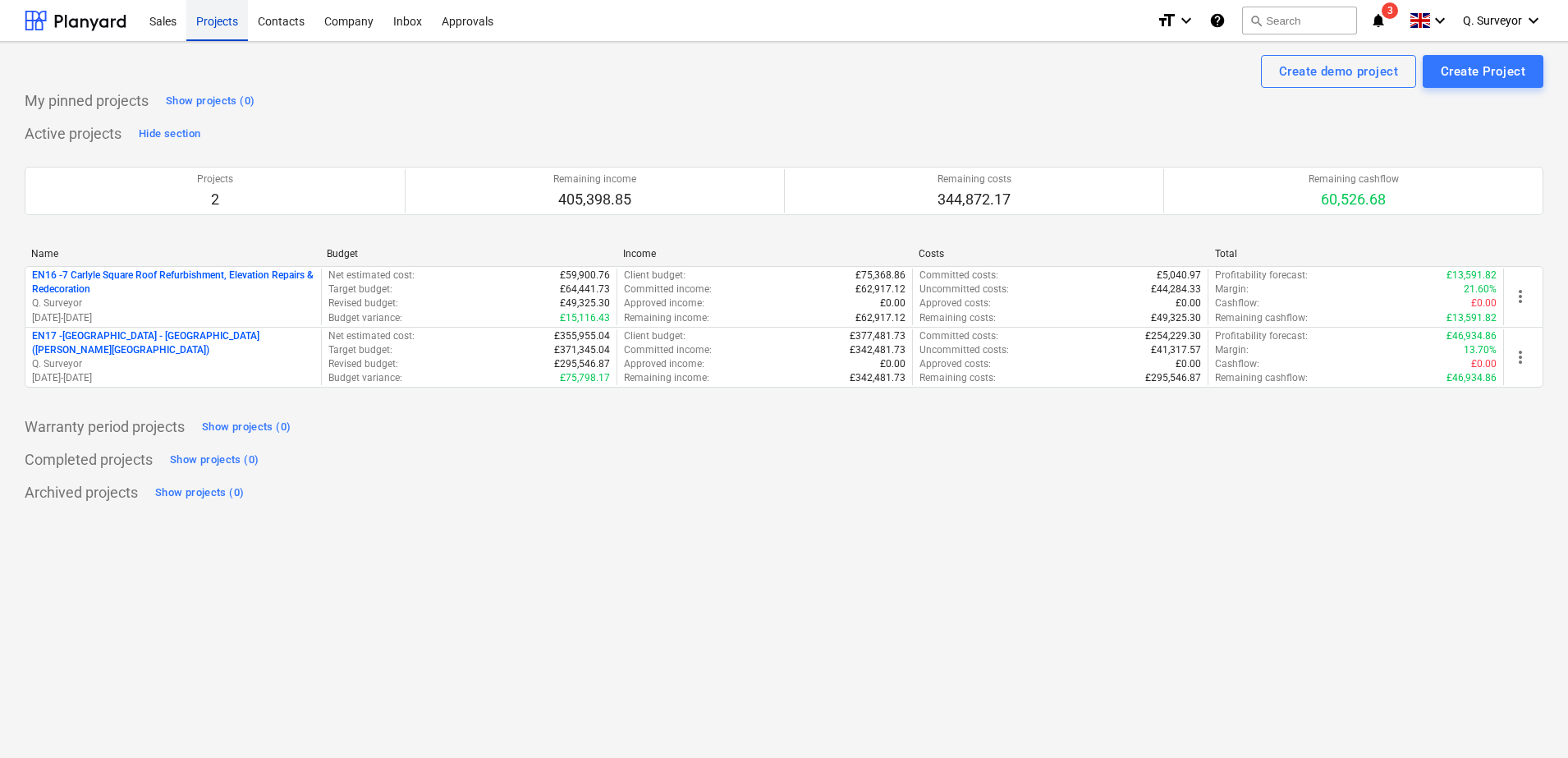click on "Projects" at bounding box center [217, 20] 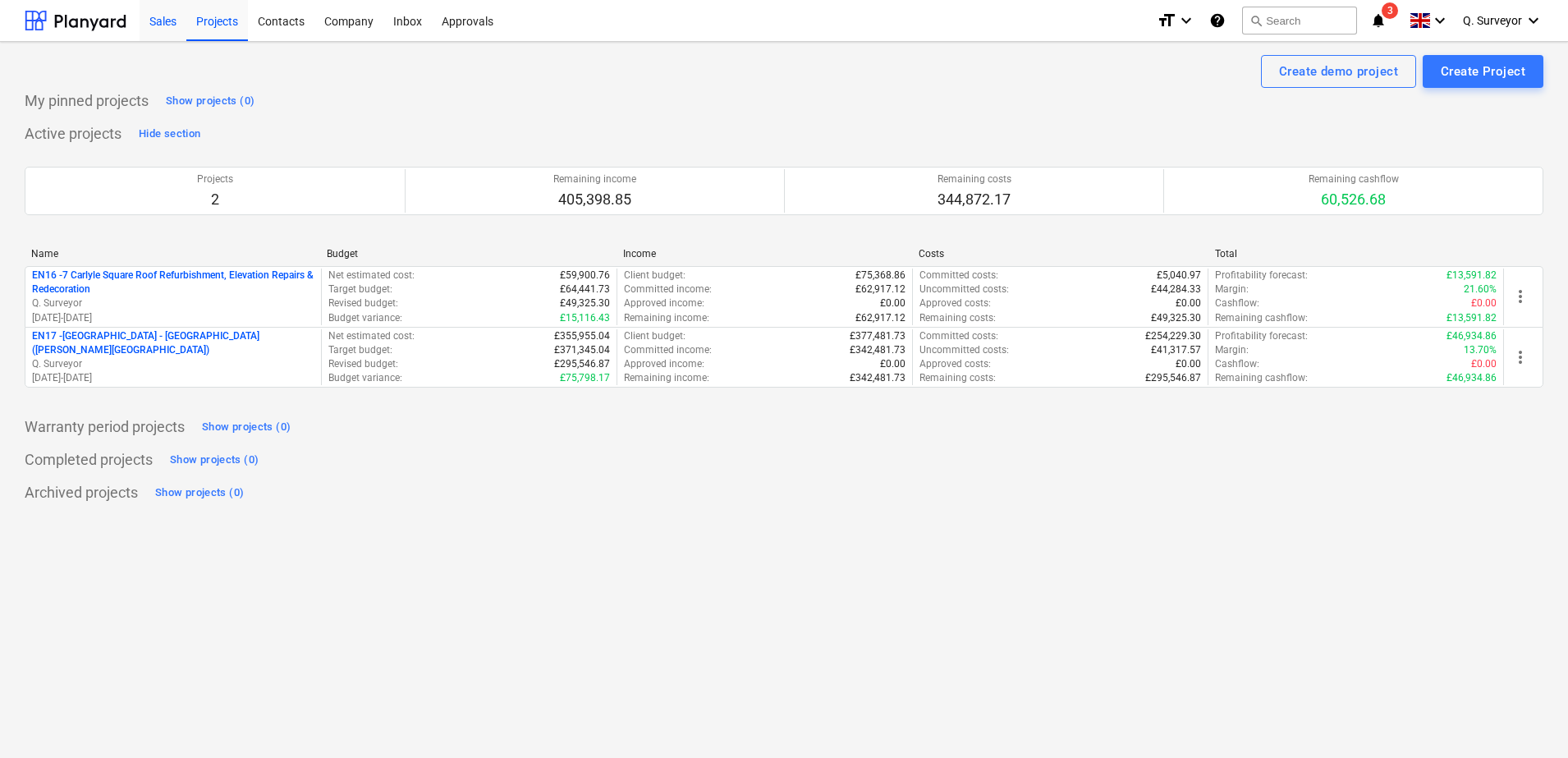 click on "Sales" at bounding box center [163, 20] 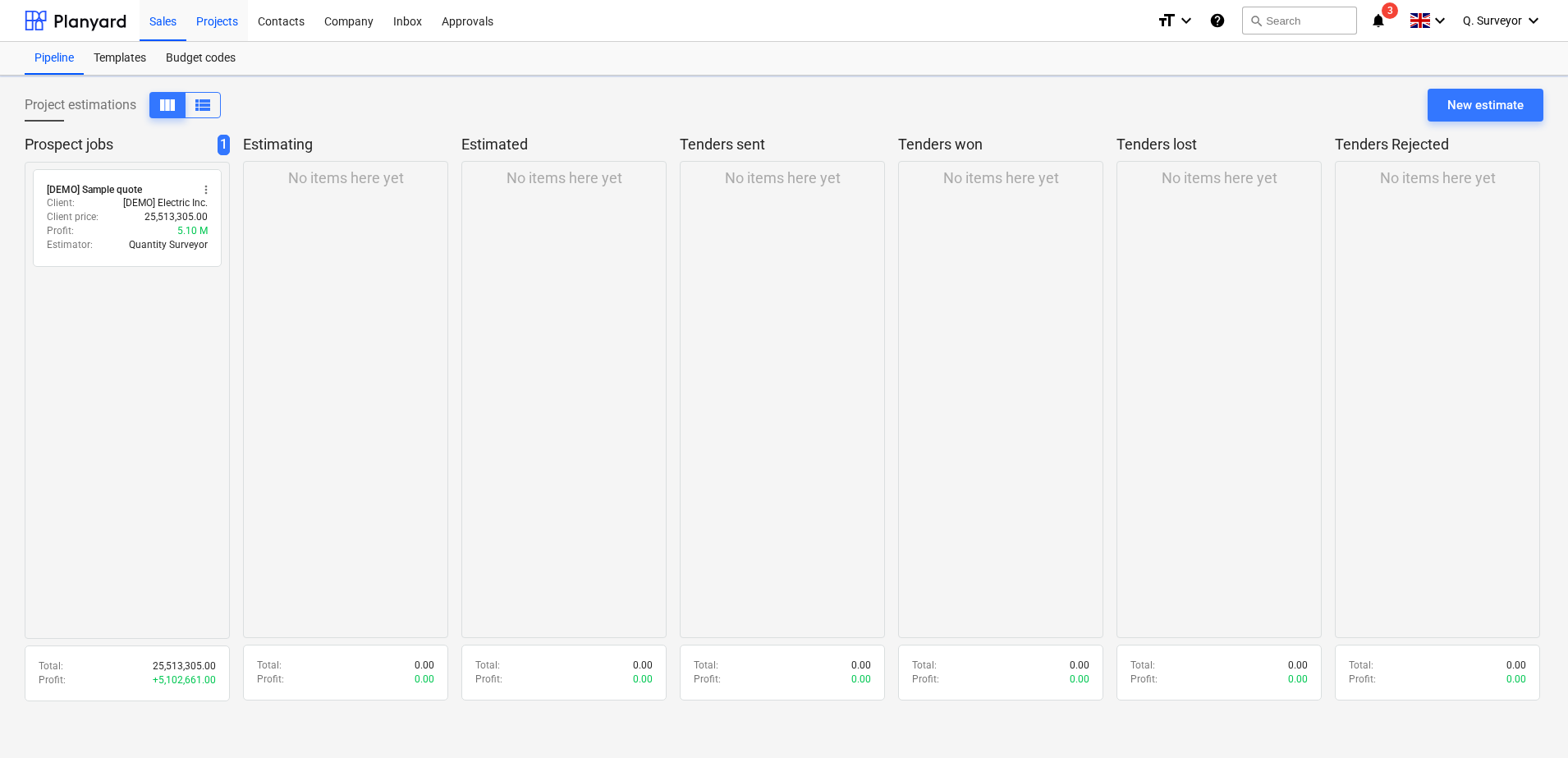 click on "Projects" at bounding box center (217, 20) 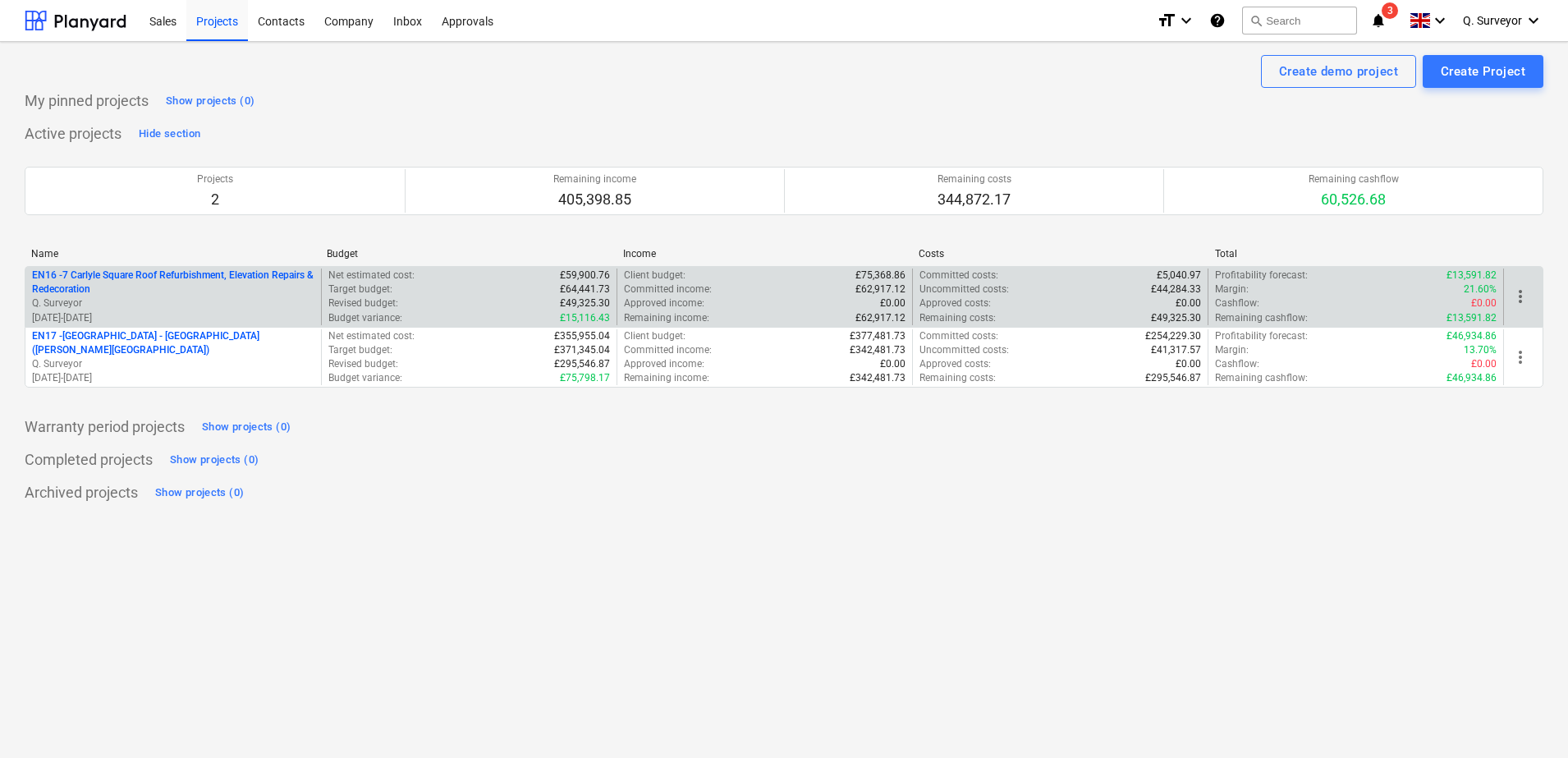 click on "EN16 -  7 Carlyle Square Roof Refurbishment, Elevation Repairs & Redecoration" at bounding box center (173, 283) 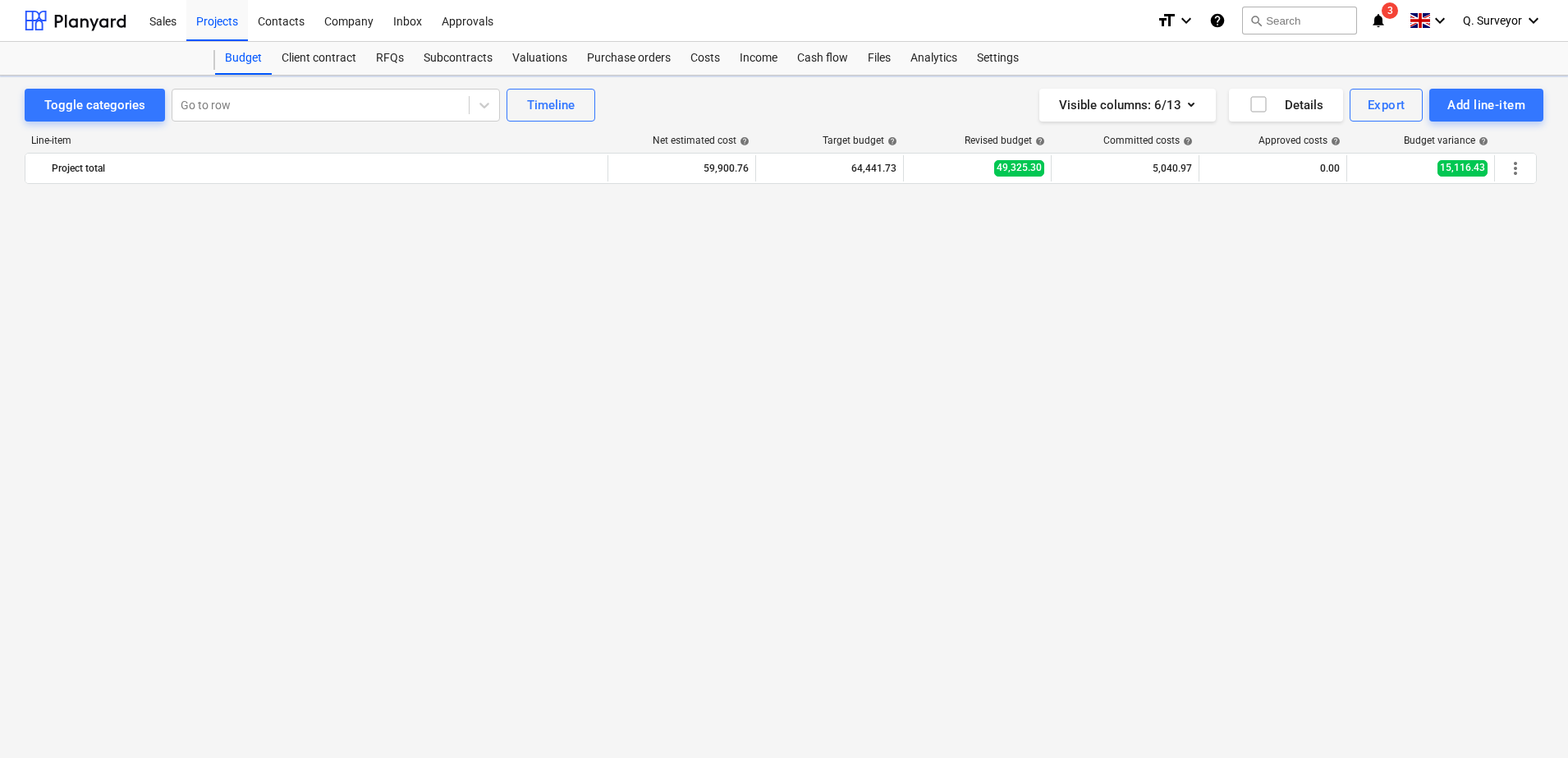 scroll, scrollTop: 0, scrollLeft: 0, axis: both 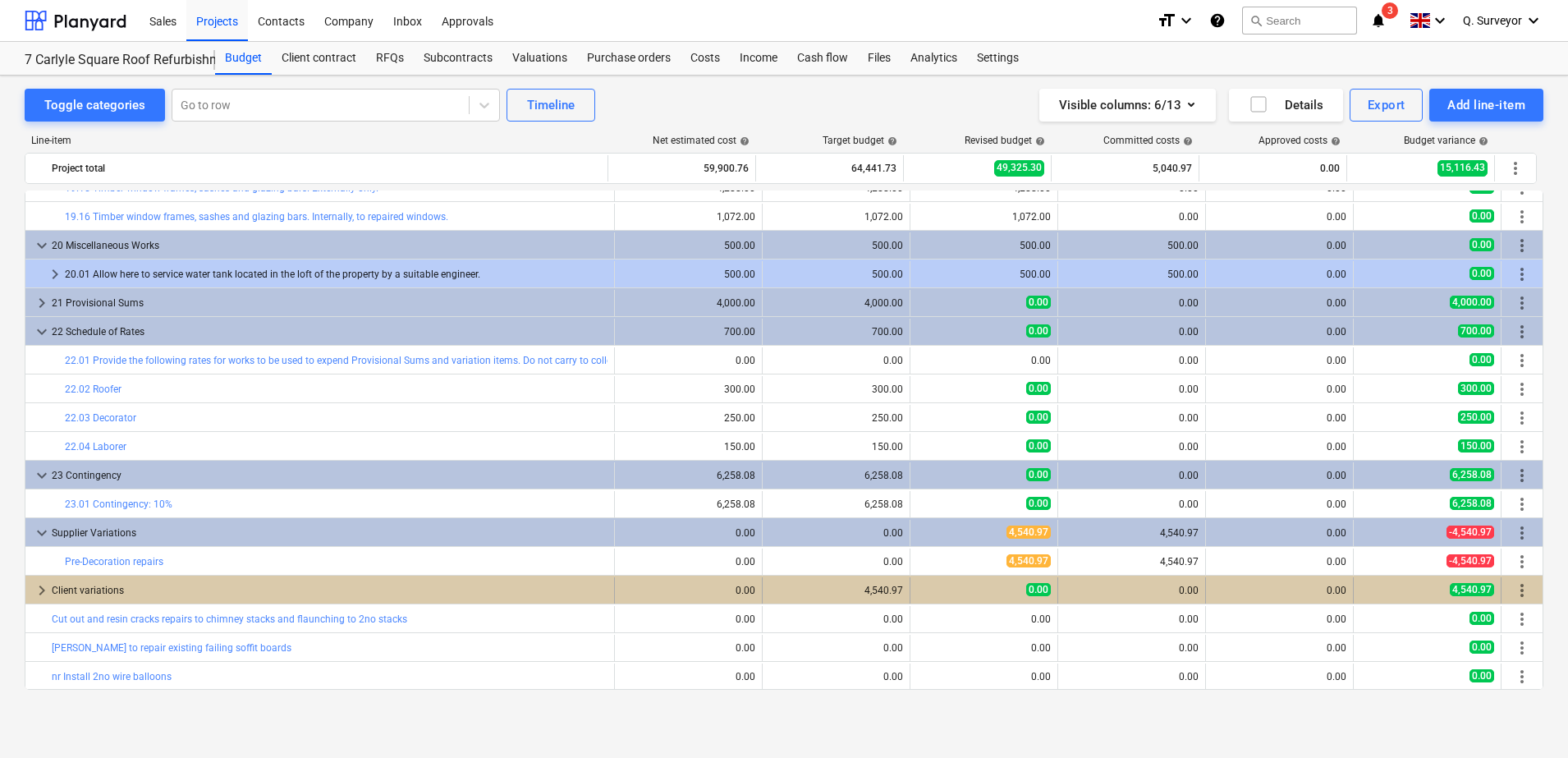 click on "keyboard_arrow_right" at bounding box center (42, 590) 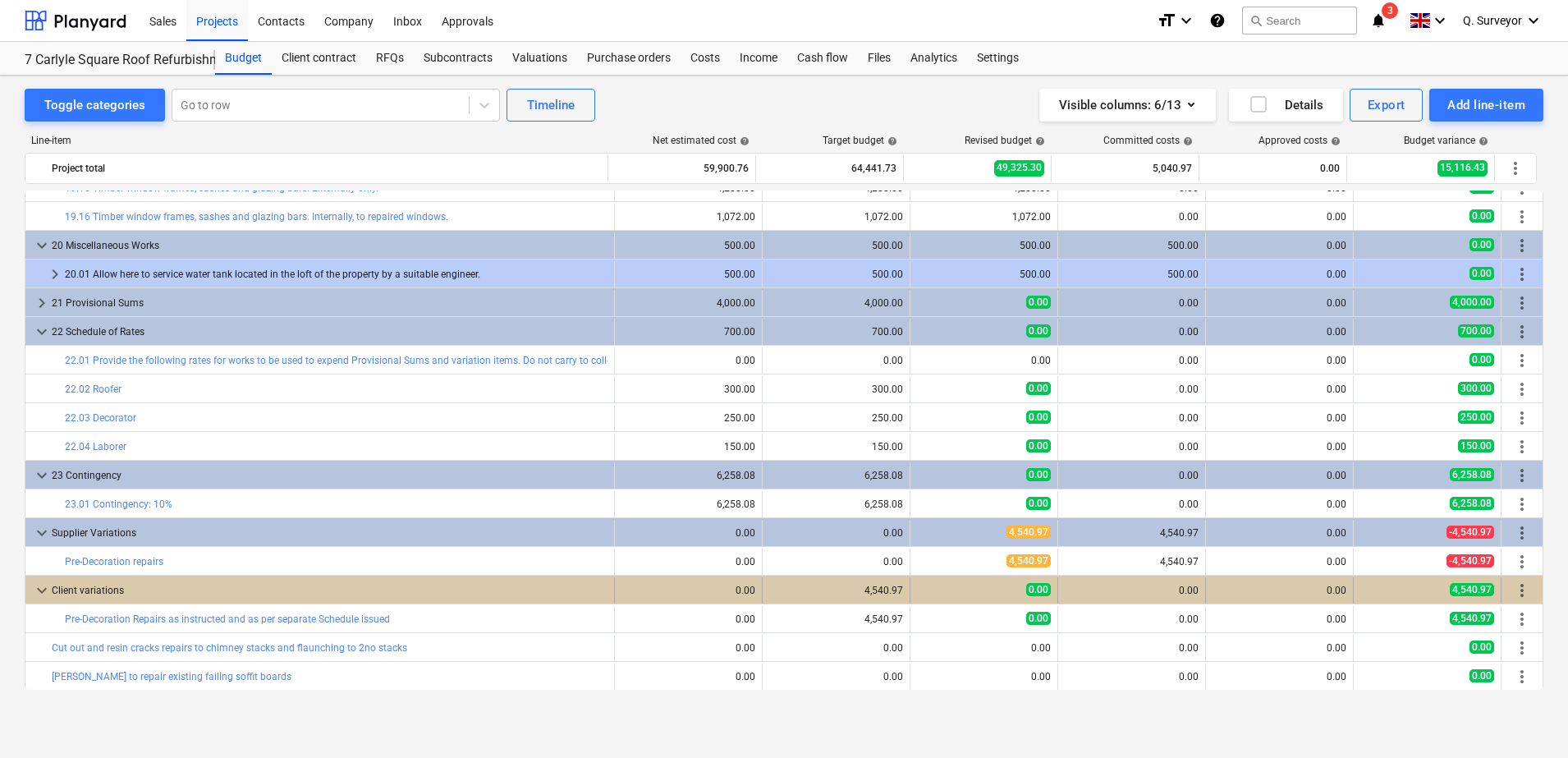 click on "keyboard_arrow_down" at bounding box center (42, 590) 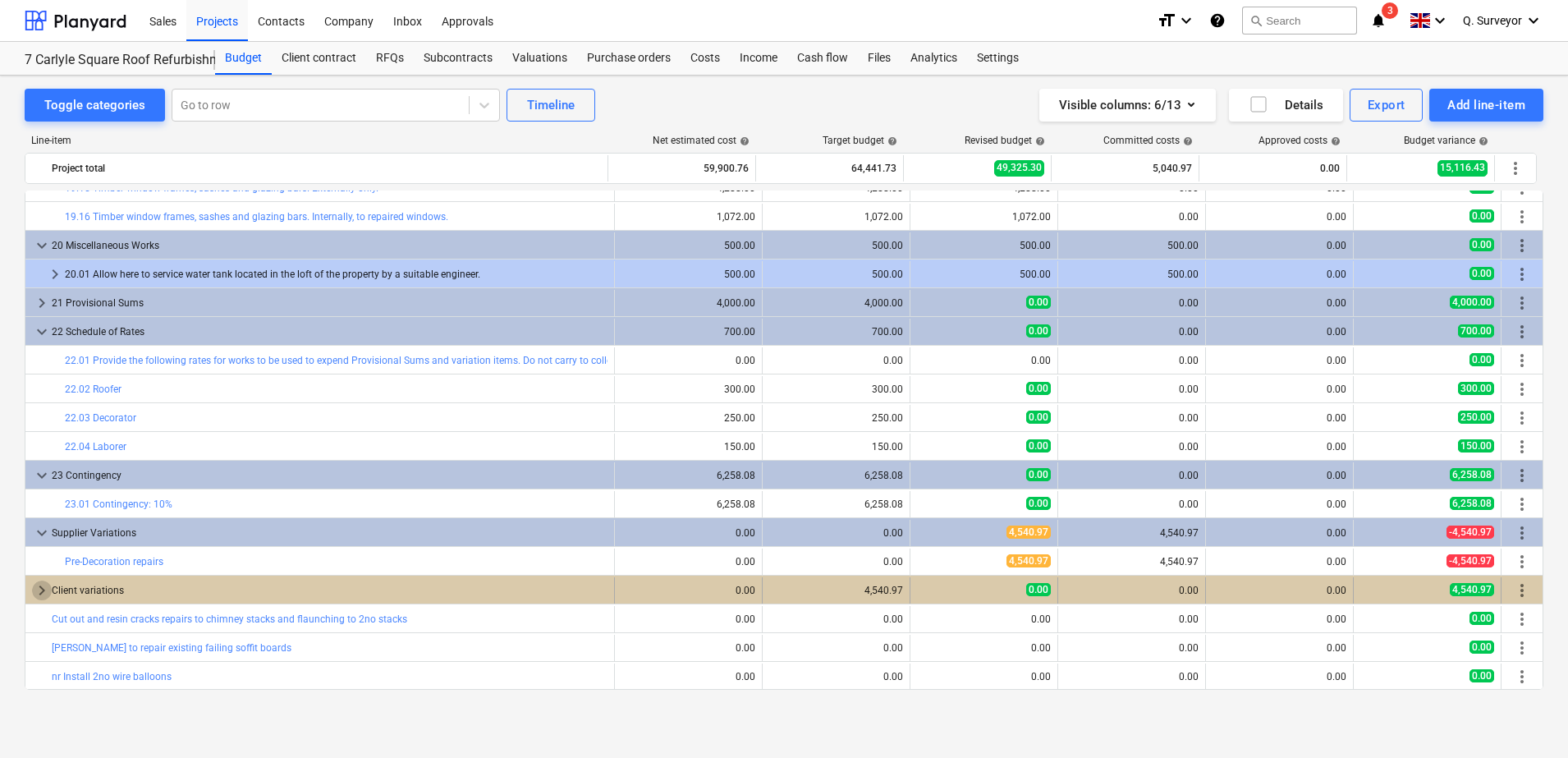 click on "keyboard_arrow_right" at bounding box center (42, 590) 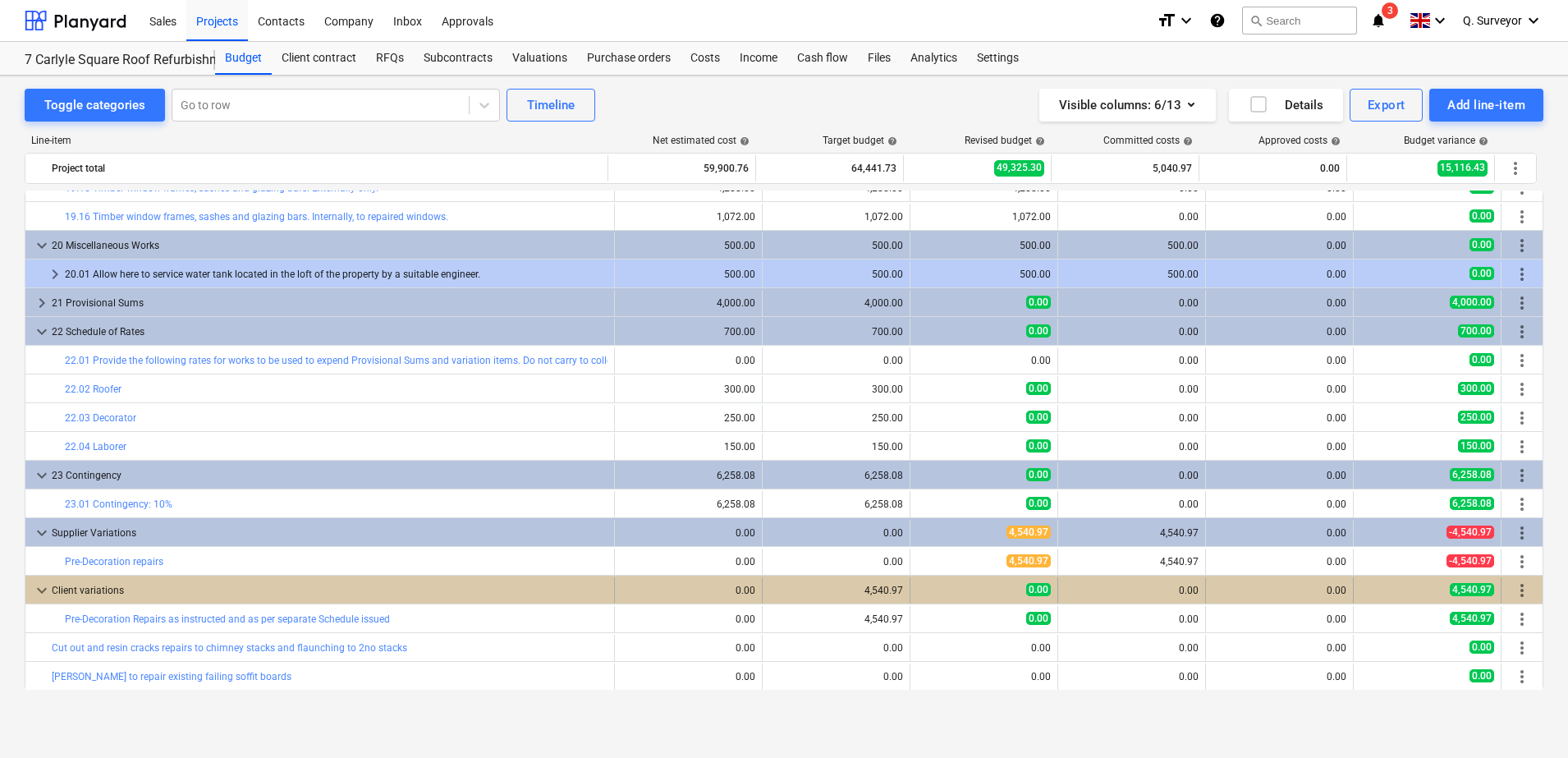 click on "keyboard_arrow_down" at bounding box center (42, 590) 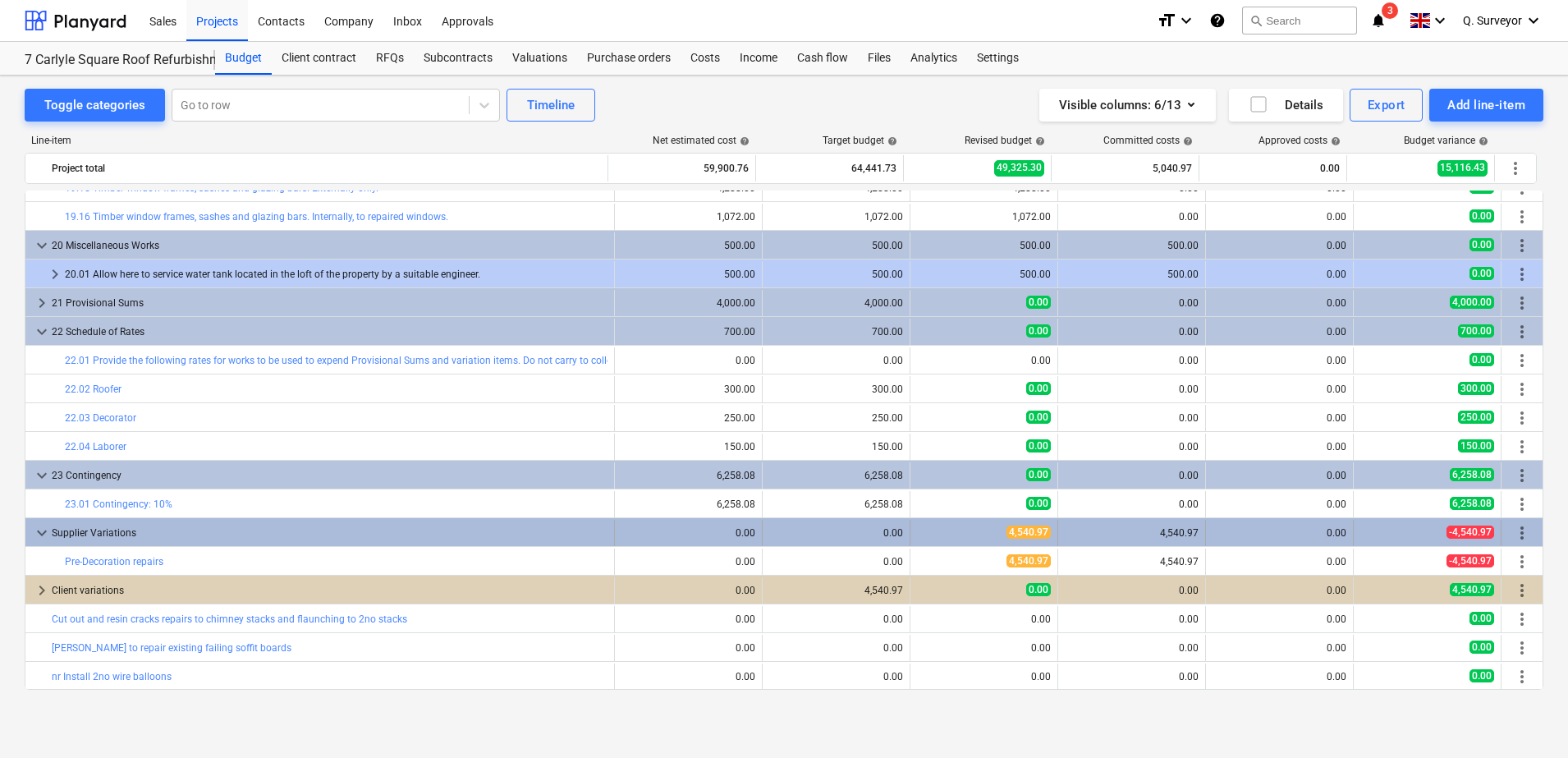click on "keyboard_arrow_down" at bounding box center (42, 533) 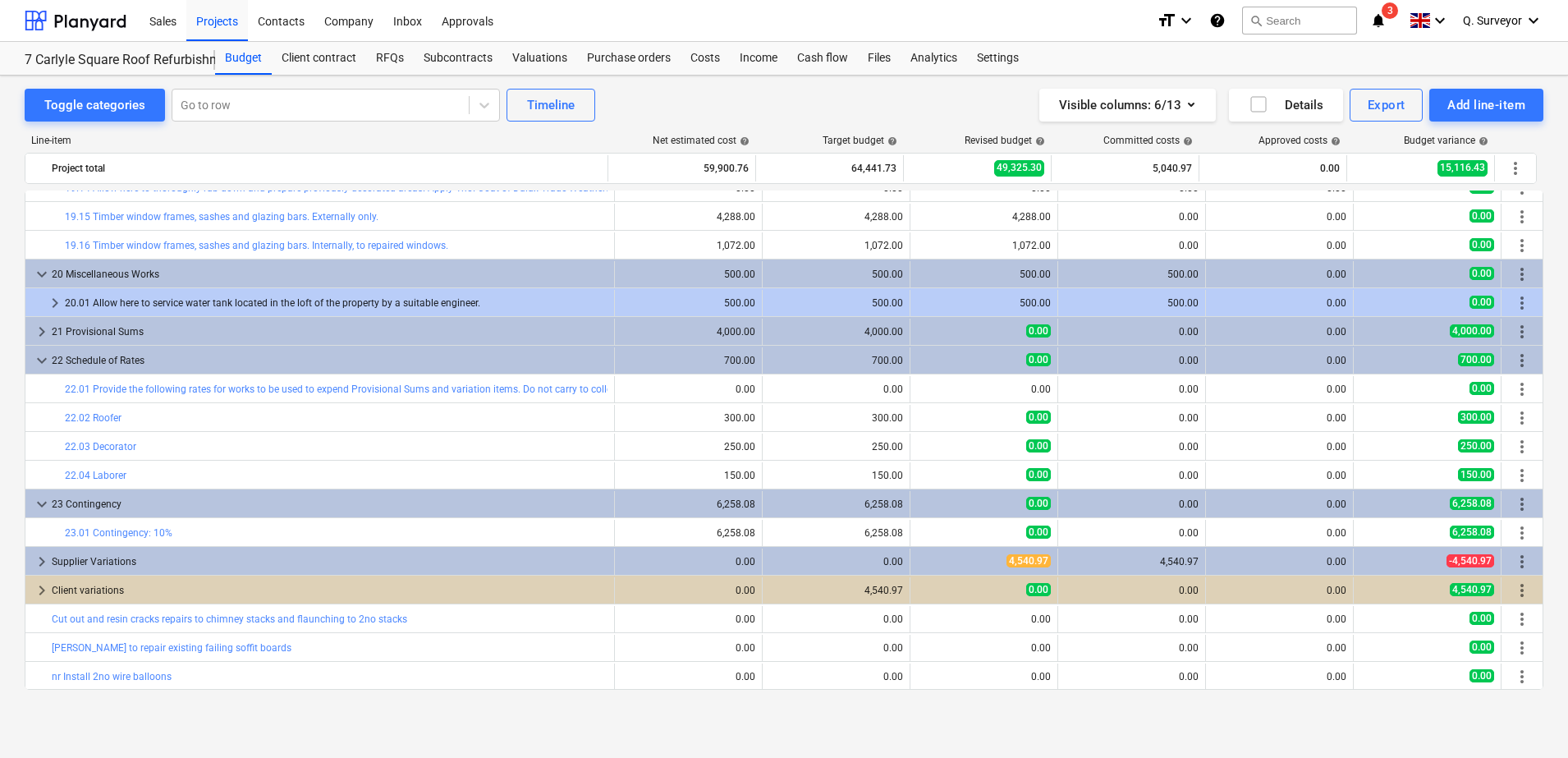 scroll, scrollTop: 1800, scrollLeft: 0, axis: vertical 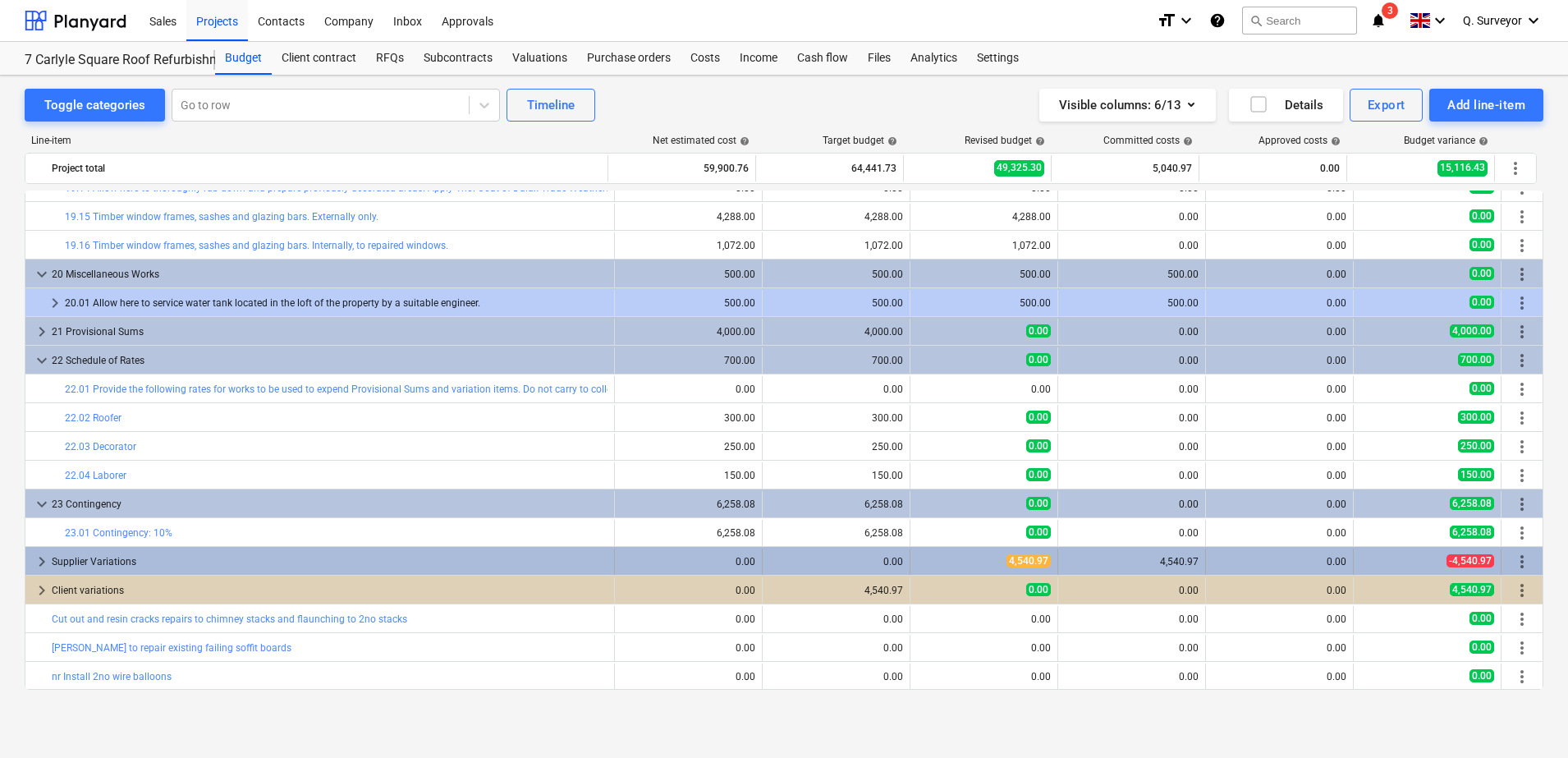 click on "keyboard_arrow_right" at bounding box center [42, 562] 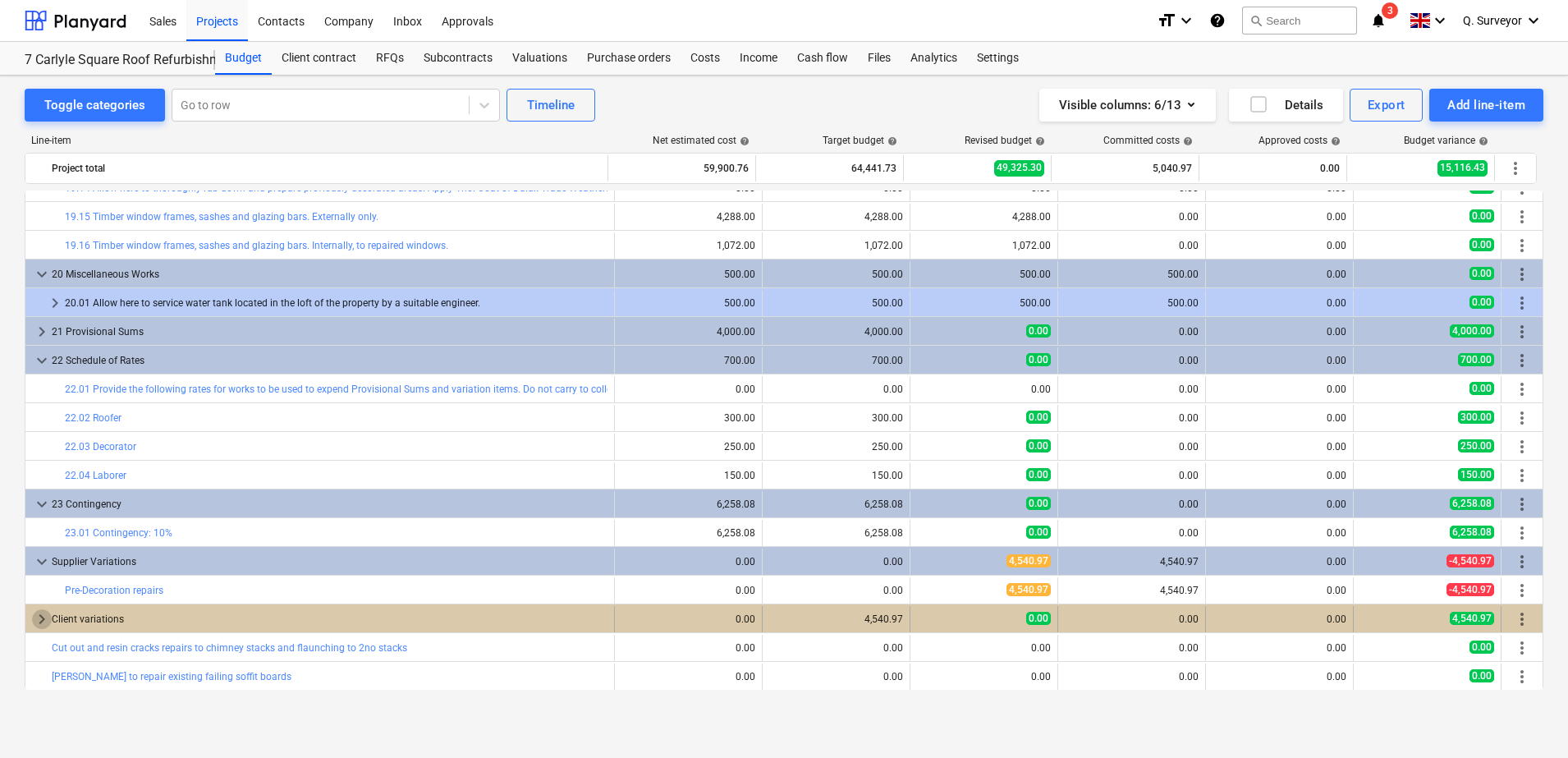 click on "keyboard_arrow_right" at bounding box center (42, 619) 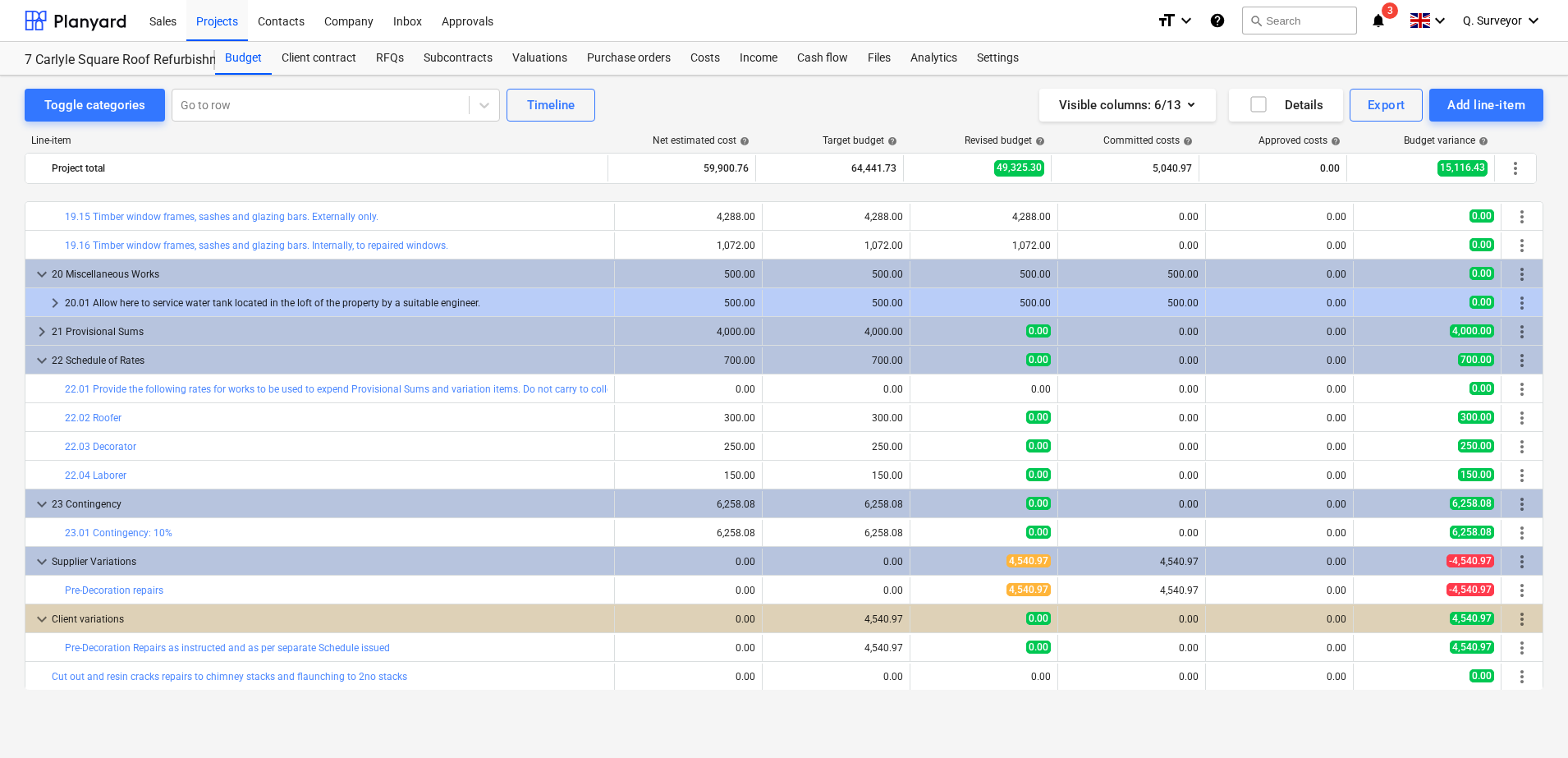 scroll, scrollTop: 1858, scrollLeft: 0, axis: vertical 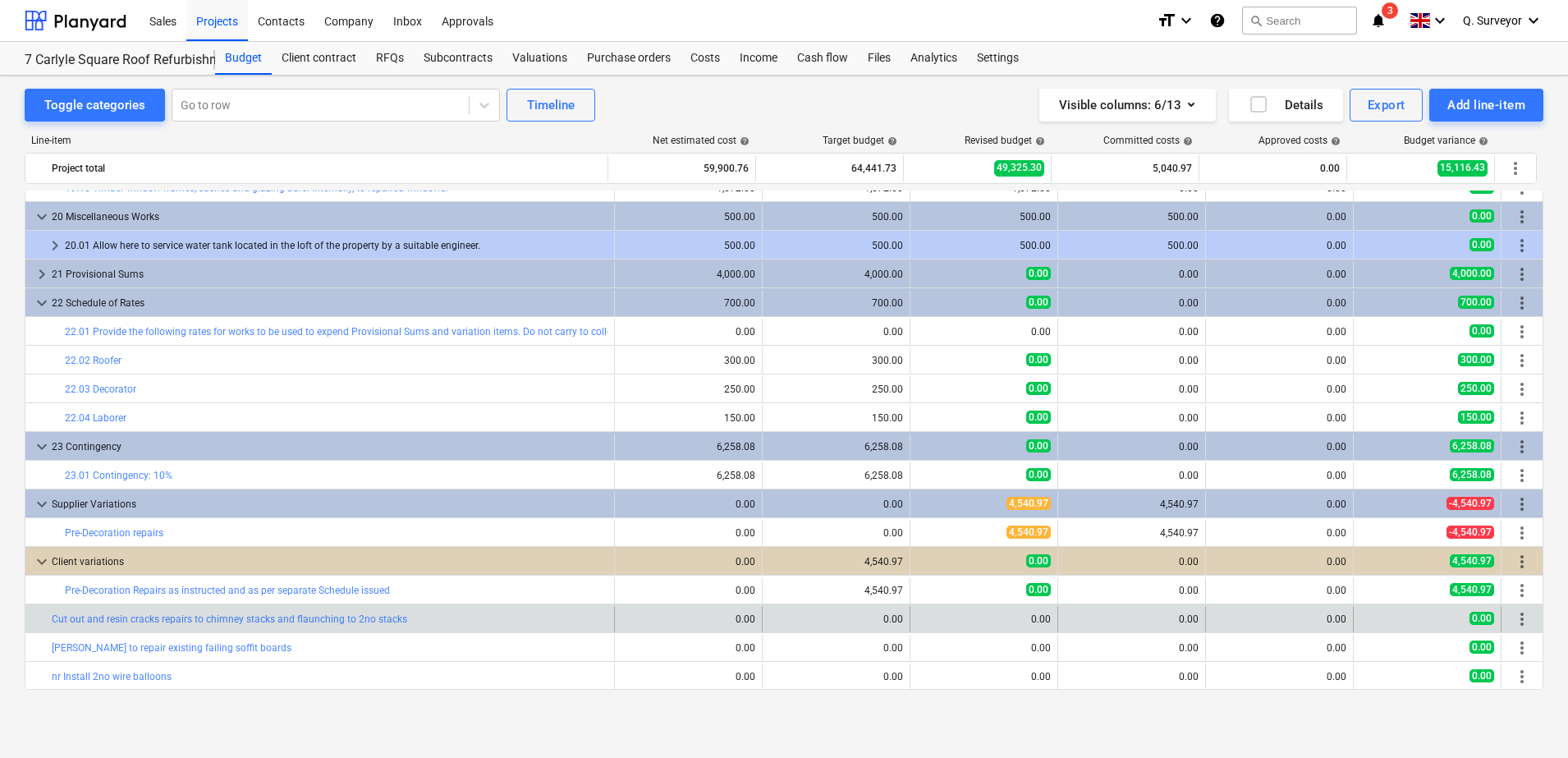 click on "more_vert" at bounding box center (1522, 619) 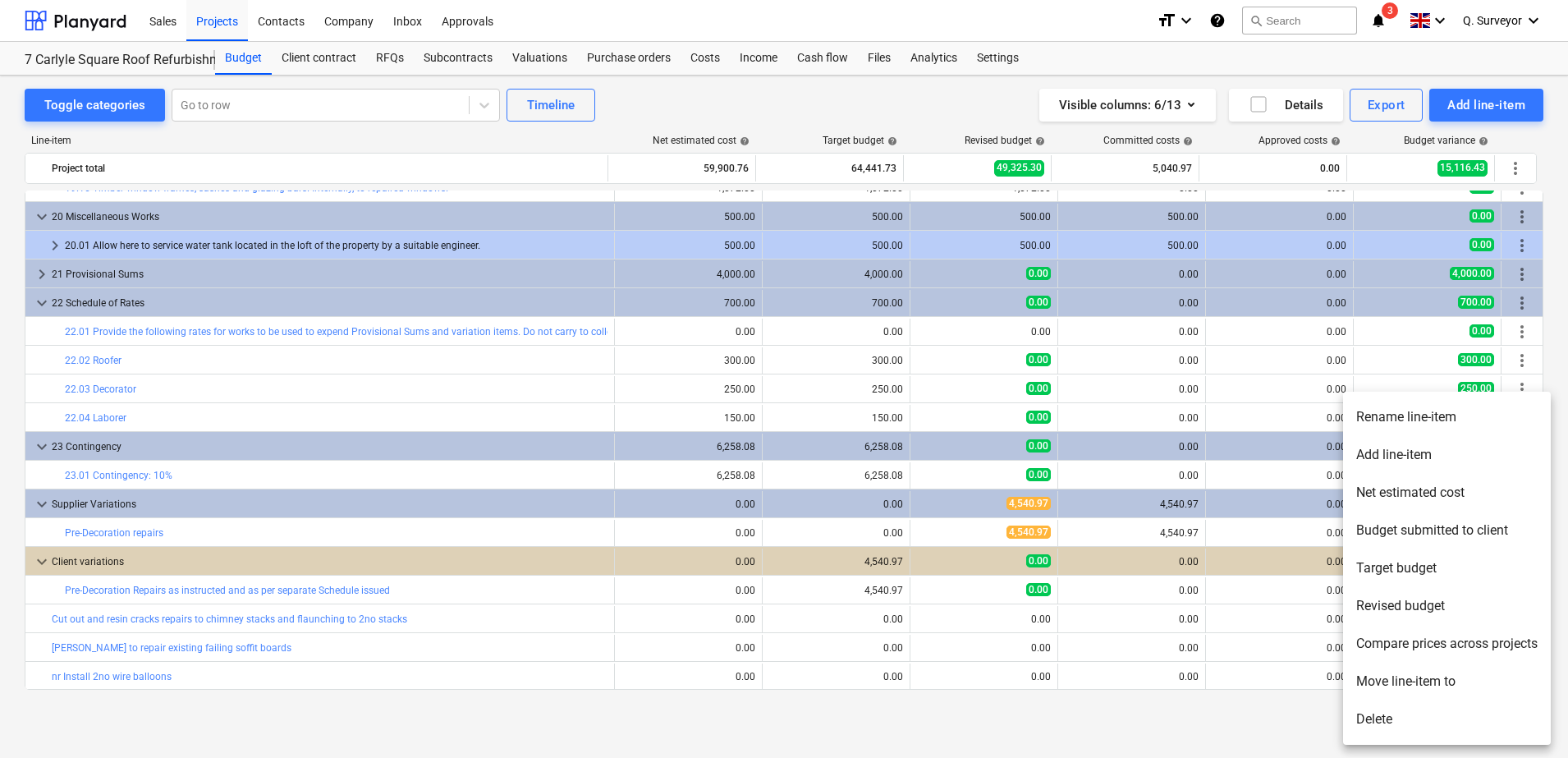 click on "Move line-item to" at bounding box center (1447, 682) 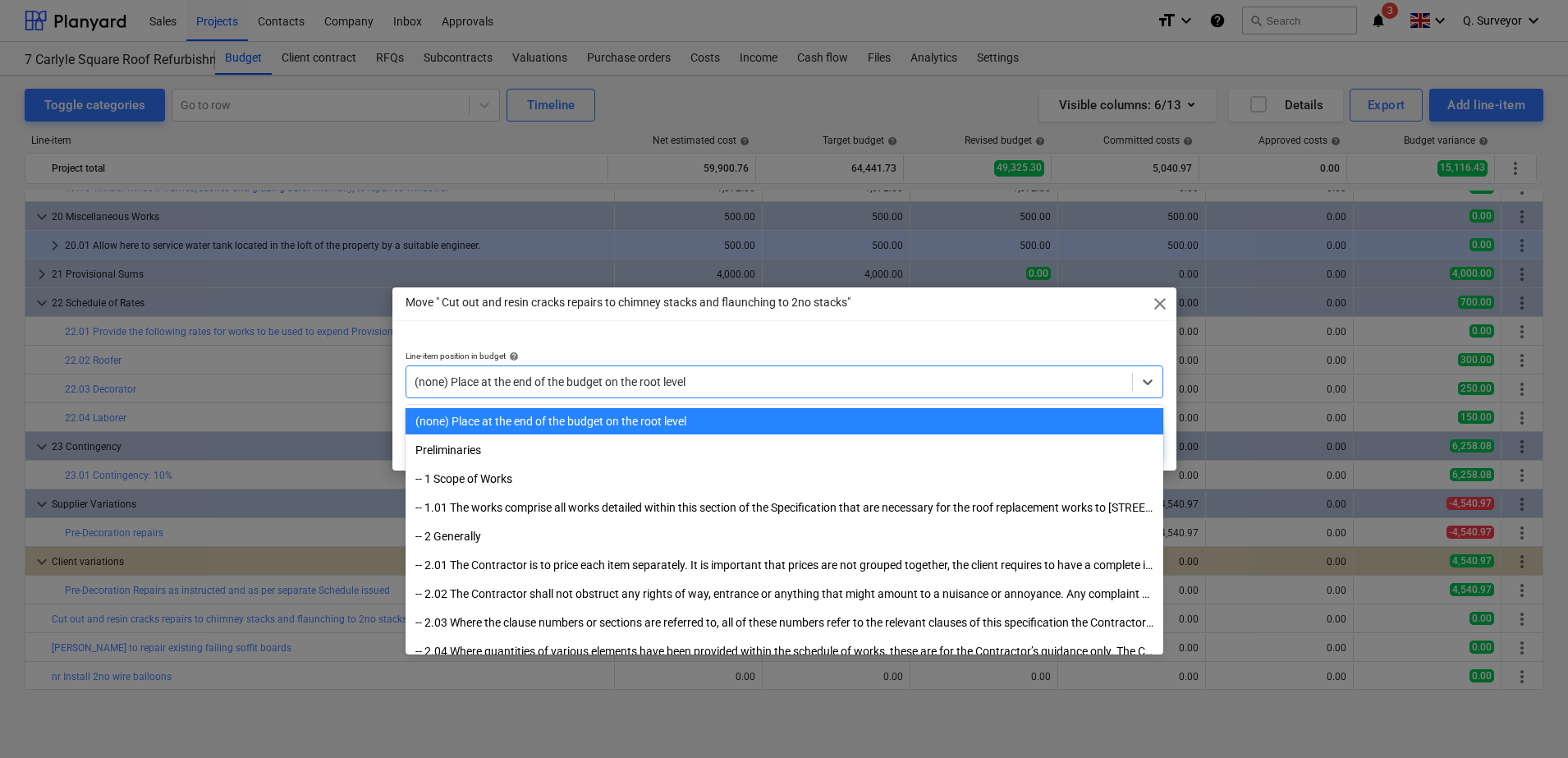 click at bounding box center (769, 382) 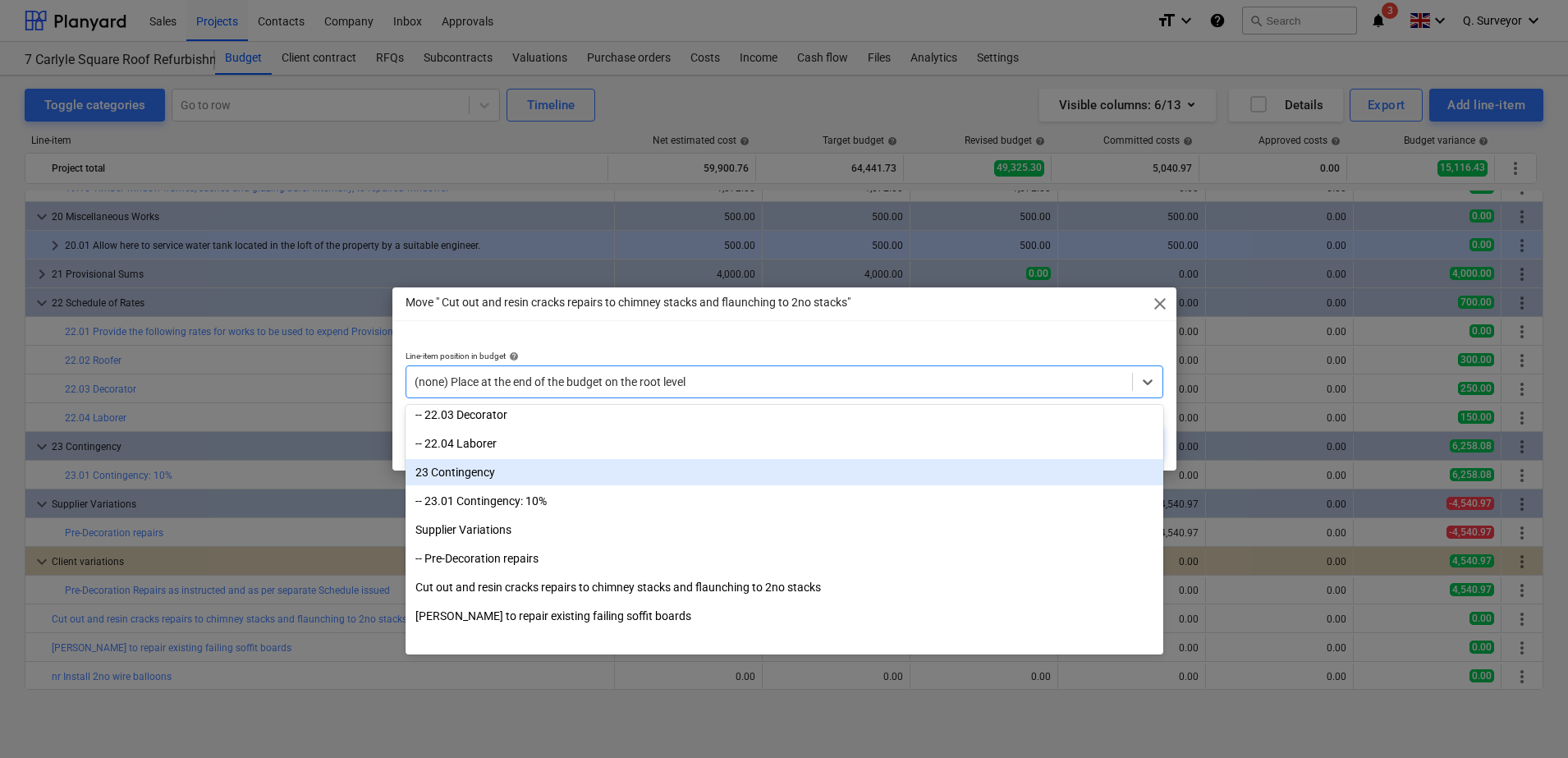 scroll, scrollTop: 4008, scrollLeft: 0, axis: vertical 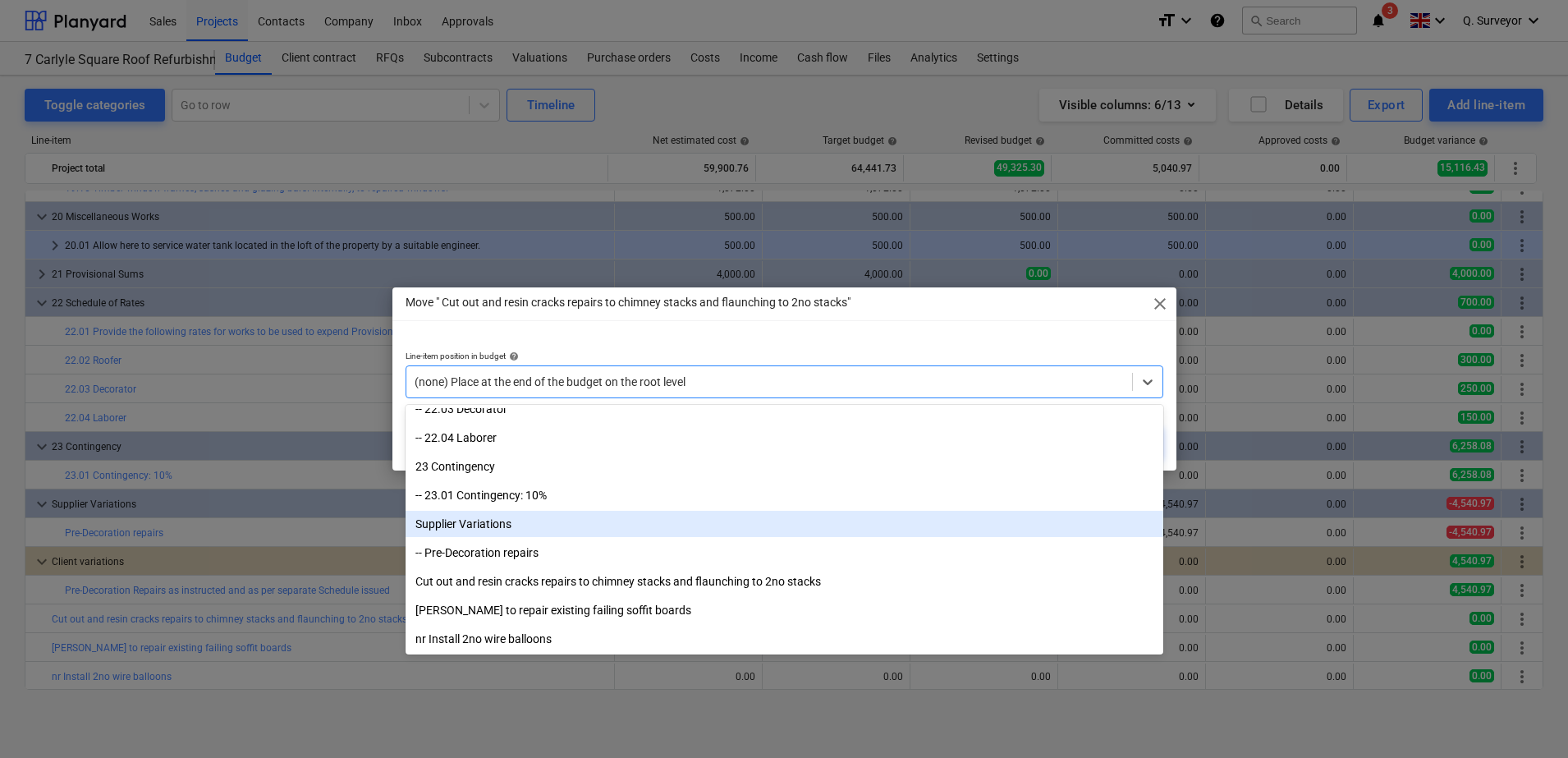 click on "Supplier Variations" at bounding box center [784, 524] 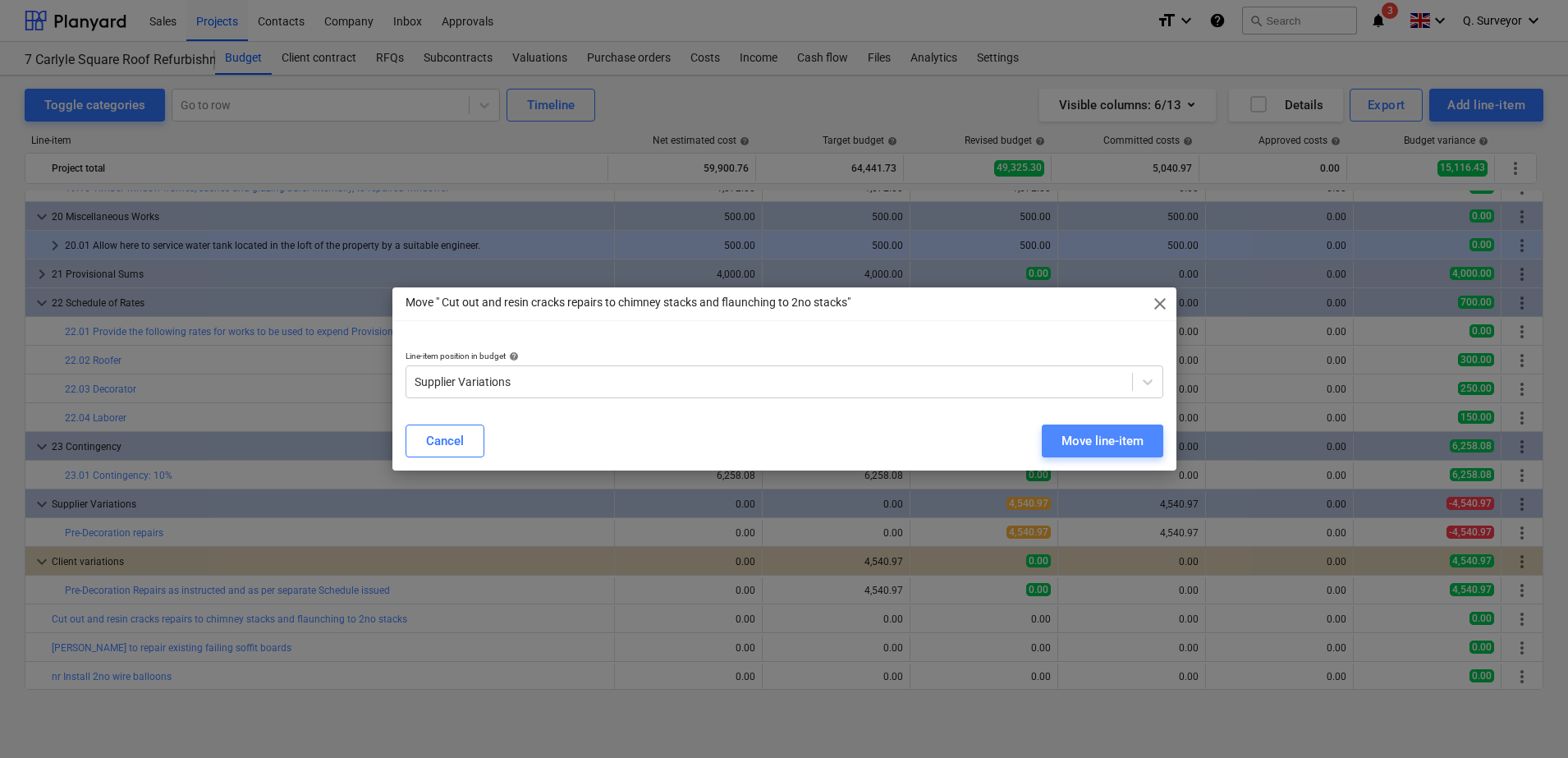 click on "Move line-item" at bounding box center [1103, 441] 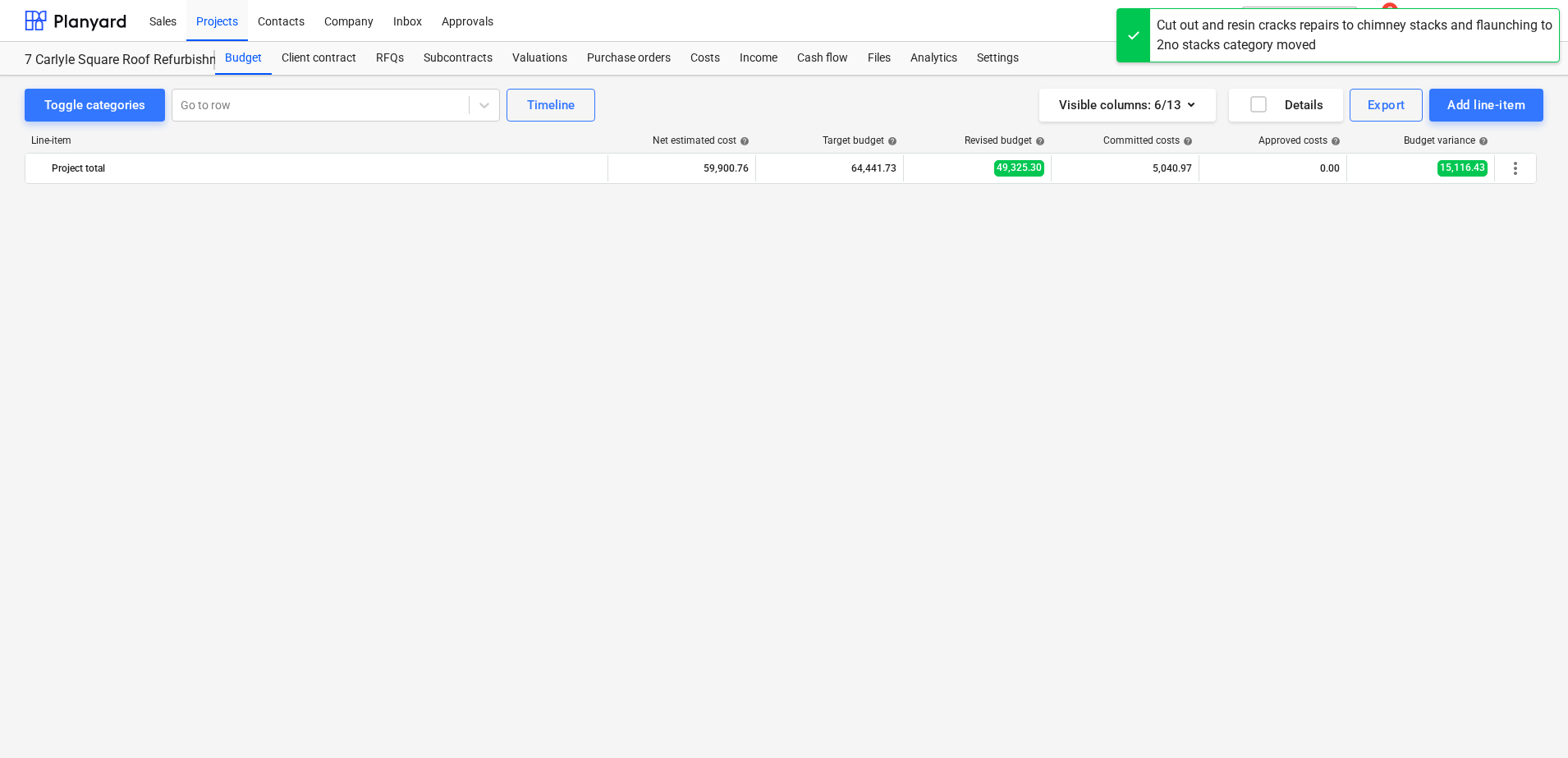 scroll, scrollTop: 1858, scrollLeft: 0, axis: vertical 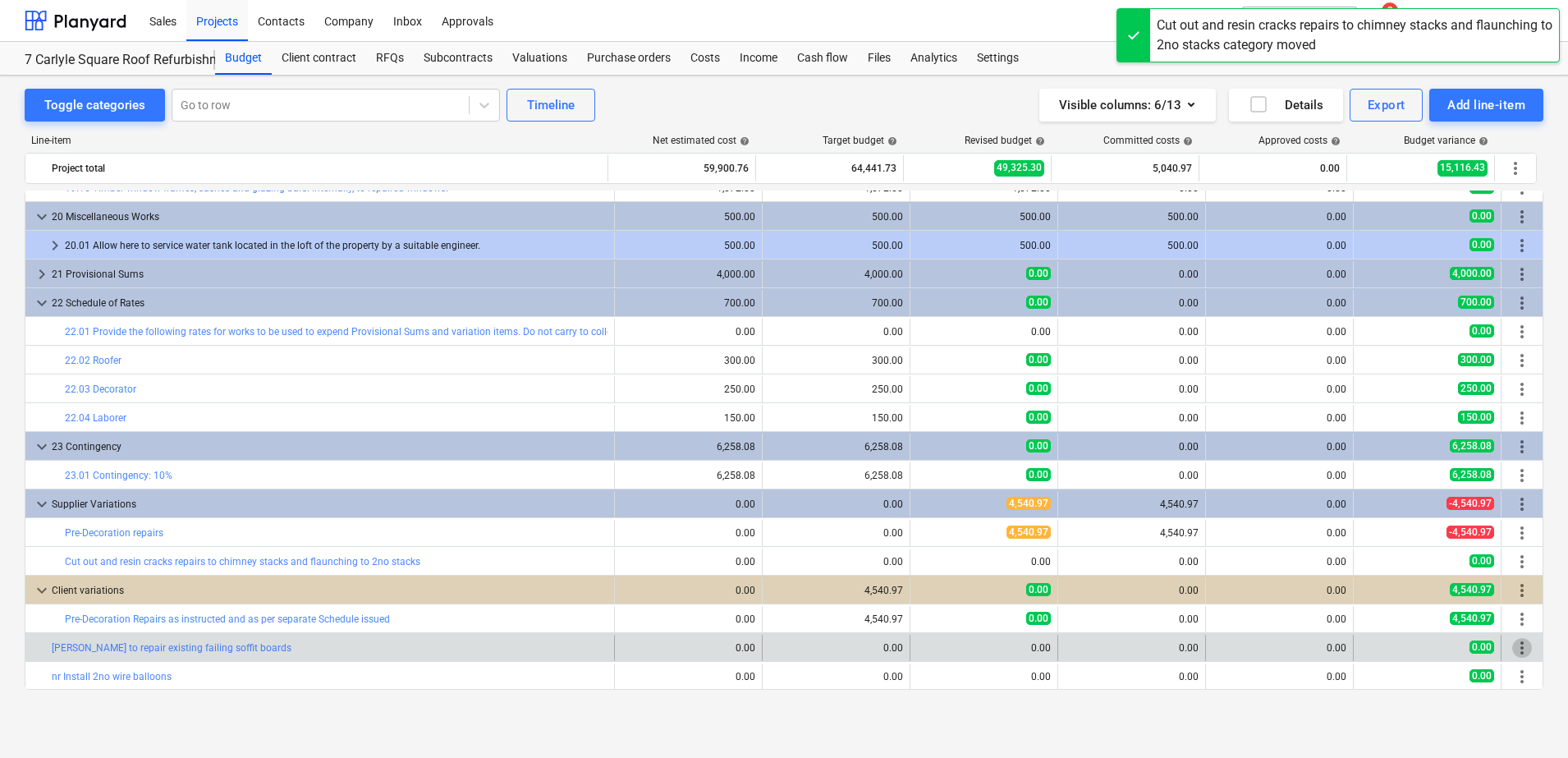 click on "more_vert" at bounding box center (1522, 648) 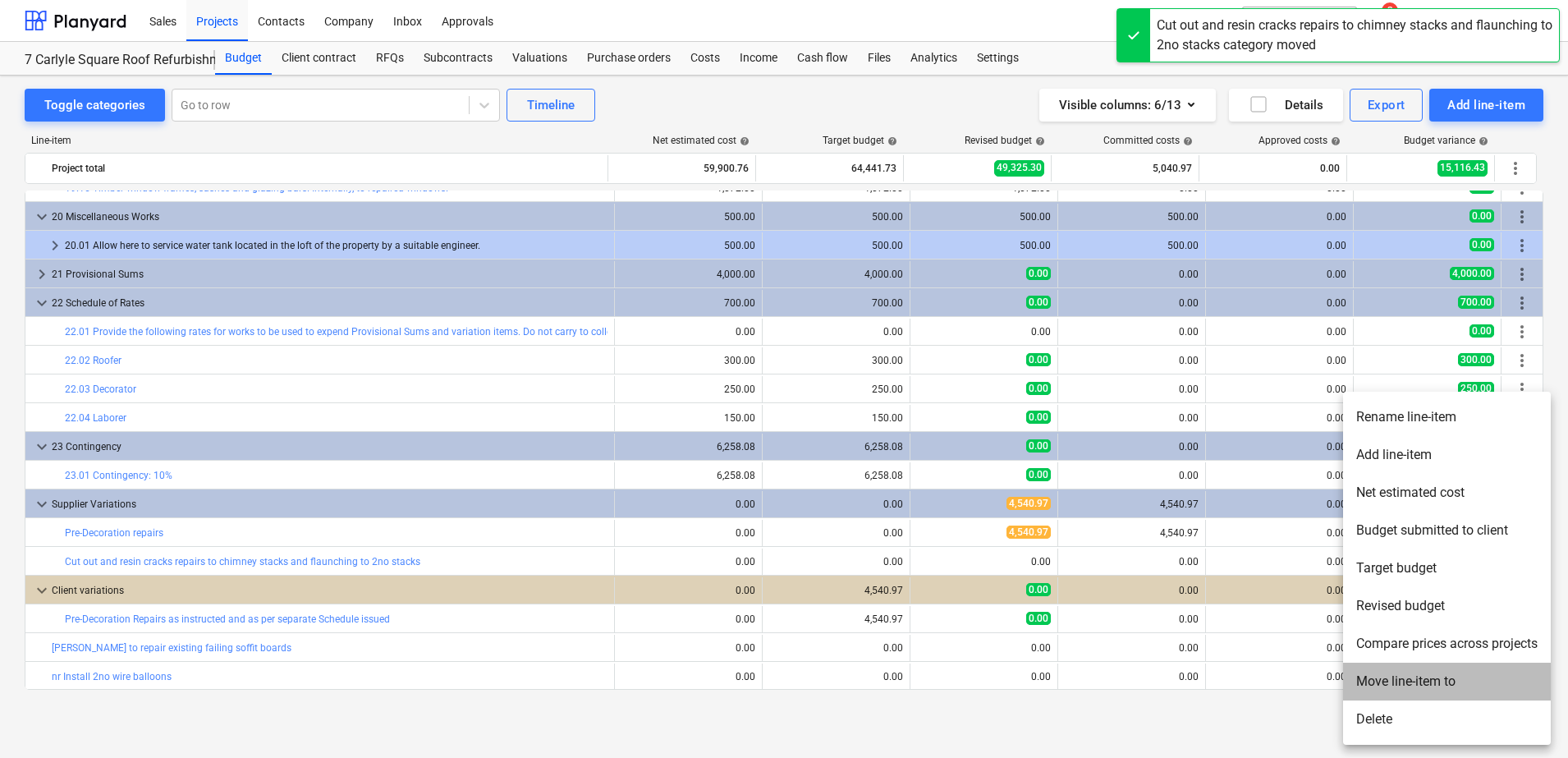 click on "Move line-item to" at bounding box center [1447, 682] 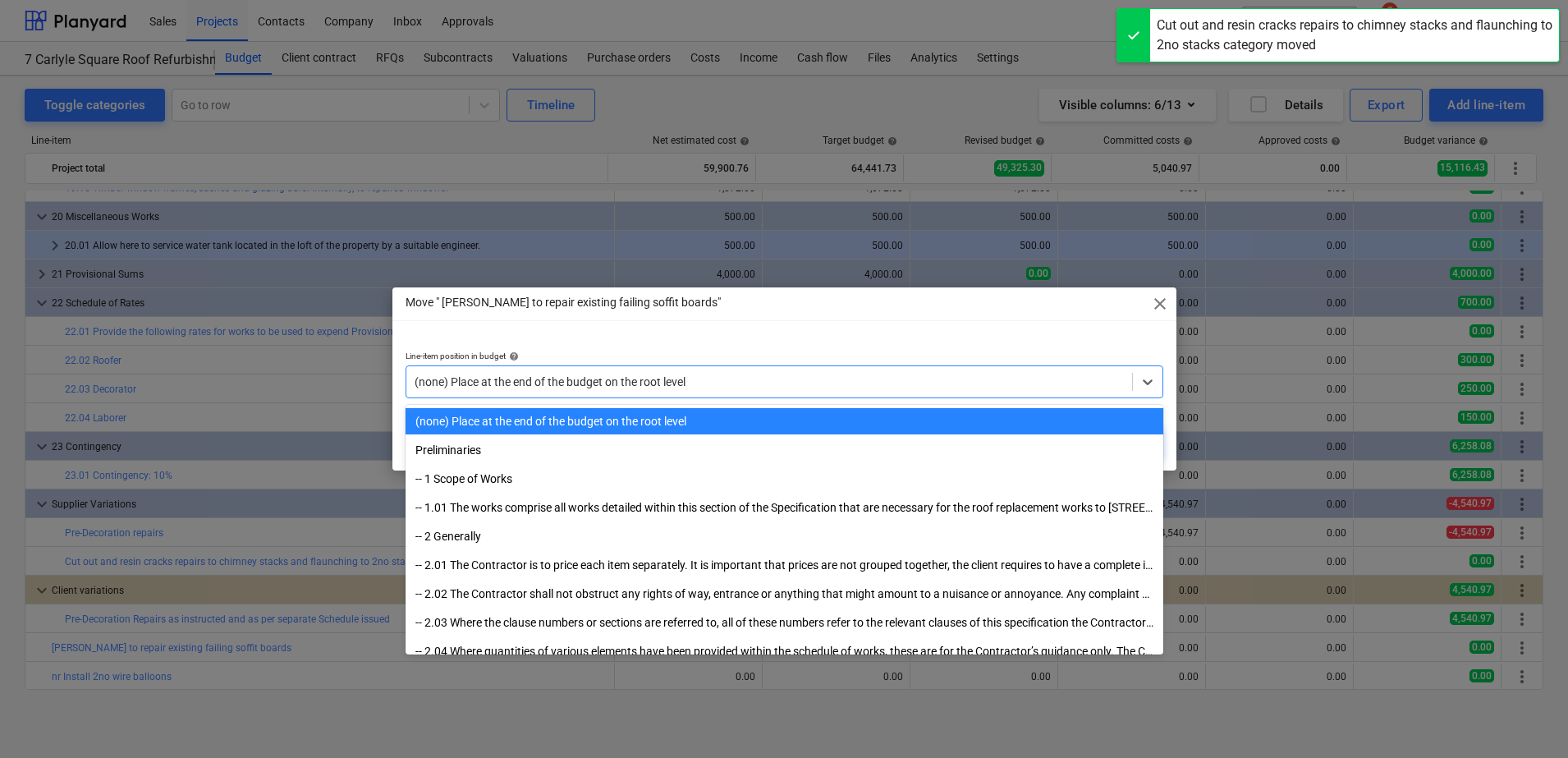 click on "(none) Place at the end of the budget on the root level" at bounding box center [784, 382] 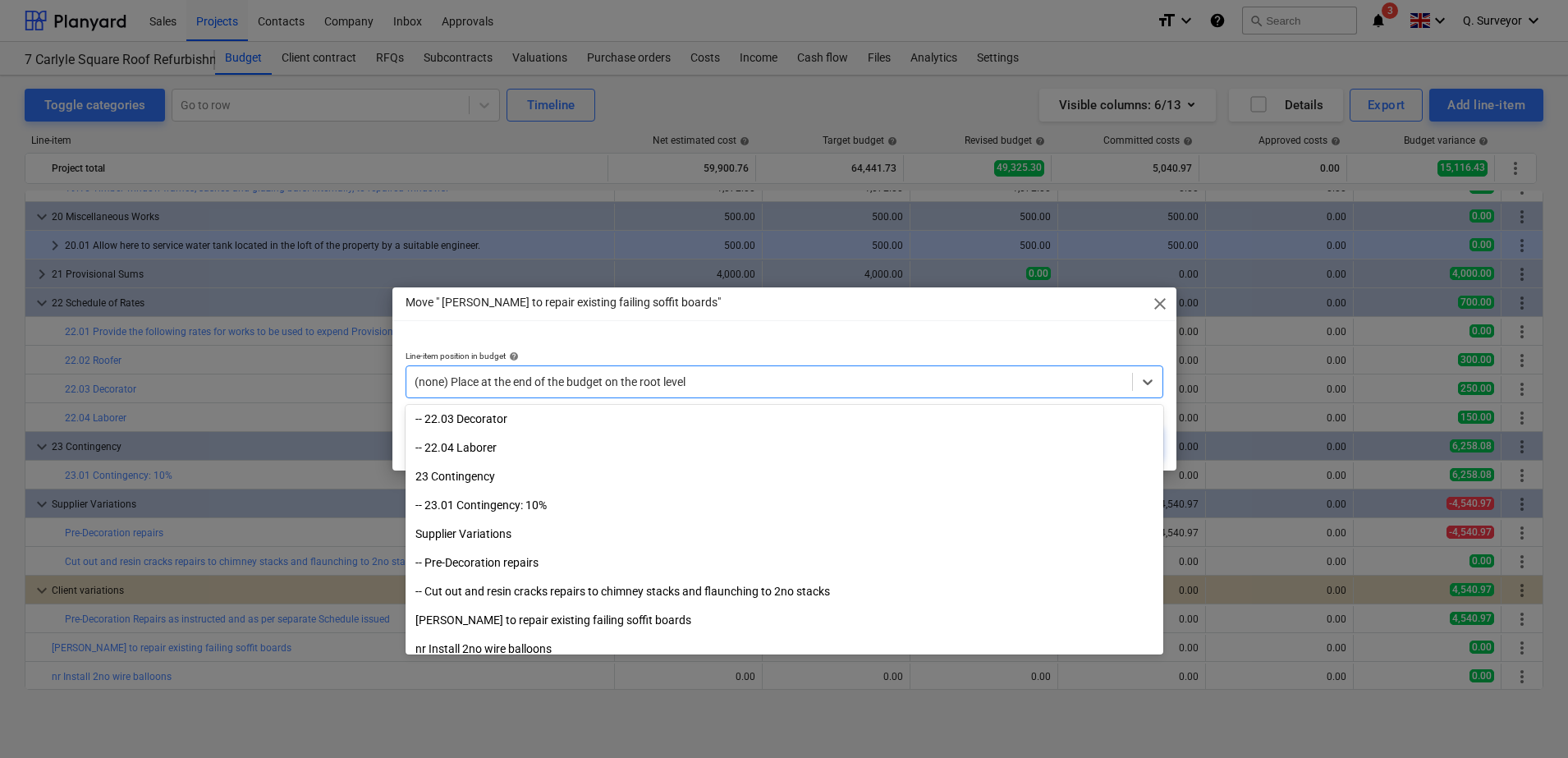scroll, scrollTop: 4008, scrollLeft: 0, axis: vertical 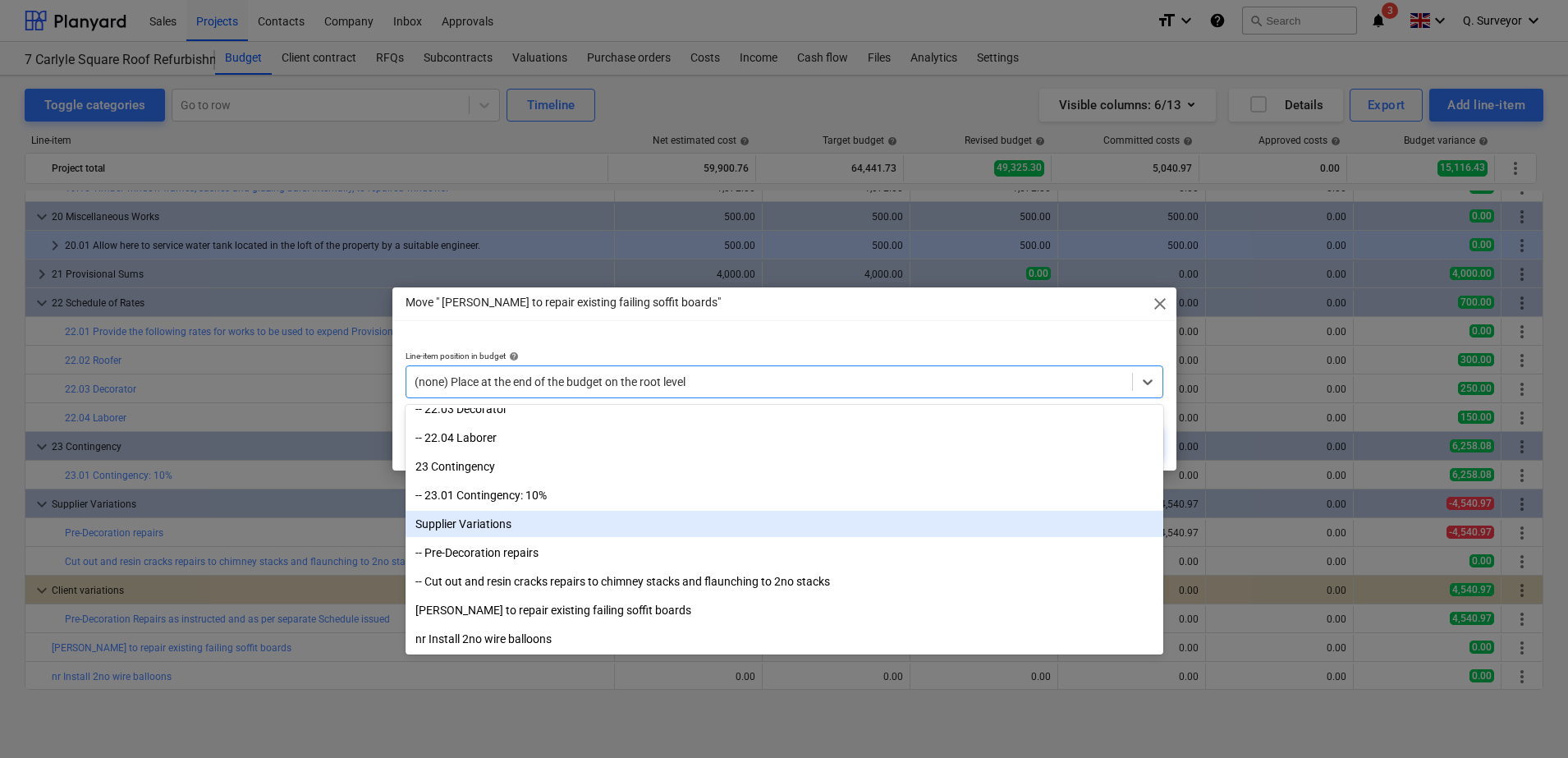 click on "Supplier Variations" at bounding box center (784, 524) 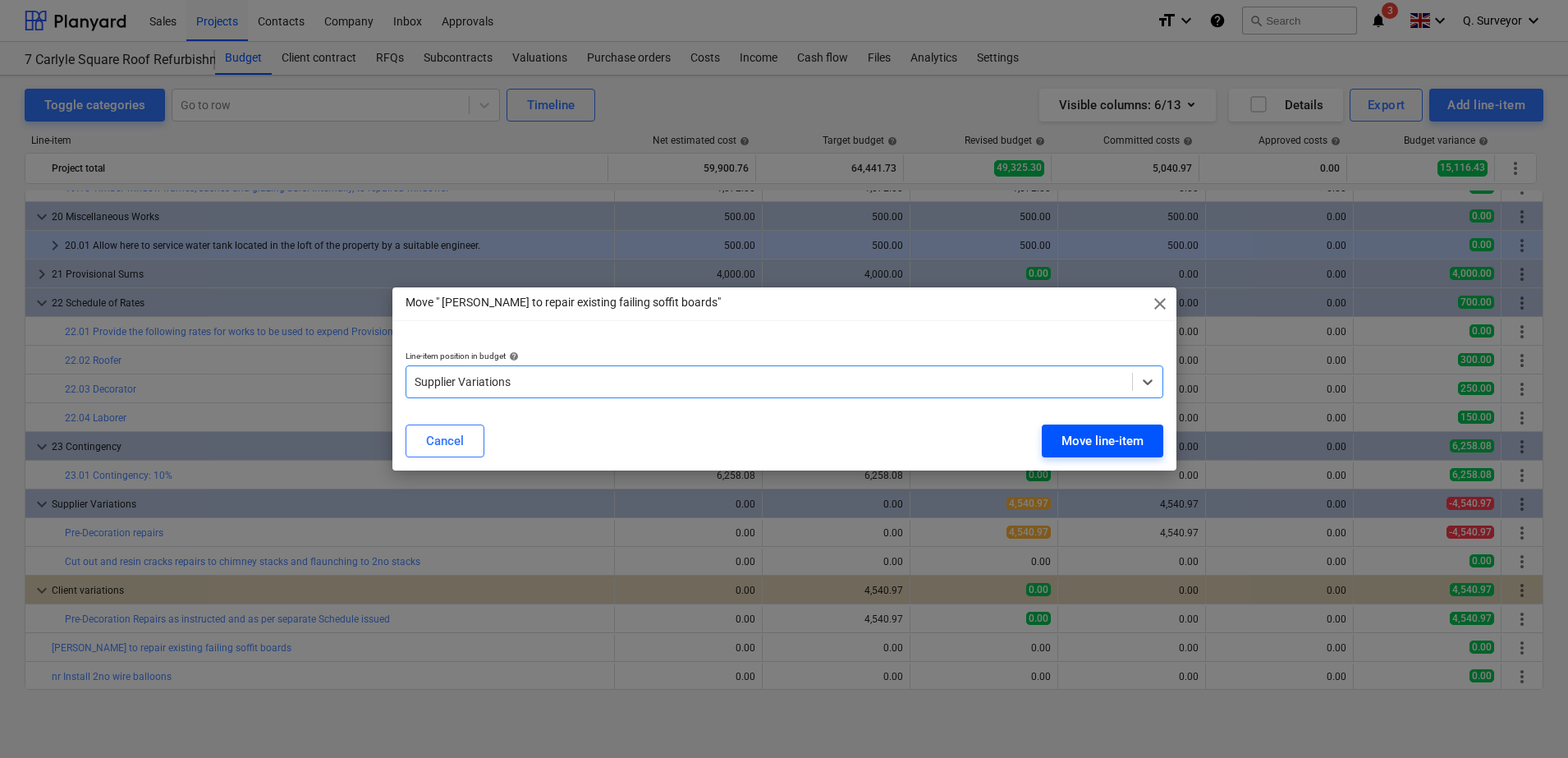 click on "Move line-item" at bounding box center (1103, 441) 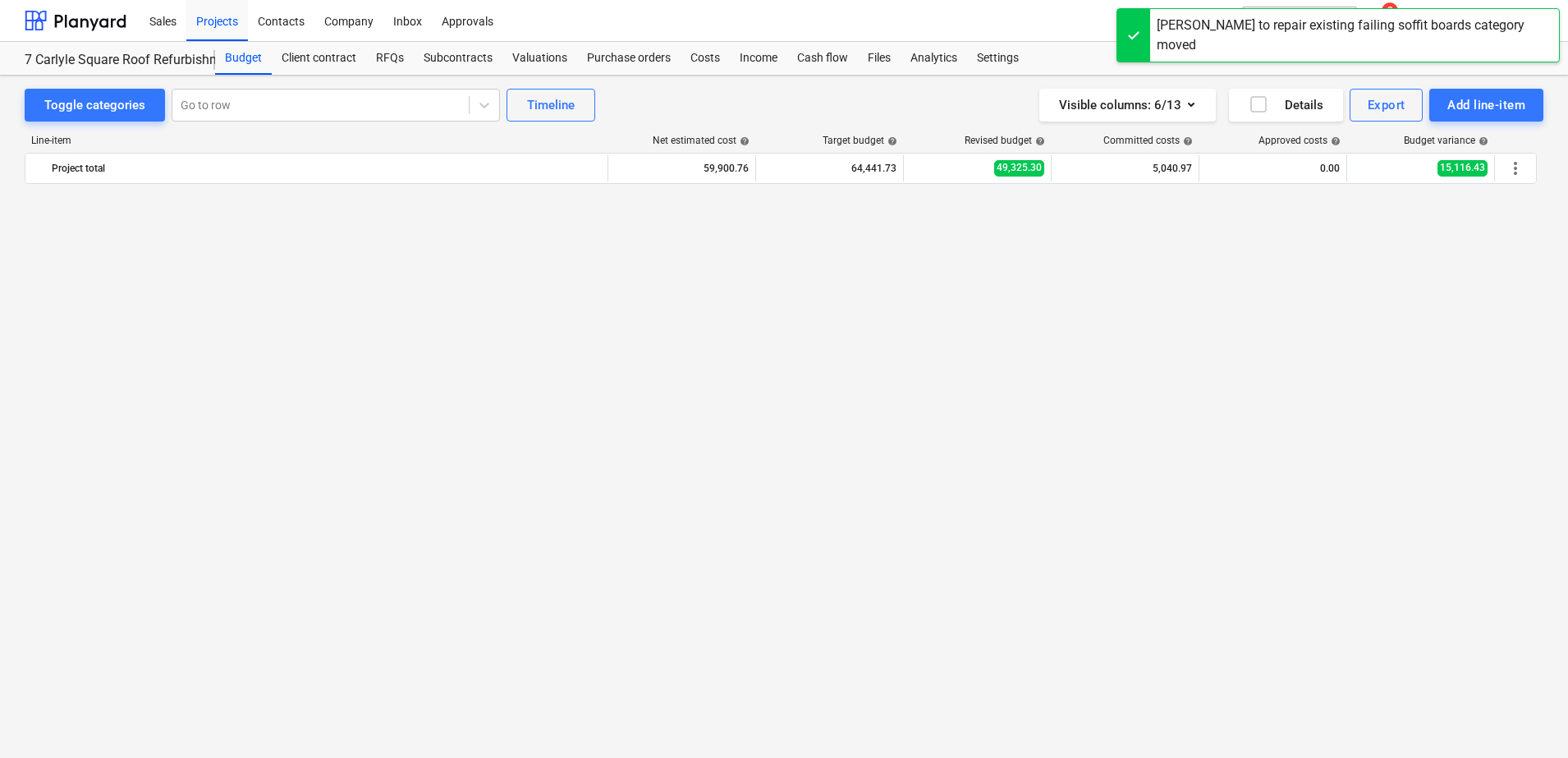 scroll, scrollTop: 1858, scrollLeft: 0, axis: vertical 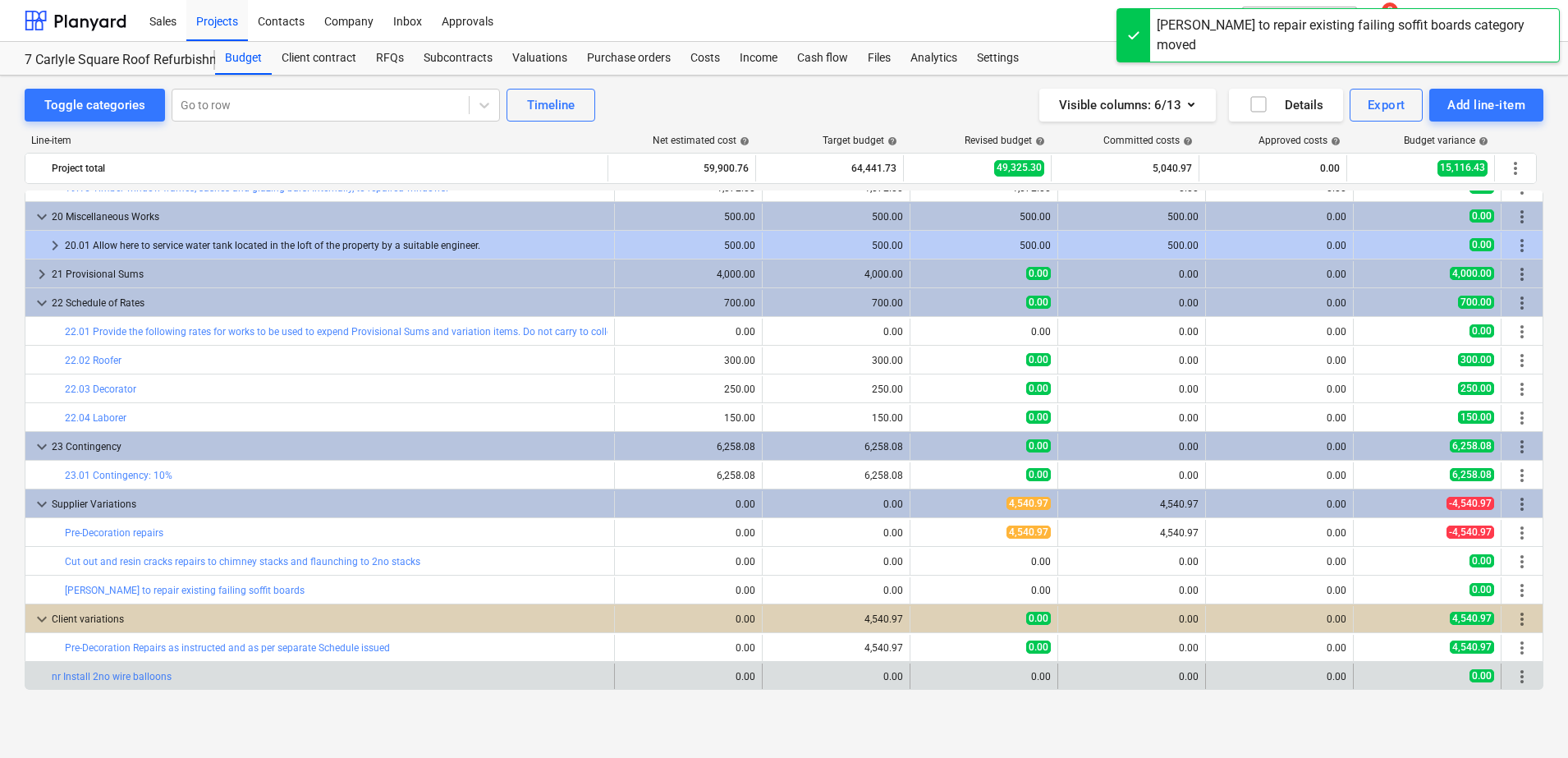 click on "more_vert" at bounding box center [1522, 677] 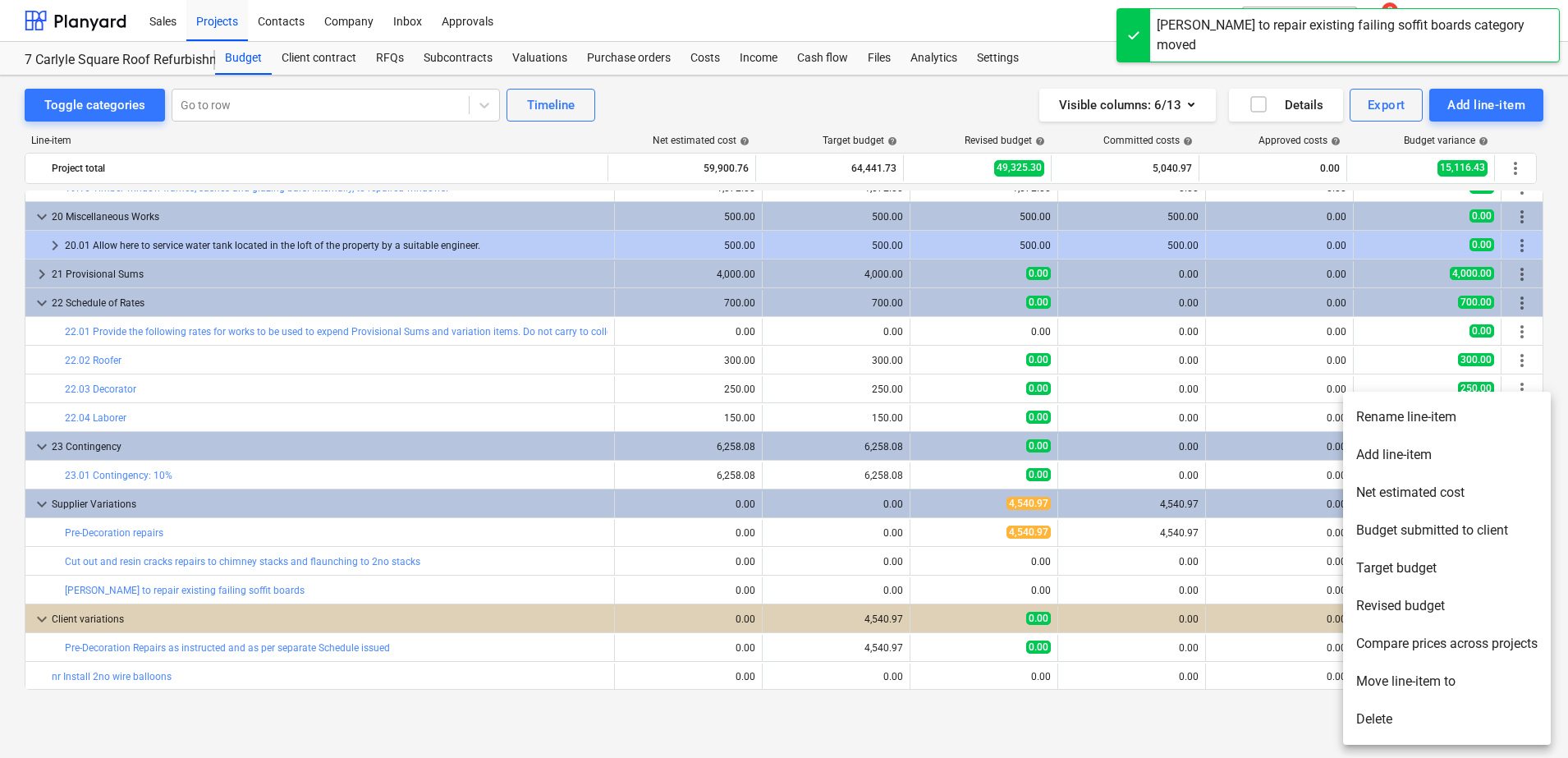 click on "Move line-item to" at bounding box center (1447, 682) 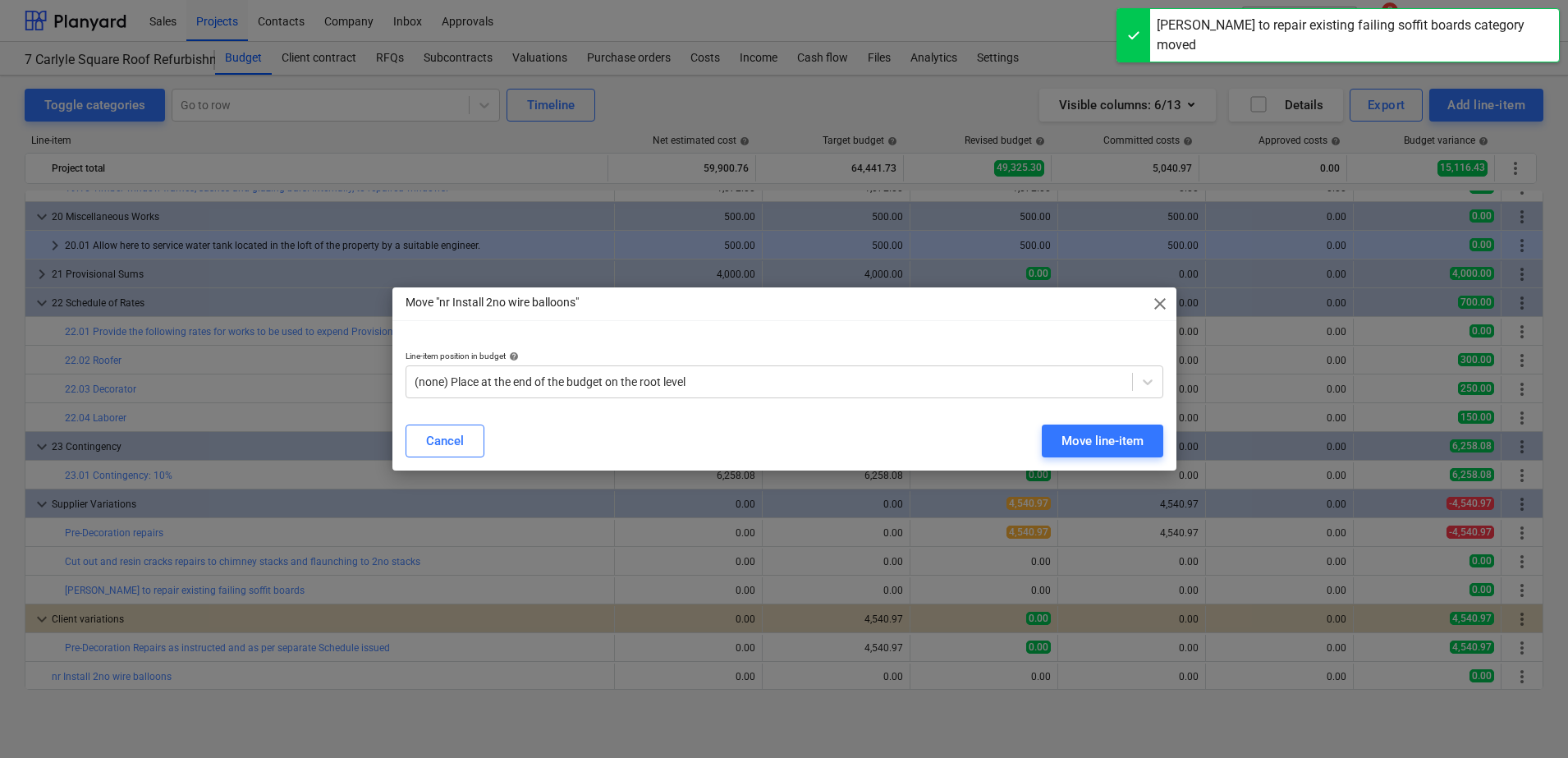 click on "Line-item position in budget help" at bounding box center [784, 356] 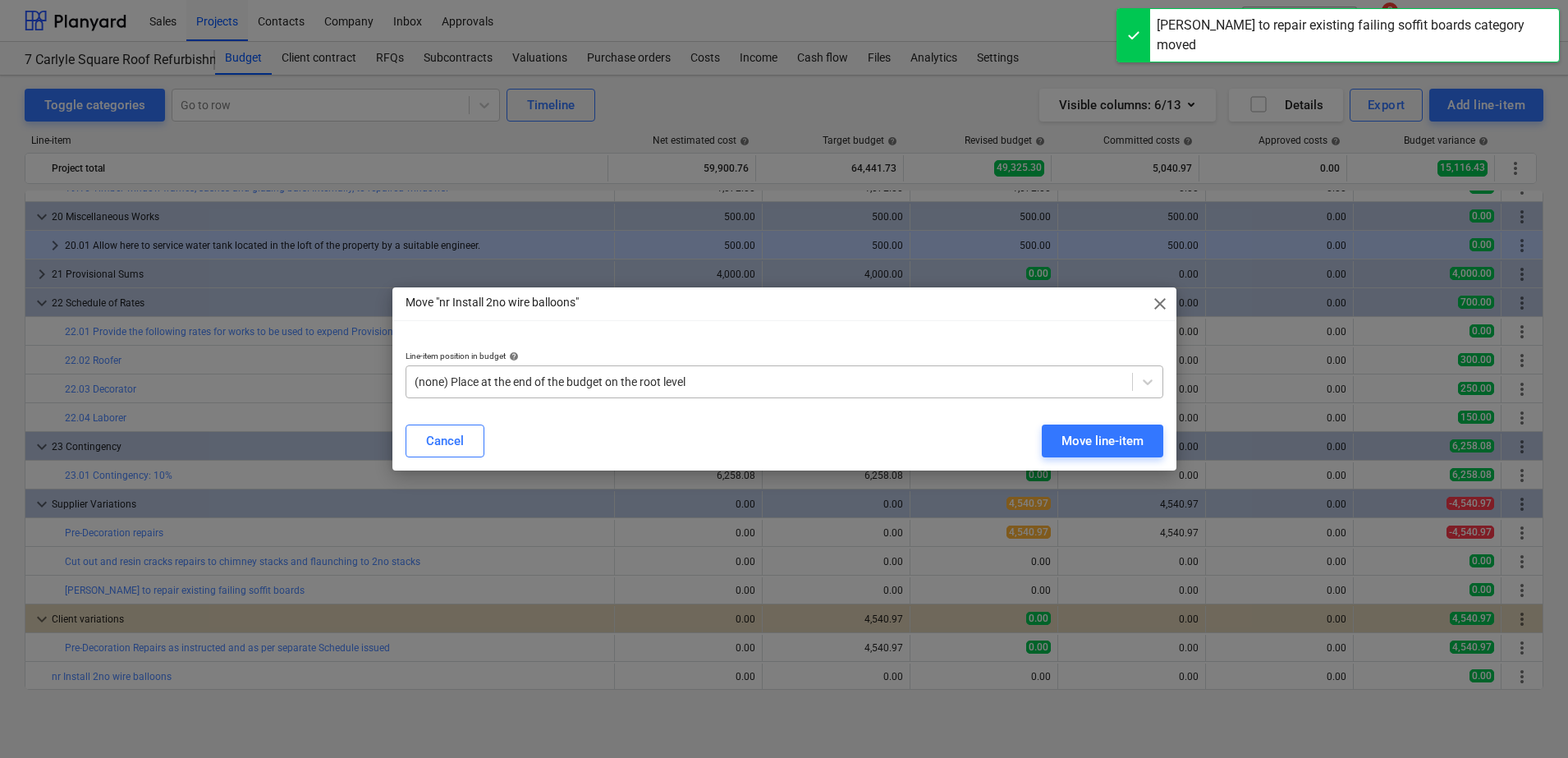 click at bounding box center [769, 382] 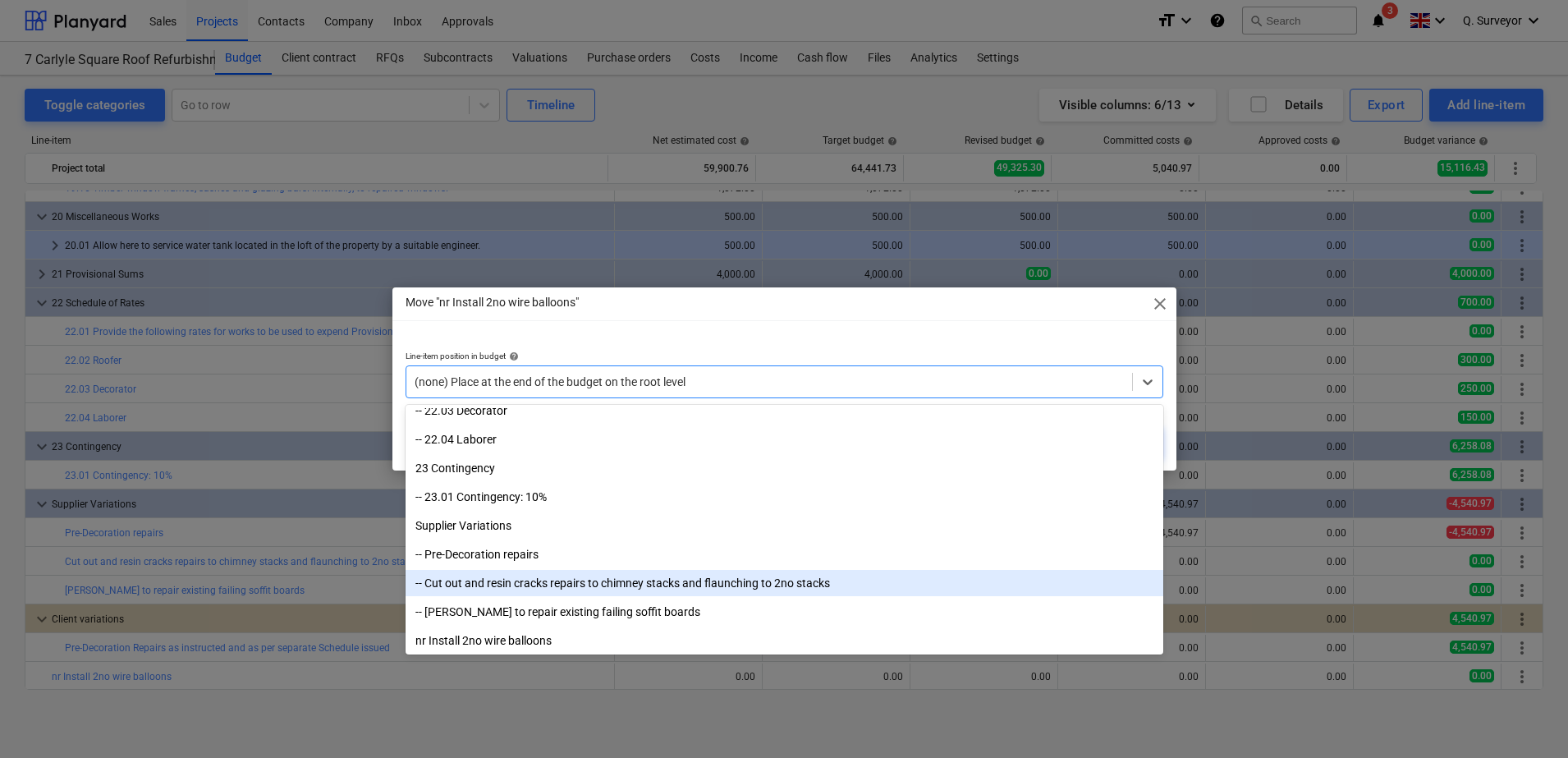 scroll, scrollTop: 4008, scrollLeft: 0, axis: vertical 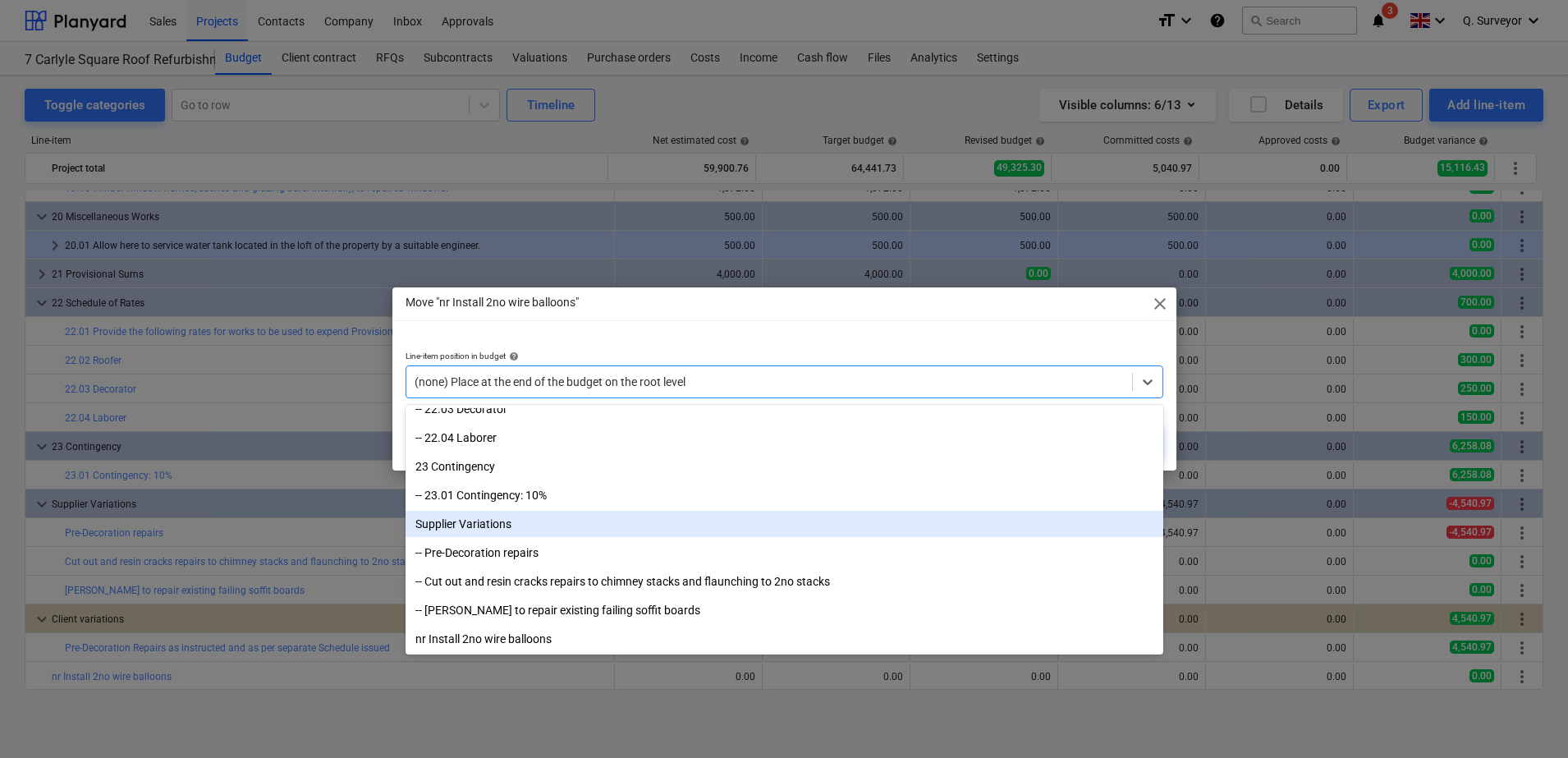 click on "Supplier Variations" at bounding box center (784, 524) 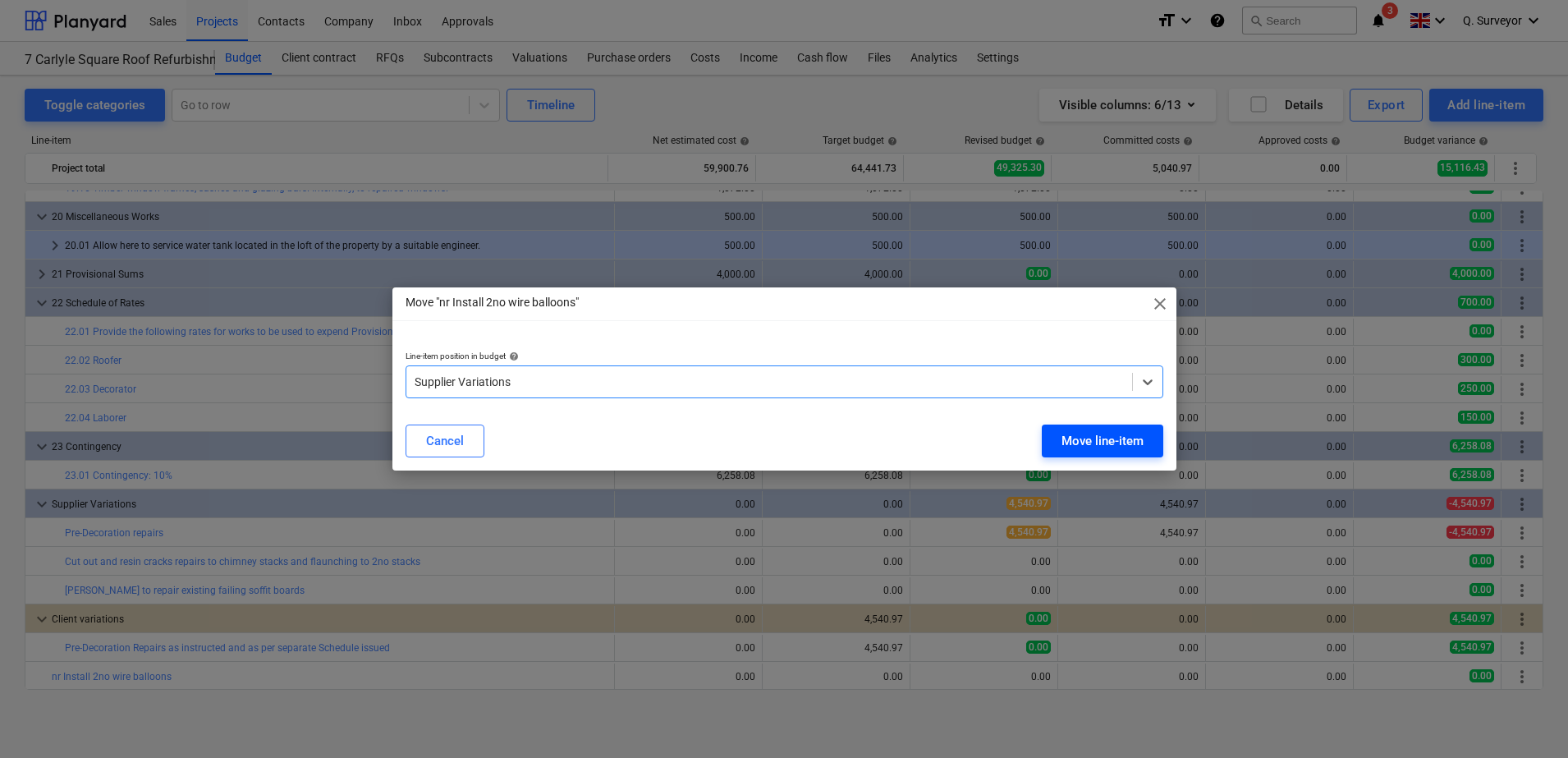 click on "Move line-item" at bounding box center (1103, 441) 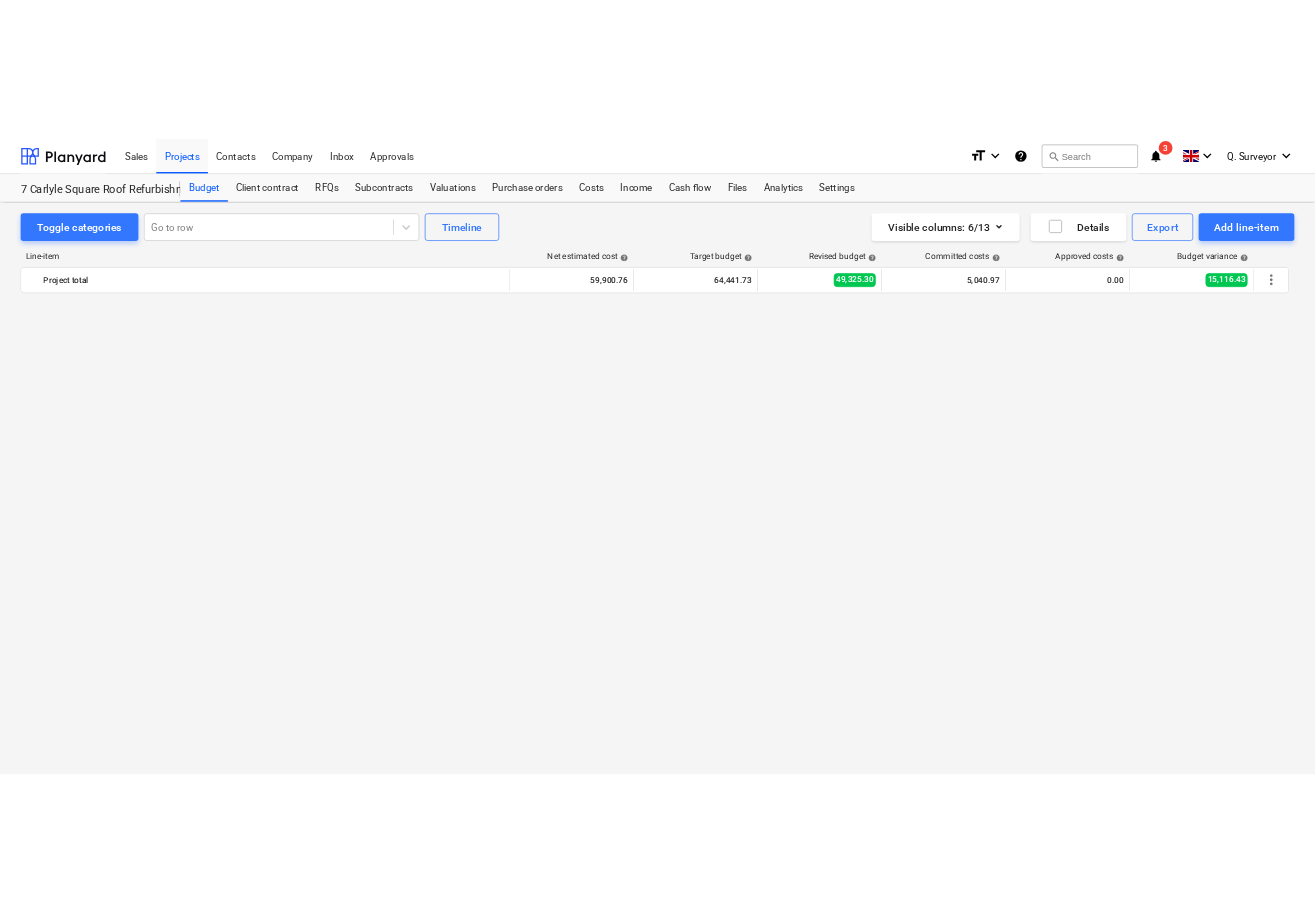 scroll, scrollTop: 2262, scrollLeft: 0, axis: vertical 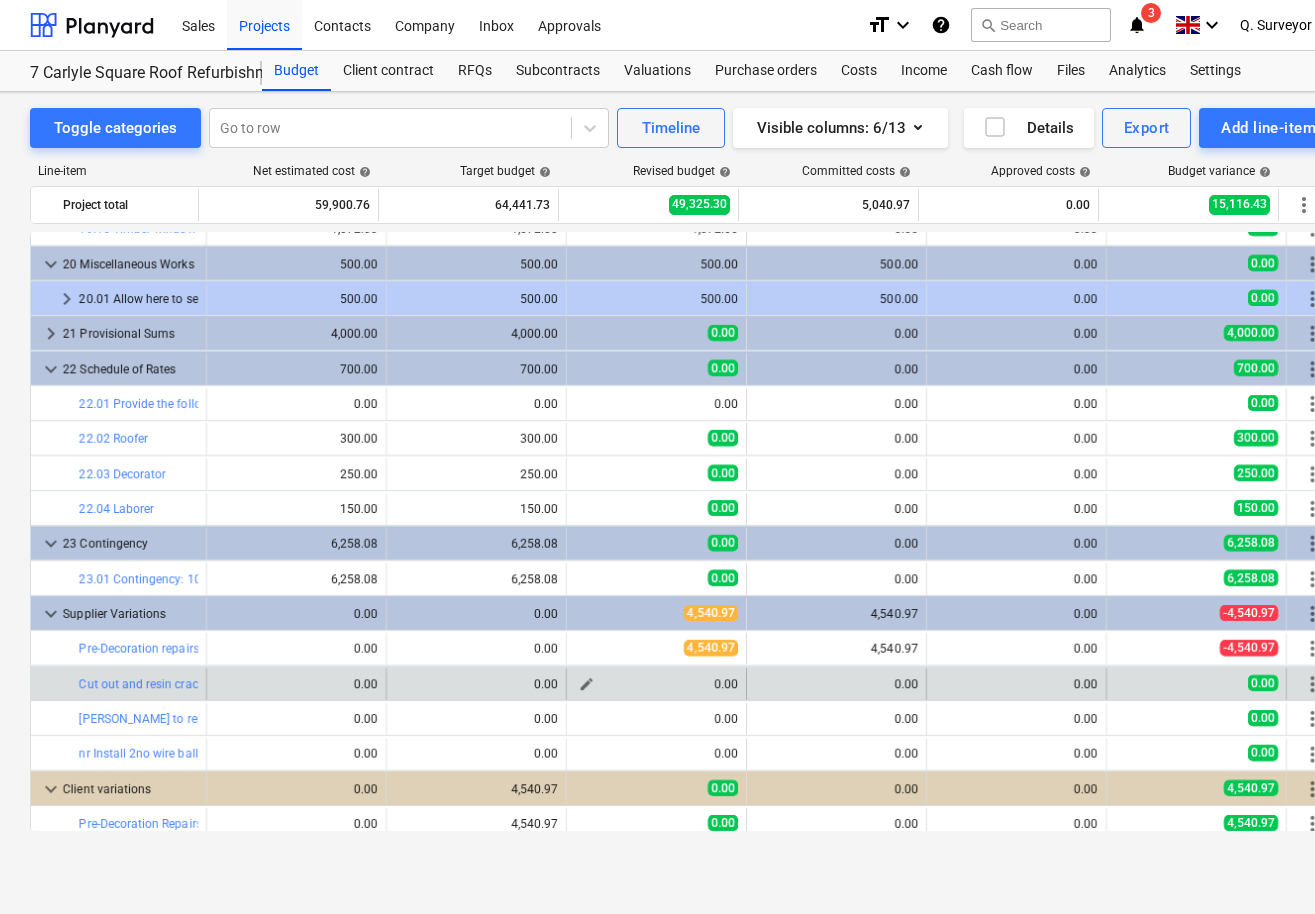 click on "edit" at bounding box center (587, 684) 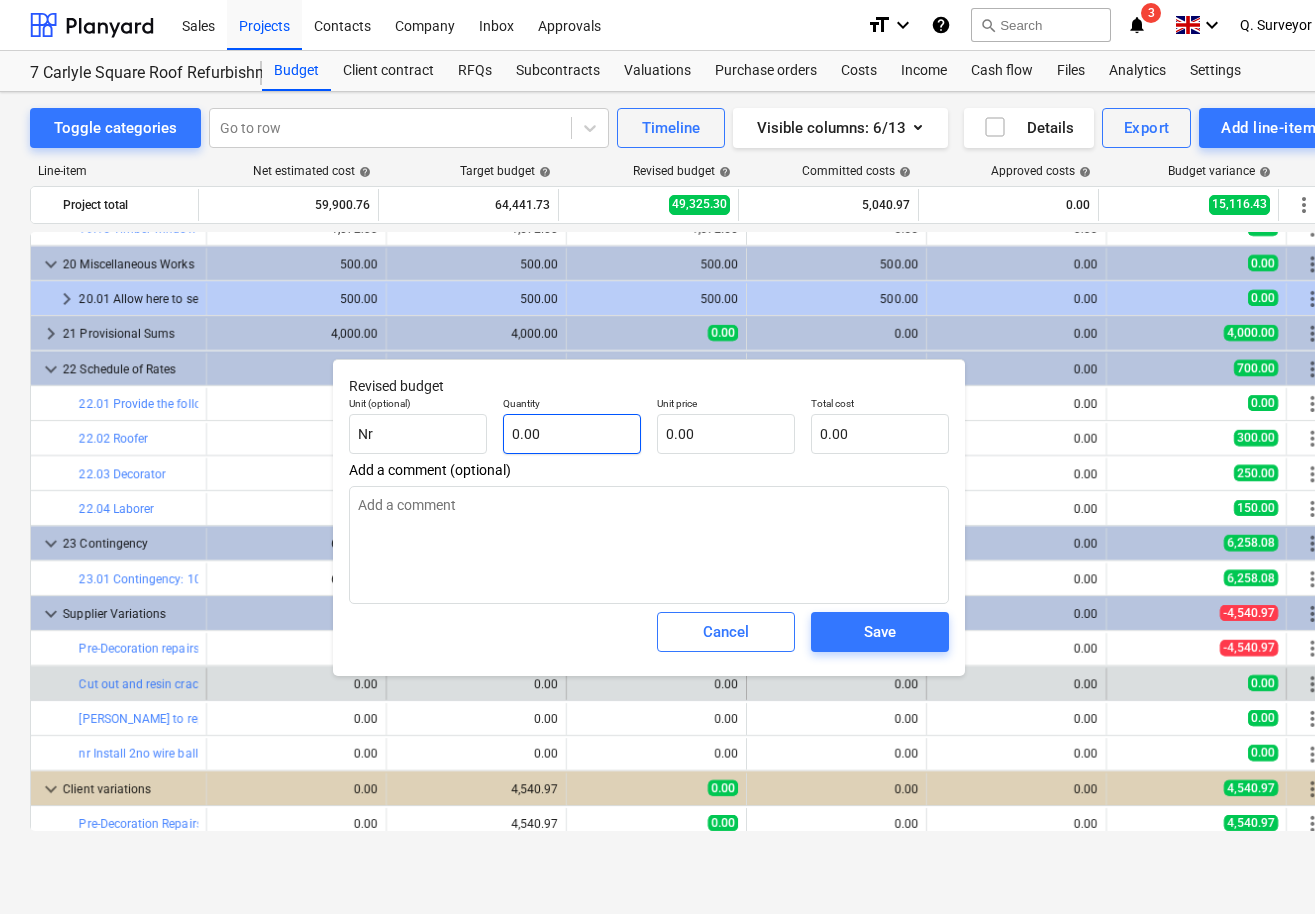 type 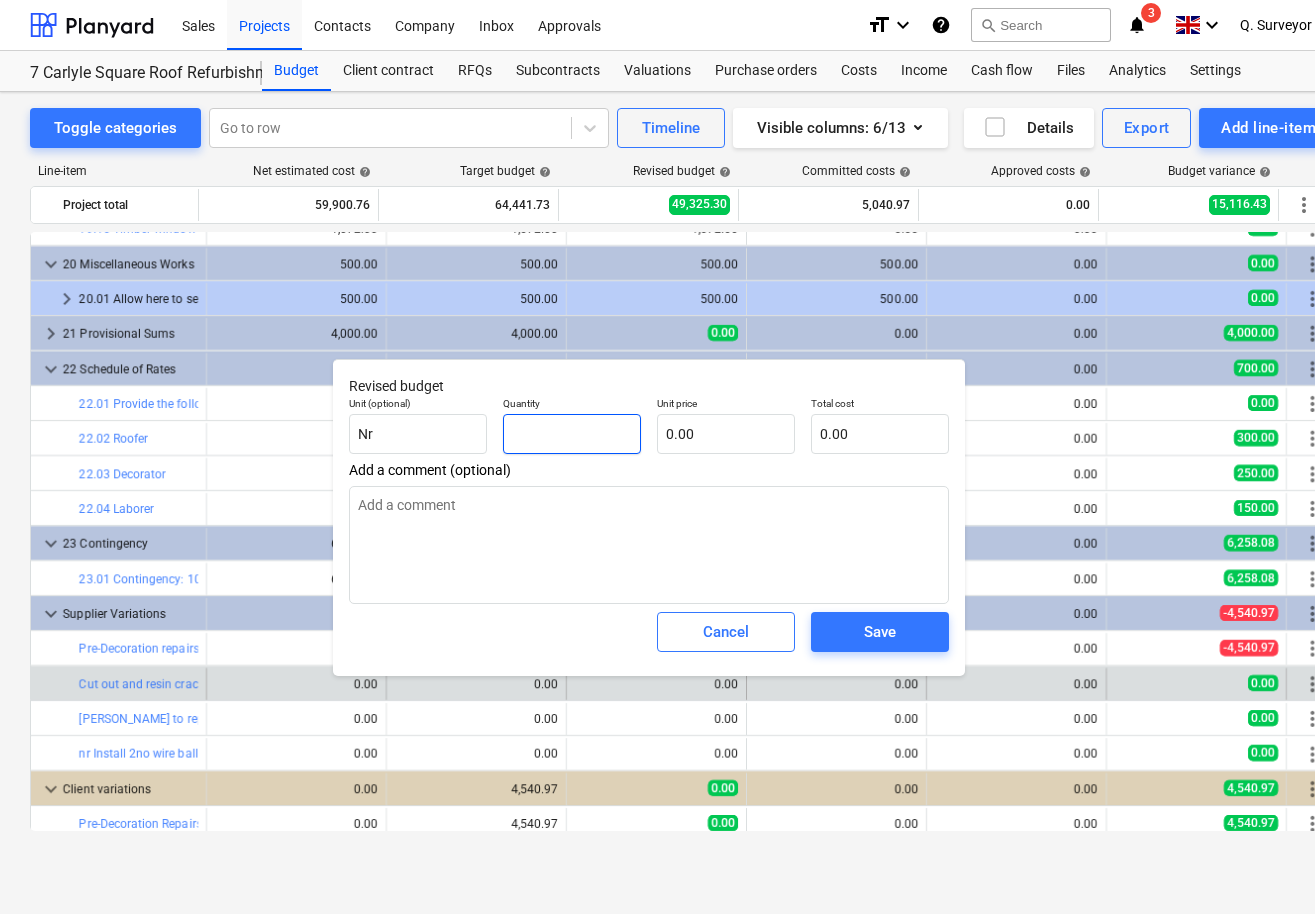 click at bounding box center (572, 434) 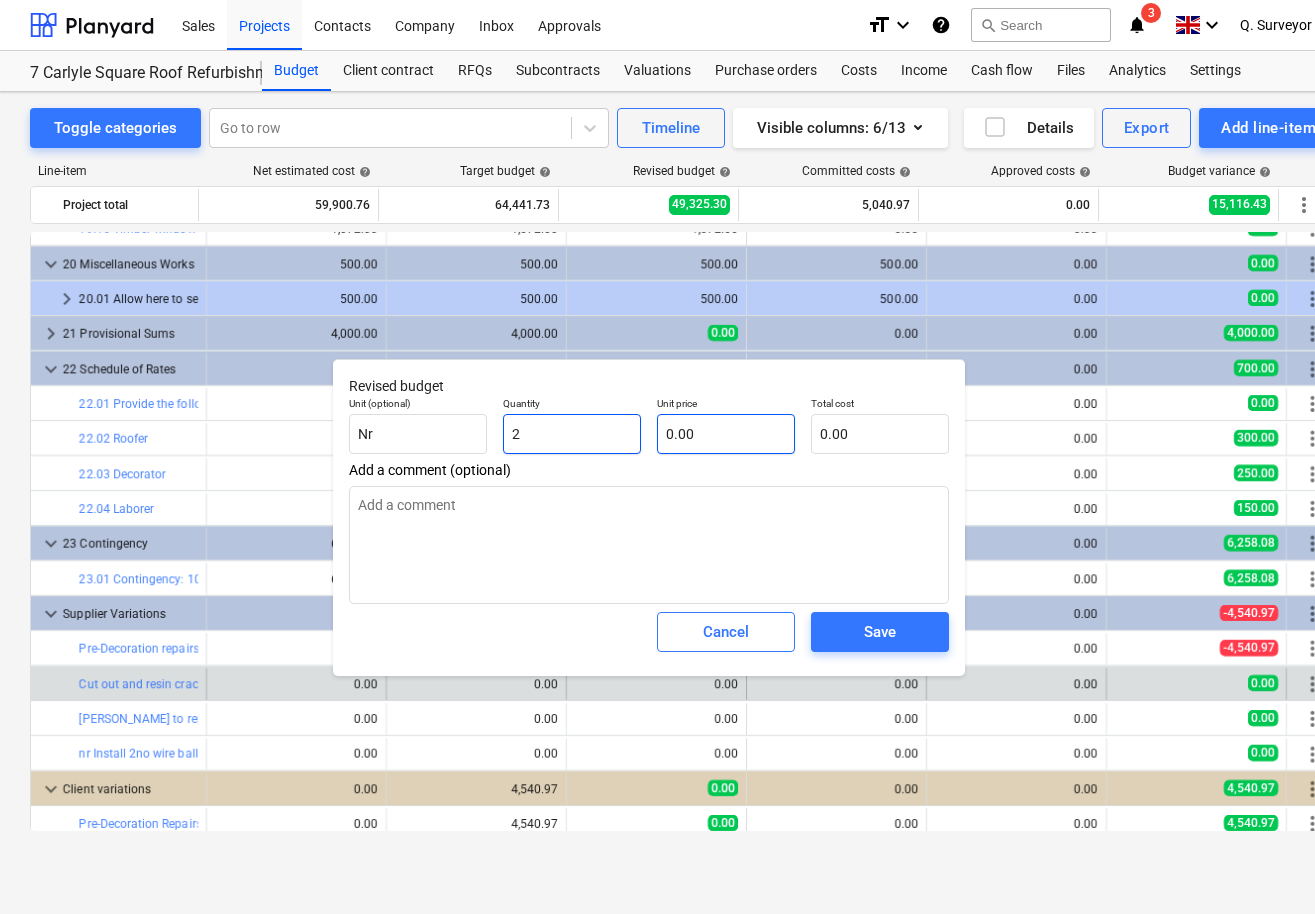 type on "2" 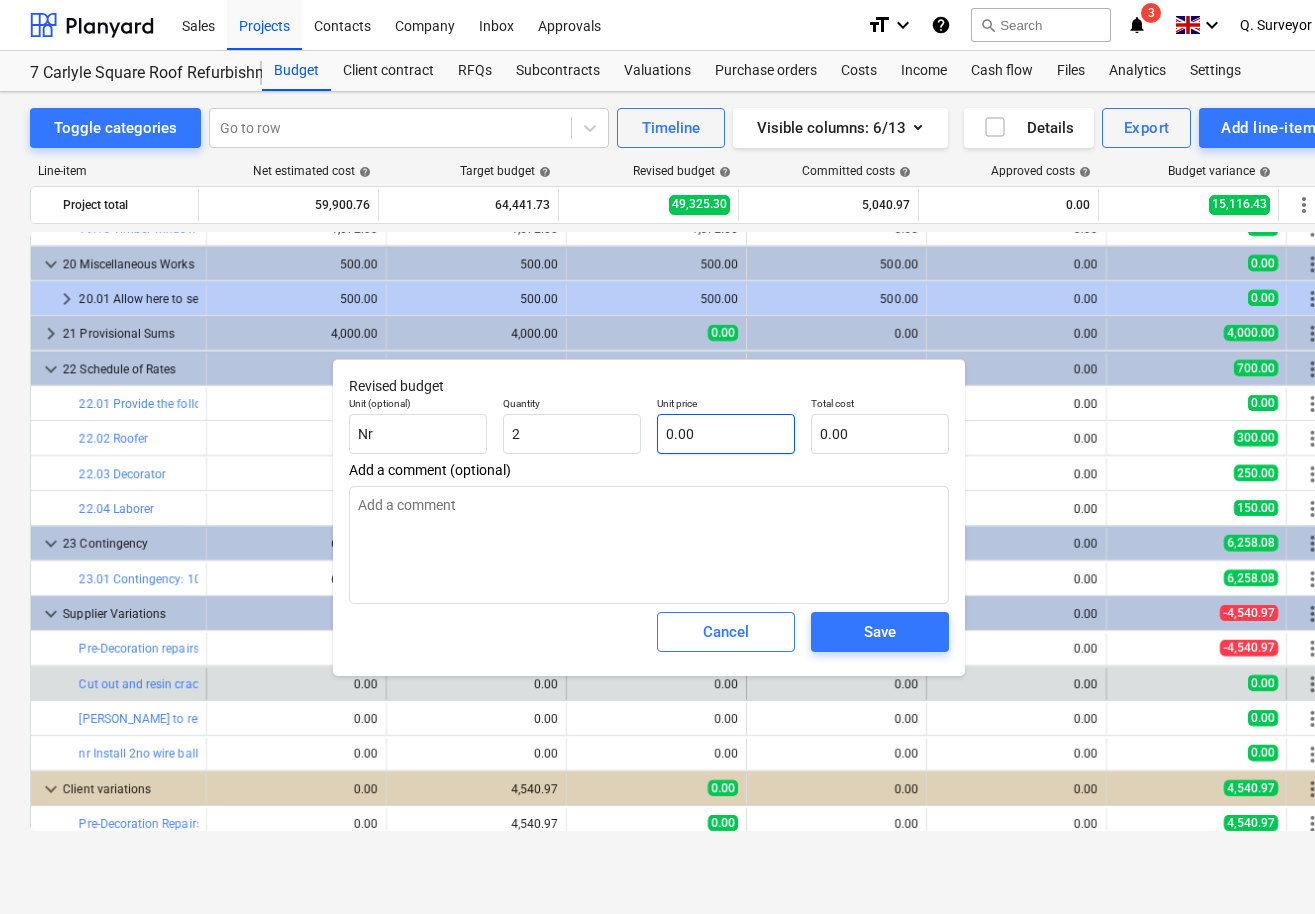 type on "x" 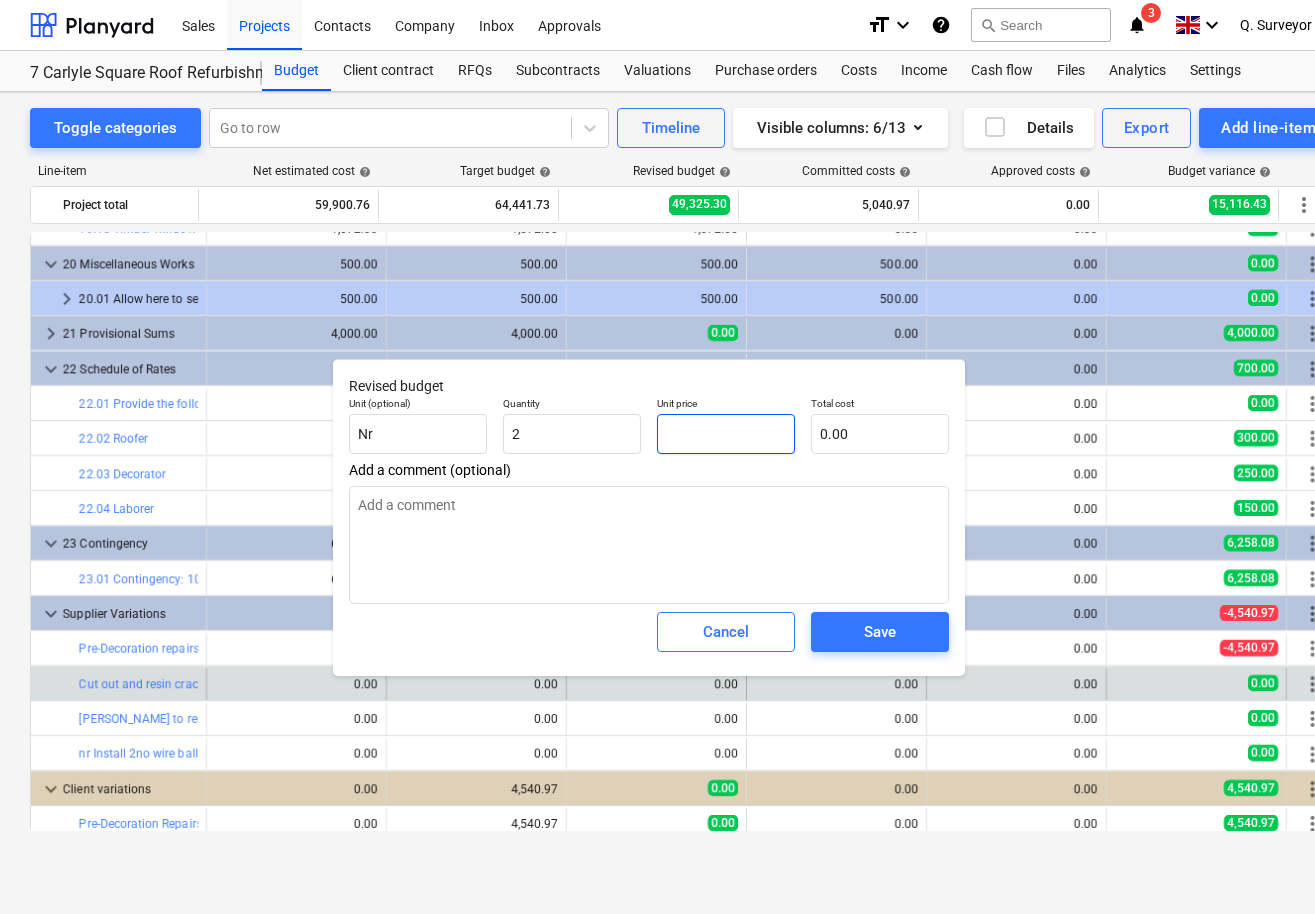 click at bounding box center [726, 434] 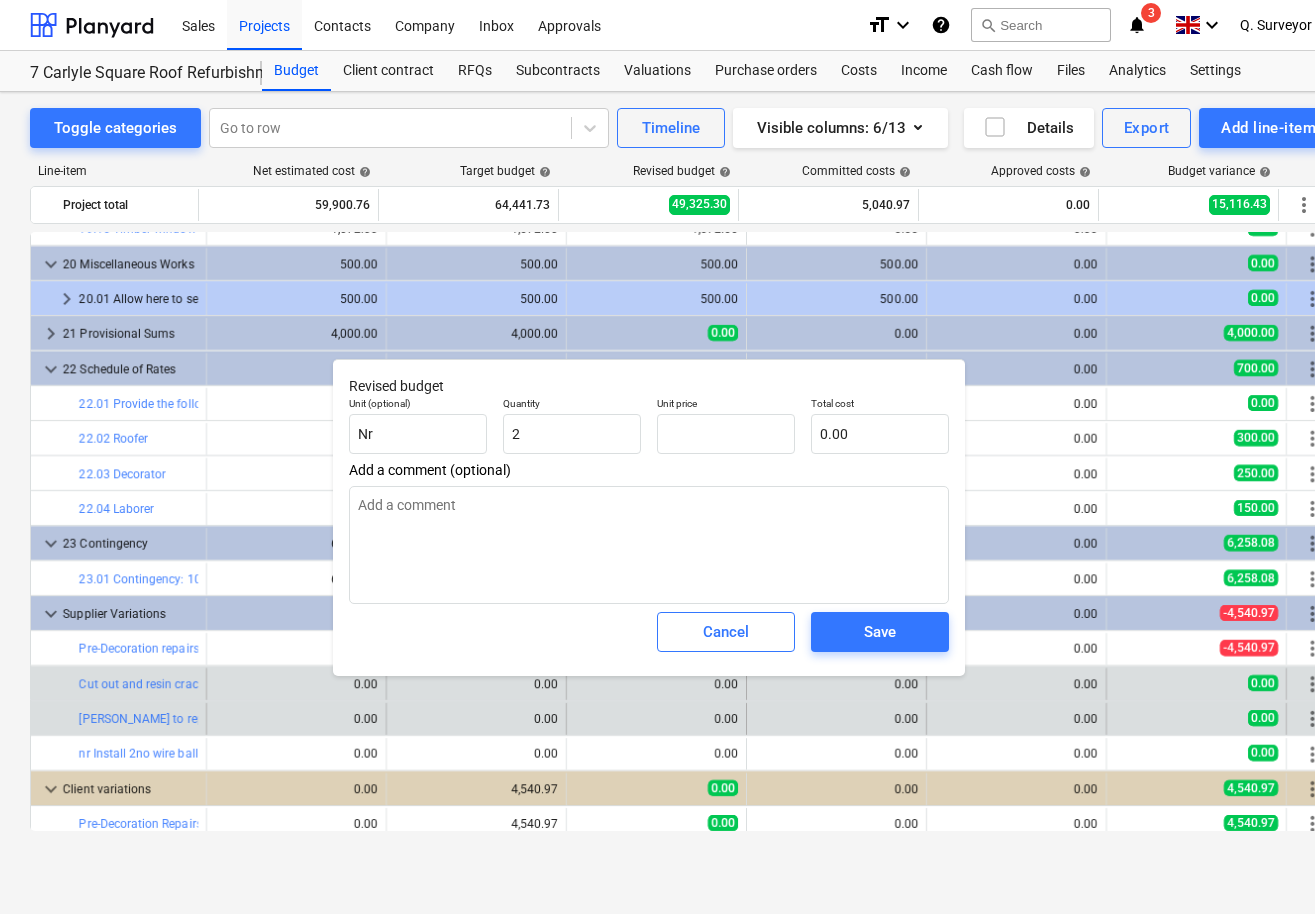 type on "x" 